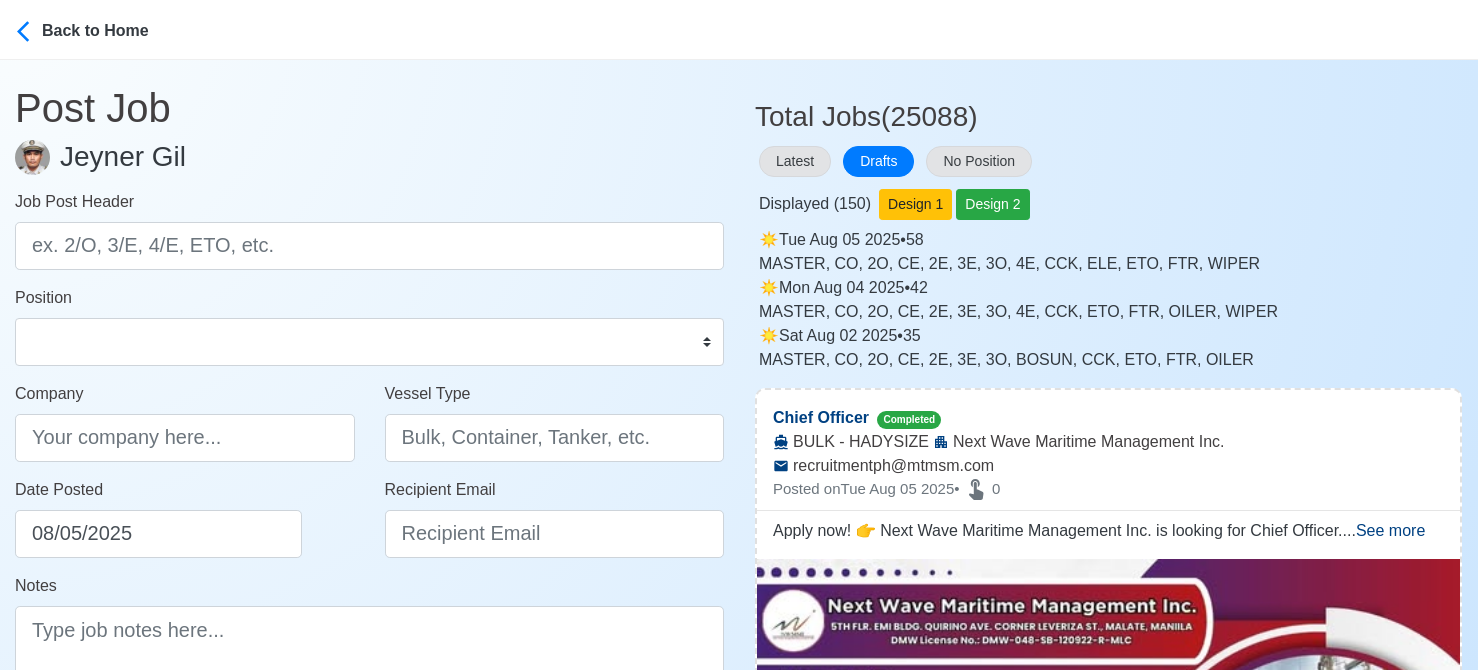 scroll, scrollTop: 0, scrollLeft: 0, axis: both 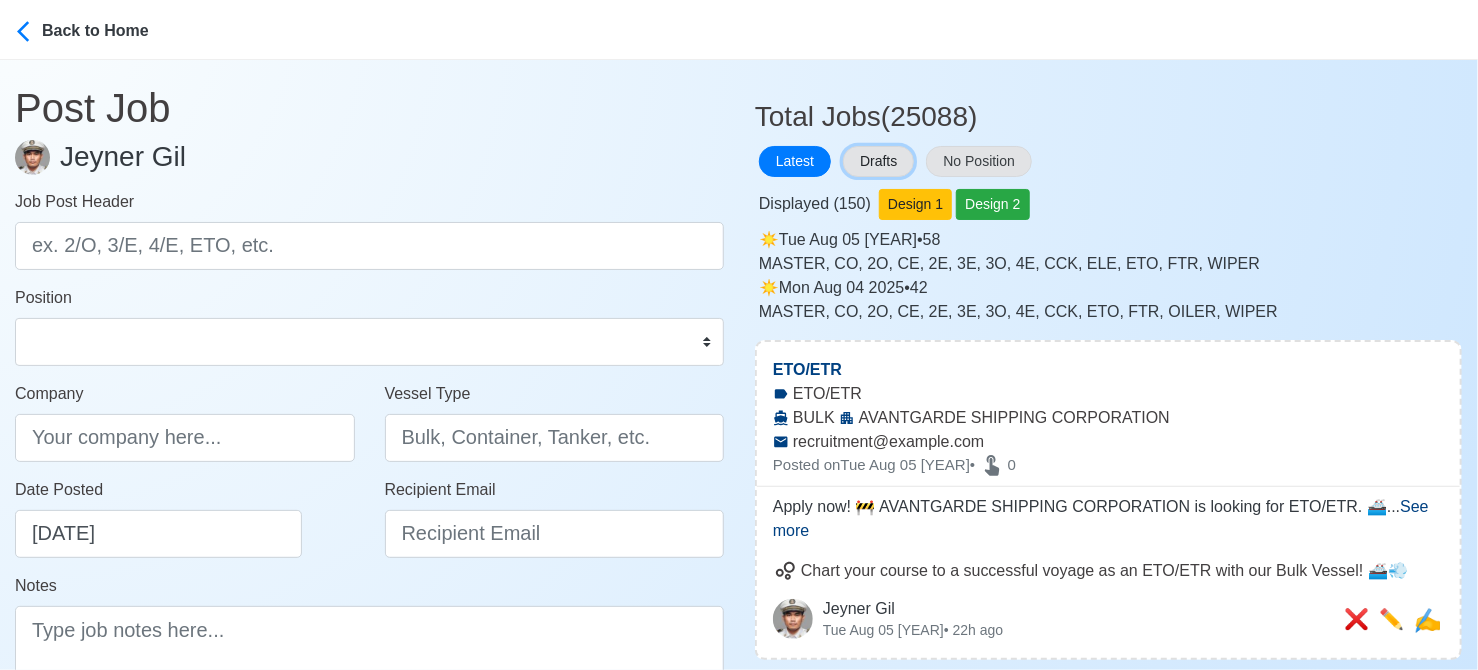 click on "Drafts" at bounding box center [878, 161] 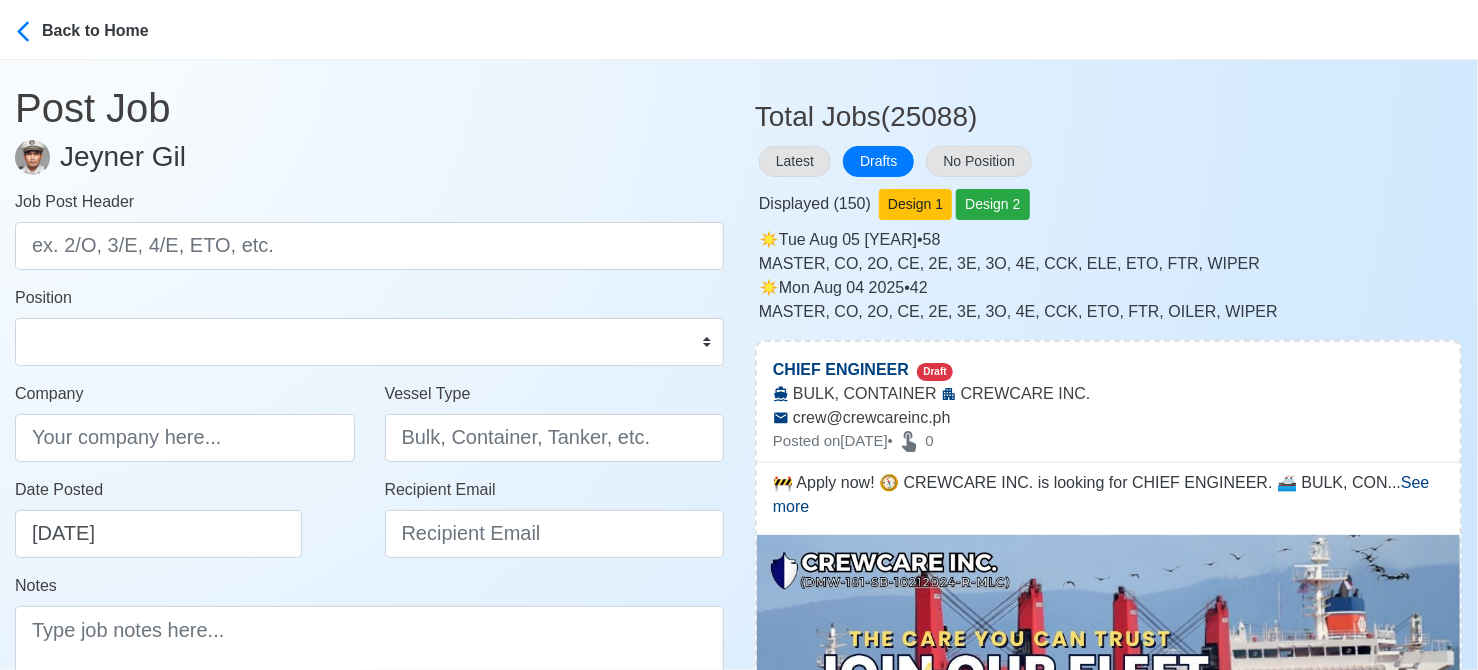 click on "Company" at bounding box center (185, 430) 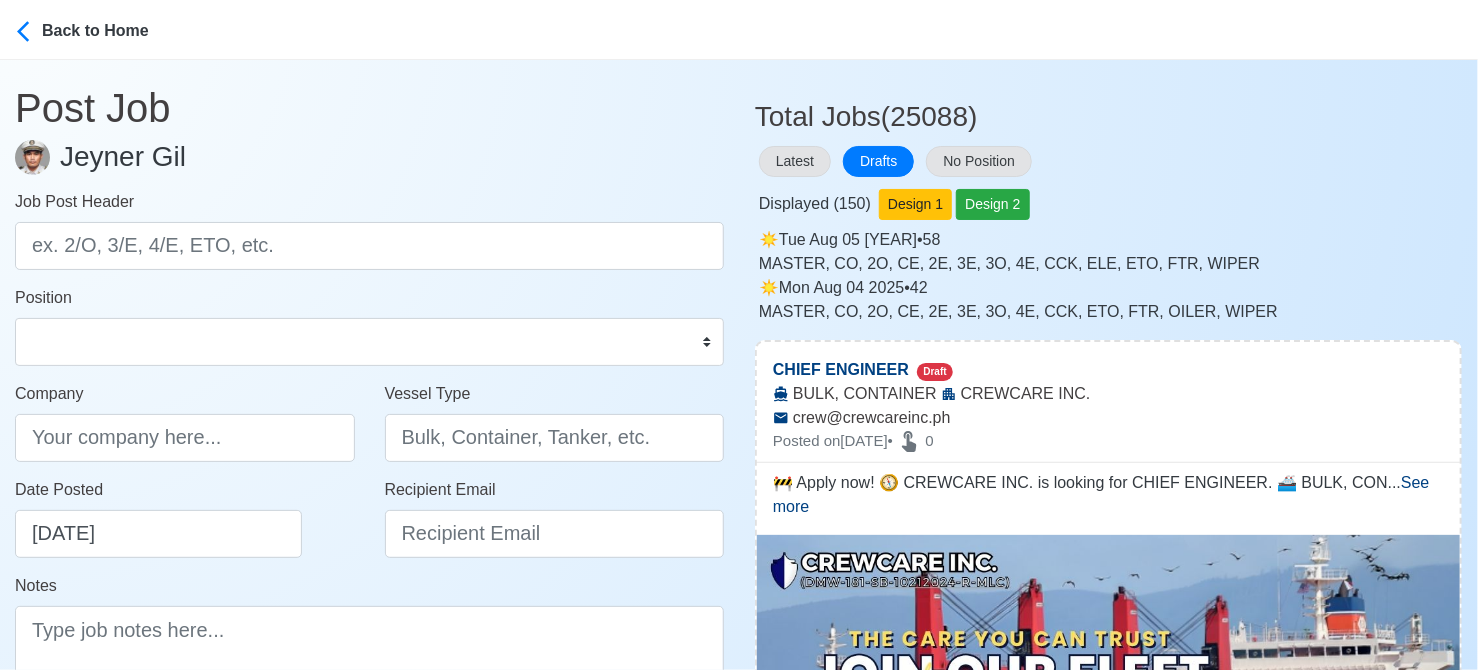 click on "Latest Drafts No Position" at bounding box center (1108, 161) 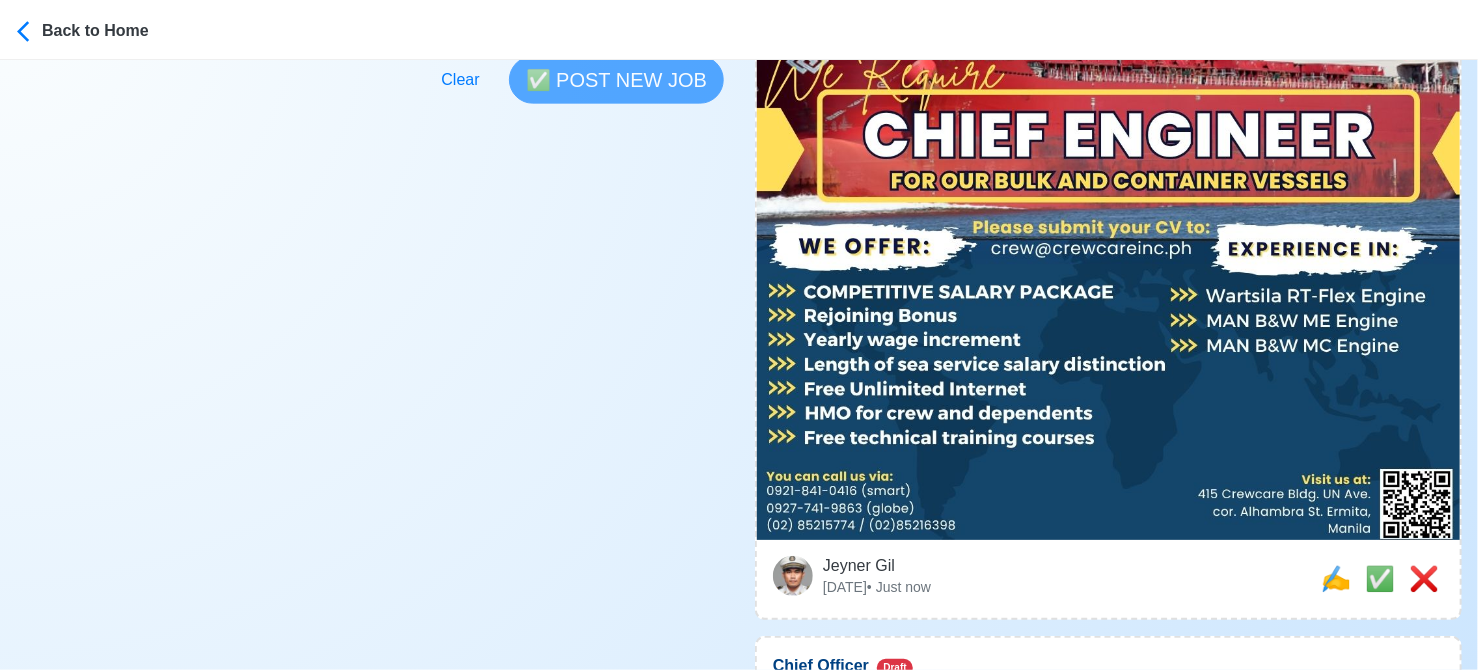 scroll, scrollTop: 800, scrollLeft: 0, axis: vertical 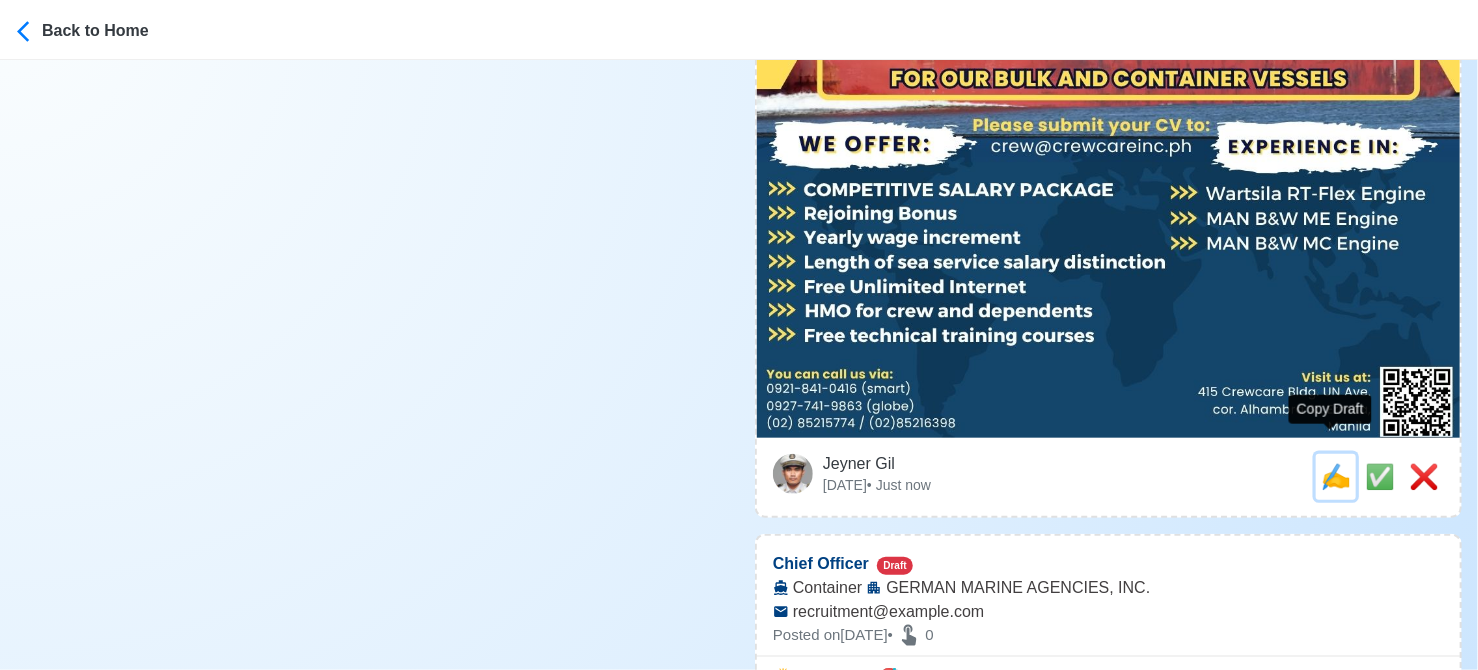 click on "✍️" at bounding box center [1336, 476] 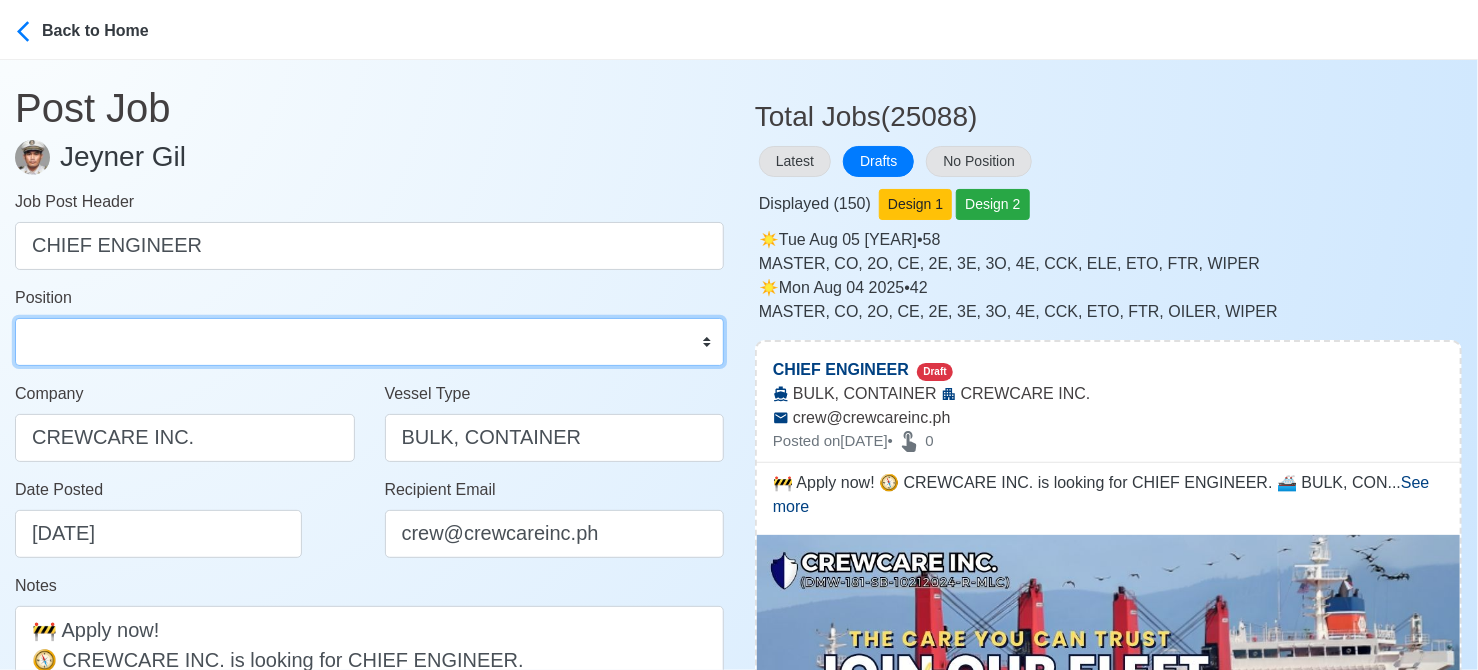 click on "Master Chief Officer 2nd Officer 3rd Officer Junior Officer Chief Engineer 2nd Engineer 3rd Engineer 4th Engineer Gas Engineer Junior Engineer 1st Assistant Engineer 2nd Assistant Engineer 3rd Assistant Engineer ETO/ETR Electrician Electrical Engineer Oiler Fitter Welder Chief Cook Chef Cook Messman Wiper Rigger Ordinary Seaman Able Seaman Motorman Pumpman Bosun Cadet Reefer Mechanic Operator Repairman Painter Steward Waiter Others" at bounding box center (369, 342) 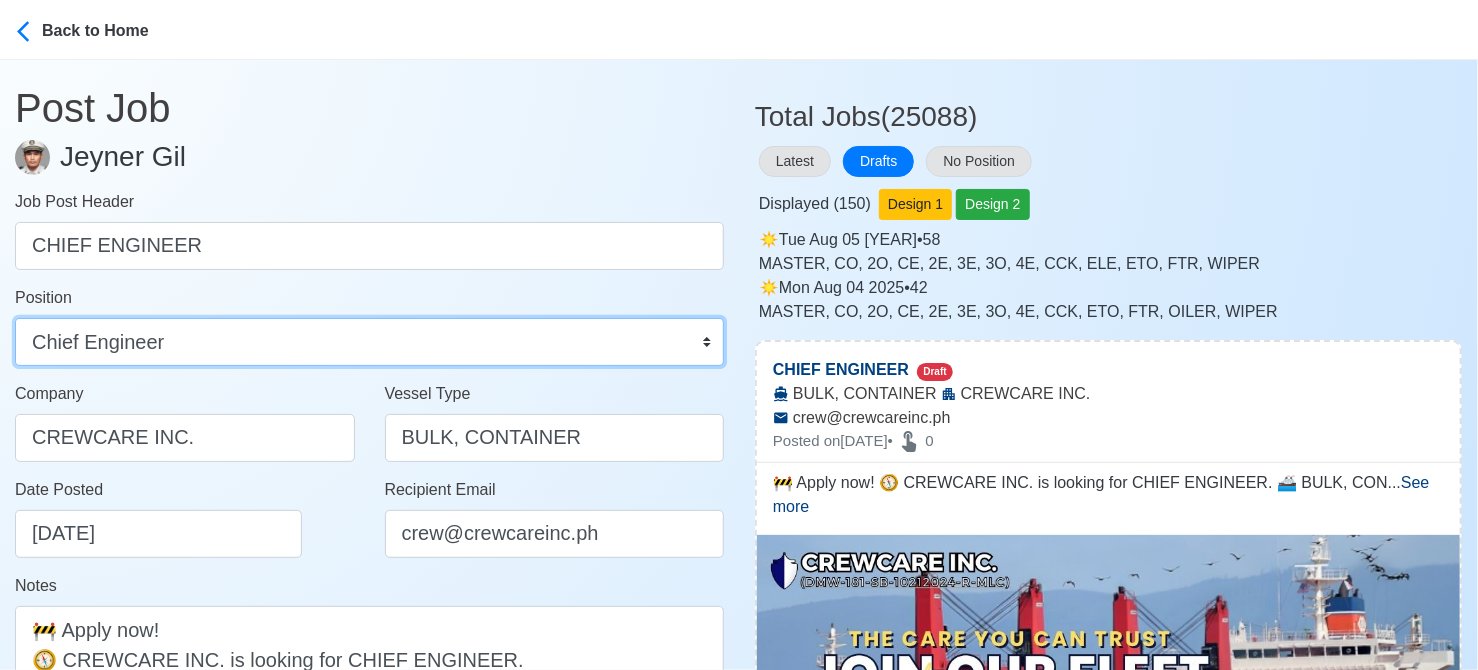 click on "Master Chief Officer 2nd Officer 3rd Officer Junior Officer Chief Engineer 2nd Engineer 3rd Engineer 4th Engineer Gas Engineer Junior Engineer 1st Assistant Engineer 2nd Assistant Engineer 3rd Assistant Engineer ETO/ETR Electrician Electrical Engineer Oiler Fitter Welder Chief Cook Chef Cook Messman Wiper Rigger Ordinary Seaman Able Seaman Motorman Pumpman Bosun Cadet Reefer Mechanic Operator Repairman Painter Steward Waiter Others" at bounding box center (369, 342) 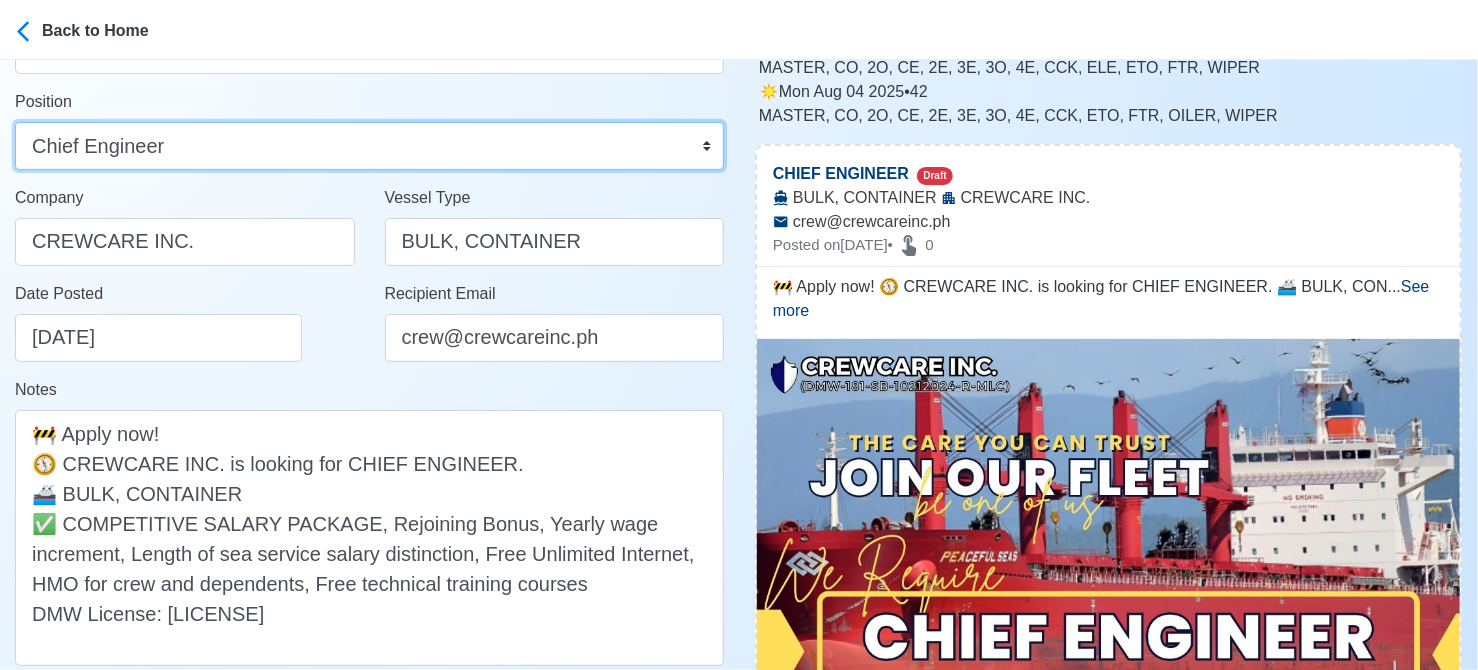 scroll, scrollTop: 200, scrollLeft: 0, axis: vertical 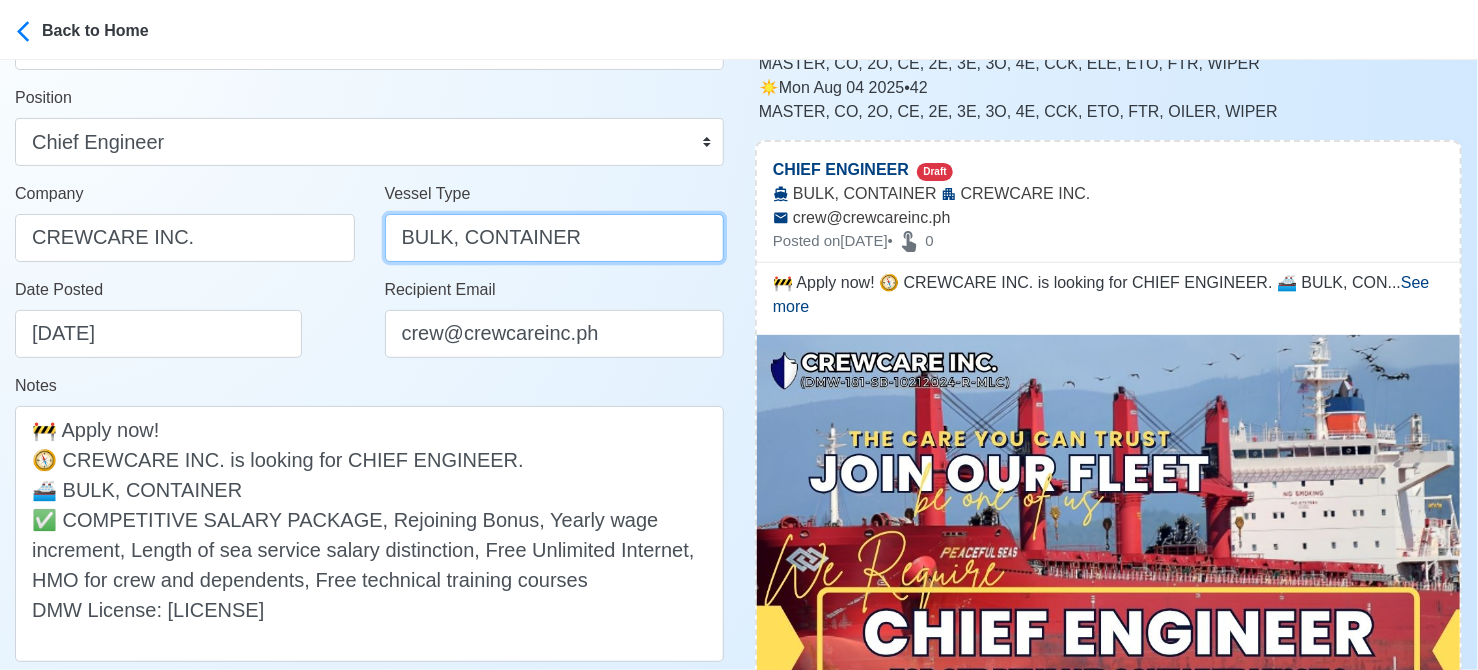 click on "BULK, CONTAINER" at bounding box center [555, 238] 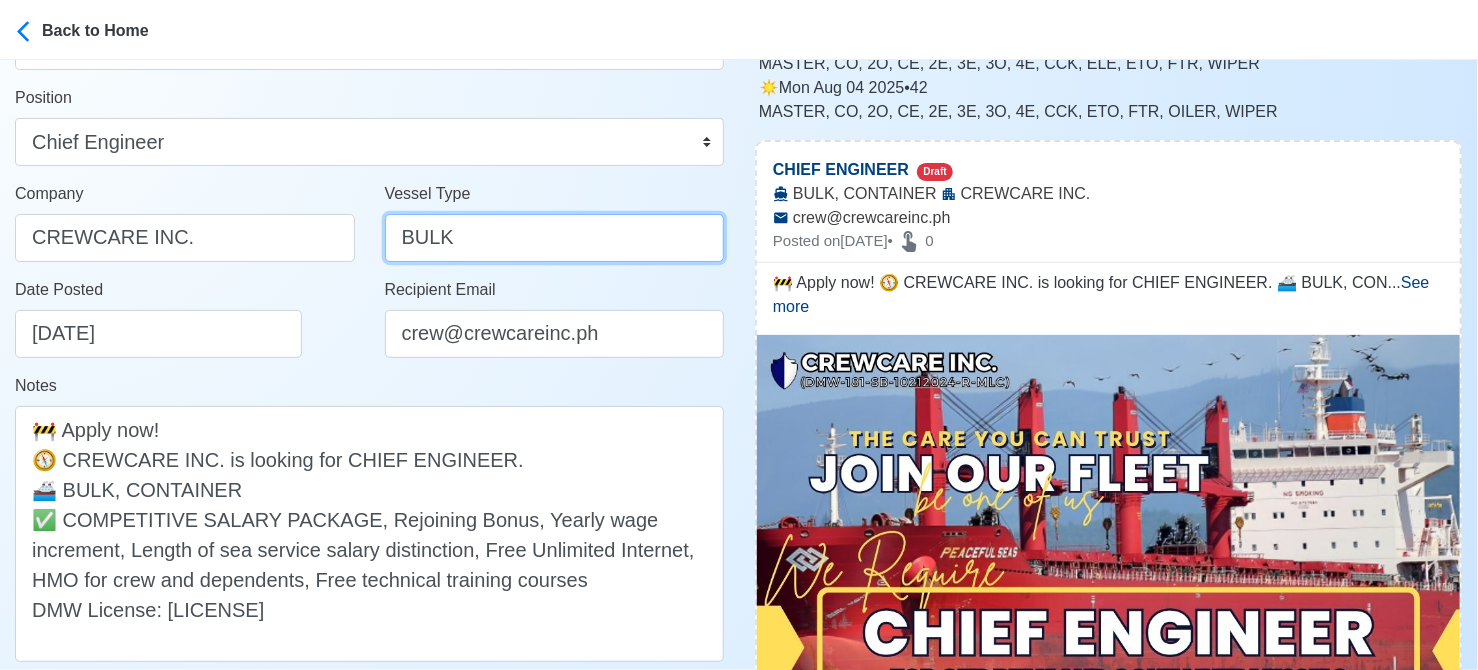 type on "BULK" 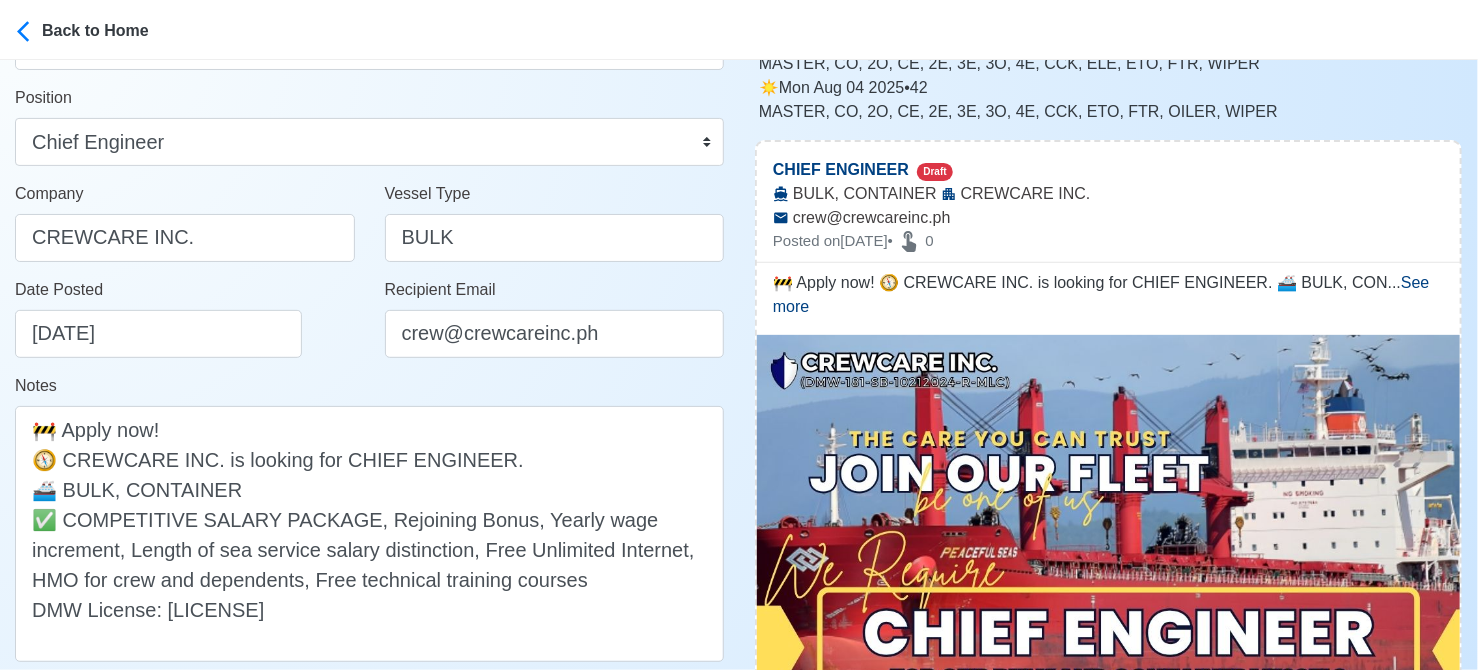 click on "Date Posted       08/06/2025" at bounding box center (190, 318) 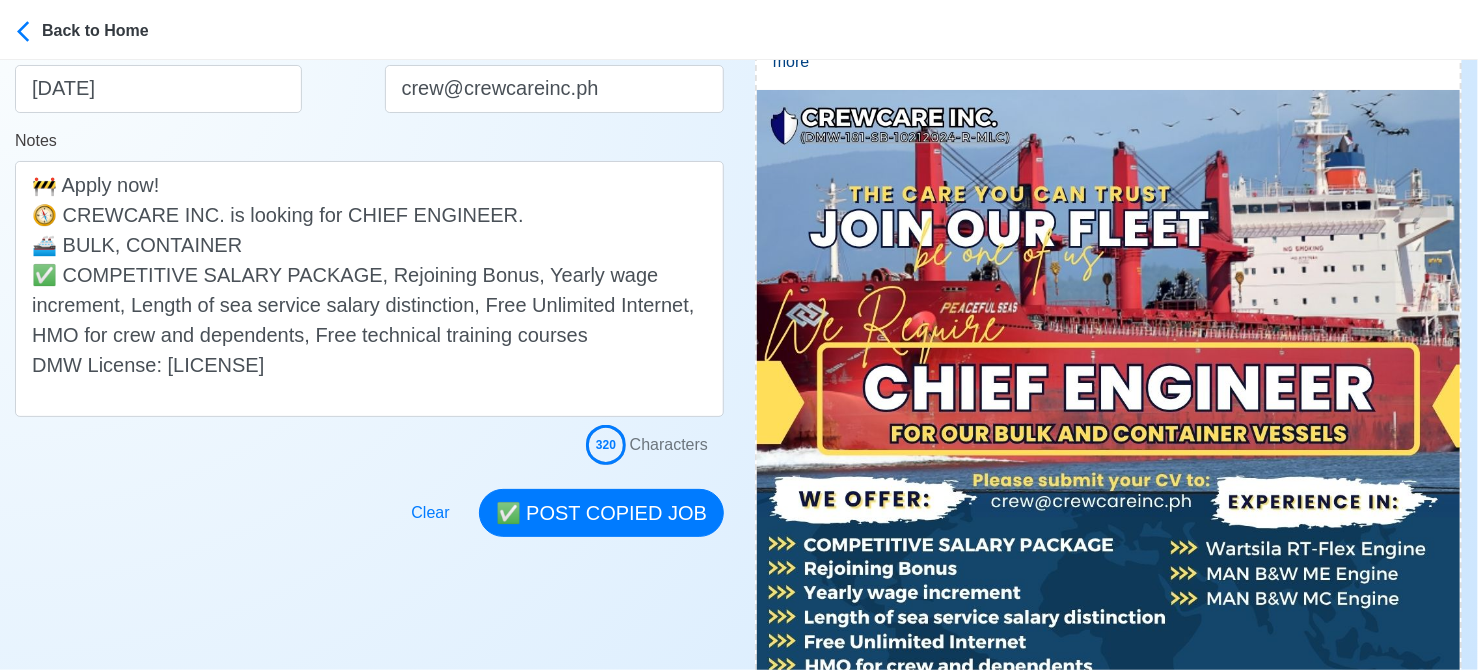 scroll, scrollTop: 500, scrollLeft: 0, axis: vertical 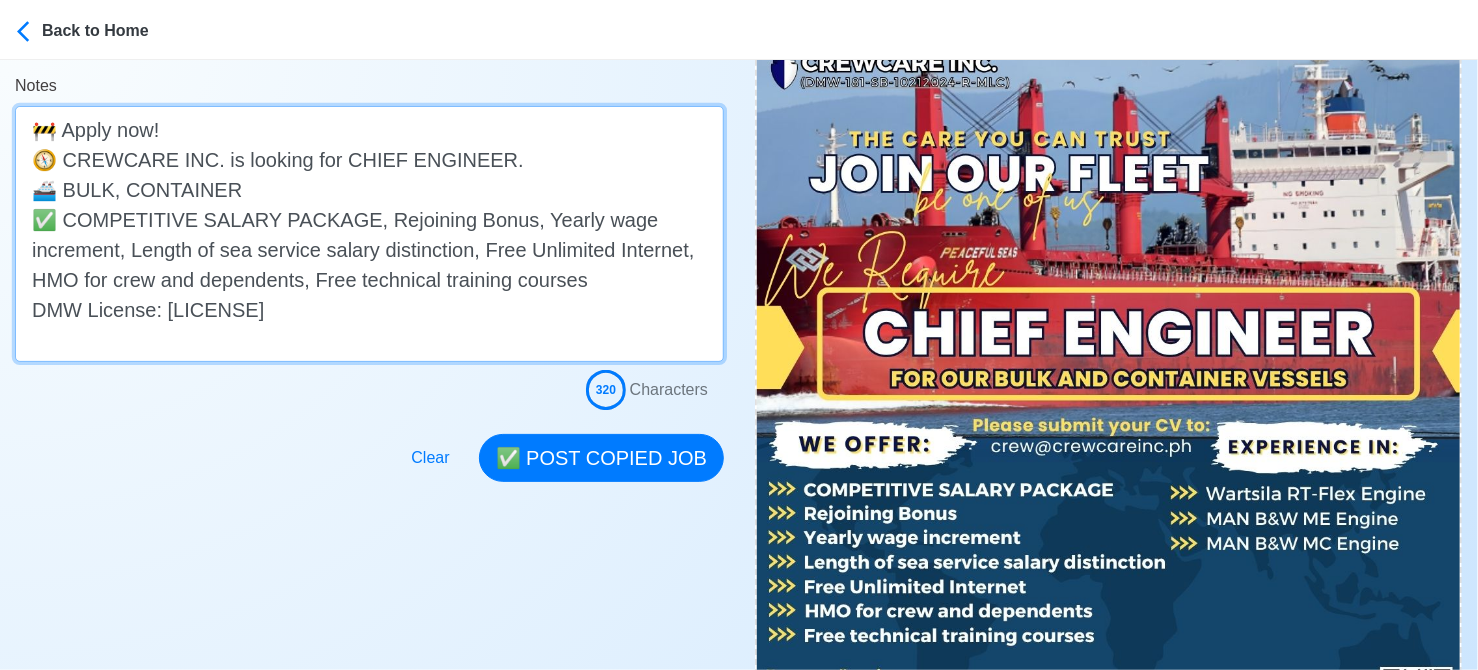 drag, startPoint x: 64, startPoint y: 221, endPoint x: 20, endPoint y: 222, distance: 44.011364 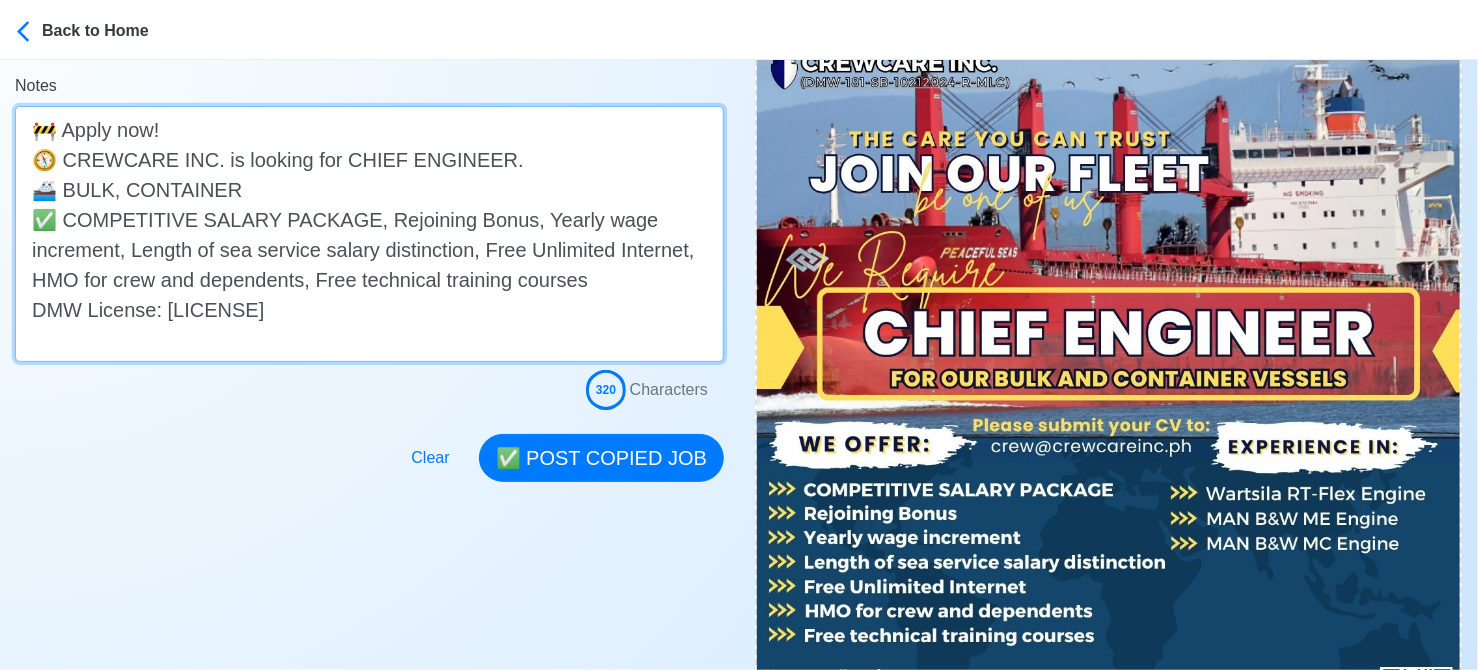 click on "🚧 Apply now!
🧭 CREWCARE INC. is looking for CHIEF ENGINEER.
🚢 BULK, CONTAINER
✅ COMPETITIVE SALARY PACKAGE, Rejoining Bonus, Yearly wage increment, Length of sea service salary distinction, Free Unlimited Internet, HMO for crew and dependents, Free technical training courses
DMW License: DMW-181-SB-10212024-R-MLC" at bounding box center (369, 234) 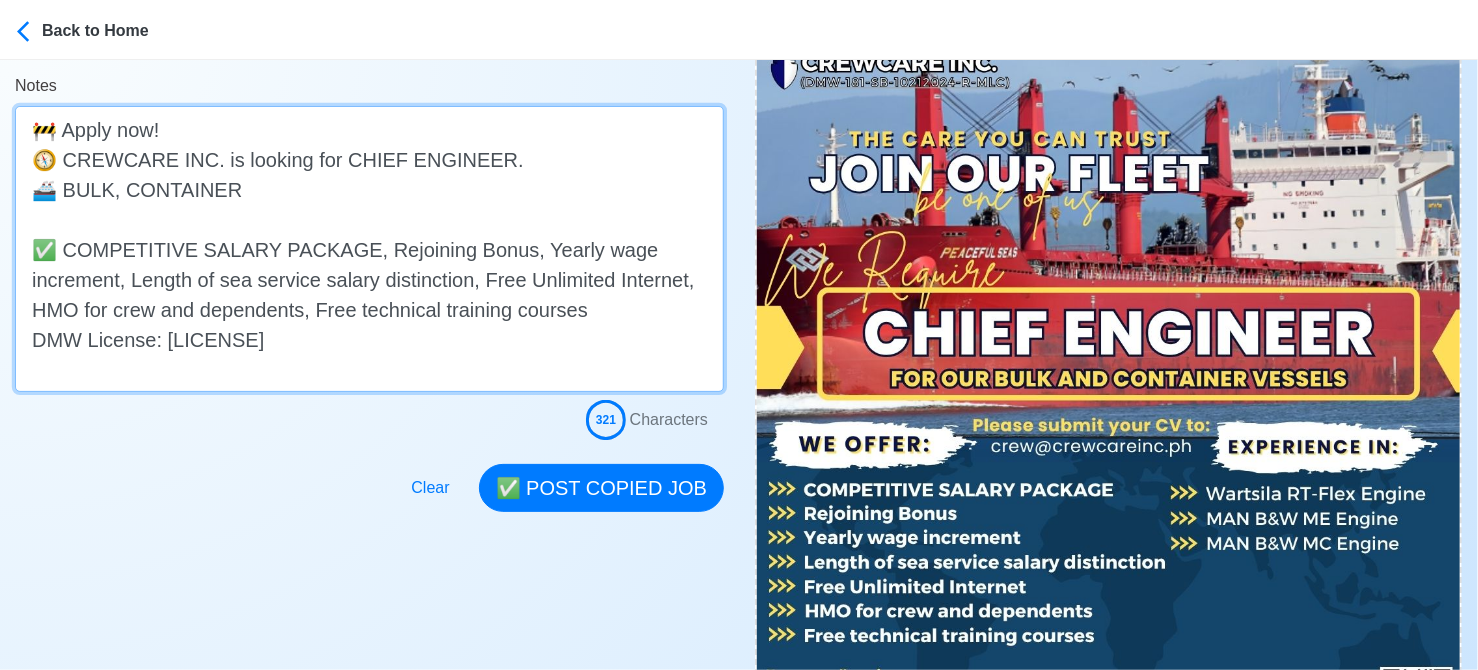 paste on "✅" 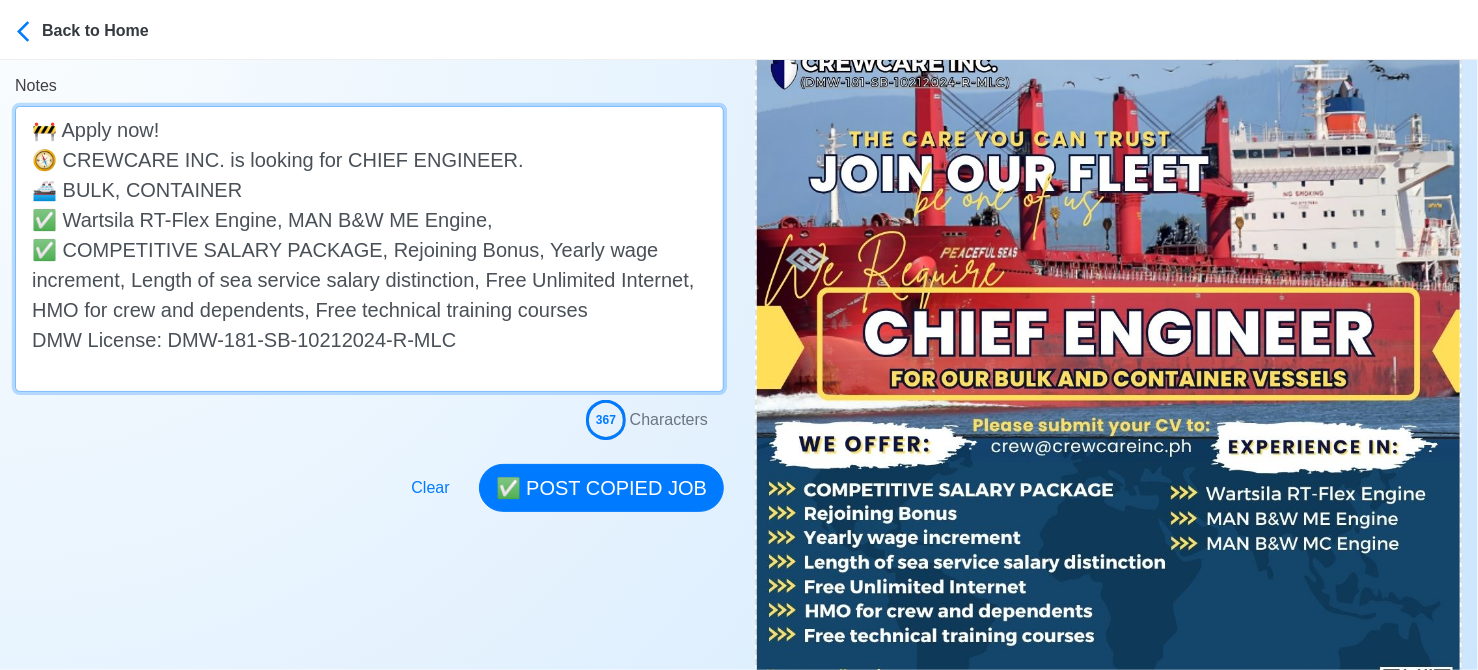 drag, startPoint x: 278, startPoint y: 220, endPoint x: 472, endPoint y: 221, distance: 194.00258 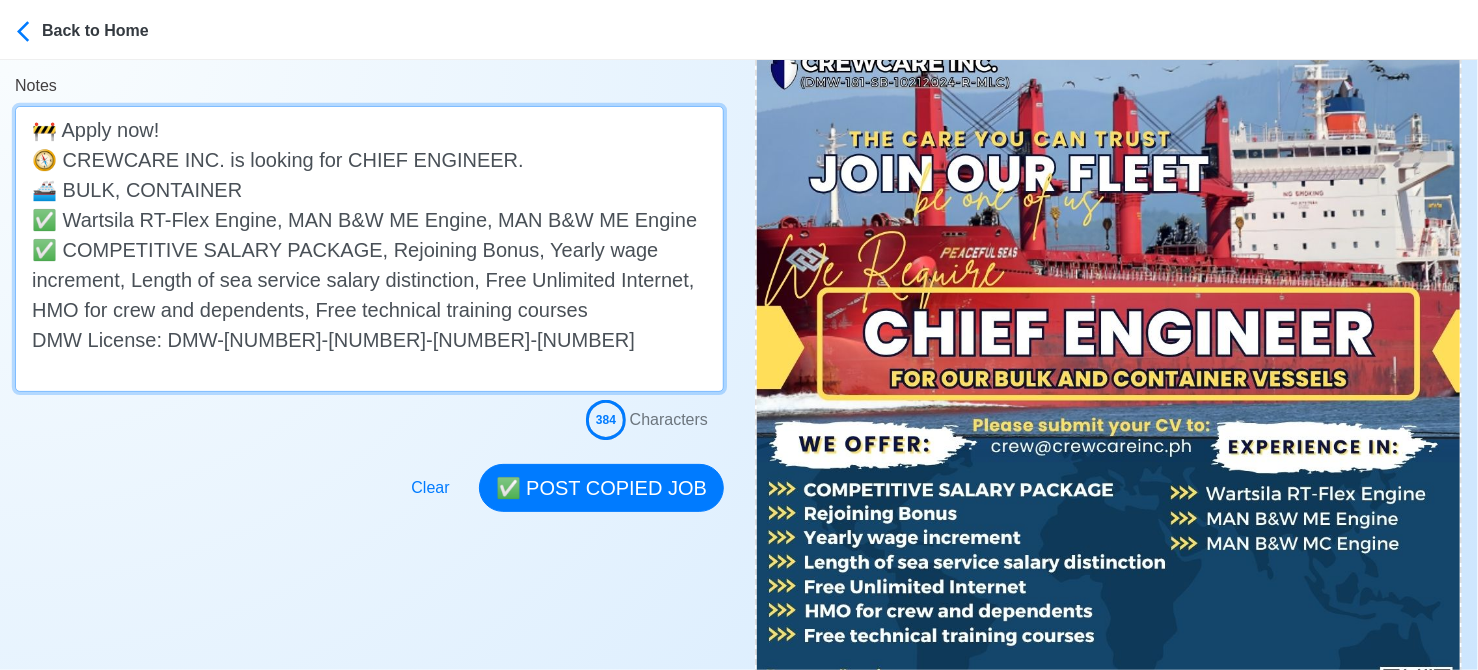 click on "🚧 Apply now!
🧭 CREWCARE INC. is looking for CHIEF ENGINEER.
🚢 BULK, CONTAINER
✅ Wartsila RT-Flex Engine, MAN B&W ME Engine, MAN B&W ME Engine
✅ COMPETITIVE SALARY PACKAGE, Rejoining Bonus, Yearly wage increment, Length of sea service salary distinction, Free Unlimited Internet, HMO for crew and dependents, Free technical training courses
DMW License: DMW-181-SB-10212024-R-MLC" at bounding box center [369, 249] 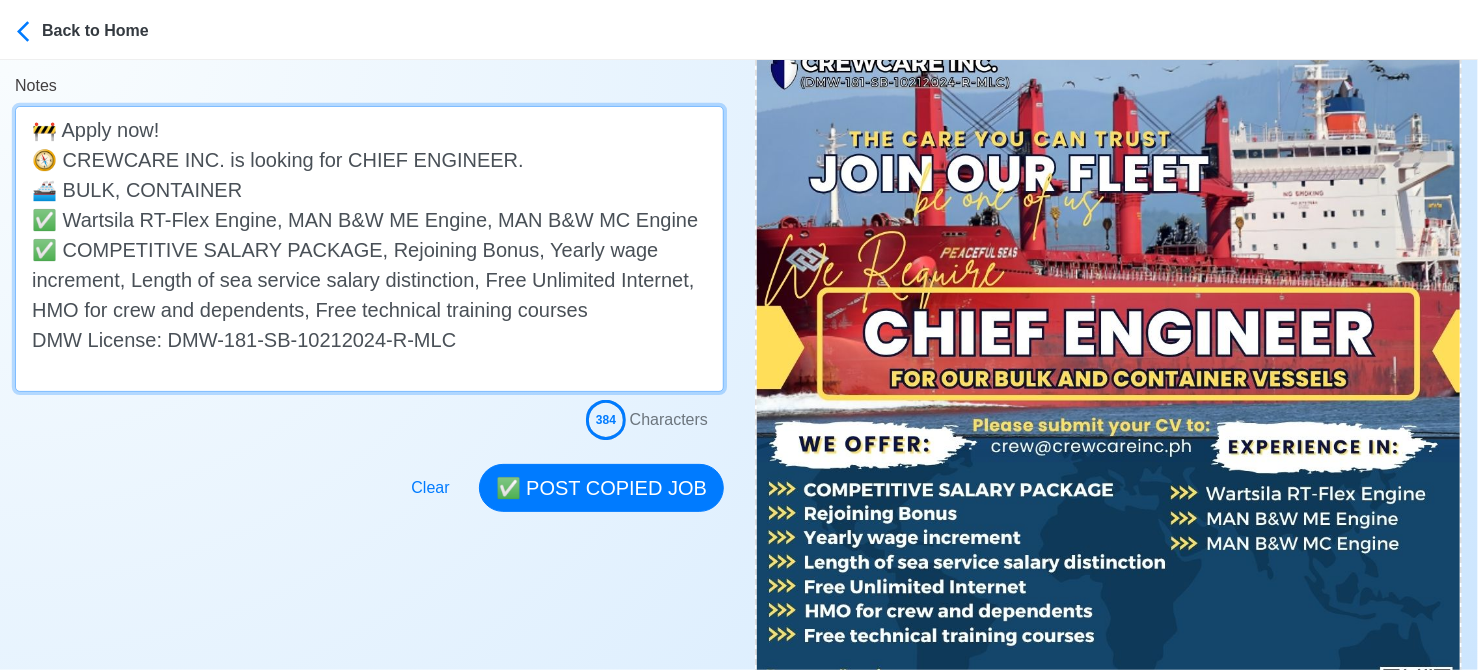 drag, startPoint x: 28, startPoint y: 224, endPoint x: 688, endPoint y: 225, distance: 660.00073 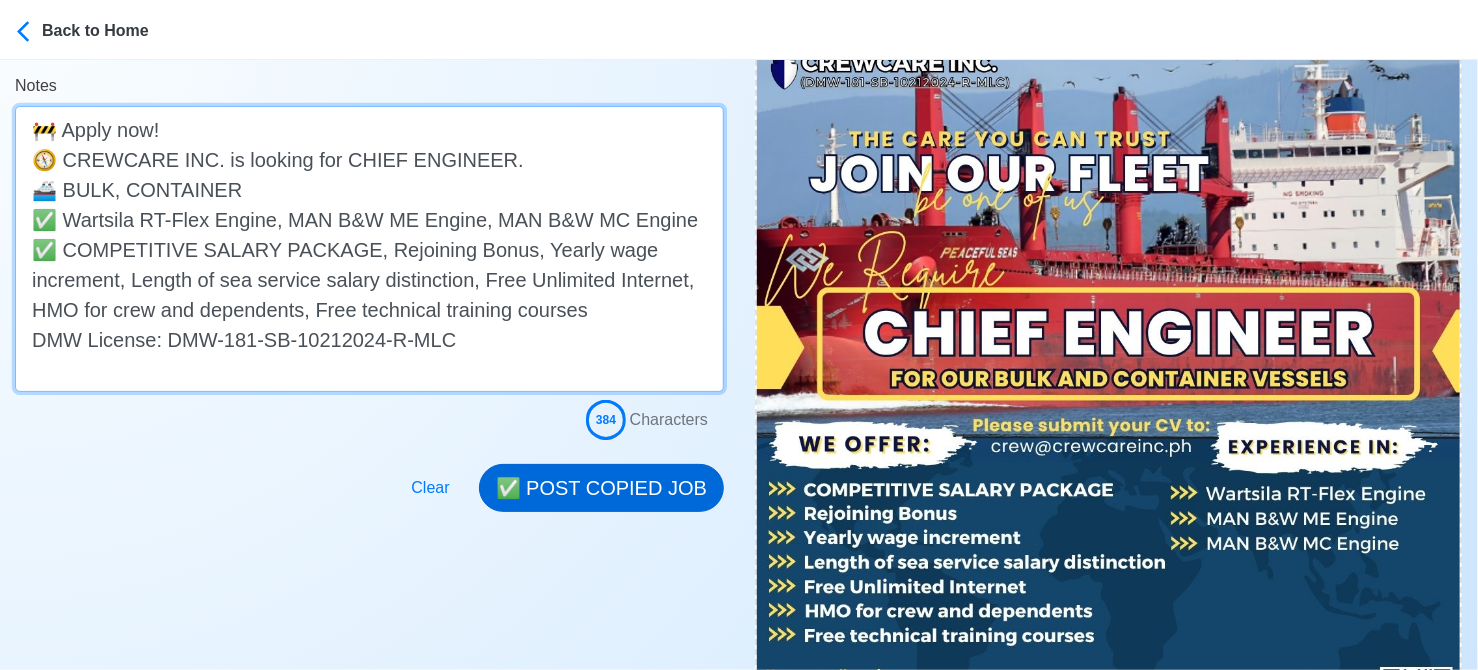 type on "🚧 Apply now!
🧭 CREWCARE INC. is looking for CHIEF ENGINEER.
🚢 BULK, CONTAINER
✅ Wartsila RT-Flex Engine, MAN B&W ME Engine, MAN B&W MC Engine
✅ COMPETITIVE SALARY PACKAGE, Rejoining Bonus, Yearly wage increment, Length of sea service salary distinction, Free Unlimited Internet, HMO for crew and dependents, Free technical training courses
DMW License: DMW-181-SB-10212024-R-MLC" 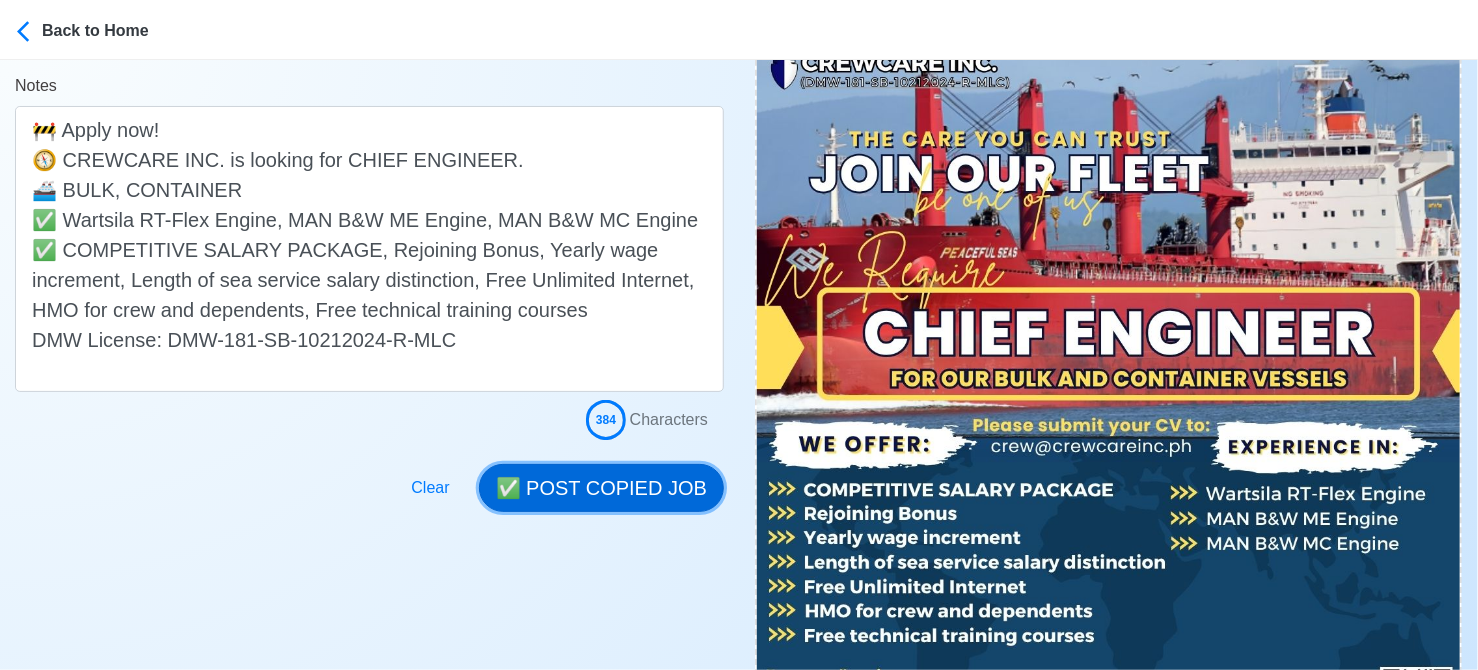 click on "✅ POST COPIED JOB" at bounding box center [601, 488] 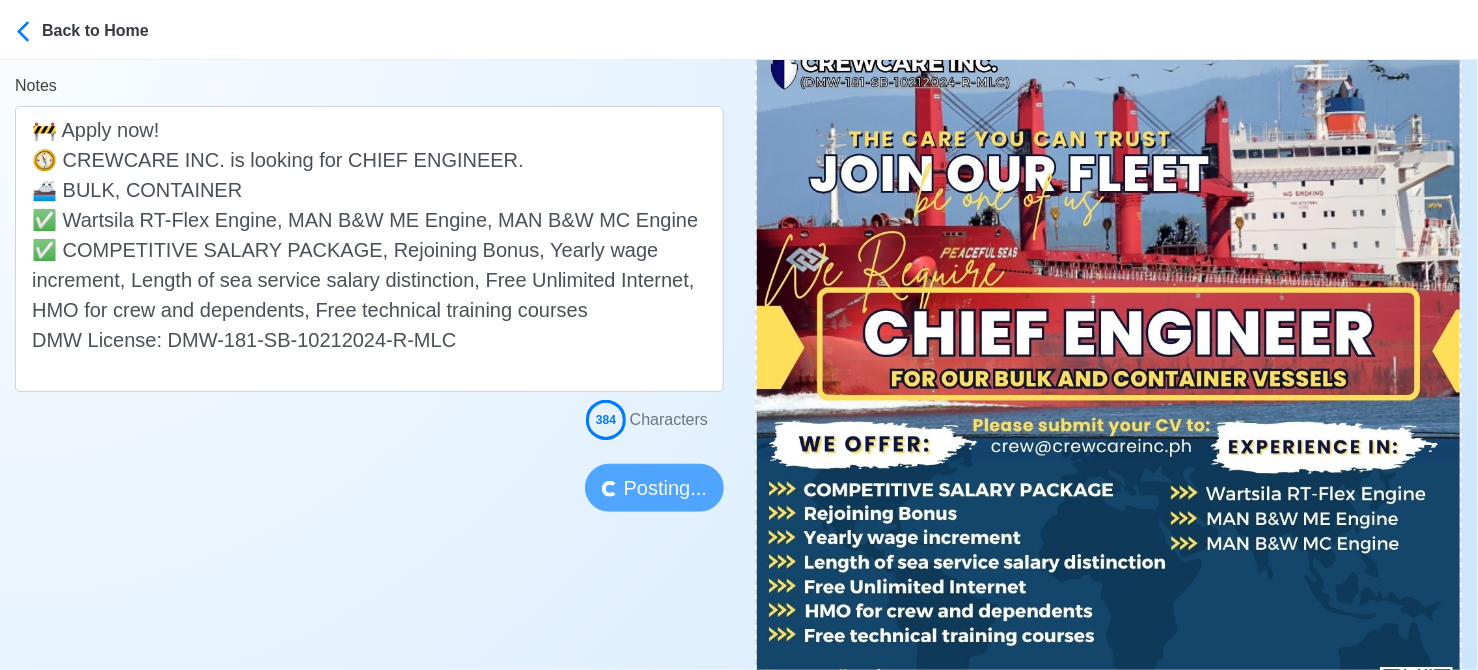 type 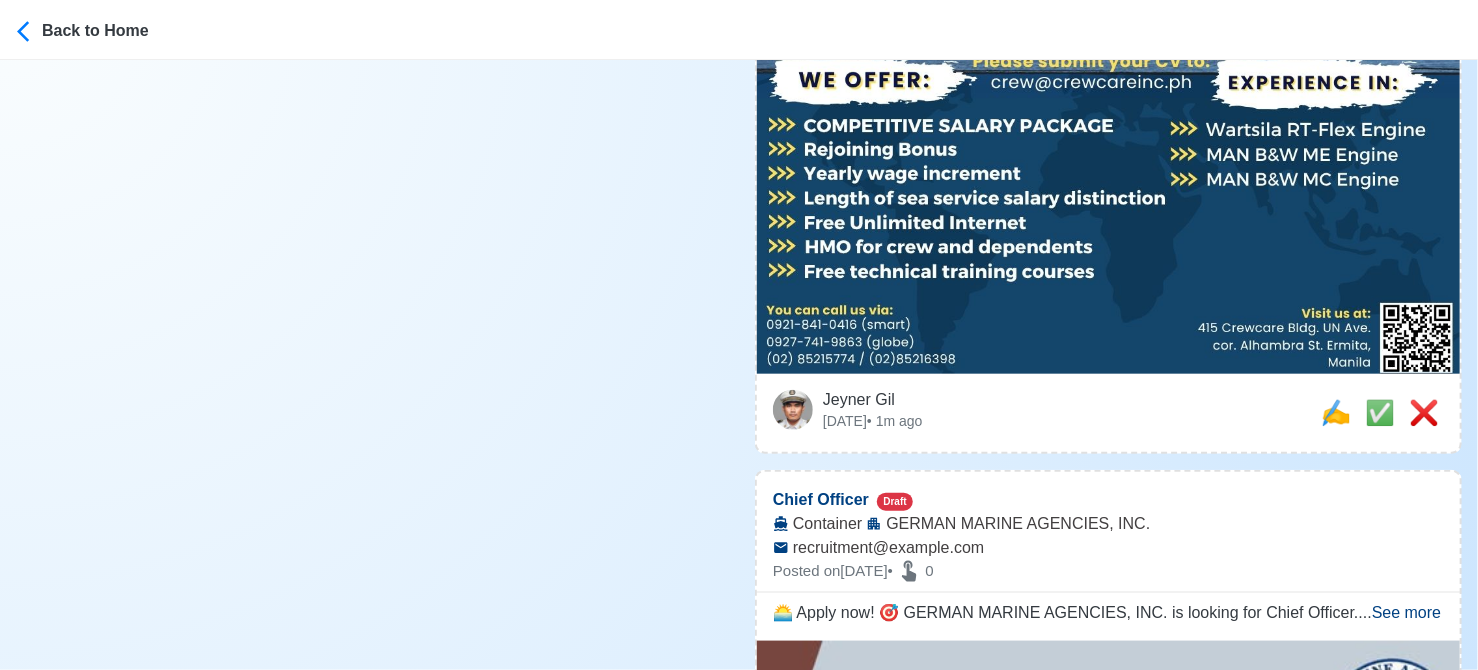 scroll, scrollTop: 900, scrollLeft: 0, axis: vertical 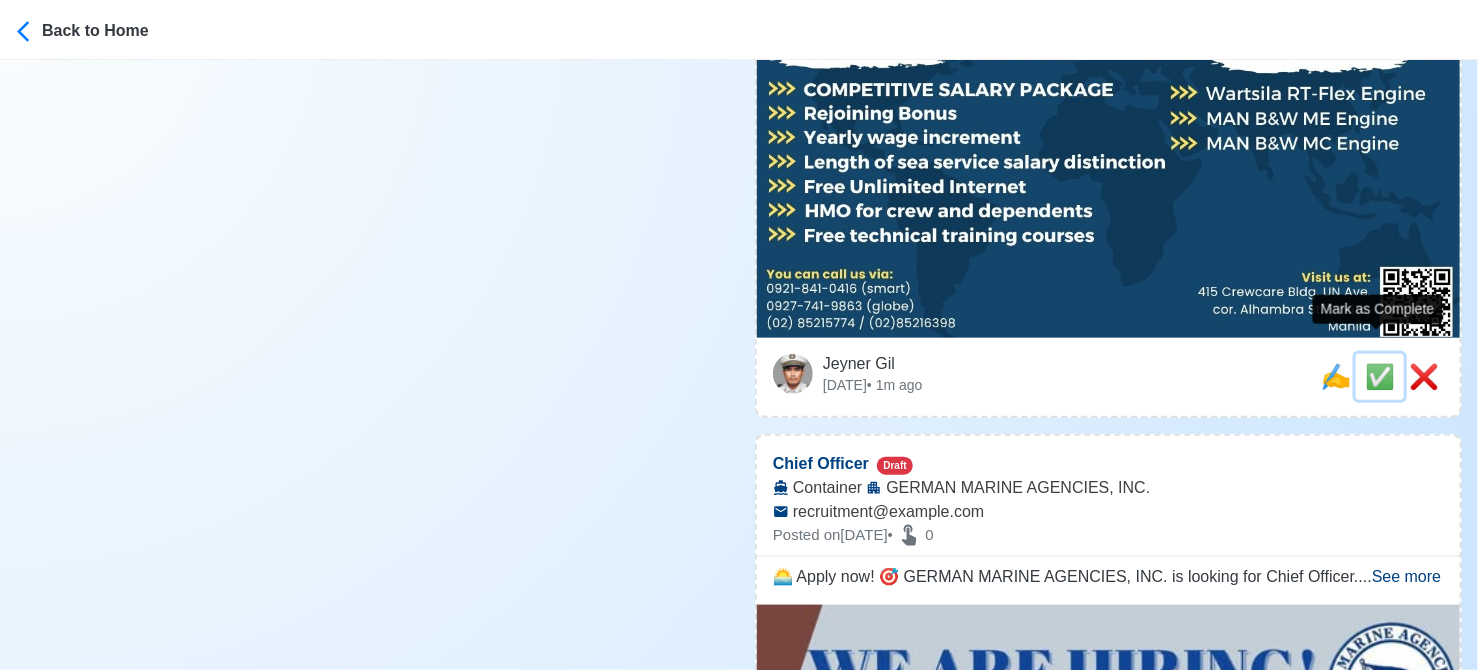 click on "✅" at bounding box center (1380, 376) 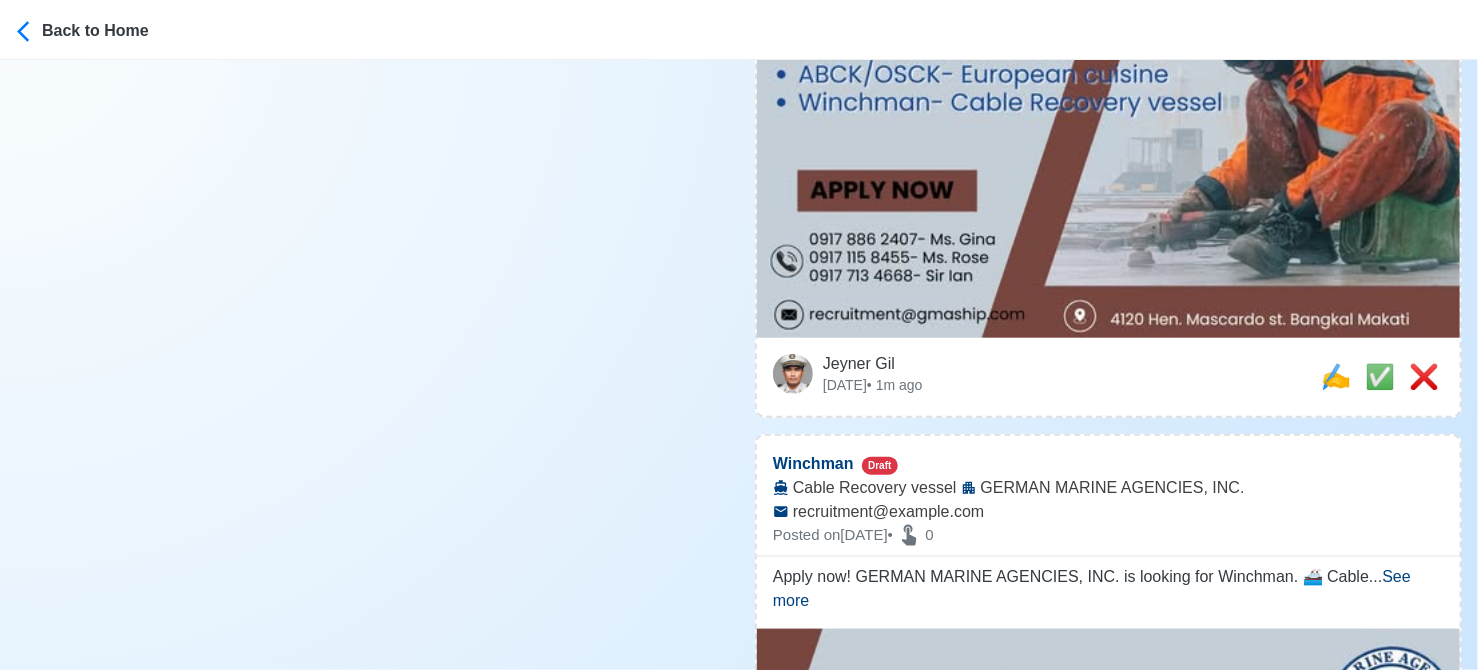scroll, scrollTop: 900, scrollLeft: 0, axis: vertical 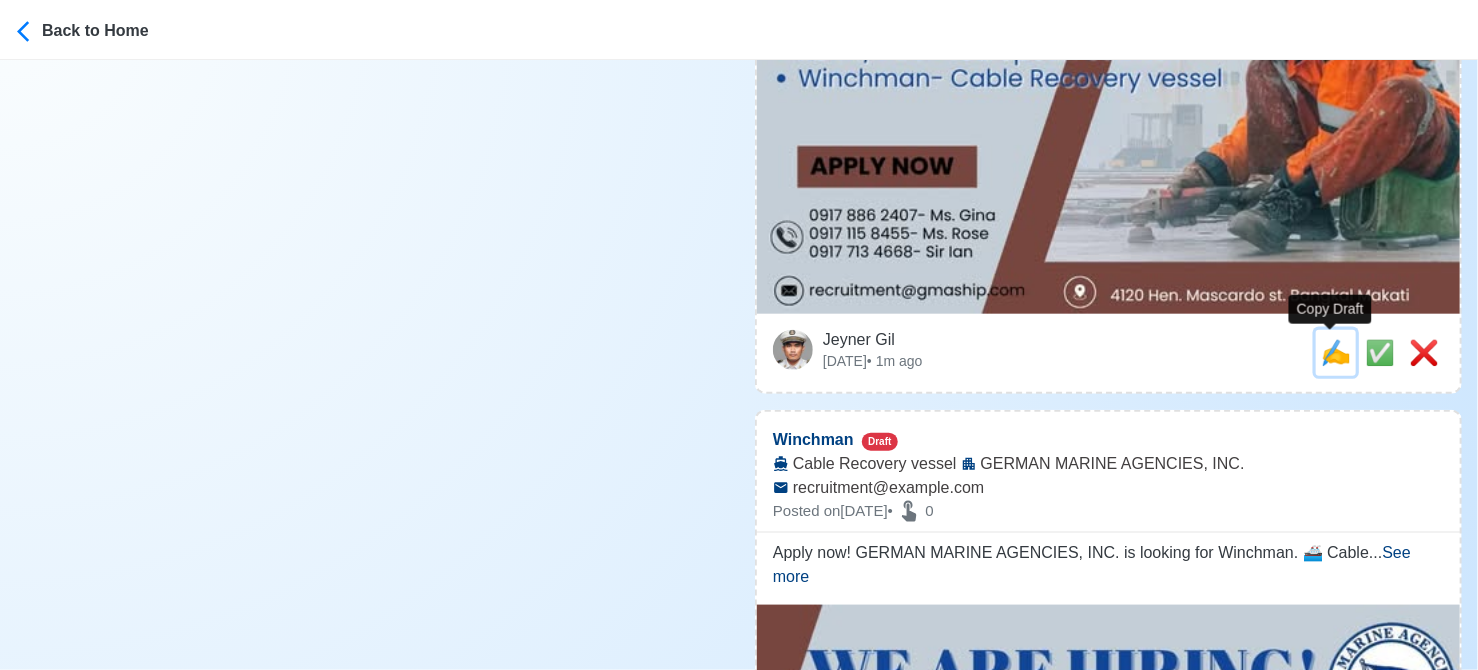 click on "✍️" at bounding box center [1336, 352] 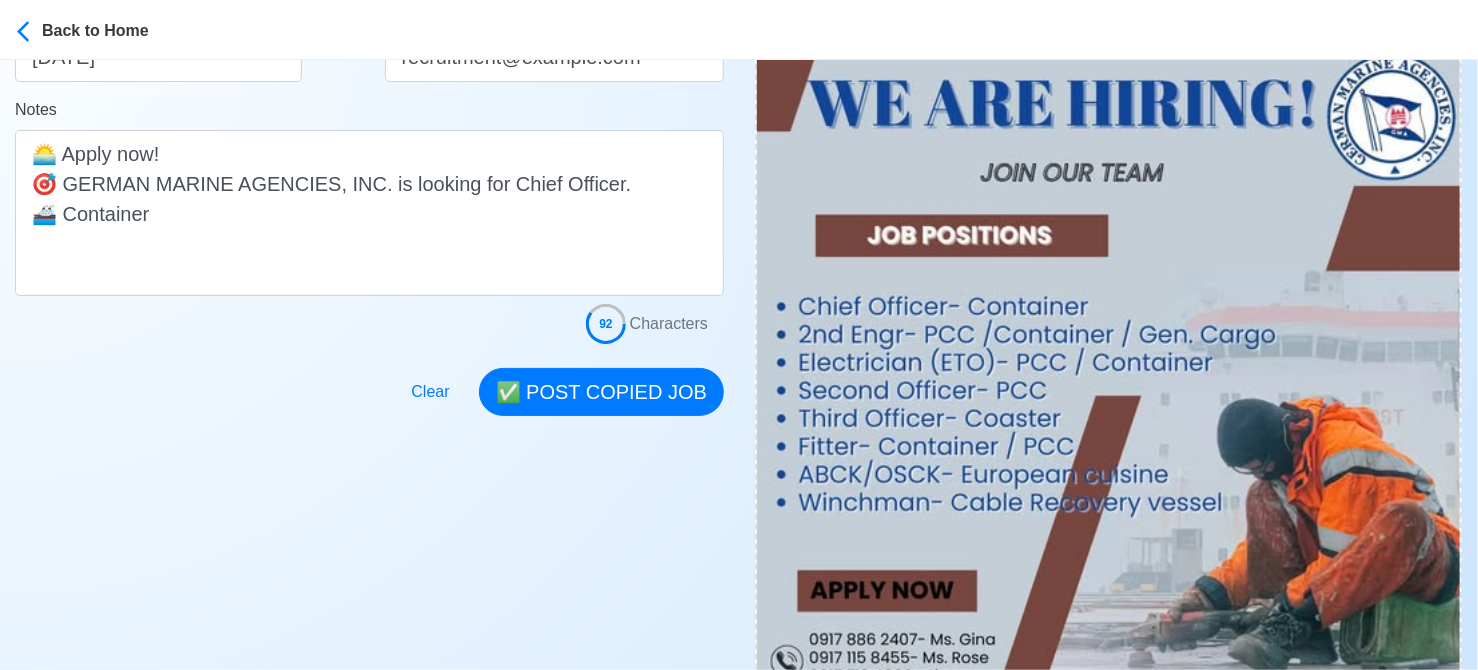 scroll, scrollTop: 500, scrollLeft: 0, axis: vertical 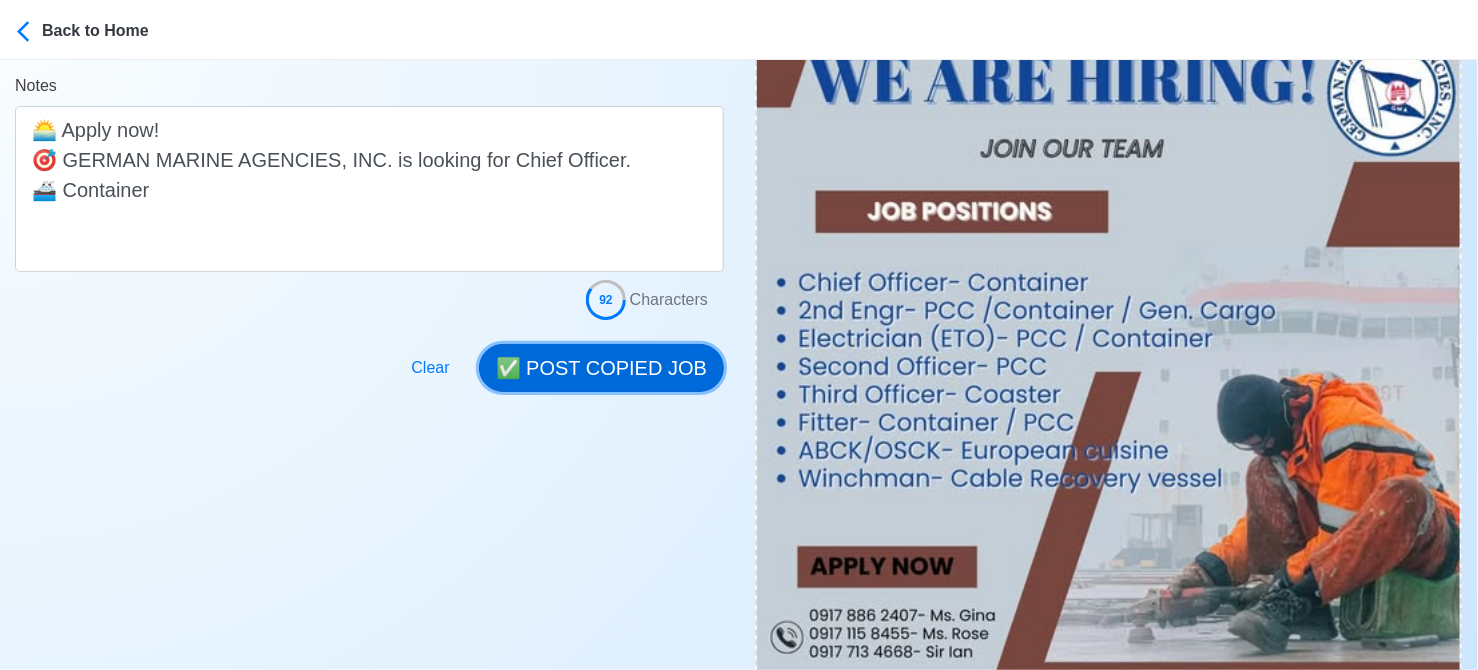 click on "✅ POST COPIED JOB" at bounding box center (601, 368) 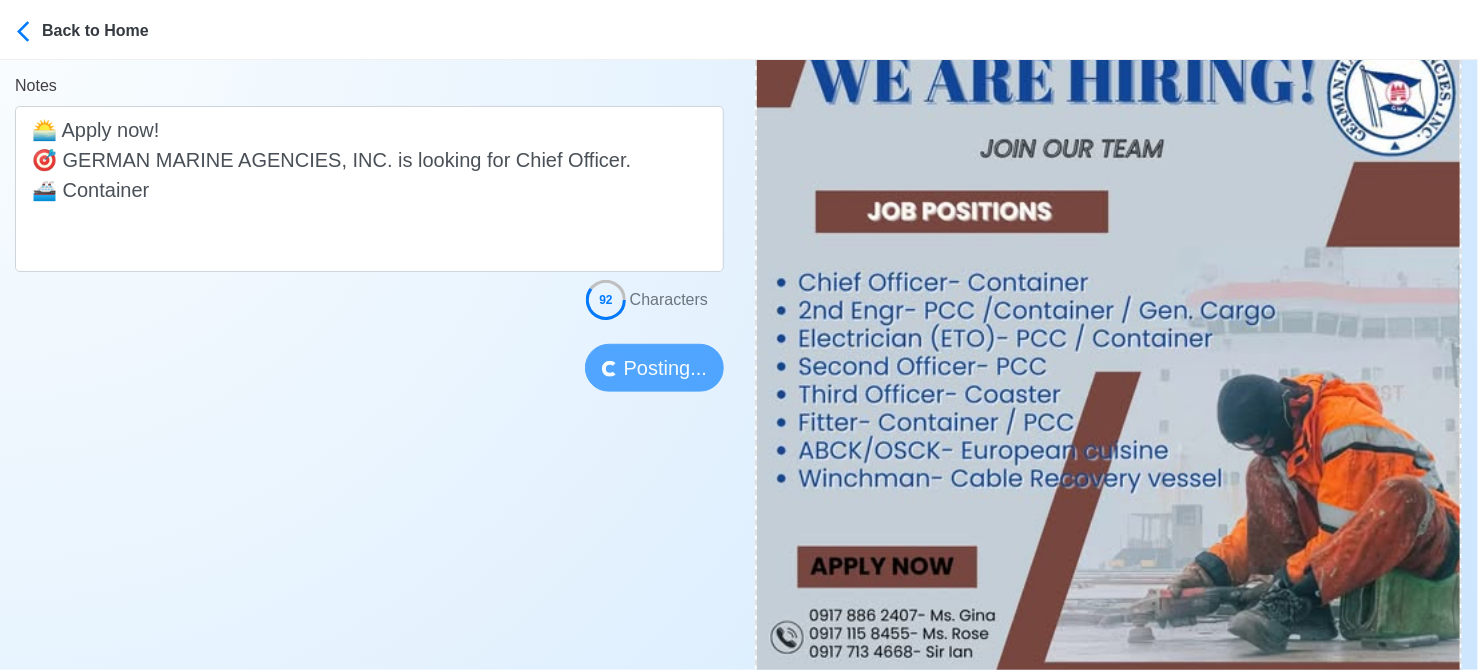 type 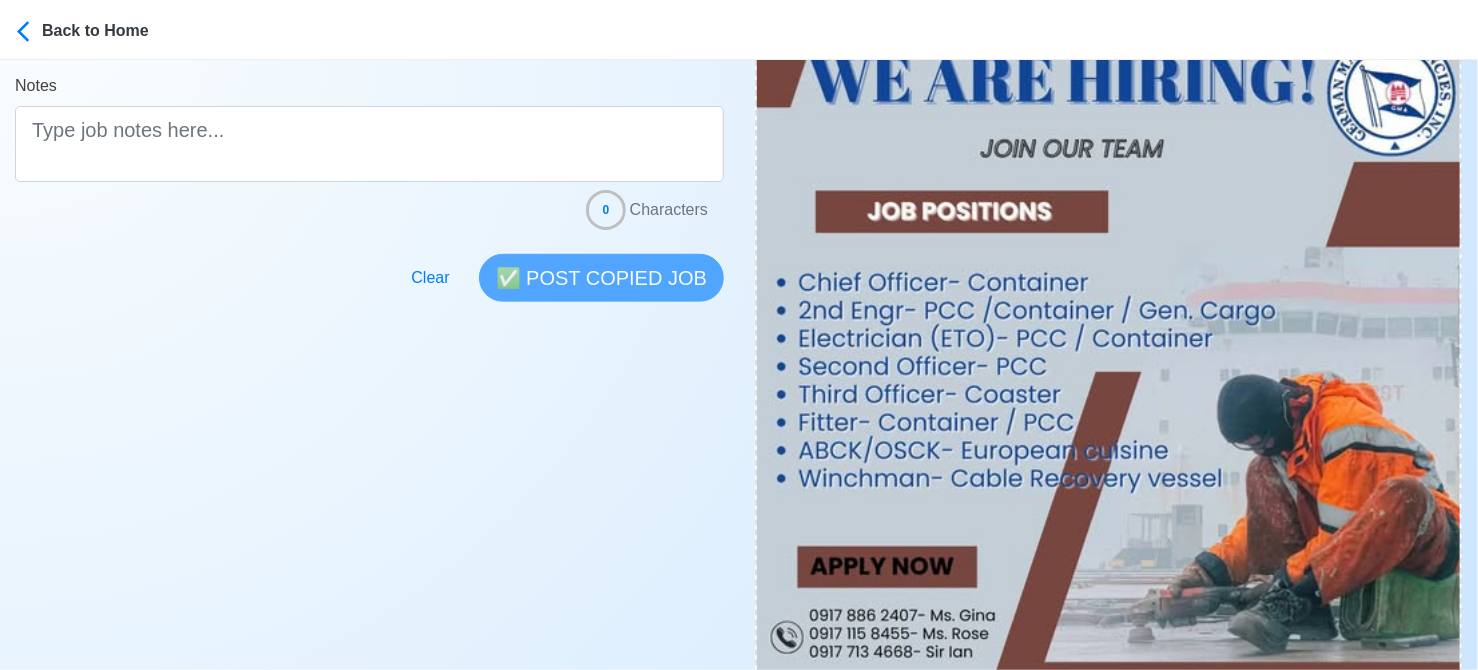 click on "Post Job   Jeyner Gil Job Post Header Position Master Chief Officer 2nd Officer 3rd Officer Junior Officer Chief Engineer 2nd Engineer 3rd Engineer 4th Engineer Gas Engineer Junior Engineer 1st Assistant Engineer 2nd Assistant Engineer 3rd Assistant Engineer ETO/ETR Electrician Electrical Engineer Oiler Fitter Welder Chief Cook Chef Cook Messman Wiper Rigger Ordinary Seaman Able Seaman Motorman Pumpman Bosun Cadet Reefer Mechanic Operator Repairman Painter Steward Waiter Others Company Vessel Type Date Posted       08/06/2025 Recipient Email Notes 0 Characters Clear ✅ POST COPIED JOB" at bounding box center [369, 73129] 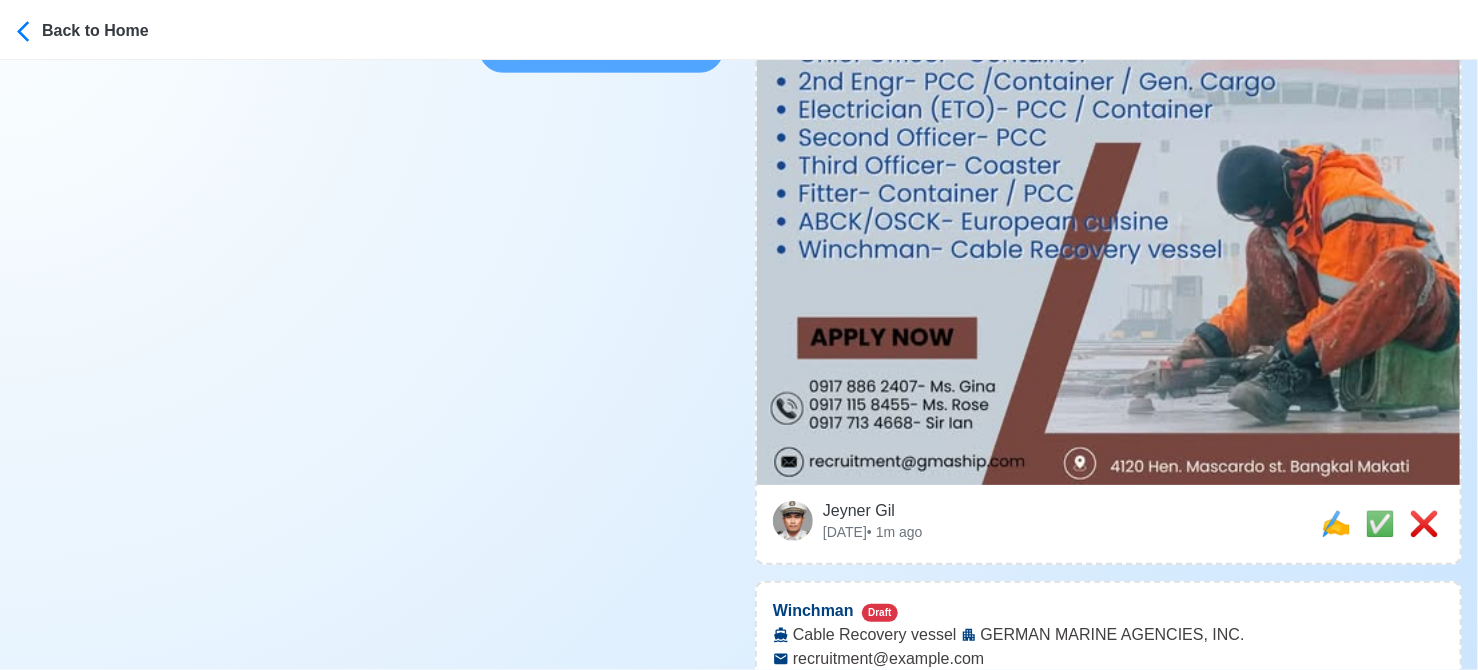 scroll, scrollTop: 900, scrollLeft: 0, axis: vertical 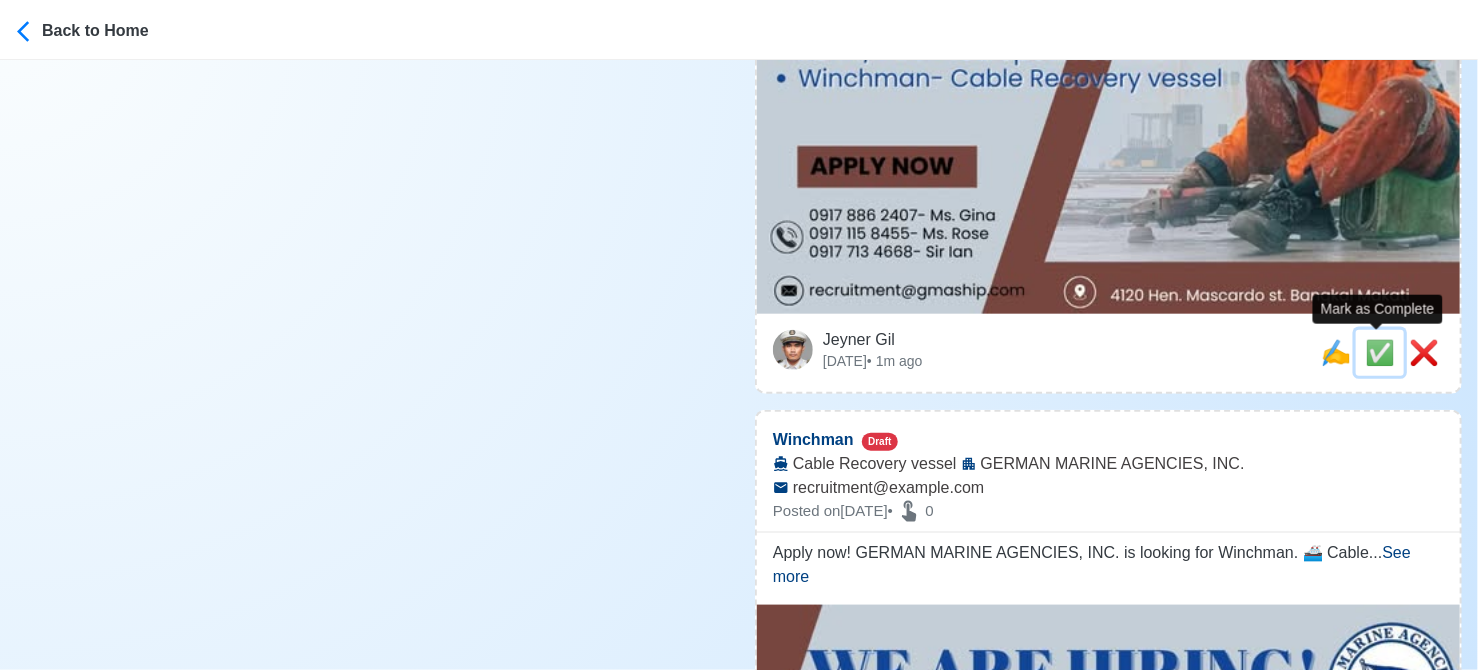 click on "✅" at bounding box center (1380, 352) 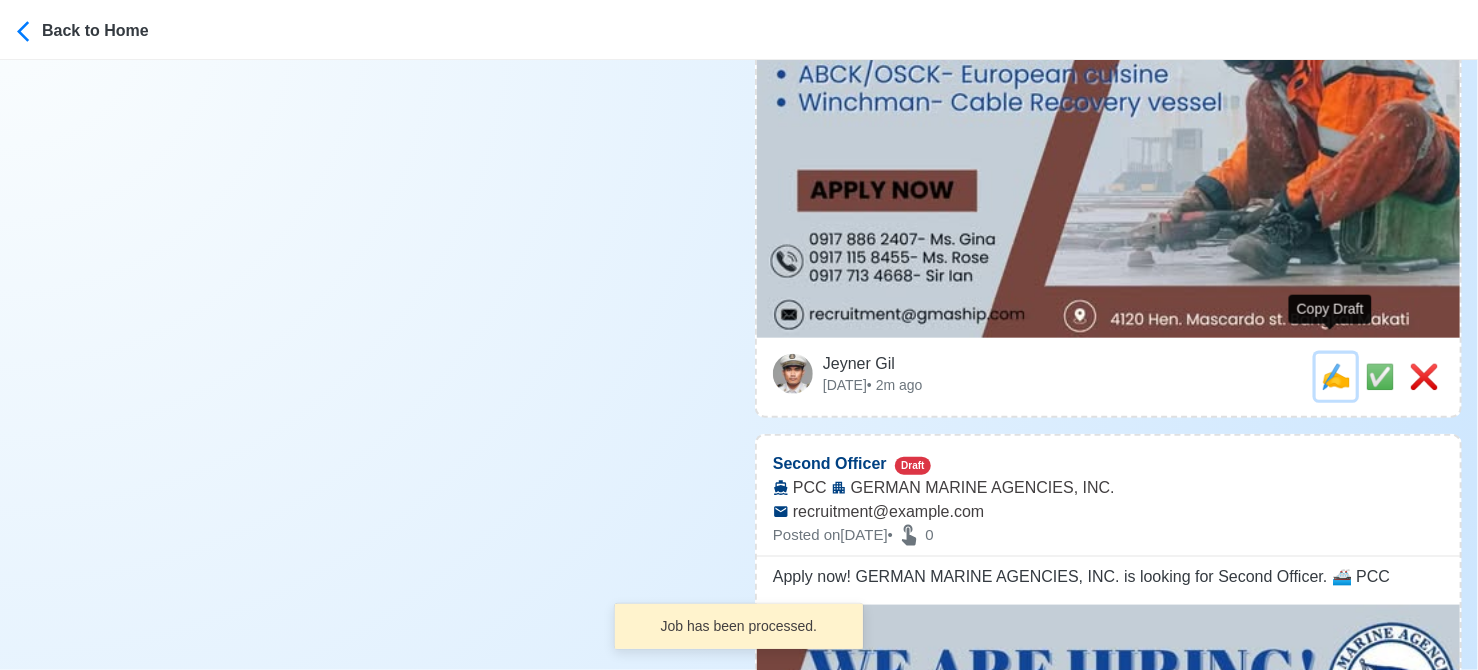 click on "✍️" at bounding box center (1336, 376) 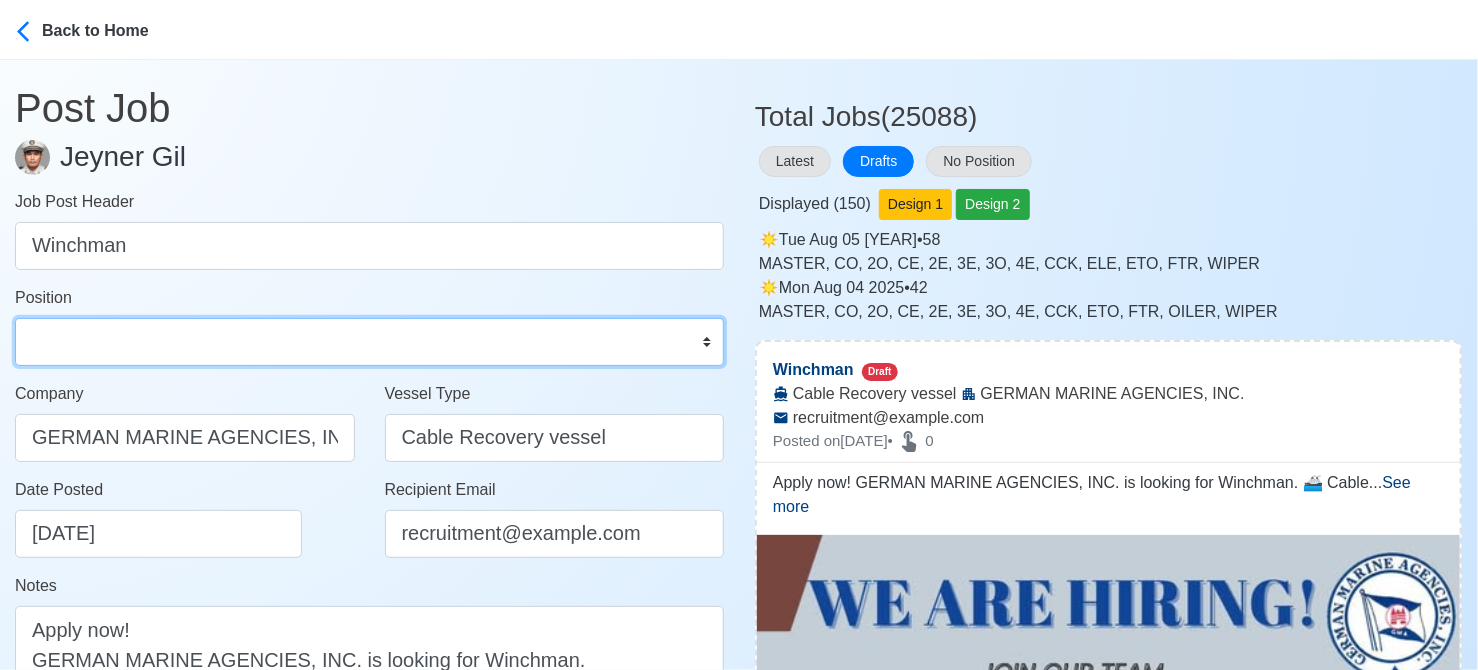 click on "Master Chief Officer 2nd Officer 3rd Officer Junior Officer Chief Engineer 2nd Engineer 3rd Engineer 4th Engineer Gas Engineer Junior Engineer 1st Assistant Engineer 2nd Assistant Engineer 3rd Assistant Engineer ETO/ETR Electrician Electrical Engineer Oiler Fitter Welder Chief Cook Chef Cook Messman Wiper Rigger Ordinary Seaman Able Seaman Motorman Pumpman Bosun Cadet Reefer Mechanic Operator Repairman Painter Steward Waiter Others" at bounding box center [369, 342] 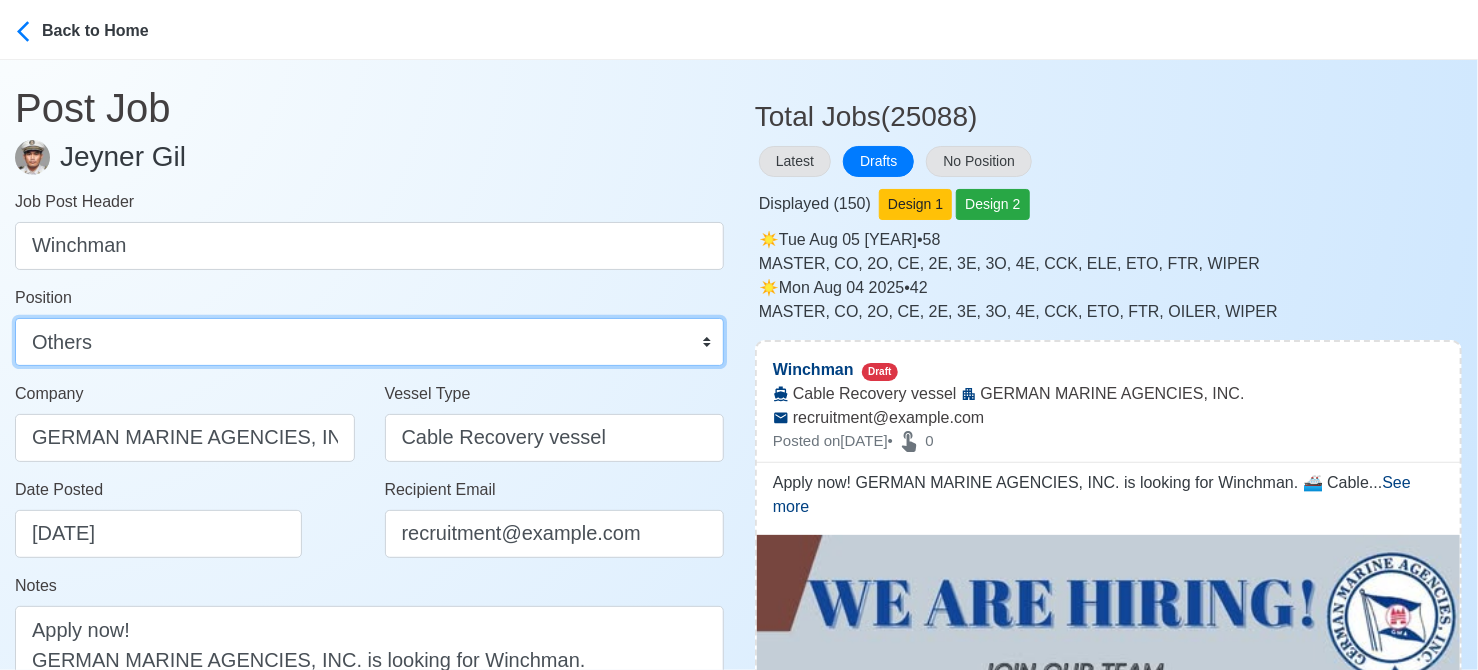click on "Master Chief Officer 2nd Officer 3rd Officer Junior Officer Chief Engineer 2nd Engineer 3rd Engineer 4th Engineer Gas Engineer Junior Engineer 1st Assistant Engineer 2nd Assistant Engineer 3rd Assistant Engineer ETO/ETR Electrician Electrical Engineer Oiler Fitter Welder Chief Cook Chef Cook Messman Wiper Rigger Ordinary Seaman Able Seaman Motorman Pumpman Bosun Cadet Reefer Mechanic Operator Repairman Painter Steward Waiter Others" at bounding box center (369, 342) 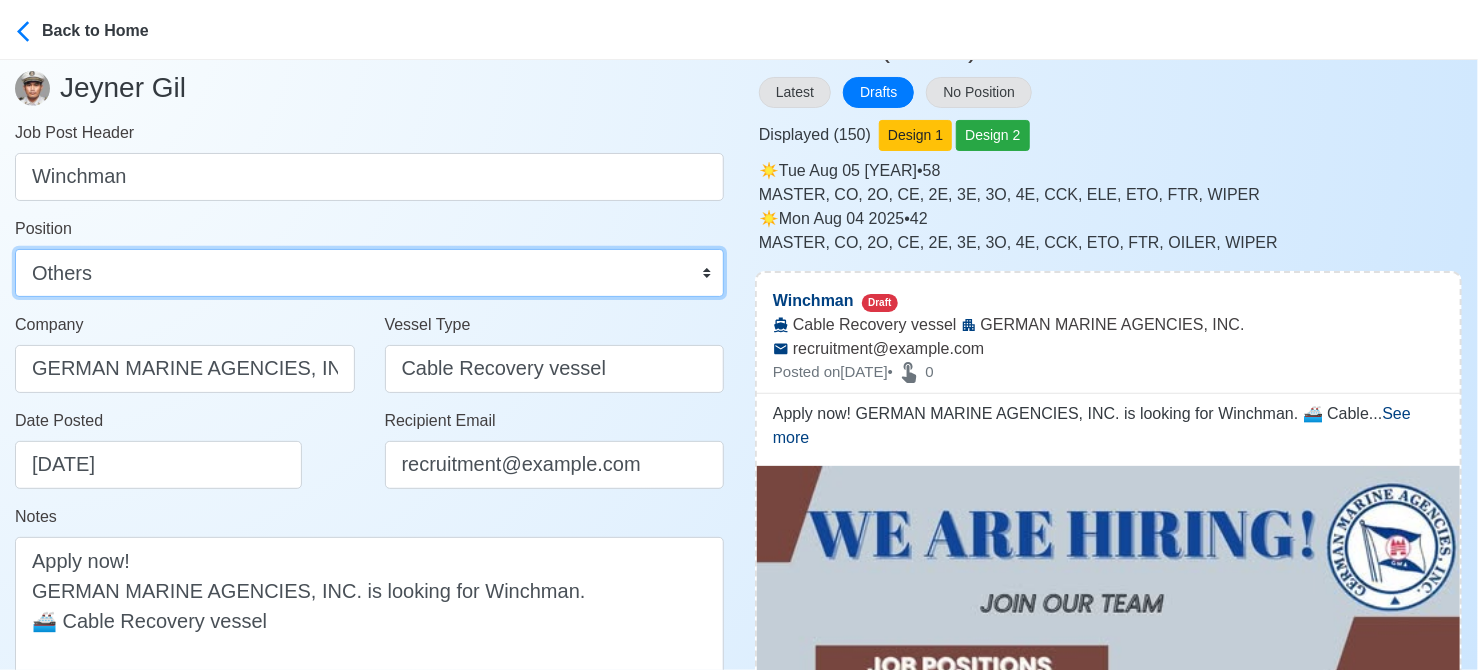 scroll, scrollTop: 400, scrollLeft: 0, axis: vertical 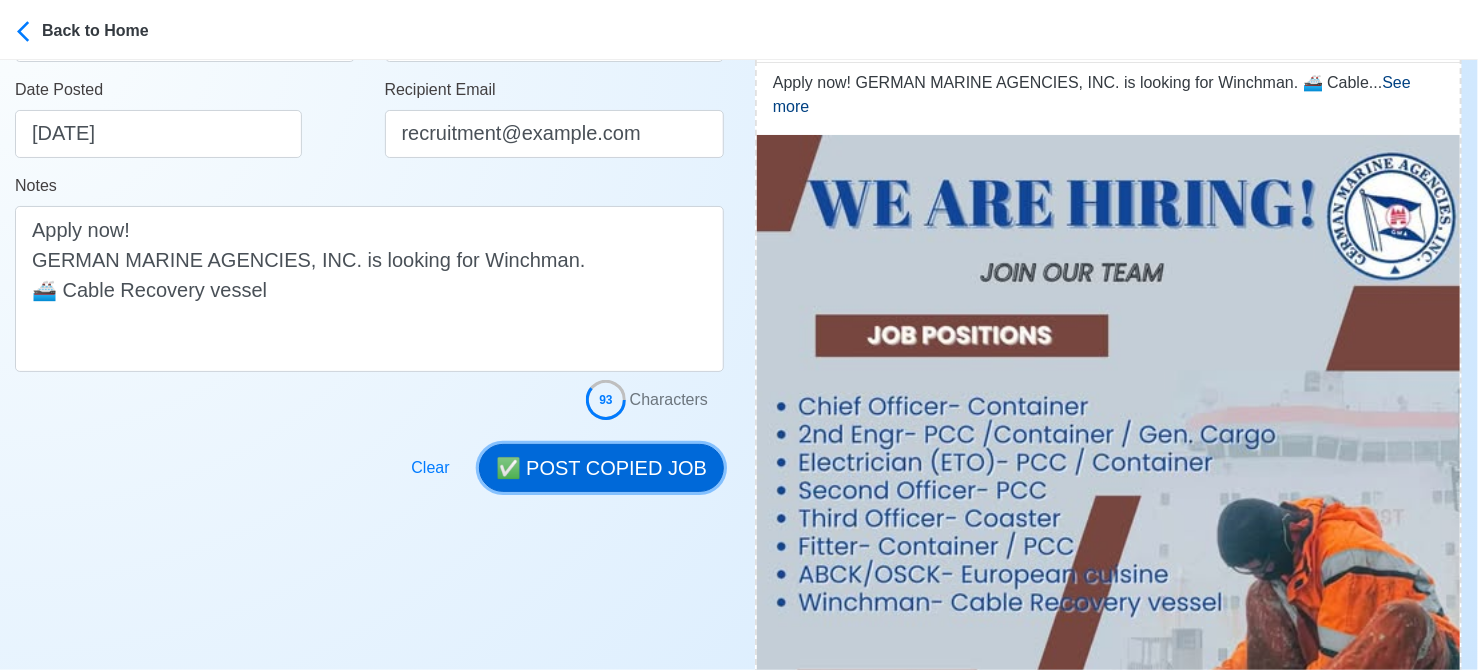 click on "✅ POST COPIED JOB" at bounding box center [601, 468] 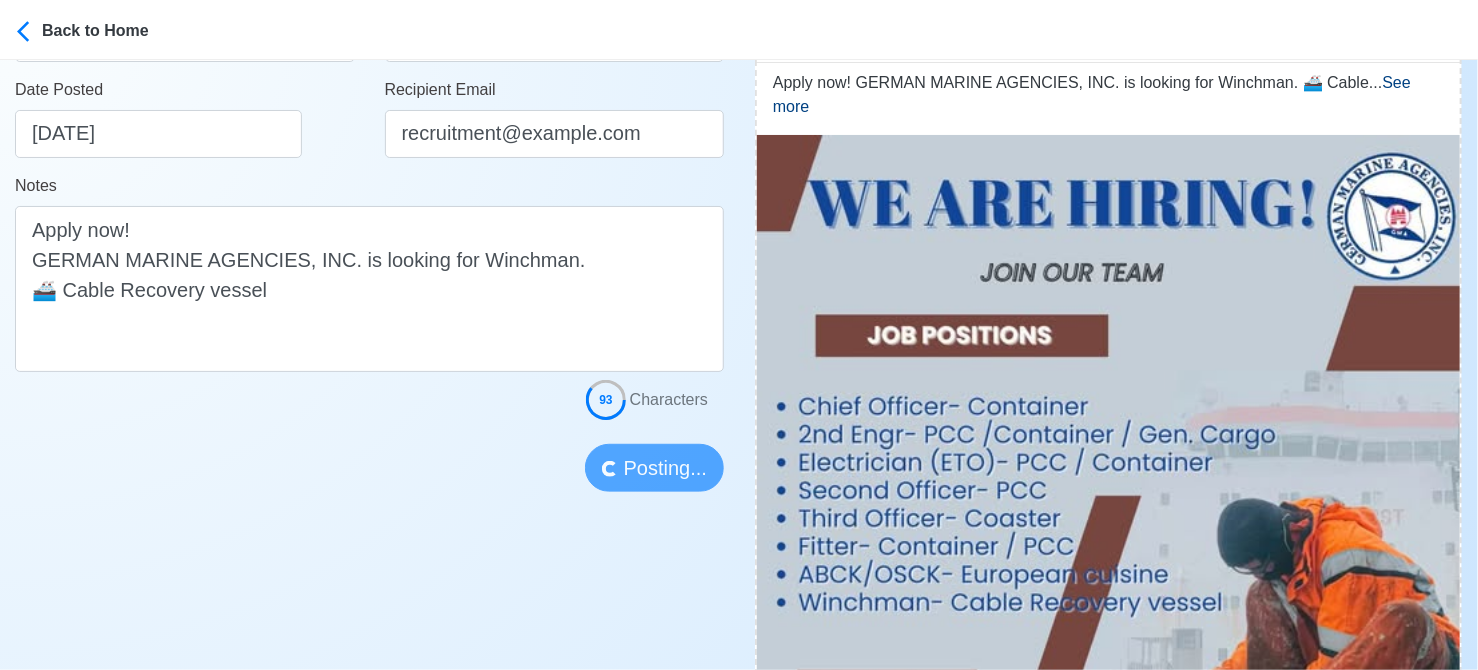 type 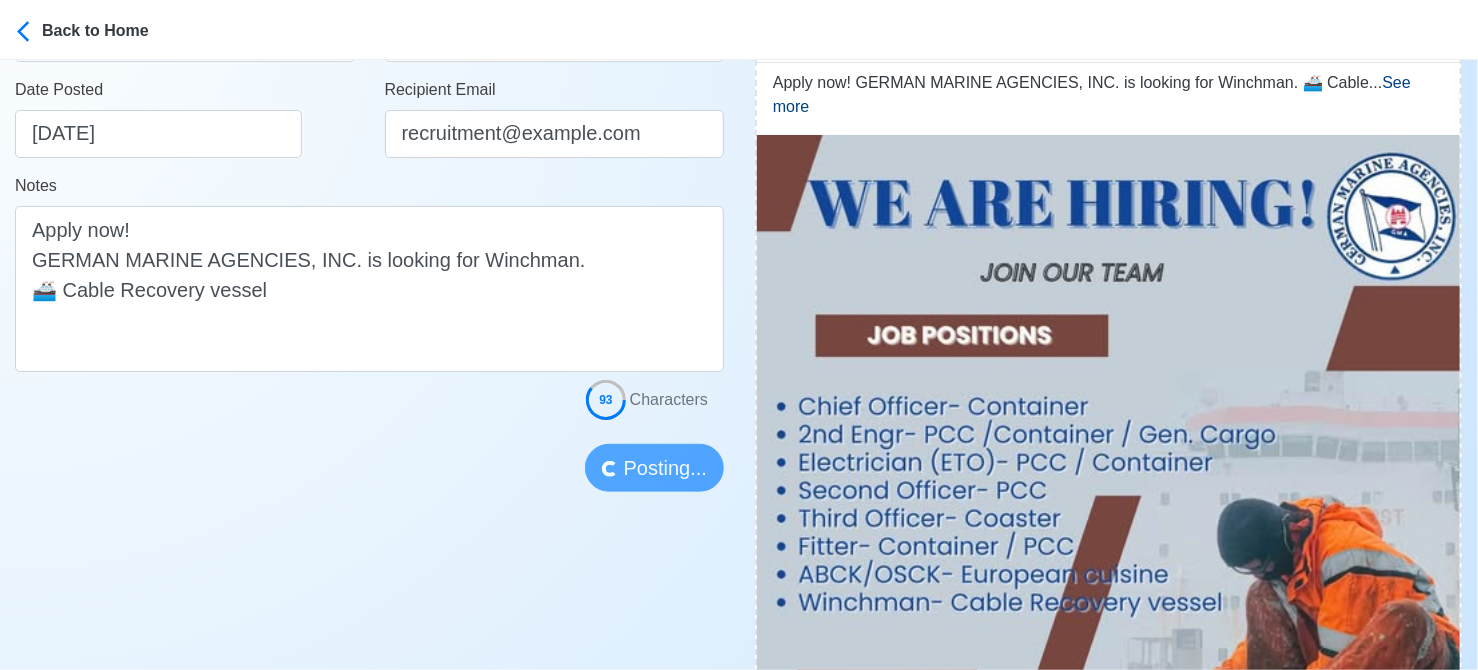 type 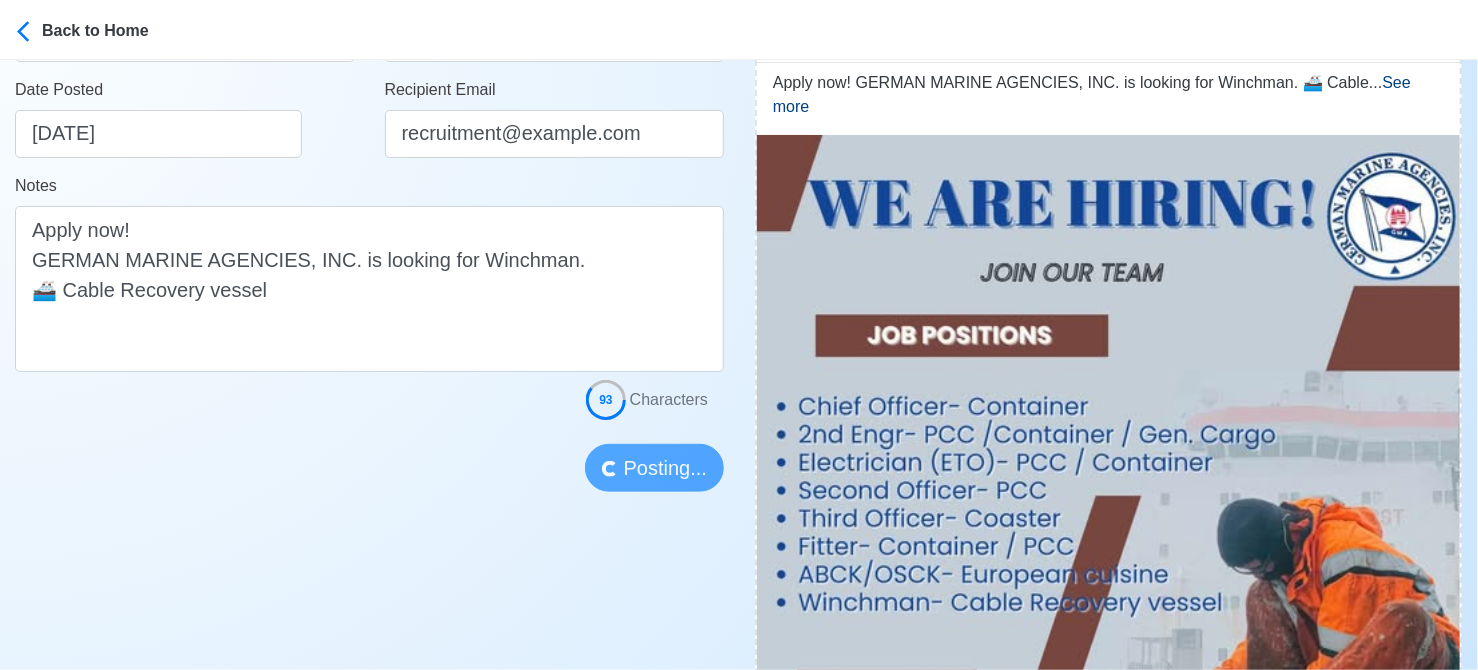 type 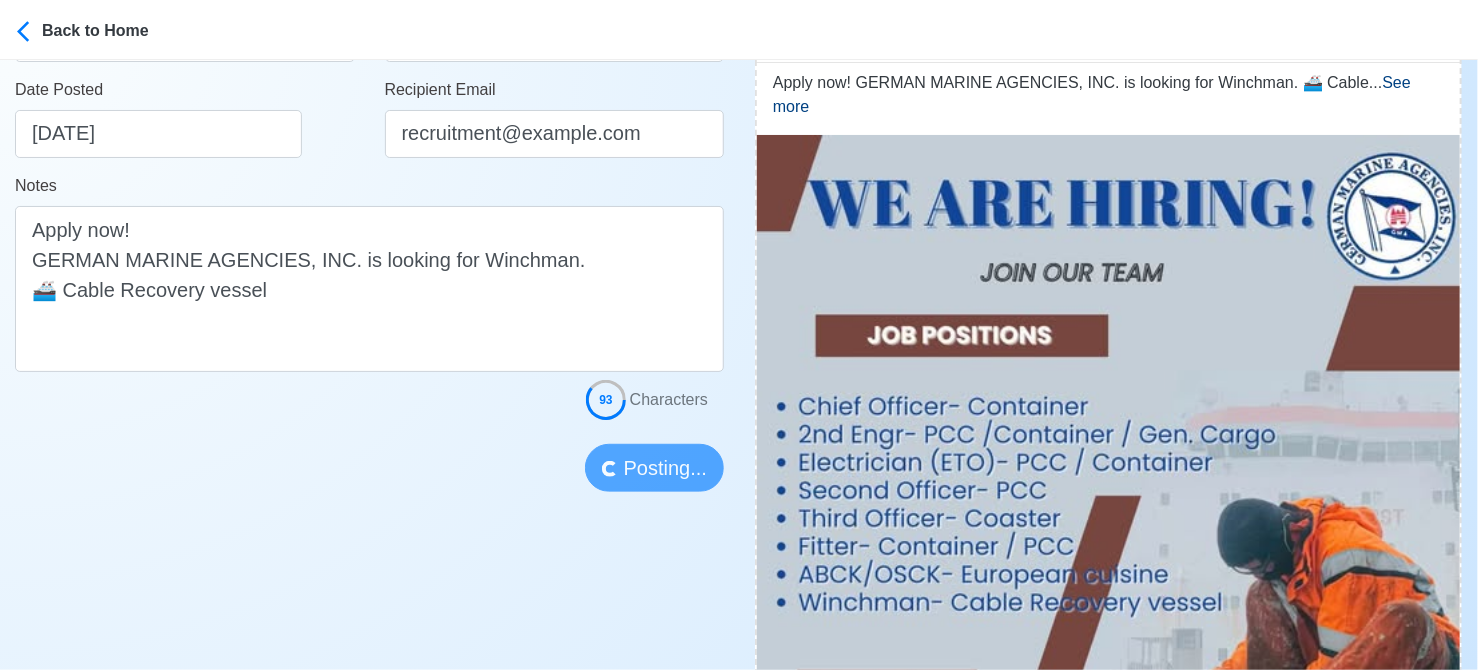 type 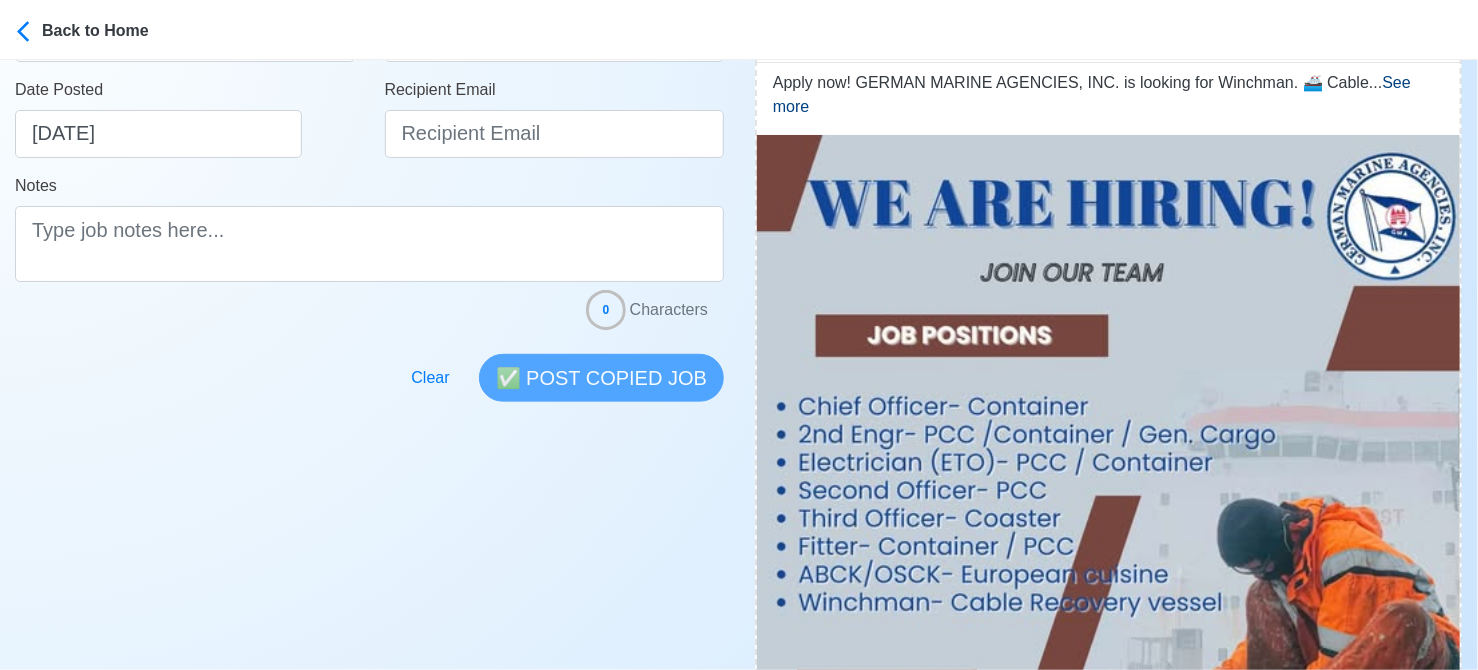 click on "Date Posted       08/06/2025" at bounding box center [185, 126] 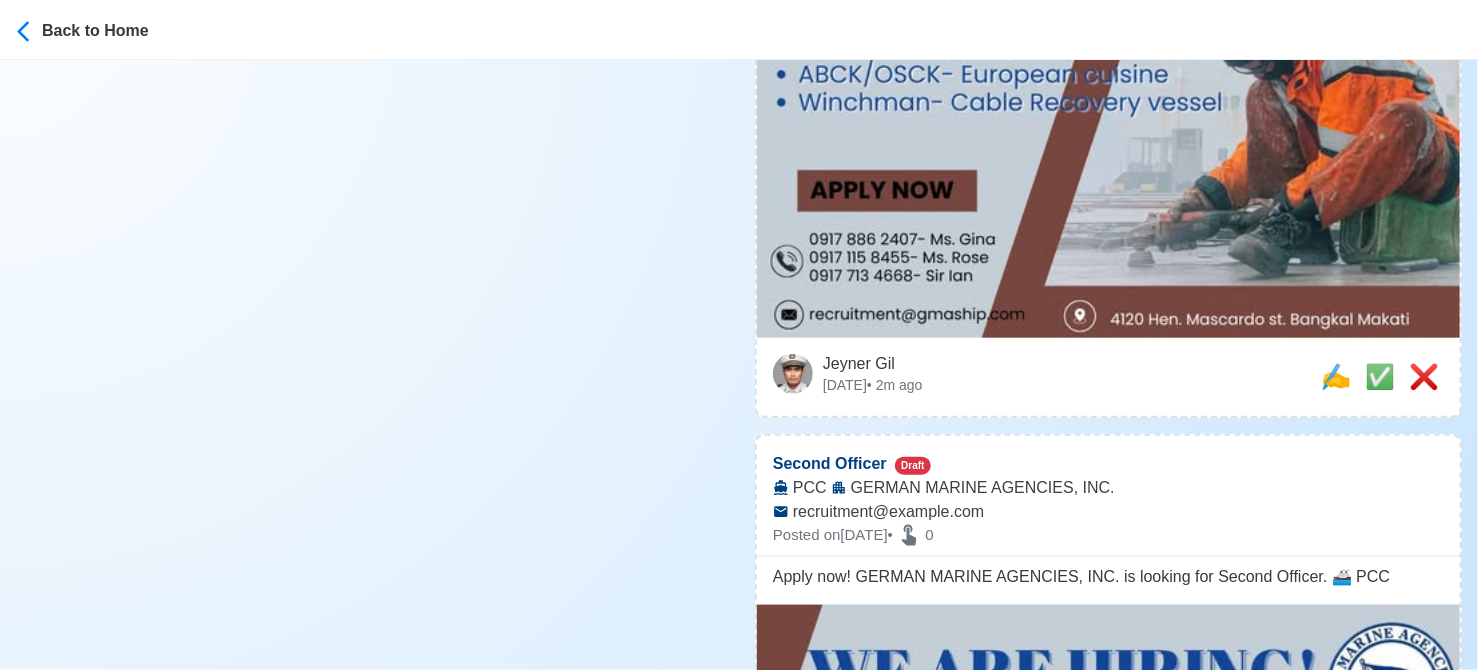 scroll, scrollTop: 1100, scrollLeft: 0, axis: vertical 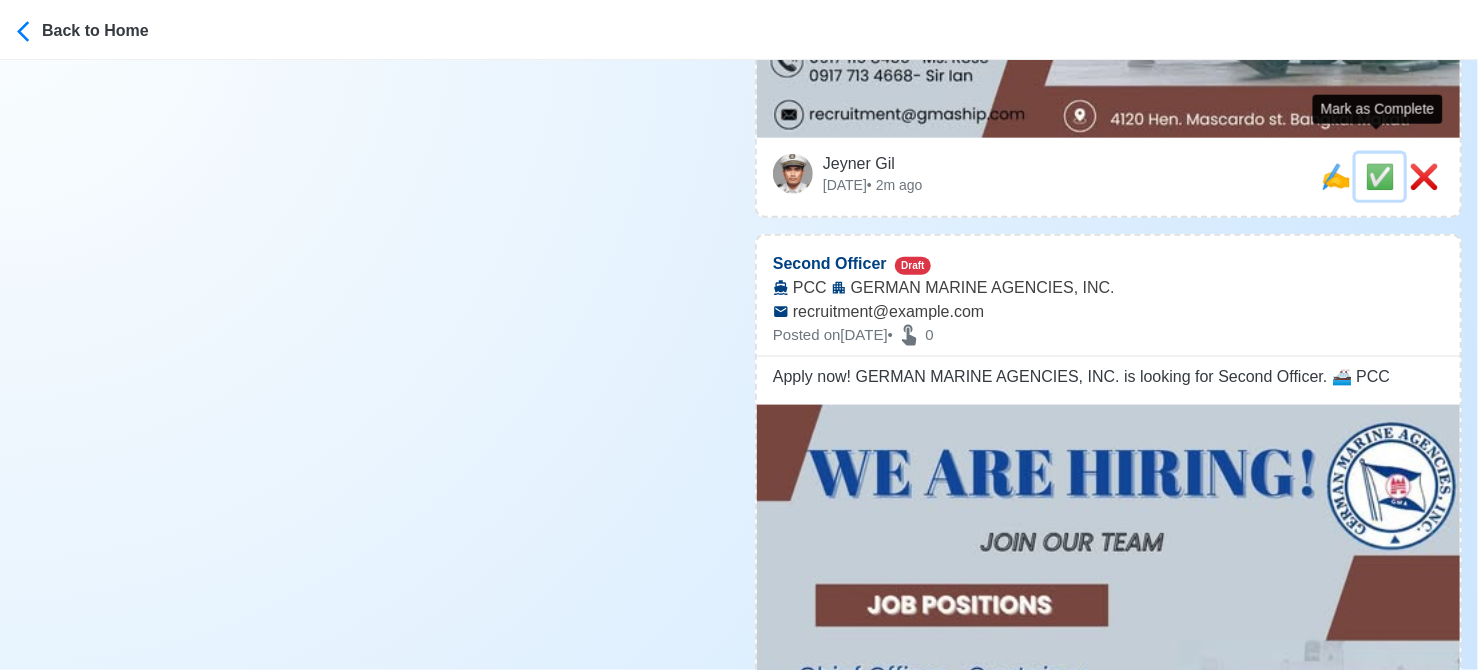 click on "✅" at bounding box center (1380, 176) 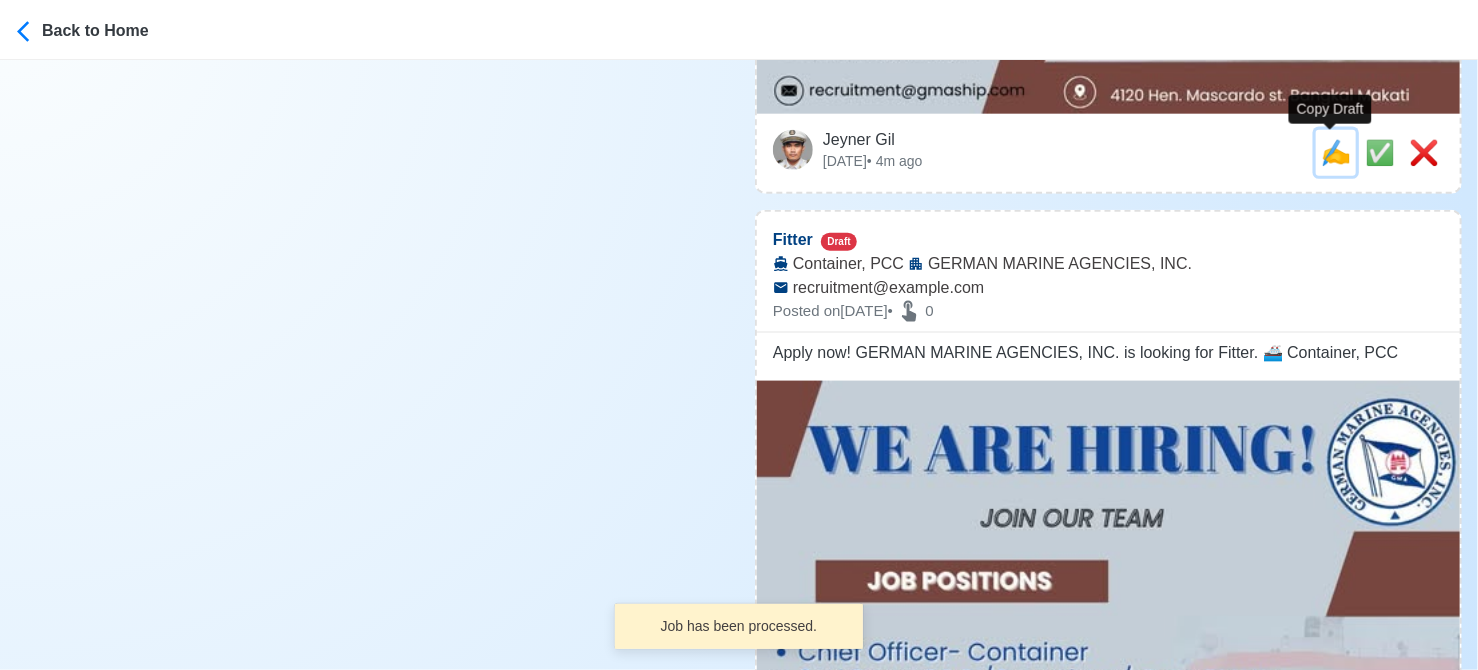 click on "✍️" at bounding box center [1336, 152] 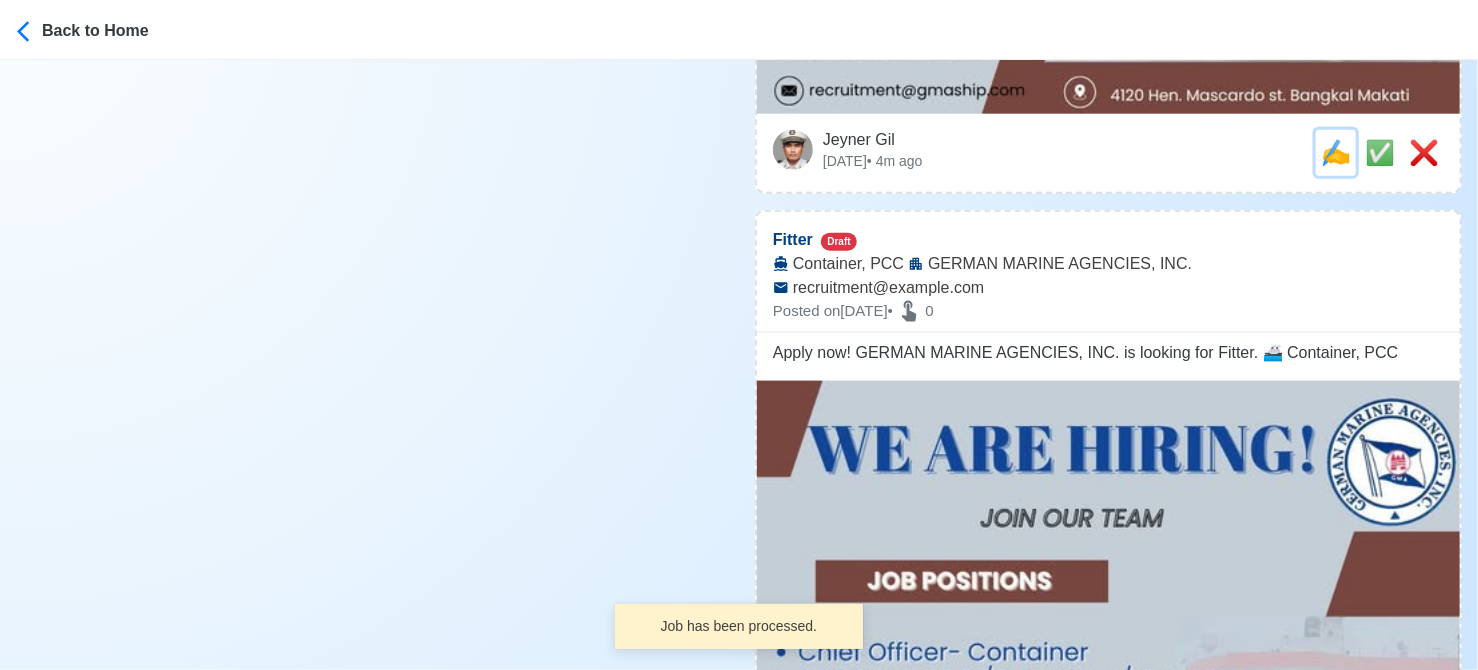 scroll, scrollTop: 0, scrollLeft: 0, axis: both 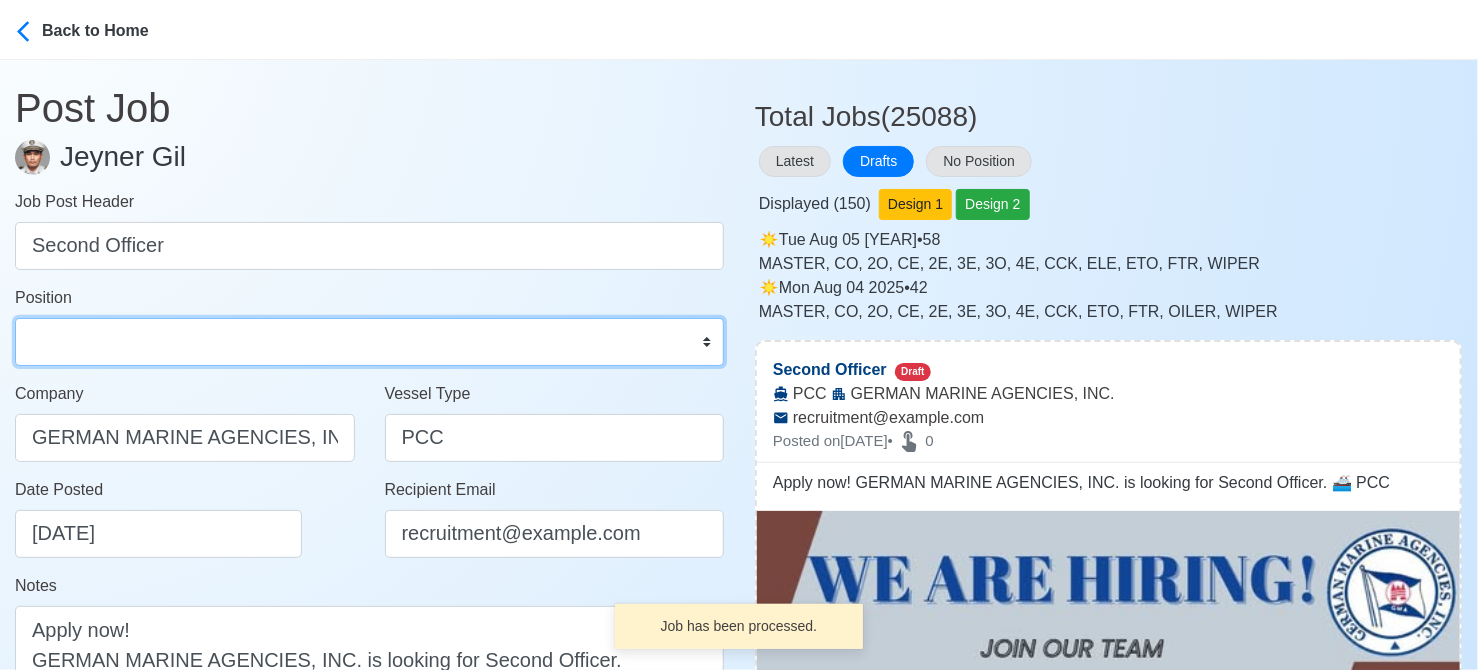 click on "Master Chief Officer 2nd Officer 3rd Officer Junior Officer Chief Engineer 2nd Engineer 3rd Engineer 4th Engineer Gas Engineer Junior Engineer 1st Assistant Engineer 2nd Assistant Engineer 3rd Assistant Engineer ETO/ETR Electrician Electrical Engineer Oiler Fitter Welder Chief Cook Chef Cook Messman Wiper Rigger Ordinary Seaman Able Seaman Motorman Pumpman Bosun Cadet Reefer Mechanic Operator Repairman Painter Steward Waiter Others" at bounding box center (369, 342) 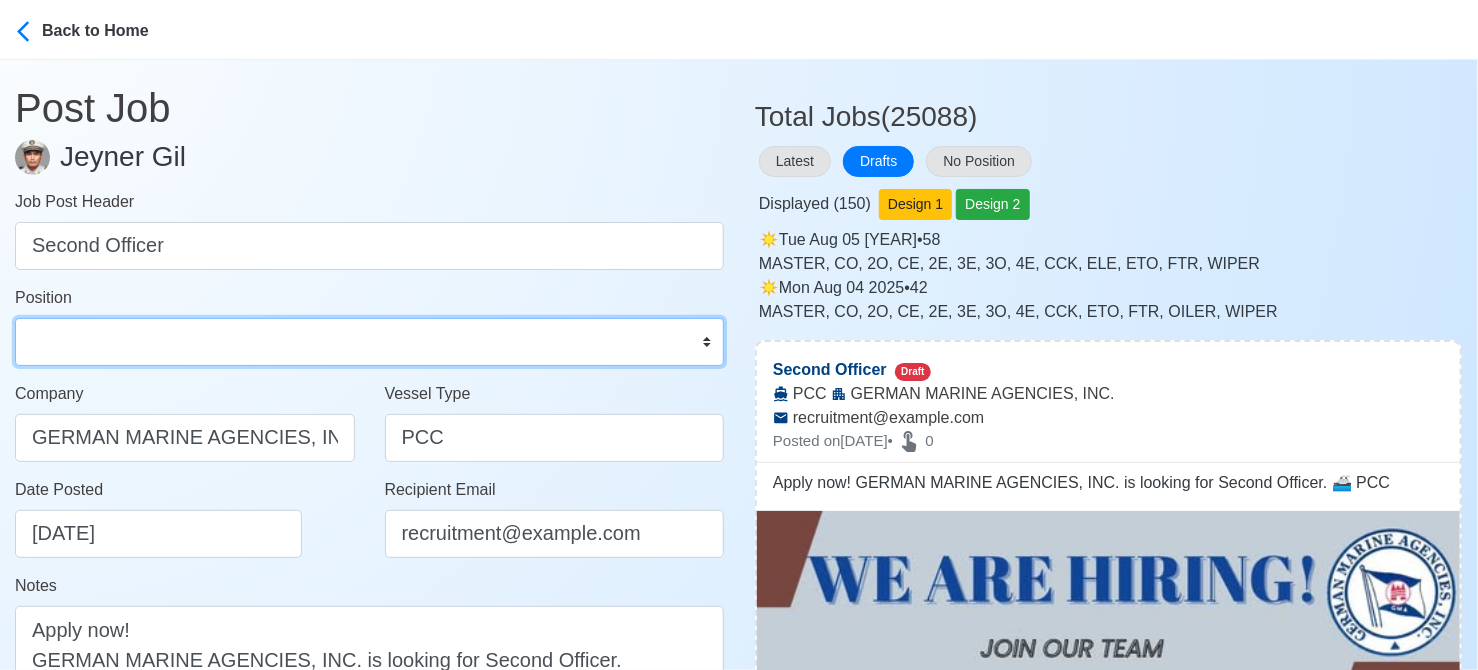 select on "2nd Officer" 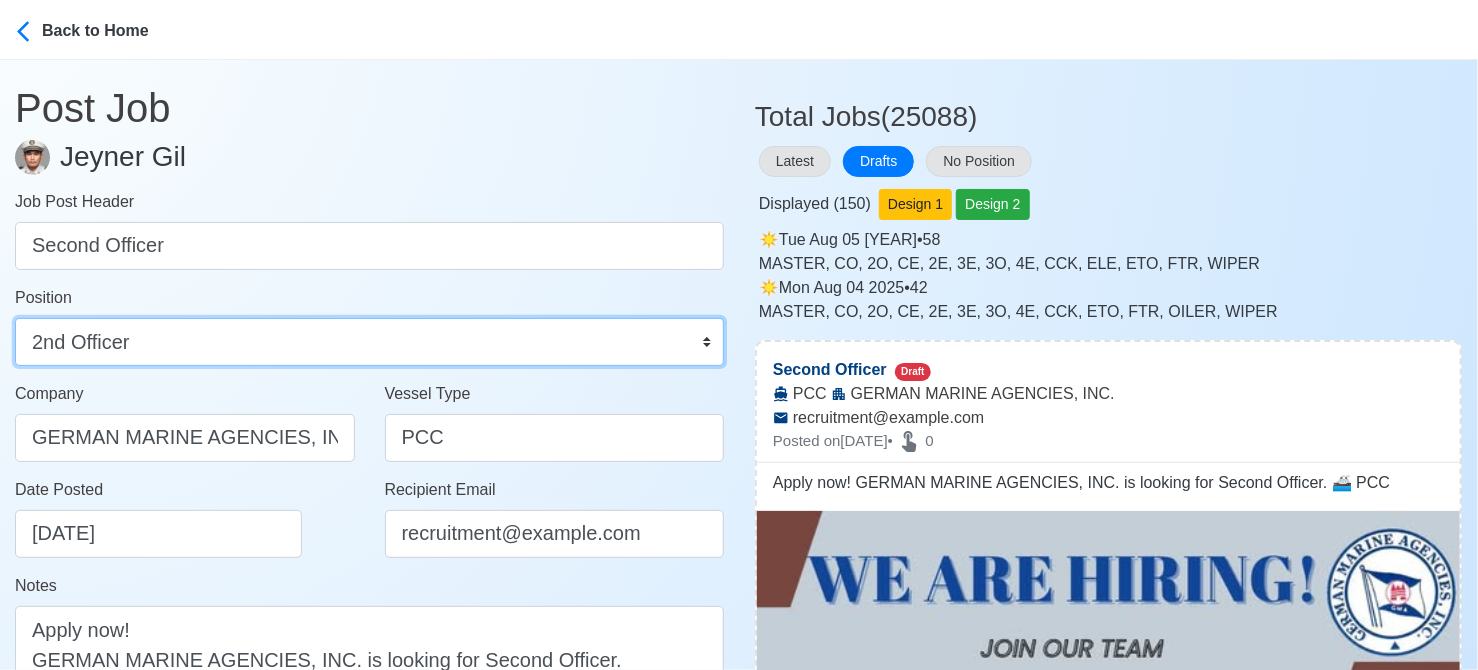 click on "Master Chief Officer 2nd Officer 3rd Officer Junior Officer Chief Engineer 2nd Engineer 3rd Engineer 4th Engineer Gas Engineer Junior Engineer 1st Assistant Engineer 2nd Assistant Engineer 3rd Assistant Engineer ETO/ETR Electrician Electrical Engineer Oiler Fitter Welder Chief Cook Chef Cook Messman Wiper Rigger Ordinary Seaman Able Seaman Motorman Pumpman Bosun Cadet Reefer Mechanic Operator Repairman Painter Steward Waiter Others" at bounding box center (369, 342) 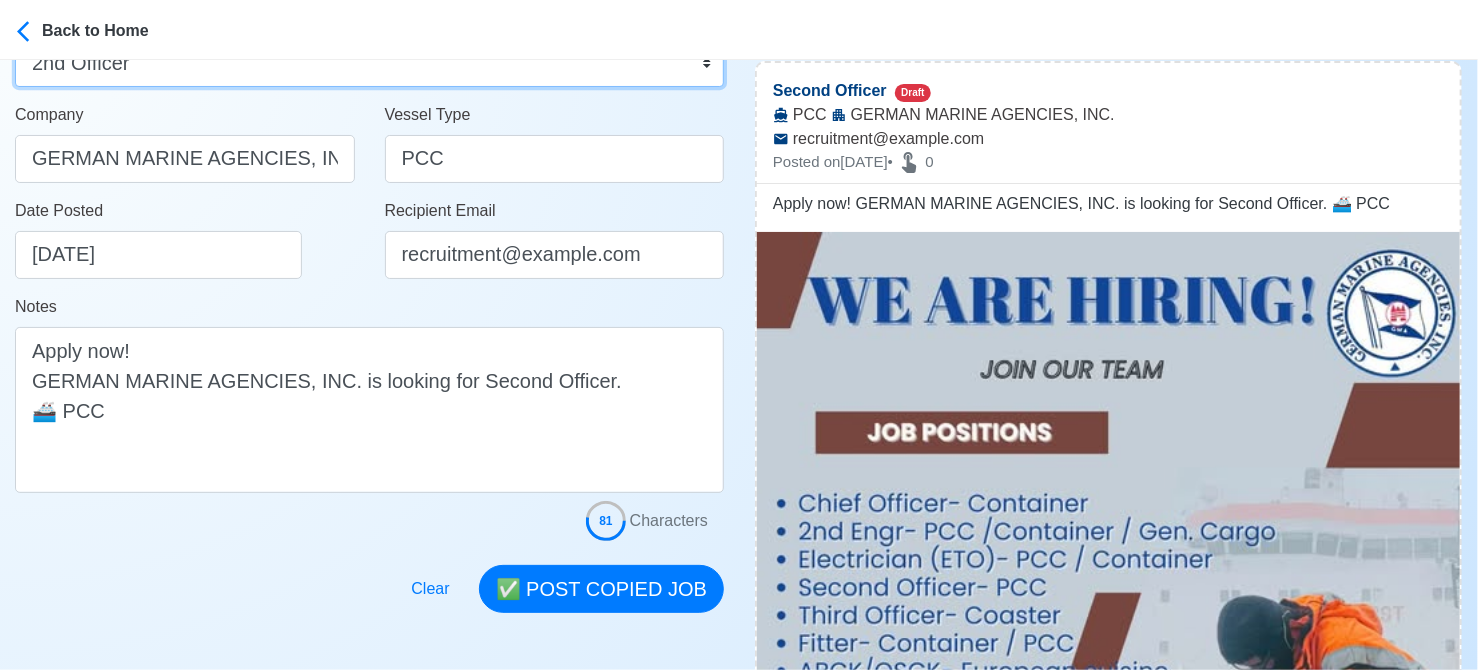 scroll, scrollTop: 300, scrollLeft: 0, axis: vertical 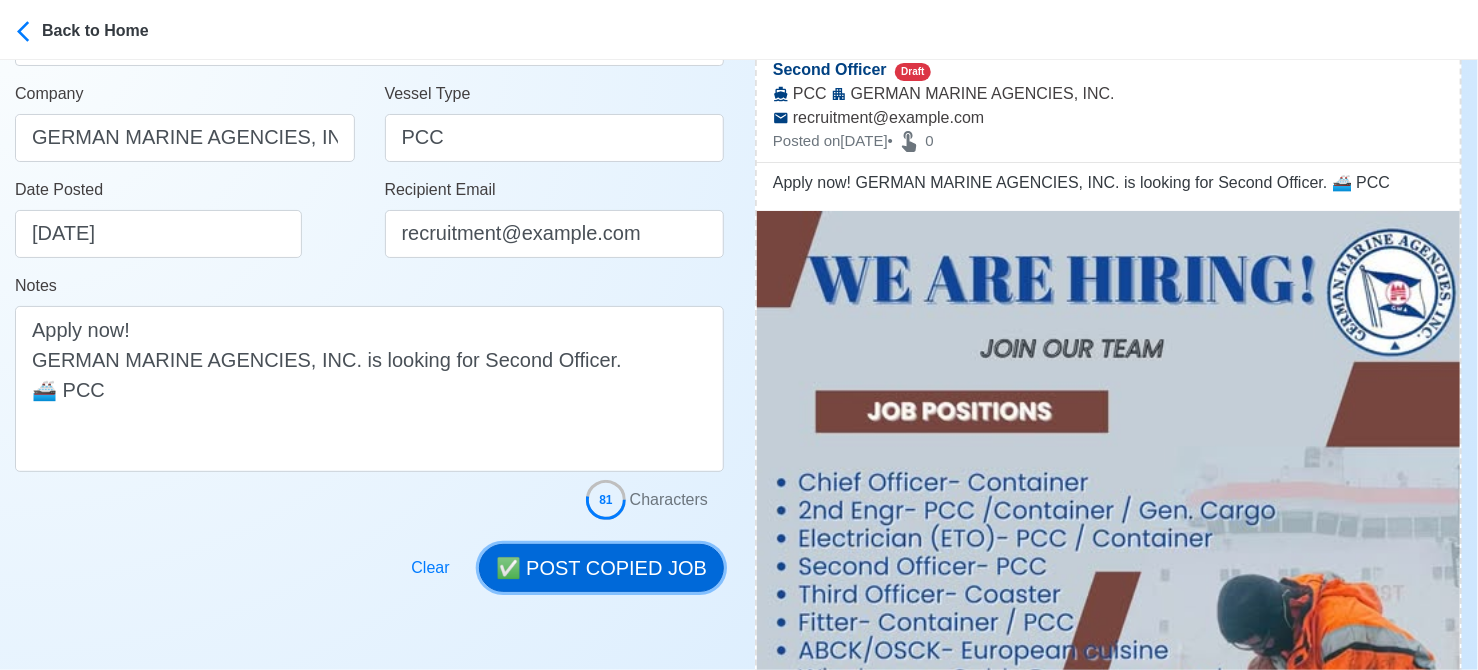 click on "✅ POST COPIED JOB" at bounding box center (601, 568) 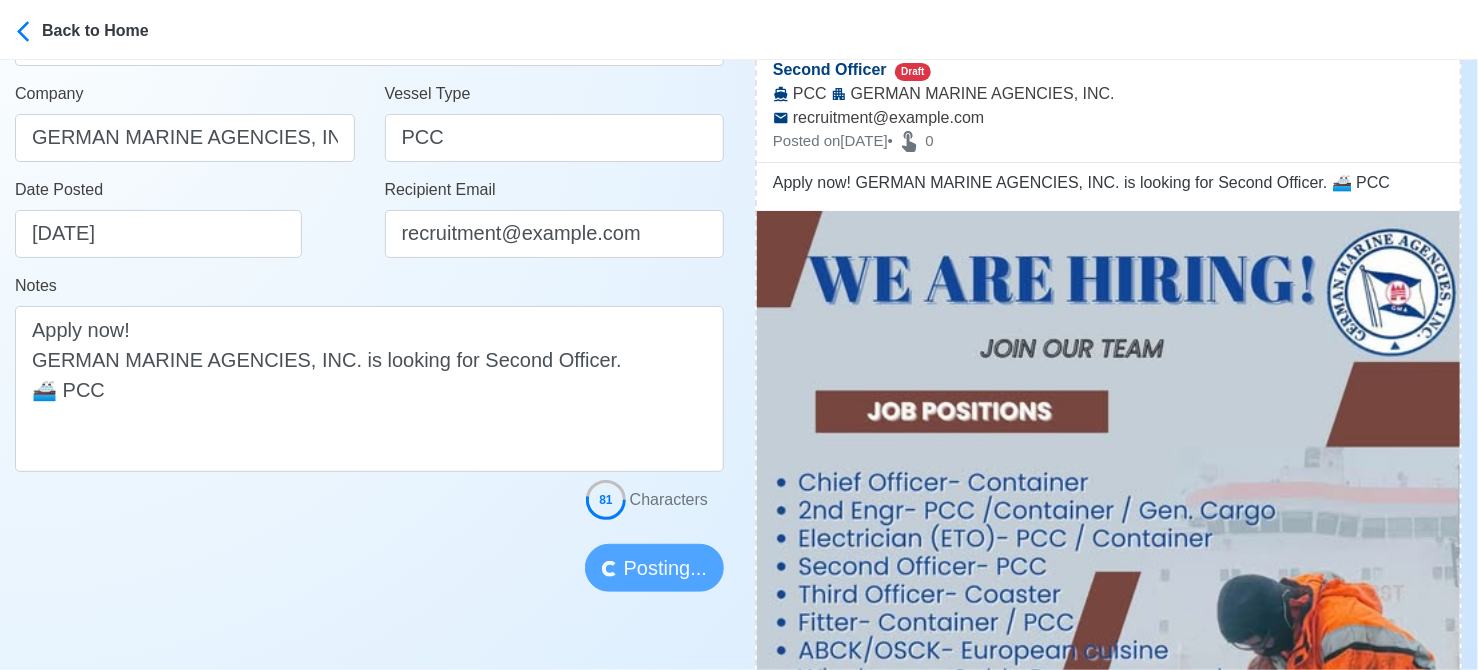type 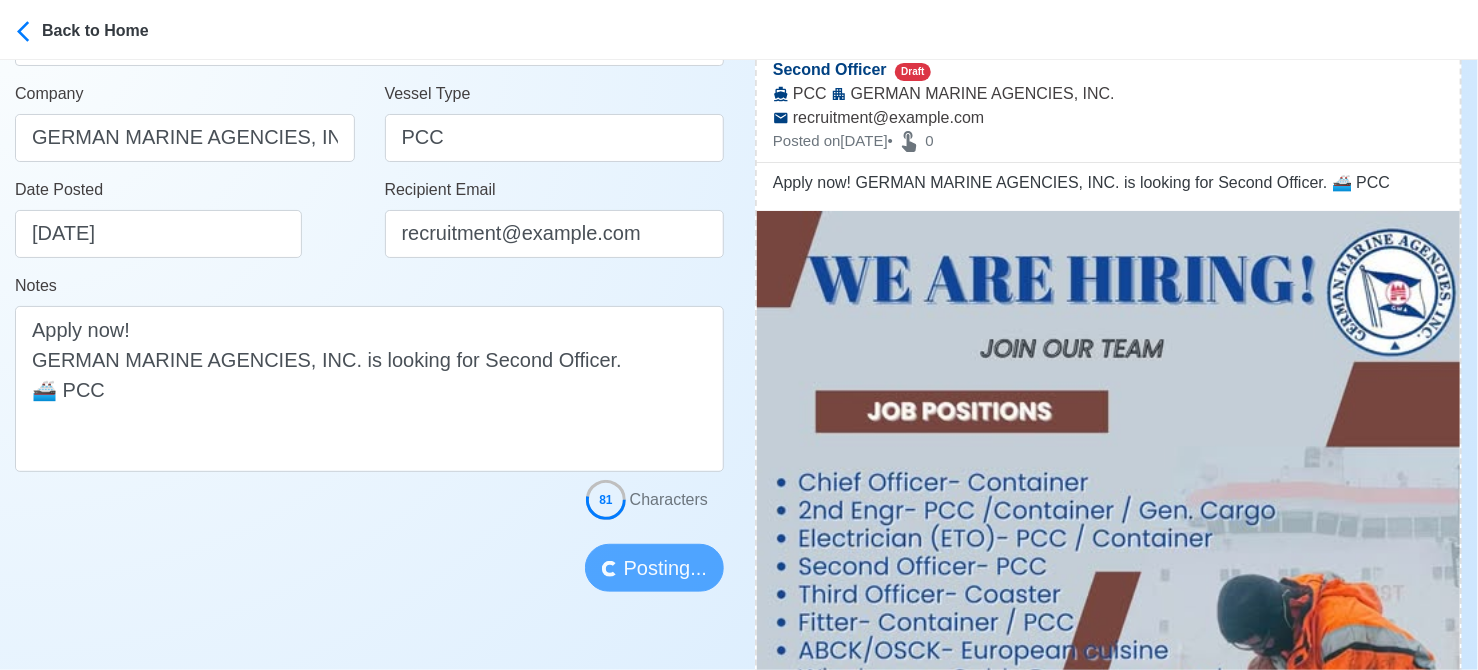 type 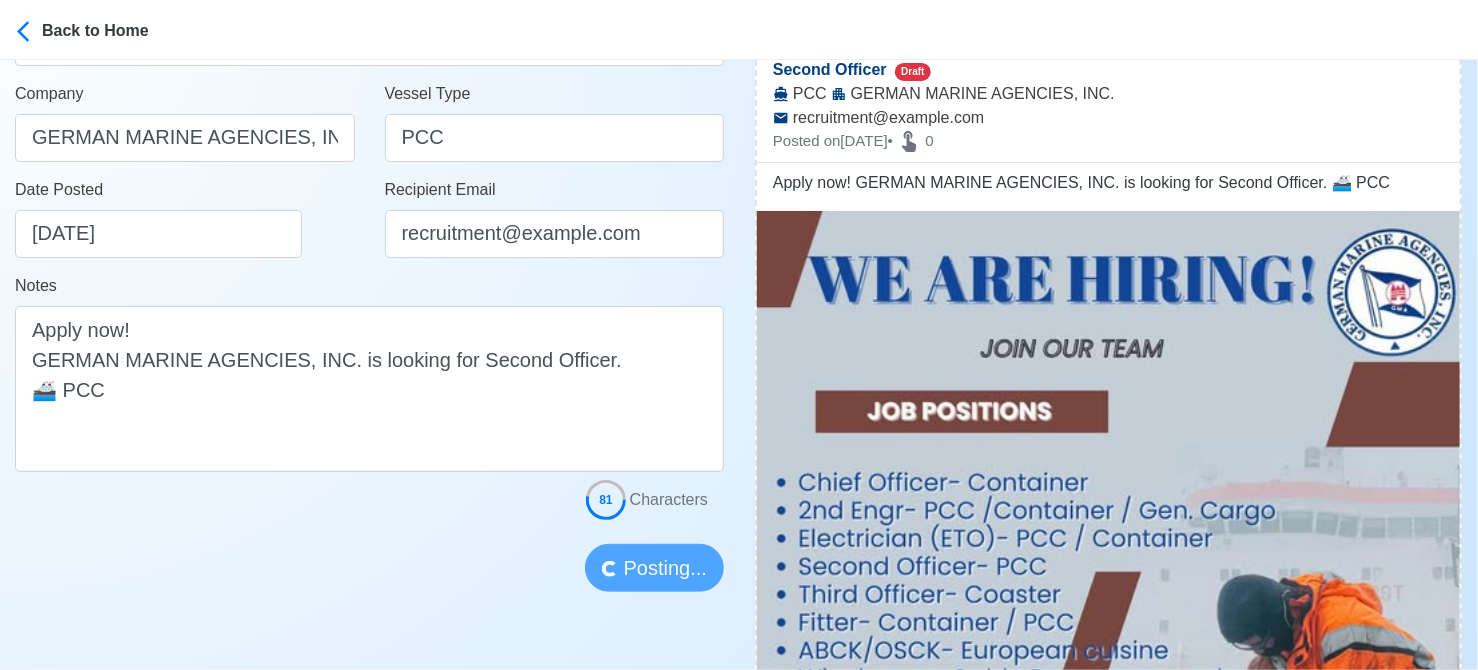 type 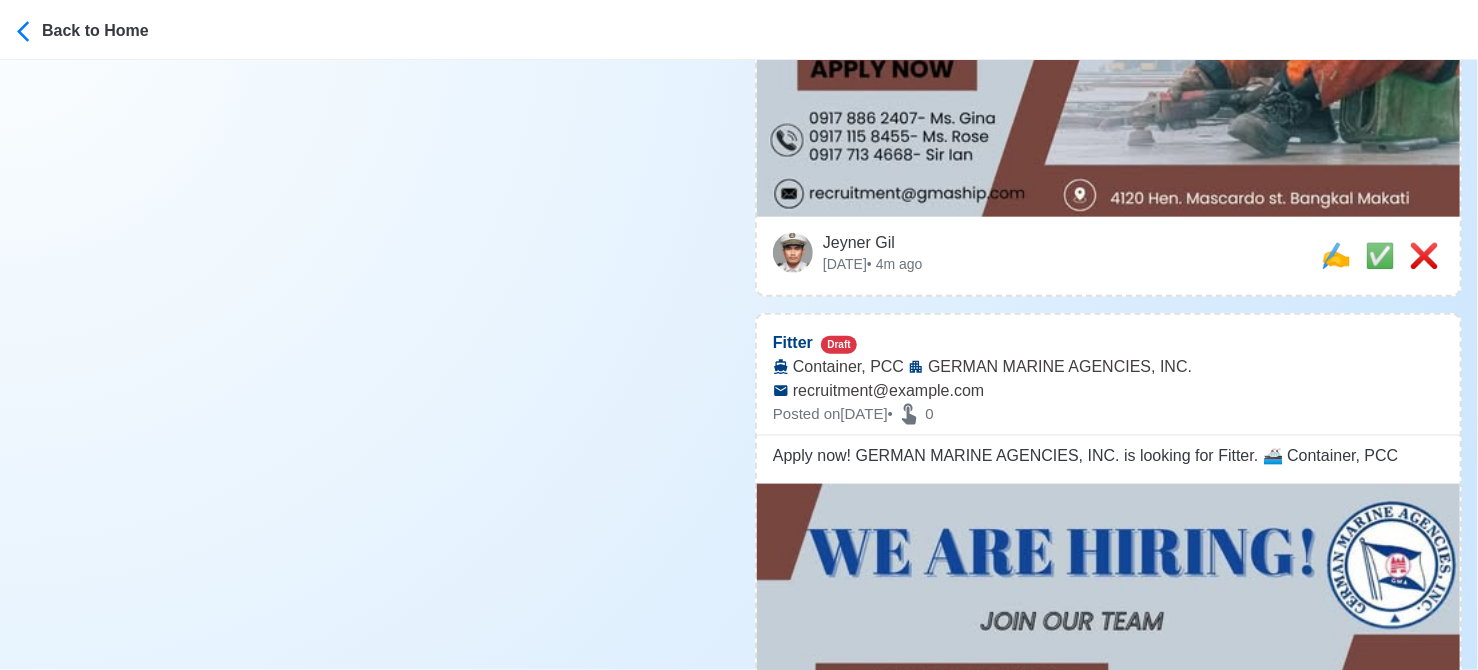 scroll, scrollTop: 1000, scrollLeft: 0, axis: vertical 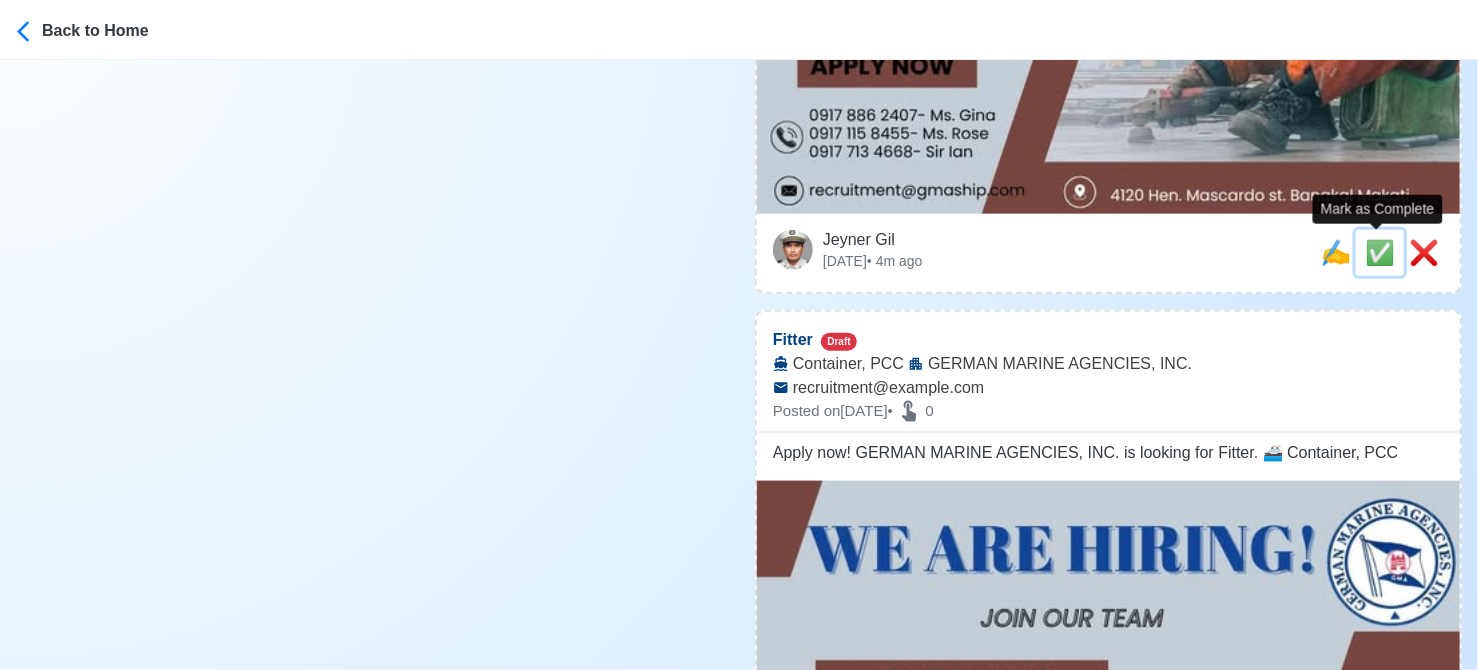 click on "✅" at bounding box center (1380, 252) 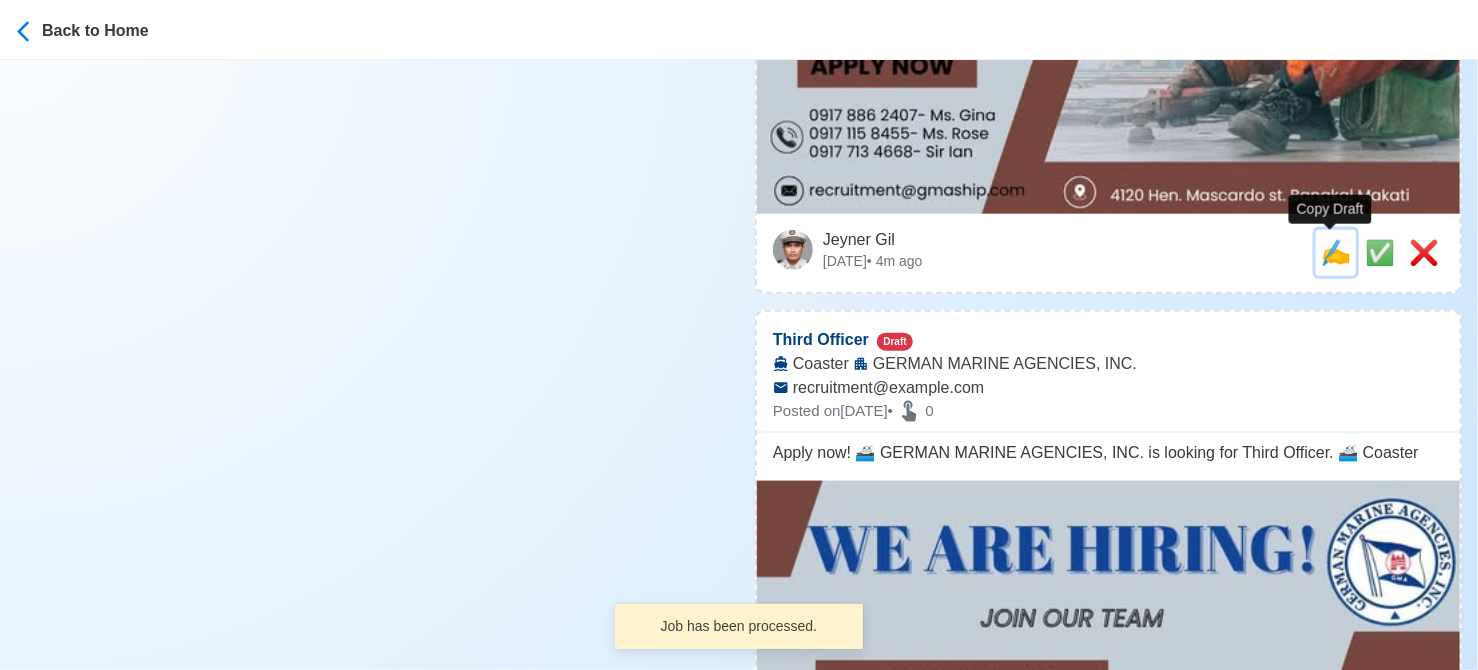 click on "✍️" at bounding box center [1336, 252] 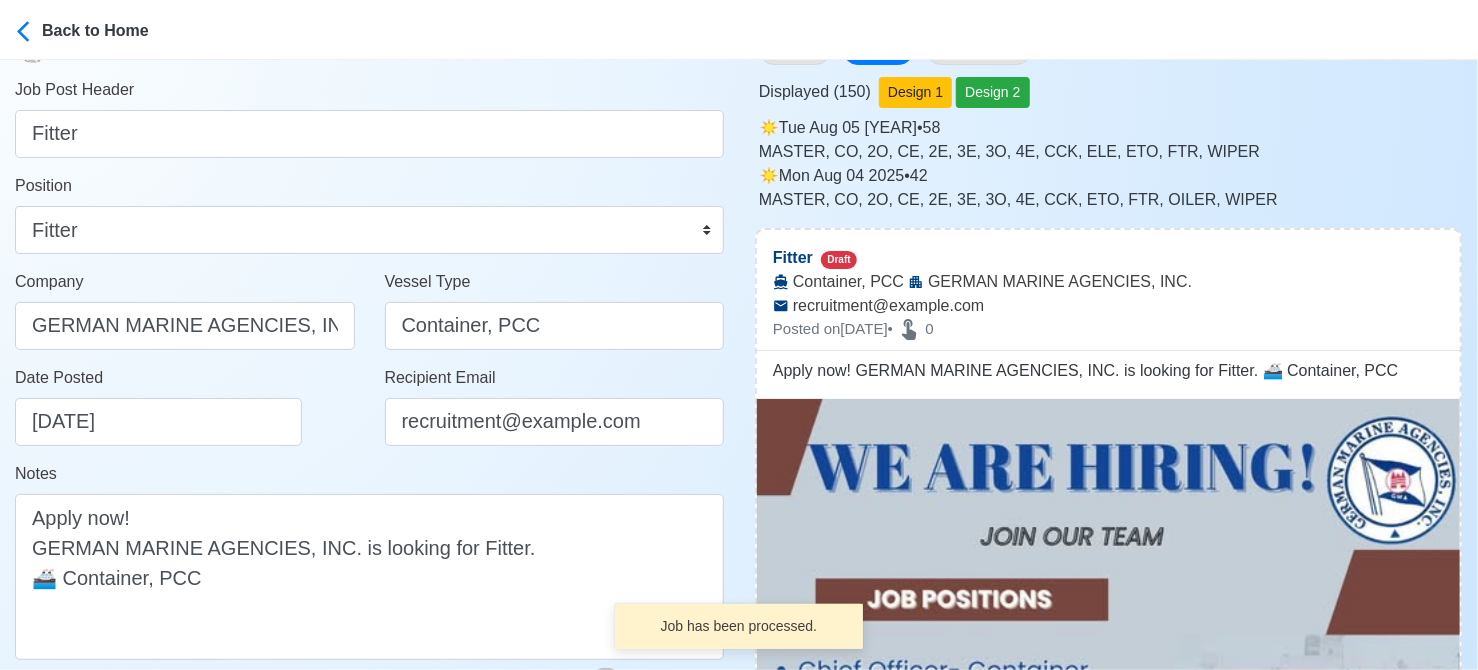scroll, scrollTop: 100, scrollLeft: 0, axis: vertical 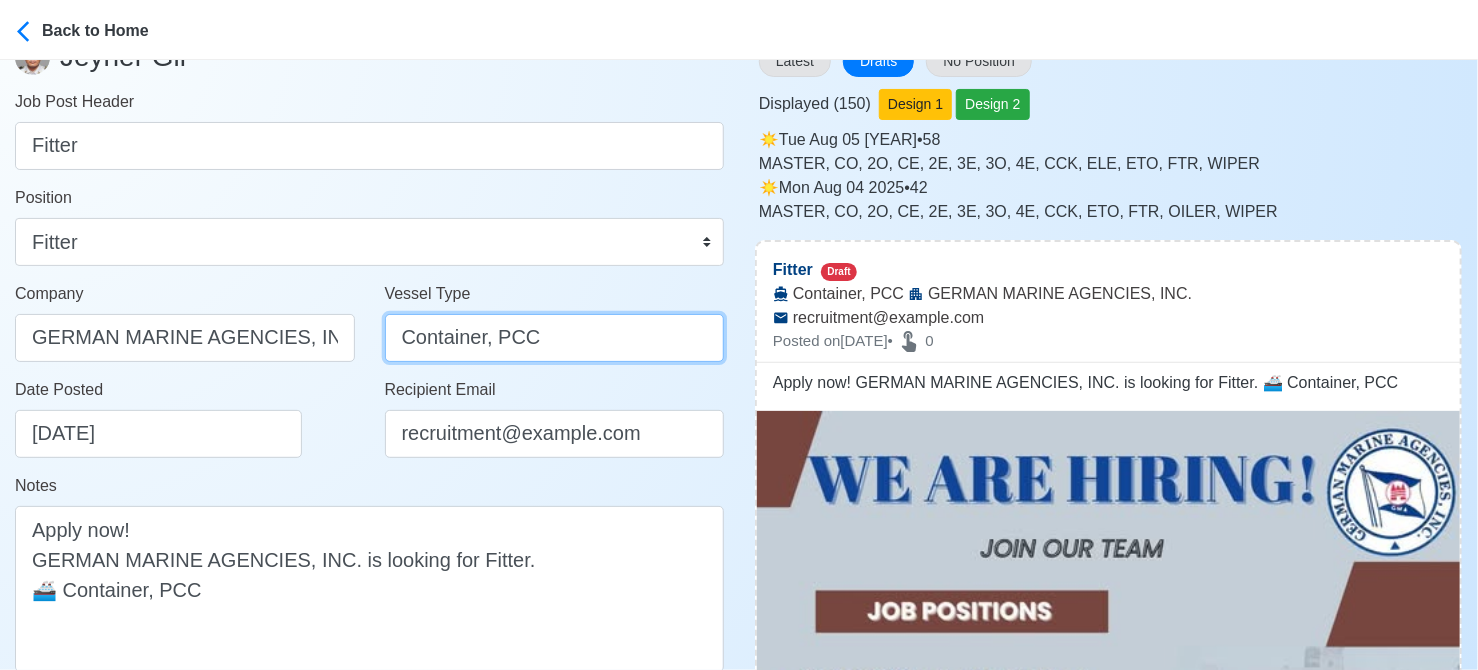 click on "Container, PCC" at bounding box center [555, 338] 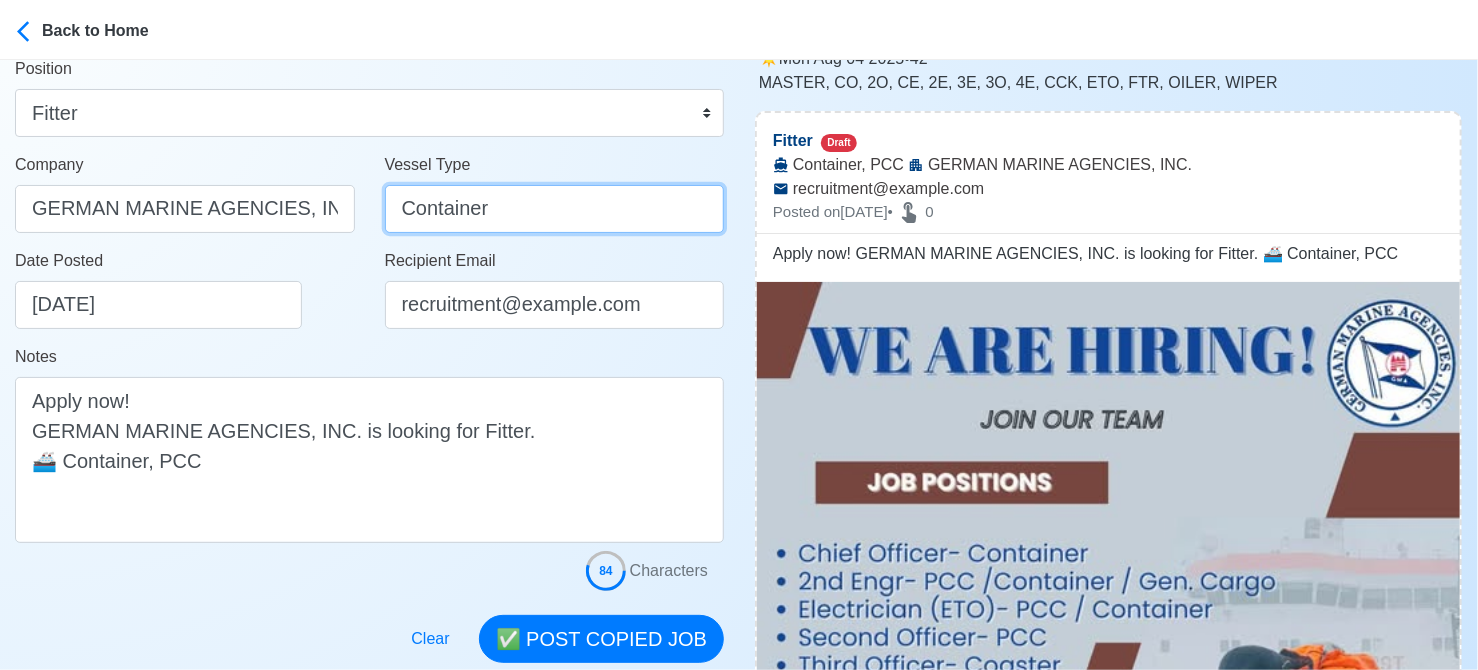 scroll, scrollTop: 400, scrollLeft: 0, axis: vertical 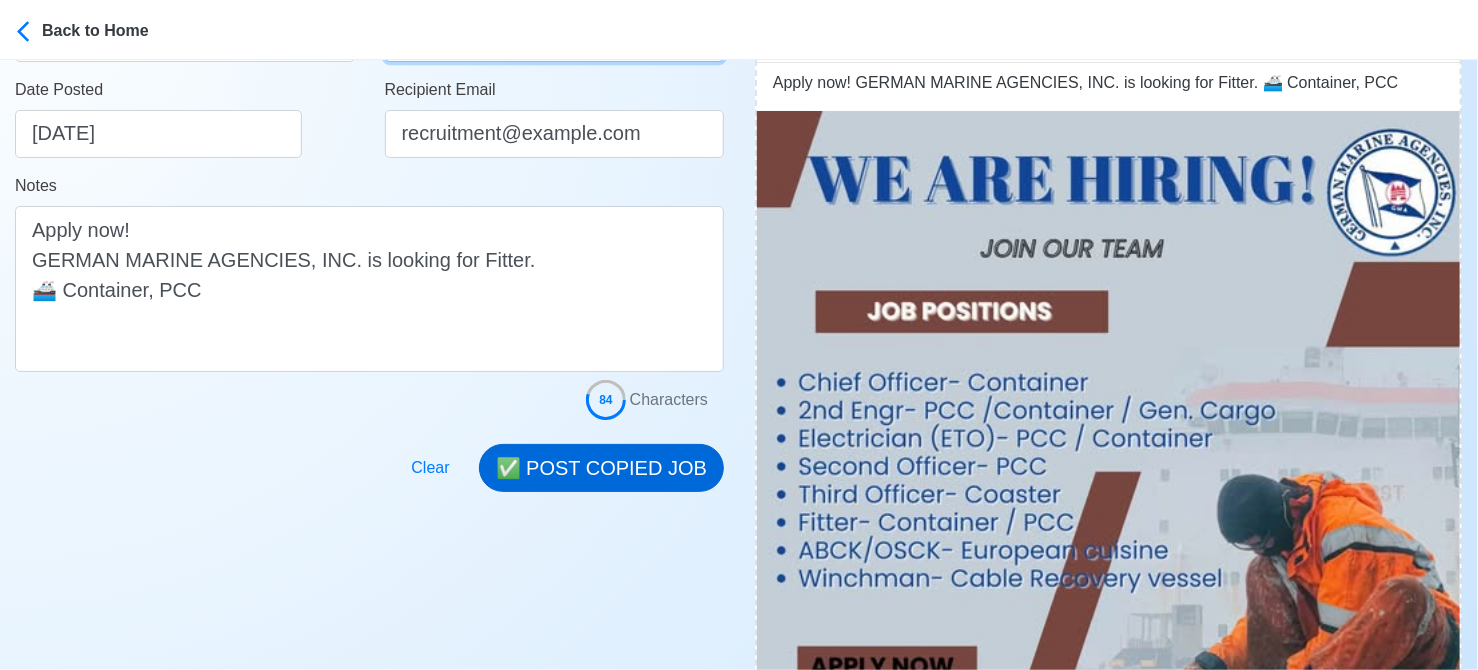 type on "Container" 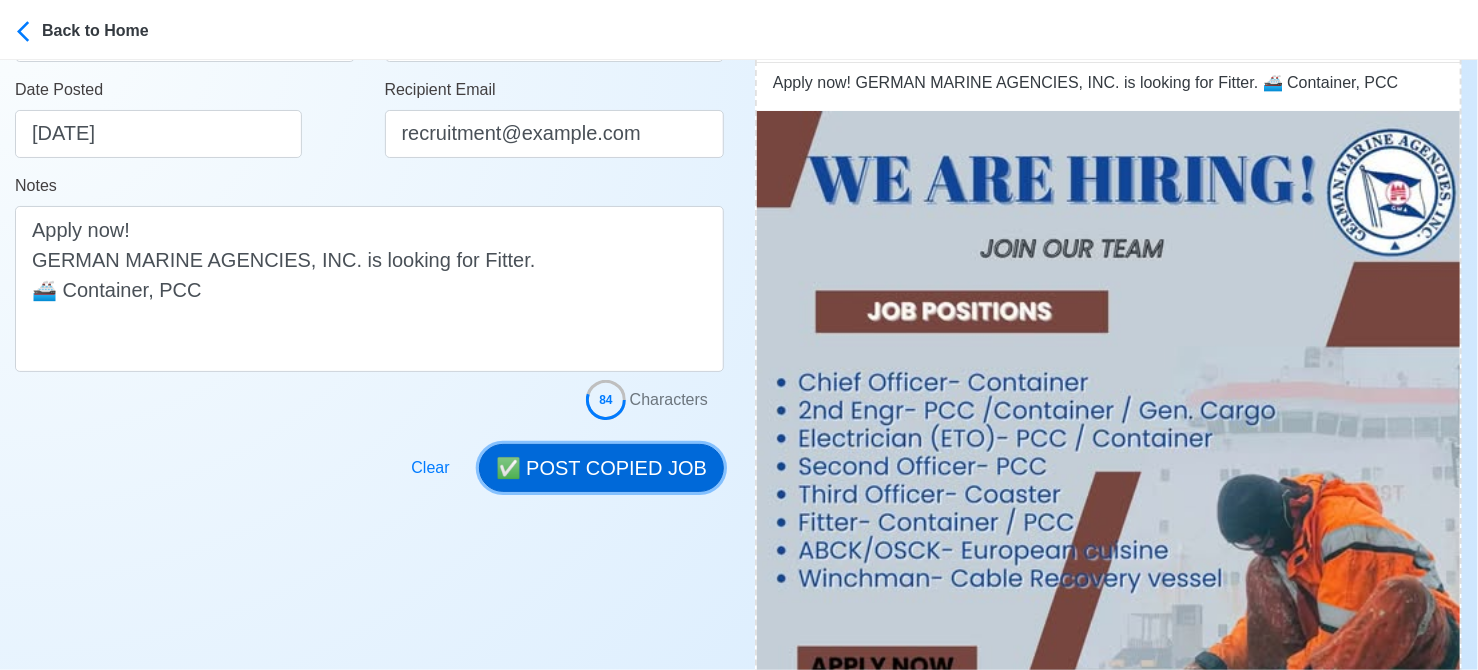 click on "✅ POST COPIED JOB" at bounding box center (601, 468) 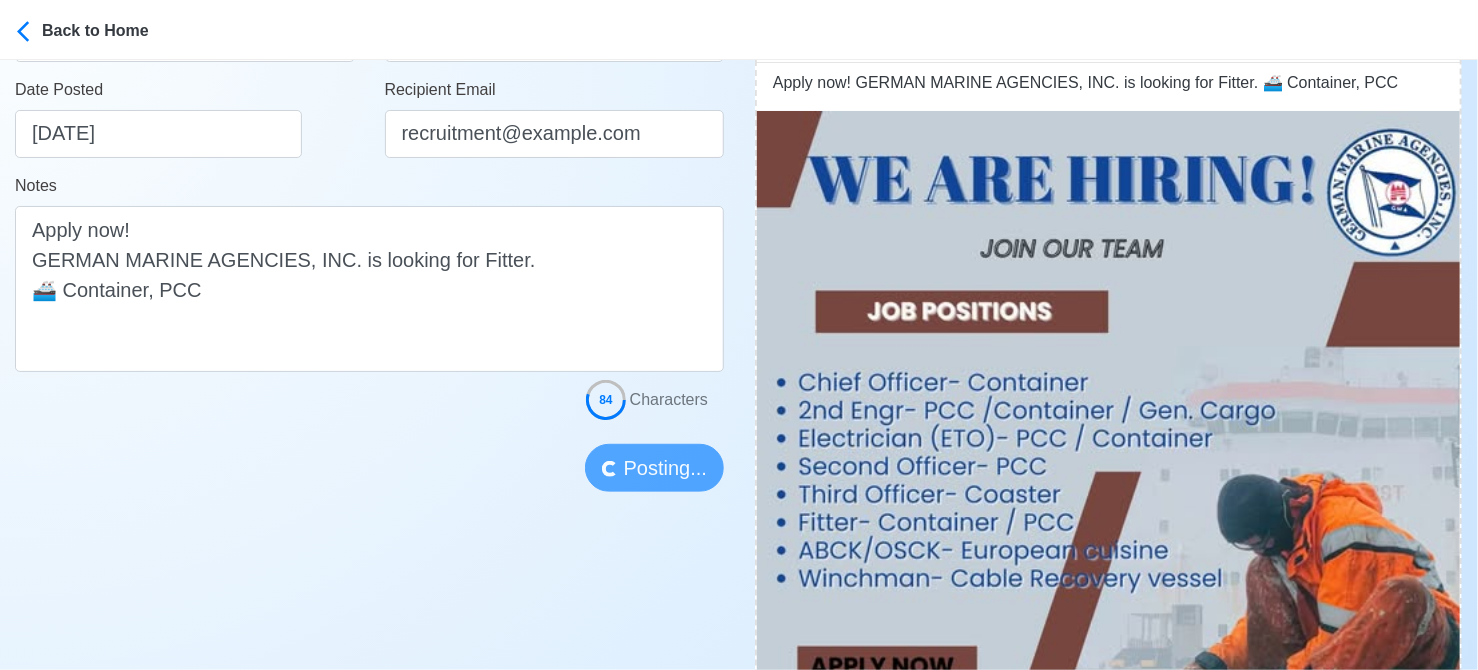type 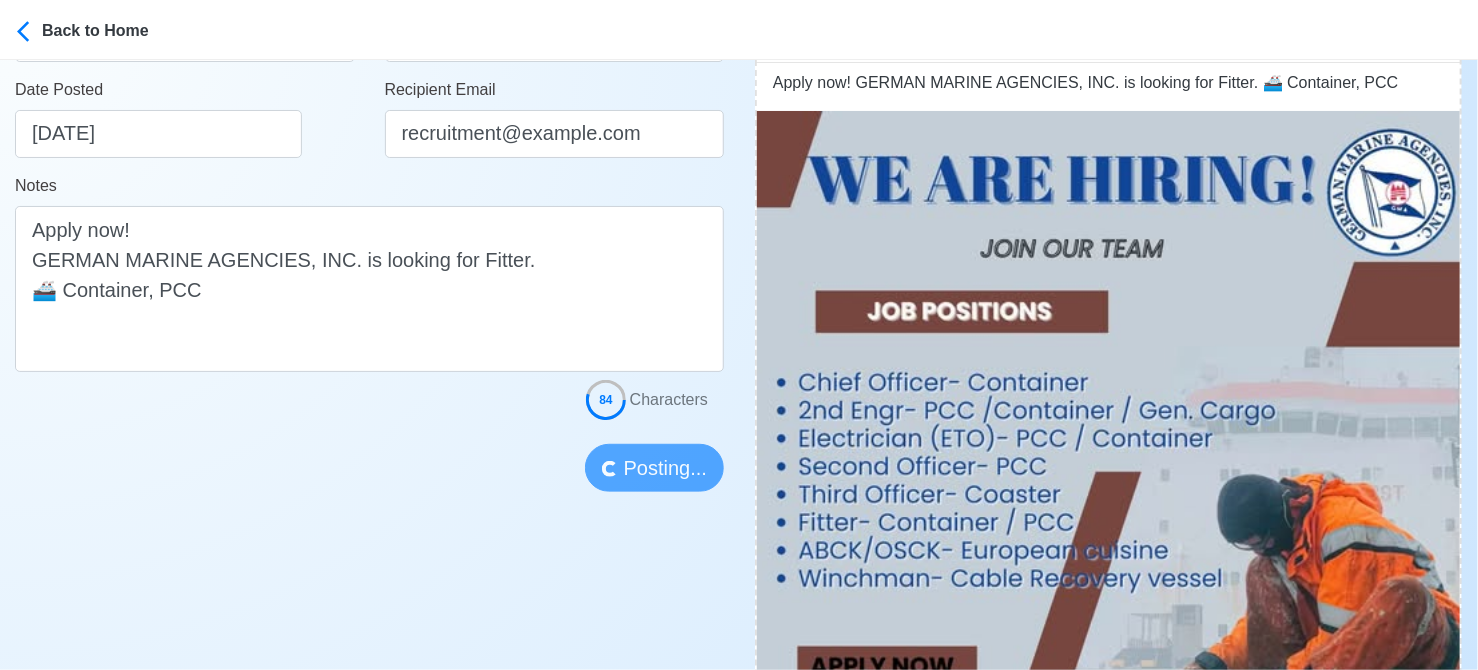 type 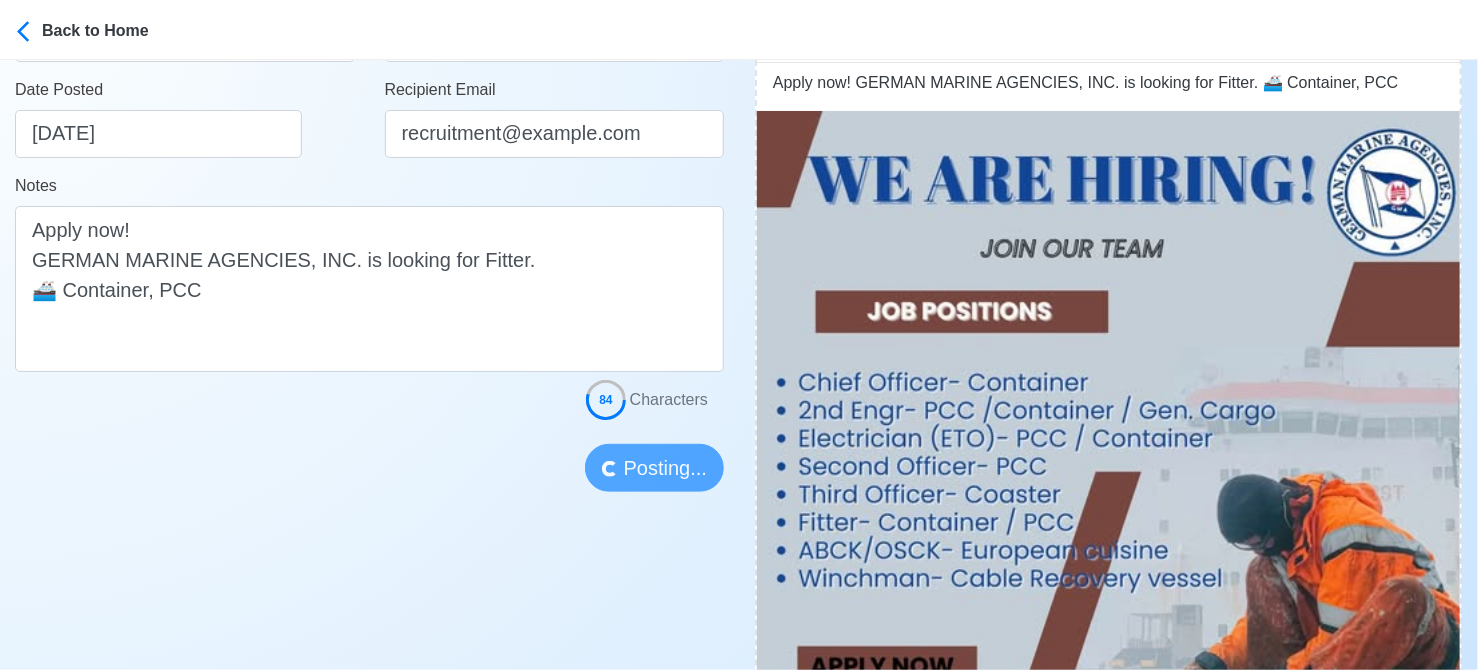 type 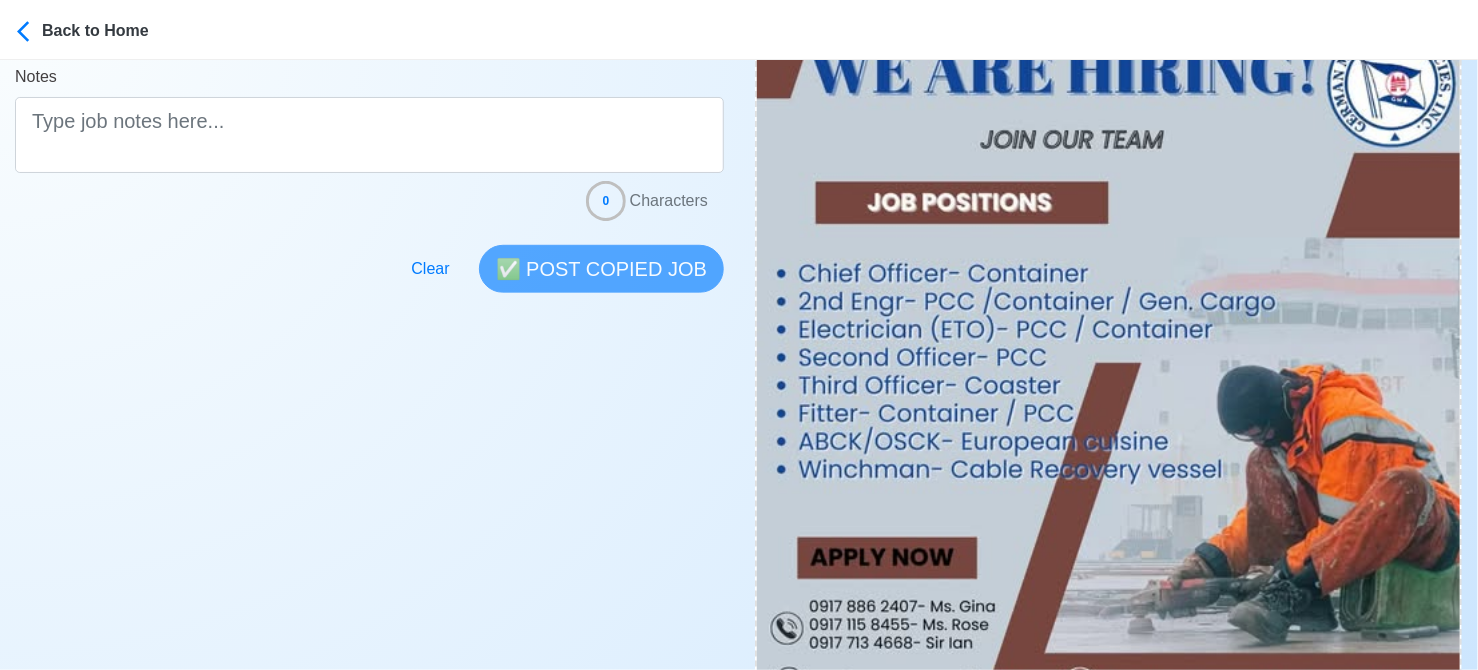 scroll, scrollTop: 700, scrollLeft: 0, axis: vertical 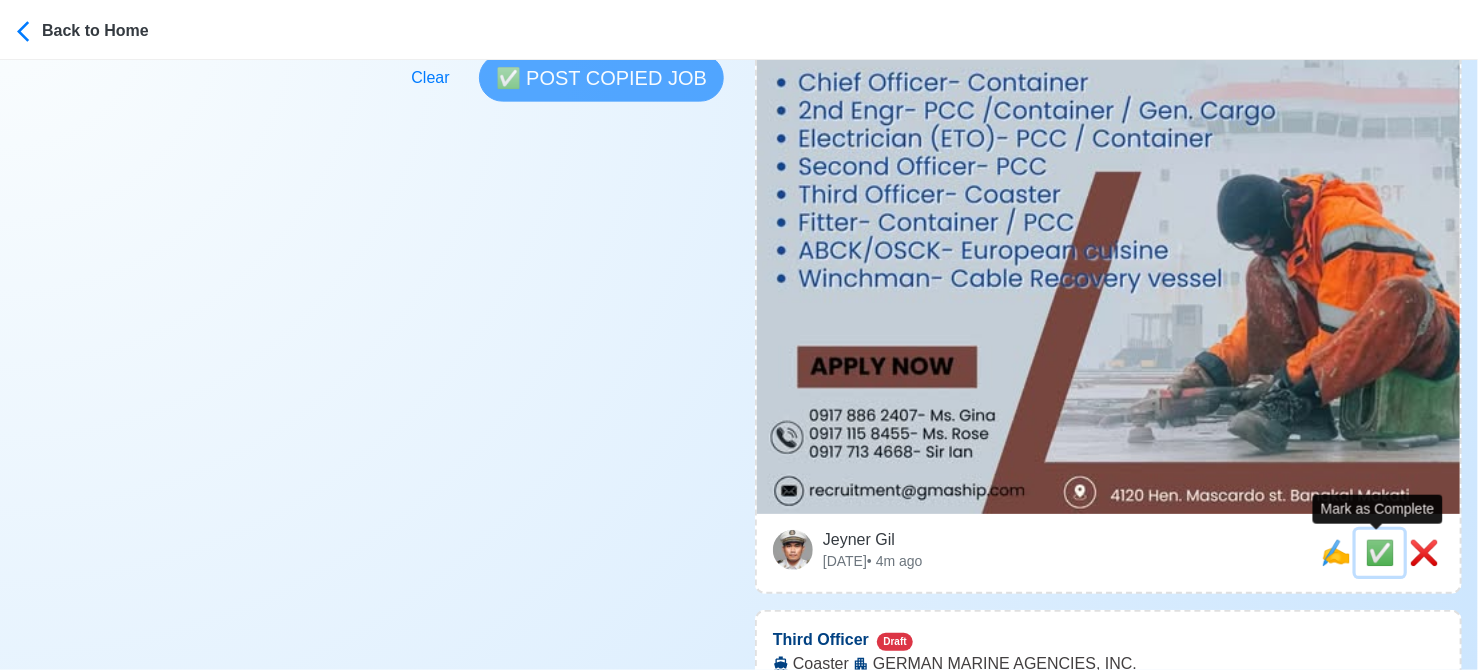 click on "✅" at bounding box center [1380, 552] 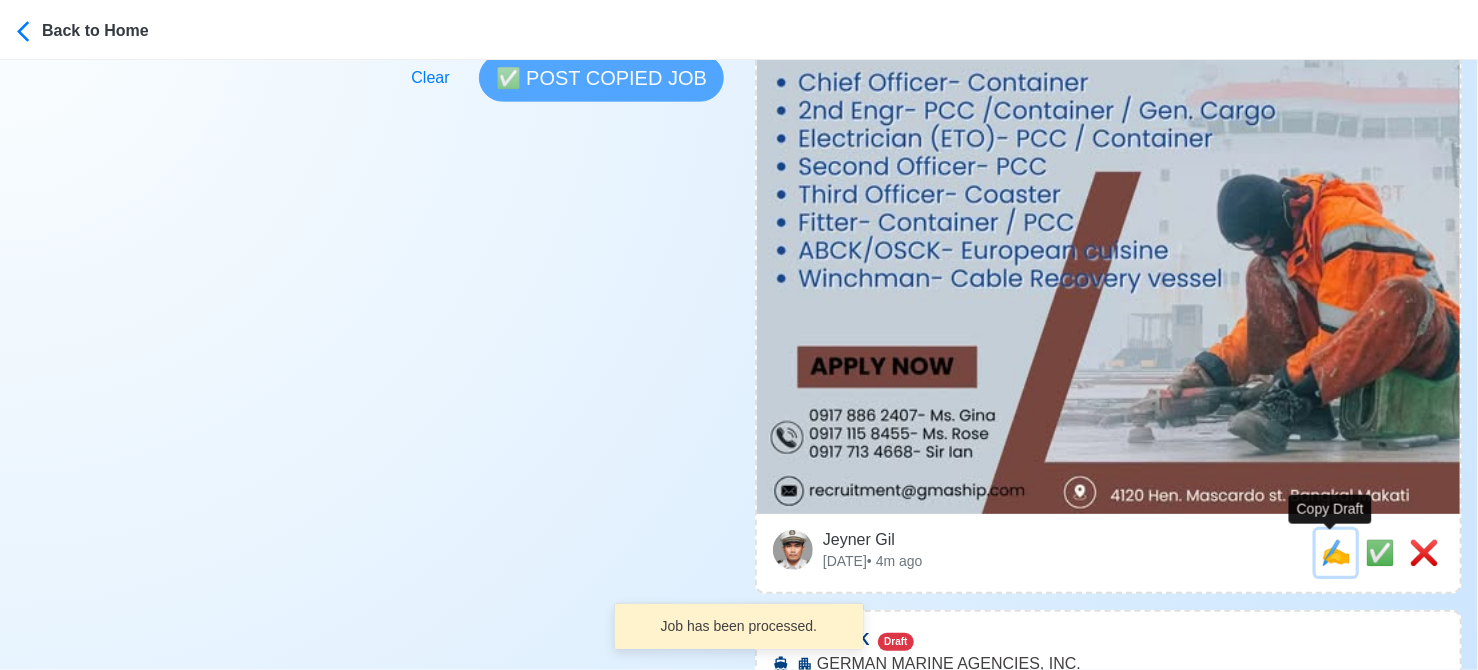 click on "✍️" at bounding box center [1336, 552] 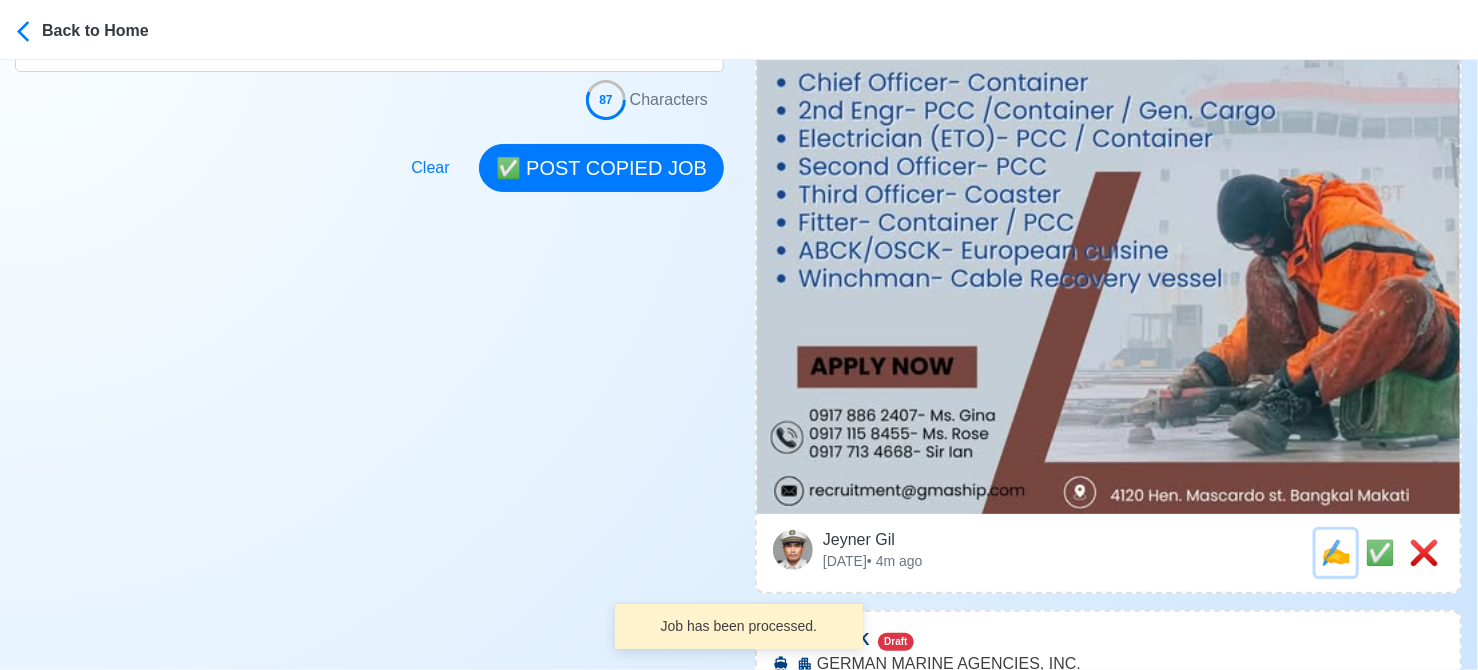 scroll, scrollTop: 0, scrollLeft: 0, axis: both 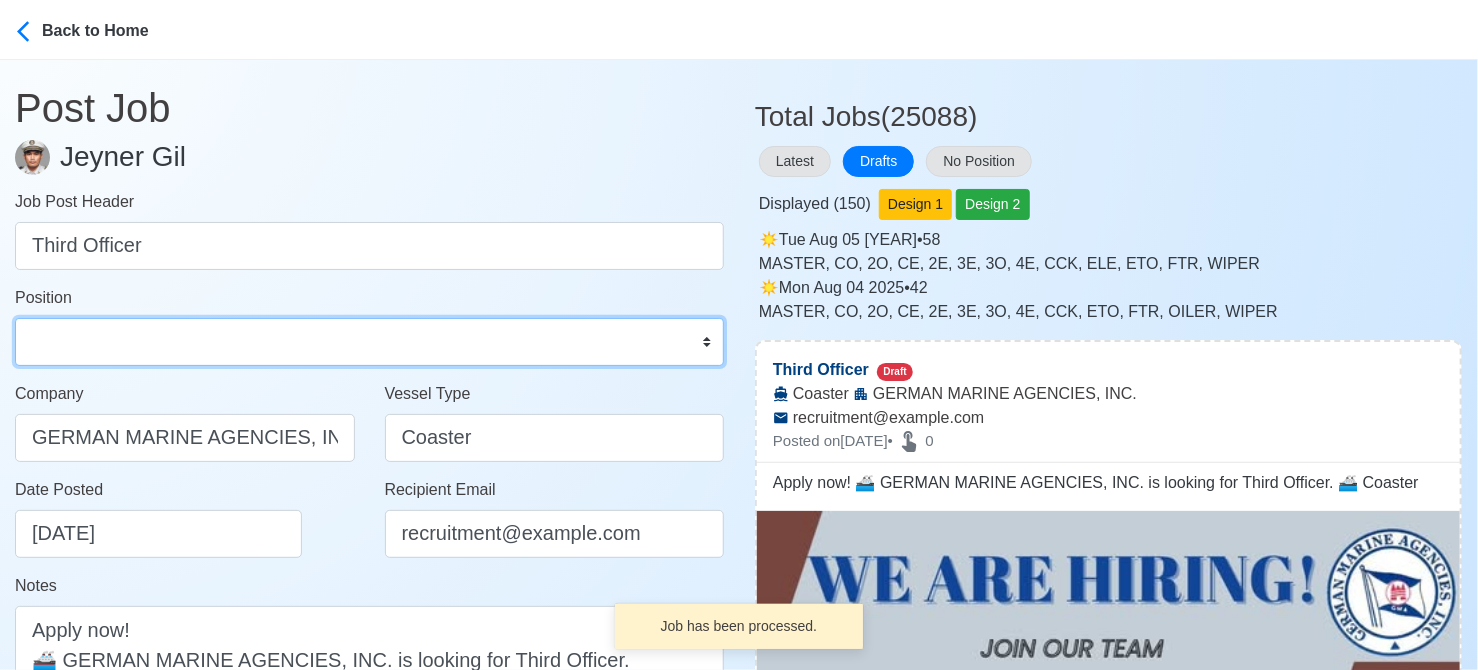 click on "Master Chief Officer 2nd Officer 3rd Officer Junior Officer Chief Engineer 2nd Engineer 3rd Engineer 4th Engineer Gas Engineer Junior Engineer 1st Assistant Engineer 2nd Assistant Engineer 3rd Assistant Engineer ETO/ETR Electrician Electrical Engineer Oiler Fitter Welder Chief Cook Chef Cook Messman Wiper Rigger Ordinary Seaman Able Seaman Motorman Pumpman Bosun Cadet Reefer Mechanic Operator Repairman Painter Steward Waiter Others" at bounding box center (369, 342) 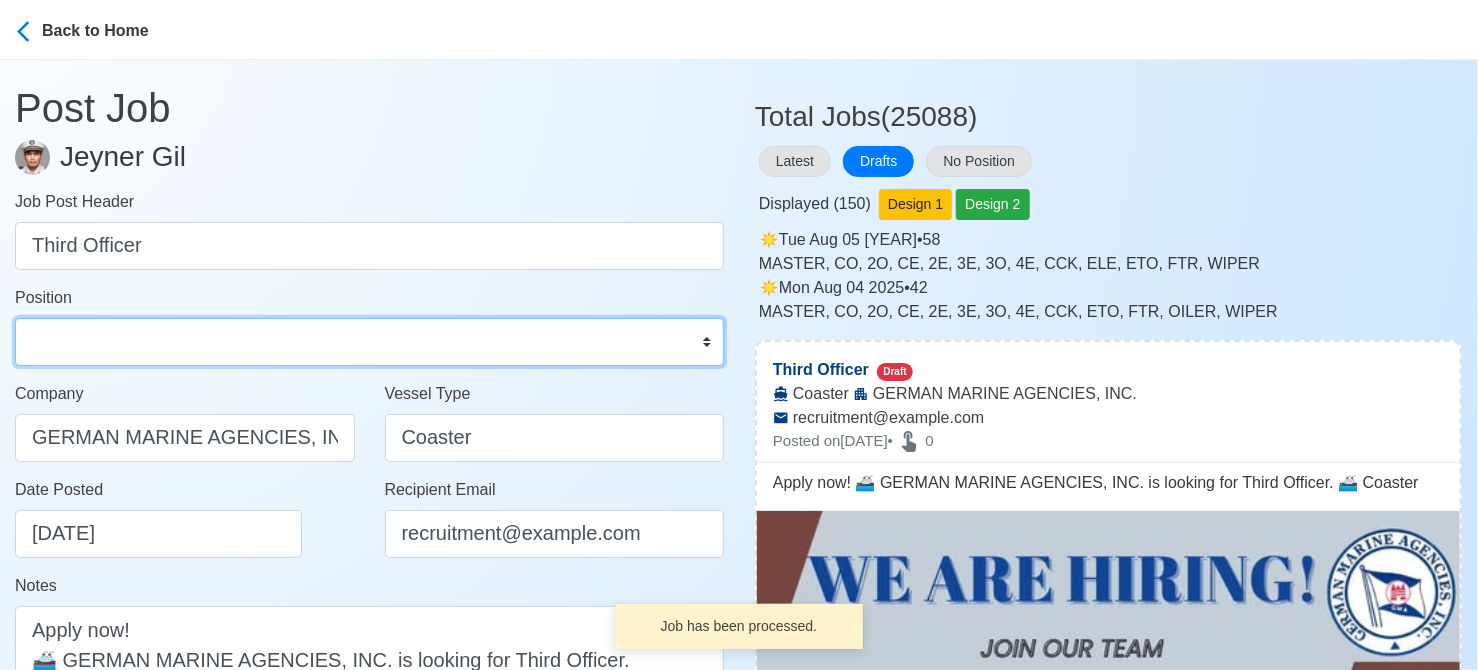 select on "3rd Officer" 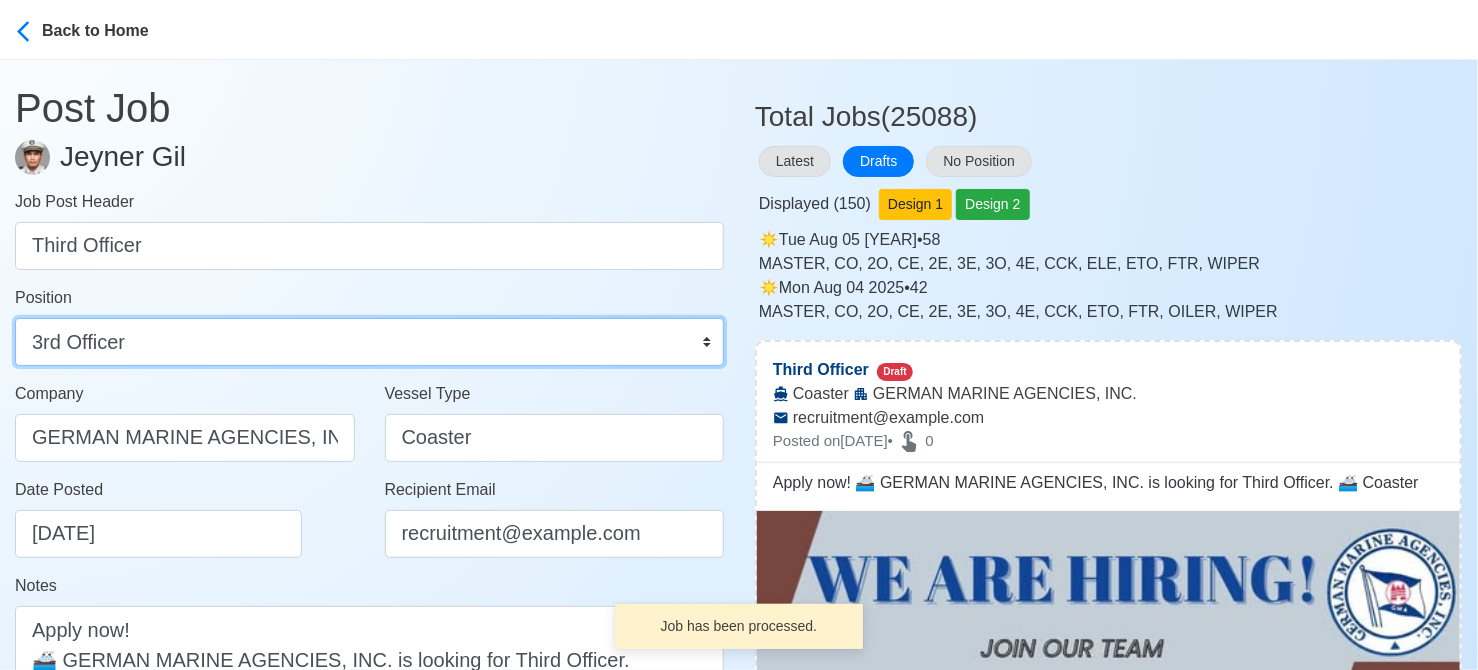 click on "Master Chief Officer 2nd Officer 3rd Officer Junior Officer Chief Engineer 2nd Engineer 3rd Engineer 4th Engineer Gas Engineer Junior Engineer 1st Assistant Engineer 2nd Assistant Engineer 3rd Assistant Engineer ETO/ETR Electrician Electrical Engineer Oiler Fitter Welder Chief Cook Chef Cook Messman Wiper Rigger Ordinary Seaman Able Seaman Motorman Pumpman Bosun Cadet Reefer Mechanic Operator Repairman Painter Steward Waiter Others" at bounding box center [369, 342] 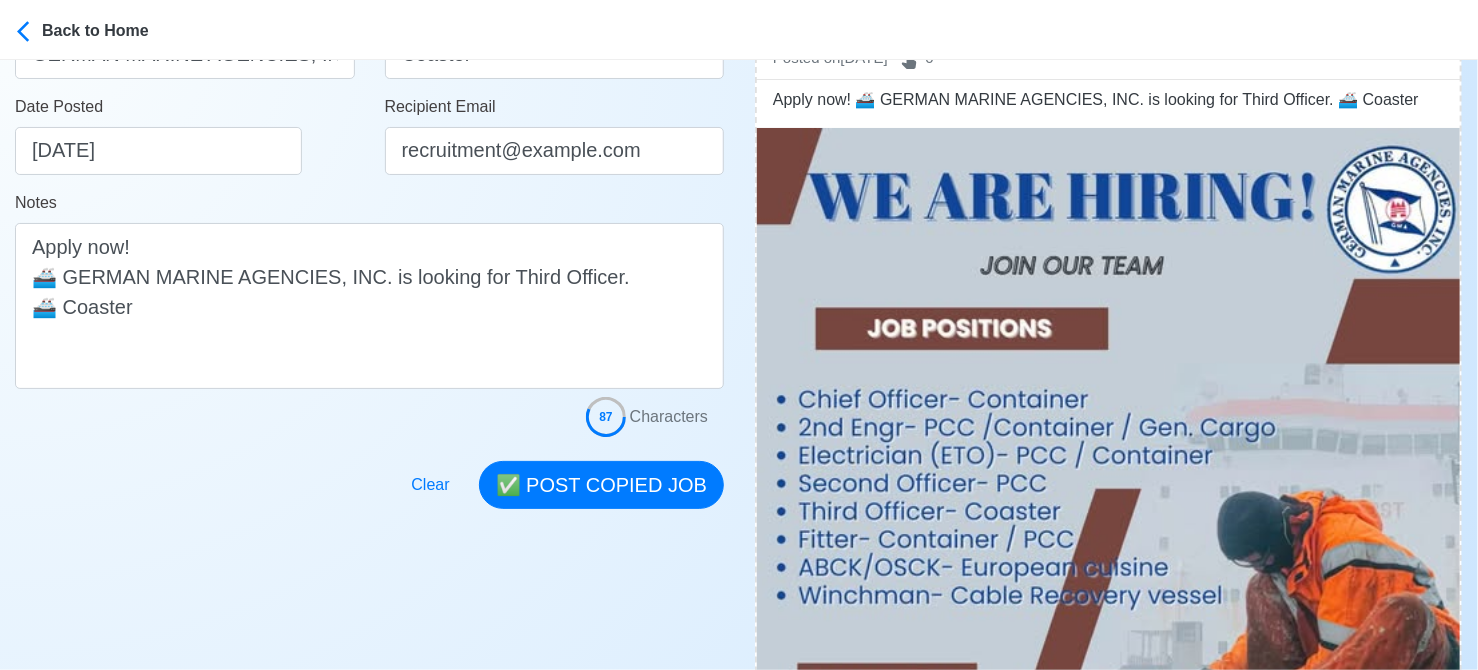 scroll, scrollTop: 400, scrollLeft: 0, axis: vertical 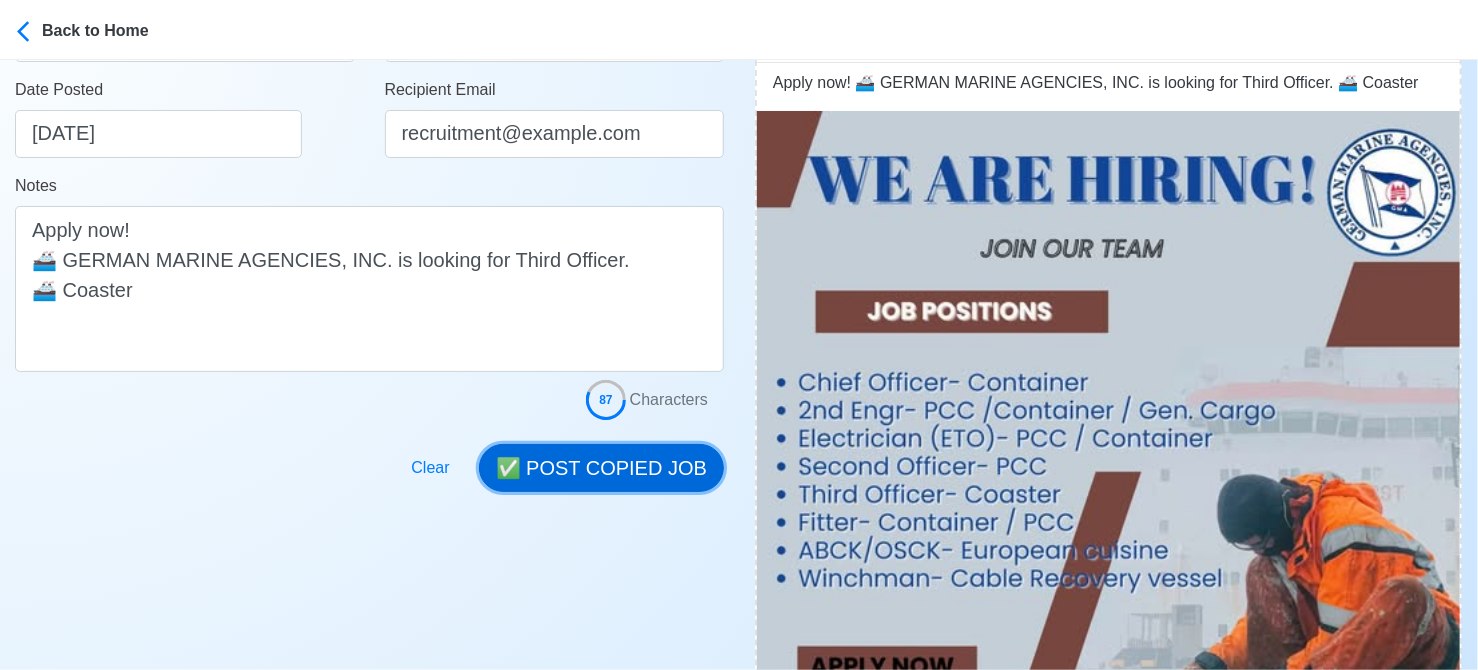 click on "✅ POST COPIED JOB" at bounding box center (601, 468) 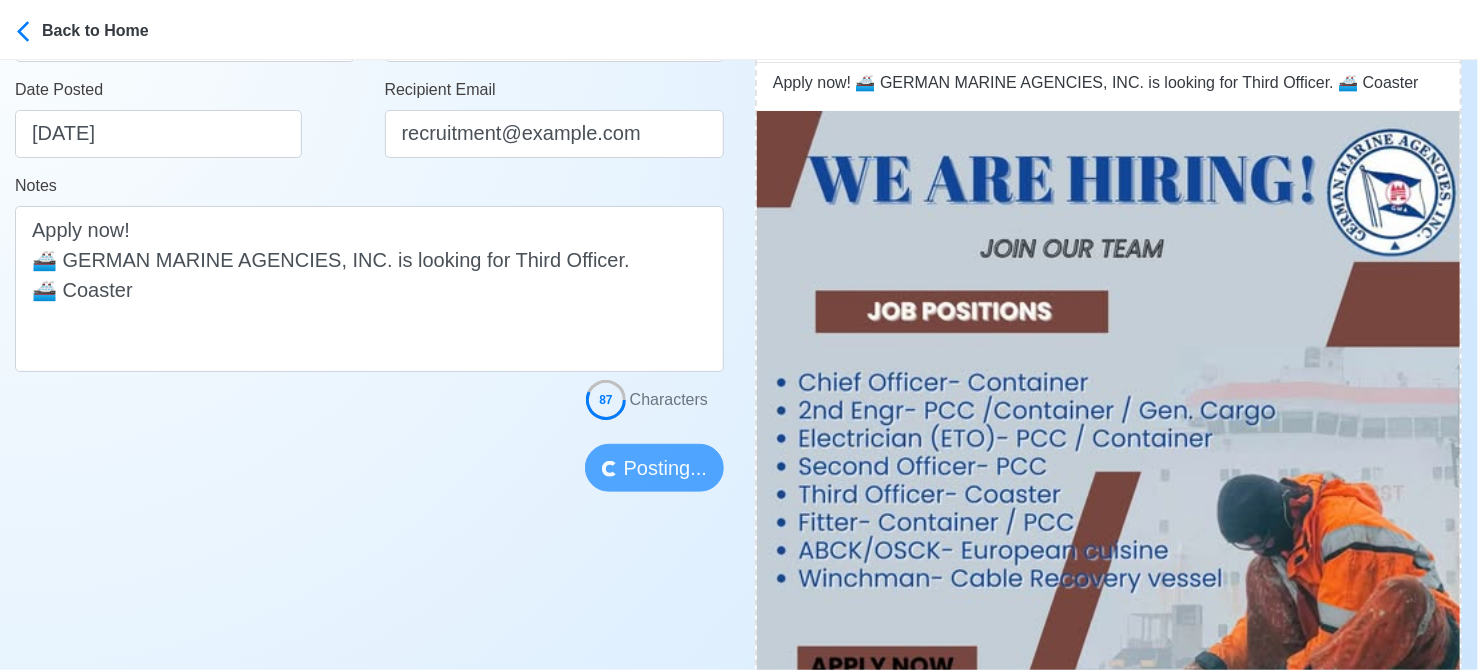 type 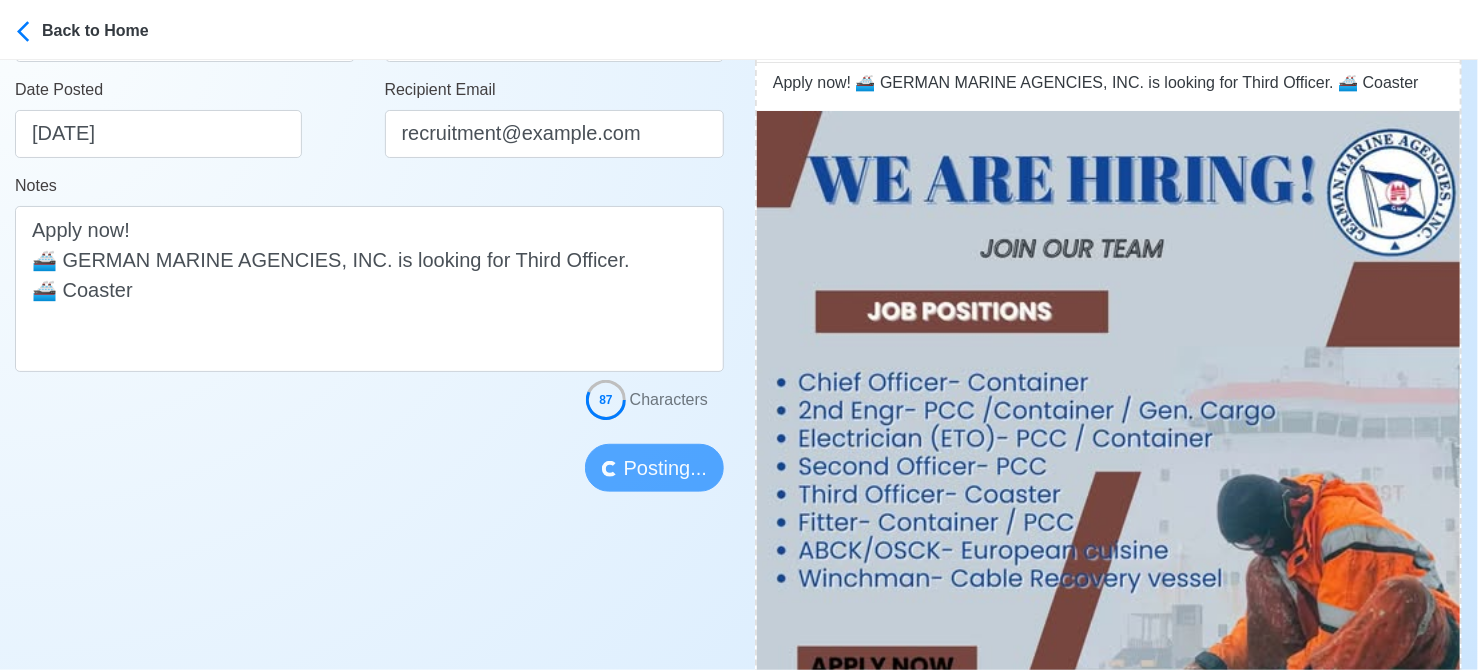 type 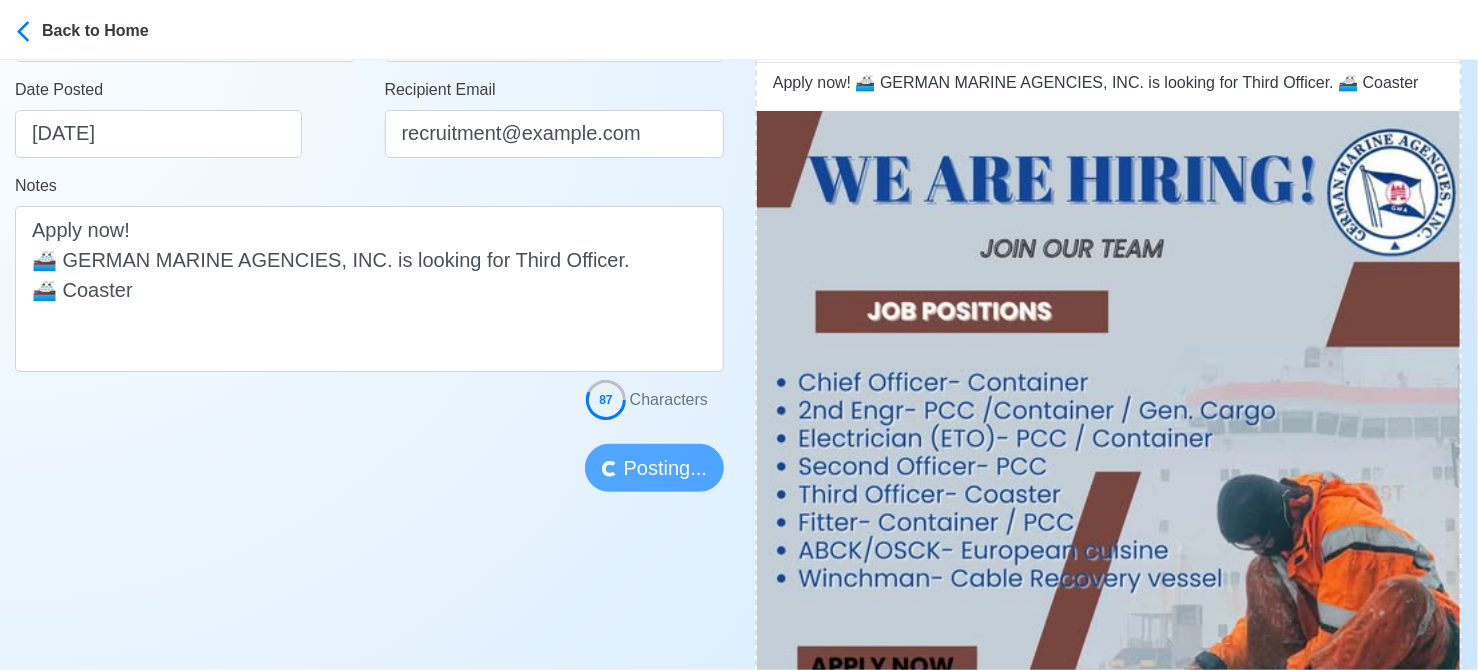 type 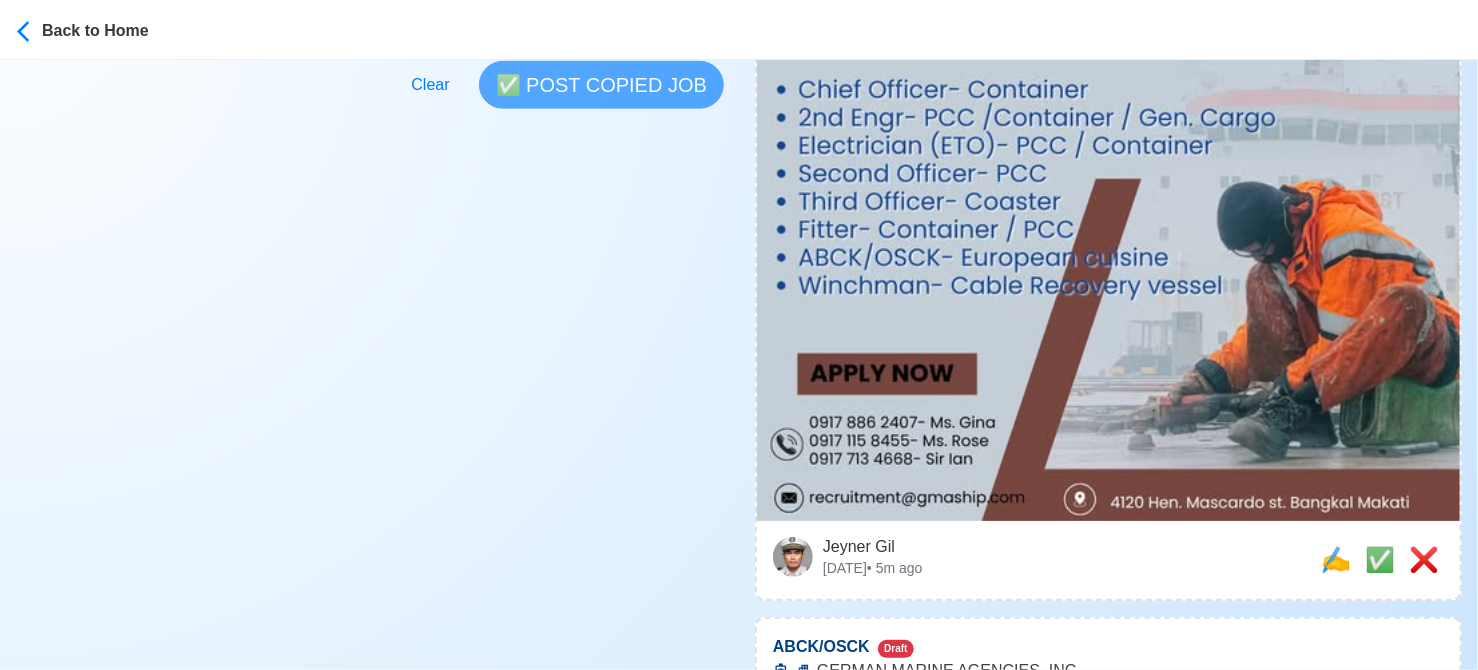 scroll, scrollTop: 700, scrollLeft: 0, axis: vertical 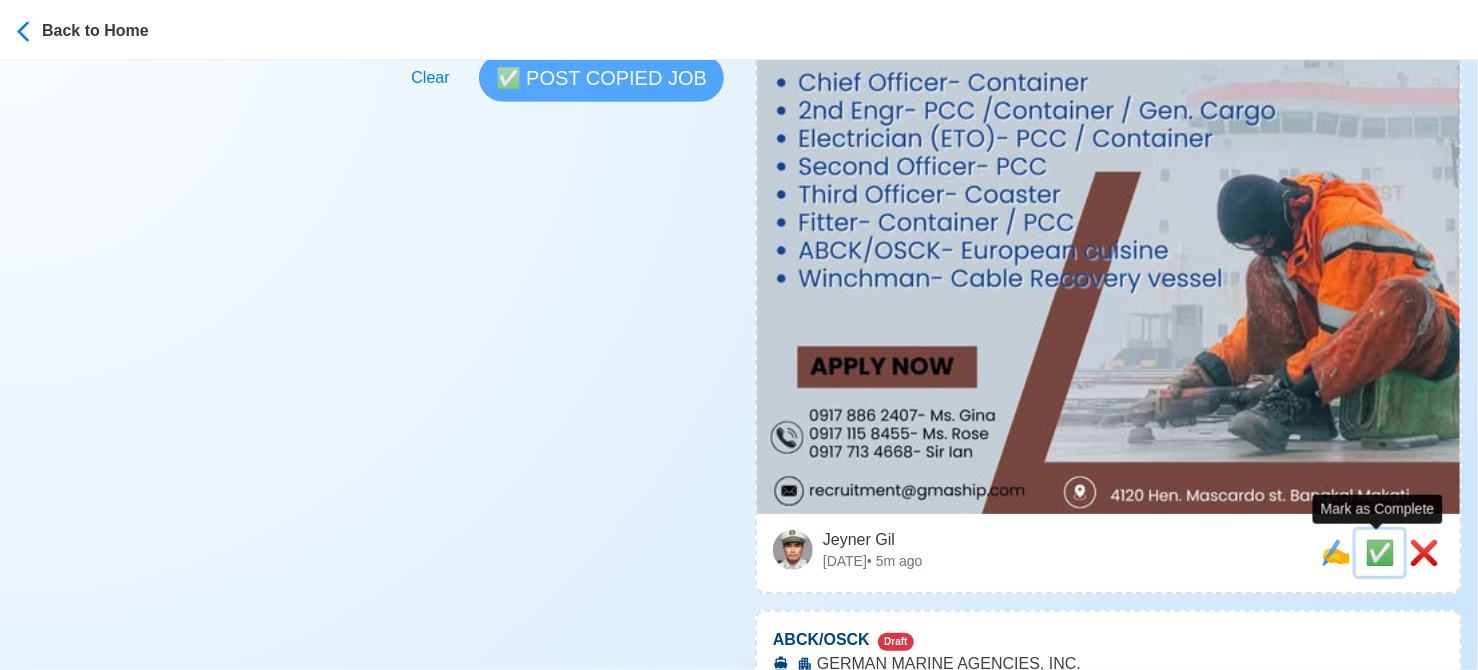 click on "✅" at bounding box center [1380, 552] 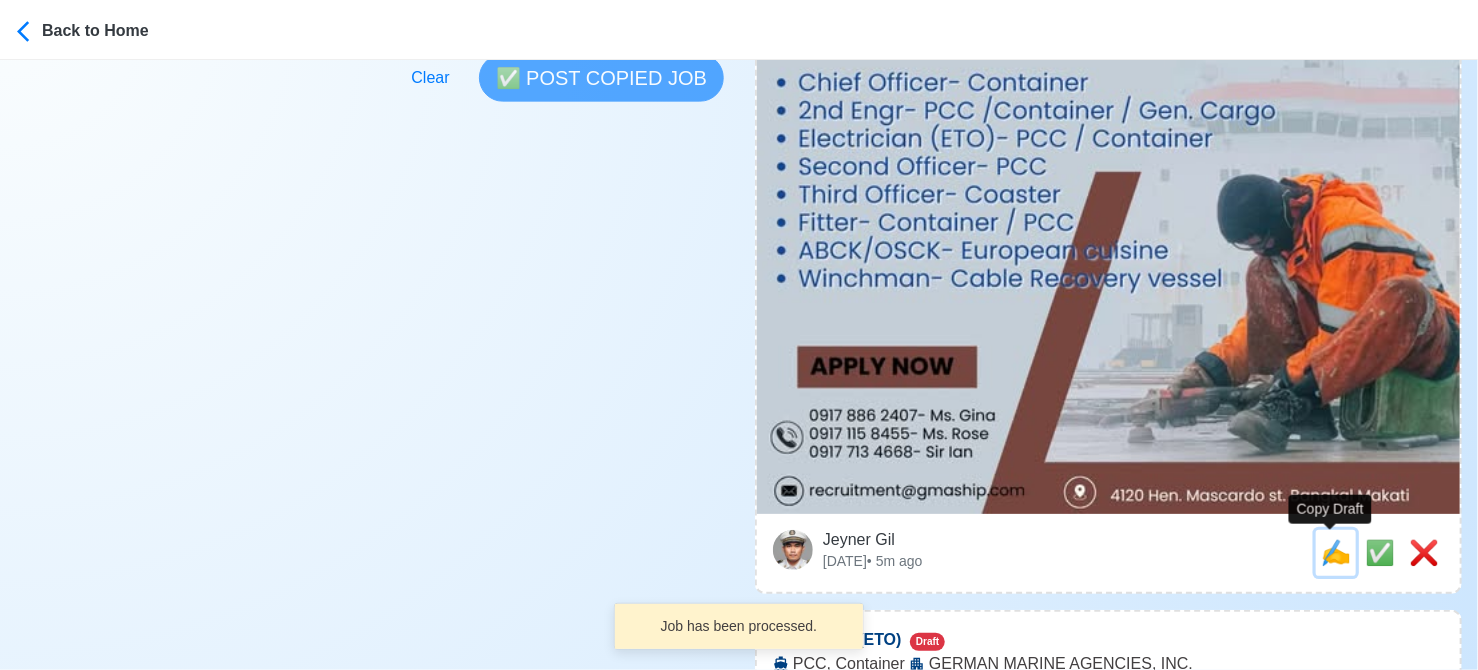 click on "✍️" at bounding box center (1336, 552) 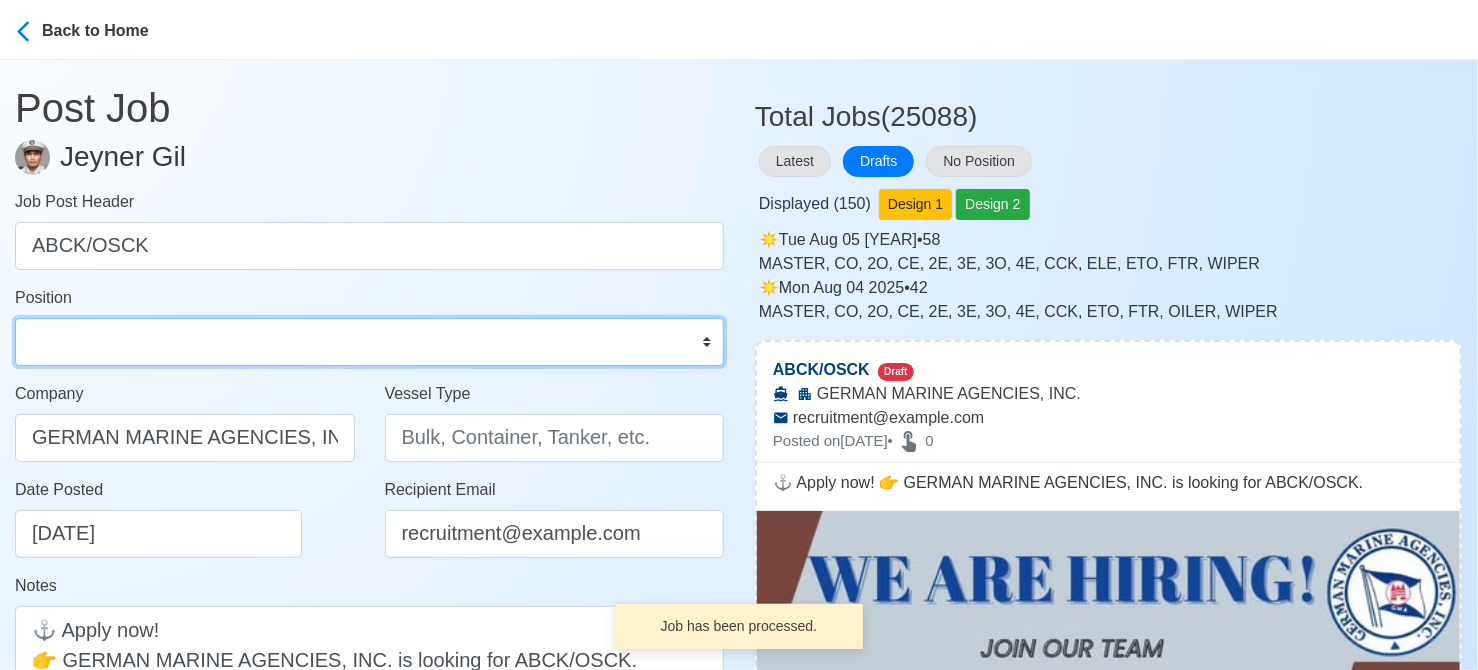 click on "Master Chief Officer 2nd Officer 3rd Officer Junior Officer Chief Engineer 2nd Engineer 3rd Engineer 4th Engineer Gas Engineer Junior Engineer 1st Assistant Engineer 2nd Assistant Engineer 3rd Assistant Engineer ETO/ETR Electrician Electrical Engineer Oiler Fitter Welder Chief Cook Chef Cook Messman Wiper Rigger Ordinary Seaman Able Seaman Motorman Pumpman Bosun Cadet Reefer Mechanic Operator Repairman Painter Steward Waiter Others" at bounding box center [369, 342] 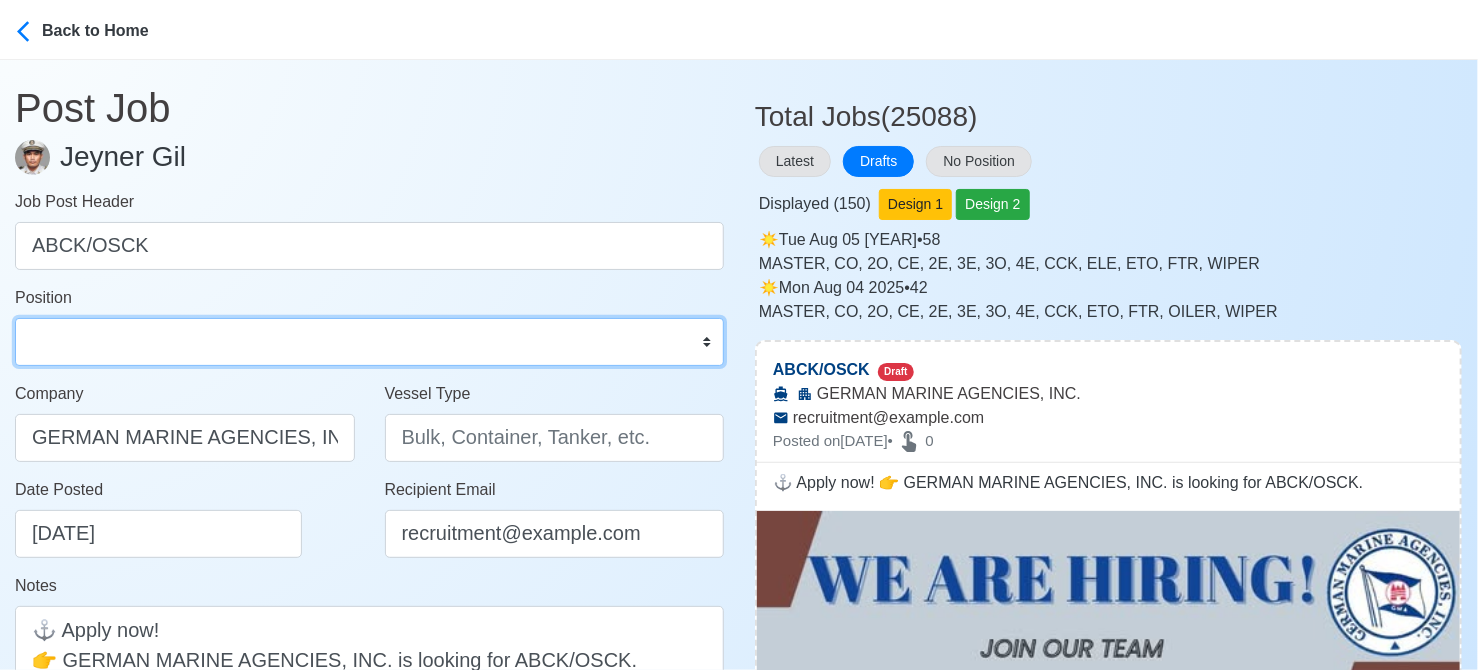 select on "Able Seaman" 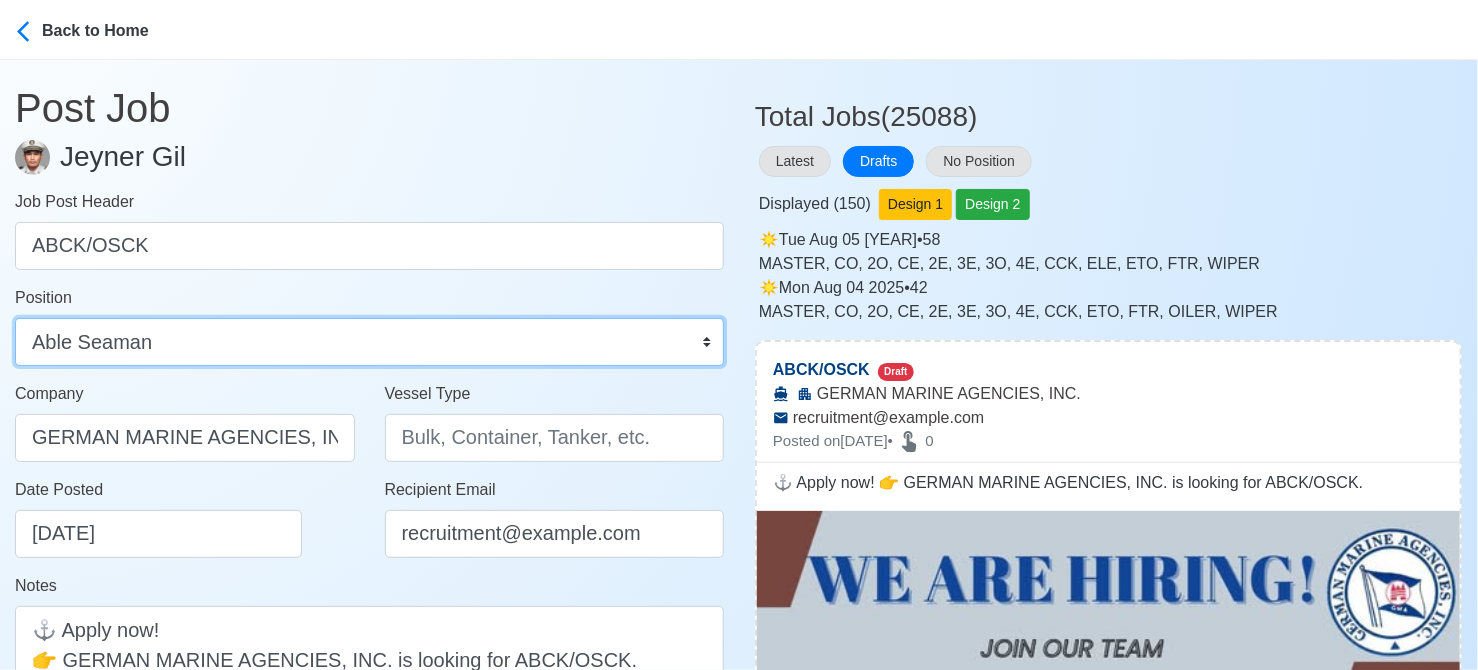 click on "Master Chief Officer 2nd Officer 3rd Officer Junior Officer Chief Engineer 2nd Engineer 3rd Engineer 4th Engineer Gas Engineer Junior Engineer 1st Assistant Engineer 2nd Assistant Engineer 3rd Assistant Engineer ETO/ETR Electrician Electrical Engineer Oiler Fitter Welder Chief Cook Chef Cook Messman Wiper Rigger Ordinary Seaman Able Seaman Motorman Pumpman Bosun Cadet Reefer Mechanic Operator Repairman Painter Steward Waiter Others" at bounding box center (369, 342) 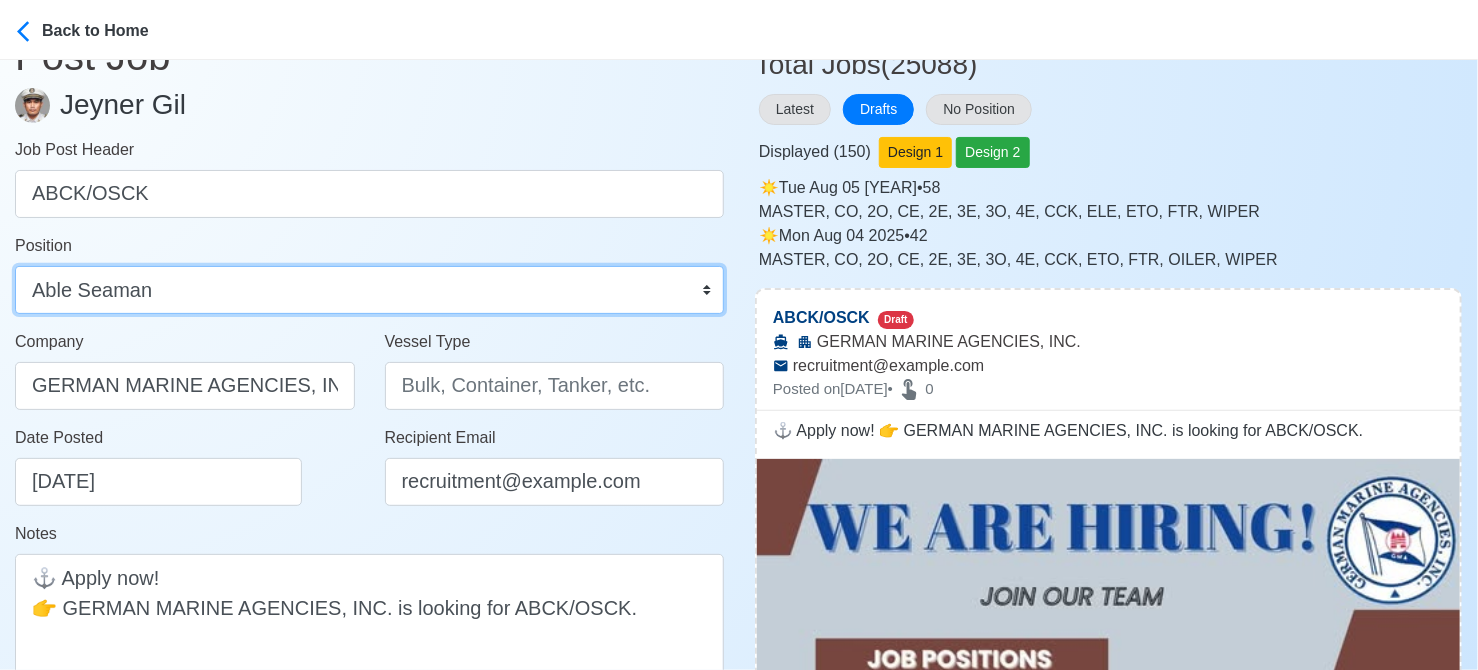 scroll, scrollTop: 300, scrollLeft: 0, axis: vertical 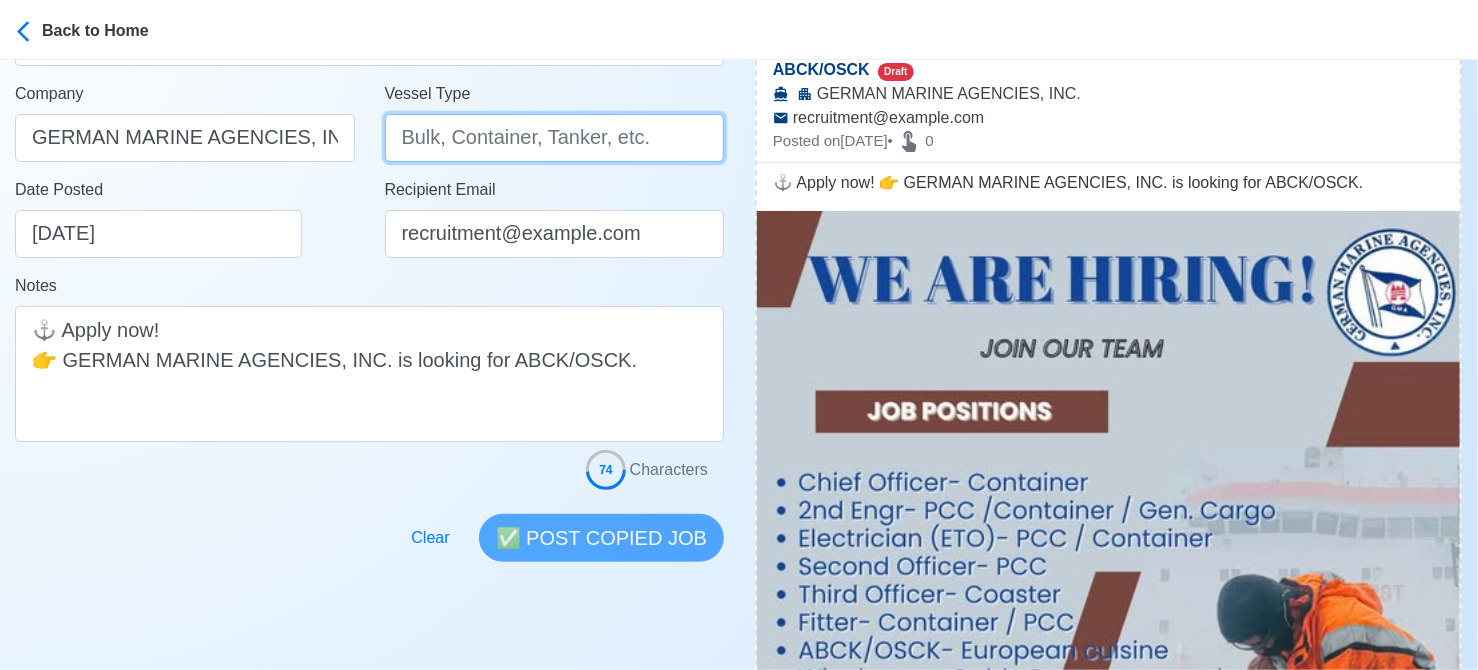 click on "Vessel Type" at bounding box center [555, 138] 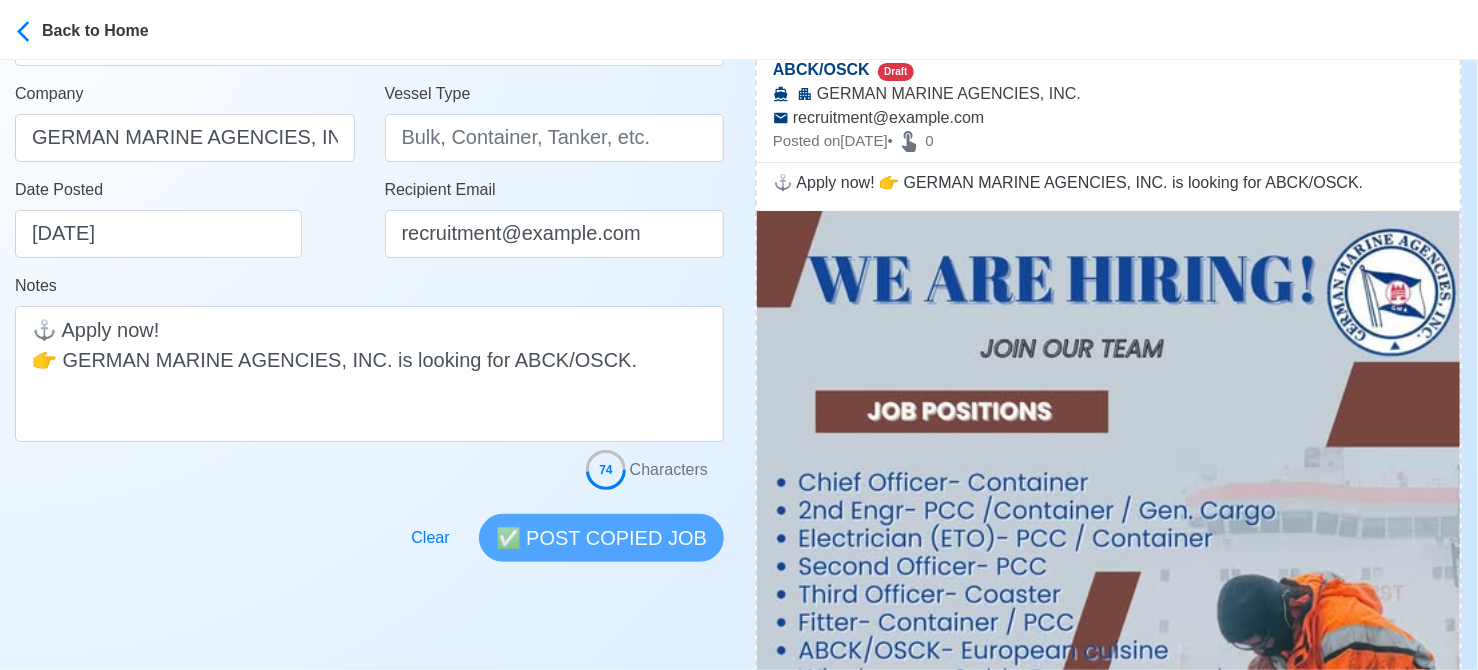 click on "Notes ⚓ Apply now!
👉 GERMAN MARINE AGENCIES, INC. is looking for ABCK/OSCK." at bounding box center (369, 358) 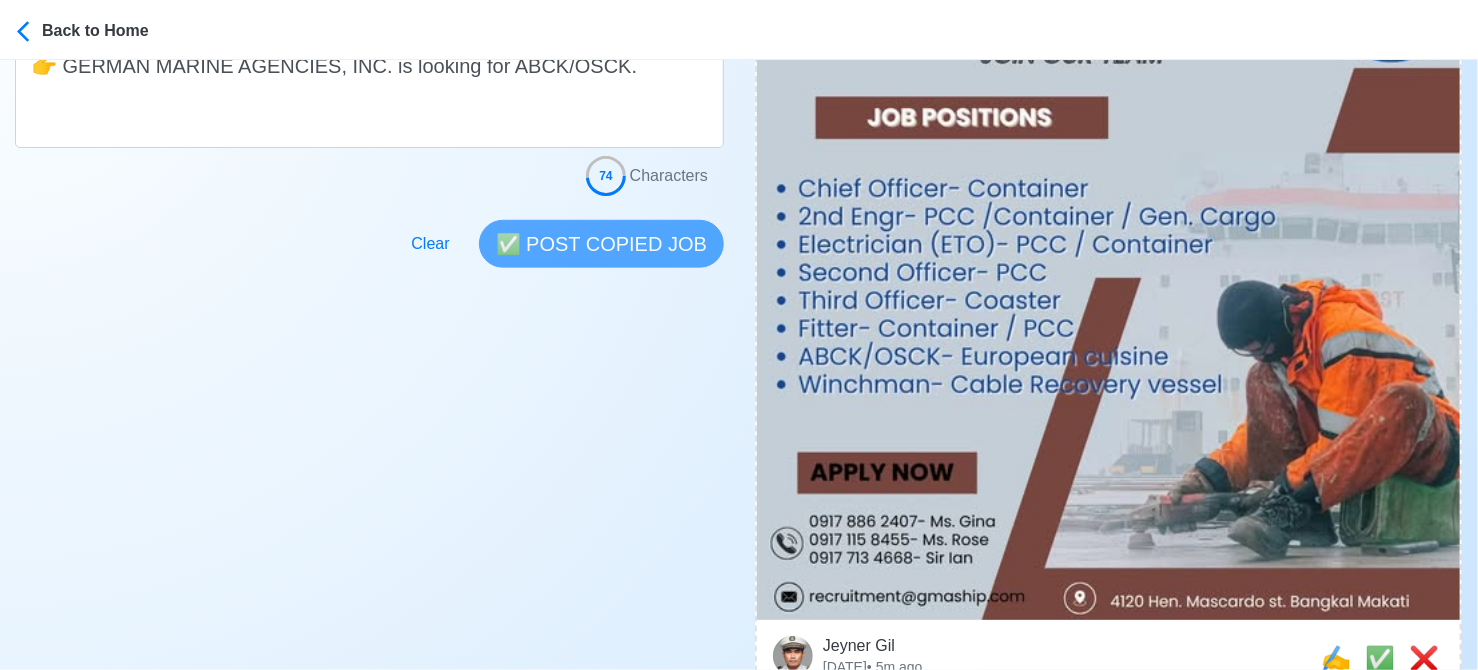 scroll, scrollTop: 600, scrollLeft: 0, axis: vertical 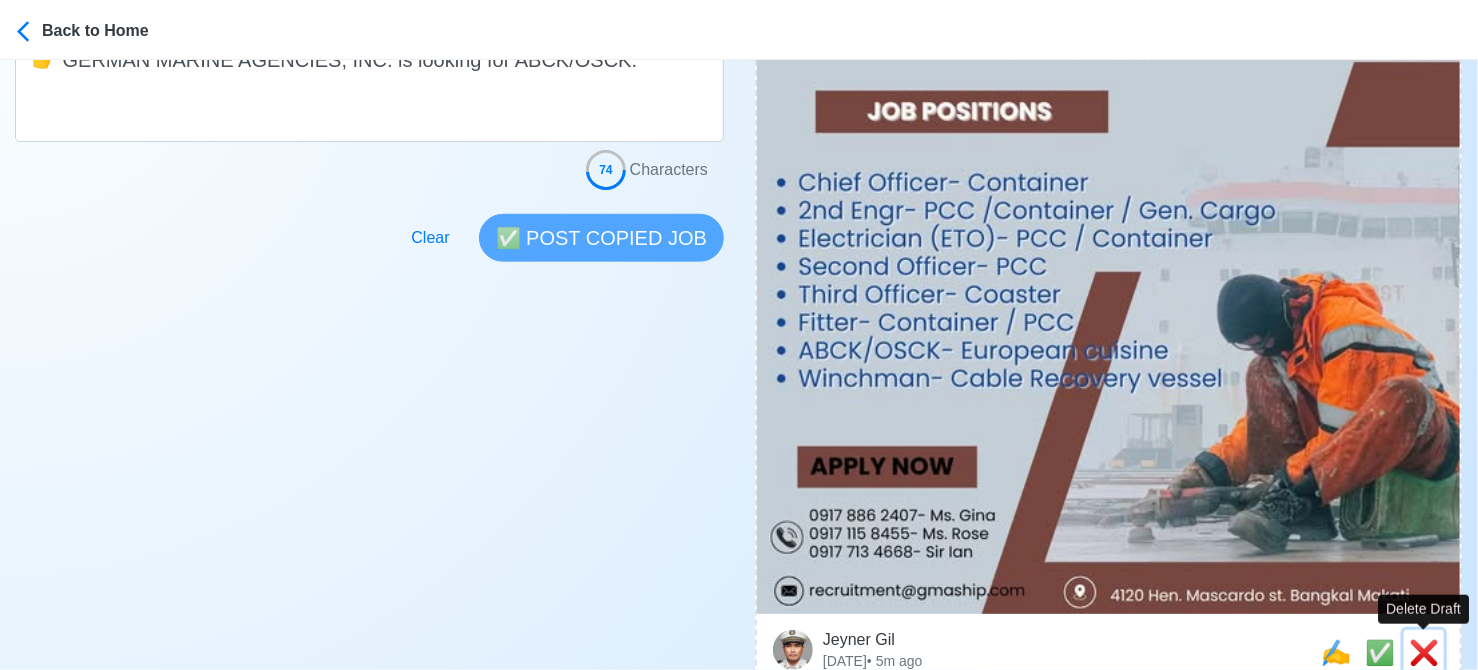 click on "❌" at bounding box center [1424, 652] 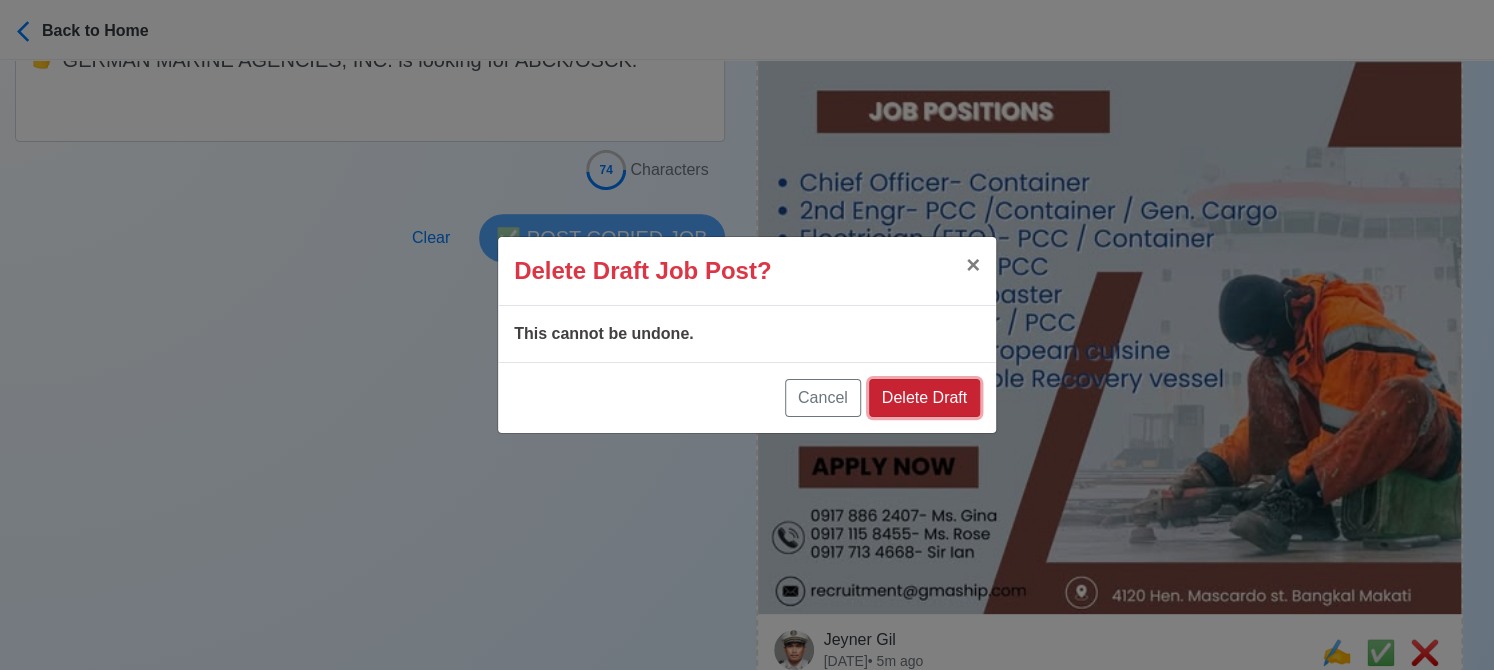 click on "Delete Draft" at bounding box center (924, 398) 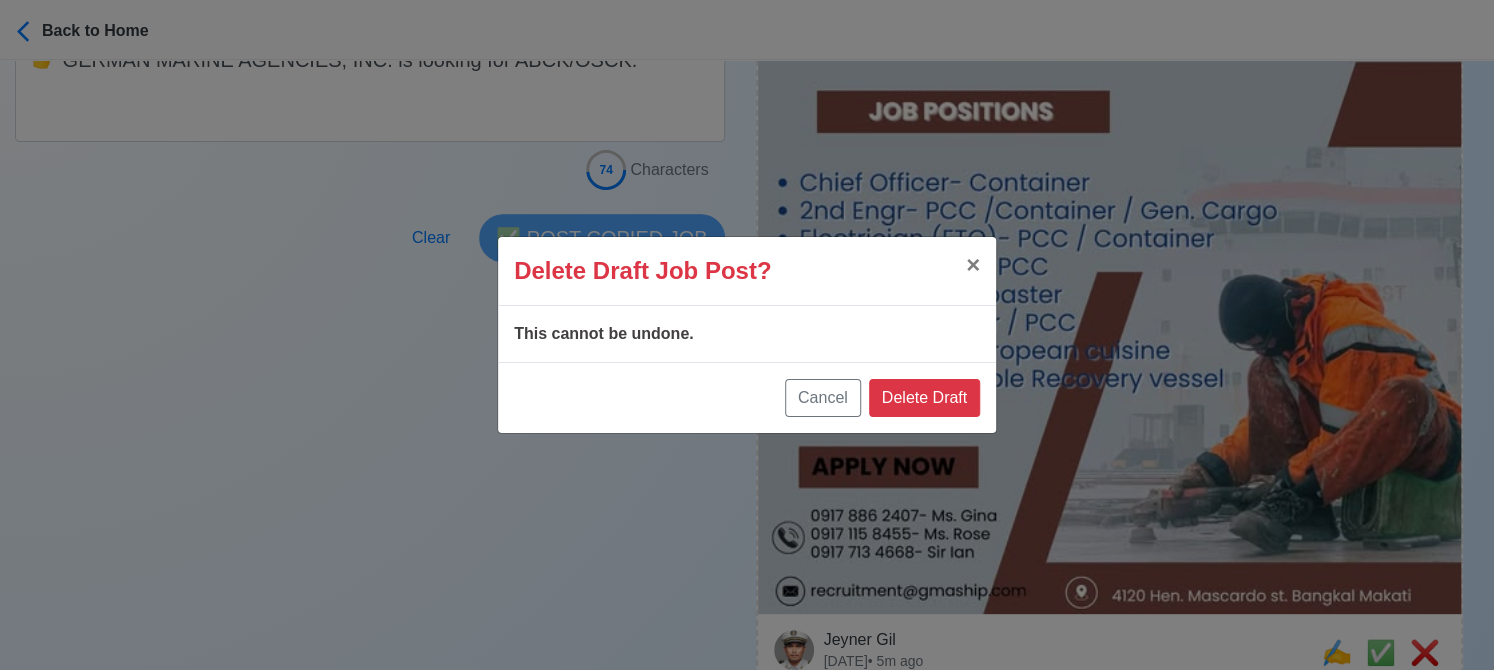 type 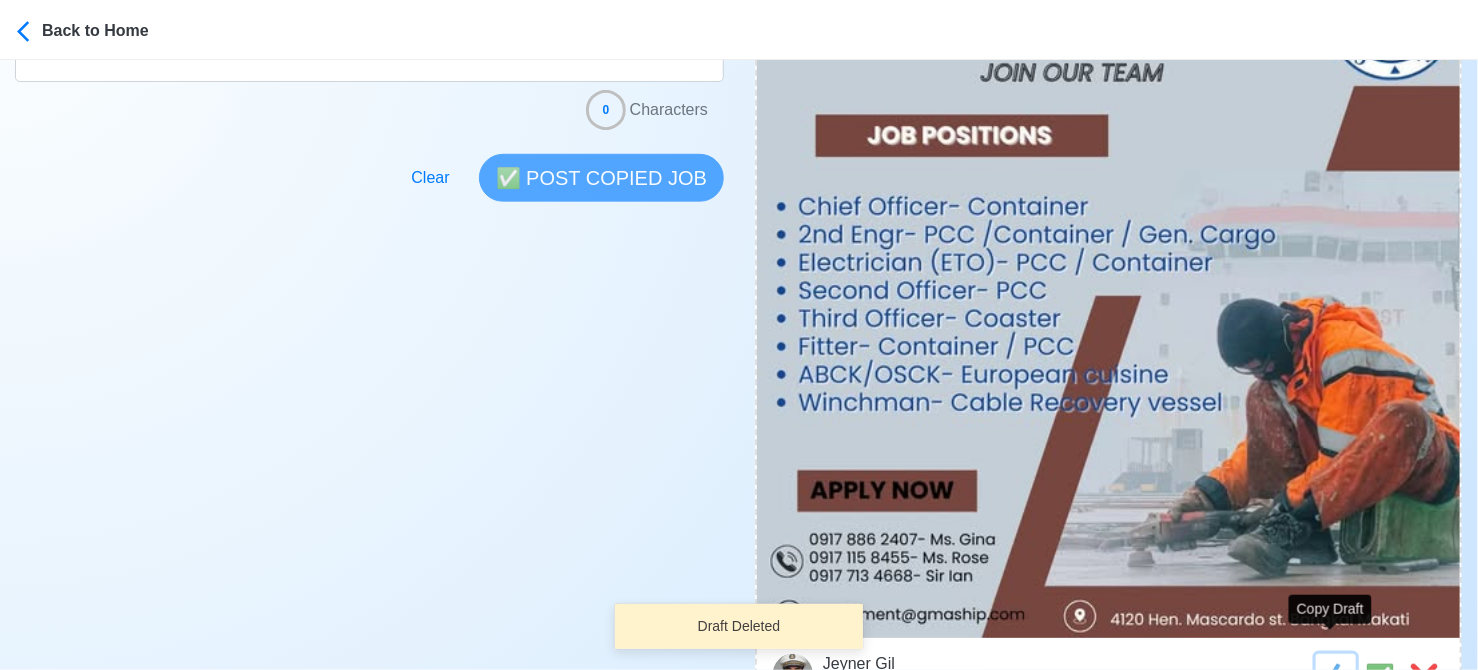 click on "✍️" at bounding box center (1336, 676) 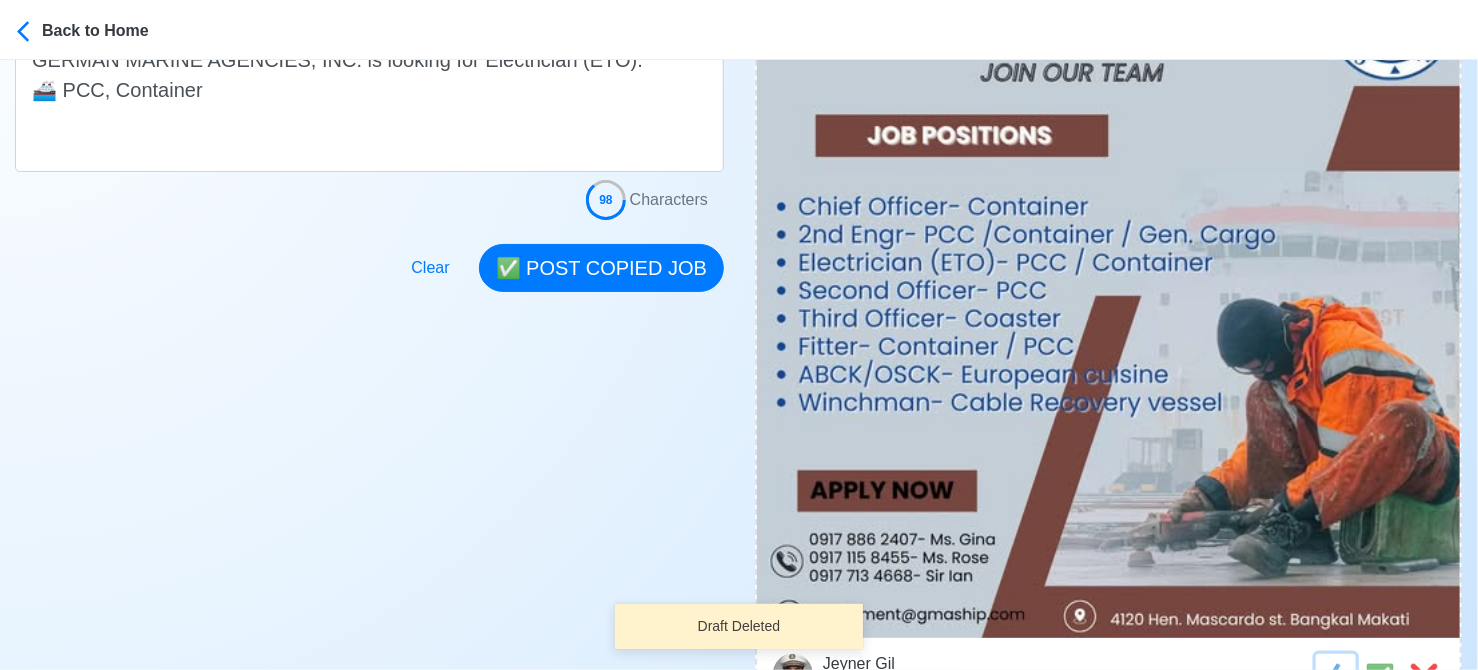 scroll, scrollTop: 0, scrollLeft: 0, axis: both 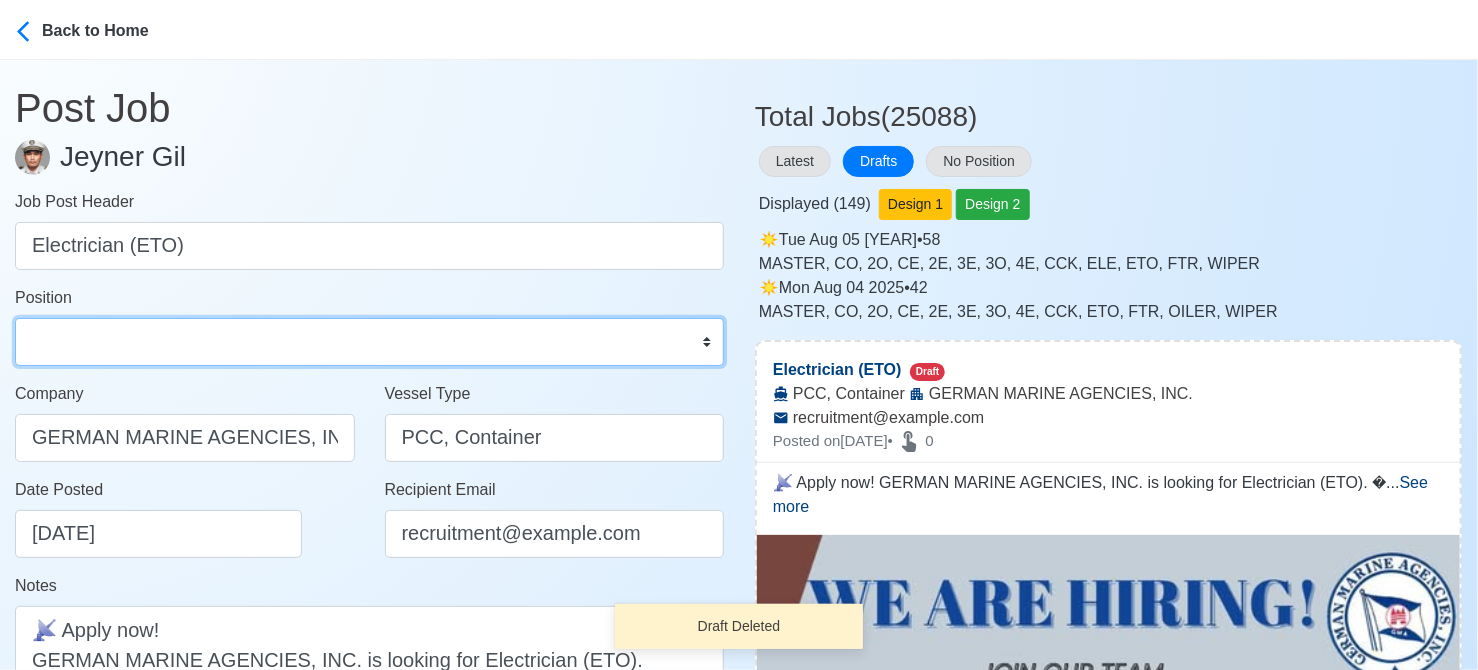 click on "Master Chief Officer 2nd Officer 3rd Officer Junior Officer Chief Engineer 2nd Engineer 3rd Engineer 4th Engineer Gas Engineer Junior Engineer 1st Assistant Engineer 2nd Assistant Engineer 3rd Assistant Engineer ETO/ETR Electrician Electrical Engineer Oiler Fitter Welder Chief Cook Chef Cook Messman Wiper Rigger Ordinary Seaman Able Seaman Motorman Pumpman Bosun Cadet Reefer Mechanic Operator Repairman Painter Steward Waiter Others" at bounding box center (369, 342) 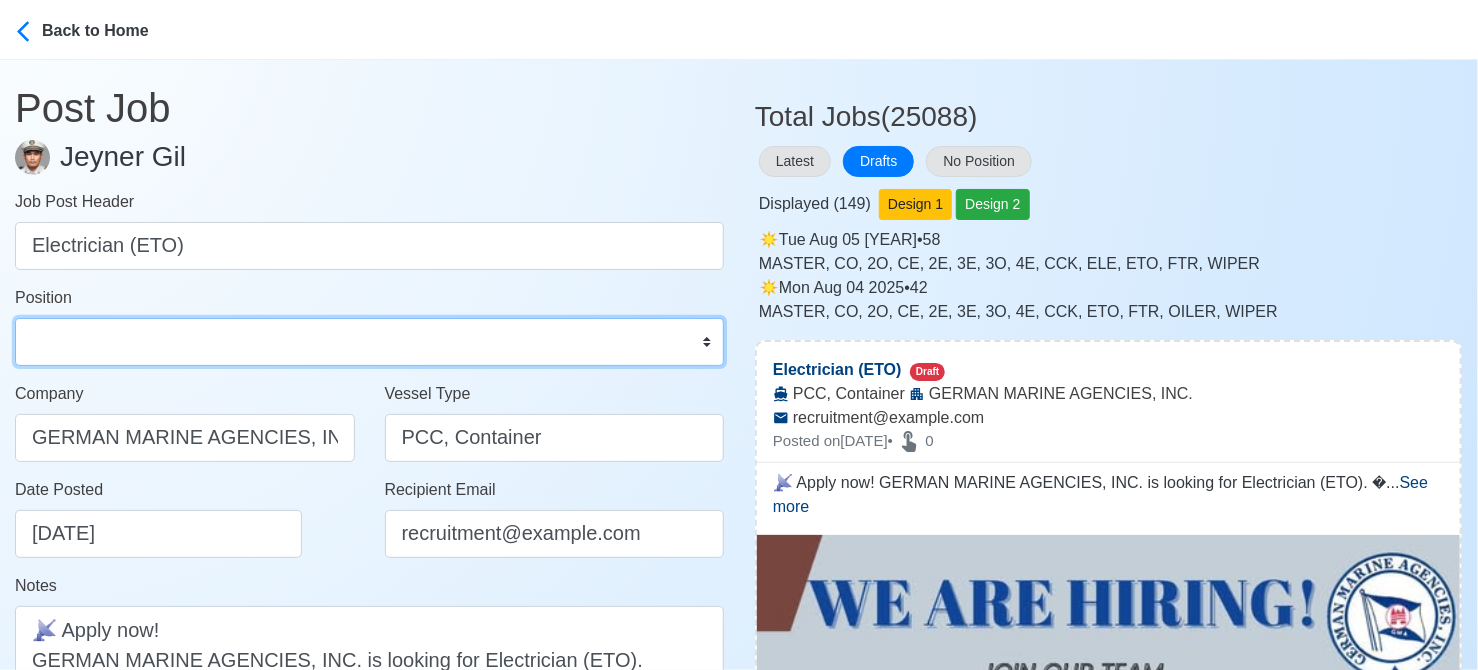 select on "ETO/ETR" 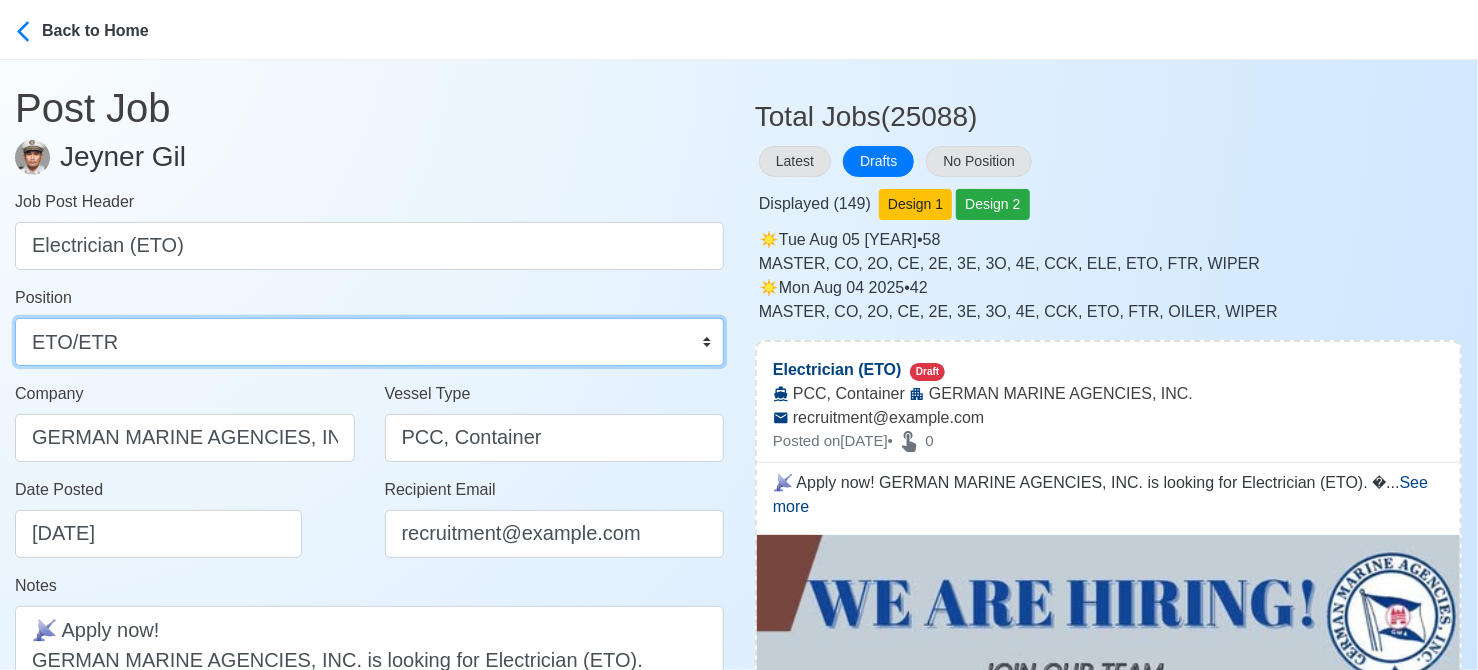 click on "Master Chief Officer 2nd Officer 3rd Officer Junior Officer Chief Engineer 2nd Engineer 3rd Engineer 4th Engineer Gas Engineer Junior Engineer 1st Assistant Engineer 2nd Assistant Engineer 3rd Assistant Engineer ETO/ETR Electrician Electrical Engineer Oiler Fitter Welder Chief Cook Chef Cook Messman Wiper Rigger Ordinary Seaman Able Seaman Motorman Pumpman Bosun Cadet Reefer Mechanic Operator Repairman Painter Steward Waiter Others" at bounding box center (369, 342) 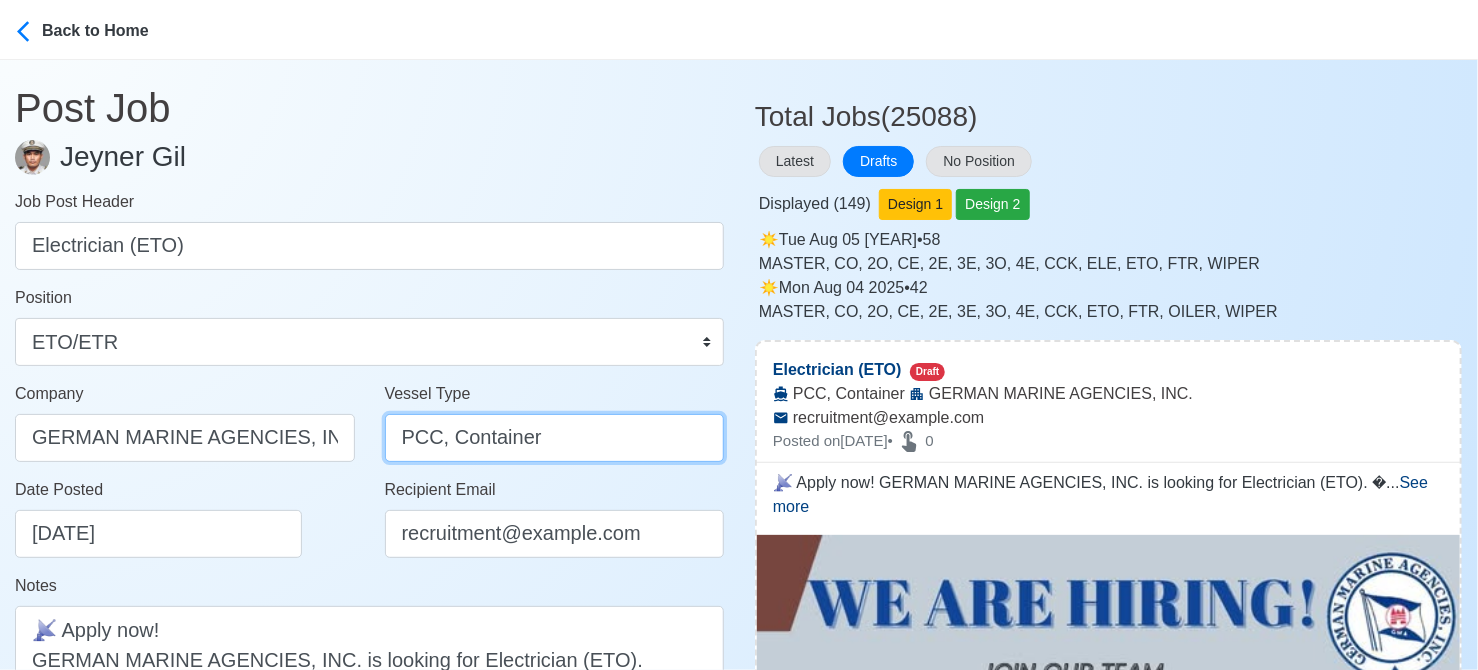 click on "PCC, Container" at bounding box center (555, 438) 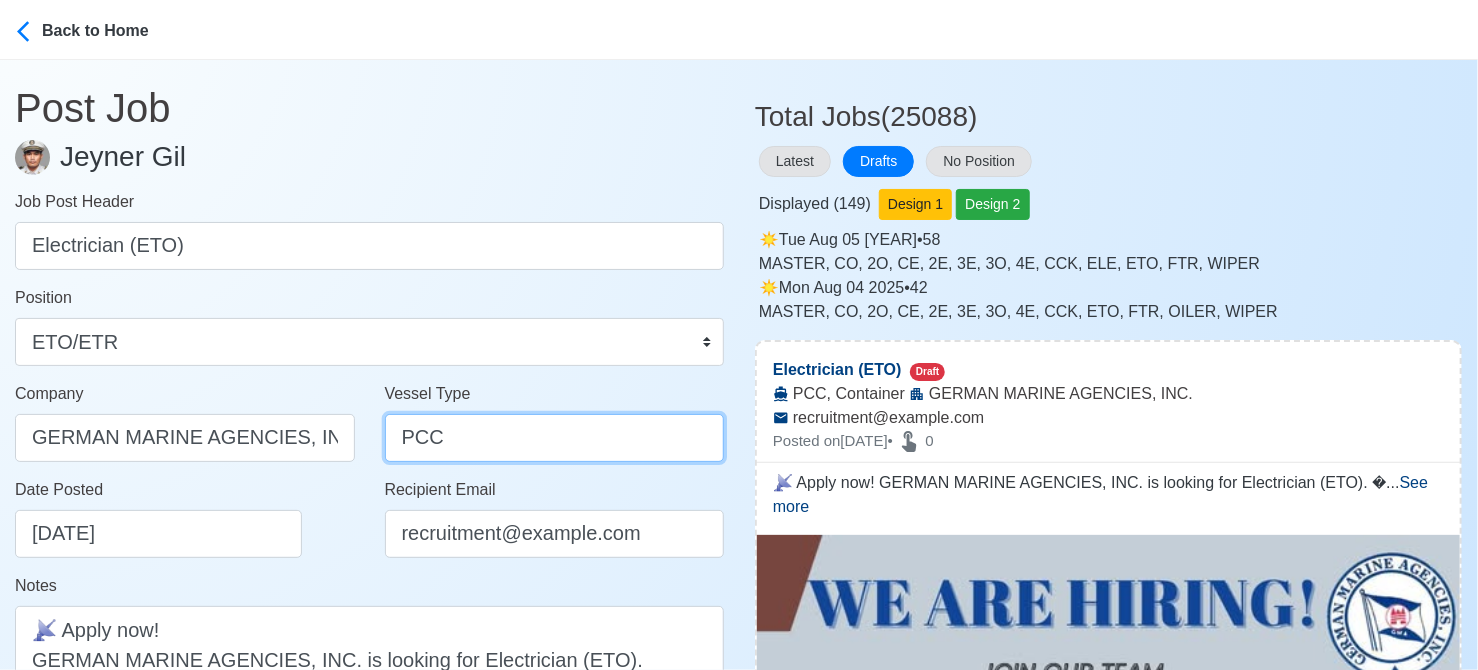 type on "PCC" 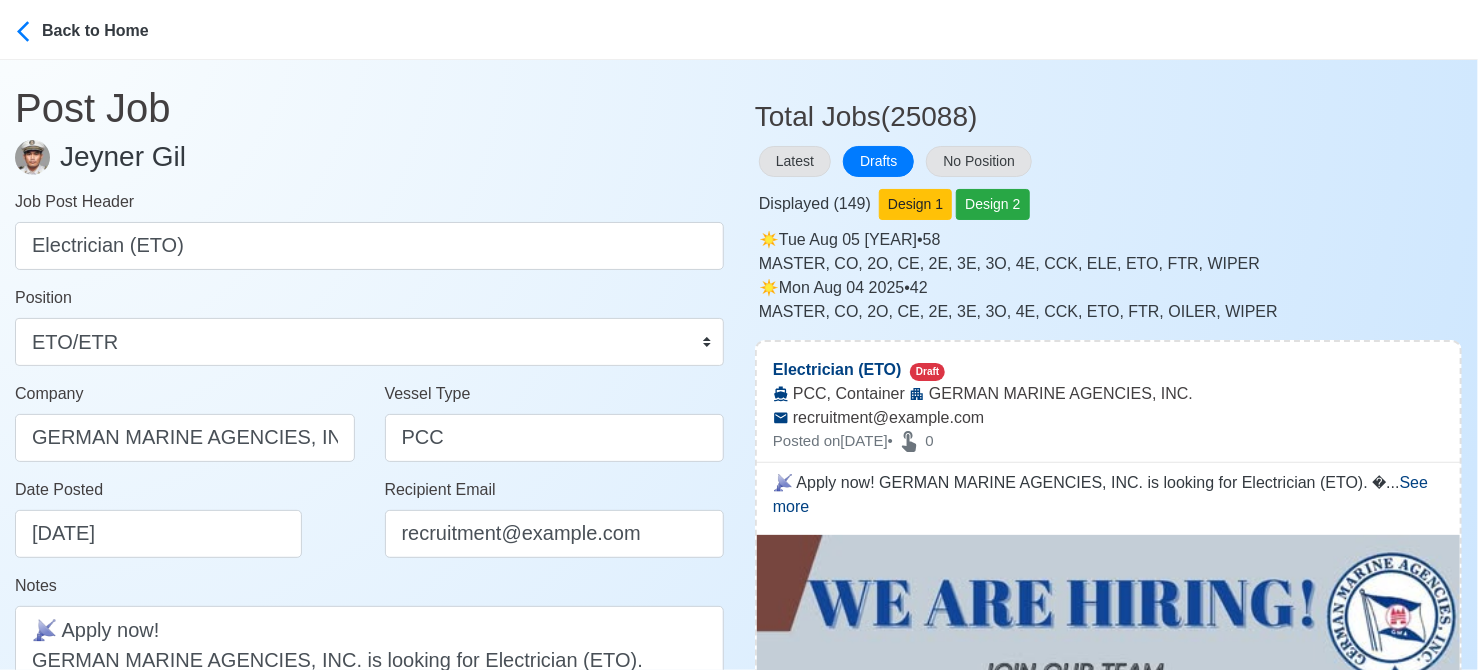 click on "Date Posted       08/06/2025" at bounding box center [190, 518] 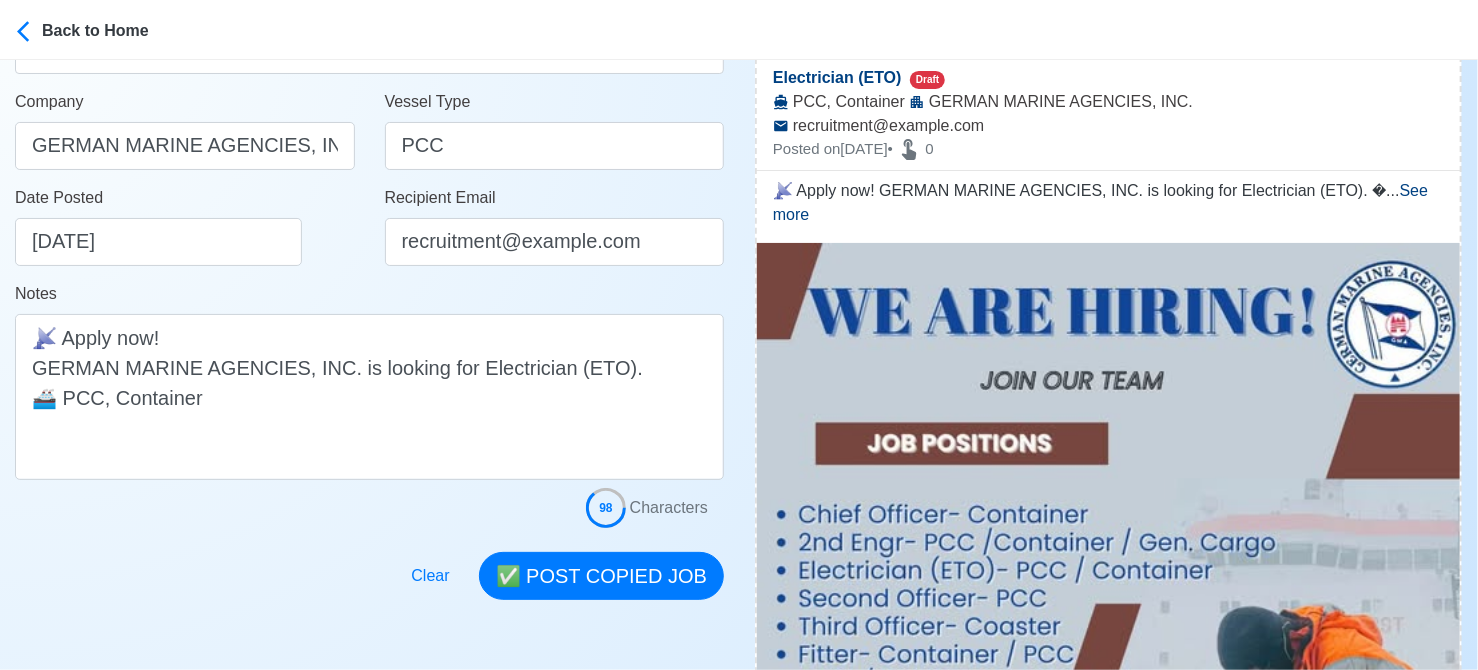 scroll, scrollTop: 400, scrollLeft: 0, axis: vertical 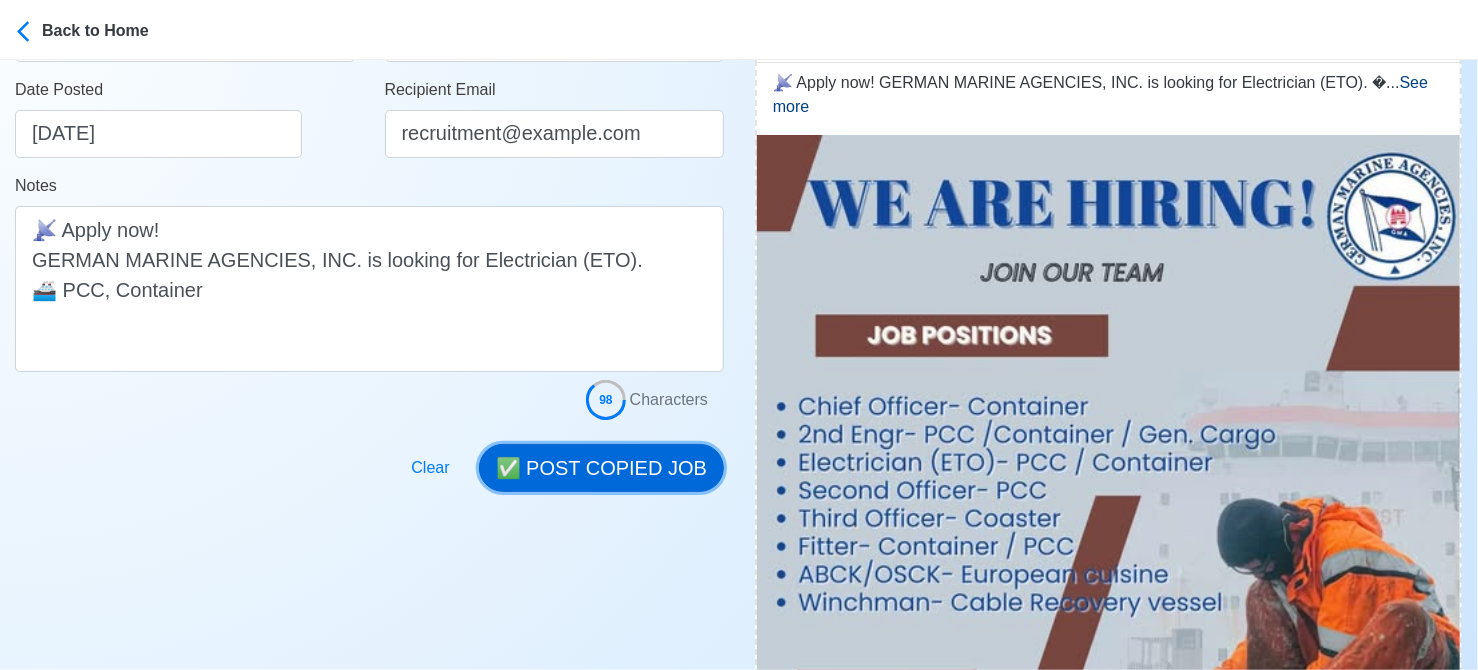 click on "✅ POST COPIED JOB" at bounding box center (601, 468) 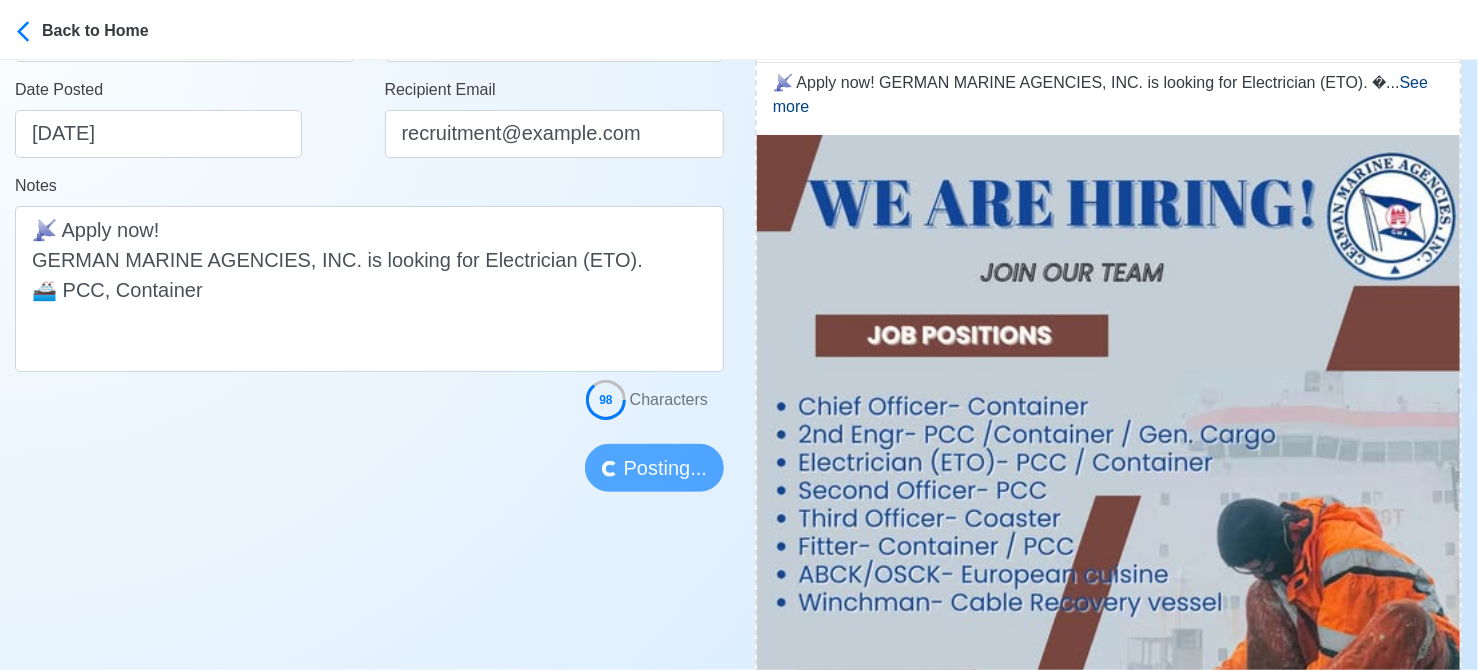 type 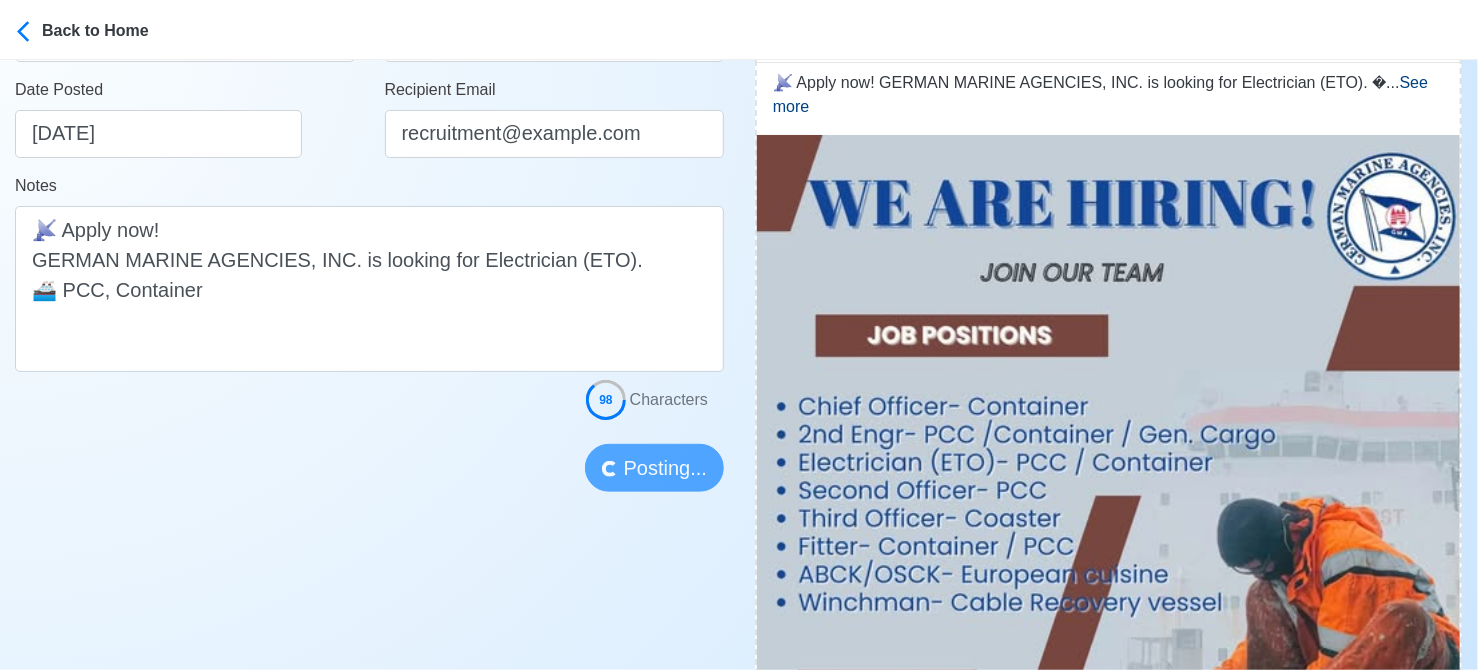 type 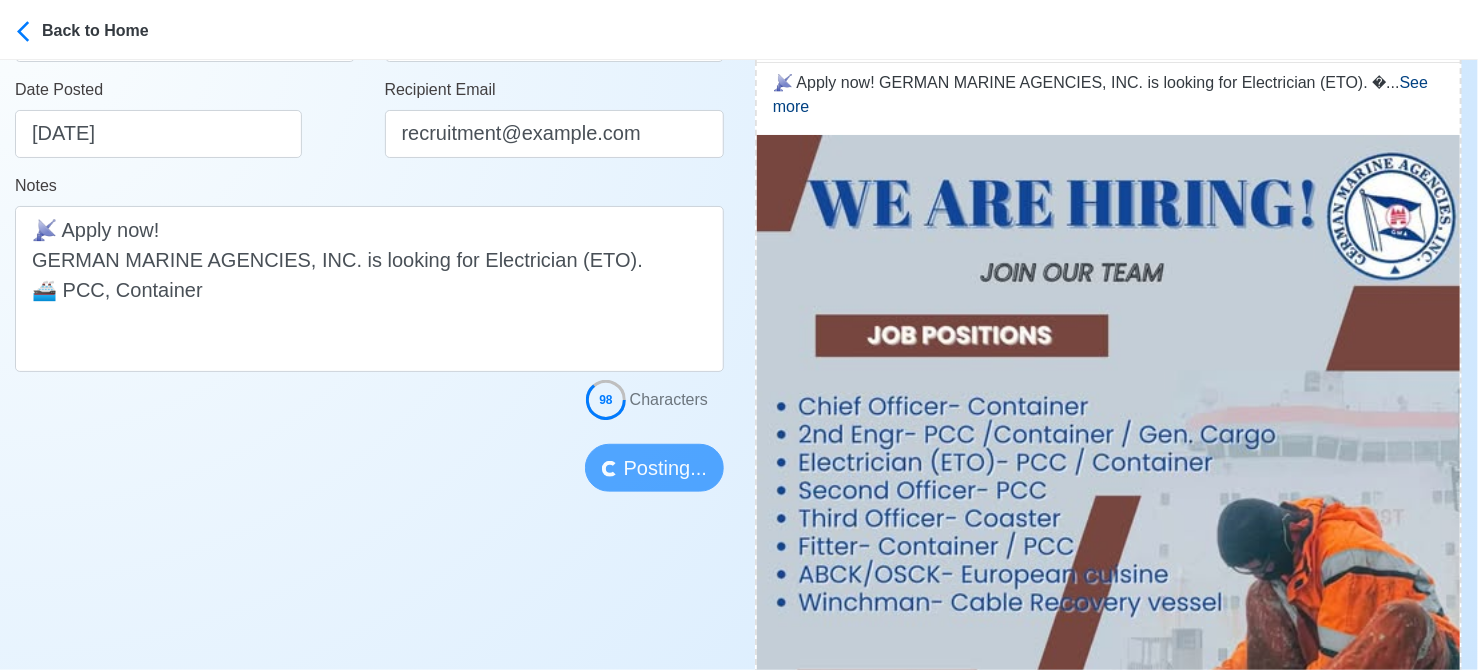 type 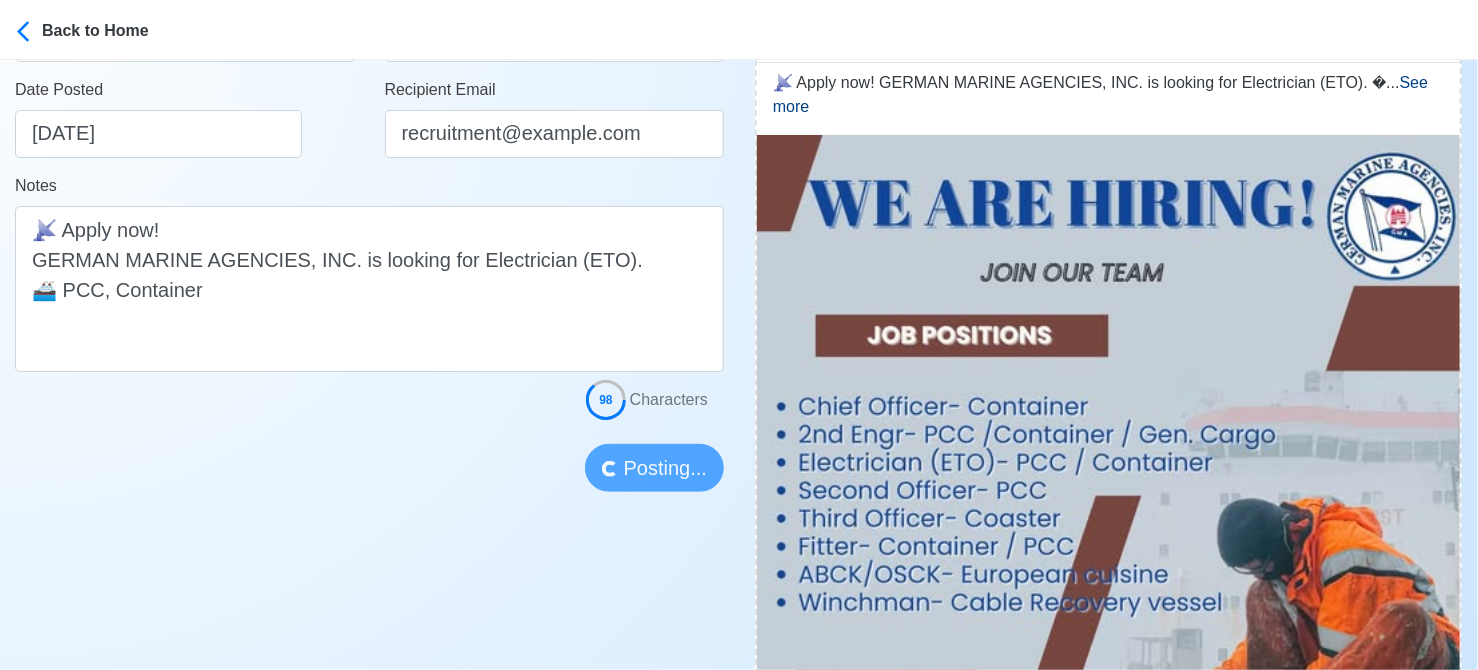 type 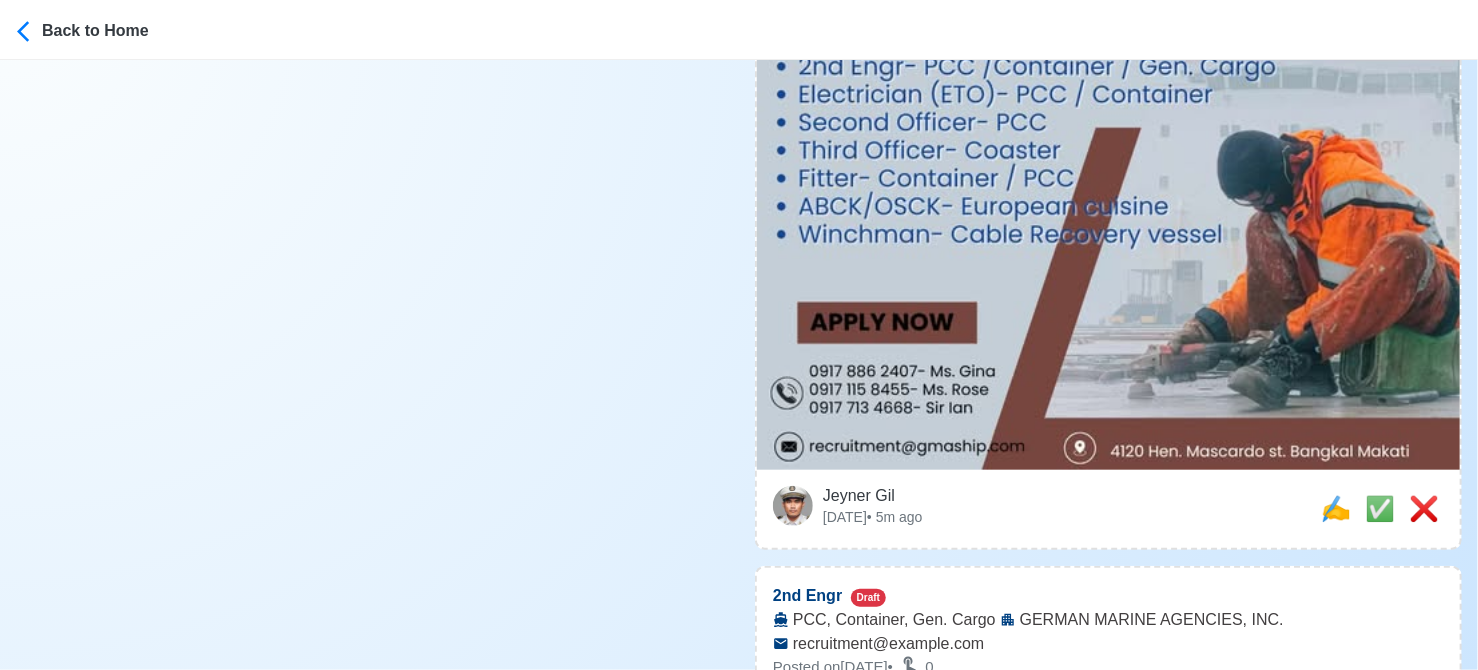 scroll, scrollTop: 900, scrollLeft: 0, axis: vertical 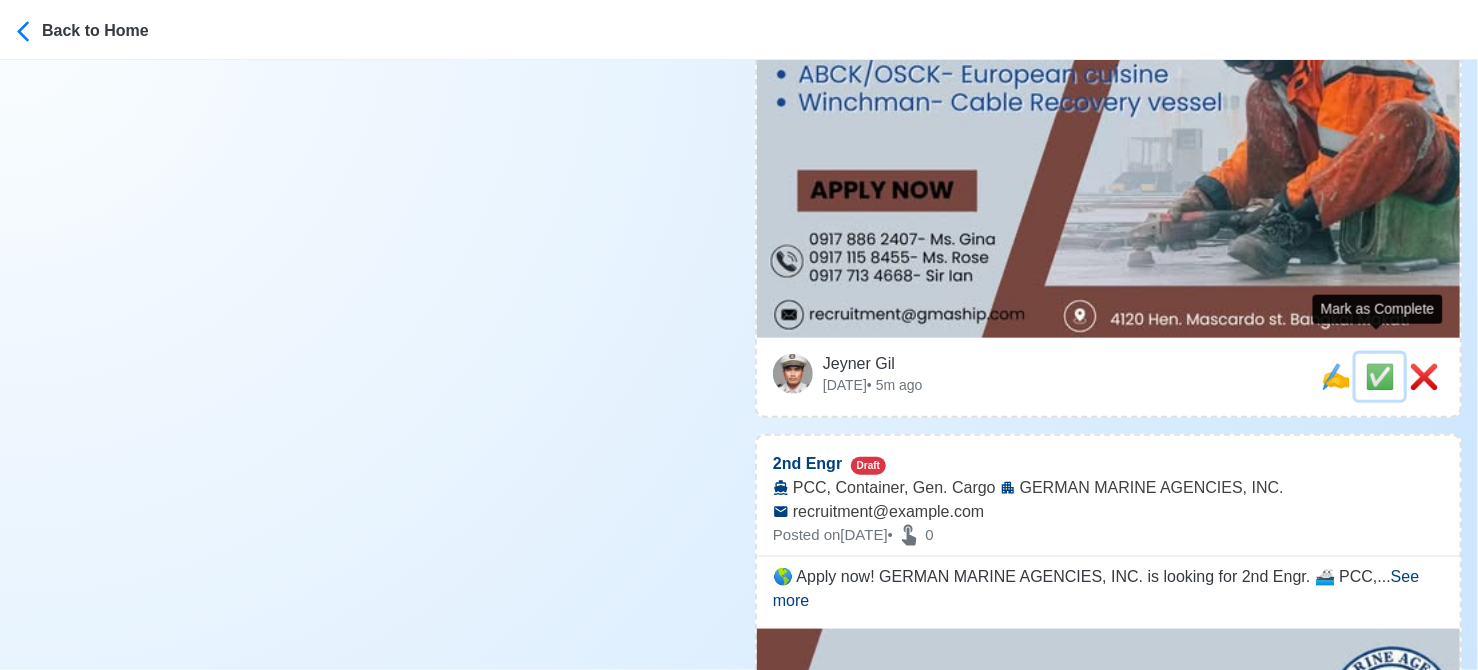 click on "✅" at bounding box center [1380, 376] 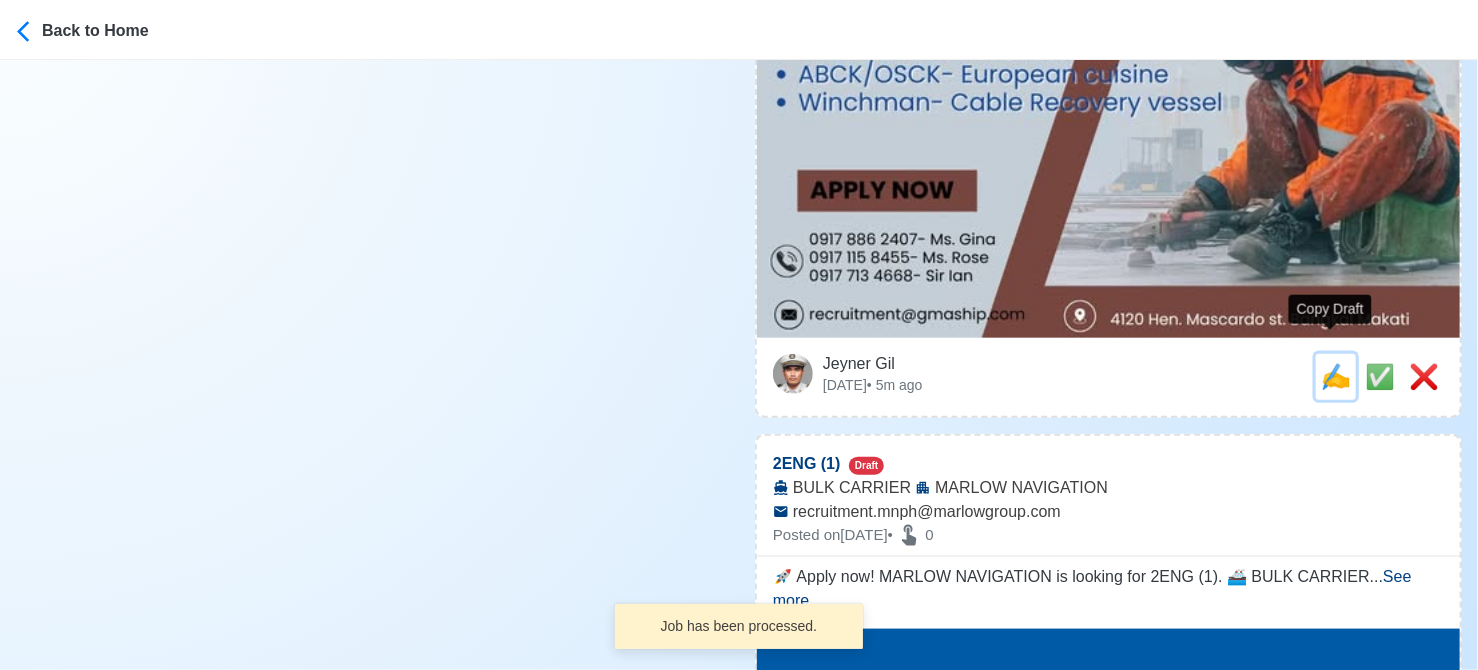 click on "✍️" at bounding box center (1336, 376) 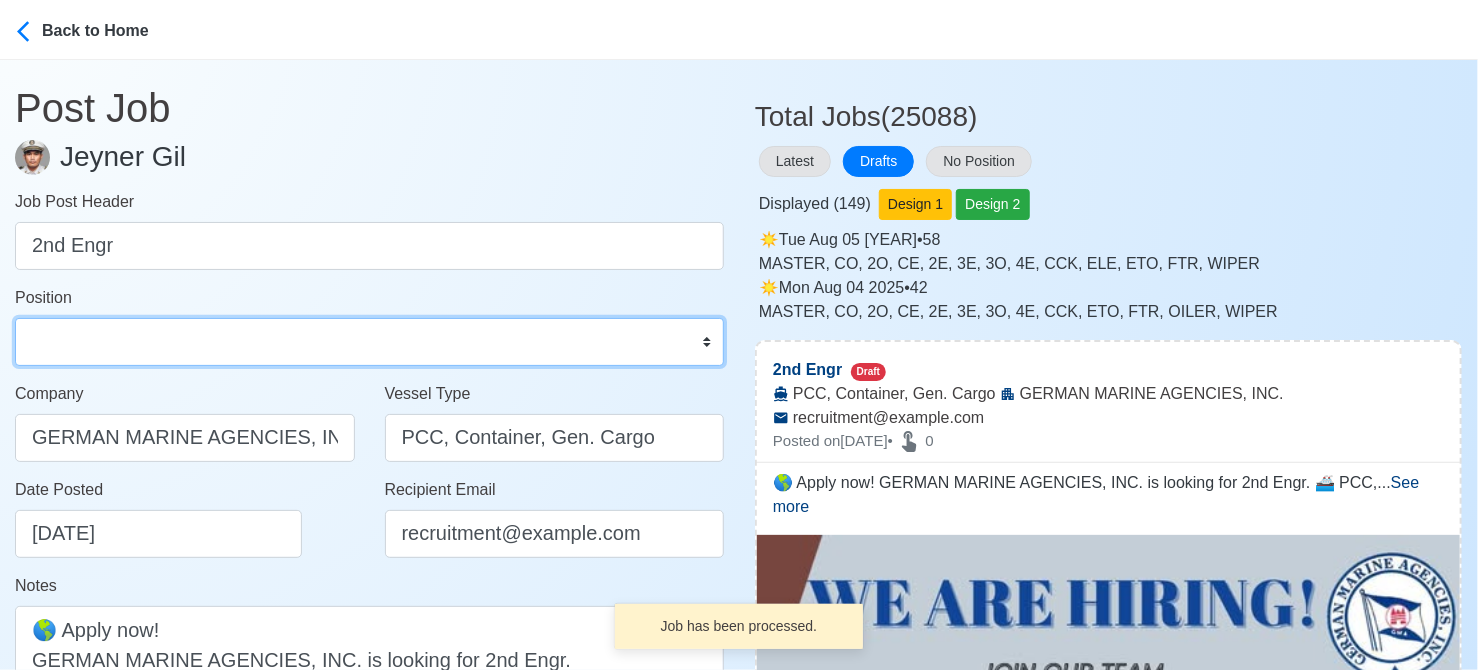 click on "Master Chief Officer 2nd Officer 3rd Officer Junior Officer Chief Engineer 2nd Engineer 3rd Engineer 4th Engineer Gas Engineer Junior Engineer 1st Assistant Engineer 2nd Assistant Engineer 3rd Assistant Engineer ETO/ETR Electrician Electrical Engineer Oiler Fitter Welder Chief Cook Chef Cook Messman Wiper Rigger Ordinary Seaman Able Seaman Motorman Pumpman Bosun Cadet Reefer Mechanic Operator Repairman Painter Steward Waiter Others" at bounding box center (369, 342) 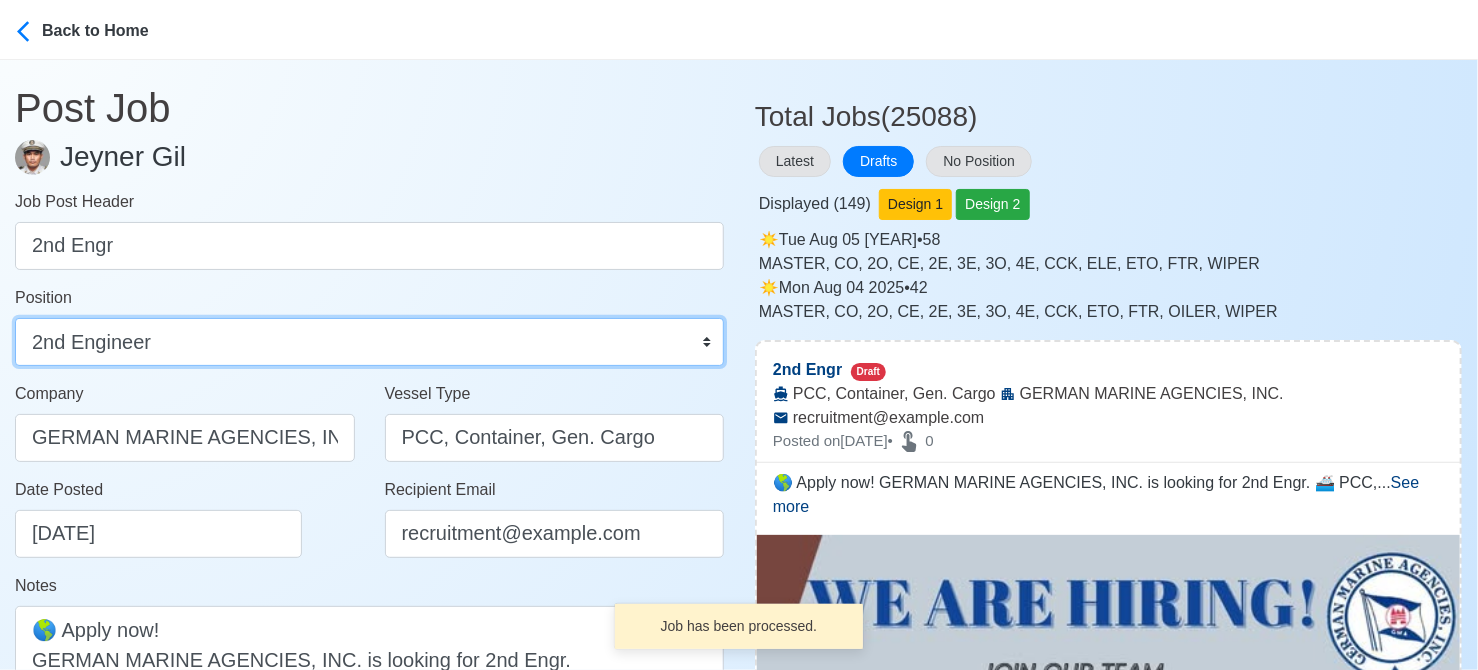 click on "Master Chief Officer 2nd Officer 3rd Officer Junior Officer Chief Engineer 2nd Engineer 3rd Engineer 4th Engineer Gas Engineer Junior Engineer 1st Assistant Engineer 2nd Assistant Engineer 3rd Assistant Engineer ETO/ETR Electrician Electrical Engineer Oiler Fitter Welder Chief Cook Chef Cook Messman Wiper Rigger Ordinary Seaman Able Seaman Motorman Pumpman Bosun Cadet Reefer Mechanic Operator Repairman Painter Steward Waiter Others" at bounding box center (369, 342) 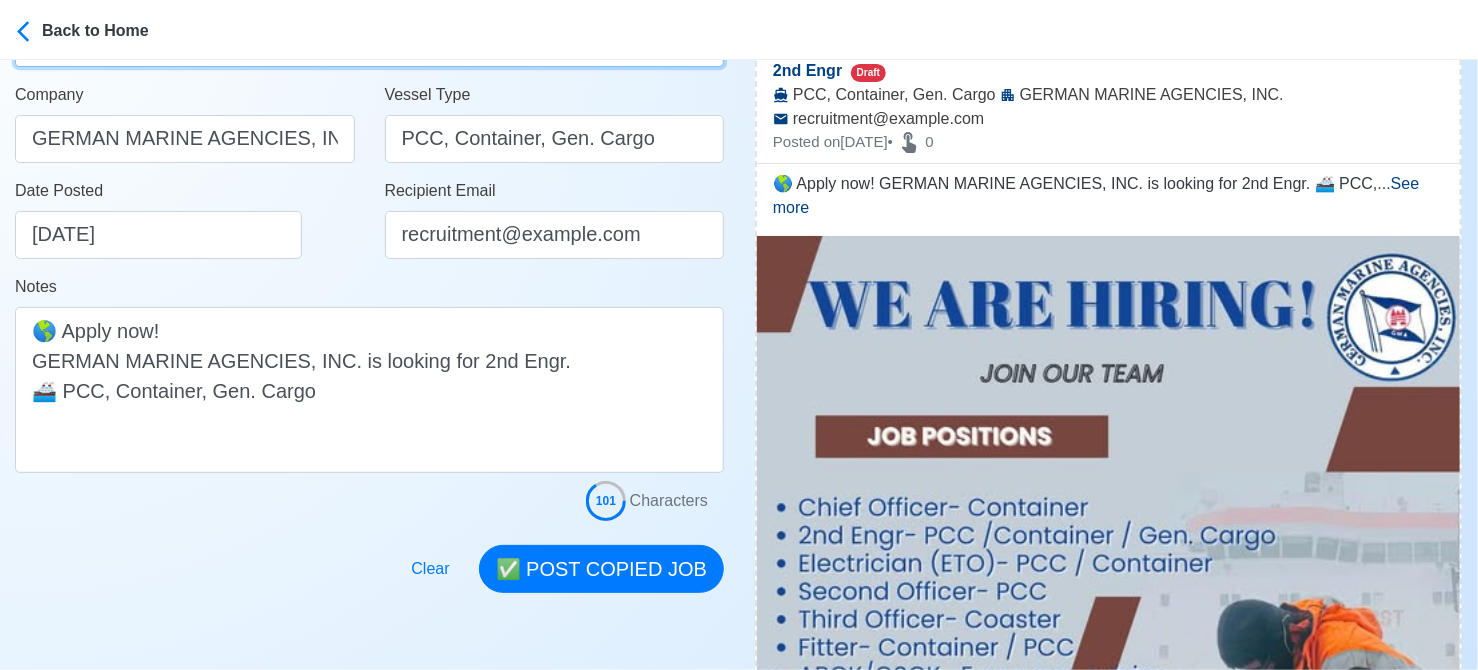scroll, scrollTop: 300, scrollLeft: 0, axis: vertical 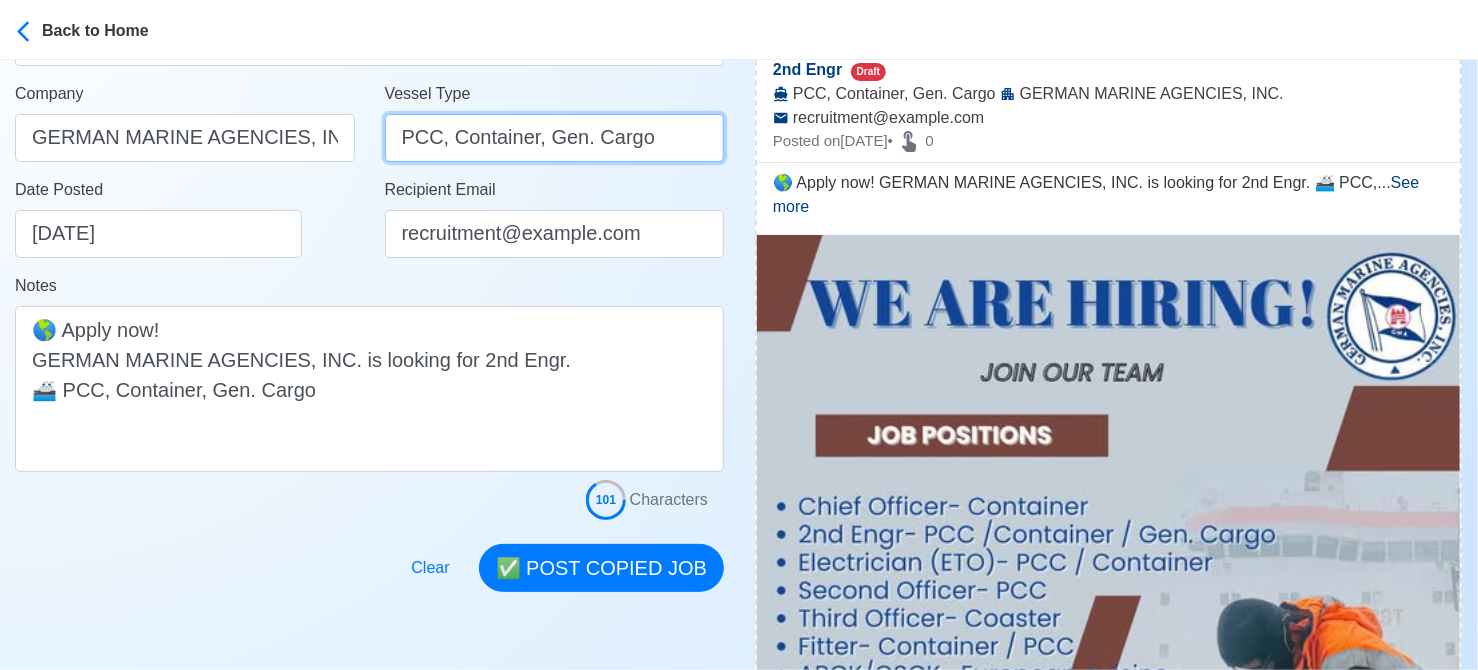 drag, startPoint x: 447, startPoint y: 133, endPoint x: 656, endPoint y: 163, distance: 211.14214 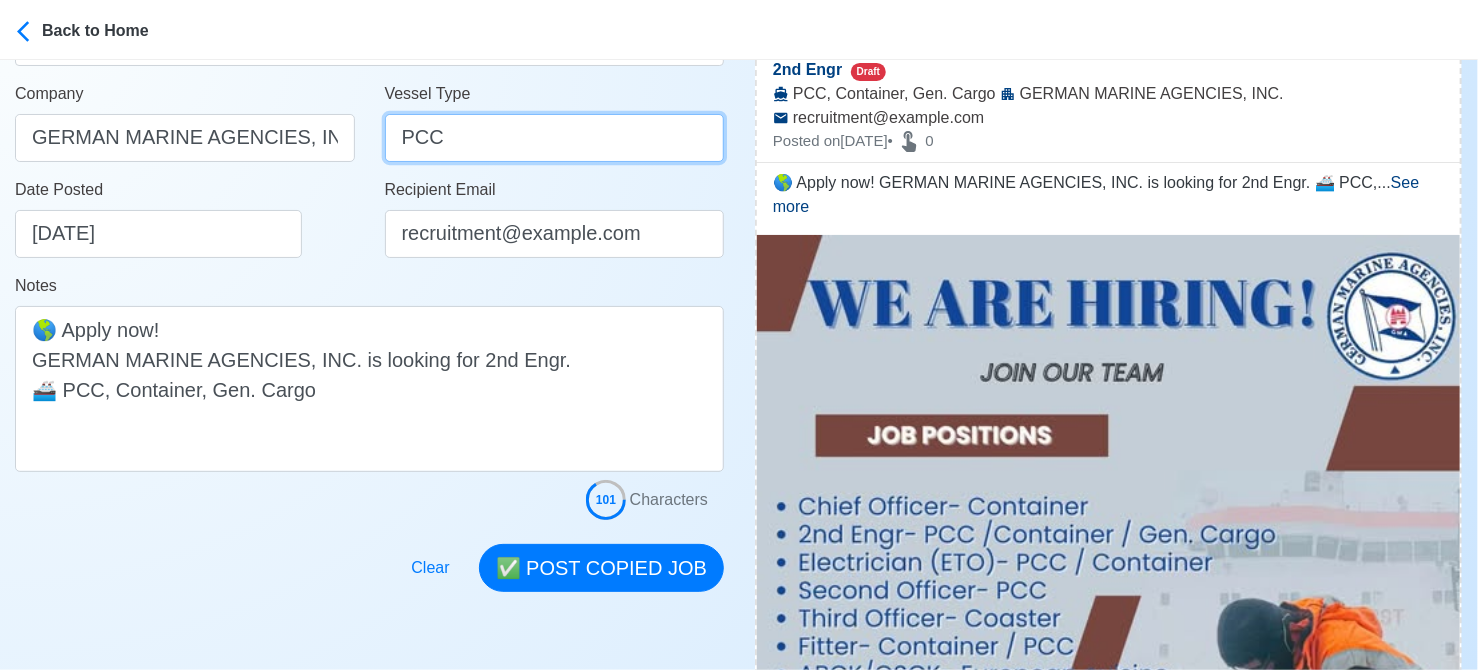 type on "PCC" 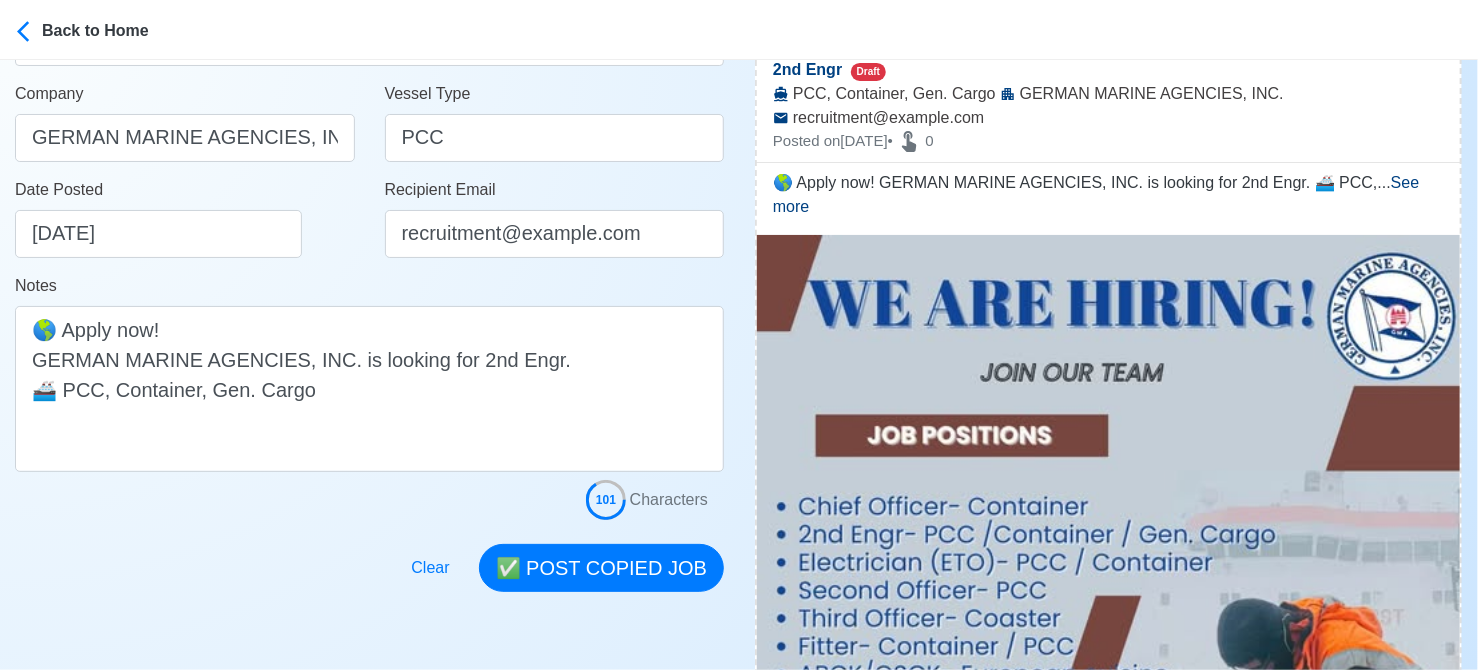 click at bounding box center (369, 504) 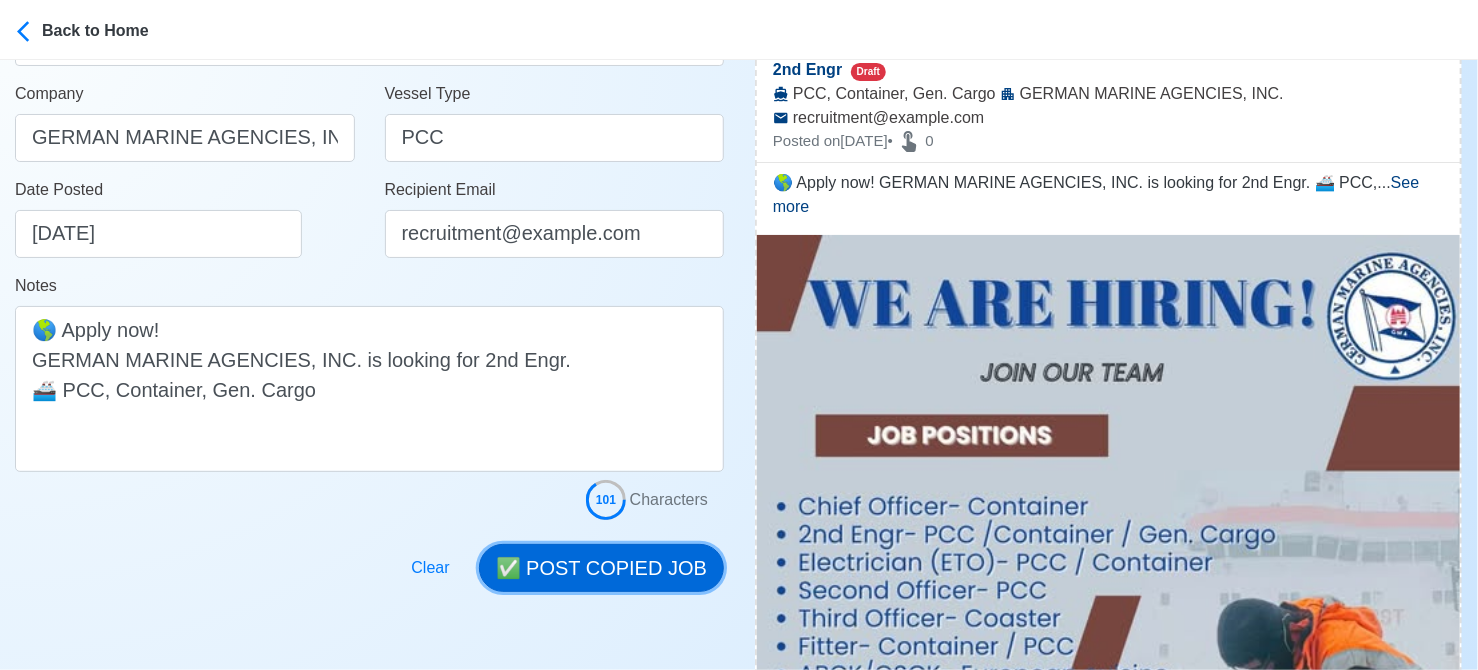 click on "✅ POST COPIED JOB" at bounding box center [601, 568] 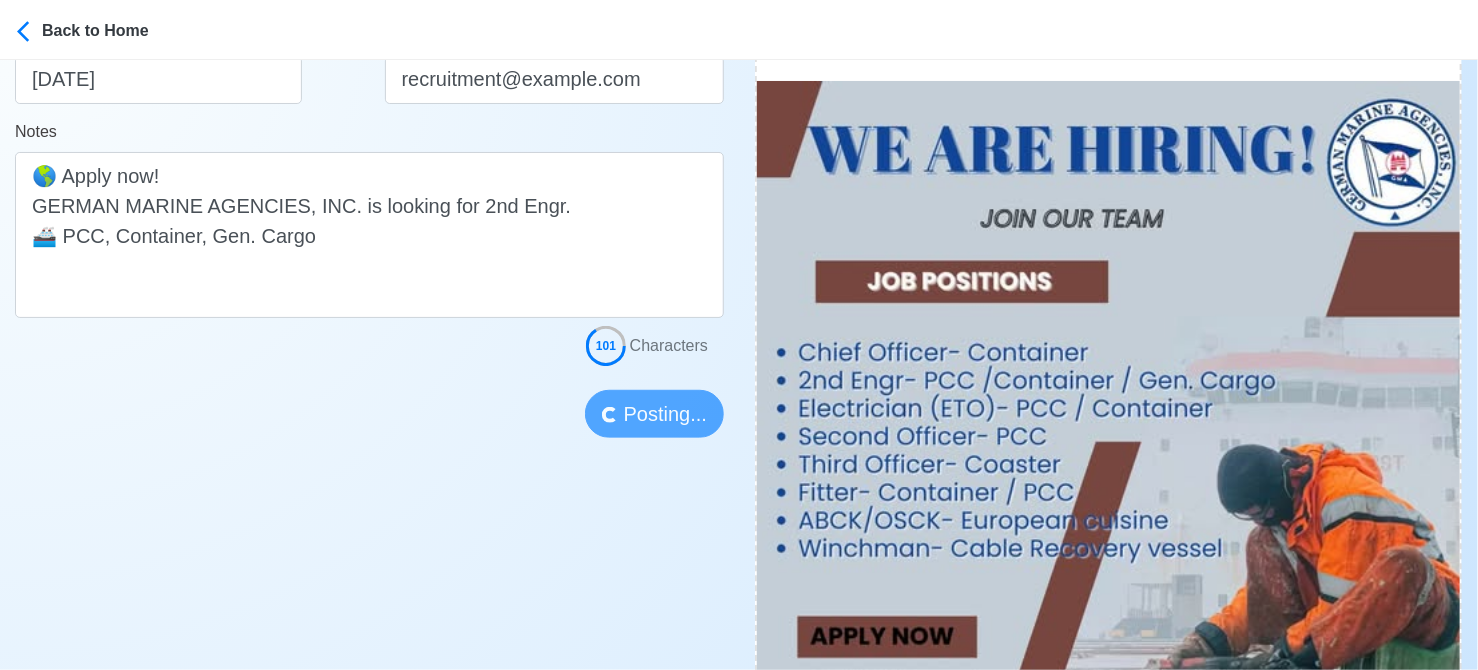 type 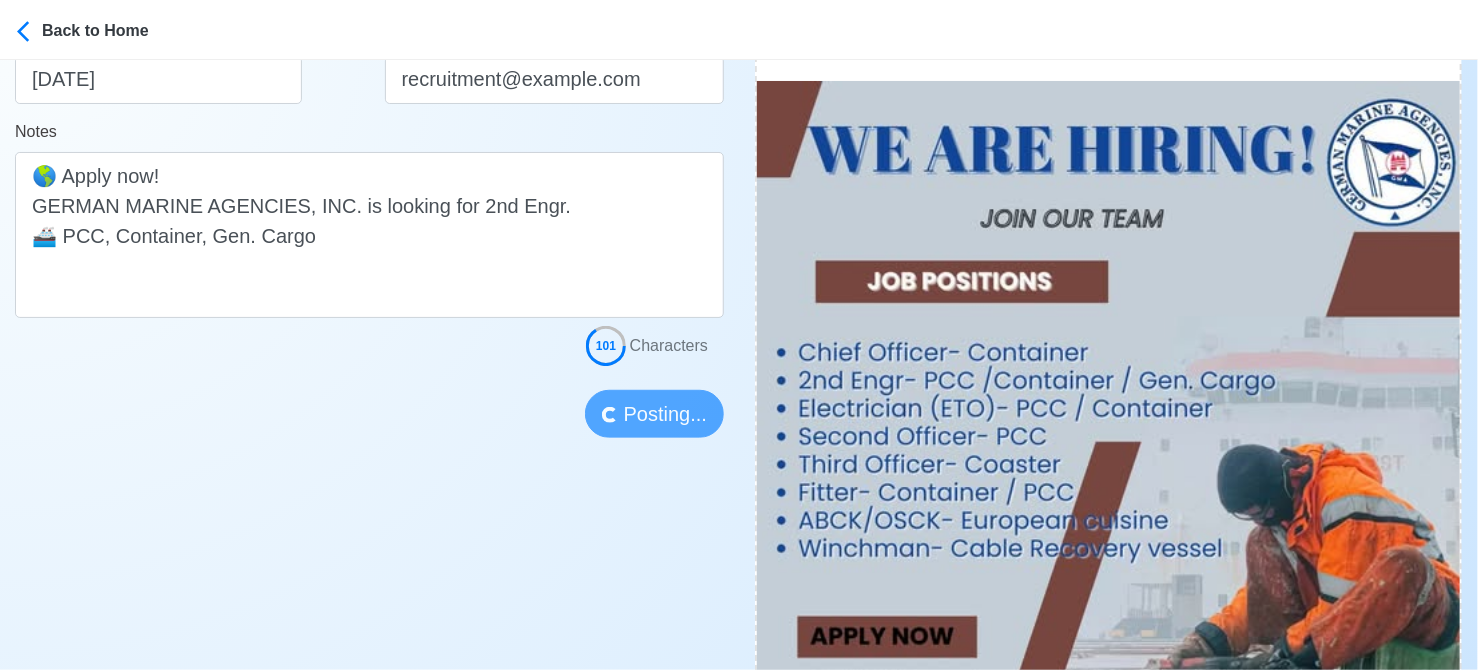 type 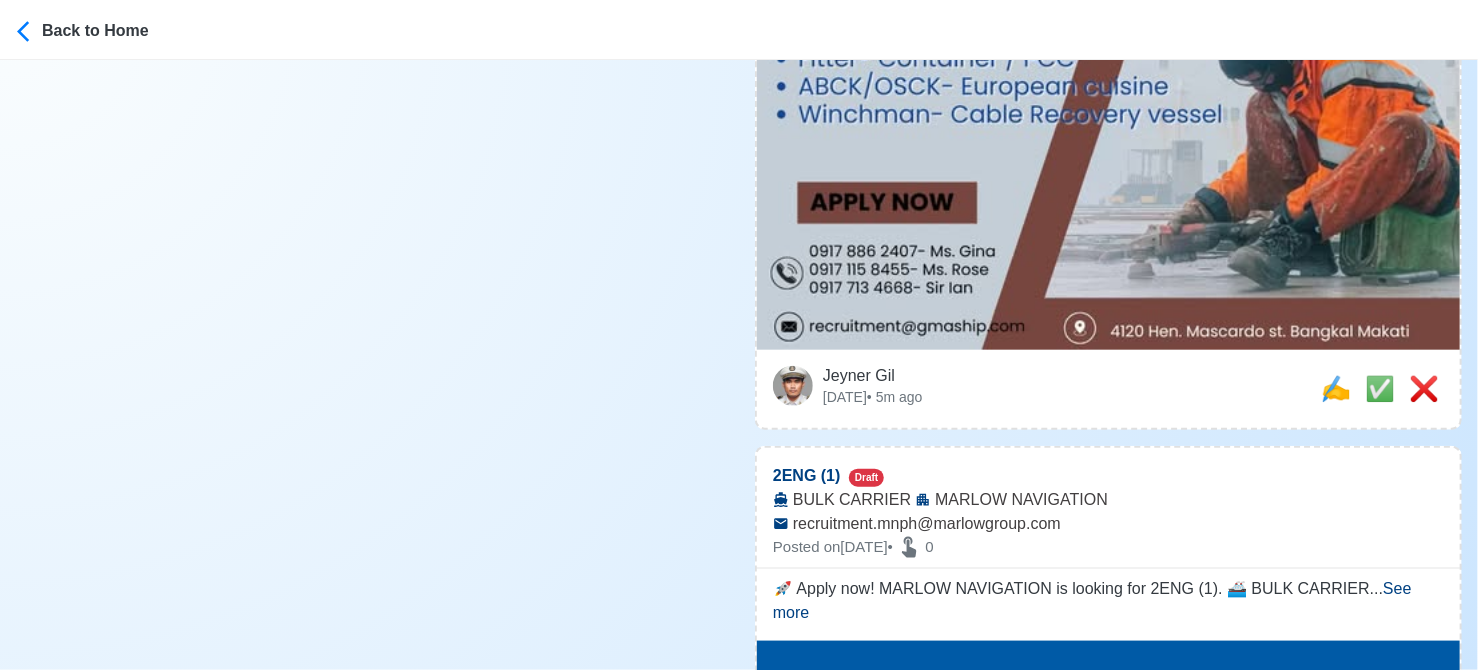 scroll, scrollTop: 900, scrollLeft: 0, axis: vertical 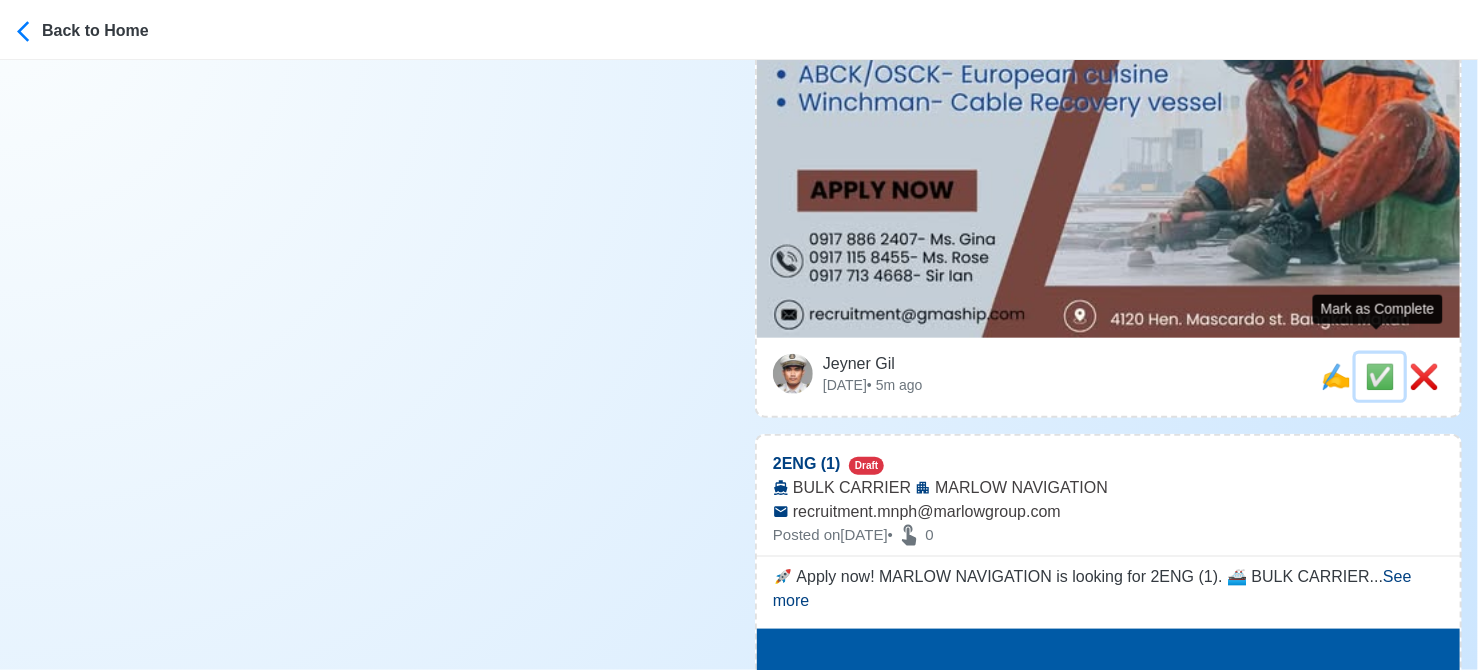 click on "✅" at bounding box center [1380, 376] 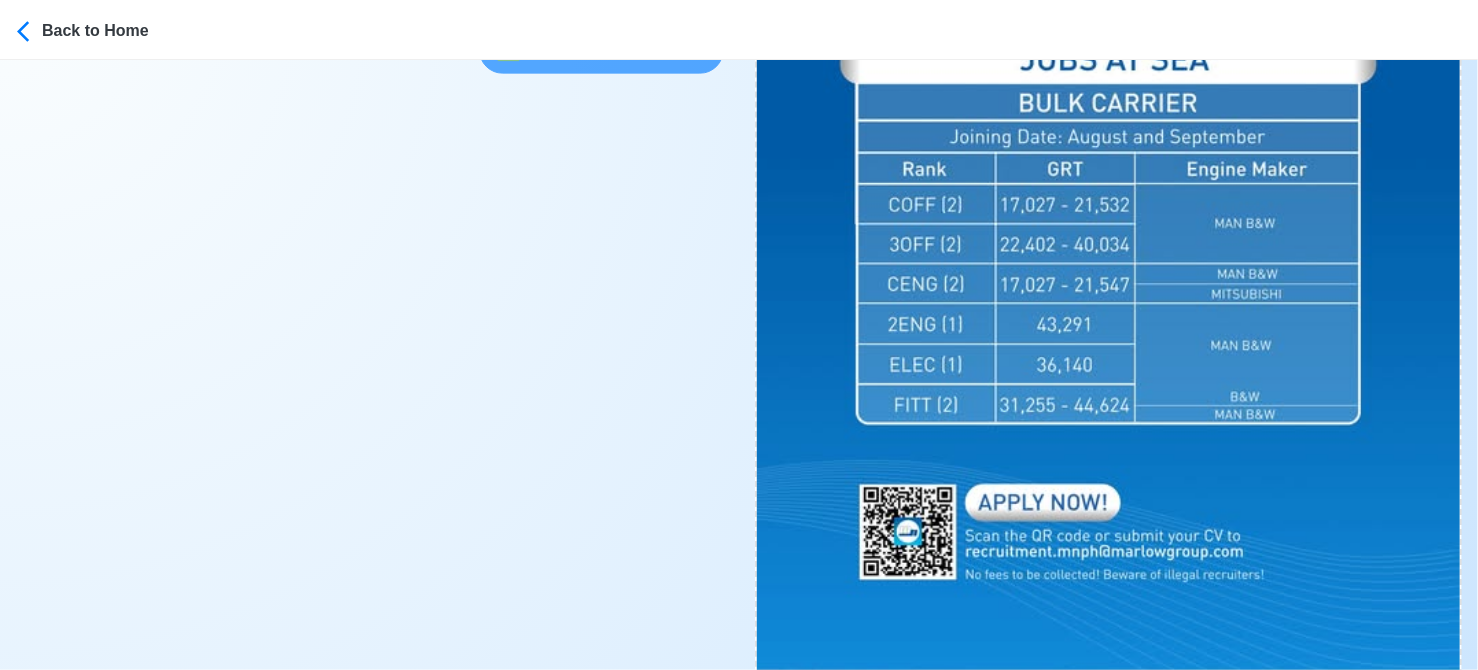 scroll, scrollTop: 800, scrollLeft: 0, axis: vertical 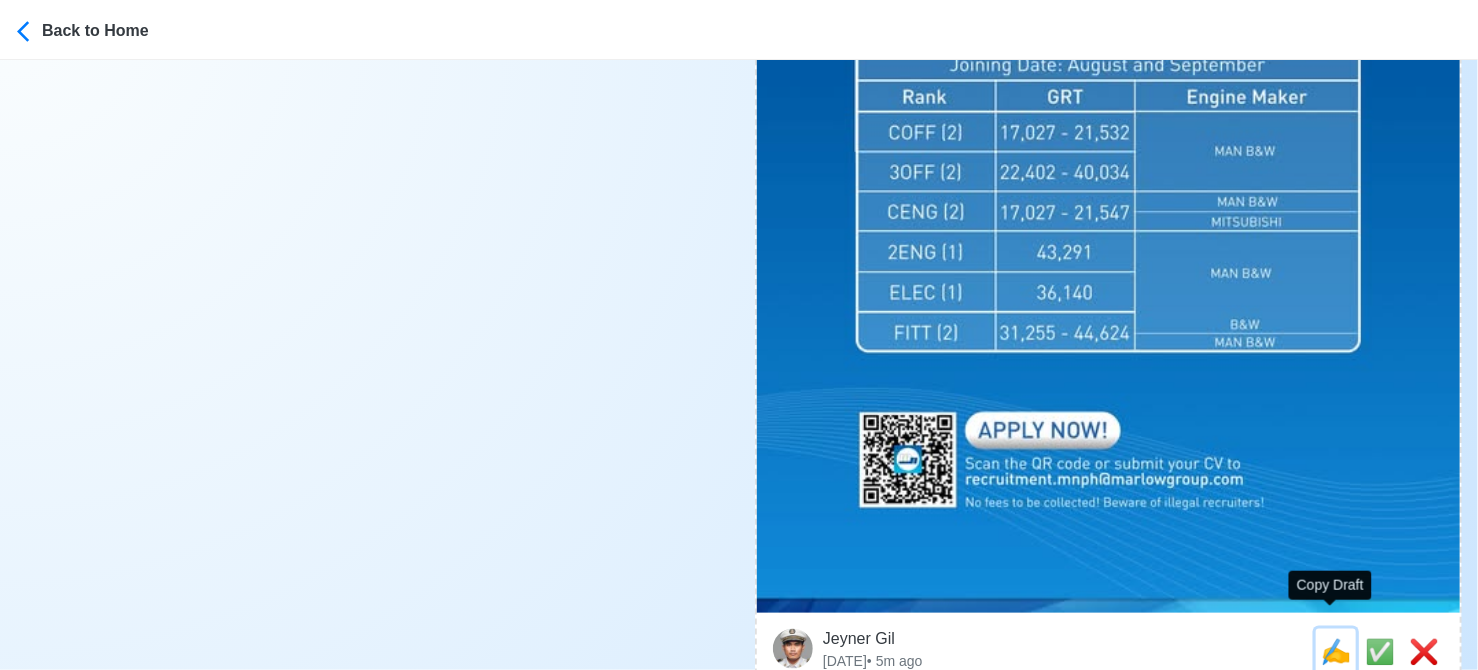 click on "✍️" at bounding box center [1336, 651] 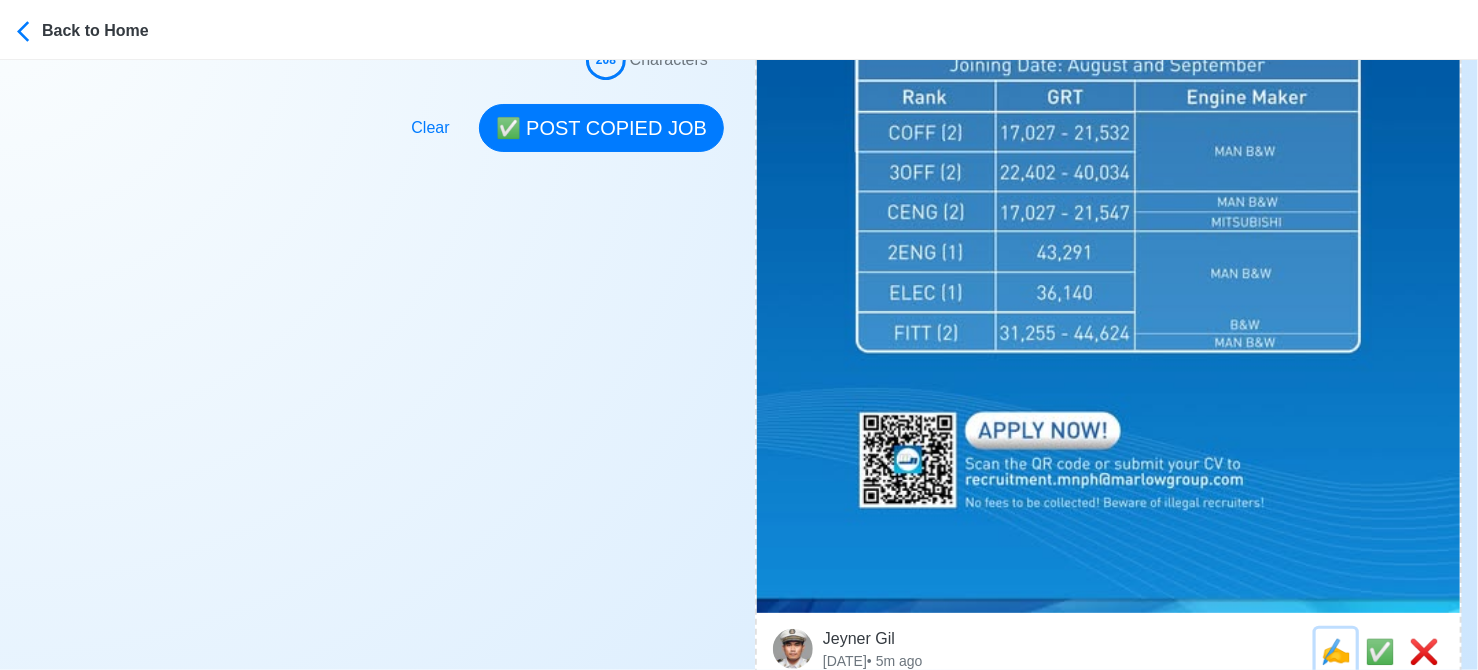 scroll, scrollTop: 0, scrollLeft: 0, axis: both 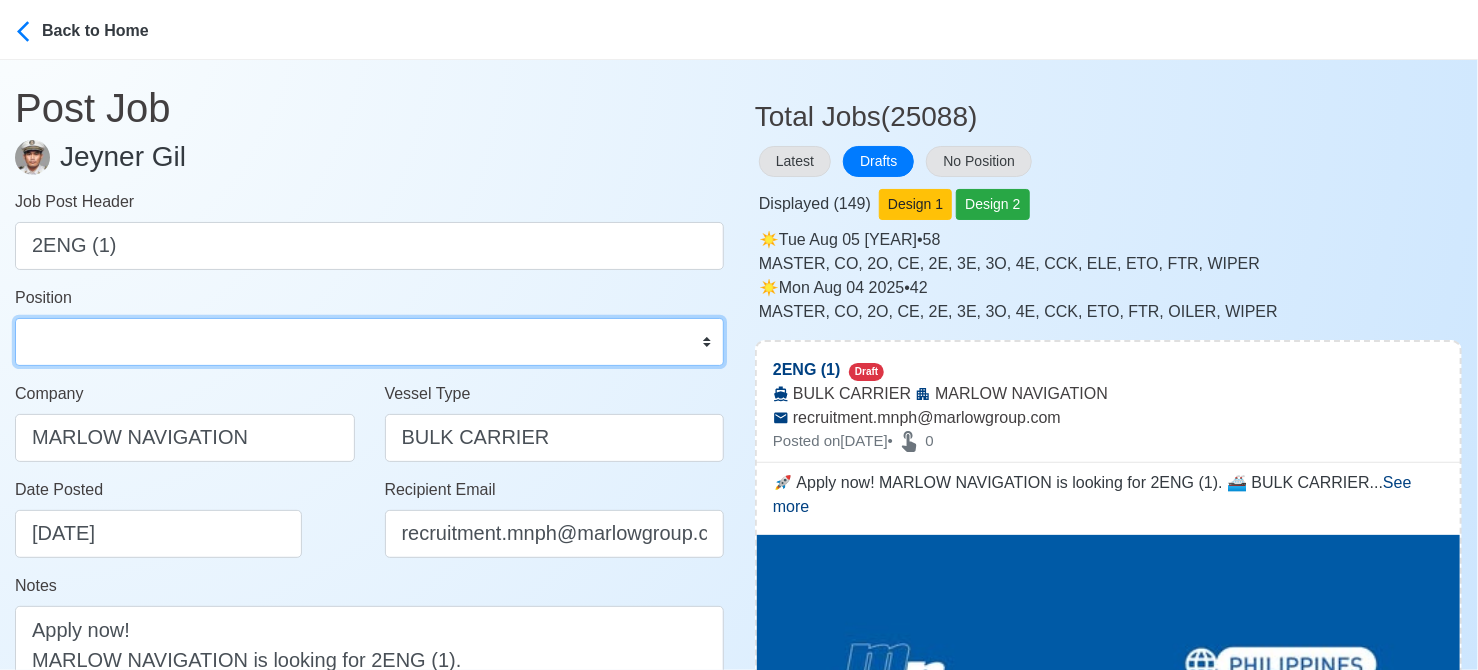 click on "Master Chief Officer 2nd Officer 3rd Officer Junior Officer Chief Engineer 2nd Engineer 3rd Engineer 4th Engineer Gas Engineer Junior Engineer 1st Assistant Engineer 2nd Assistant Engineer 3rd Assistant Engineer ETO/ETR Electrician Electrical Engineer Oiler Fitter Welder Chief Cook Chef Cook Messman Wiper Rigger Ordinary Seaman Able Seaman Motorman Pumpman Bosun Cadet Reefer Mechanic Operator Repairman Painter Steward Waiter Others" at bounding box center (369, 342) 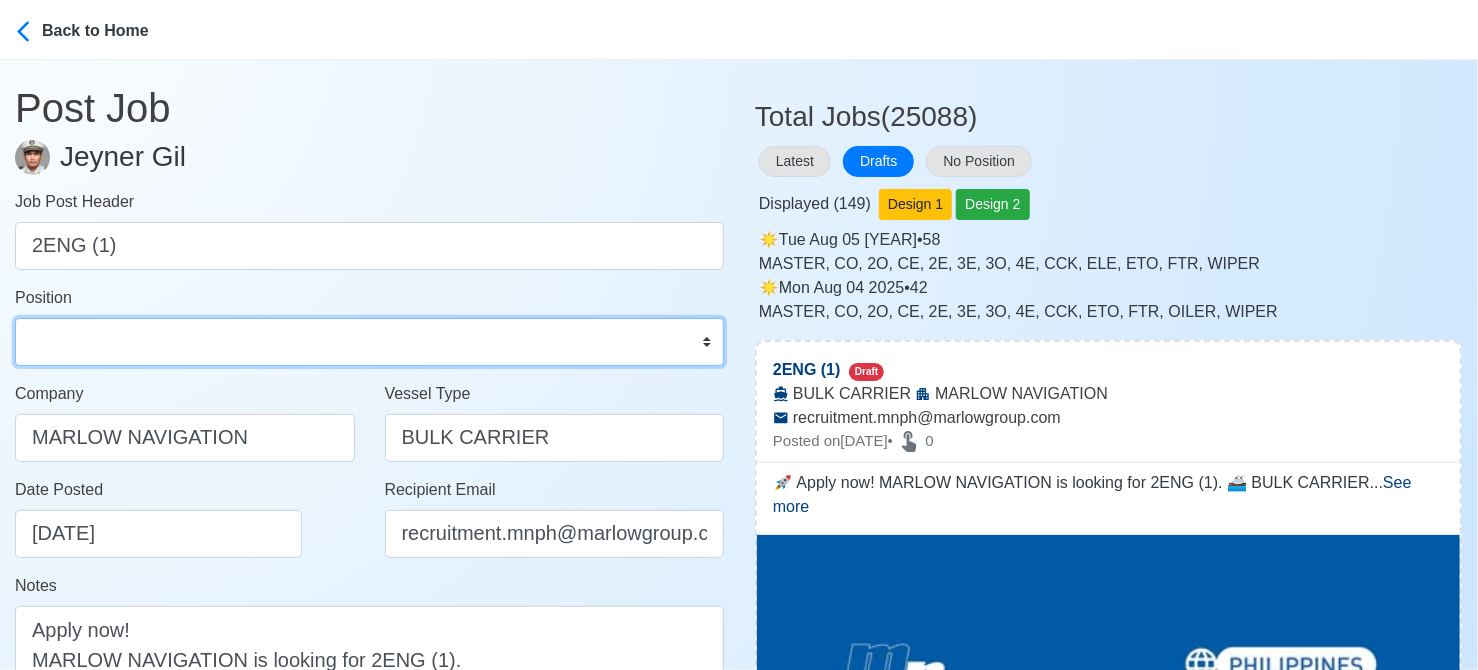 select on "2nd Engineer" 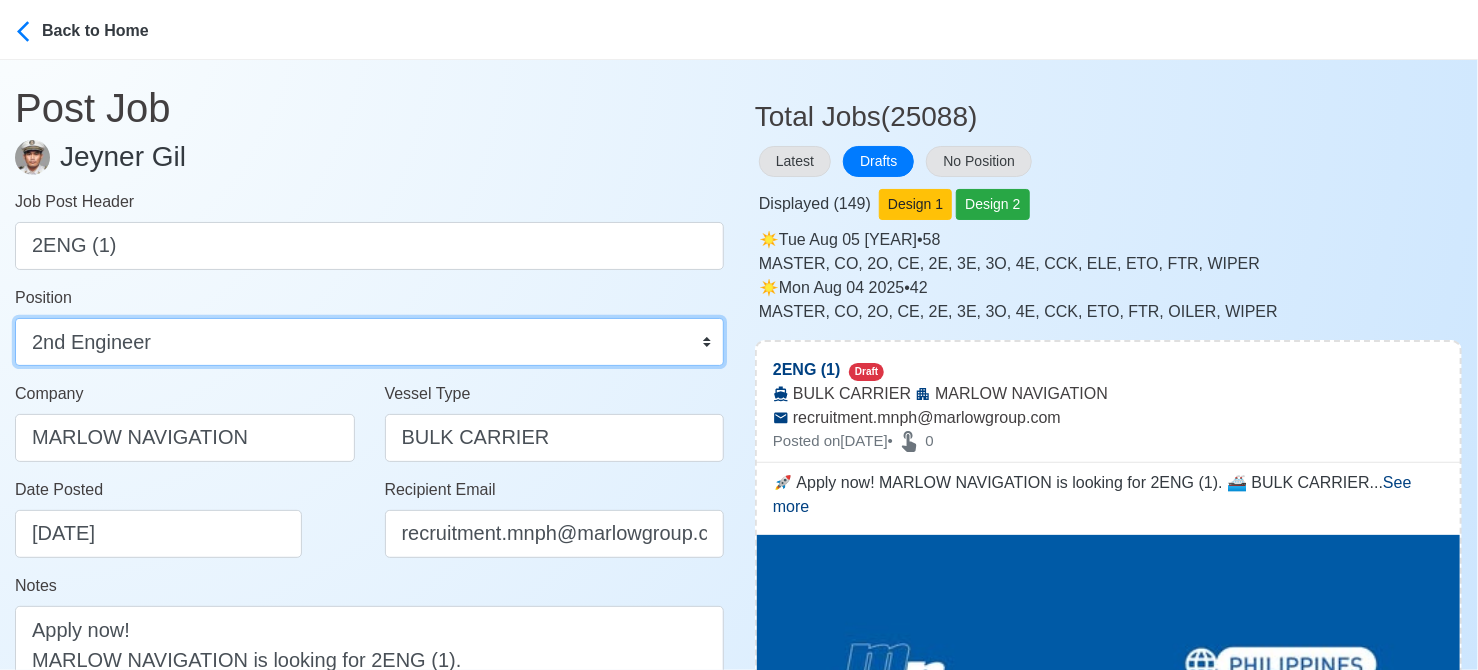 click on "Master Chief Officer 2nd Officer 3rd Officer Junior Officer Chief Engineer 2nd Engineer 3rd Engineer 4th Engineer Gas Engineer Junior Engineer 1st Assistant Engineer 2nd Assistant Engineer 3rd Assistant Engineer ETO/ETR Electrician Electrical Engineer Oiler Fitter Welder Chief Cook Chef Cook Messman Wiper Rigger Ordinary Seaman Able Seaman Motorman Pumpman Bosun Cadet Reefer Mechanic Operator Repairman Painter Steward Waiter Others" at bounding box center [369, 342] 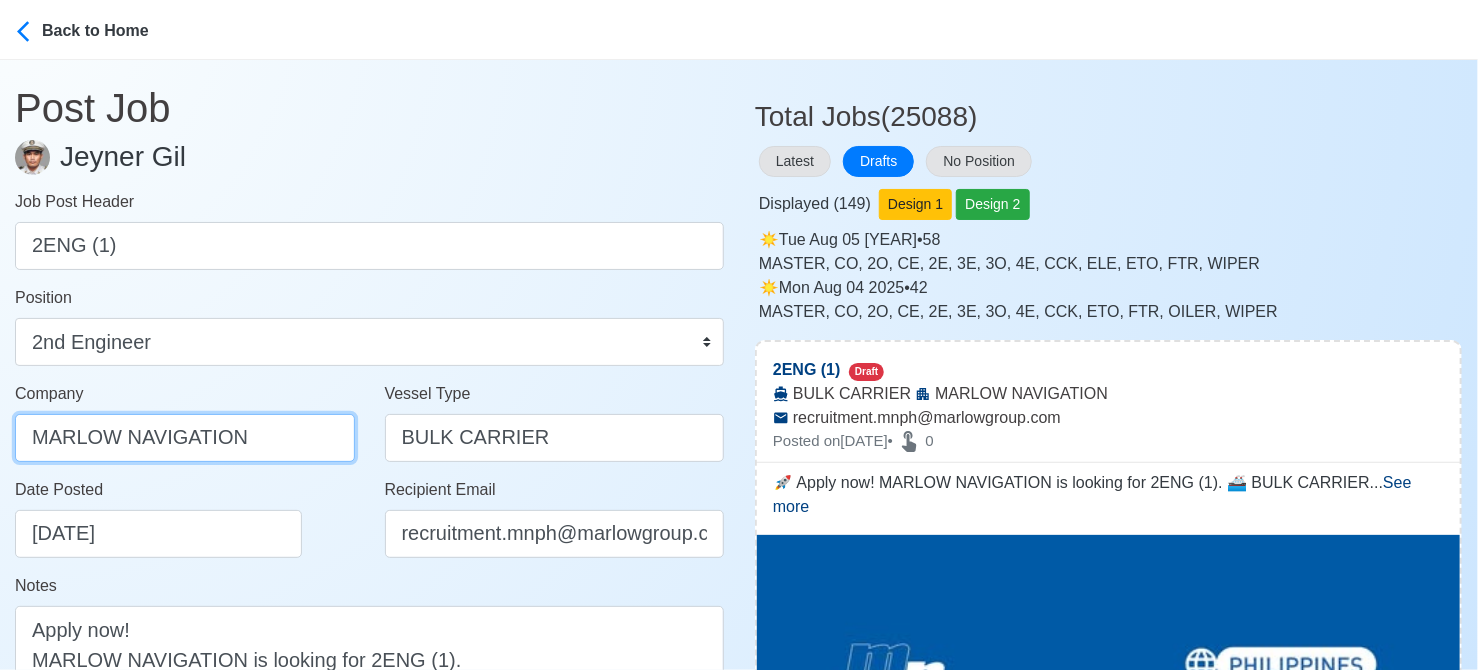 click on "MARLOW NAVIGATION" at bounding box center [185, 438] 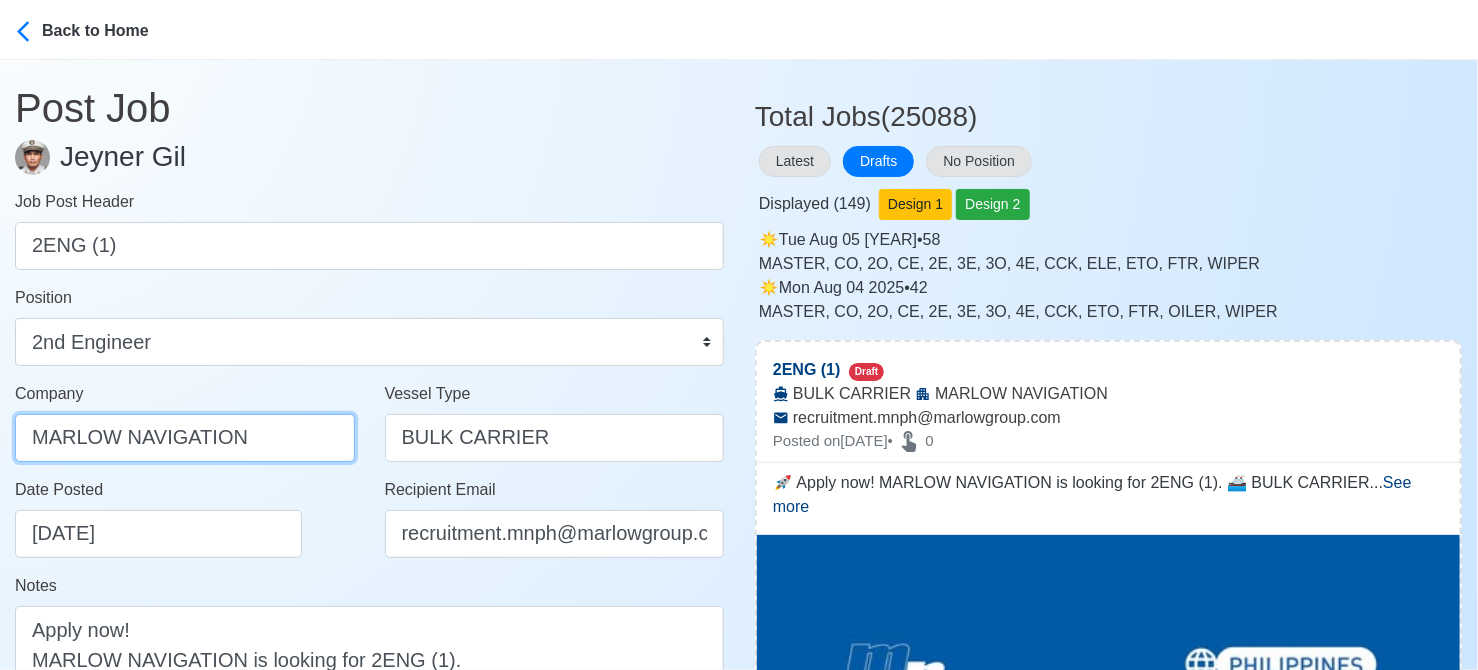 paste on "PHILS INC" 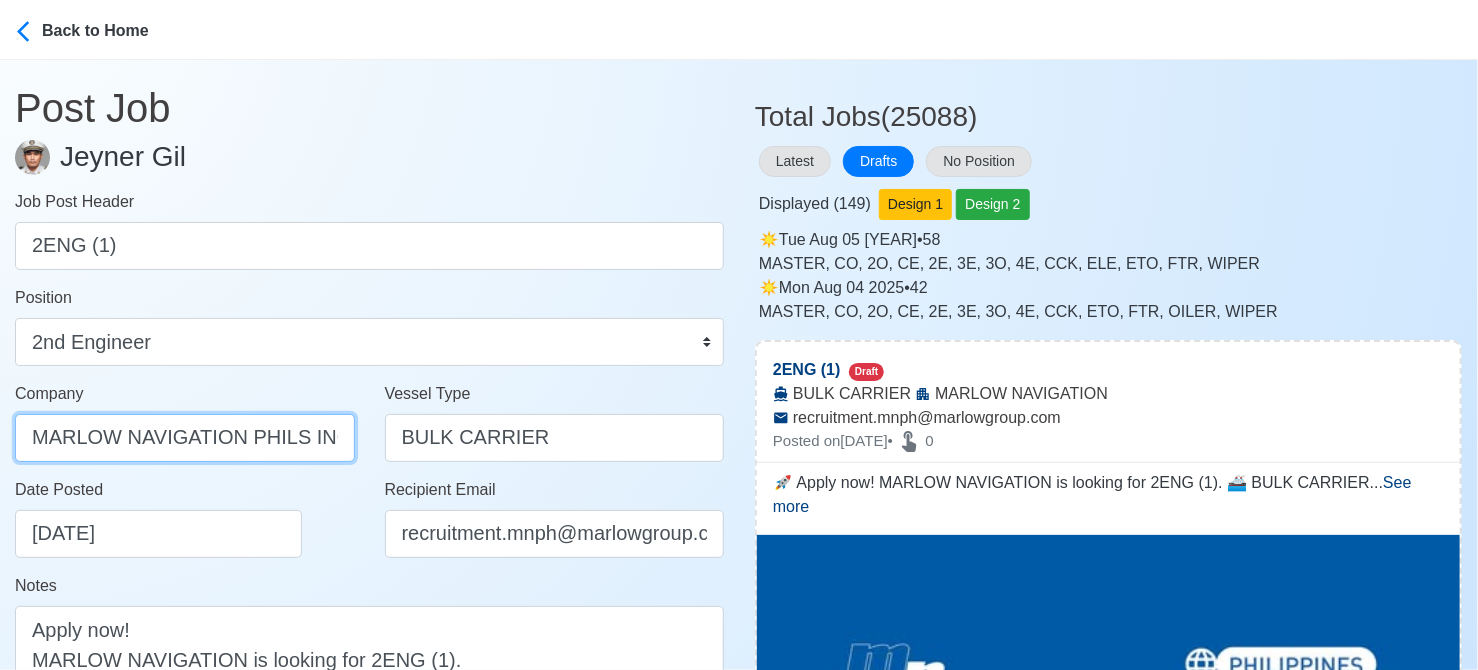type on "MARLOW NAVIGATION PHILS INC" 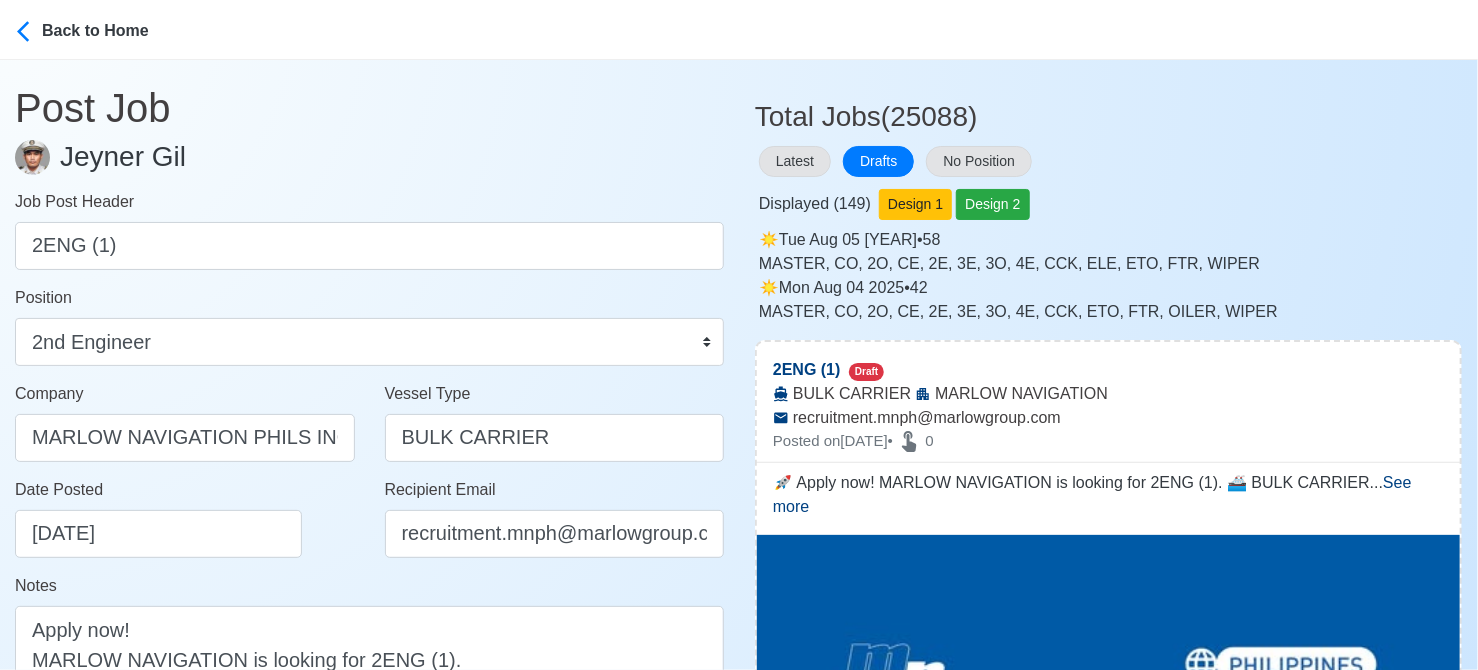 click on "Date Posted       08/06/2025" at bounding box center [190, 518] 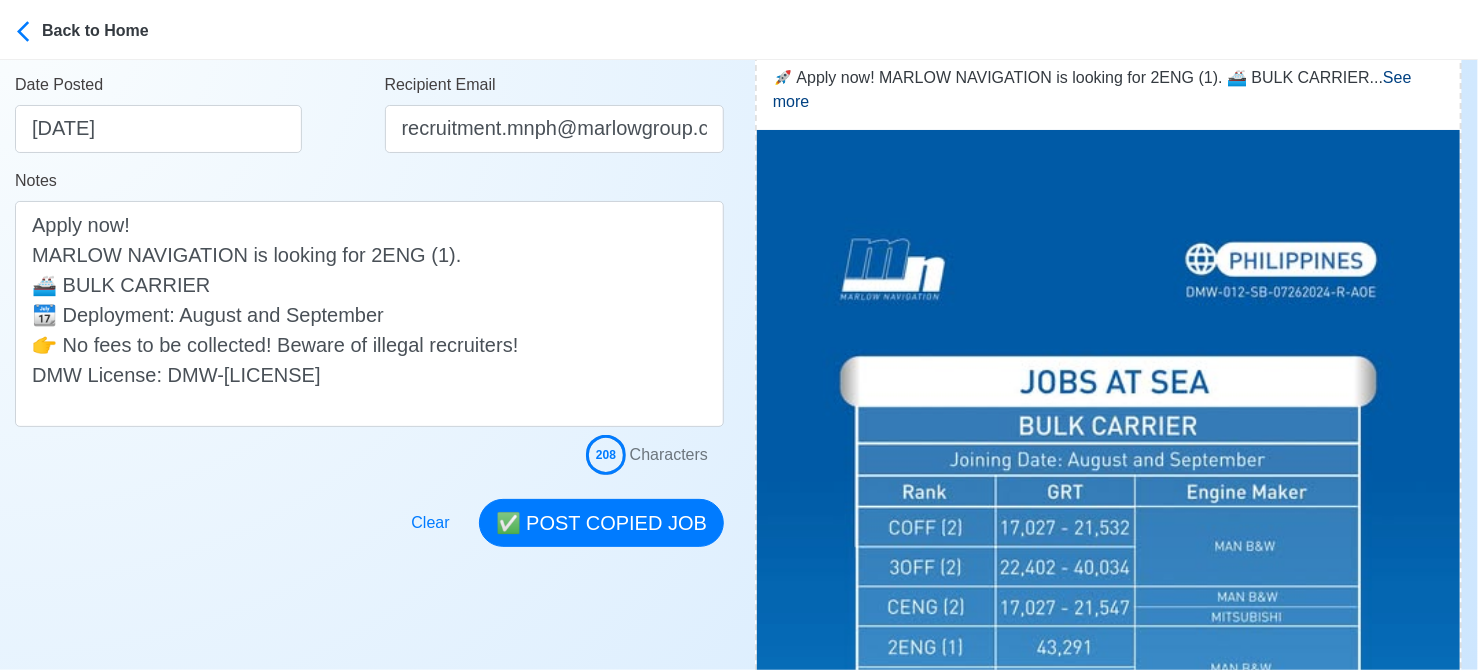 scroll, scrollTop: 500, scrollLeft: 0, axis: vertical 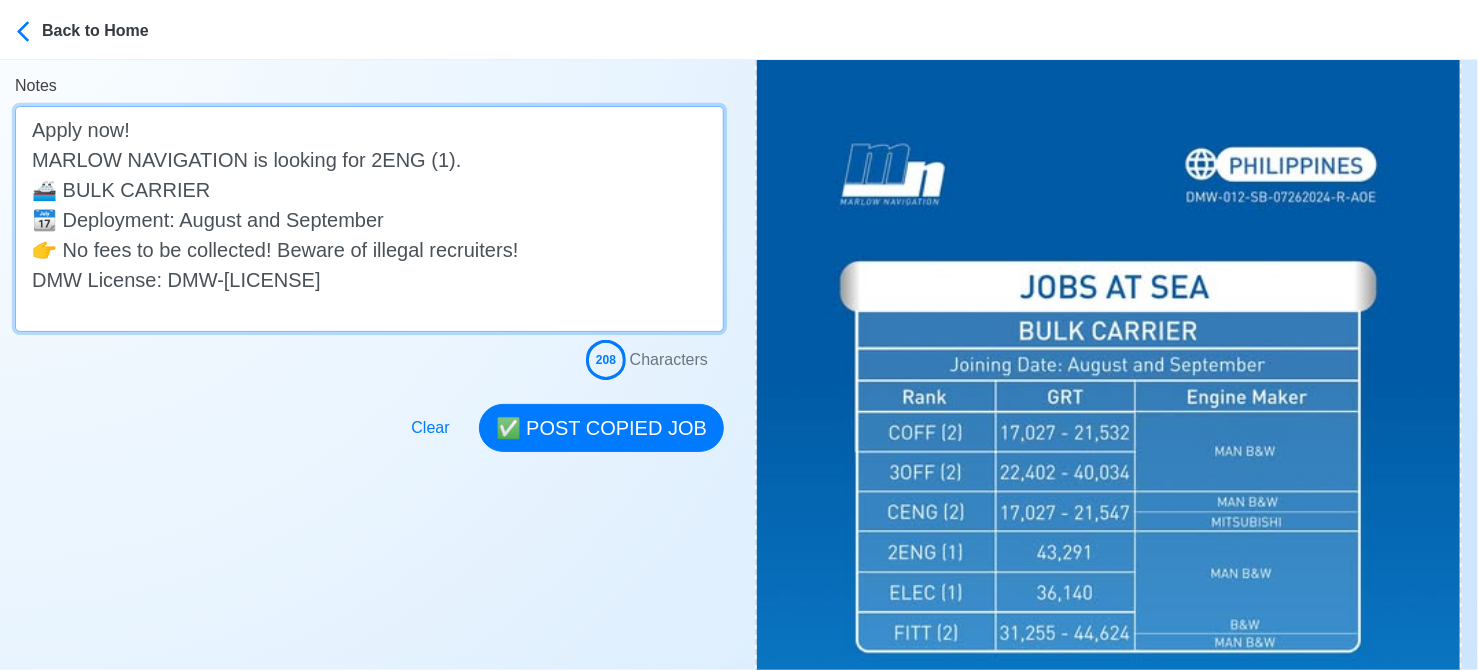 click on "🚀 Apply now!
MARLOW NAVIGATION is looking for 2ENG (1).
🚢 BULK CARRIER
📆 Deployment: August and September
👉 No fees to be collected! Beware of illegal recruiters!
DMW License: DMW-012-SB-07262024-R-AOE" at bounding box center [369, 219] 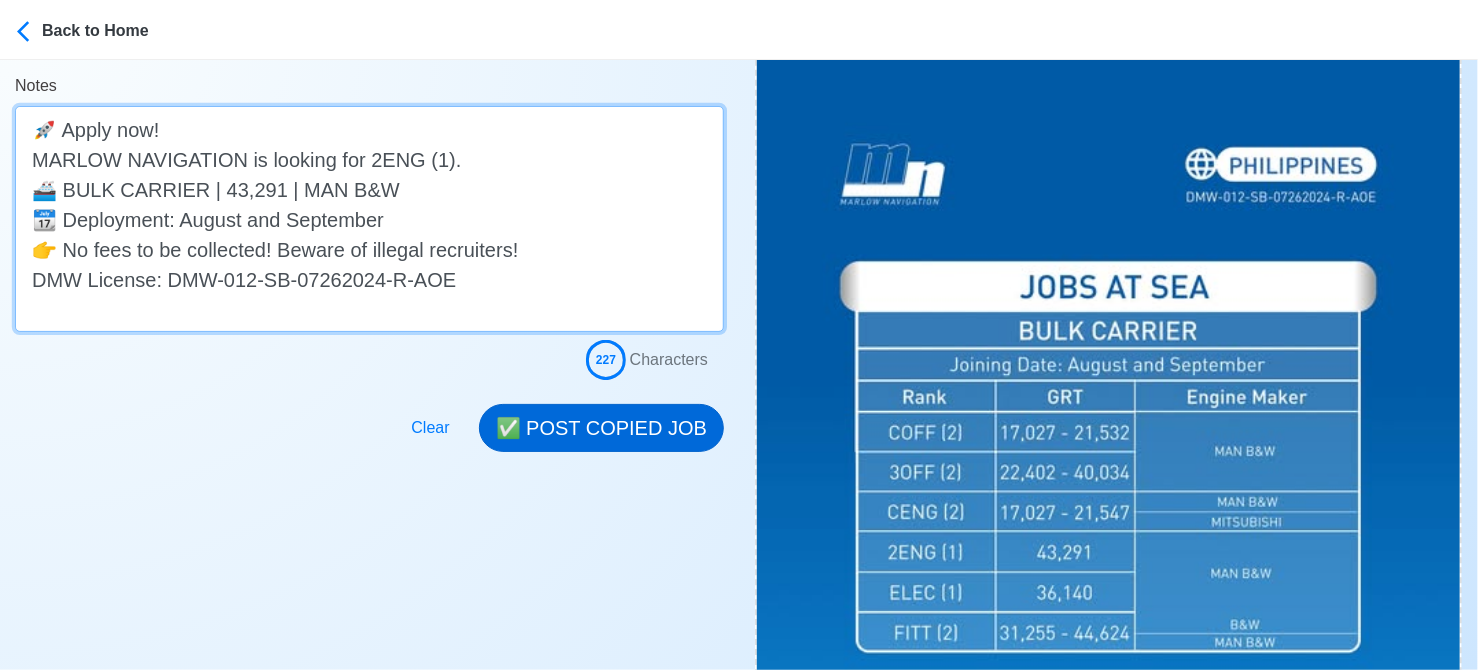 type on "🚀 Apply now!
MARLOW NAVIGATION is looking for 2ENG (1).
🚢 BULK CARRIER | 43,291 | MAN B&W
📆 Deployment: August and September
👉 No fees to be collected! Beware of illegal recruiters!
DMW License: DMW-012-SB-07262024-R-AOE" 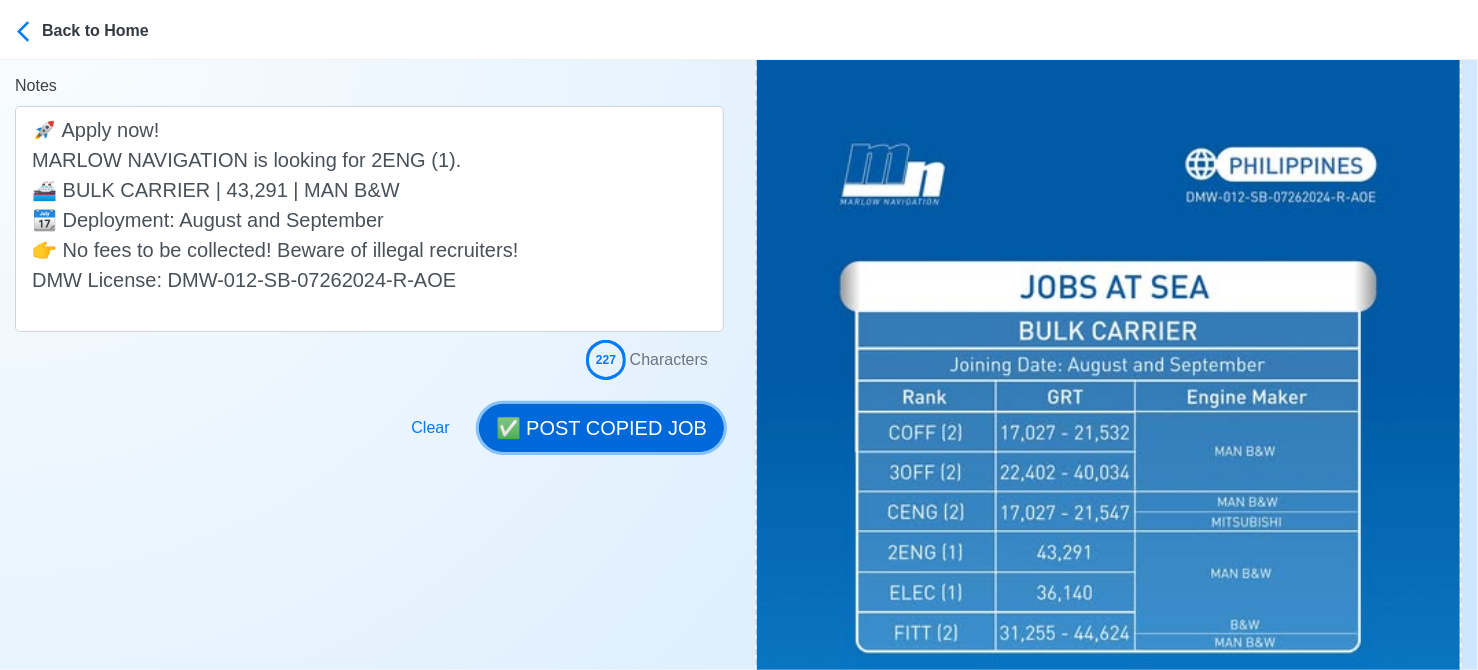 click on "✅ POST COPIED JOB" at bounding box center (601, 428) 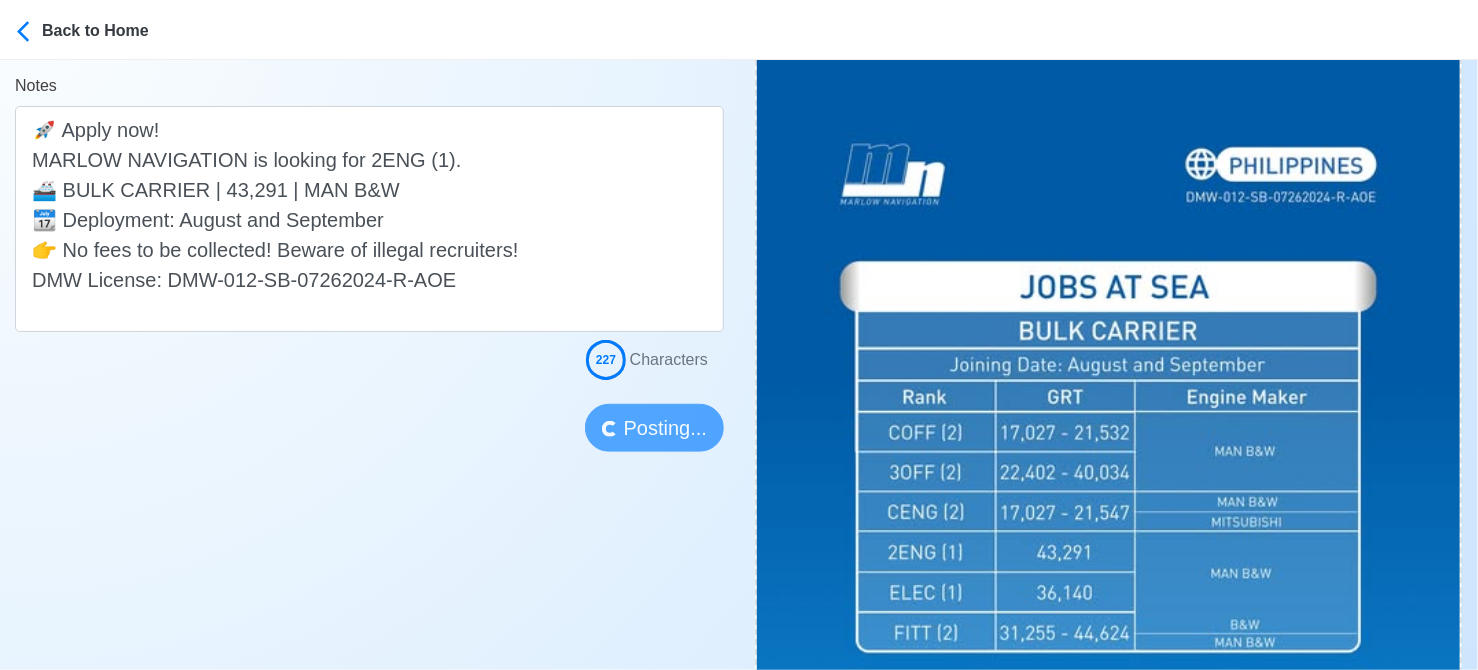 type 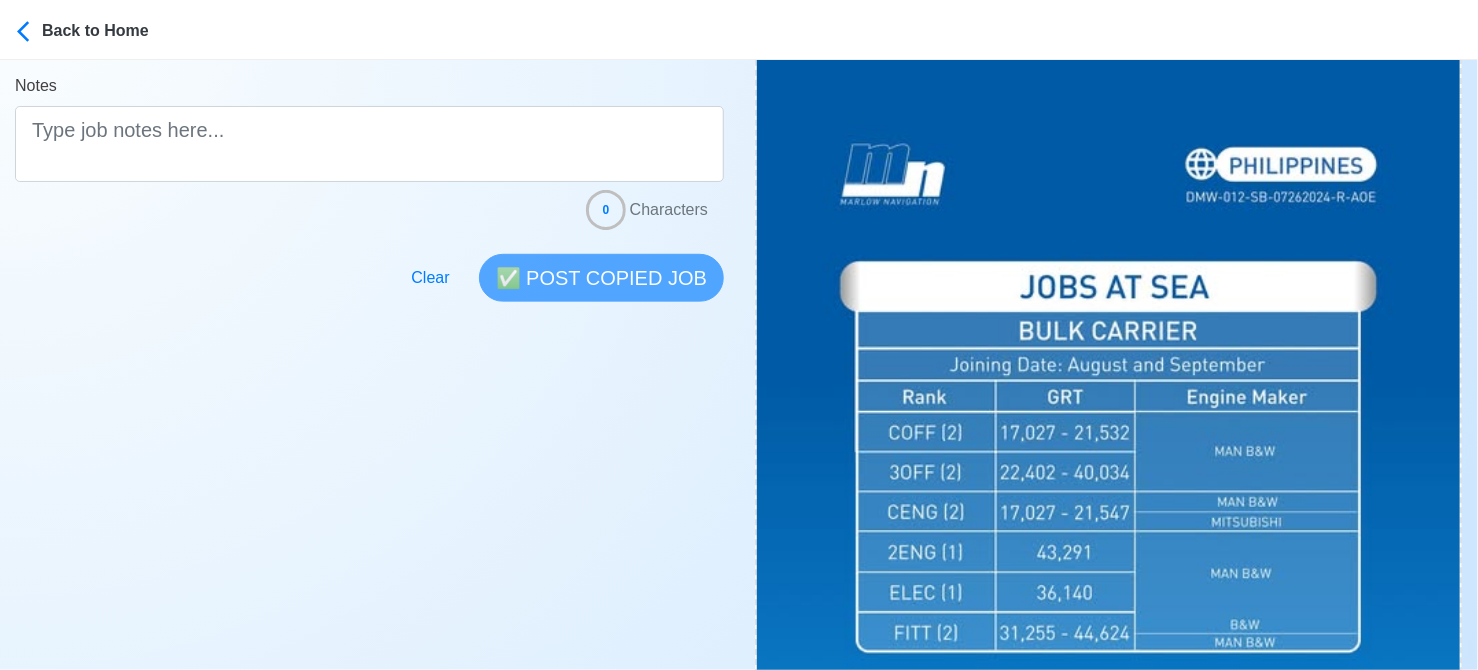 click on "Post Job   Jeyner Gil Job Post Header Position Master Chief Officer 2nd Officer 3rd Officer Junior Officer Chief Engineer 2nd Engineer 3rd Engineer 4th Engineer Gas Engineer Junior Engineer 1st Assistant Engineer 2nd Assistant Engineer 3rd Assistant Engineer ETO/ETR Electrician Electrical Engineer Oiler Fitter Welder Chief Cook Chef Cook Messman Wiper Rigger Ordinary Seaman Able Seaman Motorman Pumpman Bosun Cadet Reefer Mechanic Operator Repairman Painter Steward Waiter Others Company Vessel Type Date Posted       08/06/2025 Recipient Email Notes 0 Characters Clear ✅ POST COPIED JOB" at bounding box center (369, 72644) 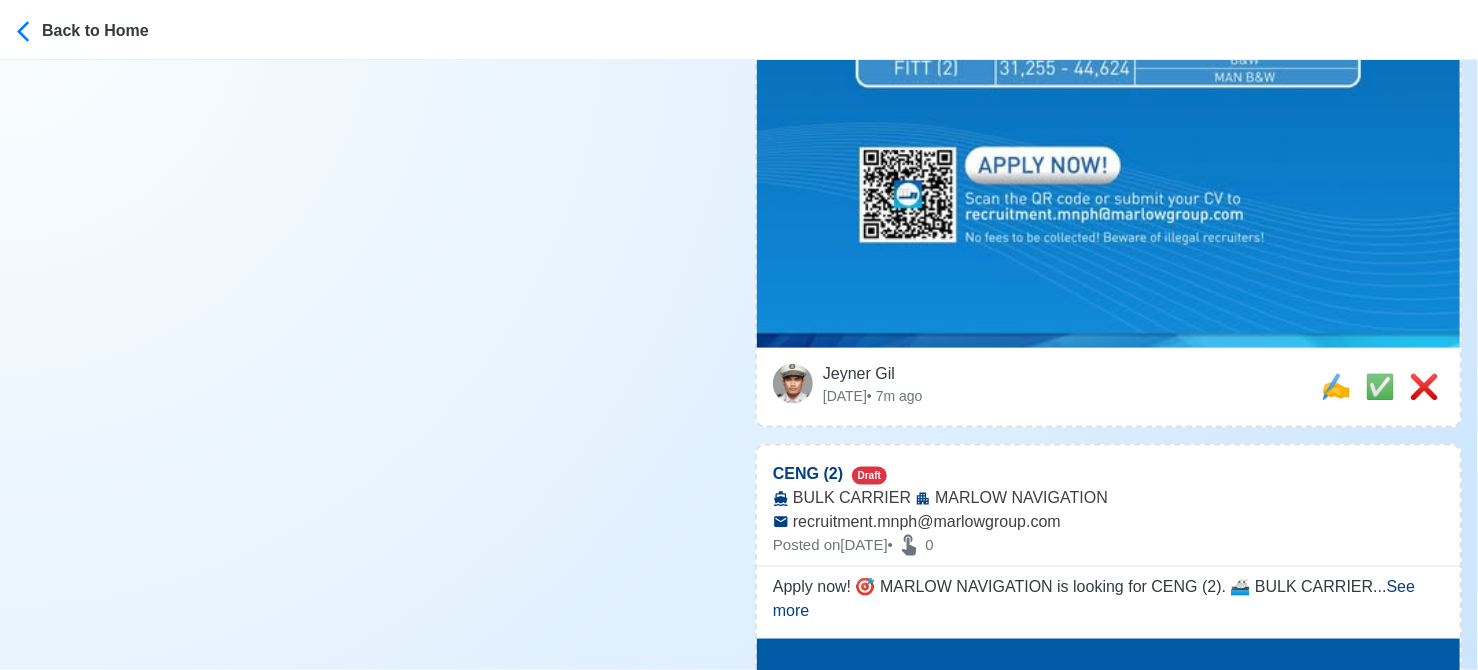 scroll, scrollTop: 1100, scrollLeft: 0, axis: vertical 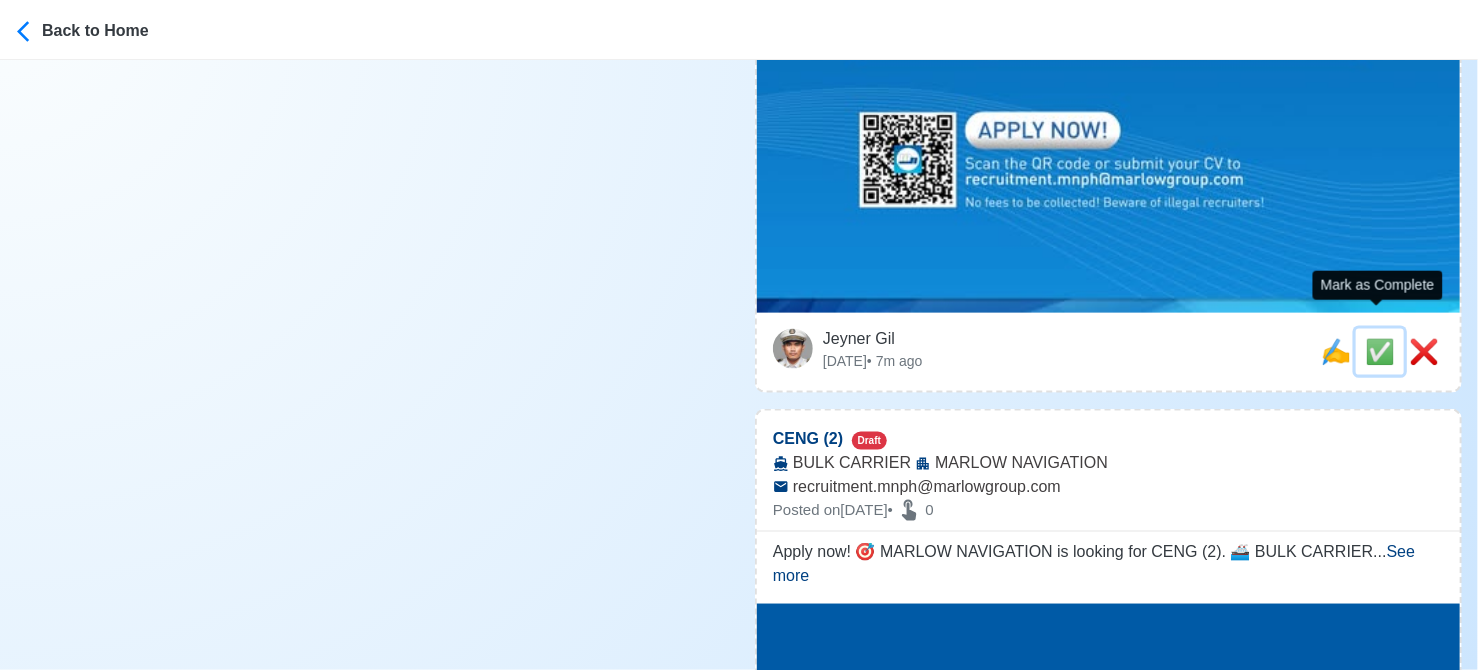 click on "✅" at bounding box center [1380, 351] 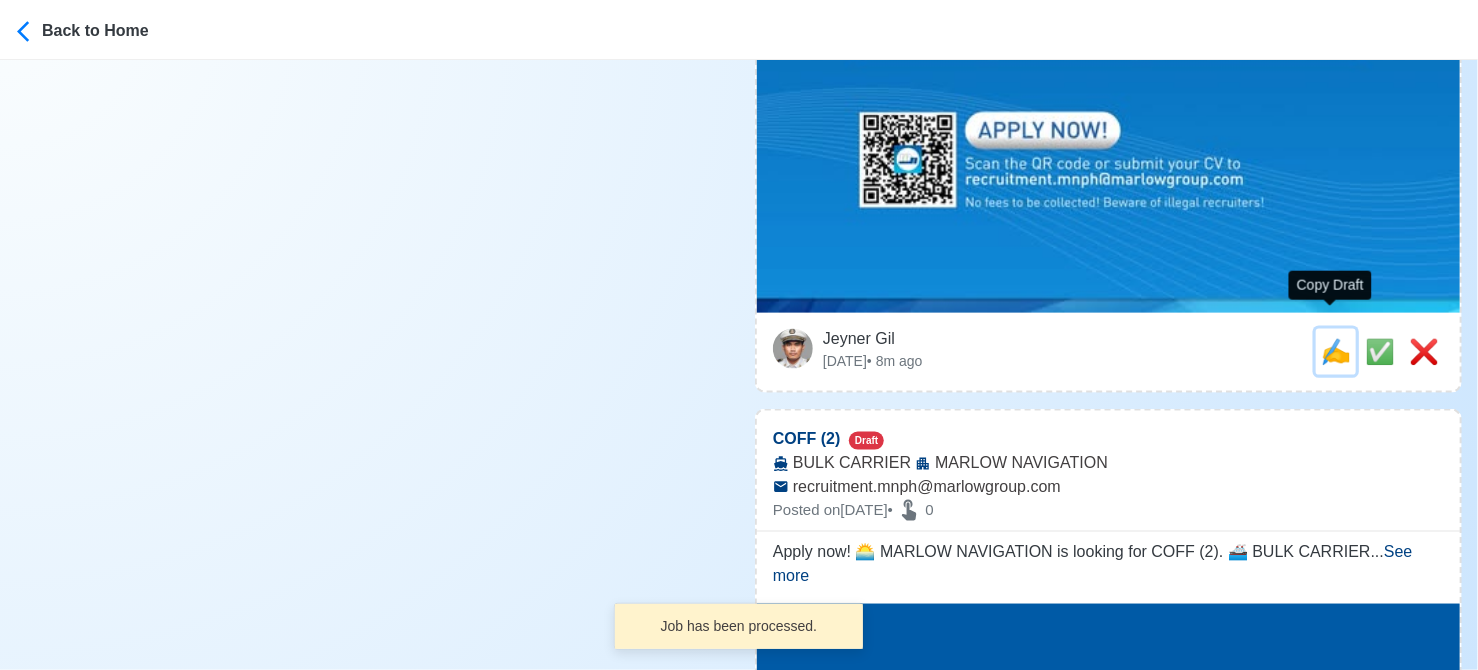 click on "✍️" at bounding box center (1336, 351) 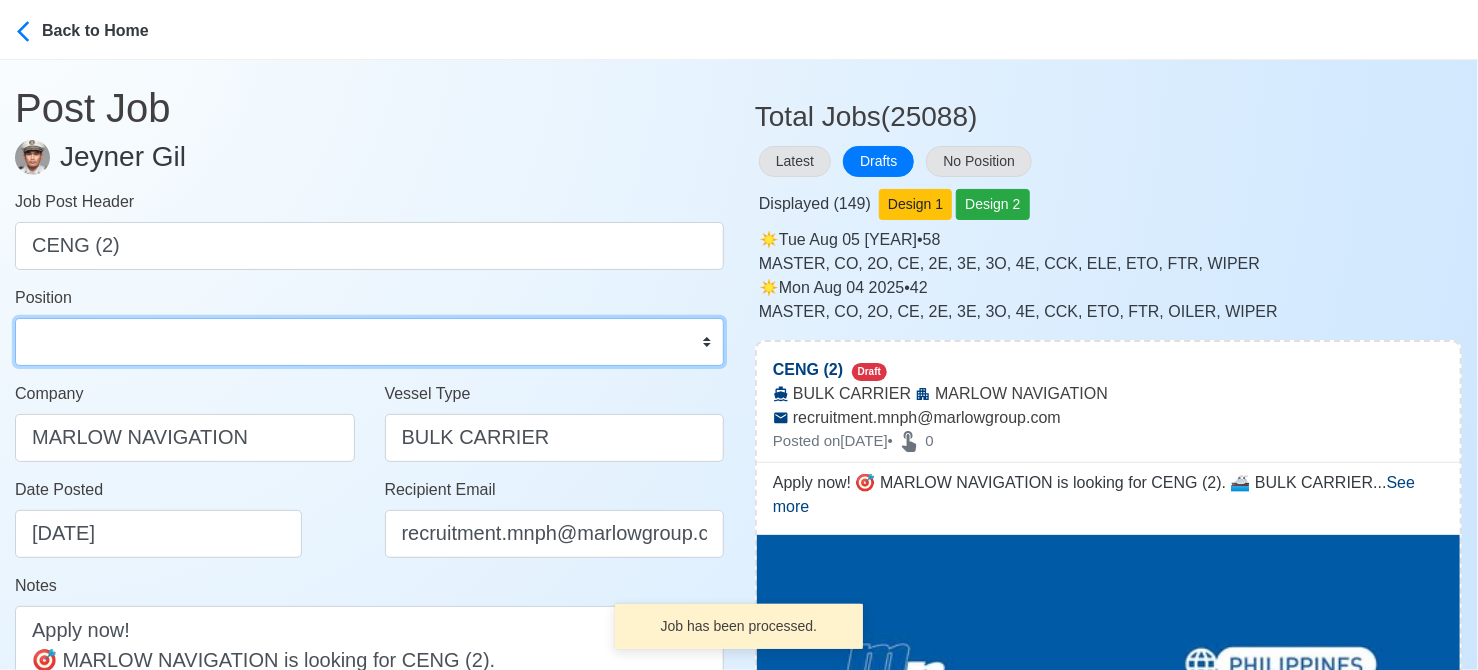 click on "Master Chief Officer 2nd Officer 3rd Officer Junior Officer Chief Engineer 2nd Engineer 3rd Engineer 4th Engineer Gas Engineer Junior Engineer 1st Assistant Engineer 2nd Assistant Engineer 3rd Assistant Engineer ETO/ETR Electrician Electrical Engineer Oiler Fitter Welder Chief Cook Chef Cook Messman Wiper Rigger Ordinary Seaman Able Seaman Motorman Pumpman Bosun Cadet Reefer Mechanic Operator Repairman Painter Steward Waiter Others" at bounding box center (369, 342) 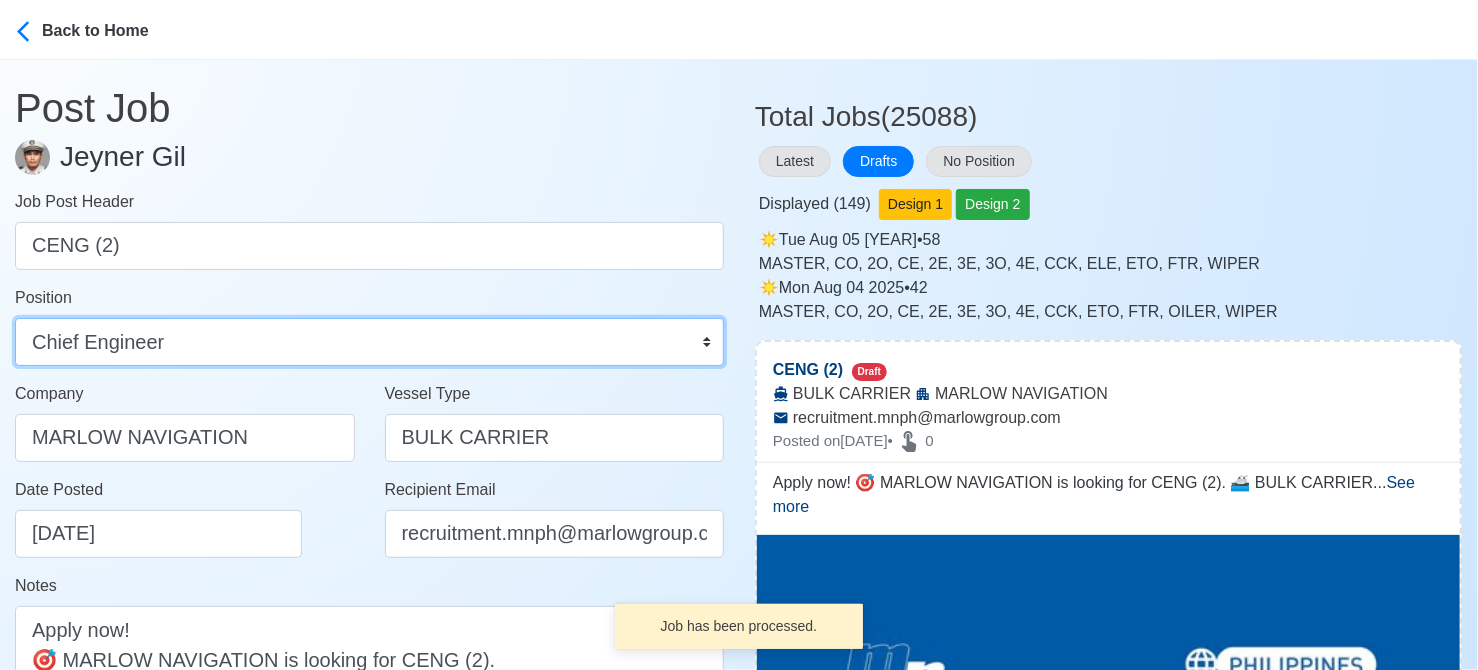 click on "Master Chief Officer 2nd Officer 3rd Officer Junior Officer Chief Engineer 2nd Engineer 3rd Engineer 4th Engineer Gas Engineer Junior Engineer 1st Assistant Engineer 2nd Assistant Engineer 3rd Assistant Engineer ETO/ETR Electrician Electrical Engineer Oiler Fitter Welder Chief Cook Chef Cook Messman Wiper Rigger Ordinary Seaman Able Seaman Motorman Pumpman Bosun Cadet Reefer Mechanic Operator Repairman Painter Steward Waiter Others" at bounding box center [369, 342] 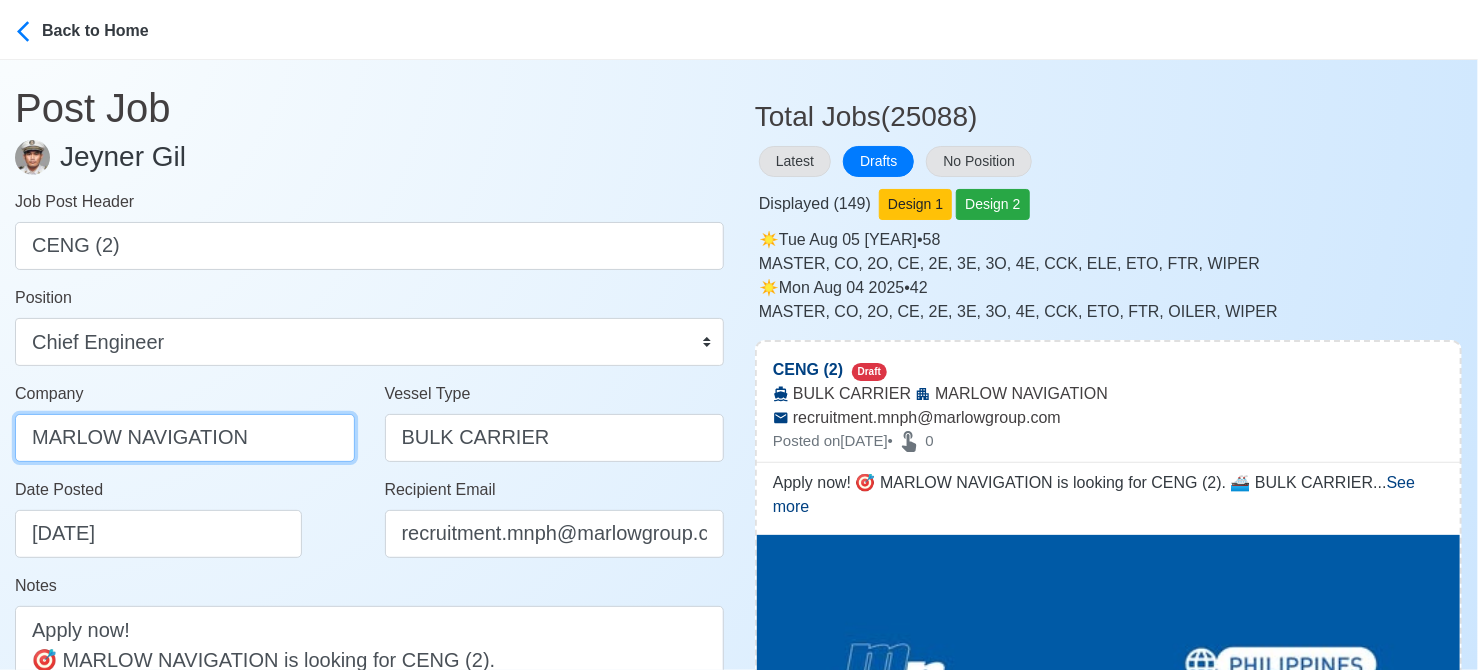 drag, startPoint x: 276, startPoint y: 447, endPoint x: -17, endPoint y: 425, distance: 293.82477 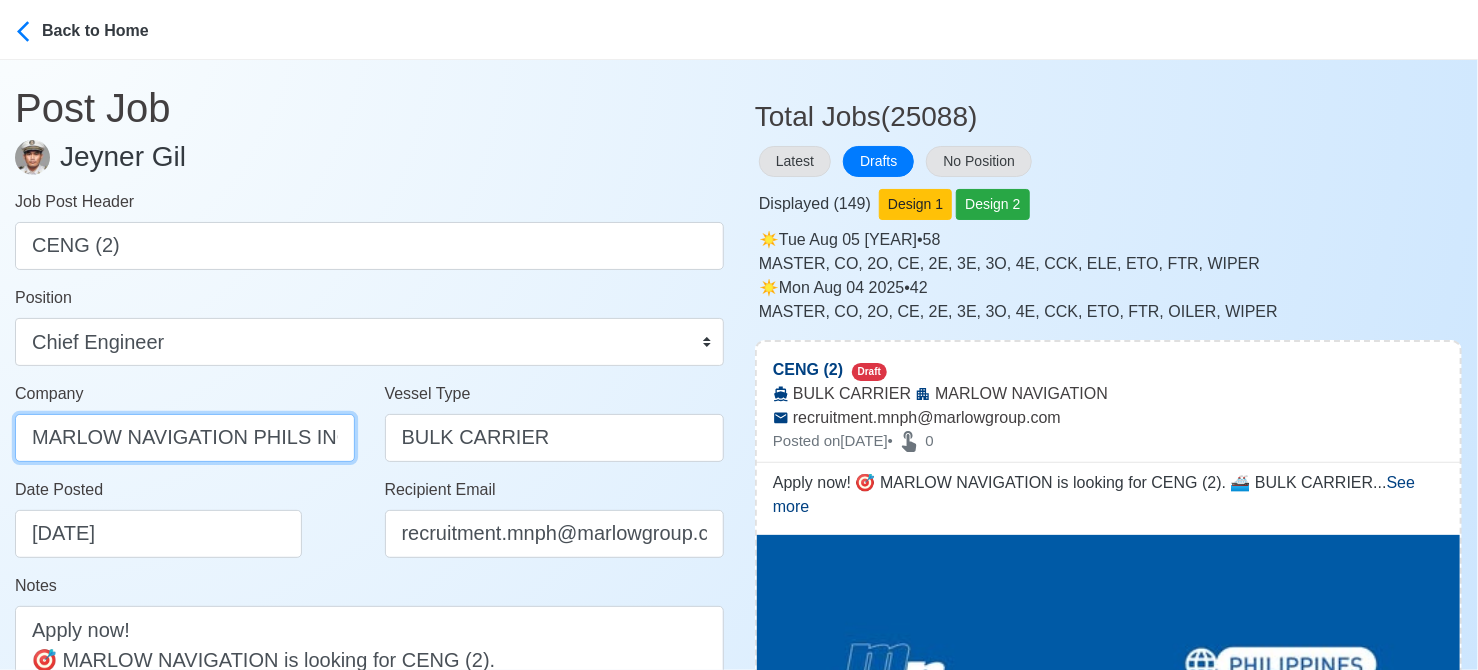 type on "MARLOW NAVIGATION PHILS INC" 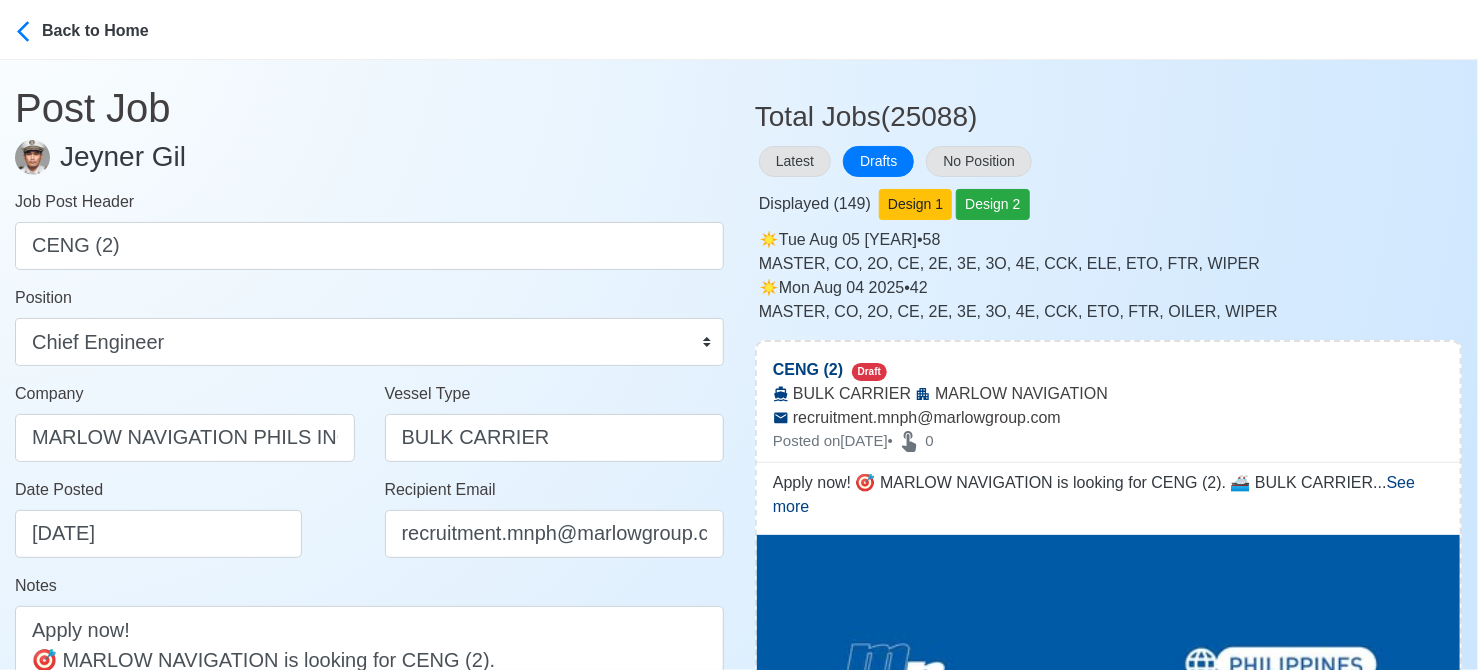 click on "Date Posted       08/06/2025" at bounding box center [190, 518] 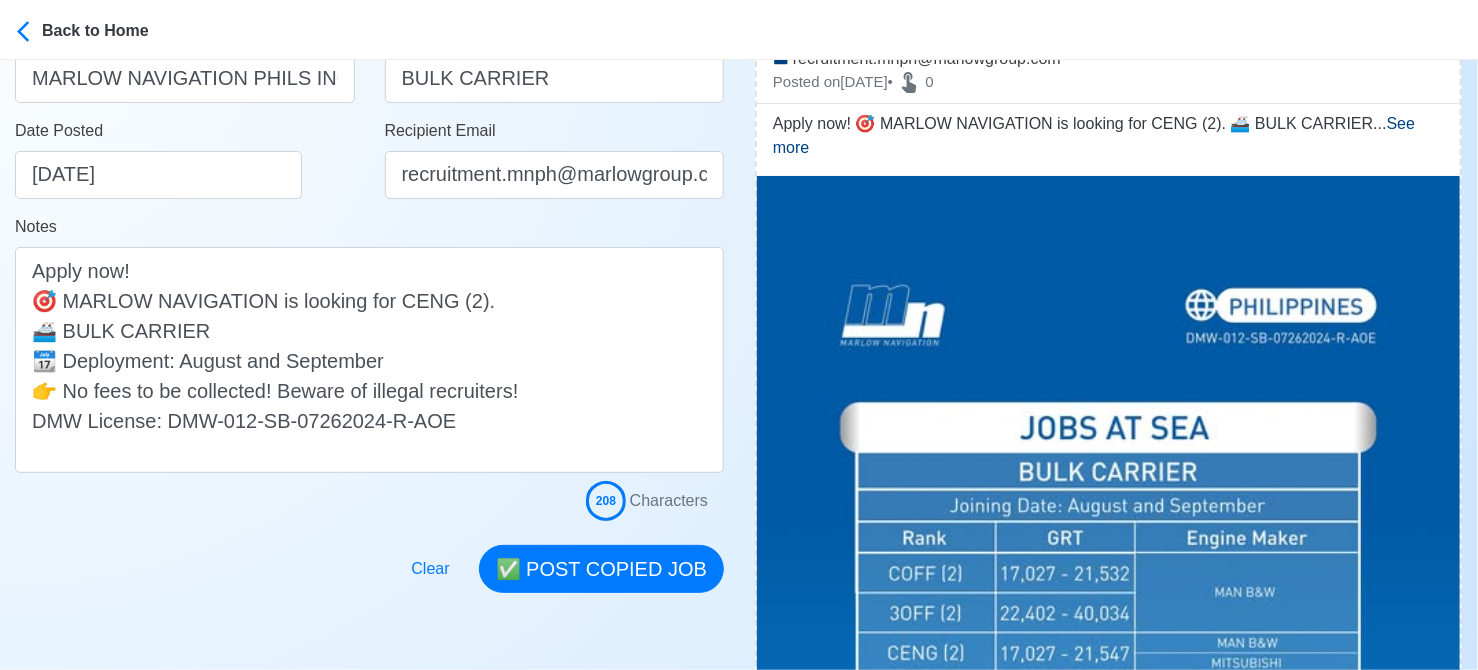 scroll, scrollTop: 400, scrollLeft: 0, axis: vertical 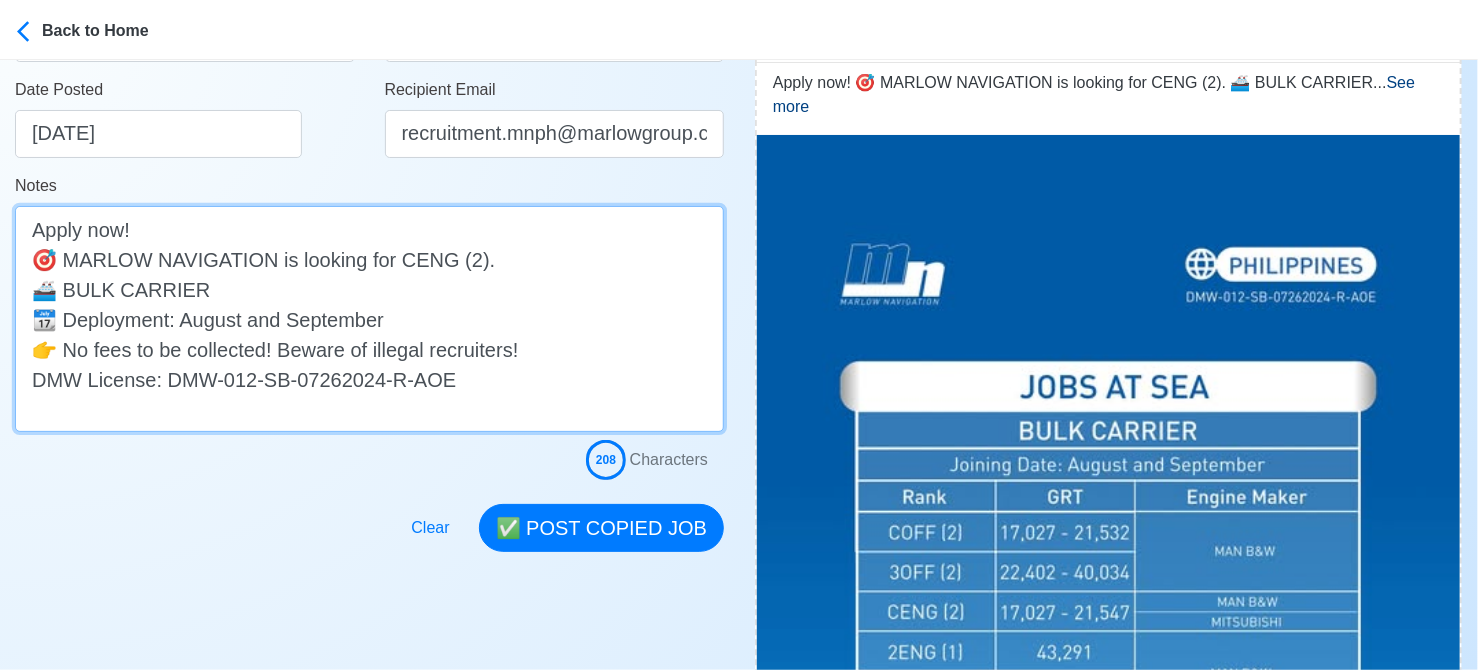 click on "Apply now!
🎯 MARLOW NAVIGATION is looking for CENG (2).
🚢 BULK CARRIER
📆 Deployment: August and September
👉 No fees to be collected! Beware of illegal recruiters!
DMW License: DMW-012-SB-07262024-R-AOE" at bounding box center (369, 319) 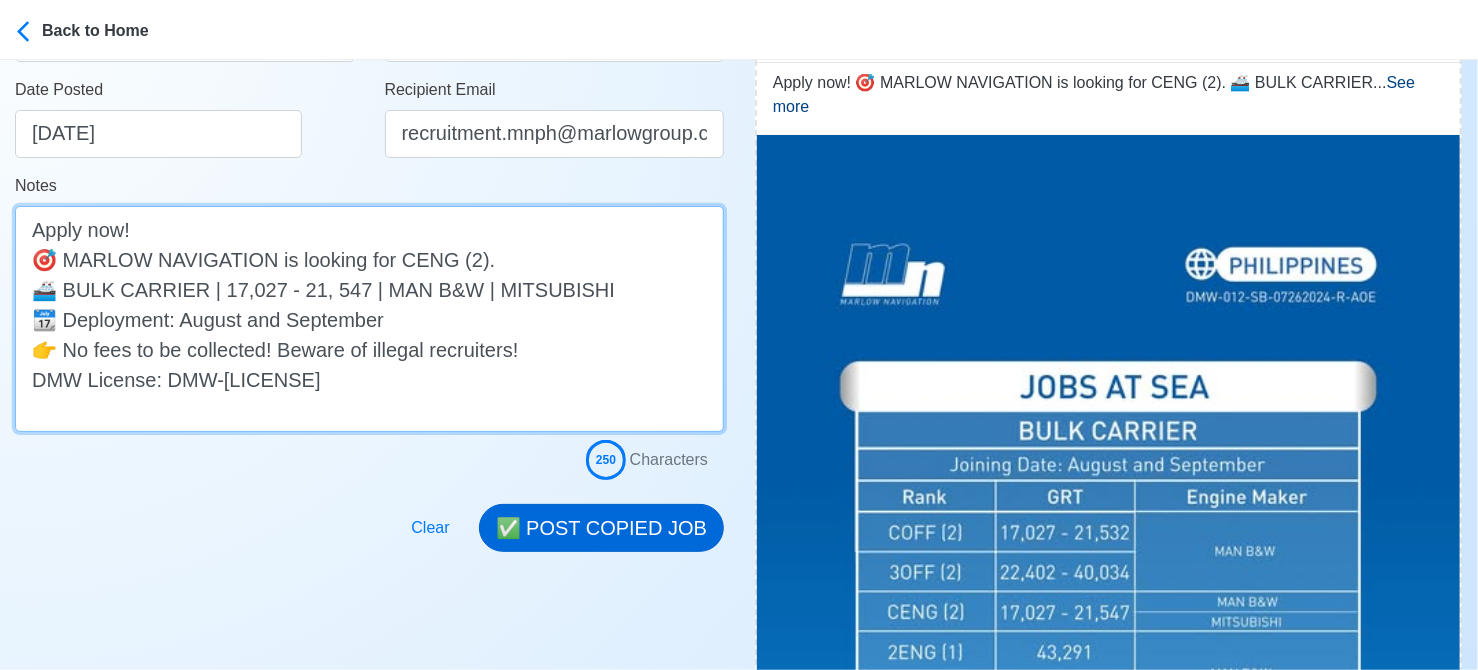 type on "Apply now!
🎯 MARLOW NAVIGATION is looking for CENG (2).
🚢 BULK CARRIER | 17,027 - 21, 547 | MAN B&W | MITSUBISHI
📆 Deployment: August and September
👉 No fees to be collected! Beware of illegal recruiters!
DMW License: DMW-012-SB-07262024-R-AOE" 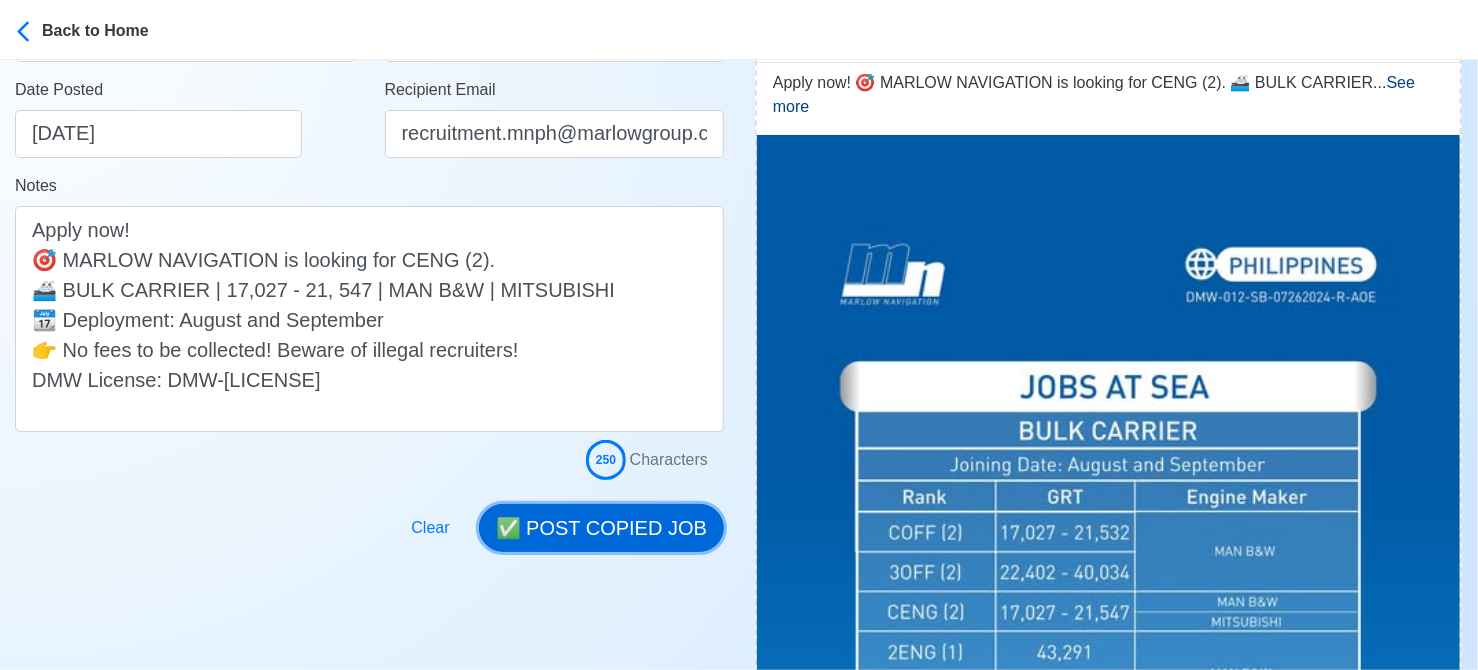 click on "✅ POST COPIED JOB" at bounding box center [601, 528] 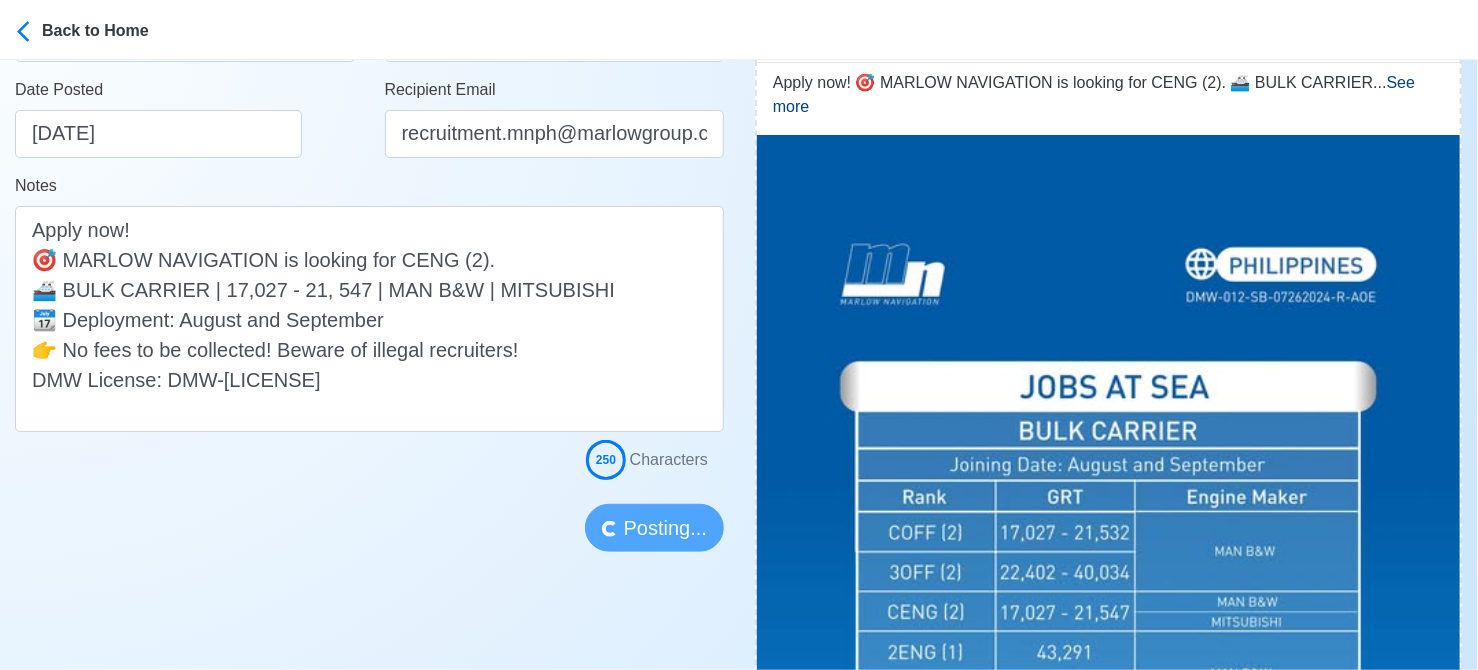 type 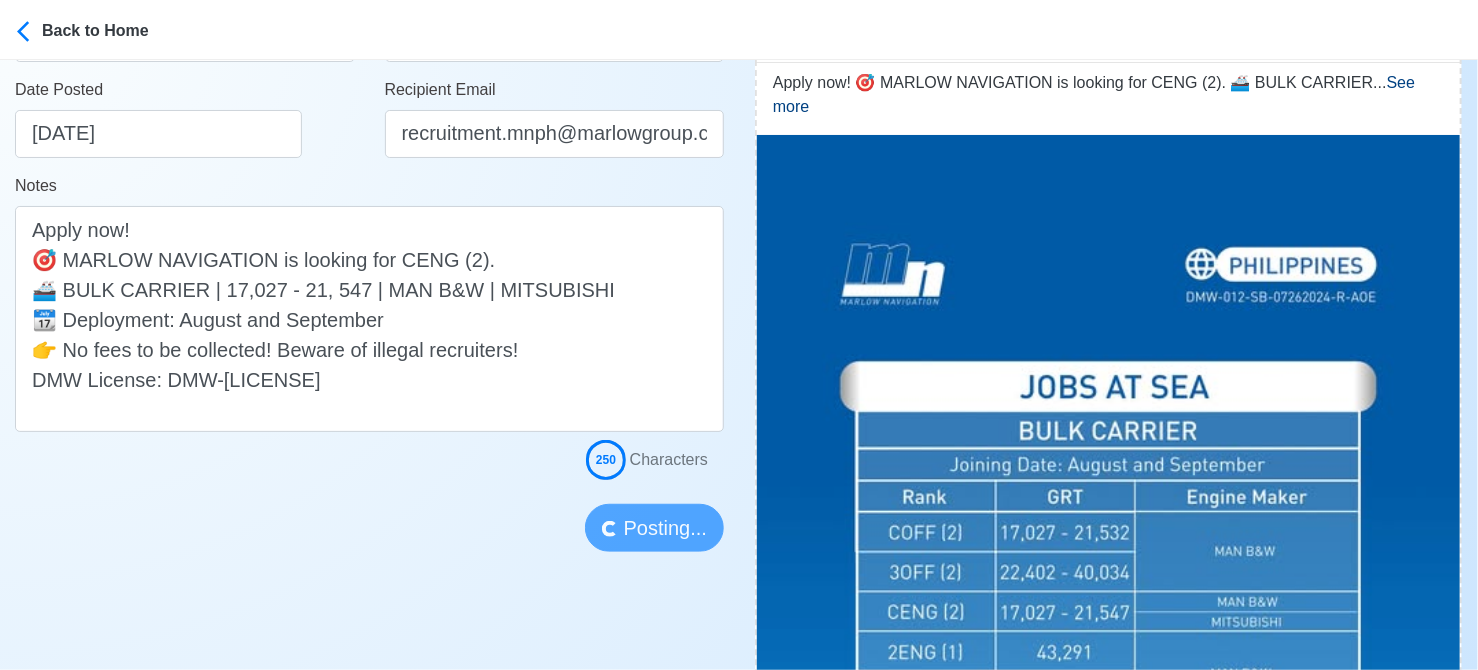 type 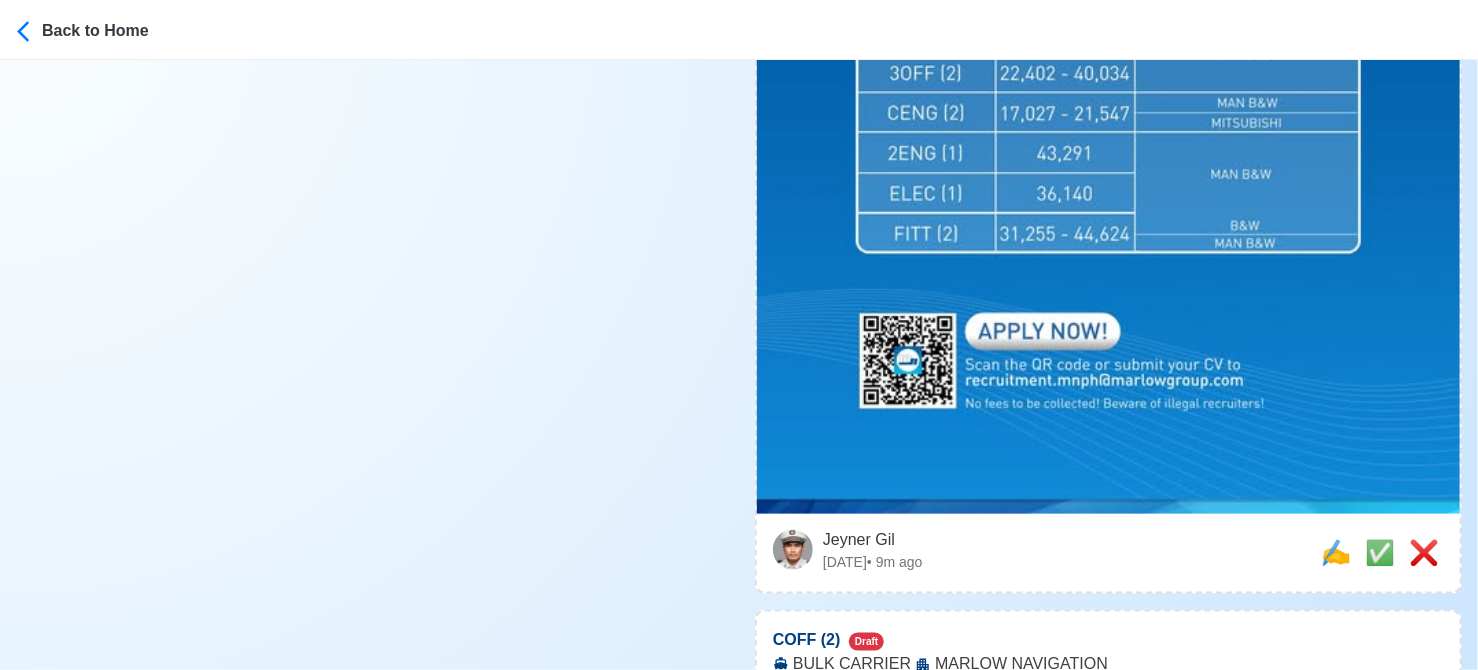 scroll, scrollTop: 1000, scrollLeft: 0, axis: vertical 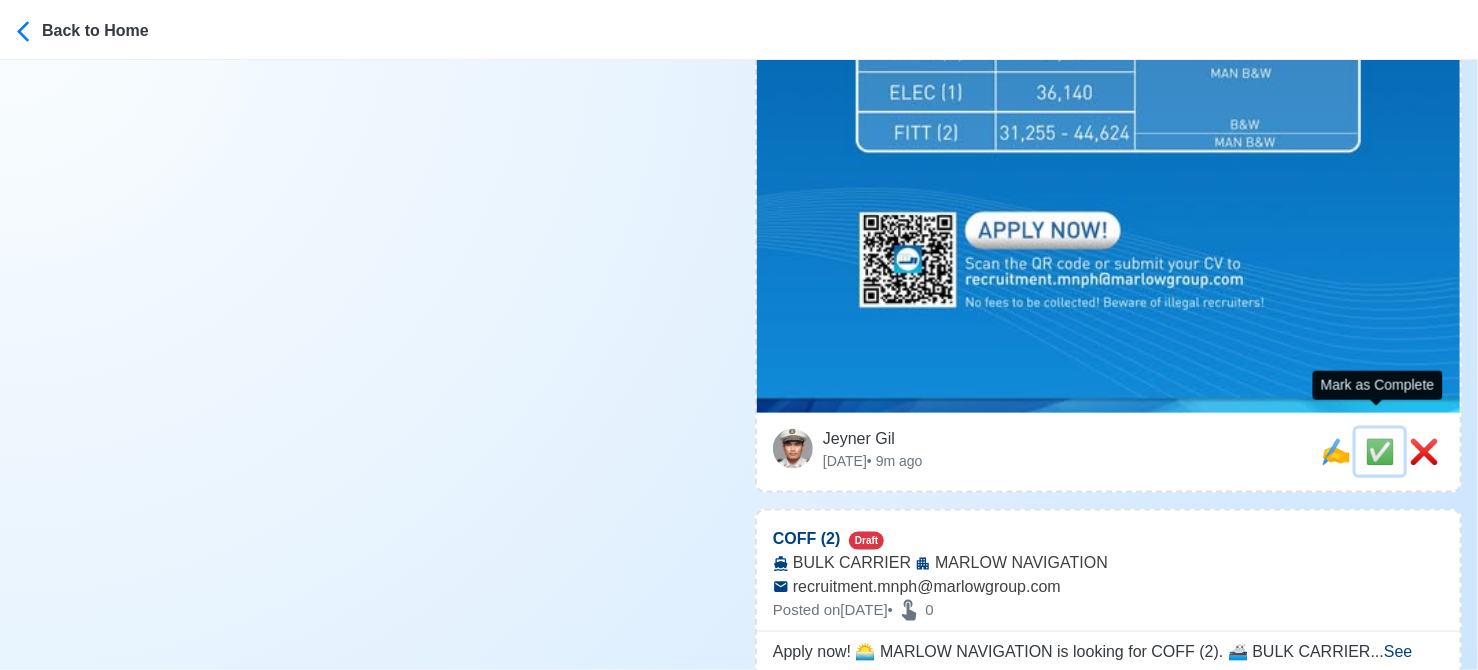 click on "✅" at bounding box center (1380, 451) 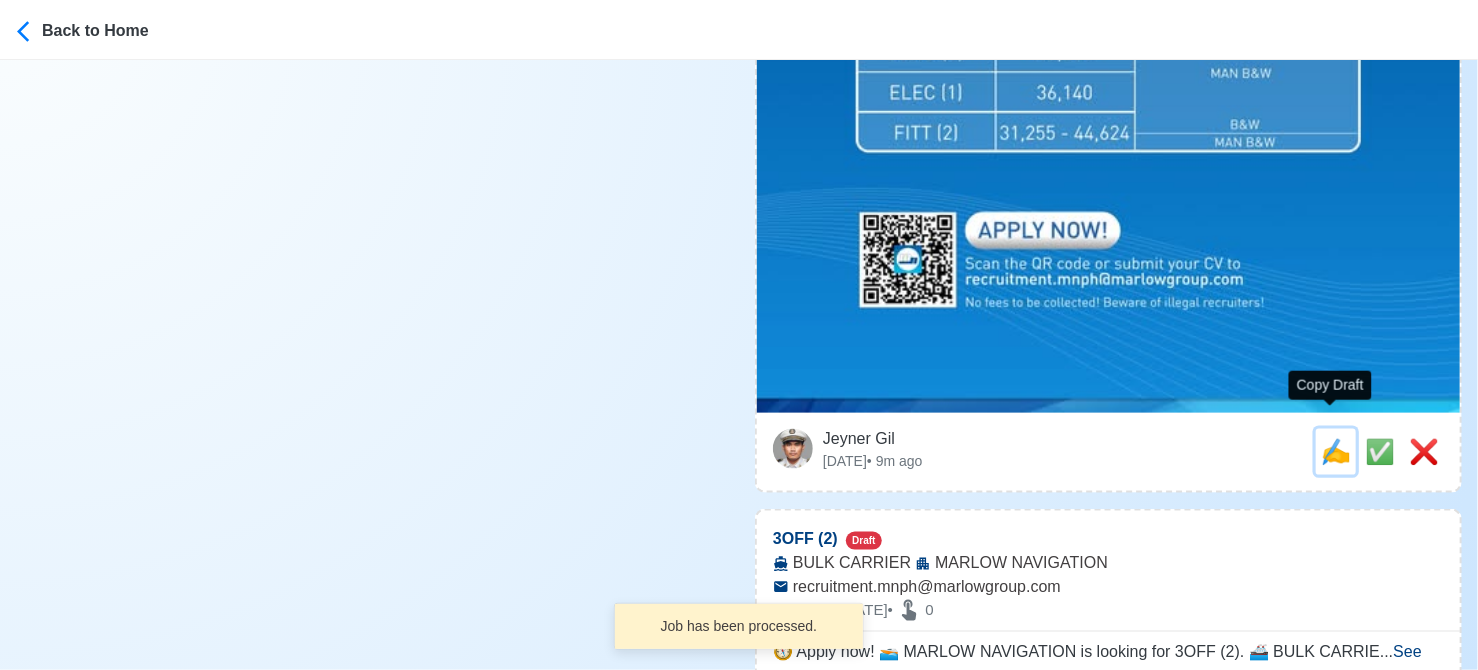 click on "✍️" at bounding box center (1336, 451) 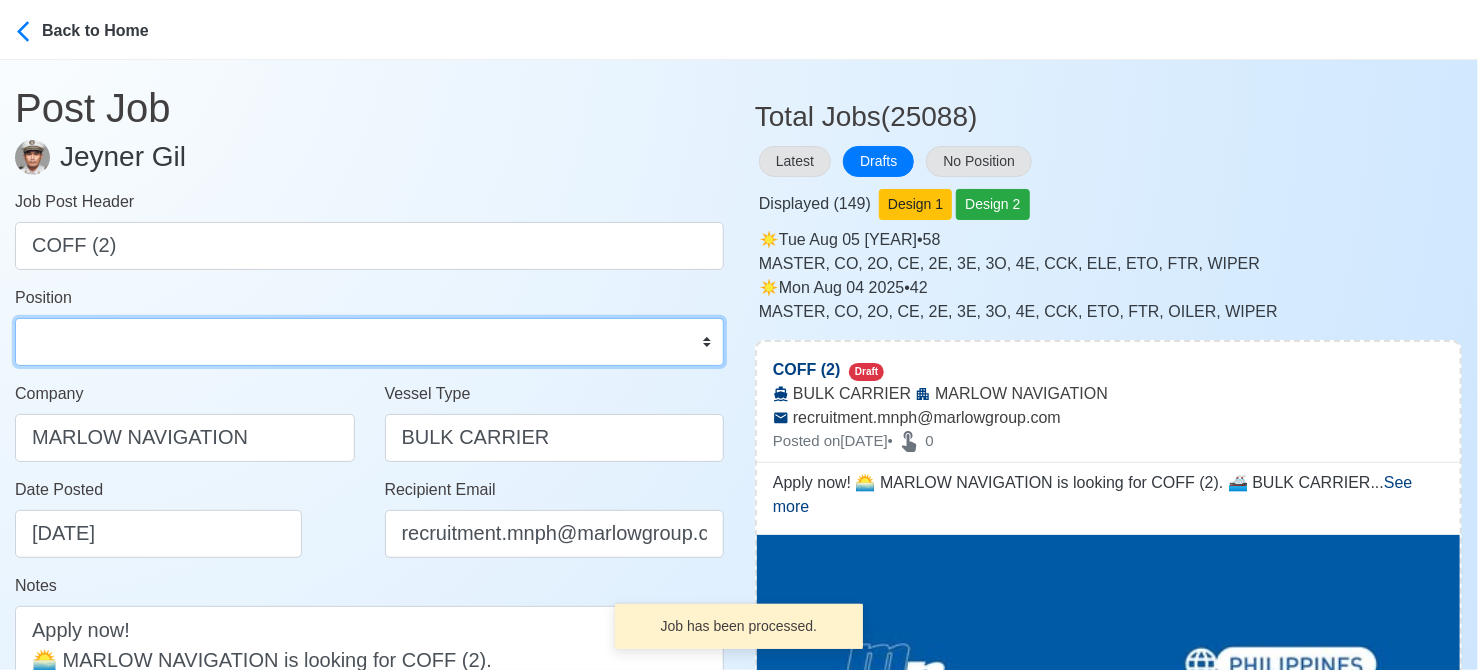 click on "Master Chief Officer 2nd Officer 3rd Officer Junior Officer Chief Engineer 2nd Engineer 3rd Engineer 4th Engineer Gas Engineer Junior Engineer 1st Assistant Engineer 2nd Assistant Engineer 3rd Assistant Engineer ETO/ETR Electrician Electrical Engineer Oiler Fitter Welder Chief Cook Chef Cook Messman Wiper Rigger Ordinary Seaman Able Seaman Motorman Pumpman Bosun Cadet Reefer Mechanic Operator Repairman Painter Steward Waiter Others" at bounding box center [369, 342] 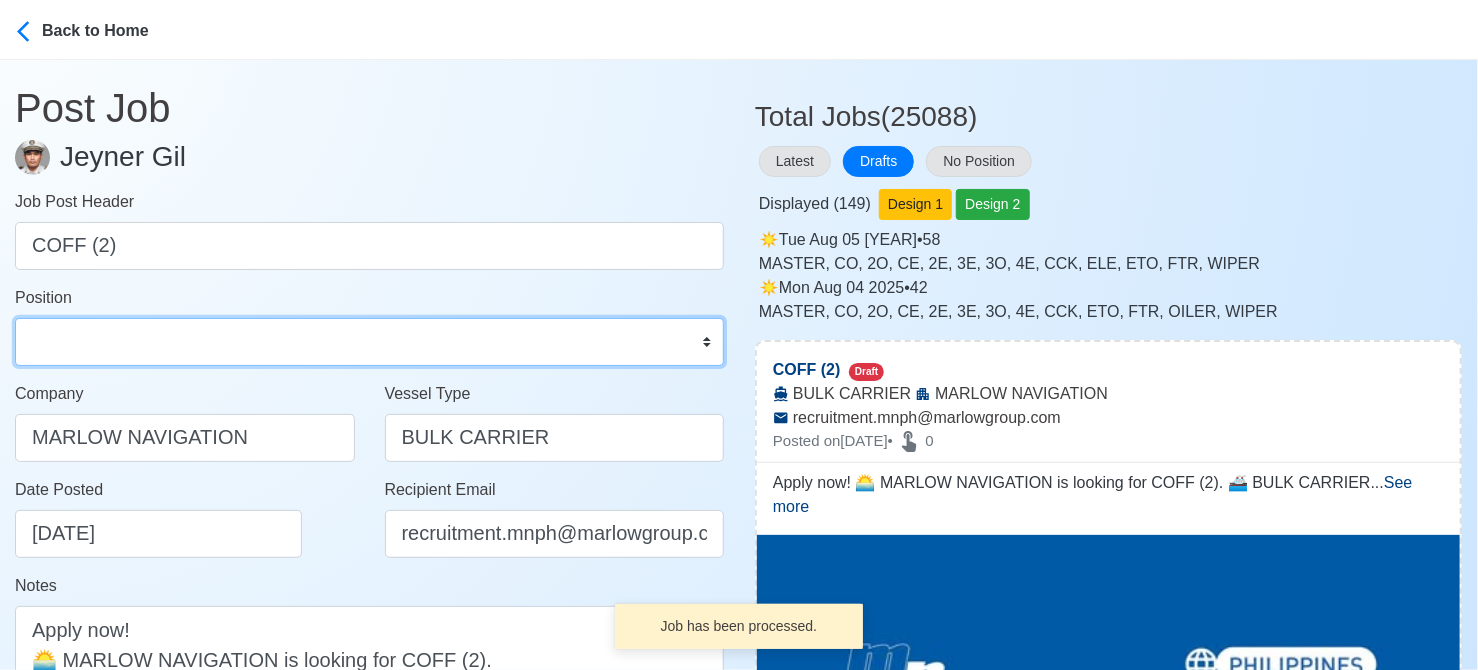 select on "Chief Officer" 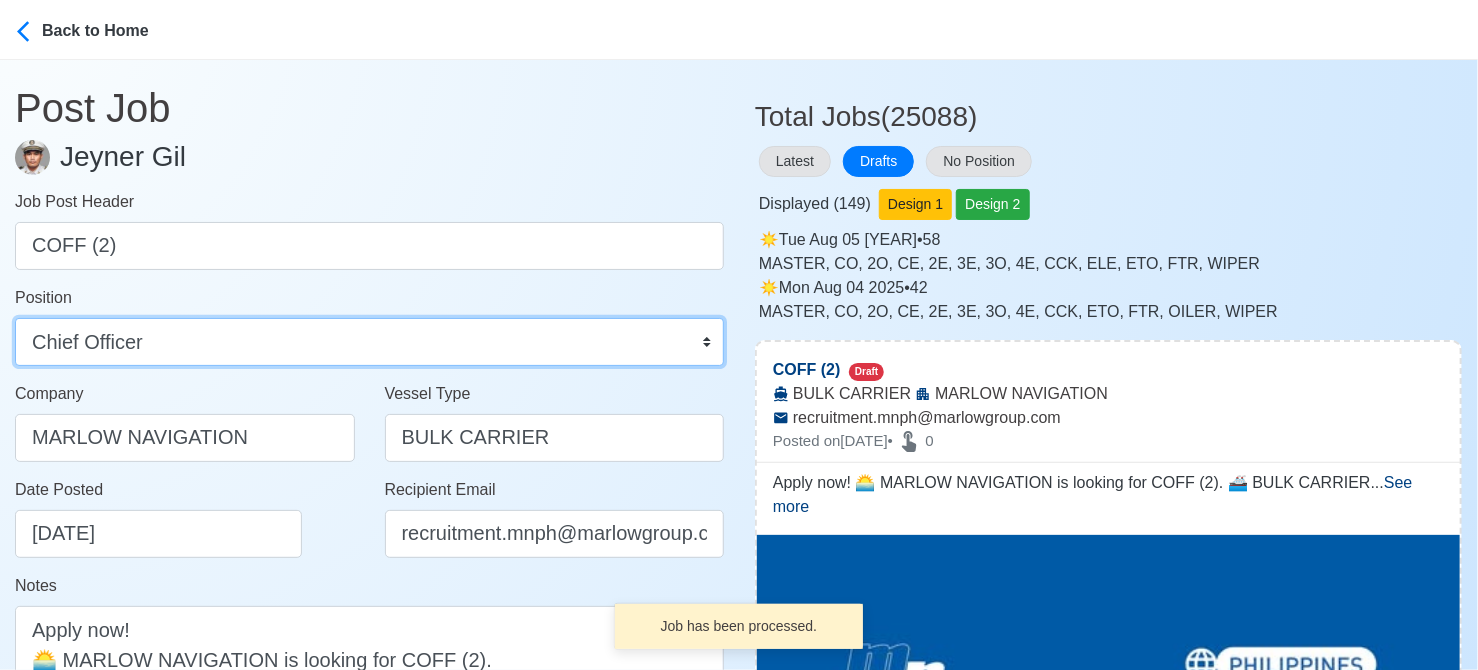 click on "Master Chief Officer 2nd Officer 3rd Officer Junior Officer Chief Engineer 2nd Engineer 3rd Engineer 4th Engineer Gas Engineer Junior Engineer 1st Assistant Engineer 2nd Assistant Engineer 3rd Assistant Engineer ETO/ETR Electrician Electrical Engineer Oiler Fitter Welder Chief Cook Chef Cook Messman Wiper Rigger Ordinary Seaman Able Seaman Motorman Pumpman Bosun Cadet Reefer Mechanic Operator Repairman Painter Steward Waiter Others" at bounding box center [369, 342] 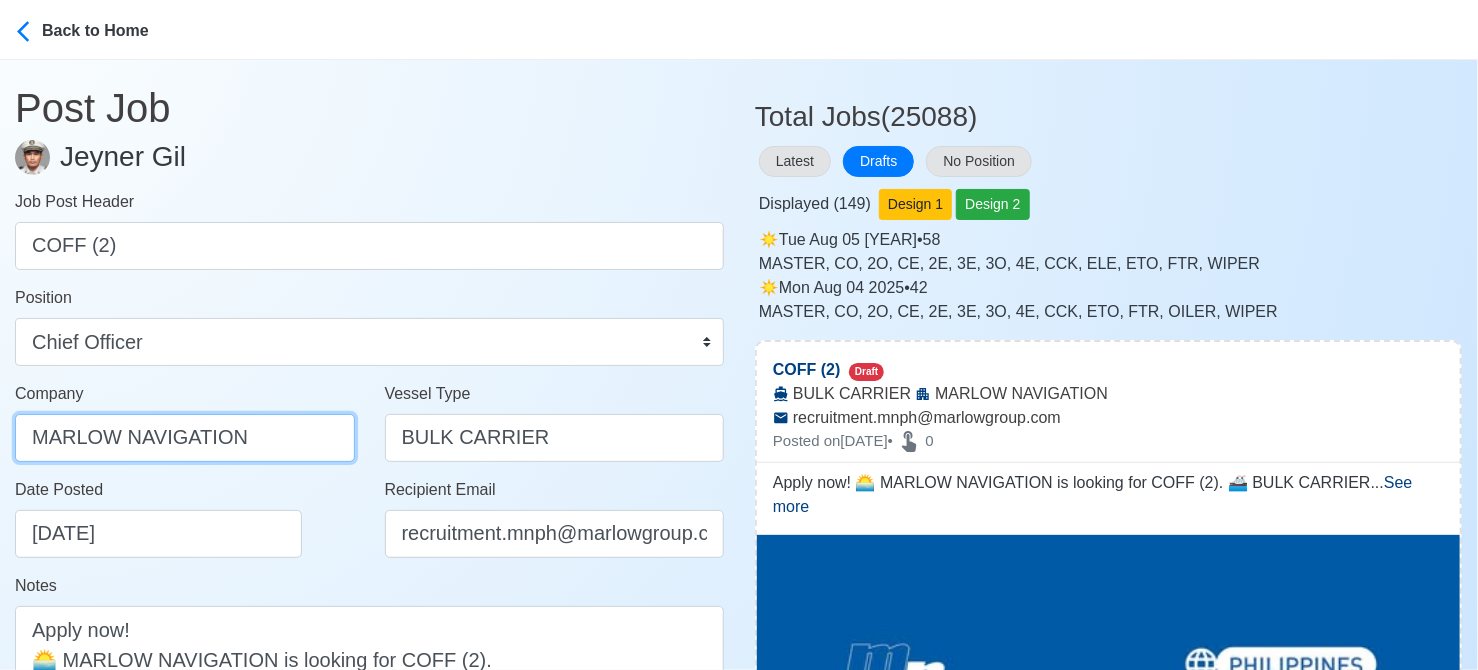 drag, startPoint x: 300, startPoint y: 433, endPoint x: 12, endPoint y: 422, distance: 288.21 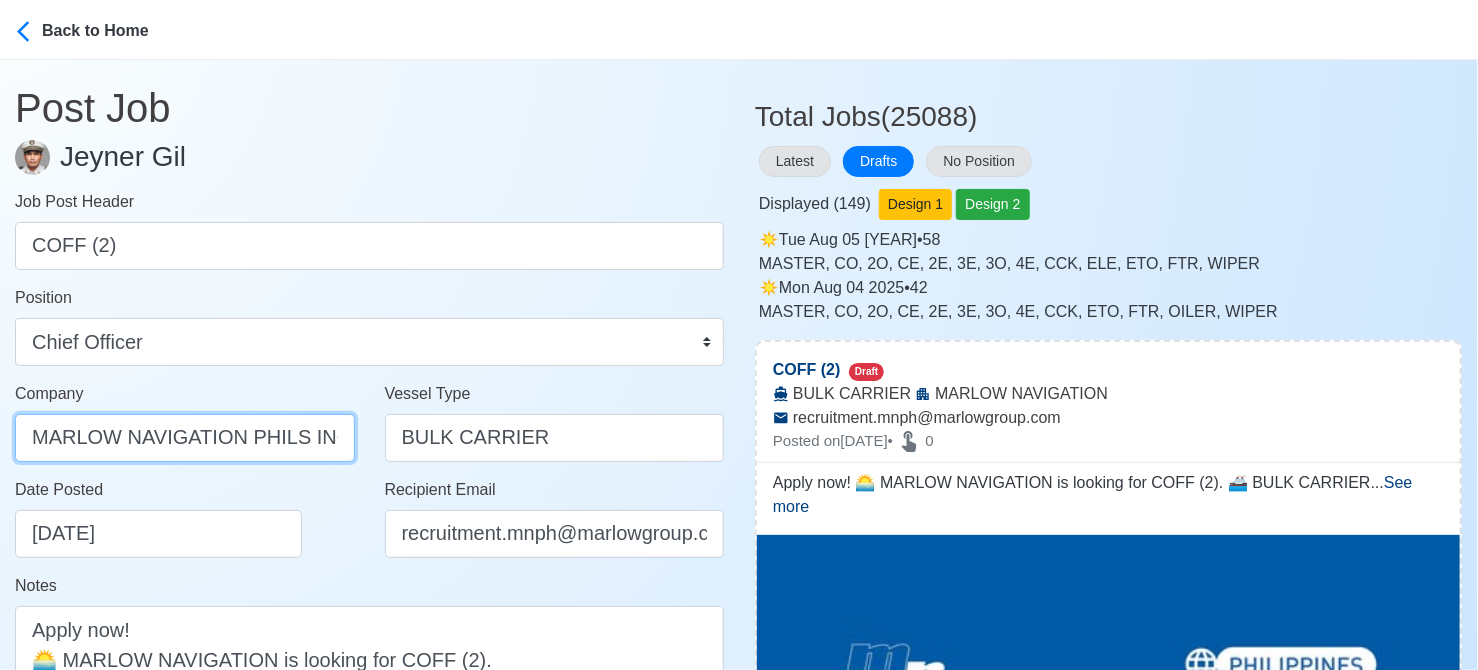 type on "MARLOW NAVIGATION PHILS INC" 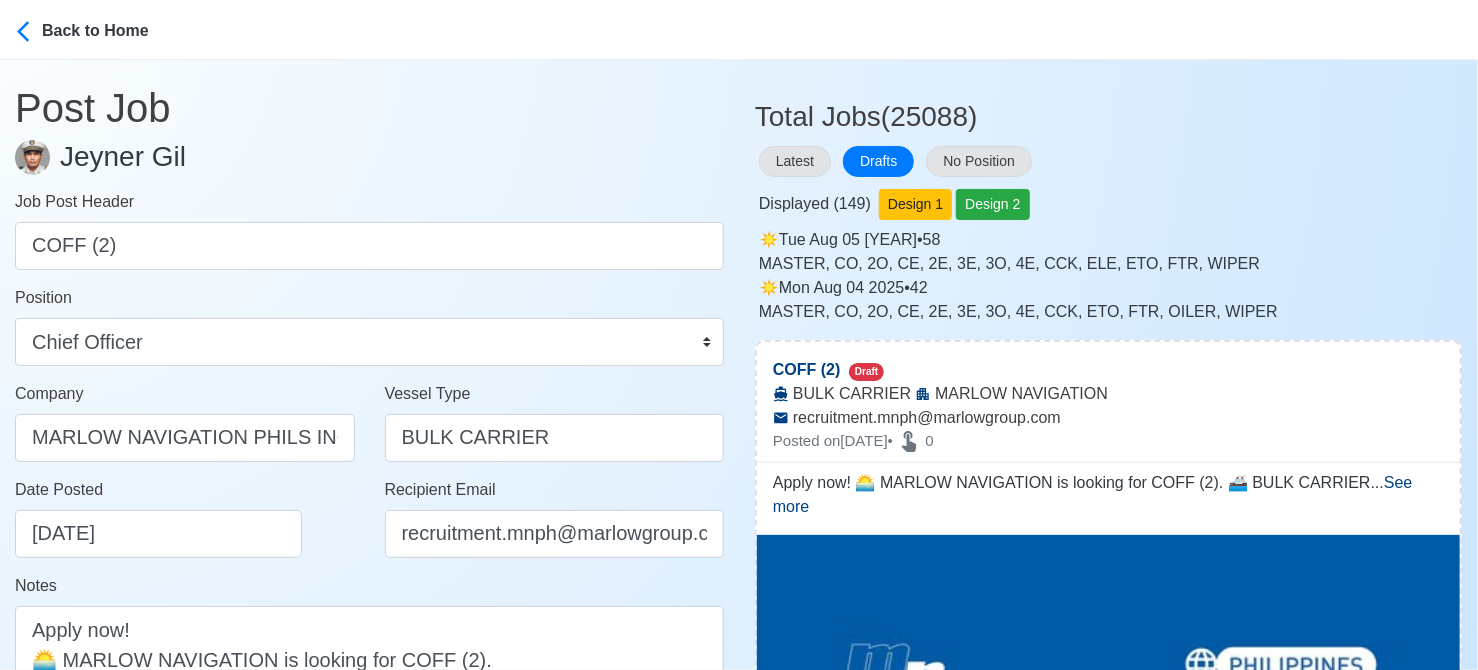 click on "Date Posted       08/06/2025" at bounding box center (190, 518) 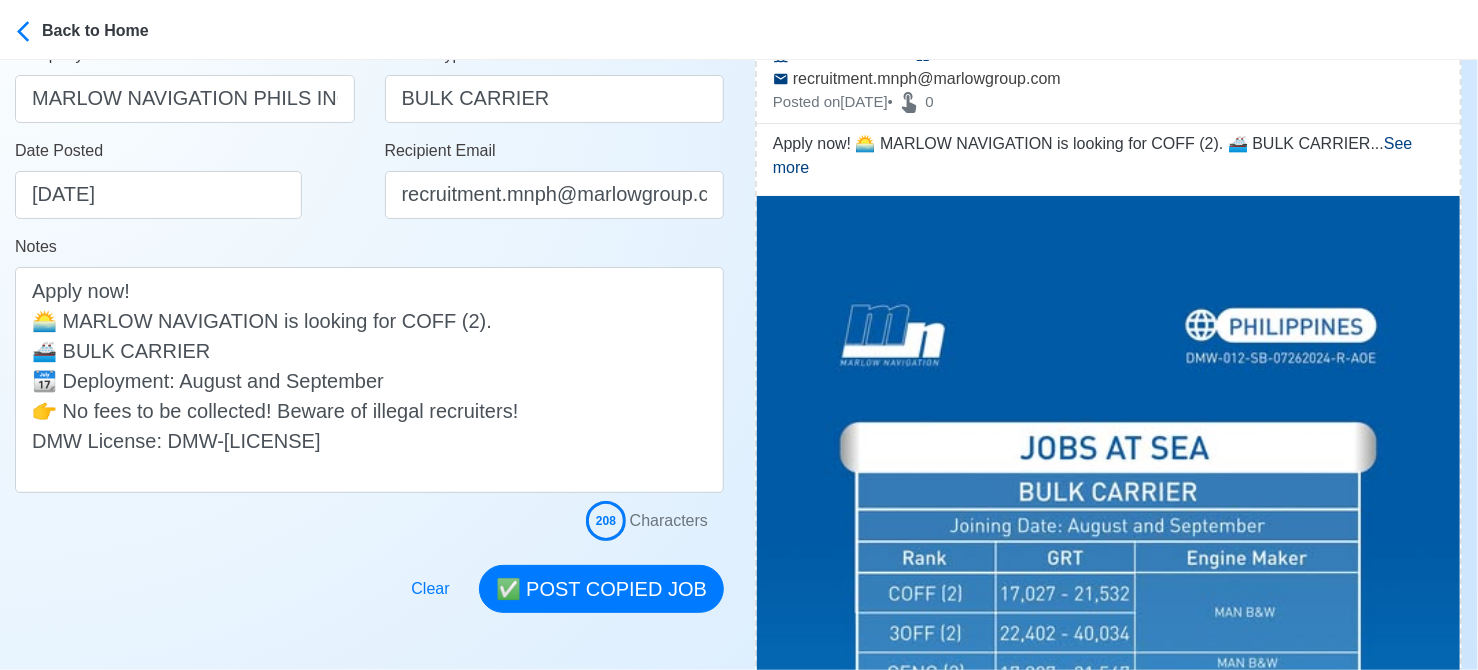 scroll, scrollTop: 400, scrollLeft: 0, axis: vertical 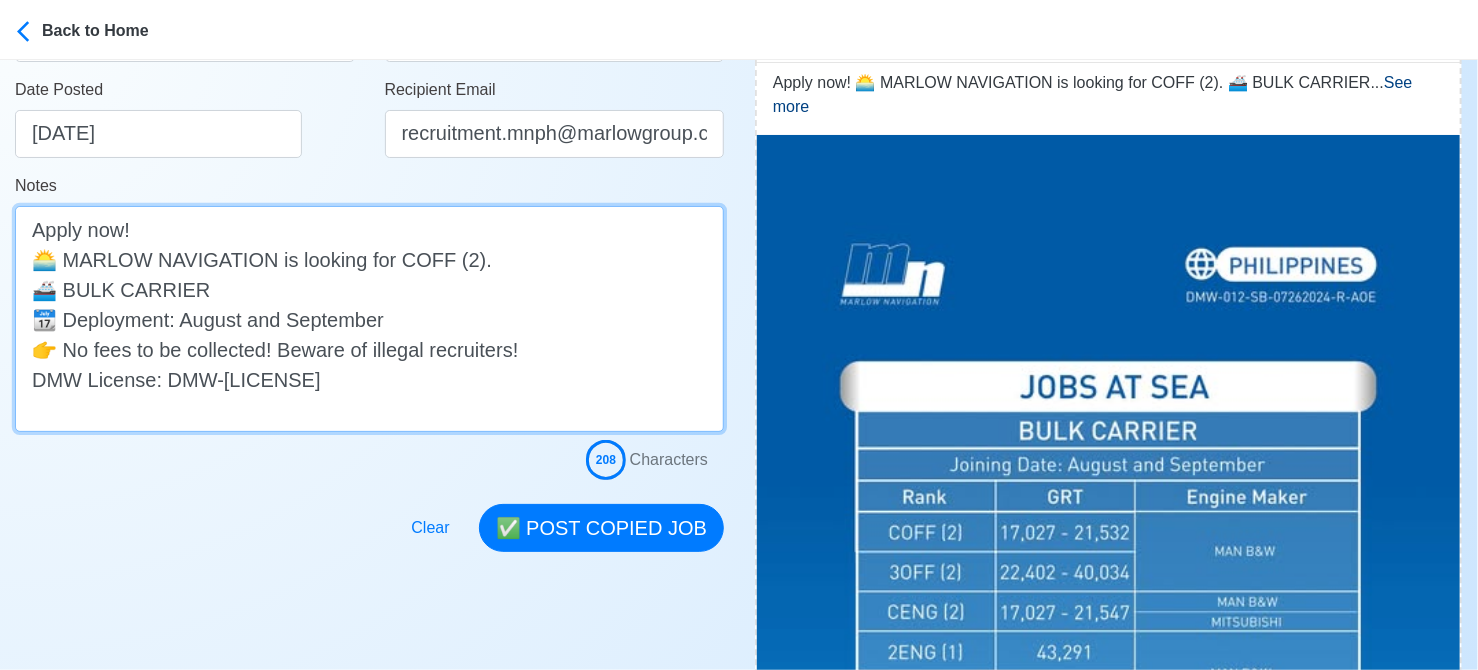 click on "Apply now!
🌅 MARLOW NAVIGATION is looking for COFF (2).
🚢 BULK CARRIER
📆 Deployment: August and September
👉 No fees to be collected! Beware of illegal recruiters!
DMW License: DMW-012-SB-07262024-R-AOE" at bounding box center [369, 319] 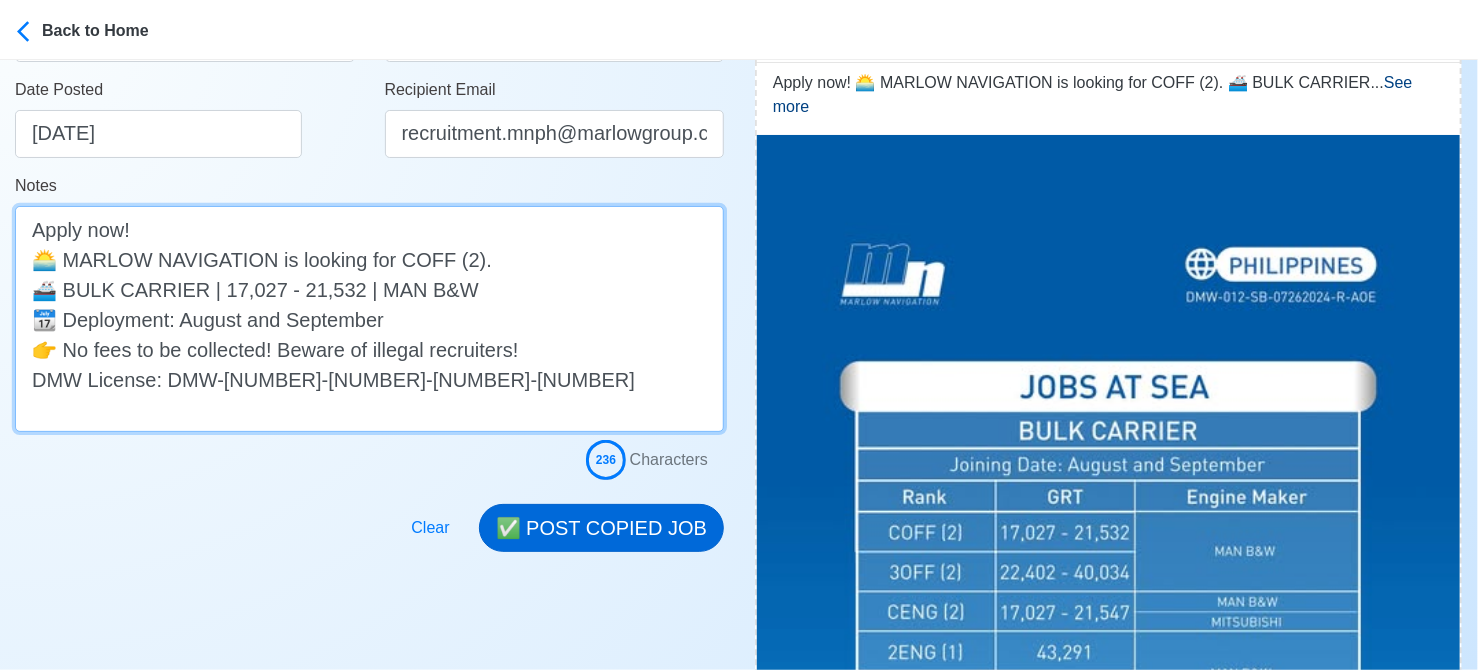 type on "Apply now!
🌅 MARLOW NAVIGATION is looking for COFF (2).
🚢 BULK CARRIER | 17,027 - 21,532 | MAN B&W
📆 Deployment: August and September
👉 No fees to be collected! Beware of illegal recruiters!
DMW License: DMW-012-SB-07262024-R-AOE" 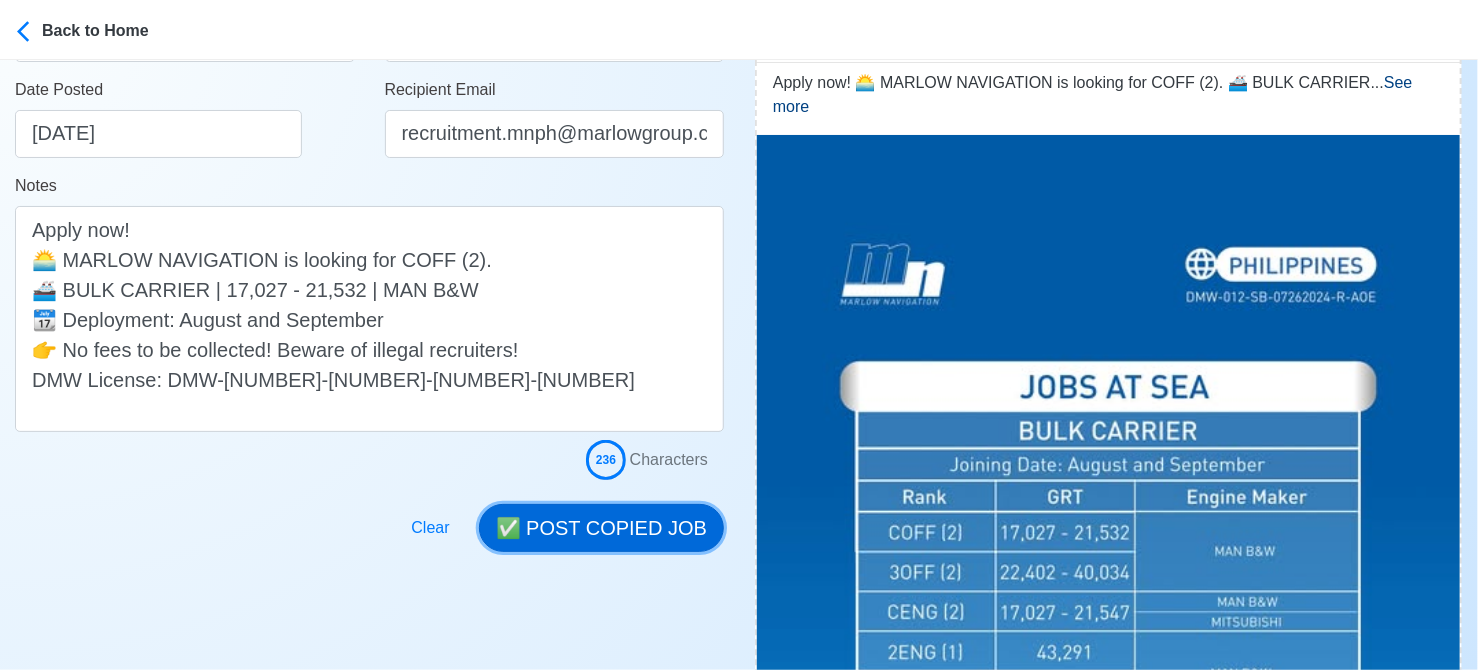 click on "✅ POST COPIED JOB" at bounding box center [601, 528] 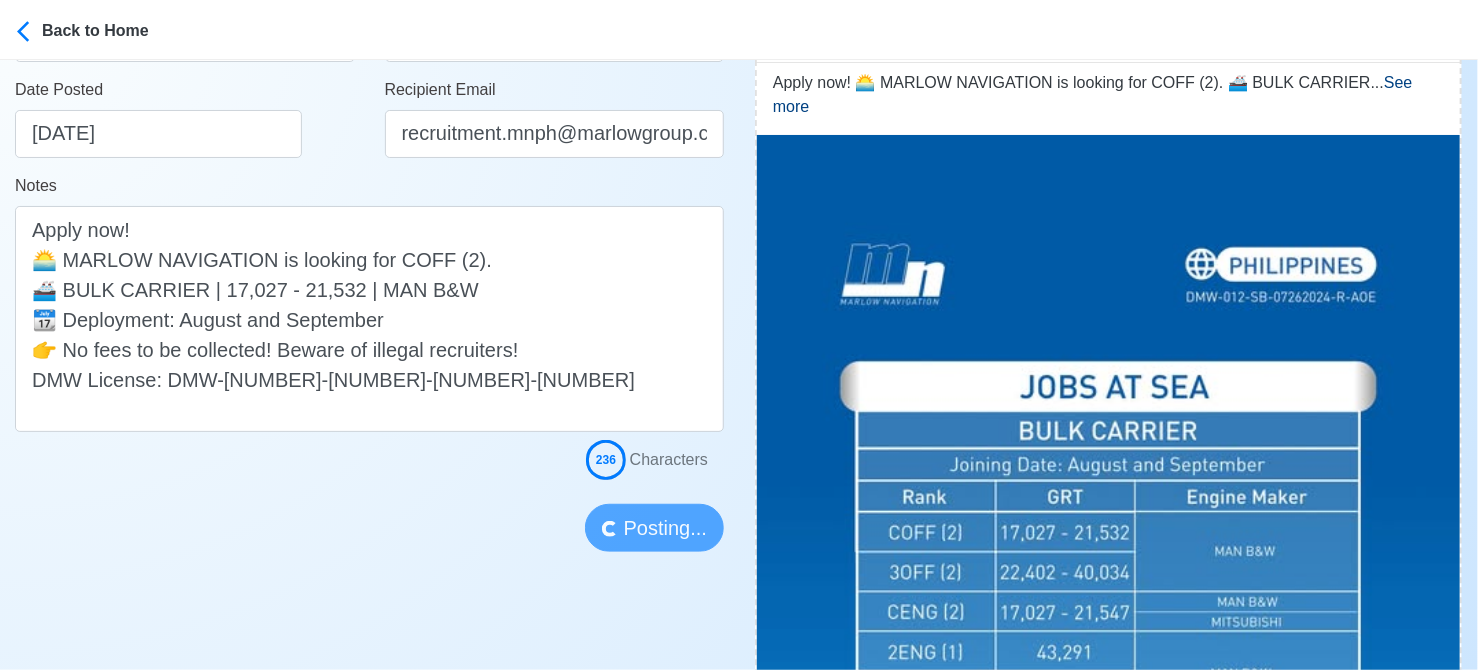 type 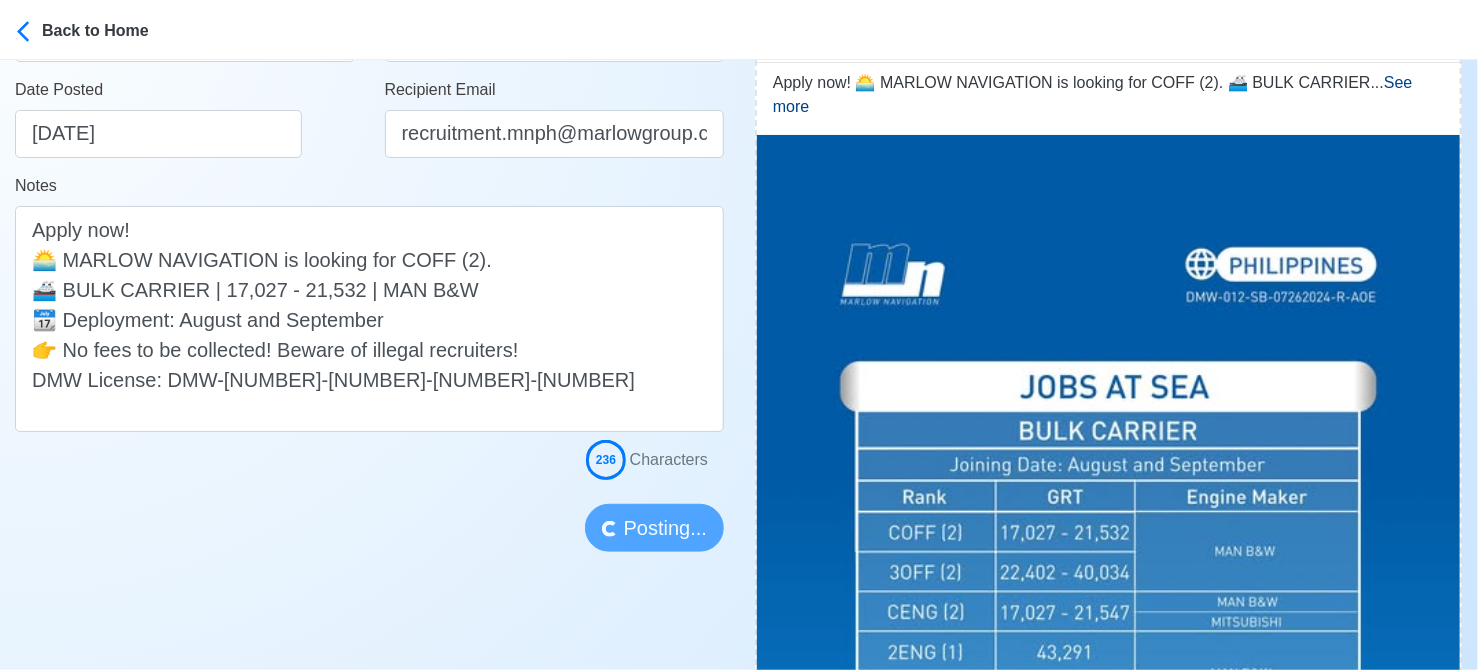 type 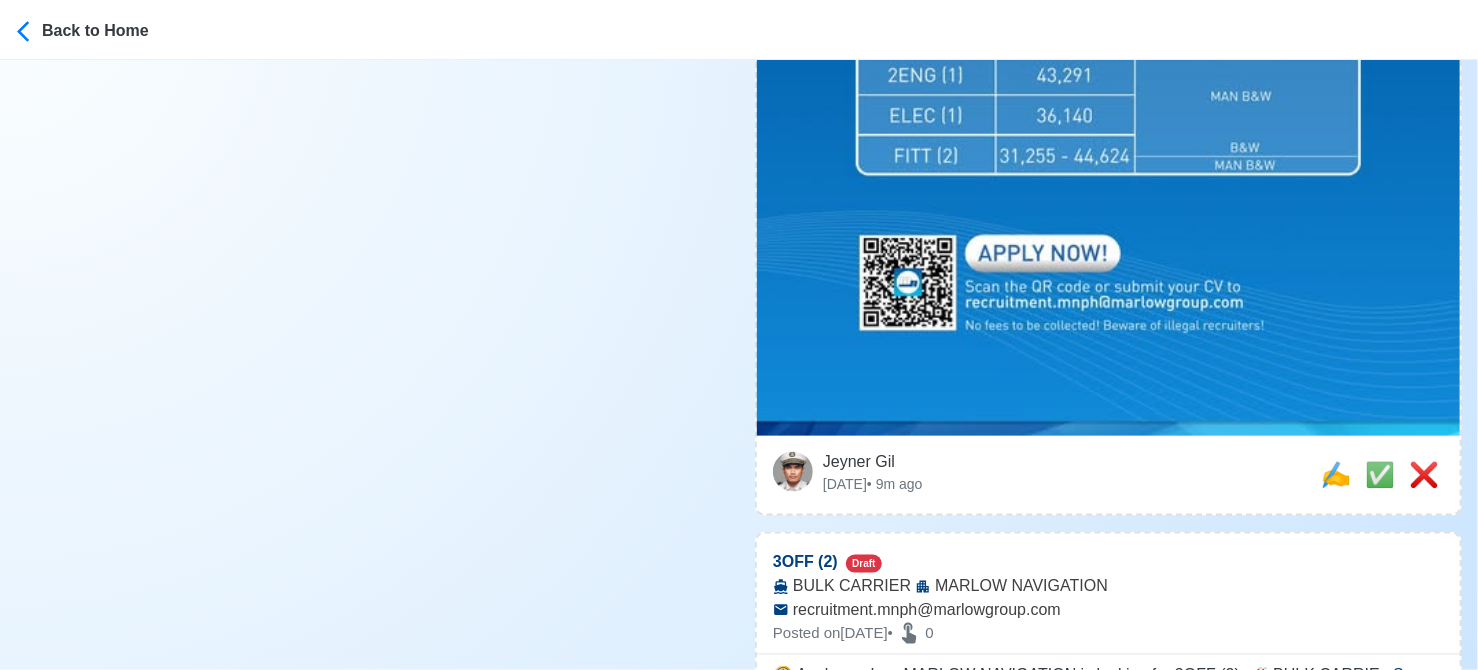 scroll, scrollTop: 1000, scrollLeft: 0, axis: vertical 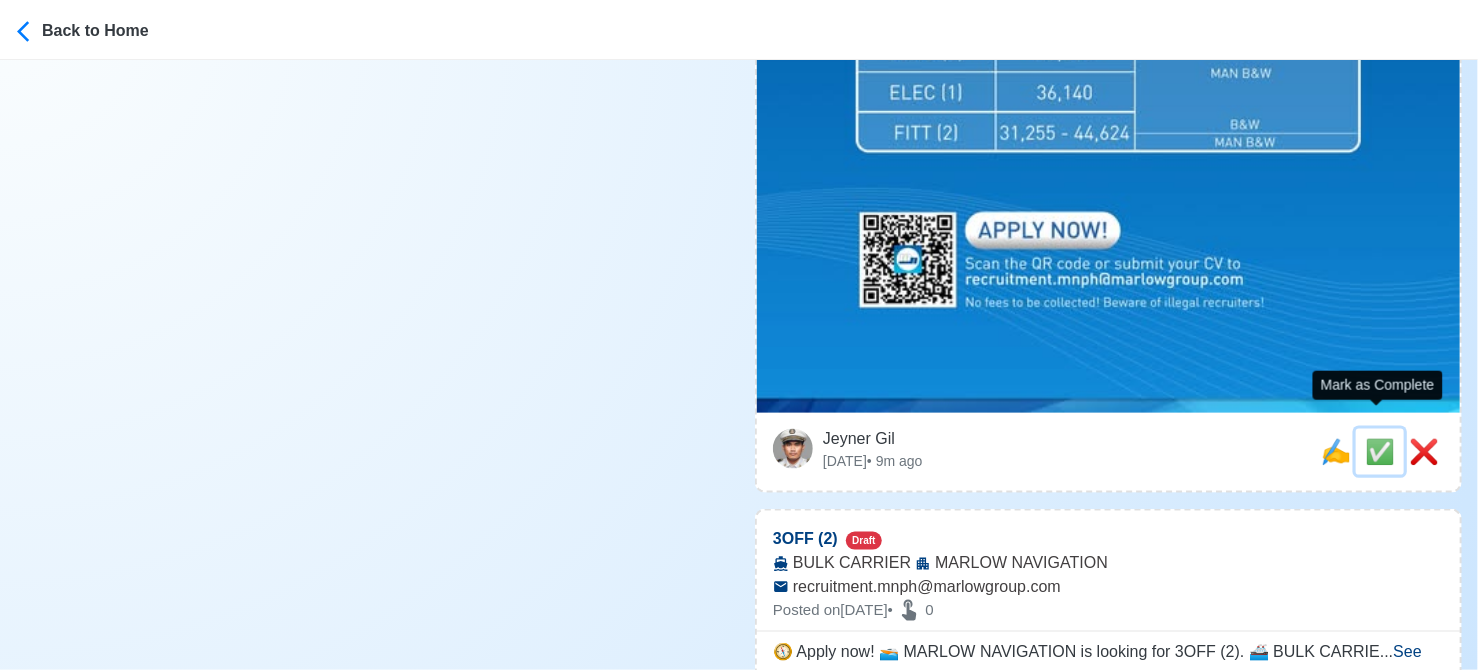 click on "✅" at bounding box center (1380, 451) 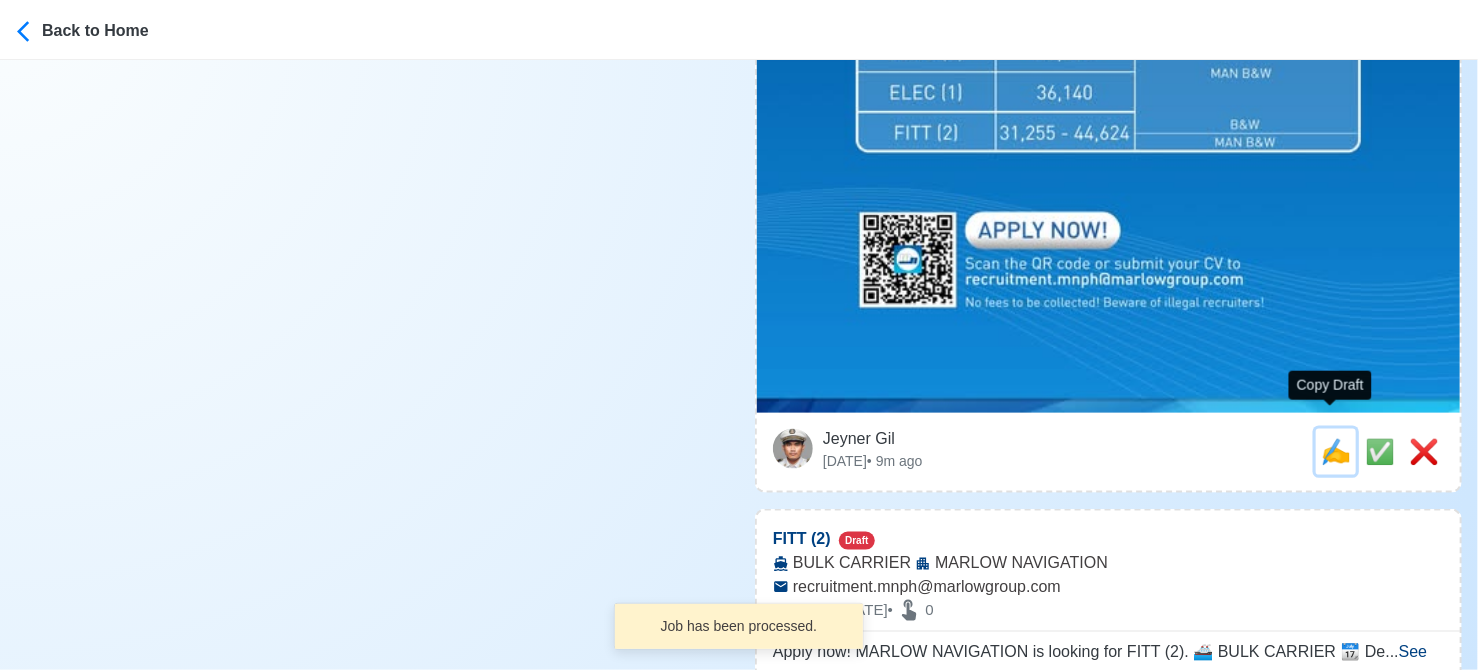 click on "✍️" at bounding box center (1336, 451) 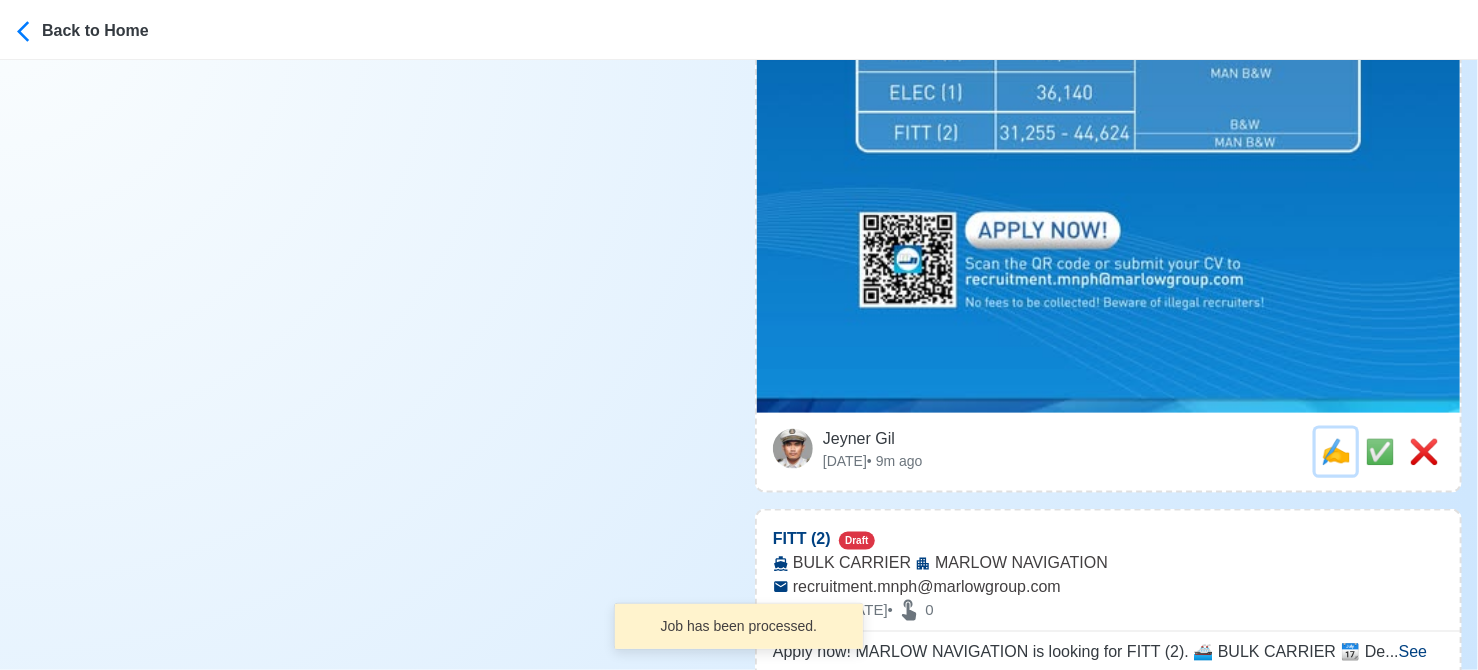 scroll, scrollTop: 0, scrollLeft: 0, axis: both 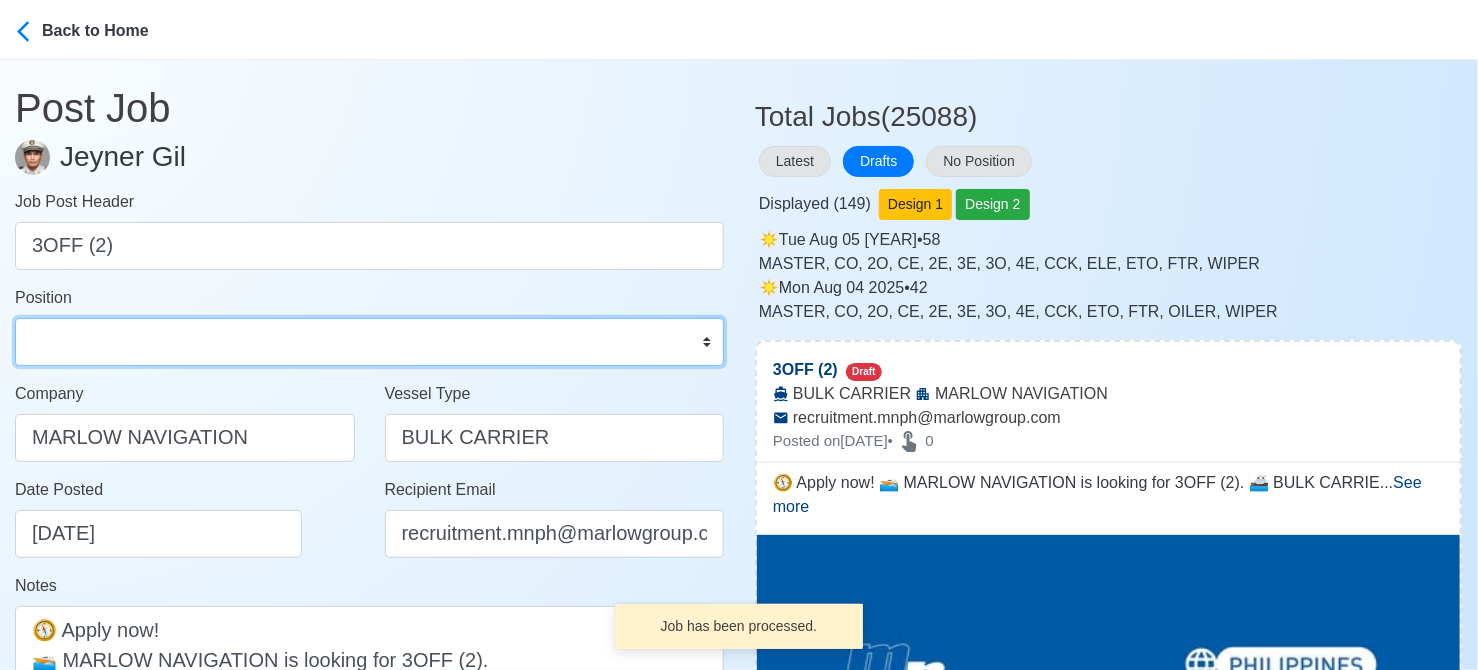 click on "Master Chief Officer 2nd Officer 3rd Officer Junior Officer Chief Engineer 2nd Engineer 3rd Engineer 4th Engineer Gas Engineer Junior Engineer 1st Assistant Engineer 2nd Assistant Engineer 3rd Assistant Engineer ETO/ETR Electrician Electrical Engineer Oiler Fitter Welder Chief Cook Chef Cook Messman Wiper Rigger Ordinary Seaman Able Seaman Motorman Pumpman Bosun Cadet Reefer Mechanic Operator Repairman Painter Steward Waiter Others" at bounding box center (369, 342) 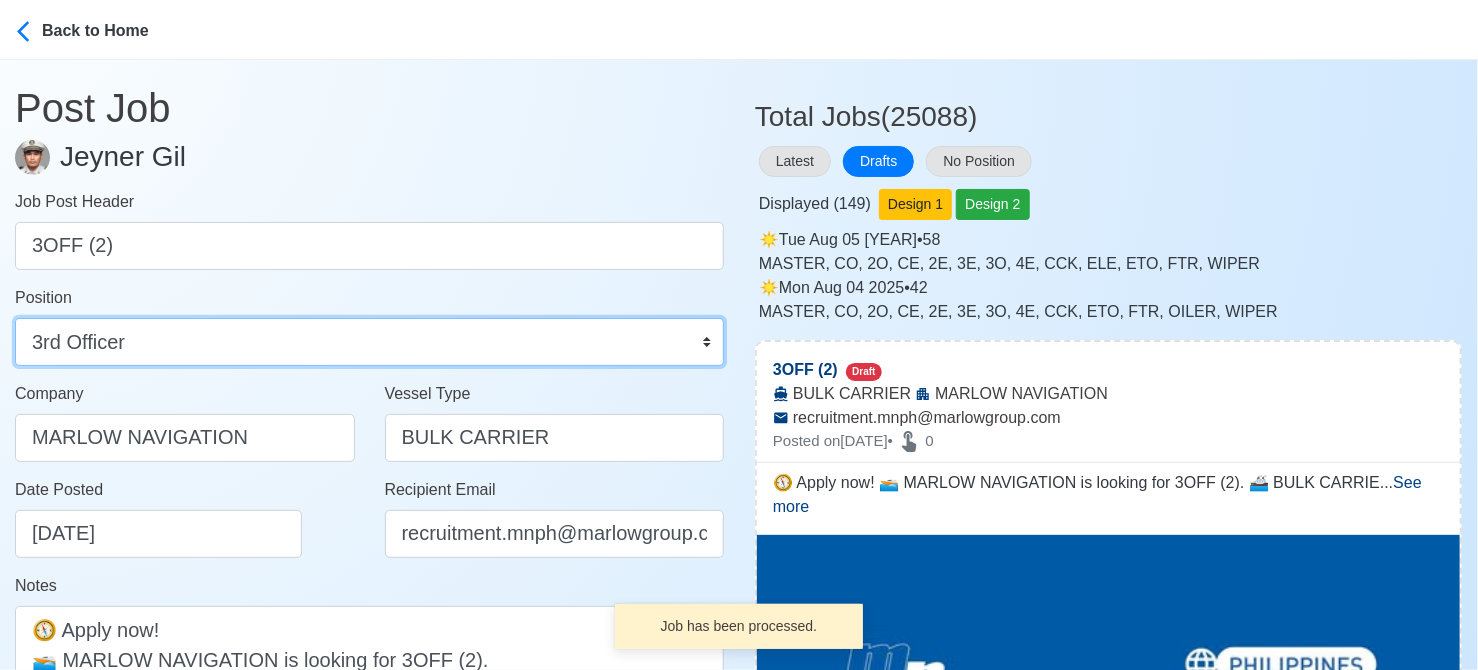 click on "Master Chief Officer 2nd Officer 3rd Officer Junior Officer Chief Engineer 2nd Engineer 3rd Engineer 4th Engineer Gas Engineer Junior Engineer 1st Assistant Engineer 2nd Assistant Engineer 3rd Assistant Engineer ETO/ETR Electrician Electrical Engineer Oiler Fitter Welder Chief Cook Chef Cook Messman Wiper Rigger Ordinary Seaman Able Seaman Motorman Pumpman Bosun Cadet Reefer Mechanic Operator Repairman Painter Steward Waiter Others" at bounding box center (369, 342) 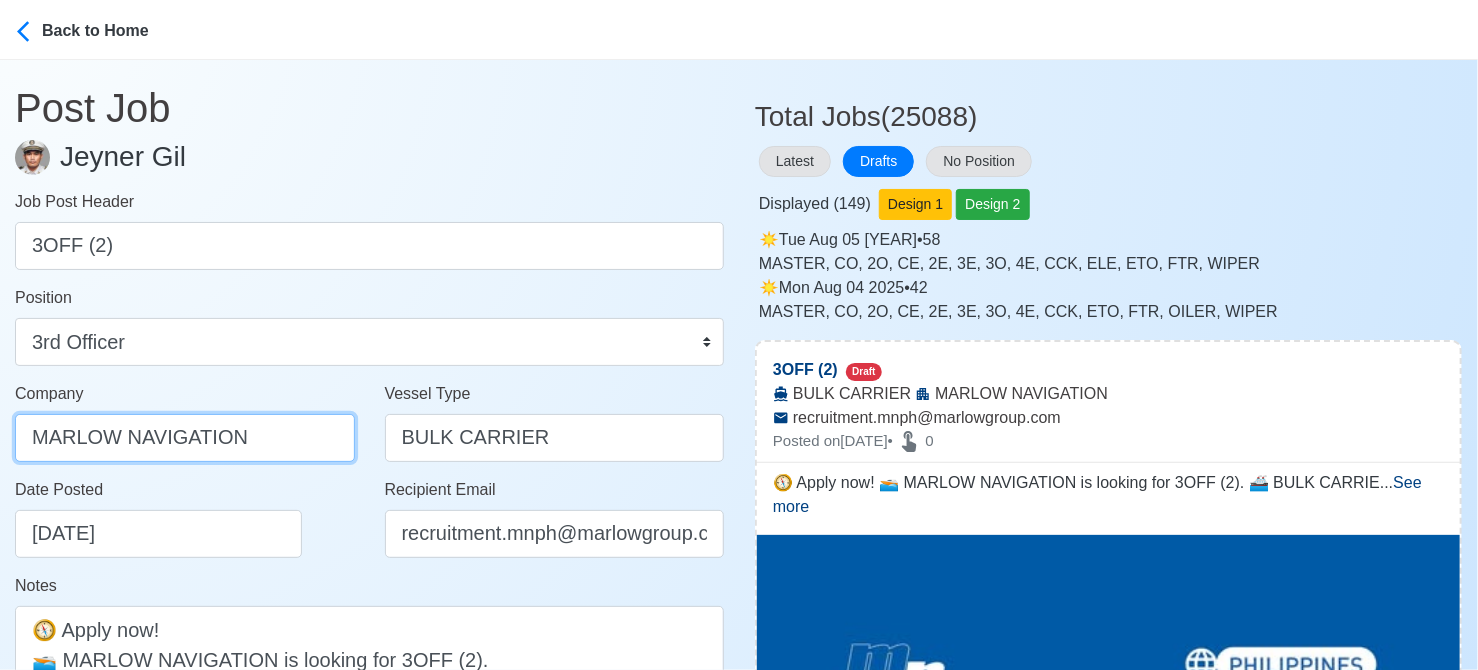 drag, startPoint x: 264, startPoint y: 441, endPoint x: -17, endPoint y: 419, distance: 281.8599 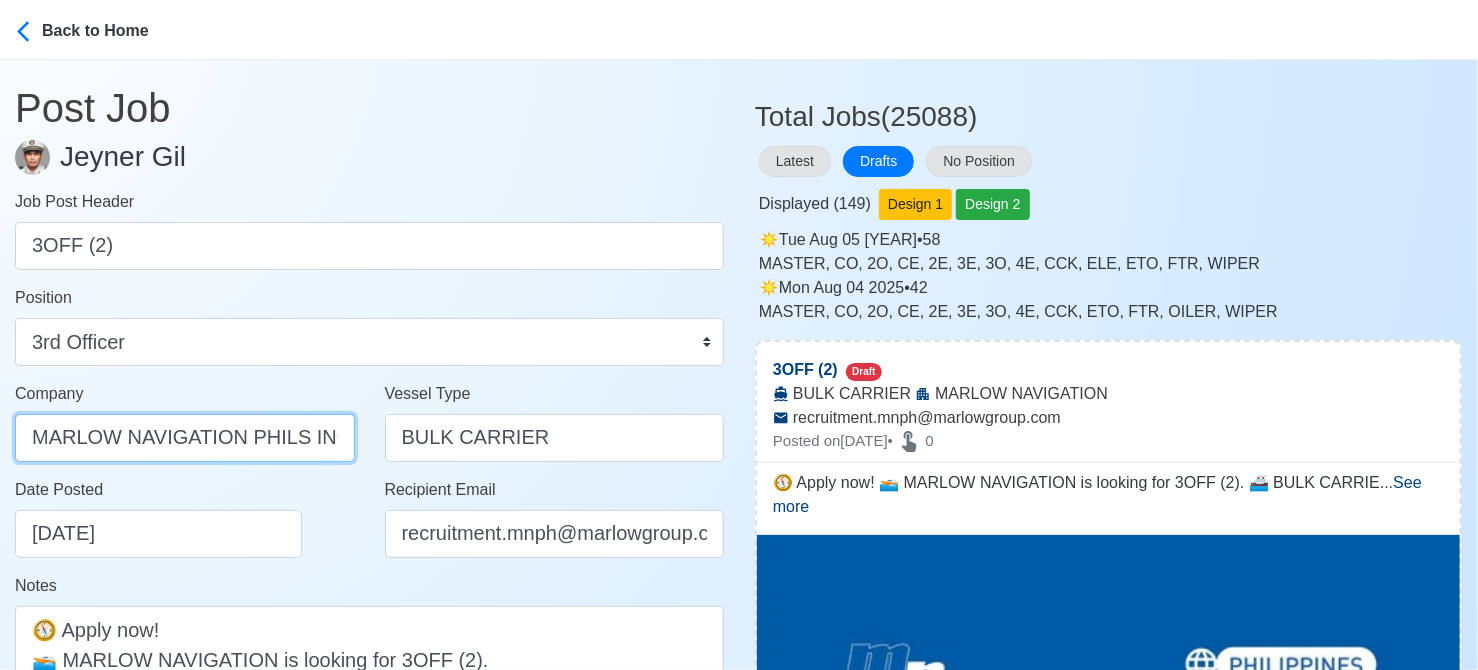 type on "MARLOW NAVIGATION PHILS INC" 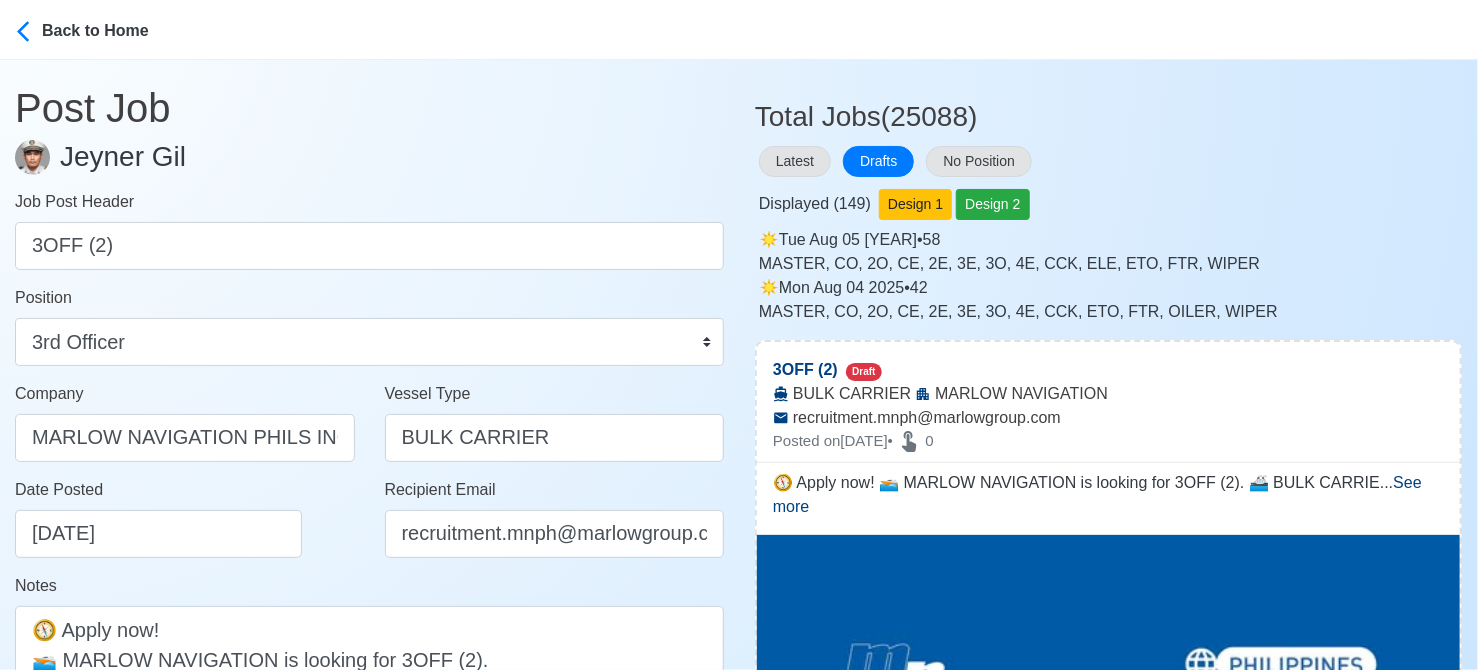 click on "Date Posted       08/06/2025" at bounding box center (190, 518) 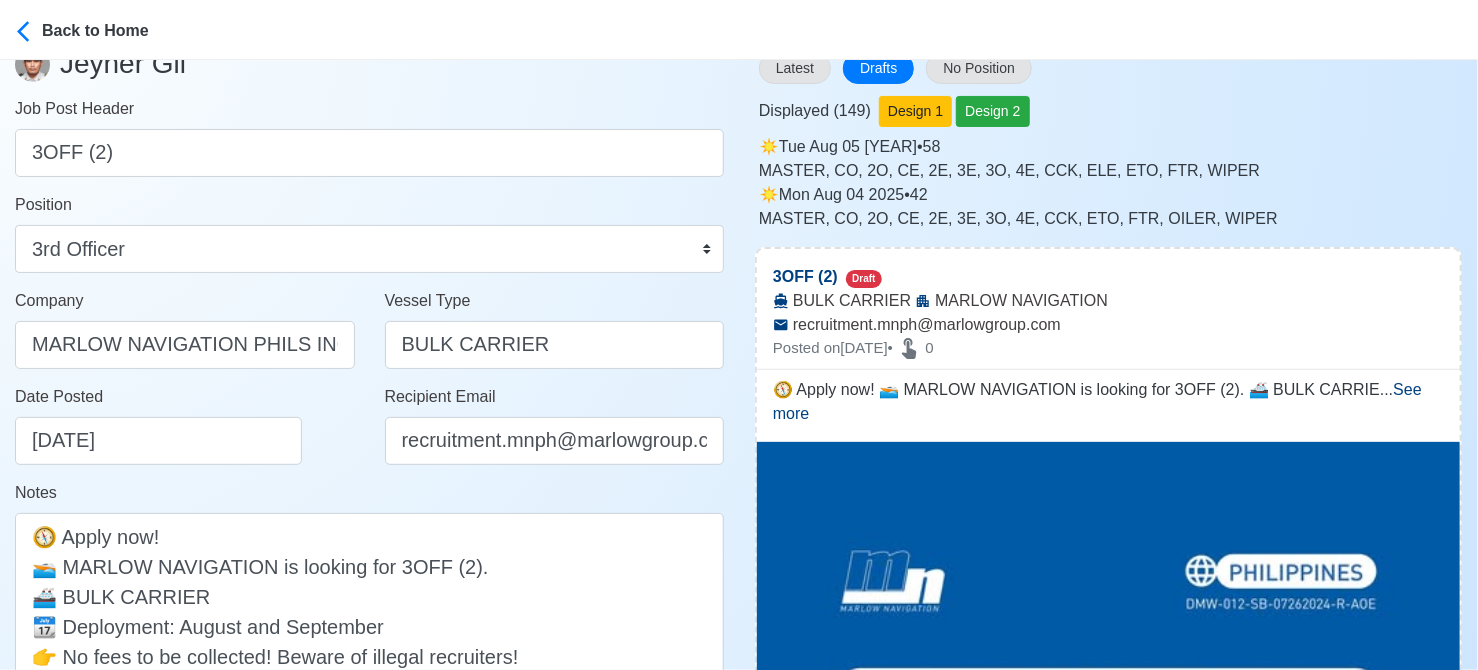 scroll, scrollTop: 400, scrollLeft: 0, axis: vertical 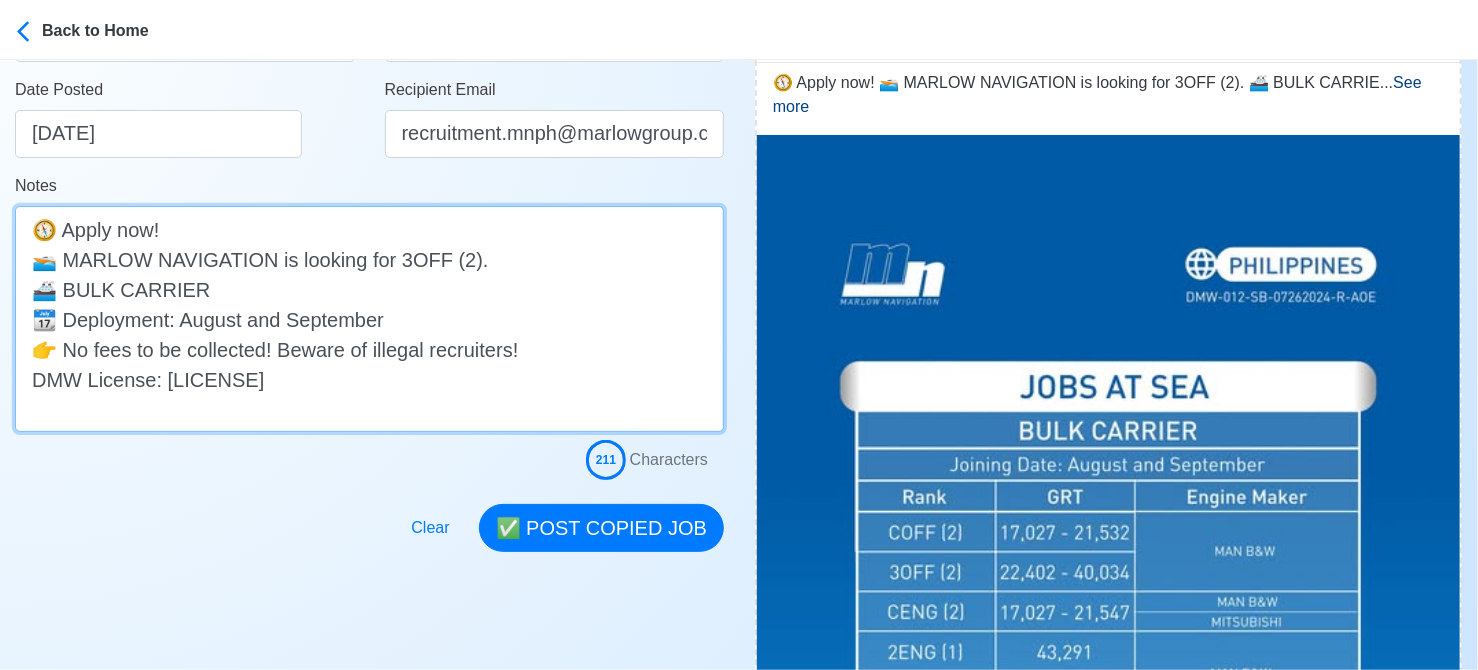 click on "🧭 Apply now!
🚤 MARLOW NAVIGATION is looking for 3OFF (2).
🚢 BULK CARRIER
📆 Deployment: August and September
👉 No fees to be collected! Beware of illegal recruiters!
DMW License: DMW-012-SB-07262024-R-AOE" at bounding box center (369, 319) 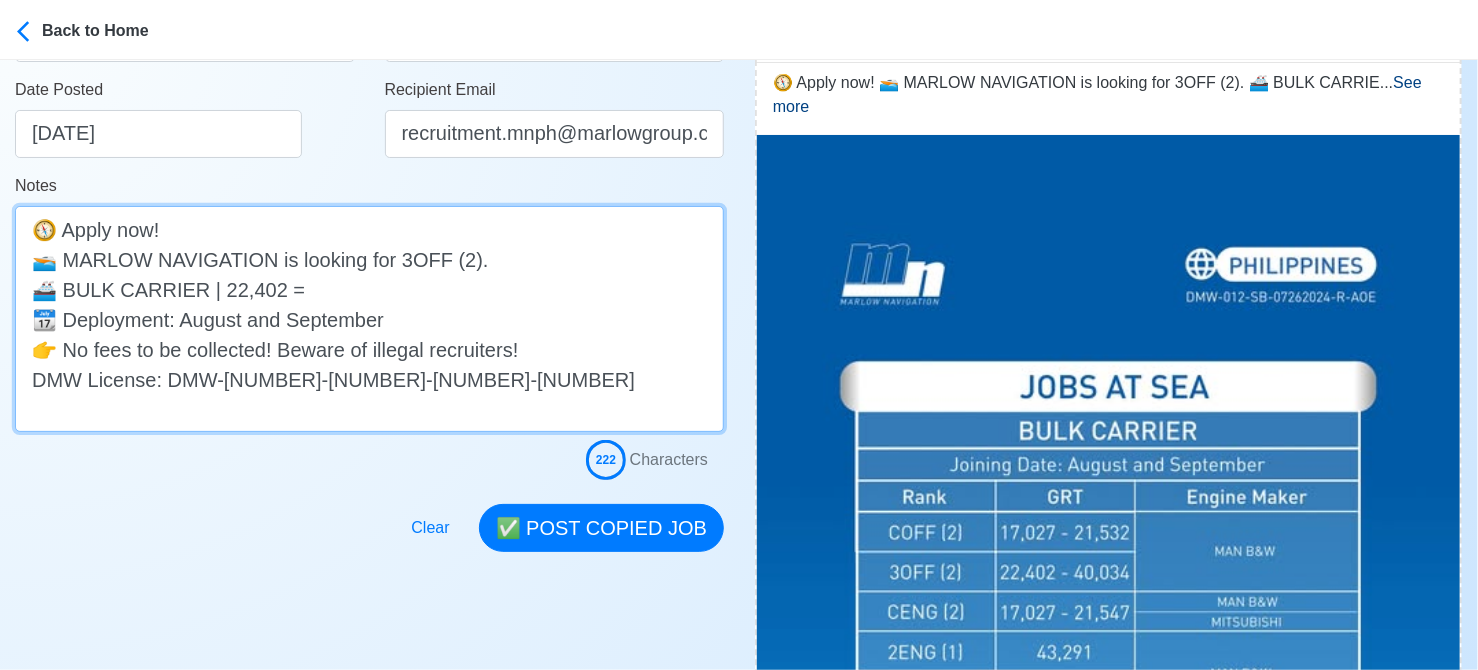 click on "🧭 Apply now!
🚤 MARLOW NAVIGATION is looking for 3OFF (2).
🚢 BULK CARRIER | 22,402 =
📆 Deployment: August and September
👉 No fees to be collected! Beware of illegal recruiters!
DMW License: DMW-012-SB-07262024-R-AOE" at bounding box center [369, 319] 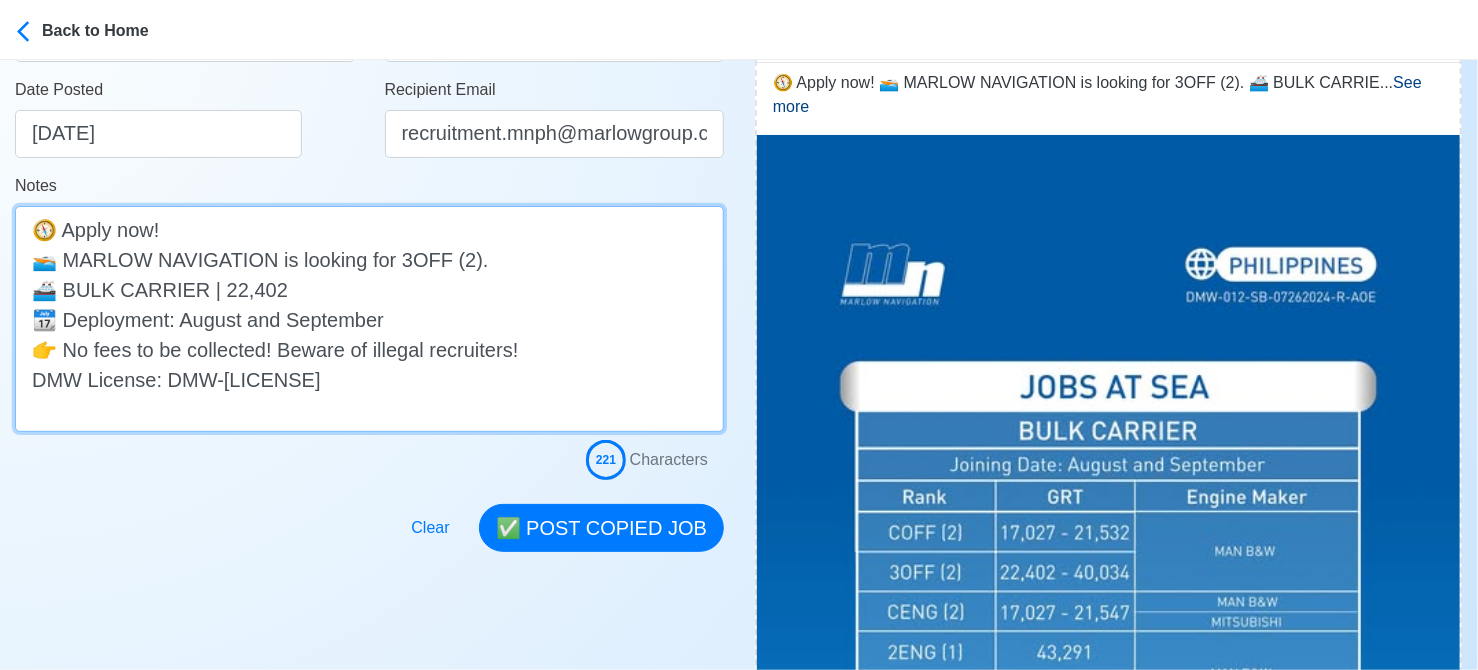 click on "🧭 Apply now!
🚤 MARLOW NAVIGATION is looking for 3OFF (2).
🚢 BULK CARRIER | 22,402
📆 Deployment: August and September
👉 No fees to be collected! Beware of illegal recruiters!
DMW License: DMW-012-SB-07262024-R-AOE" at bounding box center (369, 319) 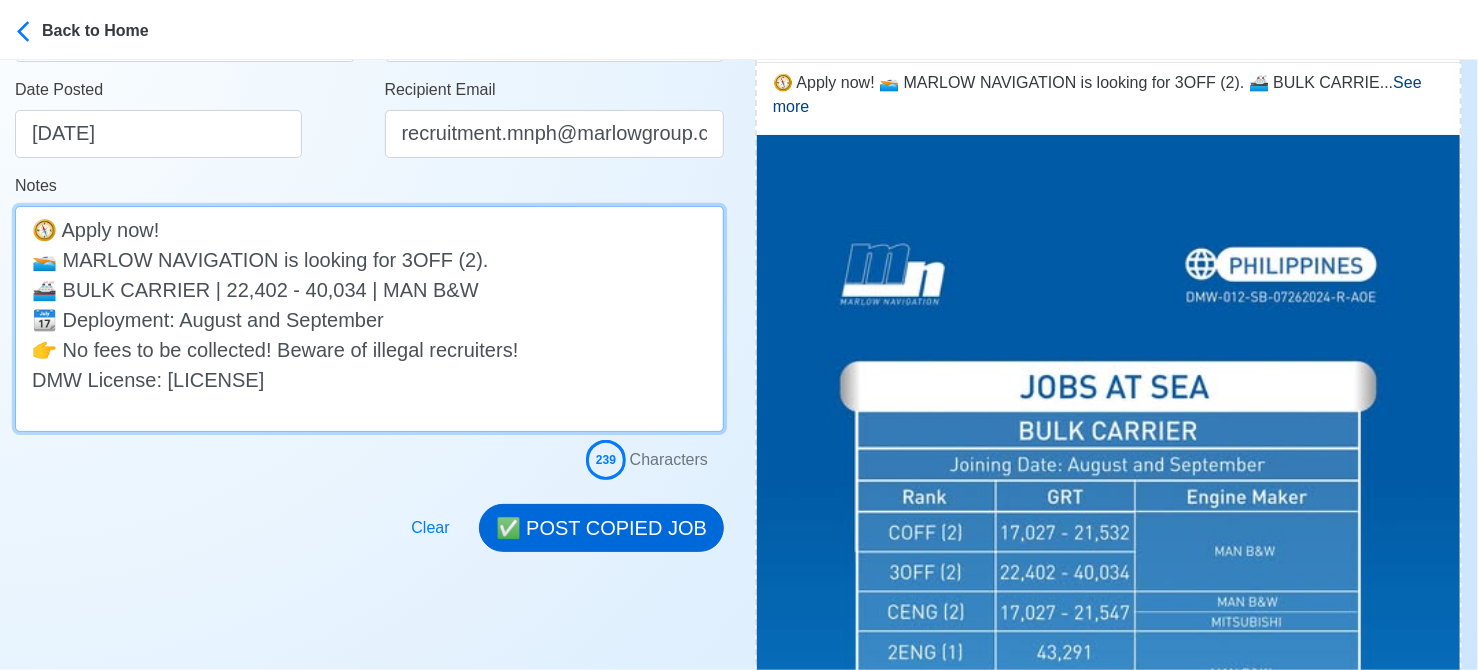 type on "🧭 Apply now!
🚤 MARLOW NAVIGATION is looking for 3OFF (2).
🚢 BULK CARRIER | 22,402 - 40,034 | MAN B&W
📆 Deployment: August and September
👉 No fees to be collected! Beware of illegal recruiters!
DMW License: DMW-012-SB-07262024-R-AOE" 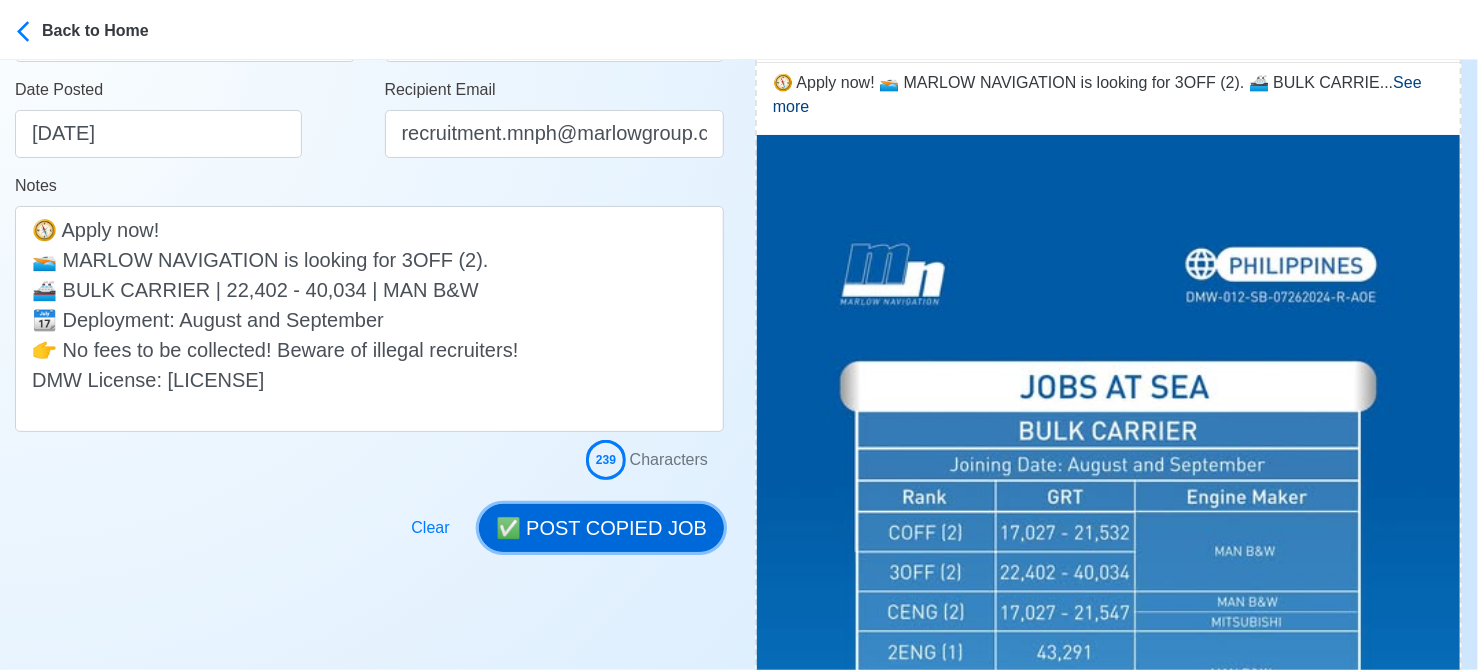 click on "✅ POST COPIED JOB" at bounding box center (601, 528) 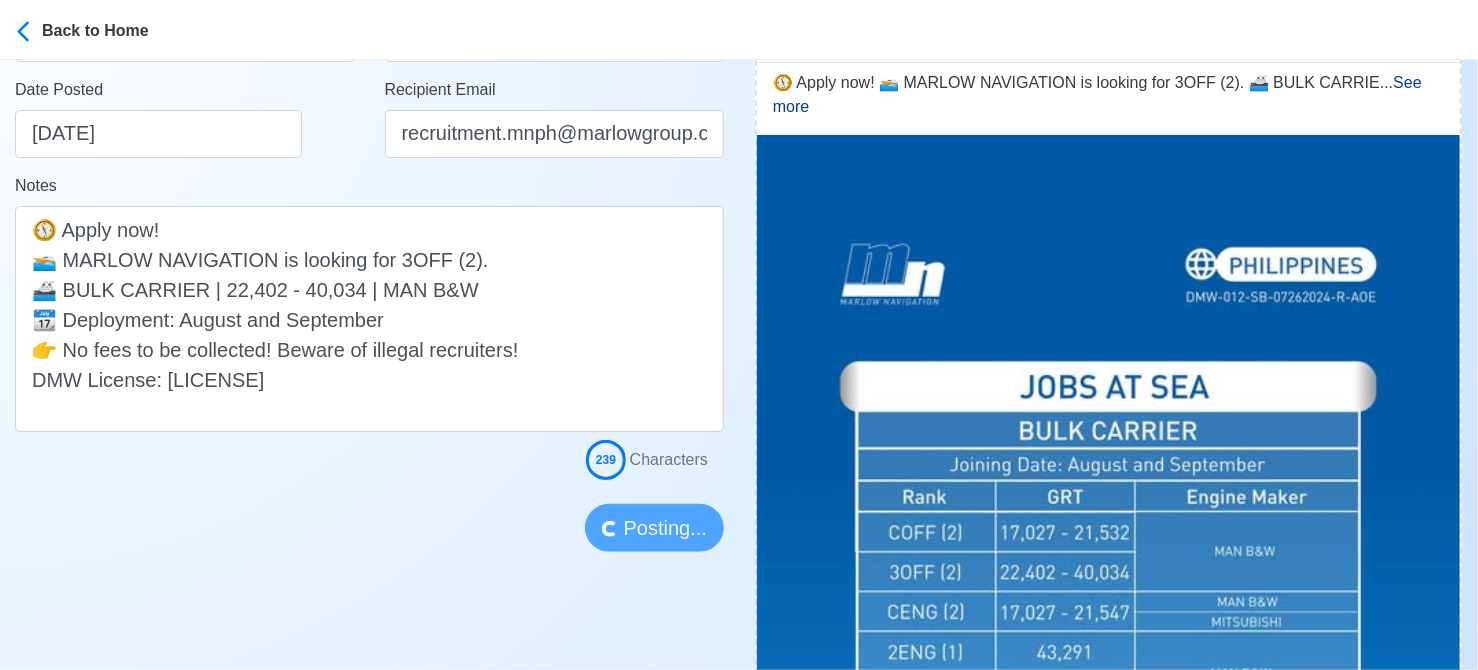 type 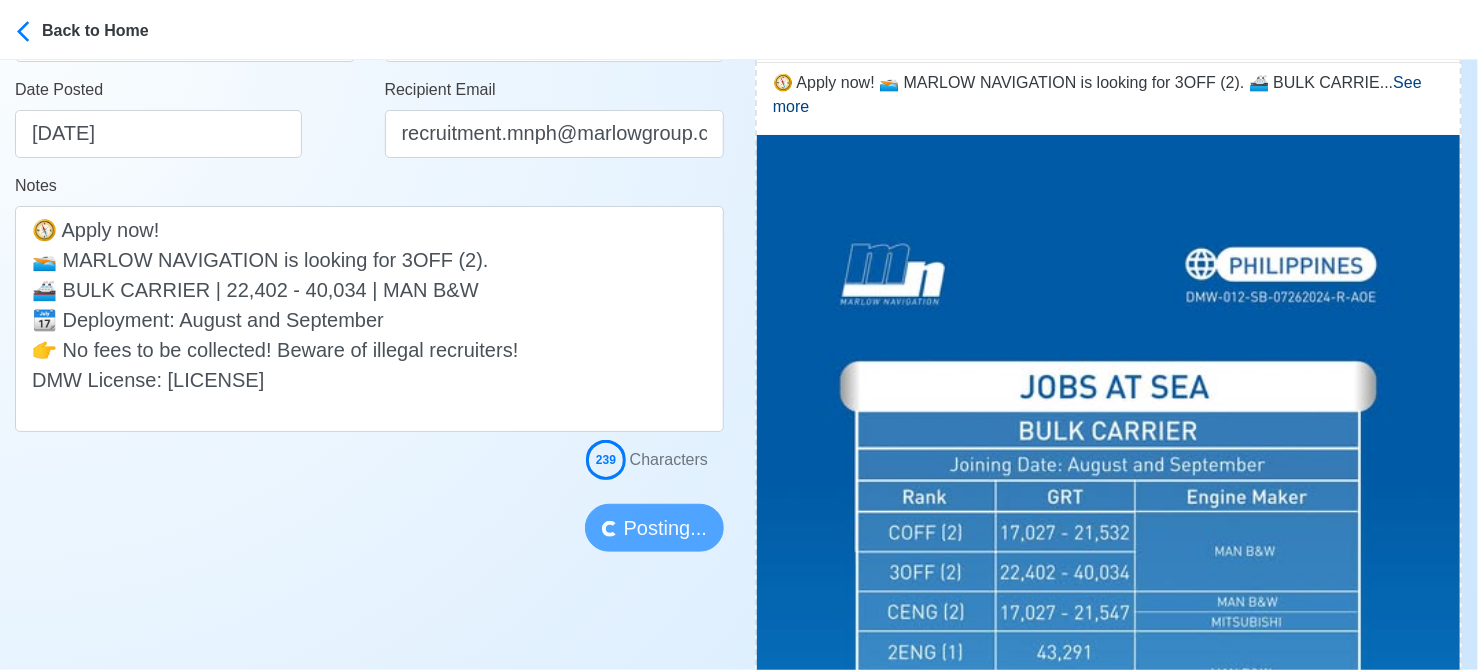 type 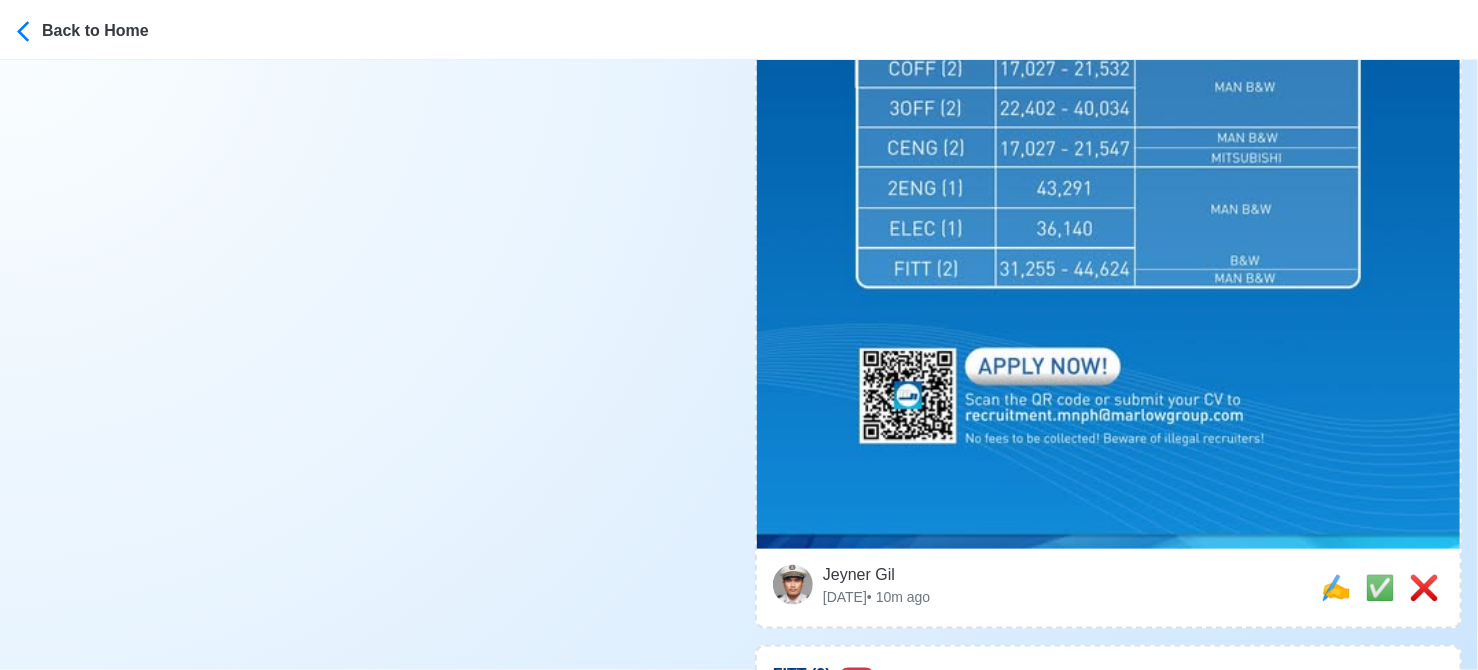 scroll, scrollTop: 1000, scrollLeft: 0, axis: vertical 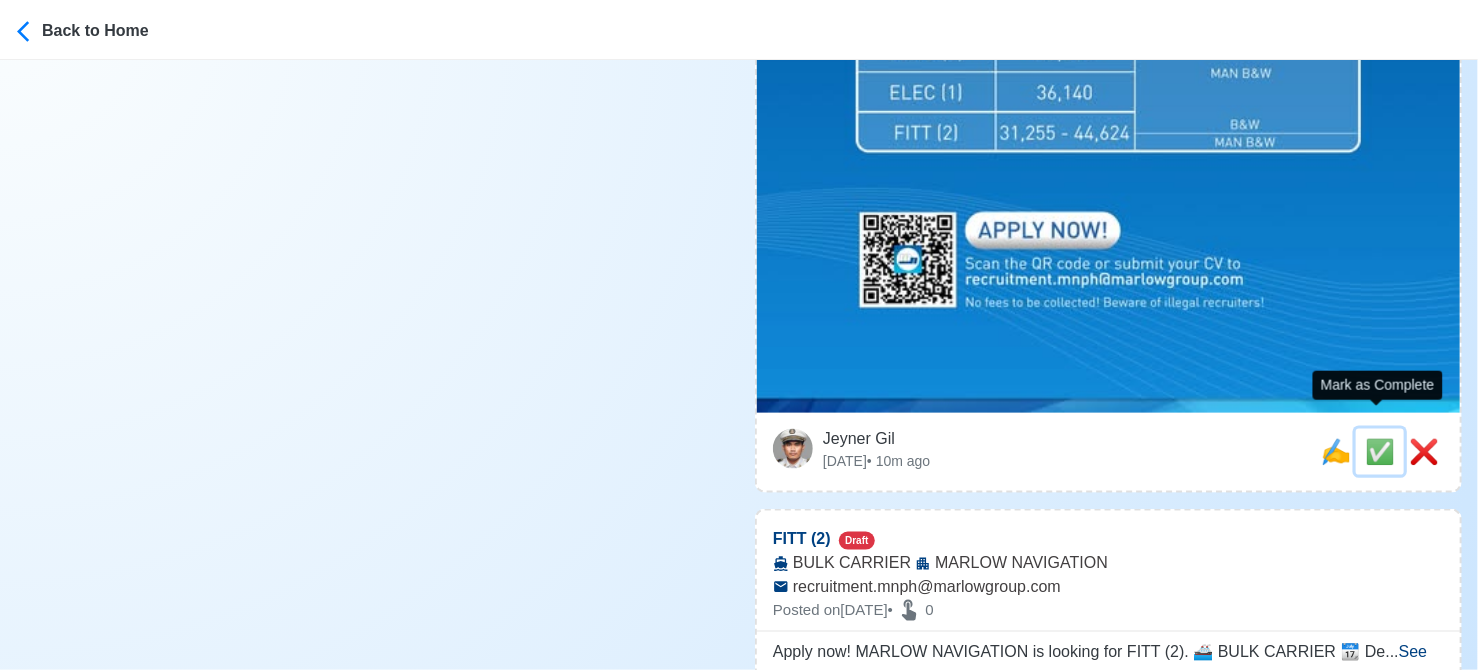 click on "✅" at bounding box center (1380, 451) 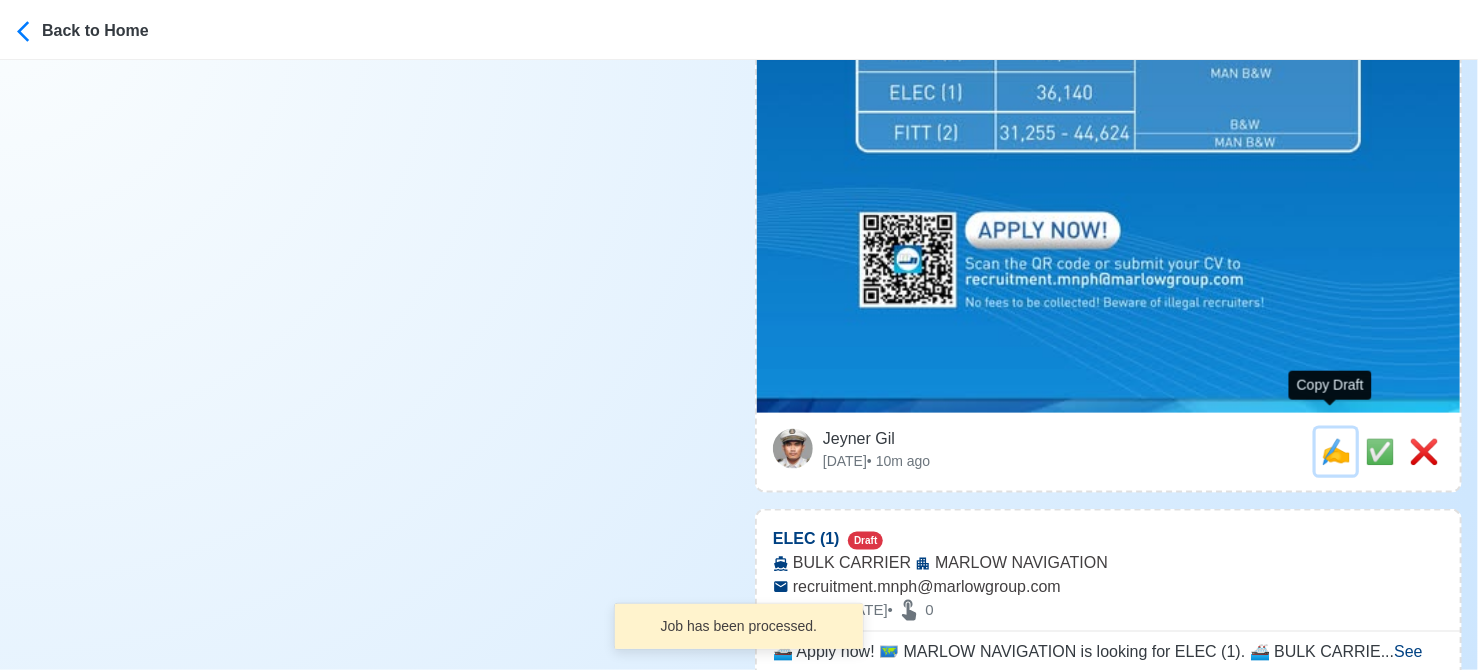 click on "✍️" at bounding box center (1336, 451) 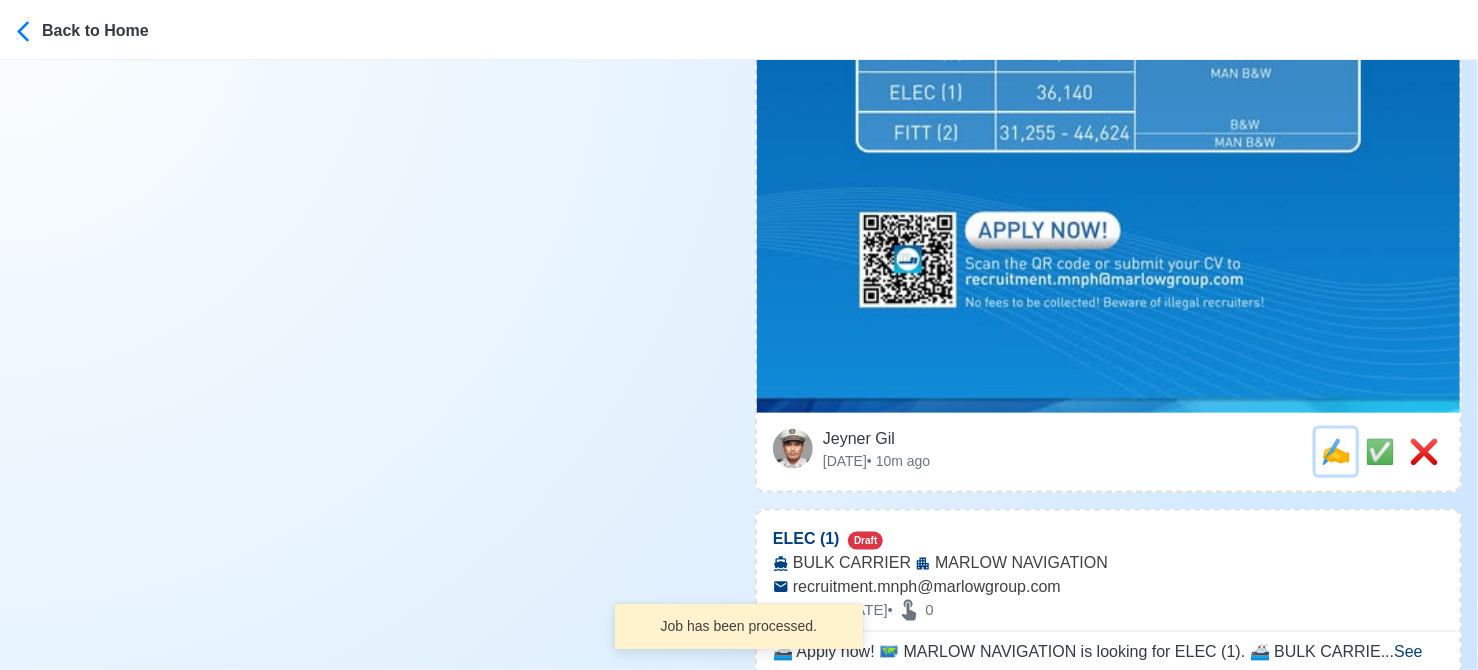 scroll, scrollTop: 0, scrollLeft: 0, axis: both 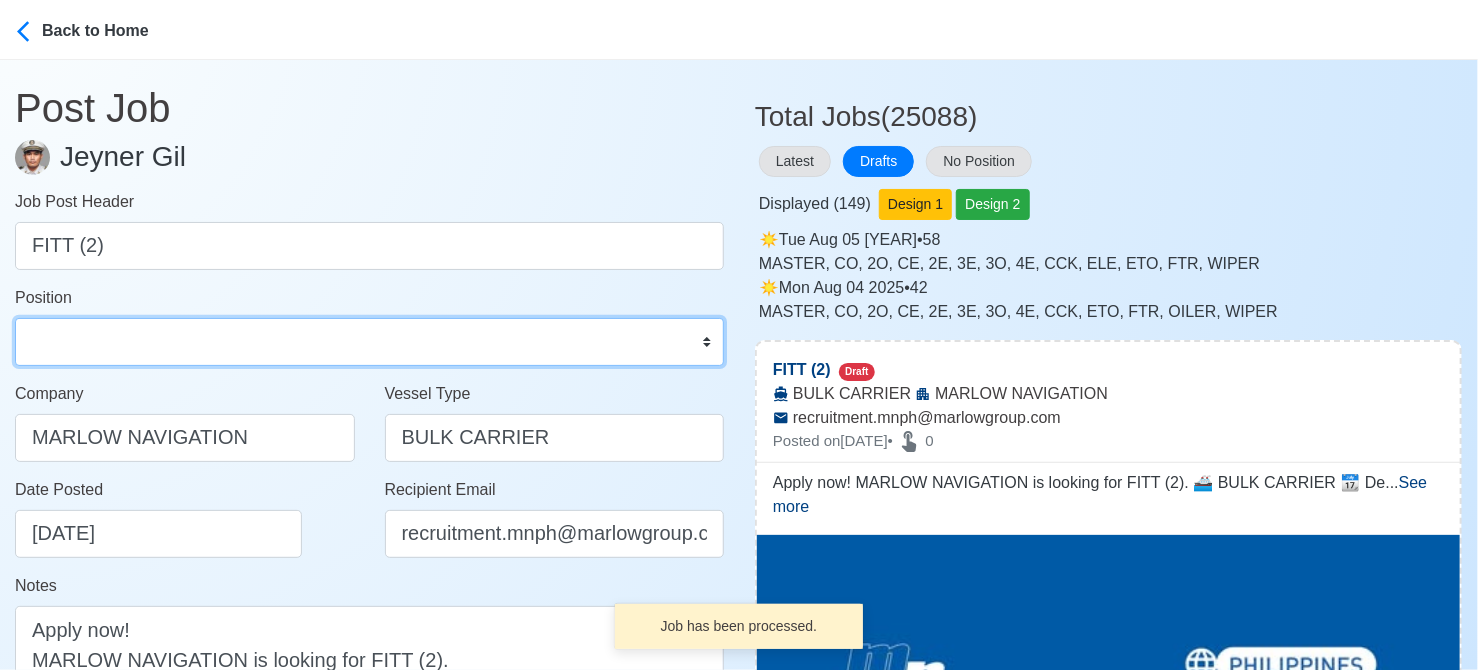 click on "Master Chief Officer 2nd Officer 3rd Officer Junior Officer Chief Engineer 2nd Engineer 3rd Engineer 4th Engineer Gas Engineer Junior Engineer 1st Assistant Engineer 2nd Assistant Engineer 3rd Assistant Engineer ETO/ETR Electrician Electrical Engineer Oiler Fitter Welder Chief Cook Chef Cook Messman Wiper Rigger Ordinary Seaman Able Seaman Motorman Pumpman Bosun Cadet Reefer Mechanic Operator Repairman Painter Steward Waiter Others" at bounding box center [369, 342] 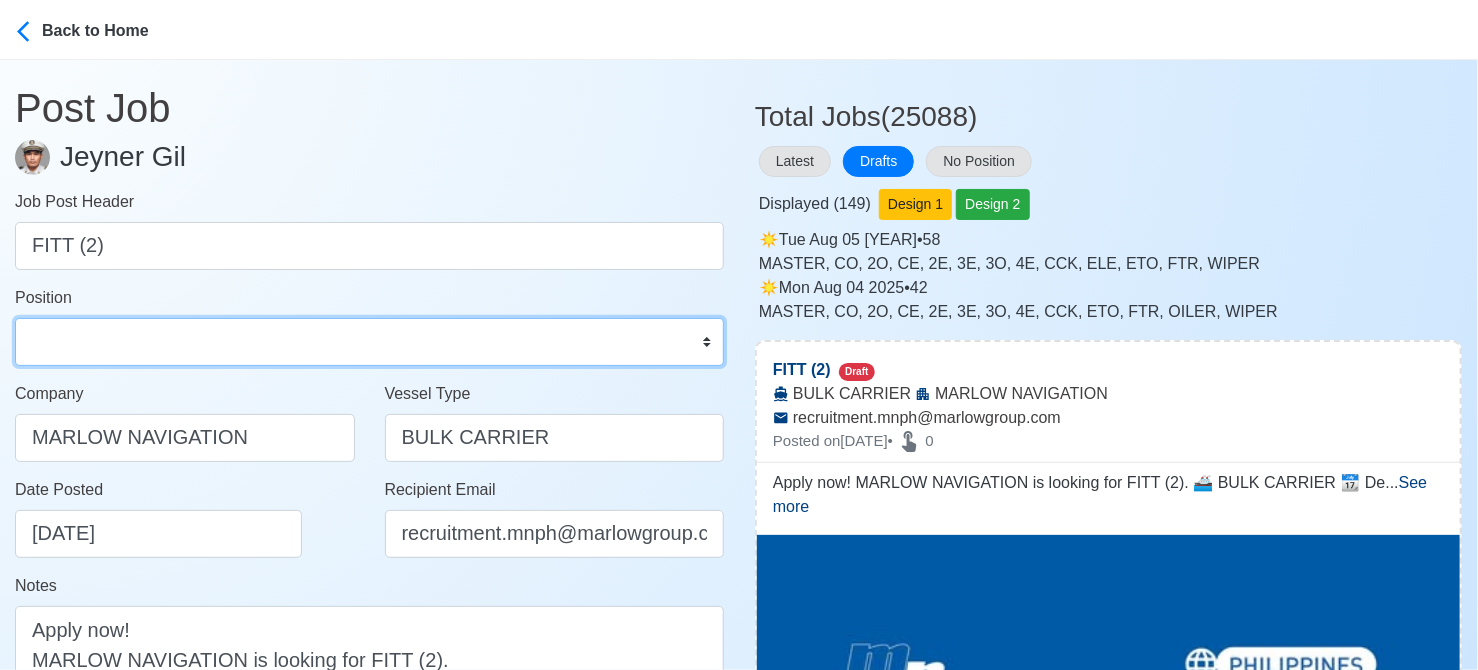 select on "Fitter" 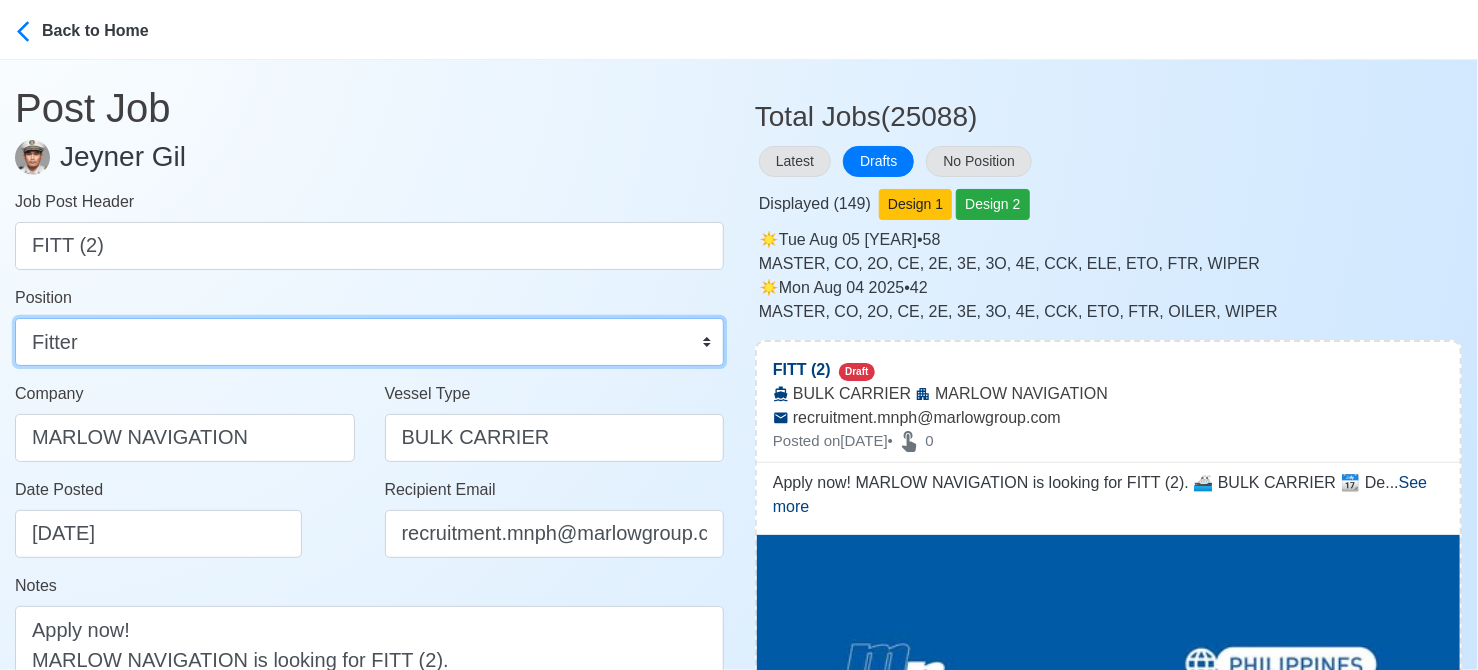 click on "Master Chief Officer 2nd Officer 3rd Officer Junior Officer Chief Engineer 2nd Engineer 3rd Engineer 4th Engineer Gas Engineer Junior Engineer 1st Assistant Engineer 2nd Assistant Engineer 3rd Assistant Engineer ETO/ETR Electrician Electrical Engineer Oiler Fitter Welder Chief Cook Chef Cook Messman Wiper Rigger Ordinary Seaman Able Seaman Motorman Pumpman Bosun Cadet Reefer Mechanic Operator Repairman Painter Steward Waiter Others" at bounding box center (369, 342) 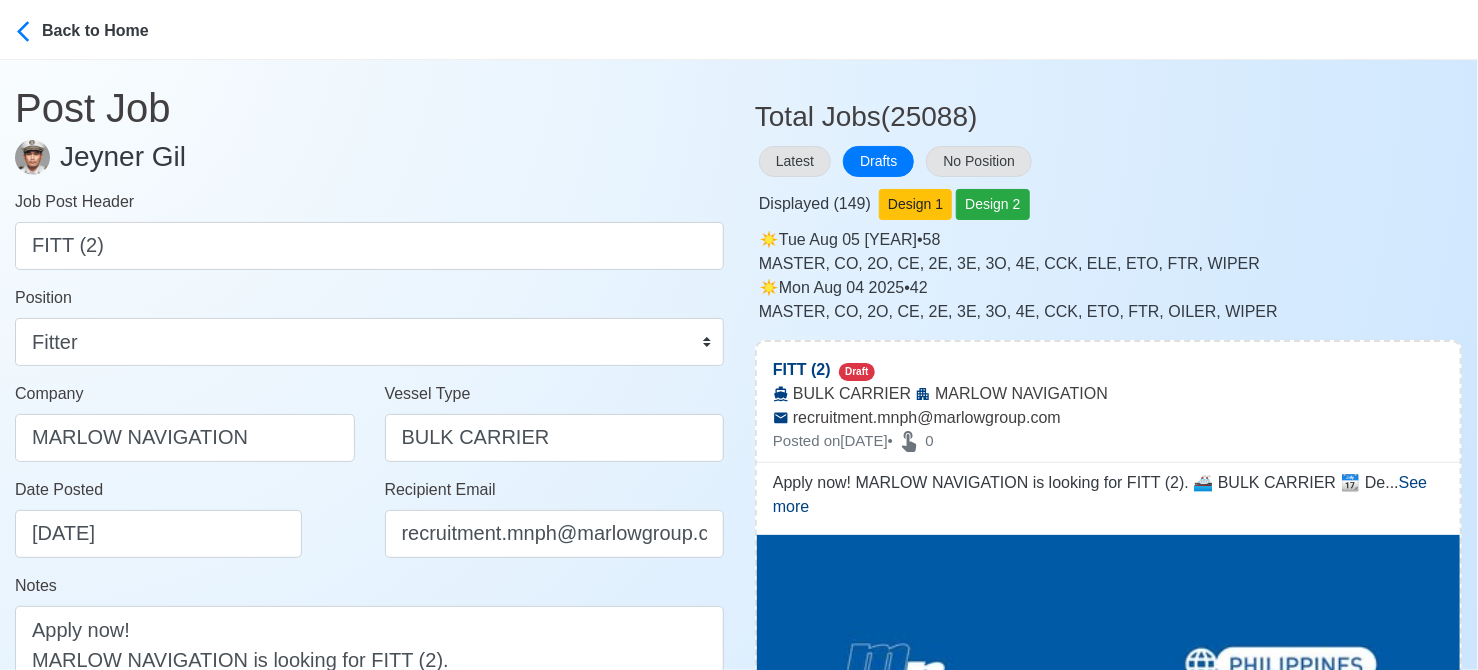 click on "Post Job   Jeyner Gil Job Post Header FITT (2) Position Master Chief Officer 2nd Officer 3rd Officer Junior Officer Chief Engineer 2nd Engineer 3rd Engineer 4th Engineer Gas Engineer Junior Engineer 1st Assistant Engineer 2nd Assistant Engineer 3rd Assistant Engineer ETO/ETR Electrician Electrical Engineer Oiler Fitter Welder Chief Cook Chef Cook Messman Wiper Rigger Ordinary Seaman Able Seaman Motorman Pumpman Bosun Cadet Reefer Mechanic Operator Repairman Painter Steward Waiter Others Company MARLOW NAVIGATION Vessel Type BULK CARRIER Date Posted       08/06/2025 Recipient Email recruitment.mnph@marlowgroup.com Notes Apply now!
MARLOW NAVIGATION is looking for FITT (2).
🚢 BULK CARRIER
📆 Deployment: August and September
👉 No fees to be collected! Beware of illegal recruiters!
DMW License: DMW-012-SB-07262024-R-AOE
205 Characters Clear ✅ POST COPIED JOB" at bounding box center (369, 506) 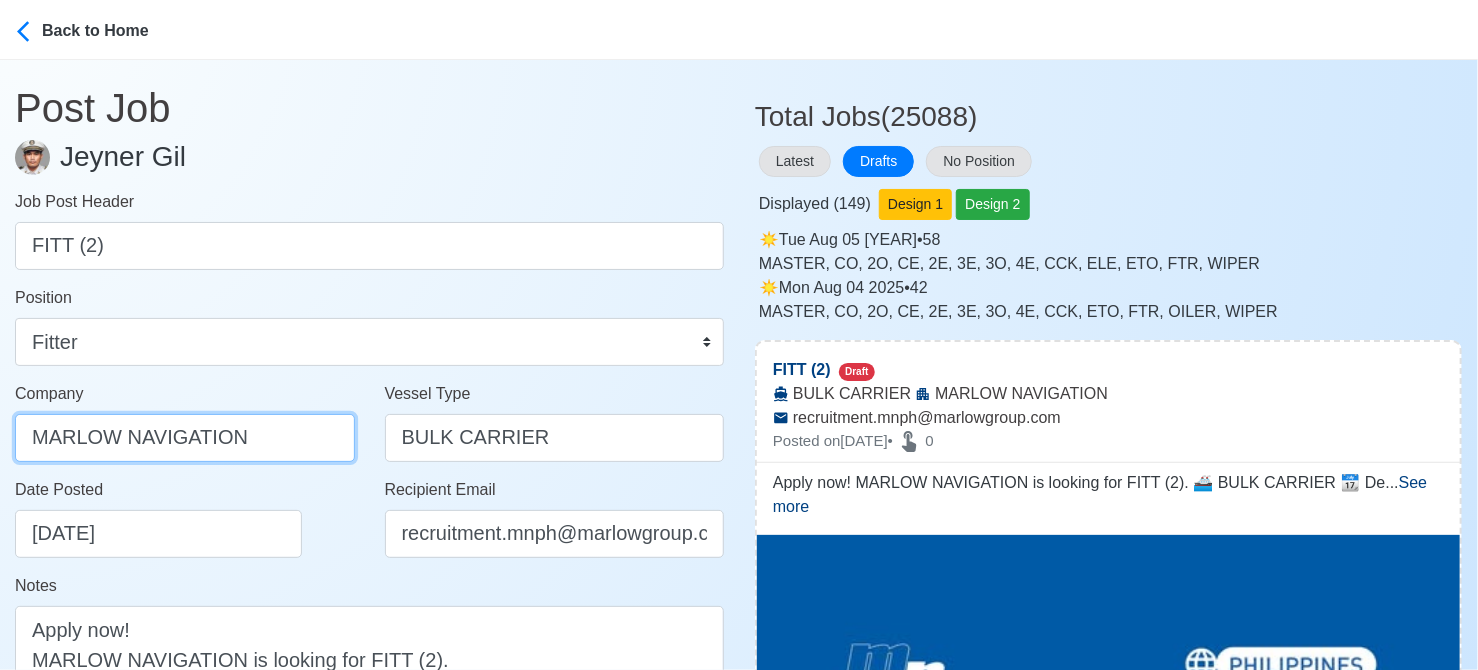 drag, startPoint x: 292, startPoint y: 445, endPoint x: 10, endPoint y: 393, distance: 286.75424 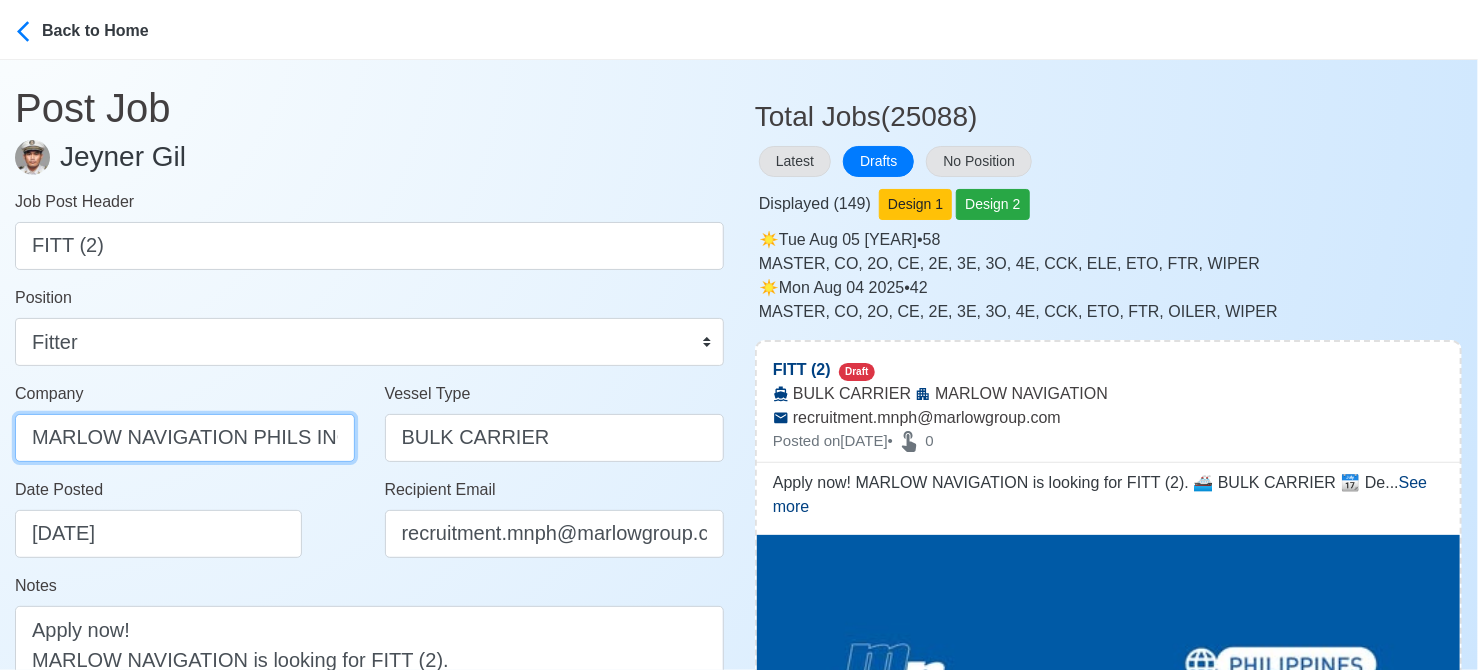 type on "MARLOW NAVIGATION PHILS INC" 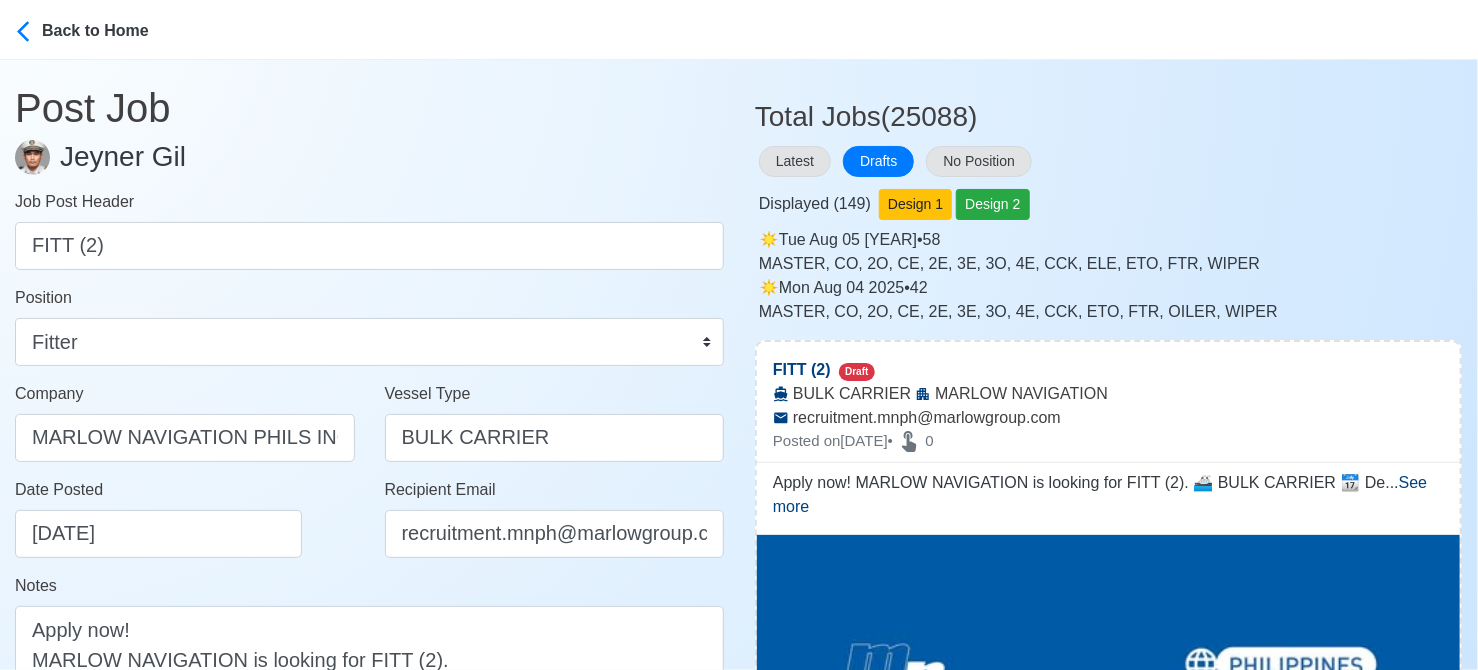 click on "Date Posted       08/06/2025" at bounding box center (190, 518) 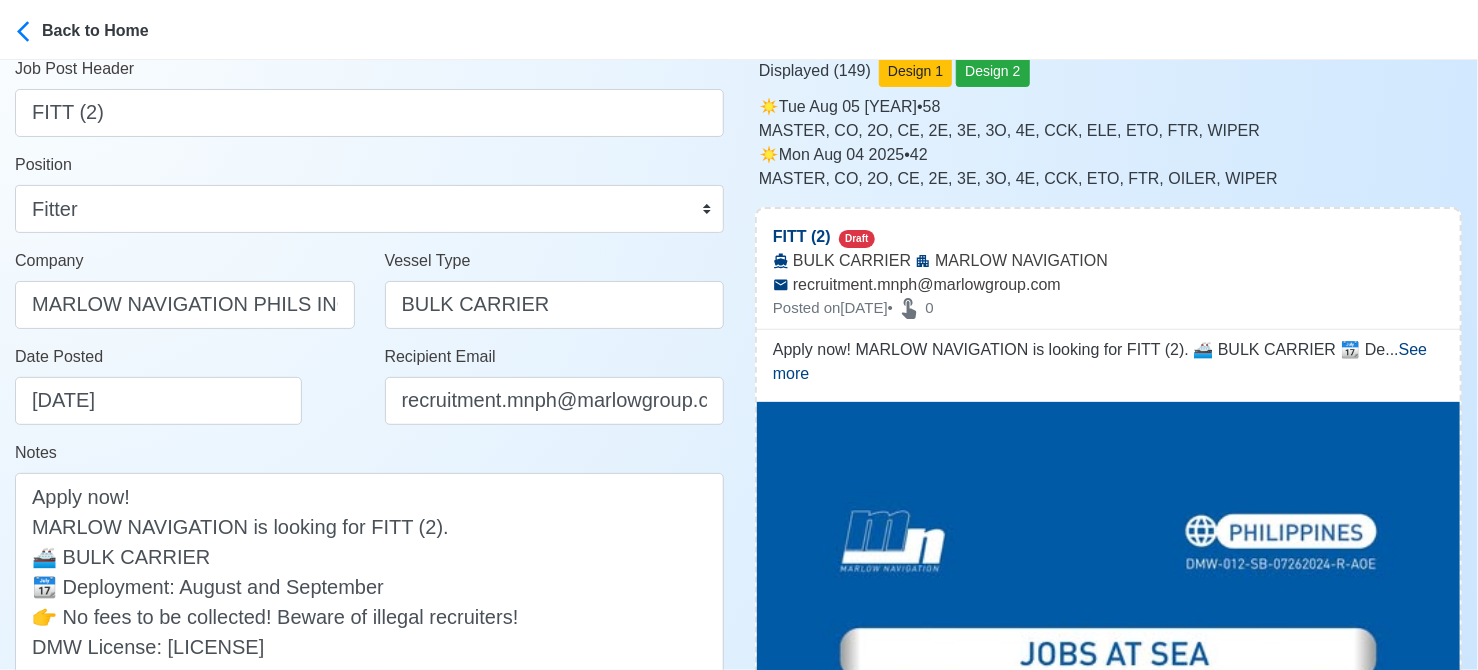 scroll, scrollTop: 400, scrollLeft: 0, axis: vertical 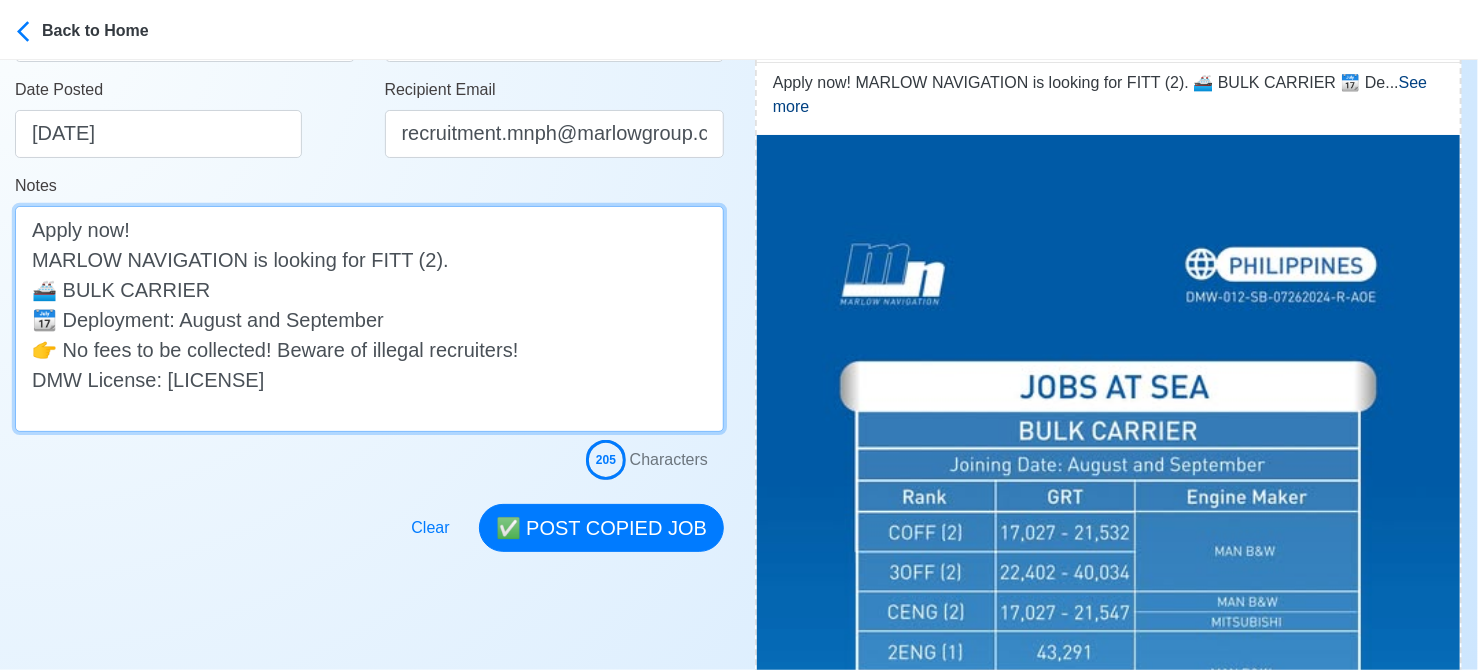 click on "Apply now!
MARLOW NAVIGATION is looking for FITT (2).
🚢 BULK CARRIER
📆 Deployment: August and September
👉 No fees to be collected! Beware of illegal recruiters!
DMW License: DMW-012-SB-07262024-R-AOE" at bounding box center (369, 319) 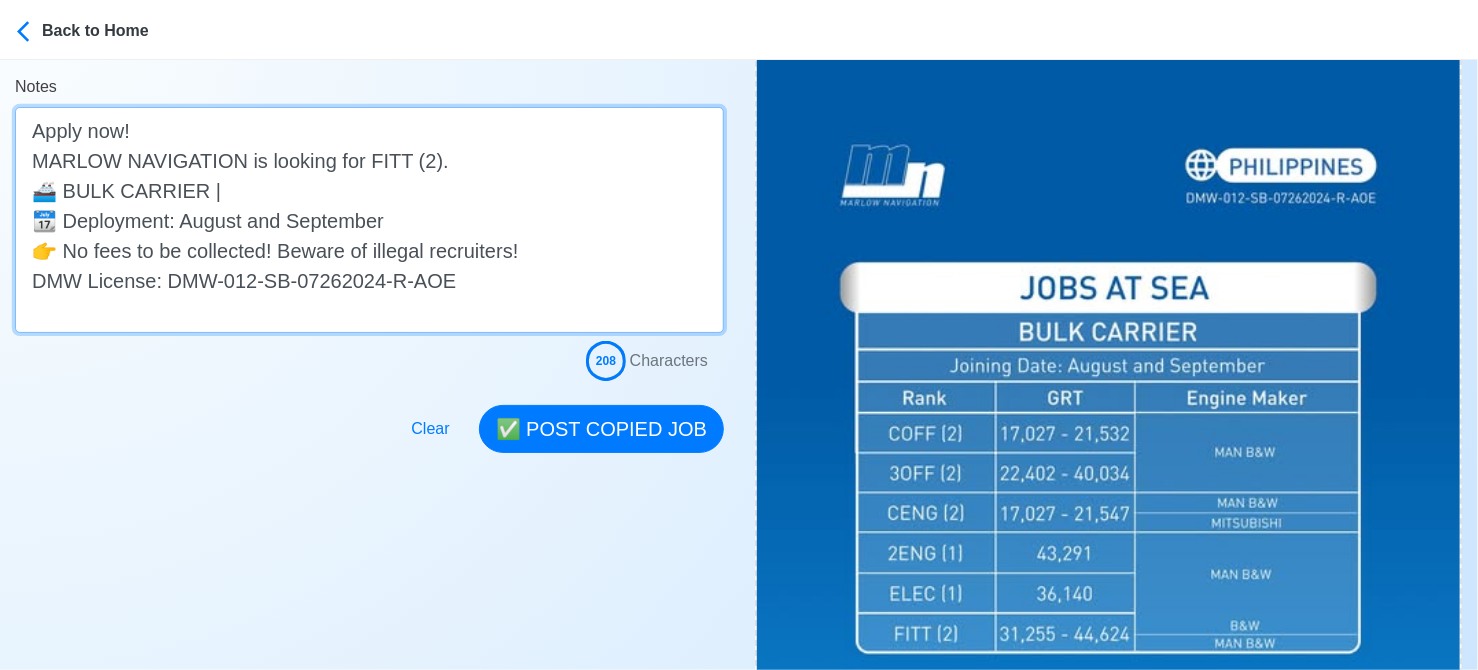 scroll, scrollTop: 500, scrollLeft: 0, axis: vertical 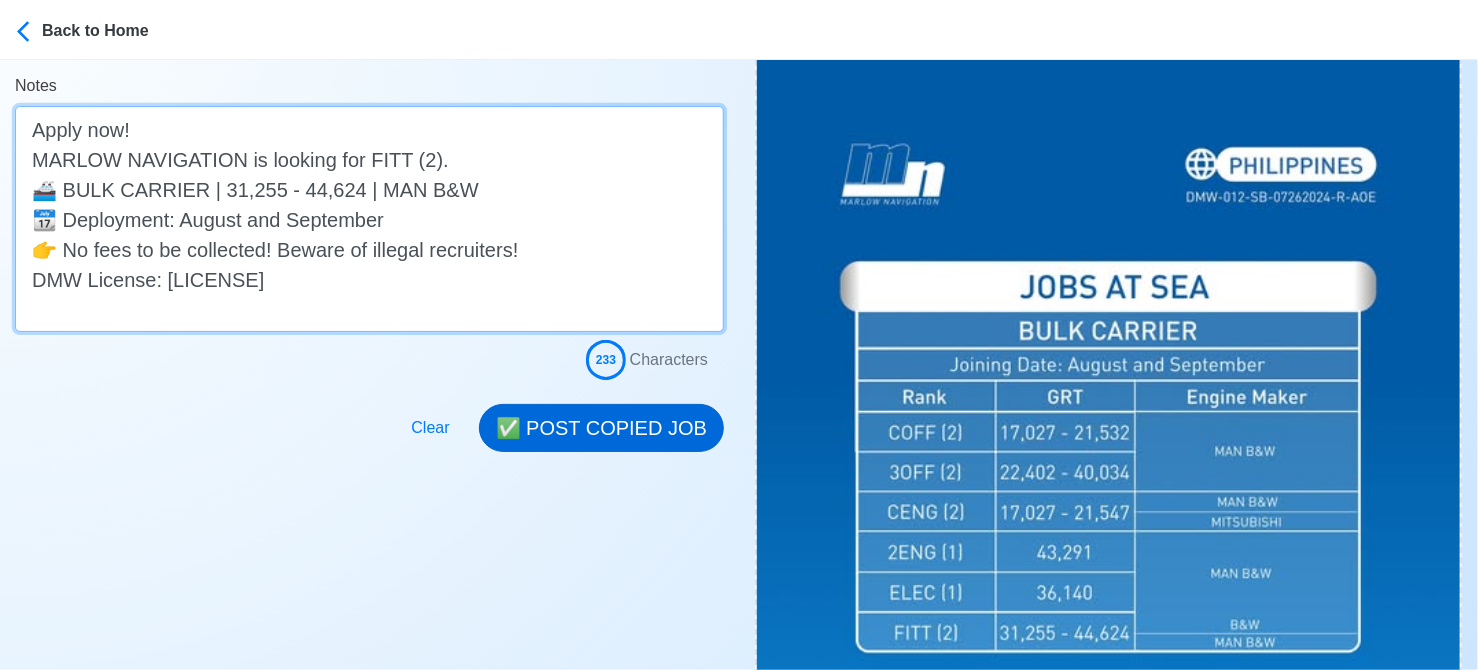 type on "Apply now!
MARLOW NAVIGATION is looking for FITT (2).
🚢 BULK CARRIER | 31,255 - 44,624 | MAN B&W
📆 Deployment: August and September
👉 No fees to be collected! Beware of illegal recruiters!
DMW License: DMW-012-SB-07262024-R-AOE" 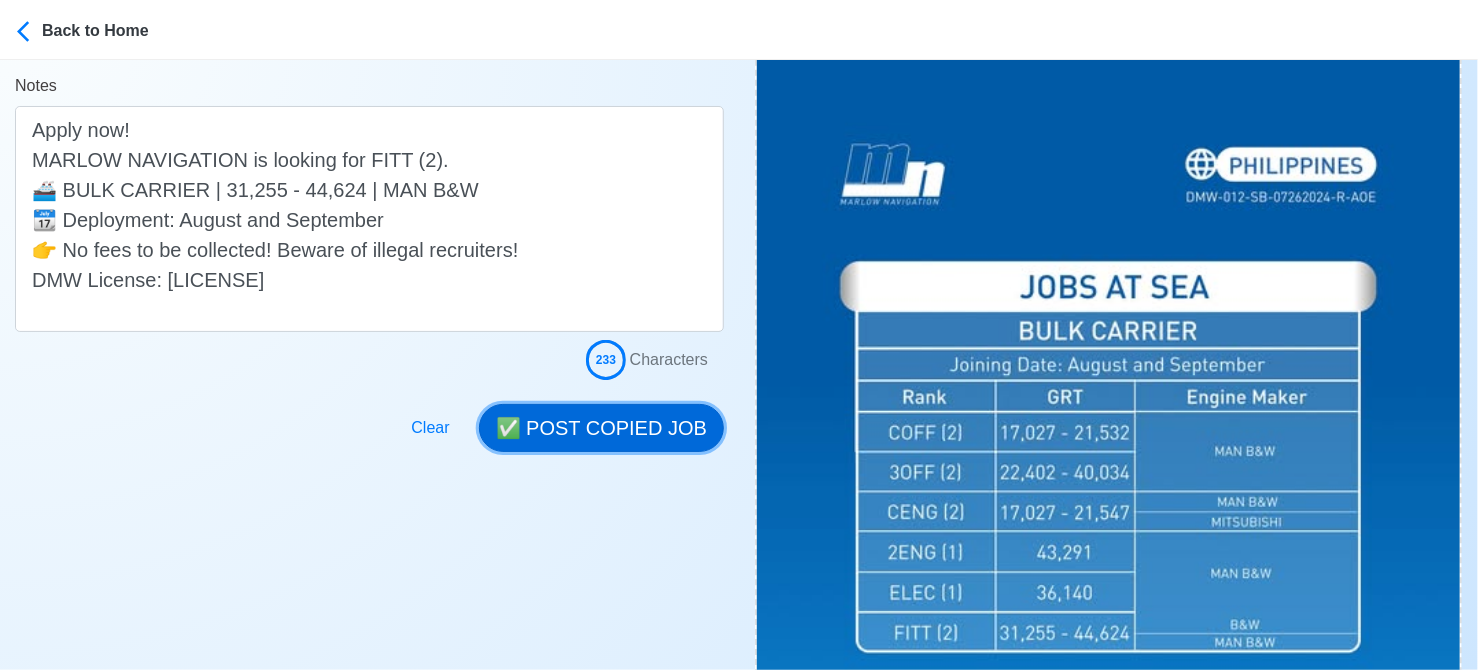 click on "✅ POST COPIED JOB" at bounding box center [601, 428] 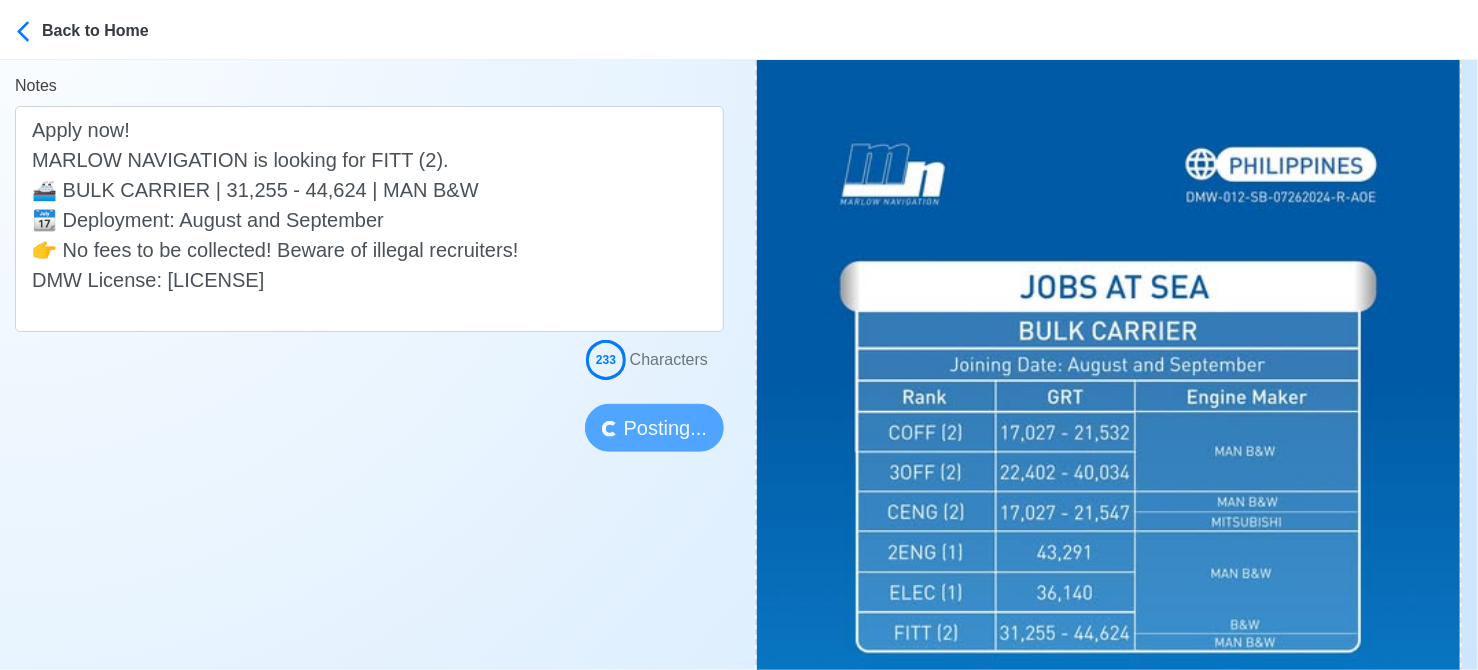 type 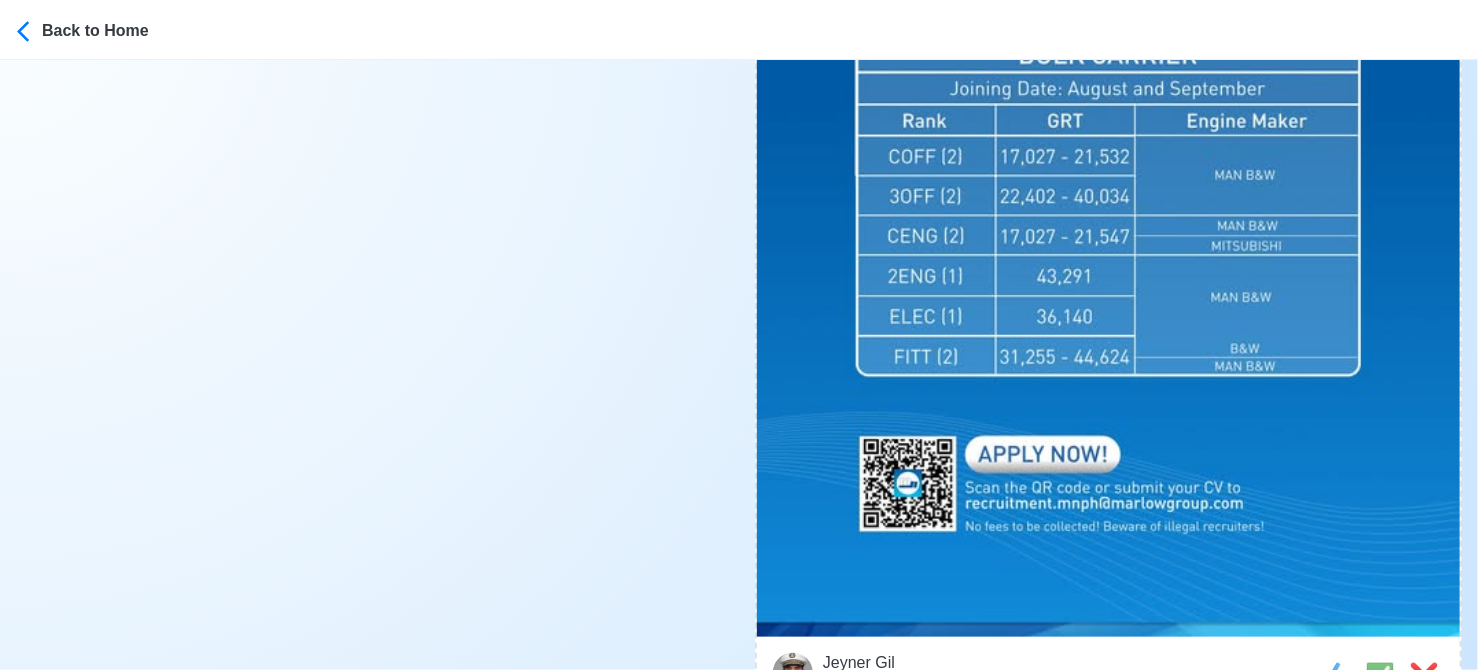 scroll, scrollTop: 900, scrollLeft: 0, axis: vertical 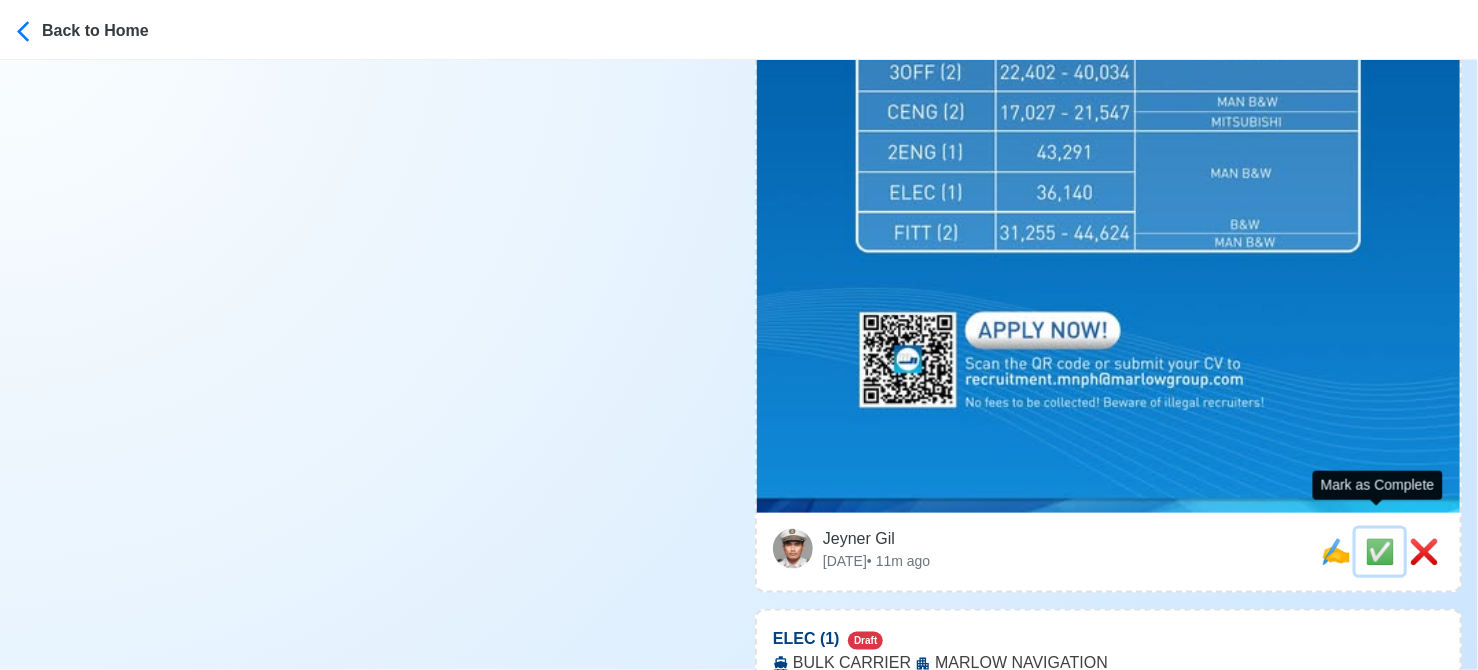 click on "✅" at bounding box center [1380, 551] 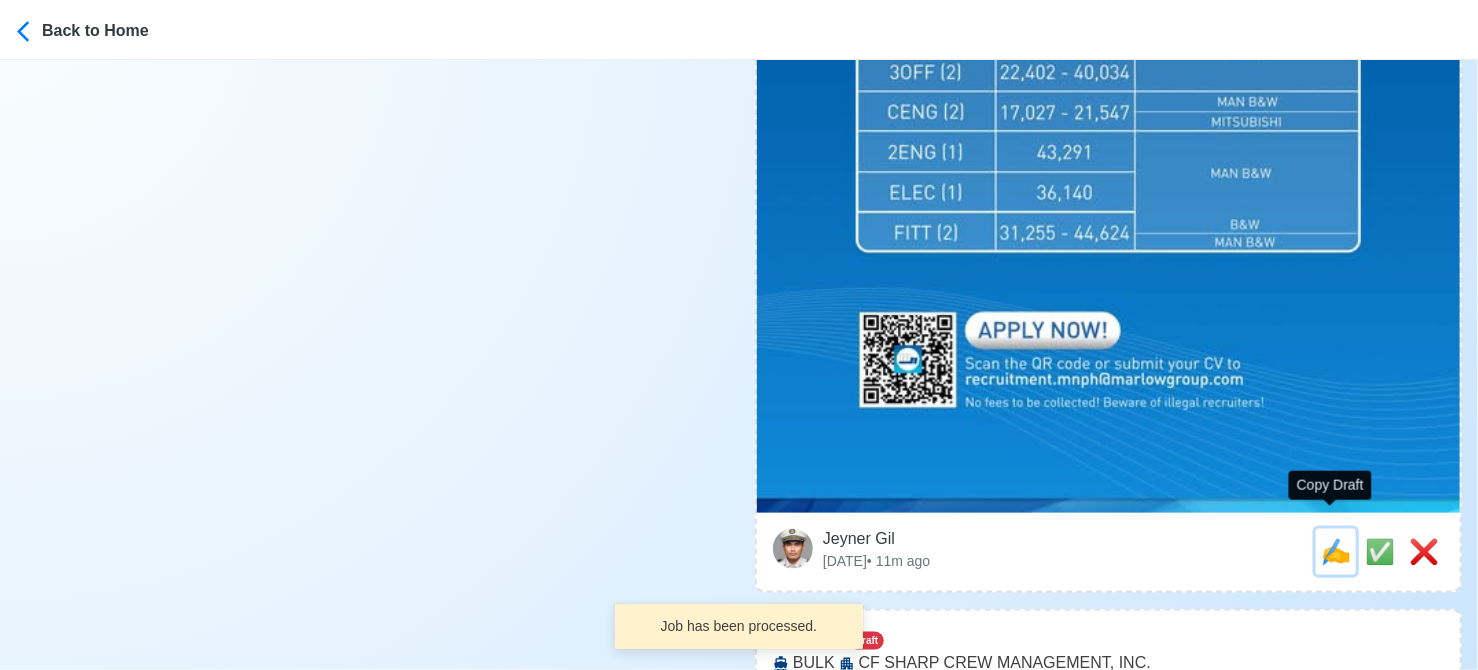 click on "✍️" at bounding box center (1336, 551) 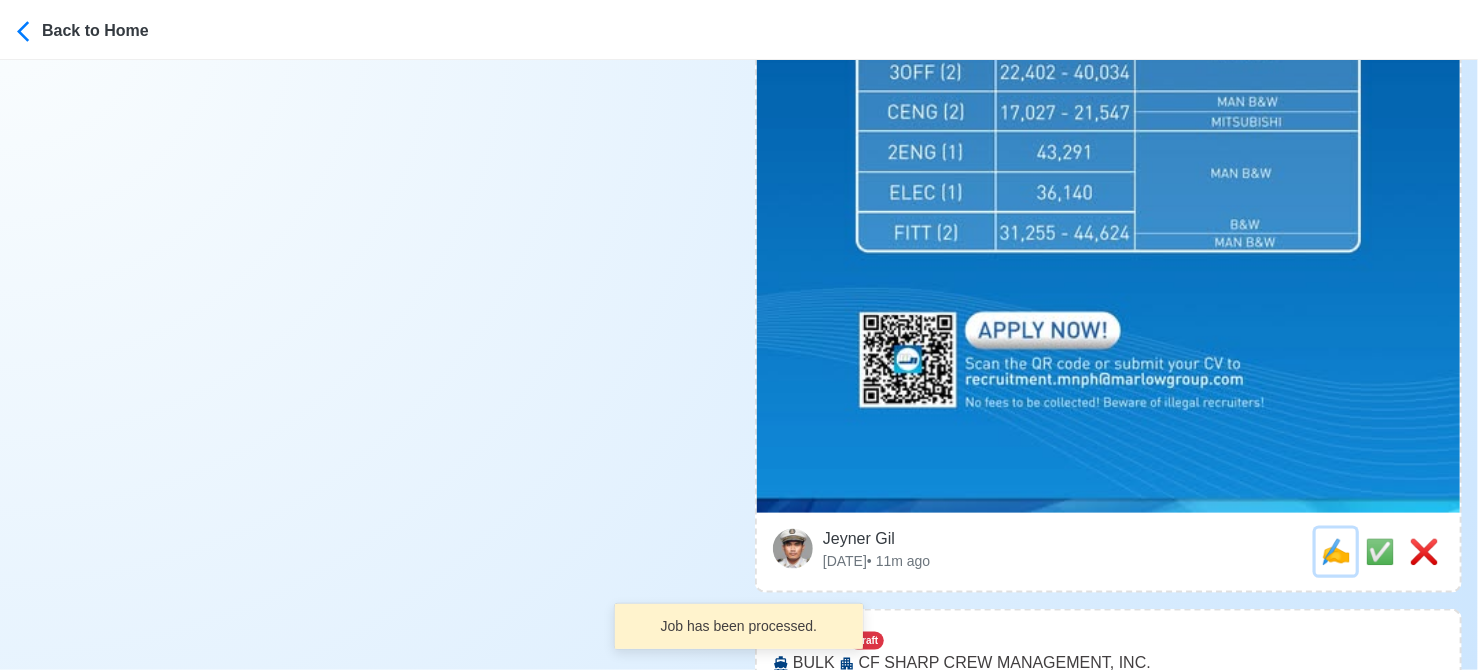 scroll, scrollTop: 0, scrollLeft: 0, axis: both 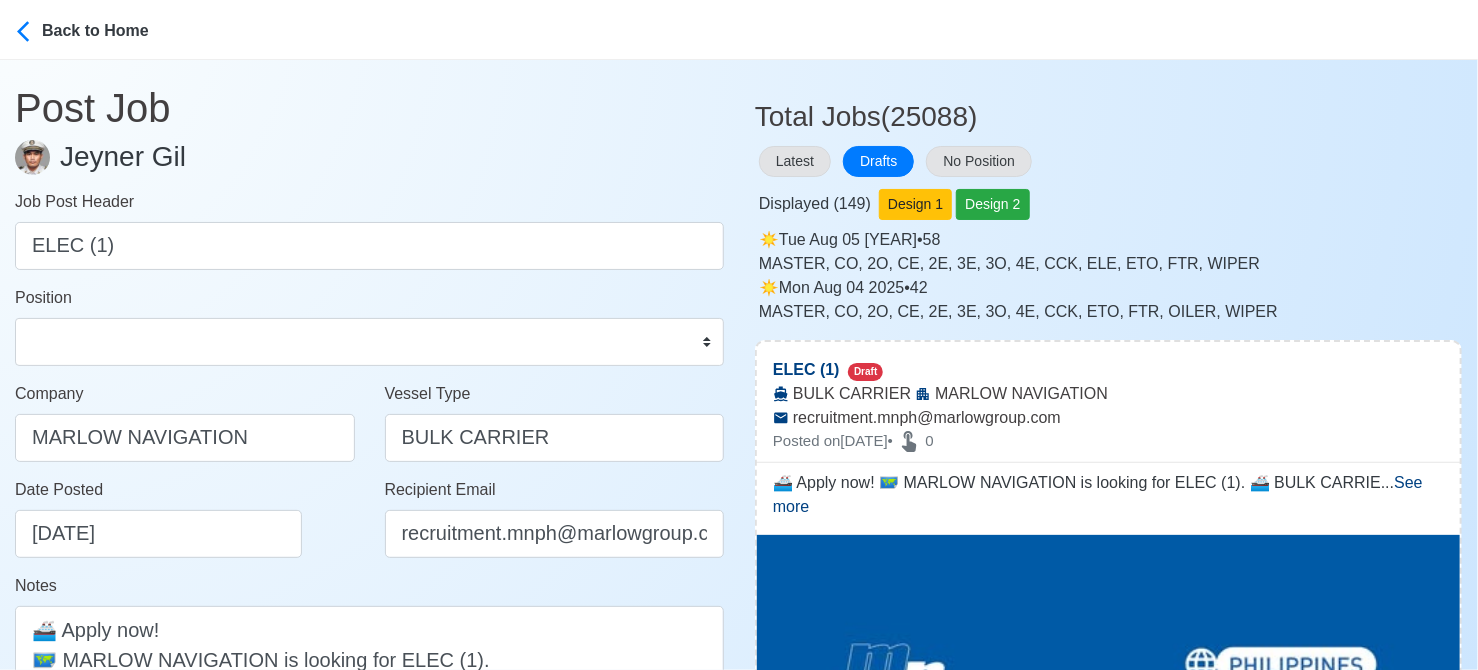 click on "Post Job   Jeyner Gil Job Post Header ELEC (1) Position Master Chief Officer 2nd Officer 3rd Officer Junior Officer Chief Engineer 2nd Engineer 3rd Engineer 4th Engineer Gas Engineer Junior Engineer 1st Assistant Engineer 2nd Assistant Engineer 3rd Assistant Engineer ETO/ETR Electrician Electrical Engineer Oiler Fitter Welder Chief Cook Chef Cook Messman Wiper Rigger Ordinary Seaman Able Seaman Motorman Pumpman Bosun Cadet Reefer Mechanic Operator Repairman Painter Steward Waiter Others Company MARLOW NAVIGATION Vessel Type BULK CARRIER Date Posted       08/06/2025 Recipient Email recruitment.mnph@marlowgroup.com Notes 🚢 Apply now!
🗺️ MARLOW NAVIGATION is looking for ELEC (1).
🚢 BULK CARRIER
📆 Deployment: August and September
👉 No fees to be collected! Beware of illegal recruiters!
DMW License: DMW-012-SB-07262024-R-AOE
212 Characters Clear ✅ POST COPIED JOB" at bounding box center (369, 506) 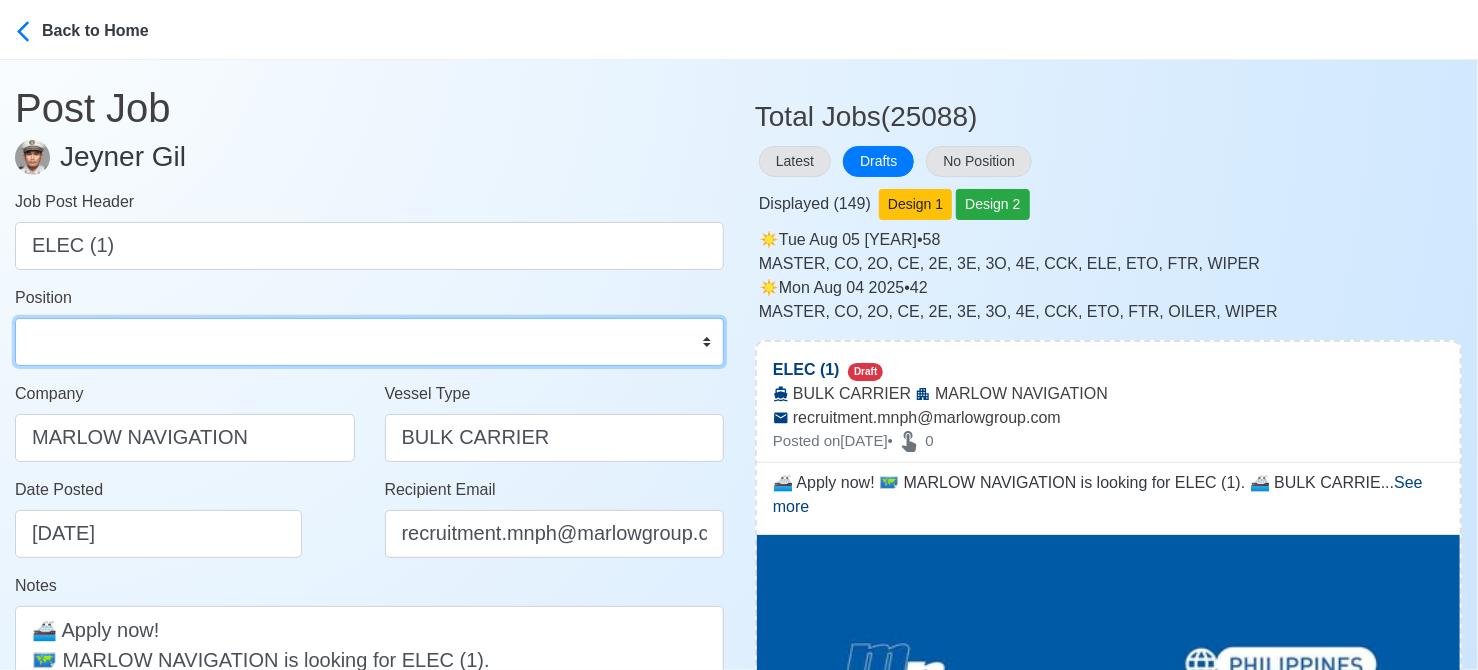 click on "Master Chief Officer 2nd Officer 3rd Officer Junior Officer Chief Engineer 2nd Engineer 3rd Engineer 4th Engineer Gas Engineer Junior Engineer 1st Assistant Engineer 2nd Assistant Engineer 3rd Assistant Engineer ETO/ETR Electrician Electrical Engineer Oiler Fitter Welder Chief Cook Chef Cook Messman Wiper Rigger Ordinary Seaman Able Seaman Motorman Pumpman Bosun Cadet Reefer Mechanic Operator Repairman Painter Steward Waiter Others" at bounding box center [369, 342] 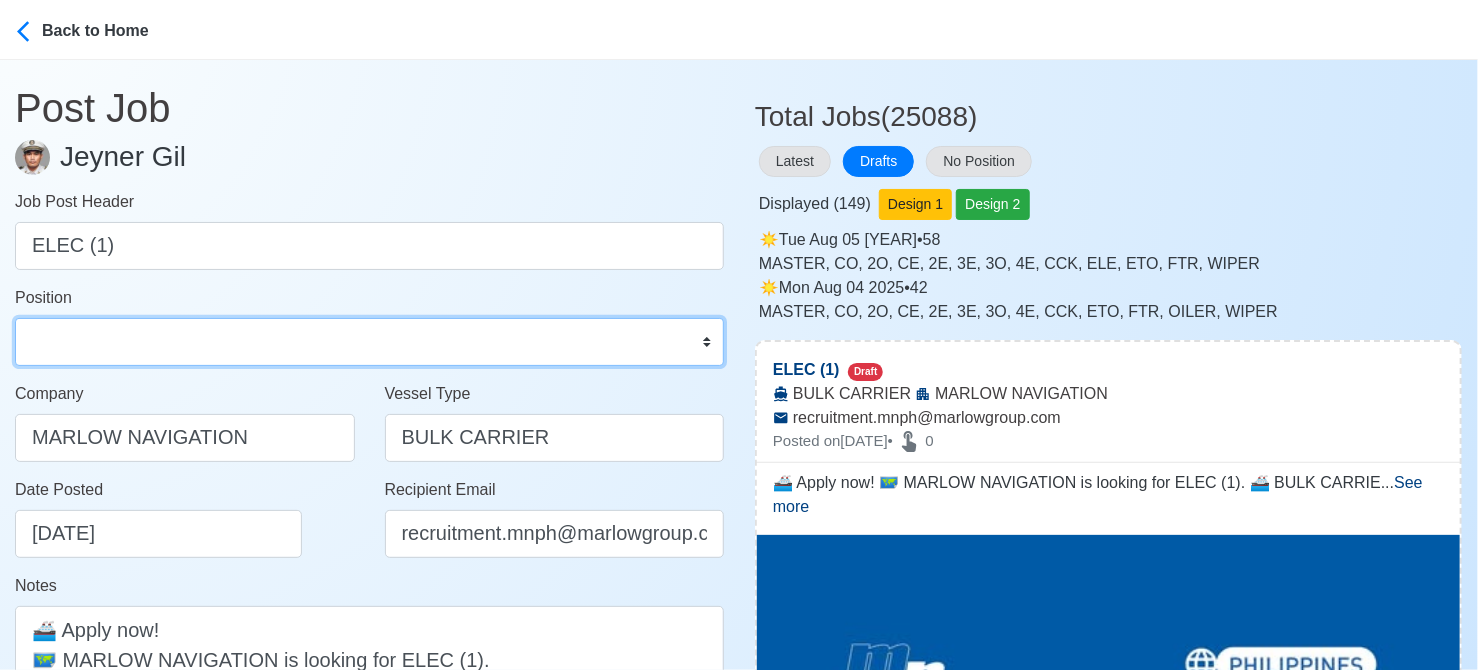 select on "Electrician" 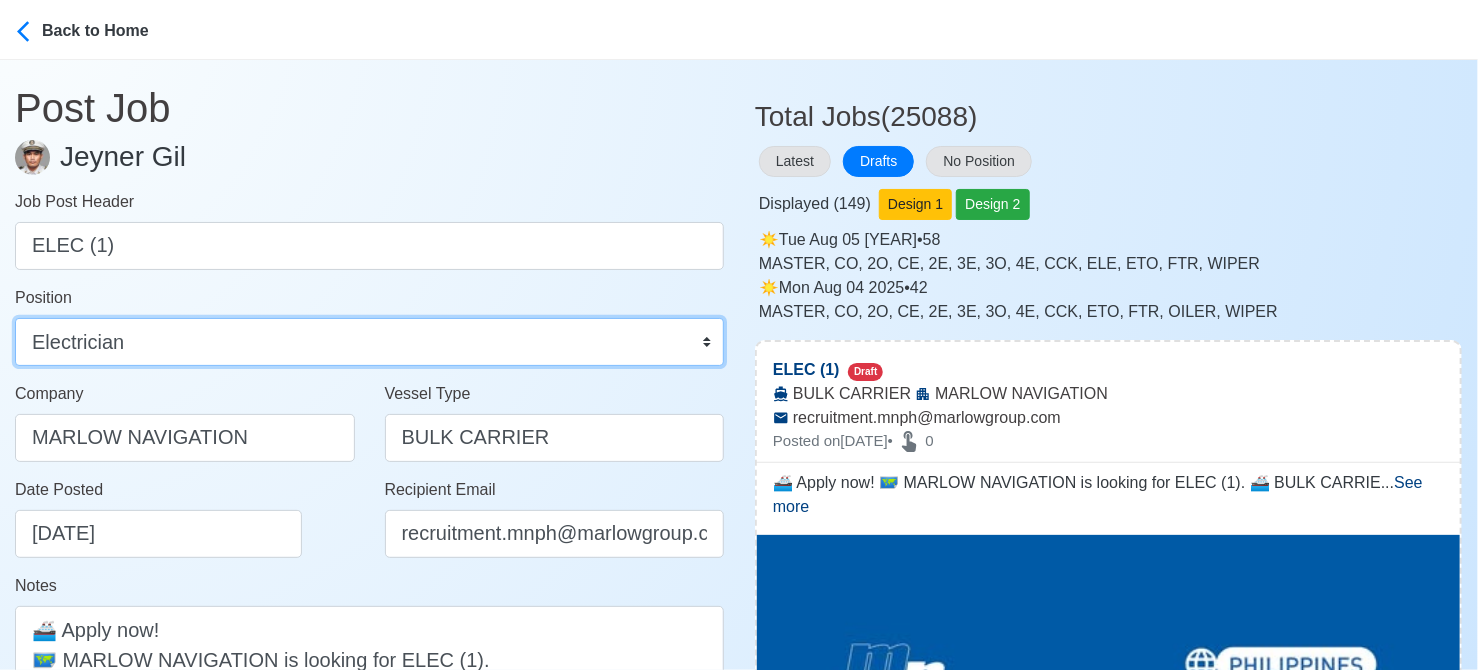 click on "Master Chief Officer 2nd Officer 3rd Officer Junior Officer Chief Engineer 2nd Engineer 3rd Engineer 4th Engineer Gas Engineer Junior Engineer 1st Assistant Engineer 2nd Assistant Engineer 3rd Assistant Engineer ETO/ETR Electrician Electrical Engineer Oiler Fitter Welder Chief Cook Chef Cook Messman Wiper Rigger Ordinary Seaman Able Seaman Motorman Pumpman Bosun Cadet Reefer Mechanic Operator Repairman Painter Steward Waiter Others" at bounding box center [369, 342] 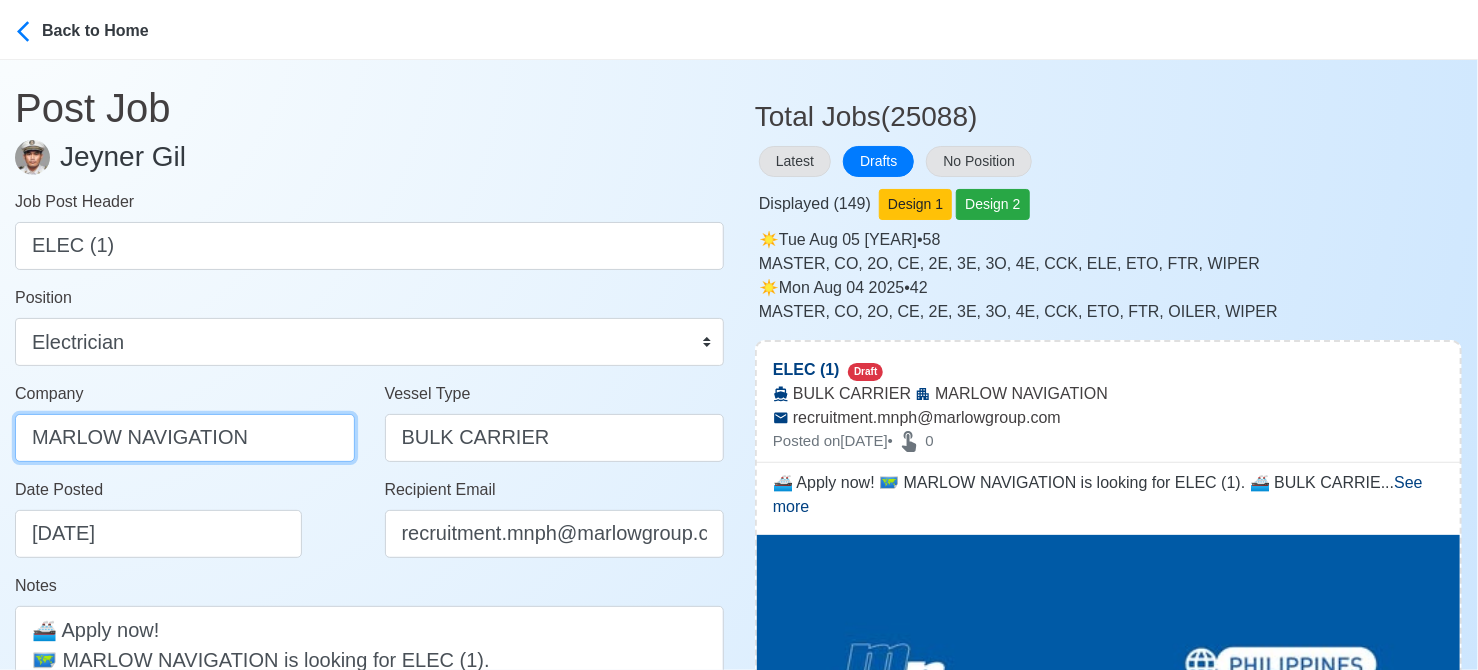 drag, startPoint x: 285, startPoint y: 427, endPoint x: 6, endPoint y: 415, distance: 279.25793 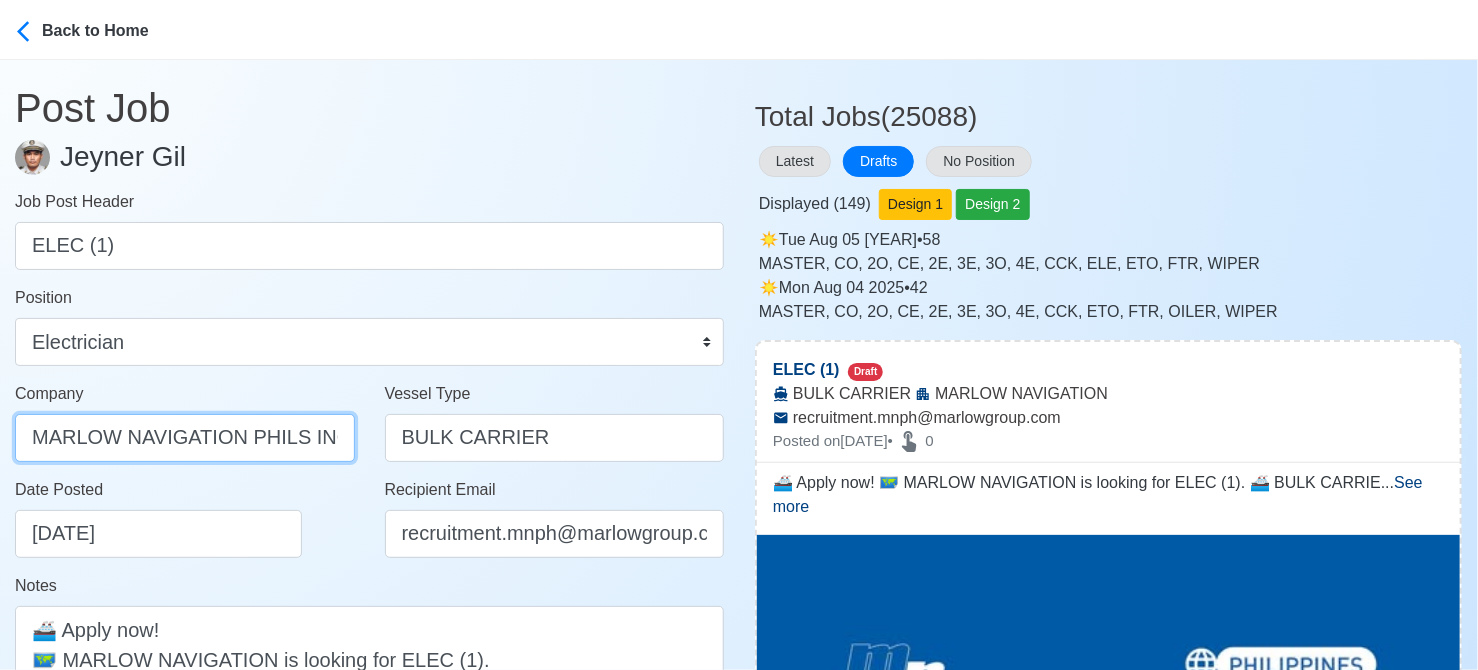 type on "MARLOW NAVIGATION PHILS INC" 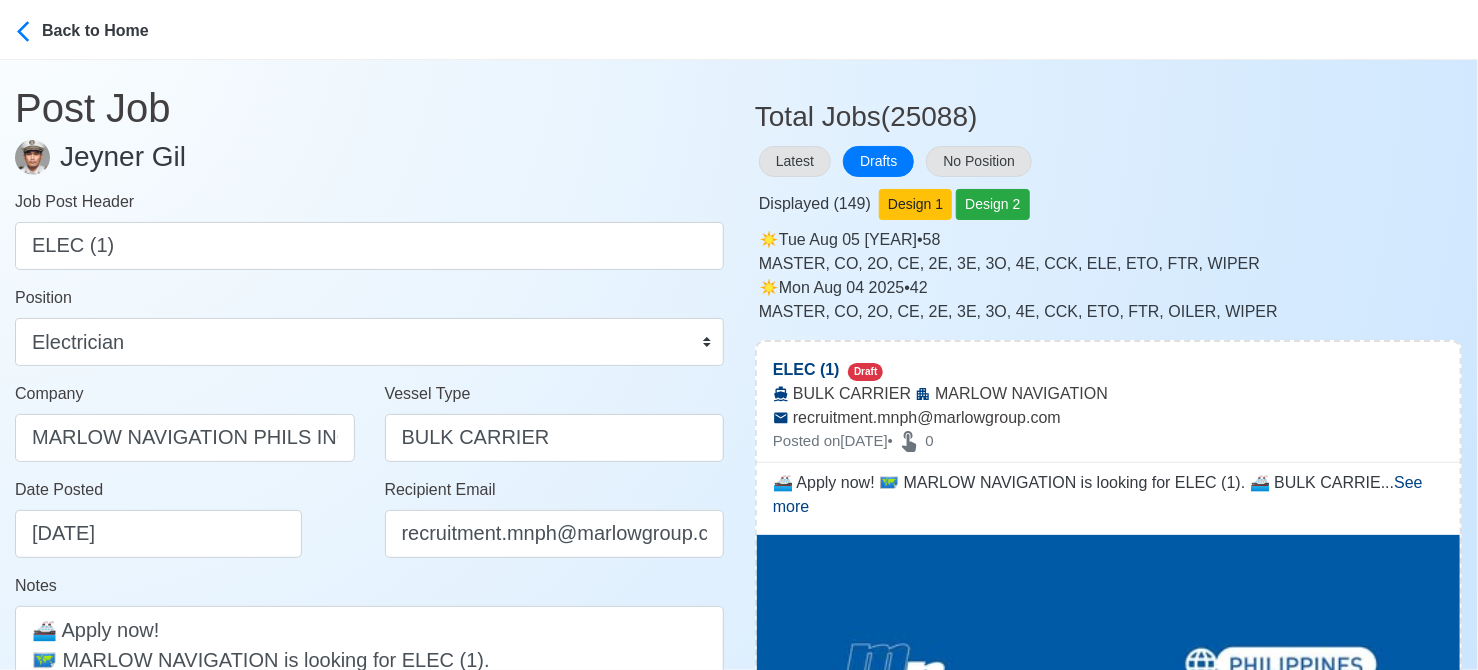 click on "Date Posted       08/06/2025" at bounding box center (190, 518) 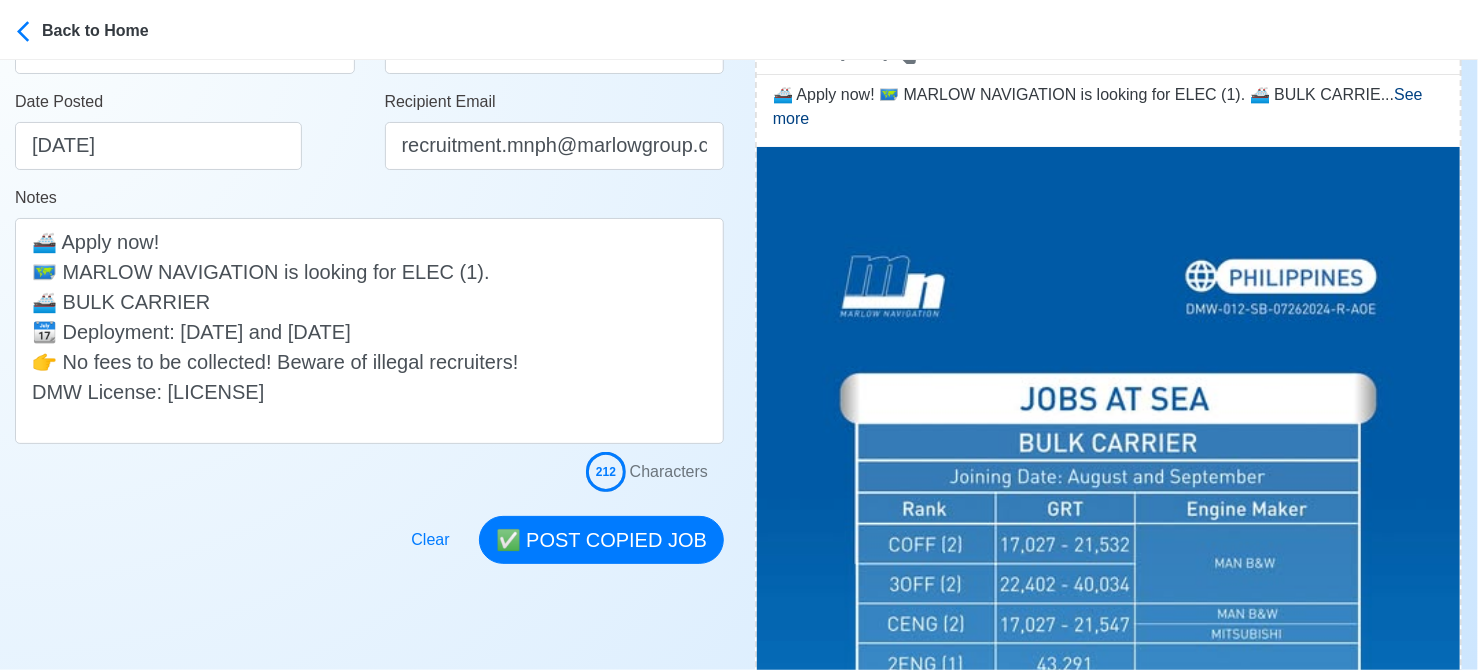 scroll, scrollTop: 400, scrollLeft: 0, axis: vertical 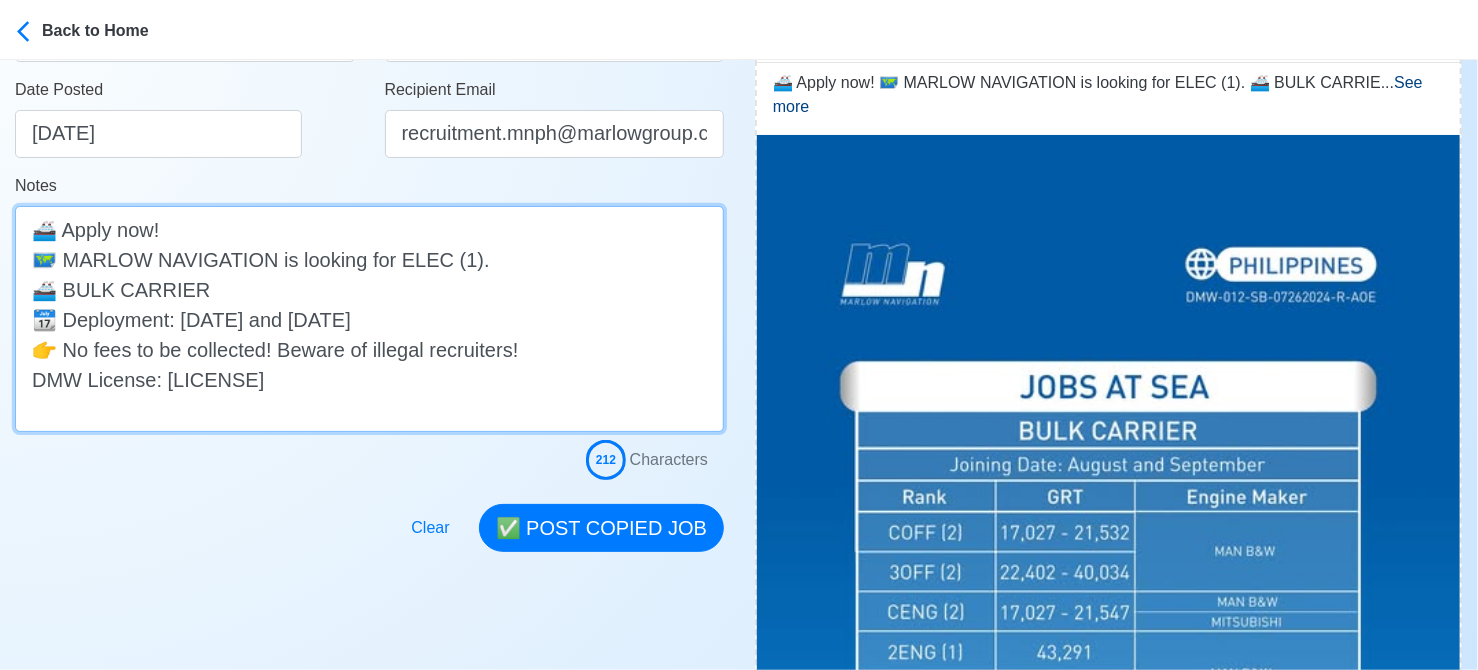 click on "🚢 Apply now!
🗺️ MARLOW NAVIGATION is looking for ELEC (1).
🚢 BULK CARRIER
📆 Deployment: August and September
👉 No fees to be collected! Beware of illegal recruiters!
DMW License: DMW-012-SB-07262024-R-AOE" at bounding box center (369, 319) 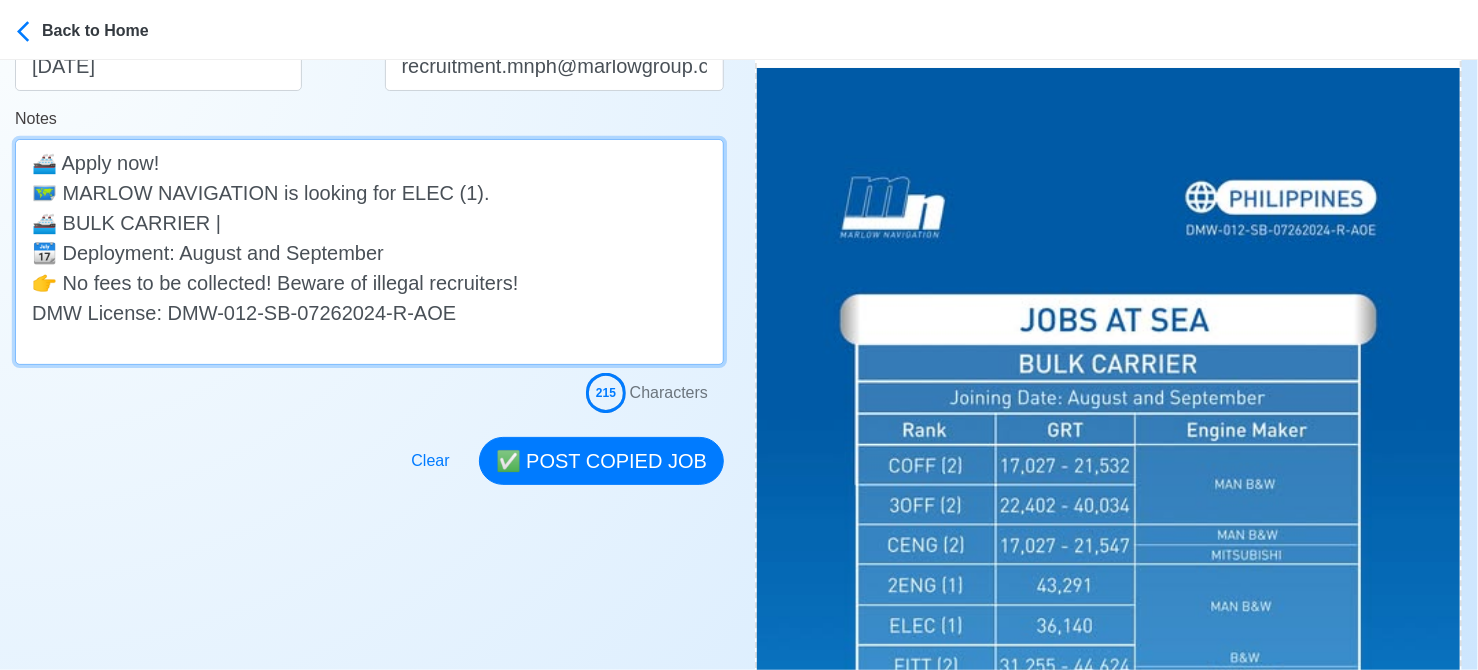 scroll, scrollTop: 500, scrollLeft: 0, axis: vertical 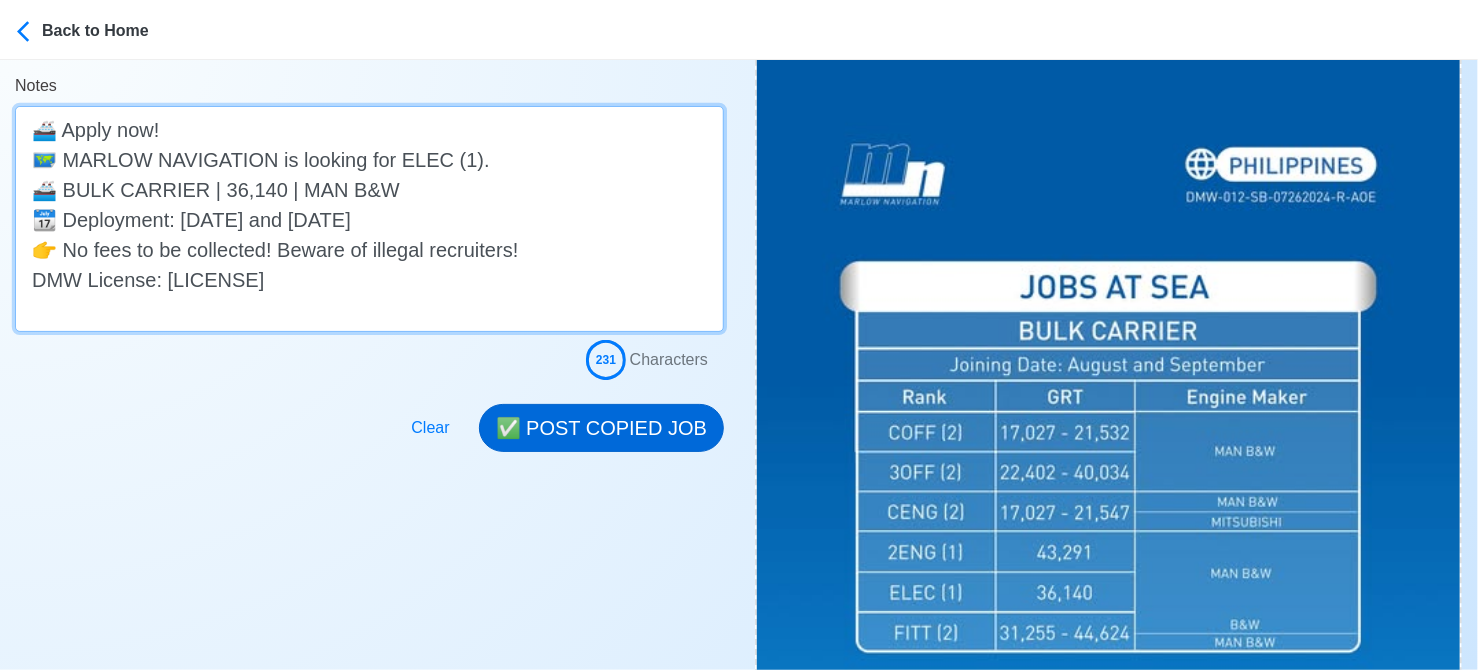type on "🚢 Apply now!
🗺️ MARLOW NAVIGATION is looking for ELEC (1).
🚢 BULK CARRIER | 36,140 | MAN B&W
📆 Deployment: August and September
👉 No fees to be collected! Beware of illegal recruiters!
DMW License: DMW-012-SB-07262024-R-AOE" 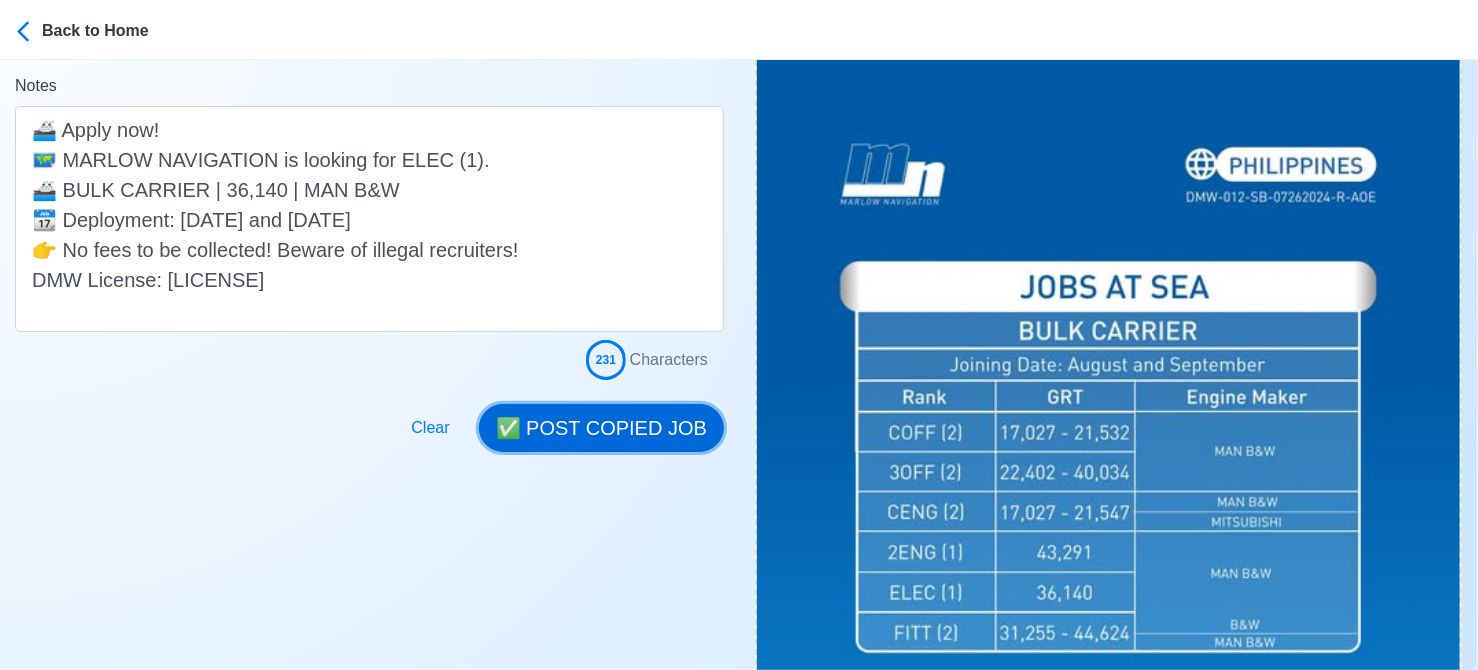 click on "✅ POST COPIED JOB" at bounding box center [601, 428] 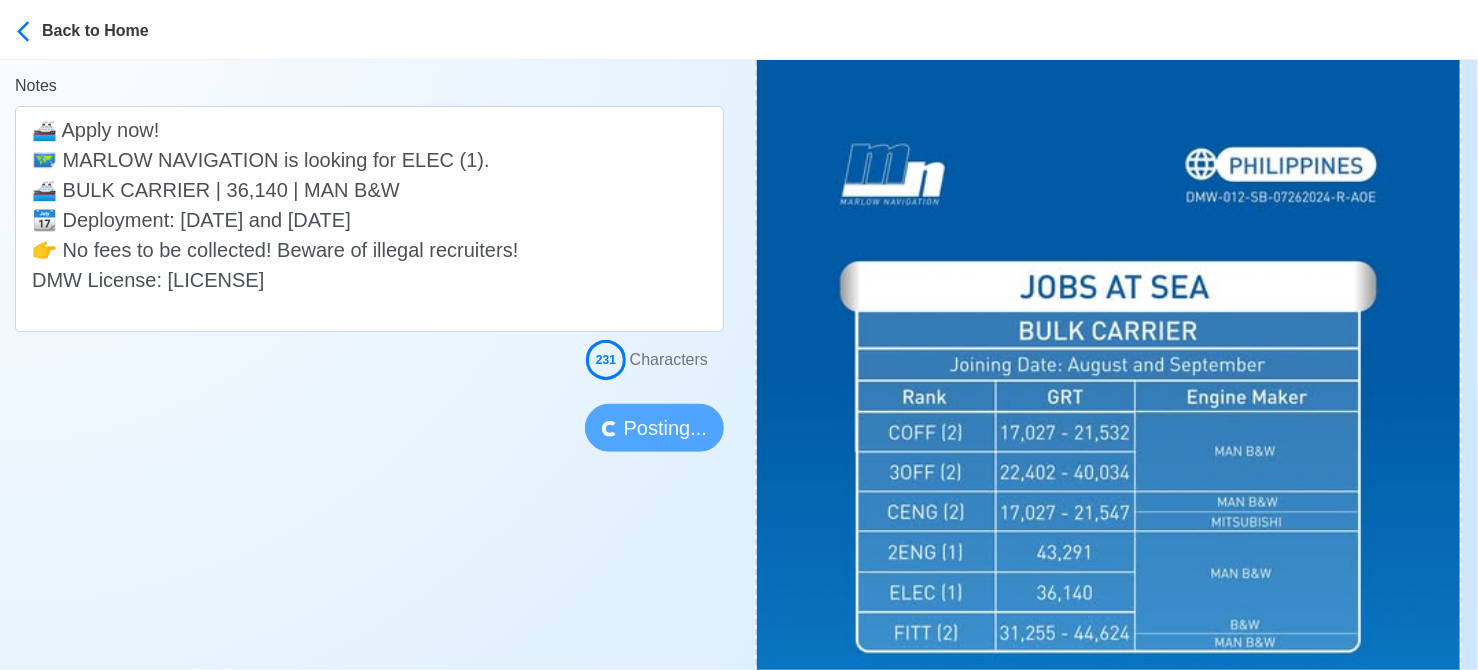 type 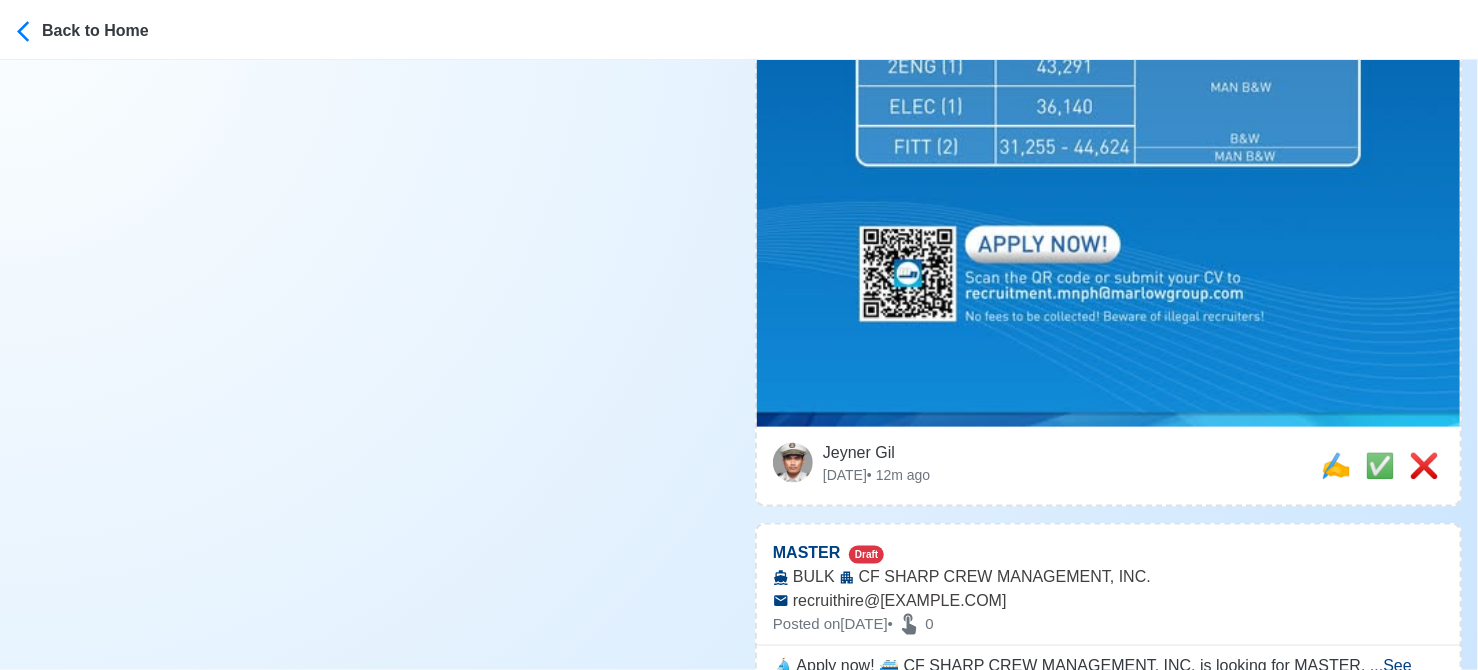 scroll, scrollTop: 1000, scrollLeft: 0, axis: vertical 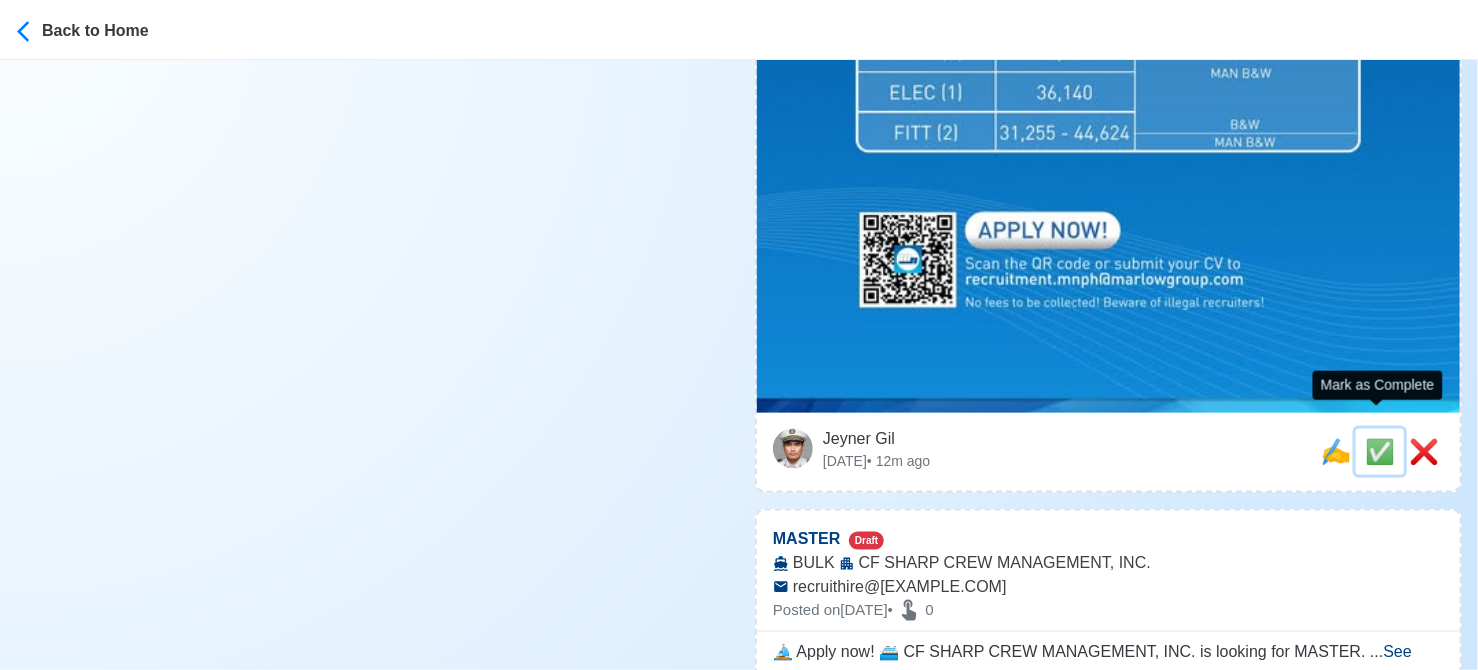 click on "✅" at bounding box center (1380, 451) 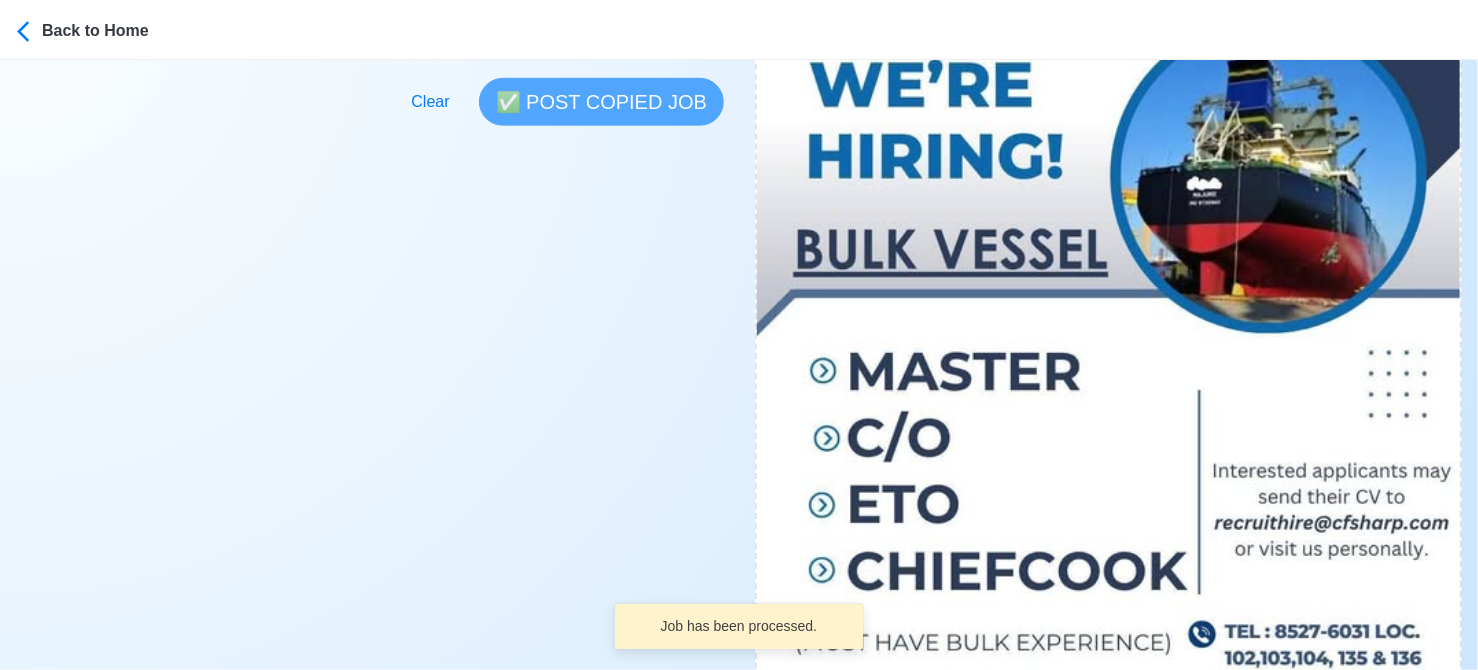 scroll, scrollTop: 900, scrollLeft: 0, axis: vertical 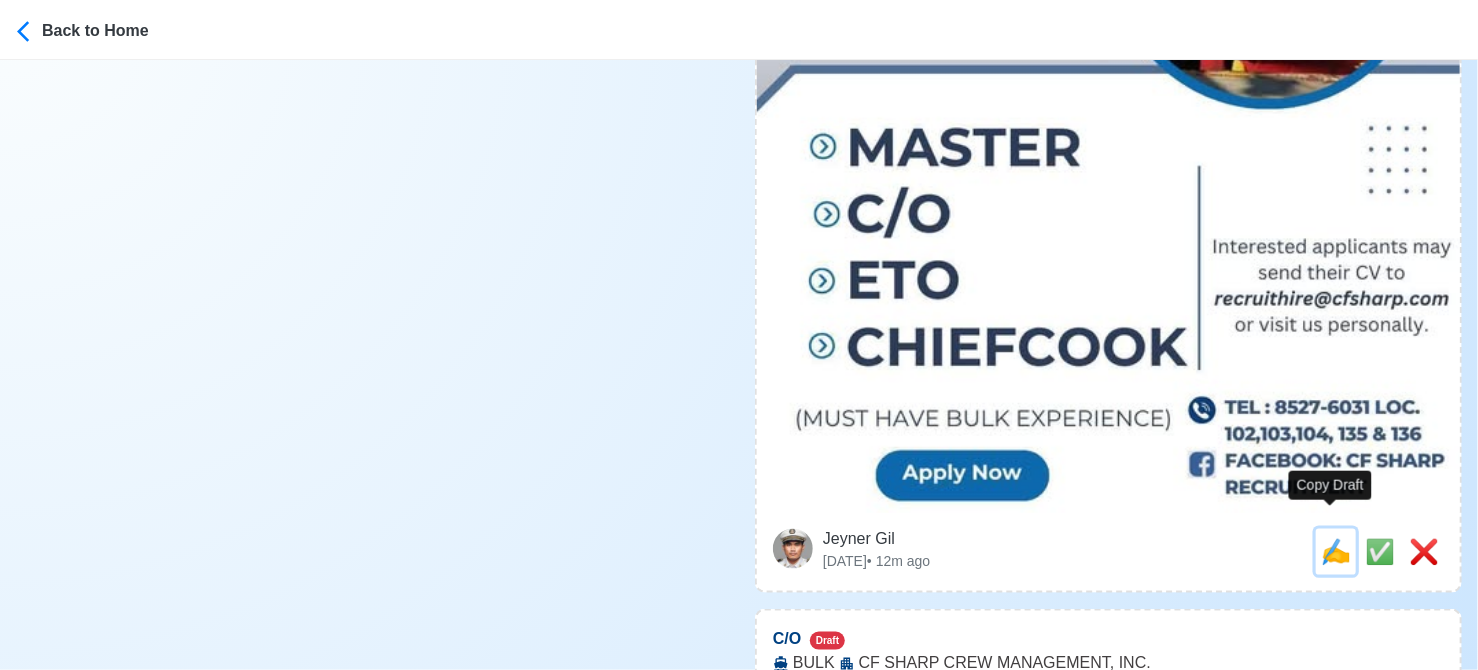 click on "✍️" at bounding box center [1336, 551] 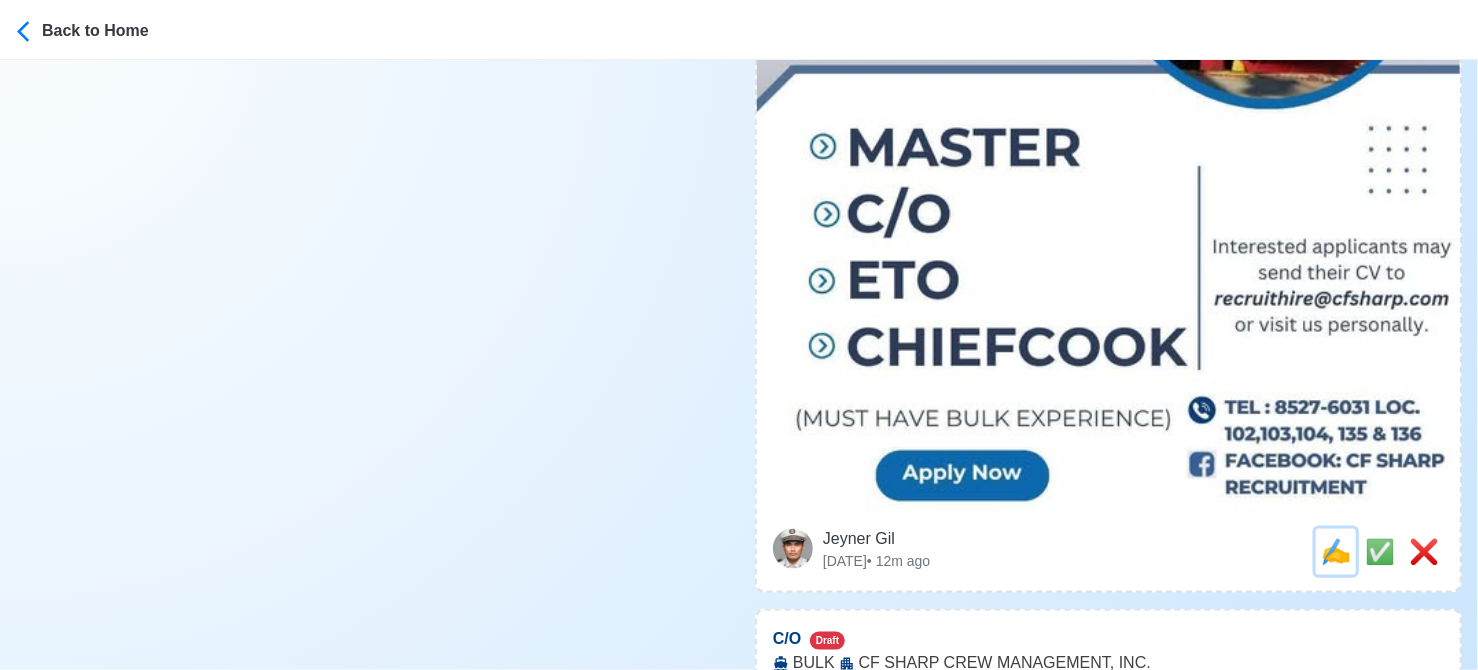 scroll, scrollTop: 0, scrollLeft: 0, axis: both 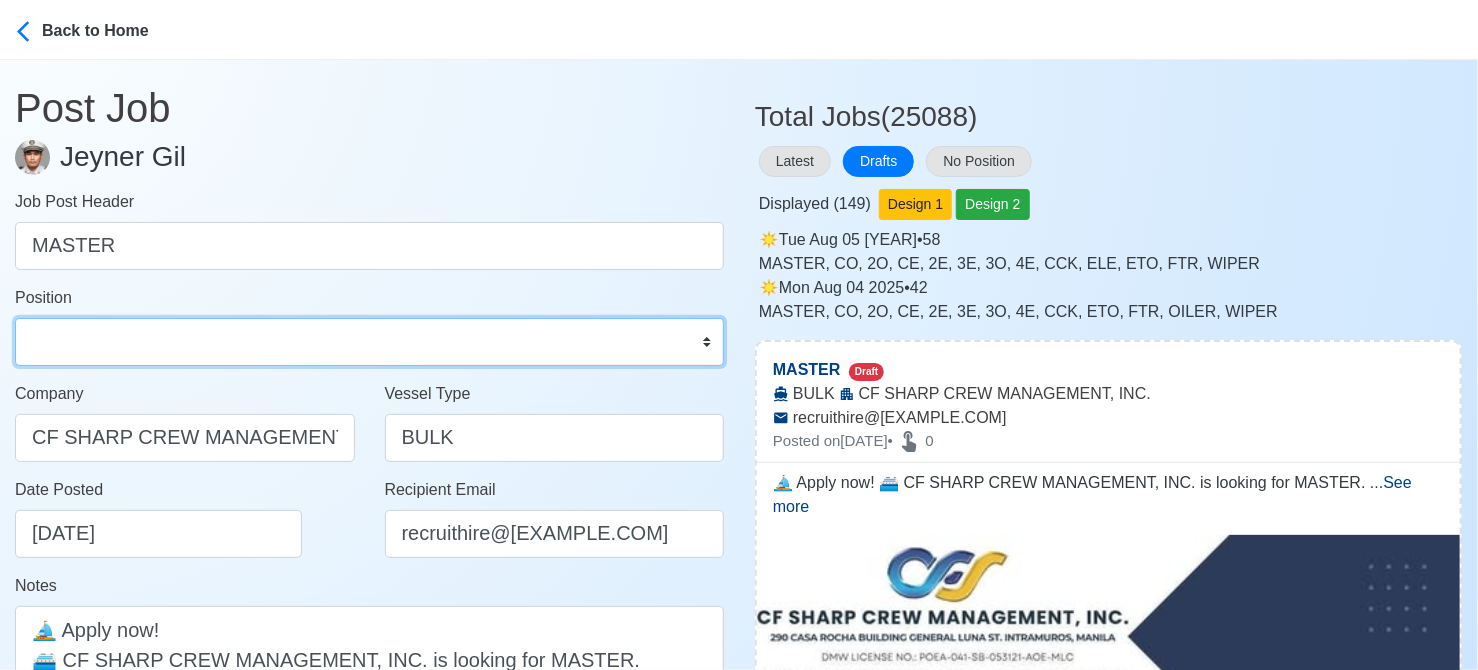 click on "Master Chief Officer 2nd Officer 3rd Officer Junior Officer Chief Engineer 2nd Engineer 3rd Engineer 4th Engineer Gas Engineer Junior Engineer 1st Assistant Engineer 2nd Assistant Engineer 3rd Assistant Engineer ETO/ETR Electrician Electrical Engineer Oiler Fitter Welder Chief Cook Chef Cook Messman Wiper Rigger Ordinary Seaman Able Seaman Motorman Pumpman Bosun Cadet Reefer Mechanic Operator Repairman Painter Steward Waiter Others" at bounding box center [369, 342] 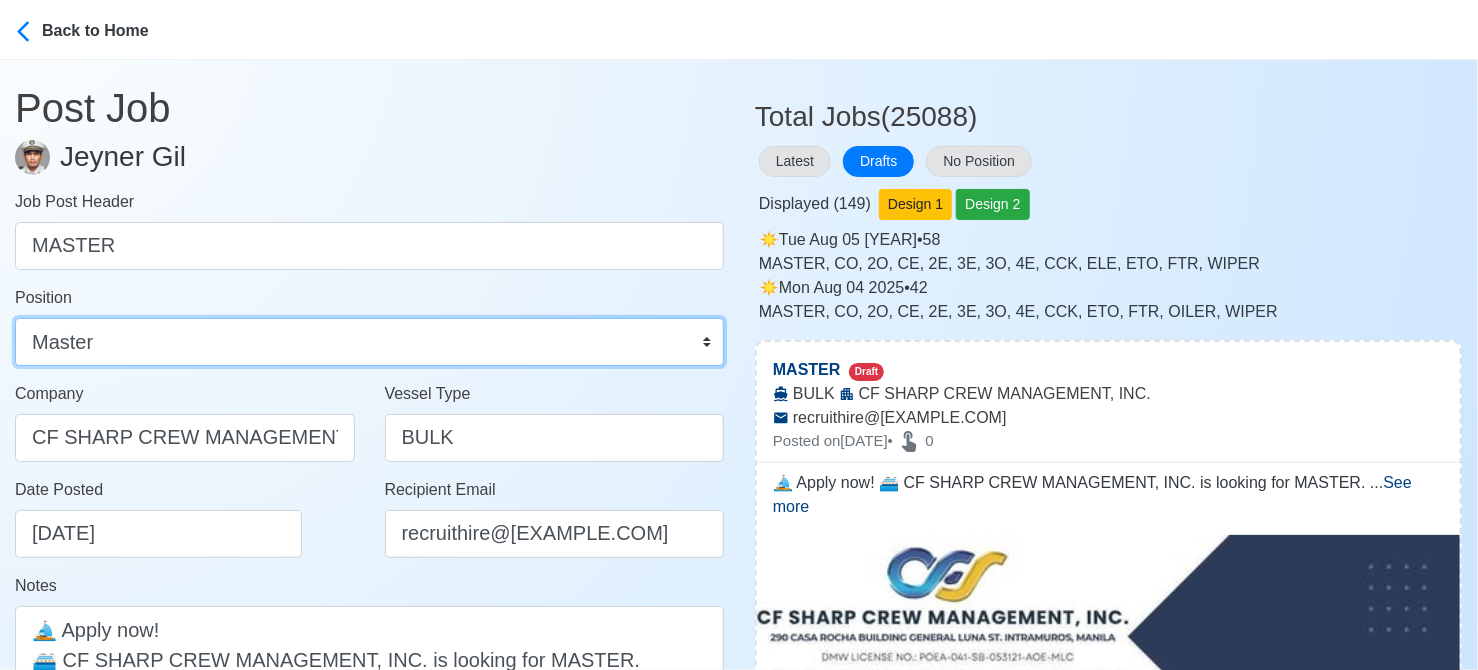 click on "Master Chief Officer 2nd Officer 3rd Officer Junior Officer Chief Engineer 2nd Engineer 3rd Engineer 4th Engineer Gas Engineer Junior Engineer 1st Assistant Engineer 2nd Assistant Engineer 3rd Assistant Engineer ETO/ETR Electrician Electrical Engineer Oiler Fitter Welder Chief Cook Chef Cook Messman Wiper Rigger Ordinary Seaman Able Seaman Motorman Pumpman Bosun Cadet Reefer Mechanic Operator Repairman Painter Steward Waiter Others" at bounding box center [369, 342] 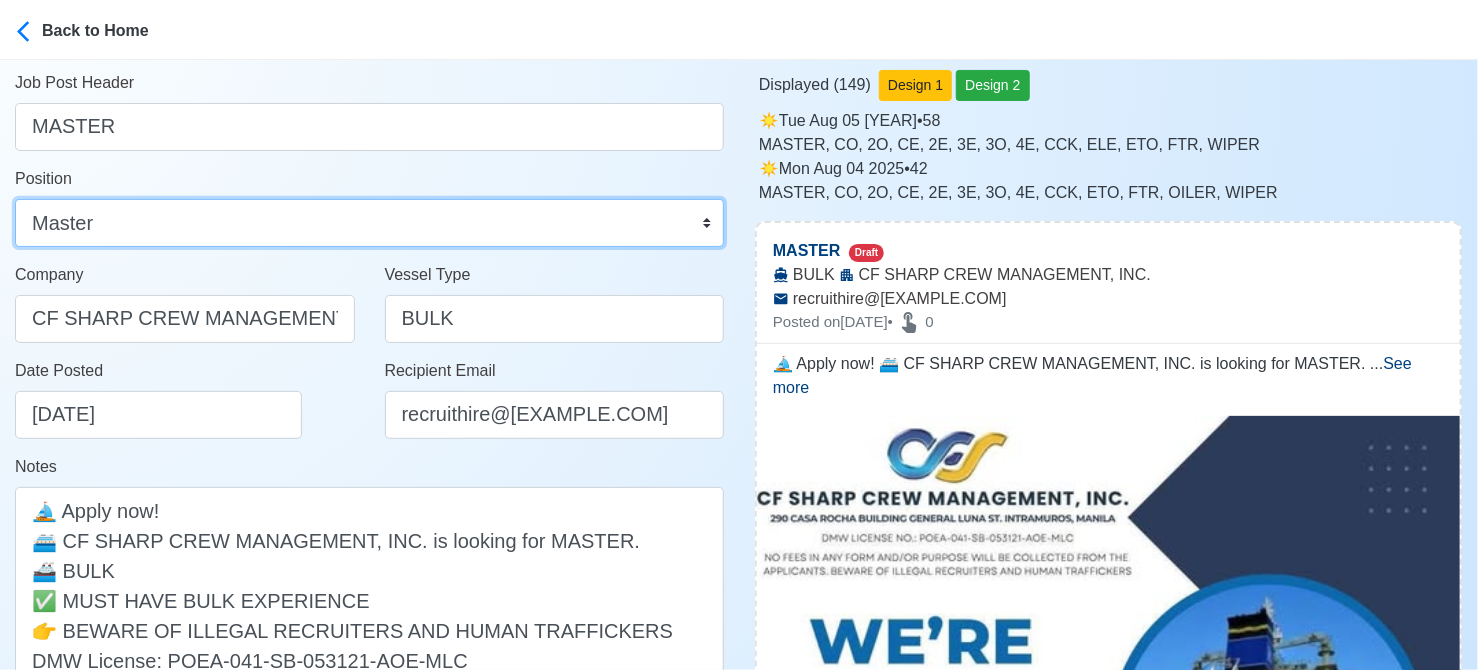 scroll, scrollTop: 300, scrollLeft: 0, axis: vertical 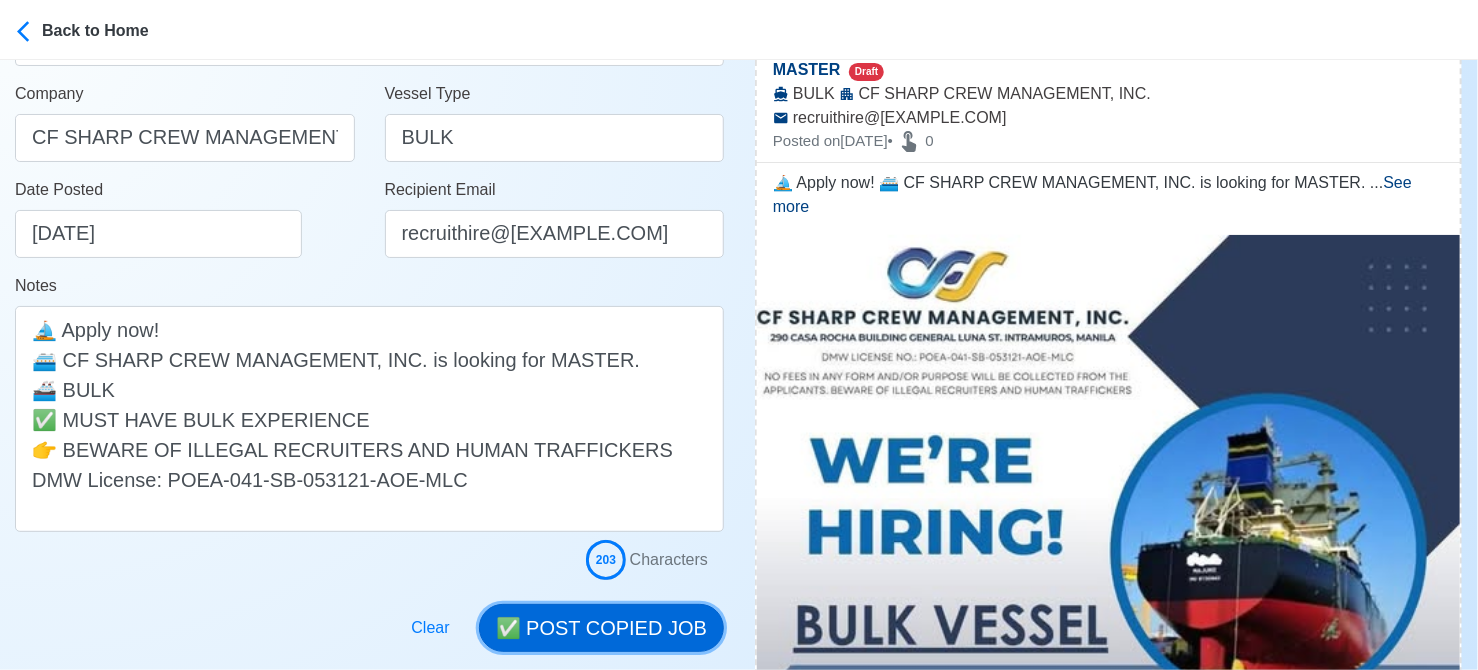 click on "✅ POST COPIED JOB" at bounding box center [601, 628] 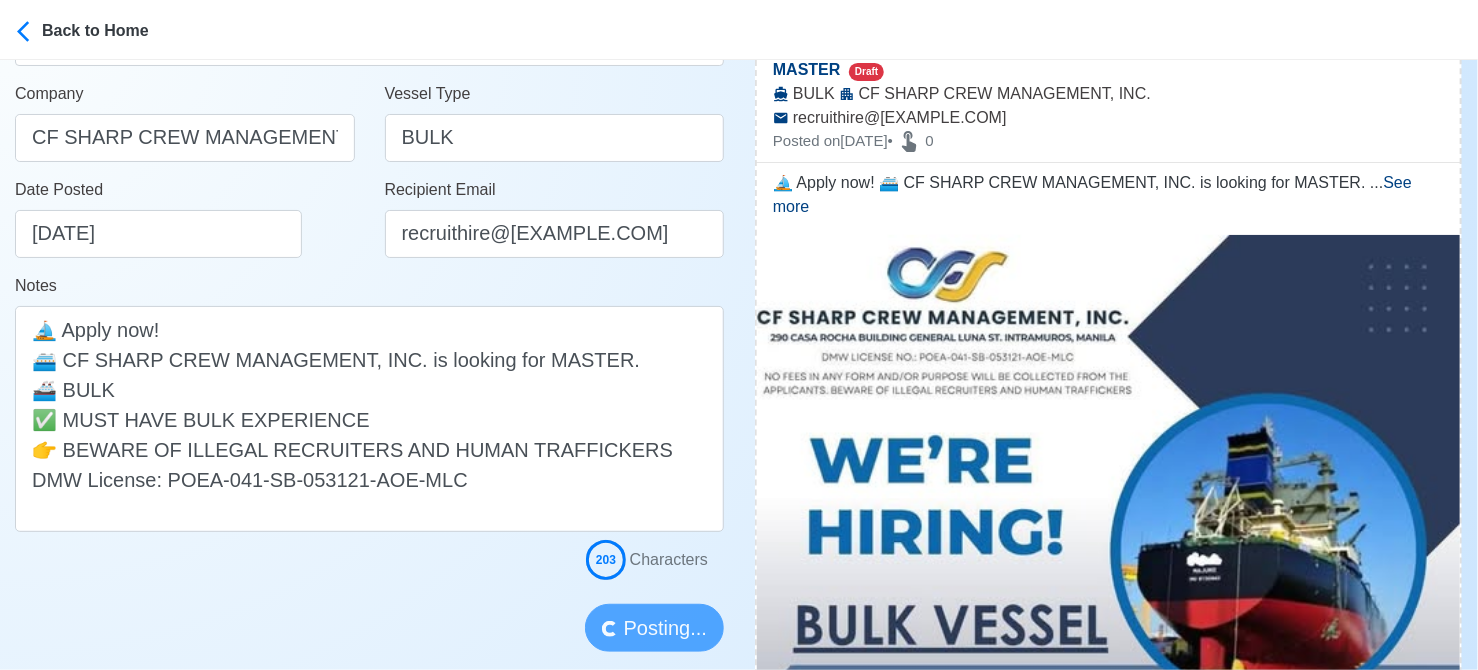 type 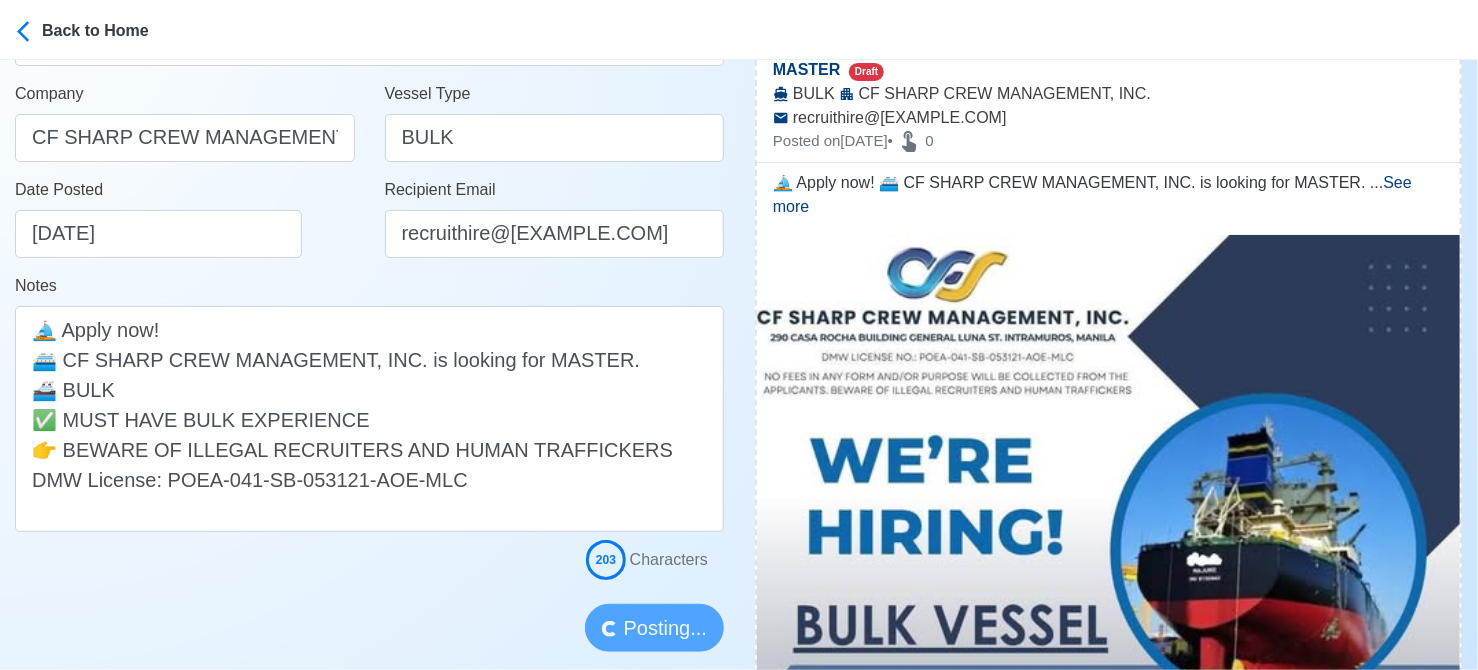 type 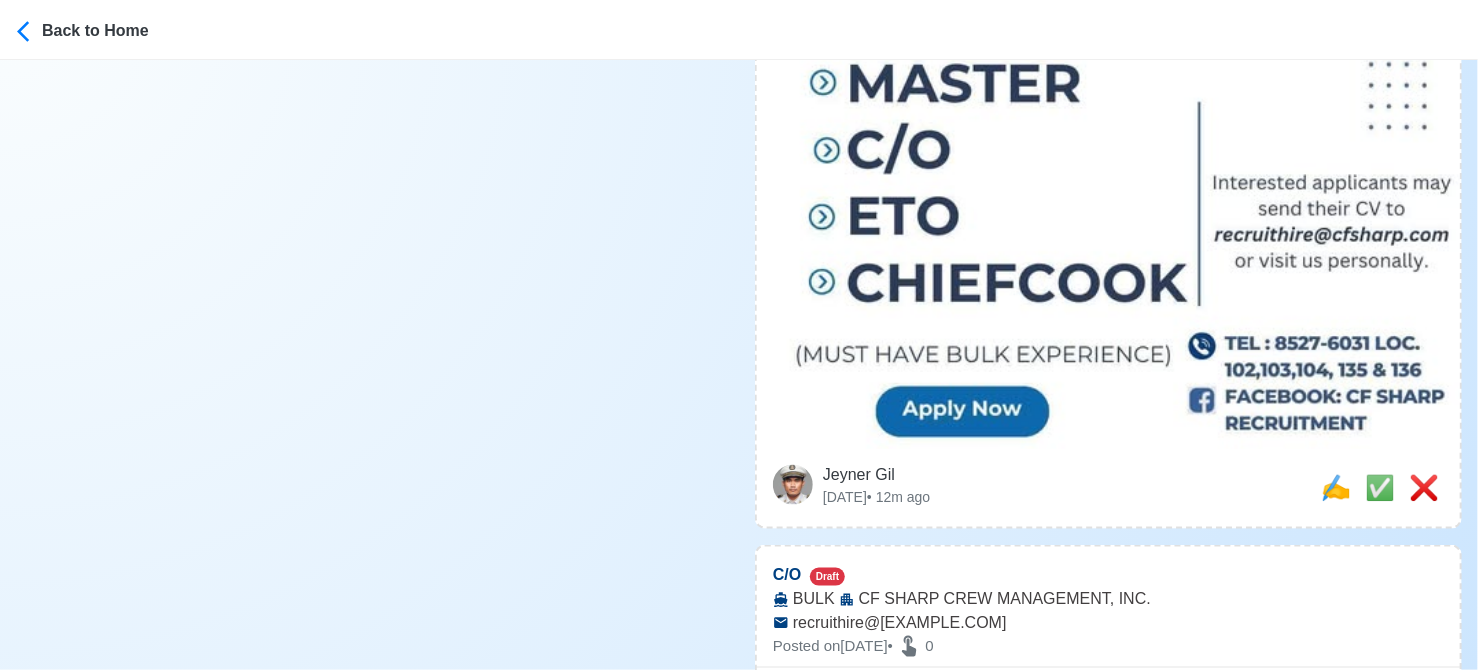 scroll, scrollTop: 1000, scrollLeft: 0, axis: vertical 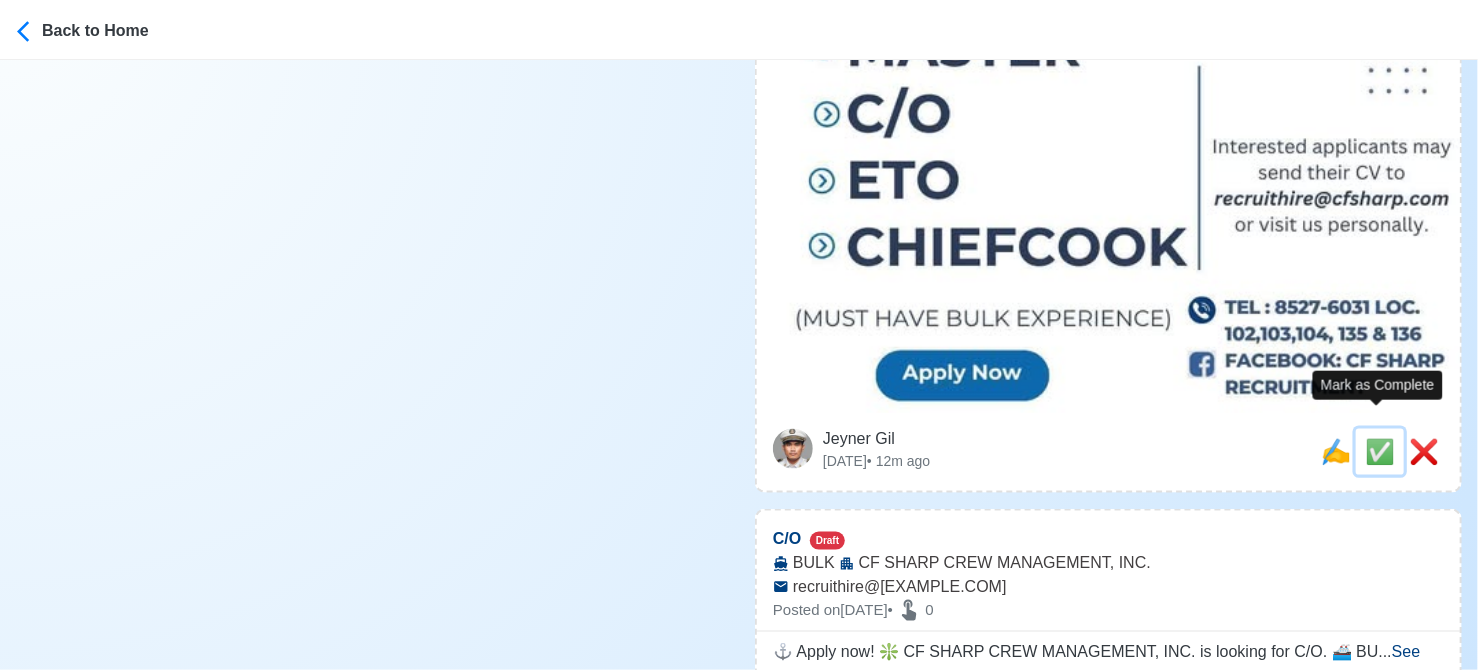 click on "✅" at bounding box center (1380, 451) 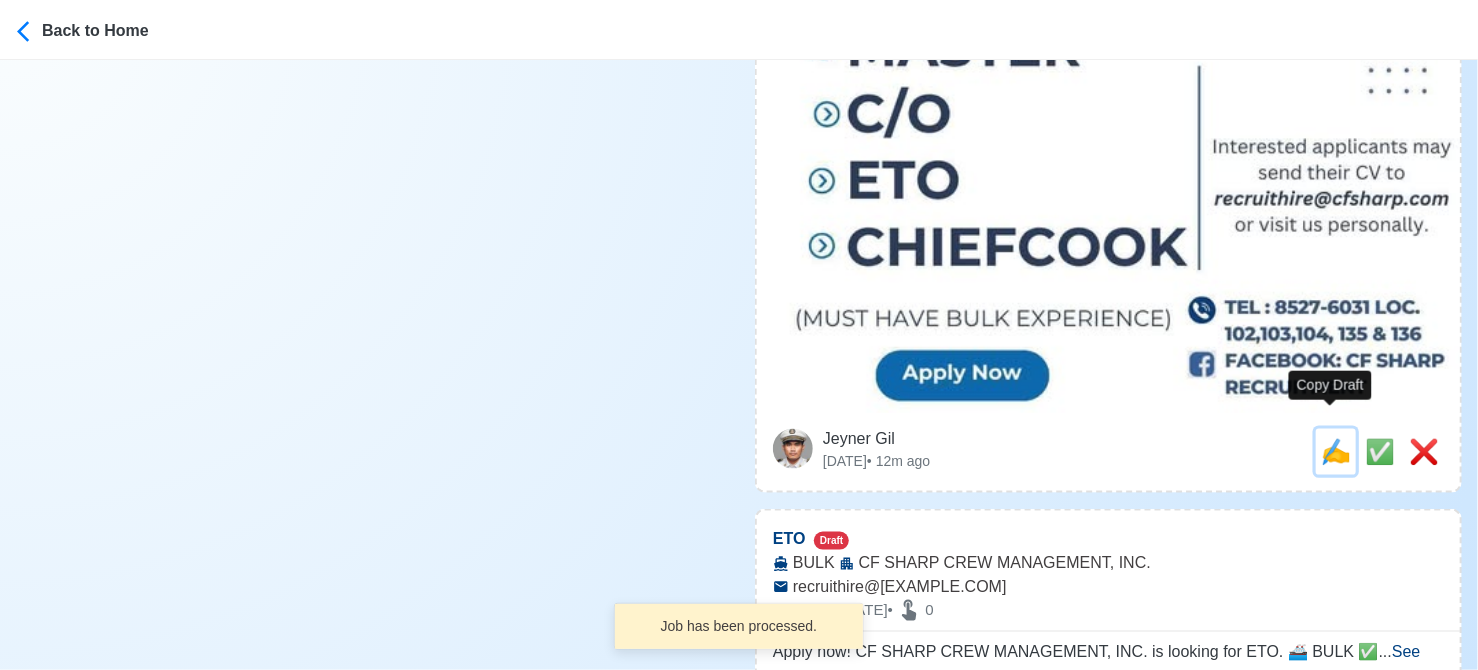 click on "✍️" at bounding box center (1336, 451) 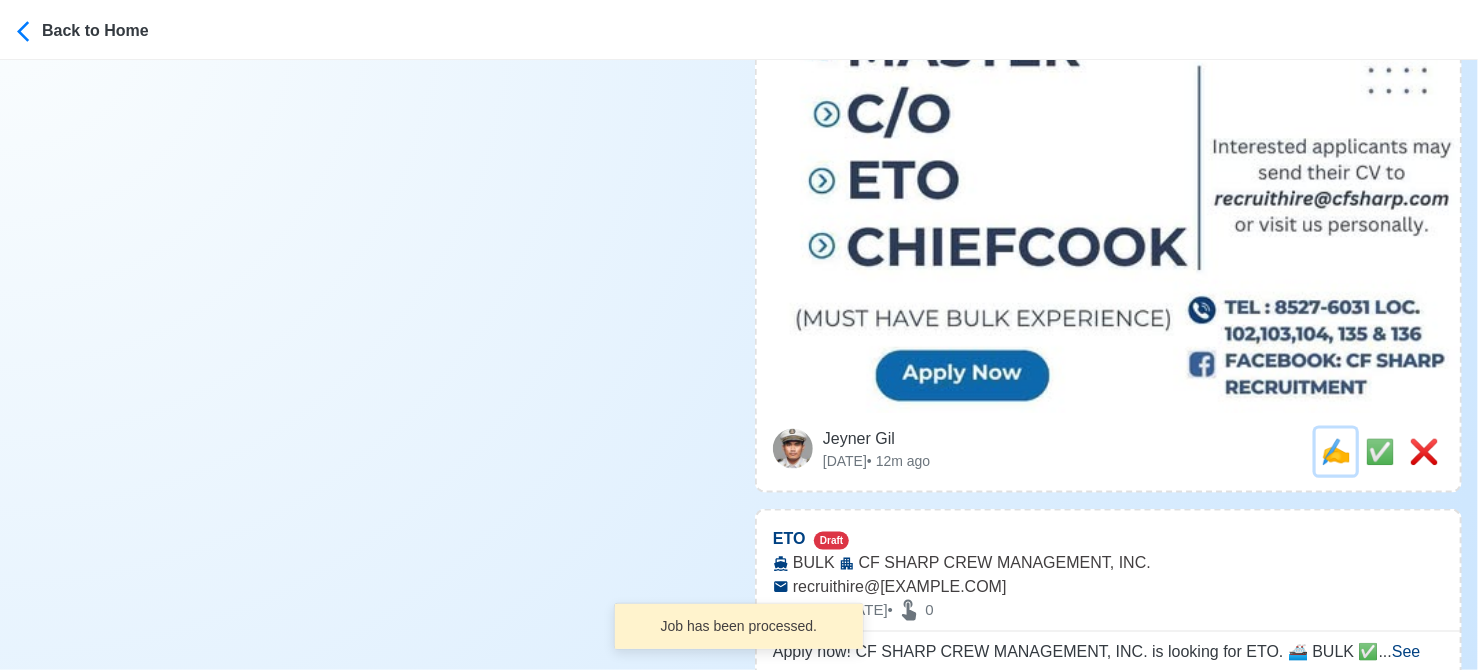 scroll, scrollTop: 0, scrollLeft: 0, axis: both 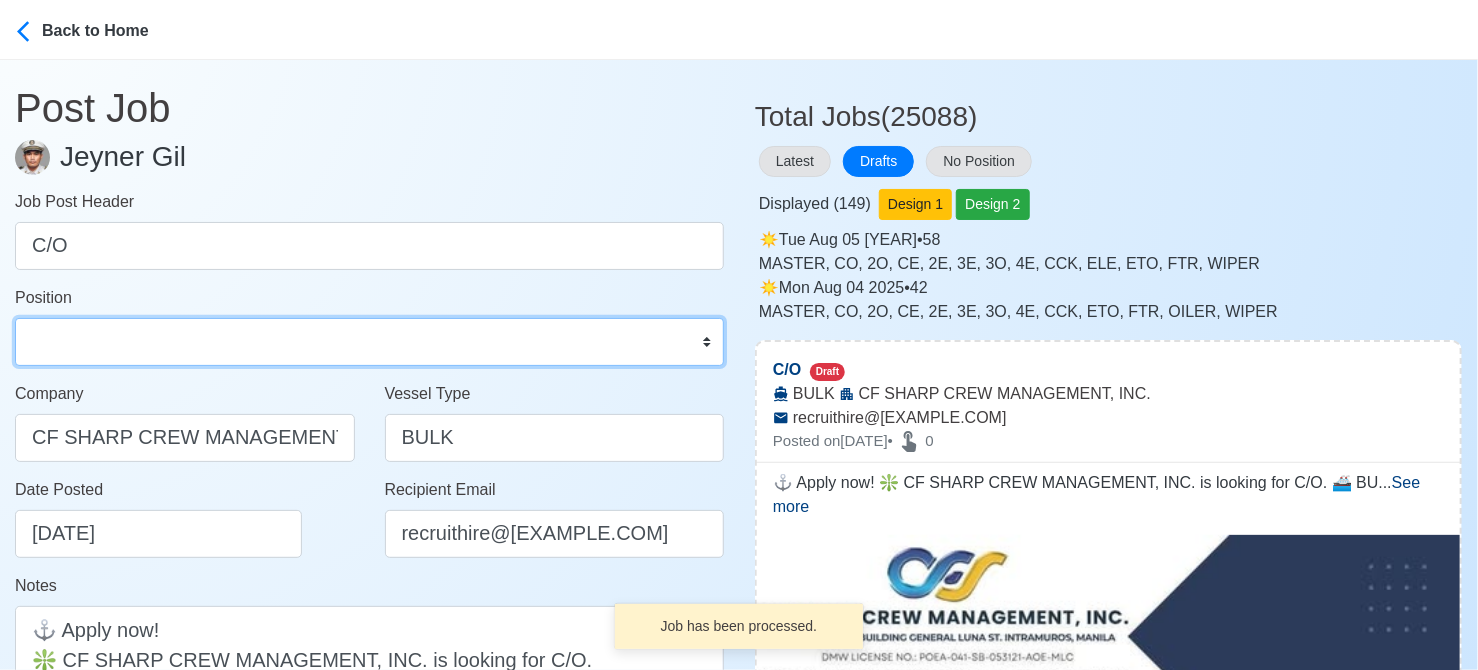 click on "Master Chief Officer 2nd Officer 3rd Officer Junior Officer Chief Engineer 2nd Engineer 3rd Engineer 4th Engineer Gas Engineer Junior Engineer 1st Assistant Engineer 2nd Assistant Engineer 3rd Assistant Engineer ETO/ETR Electrician Electrical Engineer Oiler Fitter Welder Chief Cook Chef Cook Messman Wiper Rigger Ordinary Seaman Able Seaman Motorman Pumpman Bosun Cadet Reefer Mechanic Operator Repairman Painter Steward Waiter Others" at bounding box center [369, 342] 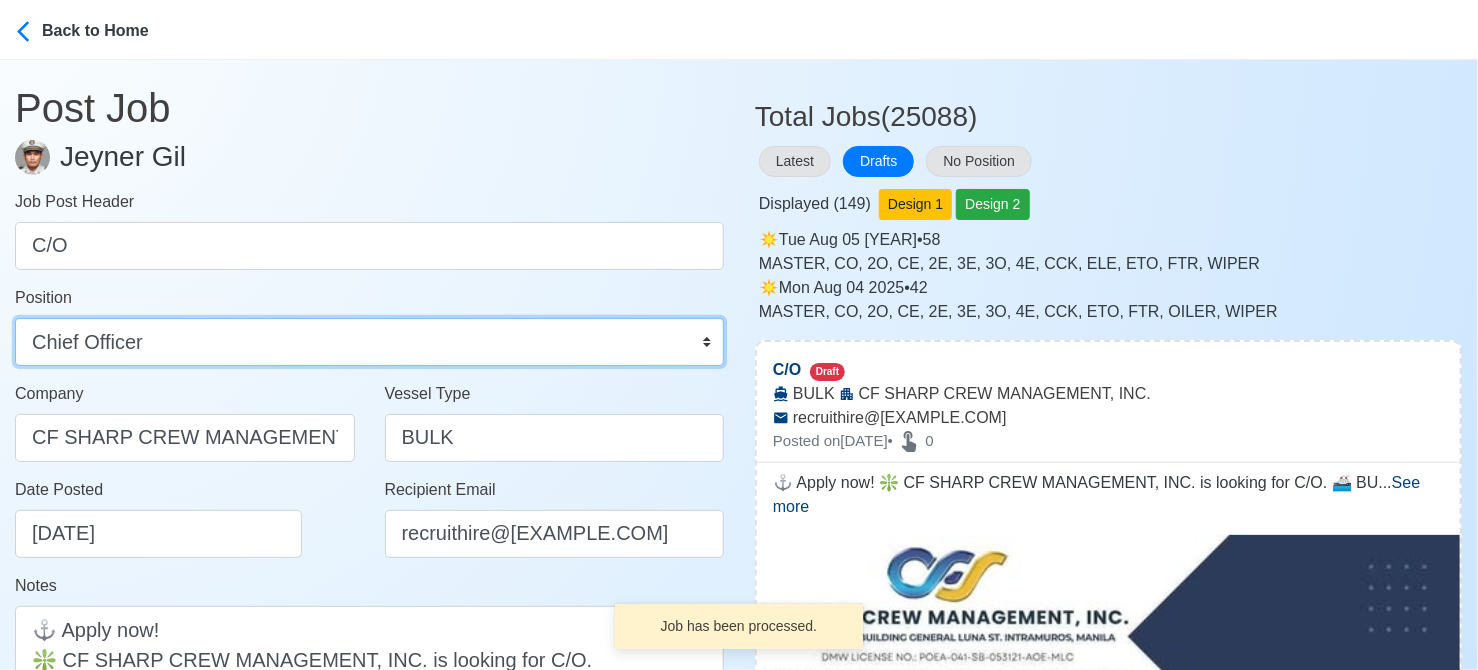 click on "Master Chief Officer 2nd Officer 3rd Officer Junior Officer Chief Engineer 2nd Engineer 3rd Engineer 4th Engineer Gas Engineer Junior Engineer 1st Assistant Engineer 2nd Assistant Engineer 3rd Assistant Engineer ETO/ETR Electrician Electrical Engineer Oiler Fitter Welder Chief Cook Chef Cook Messman Wiper Rigger Ordinary Seaman Able Seaman Motorman Pumpman Bosun Cadet Reefer Mechanic Operator Repairman Painter Steward Waiter Others" at bounding box center [369, 342] 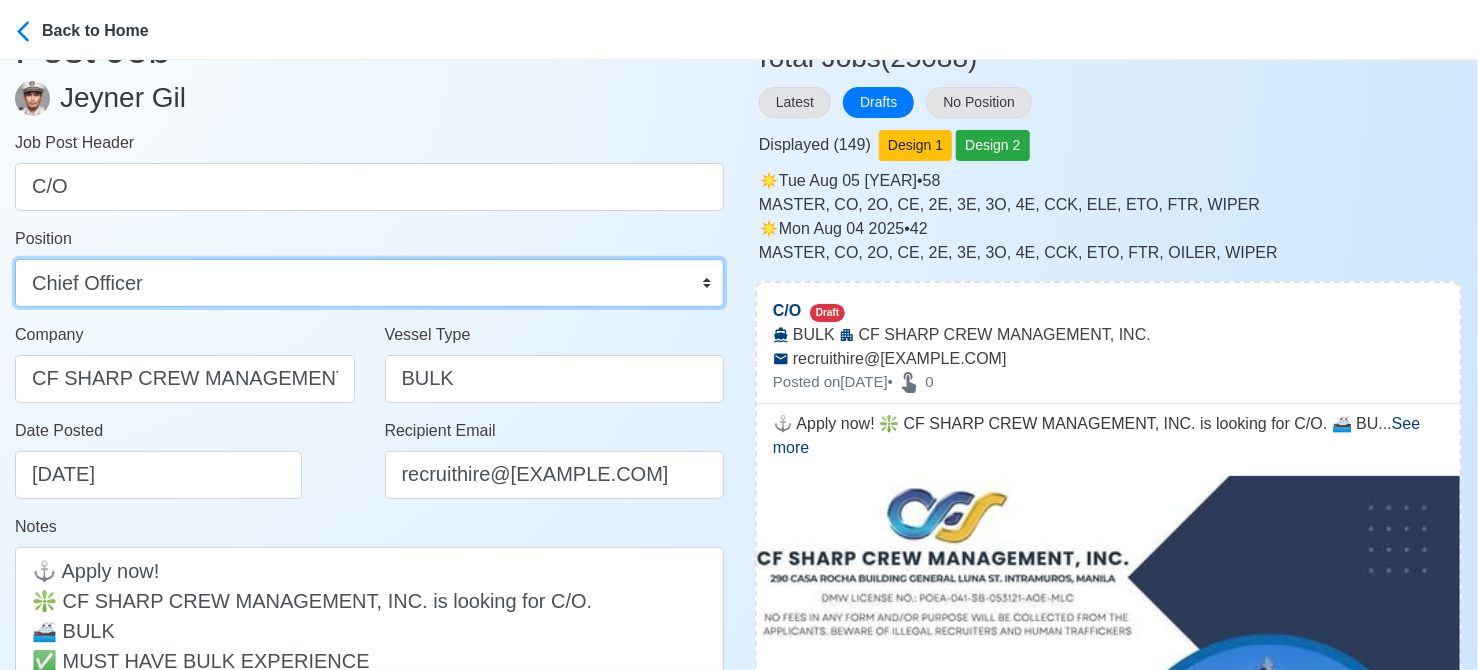 scroll, scrollTop: 300, scrollLeft: 0, axis: vertical 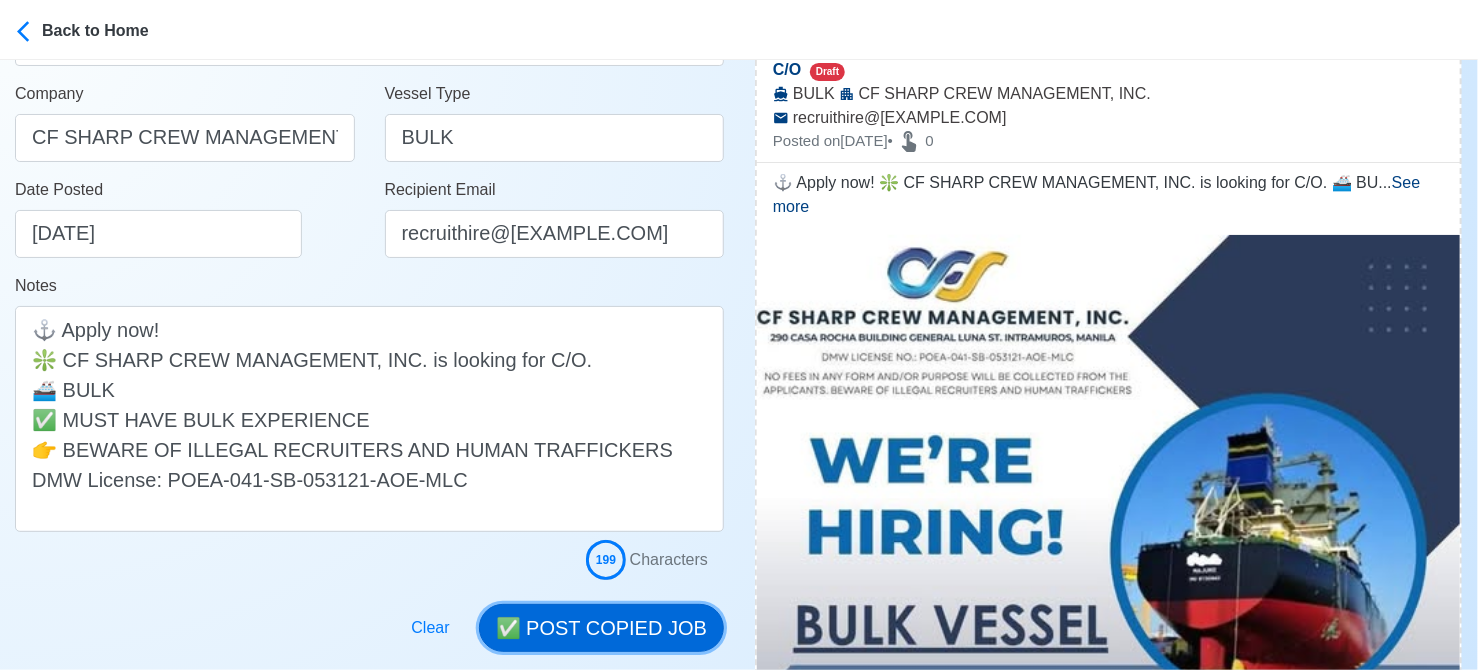 click on "✅ POST COPIED JOB" at bounding box center [601, 628] 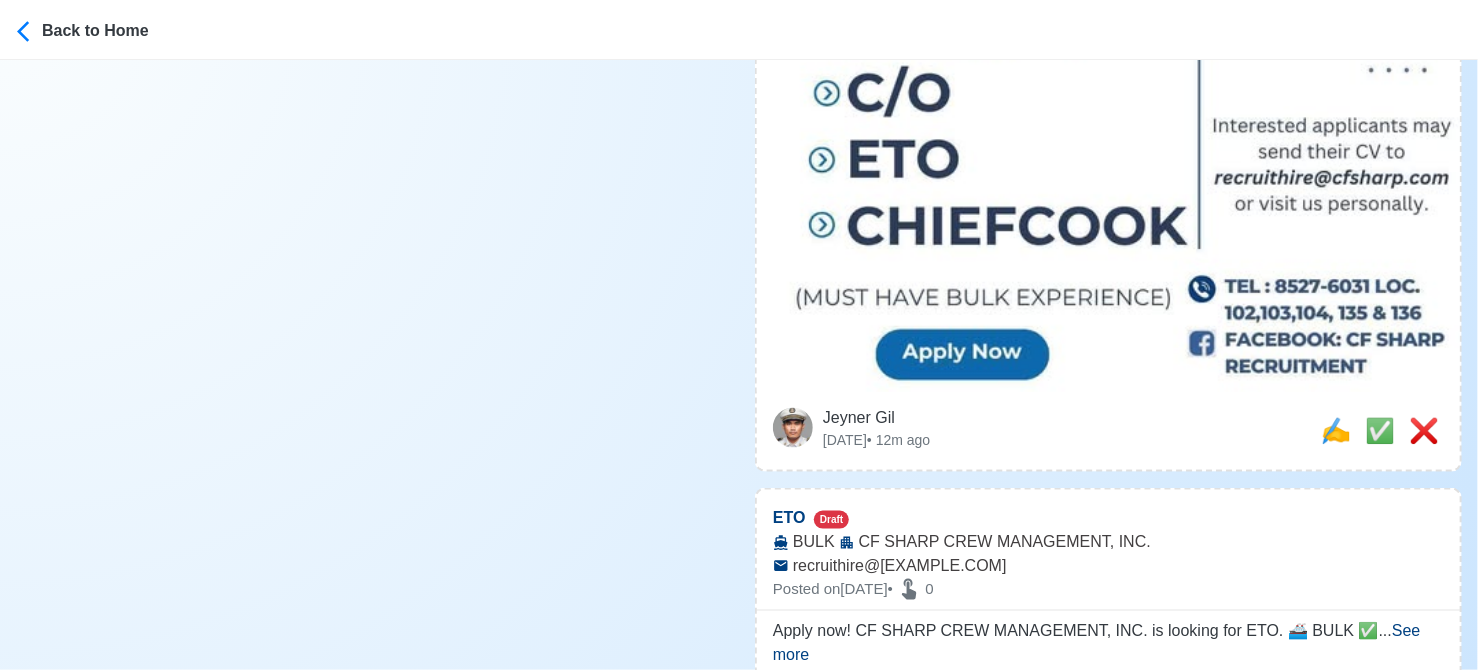 scroll, scrollTop: 1100, scrollLeft: 0, axis: vertical 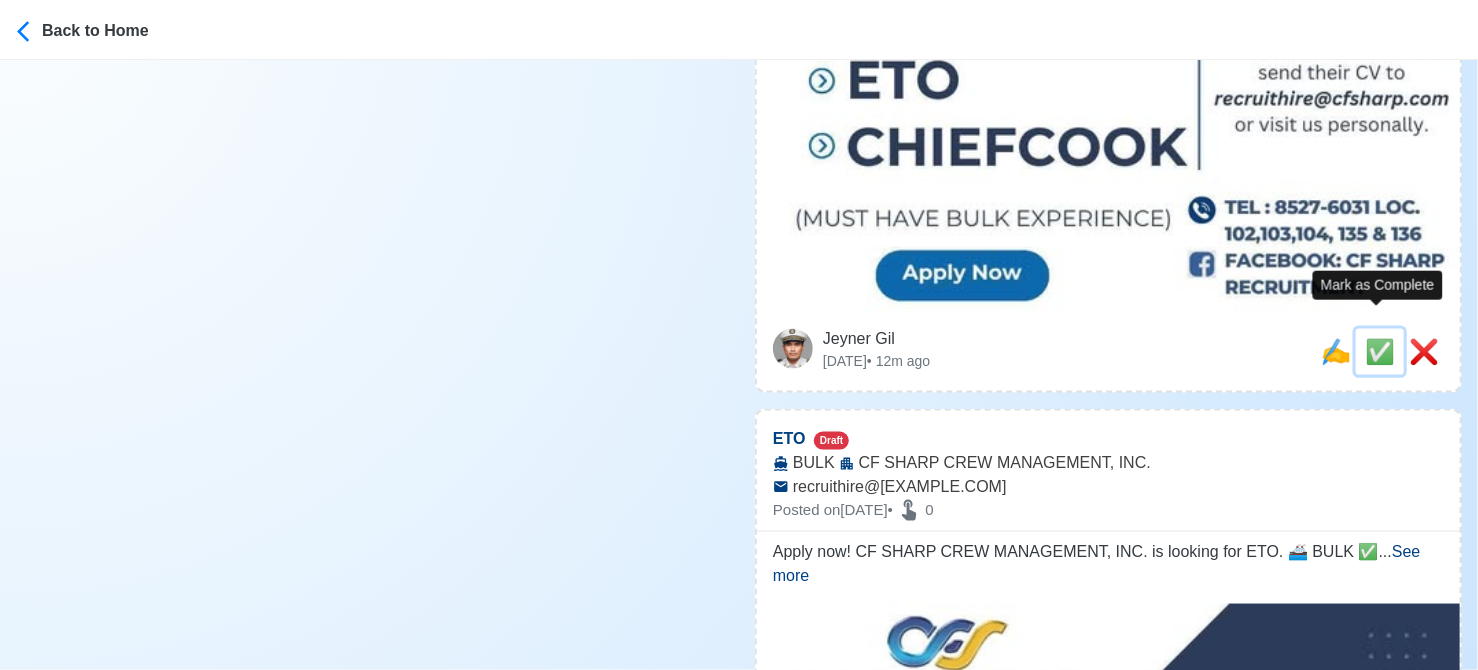 click on "✅" at bounding box center (1380, 351) 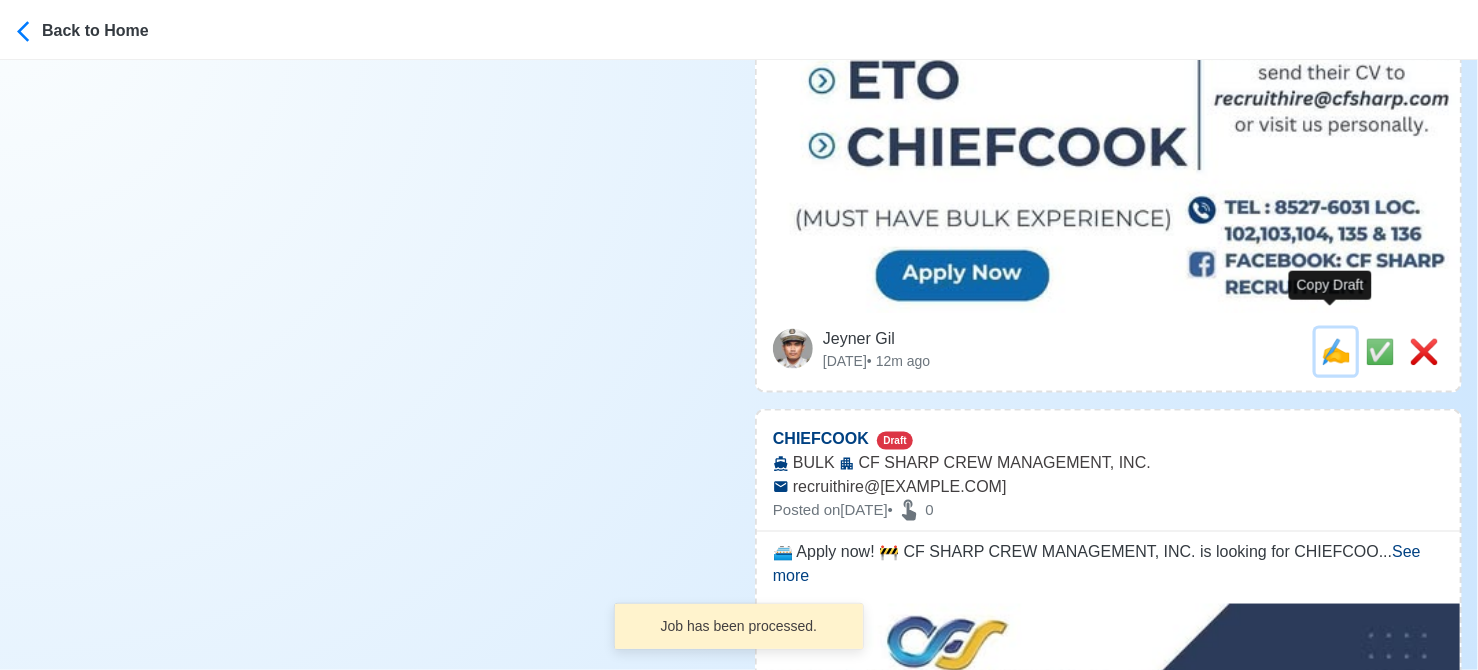 click on "✍️" at bounding box center [1336, 351] 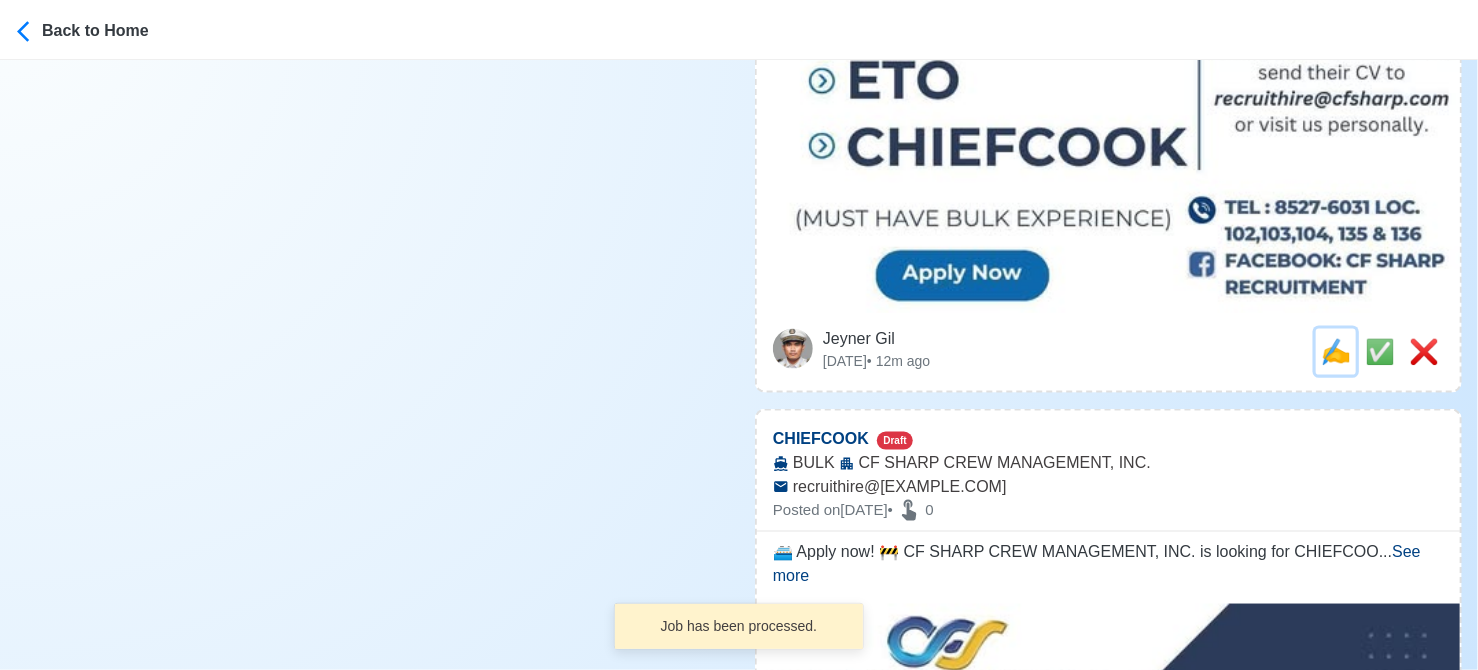 scroll, scrollTop: 0, scrollLeft: 0, axis: both 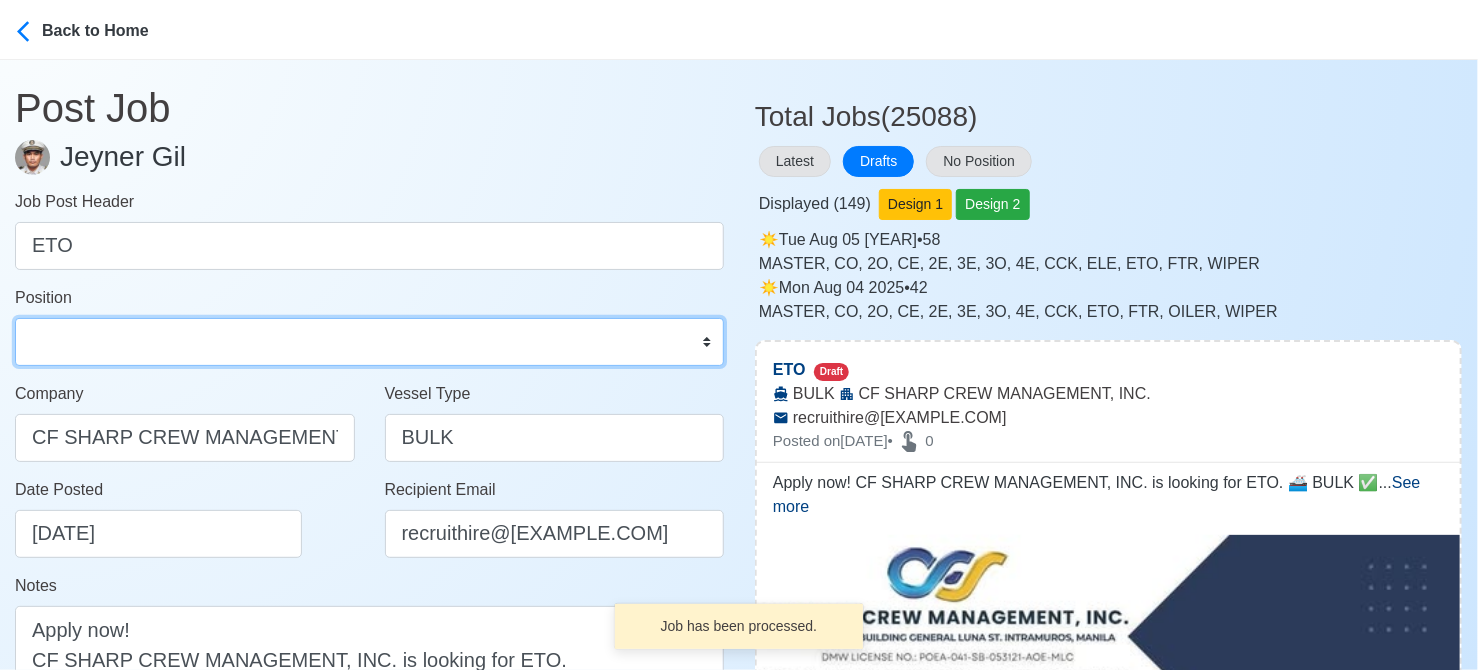 click on "Master Chief Officer 2nd Officer 3rd Officer Junior Officer Chief Engineer 2nd Engineer 3rd Engineer 4th Engineer Gas Engineer Junior Engineer 1st Assistant Engineer 2nd Assistant Engineer 3rd Assistant Engineer ETO/ETR Electrician Electrical Engineer Oiler Fitter Welder Chief Cook Chef Cook Messman Wiper Rigger Ordinary Seaman Able Seaman Motorman Pumpman Bosun Cadet Reefer Mechanic Operator Repairman Painter Steward Waiter Others" at bounding box center (369, 342) 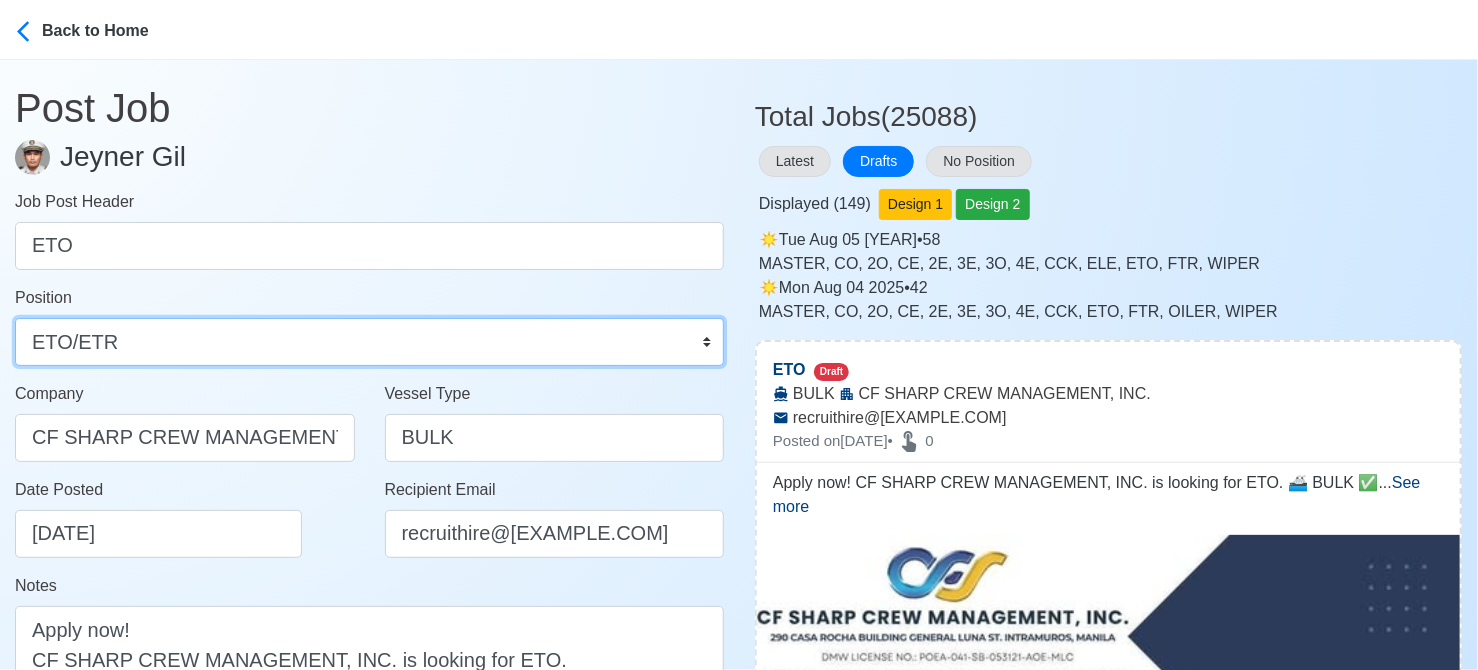 click on "Master Chief Officer 2nd Officer 3rd Officer Junior Officer Chief Engineer 2nd Engineer 3rd Engineer 4th Engineer Gas Engineer Junior Engineer 1st Assistant Engineer 2nd Assistant Engineer 3rd Assistant Engineer ETO/ETR Electrician Electrical Engineer Oiler Fitter Welder Chief Cook Chef Cook Messman Wiper Rigger Ordinary Seaman Able Seaman Motorman Pumpman Bosun Cadet Reefer Mechanic Operator Repairman Painter Steward Waiter Others" at bounding box center [369, 342] 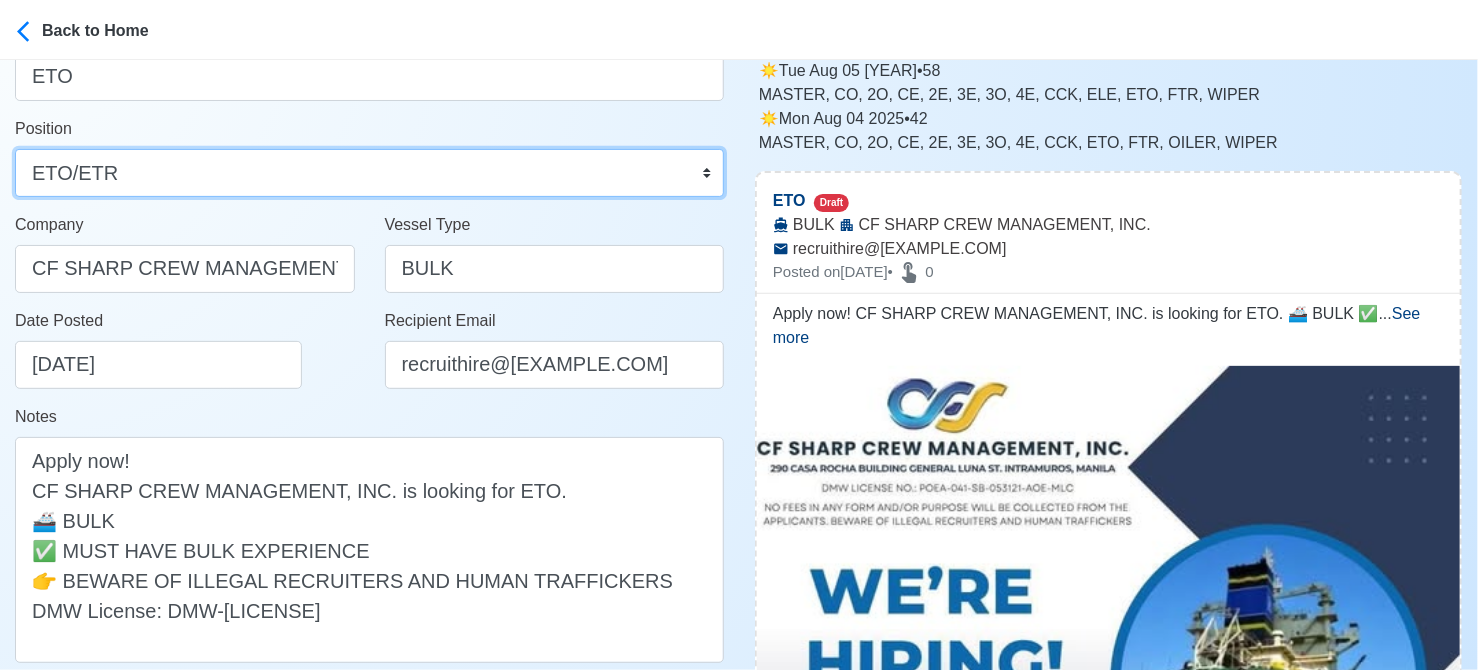 scroll, scrollTop: 300, scrollLeft: 0, axis: vertical 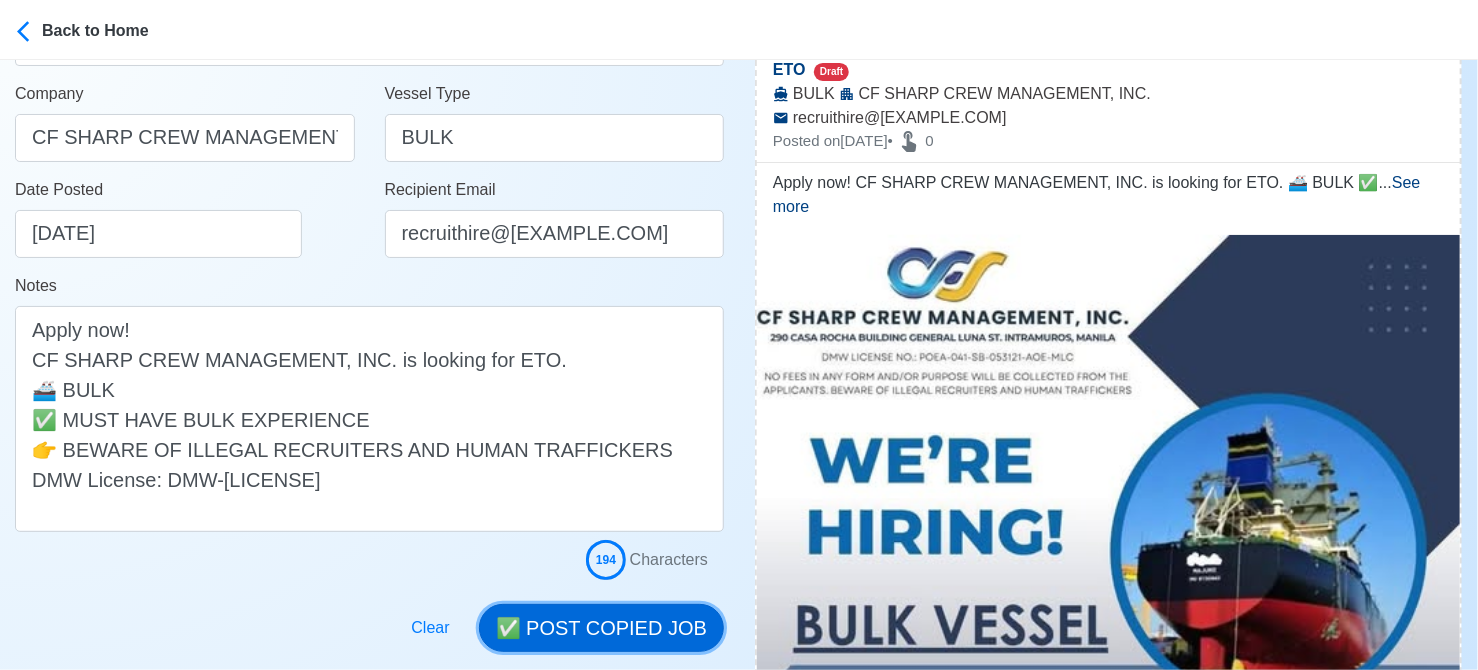 click on "✅ POST COPIED JOB" at bounding box center [601, 628] 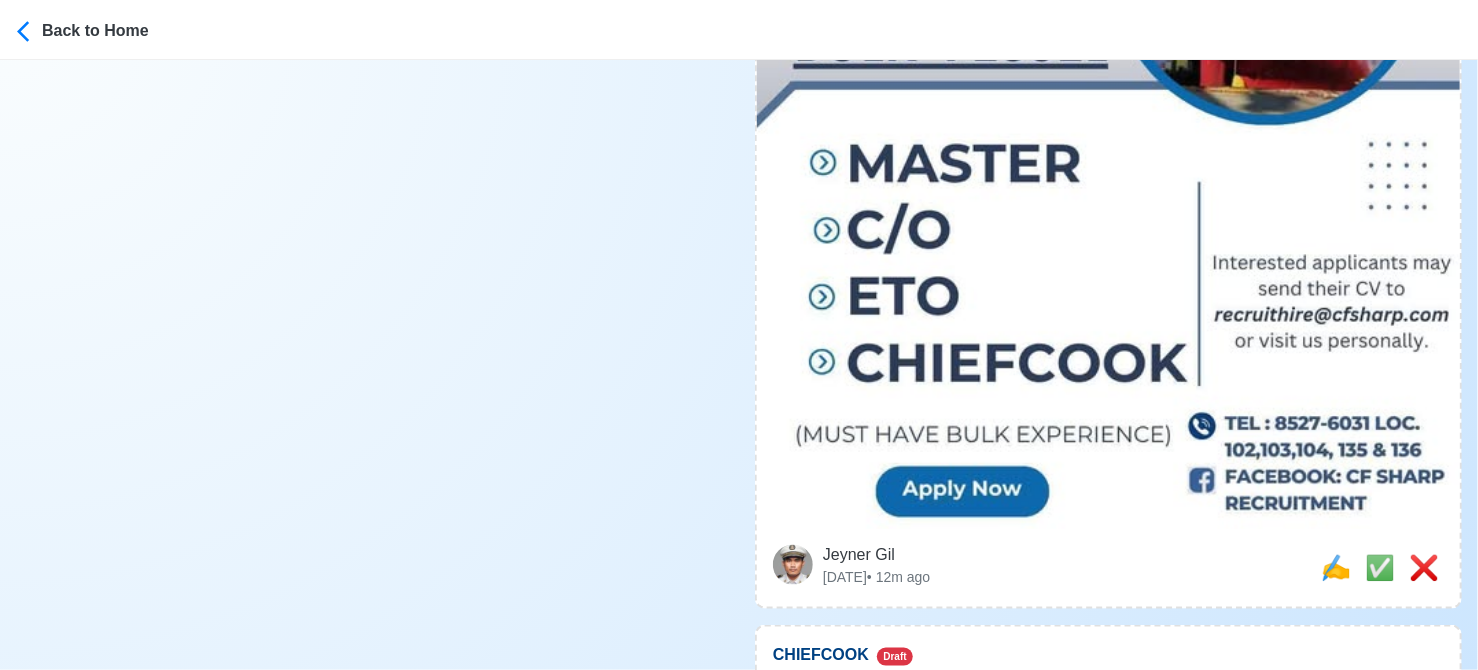 scroll, scrollTop: 900, scrollLeft: 0, axis: vertical 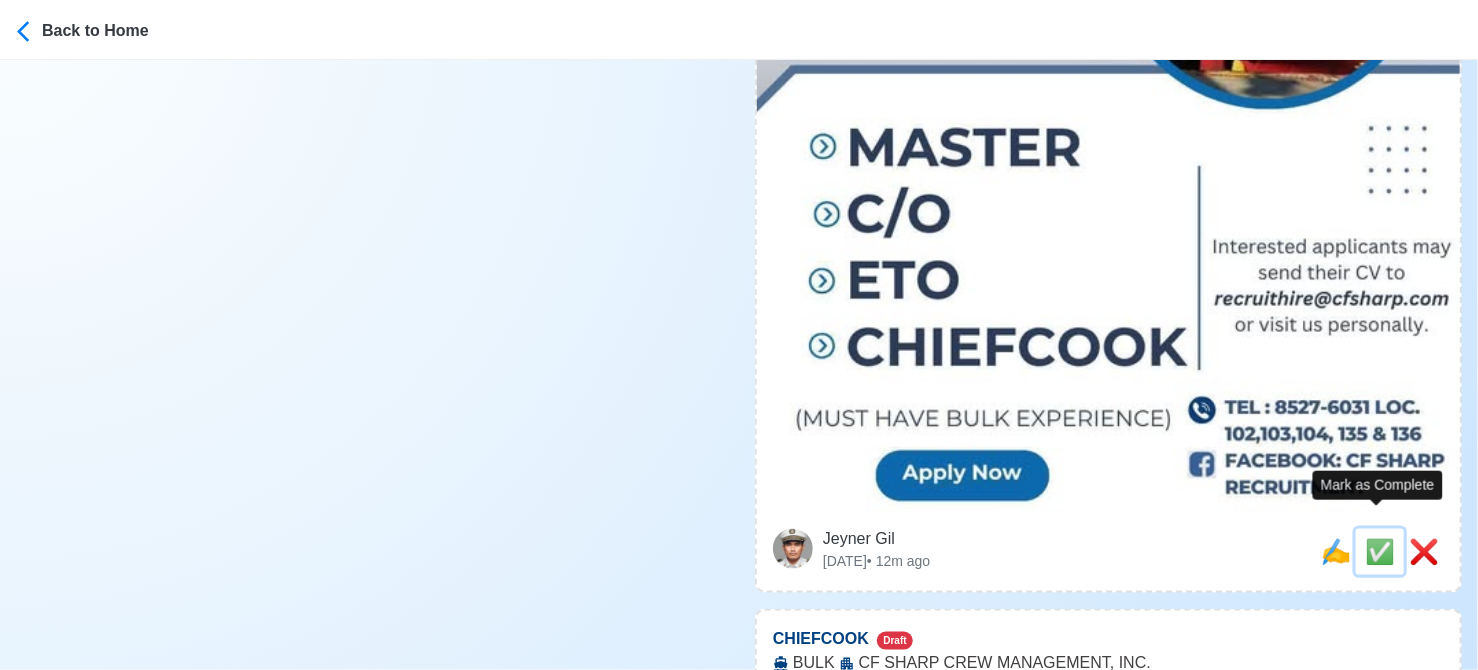 click on "✅" at bounding box center [1380, 551] 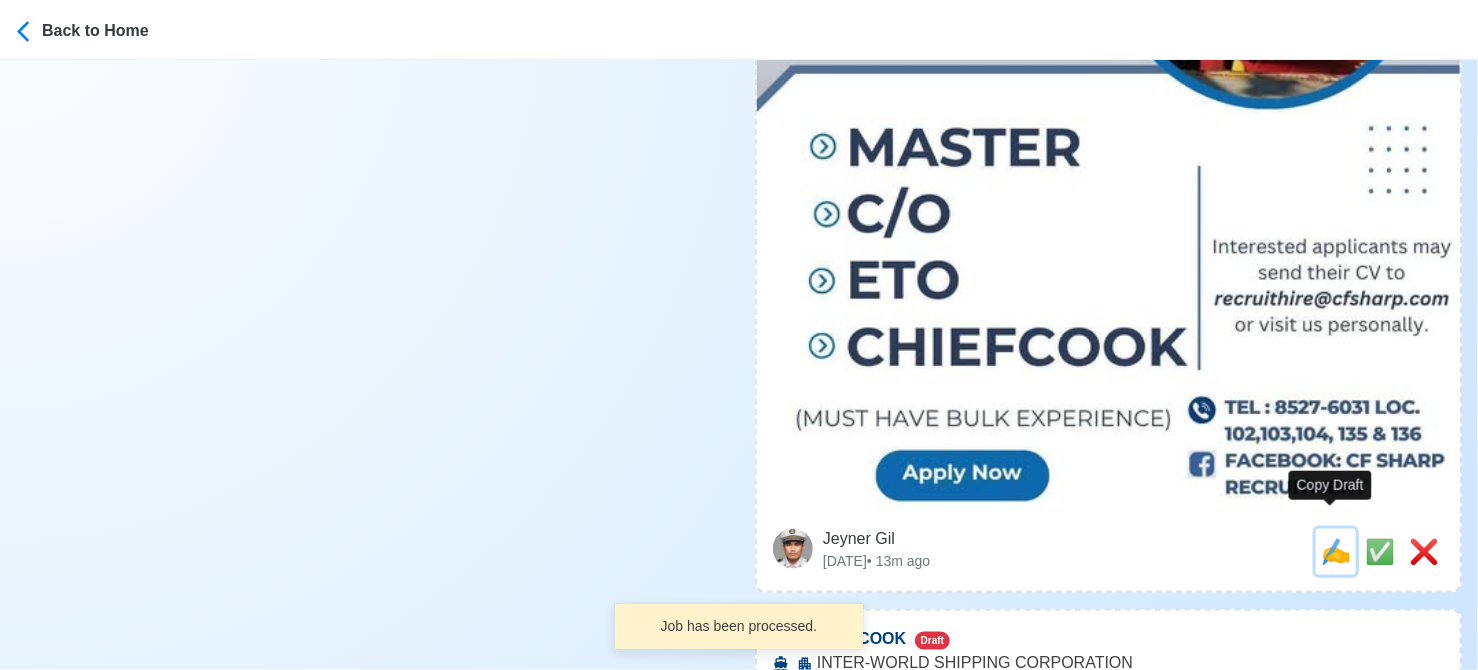 click on "✍️" at bounding box center (1336, 551) 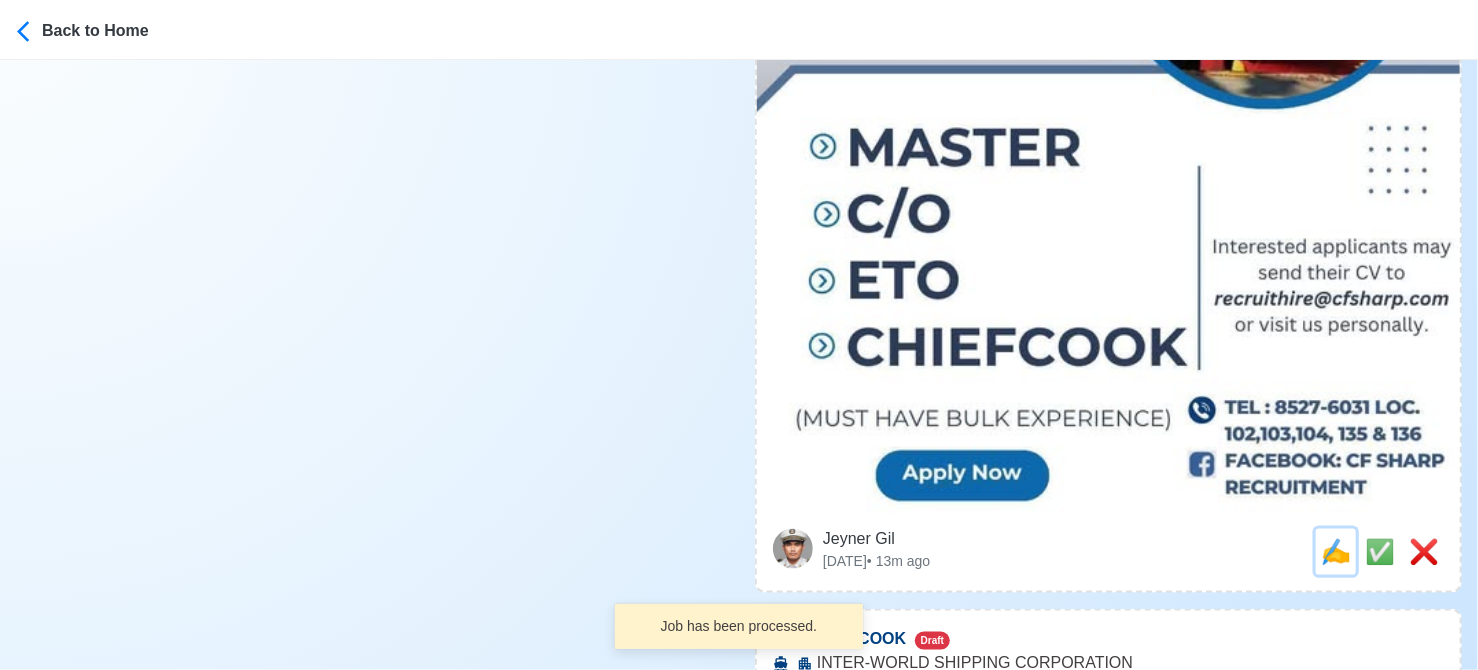 scroll, scrollTop: 0, scrollLeft: 0, axis: both 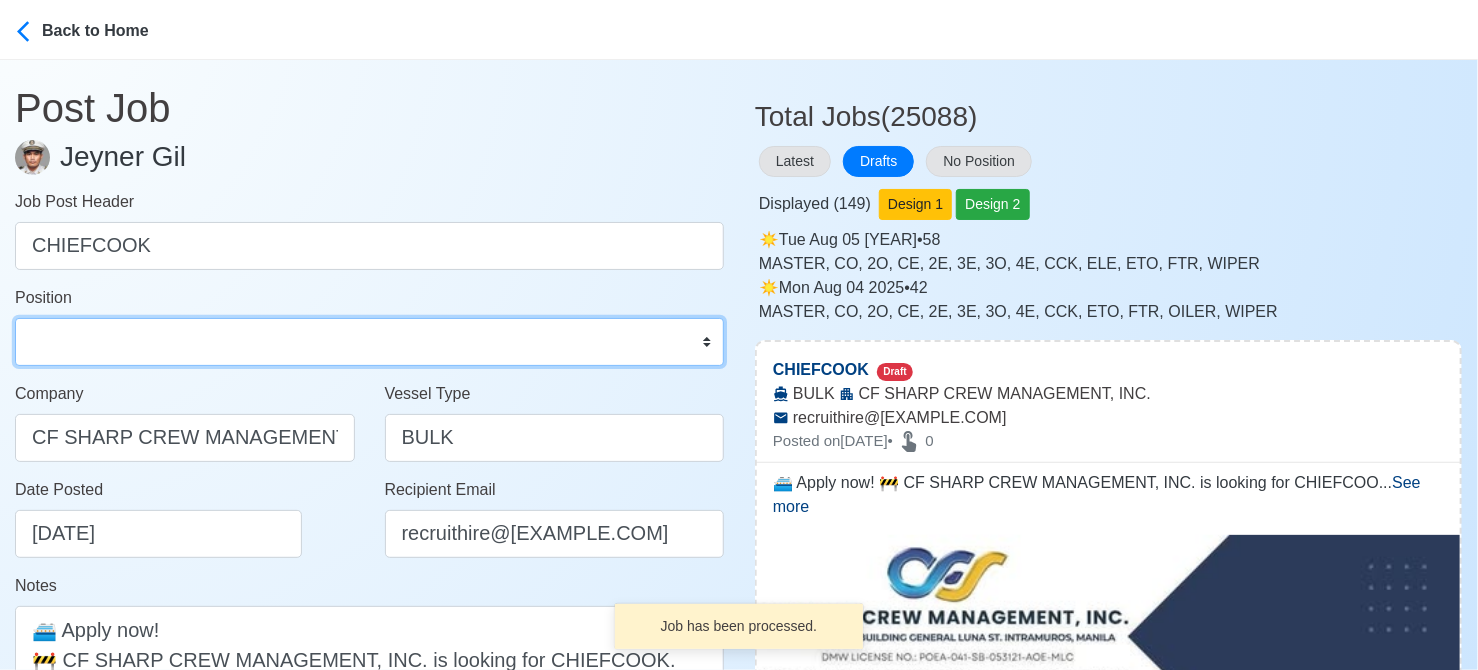 click on "Master Chief Officer 2nd Officer 3rd Officer Junior Officer Chief Engineer 2nd Engineer 3rd Engineer 4th Engineer Gas Engineer Junior Engineer 1st Assistant Engineer 2nd Assistant Engineer 3rd Assistant Engineer ETO/ETR Electrician Electrical Engineer Oiler Fitter Welder Chief Cook Chef Cook Messman Wiper Rigger Ordinary Seaman Able Seaman Motorman Pumpman Bosun Cadet Reefer Mechanic Operator Repairman Painter Steward Waiter Others" at bounding box center (369, 342) 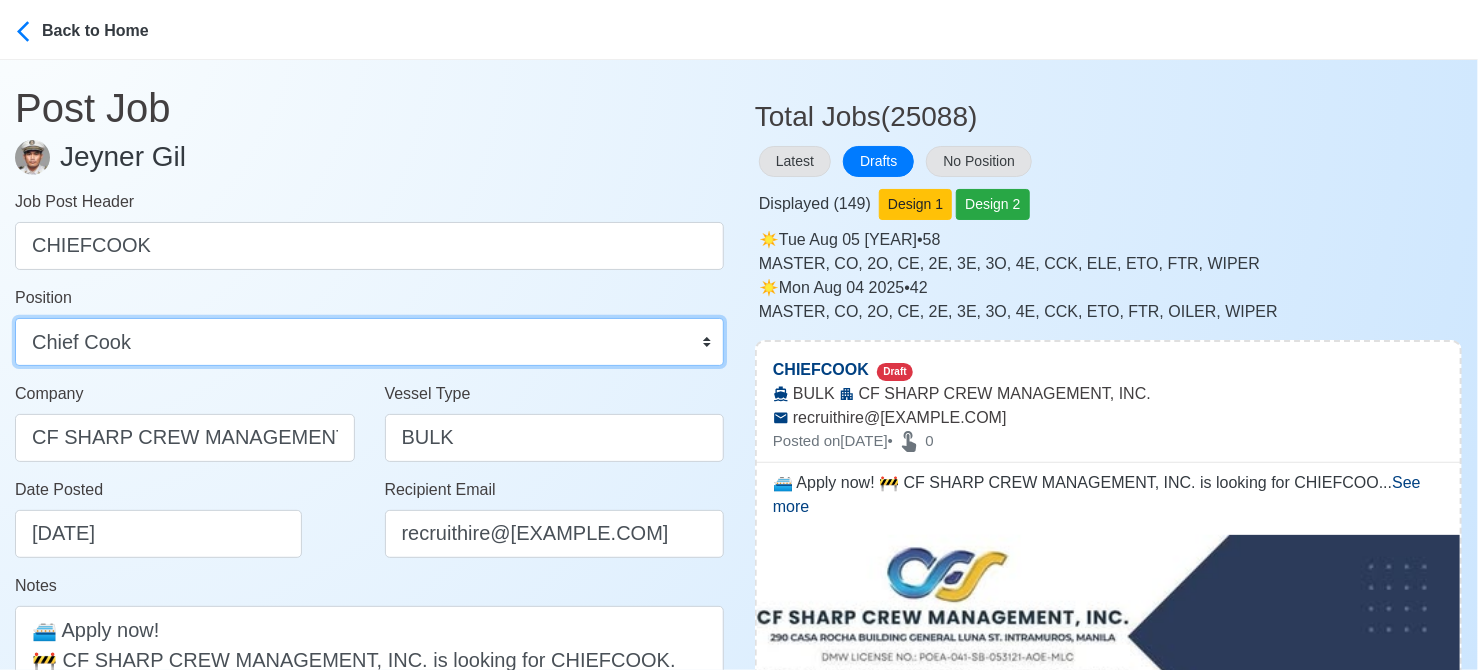 click on "Master Chief Officer 2nd Officer 3rd Officer Junior Officer Chief Engineer 2nd Engineer 3rd Engineer 4th Engineer Gas Engineer Junior Engineer 1st Assistant Engineer 2nd Assistant Engineer 3rd Assistant Engineer ETO/ETR Electrician Electrical Engineer Oiler Fitter Welder Chief Cook Chef Cook Messman Wiper Rigger Ordinary Seaman Able Seaman Motorman Pumpman Bosun Cadet Reefer Mechanic Operator Repairman Painter Steward Waiter Others" at bounding box center (369, 342) 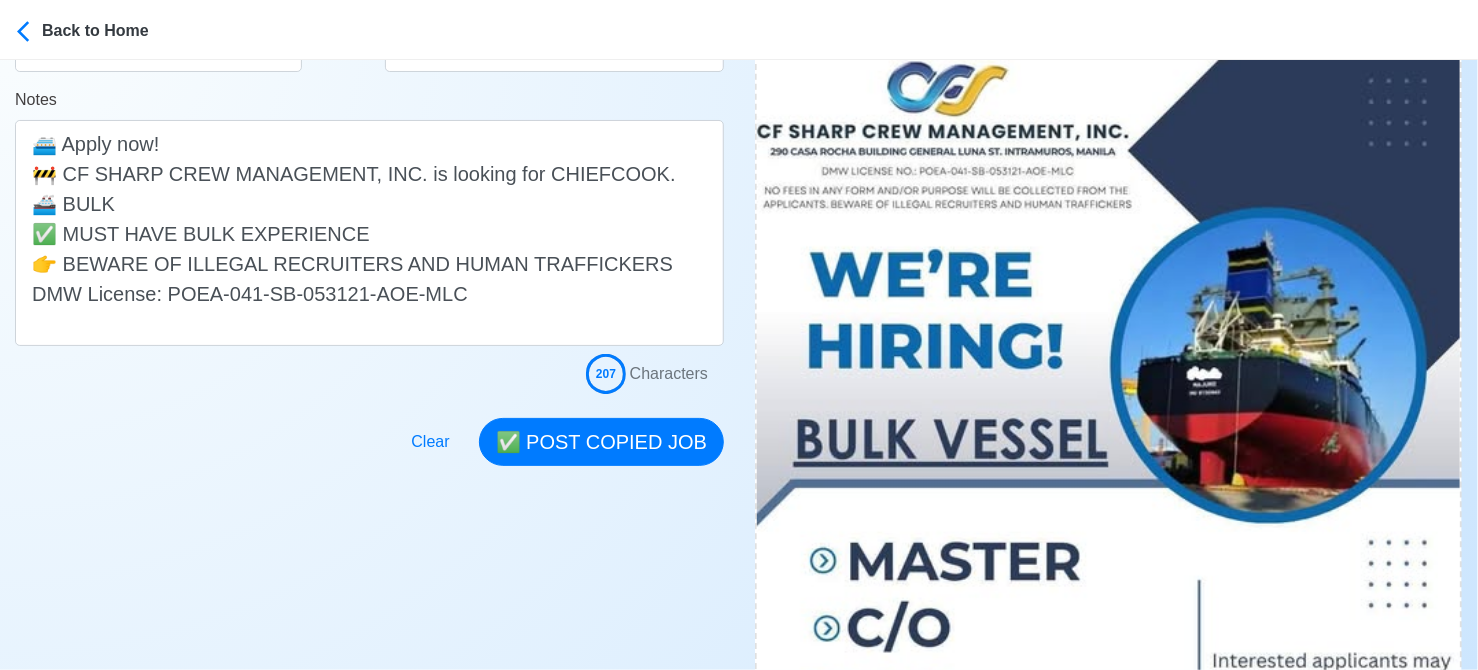 scroll, scrollTop: 500, scrollLeft: 0, axis: vertical 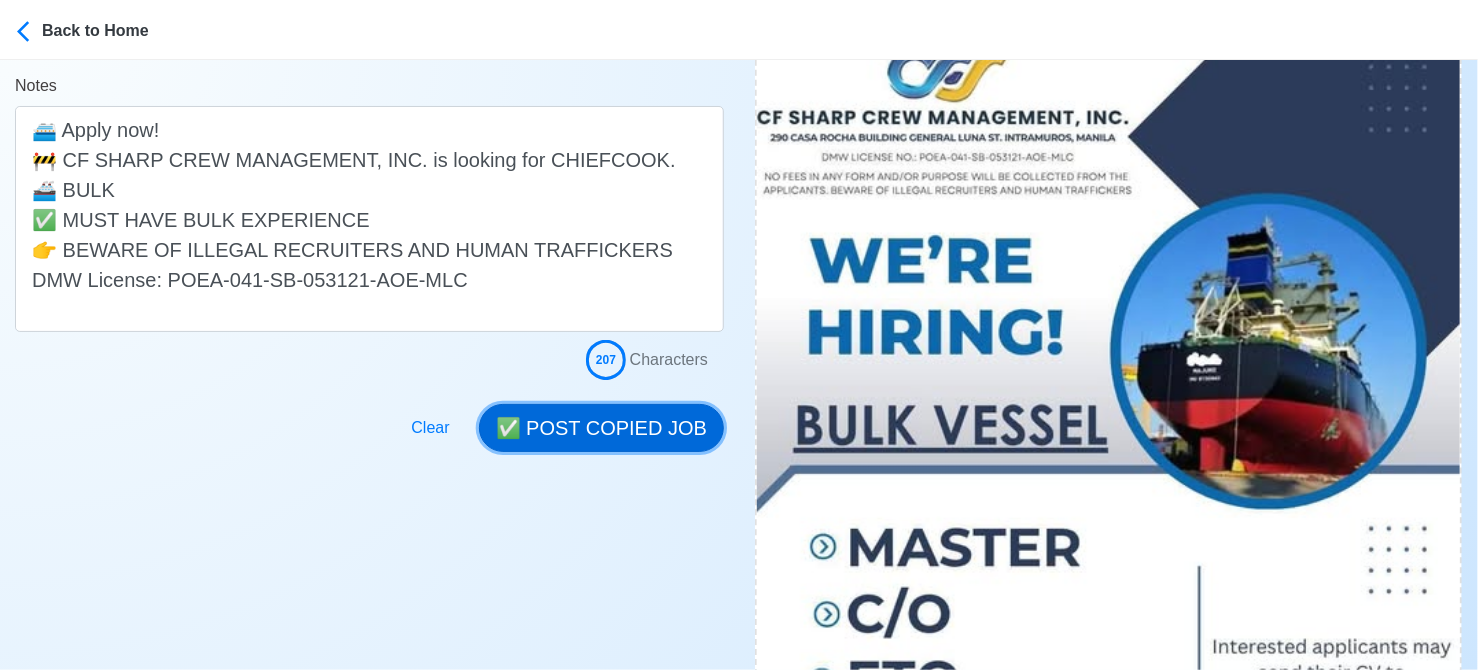 click on "✅ POST COPIED JOB" at bounding box center [601, 428] 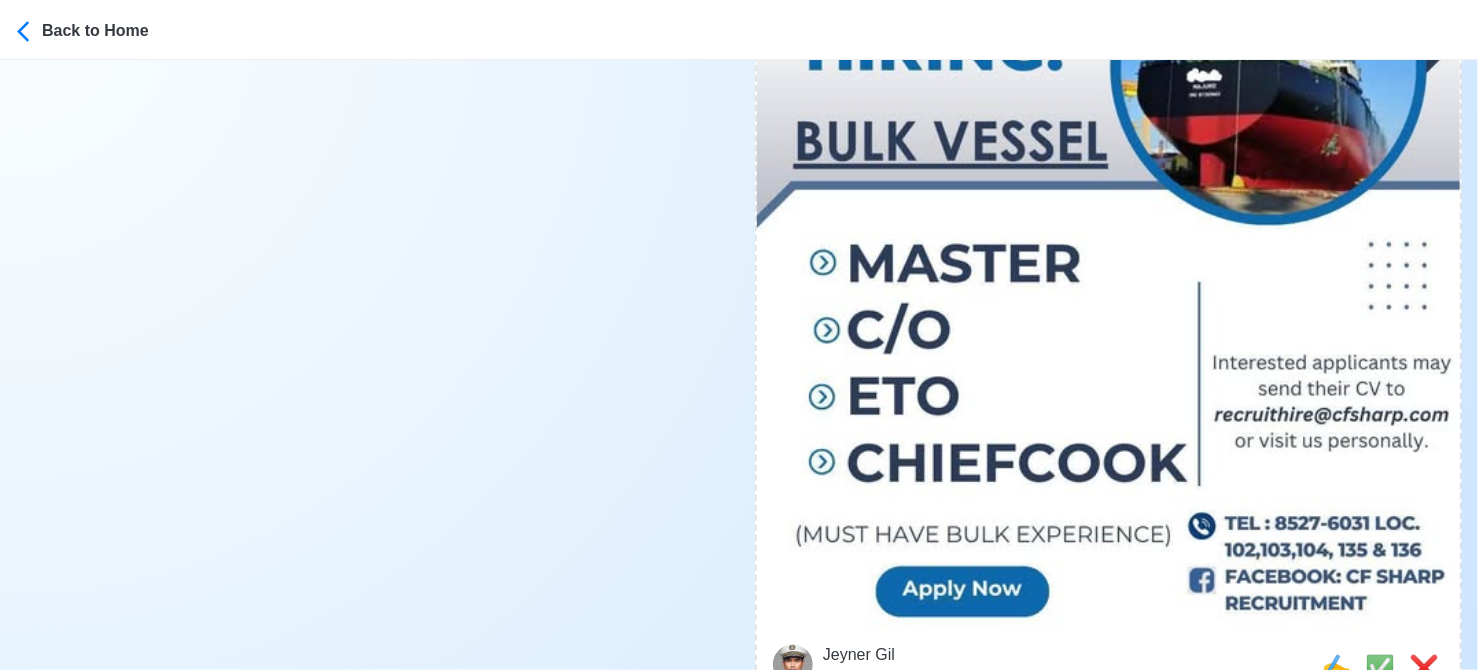 scroll, scrollTop: 1000, scrollLeft: 0, axis: vertical 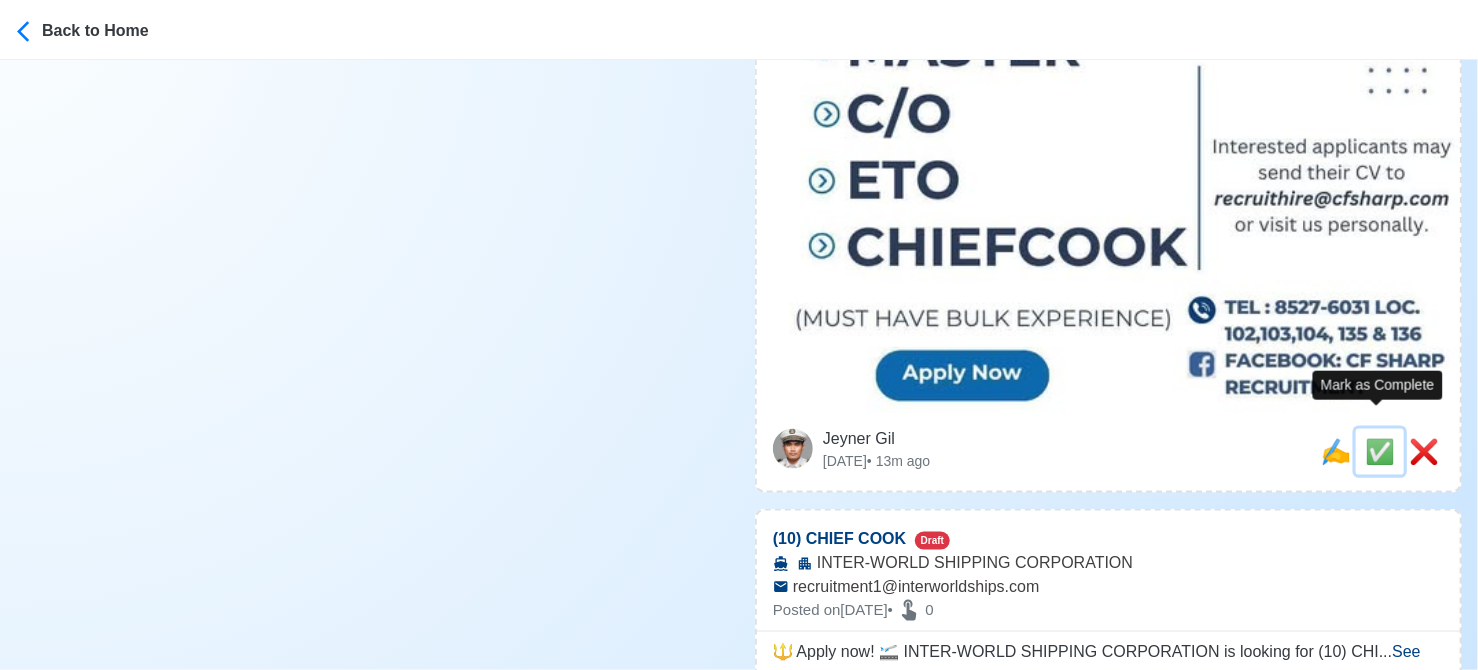 click on "✅" at bounding box center [1380, 451] 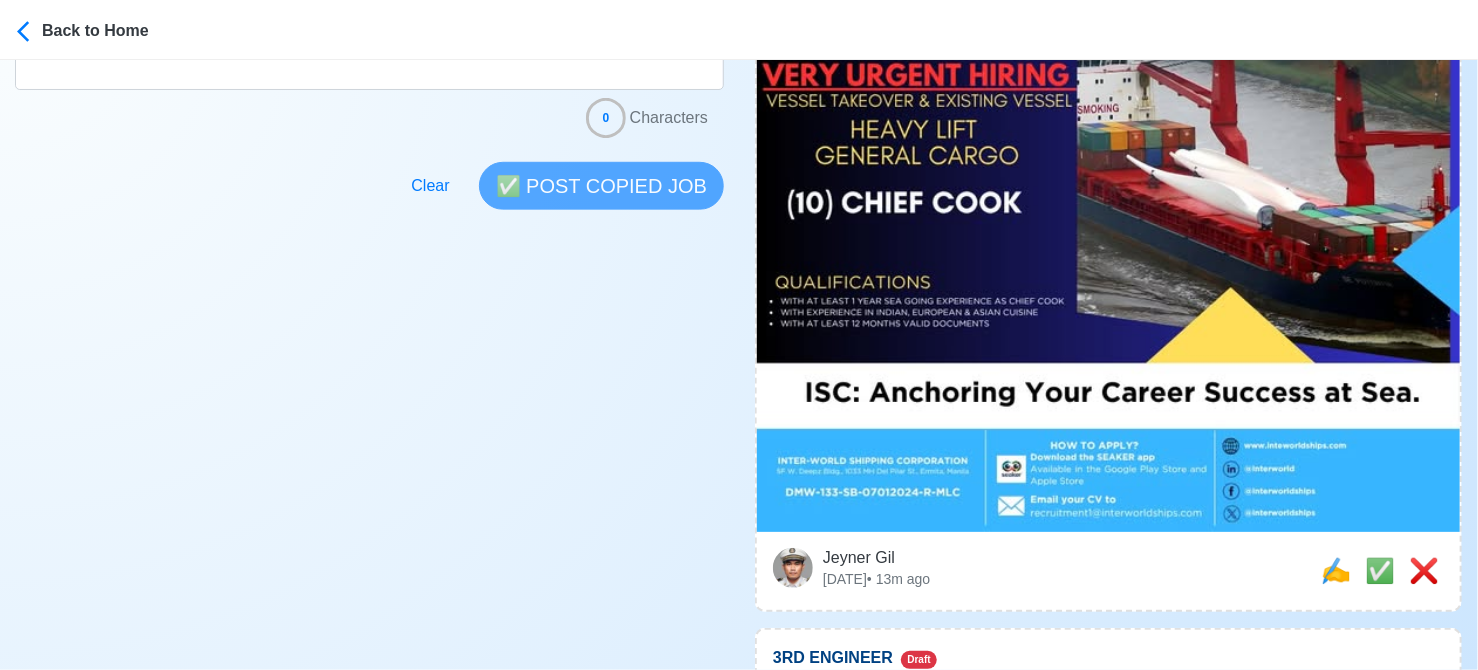 scroll, scrollTop: 700, scrollLeft: 0, axis: vertical 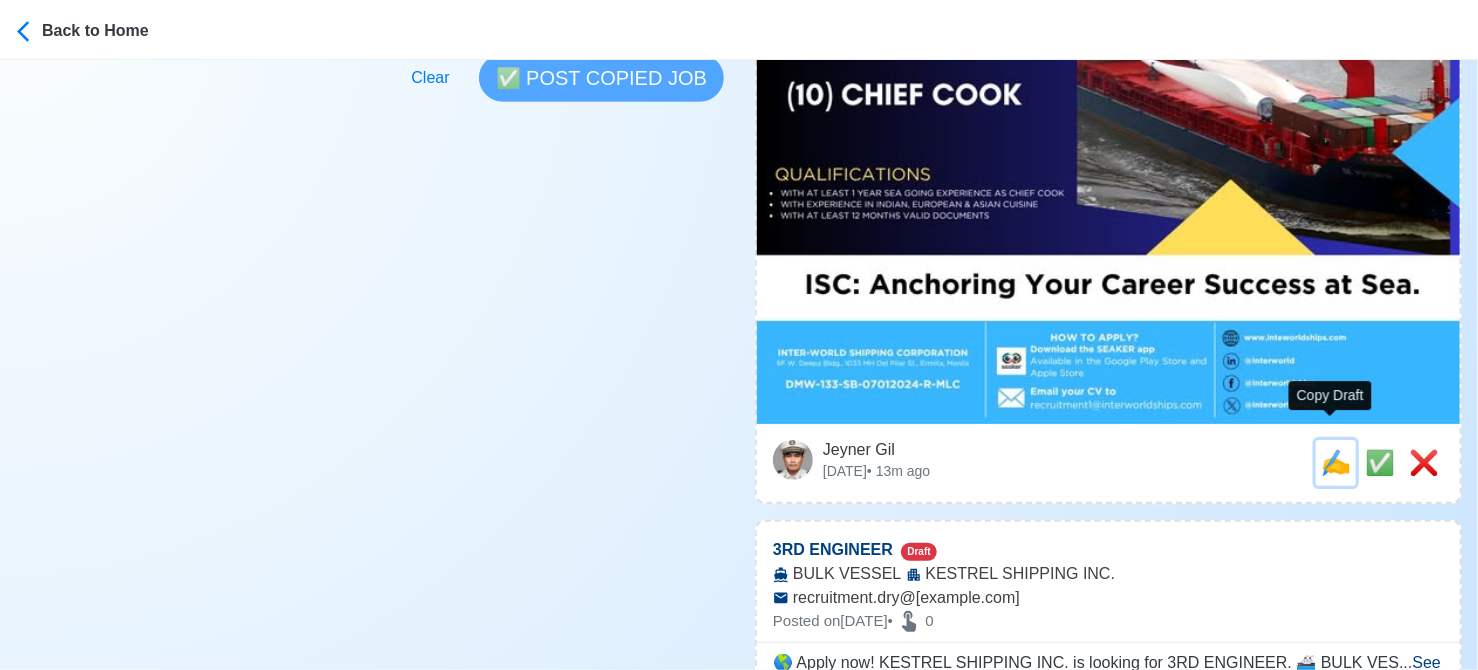 click on "✍️" at bounding box center (1336, 462) 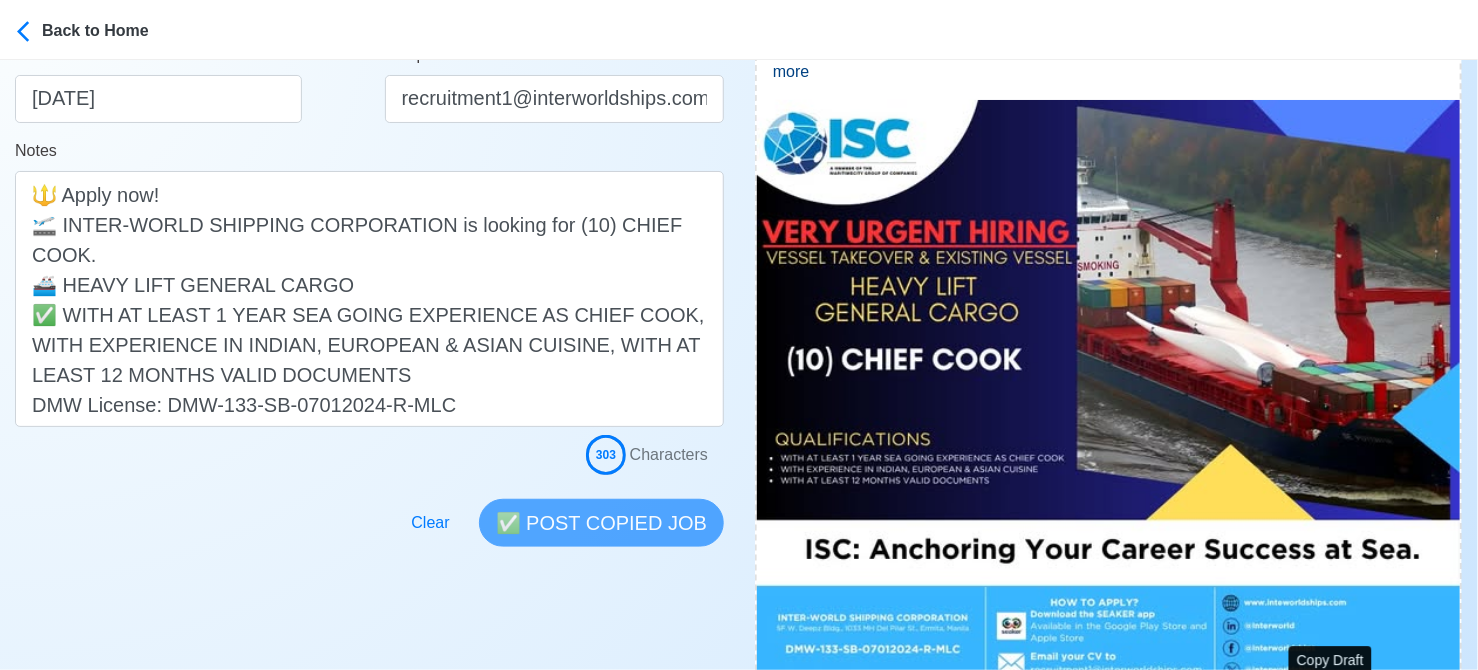 scroll, scrollTop: 500, scrollLeft: 0, axis: vertical 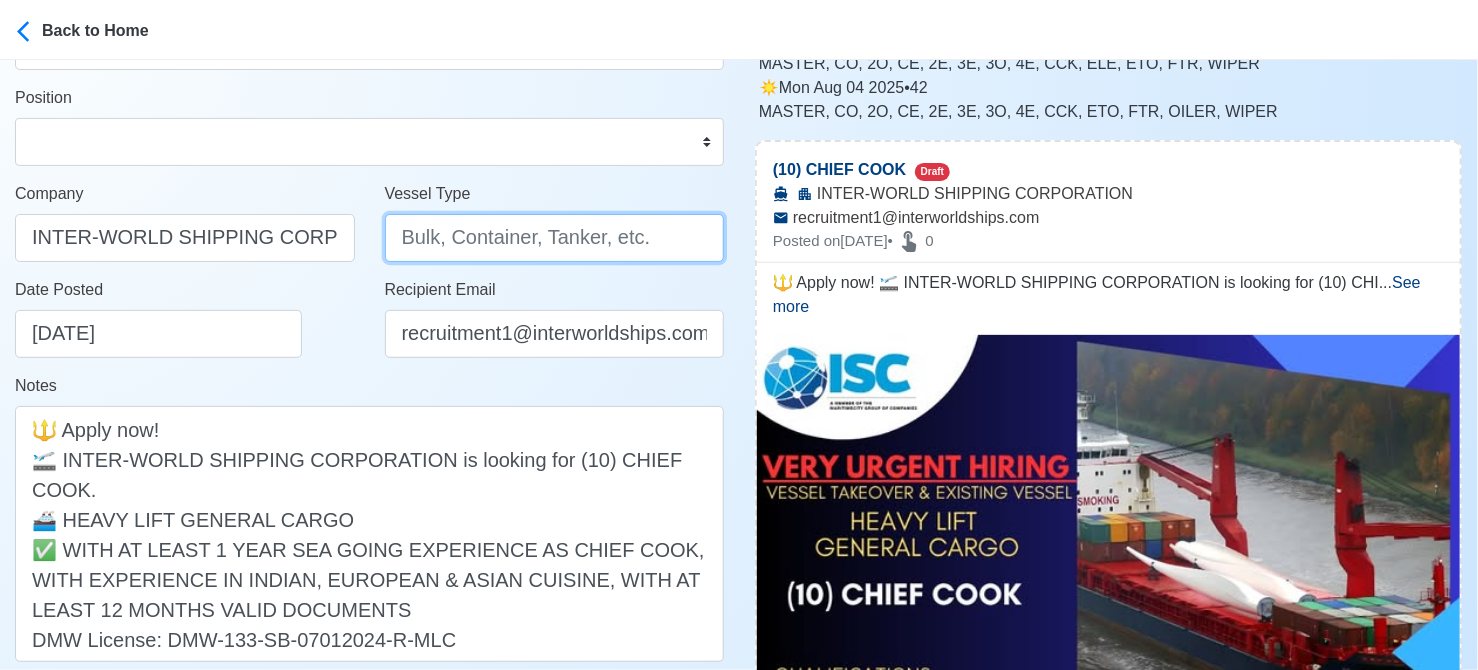 click on "Vessel Type" at bounding box center (555, 238) 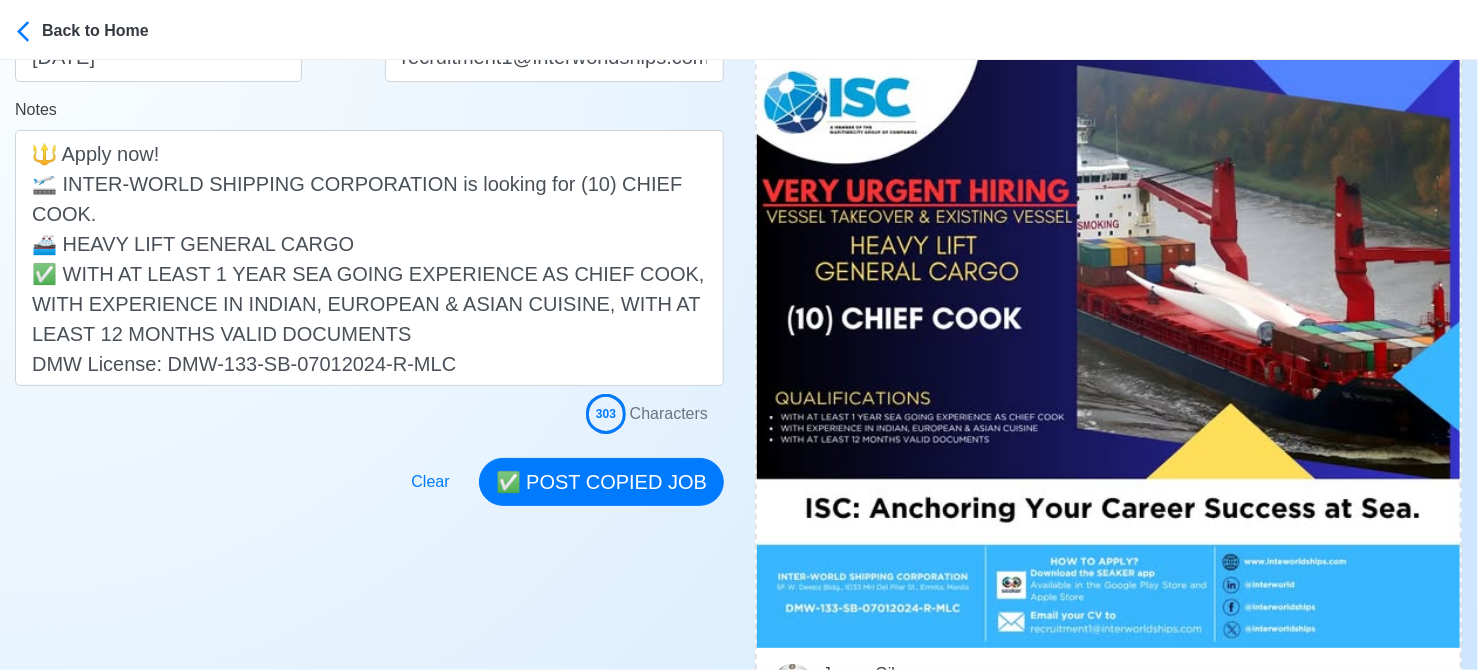 scroll, scrollTop: 500, scrollLeft: 0, axis: vertical 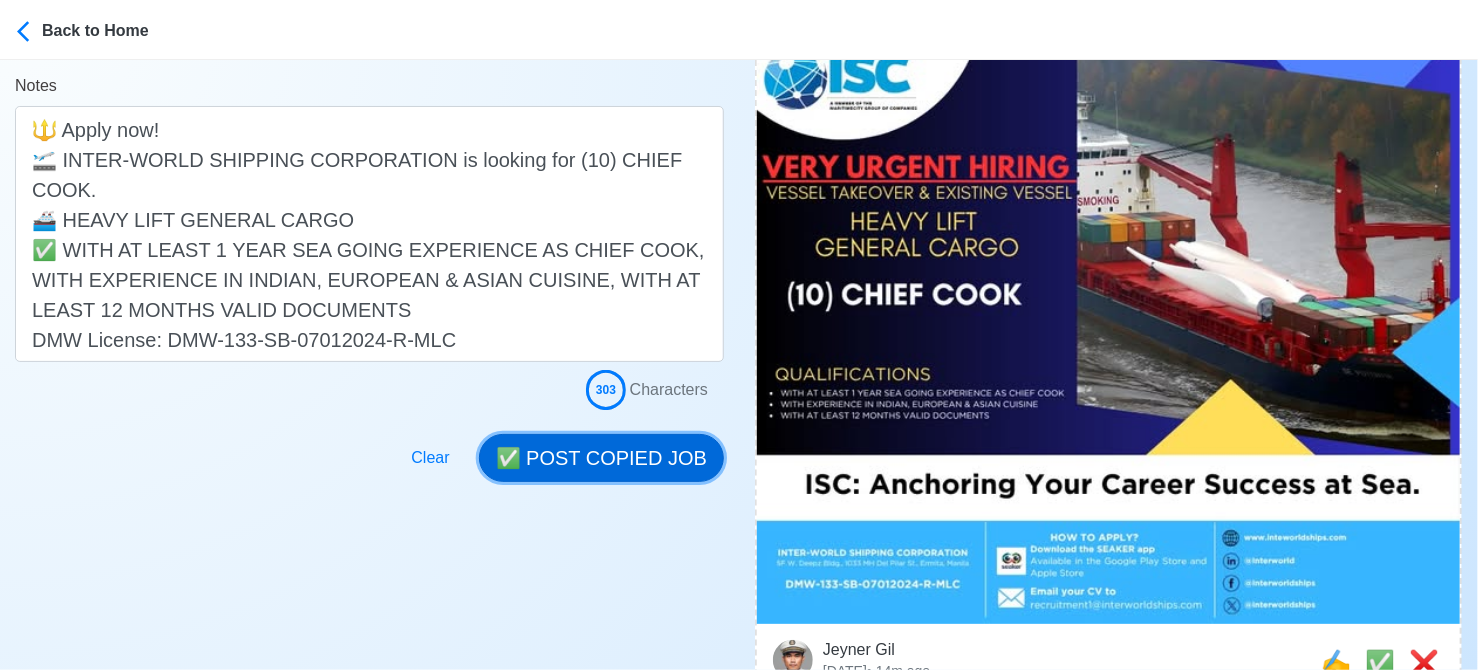 click on "✅ POST COPIED JOB" at bounding box center (601, 458) 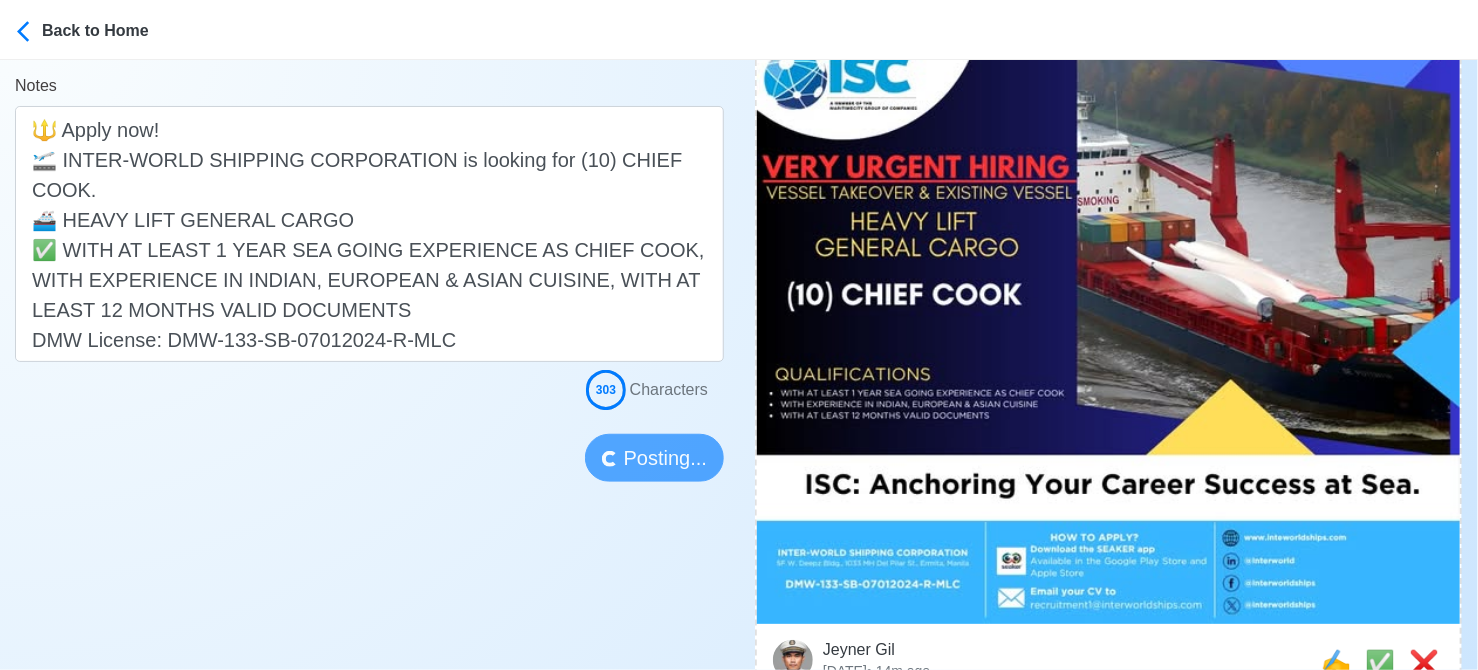 click on "Post Job   Jeyner Gil Job Post Header (10) CHIEF COOK Position Master Chief Officer 2nd Officer 3rd Officer Junior Officer Chief Engineer 2nd Engineer 3rd Engineer 4th Engineer Gas Engineer Junior Engineer 1st Assistant Engineer 2nd Assistant Engineer 3rd Assistant Engineer ETO/ETR Electrician Electrical Engineer Oiler Fitter Welder Chief Cook Chef Cook Messman Wiper Rigger Ordinary Seaman Able Seaman Motorman Pumpman Bosun Cadet Reefer Mechanic Operator Repairman Painter Steward Waiter Others Company INTER-WORLD SHIPPING CORPORATION Vessel Type GENERAL CARGO Date Posted       08/06/2025 Recipient Email recruitment1@interworldships.com Notes 🔱 Apply now!
🛫 INTER-WORLD SHIPPING CORPORATION is looking for (10) CHIEF COOK.
🚢 HEAVY LIFT GENERAL CARGO
✅ WITH AT LEAST 1 YEAR SEA GOING EXPERIENCE AS CHIEF COOK, WITH EXPERIENCE IN INDIAN, EUROPEAN & ASIAN CUISINE, WITH AT LEAST 12 MONTHS VALID DOCUMENTS
DMW License: DMW-133-SB-07012024-R-MLC
303 Characters   Posting..." at bounding box center (369, 21) 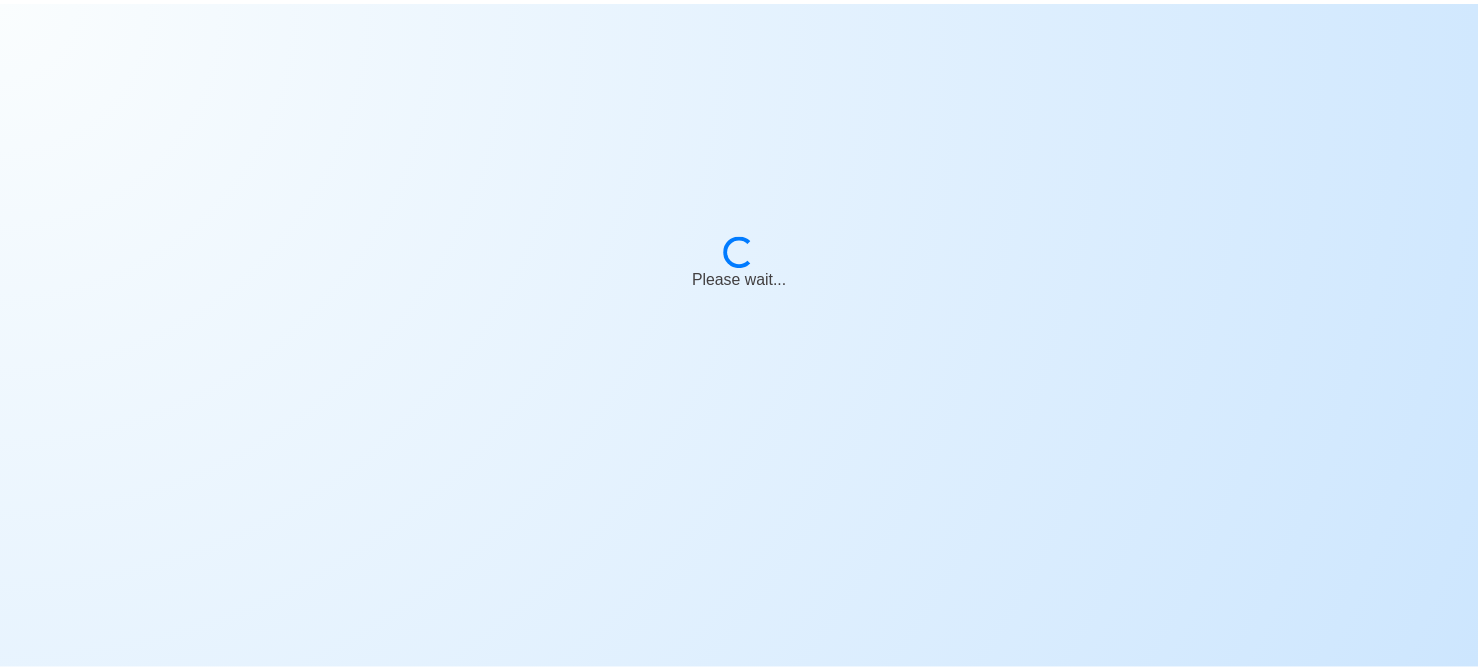 scroll, scrollTop: 0, scrollLeft: 0, axis: both 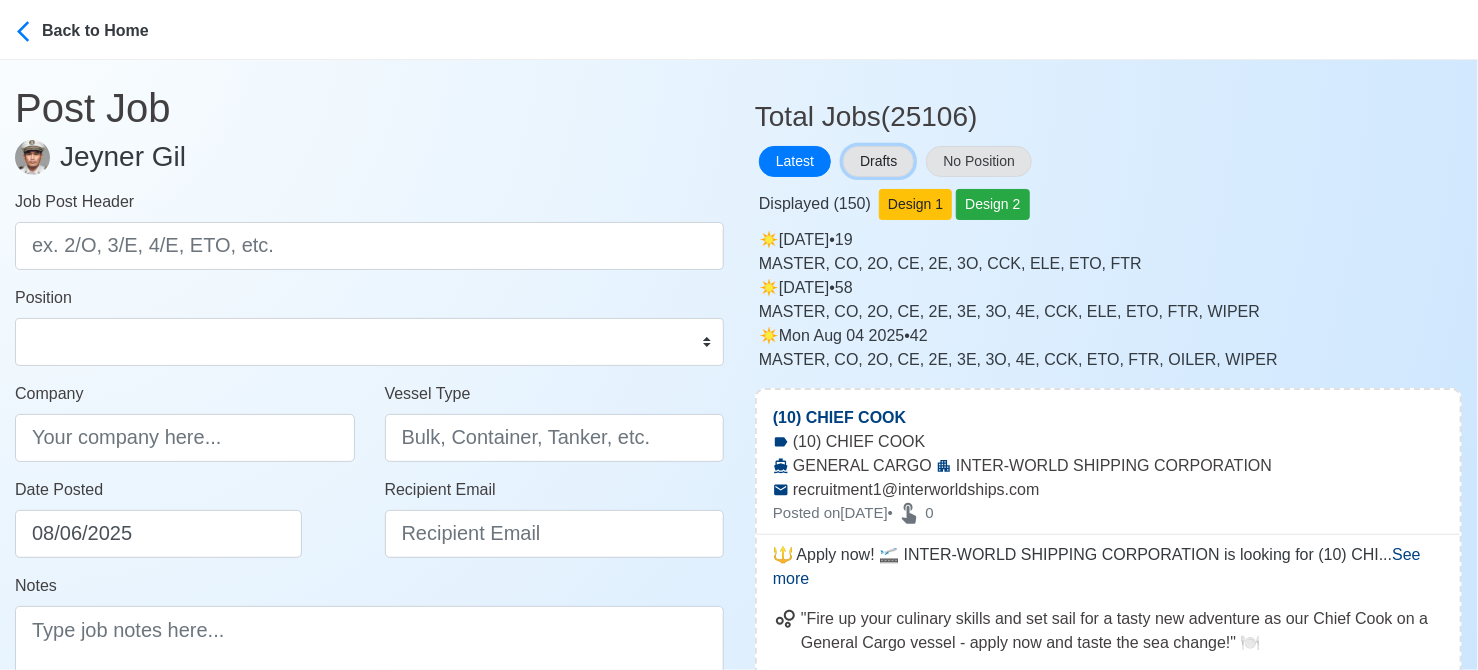 click on "Drafts" at bounding box center [878, 161] 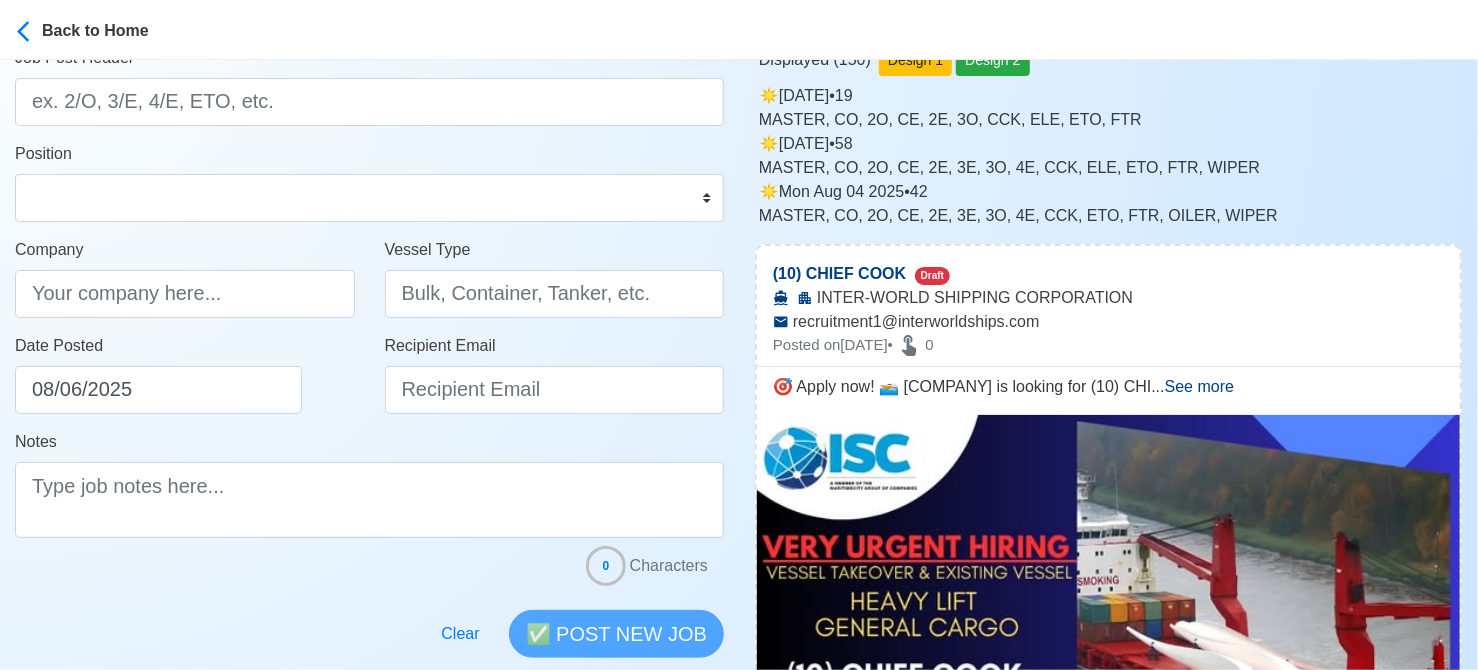 scroll, scrollTop: 0, scrollLeft: 0, axis: both 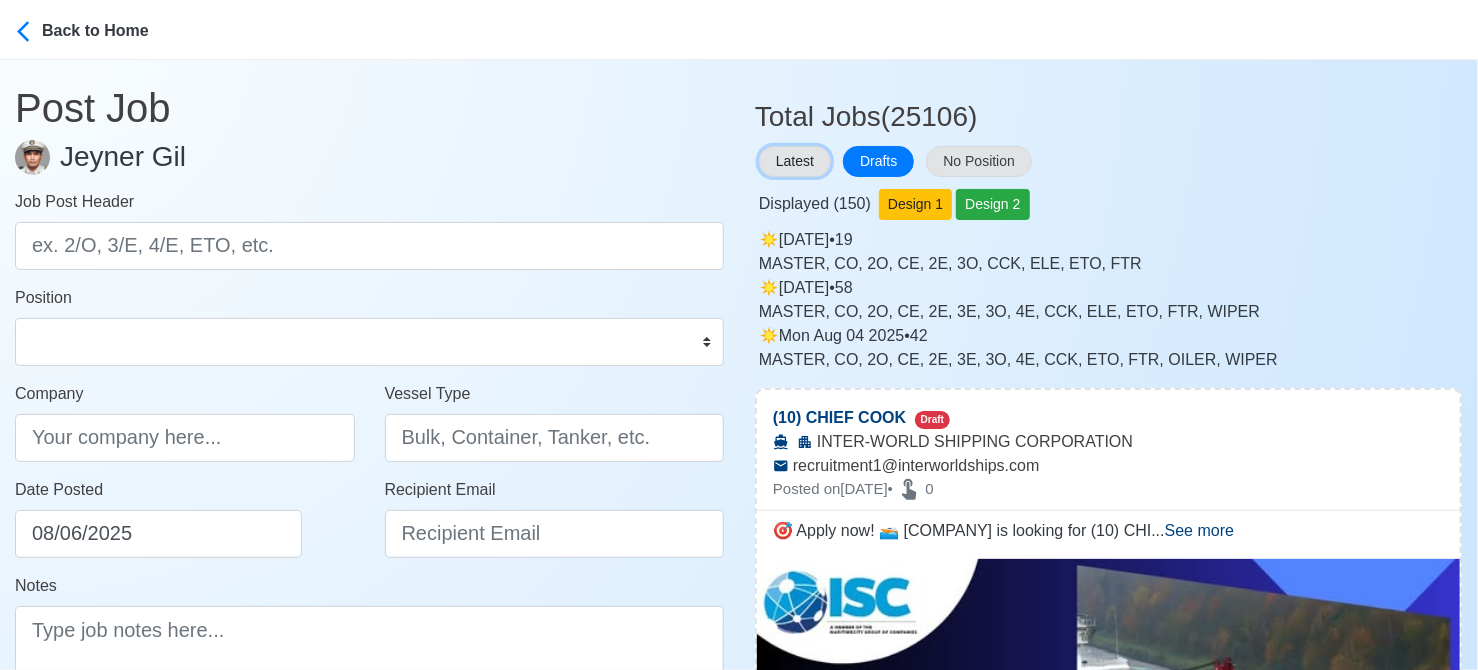 click on "Latest" at bounding box center [795, 161] 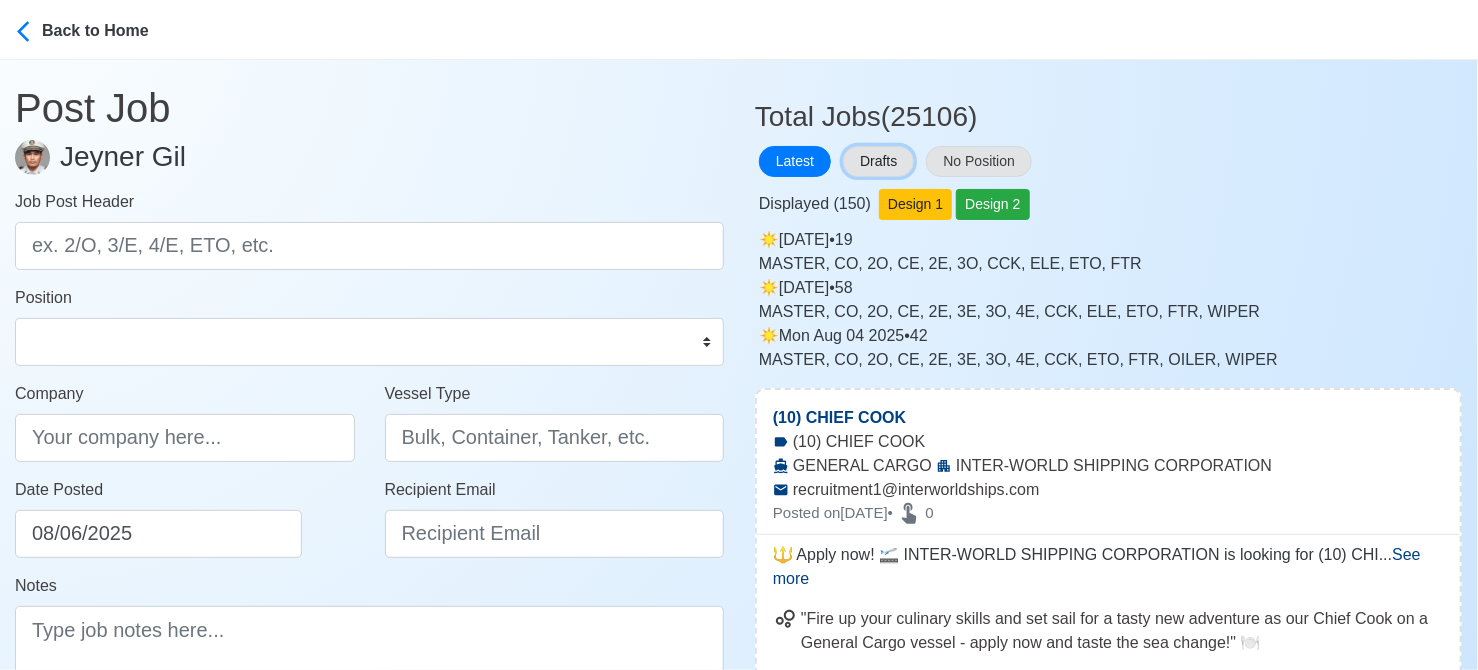 click on "Drafts" at bounding box center (878, 161) 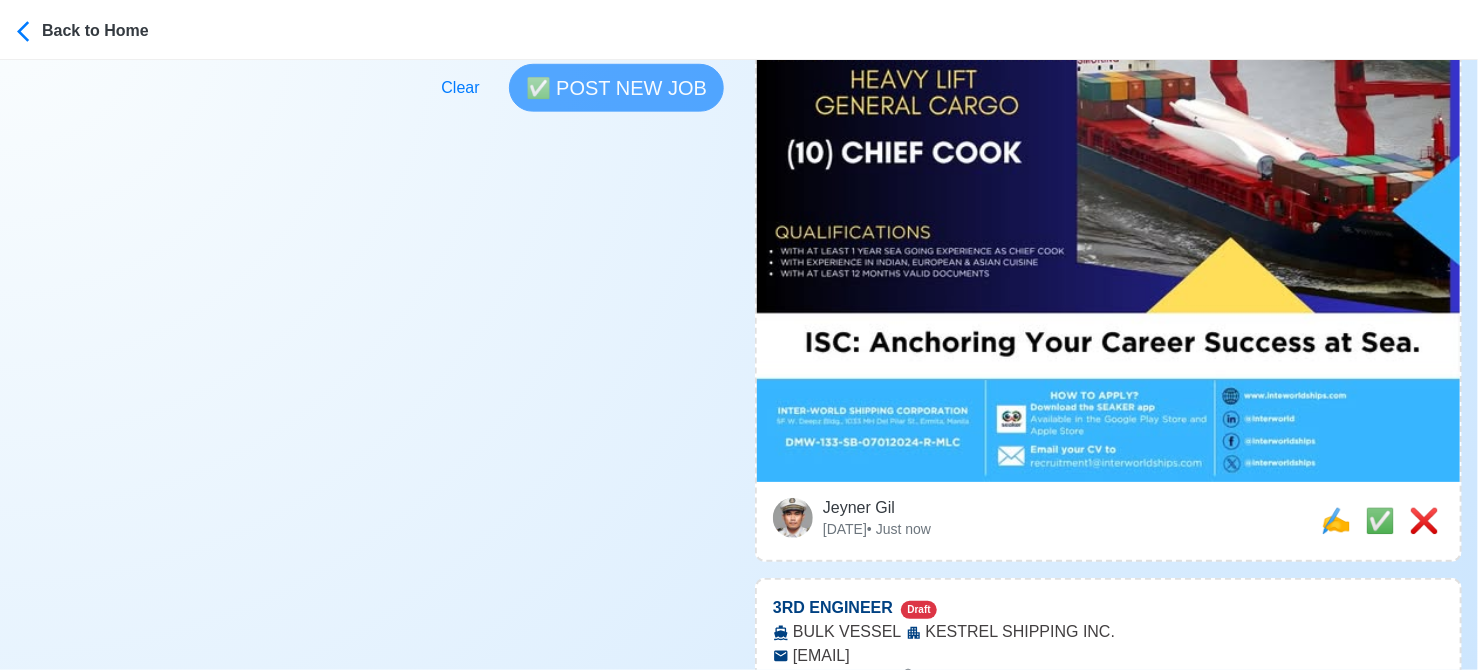 scroll, scrollTop: 700, scrollLeft: 0, axis: vertical 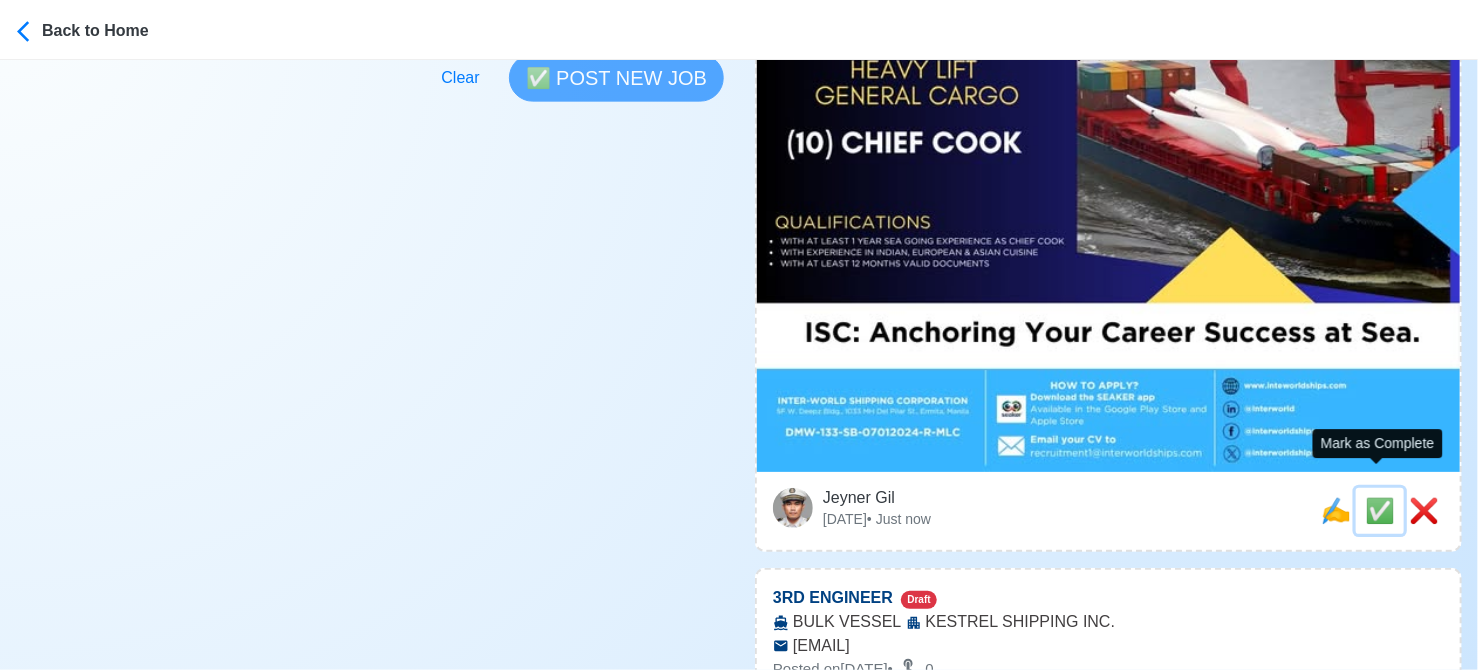 click on "✅" at bounding box center [1380, 510] 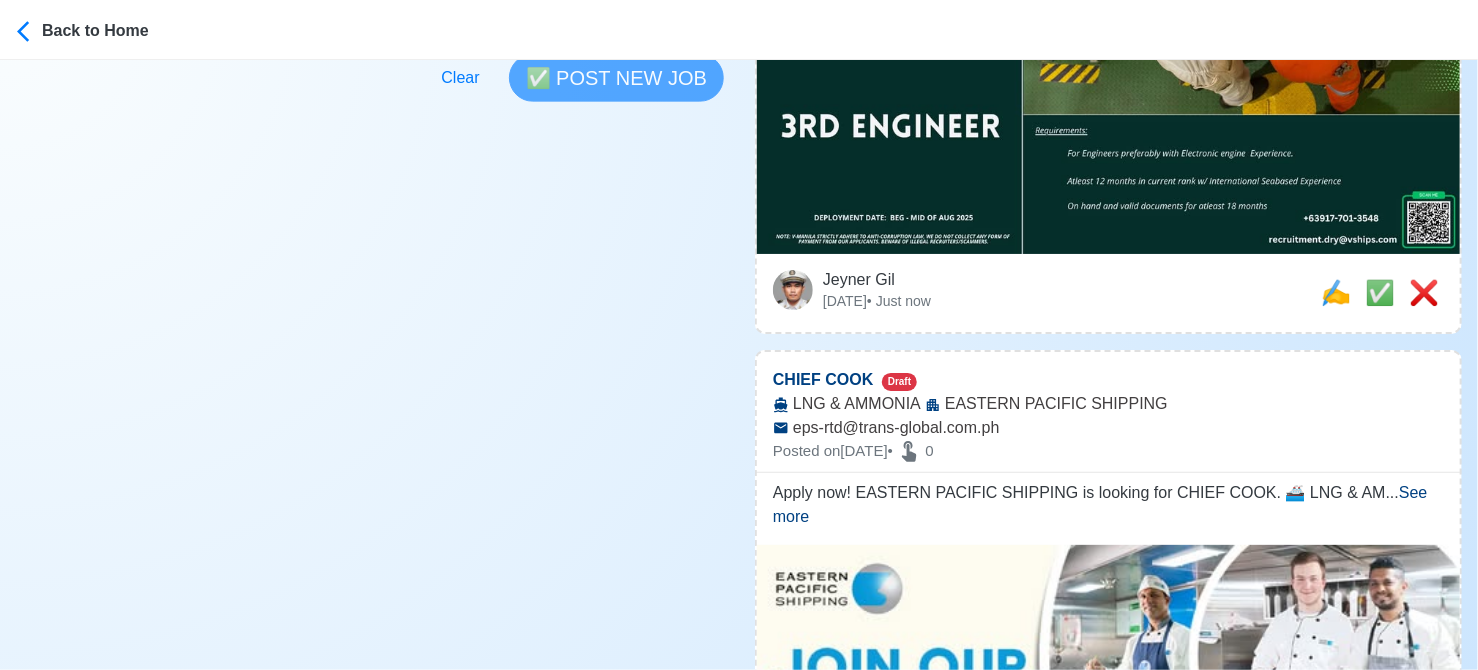 click on "Post Job   Jeyner Gil Job Post Header Position Master Chief Officer 2nd Officer 3rd Officer Junior Officer Chief Engineer 2nd Engineer 3rd Engineer 4th Engineer Gas Engineer Junior Engineer 1st Assistant Engineer 2nd Assistant Engineer 3rd Assistant Engineer ETO/ETR Electrician Electrical Engineer Oiler Fitter Welder Chief Cook Chef Cook Messman Wiper Rigger Ordinary Seaman Able Seaman Motorman Pumpman Bosun Cadet Reefer Mechanic Operator Repairman Painter Steward Waiter Others Company Vessel Type Date Posted       08/06/2025 Recipient Email Notes 0 Characters Clear ✅ POST NEW JOB" at bounding box center [369, 73061] 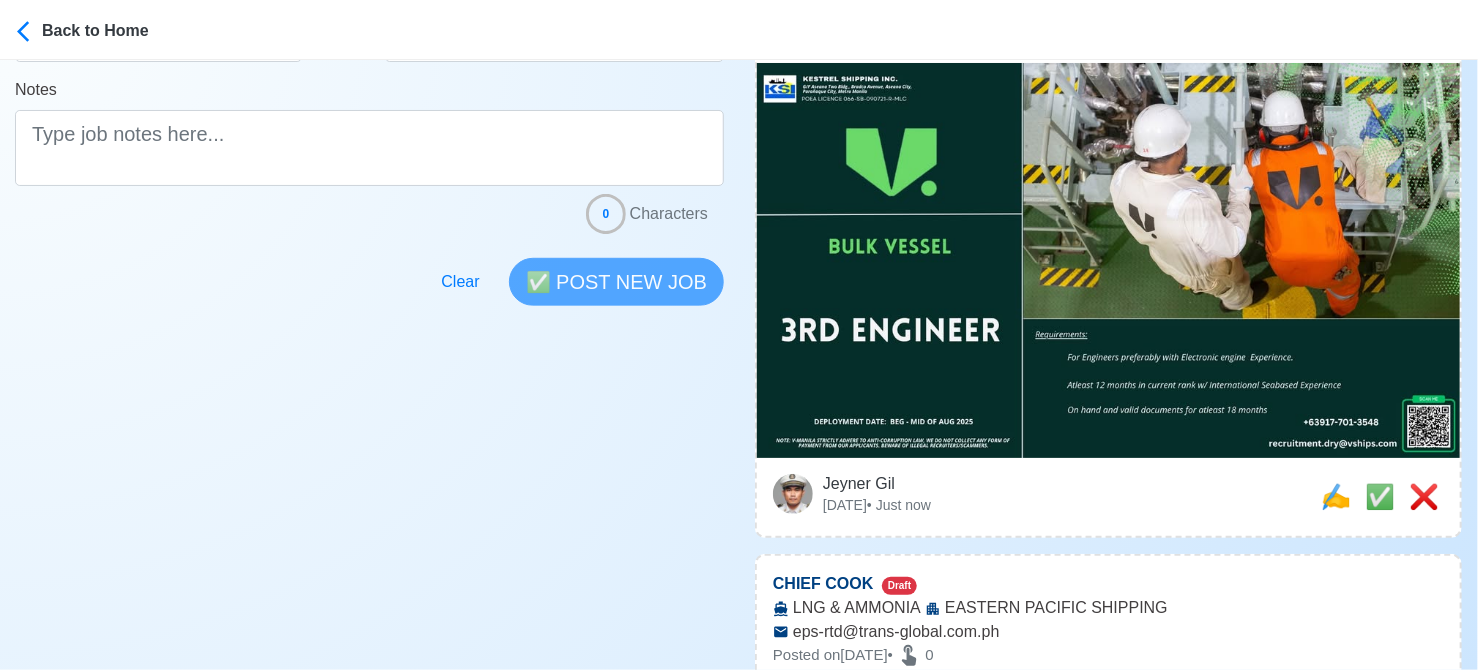 scroll, scrollTop: 700, scrollLeft: 0, axis: vertical 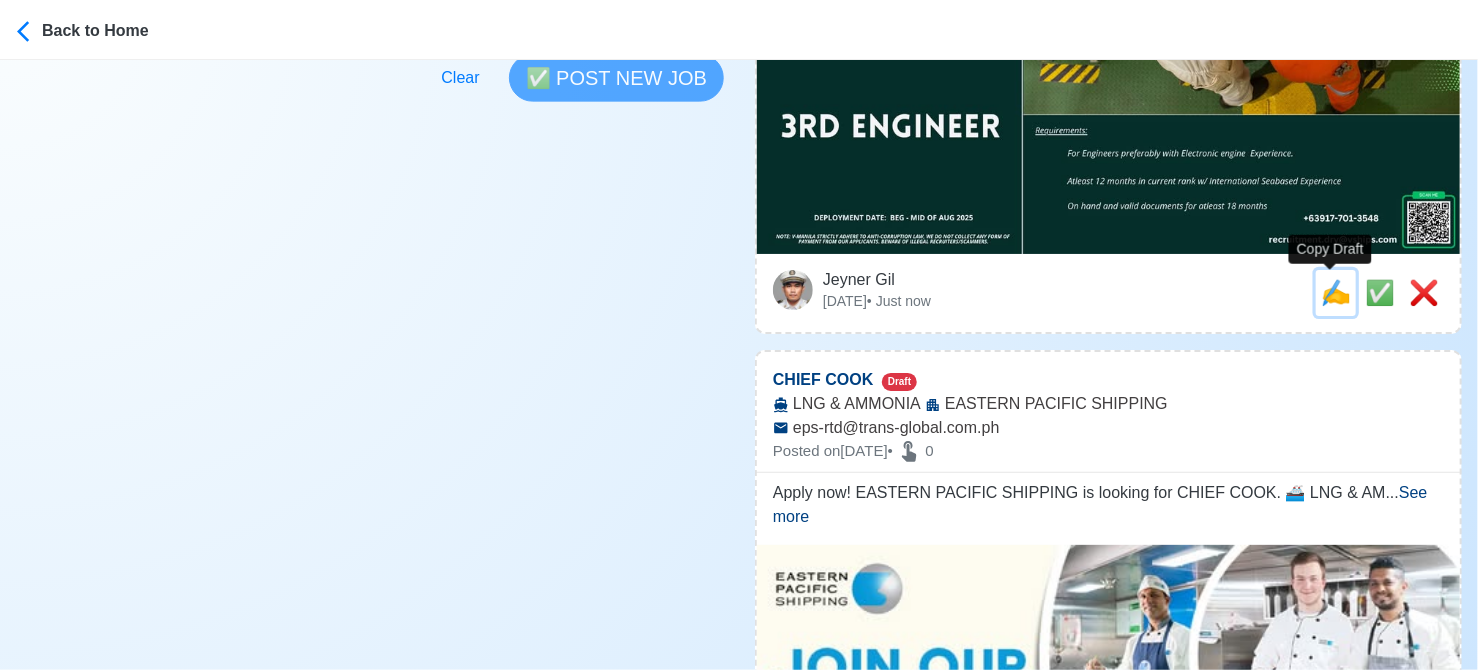 click on "✍️" at bounding box center (1336, 292) 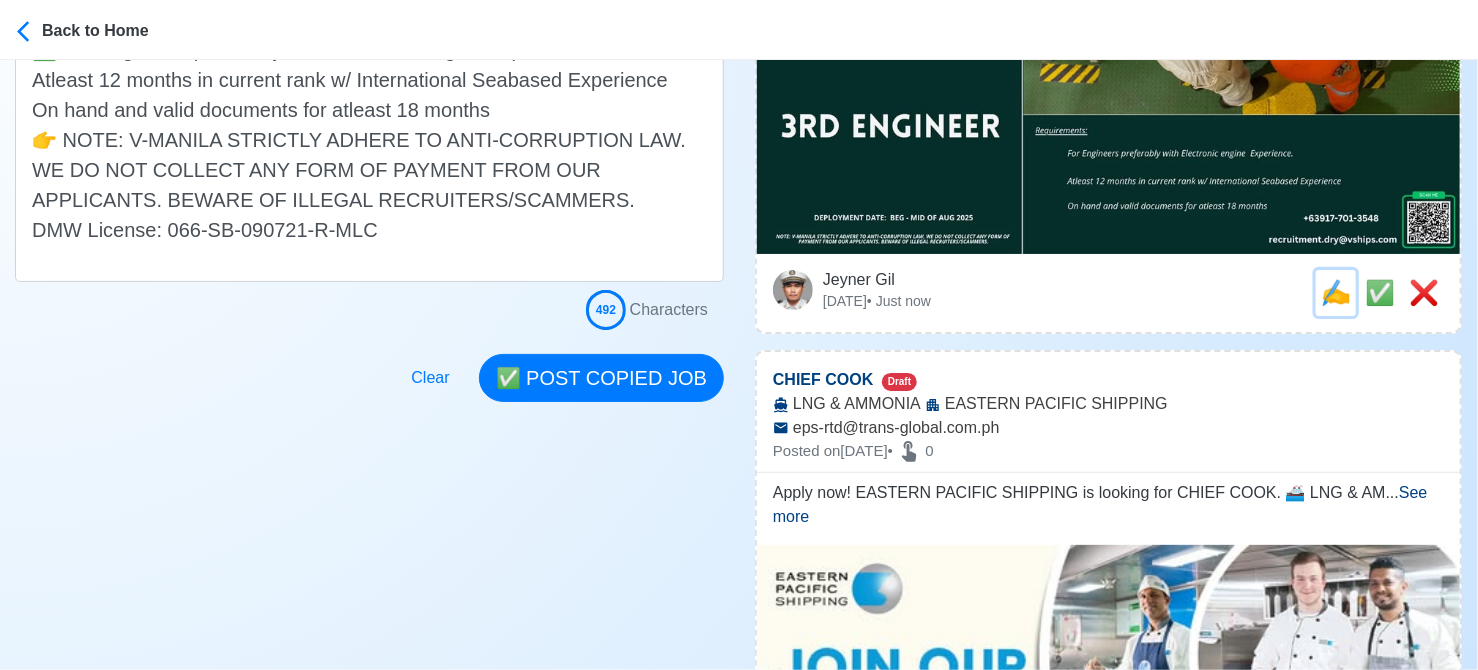 scroll, scrollTop: 0, scrollLeft: 0, axis: both 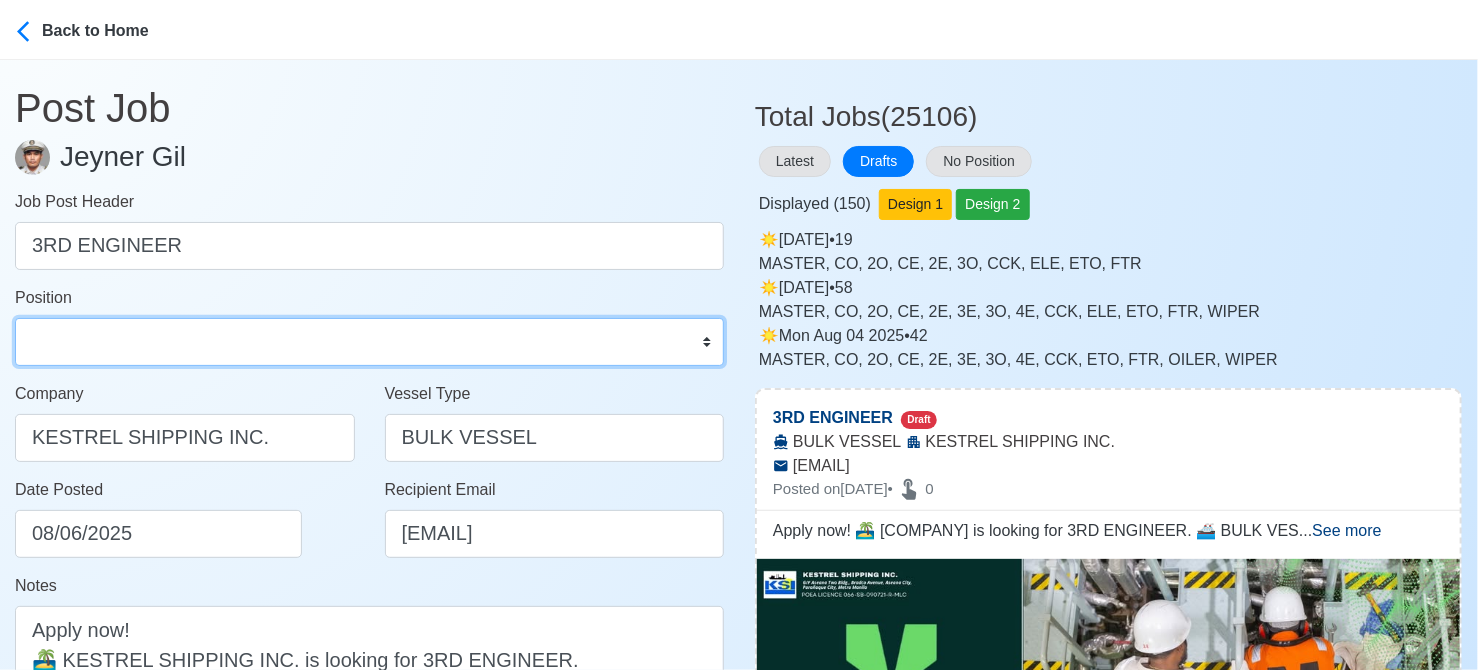 click on "Master Chief Officer 2nd Officer 3rd Officer Junior Officer Chief Engineer 2nd Engineer 3rd Engineer 4th Engineer Gas Engineer Junior Engineer 1st Assistant Engineer 2nd Assistant Engineer 3rd Assistant Engineer ETO/ETR Electrician Electrical Engineer Oiler Fitter Welder Chief Cook Chef Cook Messman Wiper Rigger Ordinary Seaman Able Seaman Motorman Pumpman Bosun Cadet Reefer Mechanic Operator Repairman Painter Steward Waiter Others" at bounding box center (369, 342) 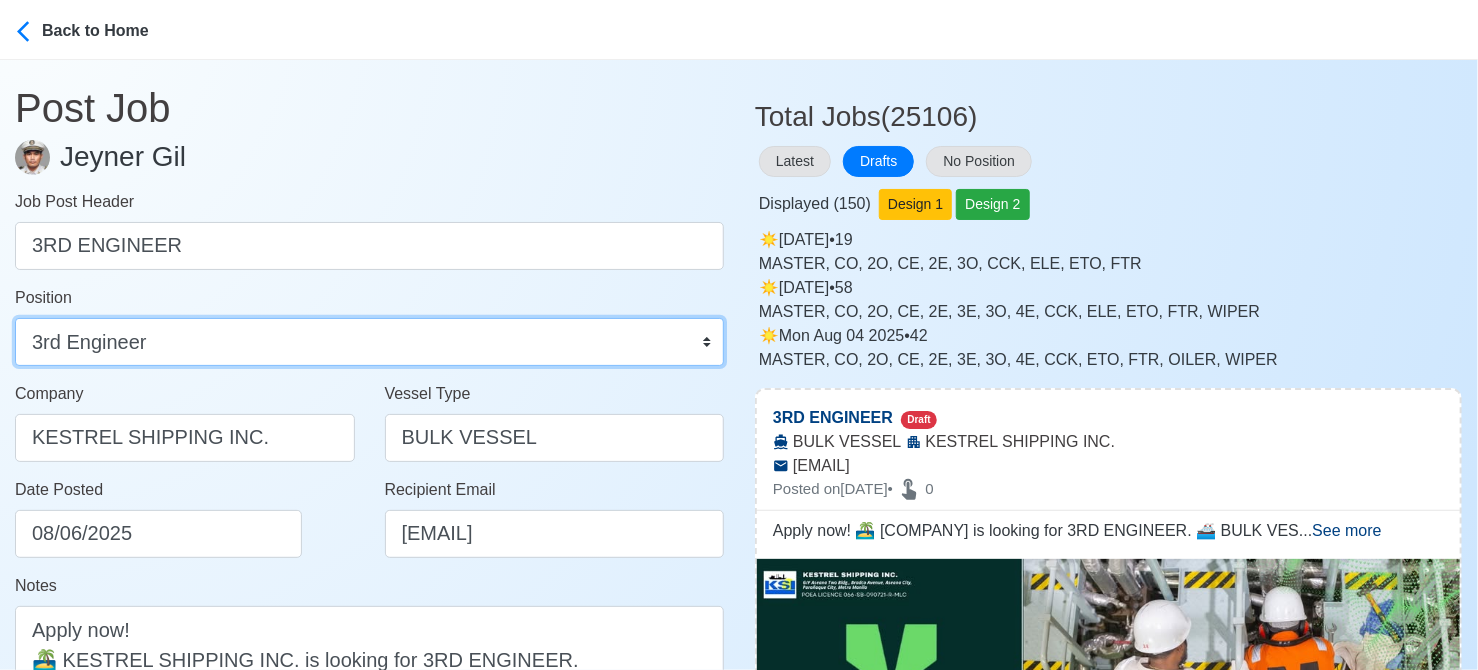 click on "Master Chief Officer 2nd Officer 3rd Officer Junior Officer Chief Engineer 2nd Engineer 3rd Engineer 4th Engineer Gas Engineer Junior Engineer 1st Assistant Engineer 2nd Assistant Engineer 3rd Assistant Engineer ETO/ETR Electrician Electrical Engineer Oiler Fitter Welder Chief Cook Chef Cook Messman Wiper Rigger Ordinary Seaman Able Seaman Motorman Pumpman Bosun Cadet Reefer Mechanic Operator Repairman Painter Steward Waiter Others" at bounding box center [369, 342] 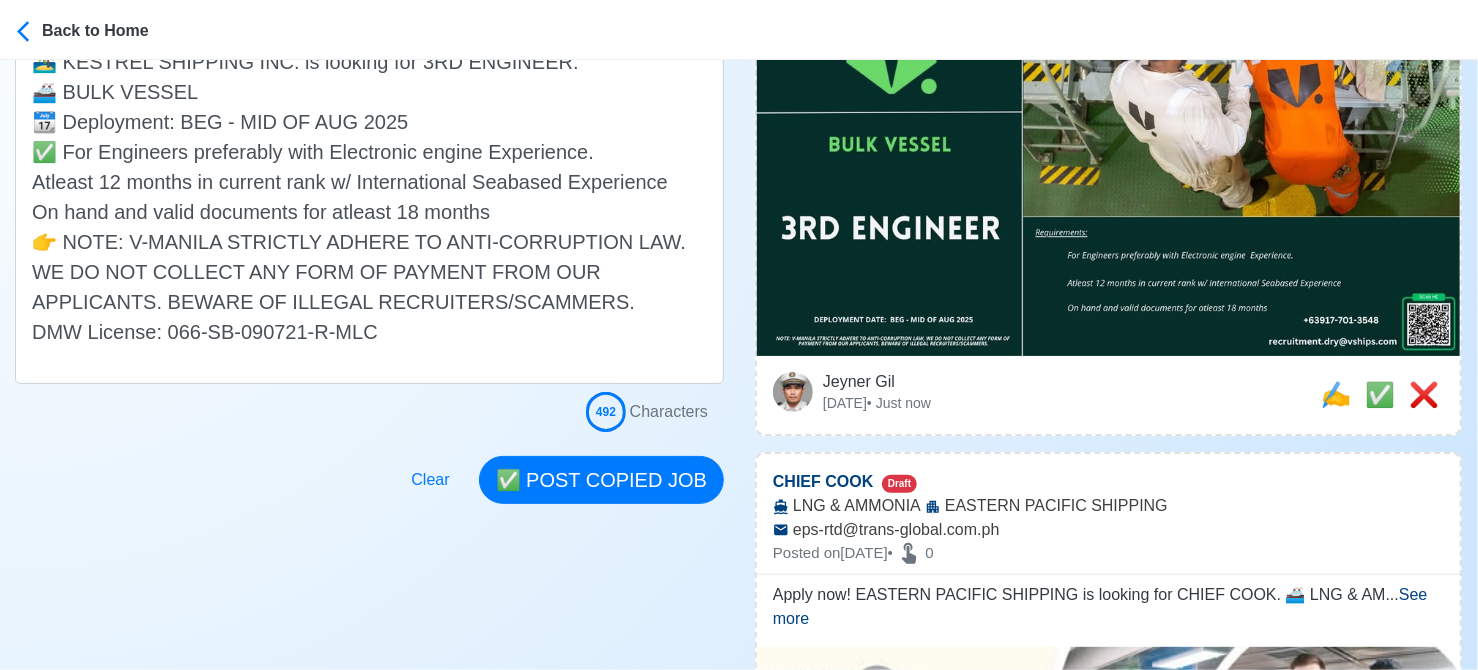 scroll, scrollTop: 700, scrollLeft: 0, axis: vertical 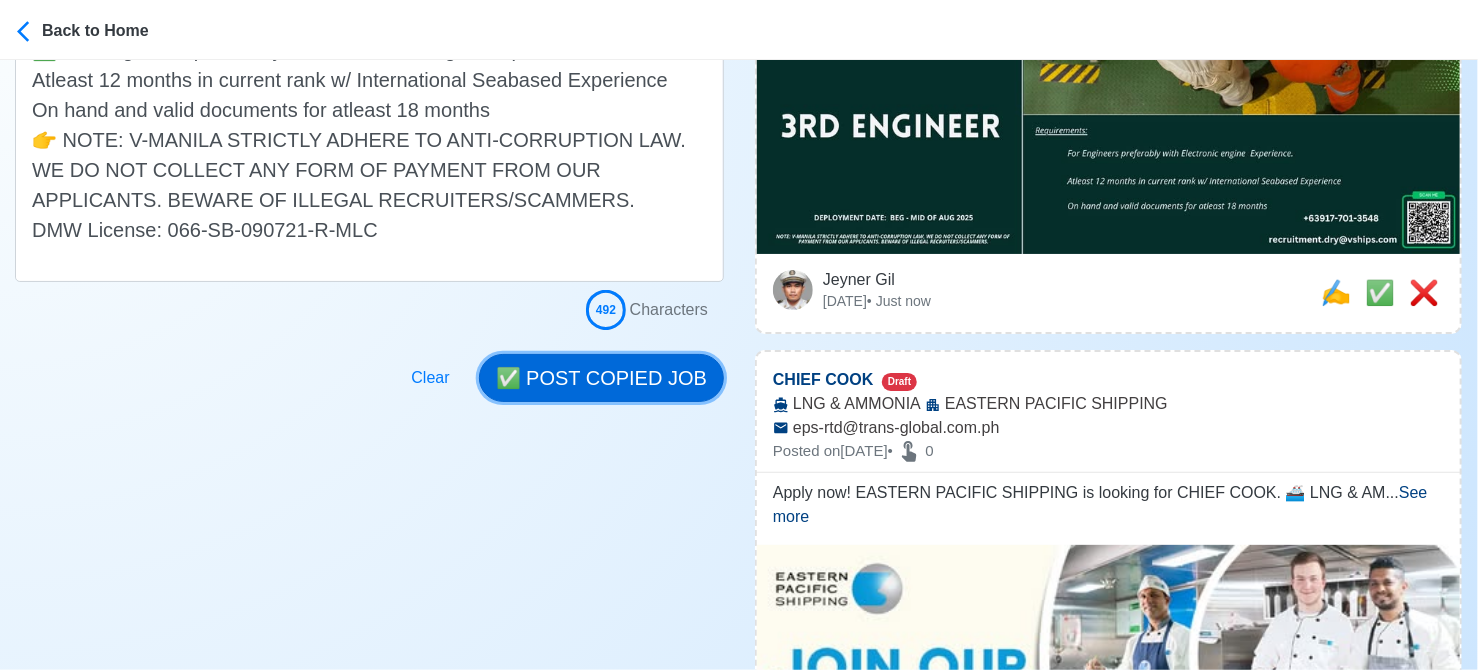 click on "✅ POST COPIED JOB" at bounding box center [601, 378] 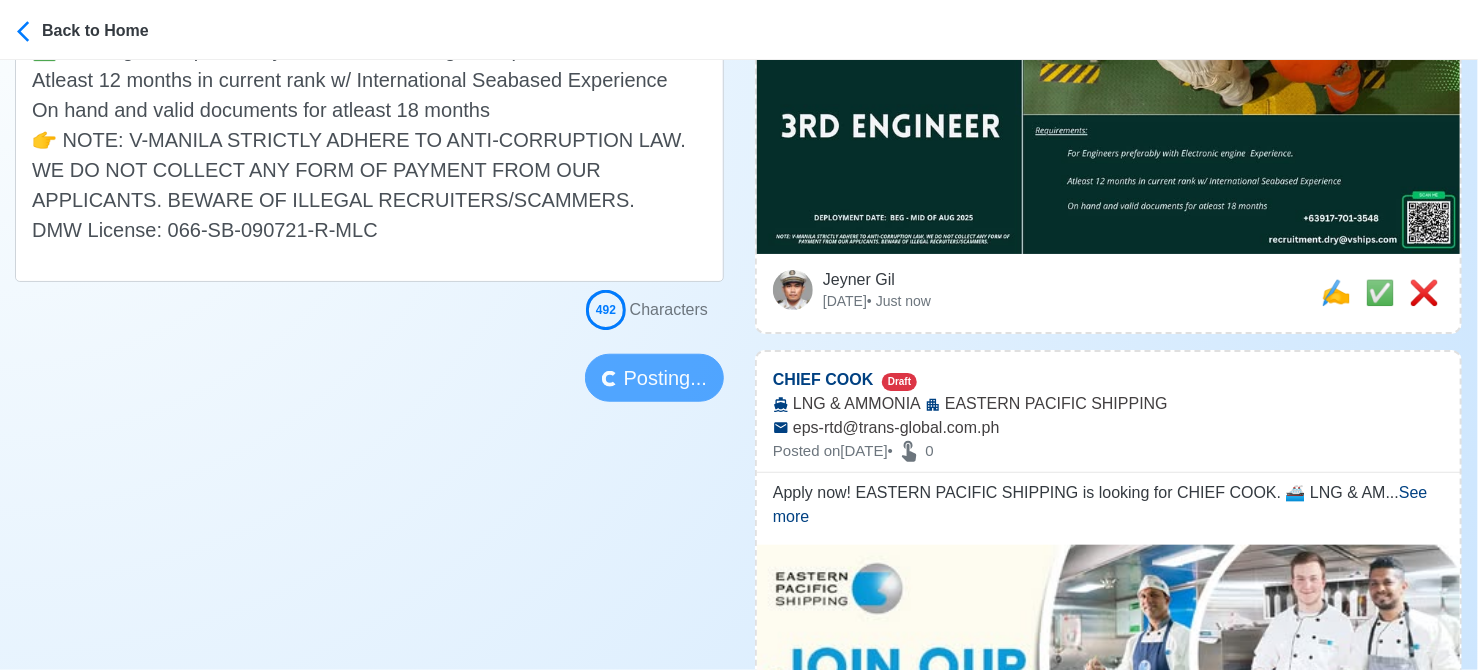 click on "Post Job   Jeyner Gil Job Post Header 3RD ENGINEER Position Master Chief Officer 2nd Officer 3rd Officer Junior Officer Chief Engineer 2nd Engineer 3rd Engineer 4th Engineer Gas Engineer Junior Engineer 1st Assistant Engineer 2nd Assistant Engineer 3rd Assistant Engineer ETO/ETR Electrician Electrical Engineer Oiler Fitter Welder Chief Cook Chef Cook Messman Wiper Rigger Ordinary Seaman Able Seaman Motorman Pumpman Bosun Cadet Reefer Mechanic Operator Repairman Painter Steward Waiter Others Company KESTREL SHIPPING INC. Vessel Type BULK VESSEL Date Posted       08/06/2025 Recipient Email recruitment.dry@vships.com Notes 492 Characters   Posting..." at bounding box center [369, 73061] 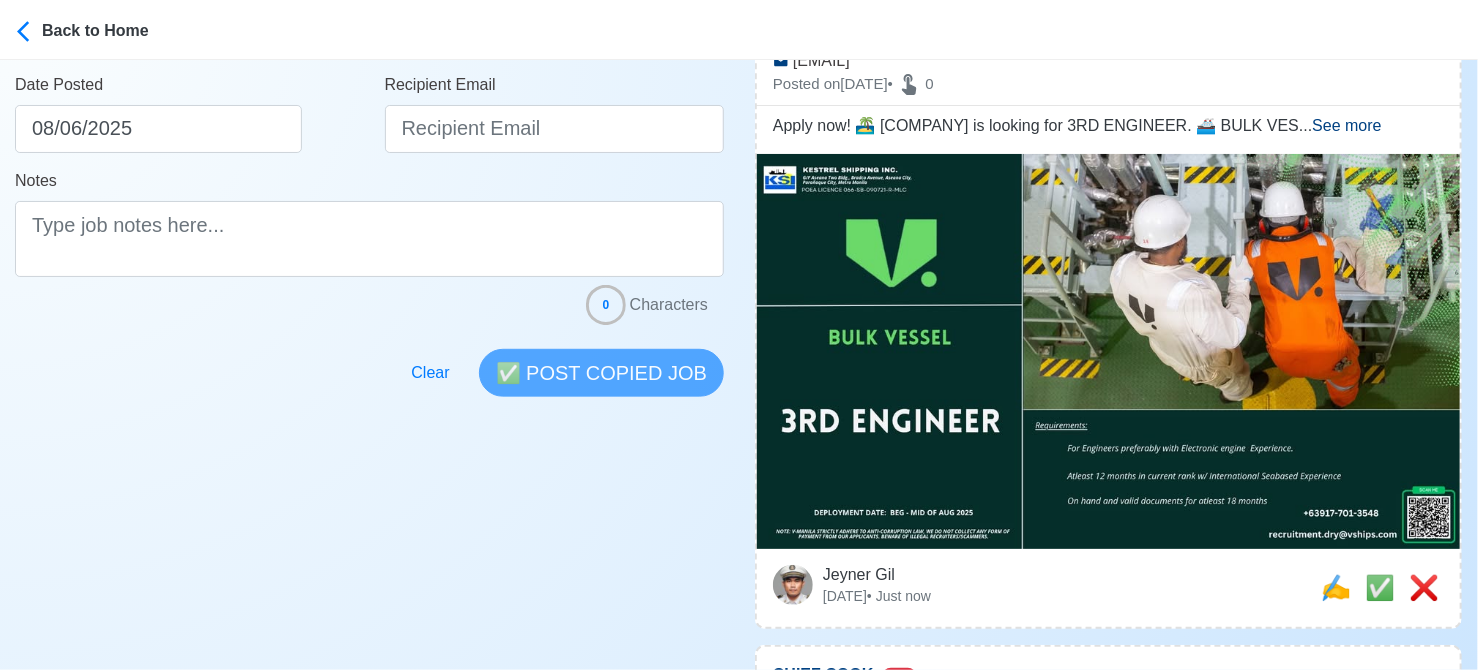 scroll, scrollTop: 700, scrollLeft: 0, axis: vertical 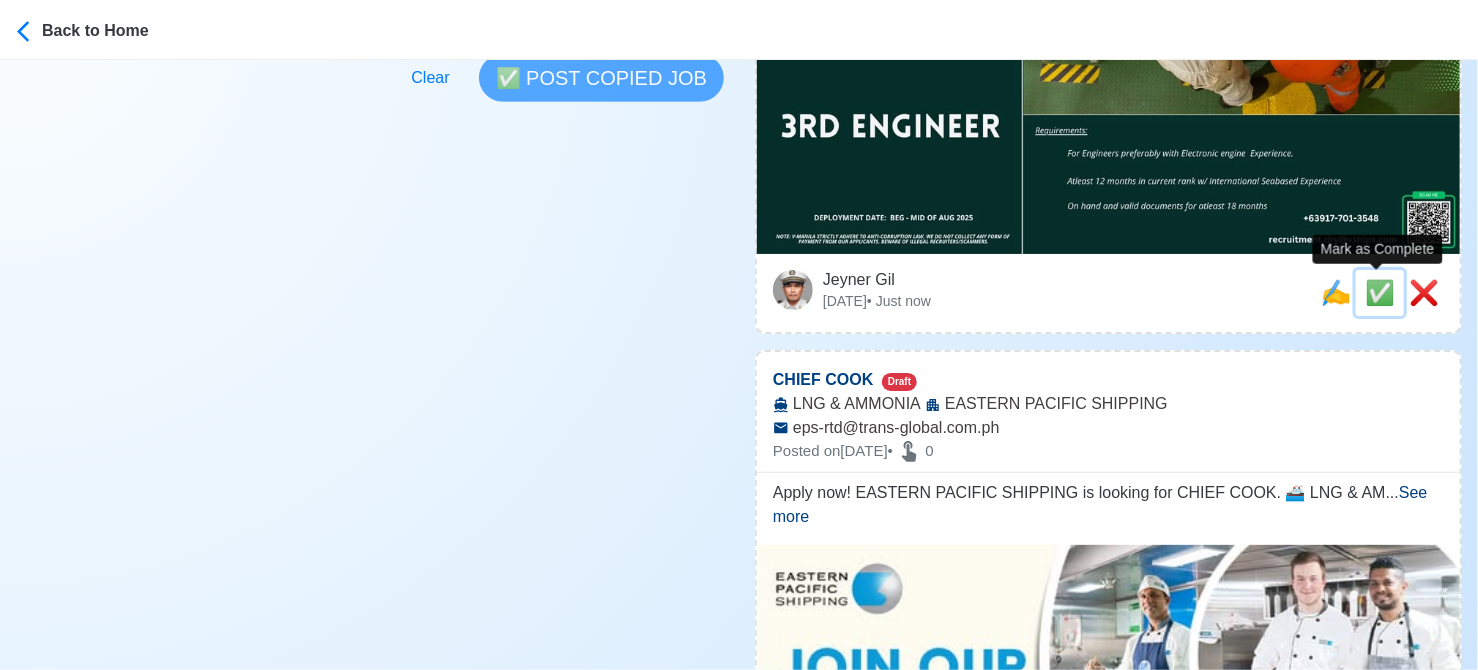 click on "✅" at bounding box center (1380, 292) 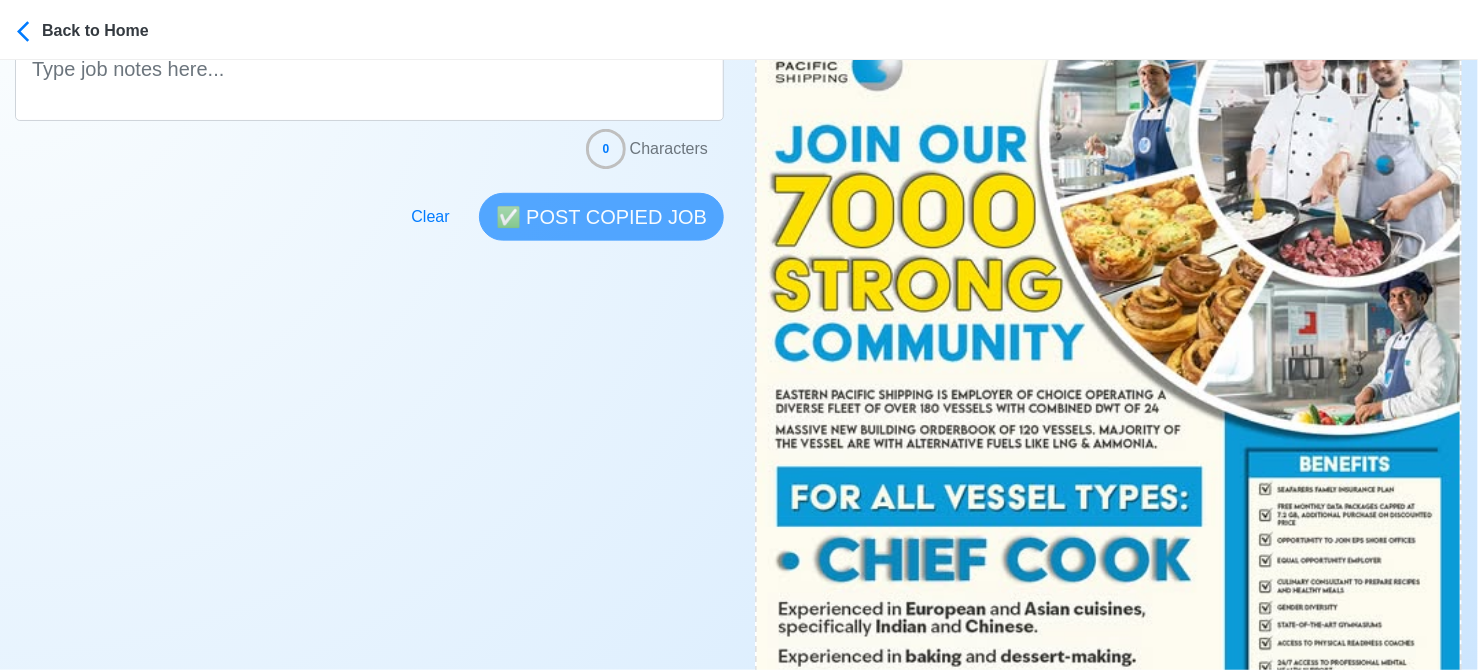 scroll, scrollTop: 900, scrollLeft: 0, axis: vertical 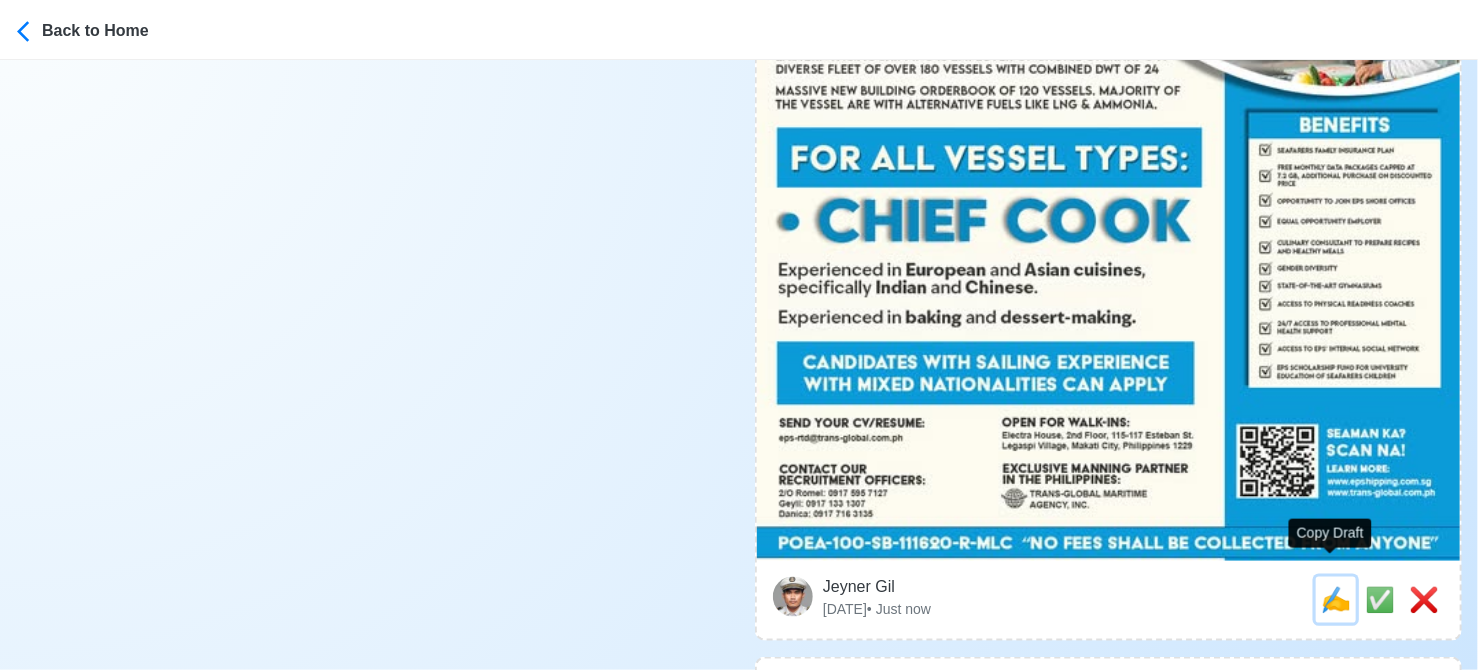 click on "✍️" at bounding box center [1336, 599] 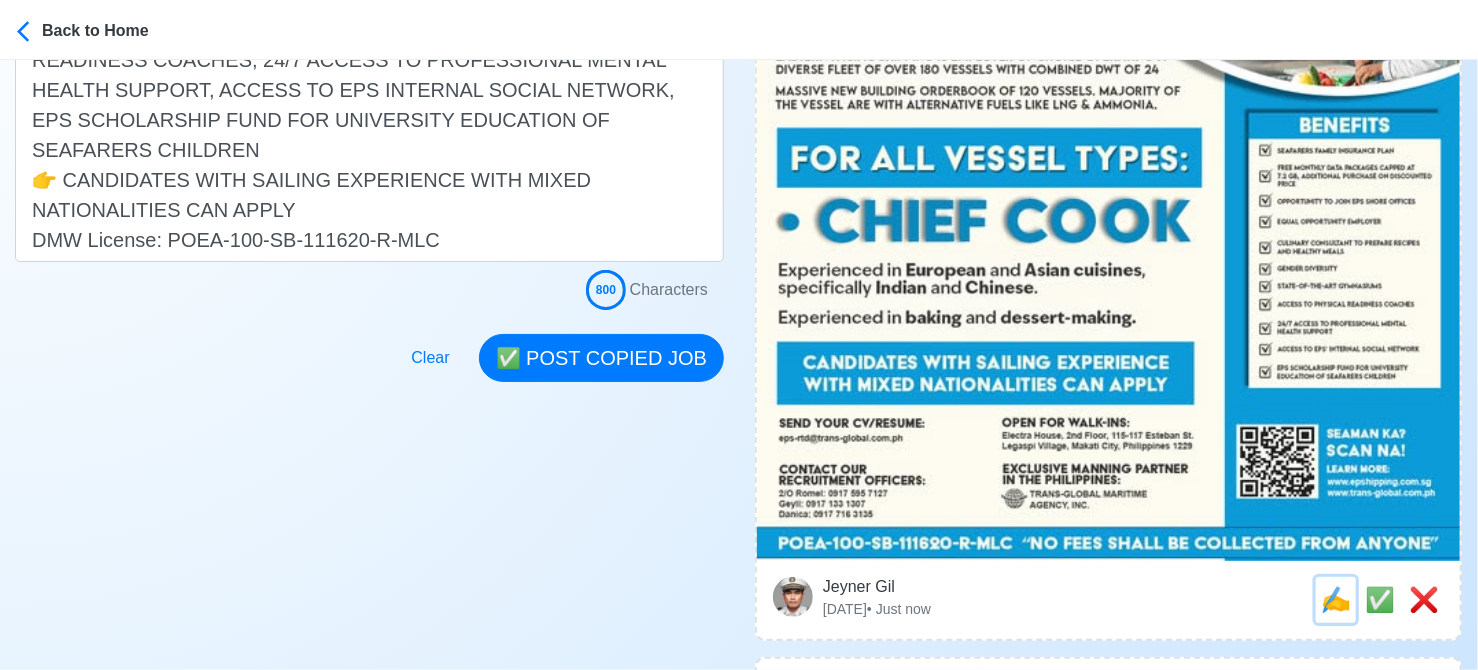 scroll, scrollTop: 0, scrollLeft: 0, axis: both 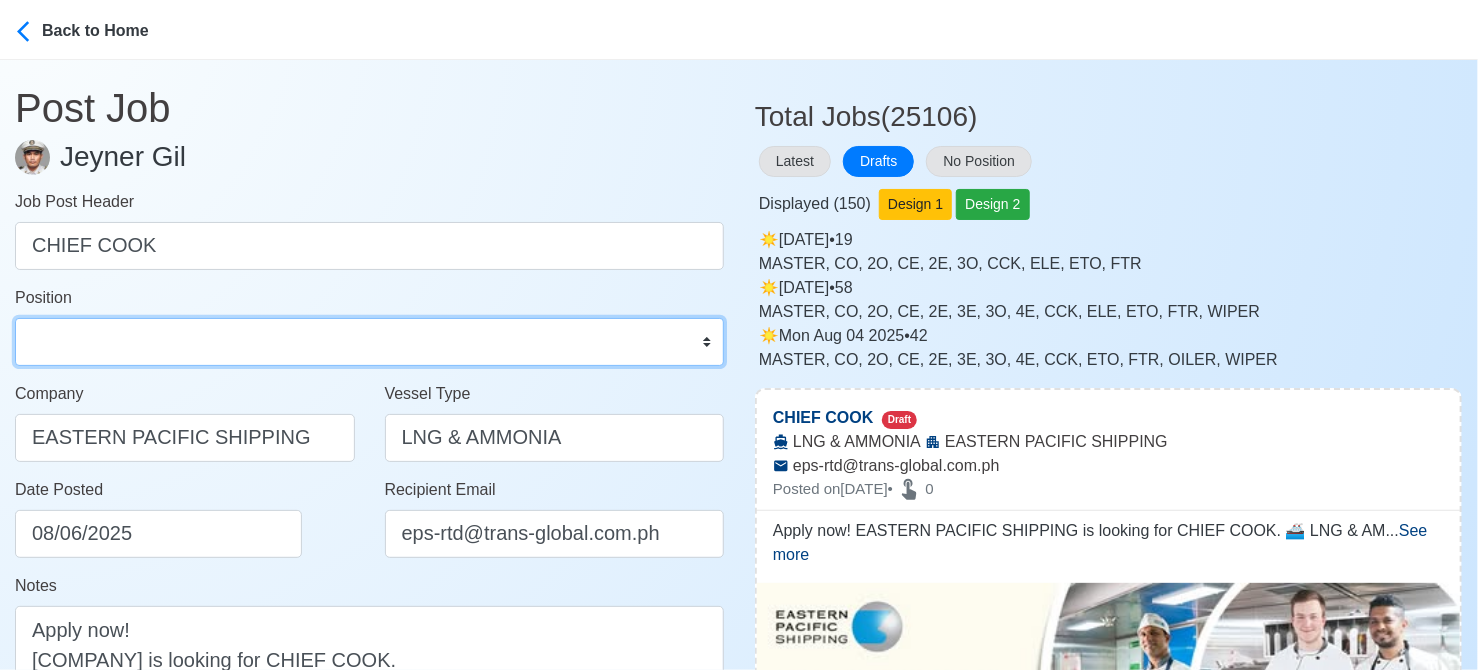 click on "Master Chief Officer 2nd Officer 3rd Officer Junior Officer Chief Engineer 2nd Engineer 3rd Engineer 4th Engineer Gas Engineer Junior Engineer 1st Assistant Engineer 2nd Assistant Engineer 3rd Assistant Engineer ETO/ETR Electrician Electrical Engineer Oiler Fitter Welder Chief Cook Chef Cook Messman Wiper Rigger Ordinary Seaman Able Seaman Motorman Pumpman Bosun Cadet Reefer Mechanic Operator Repairman Painter Steward Waiter Others" at bounding box center (369, 342) 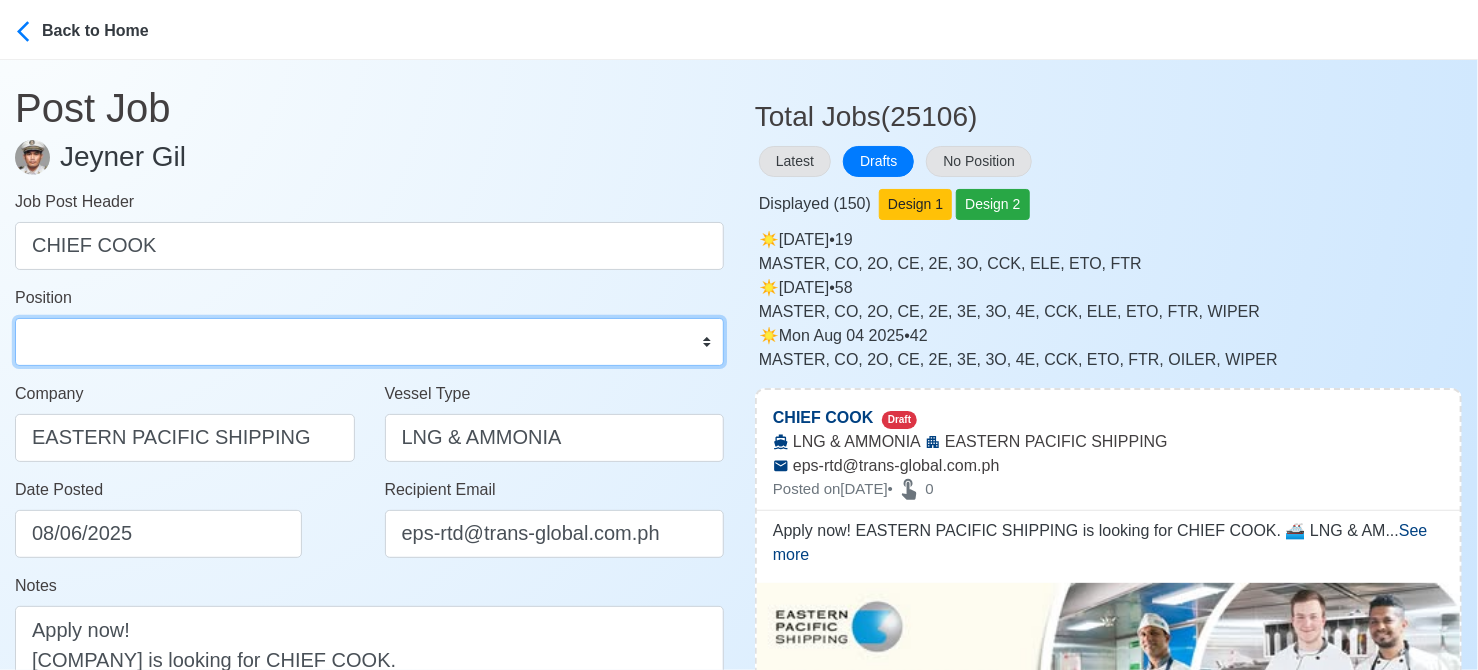 select on "Chief Cook" 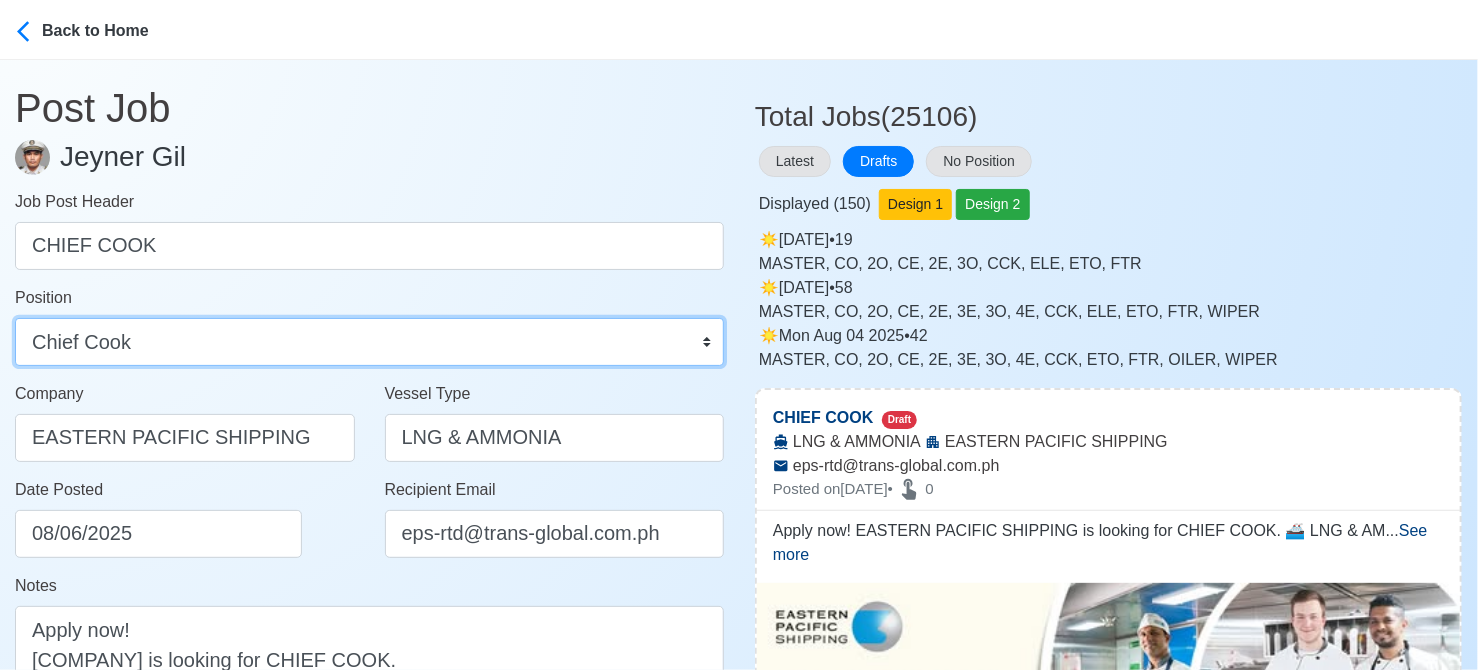 click on "Master Chief Officer 2nd Officer 3rd Officer Junior Officer Chief Engineer 2nd Engineer 3rd Engineer 4th Engineer Gas Engineer Junior Engineer 1st Assistant Engineer 2nd Assistant Engineer 3rd Assistant Engineer ETO/ETR Electrician Electrical Engineer Oiler Fitter Welder Chief Cook Chef Cook Messman Wiper Rigger Ordinary Seaman Able Seaman Motorman Pumpman Bosun Cadet Reefer Mechanic Operator Repairman Painter Steward Waiter Others" at bounding box center [369, 342] 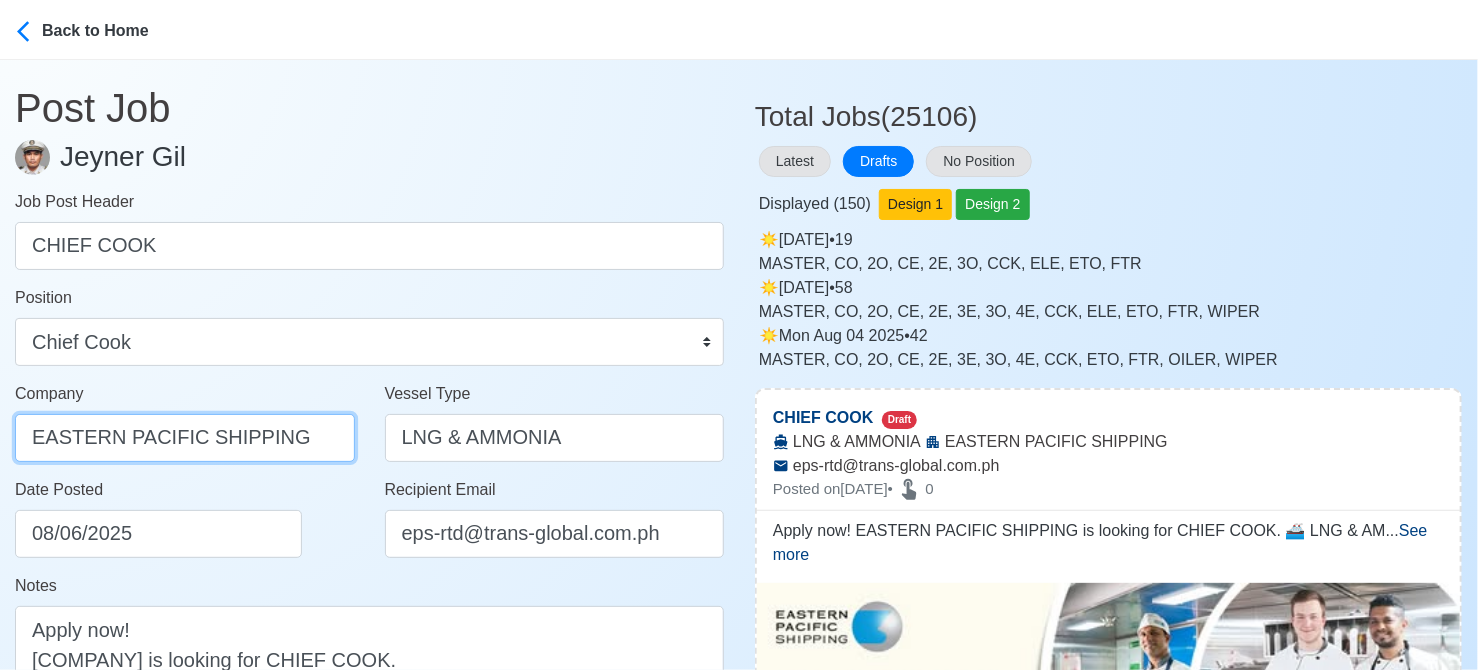 drag, startPoint x: 297, startPoint y: 433, endPoint x: -17, endPoint y: 419, distance: 314.31195 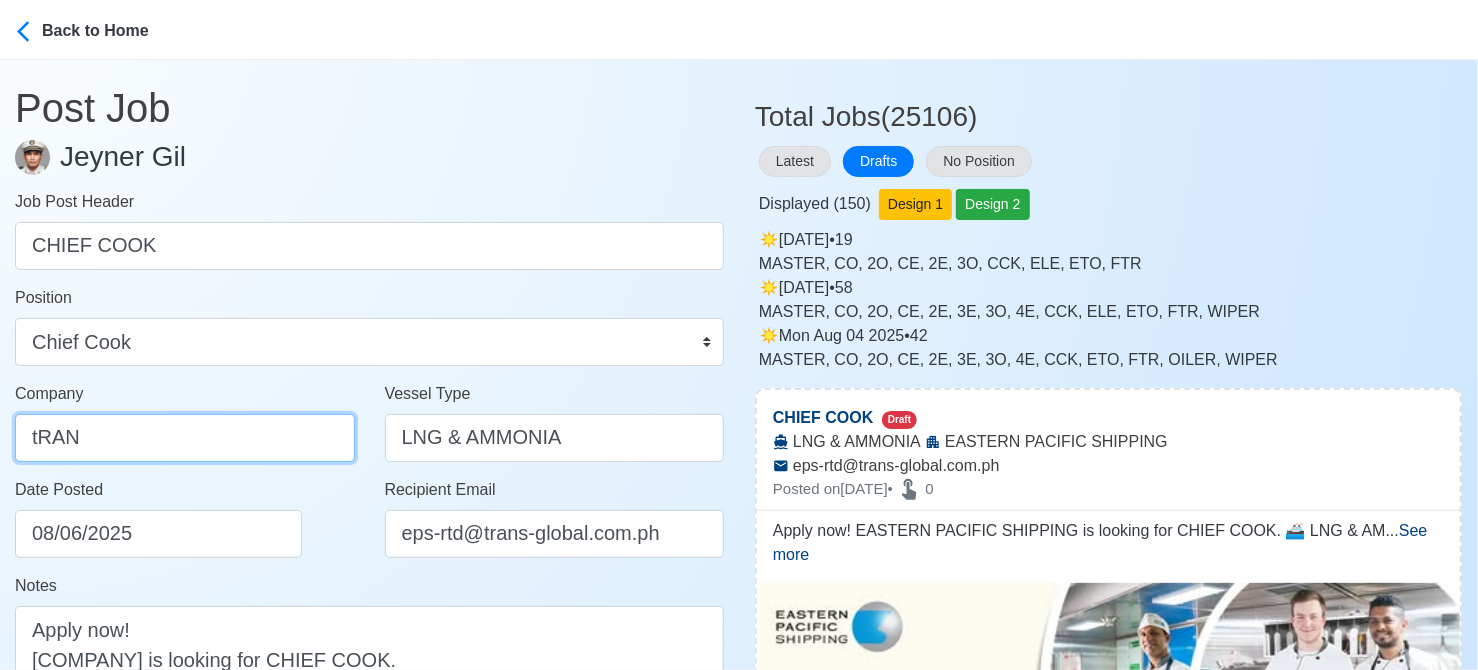 drag, startPoint x: 157, startPoint y: 432, endPoint x: 0, endPoint y: 434, distance: 157.01274 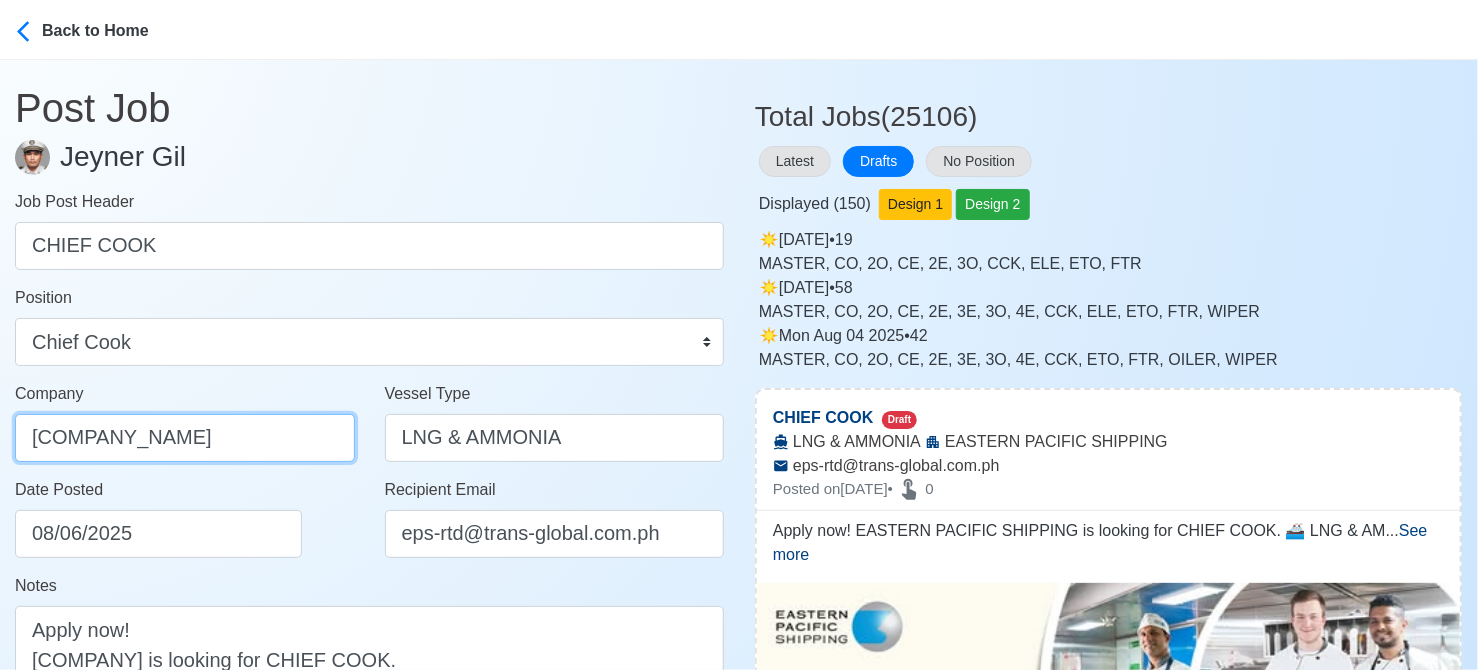 scroll, scrollTop: 0, scrollLeft: 49, axis: horizontal 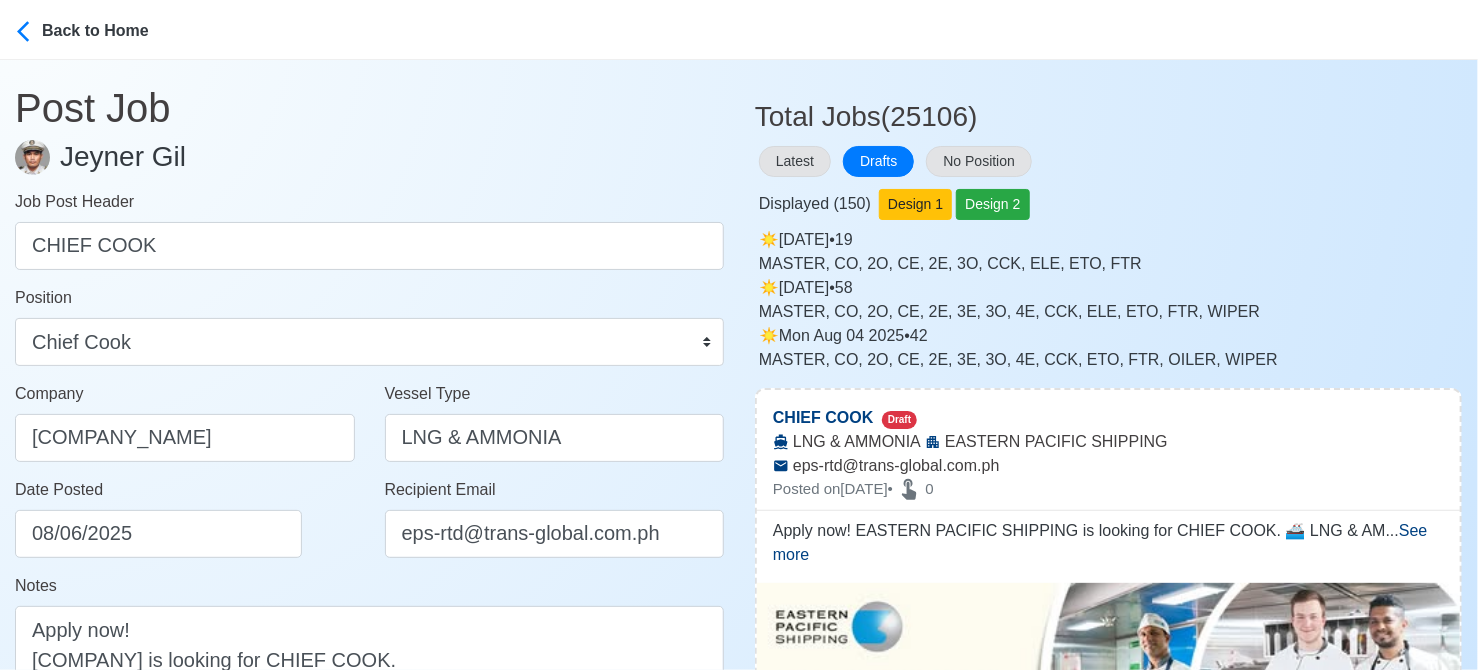 click on "Date Posted       08/06/2025" at bounding box center (190, 518) 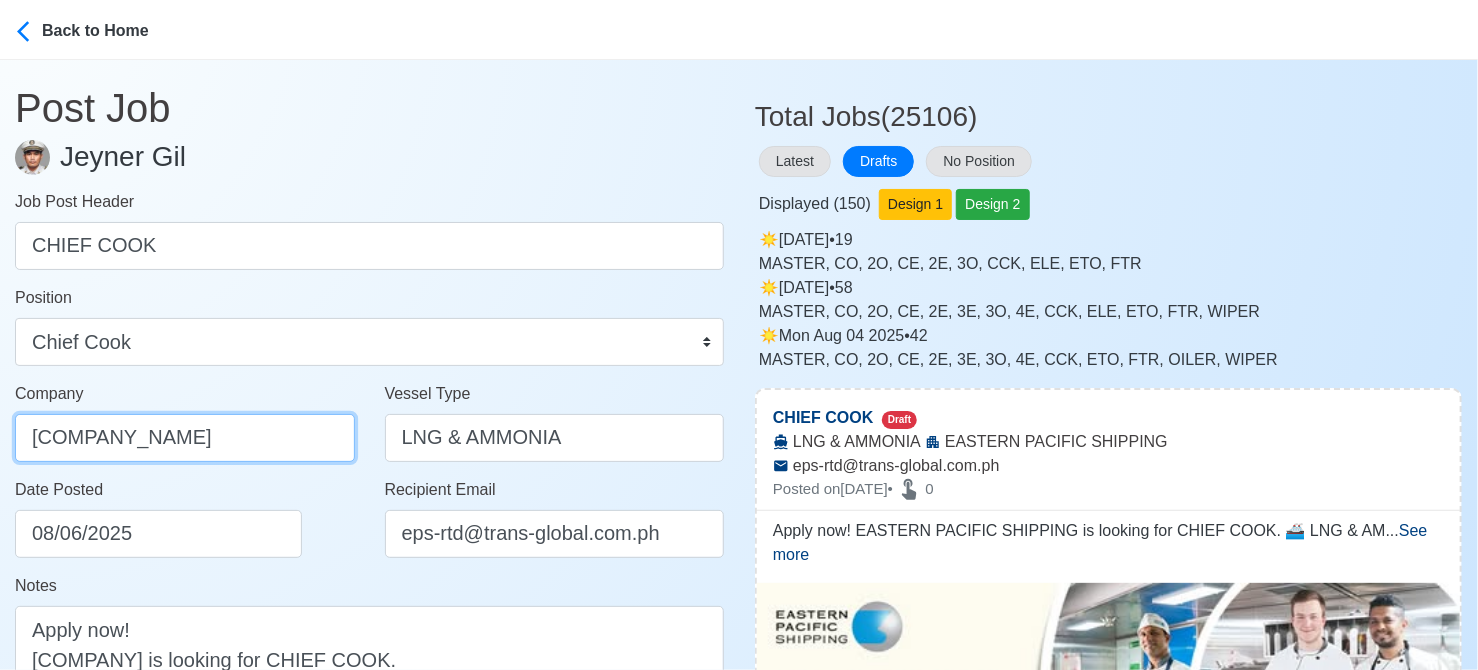 drag, startPoint x: 263, startPoint y: 440, endPoint x: 212, endPoint y: 440, distance: 51 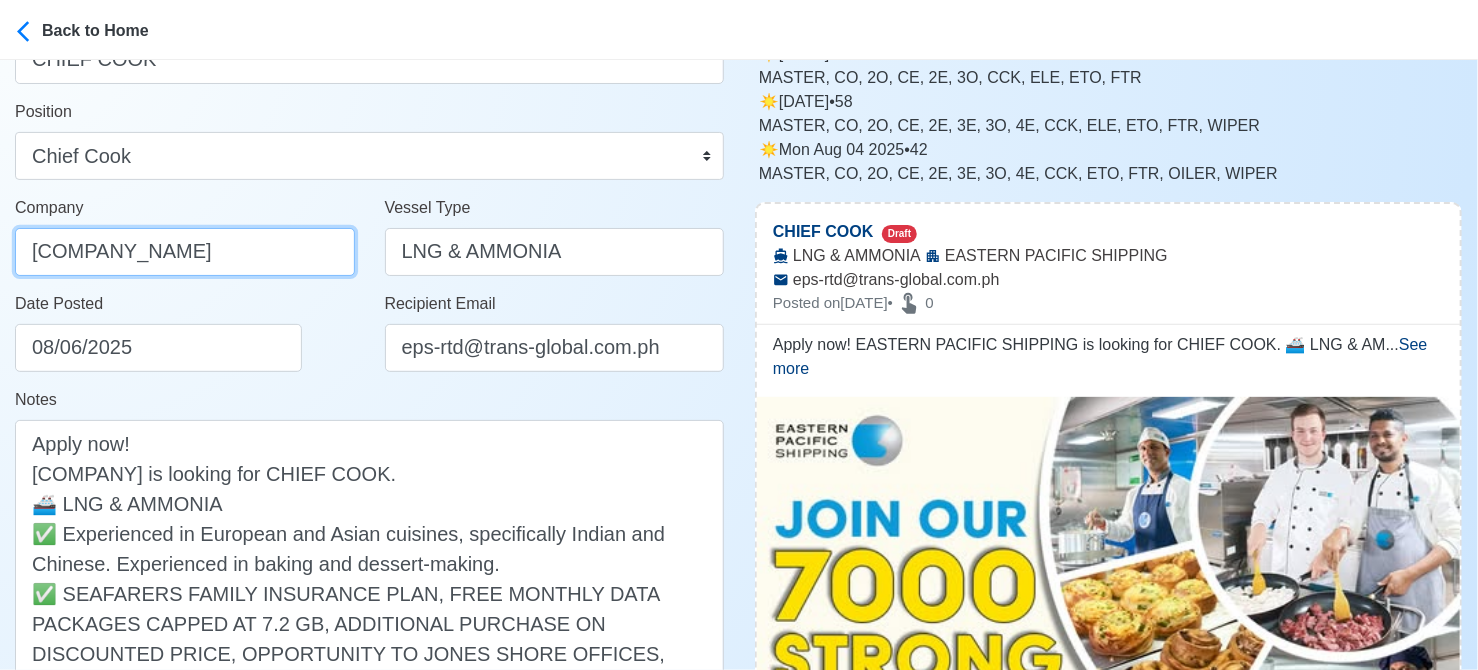 scroll, scrollTop: 200, scrollLeft: 0, axis: vertical 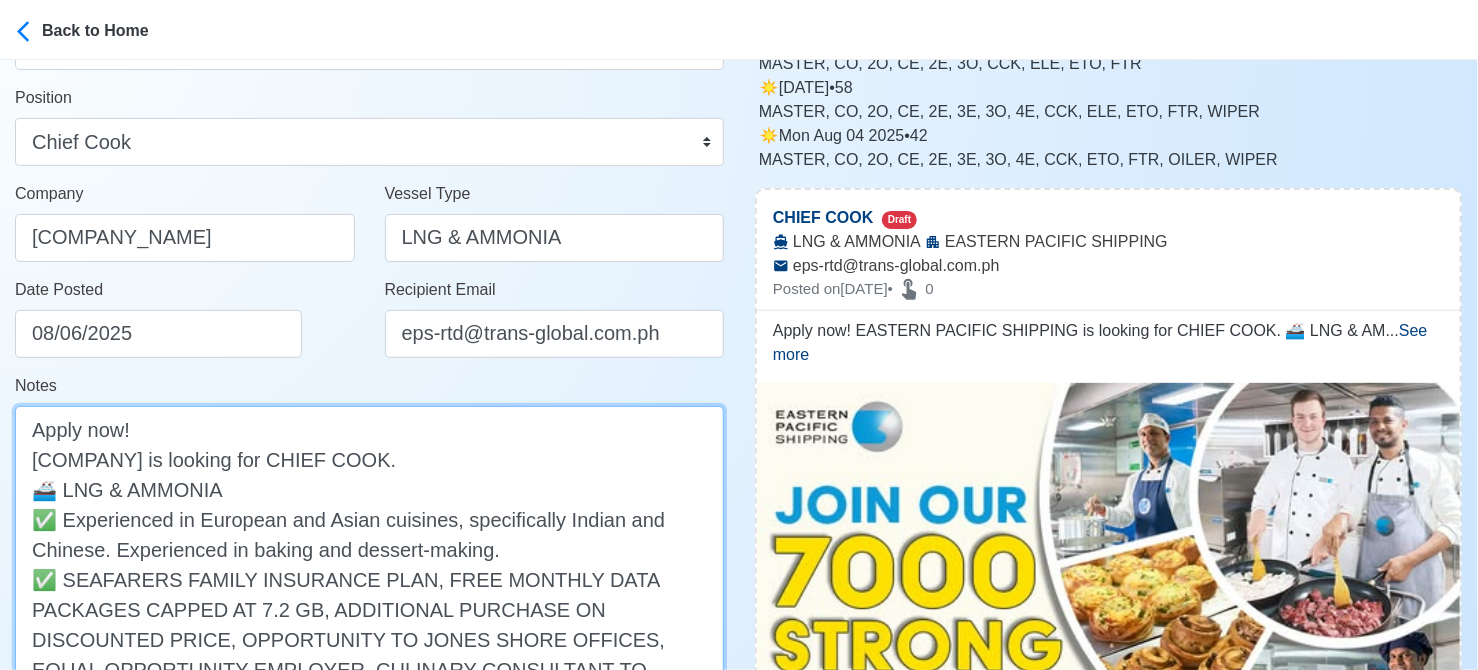 click on "Apply now!
EASTERN PACIFIC SHIPPING is looking for CHIEF COOK.
🚢 LNG & AMMONIA
✅ Experienced in European and Asian cuisines, specifically Indian and Chinese. Experienced in baking and dessert-making.
✅ SEAFARERS FAMILY INSURANCE PLAN, FREE MONTHLY DATA PACKAGES CAPPED AT 7.2 GB, ADDITIONAL PURCHASE ON DISCOUNTED PRICE, OPPORTUNITY TO JONES SHORE OFFICES, EQUAL OPPORTUNITY EMPLOYER, CULINARY CONSULTANT TO PREPARE RECIPES AND HEALTHY MEALS, GENDER DIVERSITY, STATE-OF-THE-ART GYMNASIUMS, ACCESS TO PHYSICAL READINESS COACHES, 24/7 ACCESS TO PROFESSIONAL MENTAL HEALTH SUPPORT, ACCESS TO EPS INTERNAL SOCIAL NETWORK, EPS SCHOLARSHIP FUND FOR UNIVERSITY EDUCATION OF SEAFARERS CHILDREN
👉 CANDIDATES WITH SAILING EXPERIENCE WITH MIXED NATIONALITIES CAN APPLY
DMW License: POEA-100-SB-111620-R-MLC" at bounding box center [369, 684] 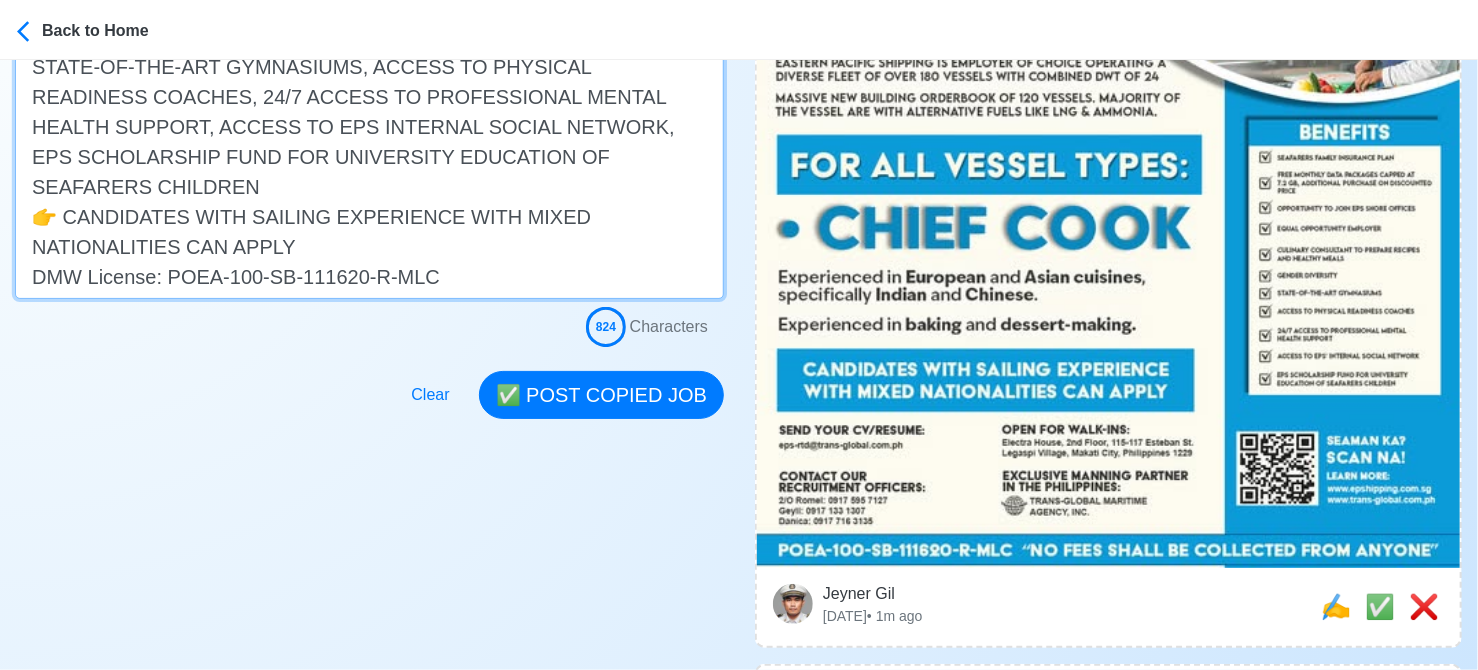 scroll, scrollTop: 900, scrollLeft: 0, axis: vertical 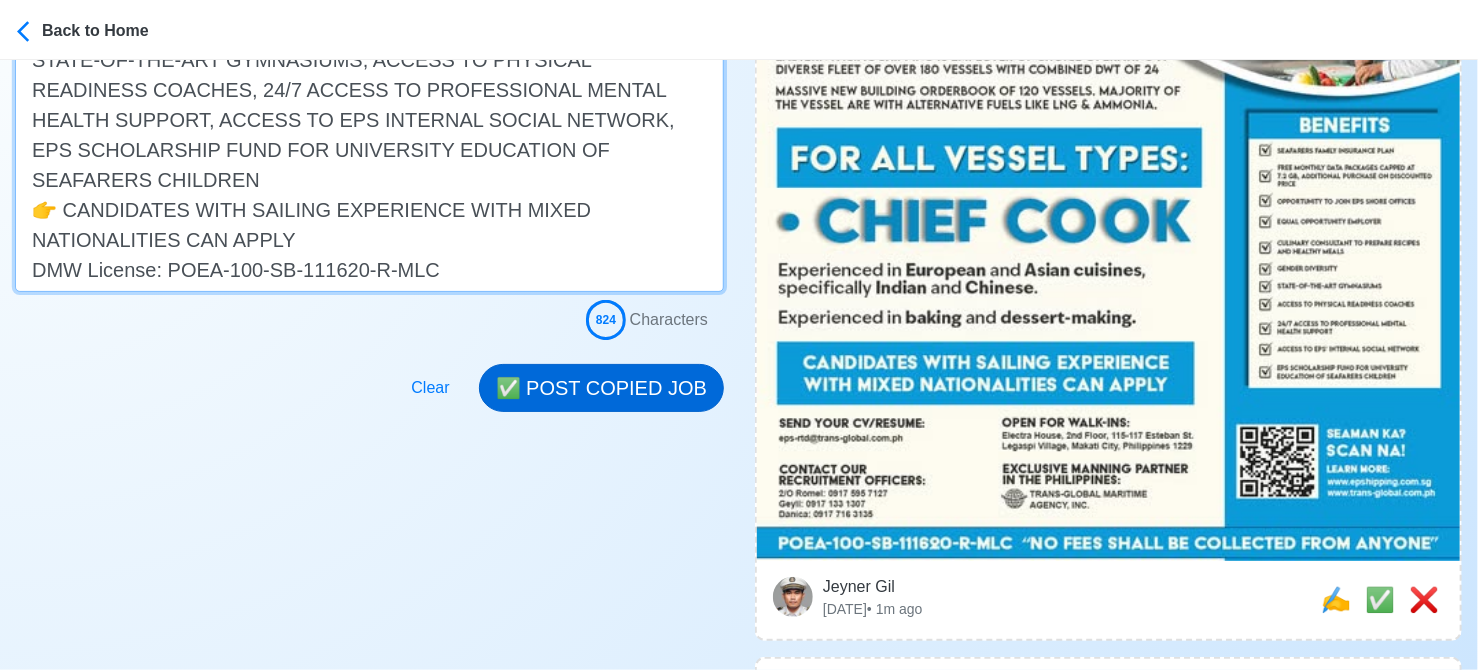 type on "Apply now!
TRANS-GLOBAL MARITIME - EASTERN PACIFIC SHIPPING is looking for CHIEF COOK.
🚢 LNG & AMMONIA
✅ Experienced in European and Asian cuisines, specifically Indian and Chinese. Experienced in baking and dessert-making.
✅ SEAFARERS FAMILY INSURANCE PLAN, FREE MONTHLY DATA PACKAGES CAPPED AT 7.2 GB, ADDITIONAL PURCHASE ON DISCOUNTED PRICE, OPPORTUNITY TO JONES SHORE OFFICES, EQUAL OPPORTUNITY EMPLOYER, CULINARY CONSULTANT TO PREPARE RECIPES AND HEALTHY MEALS, GENDER DIVERSITY, STATE-OF-THE-ART GYMNASIUMS, ACCESS TO PHYSICAL READINESS COACHES, 24/7 ACCESS TO PROFESSIONAL MENTAL HEALTH SUPPORT, ACCESS TO EPS INTERNAL SOCIAL NETWORK, EPS SCHOLARSHIP FUND FOR UNIVERSITY EDUCATION OF SEAFARERS CHILDREN
👉 CANDIDATES WITH SAILING EXPERIENCE WITH MIXED NATIONALITIES CAN APPLY
DMW License: POEA-100-SB-111620-R-MLC" 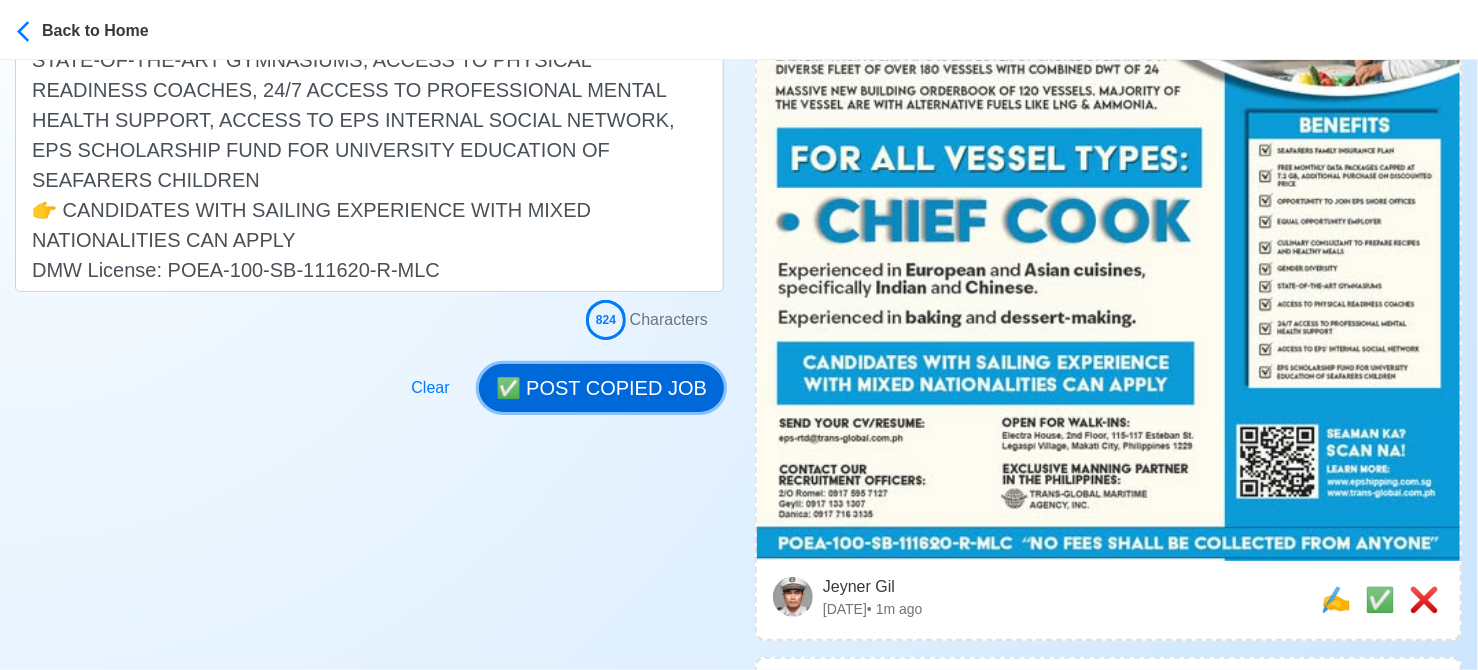 click on "✅ POST COPIED JOB" at bounding box center [601, 388] 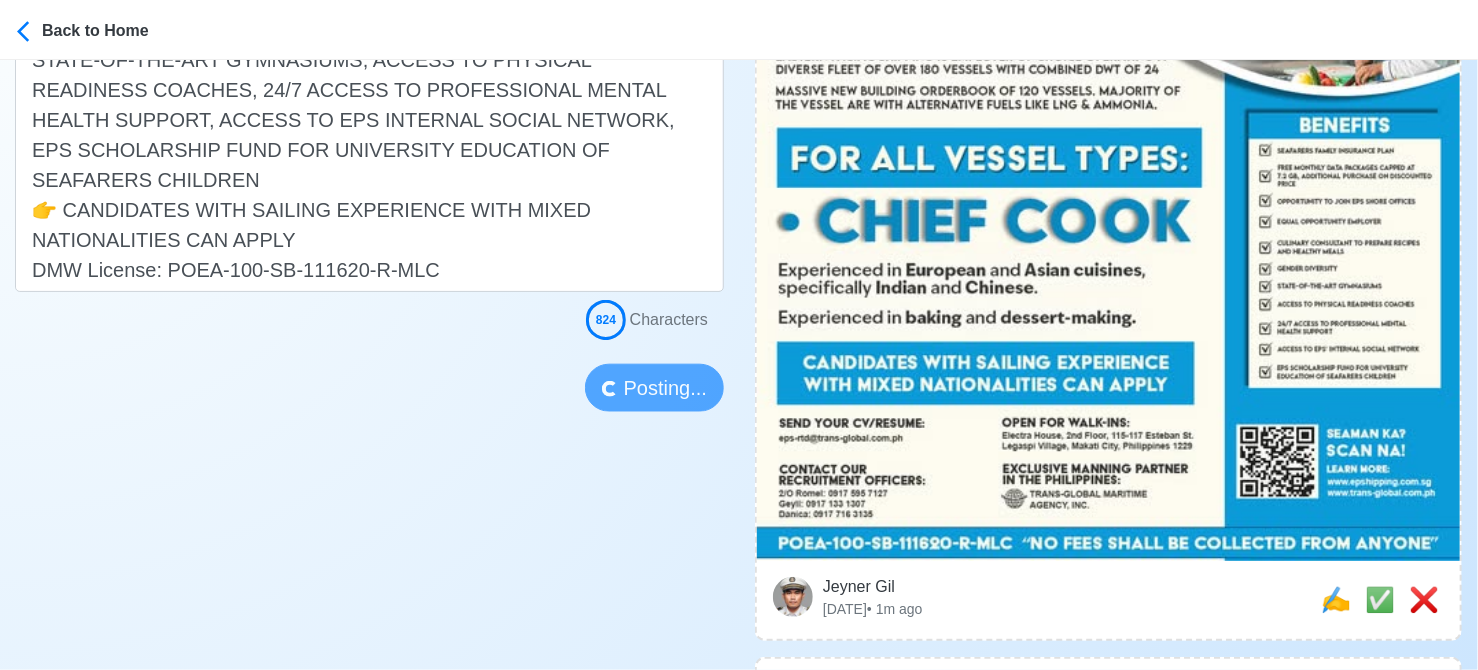 type 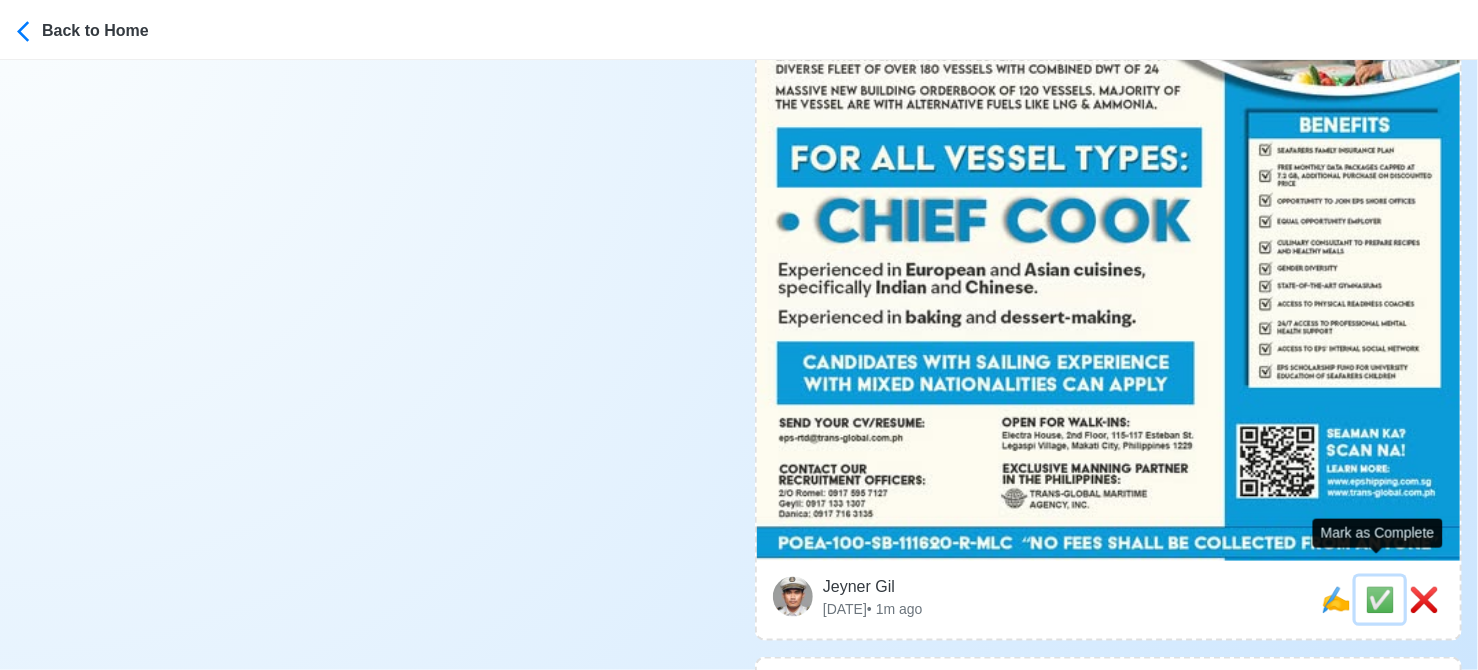 click on "✅" at bounding box center [1380, 599] 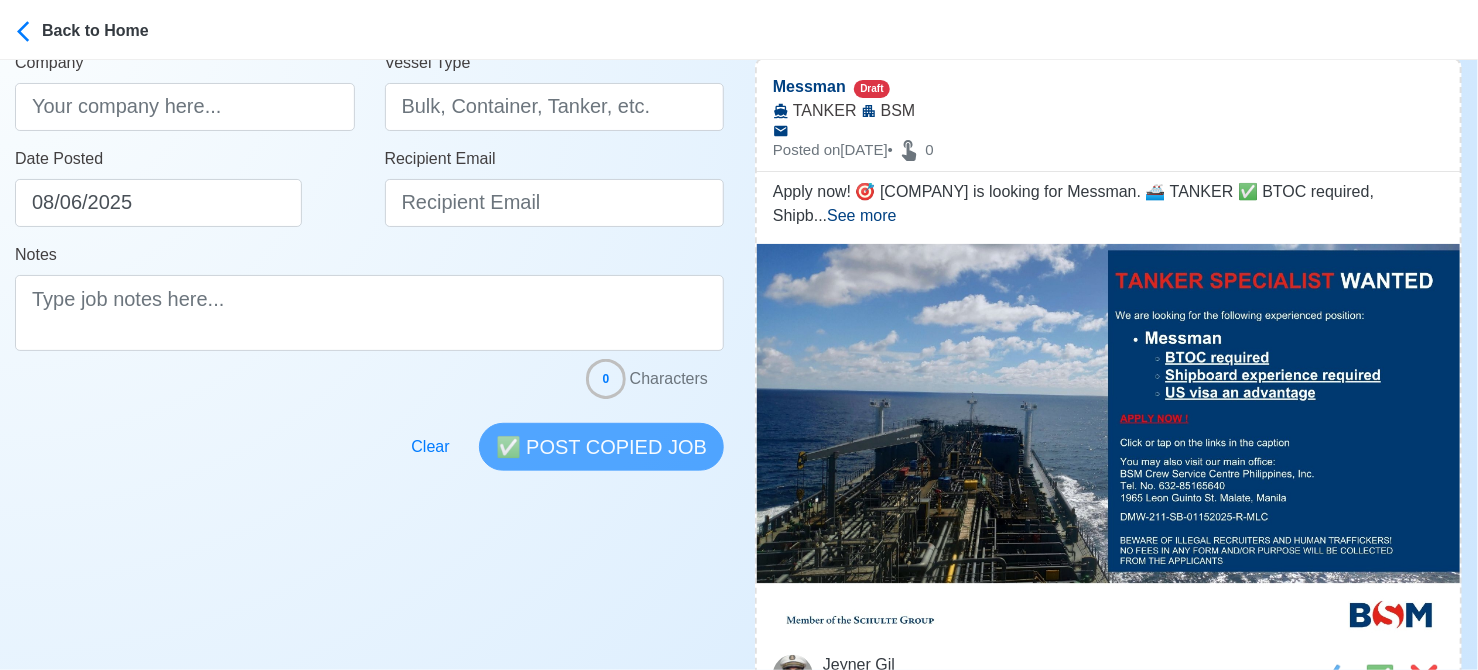 scroll, scrollTop: 400, scrollLeft: 0, axis: vertical 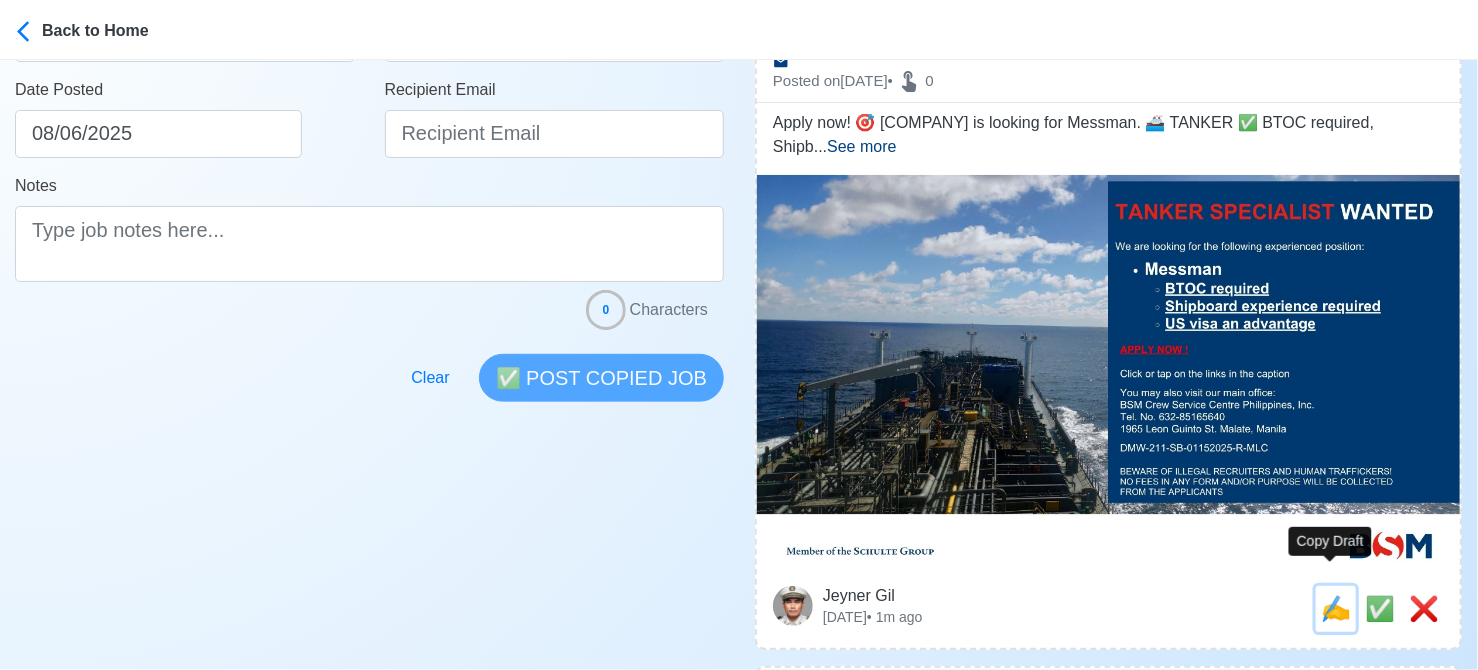 click on "✍️" at bounding box center (1336, 608) 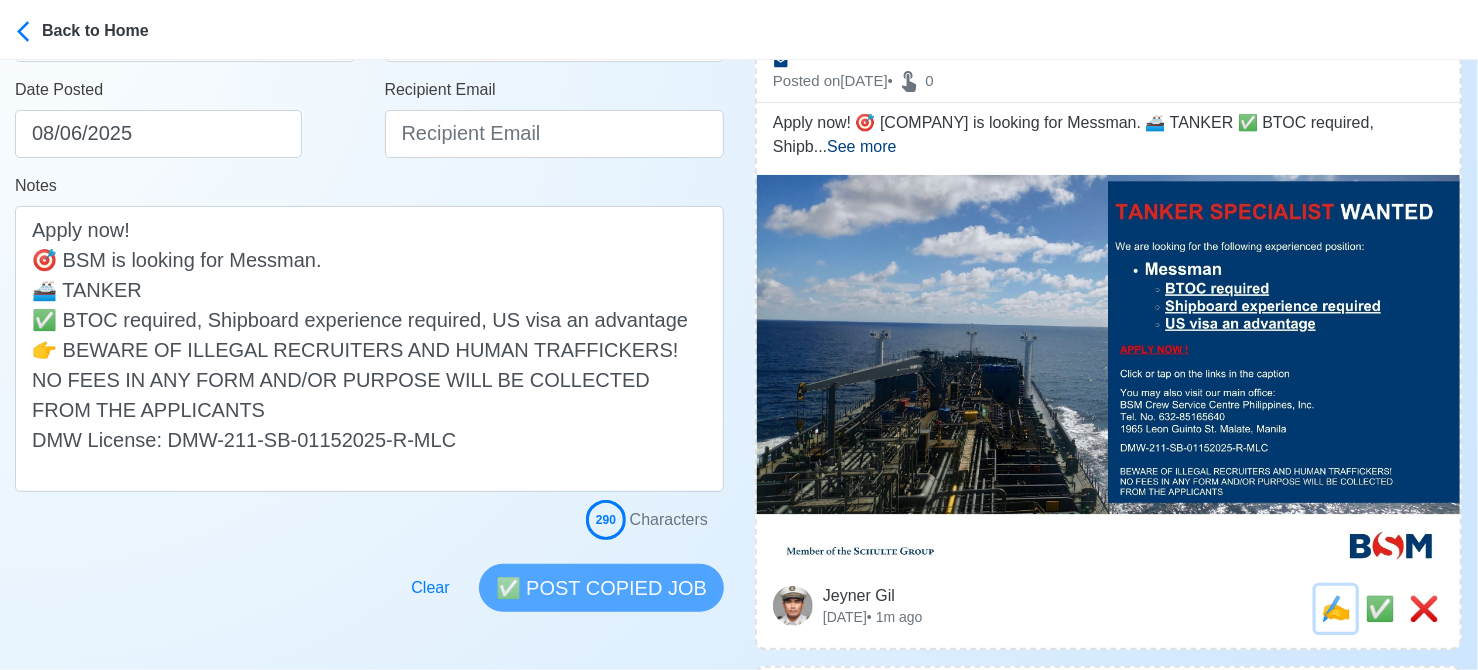 scroll, scrollTop: 0, scrollLeft: 0, axis: both 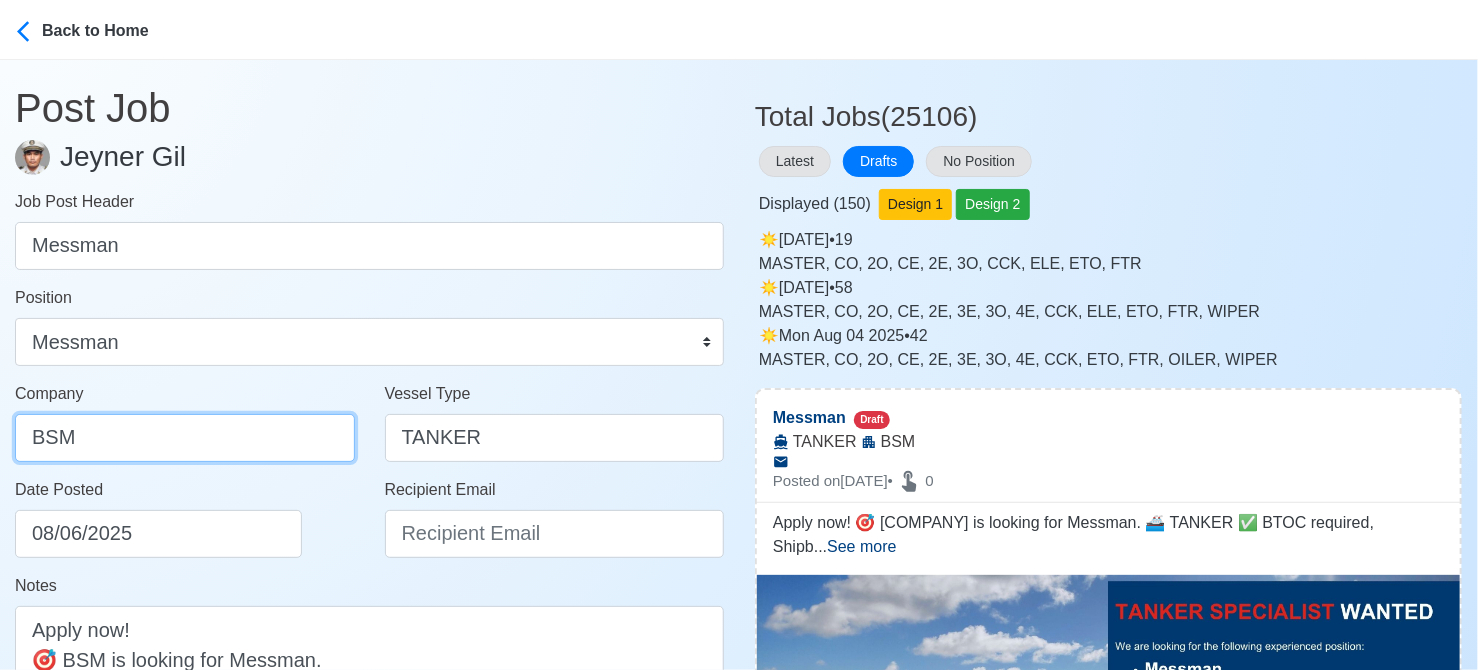 click on "BSM" at bounding box center [185, 438] 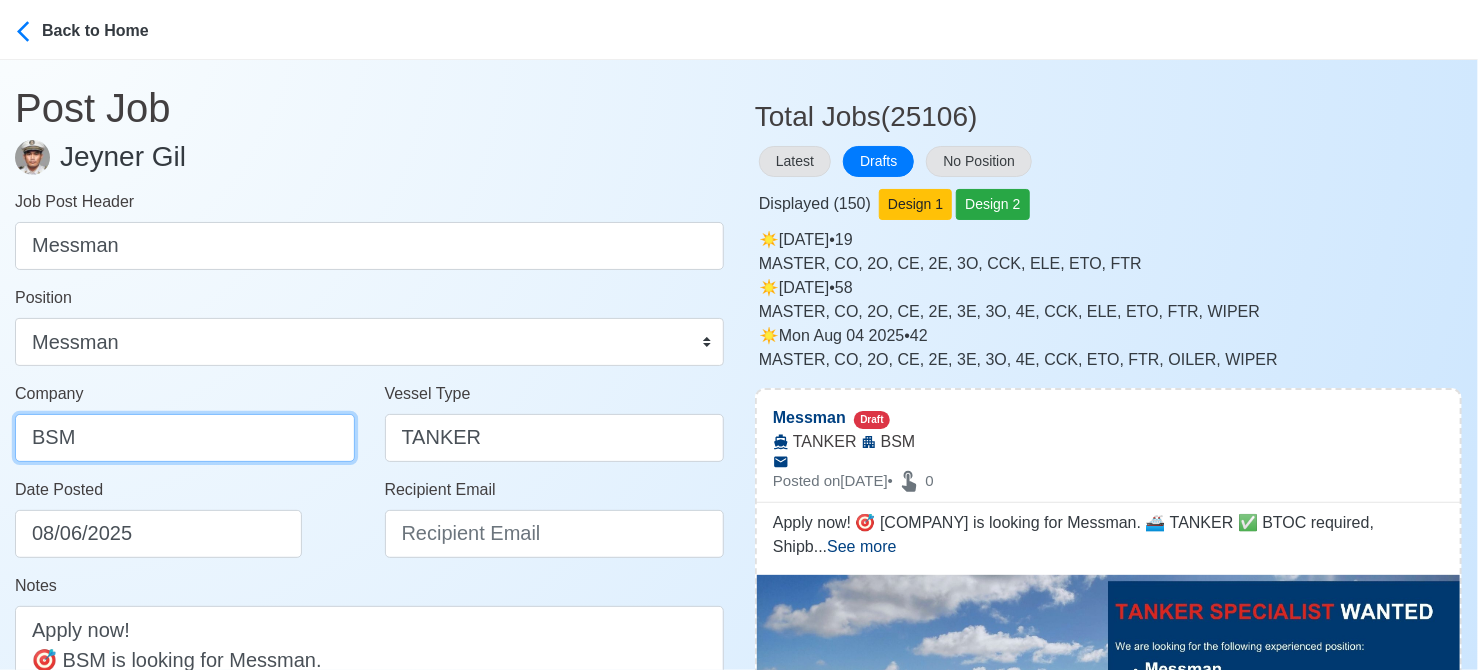 drag, startPoint x: 176, startPoint y: 436, endPoint x: -17, endPoint y: 434, distance: 193.01036 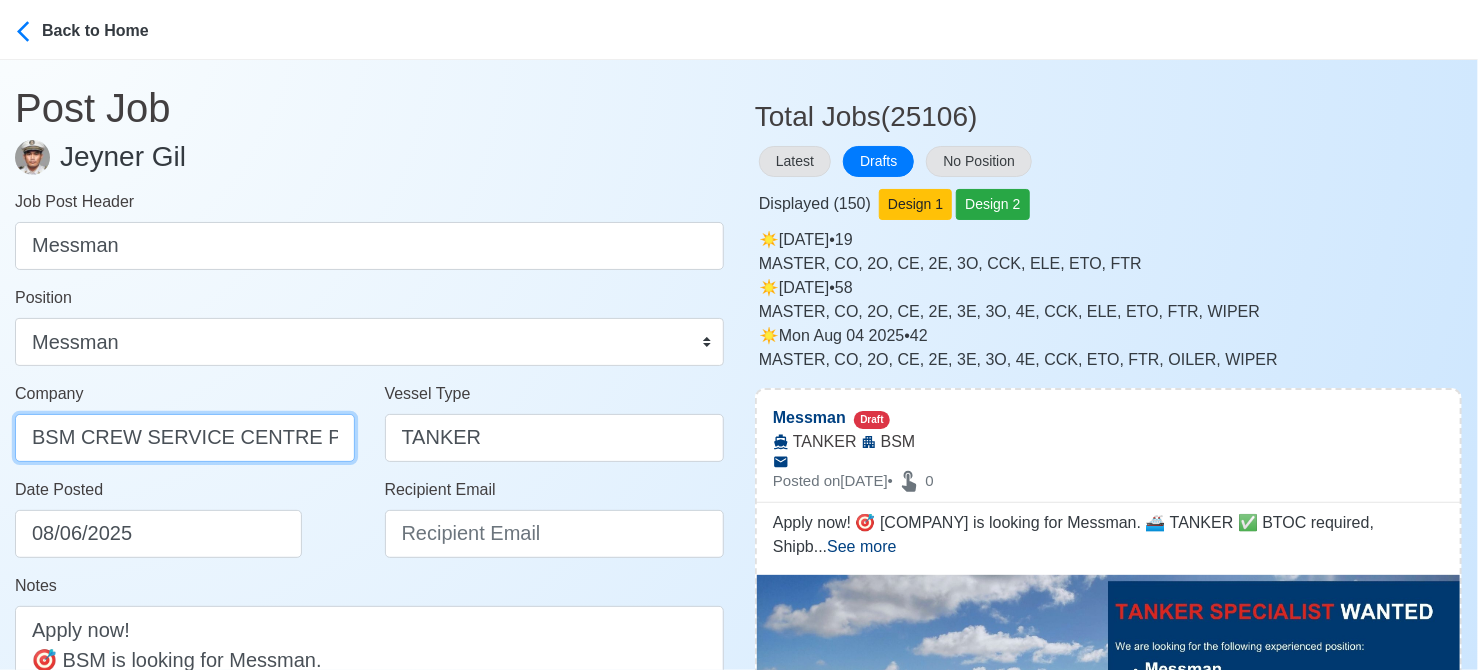 scroll, scrollTop: 0, scrollLeft: 98, axis: horizontal 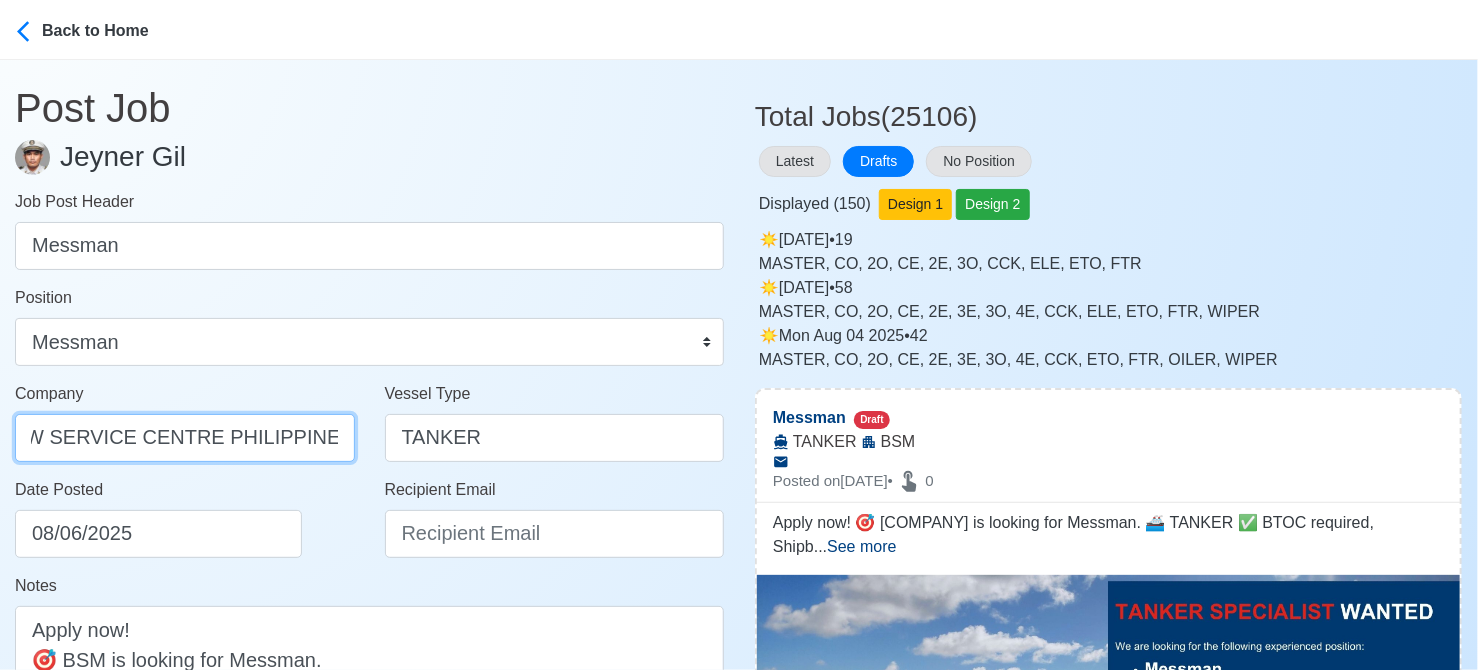 type on "BSM CREW SERVICE CENTRE PHILIPPINES INC" 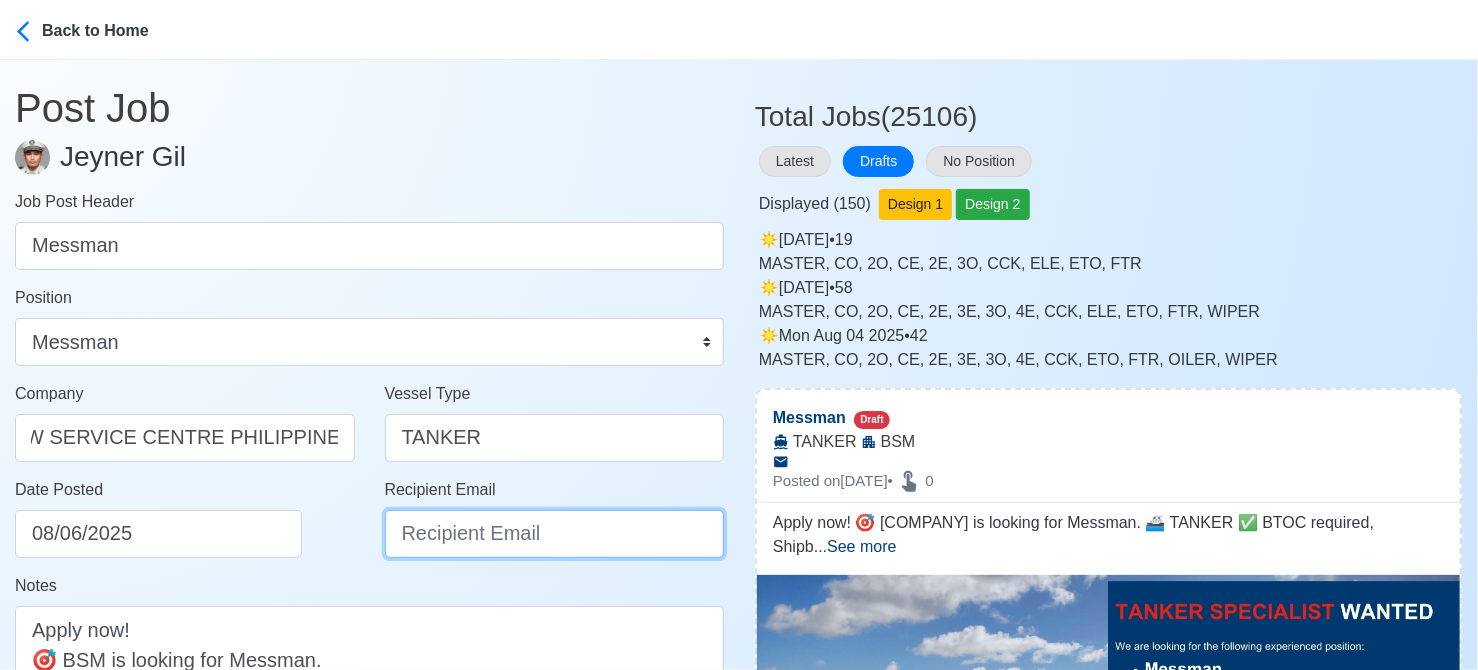 click on "Recipient Email" at bounding box center (555, 534) 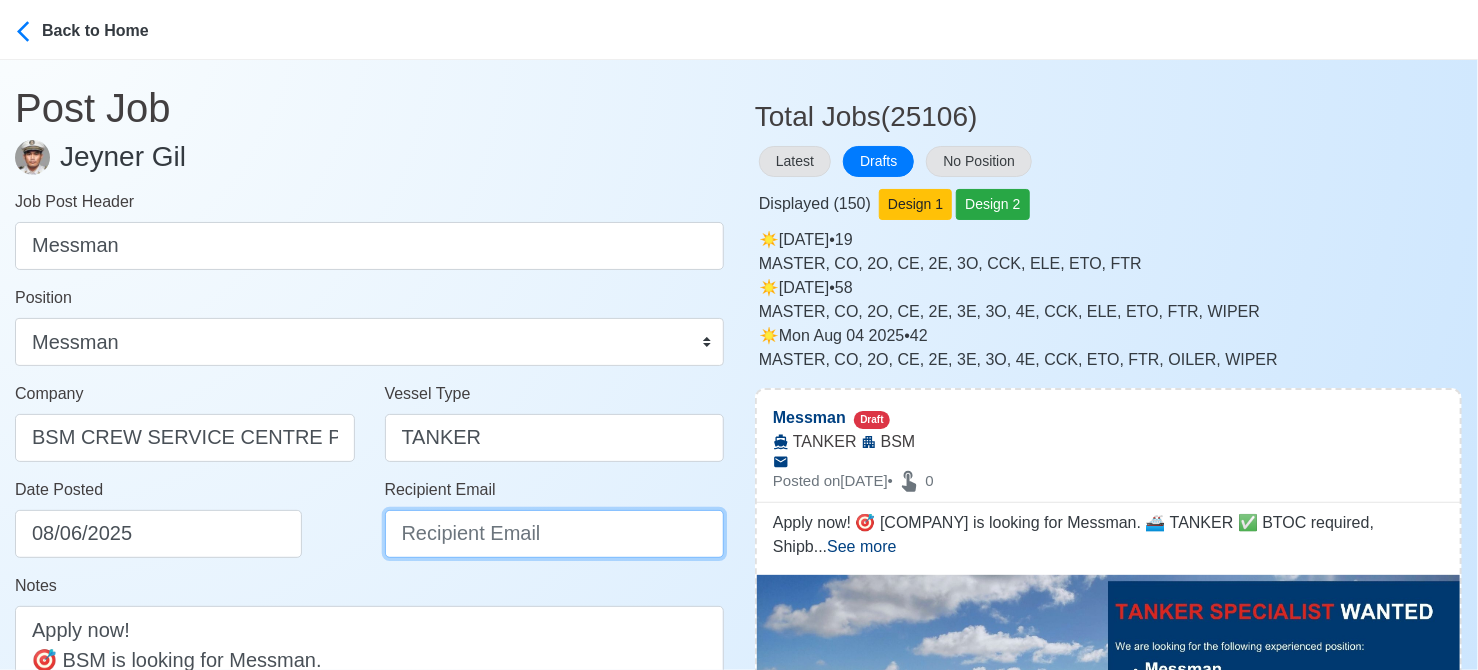 paste on "ph-csc-apply@bs-shipmanagement.com" 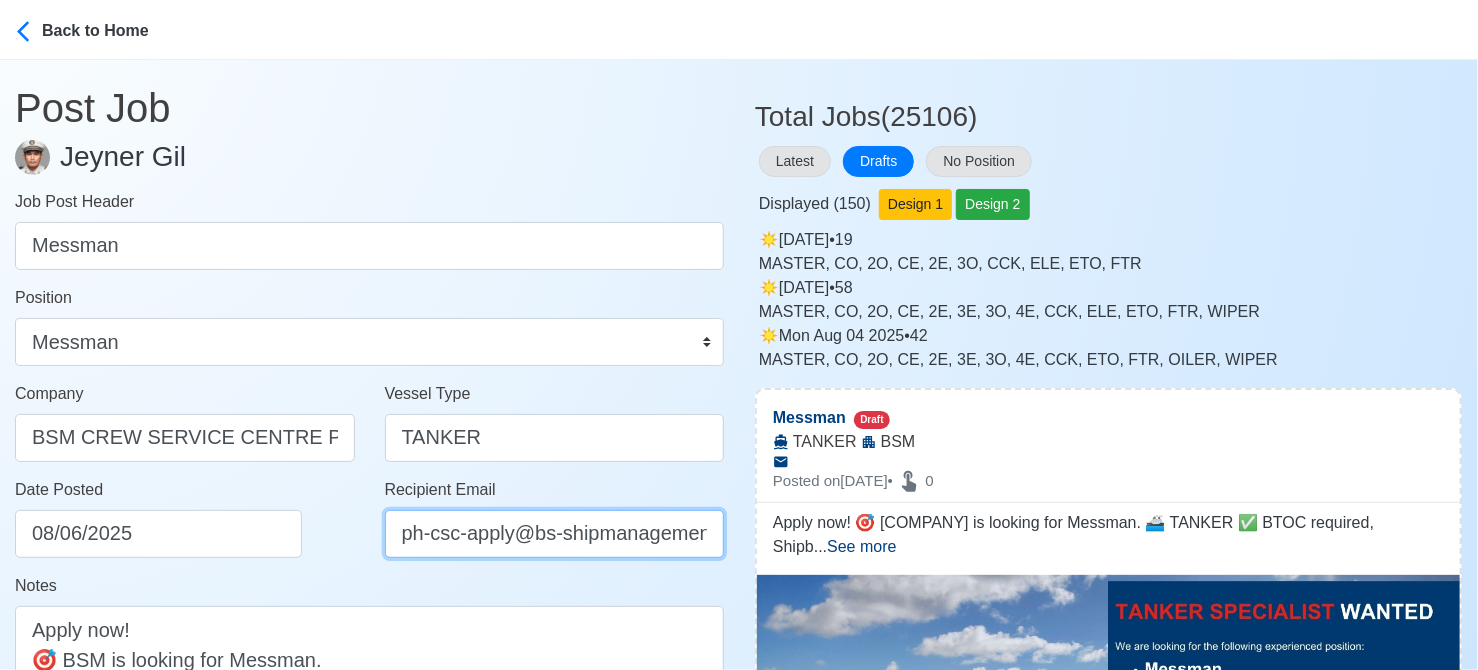 scroll, scrollTop: 0, scrollLeft: 51, axis: horizontal 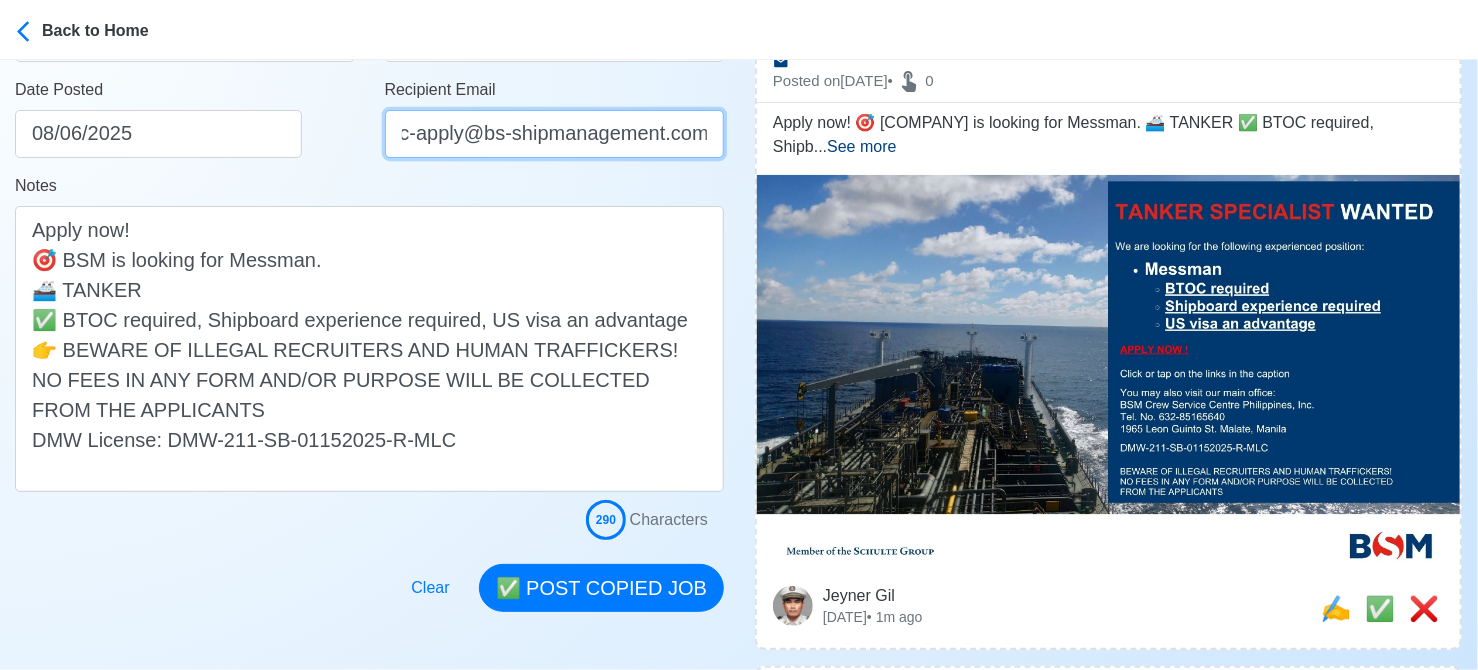 type on "ph-csc-apply@bs-shipmanagement.com" 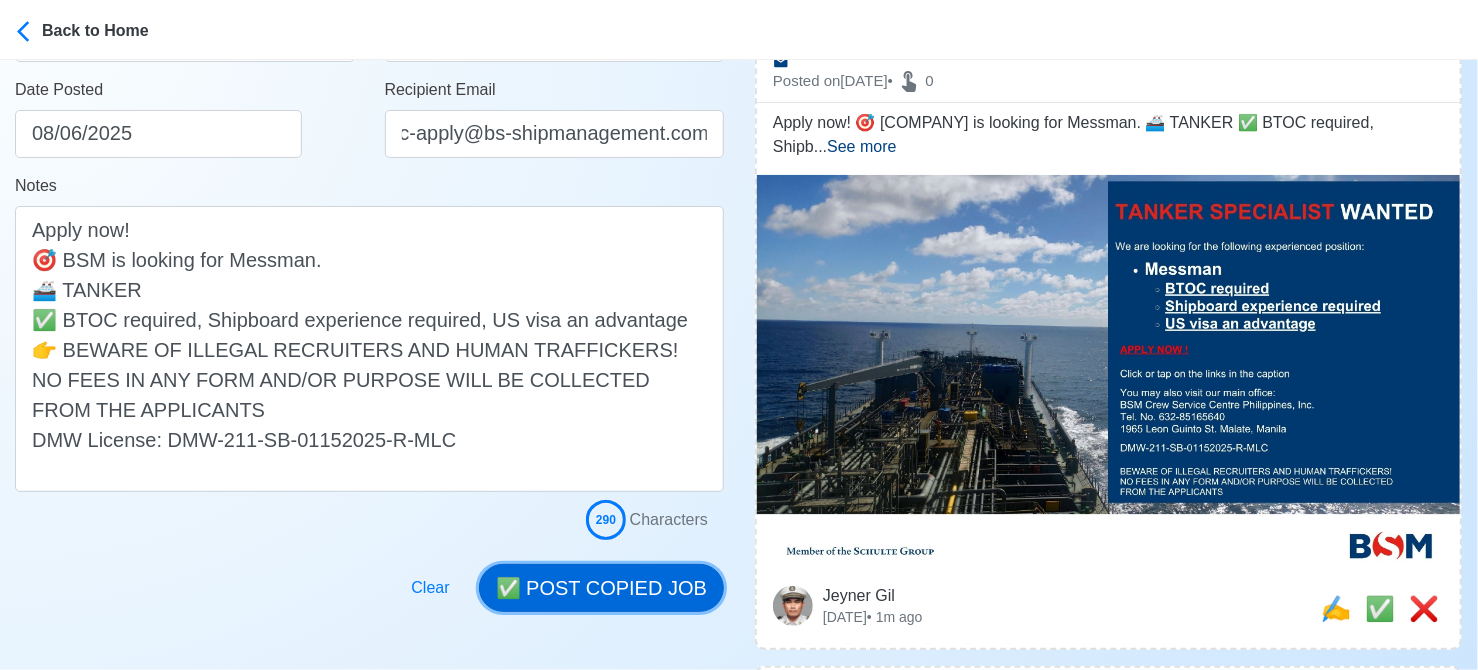 click on "✅ POST COPIED JOB" at bounding box center [601, 588] 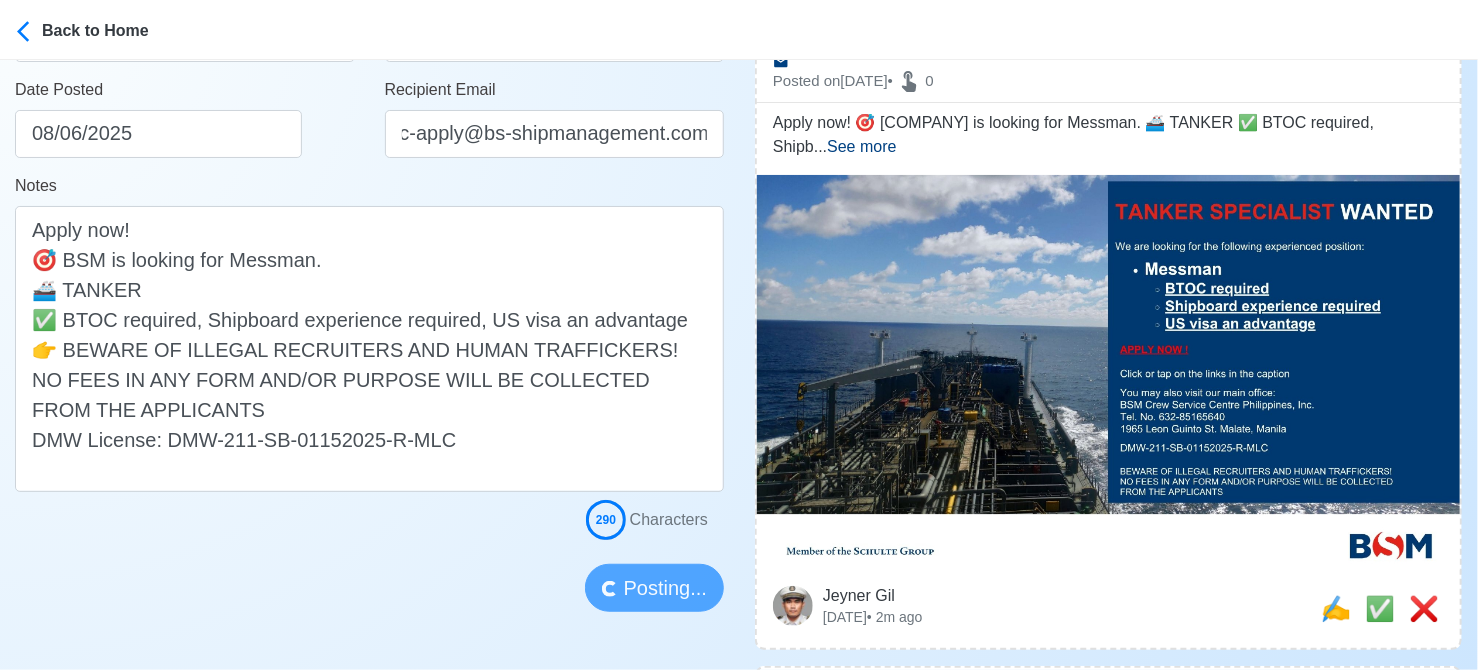 scroll, scrollTop: 0, scrollLeft: 0, axis: both 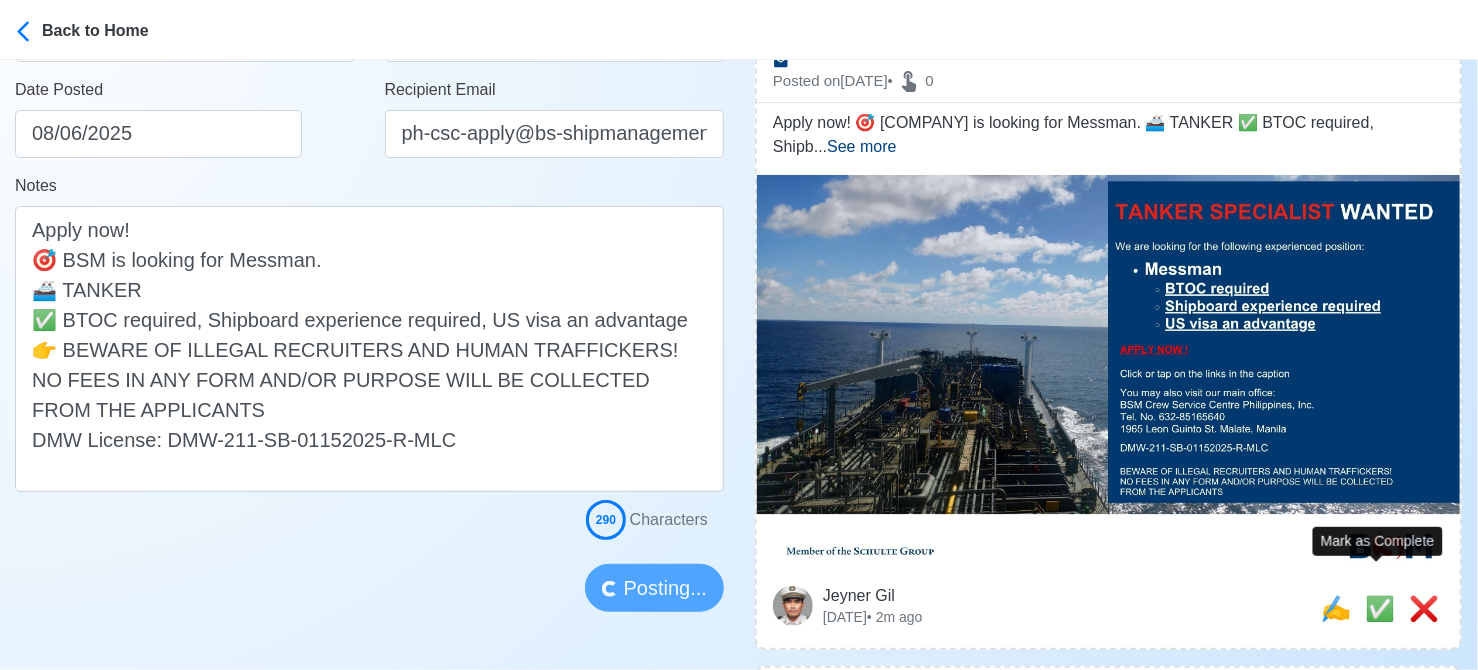type 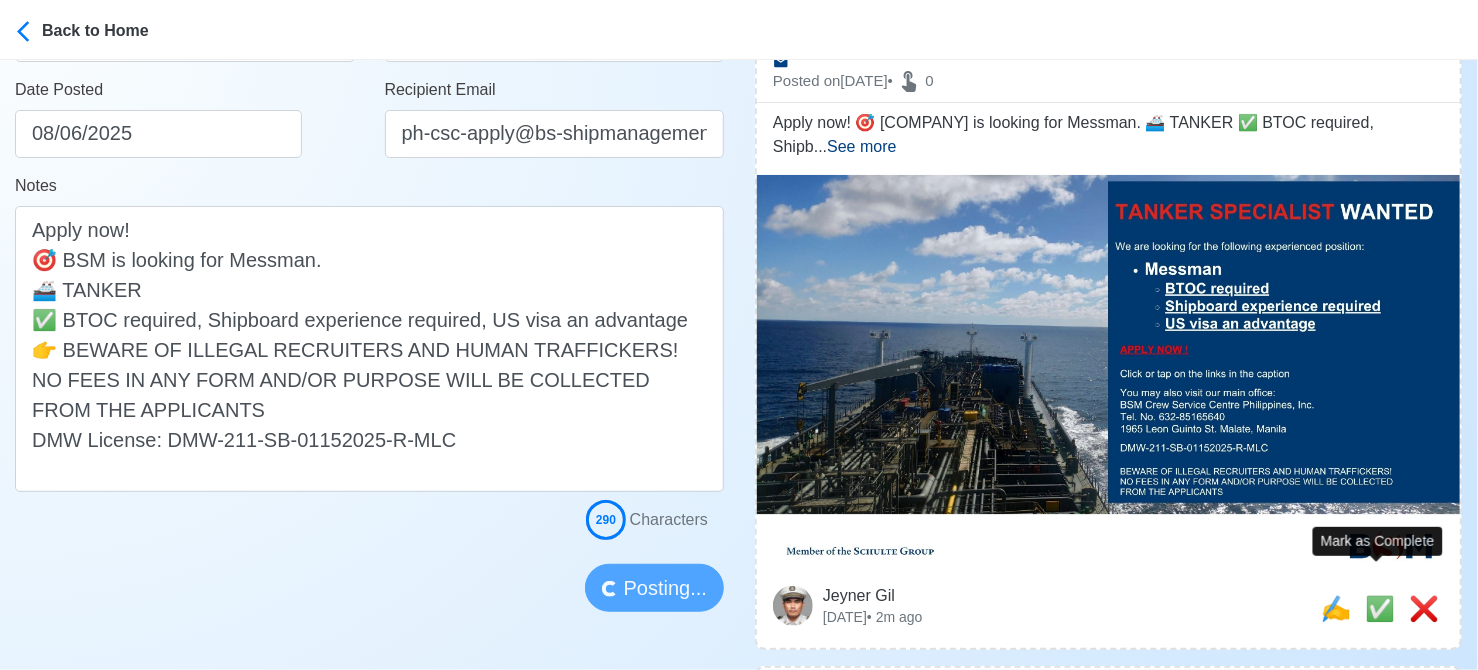 type 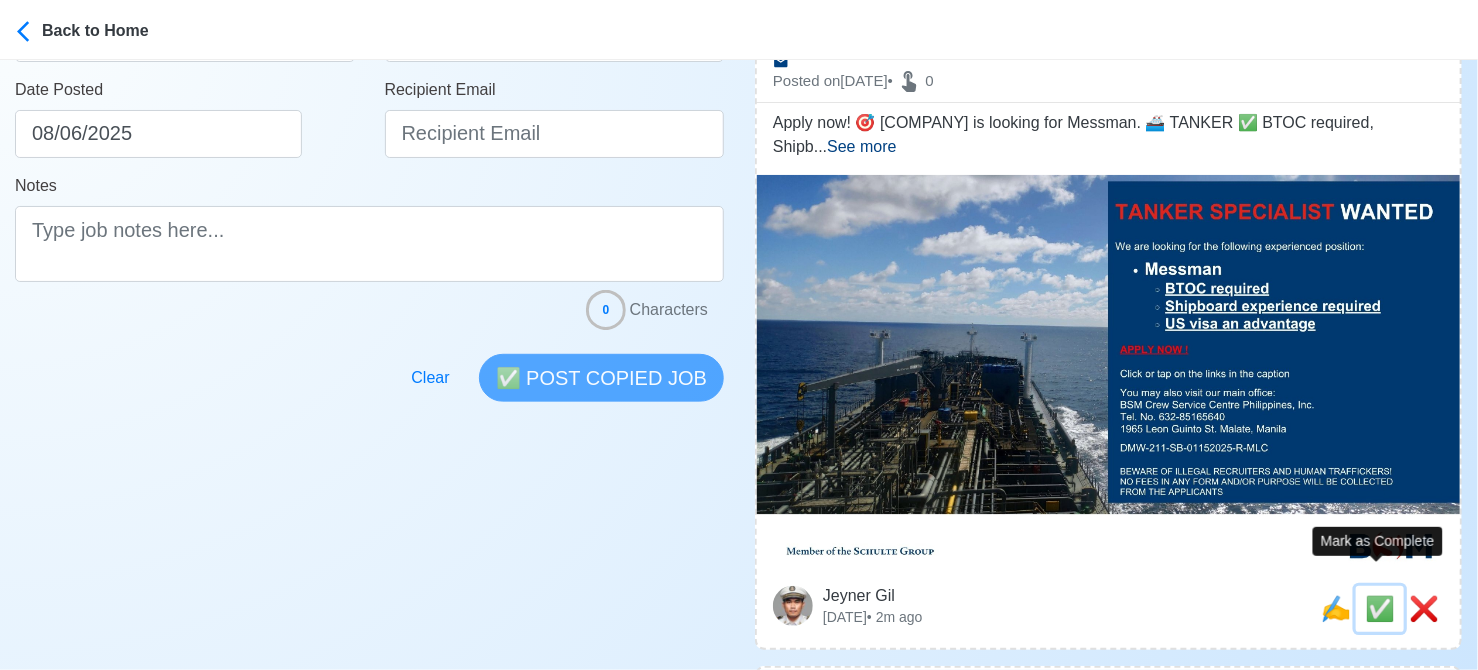click on "✅" at bounding box center [1380, 608] 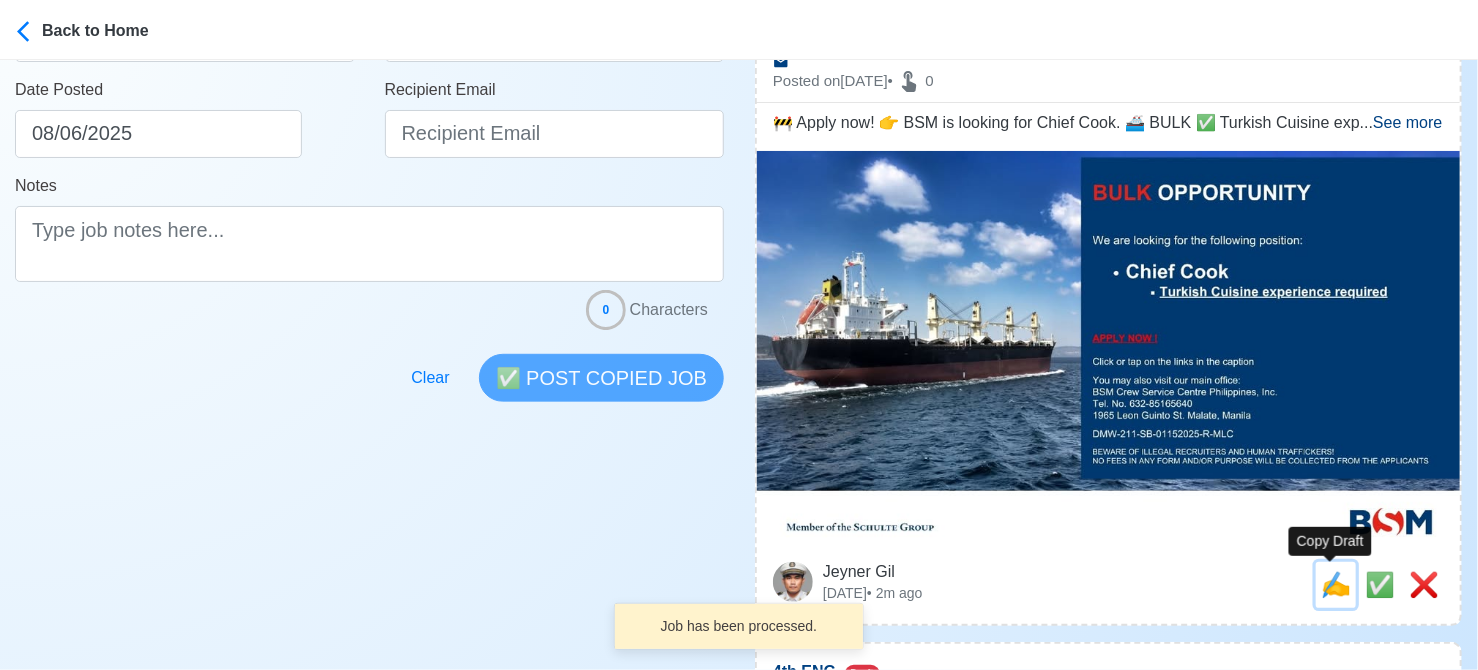 click on "✍️" at bounding box center [1336, 584] 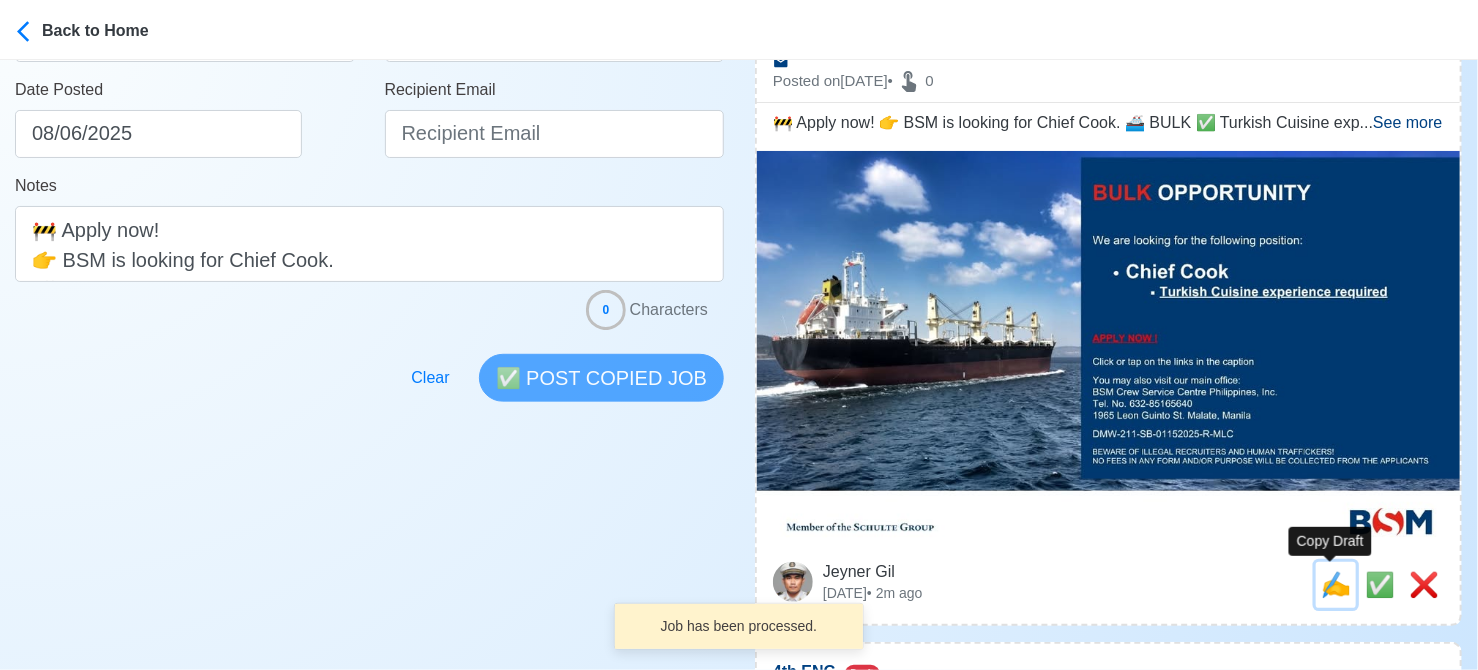 scroll, scrollTop: 0, scrollLeft: 0, axis: both 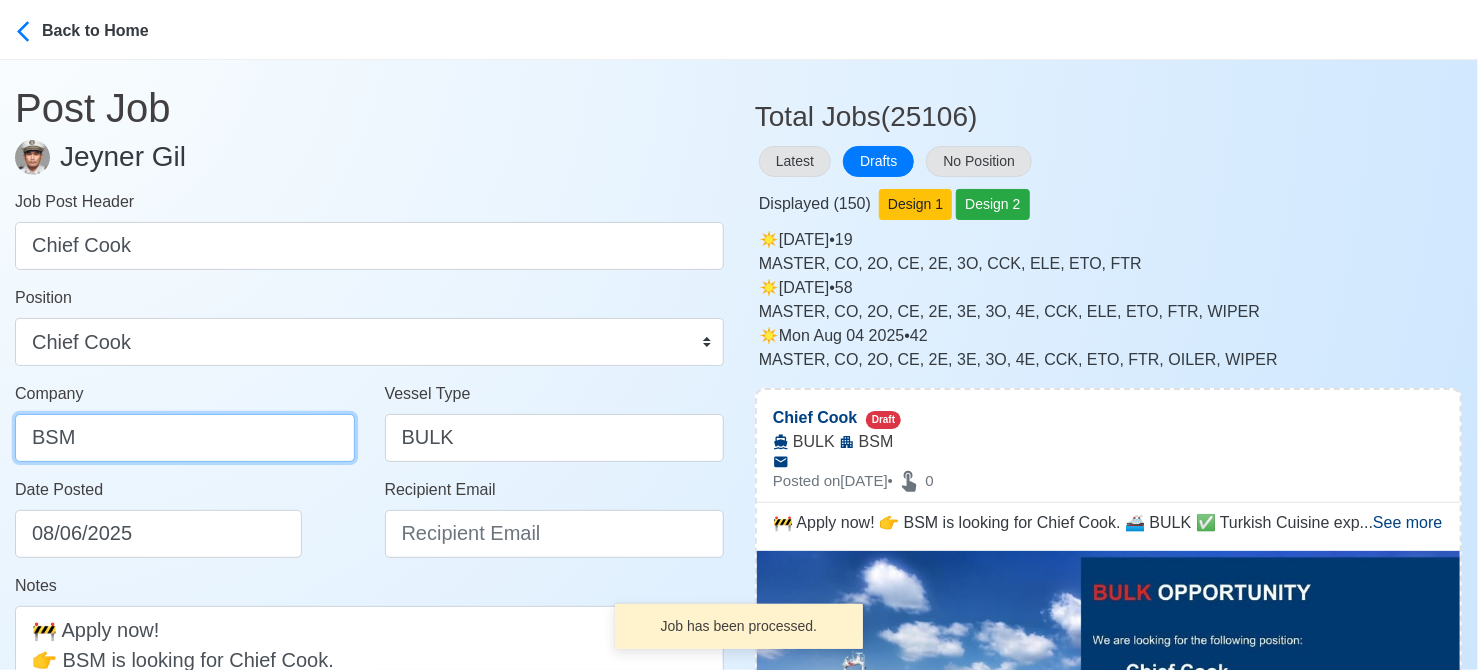 click on "BSM" at bounding box center (185, 438) 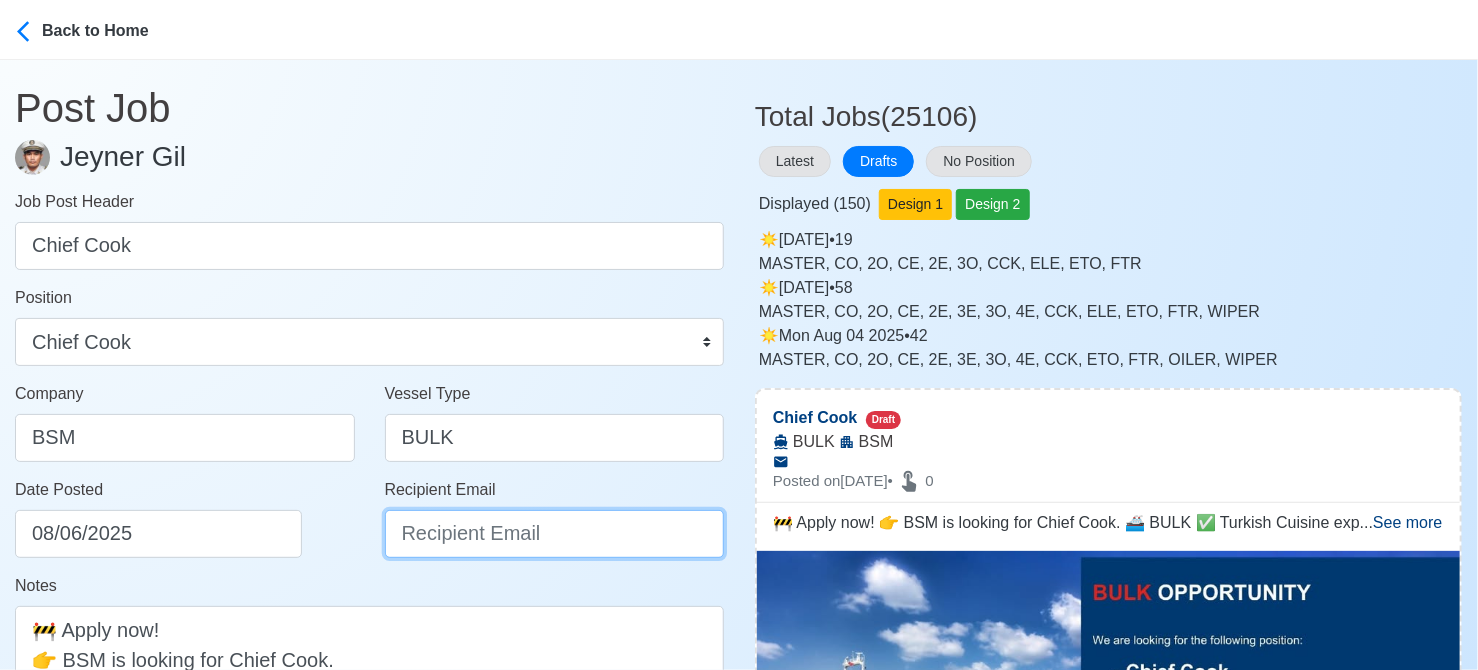click on "Recipient Email" at bounding box center (555, 534) 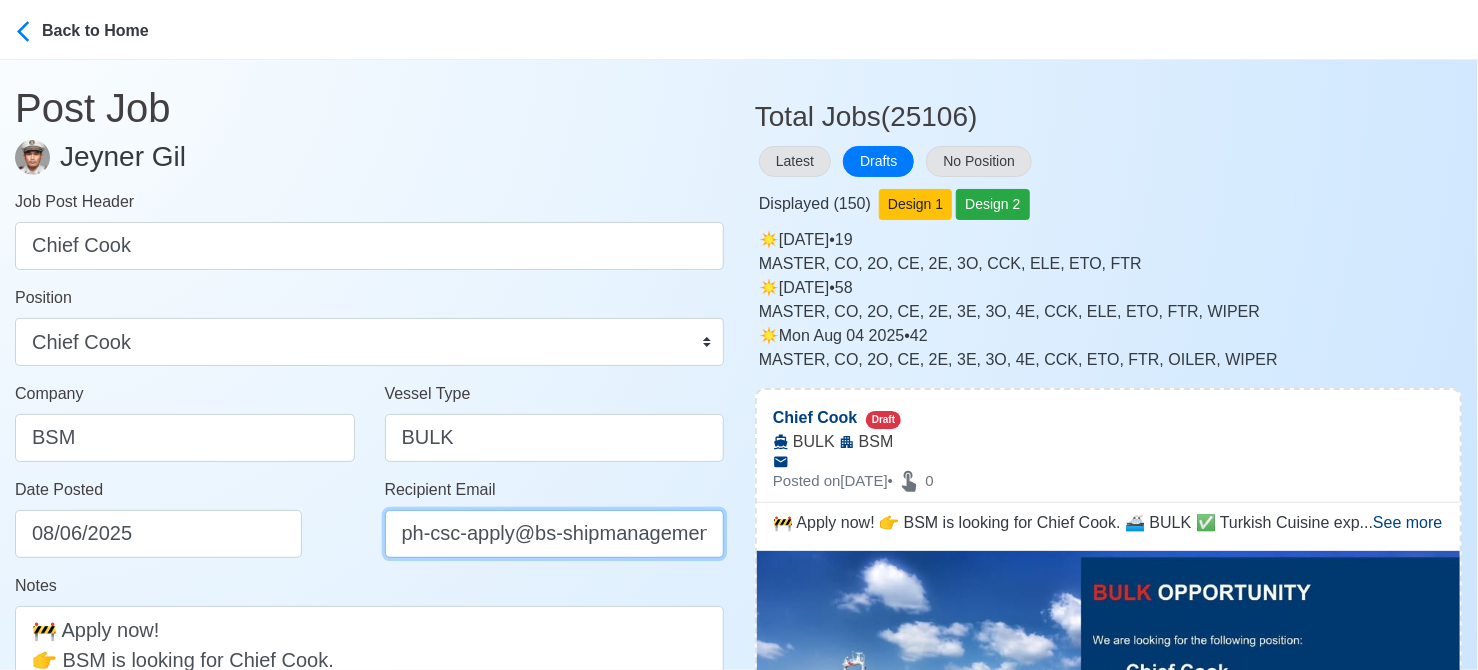 scroll, scrollTop: 0, scrollLeft: 51, axis: horizontal 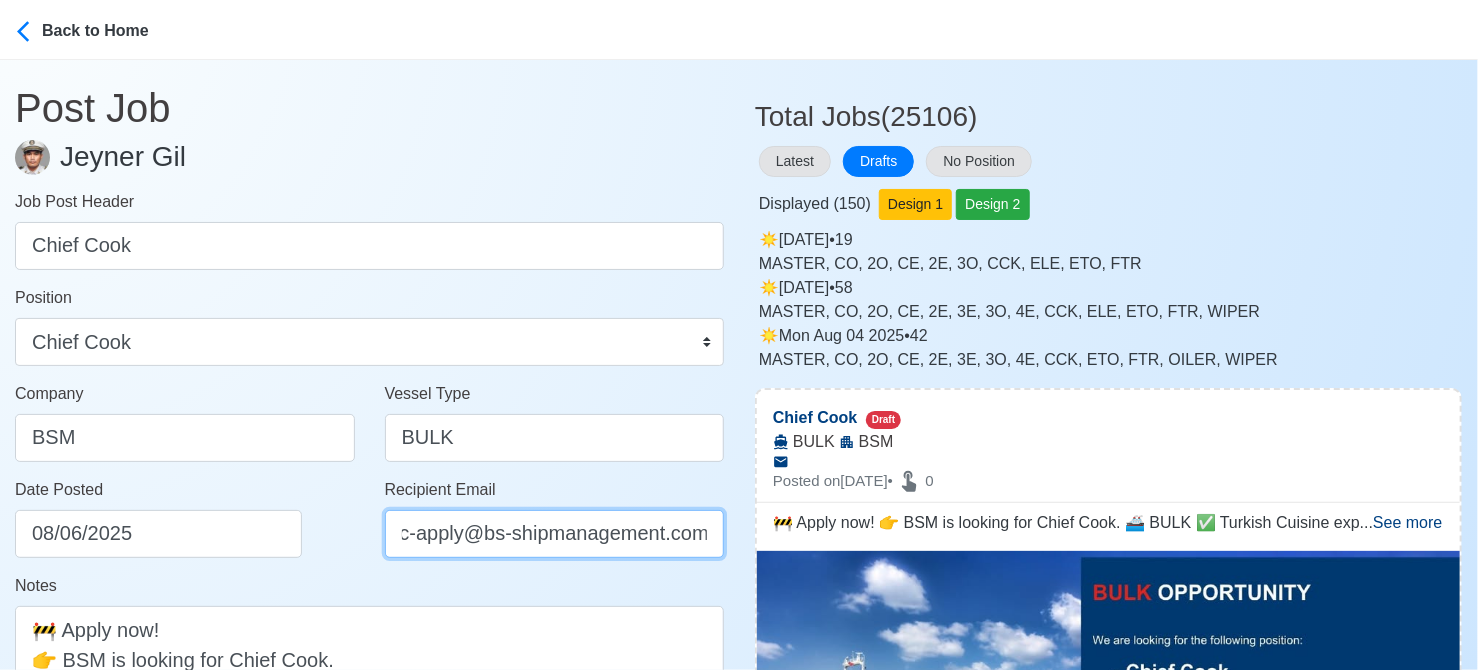 type on "ph-csc-apply@bs-shipmanagement.com" 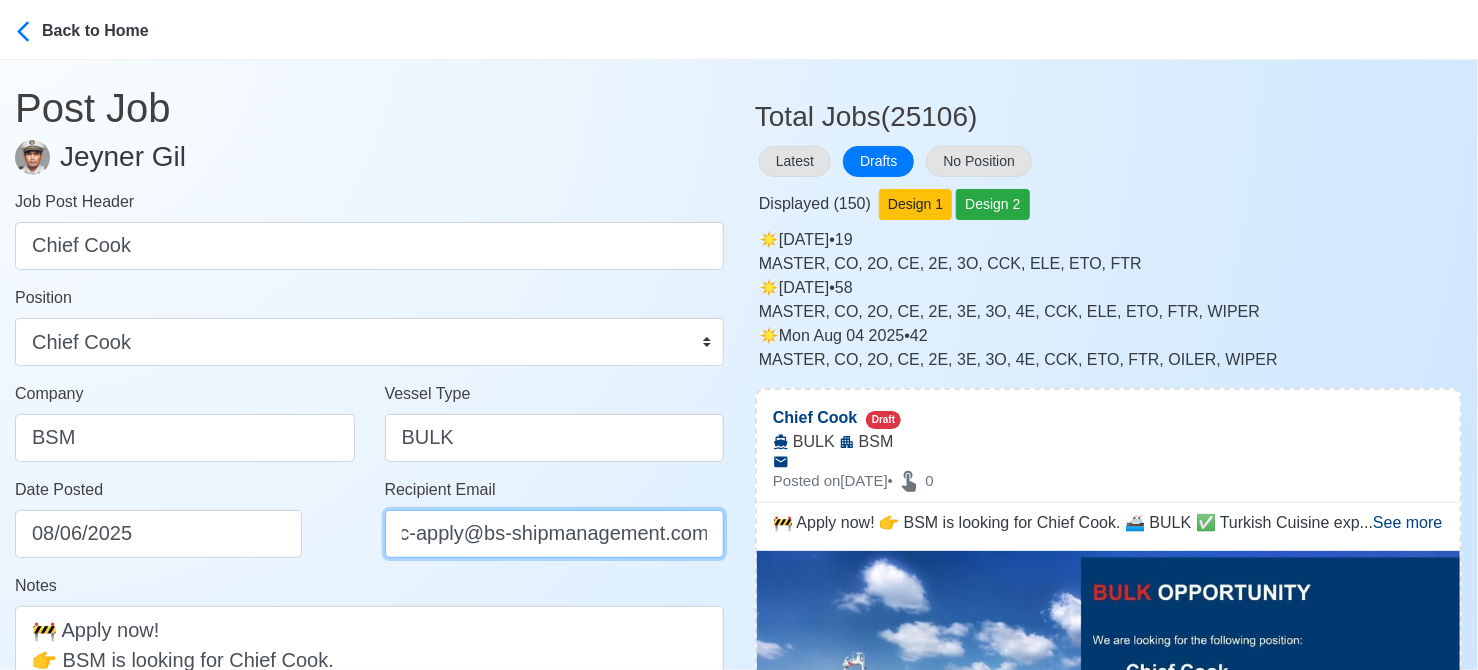 scroll, scrollTop: 0, scrollLeft: 0, axis: both 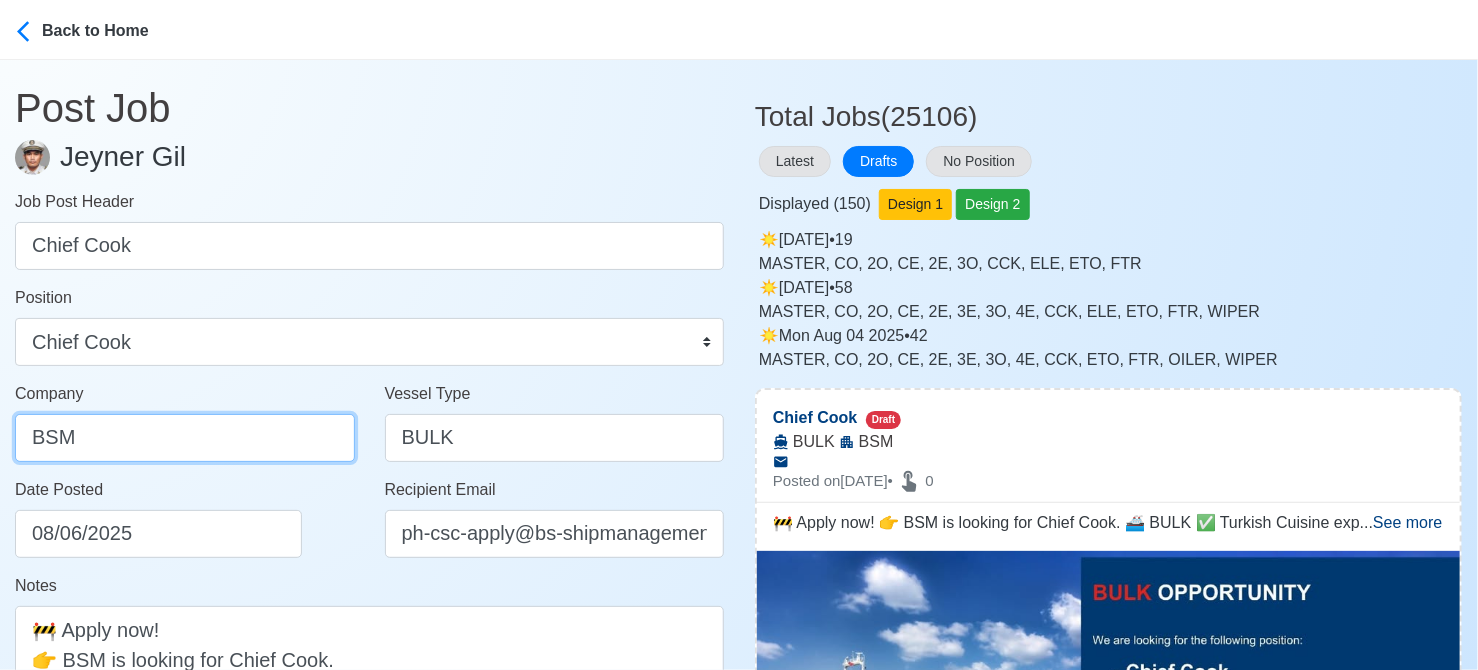 drag, startPoint x: 216, startPoint y: 434, endPoint x: -17, endPoint y: 441, distance: 233.10513 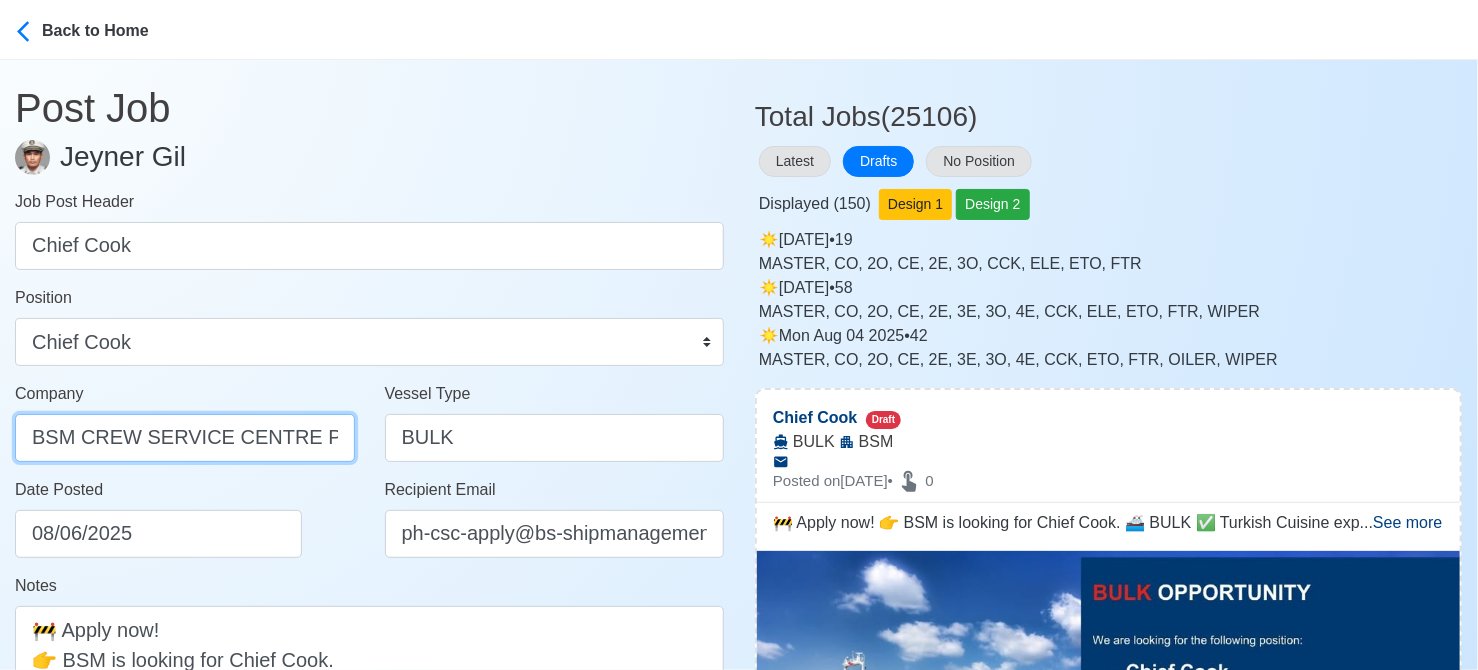 scroll, scrollTop: 0, scrollLeft: 98, axis: horizontal 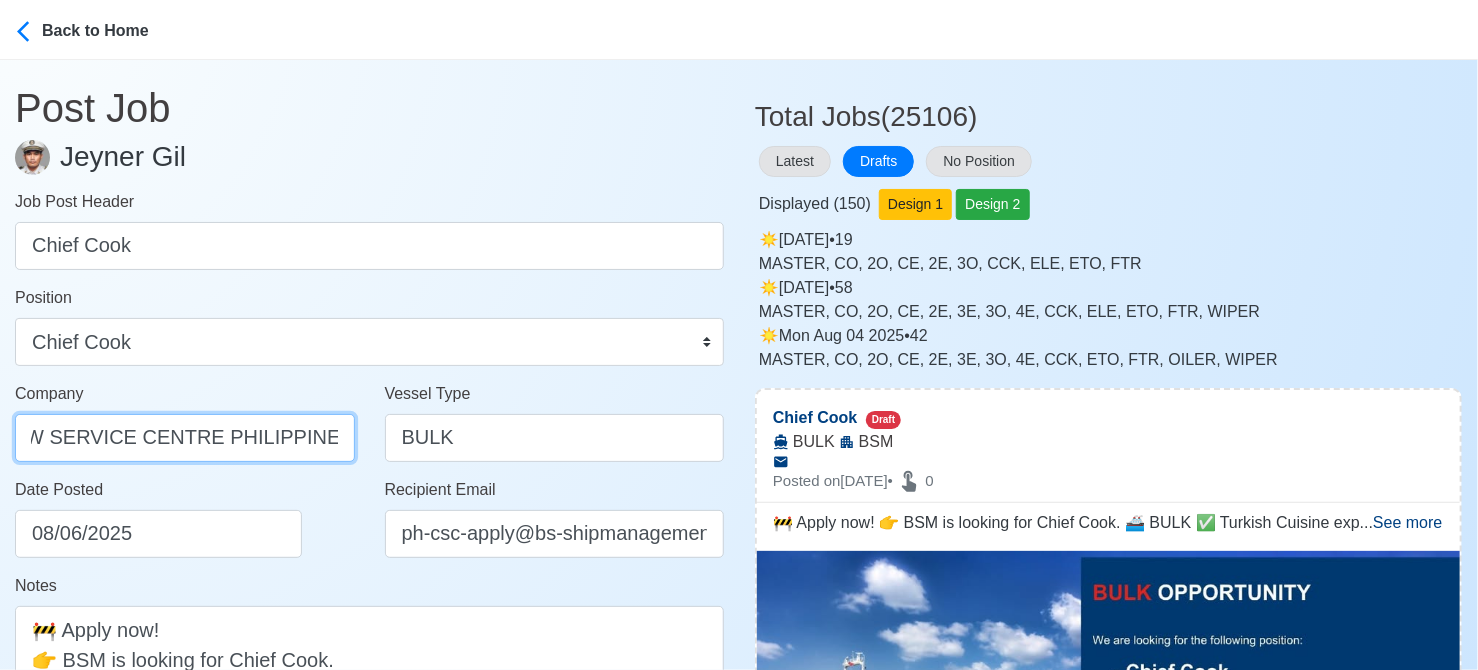 type on "BSM CREW SERVICE CENTRE PHILIPPINES INC" 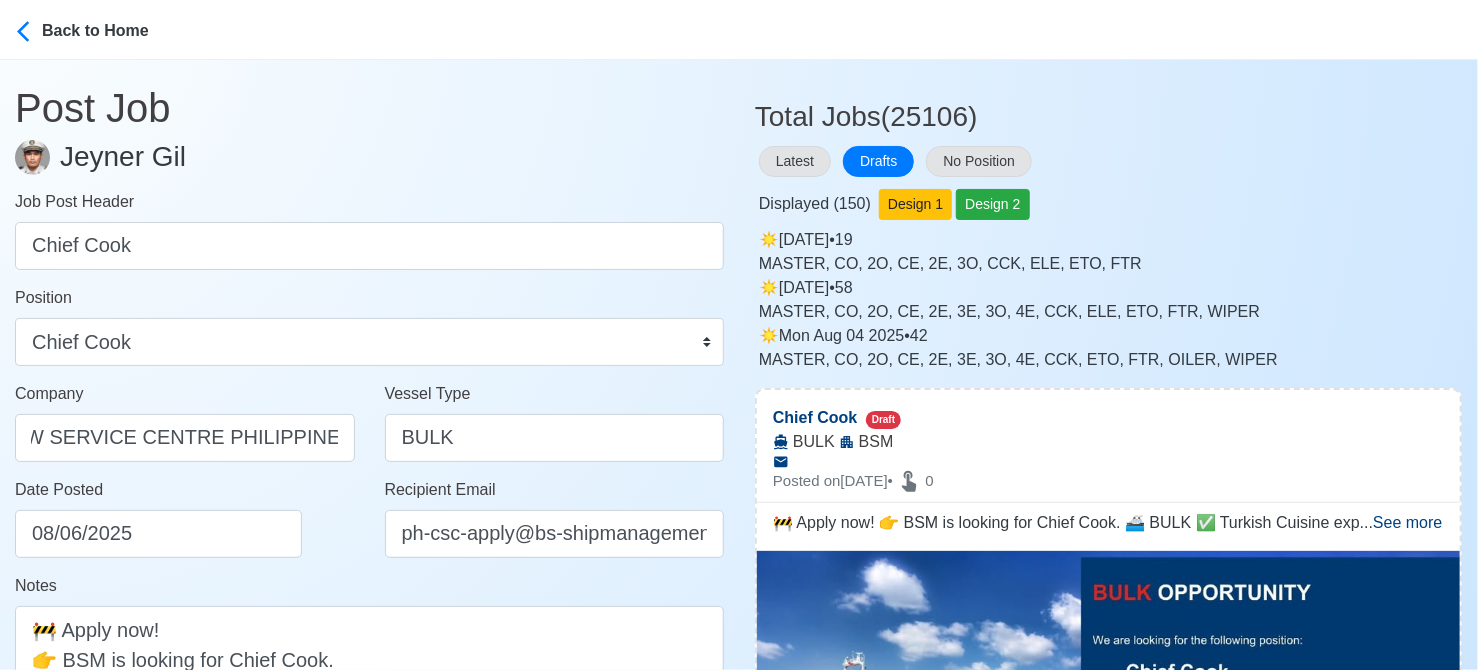 click on "Date Posted       08/06/2025" at bounding box center (190, 518) 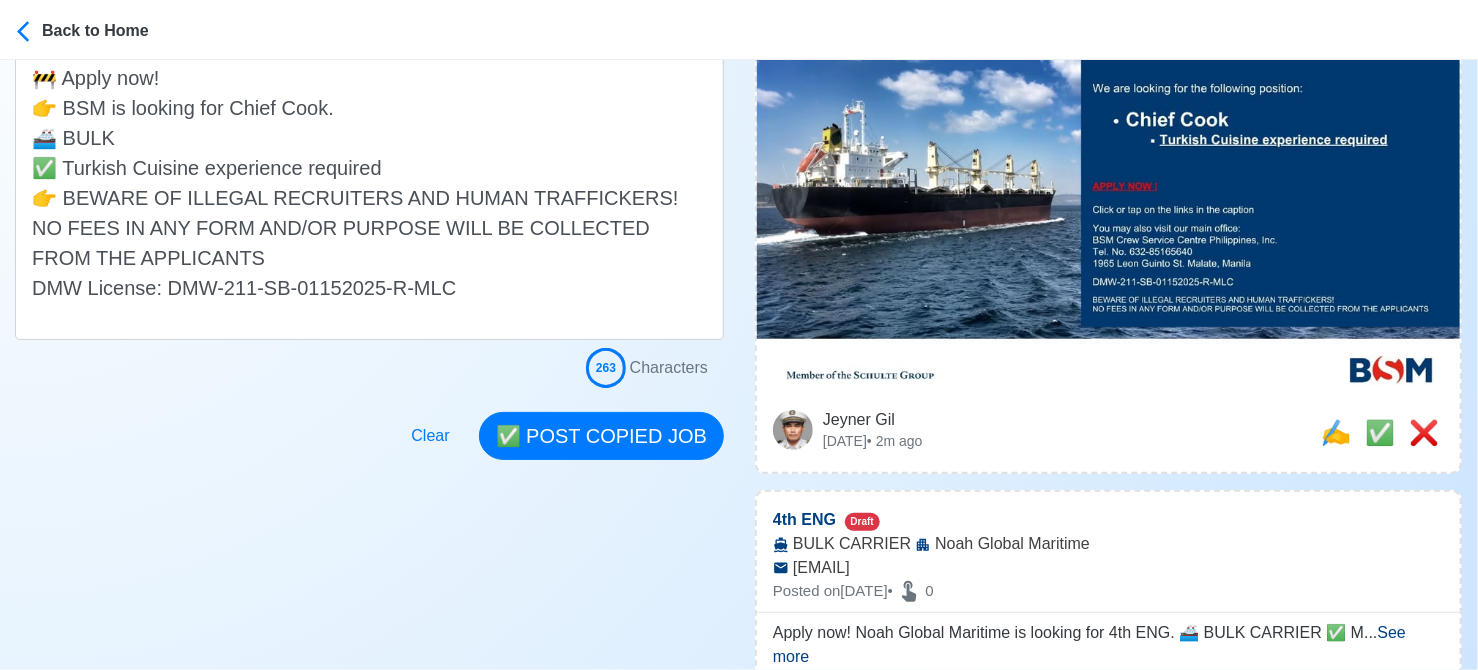 scroll, scrollTop: 600, scrollLeft: 0, axis: vertical 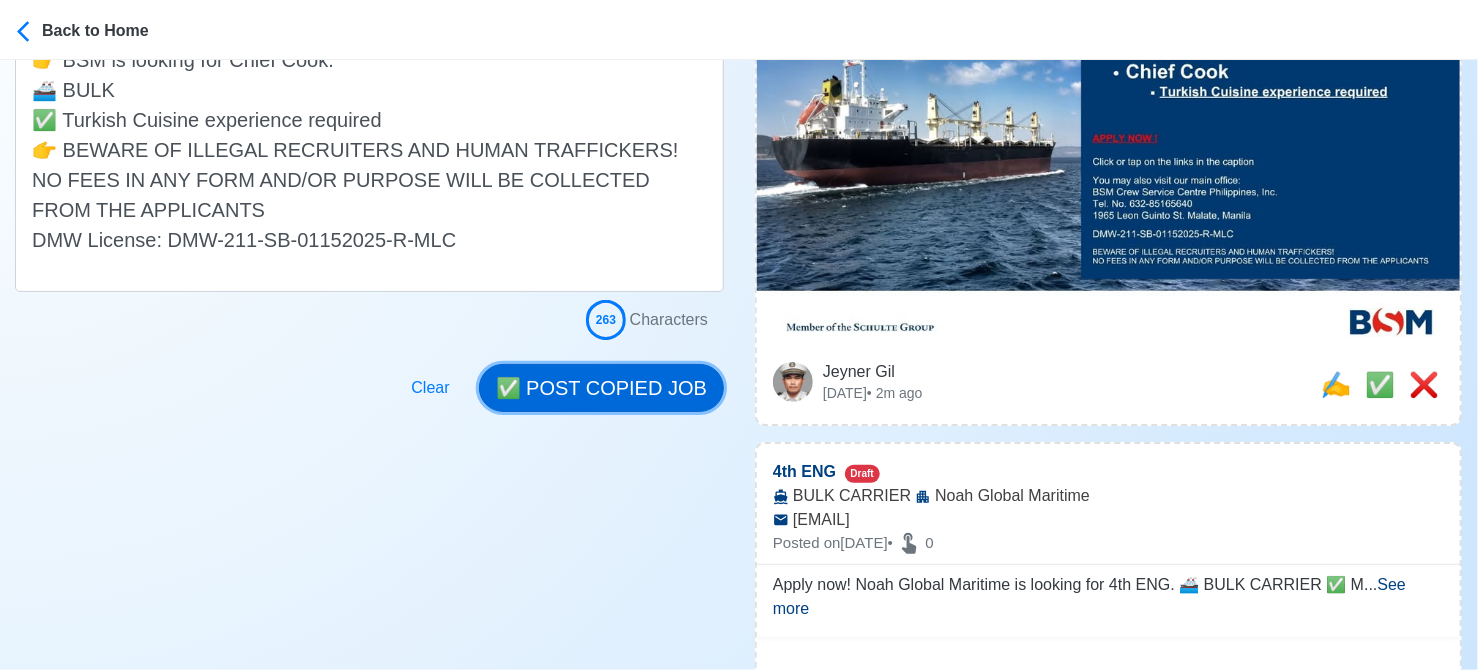 click on "✅ POST COPIED JOB" at bounding box center [601, 388] 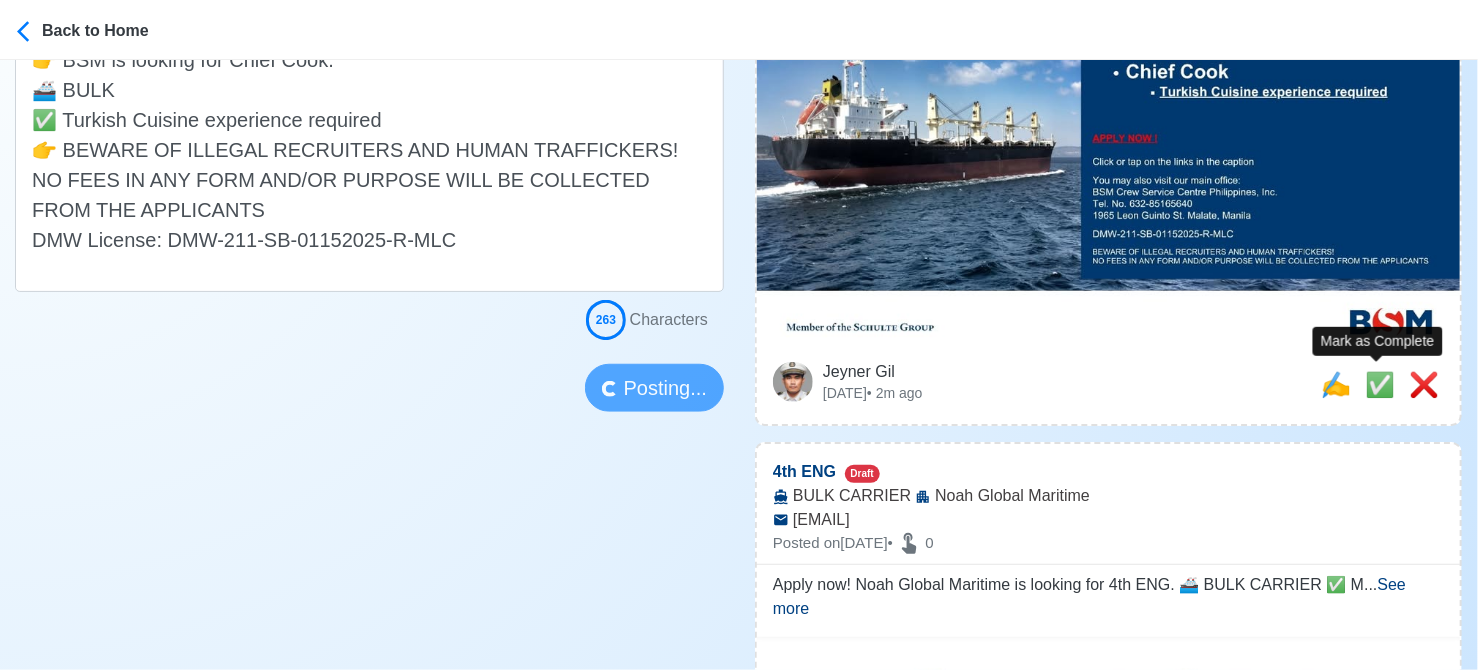 type 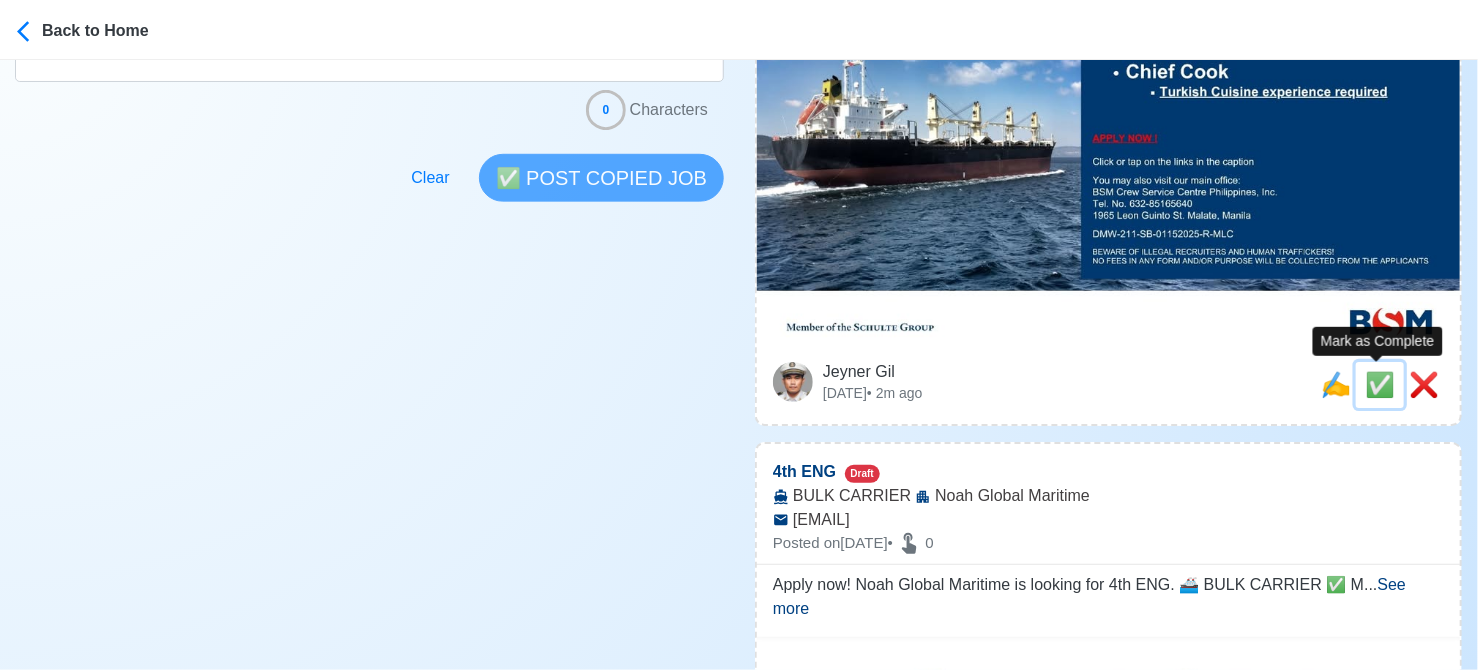 click on "✅" at bounding box center (1380, 384) 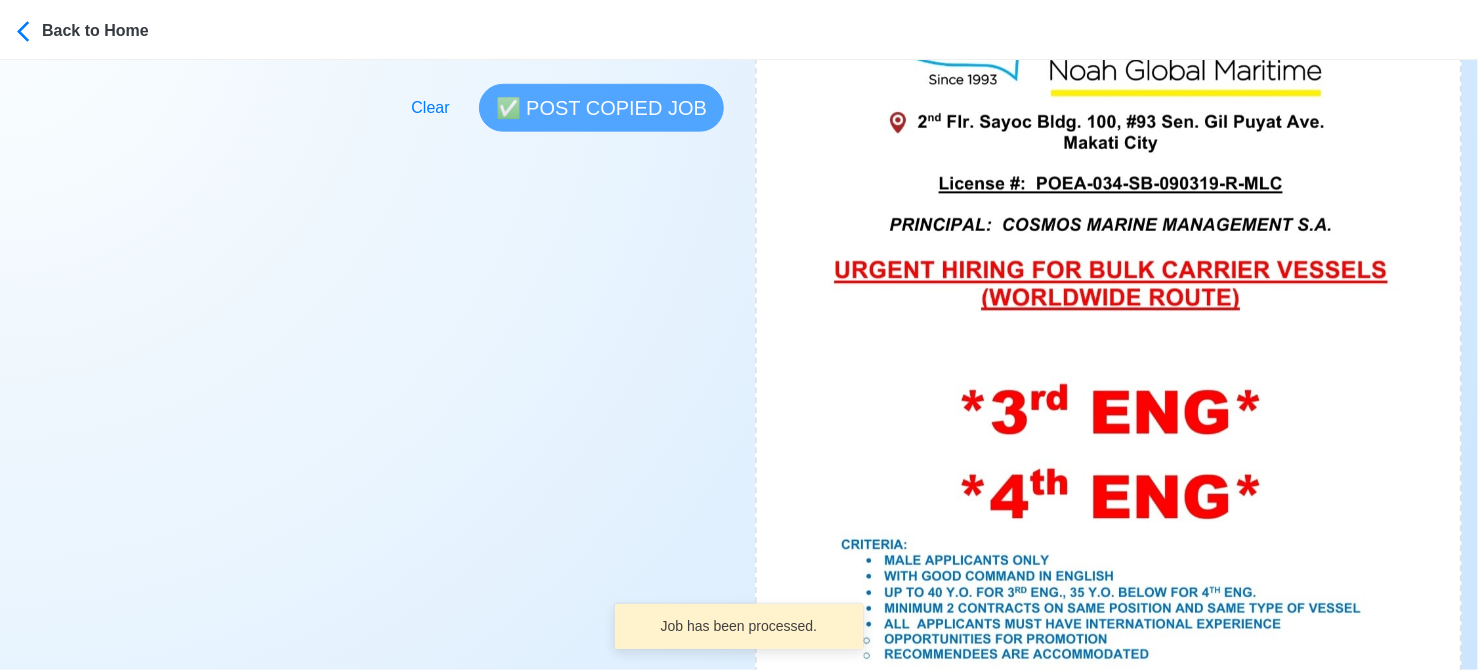 scroll, scrollTop: 1000, scrollLeft: 0, axis: vertical 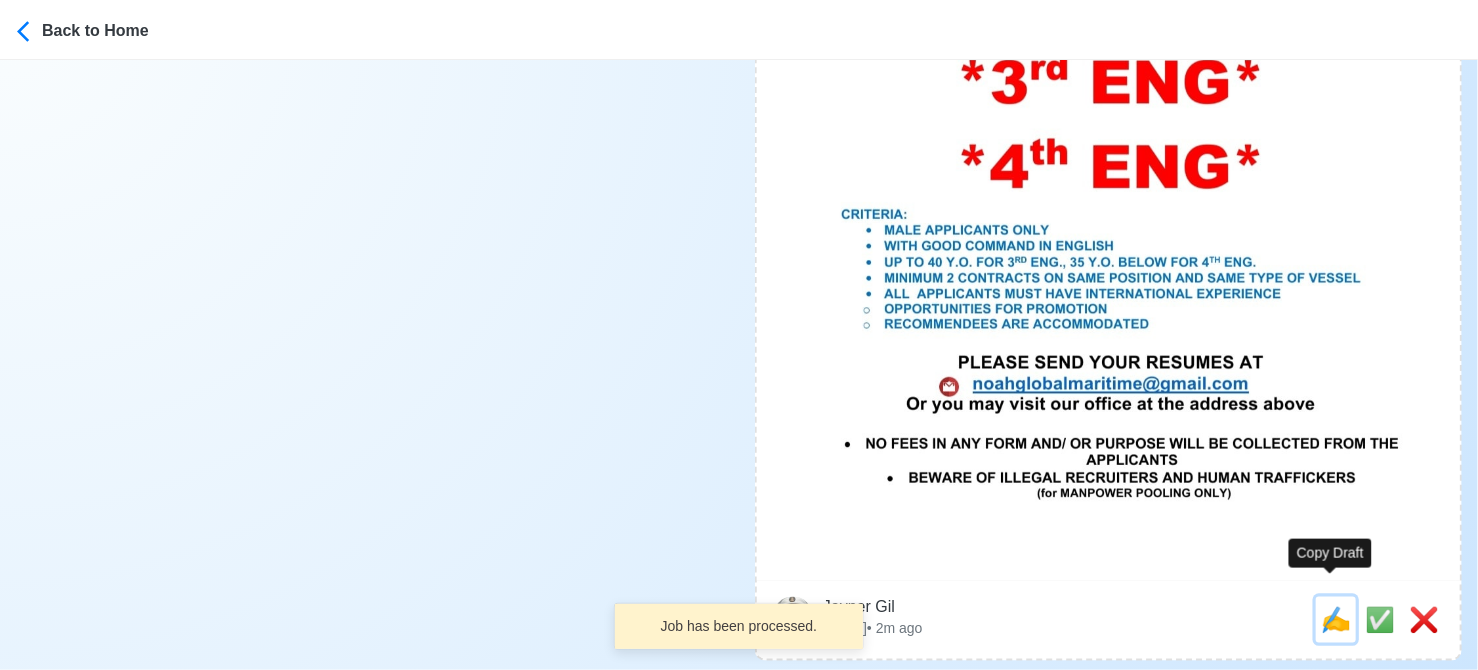 click on "✍️" at bounding box center (1336, 619) 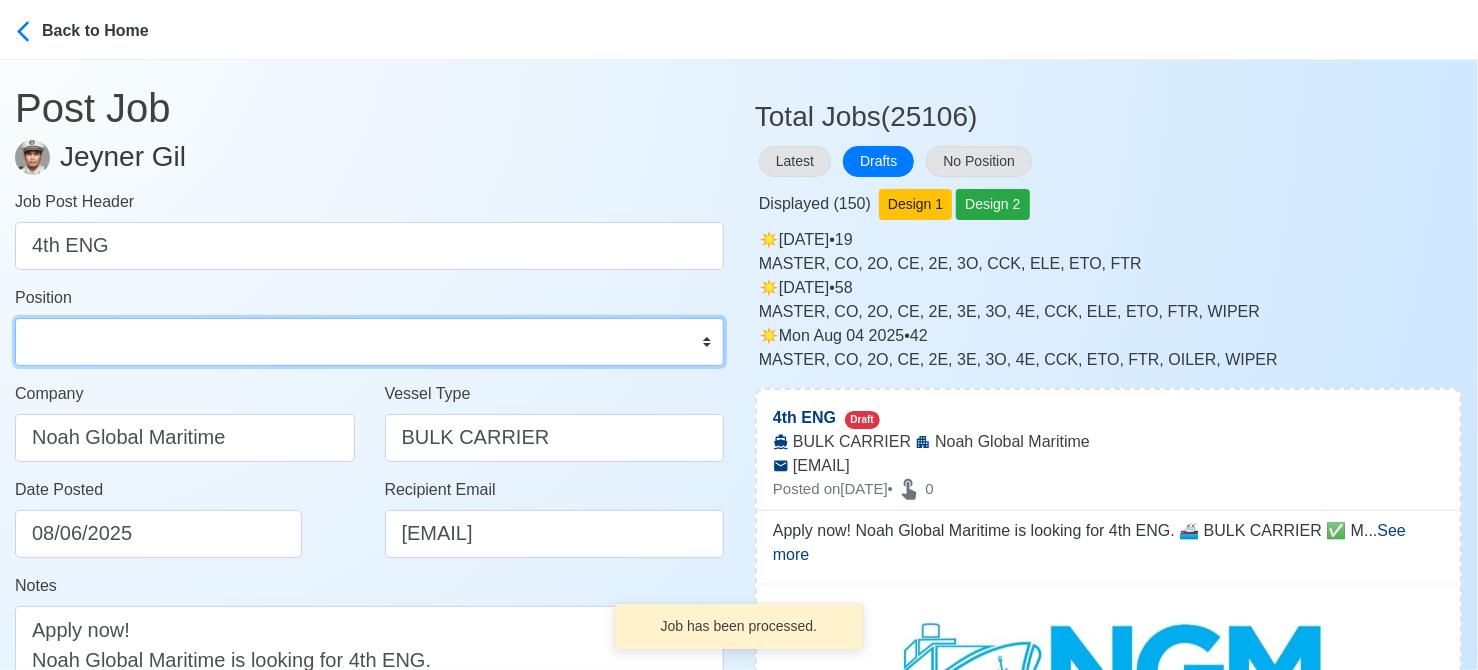 click on "Master Chief Officer 2nd Officer 3rd Officer Junior Officer Chief Engineer 2nd Engineer 3rd Engineer 4th Engineer Gas Engineer Junior Engineer 1st Assistant Engineer 2nd Assistant Engineer 3rd Assistant Engineer ETO/ETR Electrician Electrical Engineer Oiler Fitter Welder Chief Cook Chef Cook Messman Wiper Rigger Ordinary Seaman Able Seaman Motorman Pumpman Bosun Cadet Reefer Mechanic Operator Repairman Painter Steward Waiter Others" at bounding box center (369, 342) 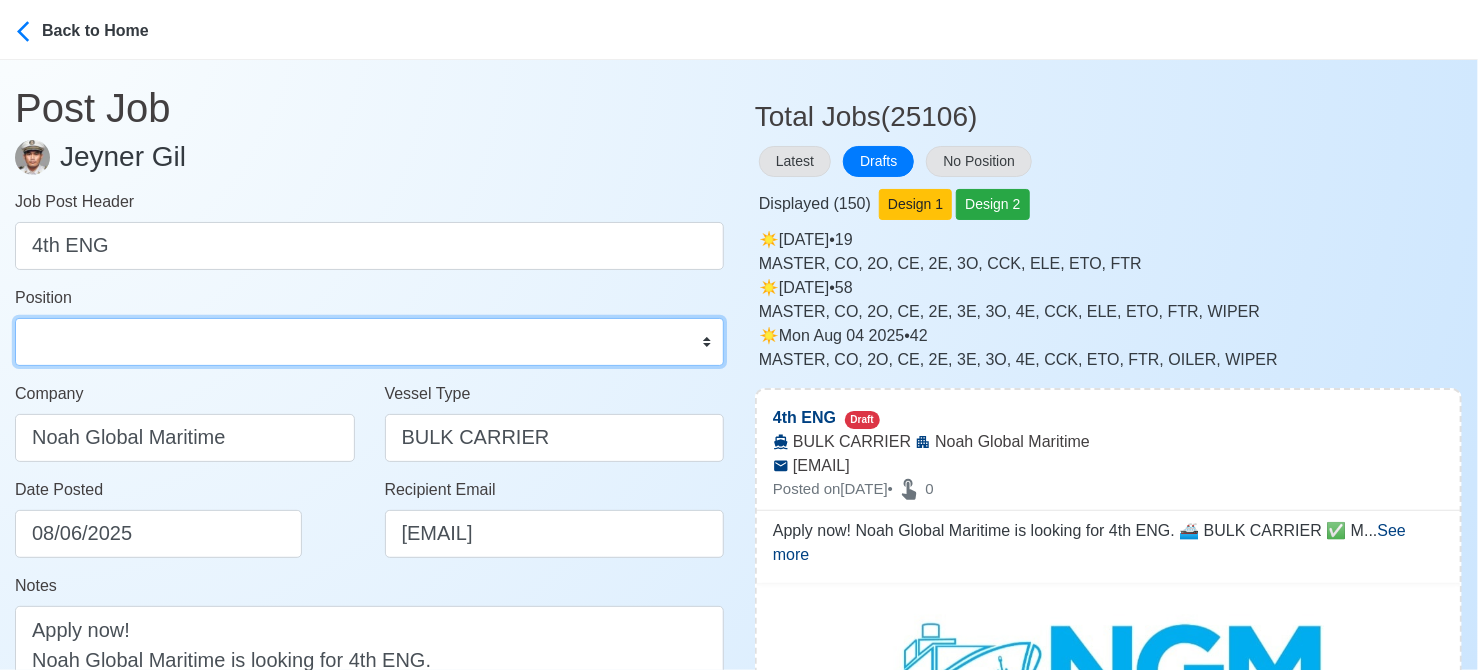 select on "4th Engineer" 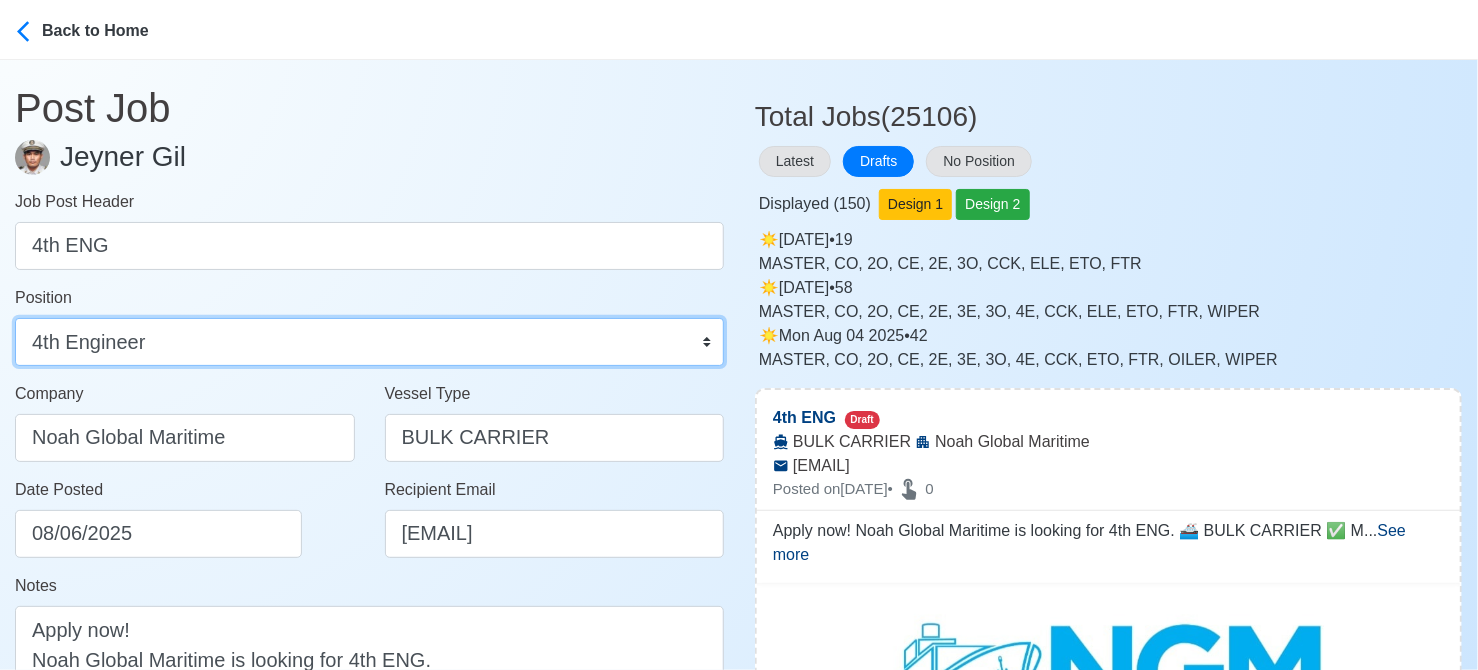 click on "Master Chief Officer 2nd Officer 3rd Officer Junior Officer Chief Engineer 2nd Engineer 3rd Engineer 4th Engineer Gas Engineer Junior Engineer 1st Assistant Engineer 2nd Assistant Engineer 3rd Assistant Engineer ETO/ETR Electrician Electrical Engineer Oiler Fitter Welder Chief Cook Chef Cook Messman Wiper Rigger Ordinary Seaman Able Seaman Motorman Pumpman Bosun Cadet Reefer Mechanic Operator Repairman Painter Steward Waiter Others" at bounding box center (369, 342) 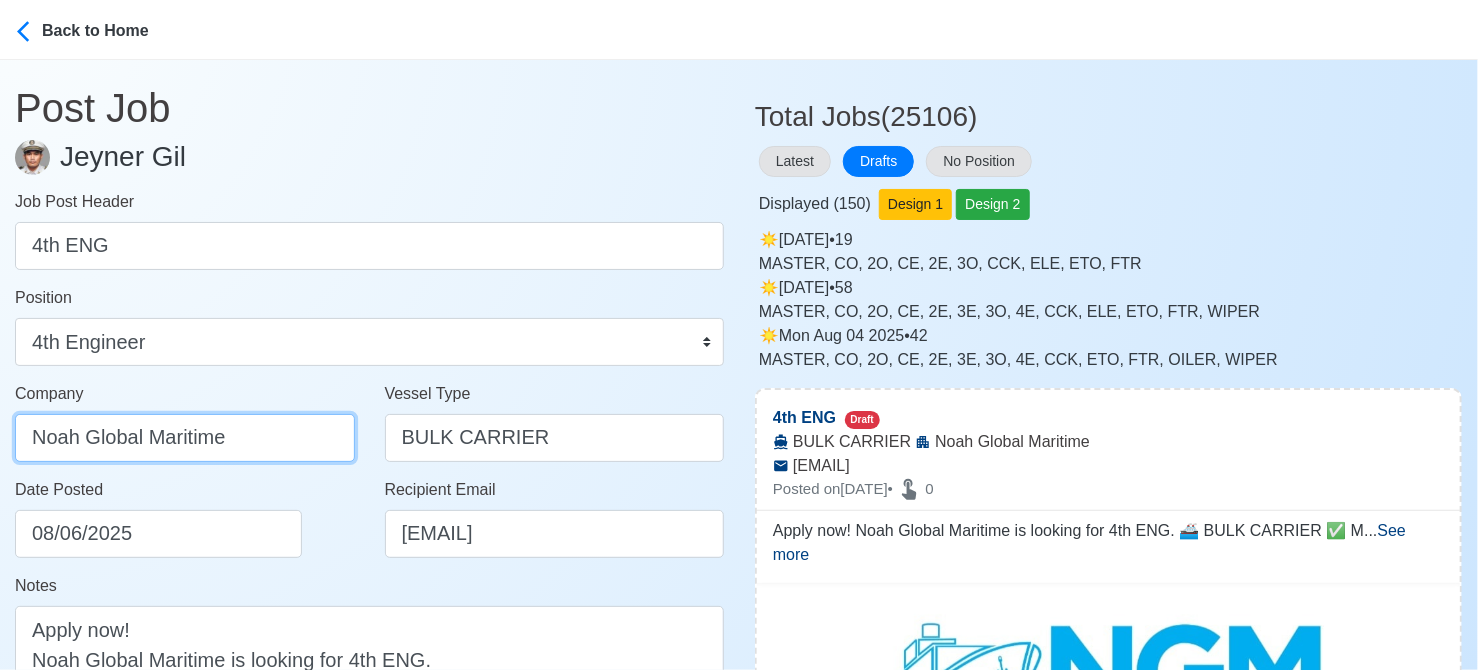 click on "Noah Global Maritime" at bounding box center [185, 438] 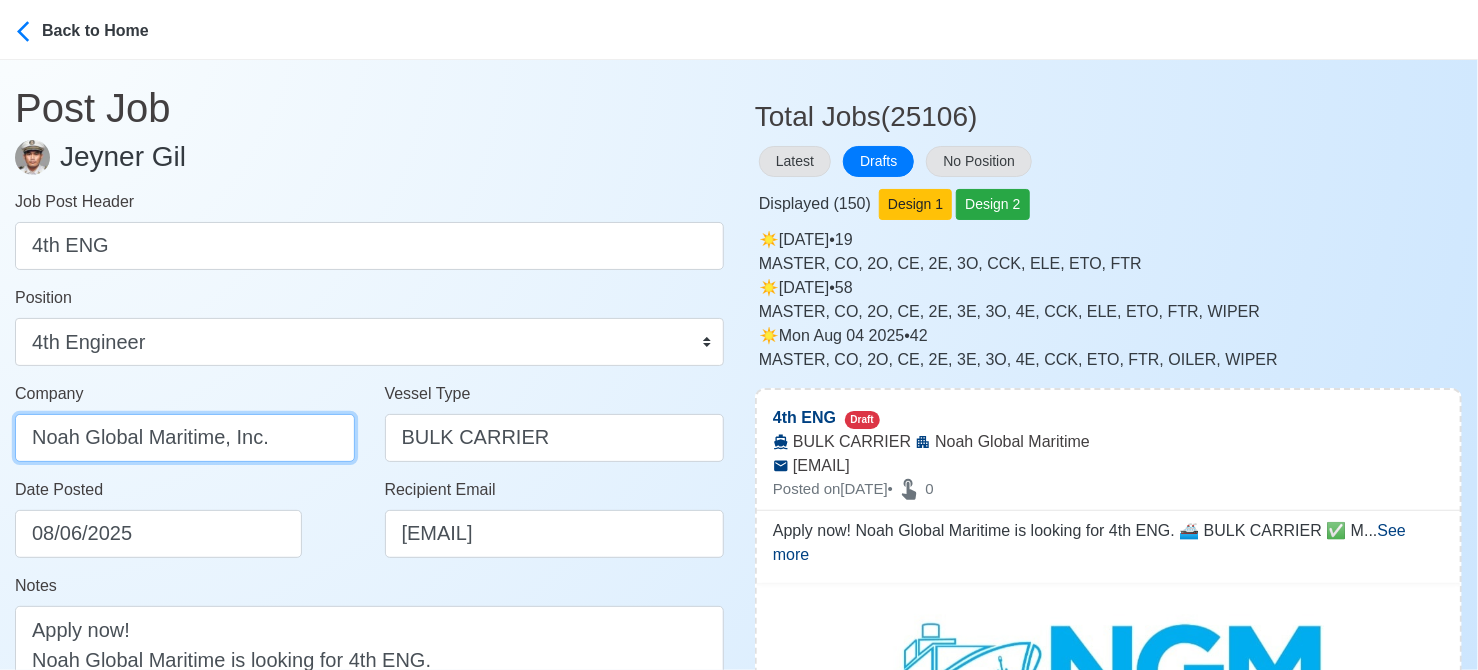 drag, startPoint x: 283, startPoint y: 435, endPoint x: 226, endPoint y: 443, distance: 57.558666 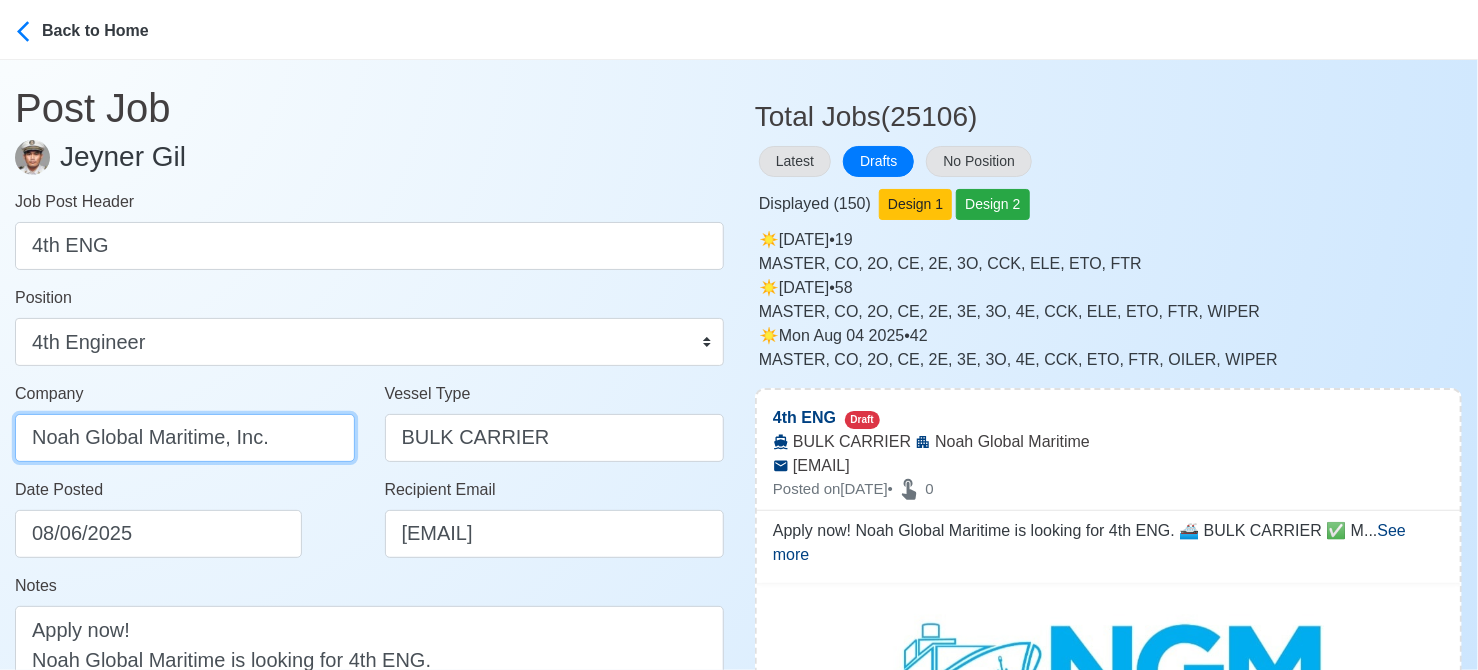 type on "Noah Global Maritime, Inc." 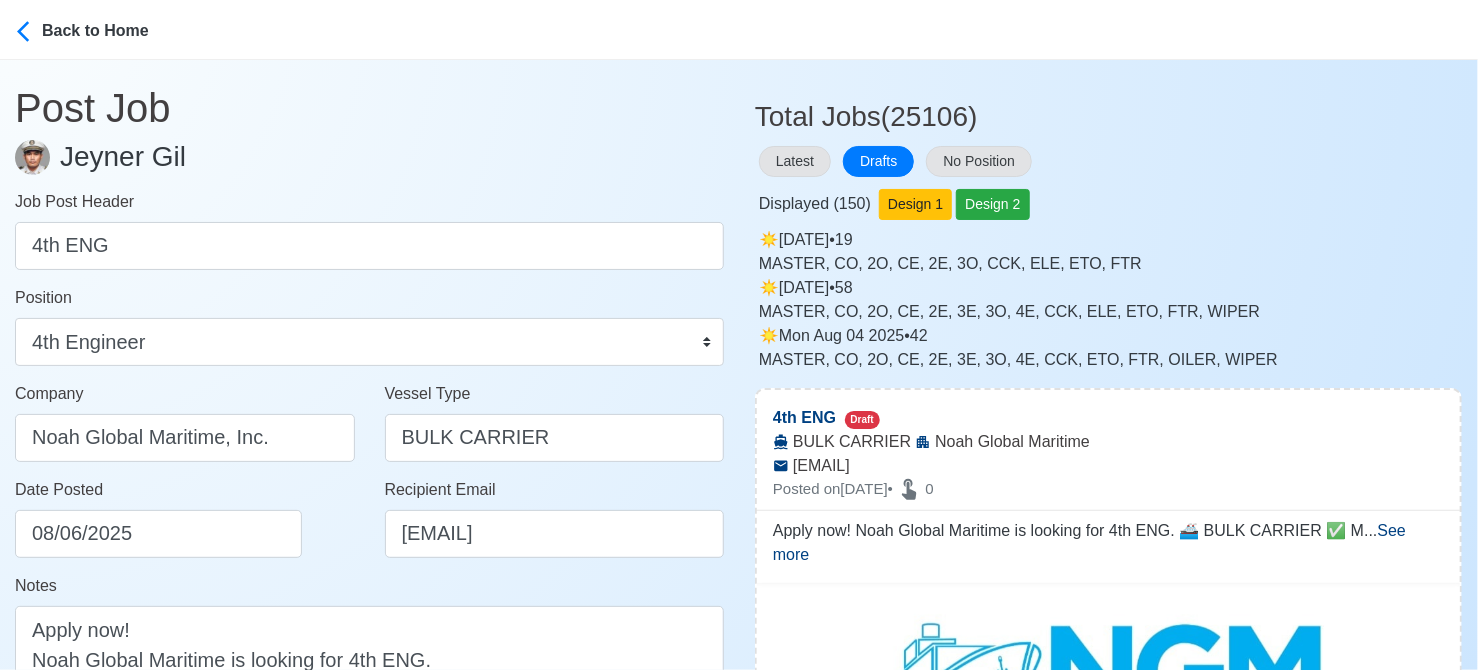 click on "Date Posted       08/06/2025" at bounding box center [190, 518] 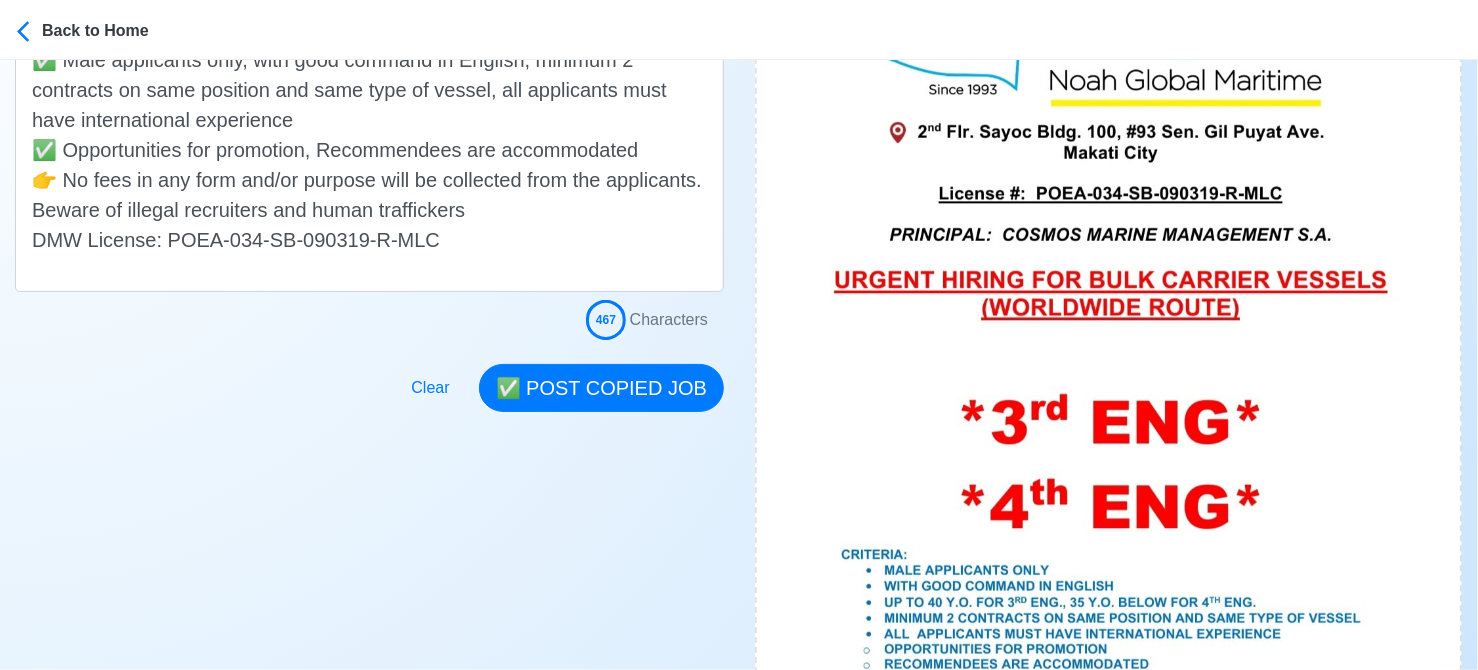 scroll, scrollTop: 700, scrollLeft: 0, axis: vertical 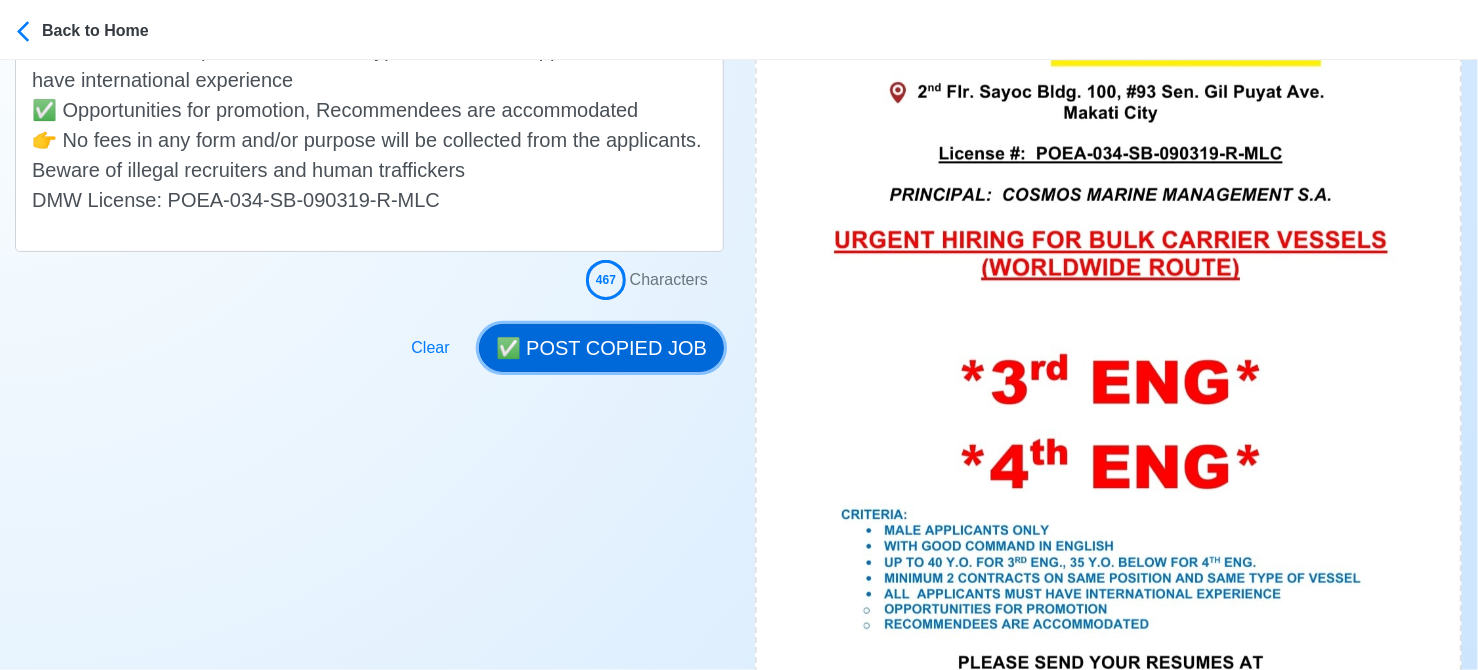 click on "✅ POST COPIED JOB" at bounding box center (601, 348) 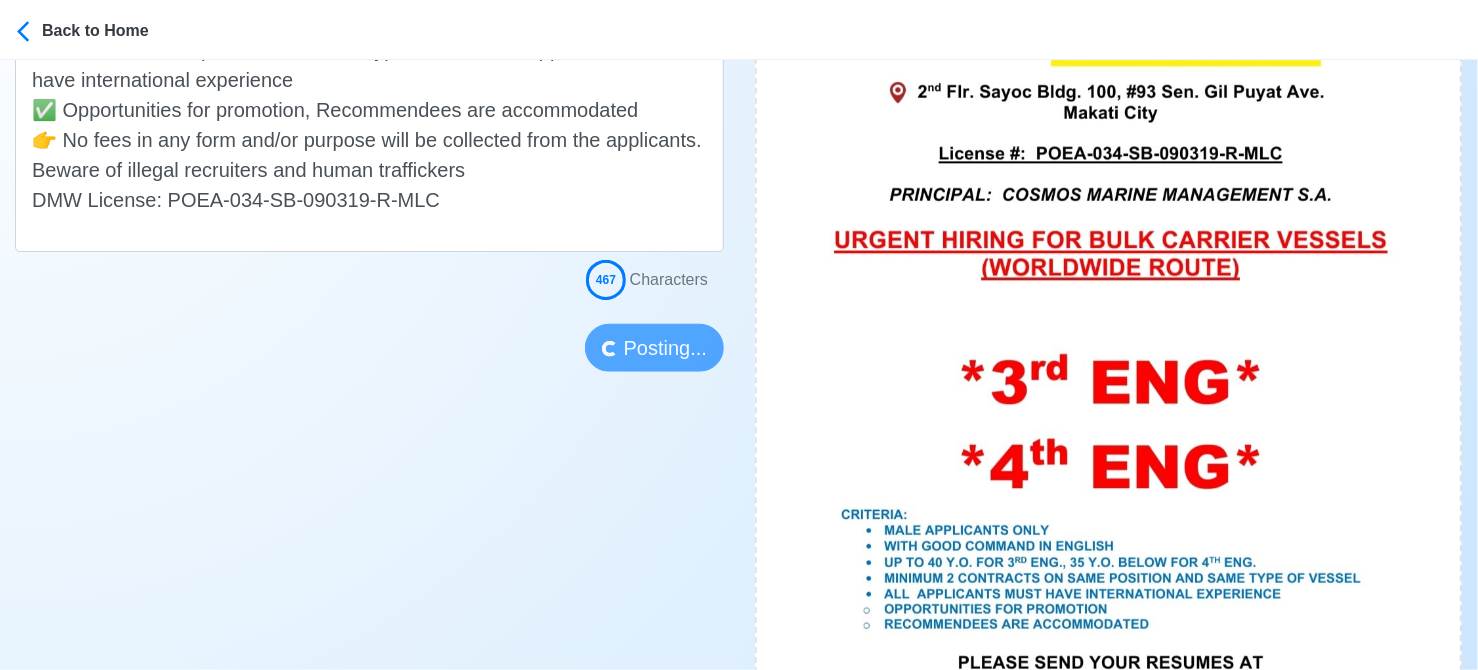 type 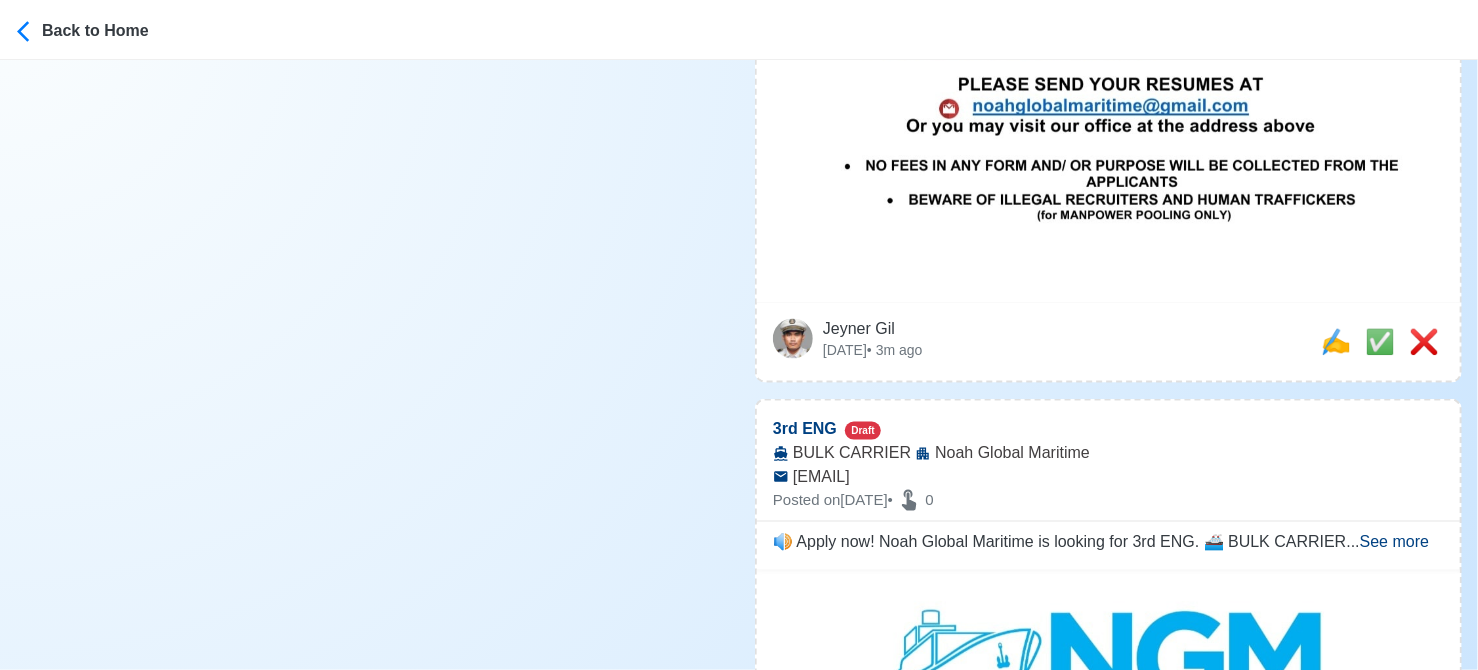 scroll, scrollTop: 1300, scrollLeft: 0, axis: vertical 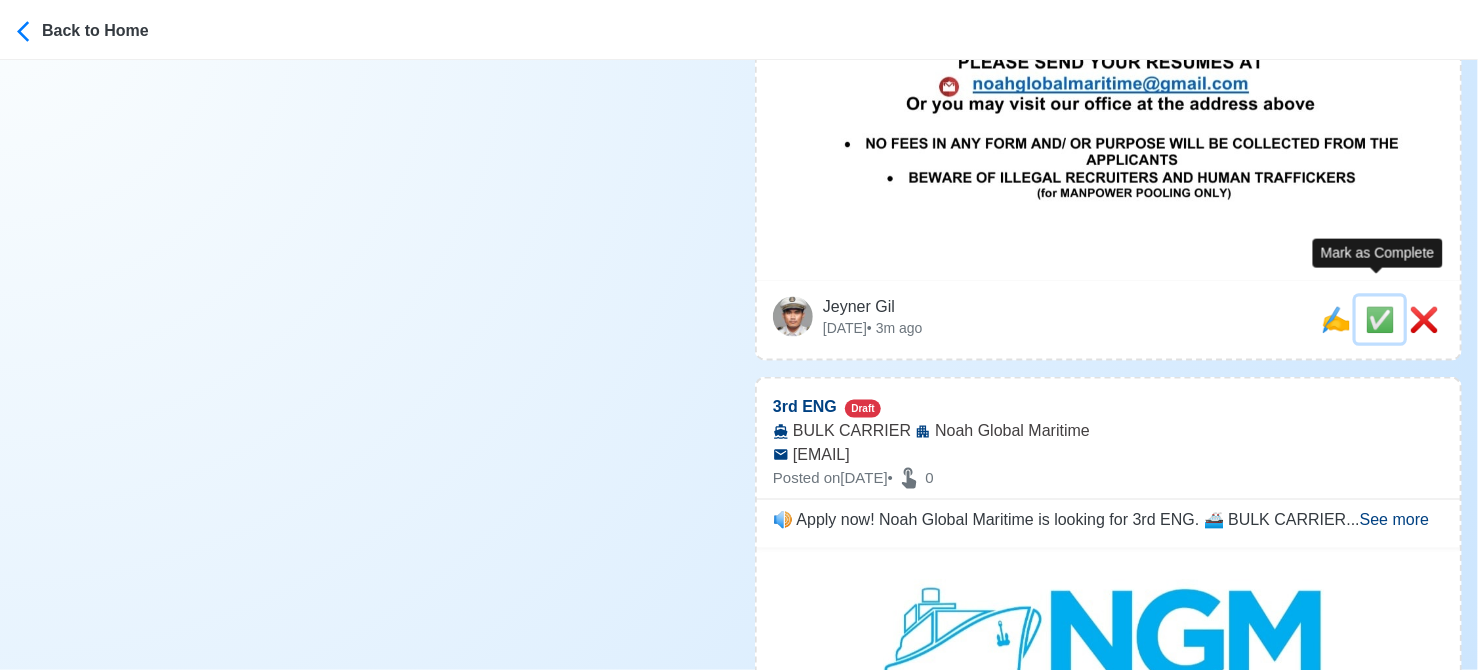 click on "✅" at bounding box center (1380, 319) 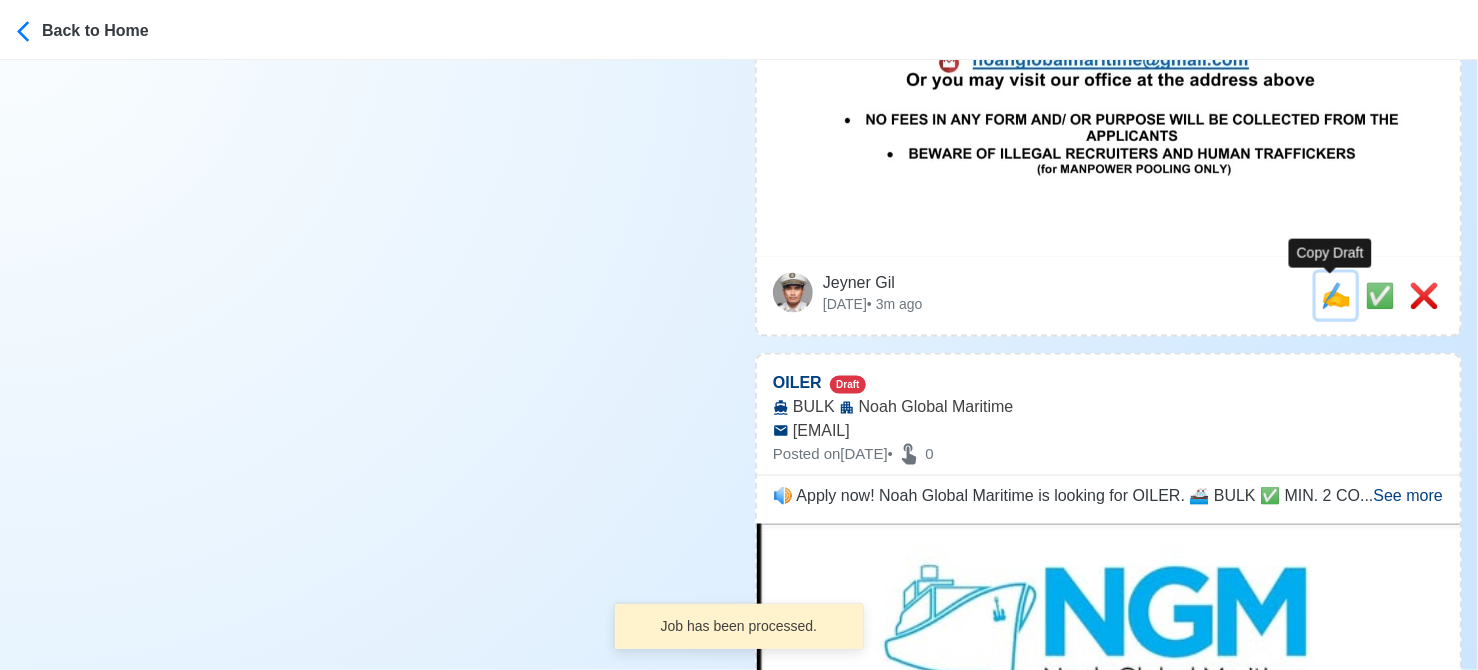 click on "✍️" at bounding box center (1336, 295) 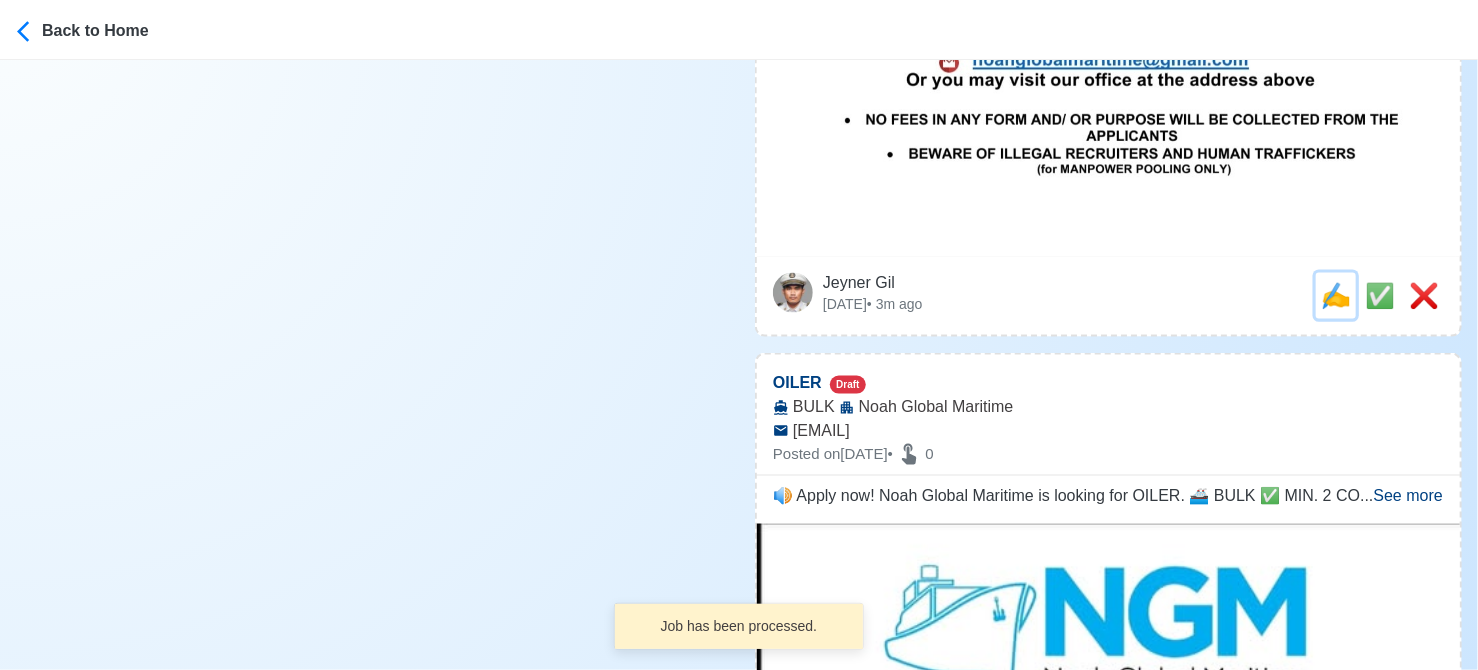 scroll, scrollTop: 0, scrollLeft: 0, axis: both 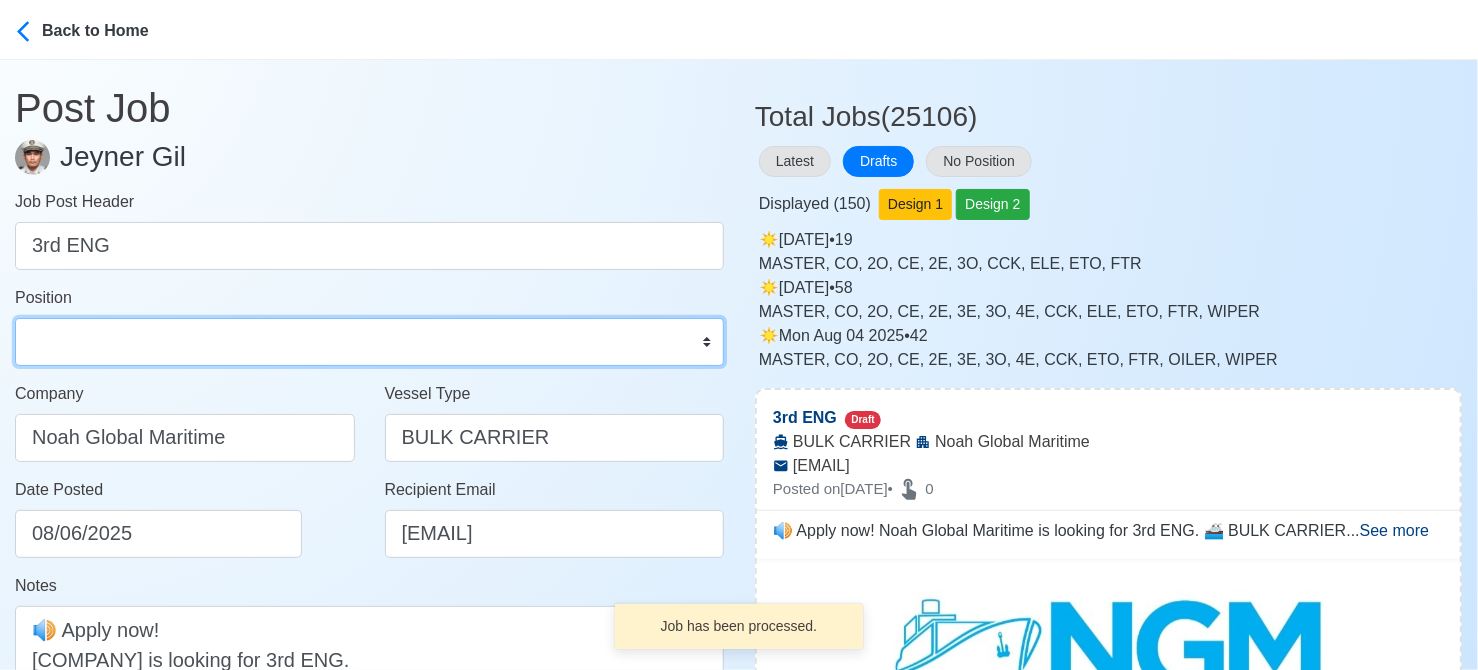 click on "Master Chief Officer 2nd Officer 3rd Officer Junior Officer Chief Engineer 2nd Engineer 3rd Engineer 4th Engineer Gas Engineer Junior Engineer 1st Assistant Engineer 2nd Assistant Engineer 3rd Assistant Engineer ETO/ETR Electrician Electrical Engineer Oiler Fitter Welder Chief Cook Chef Cook Messman Wiper Rigger Ordinary Seaman Able Seaman Motorman Pumpman Bosun Cadet Reefer Mechanic Operator Repairman Painter Steward Waiter Others" at bounding box center (369, 342) 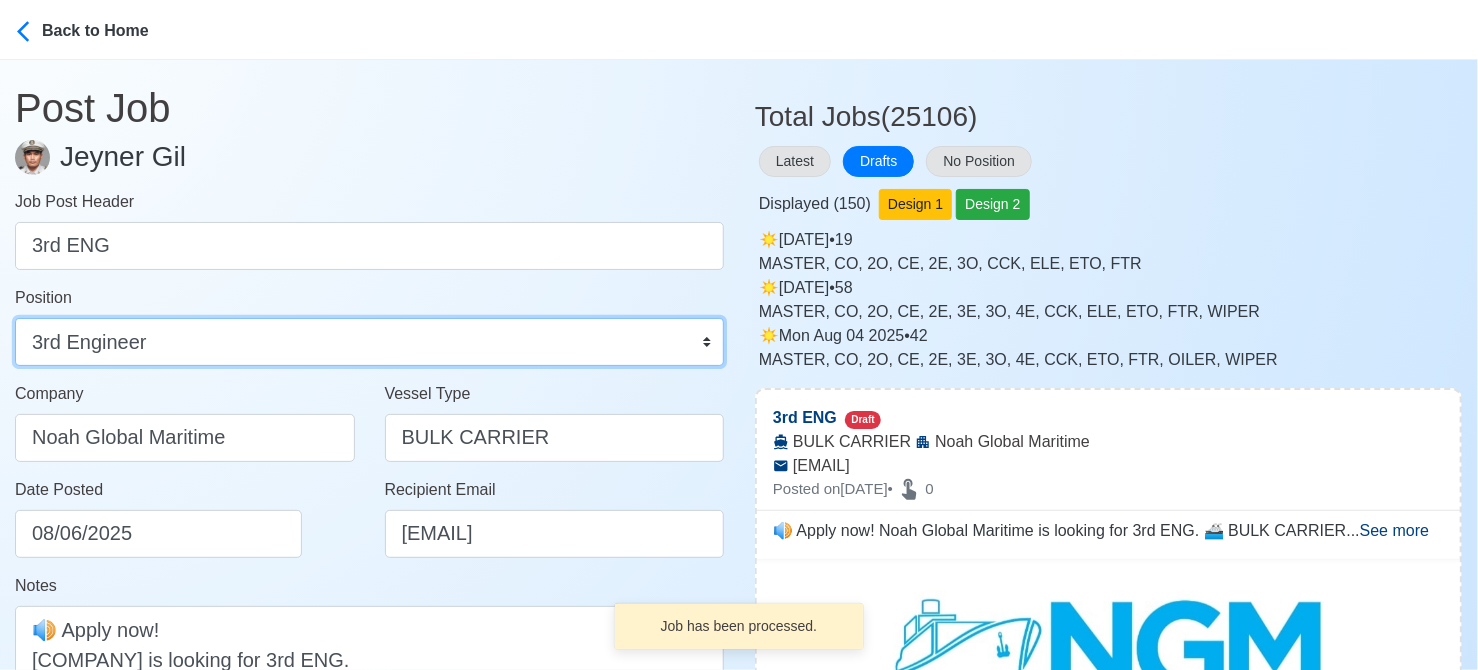 click on "Master Chief Officer 2nd Officer 3rd Officer Junior Officer Chief Engineer 2nd Engineer 3rd Engineer 4th Engineer Gas Engineer Junior Engineer 1st Assistant Engineer 2nd Assistant Engineer 3rd Assistant Engineer ETO/ETR Electrician Electrical Engineer Oiler Fitter Welder Chief Cook Chef Cook Messman Wiper Rigger Ordinary Seaman Able Seaman Motorman Pumpman Bosun Cadet Reefer Mechanic Operator Repairman Painter Steward Waiter Others" at bounding box center (369, 342) 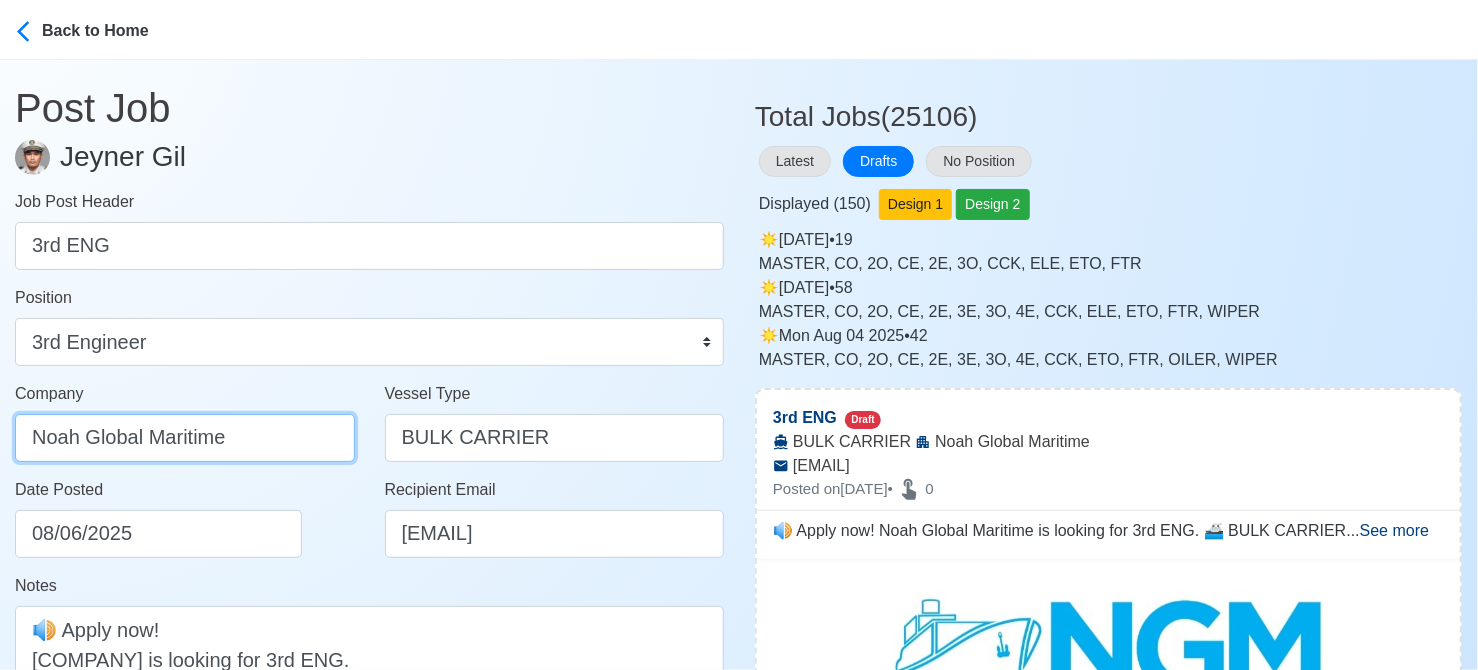 click on "Noah Global Maritime" at bounding box center [185, 438] 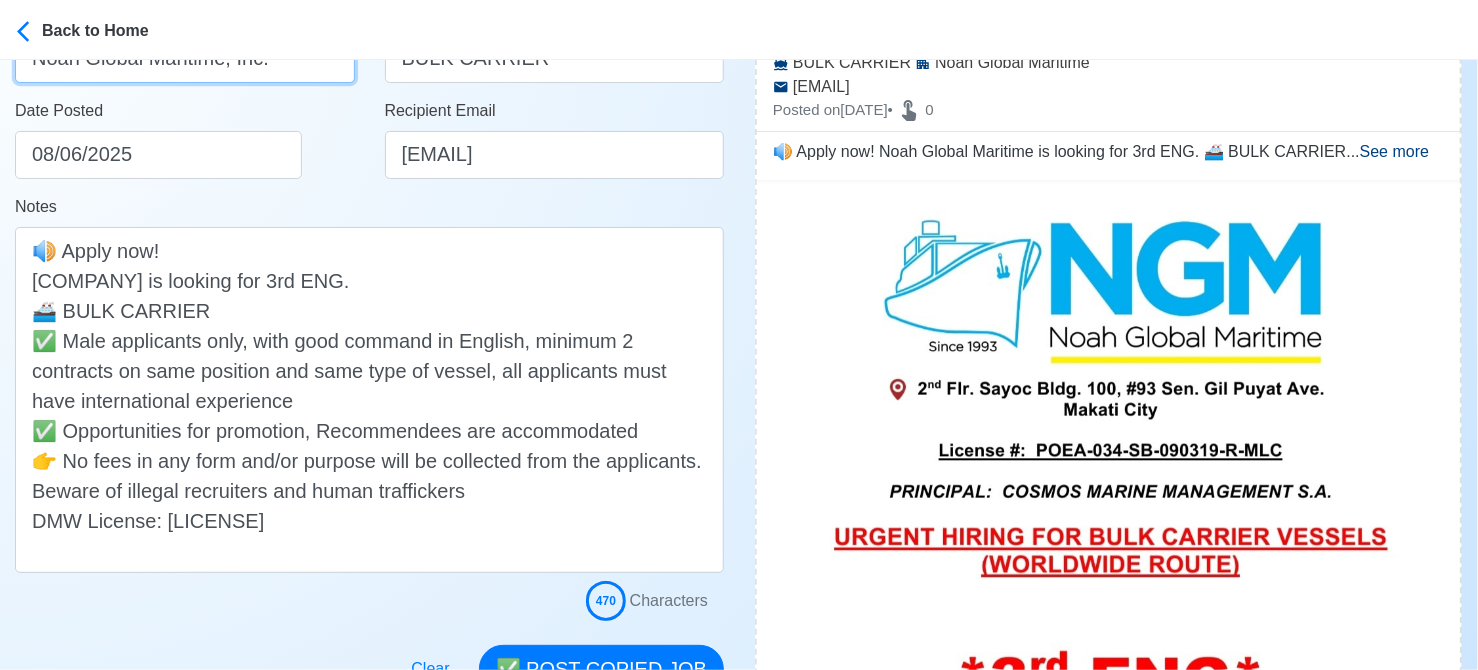 scroll, scrollTop: 500, scrollLeft: 0, axis: vertical 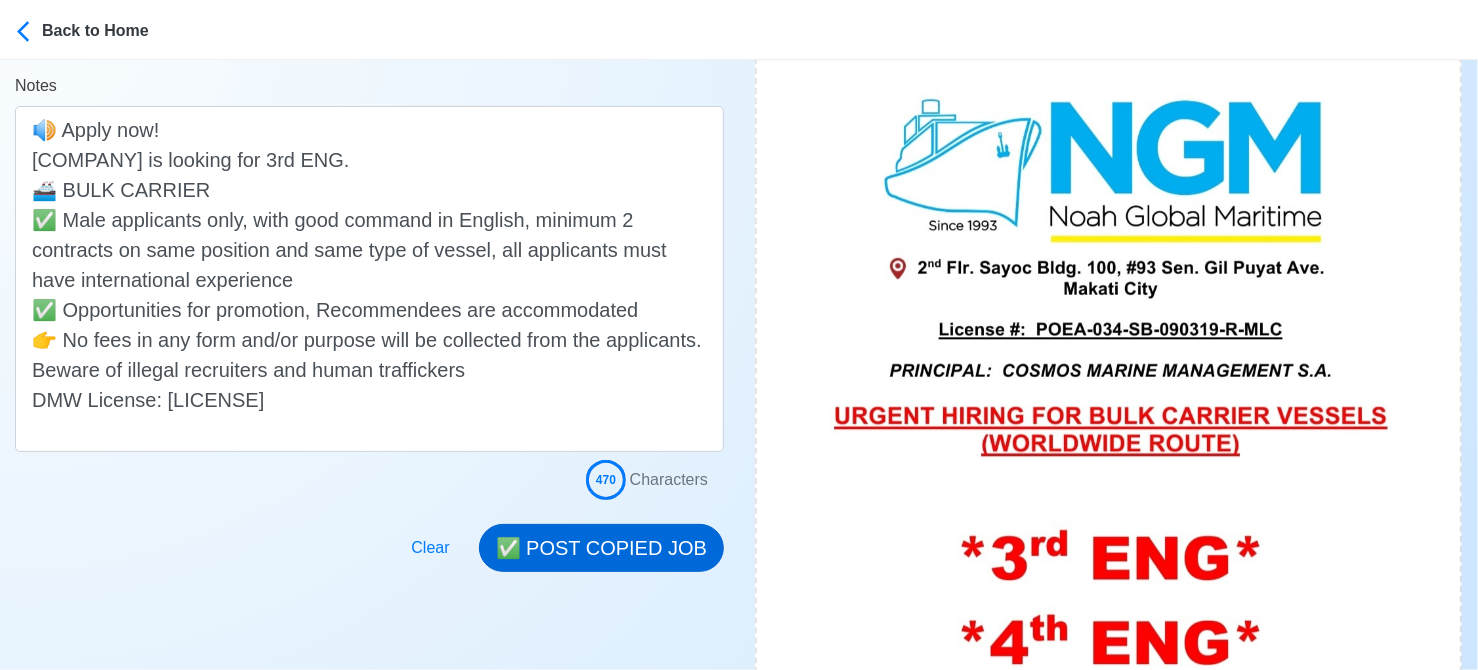 type on "Noah Global Maritime, Inc." 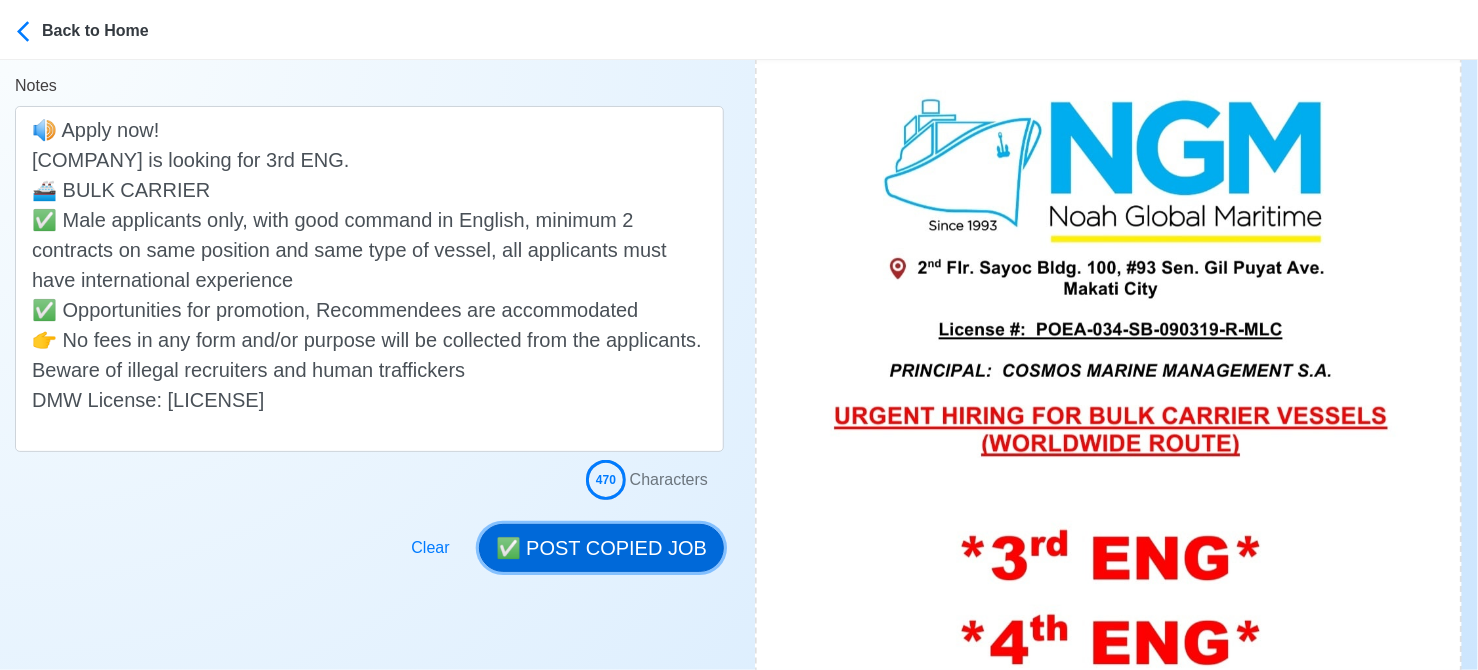 click on "✅ POST COPIED JOB" at bounding box center (601, 548) 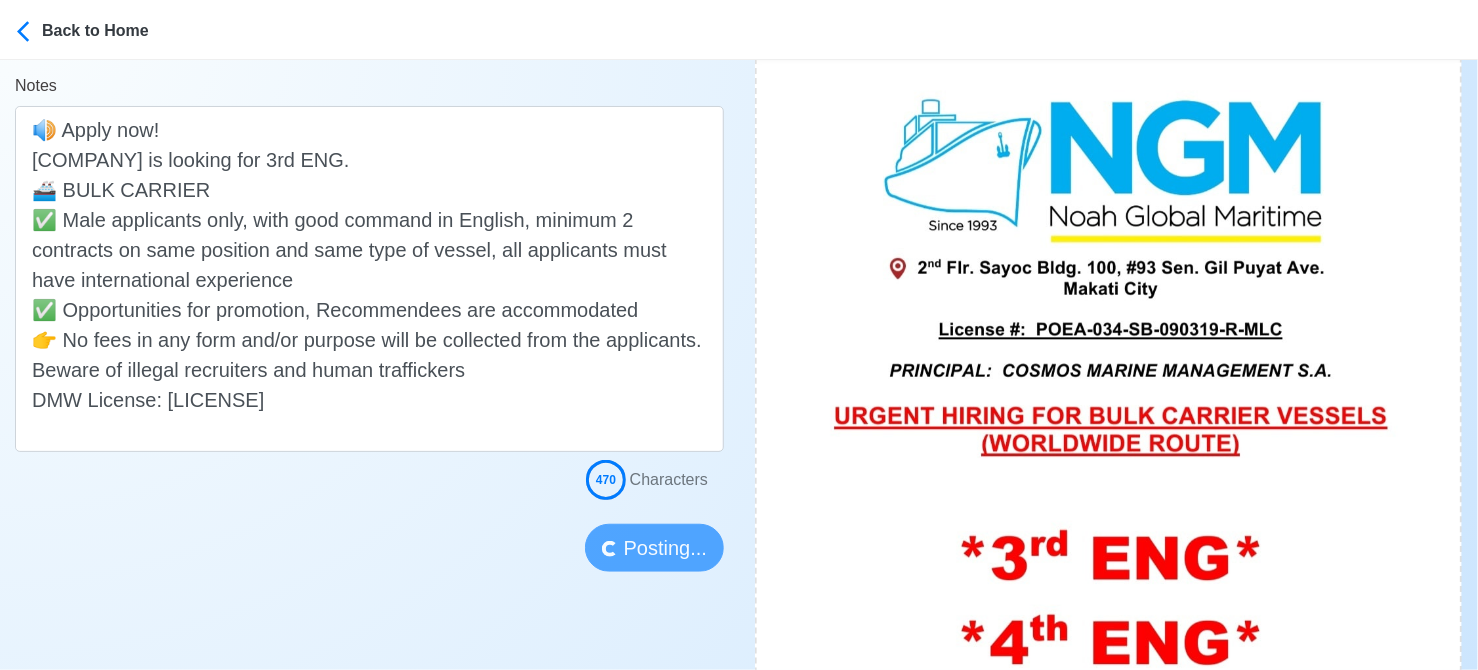 type 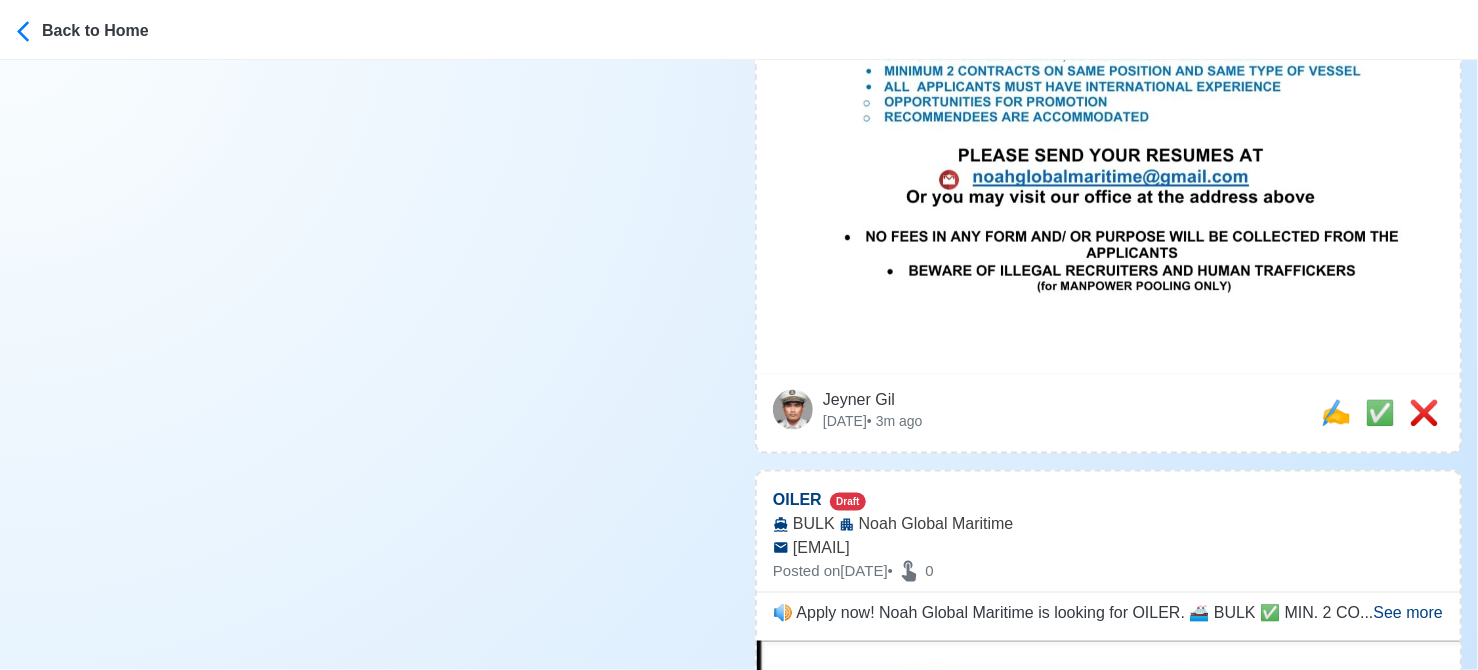 scroll, scrollTop: 1200, scrollLeft: 0, axis: vertical 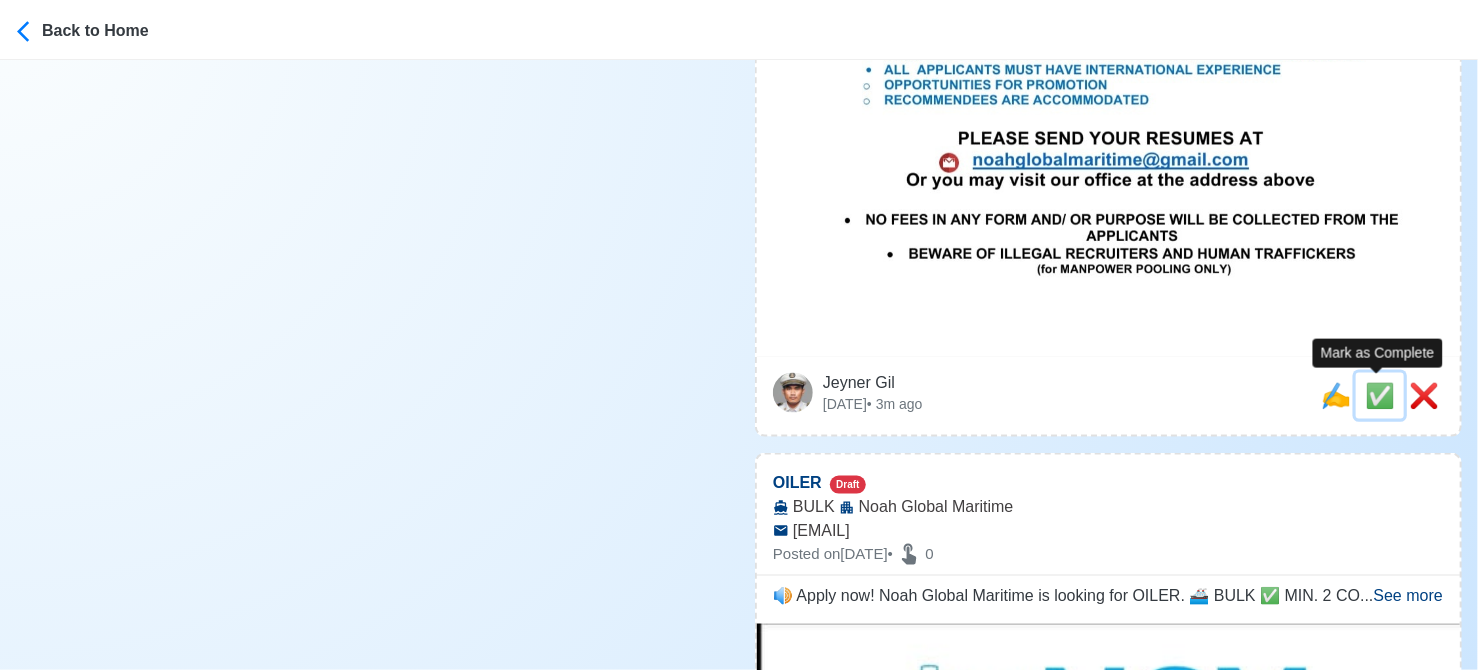 click on "✅" at bounding box center [1380, 395] 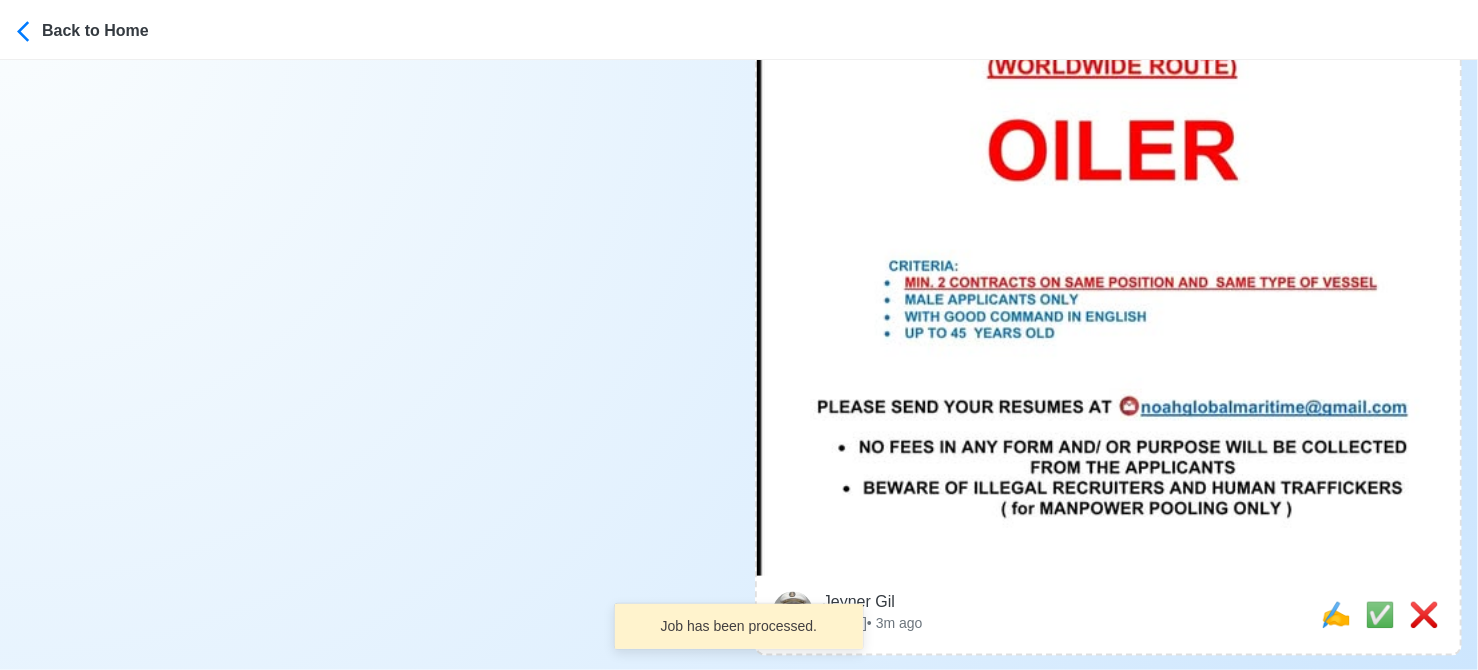 scroll, scrollTop: 900, scrollLeft: 0, axis: vertical 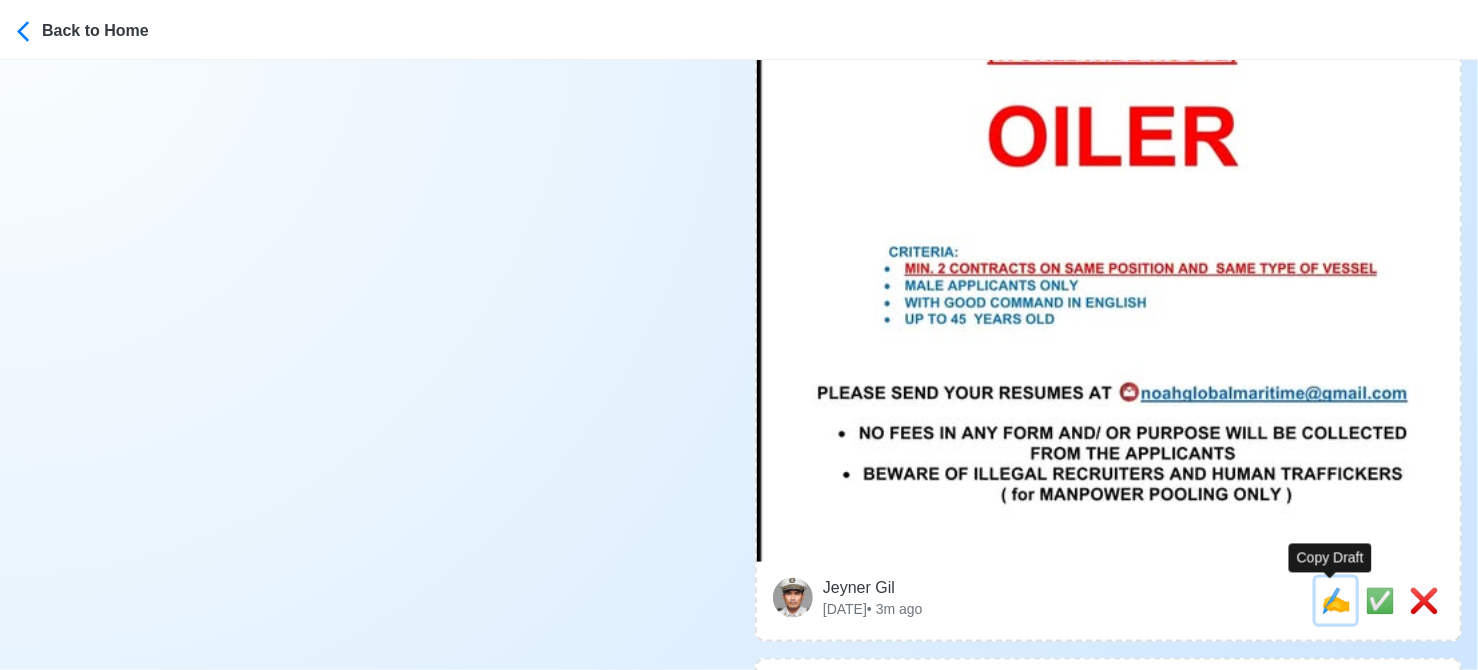 click on "✍️" at bounding box center (1336, 600) 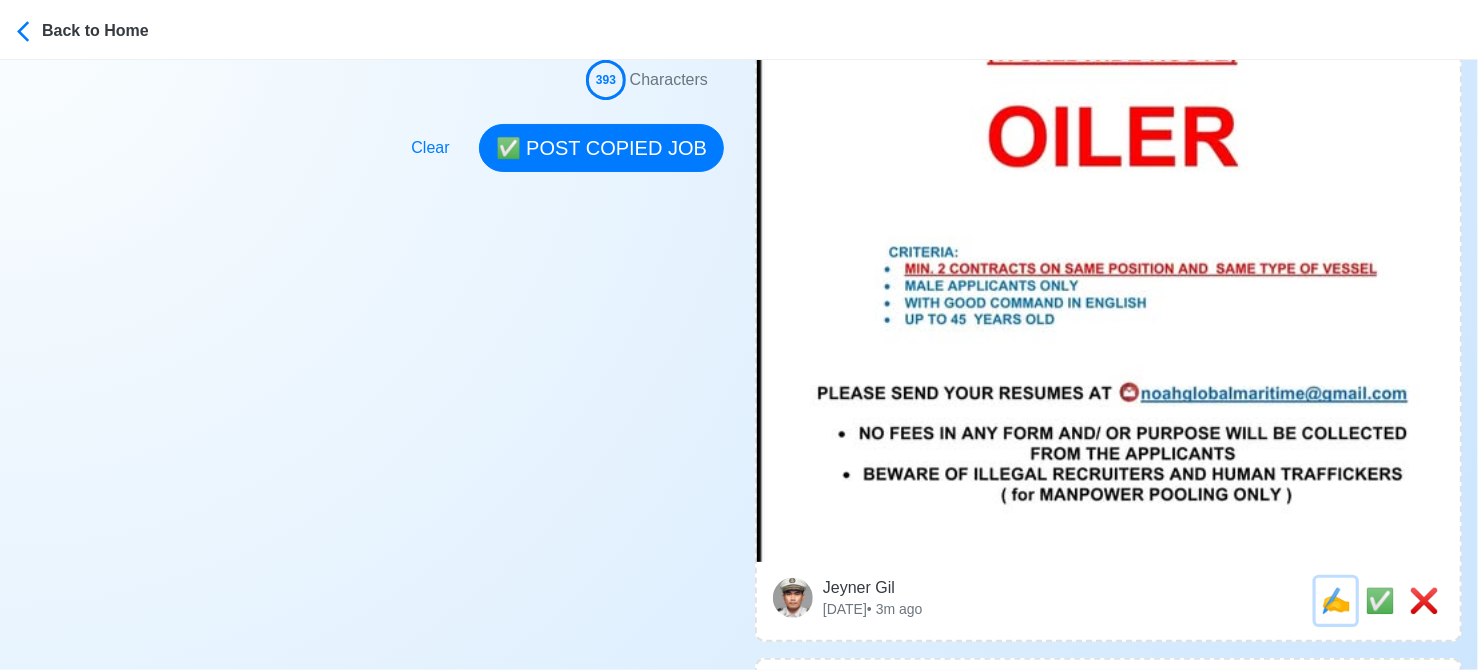 scroll, scrollTop: 0, scrollLeft: 0, axis: both 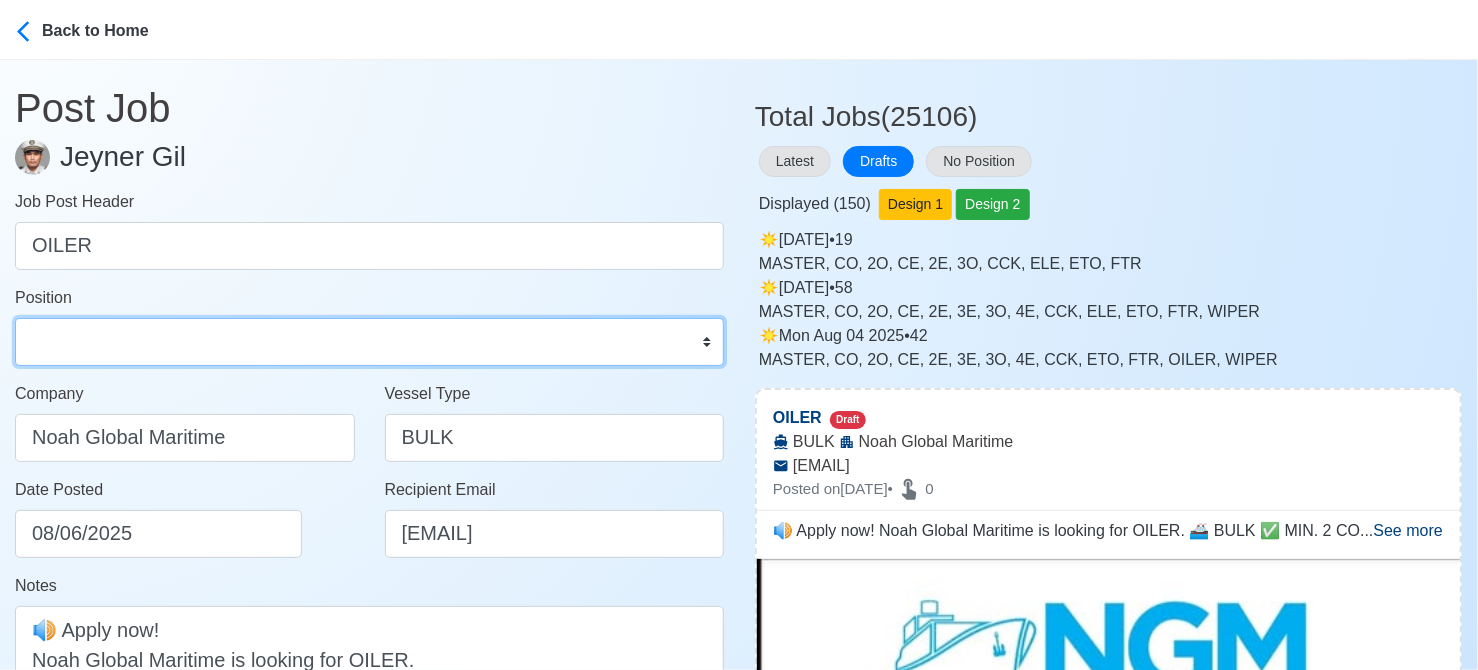 click on "Master Chief Officer 2nd Officer 3rd Officer Junior Officer Chief Engineer 2nd Engineer 3rd Engineer 4th Engineer Gas Engineer Junior Engineer 1st Assistant Engineer 2nd Assistant Engineer 3rd Assistant Engineer ETO/ETR Electrician Electrical Engineer Oiler Fitter Welder Chief Cook Chef Cook Messman Wiper Rigger Ordinary Seaman Able Seaman Motorman Pumpman Bosun Cadet Reefer Mechanic Operator Repairman Painter Steward Waiter Others" at bounding box center [369, 342] 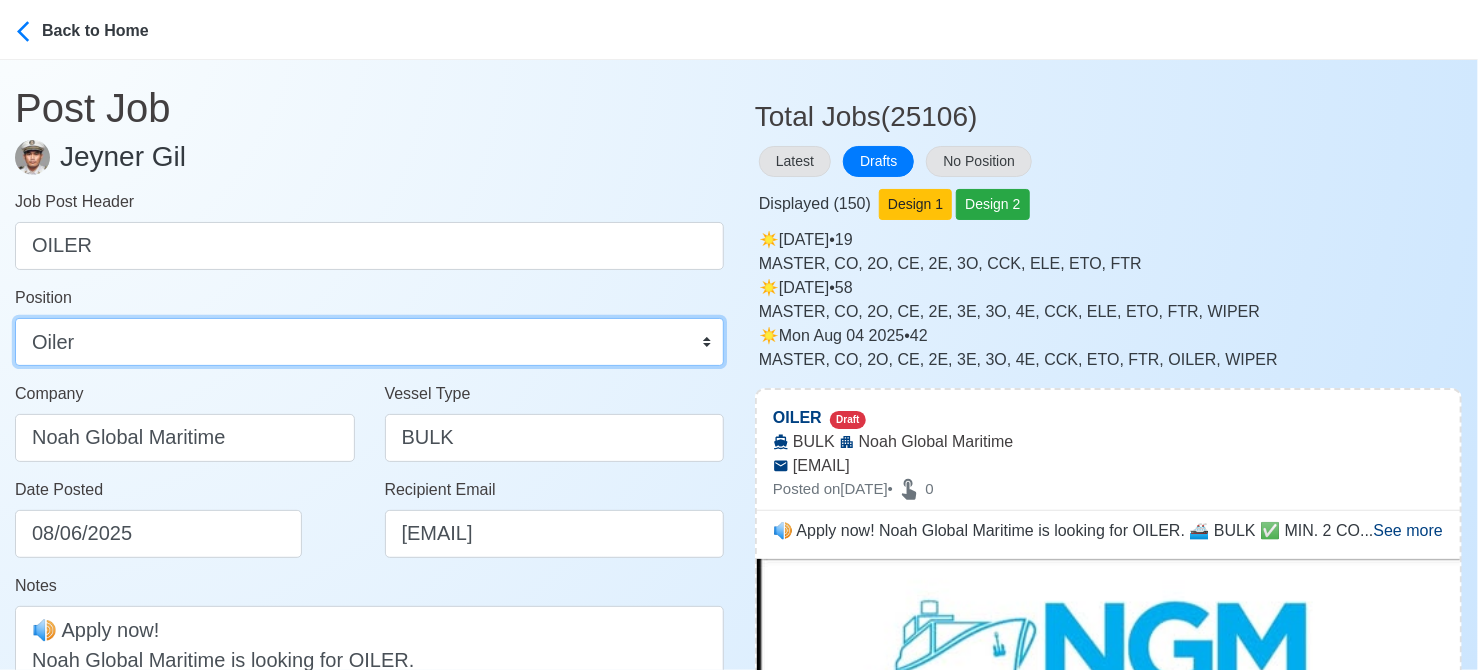 click on "Master Chief Officer 2nd Officer 3rd Officer Junior Officer Chief Engineer 2nd Engineer 3rd Engineer 4th Engineer Gas Engineer Junior Engineer 1st Assistant Engineer 2nd Assistant Engineer 3rd Assistant Engineer ETO/ETR Electrician Electrical Engineer Oiler Fitter Welder Chief Cook Chef Cook Messman Wiper Rigger Ordinary Seaman Able Seaman Motorman Pumpman Bosun Cadet Reefer Mechanic Operator Repairman Painter Steward Waiter Others" at bounding box center [369, 342] 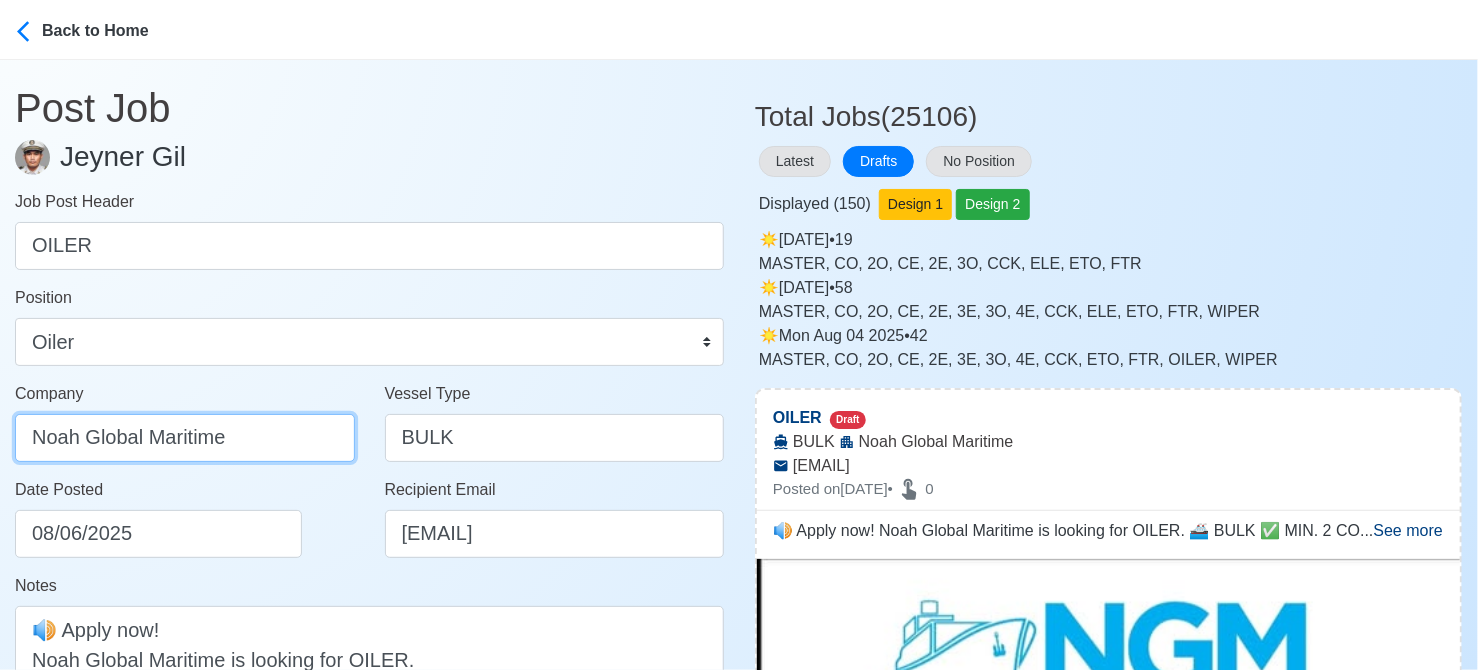 click on "Noah Global Maritime" at bounding box center [185, 438] 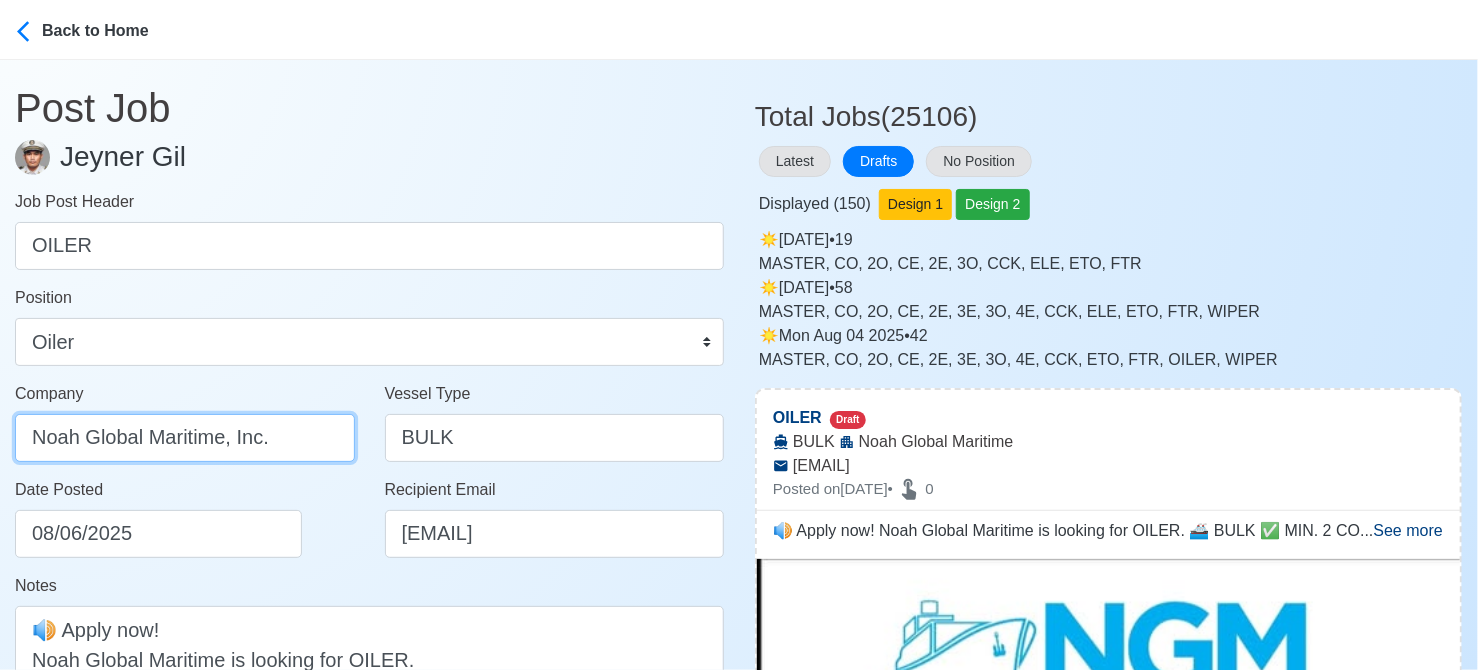 type on "Noah Global Maritime, Inc." 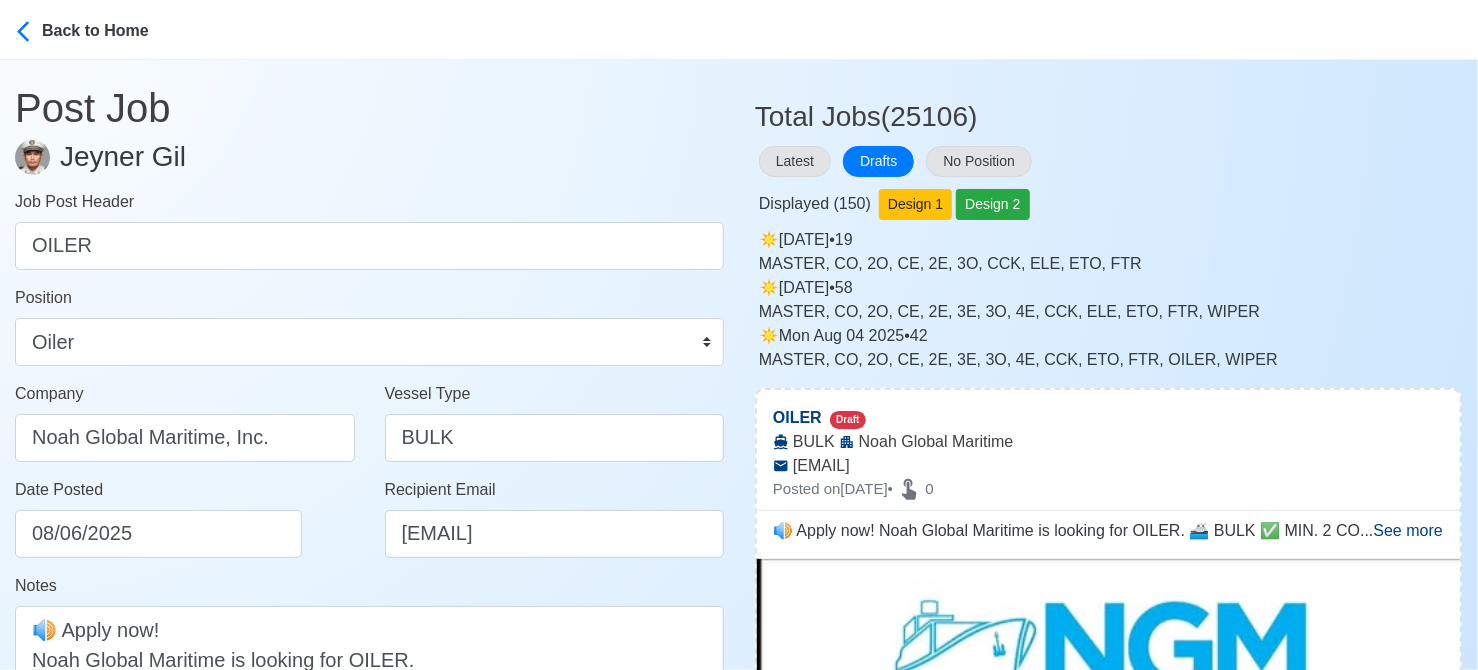 click on "Date Posted       08/06/2025" at bounding box center [190, 518] 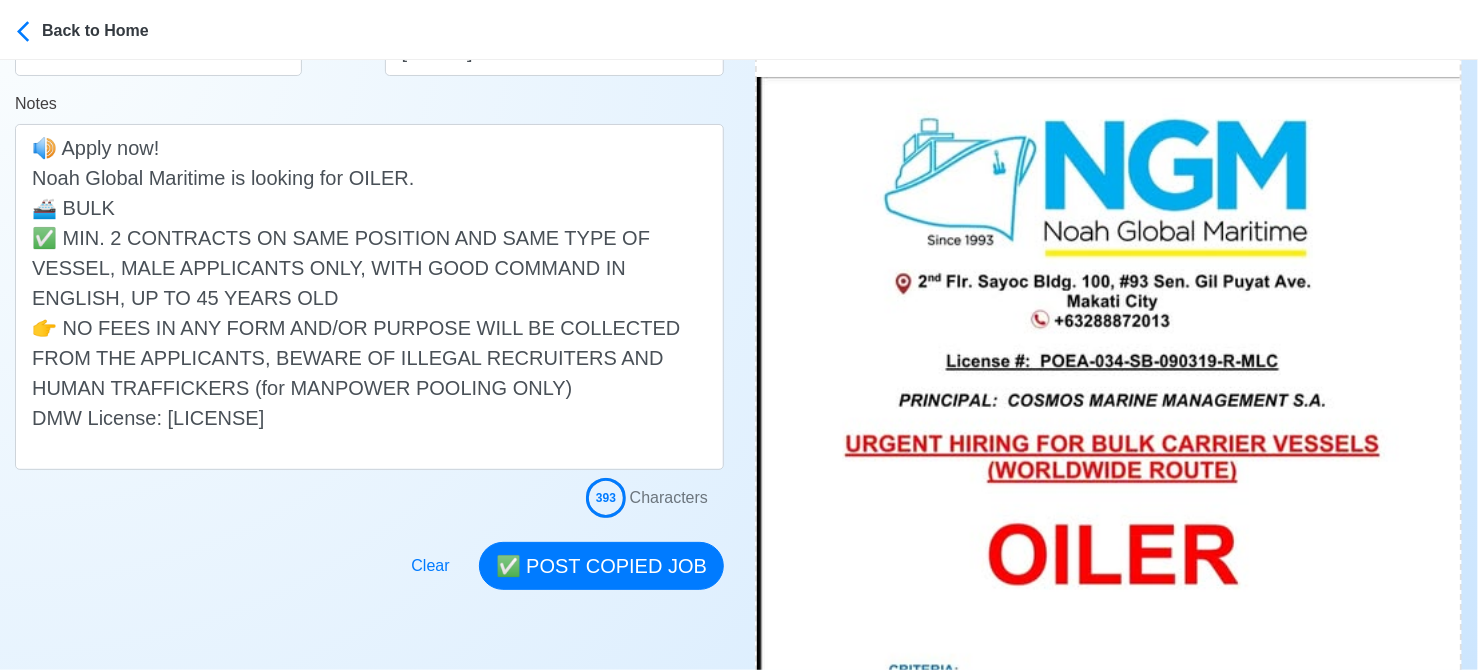 scroll, scrollTop: 600, scrollLeft: 0, axis: vertical 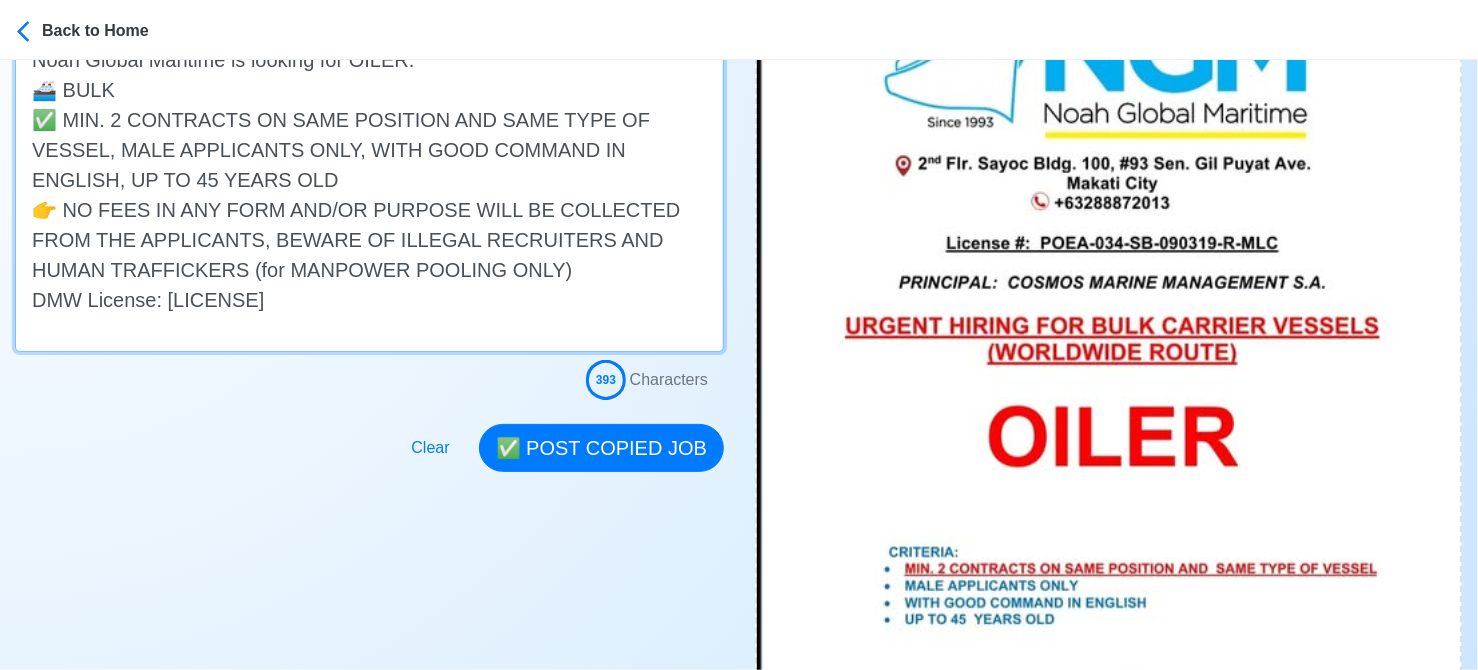 click on "🔊 Apply now!
Noah Global Maritime is looking for OILER.
🚢 BULK
✅ MIN. 2 CONTRACTS ON SAME POSITION AND SAME TYPE OF VESSEL, MALE APPLICANTS ONLY, WITH GOOD COMMAND IN ENGLISH, UP TO 45 YEARS OLD
👉 NO FEES IN ANY FORM AND/OR PURPOSE WILL BE COLLECTED FROM THE APPLICANTS, BEWARE OF ILLEGAL RECRUITERS AND HUMAN TRAFFICKERS (for MANPOWER POOLING ONLY)
DMW License: POEA-034-SB-090319-R-MLC" at bounding box center [369, 179] 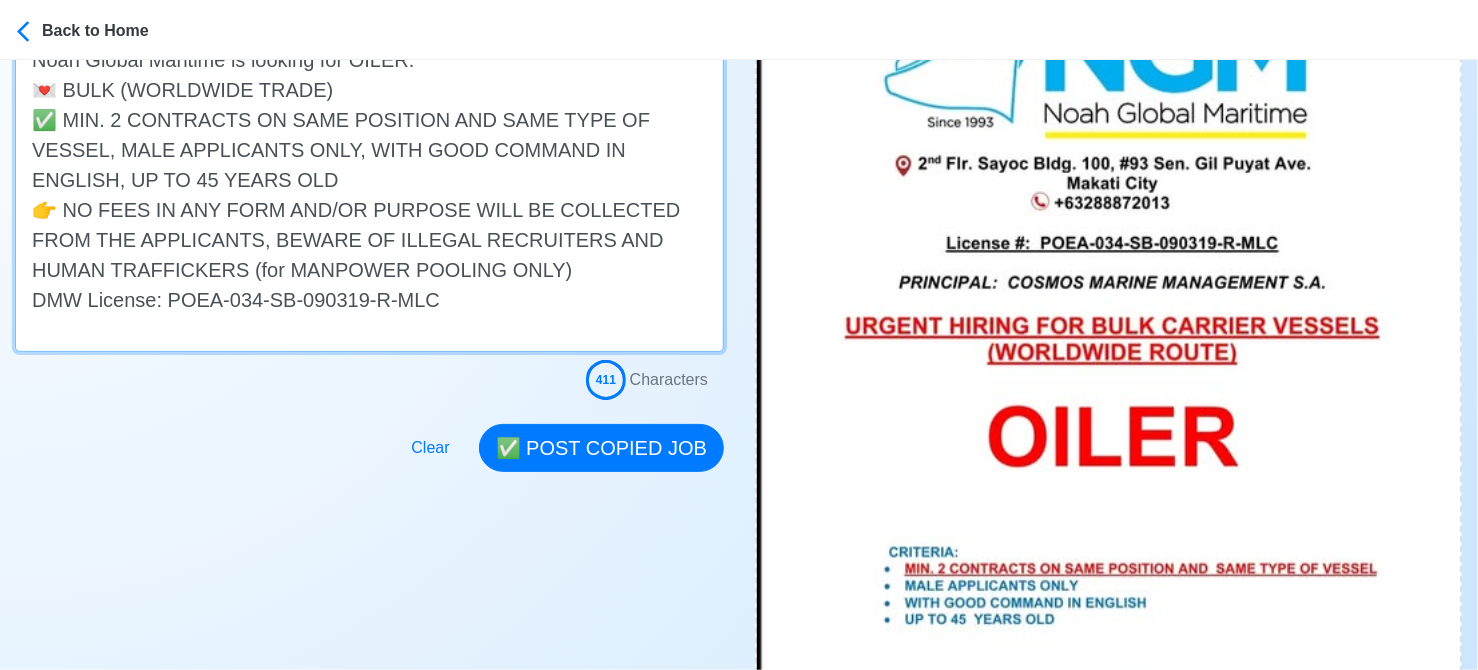 drag, startPoint x: 460, startPoint y: 264, endPoint x: 149, endPoint y: 268, distance: 311.02573 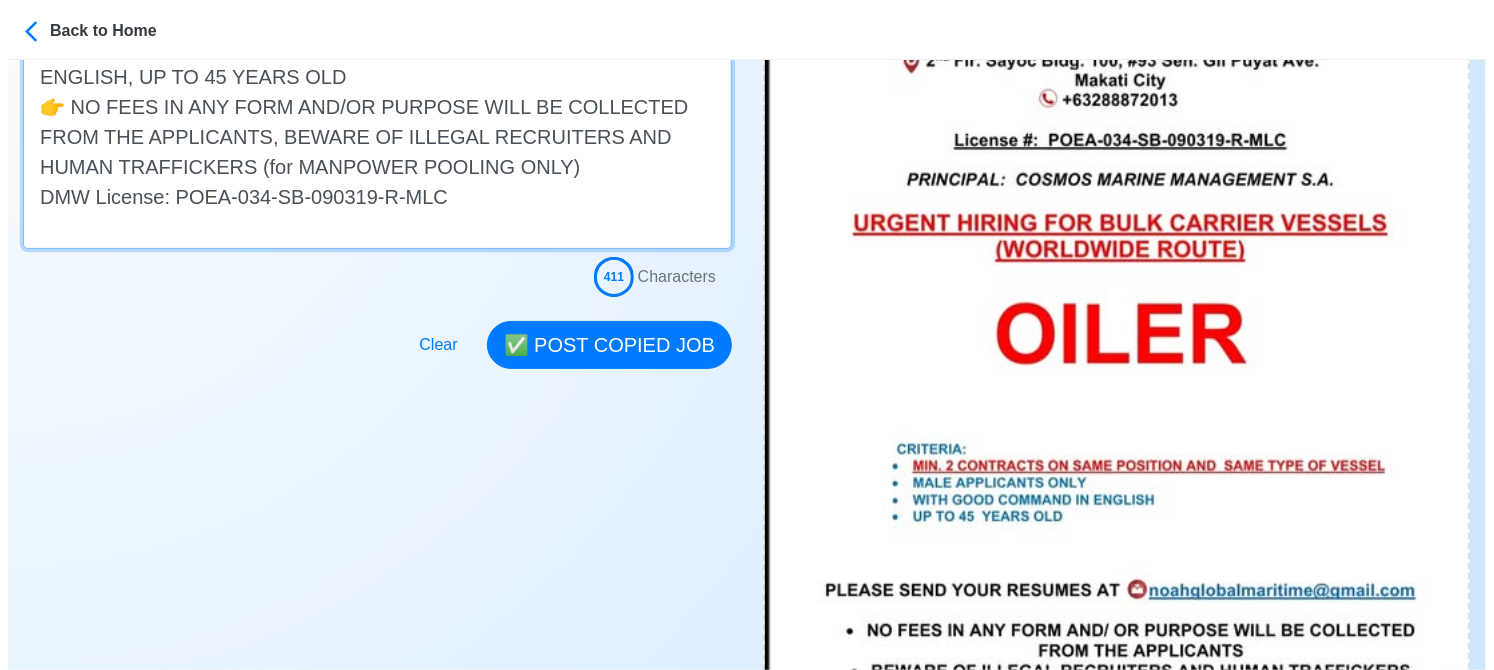 scroll, scrollTop: 1000, scrollLeft: 0, axis: vertical 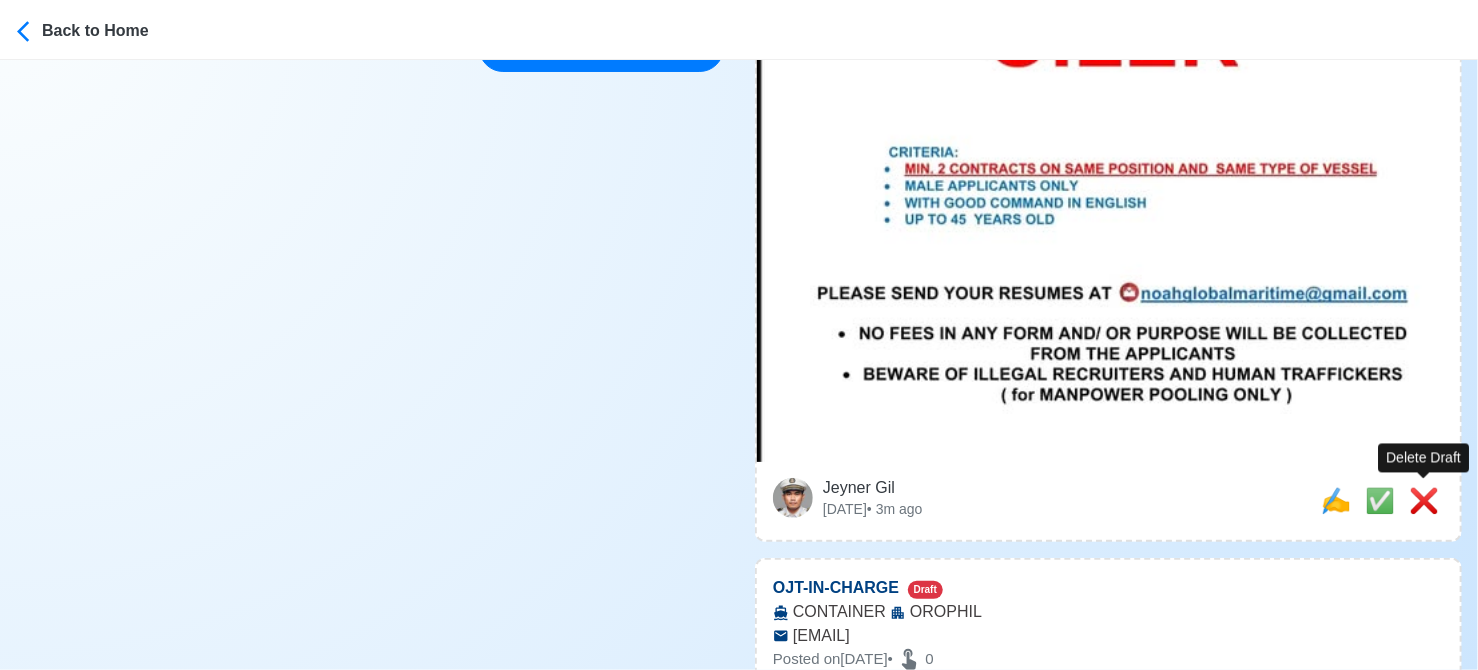 type on "🔊 Apply now!
Noah Global Maritime is looking for OILER.
🚢 BULK (WORLDWIDE TRADE)
✅ MIN. 2 CONTRACTS ON SAME POSITION AND SAME TYPE OF VESSEL, MALE APPLICANTS ONLY, WITH GOOD COMMAND IN ENGLISH, UP TO 45 YEARS OLD
👉 NO FEES IN ANY FORM AND/OR PURPOSE WILL BE COLLECTED FROM THE APPLICANTS, BEWARE OF ILLEGAL RECRUITERS AND HUMAN TRAFFICKERS (for MANPOWER POOLING ONLY)
DMW License: POEA-034-SB-090319-R-MLC" 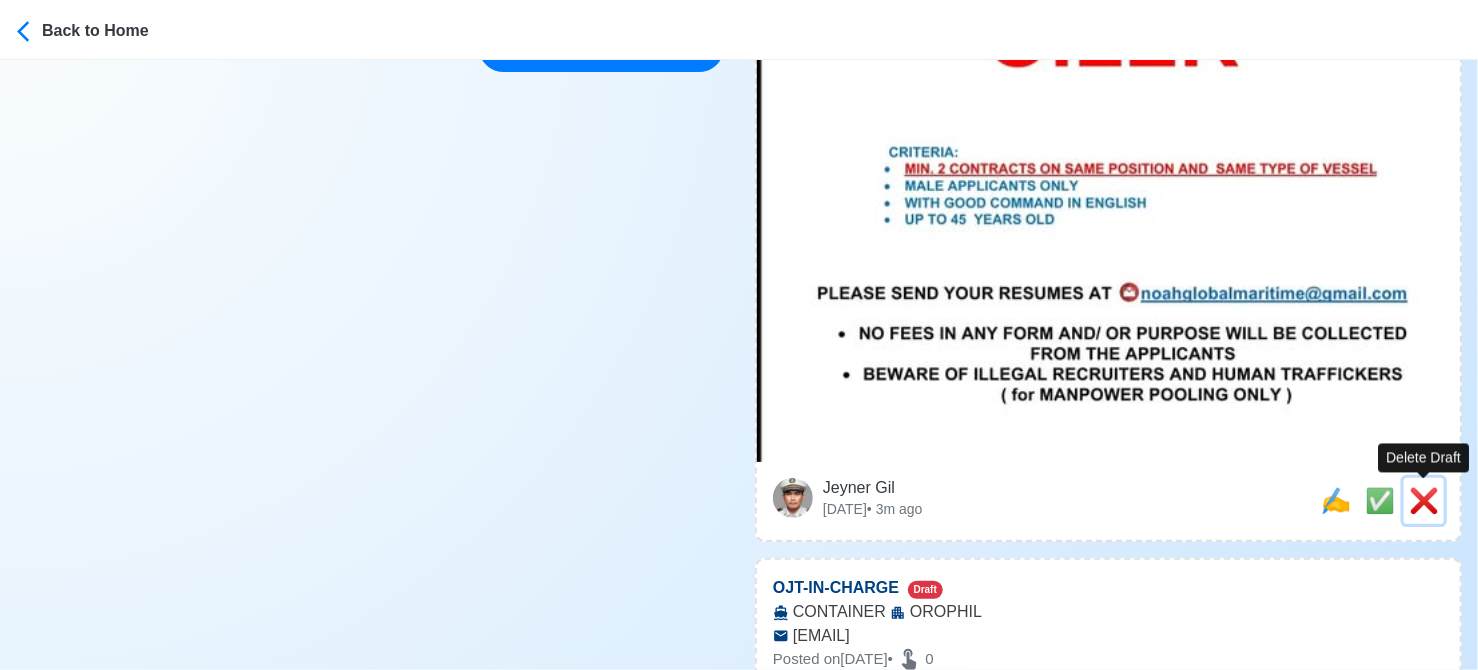click on "❌" at bounding box center [1424, 500] 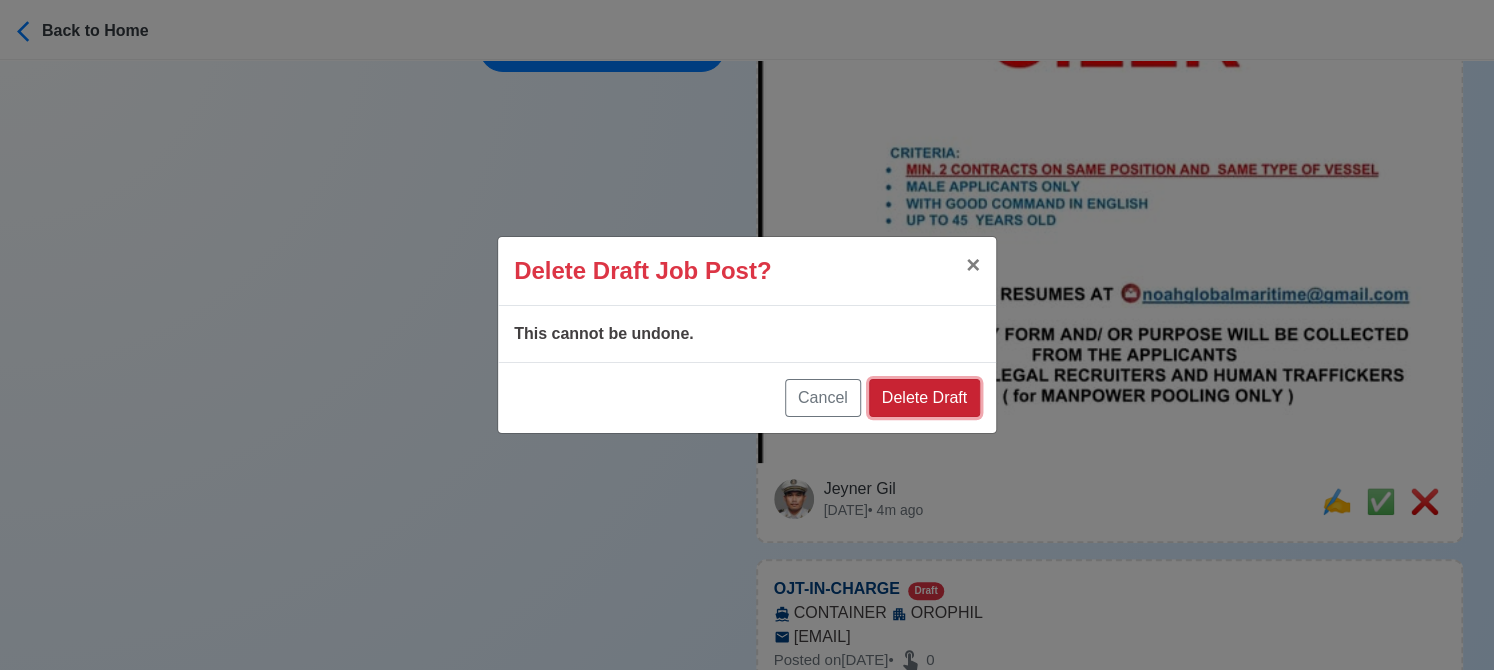 click on "Delete Draft" at bounding box center [924, 398] 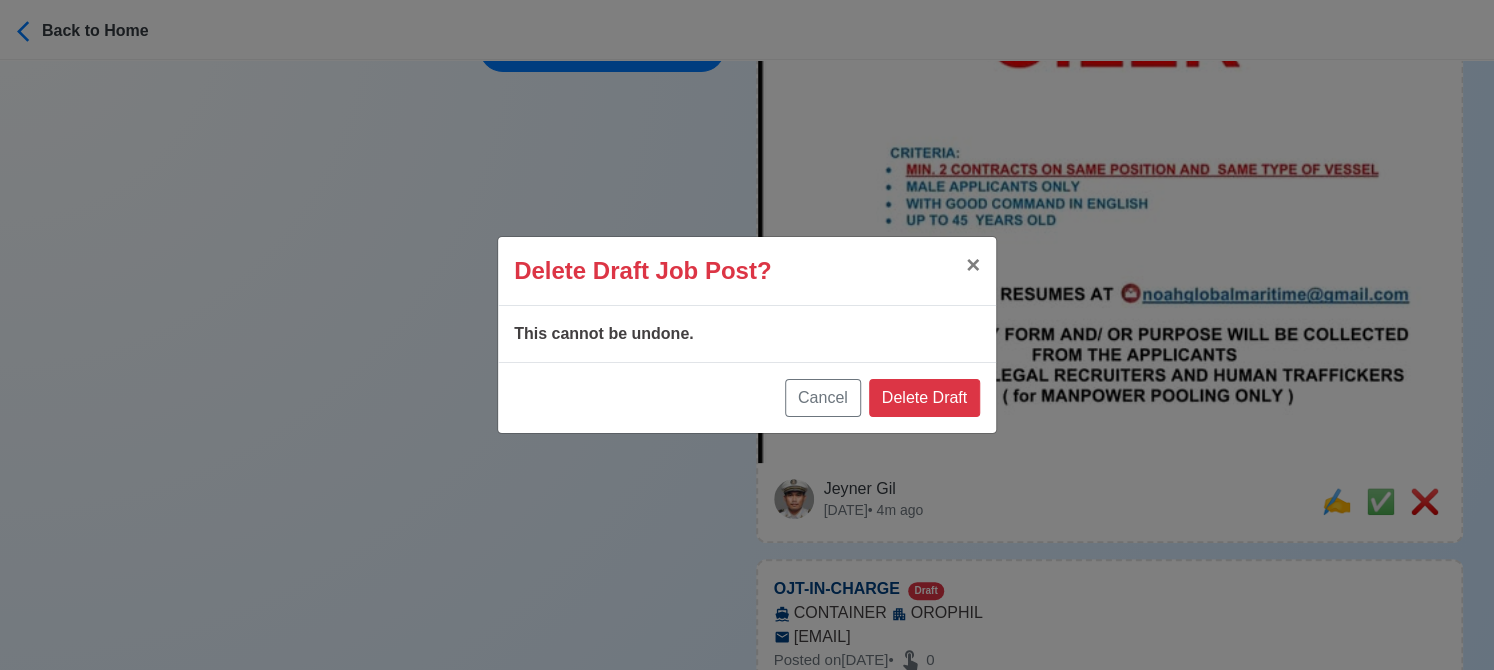 type 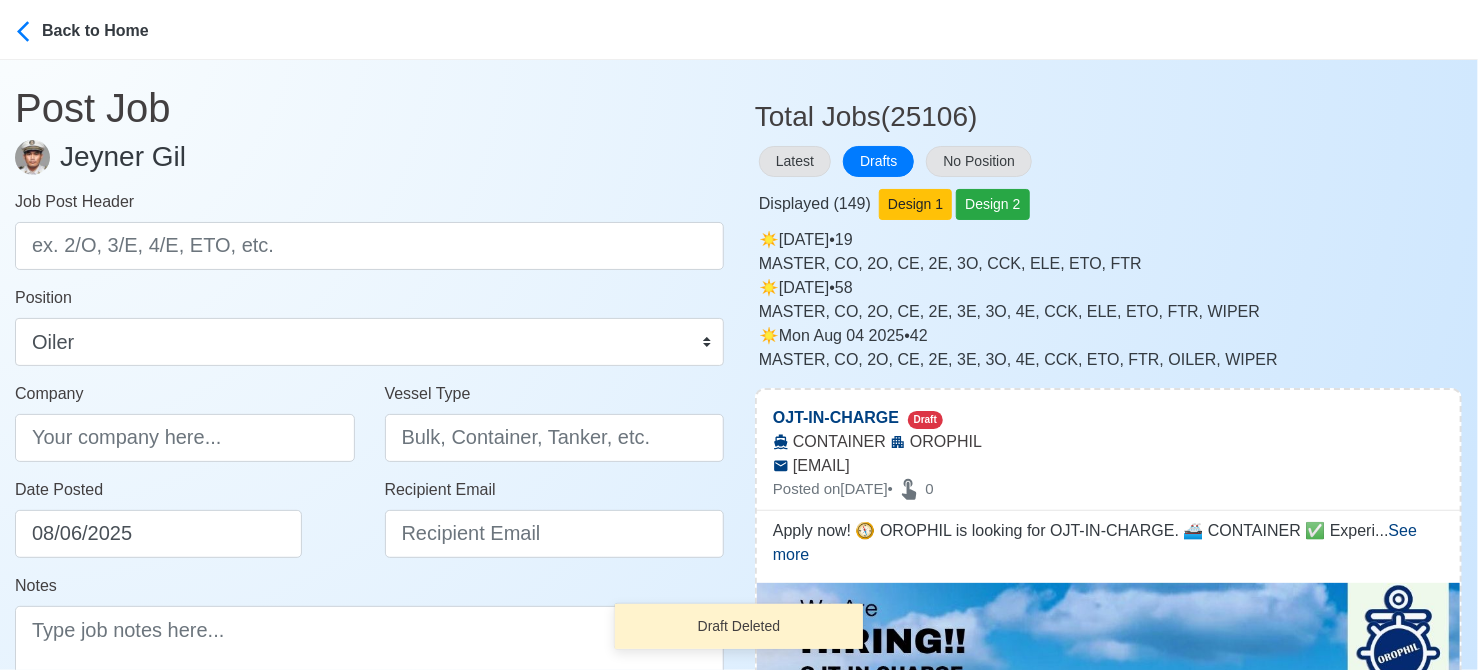 scroll, scrollTop: 0, scrollLeft: 0, axis: both 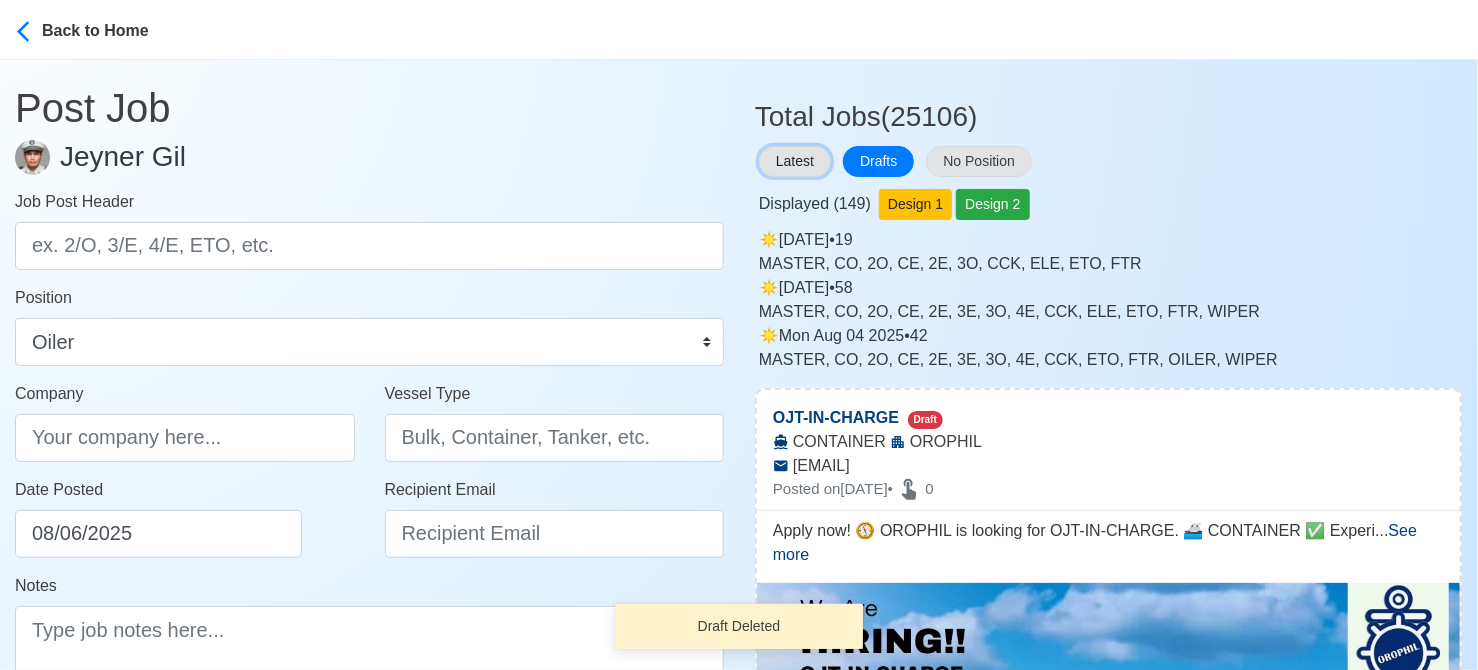 click on "Latest" at bounding box center (795, 161) 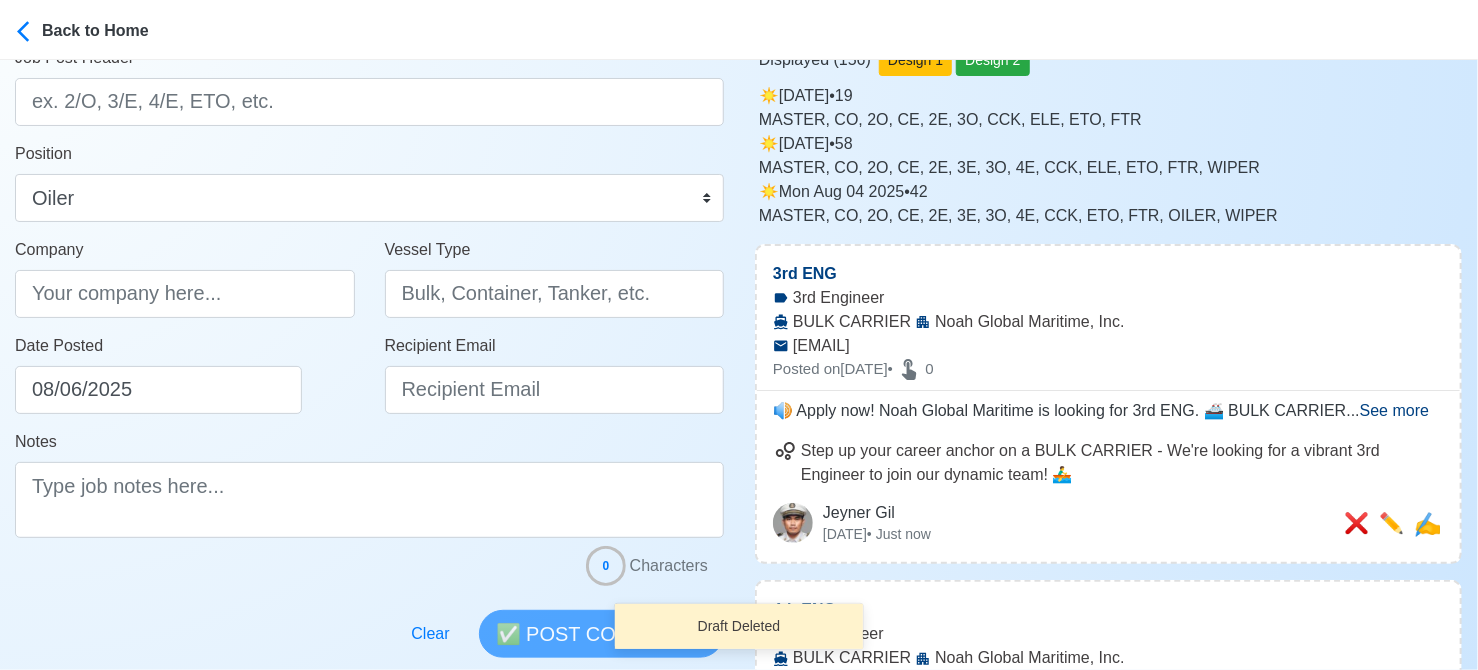 scroll, scrollTop: 300, scrollLeft: 0, axis: vertical 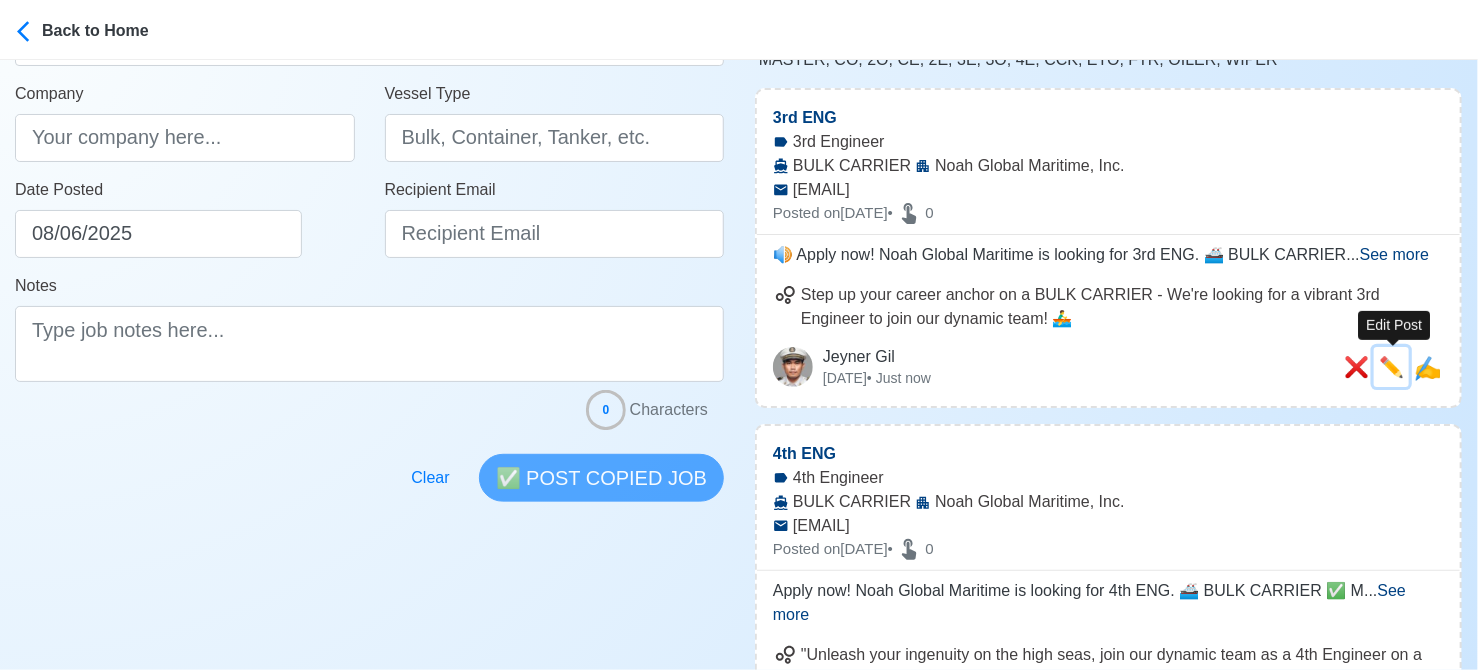 click on "✏️" at bounding box center (1391, 367) 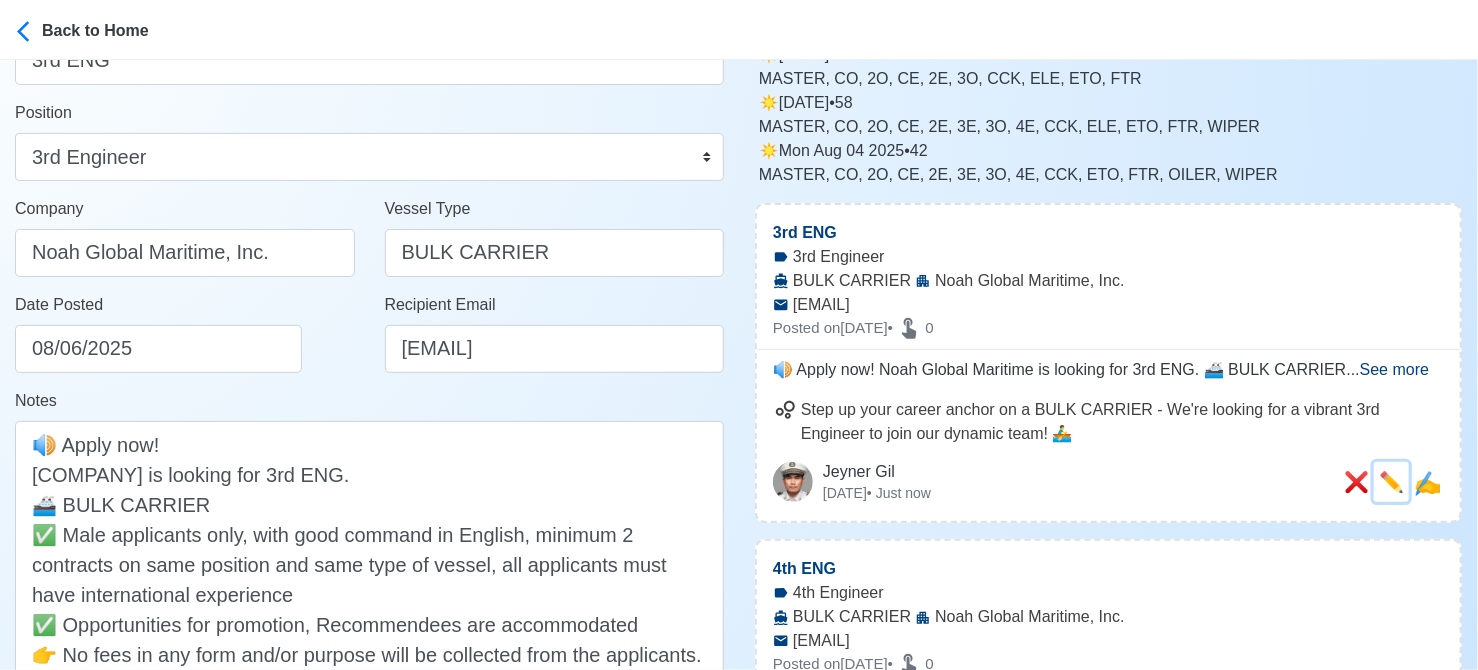 scroll, scrollTop: 0, scrollLeft: 0, axis: both 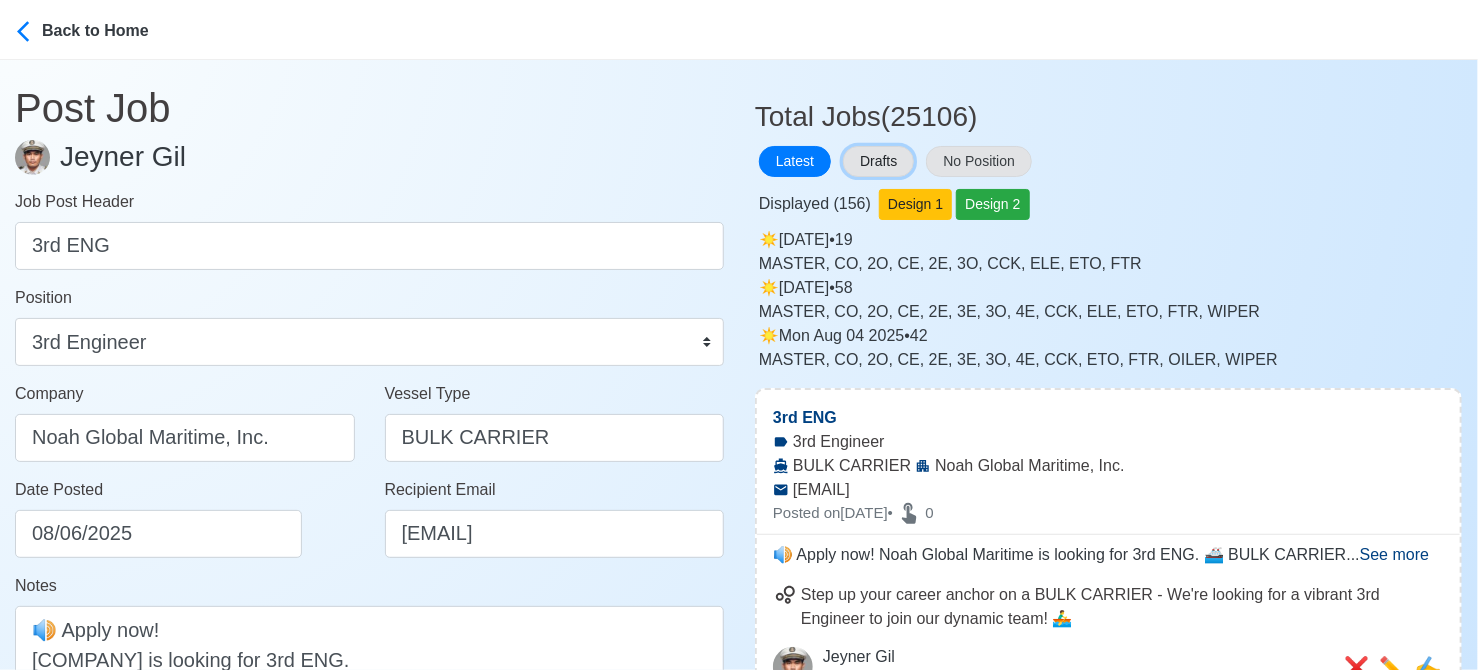 click on "Drafts" at bounding box center [878, 161] 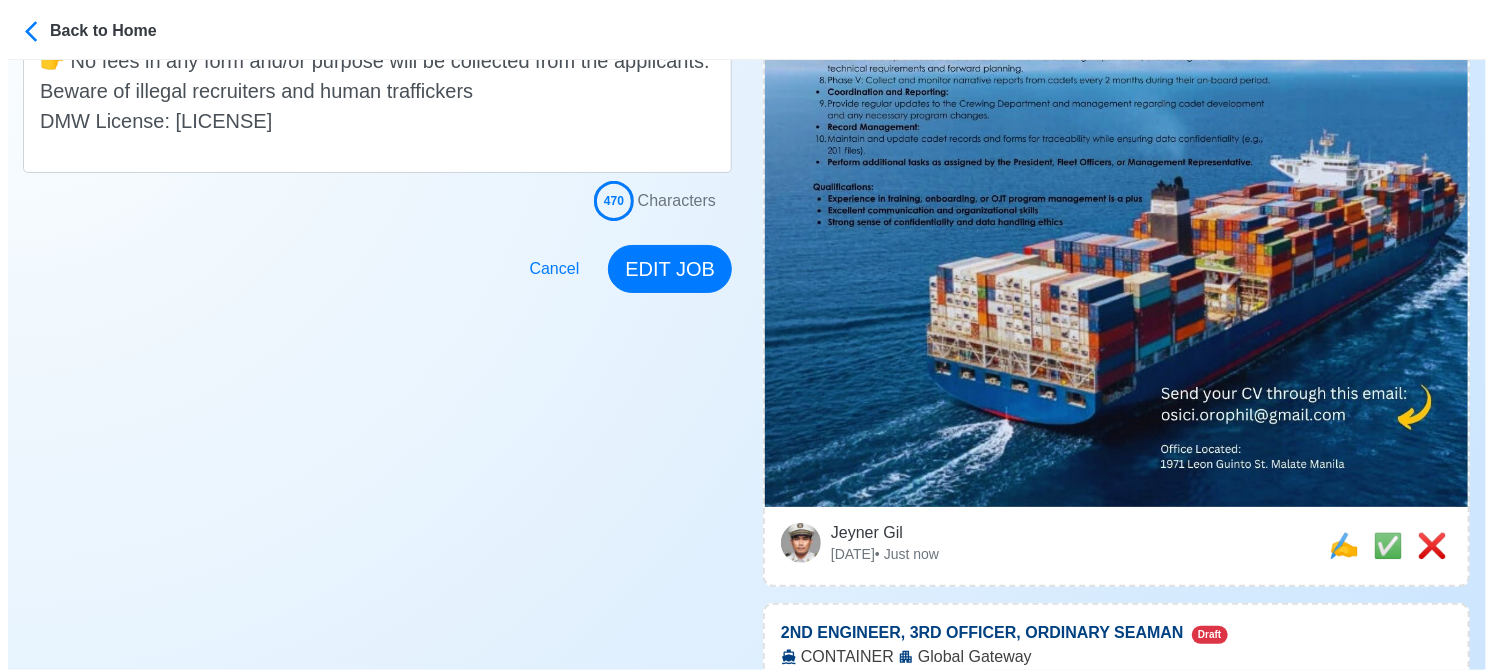 scroll, scrollTop: 1000, scrollLeft: 0, axis: vertical 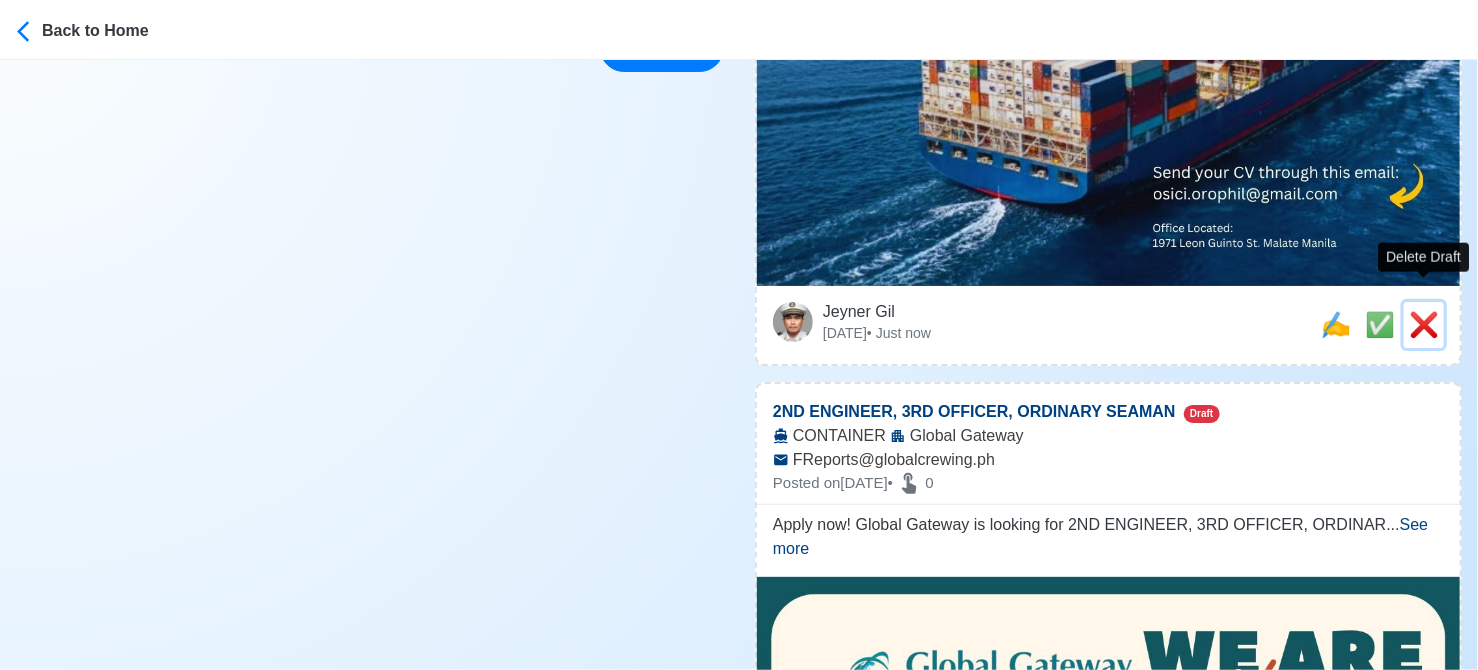 click on "❌" at bounding box center (1424, 324) 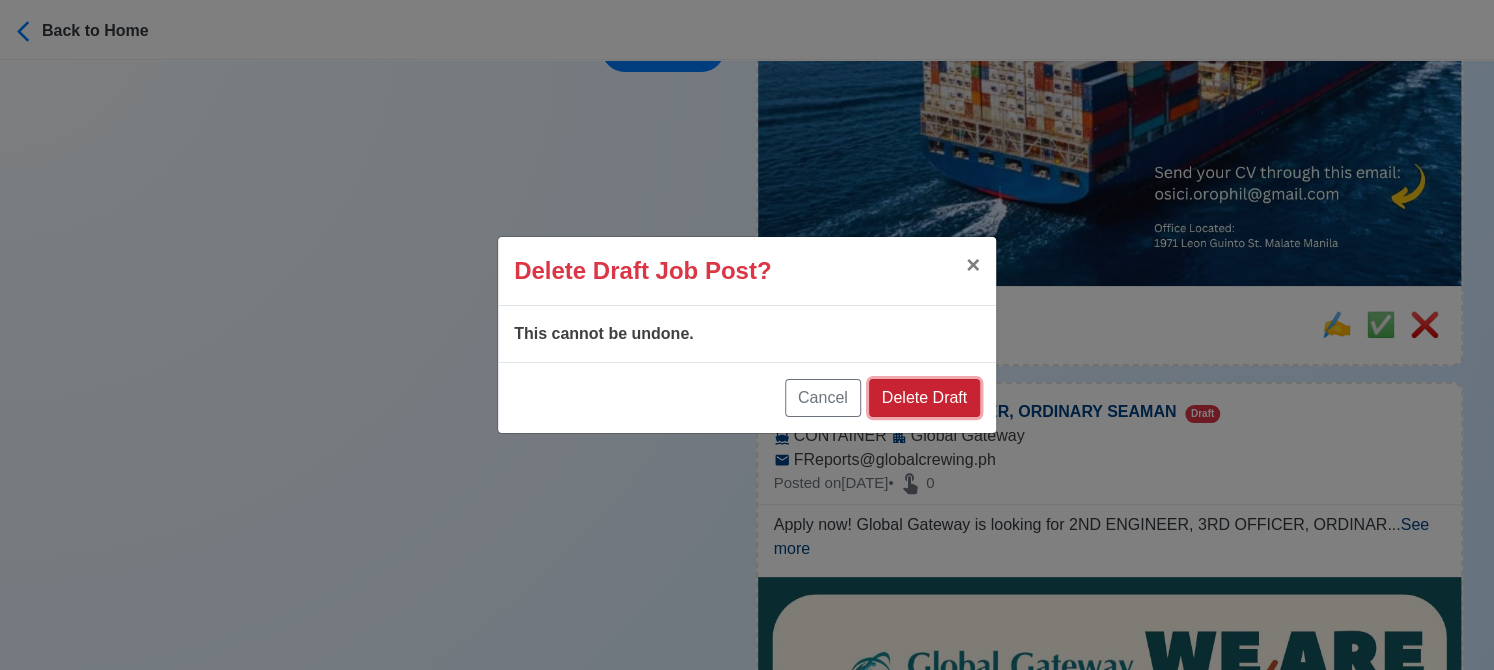click on "Delete Draft" at bounding box center (924, 398) 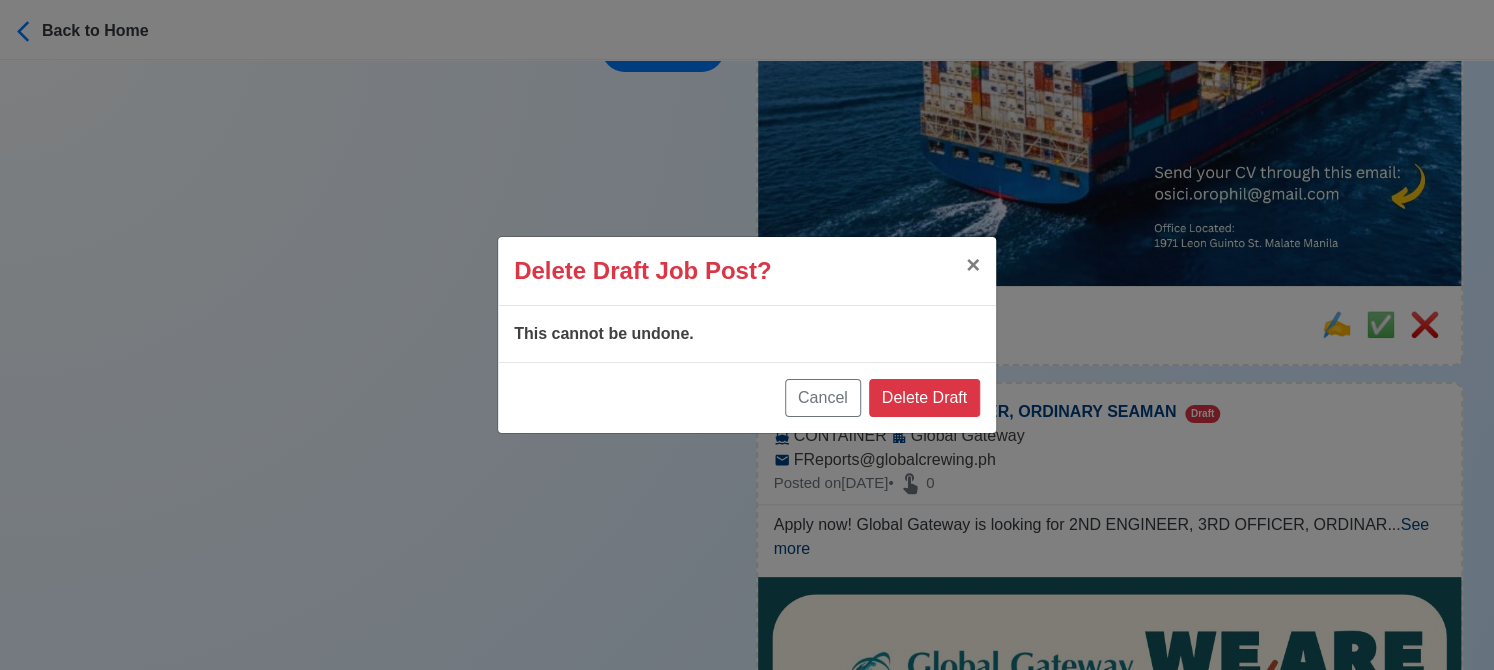 type 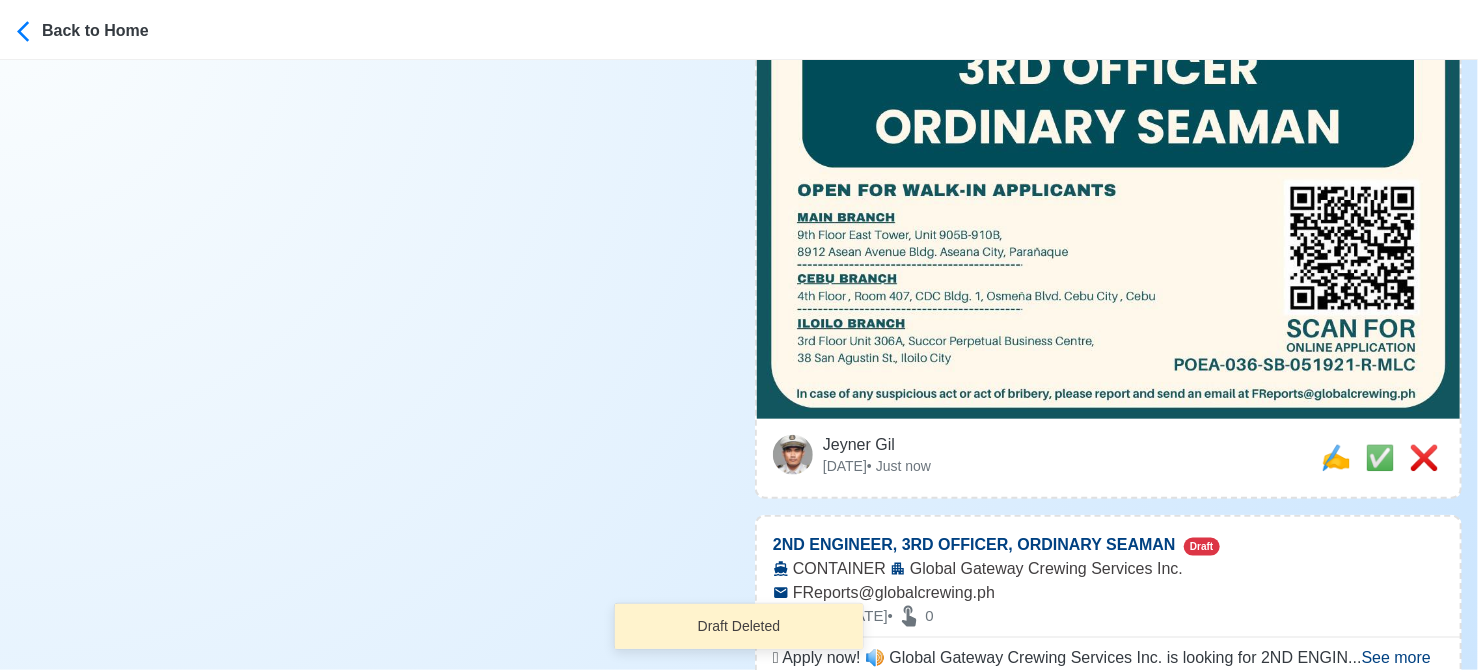 scroll, scrollTop: 929, scrollLeft: 0, axis: vertical 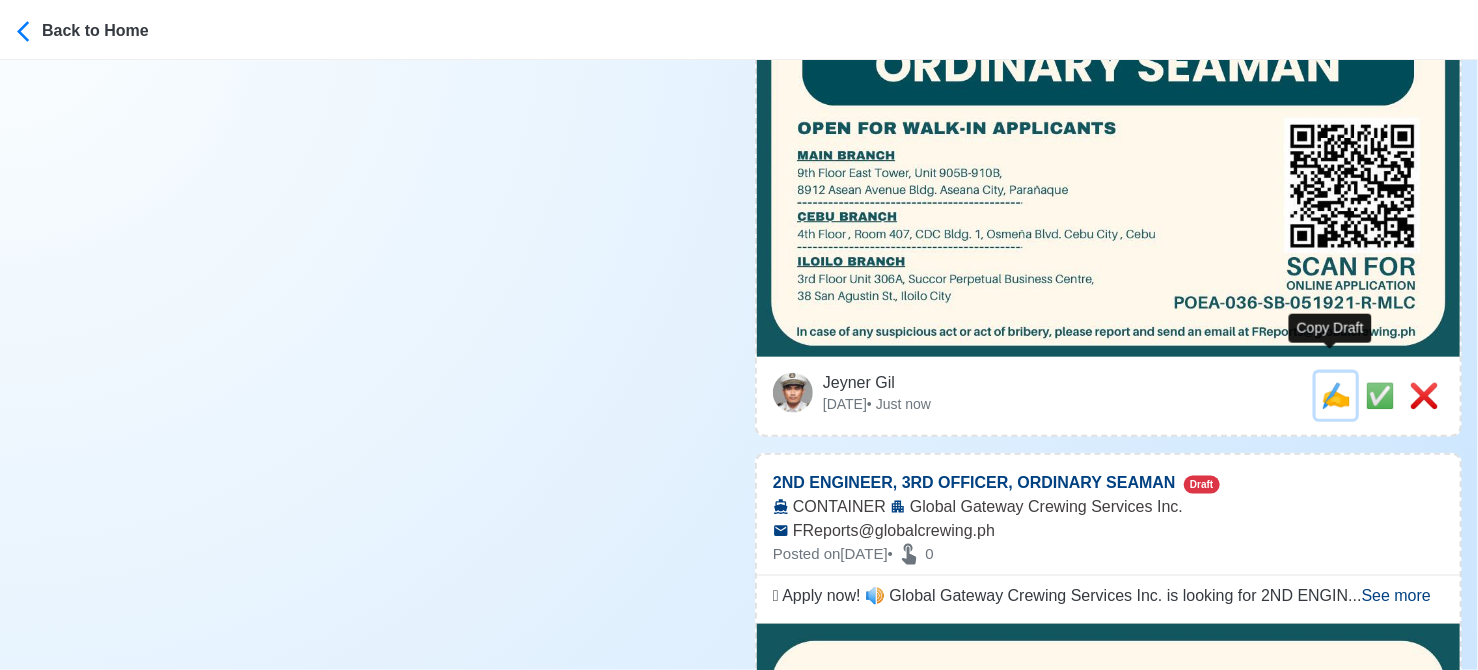 click on "✍️" at bounding box center [1336, 395] 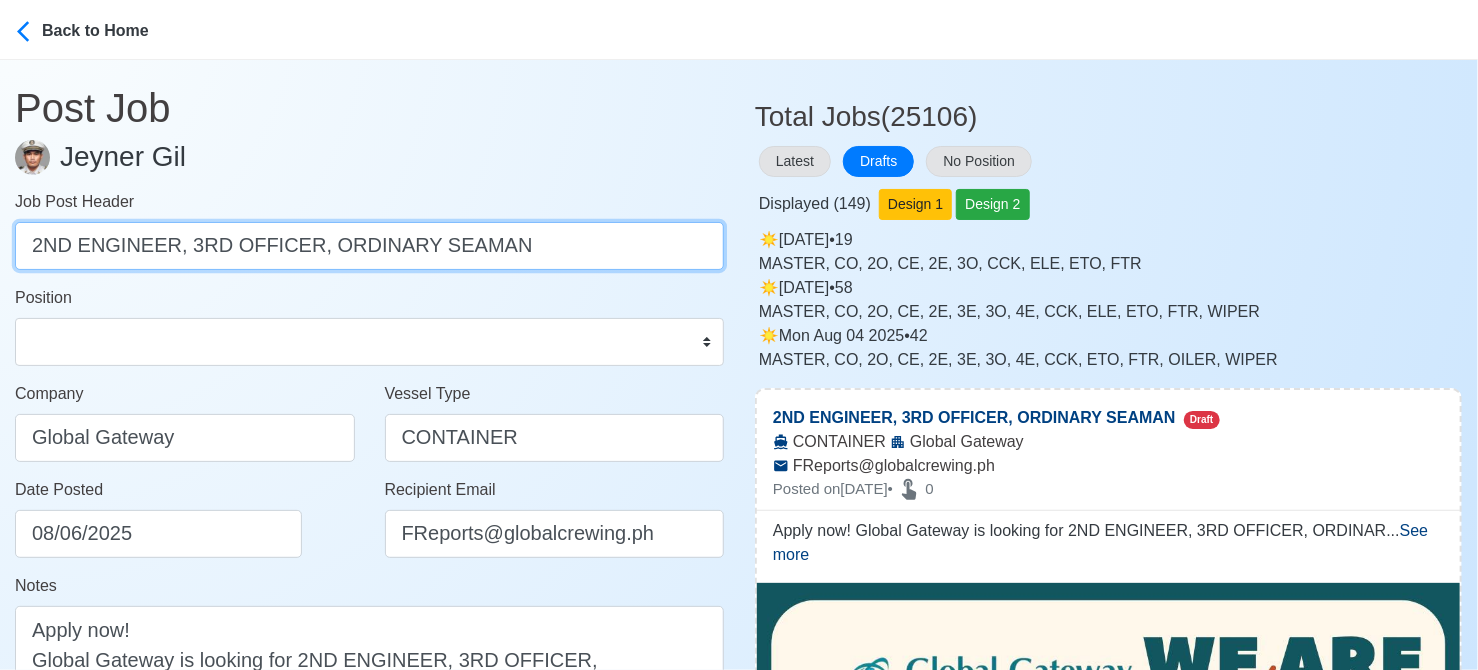 drag, startPoint x: 178, startPoint y: 245, endPoint x: 596, endPoint y: 258, distance: 418.20212 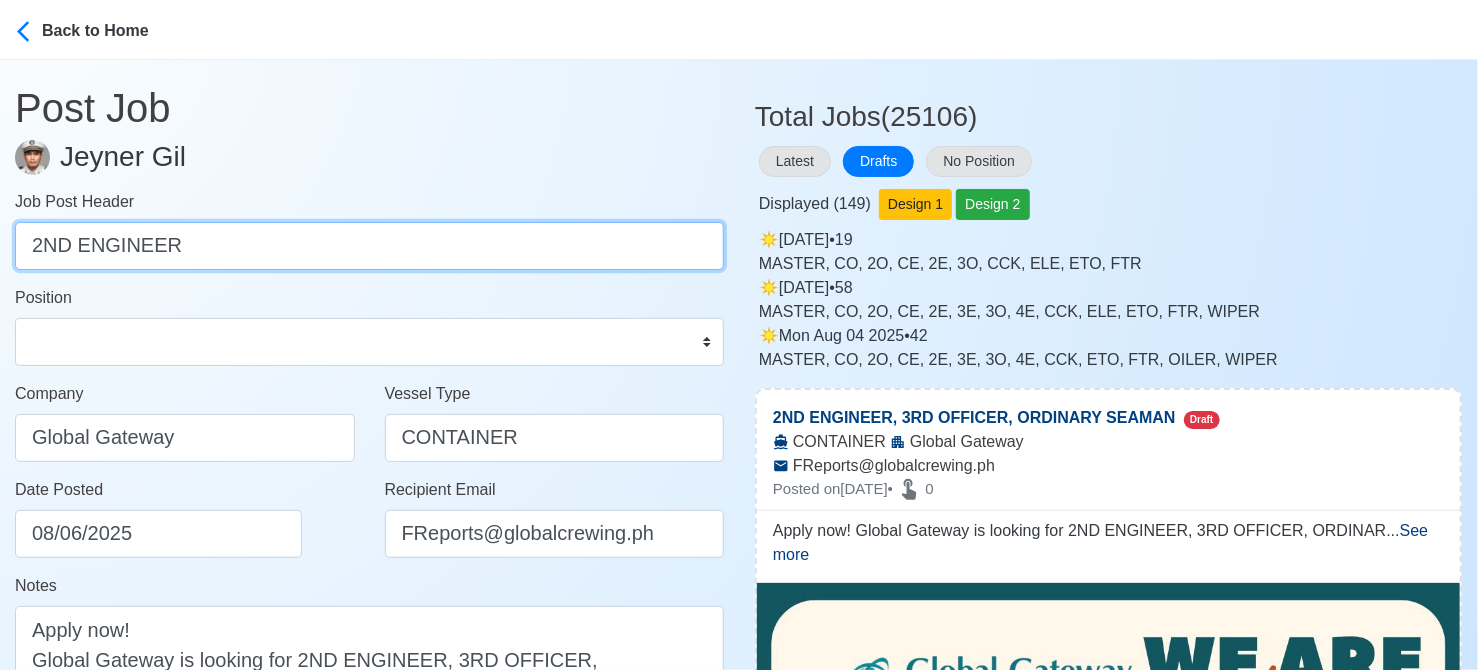 type on "2ND ENGINEER" 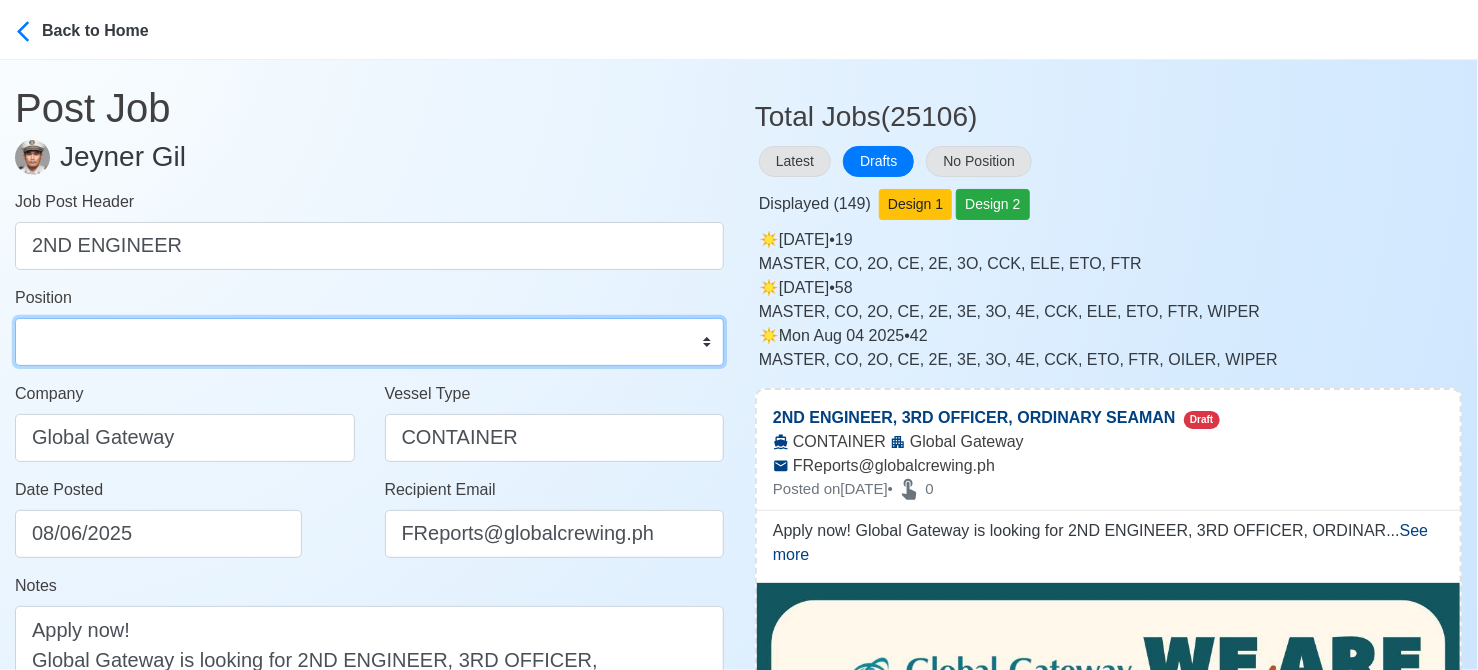 click on "Master Chief Officer 2nd Officer 3rd Officer Junior Officer Chief Engineer 2nd Engineer 3rd Engineer 4th Engineer Gas Engineer Junior Engineer 1st Assistant Engineer 2nd Assistant Engineer 3rd Assistant Engineer ETO/ETR Electrician Electrical Engineer Oiler Fitter Welder Chief Cook Chef Cook Messman Wiper Rigger Ordinary Seaman Able Seaman Motorman Pumpman Bosun Cadet Reefer Mechanic Operator Repairman Painter Steward Waiter Others" at bounding box center (369, 342) 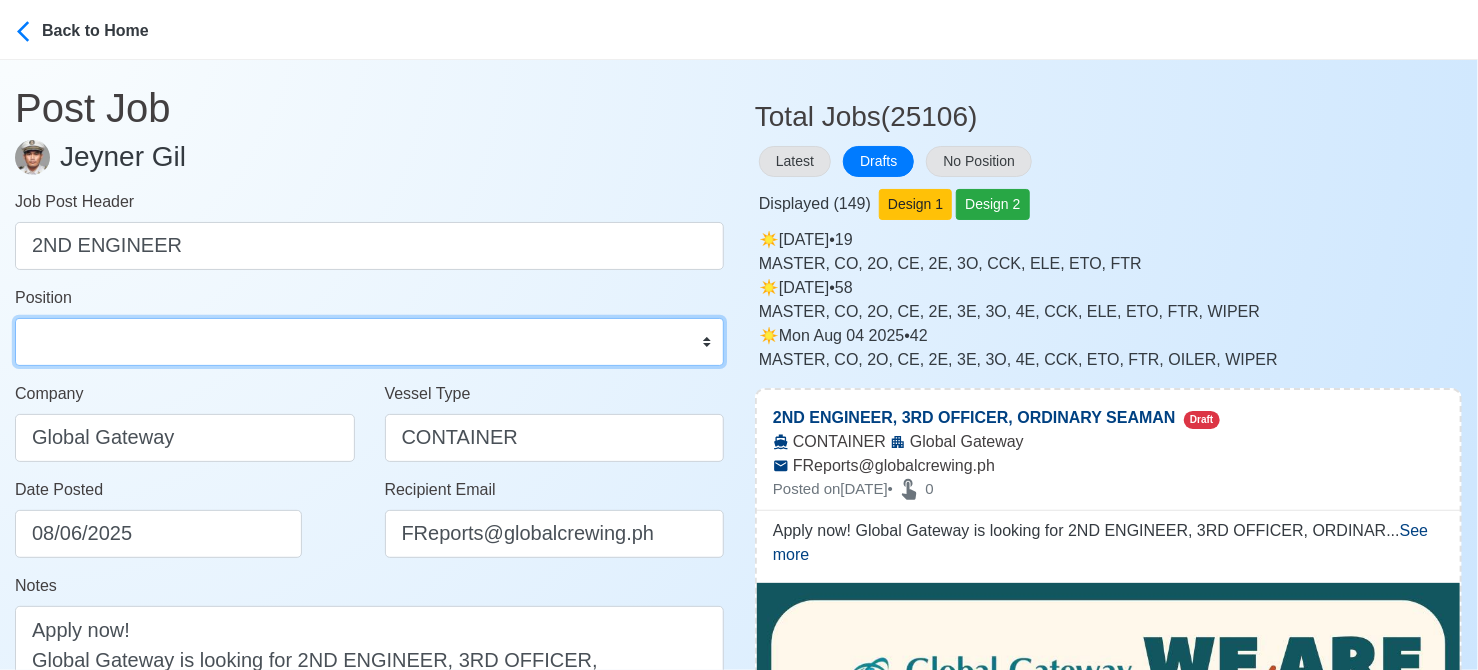 select on "2nd Engineer" 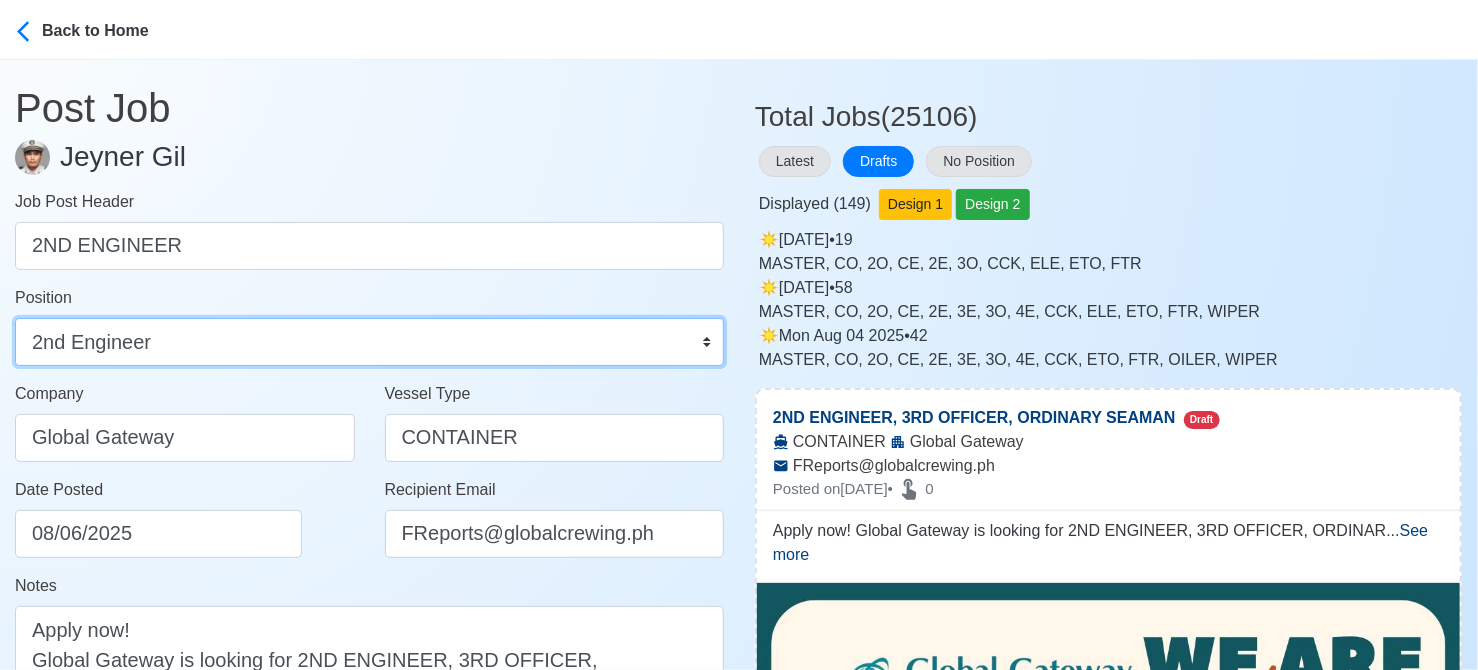 click on "Master Chief Officer 2nd Officer 3rd Officer Junior Officer Chief Engineer 2nd Engineer 3rd Engineer 4th Engineer Gas Engineer Junior Engineer 1st Assistant Engineer 2nd Assistant Engineer 3rd Assistant Engineer ETO/ETR Electrician Electrical Engineer Oiler Fitter Welder Chief Cook Chef Cook Messman Wiper Rigger Ordinary Seaman Able Seaman Motorman Pumpman Bosun Cadet Reefer Mechanic Operator Repairman Painter Steward Waiter Others" at bounding box center [369, 342] 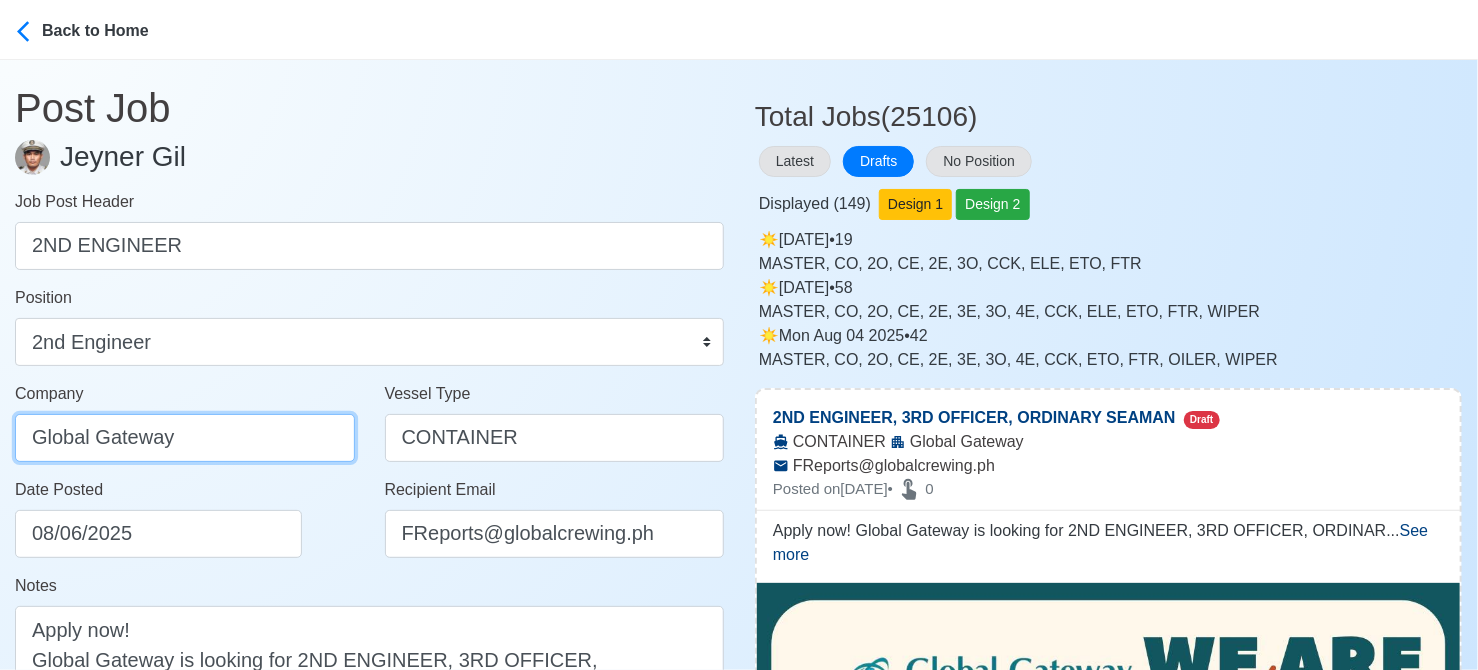 click on "Global Gateway" at bounding box center [185, 438] 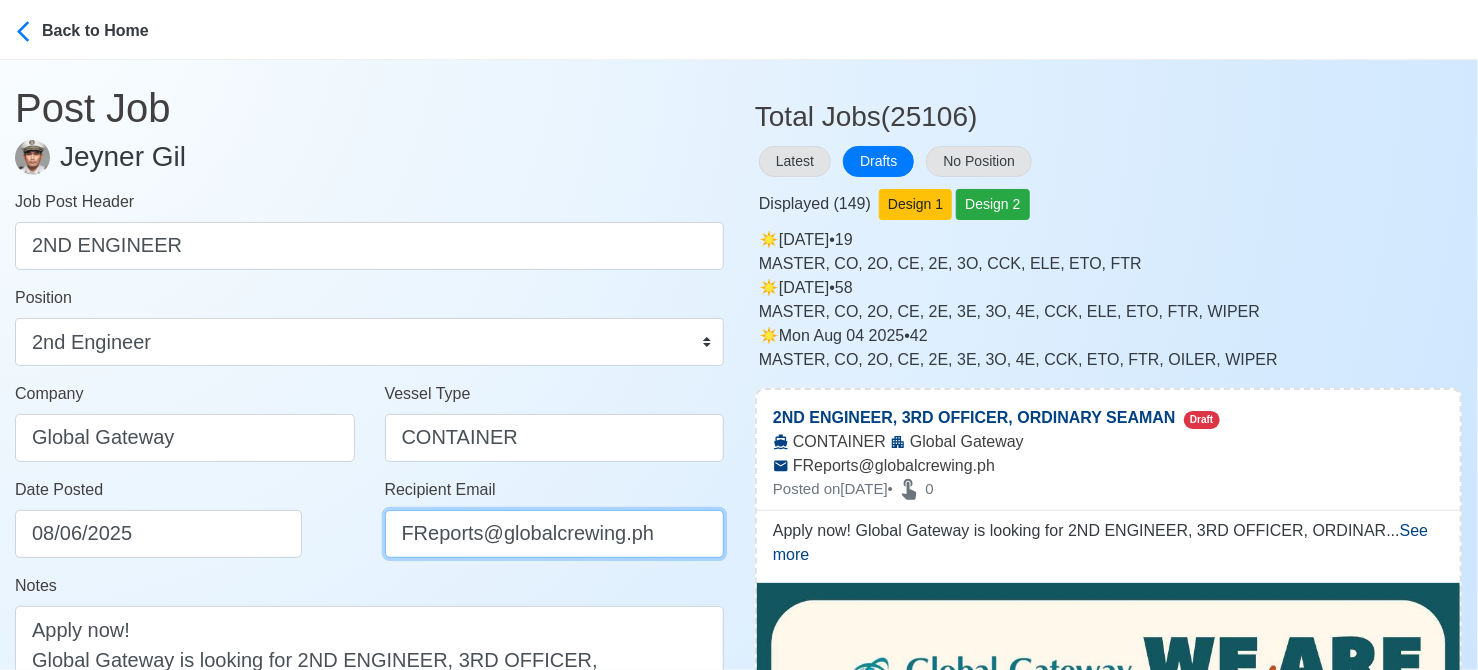 click on "FReports@globalcrewing.ph" at bounding box center [555, 534] 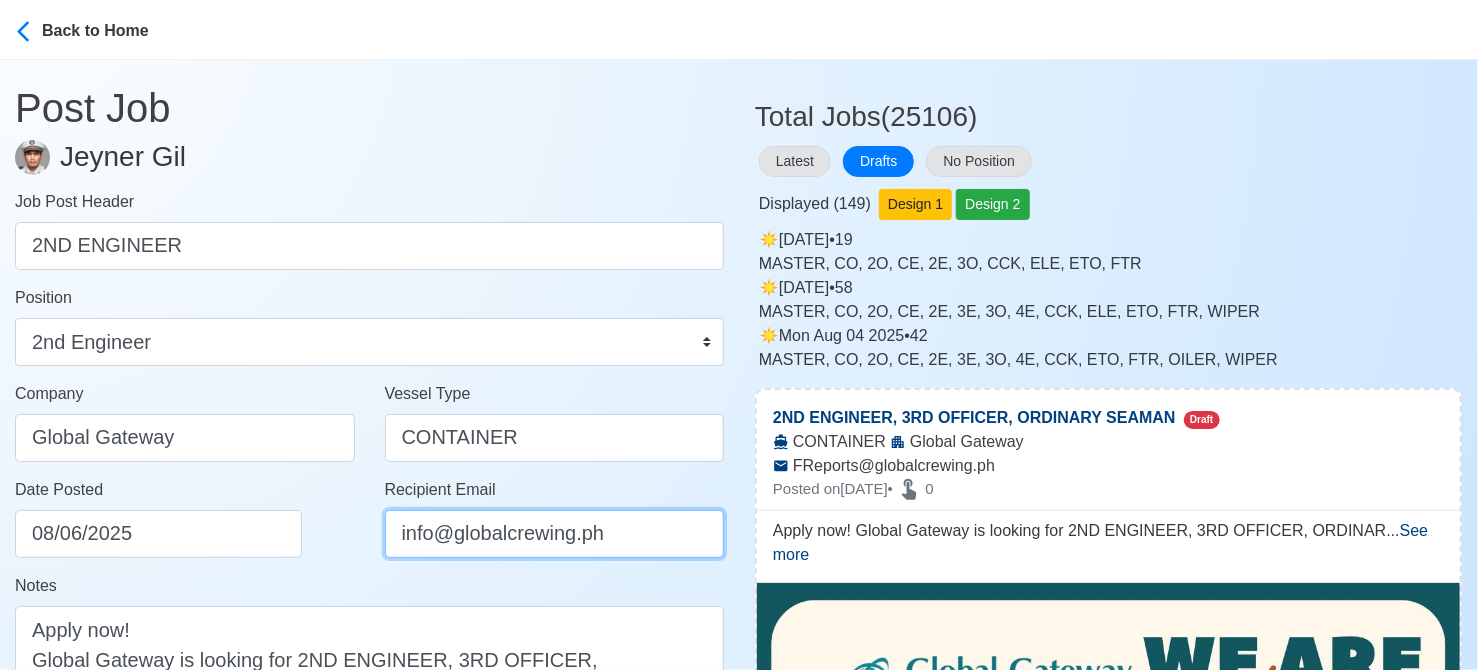 type on "info@globalcrewing.ph" 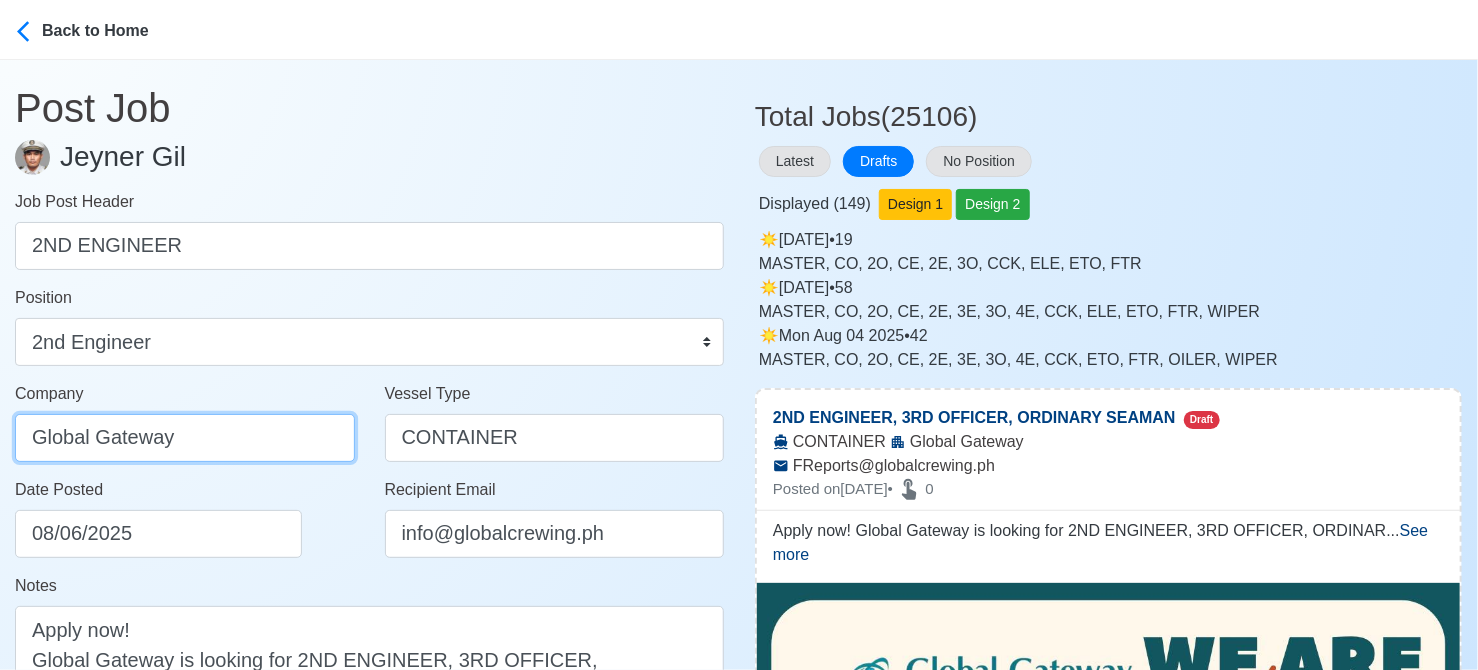drag, startPoint x: 227, startPoint y: 439, endPoint x: -17, endPoint y: 424, distance: 244.46063 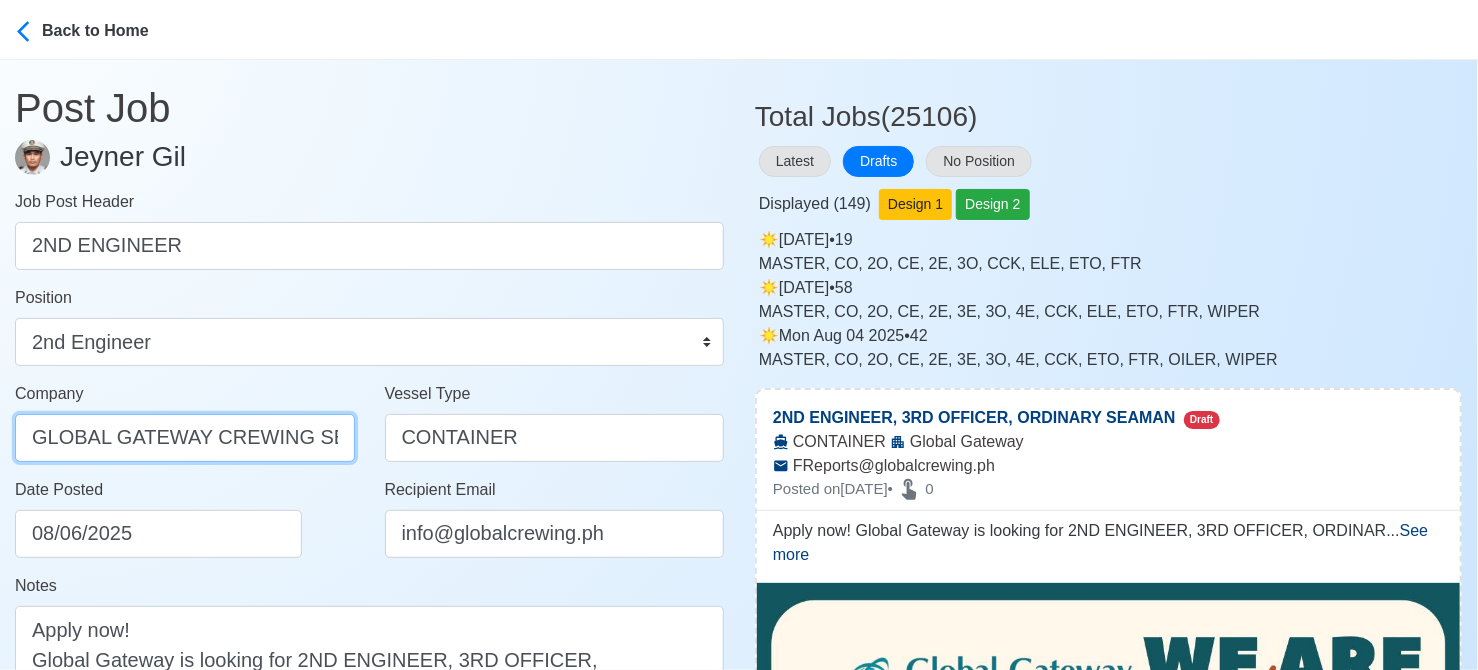 scroll, scrollTop: 0, scrollLeft: 76, axis: horizontal 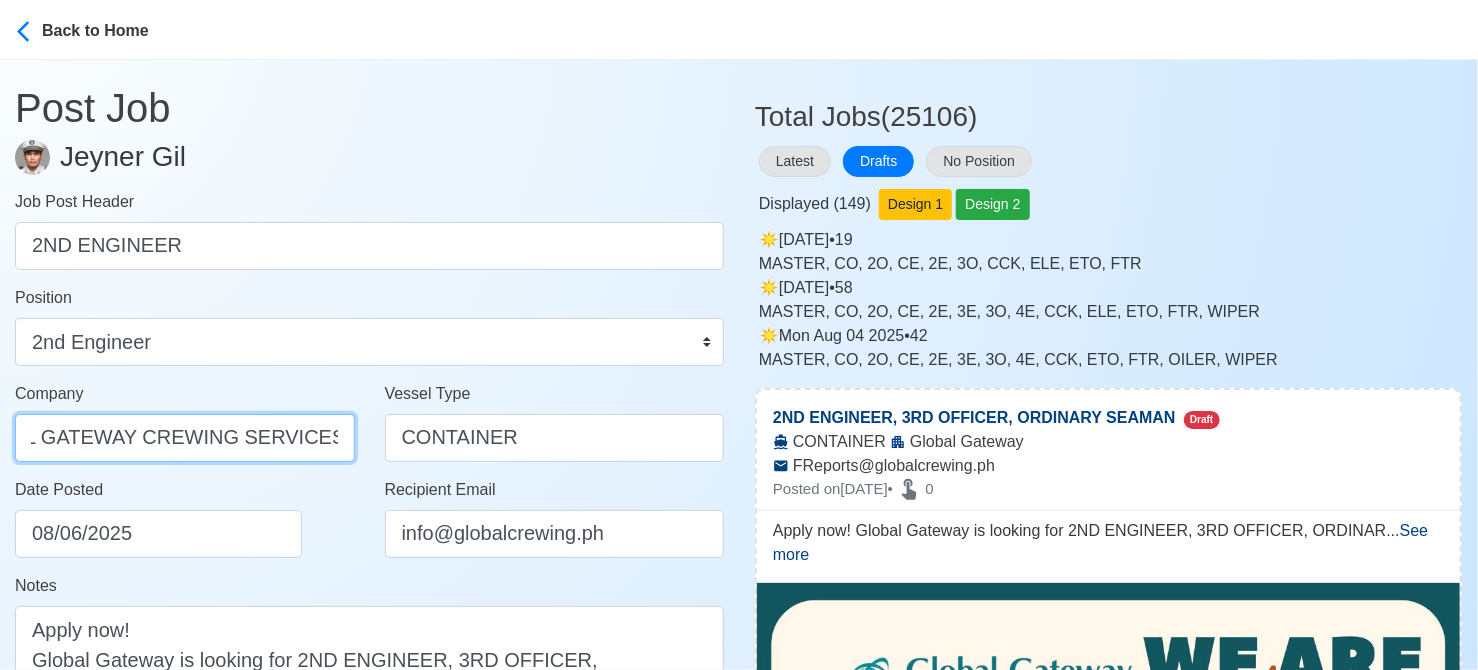 type on "GLOBAL GATEWAY CREWING SERVICES INC" 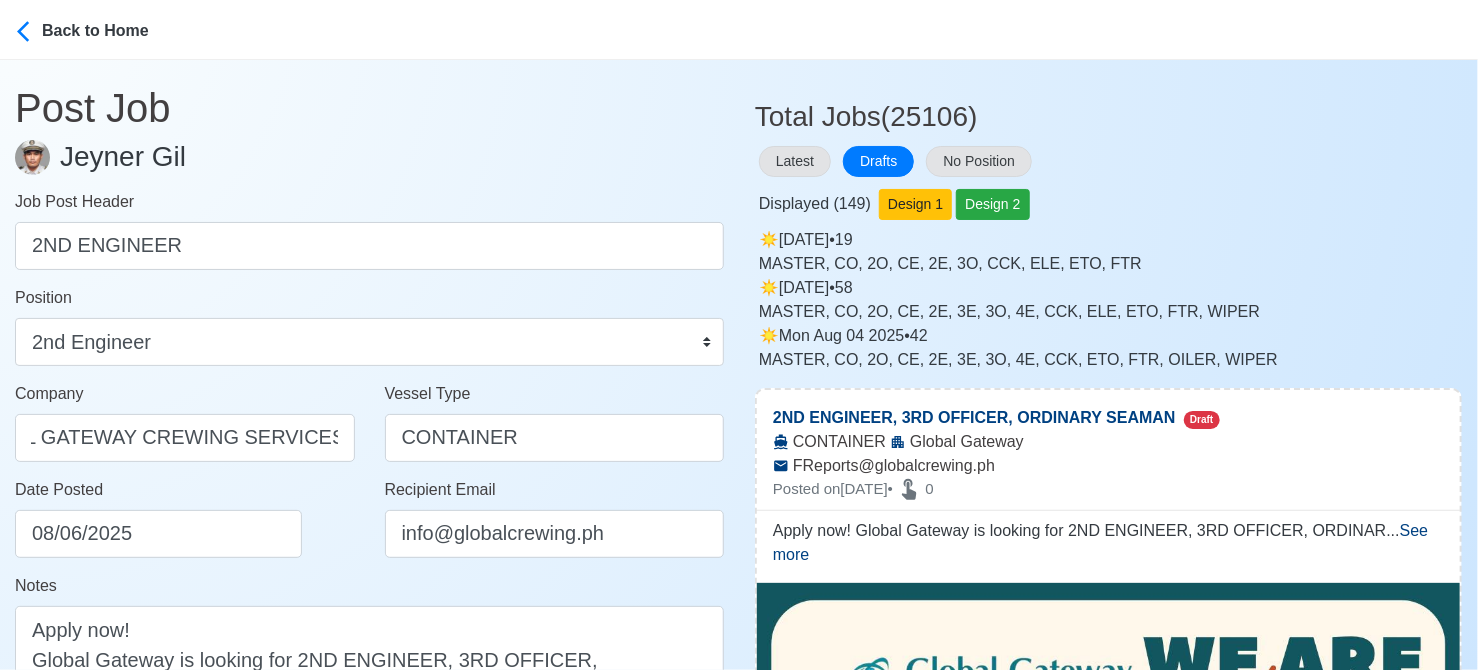 click on "Date Posted       08/06/2025" at bounding box center (190, 518) 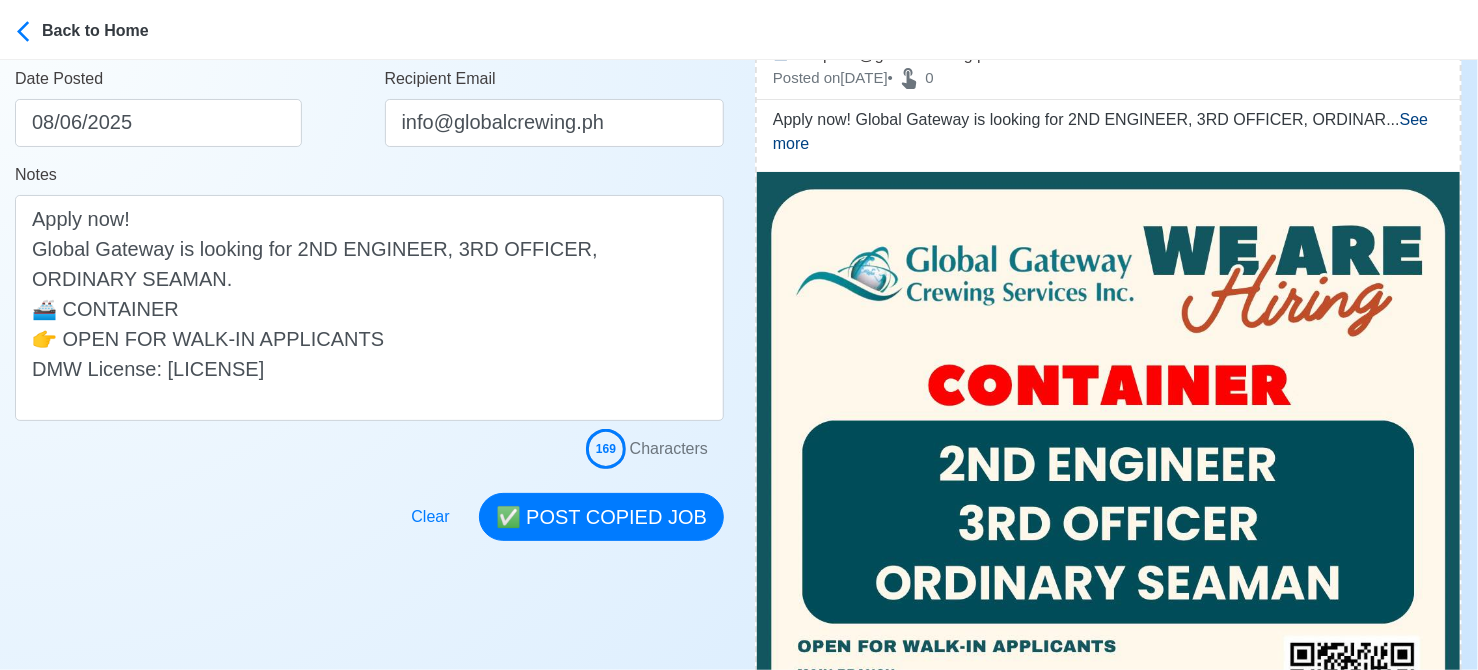 scroll, scrollTop: 400, scrollLeft: 0, axis: vertical 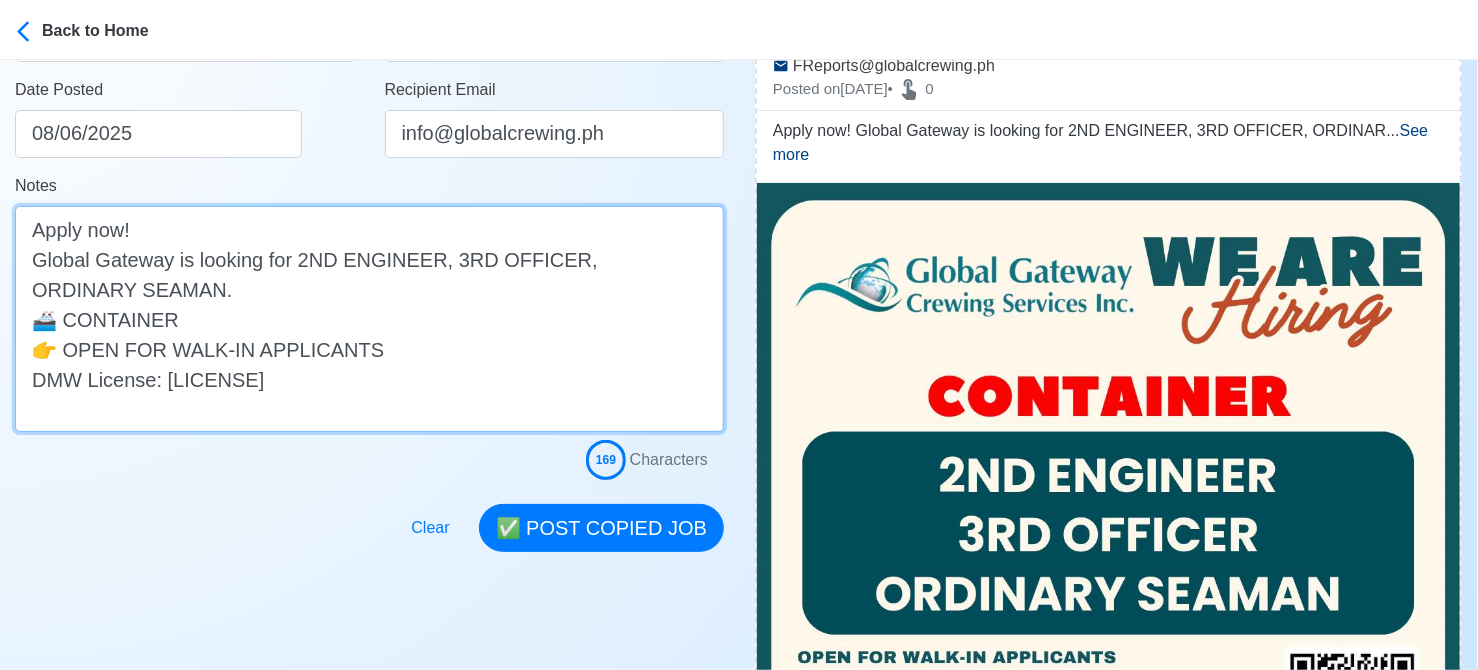 drag, startPoint x: 441, startPoint y: 260, endPoint x: 455, endPoint y: 293, distance: 35.846897 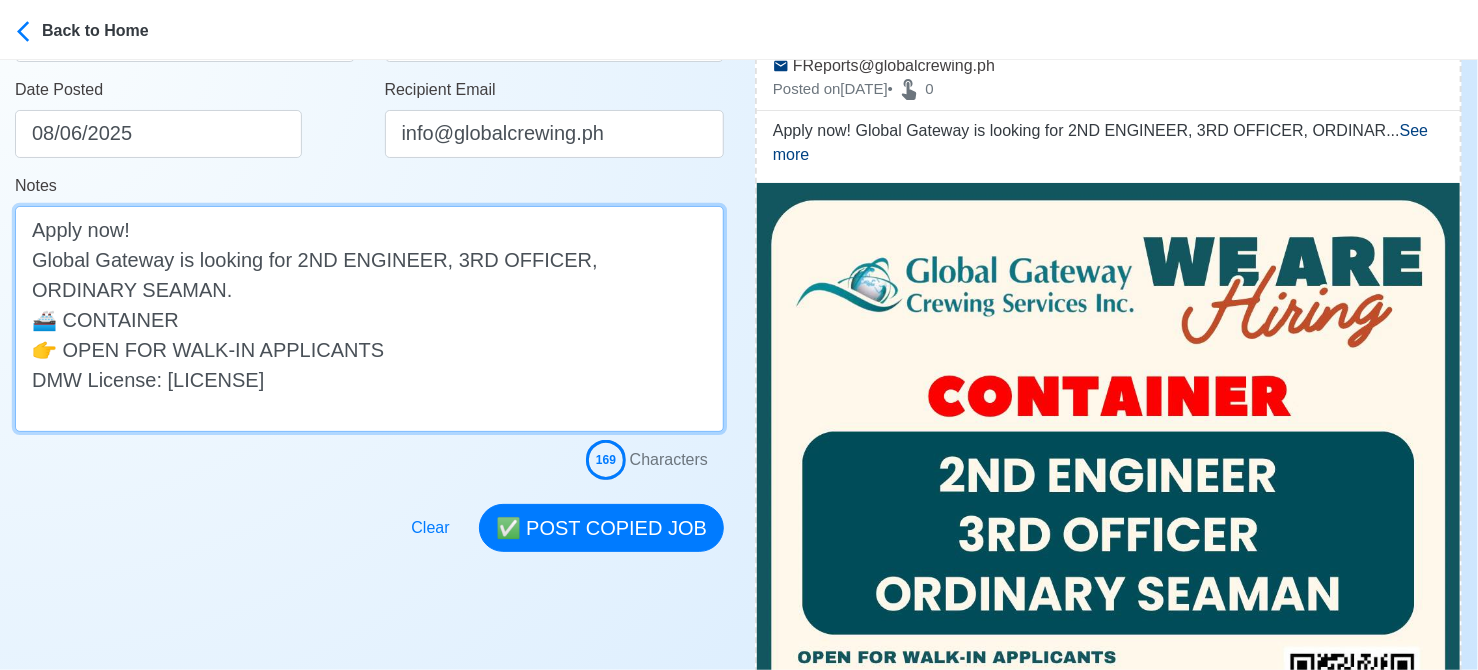 click on "Apply now!
Global Gateway is looking for 2ND ENGINEER, 3RD OFFICER, ORDINARY SEAMAN.
🚢 CONTAINER
👉 OPEN FOR WALK-IN APPLICANTS
DMW License: POEA-036-SB-051921-R-MLC" at bounding box center (369, 319) 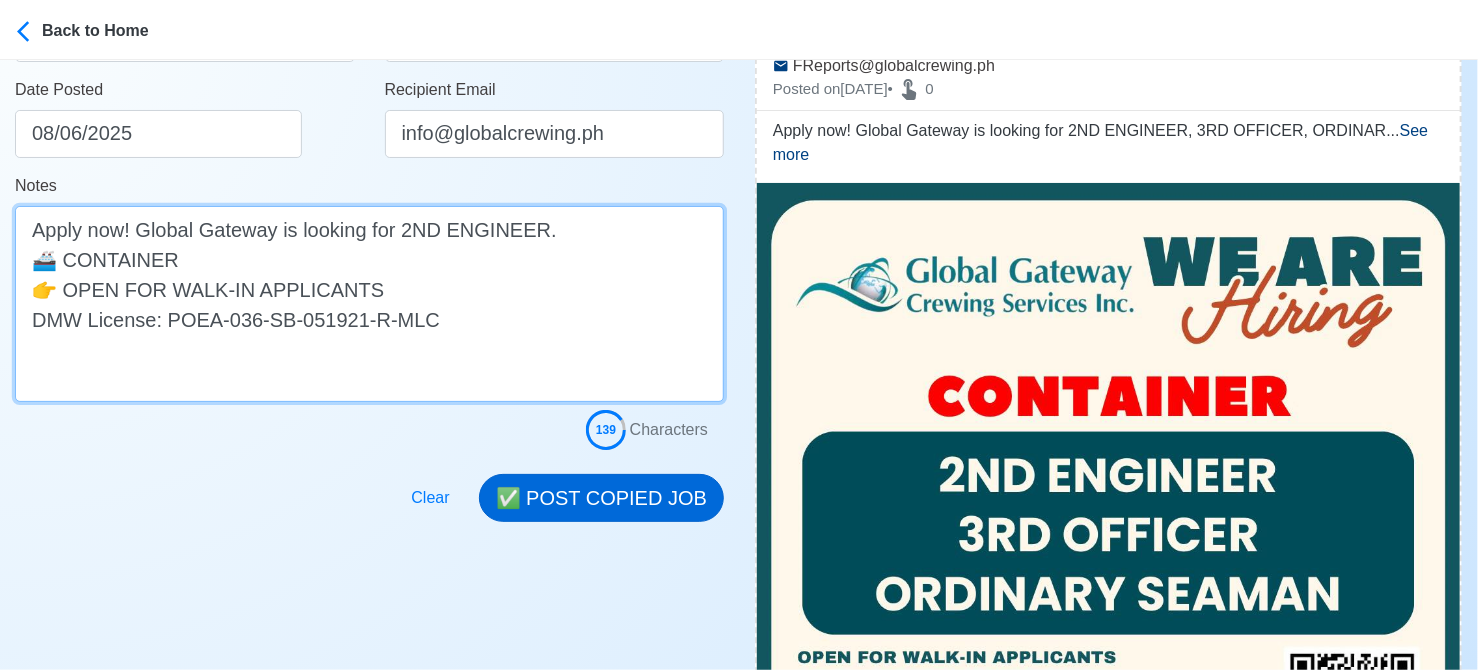 type on "Apply now!
Global Gateway is looking for 2ND ENGINEER.
🚢 CONTAINER
👉 OPEN FOR WALK-IN APPLICANTS
DMW License: POEA-036-SB-051921-R-MLC" 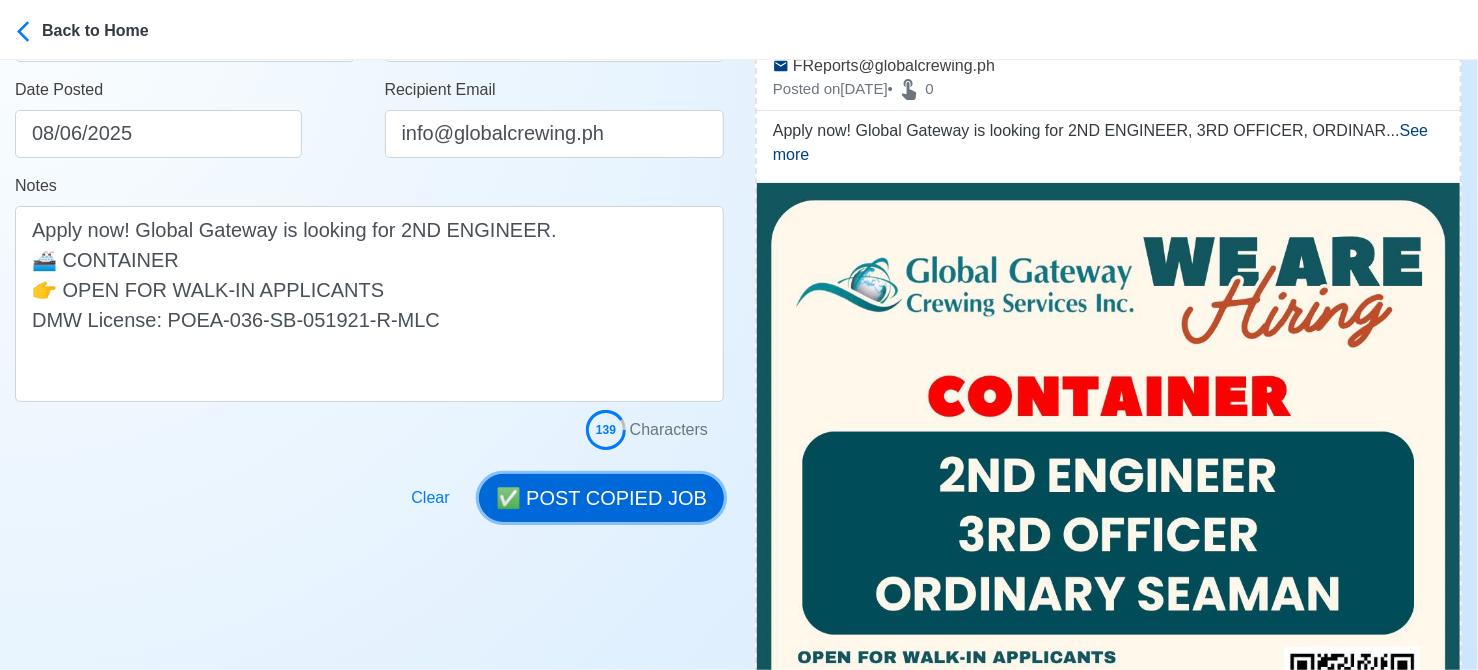 click on "✅ POST COPIED JOB" at bounding box center [601, 498] 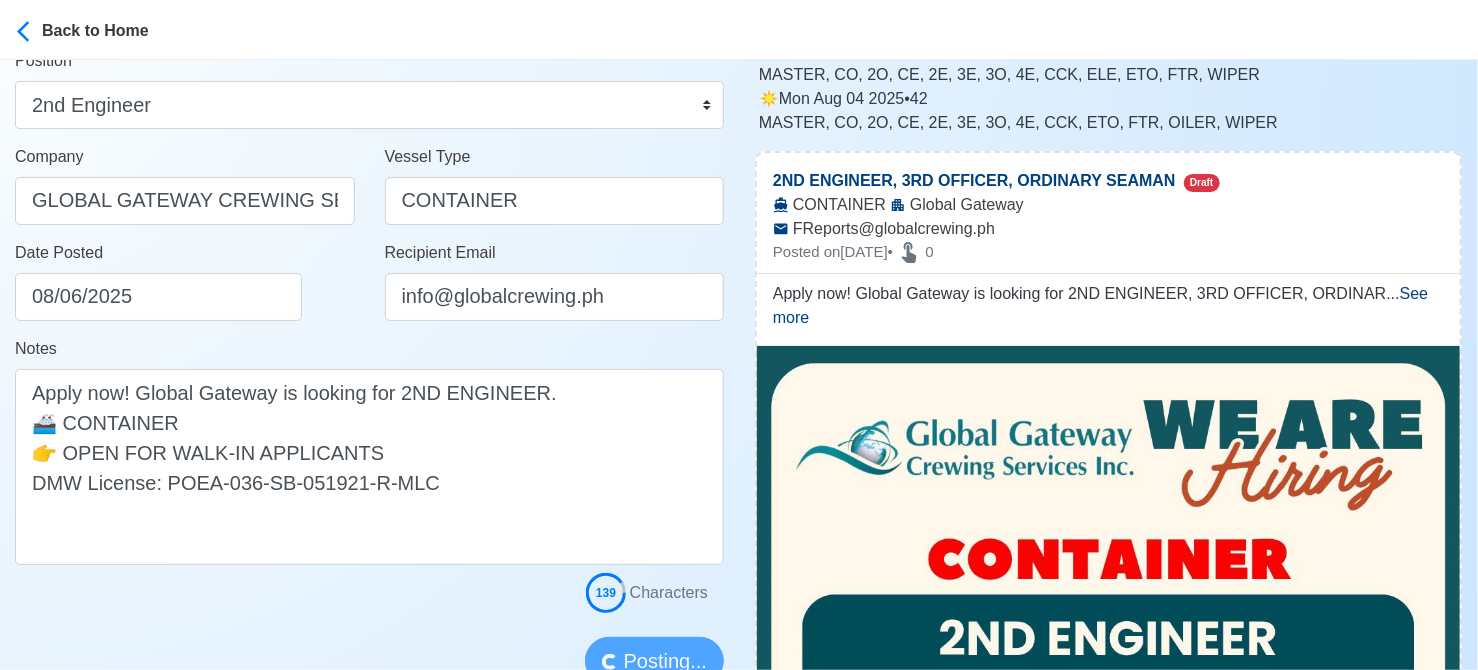 scroll, scrollTop: 0, scrollLeft: 0, axis: both 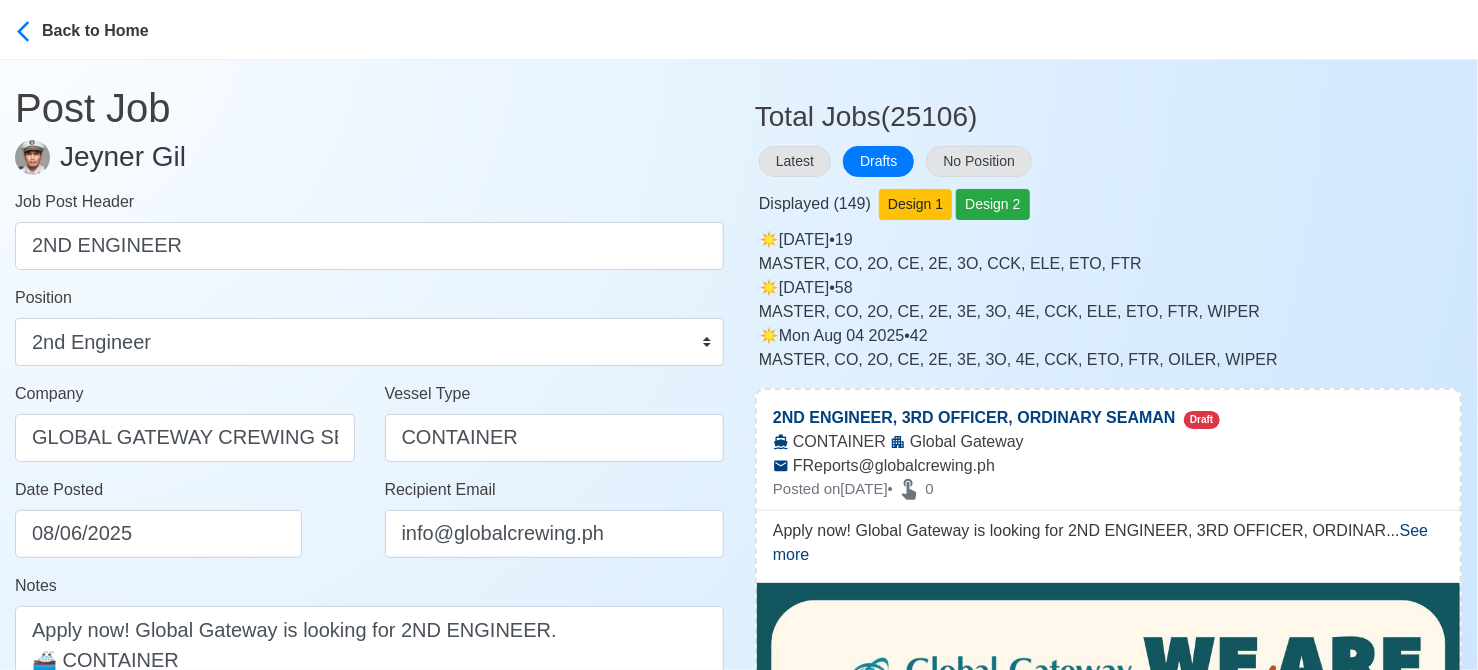 type 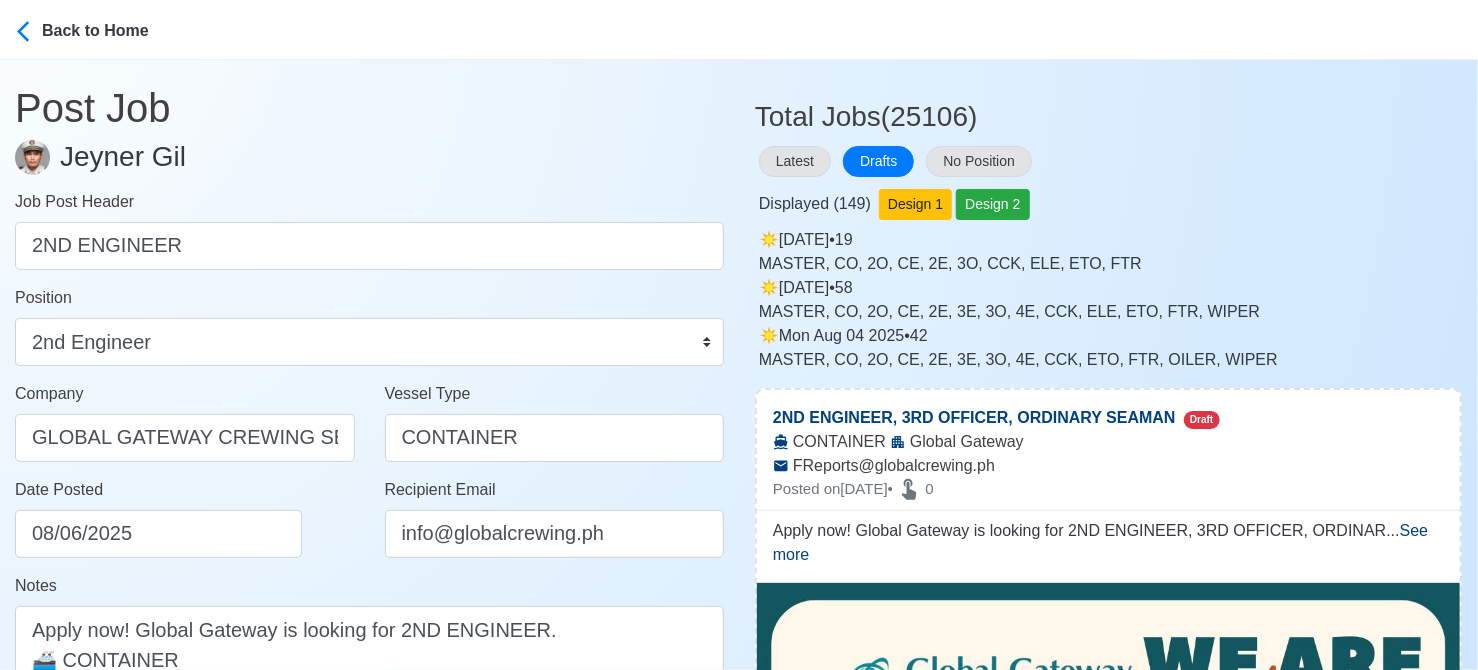 type 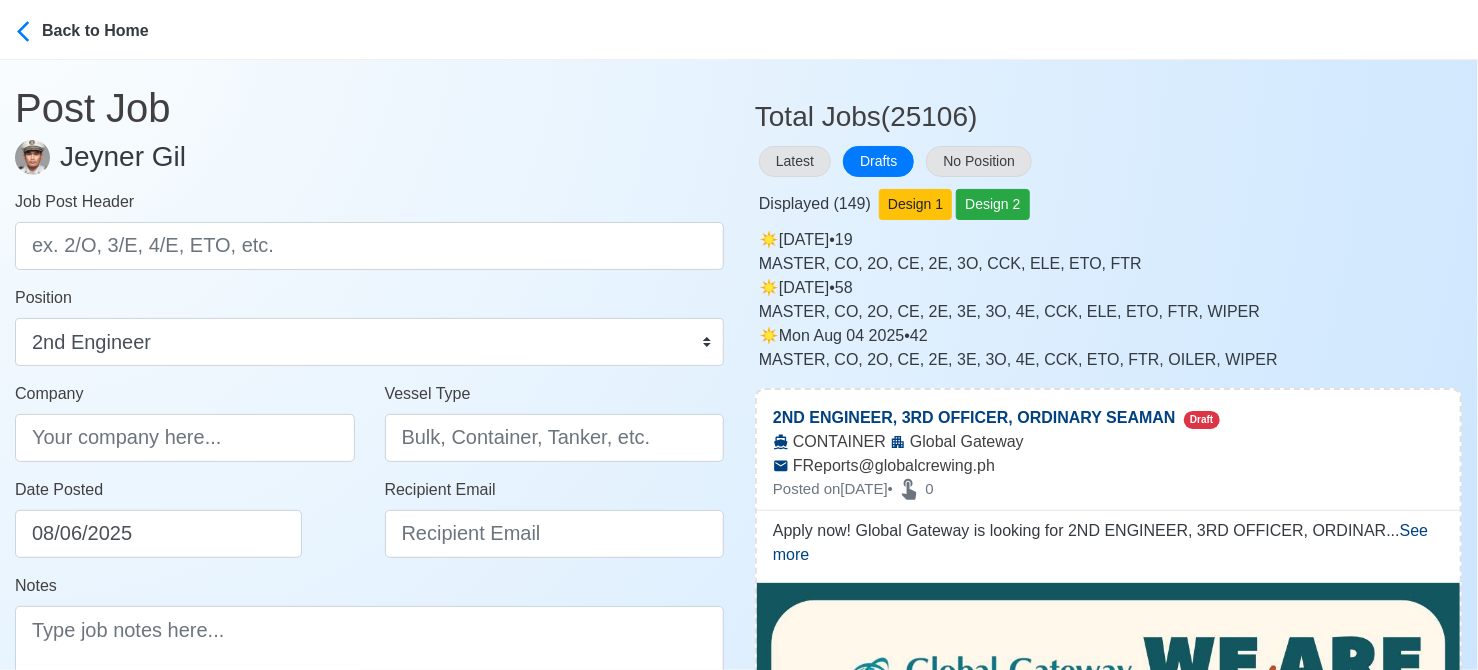 click on "Post Job   Jeyner Gil Job Post Header Position Master Chief Officer 2nd Officer 3rd Officer Junior Officer Chief Engineer 2nd Engineer 3rd Engineer 4th Engineer Gas Engineer Junior Engineer 1st Assistant Engineer 2nd Assistant Engineer 3rd Assistant Engineer ETO/ETR Electrician Electrical Engineer Oiler Fitter Welder Chief Cook Chef Cook Messman Wiper Rigger Ordinary Seaman Able Seaman Motorman Pumpman Bosun Cadet Reefer Mechanic Operator Repairman Painter Steward Waiter Others Company Vessel Type Date Posted       08/06/2025 Recipient Email Notes 0 Characters Clear ✅ POST COPIED JOB" at bounding box center (369, 431) 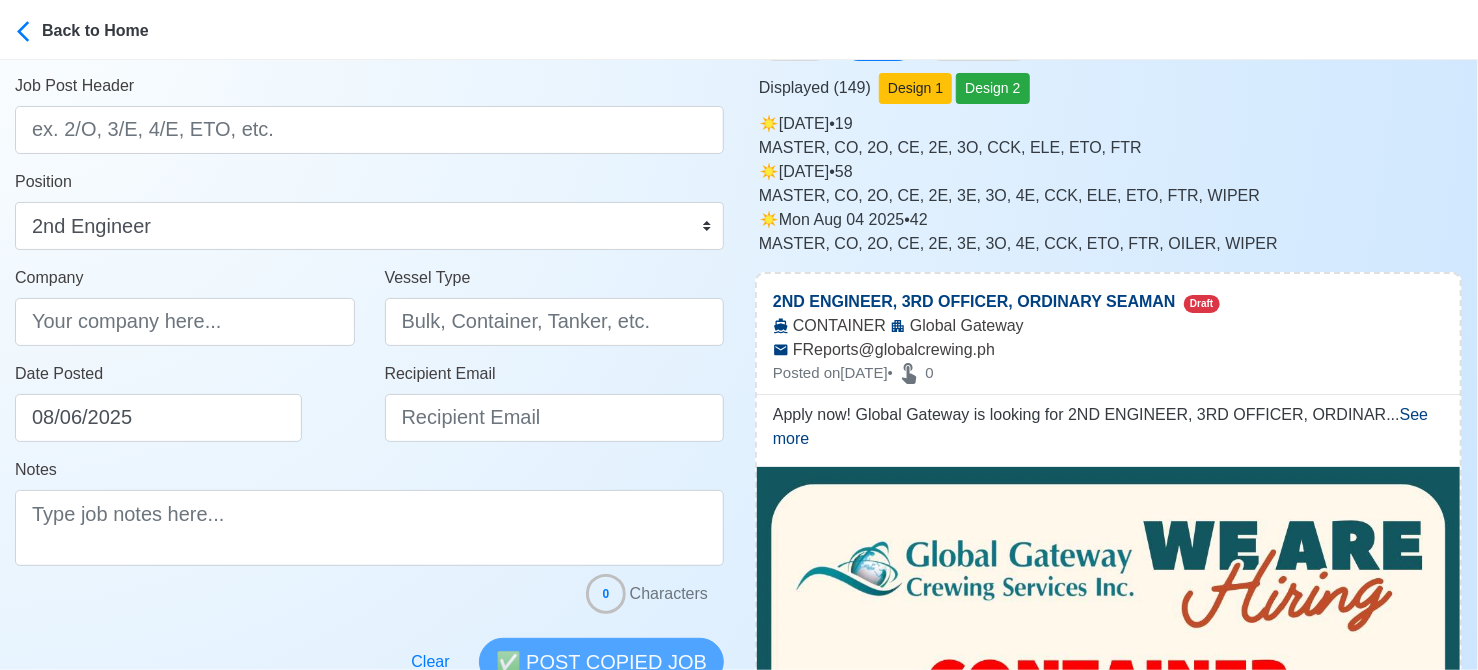 scroll, scrollTop: 0, scrollLeft: 0, axis: both 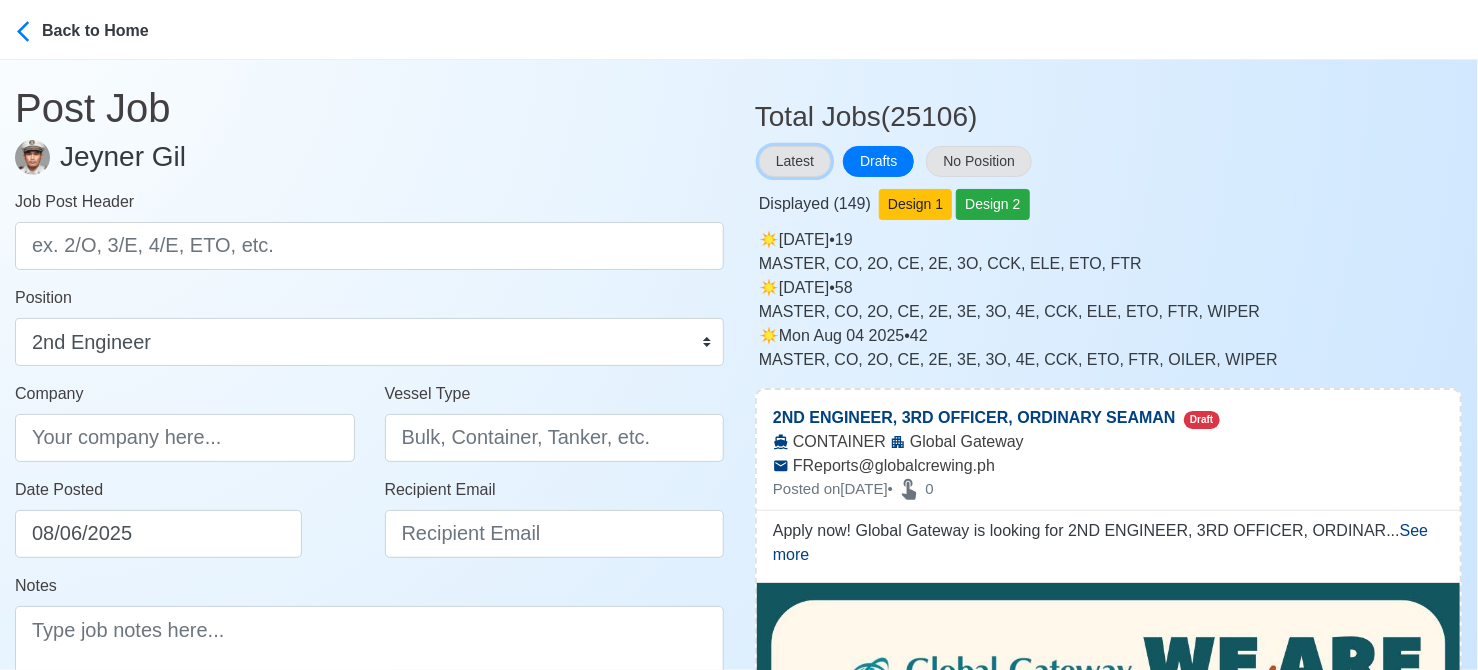 click on "Latest" at bounding box center [795, 161] 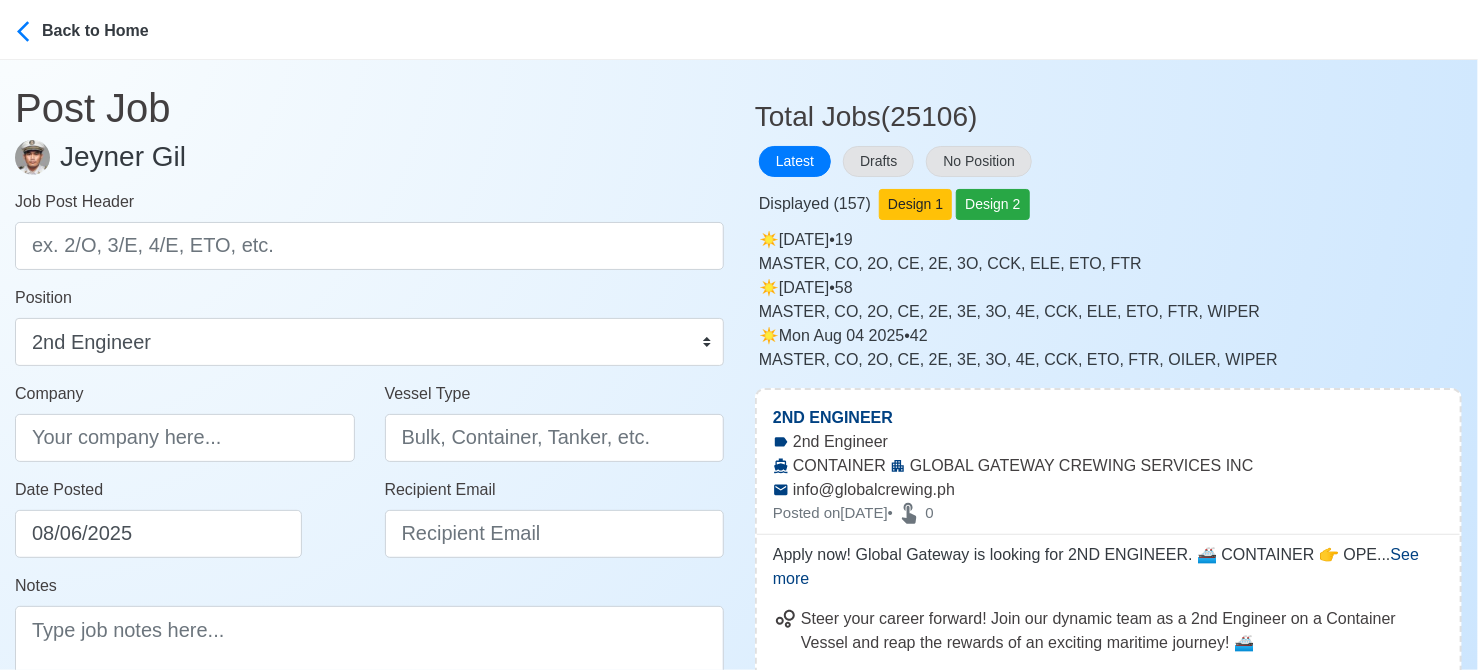 click on "Post Job   Jeyner Gil Job Post Header Position Master Chief Officer 2nd Officer 3rd Officer Junior Officer Chief Engineer 2nd Engineer 3rd Engineer 4th Engineer Gas Engineer Junior Engineer 1st Assistant Engineer 2nd Assistant Engineer 3rd Assistant Engineer ETO/ETR Electrician Electrical Engineer Oiler Fitter Welder Chief Cook Chef Cook Messman Wiper Rigger Ordinary Seaman Able Seaman Motorman Pumpman Bosun Cadet Reefer Mechanic Operator Repairman Painter Steward Waiter Others Company Vessel Type Date Posted       08/06/2025 Recipient Email Notes 0 Characters Clear ✅ POST COPIED JOB" at bounding box center (369, 431) 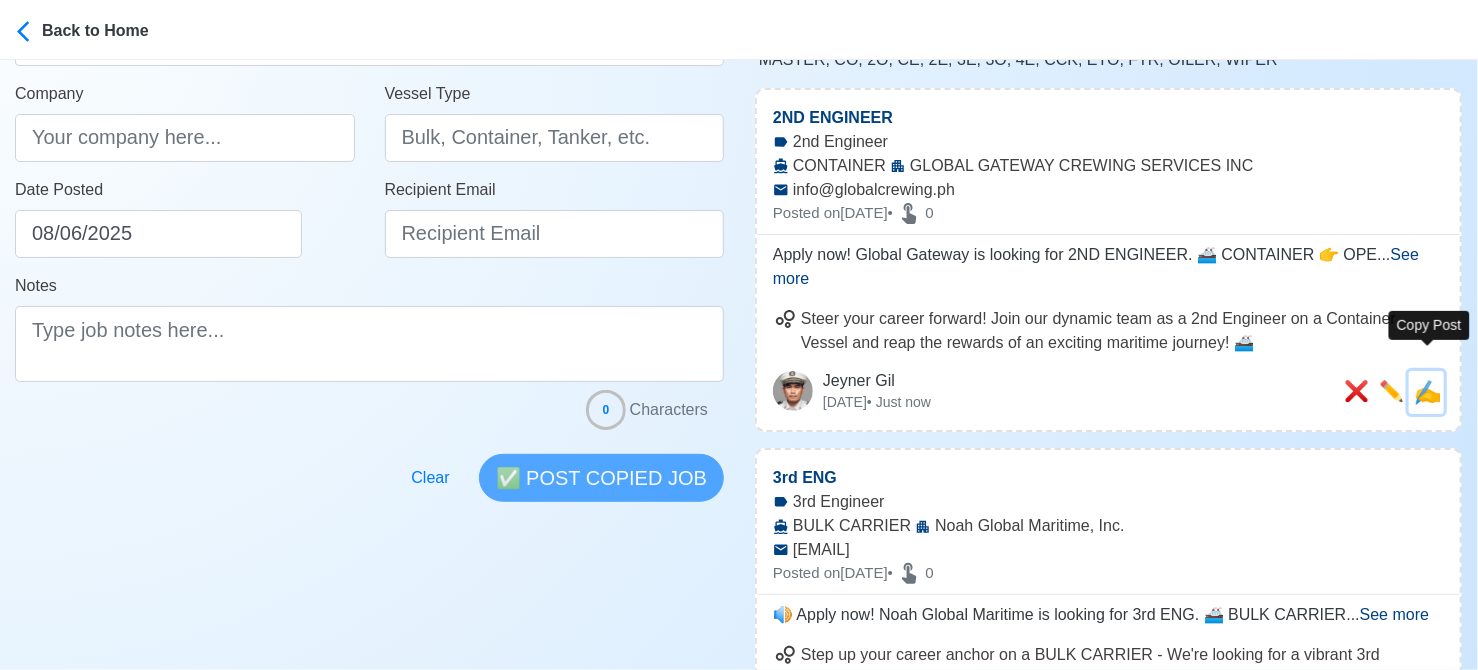 click on "✍️" at bounding box center [1427, 392] 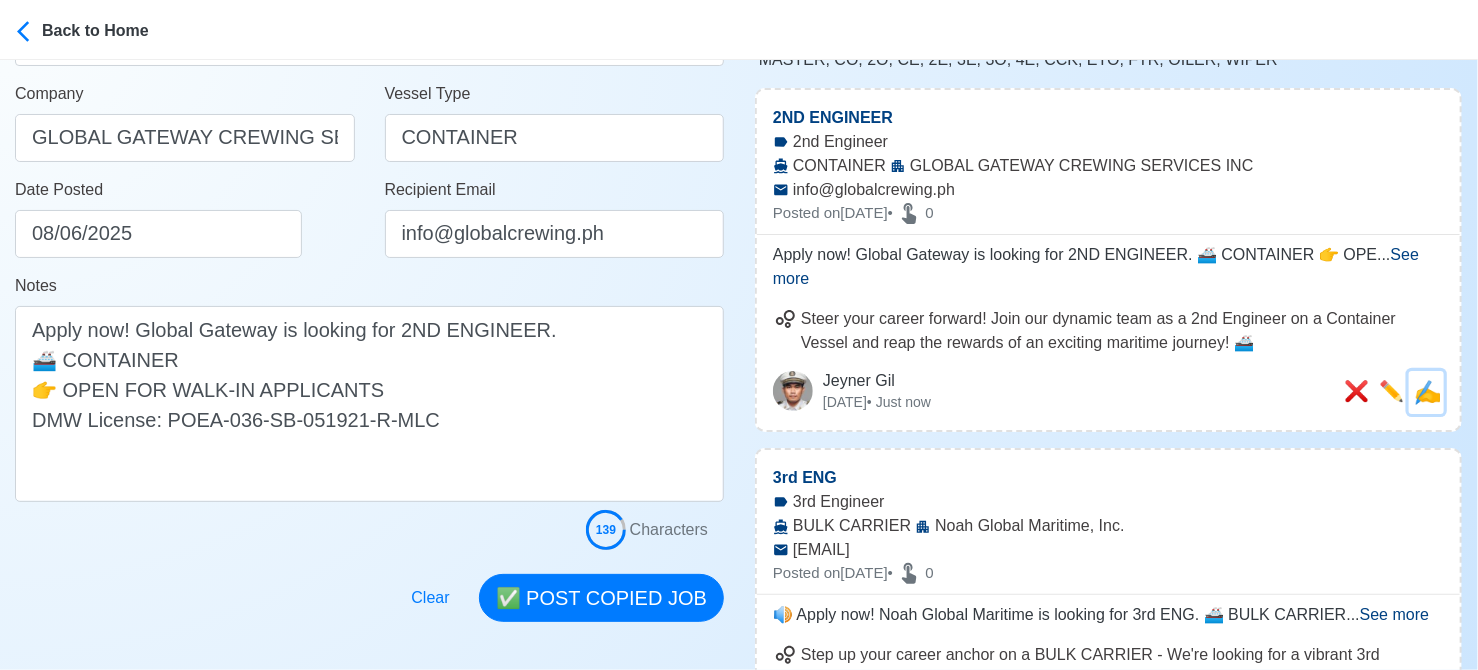 scroll, scrollTop: 0, scrollLeft: 0, axis: both 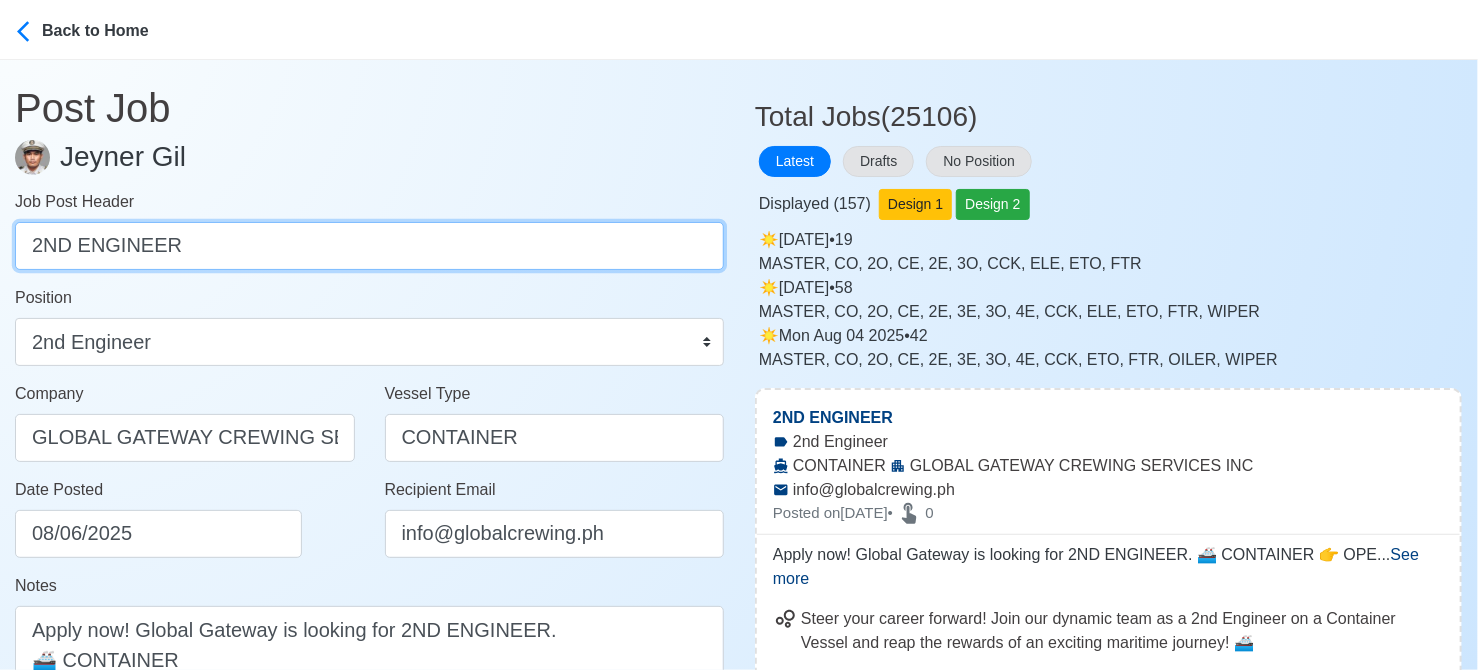 drag, startPoint x: 245, startPoint y: 249, endPoint x: -17, endPoint y: 235, distance: 262.37378 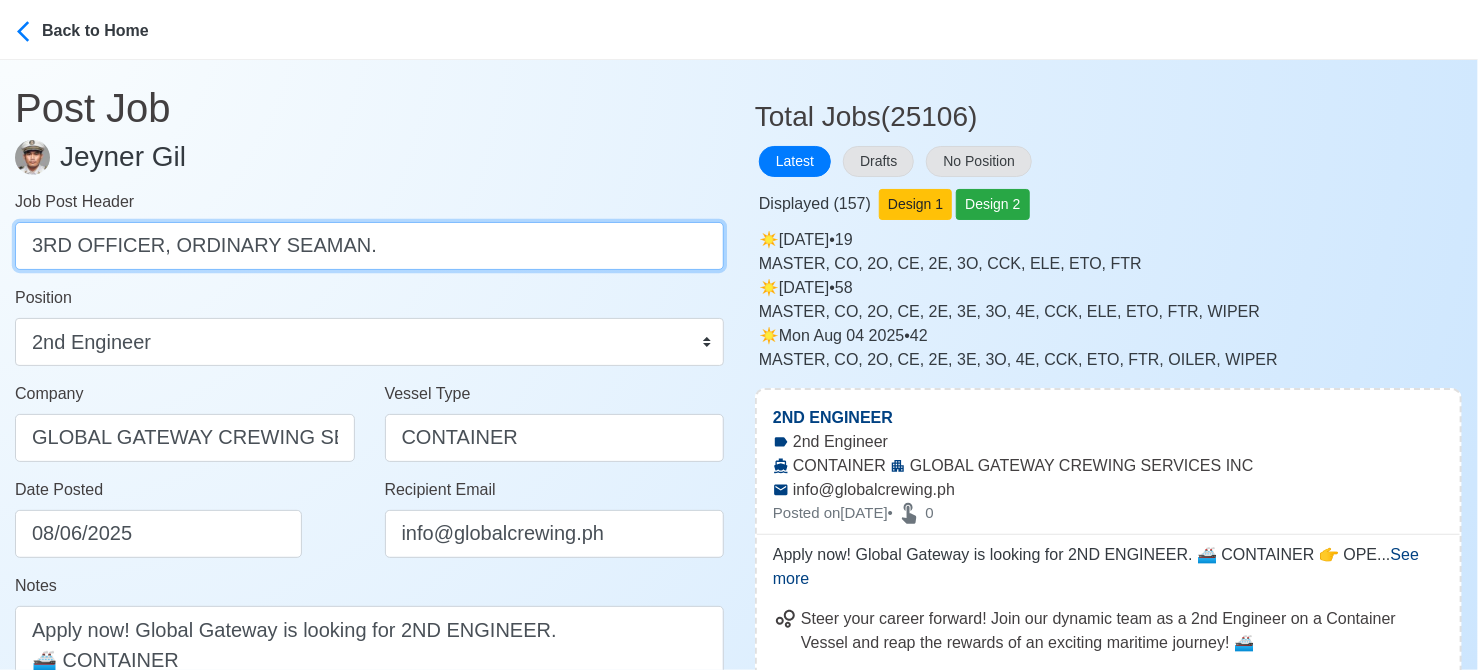 drag, startPoint x: 162, startPoint y: 248, endPoint x: 335, endPoint y: 255, distance: 173.14156 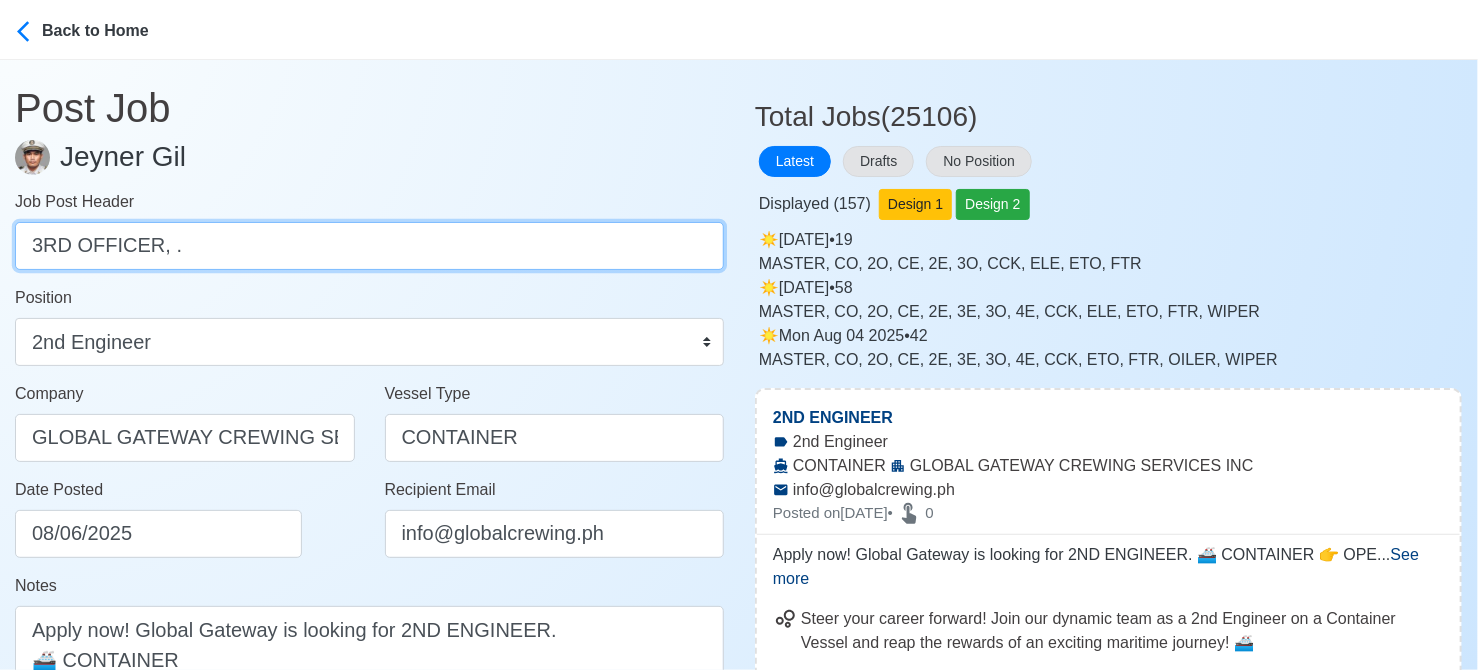 drag, startPoint x: 340, startPoint y: 256, endPoint x: 146, endPoint y: 259, distance: 194.0232 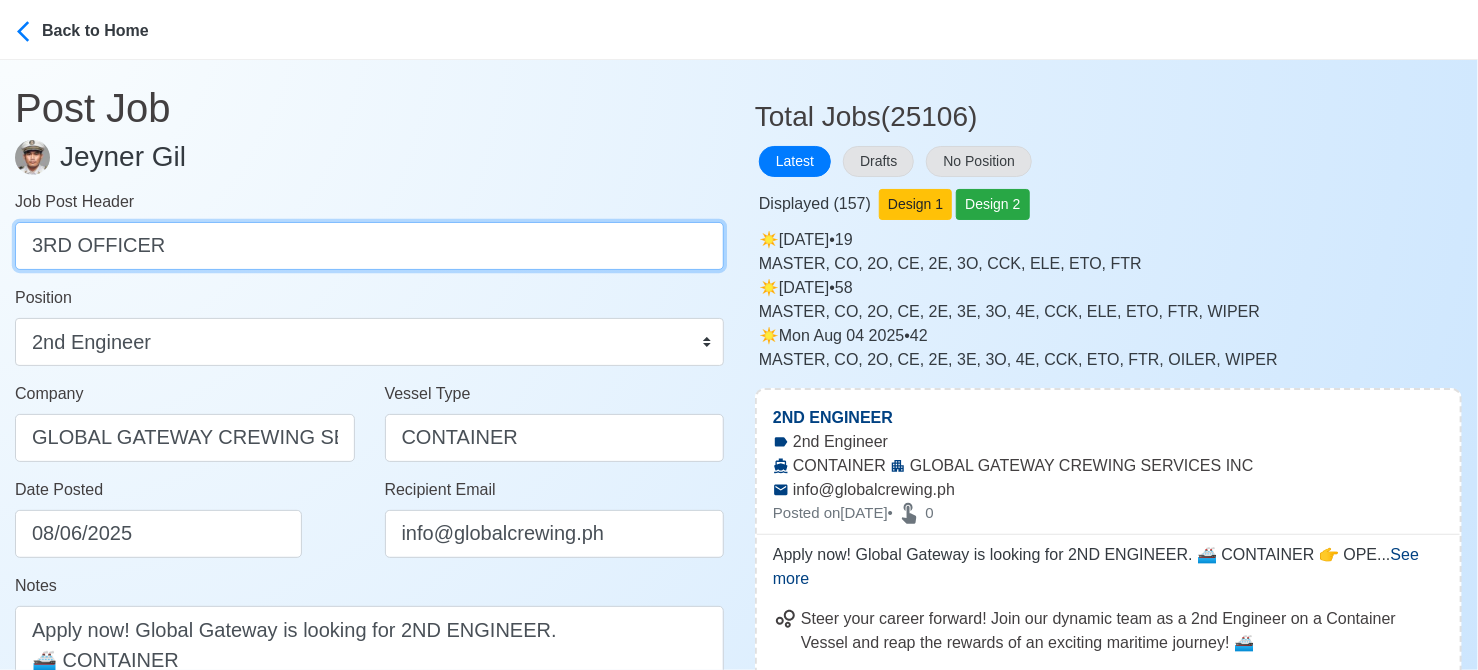 type on "3RD OFFICER" 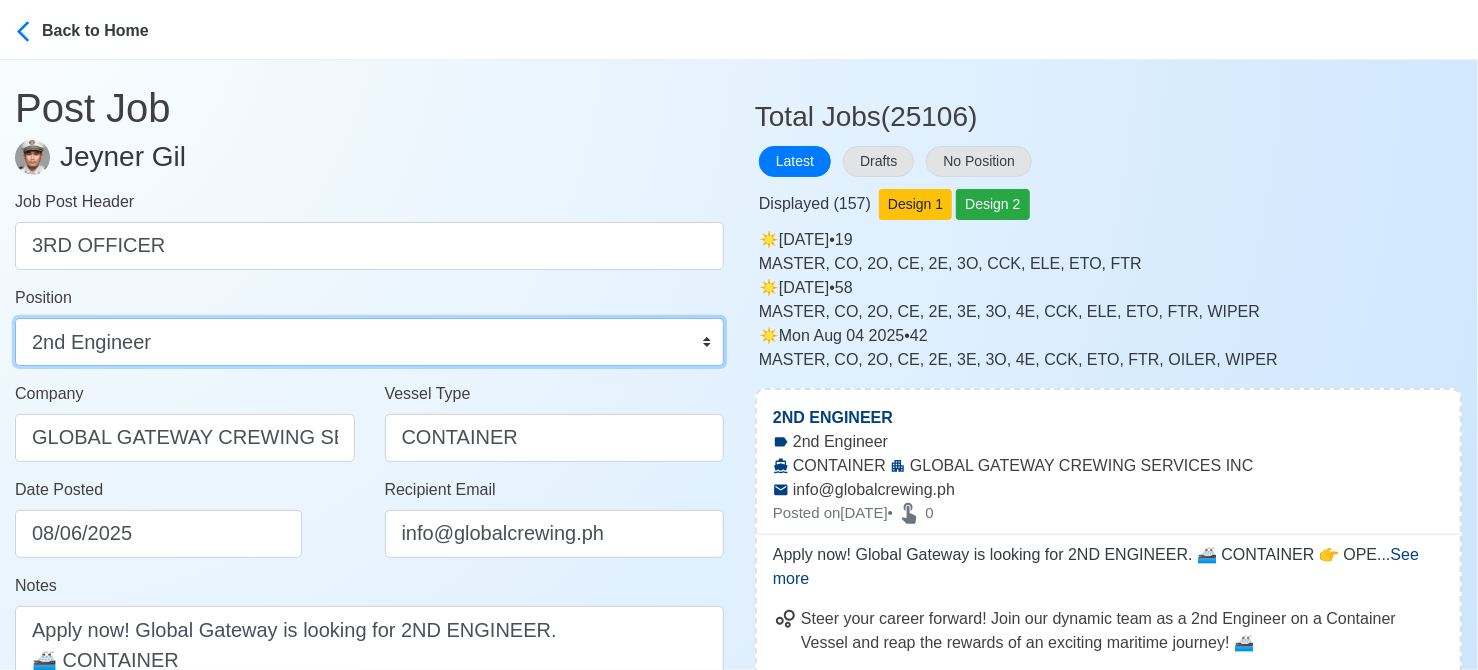 click on "Master Chief Officer 2nd Officer 3rd Officer Junior Officer Chief Engineer 2nd Engineer 3rd Engineer 4th Engineer Gas Engineer Junior Engineer 1st Assistant Engineer 2nd Assistant Engineer 3rd Assistant Engineer ETO/ETR Electrician Electrical Engineer Oiler Fitter Welder Chief Cook Chef Cook Messman Wiper Rigger Ordinary Seaman Able Seaman Motorman Pumpman Bosun Cadet Reefer Mechanic Operator Repairman Painter Steward Waiter Others" at bounding box center (369, 342) 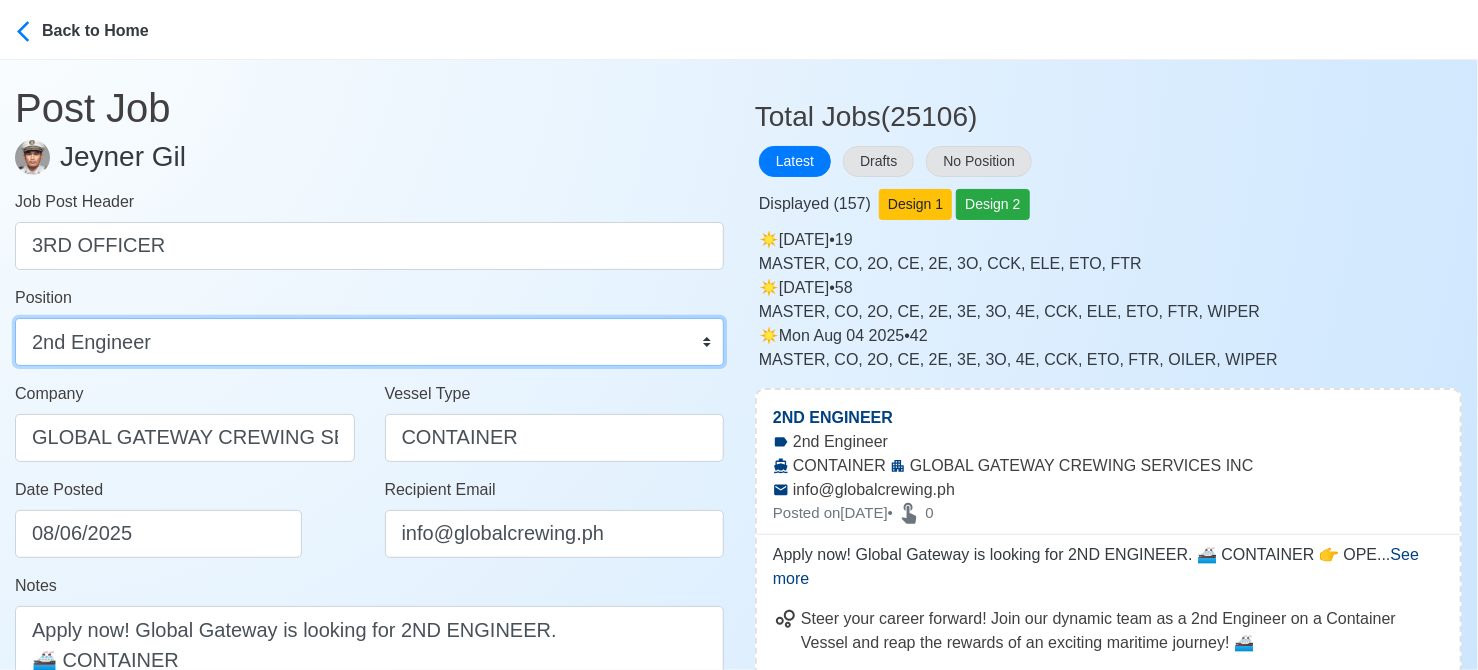 select on "3rd Officer" 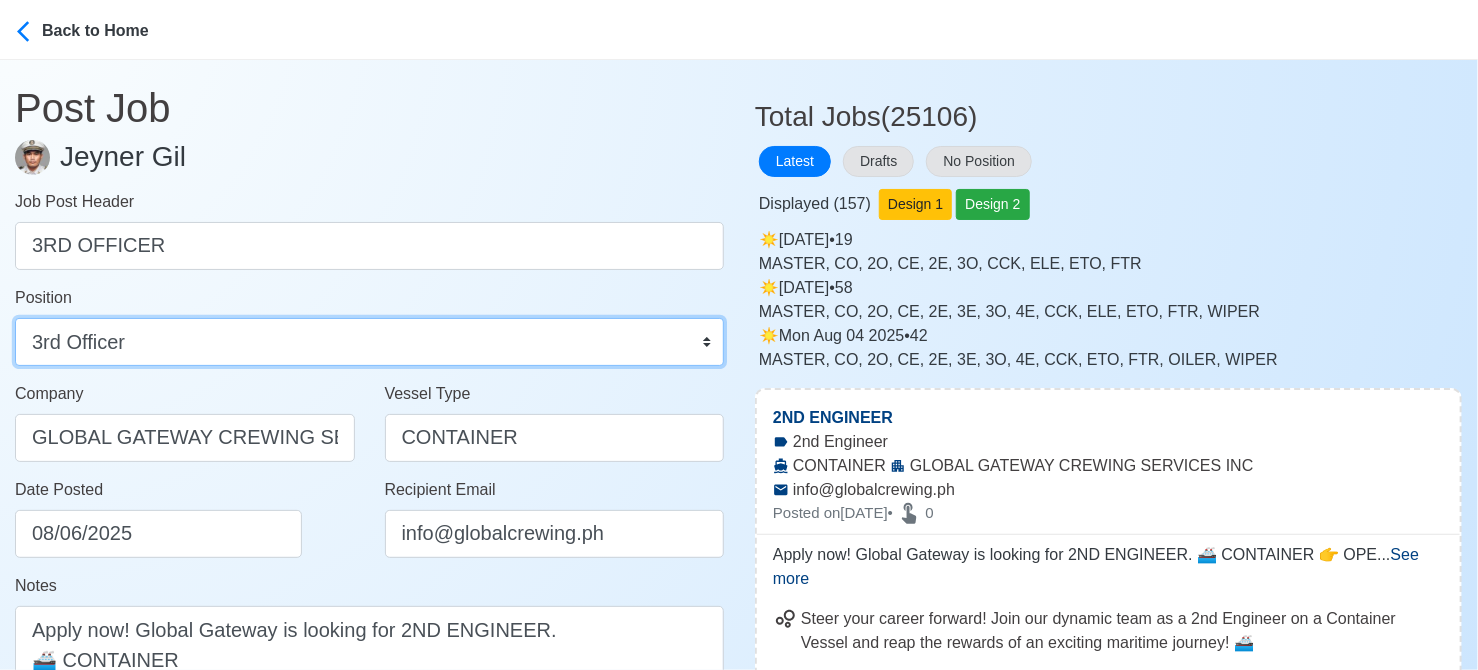 click on "Master Chief Officer 2nd Officer 3rd Officer Junior Officer Chief Engineer 2nd Engineer 3rd Engineer 4th Engineer Gas Engineer Junior Engineer 1st Assistant Engineer 2nd Assistant Engineer 3rd Assistant Engineer ETO/ETR Electrician Electrical Engineer Oiler Fitter Welder Chief Cook Chef Cook Messman Wiper Rigger Ordinary Seaman Able Seaman Motorman Pumpman Bosun Cadet Reefer Mechanic Operator Repairman Painter Steward Waiter Others" at bounding box center (369, 342) 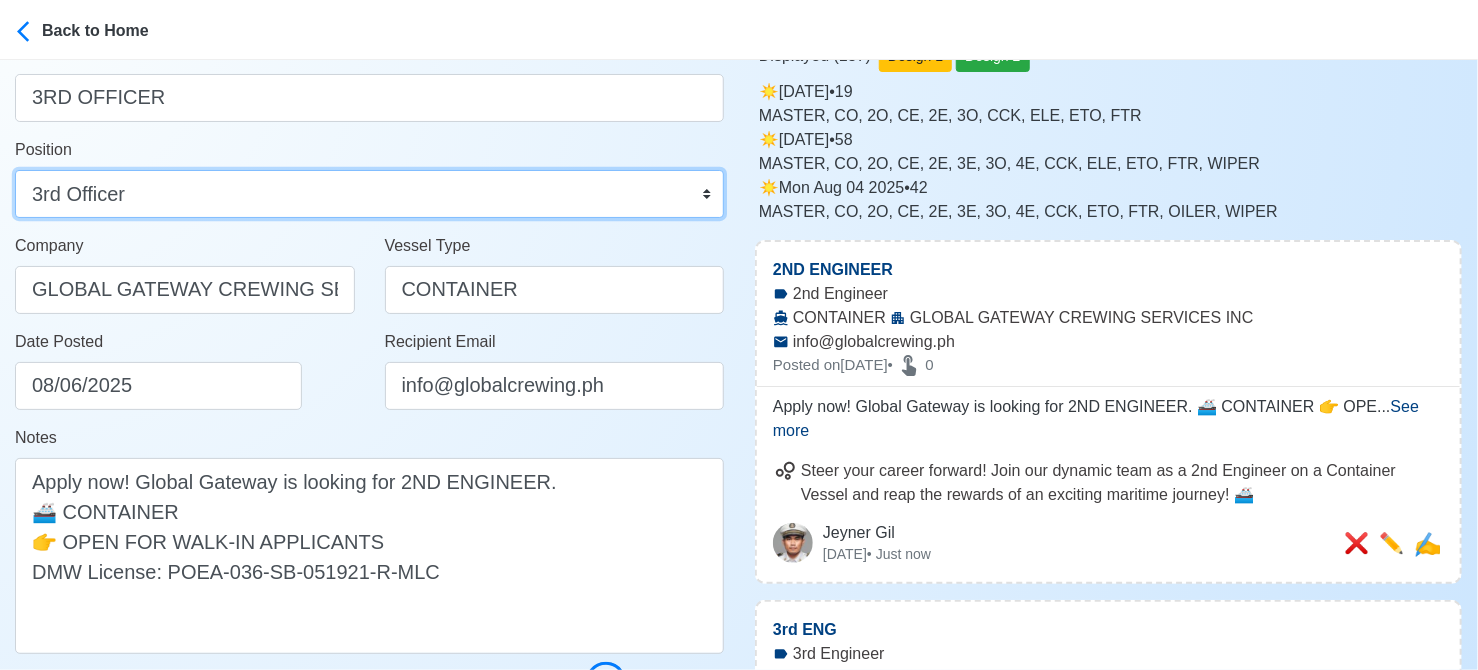 scroll, scrollTop: 100, scrollLeft: 0, axis: vertical 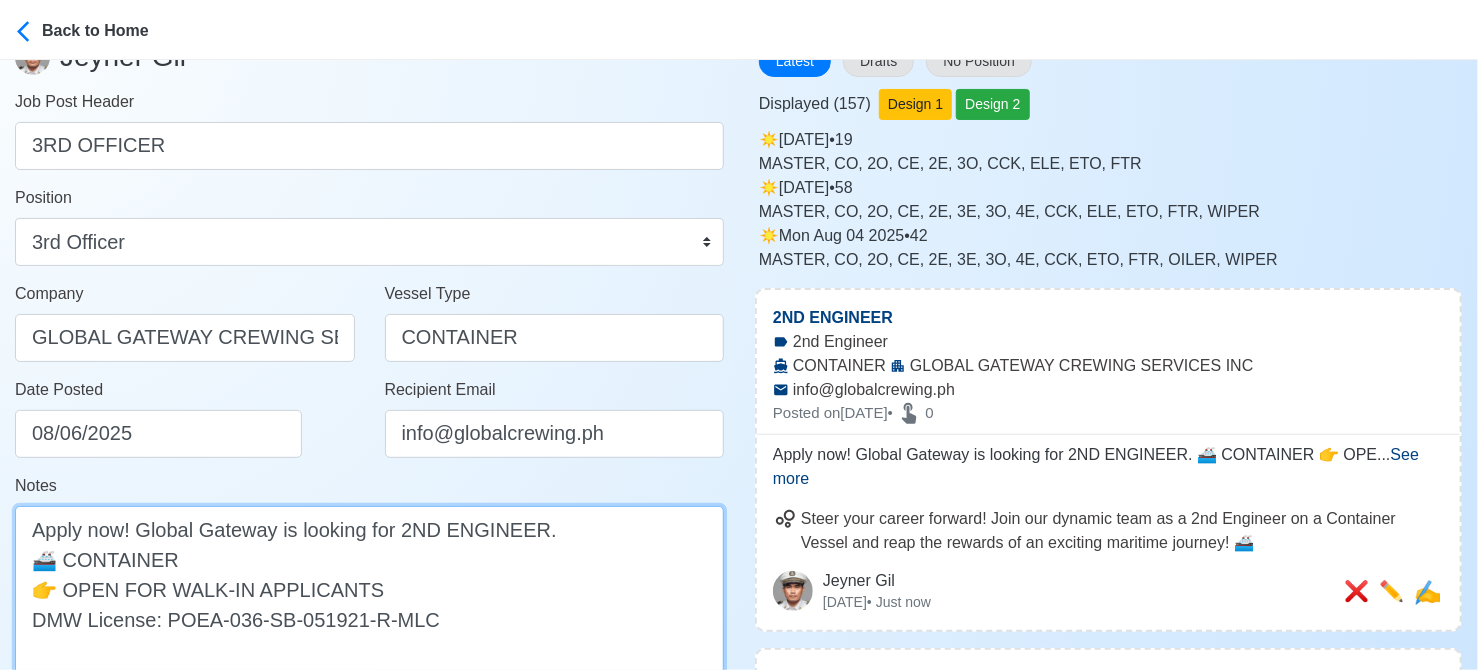 click on "Apply now!
Global Gateway is looking for 2ND ENGINEER.
🚢 CONTAINER
👉 OPEN FOR WALK-IN APPLICANTS
DMW License: POEA-036-SB-051921-R-MLC" at bounding box center [369, 604] 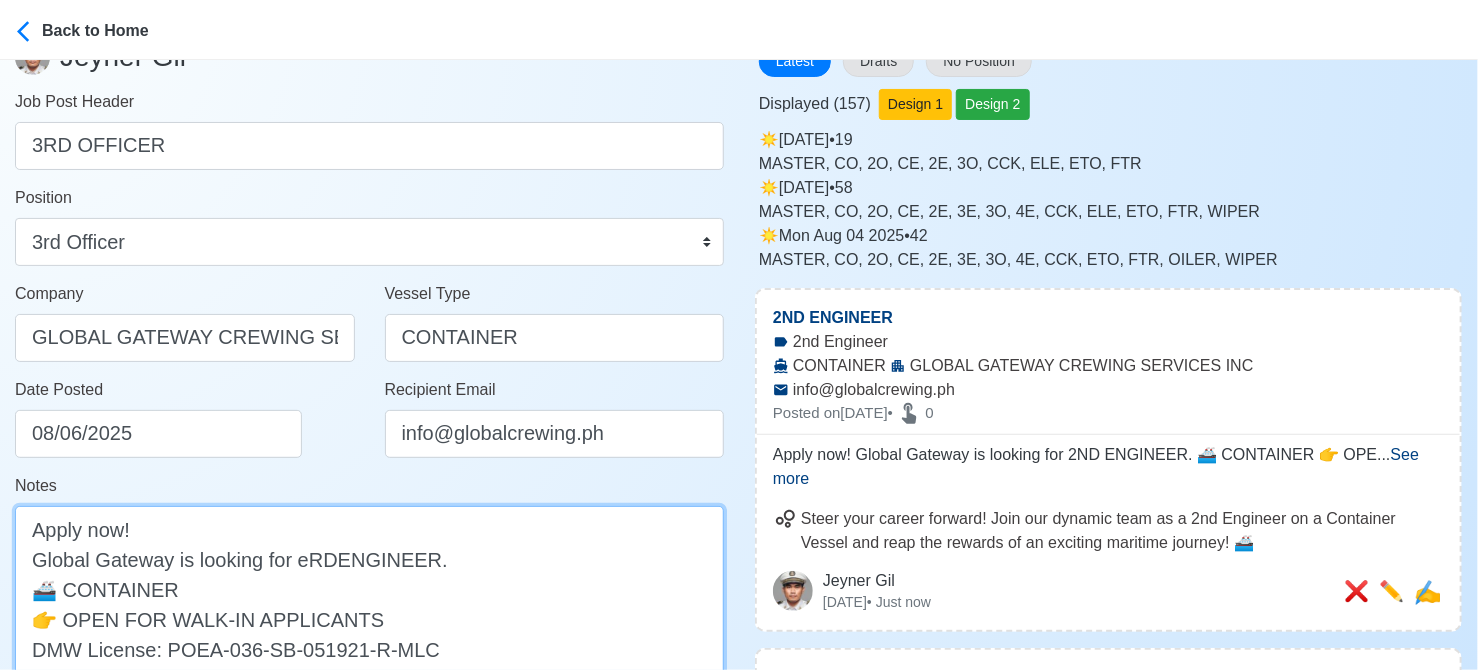 click on "Apply now!
Global Gateway is looking for eRDENGINEER.
🚢 CONTAINER
👉 OPEN FOR WALK-IN APPLICANTS
DMW License: POEA-036-SB-051921-R-MLC" at bounding box center [369, 604] 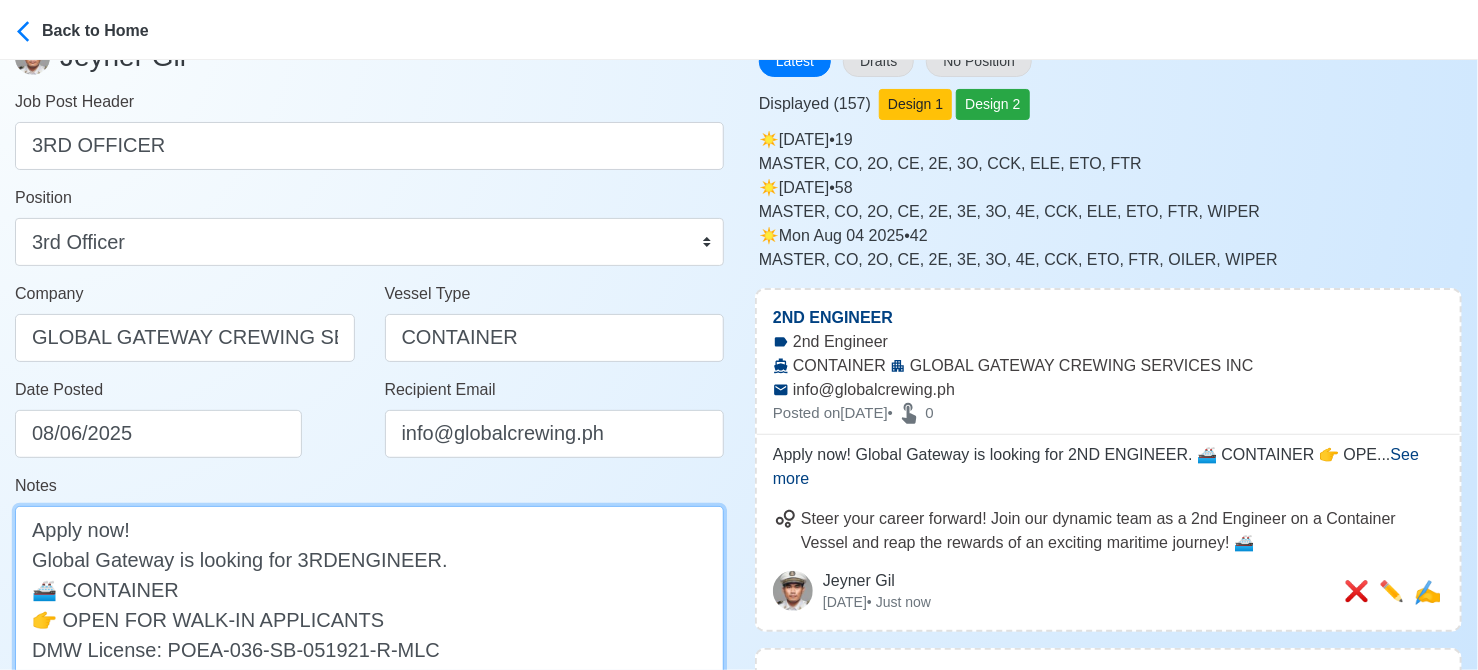 click on "Apply now!
Global Gateway is looking for 3RDENGINEER.
🚢 CONTAINER
👉 OPEN FOR WALK-IN APPLICANTS
DMW License: POEA-036-SB-051921-R-MLC" at bounding box center (369, 604) 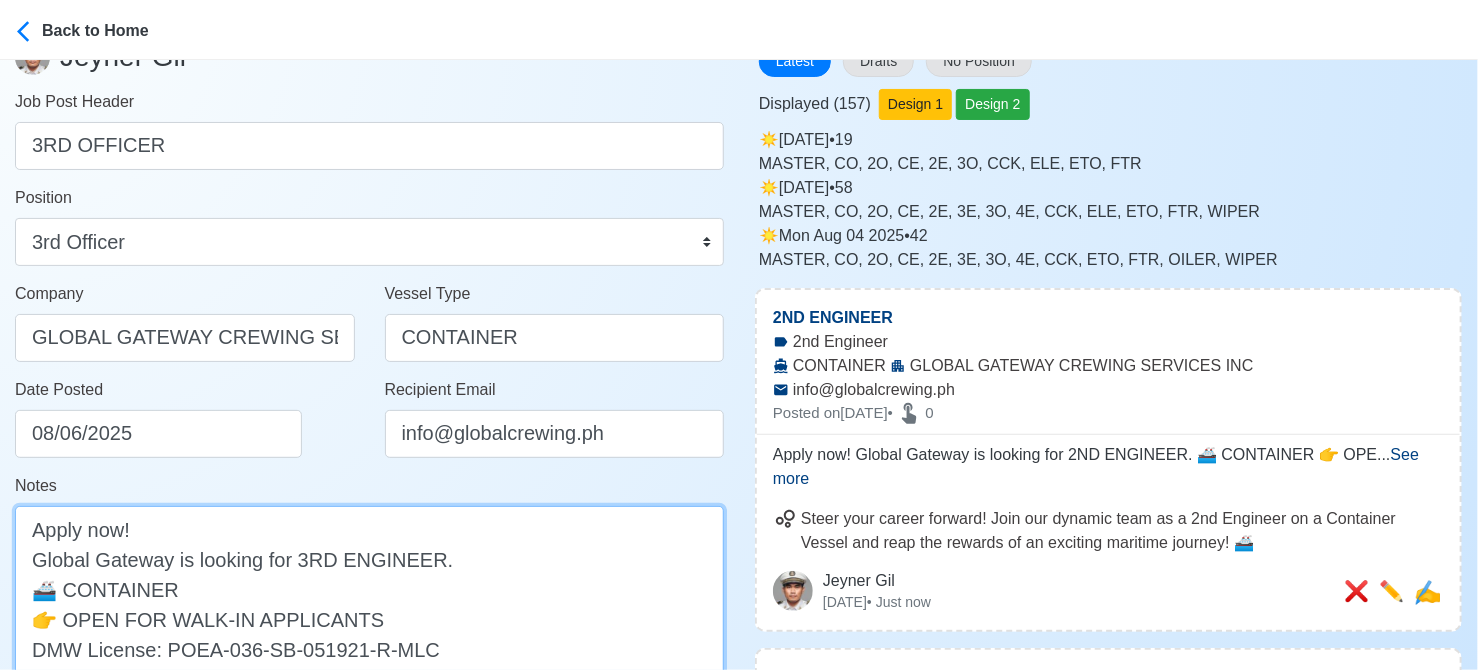 click on "Apply now!
Global Gateway is looking for 3RD ENGINEER.
🚢 CONTAINER
👉 OPEN FOR WALK-IN APPLICANTS
DMW License: POEA-036-SB-051921-R-MLC" at bounding box center [369, 604] 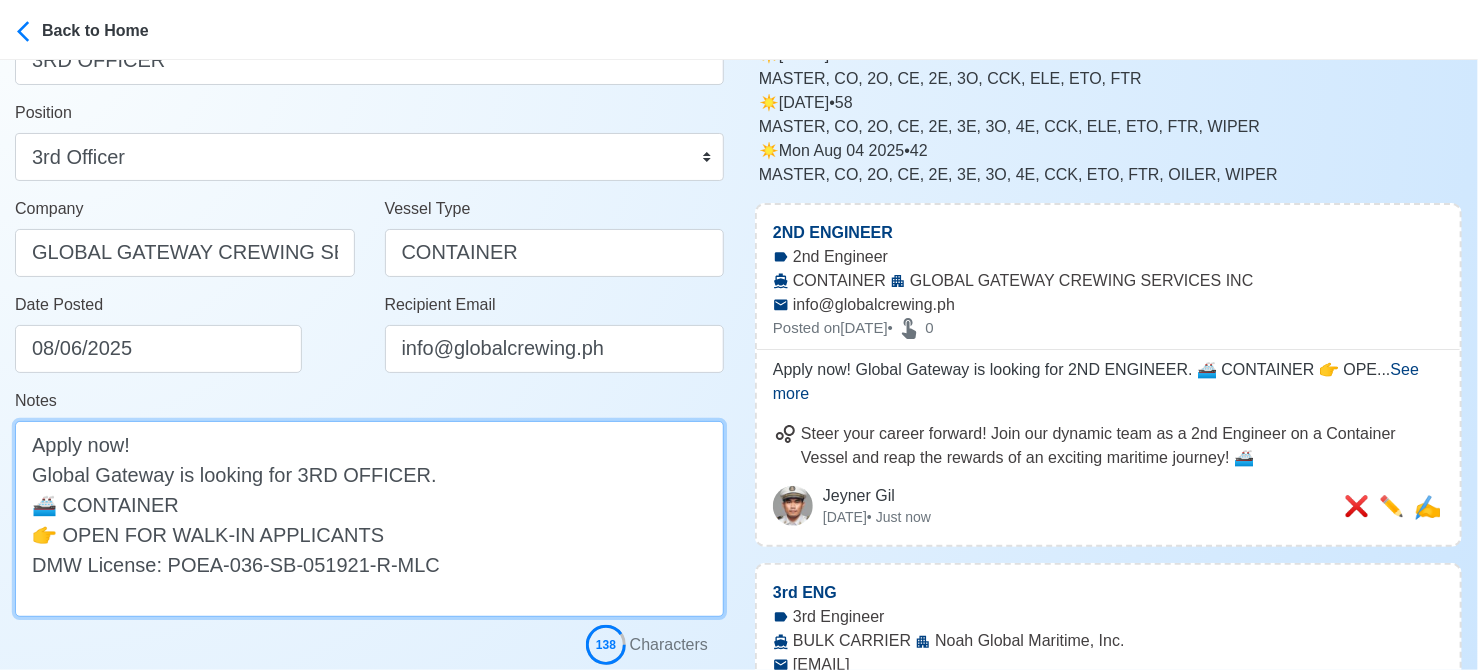scroll, scrollTop: 400, scrollLeft: 0, axis: vertical 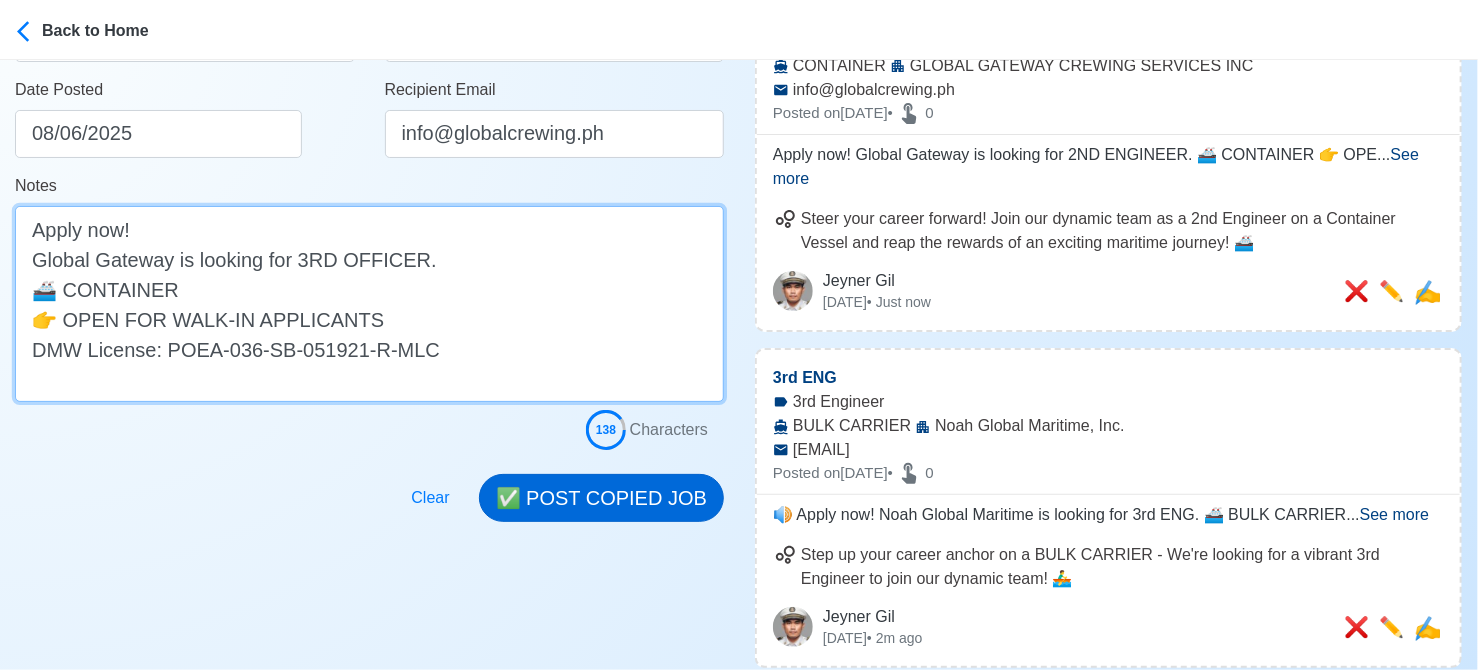 type on "Apply now!
Global Gateway is looking for 3RD OFFICER.
🚢 CONTAINER
👉 OPEN FOR WALK-IN APPLICANTS
DMW License: POEA-036-SB-051921-R-MLC" 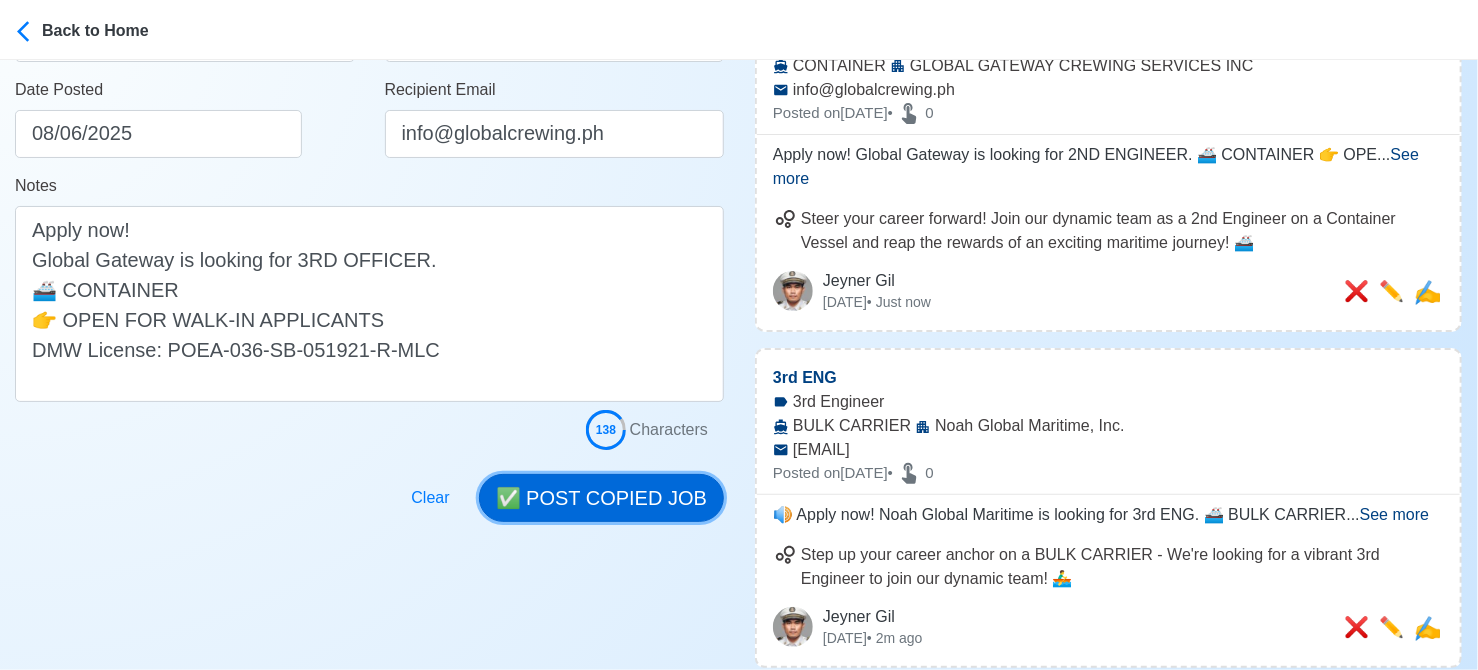 click on "✅ POST COPIED JOB" at bounding box center [601, 498] 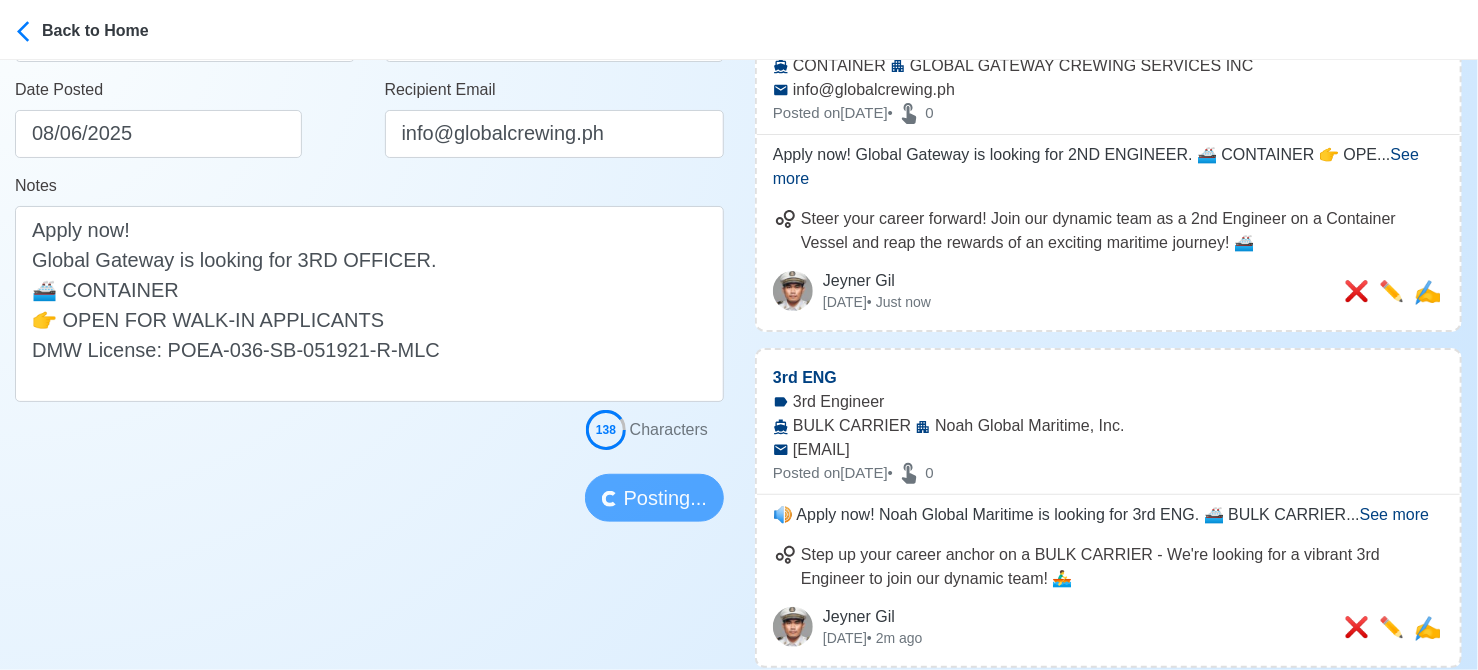 type 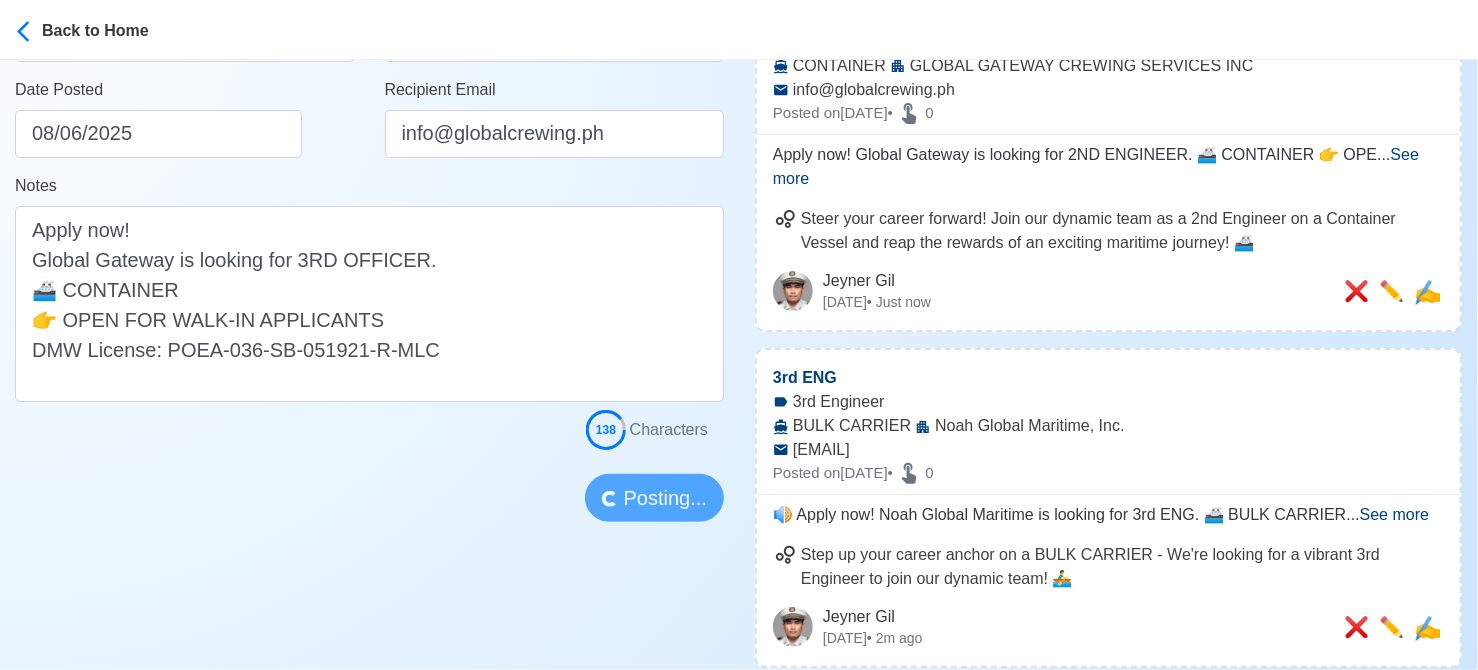 type 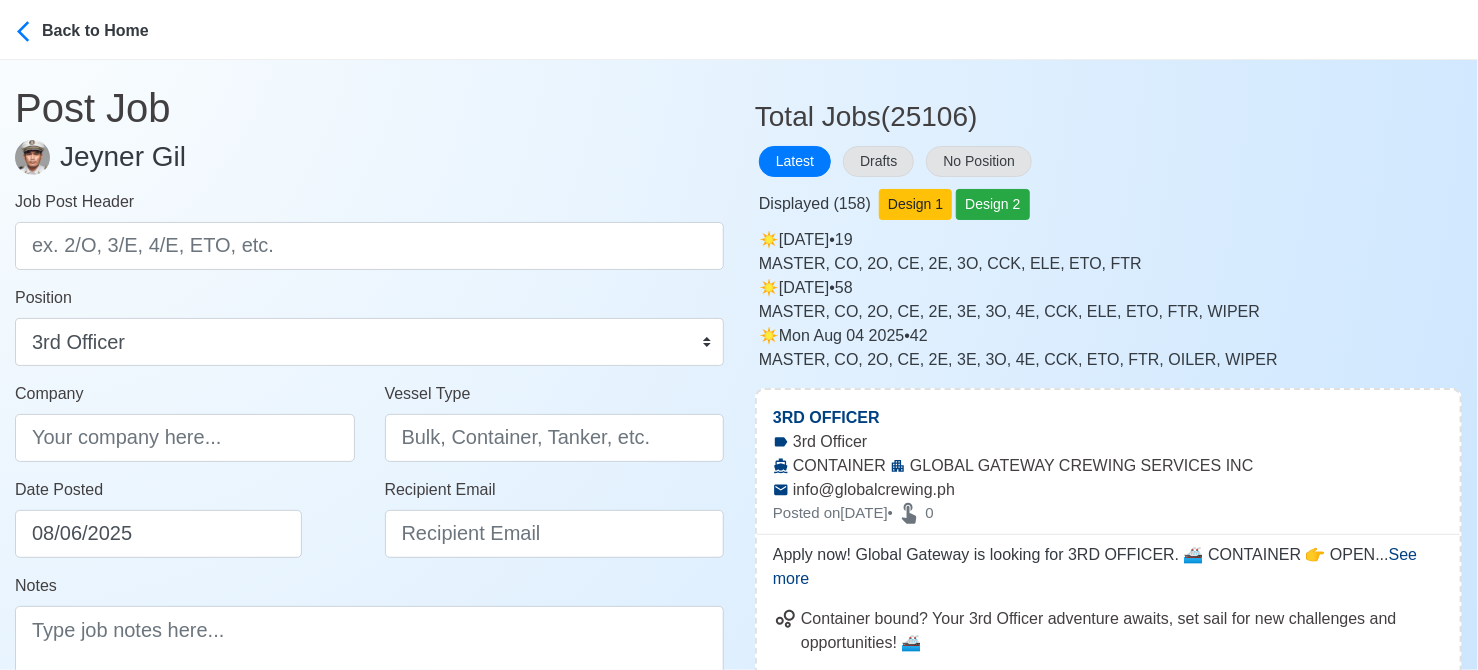 scroll, scrollTop: 100, scrollLeft: 0, axis: vertical 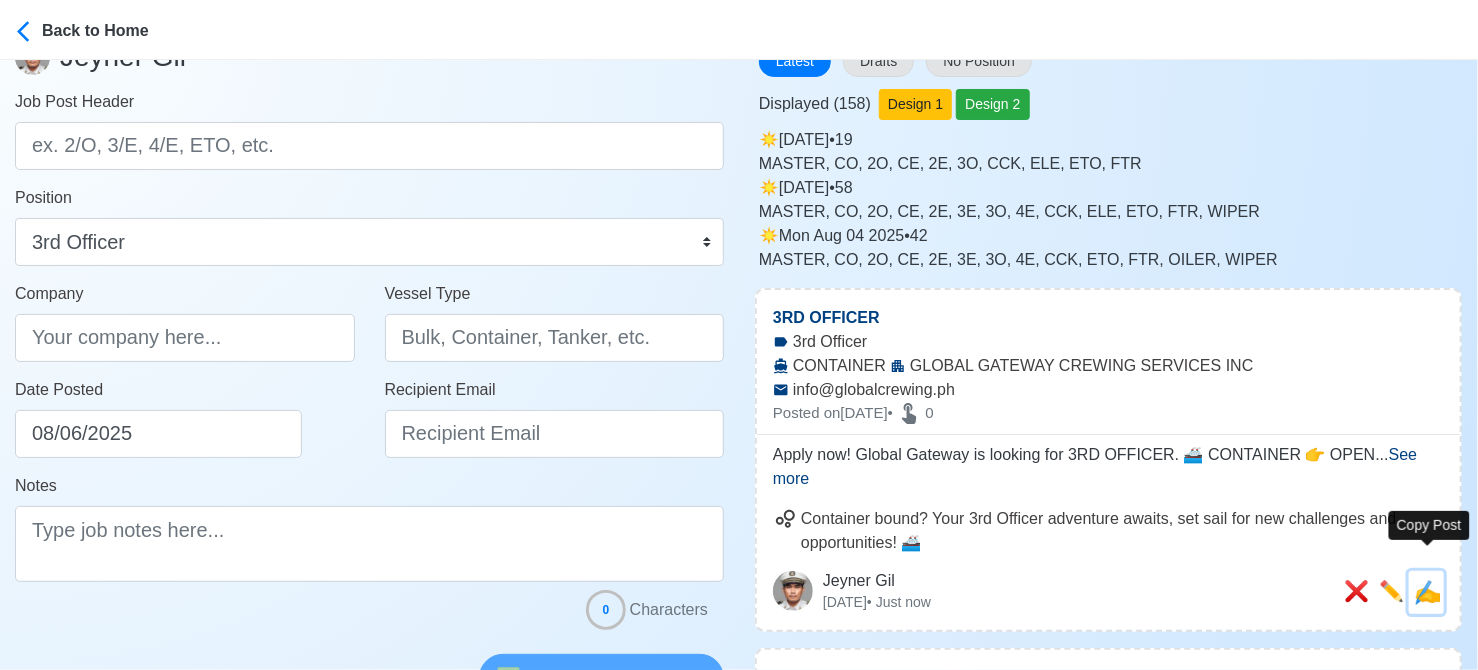 click on "✍️" at bounding box center [1427, 592] 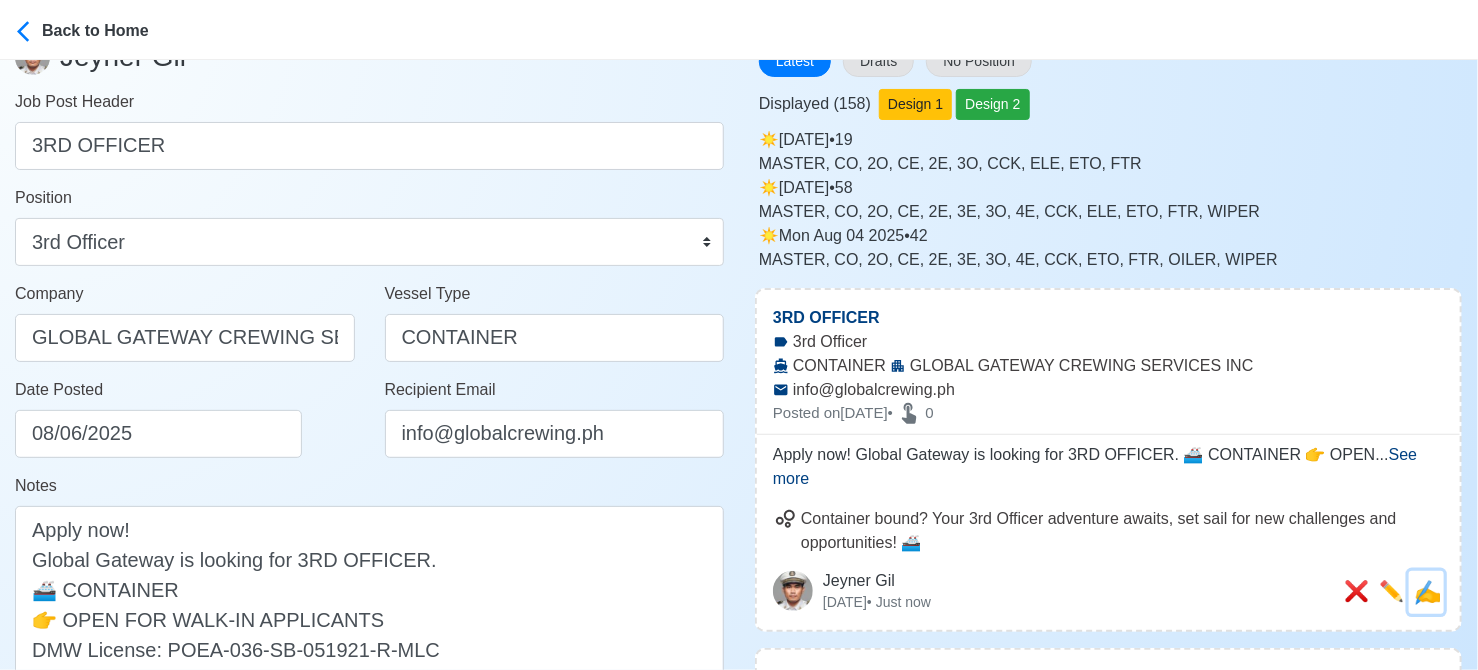 scroll, scrollTop: 0, scrollLeft: 0, axis: both 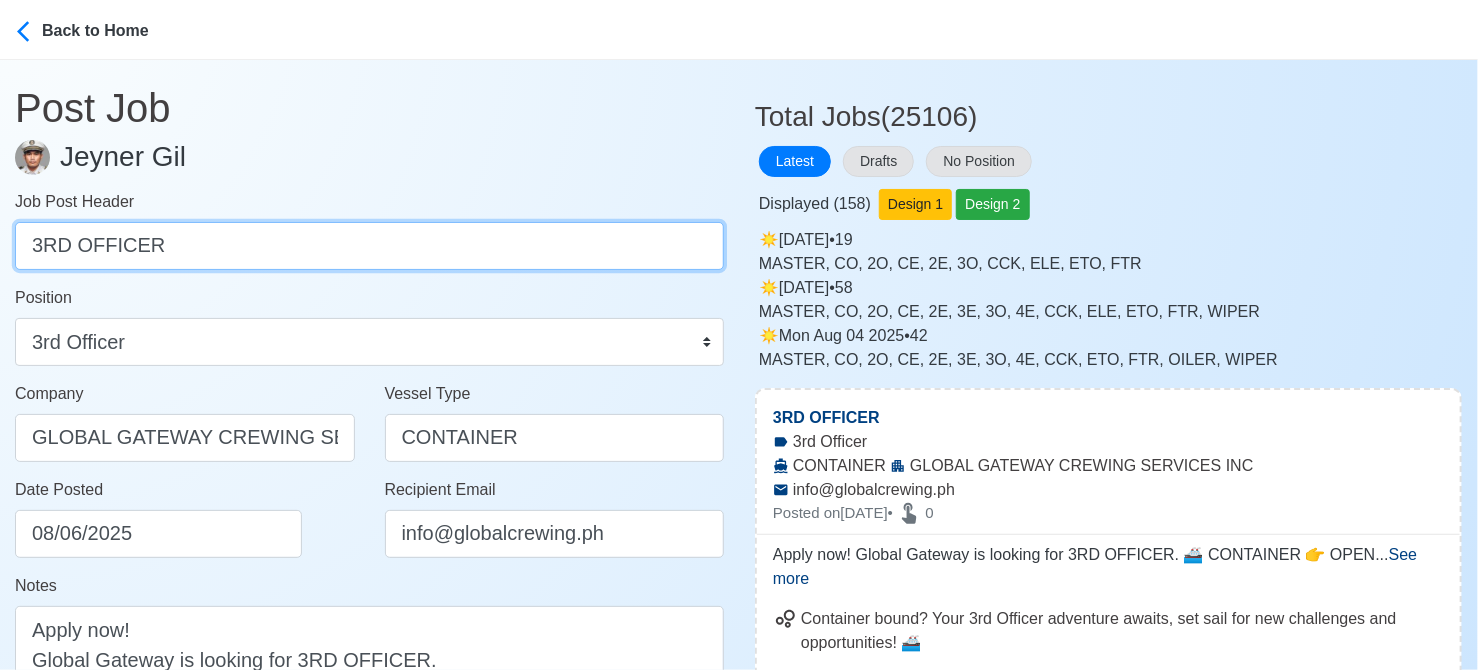 click on "3RD OFFICER" at bounding box center [369, 246] 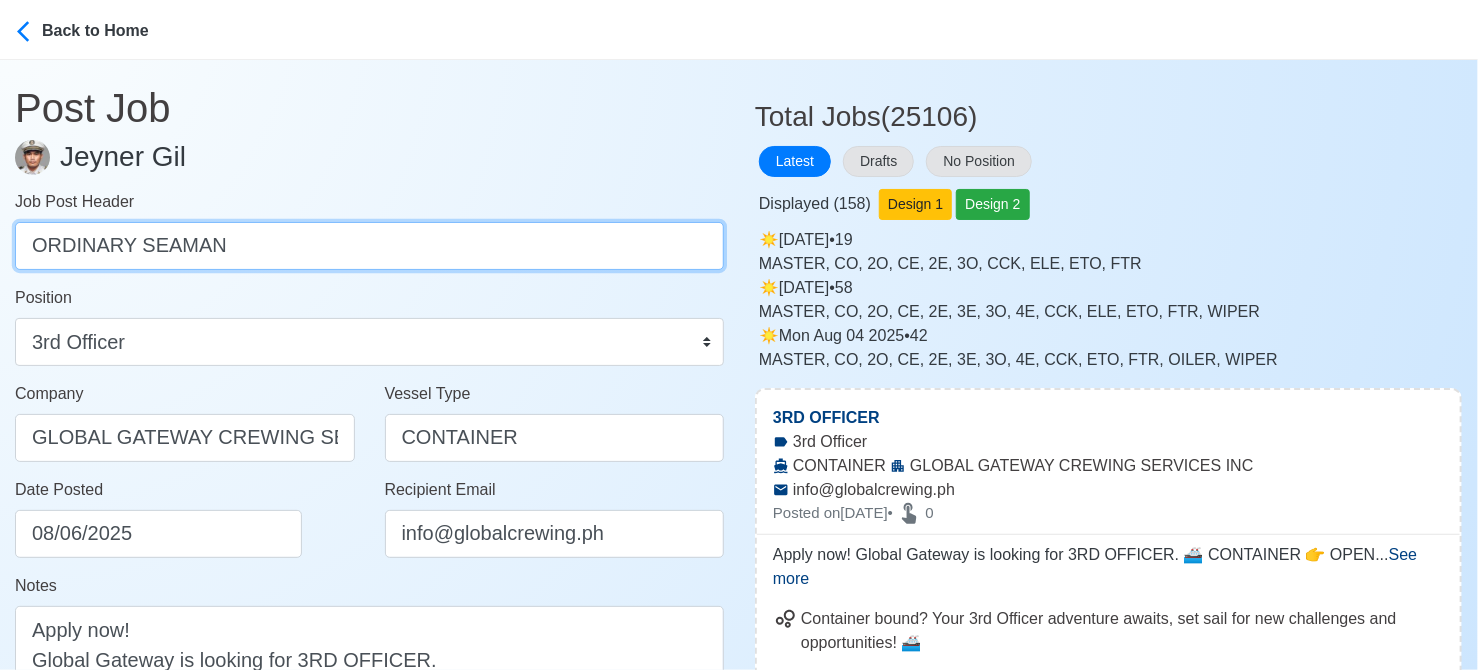 type on "ORDINARY SEAMAN" 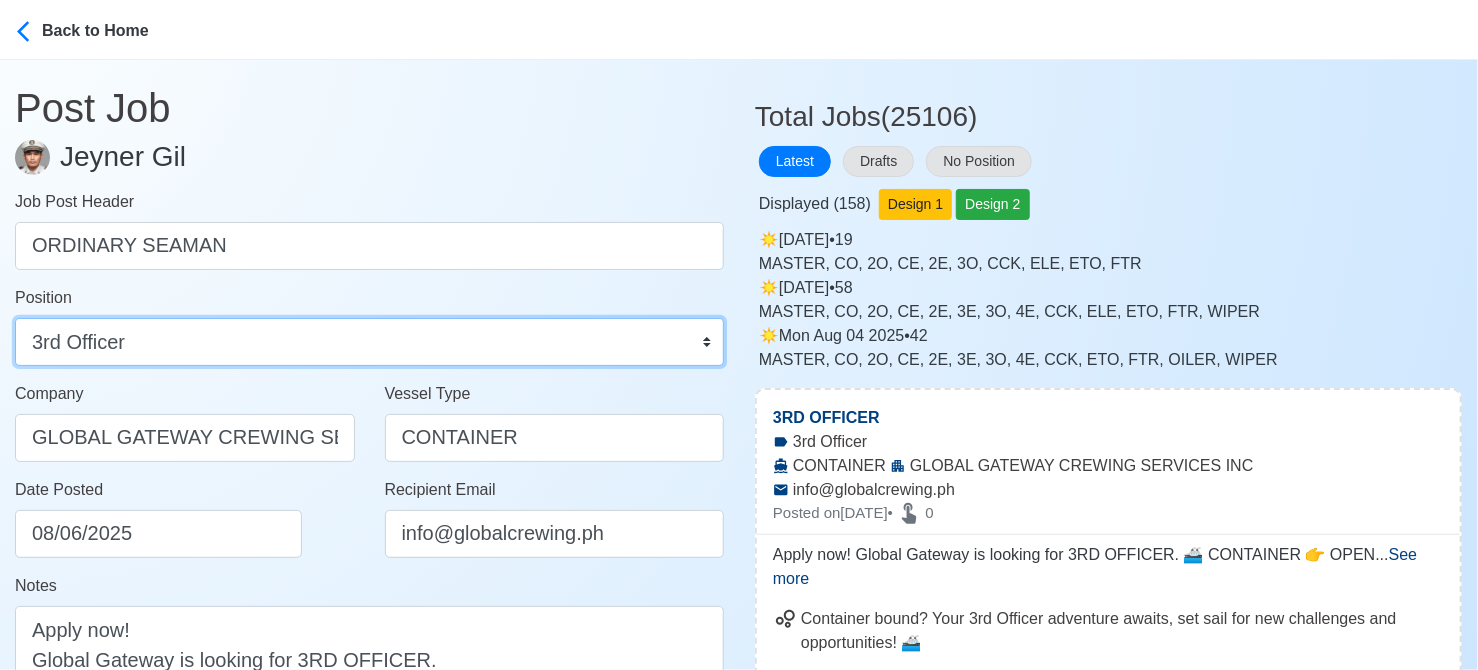 click on "Master Chief Officer 2nd Officer 3rd Officer Junior Officer Chief Engineer 2nd Engineer 3rd Engineer 4th Engineer Gas Engineer Junior Engineer 1st Assistant Engineer 2nd Assistant Engineer 3rd Assistant Engineer ETO/ETR Electrician Electrical Engineer Oiler Fitter Welder Chief Cook Chef Cook Messman Wiper Rigger Ordinary Seaman Able Seaman Motorman Pumpman Bosun Cadet Reefer Mechanic Operator Repairman Painter Steward Waiter Others" at bounding box center (369, 342) 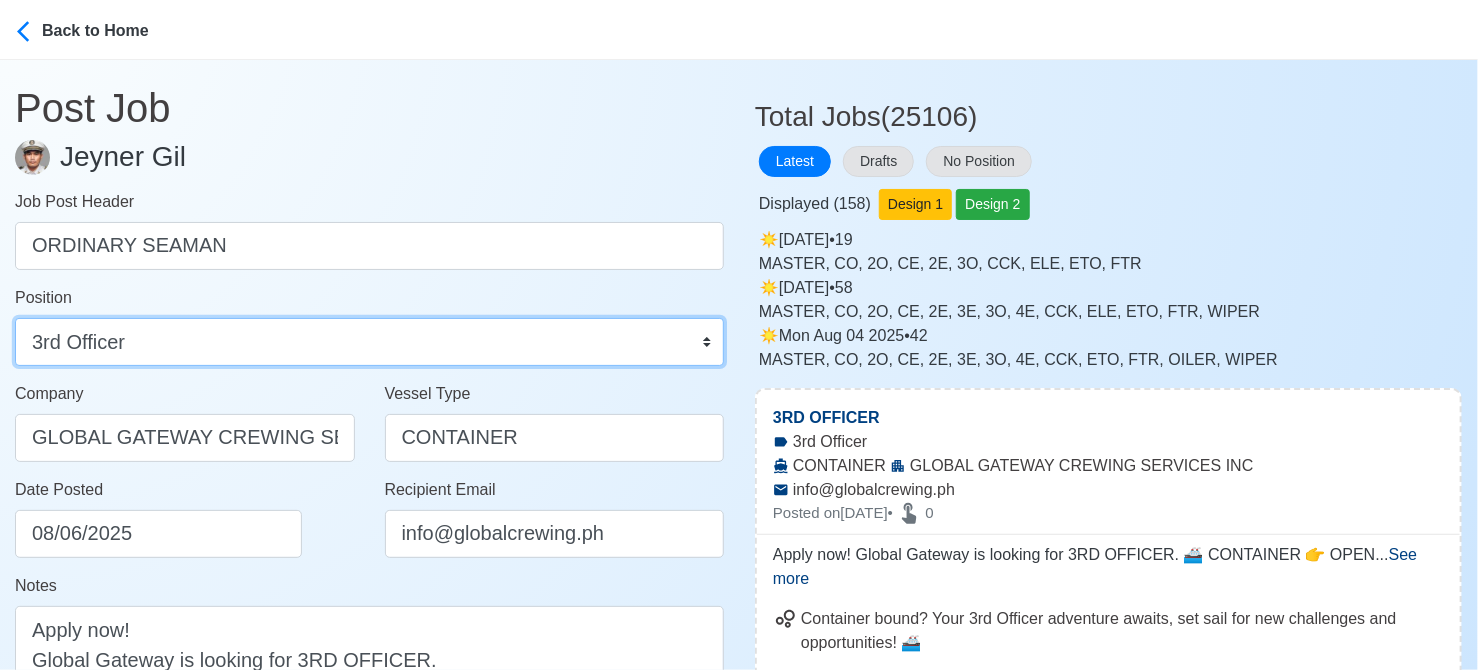 select on "Ordinary Seaman" 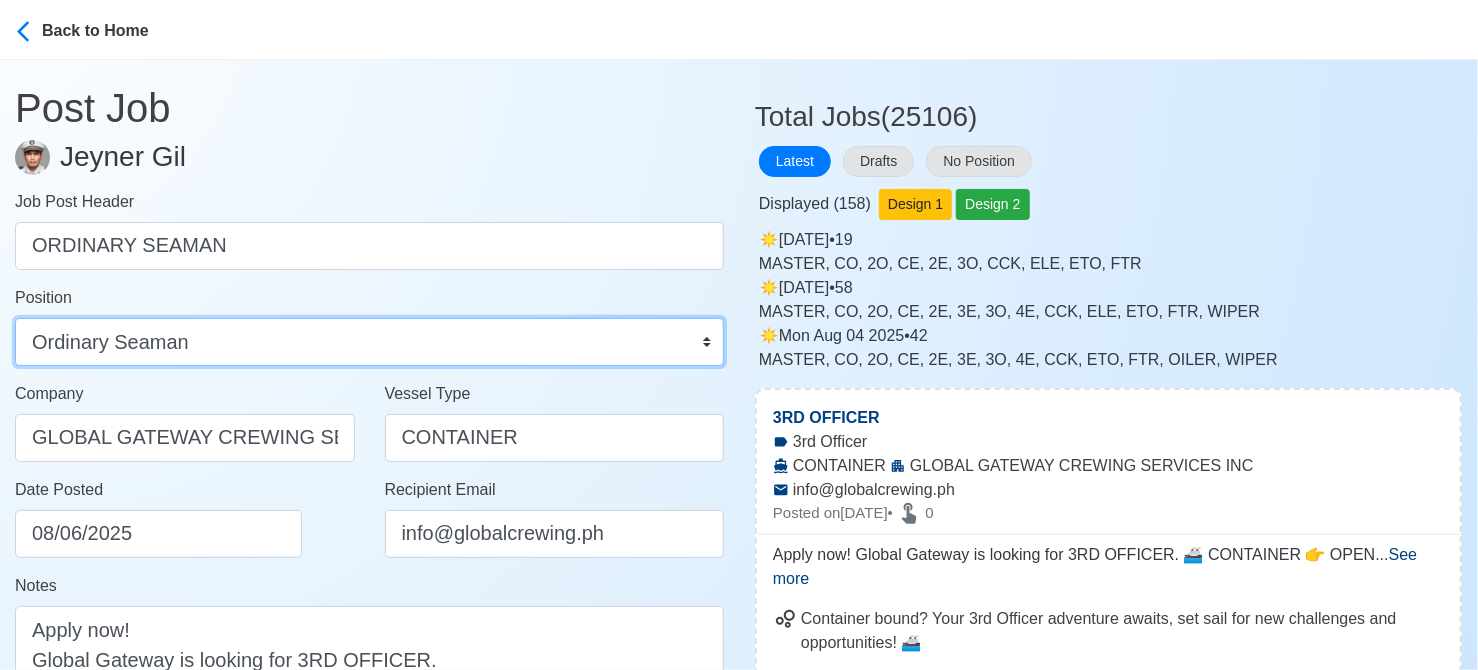click on "Master Chief Officer 2nd Officer 3rd Officer Junior Officer Chief Engineer 2nd Engineer 3rd Engineer 4th Engineer Gas Engineer Junior Engineer 1st Assistant Engineer 2nd Assistant Engineer 3rd Assistant Engineer ETO/ETR Electrician Electrical Engineer Oiler Fitter Welder Chief Cook Chef Cook Messman Wiper Rigger Ordinary Seaman Able Seaman Motorman Pumpman Bosun Cadet Reefer Mechanic Operator Repairman Painter Steward Waiter Others" at bounding box center [369, 342] 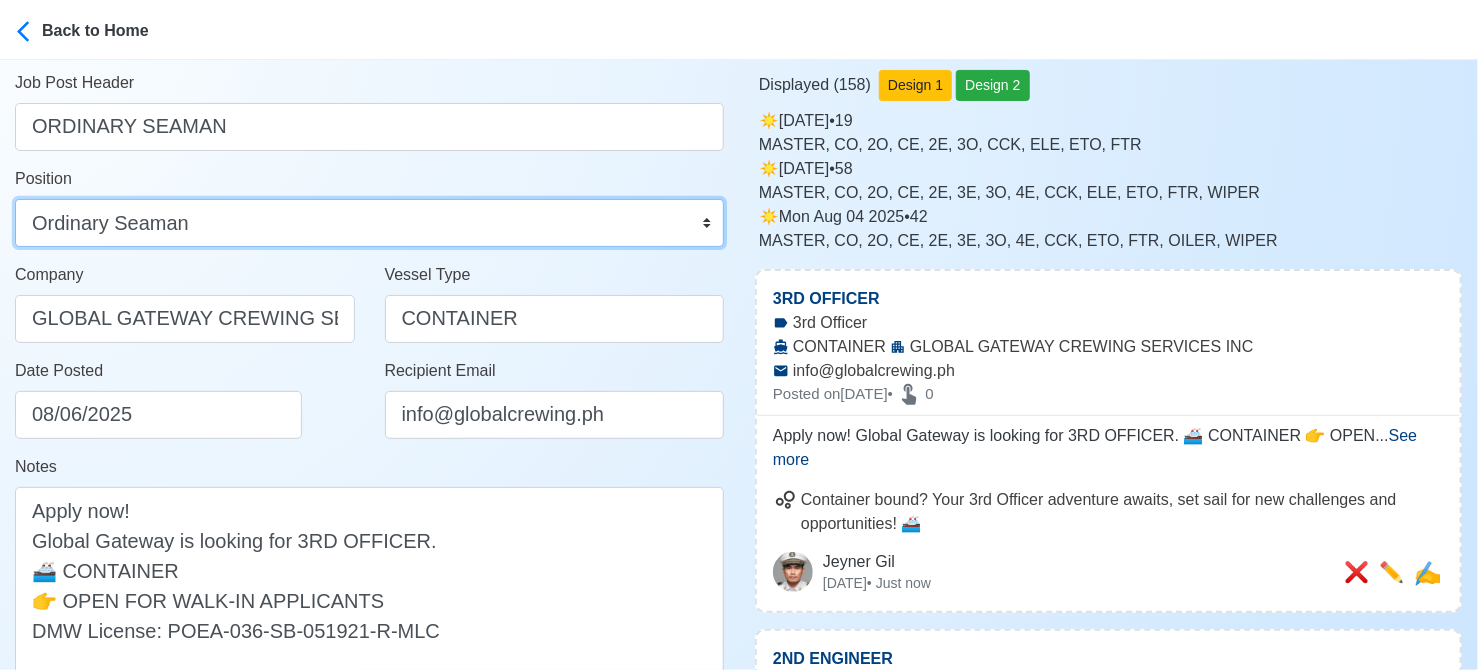 scroll, scrollTop: 200, scrollLeft: 0, axis: vertical 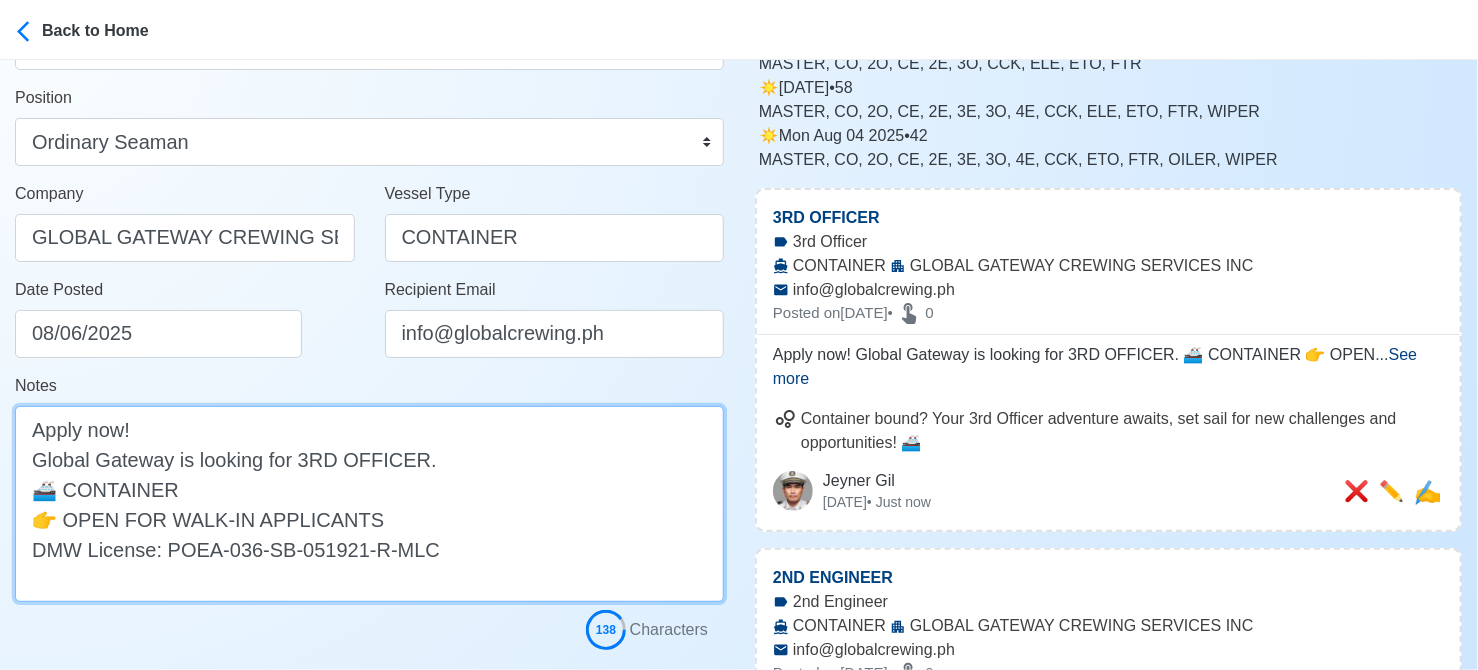 click on "Apply now!
Global Gateway is looking for 3RD OFFICER.
🚢 CONTAINER
👉 OPEN FOR WALK-IN APPLICANTS
DMW License: POEA-036-SB-051921-R-MLC" at bounding box center [369, 504] 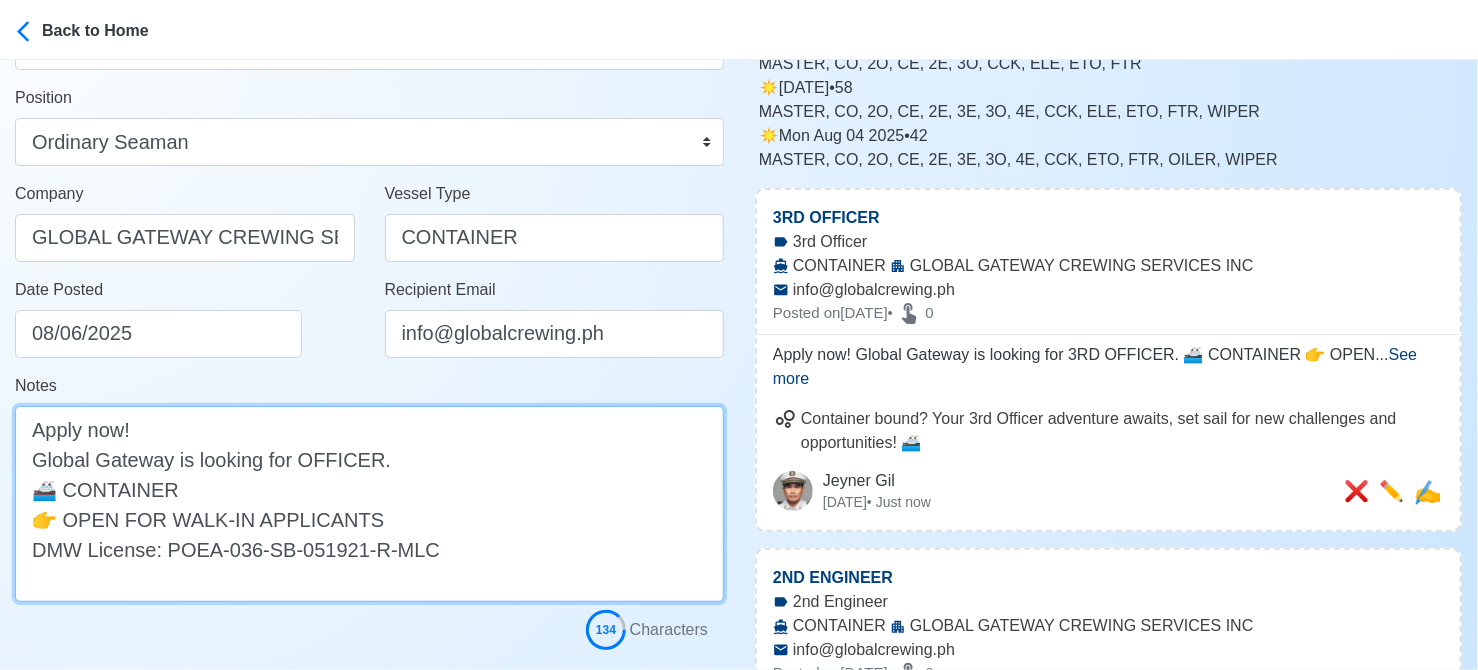 click on "Apply now!
Global Gateway is looking for OFFICER.
🚢 CONTAINER
👉 OPEN FOR WALK-IN APPLICANTS
DMW License: POEA-036-SB-051921-R-MLC" at bounding box center [369, 504] 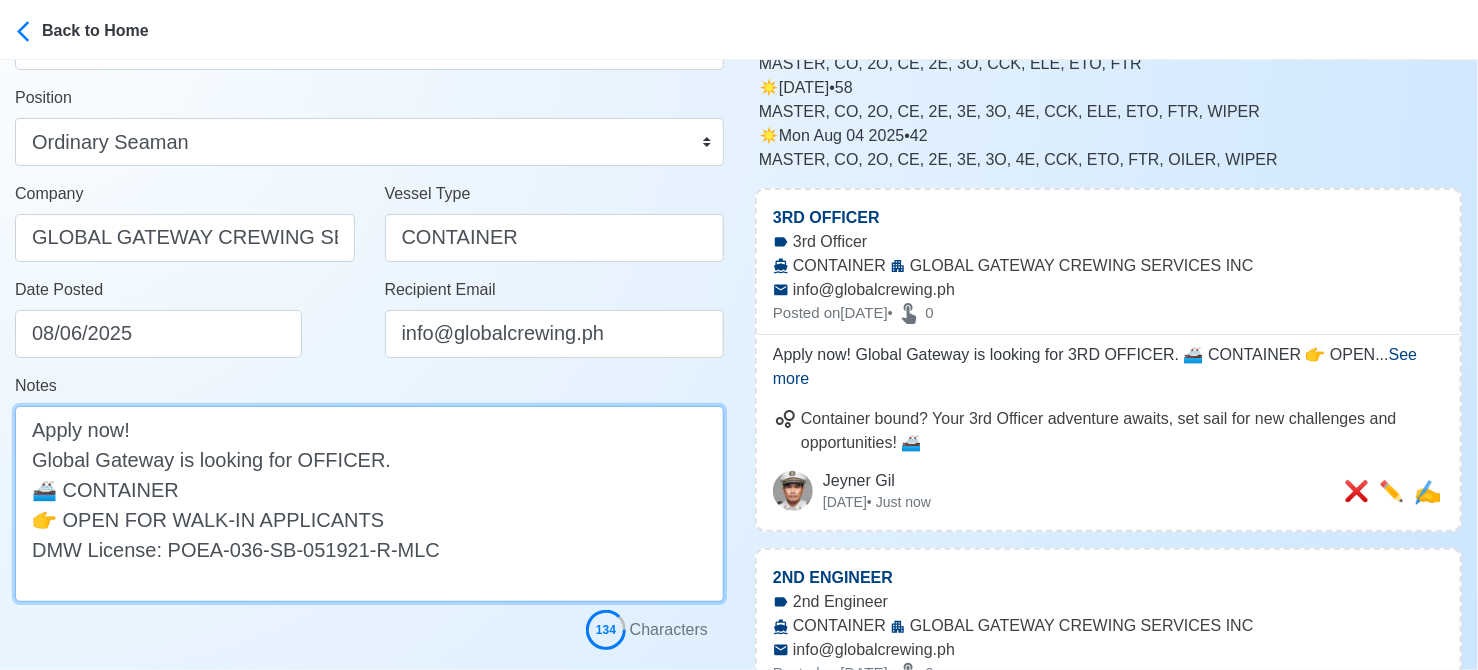 click on "Apply now!
Global Gateway is looking for OFFICER.
🚢 CONTAINER
👉 OPEN FOR WALK-IN APPLICANTS
DMW License: POEA-036-SB-051921-R-MLC" at bounding box center (369, 504) 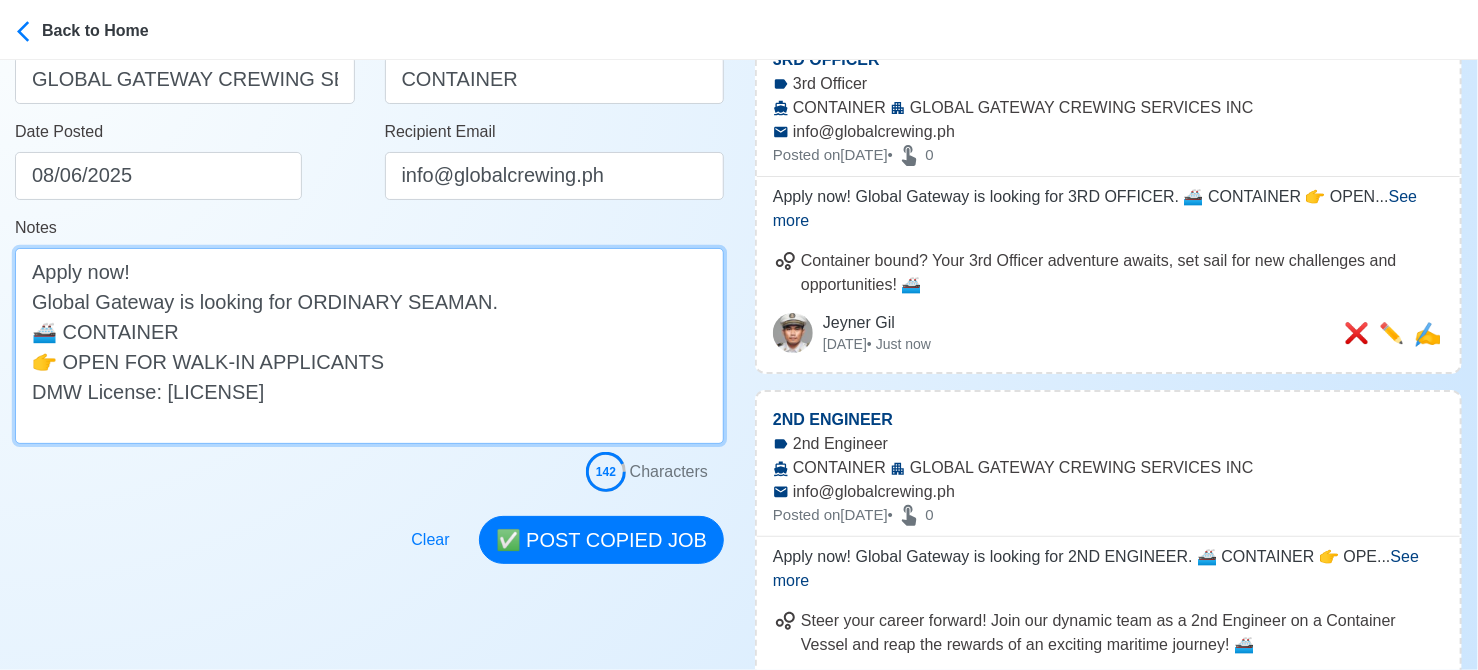 scroll, scrollTop: 600, scrollLeft: 0, axis: vertical 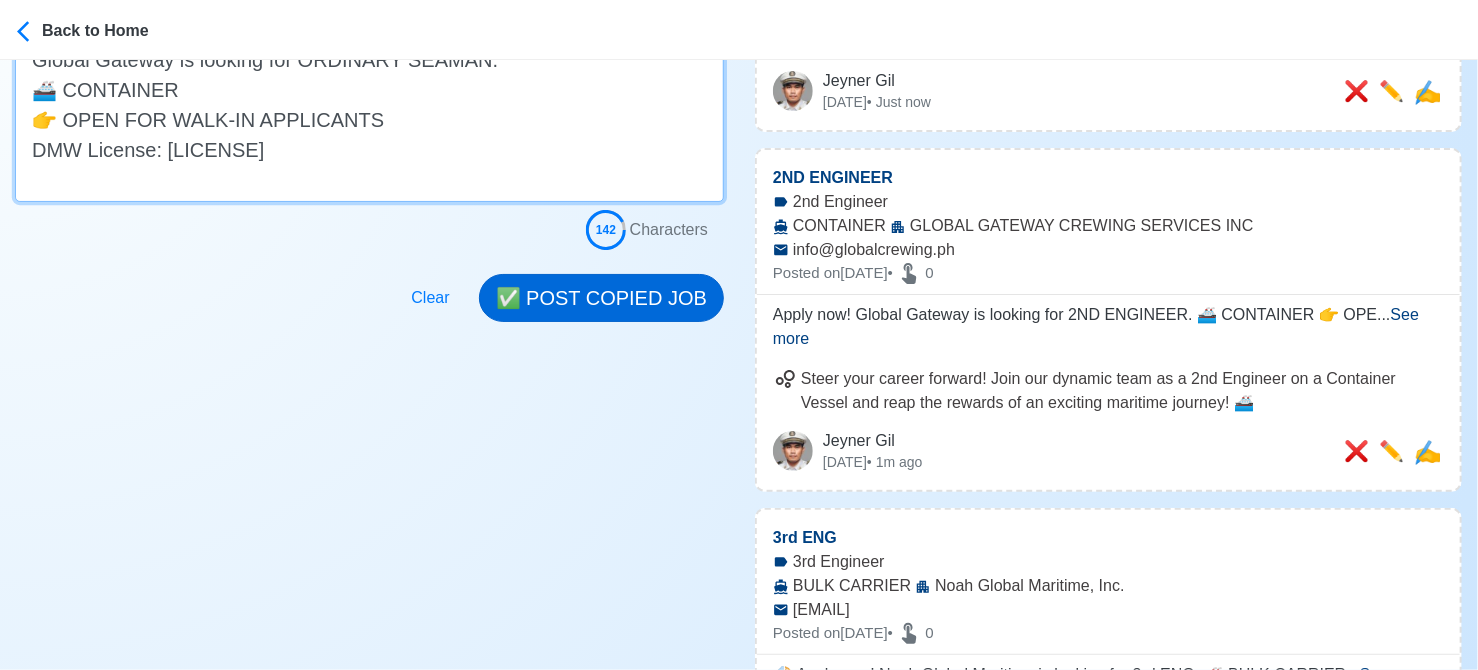 type on "Apply now!
Global Gateway is looking for ORDINARY SEAMAN.
🚢 CONTAINER
👉 OPEN FOR WALK-IN APPLICANTS
DMW License: POEA-036-SB-051921-R-MLC" 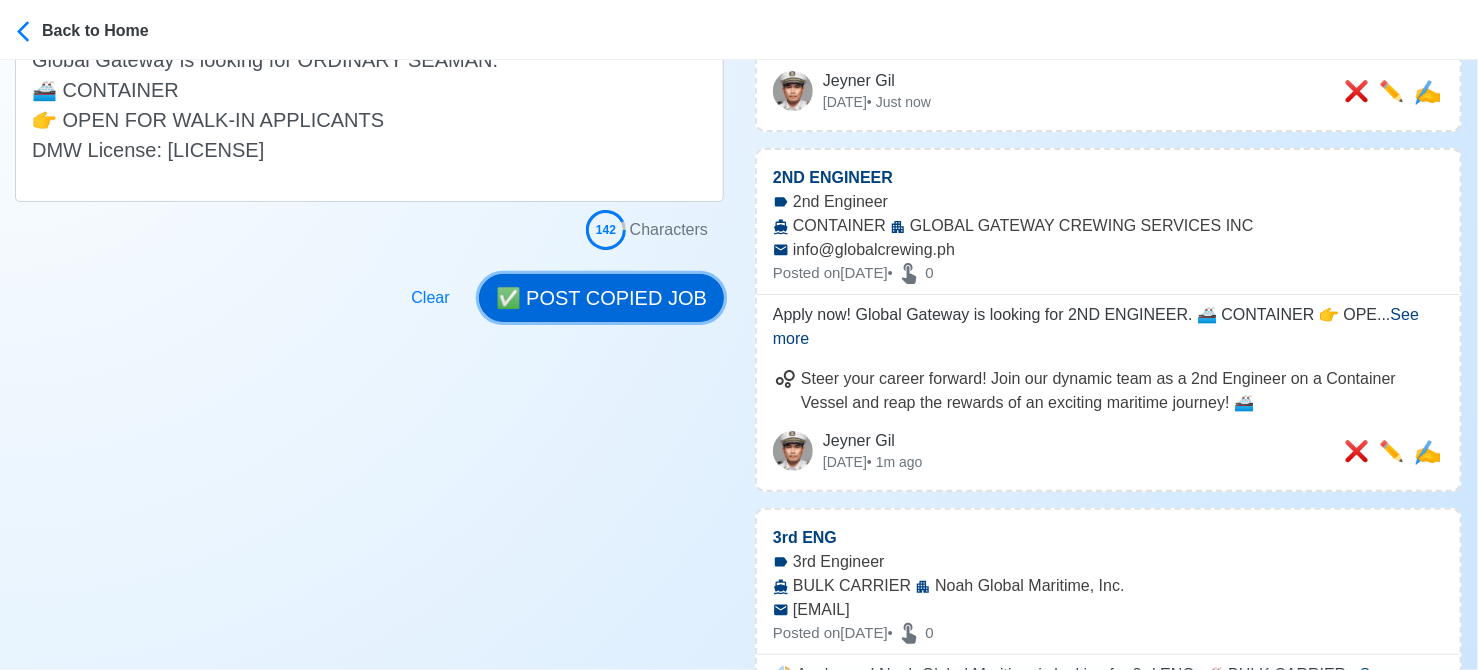 click on "✅ POST COPIED JOB" at bounding box center (601, 298) 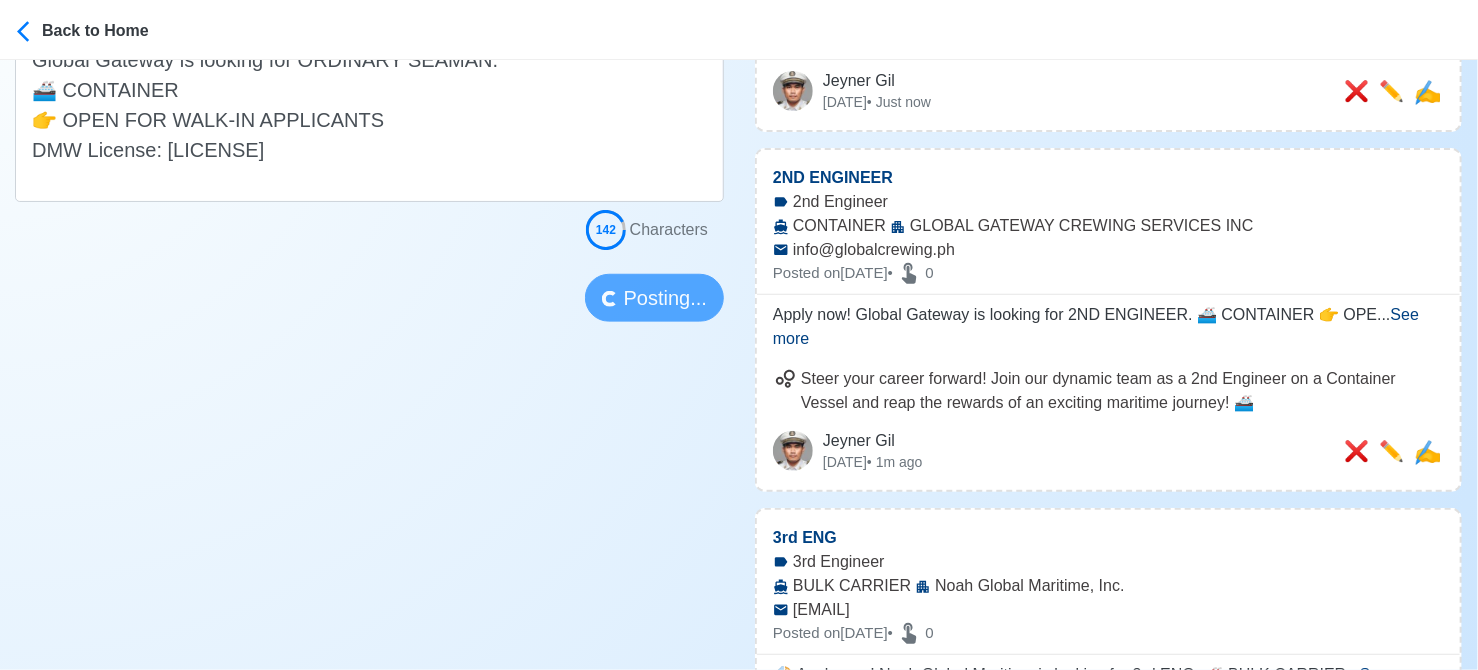 type 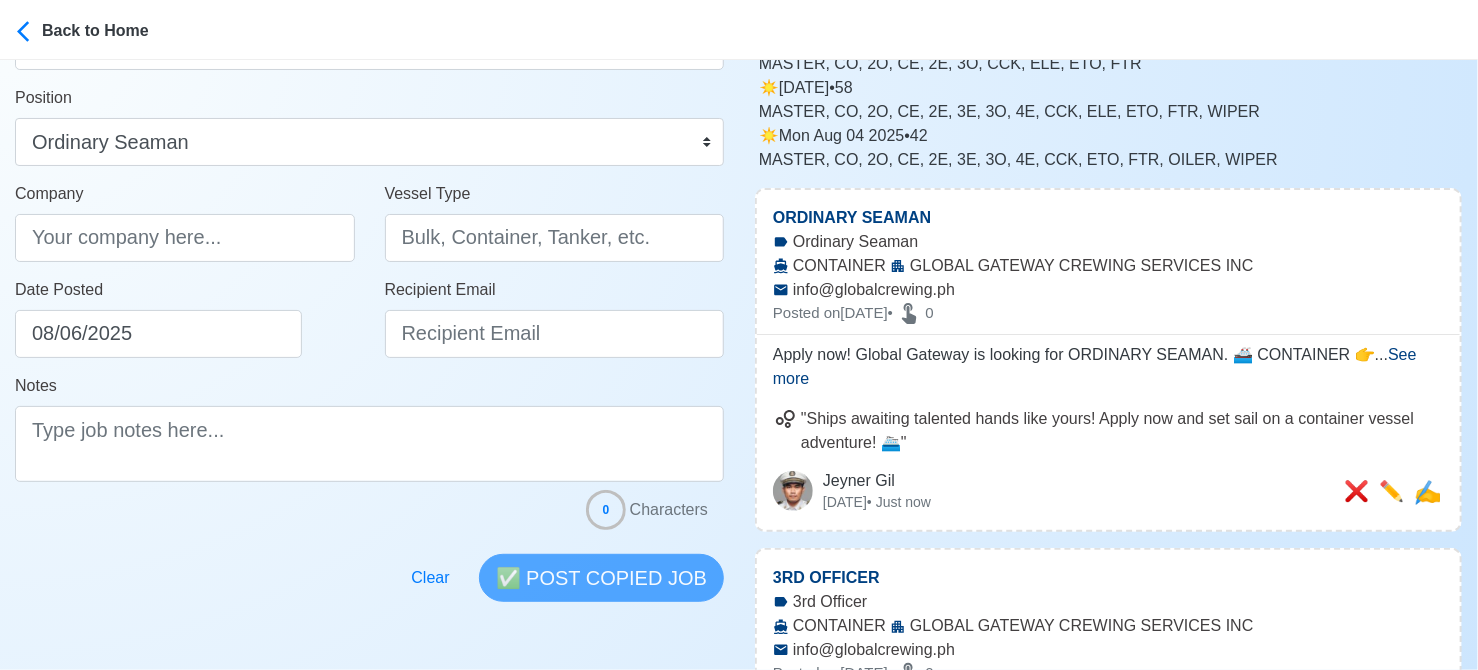 scroll, scrollTop: 0, scrollLeft: 0, axis: both 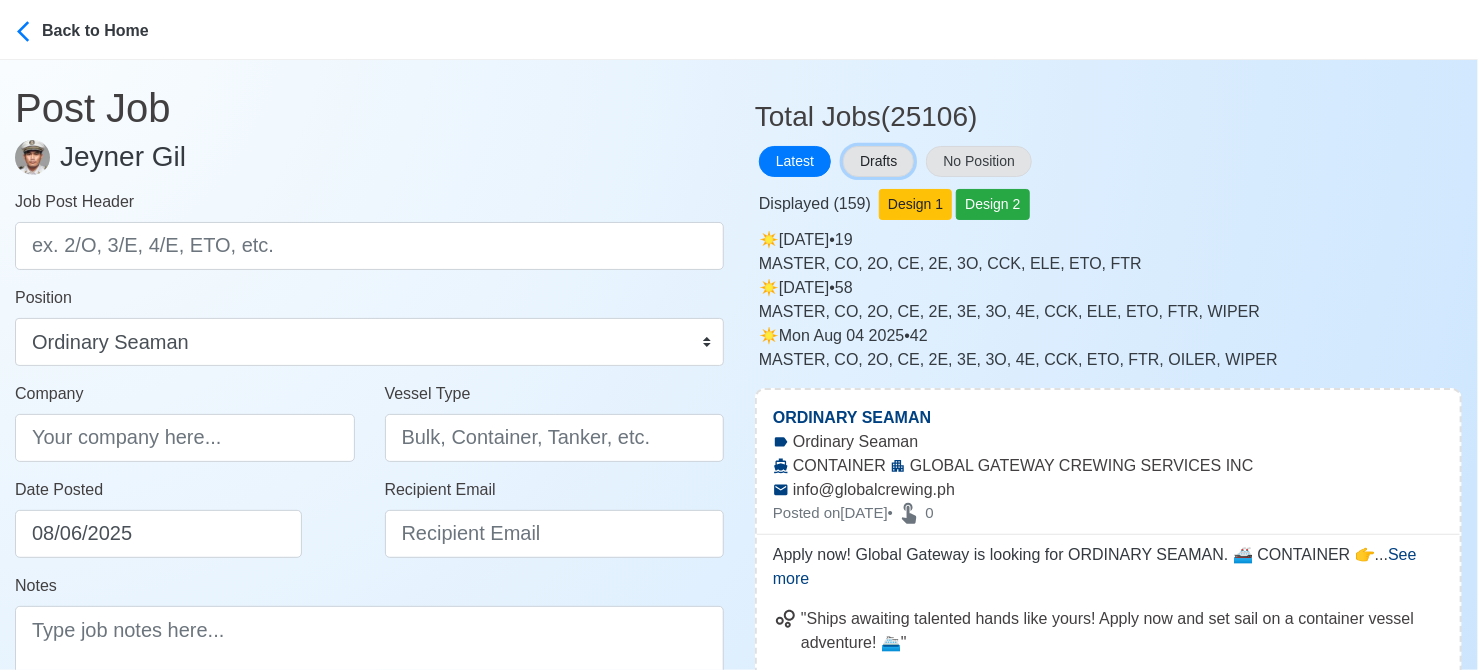 click on "Drafts" at bounding box center (878, 161) 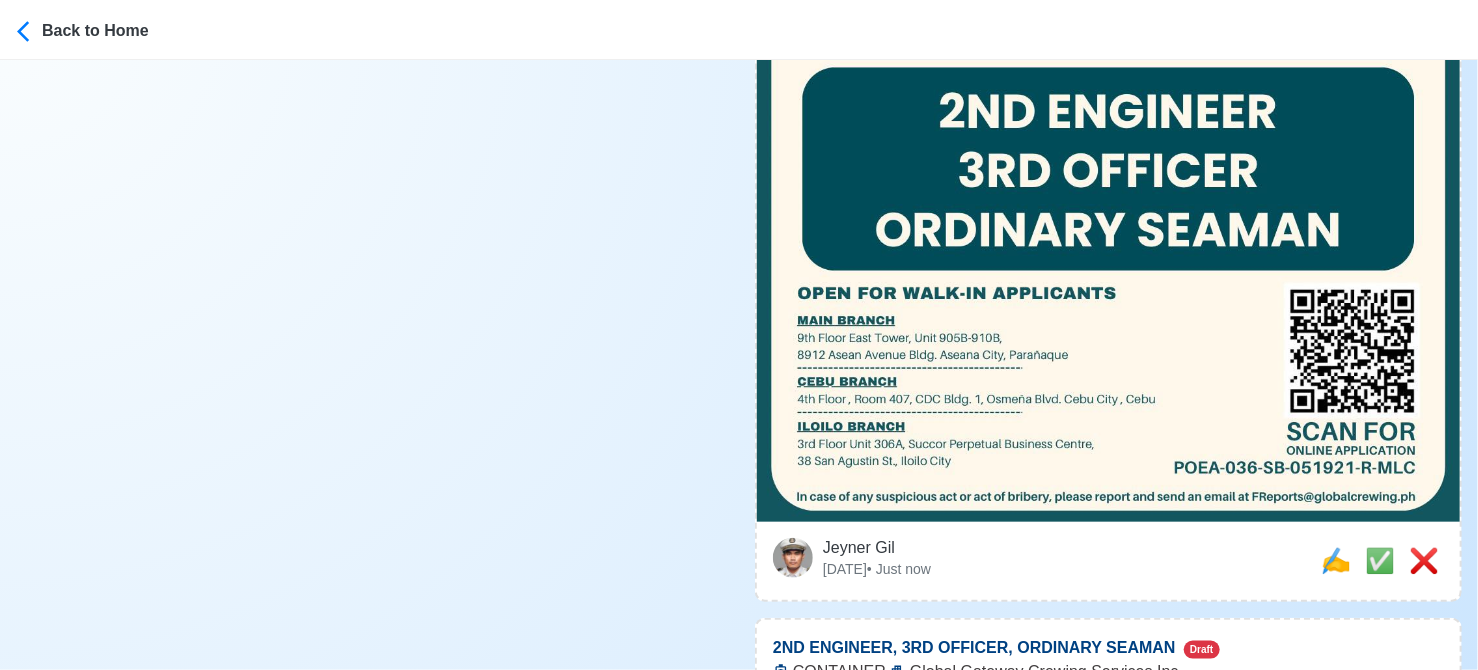 scroll, scrollTop: 800, scrollLeft: 0, axis: vertical 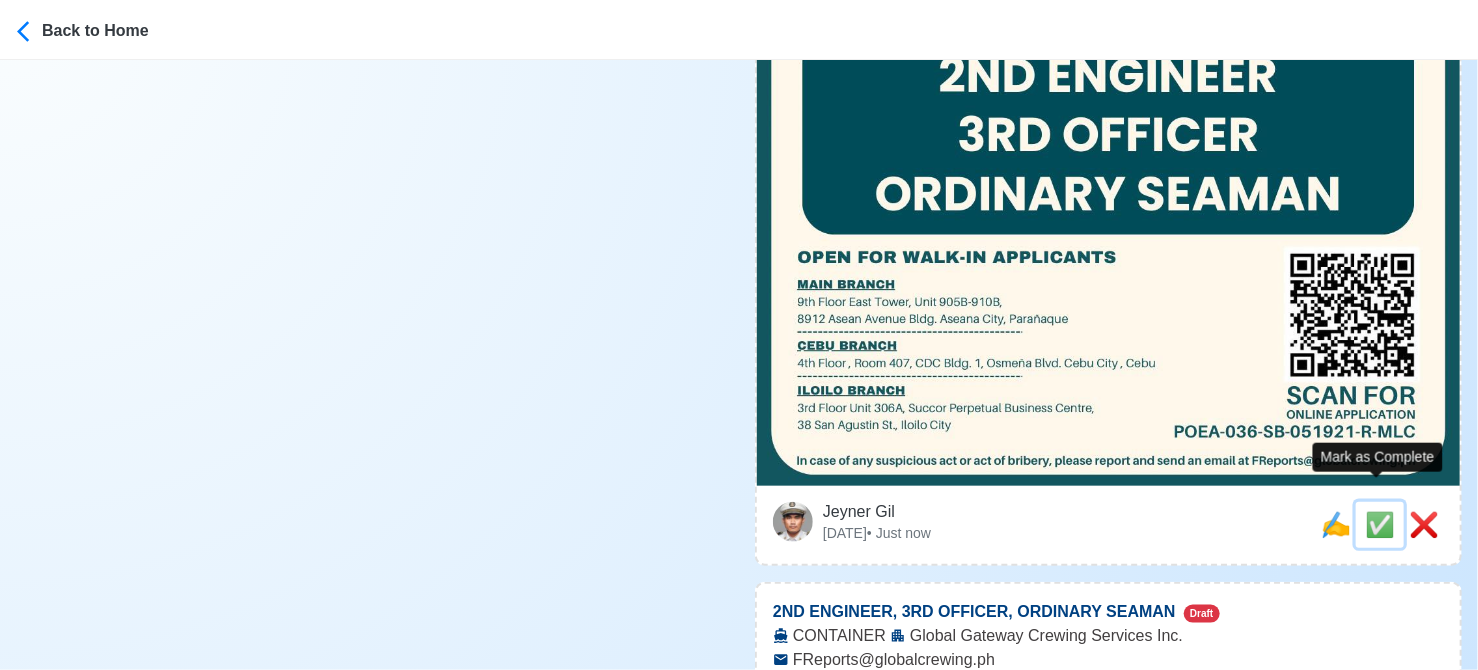 click on "✅" at bounding box center [1380, 524] 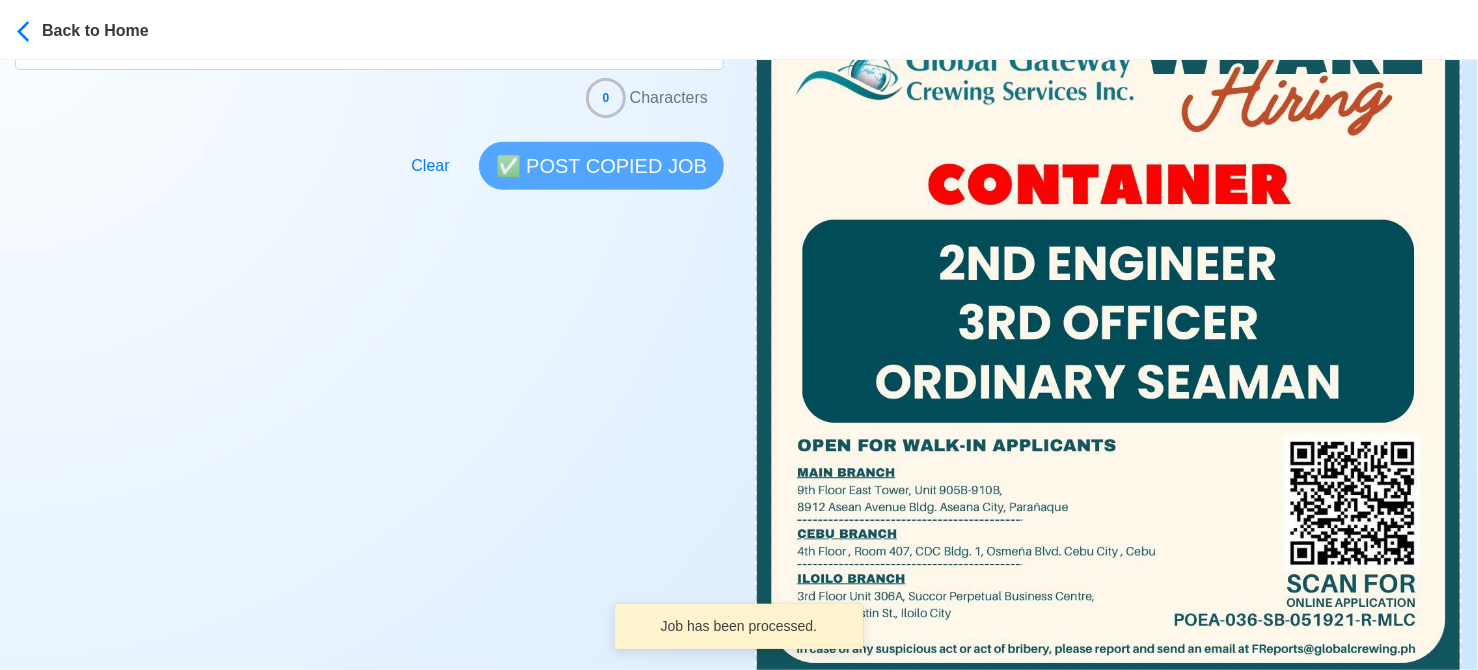scroll, scrollTop: 800, scrollLeft: 0, axis: vertical 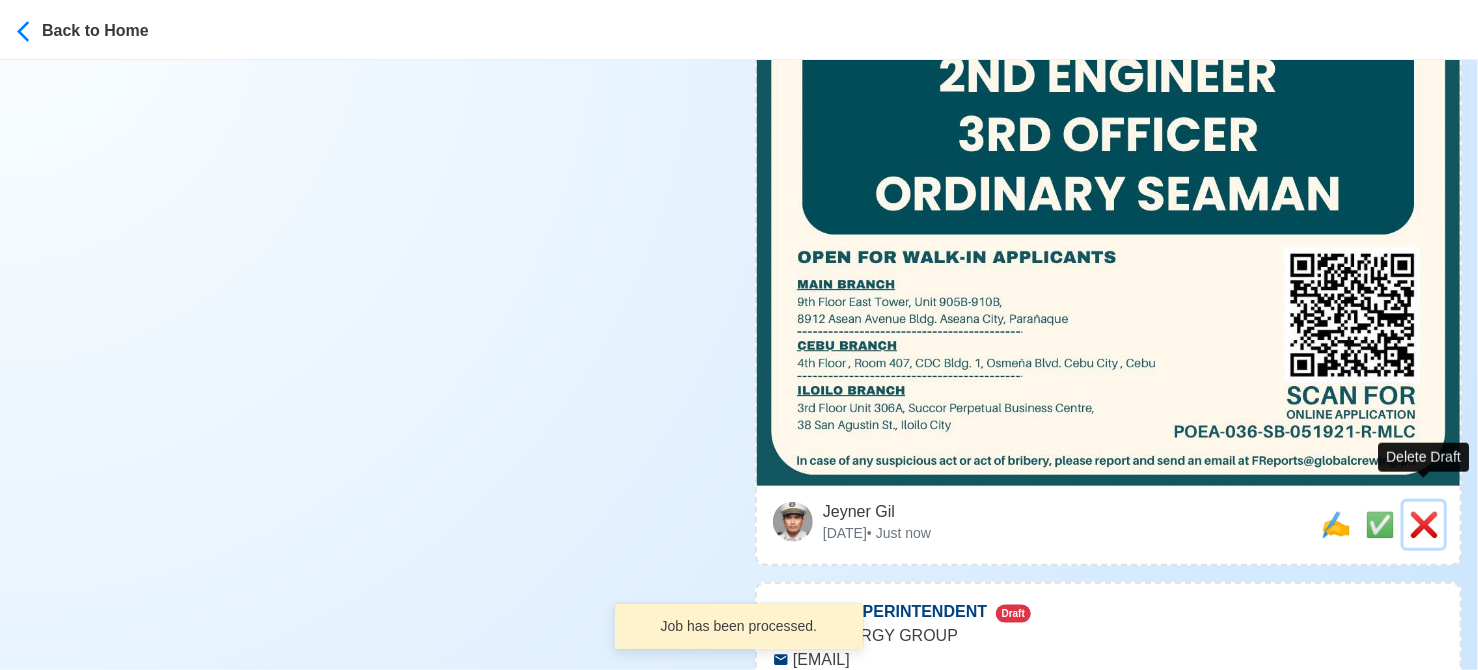click on "❌" at bounding box center [1424, 524] 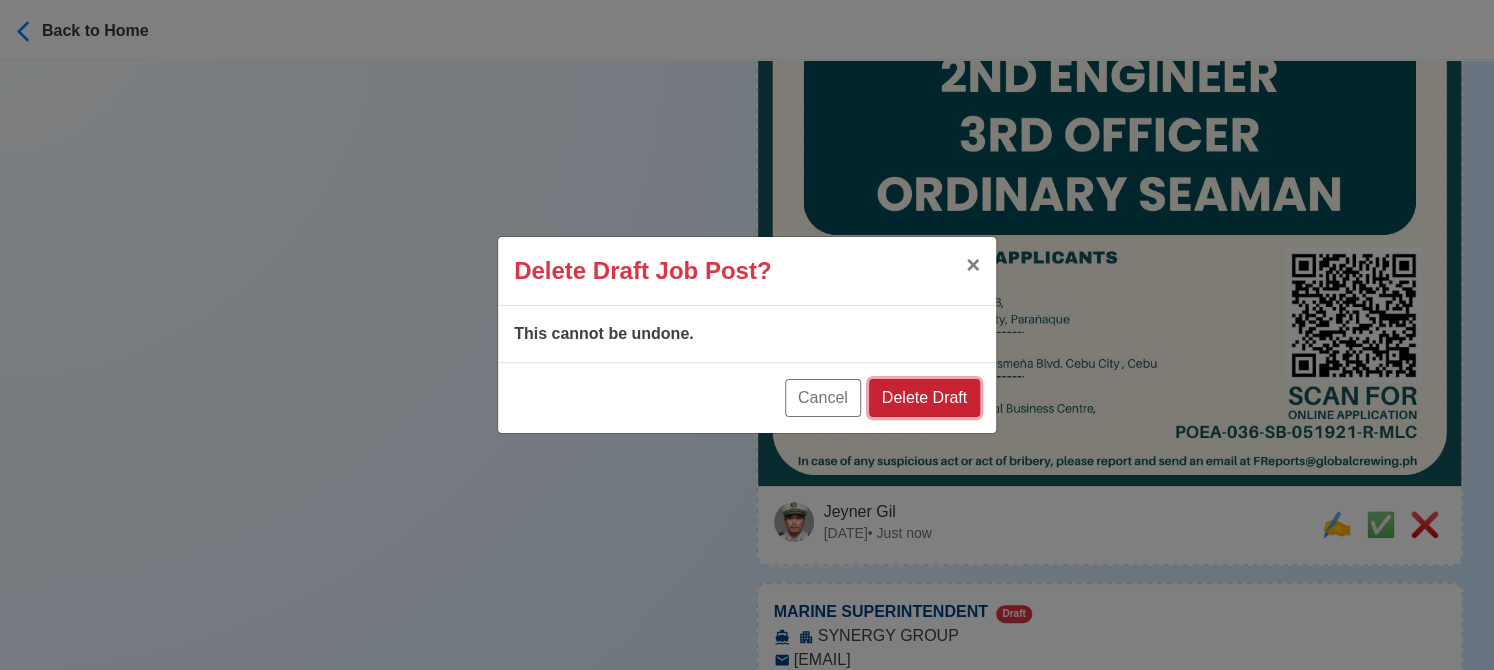 click on "Delete Draft" at bounding box center (924, 398) 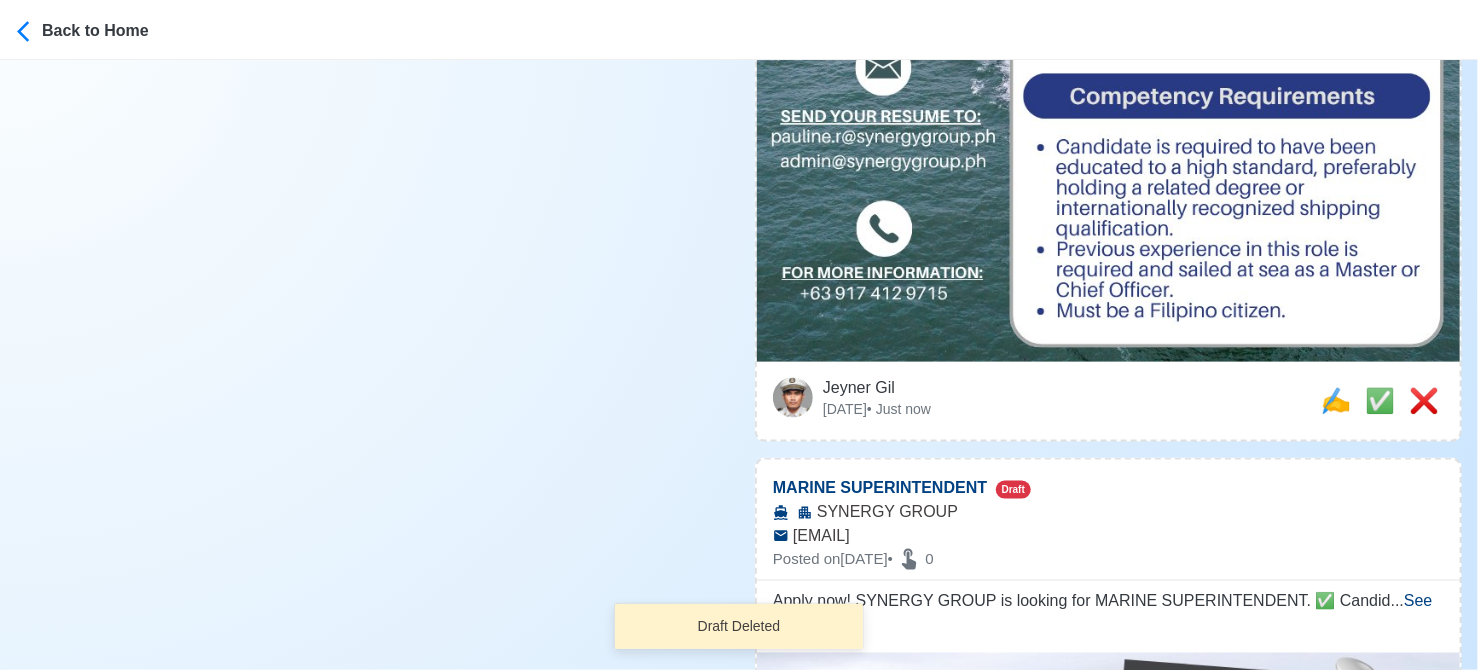 scroll, scrollTop: 1200, scrollLeft: 0, axis: vertical 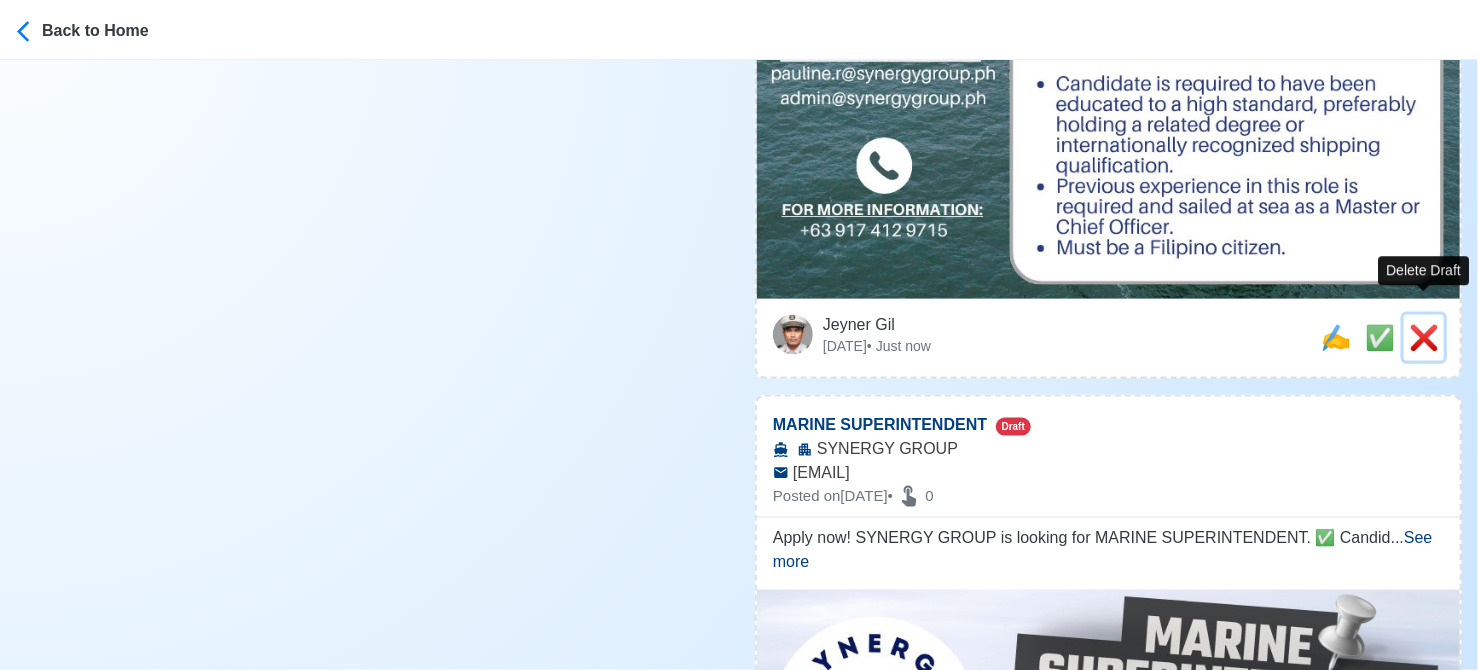 click on "❌" at bounding box center (1424, 337) 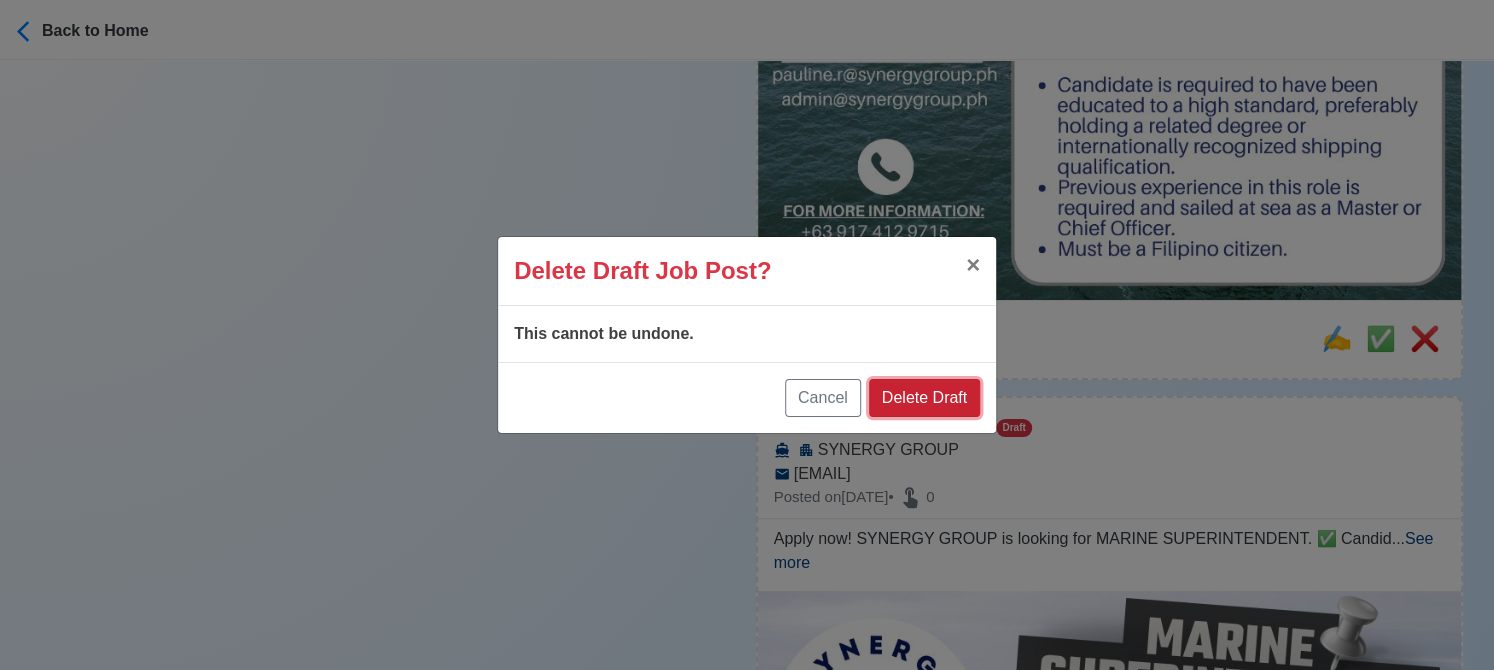 click on "Delete Draft" at bounding box center [924, 398] 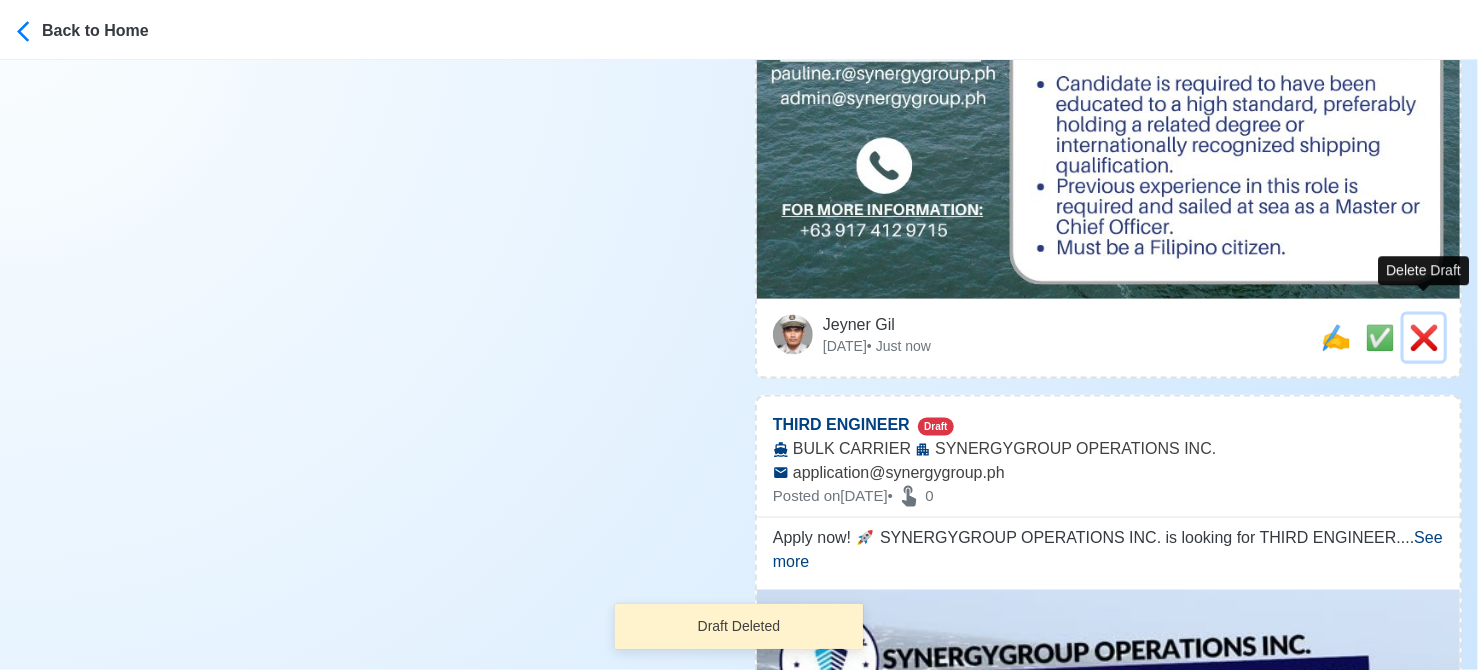 click on "❌" at bounding box center (1424, 337) 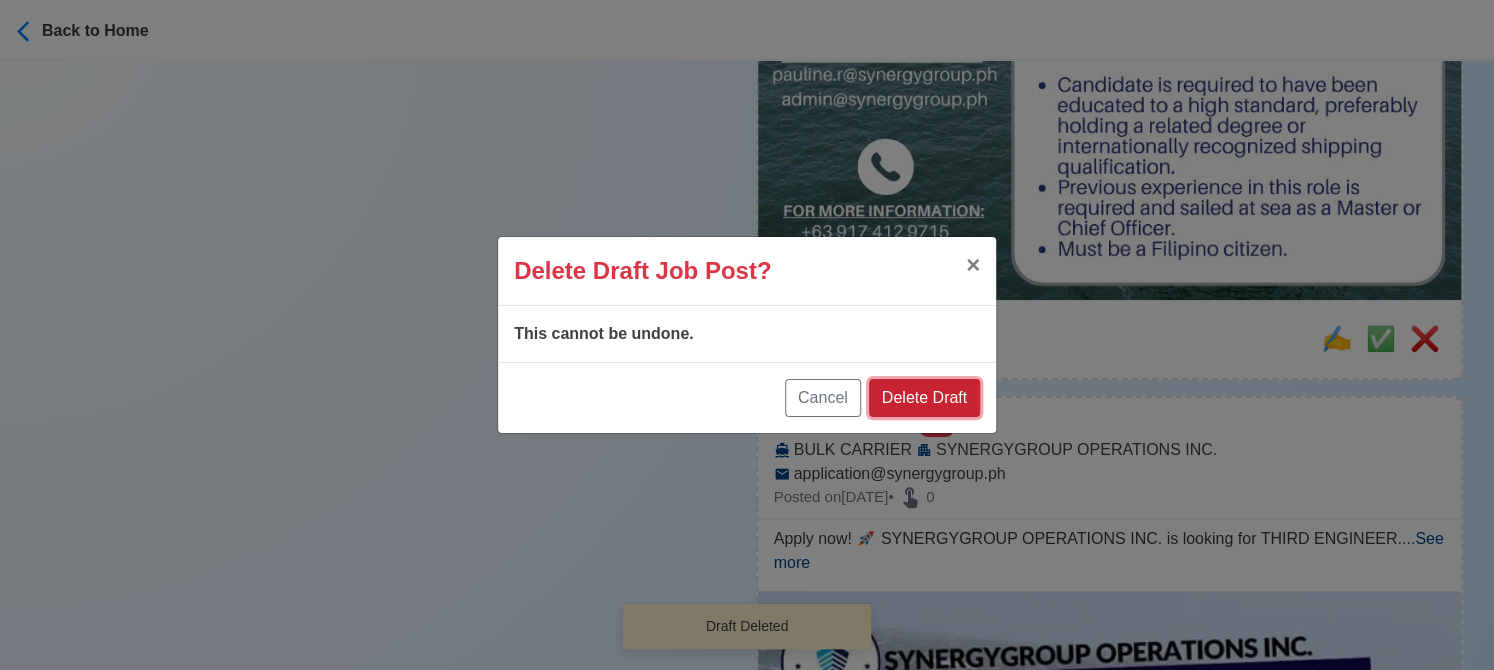 click on "Delete Draft" at bounding box center [924, 398] 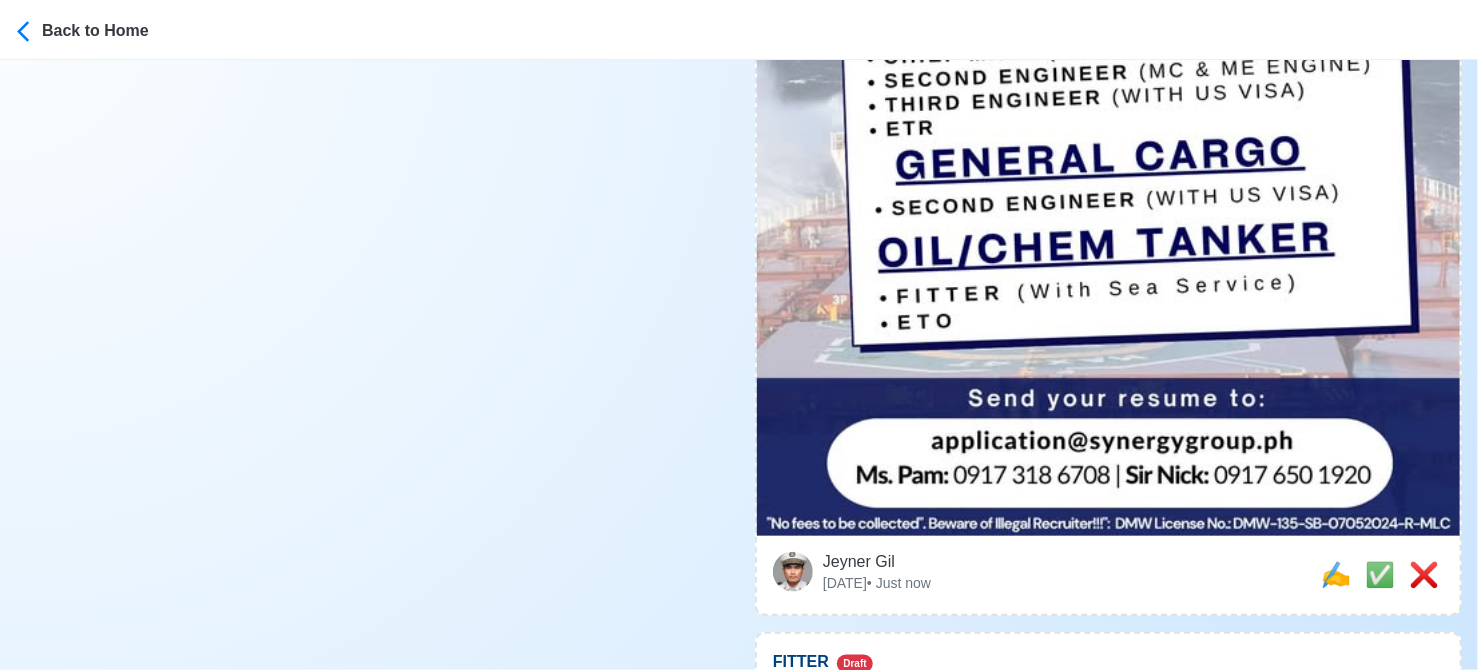 scroll, scrollTop: 800, scrollLeft: 0, axis: vertical 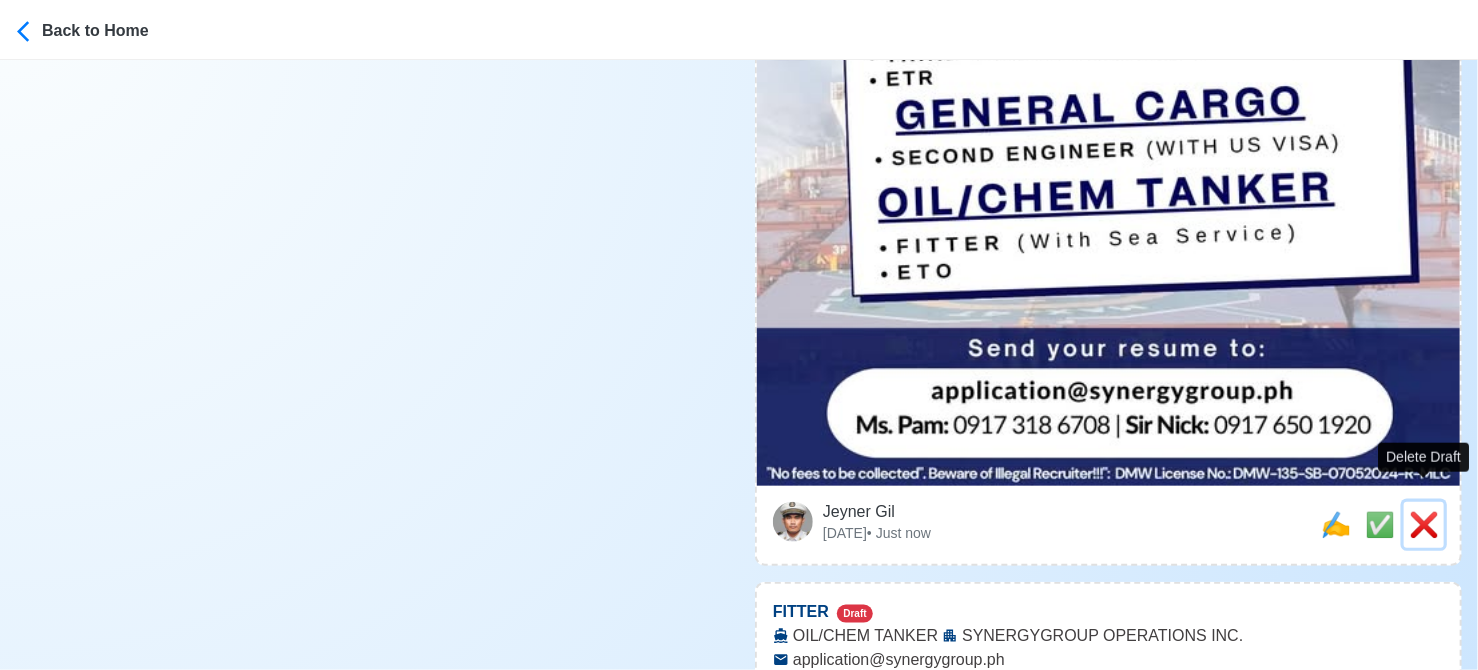 click on "❌" at bounding box center [1424, 524] 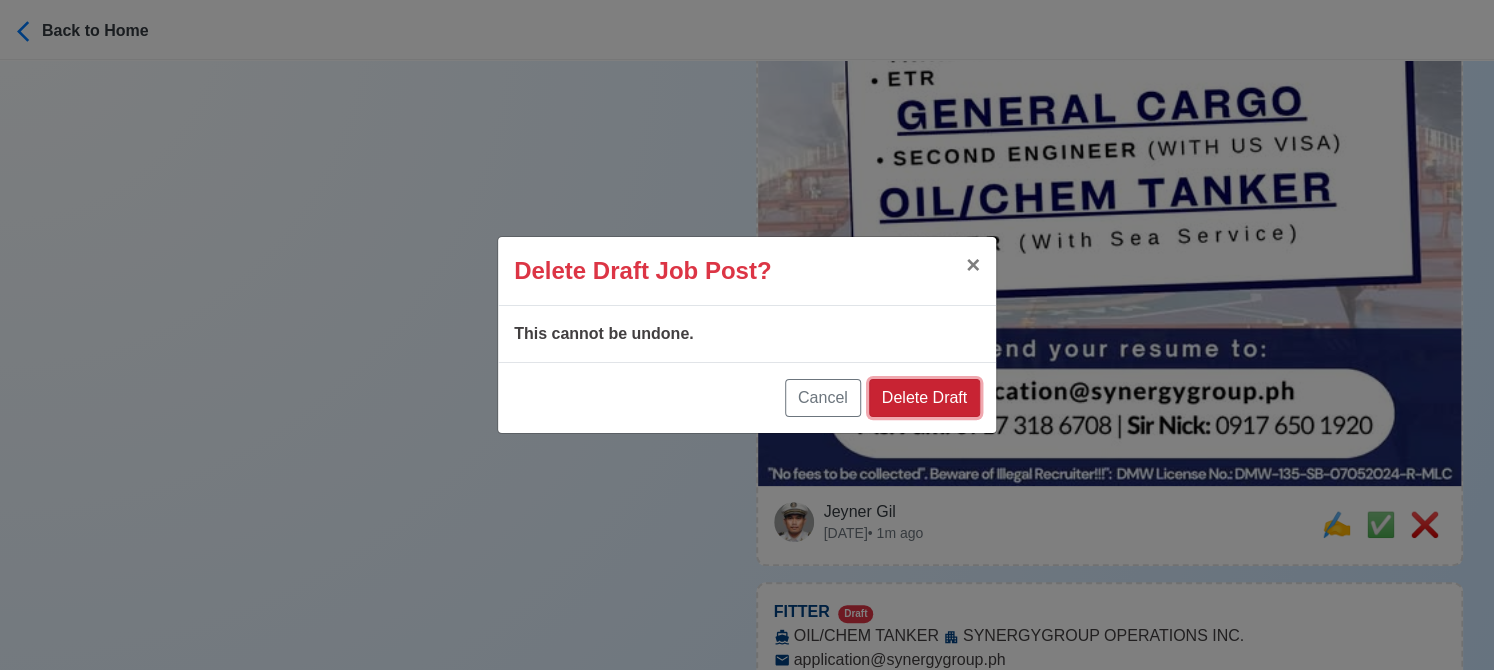 click on "Delete Draft" at bounding box center (924, 398) 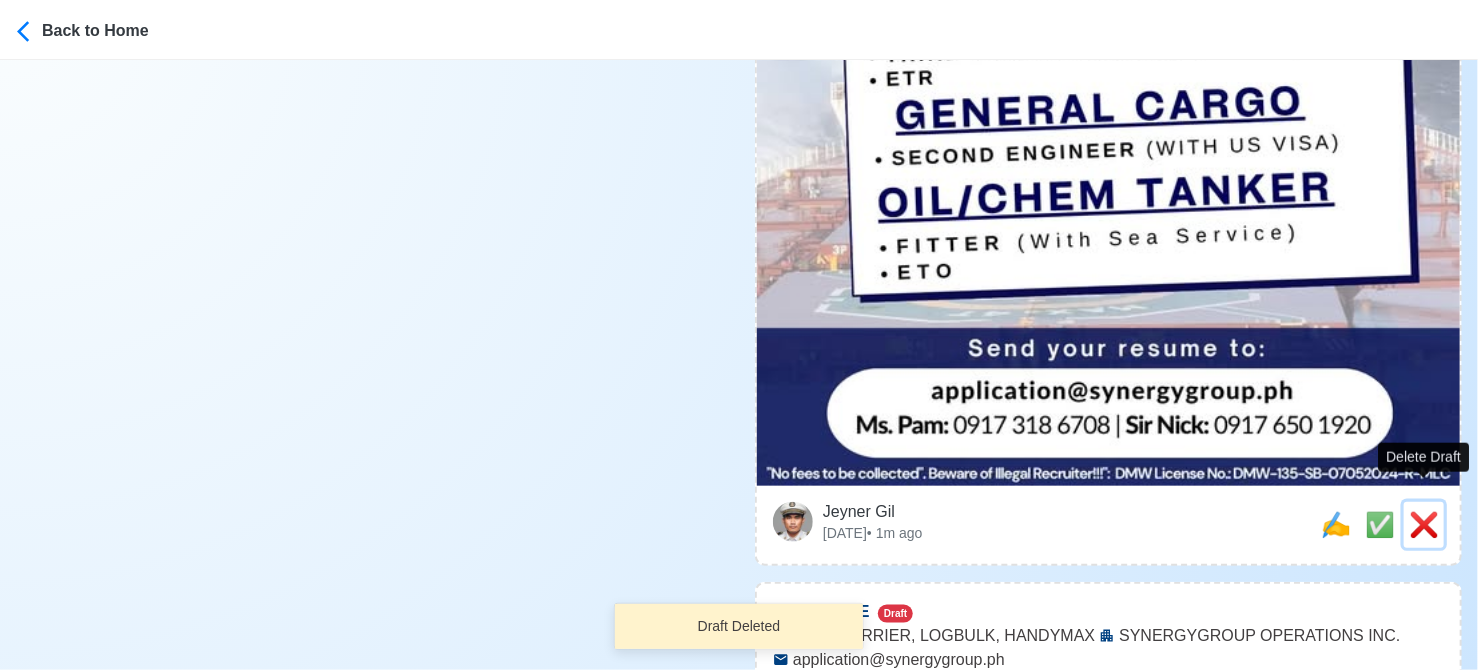 click on "❌" at bounding box center (1424, 524) 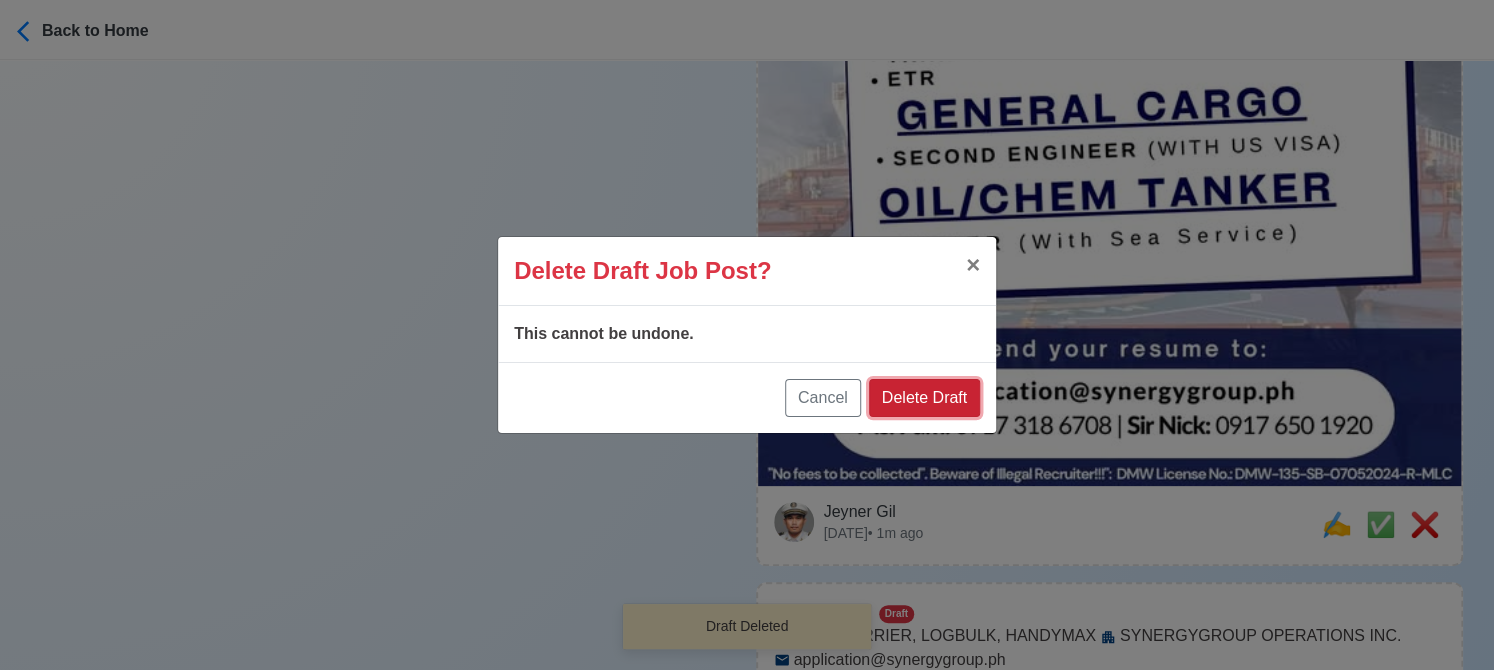 click on "Delete Draft" at bounding box center (924, 398) 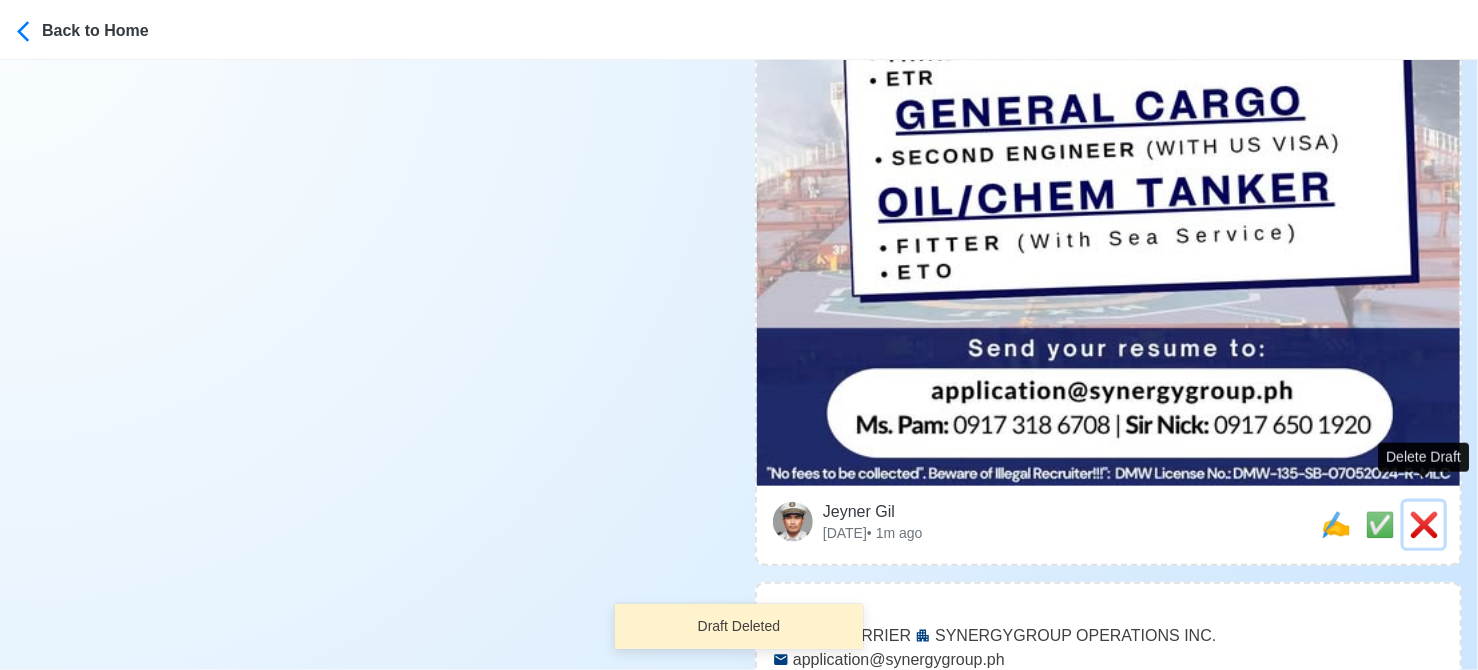 click on "❌" at bounding box center [1424, 524] 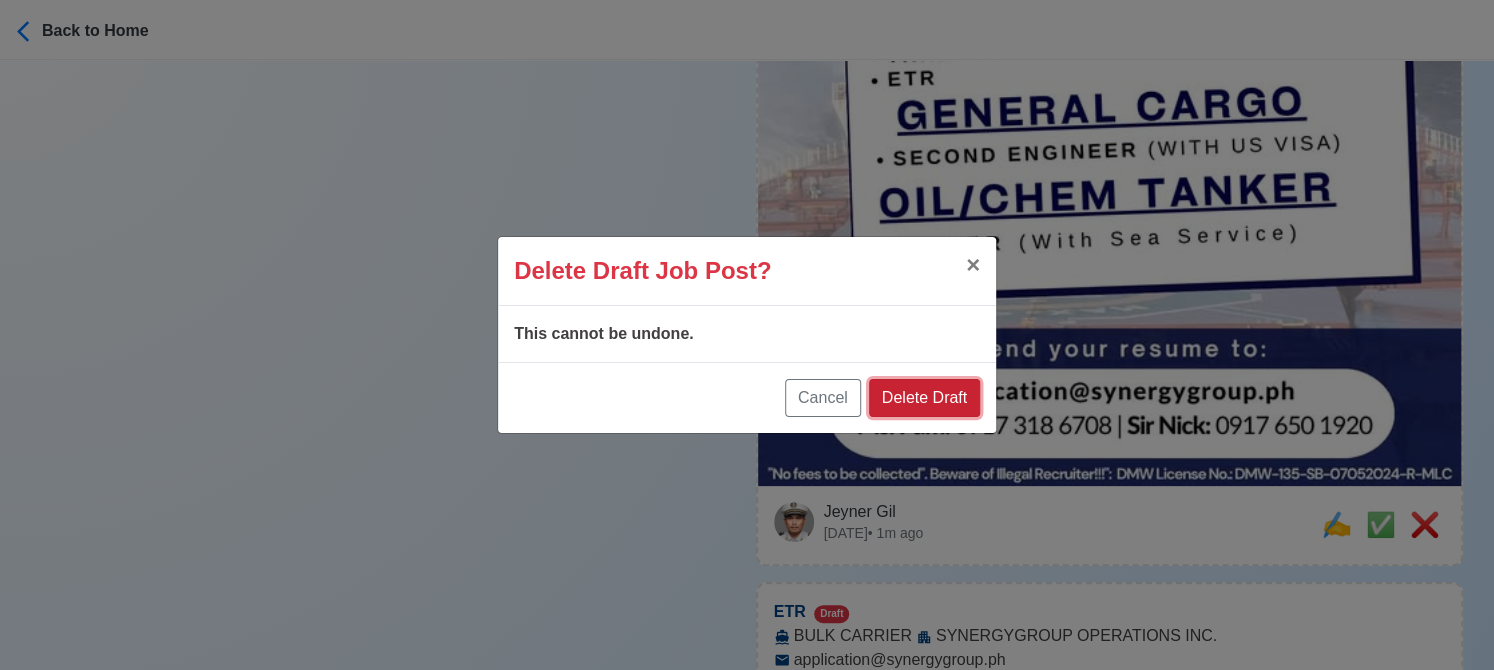 click on "Delete Draft" at bounding box center (924, 398) 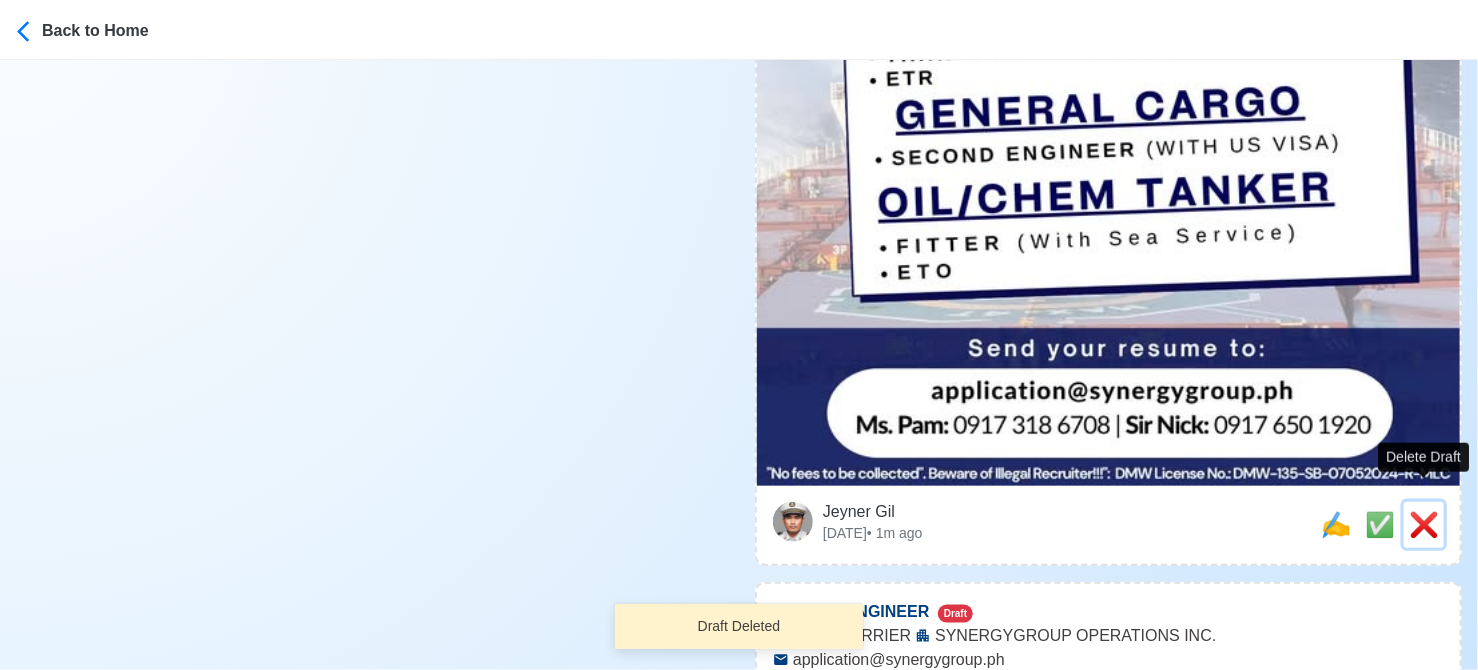 click on "❌" at bounding box center [1424, 524] 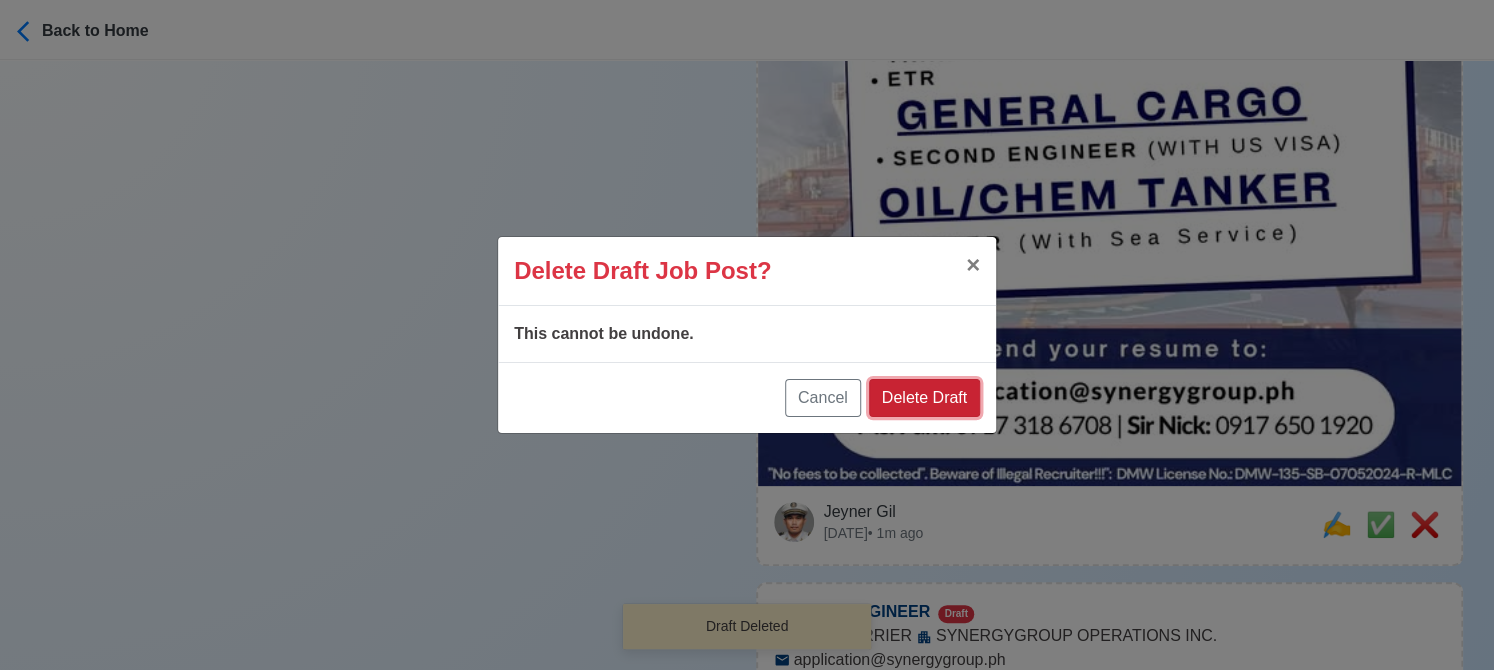 click on "Delete Draft" at bounding box center (924, 398) 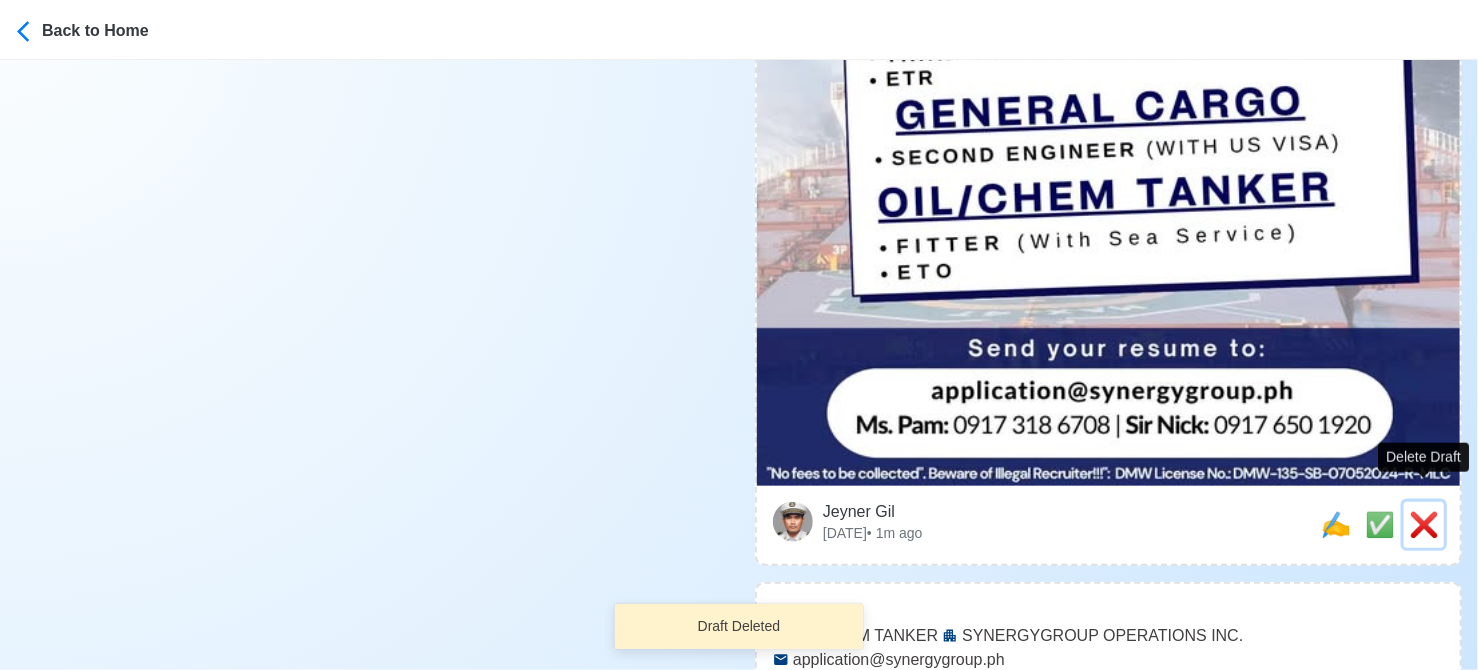 click on "❌" at bounding box center (1424, 524) 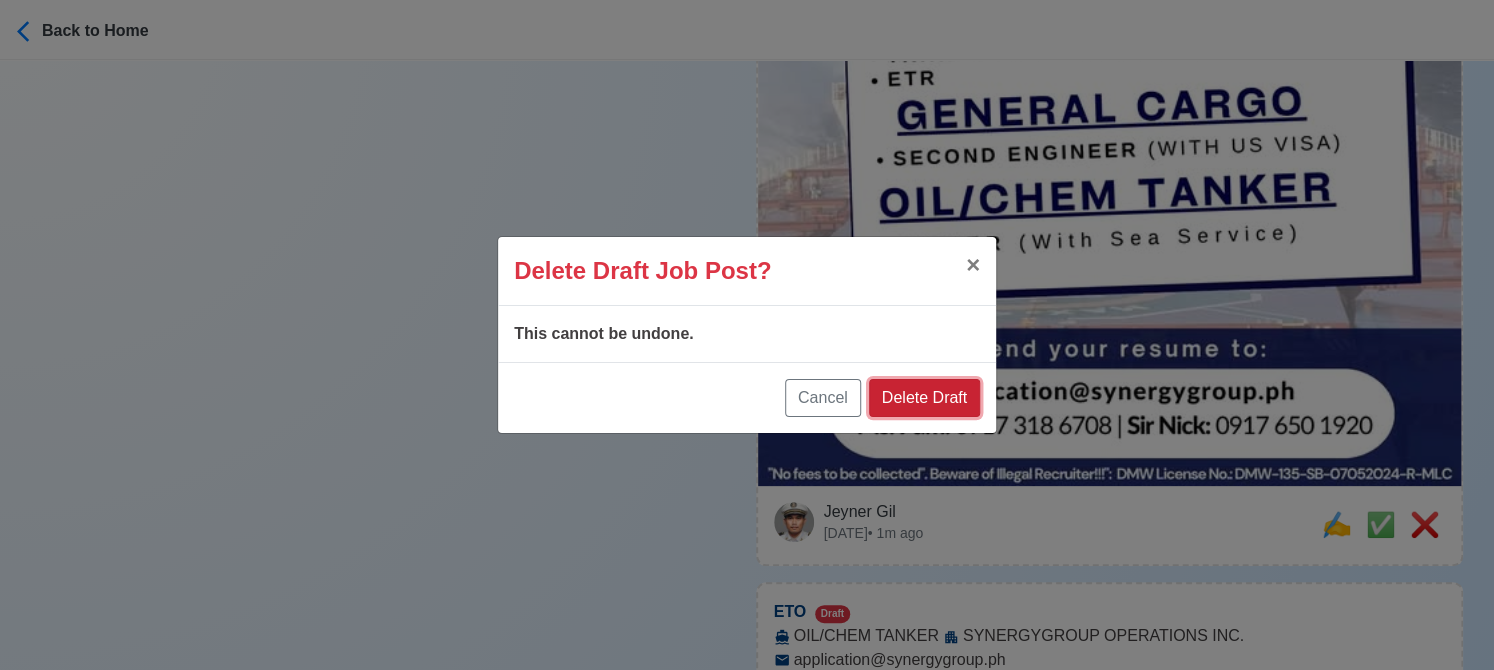 click on "Delete Draft" at bounding box center [924, 398] 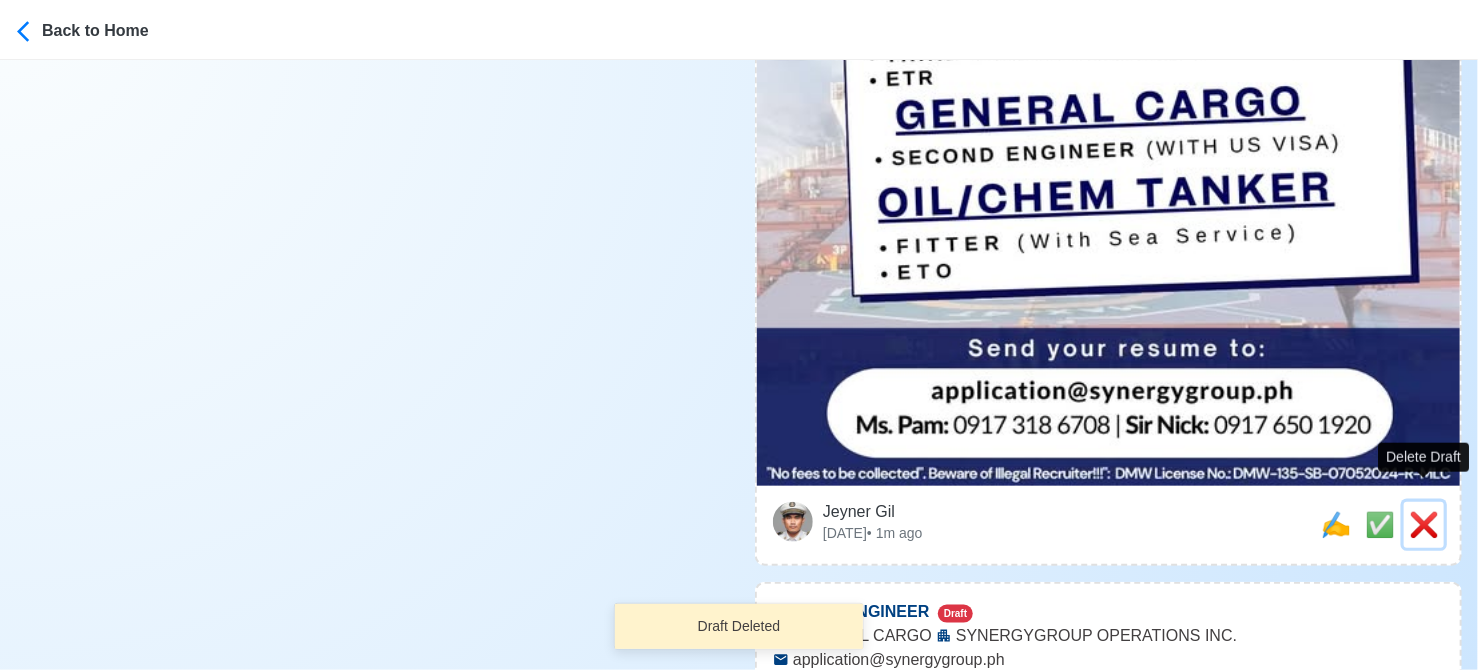 click on "❌" at bounding box center (1424, 524) 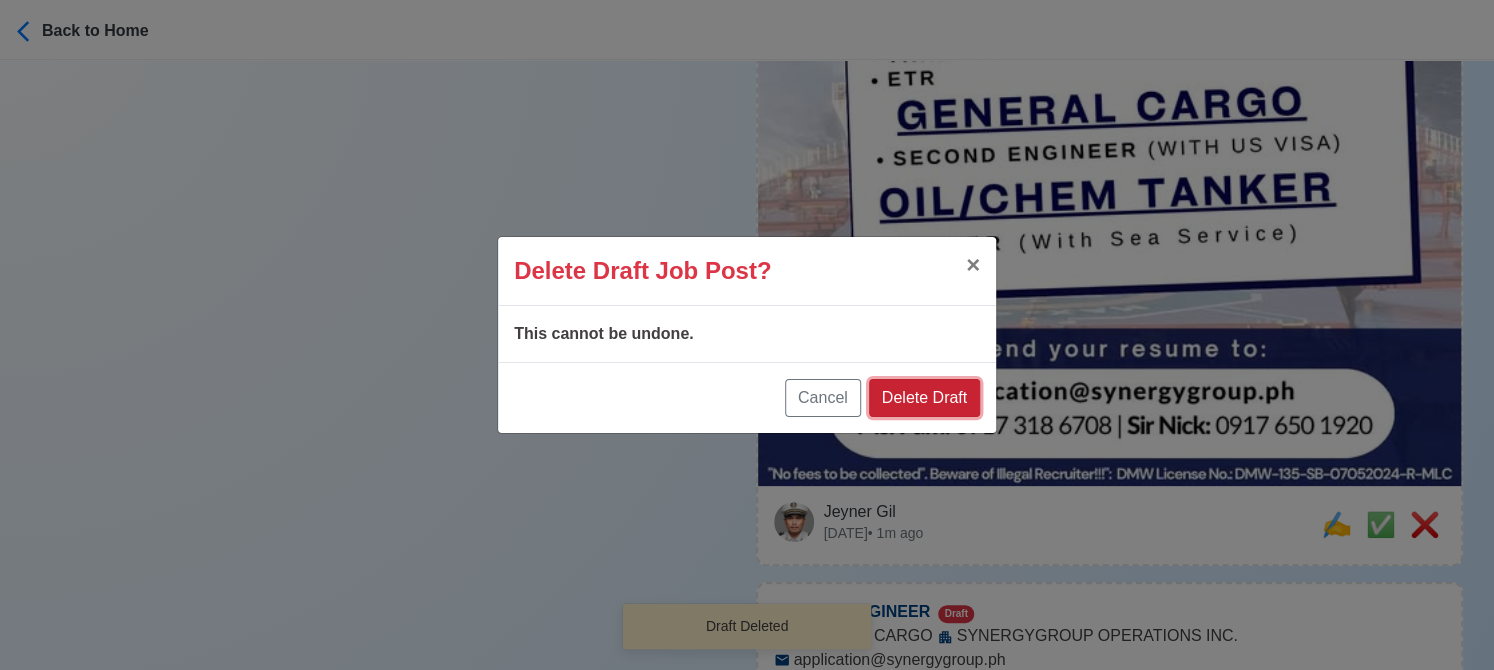 click on "Delete Draft" at bounding box center (924, 398) 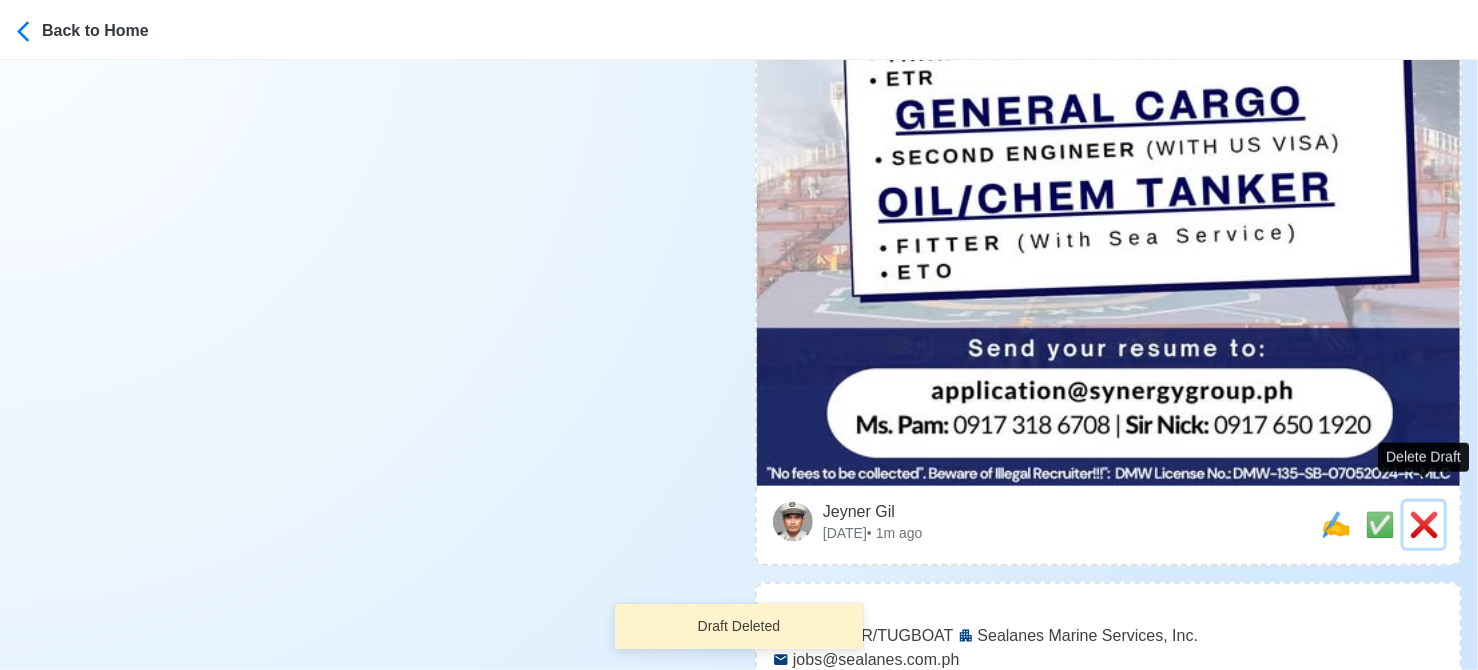 click on "❌" at bounding box center [1424, 524] 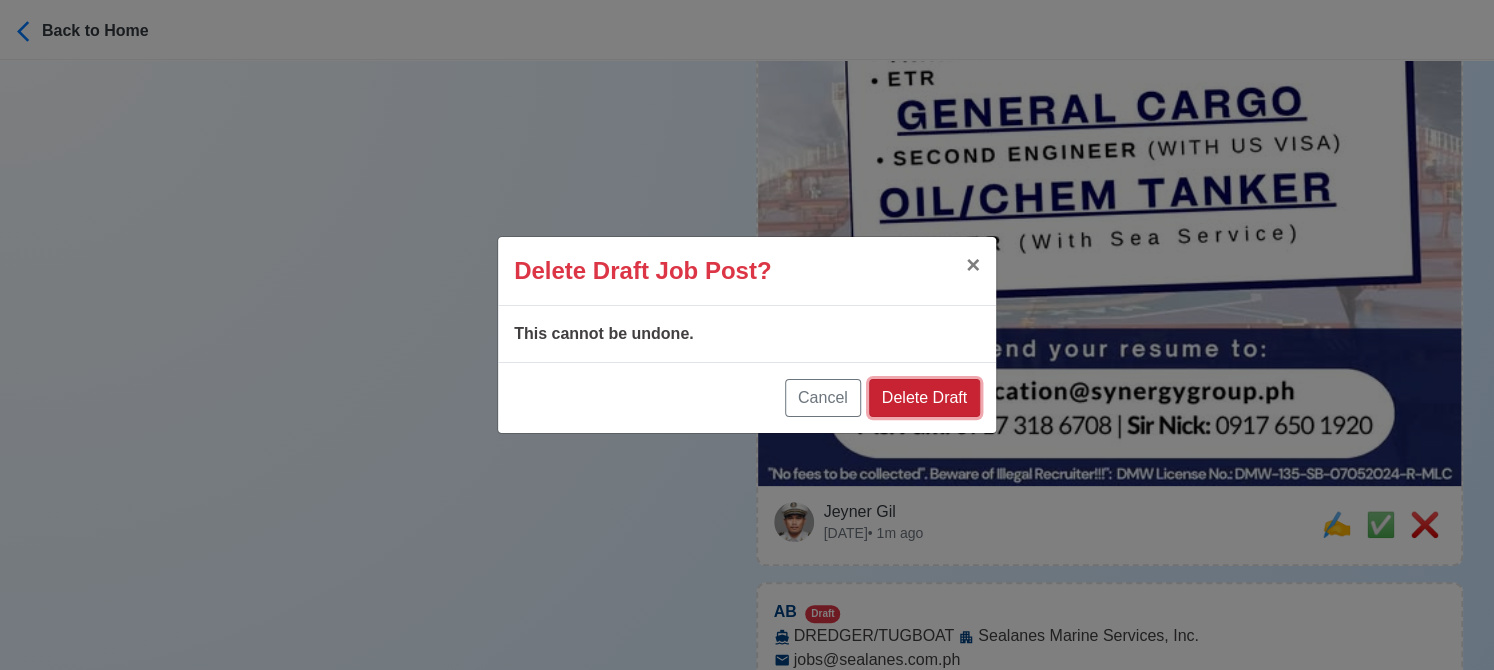 click on "Delete Draft" at bounding box center (924, 398) 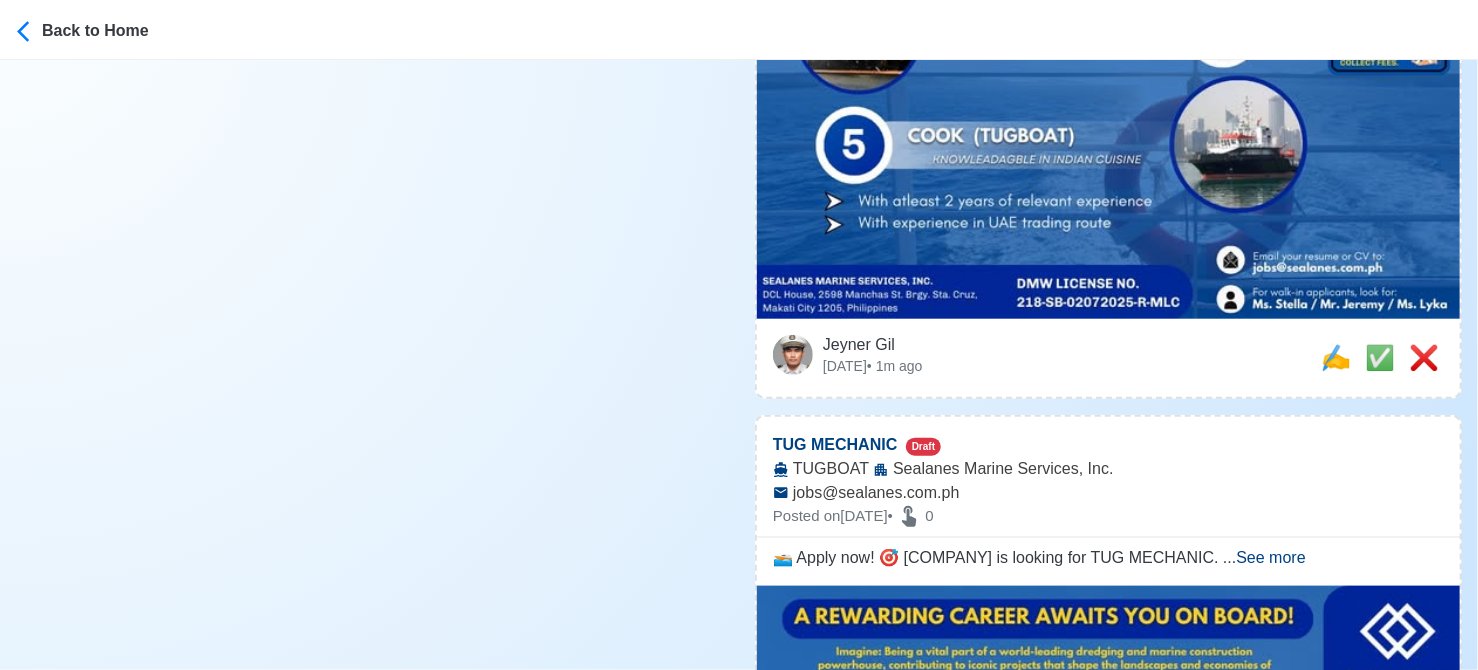 scroll, scrollTop: 1000, scrollLeft: 0, axis: vertical 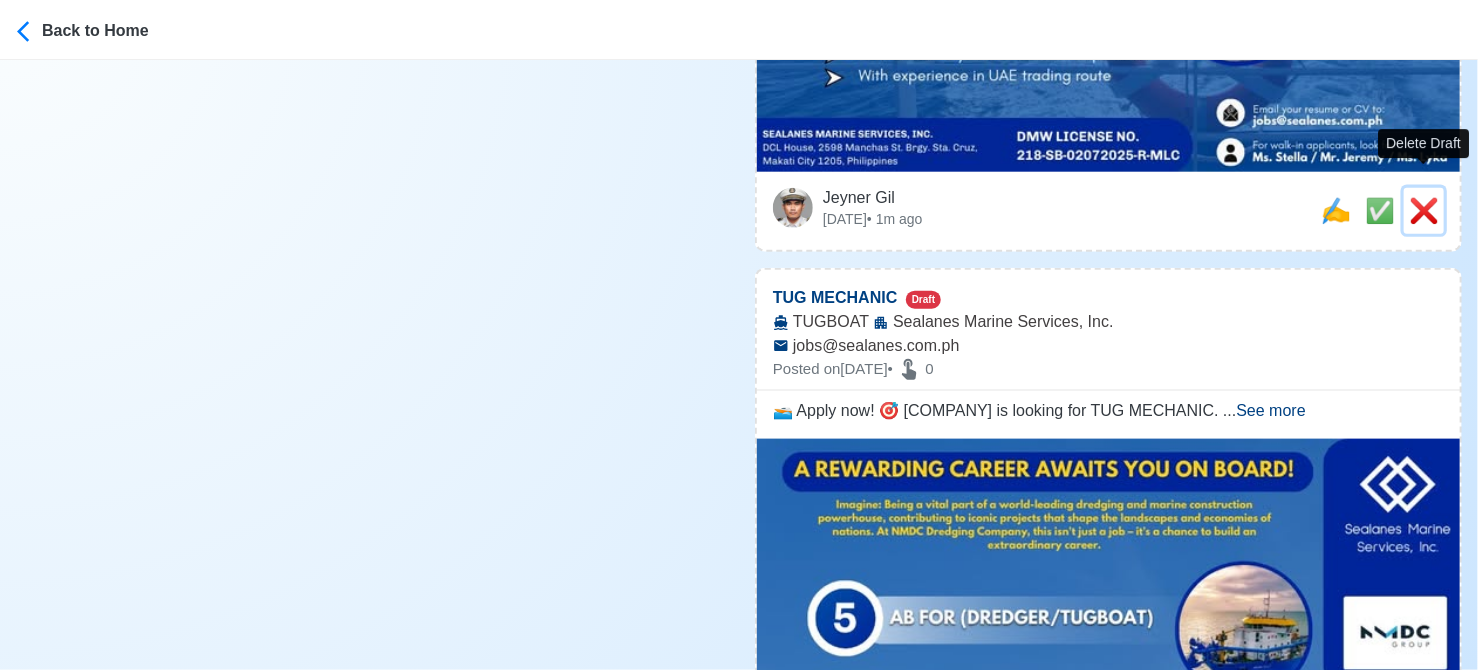 click on "❌" at bounding box center [1424, 210] 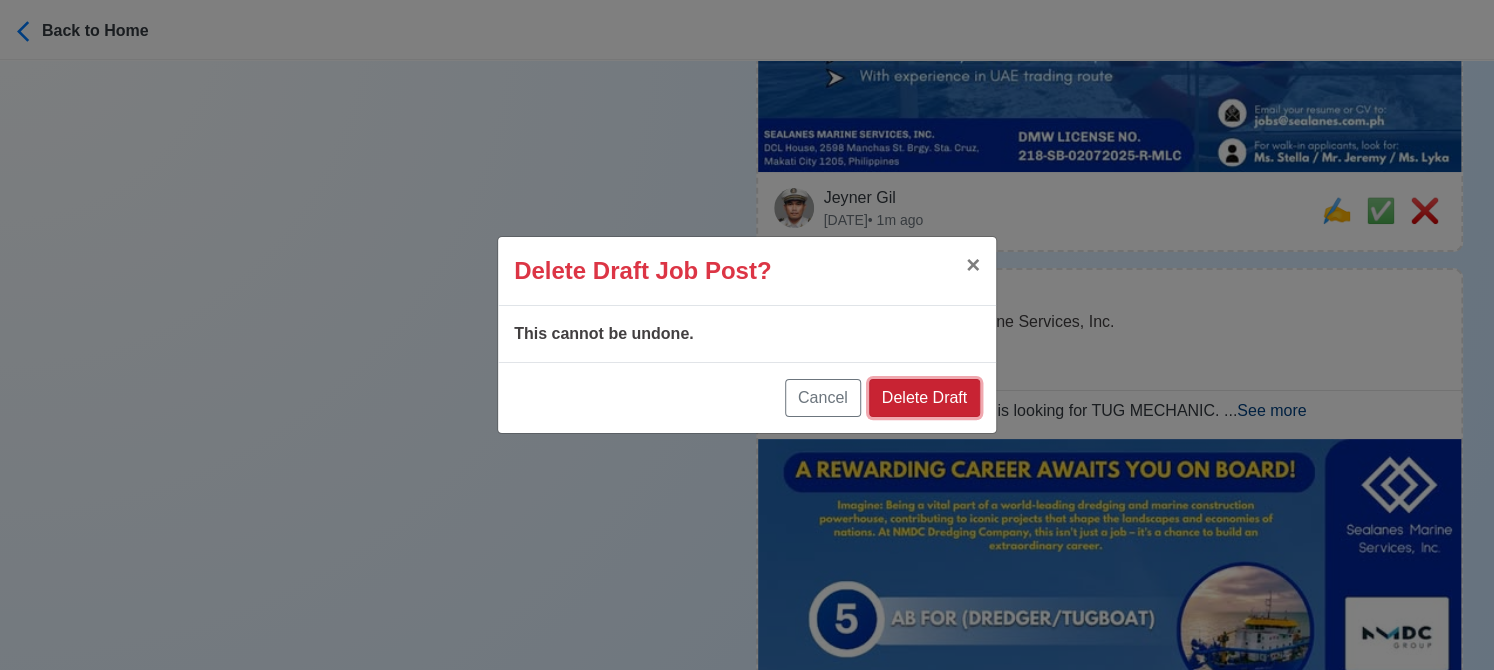 click on "Delete Draft" at bounding box center (924, 398) 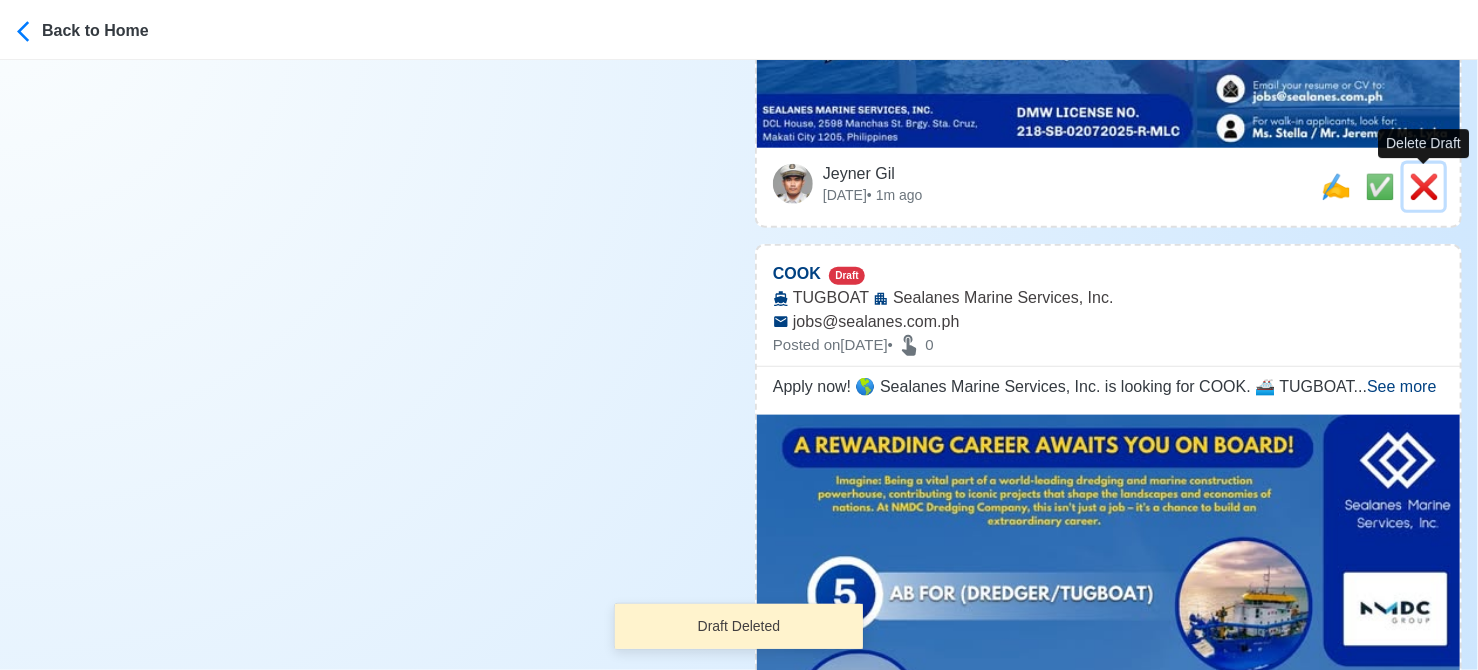 click on "❌" at bounding box center (1424, 186) 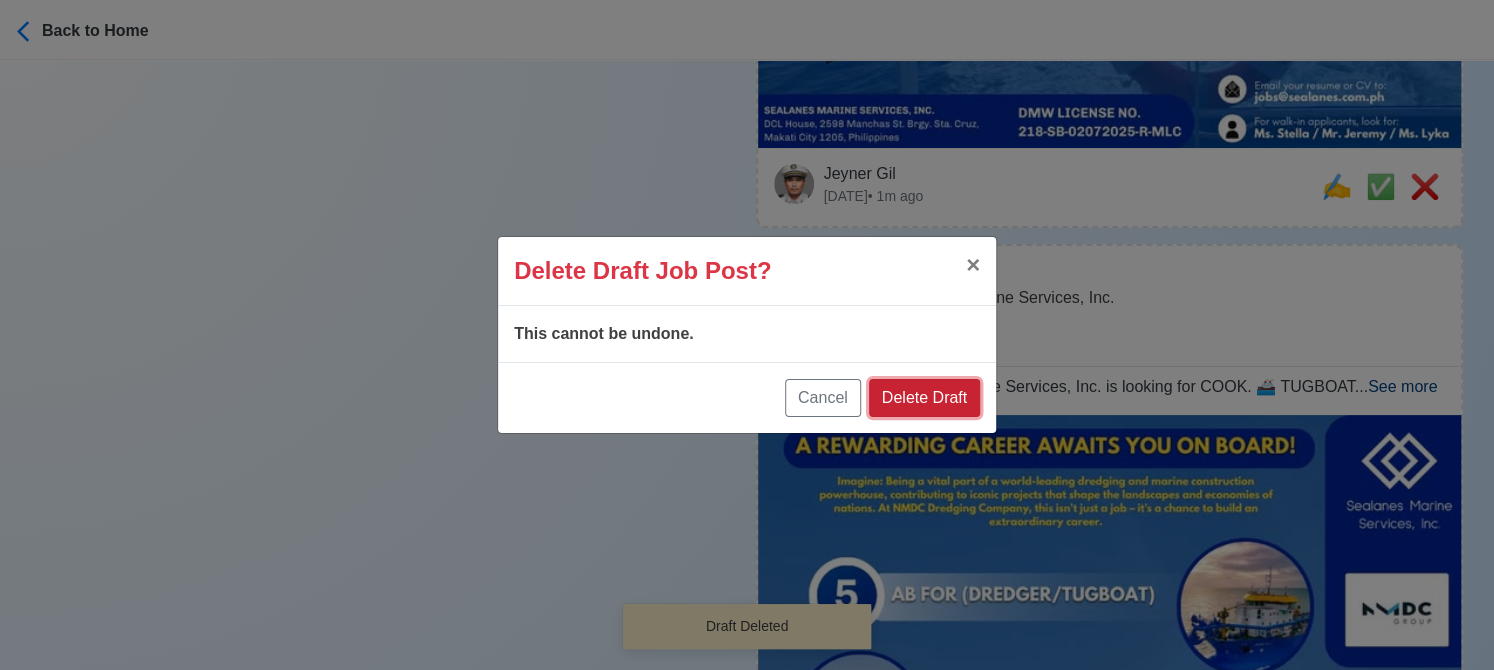 click on "Delete Draft" at bounding box center [924, 398] 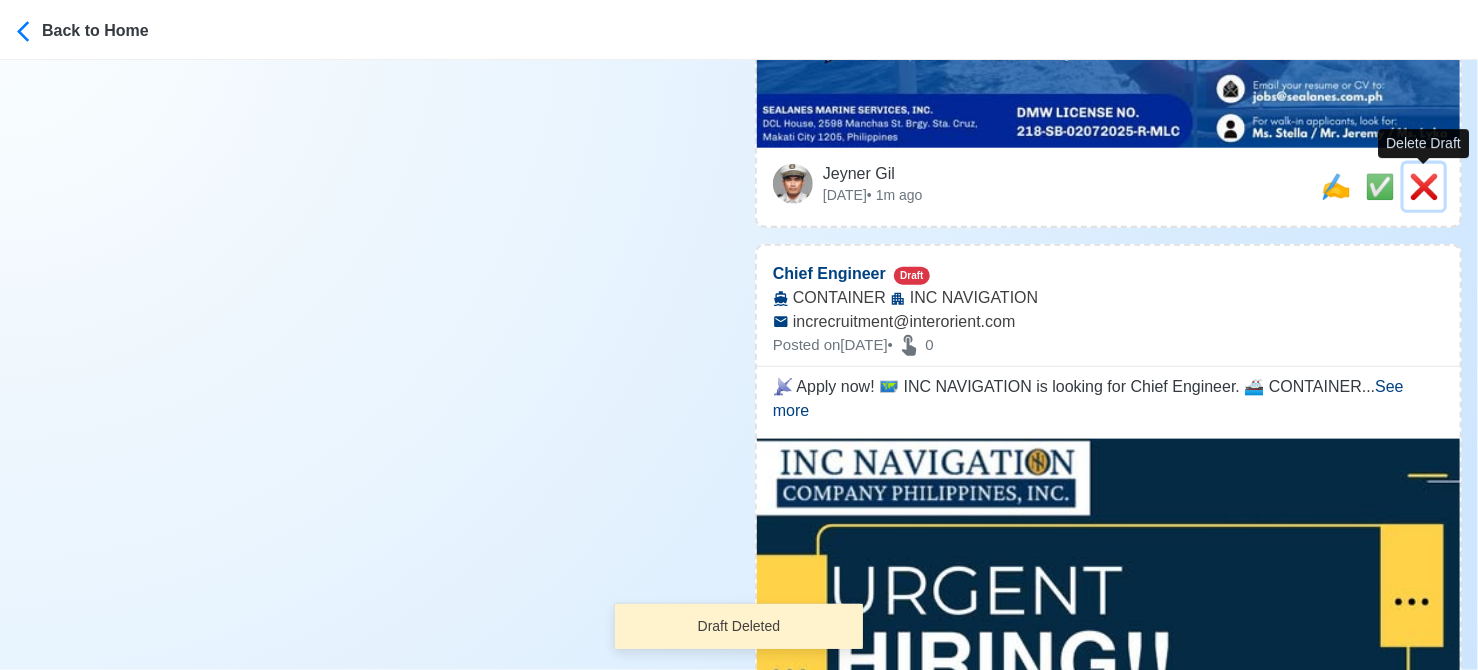 click on "❌" at bounding box center (1424, 186) 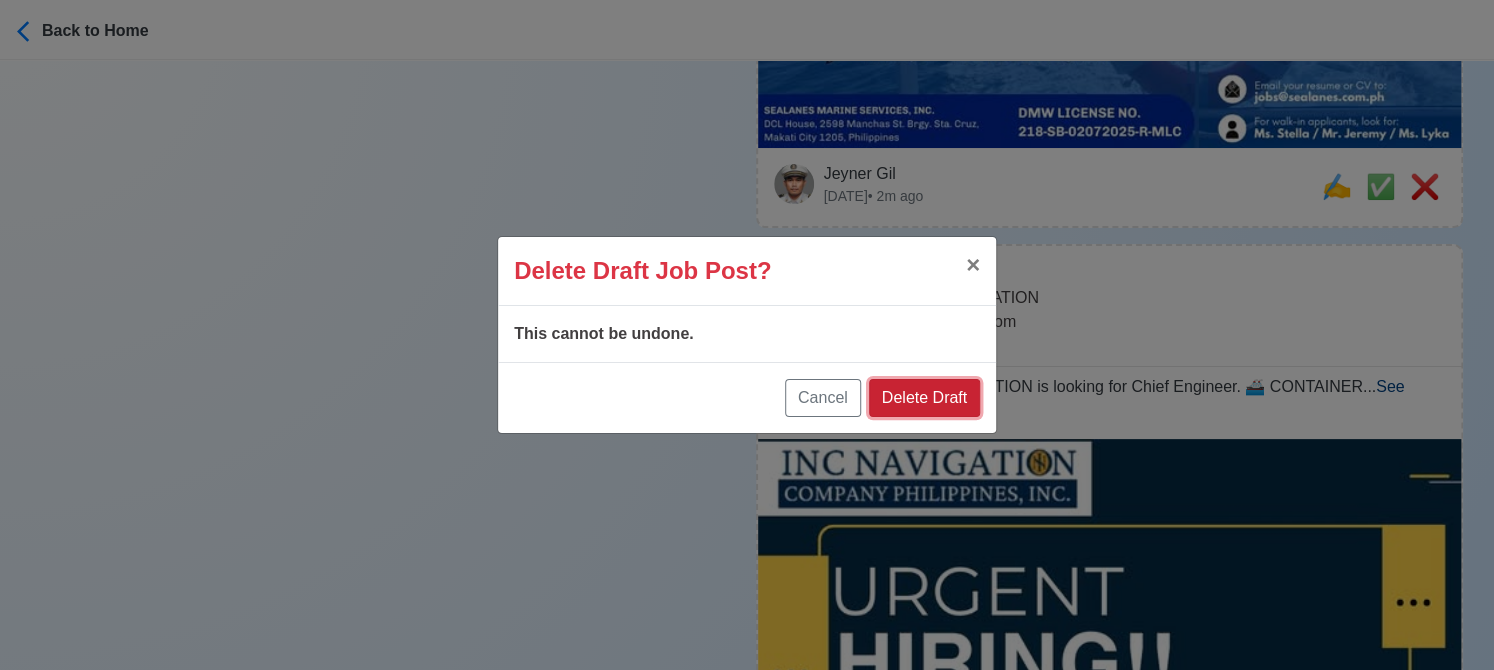 click on "Delete Draft" at bounding box center (924, 398) 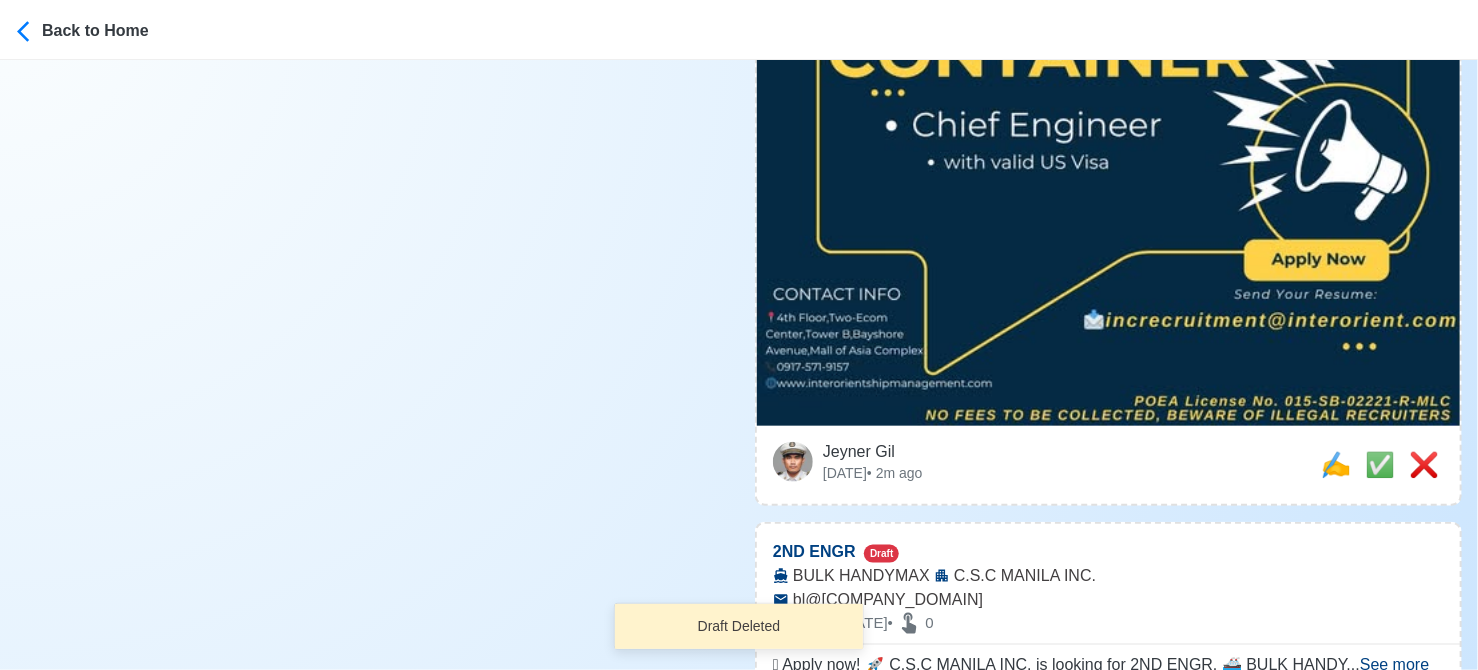 scroll, scrollTop: 900, scrollLeft: 0, axis: vertical 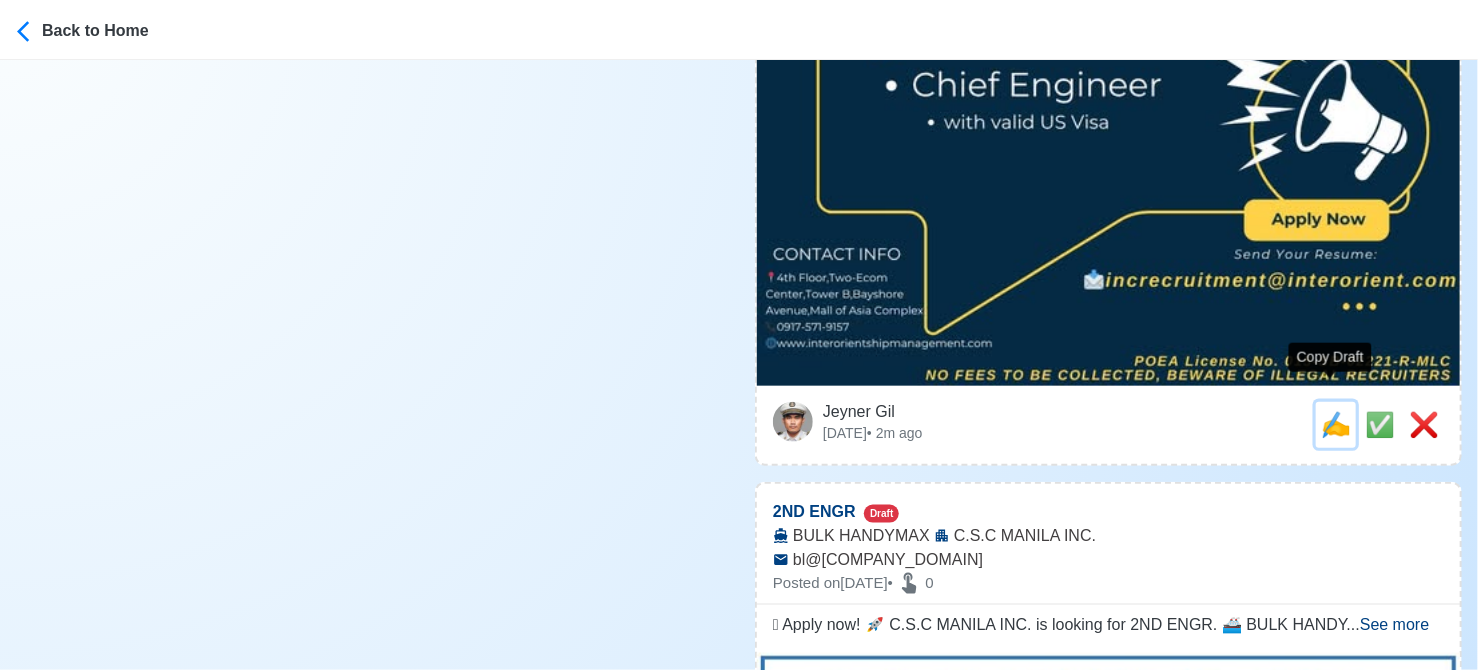 click on "✍️" at bounding box center [1336, 424] 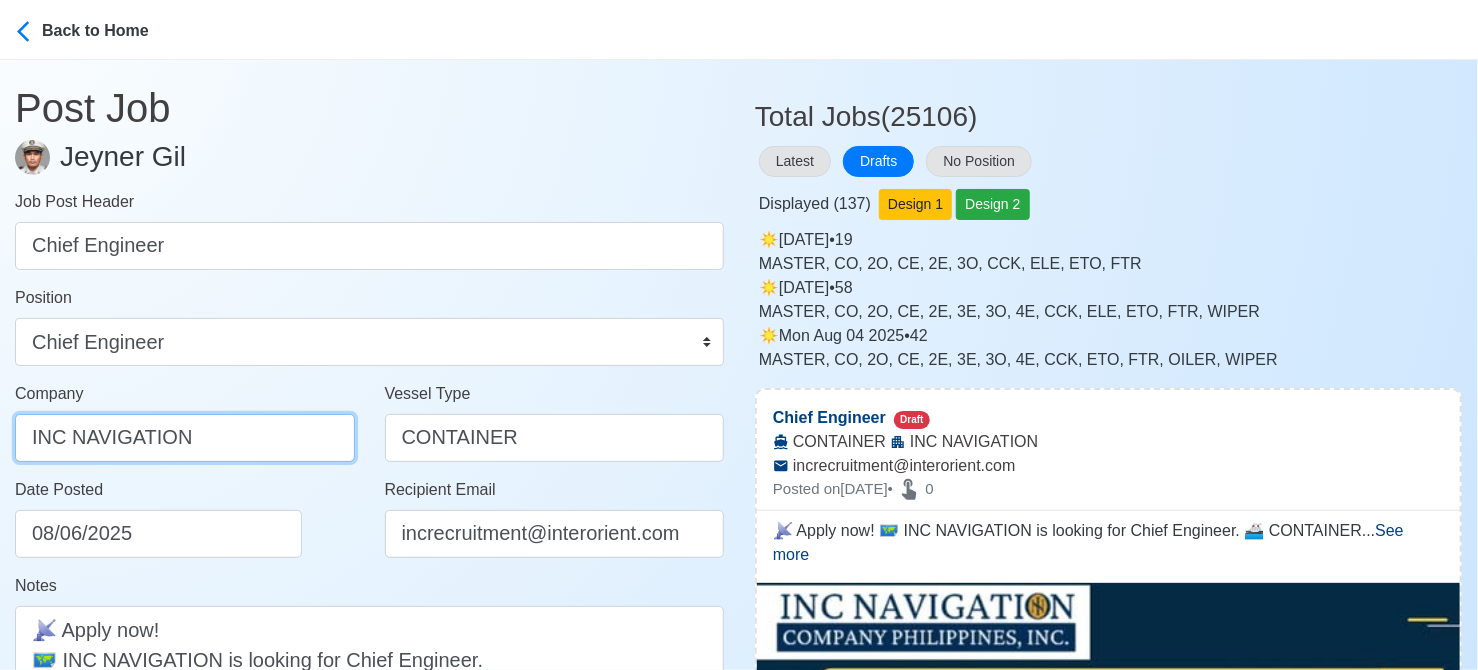click on "INC NAVIGATION" at bounding box center (185, 438) 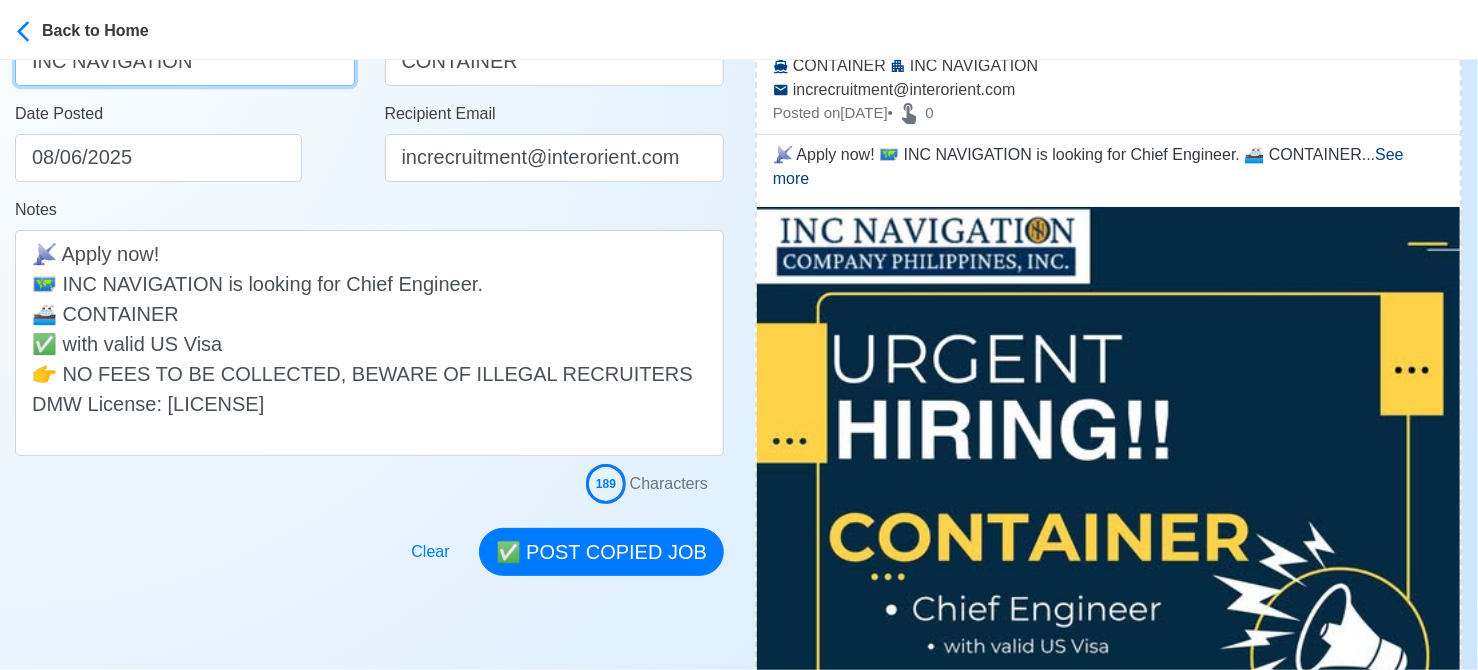 scroll, scrollTop: 100, scrollLeft: 0, axis: vertical 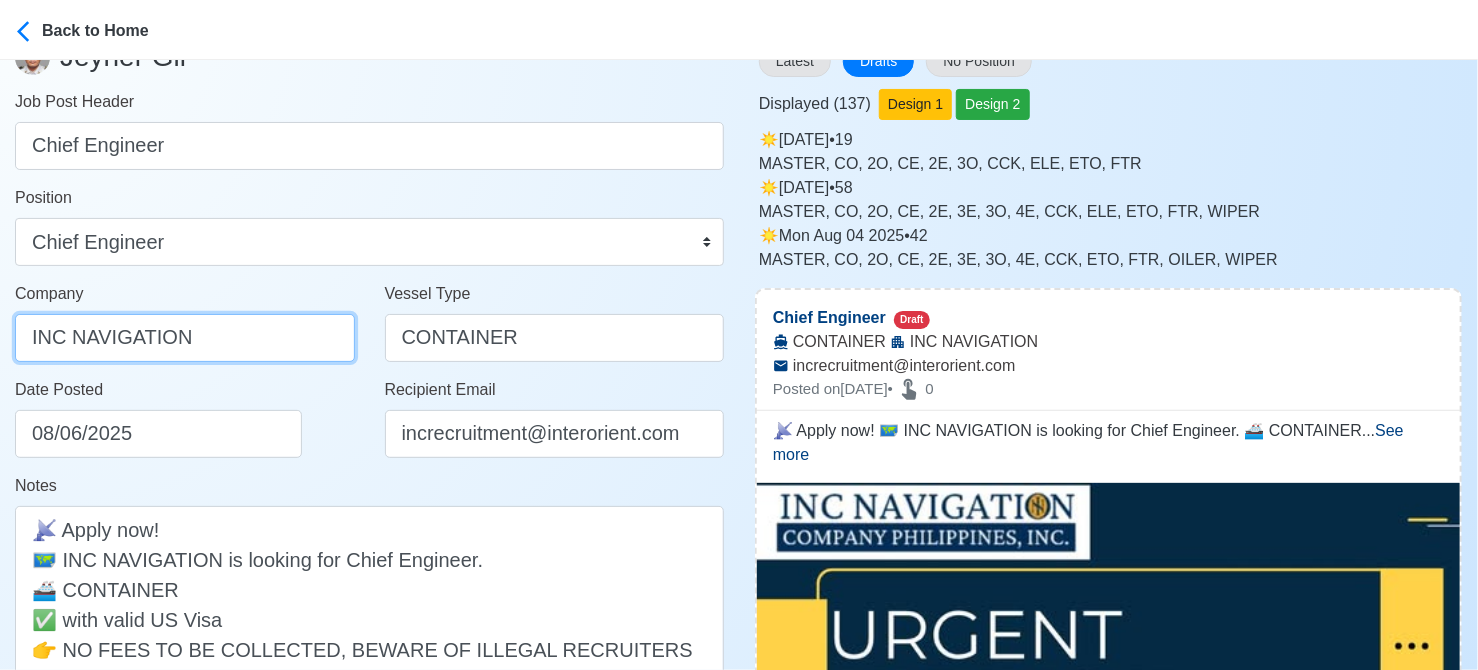 drag, startPoint x: 243, startPoint y: 327, endPoint x: 9, endPoint y: 326, distance: 234.00214 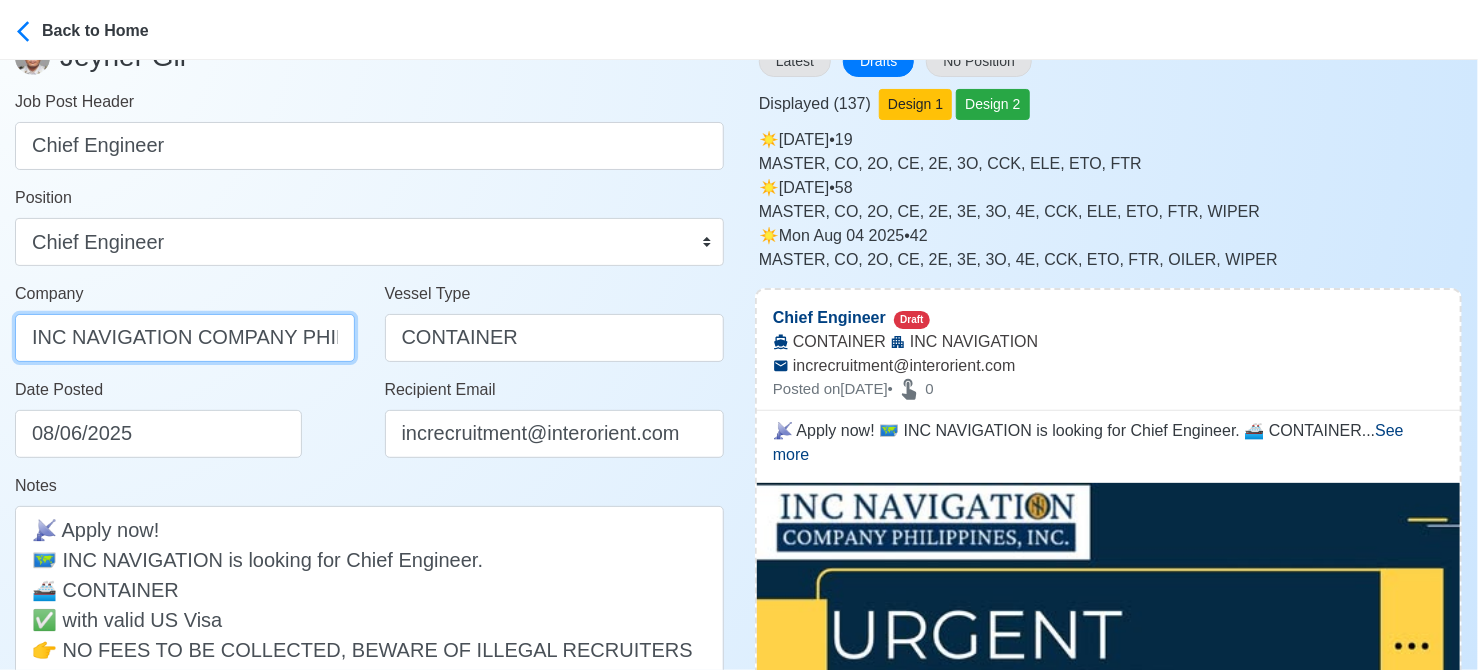 scroll, scrollTop: 0, scrollLeft: 98, axis: horizontal 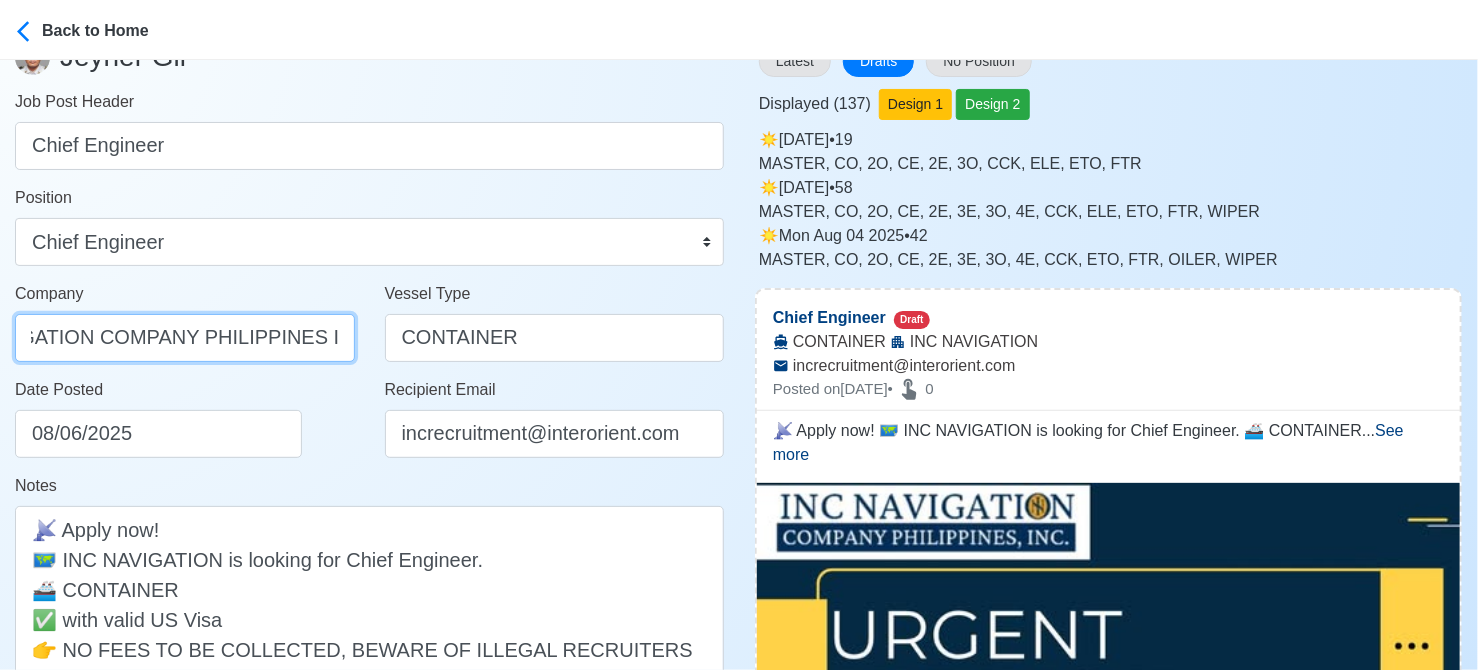 type on "INC NAVIGATION COMPANY PHILIPPINES INC" 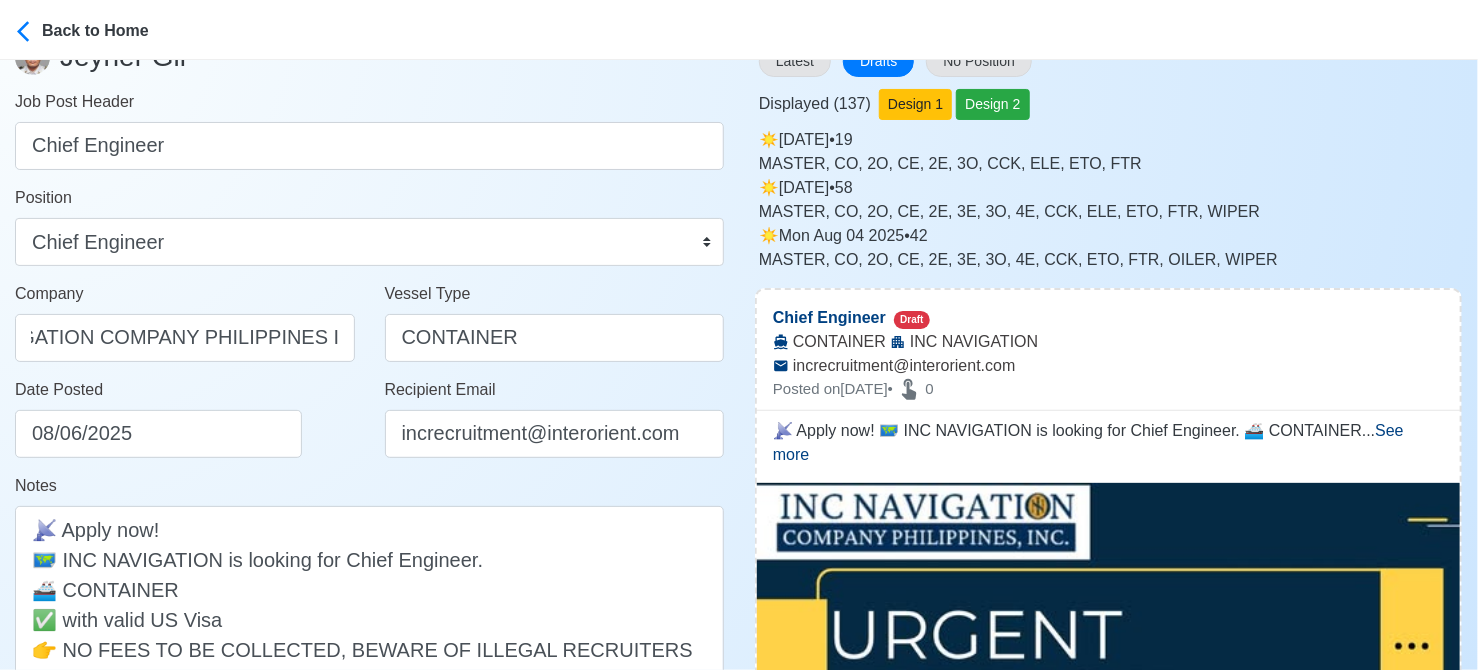 click on "Date Posted       08/06/2025" at bounding box center [190, 418] 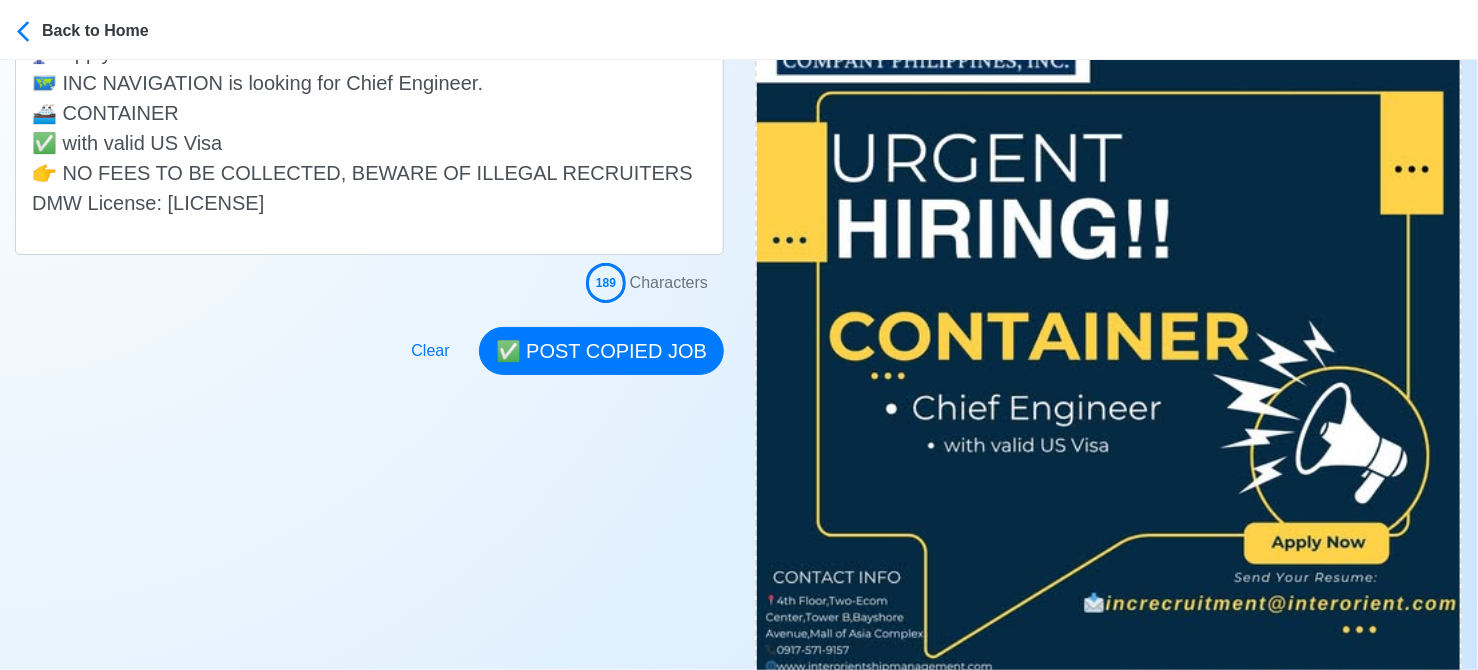scroll, scrollTop: 600, scrollLeft: 0, axis: vertical 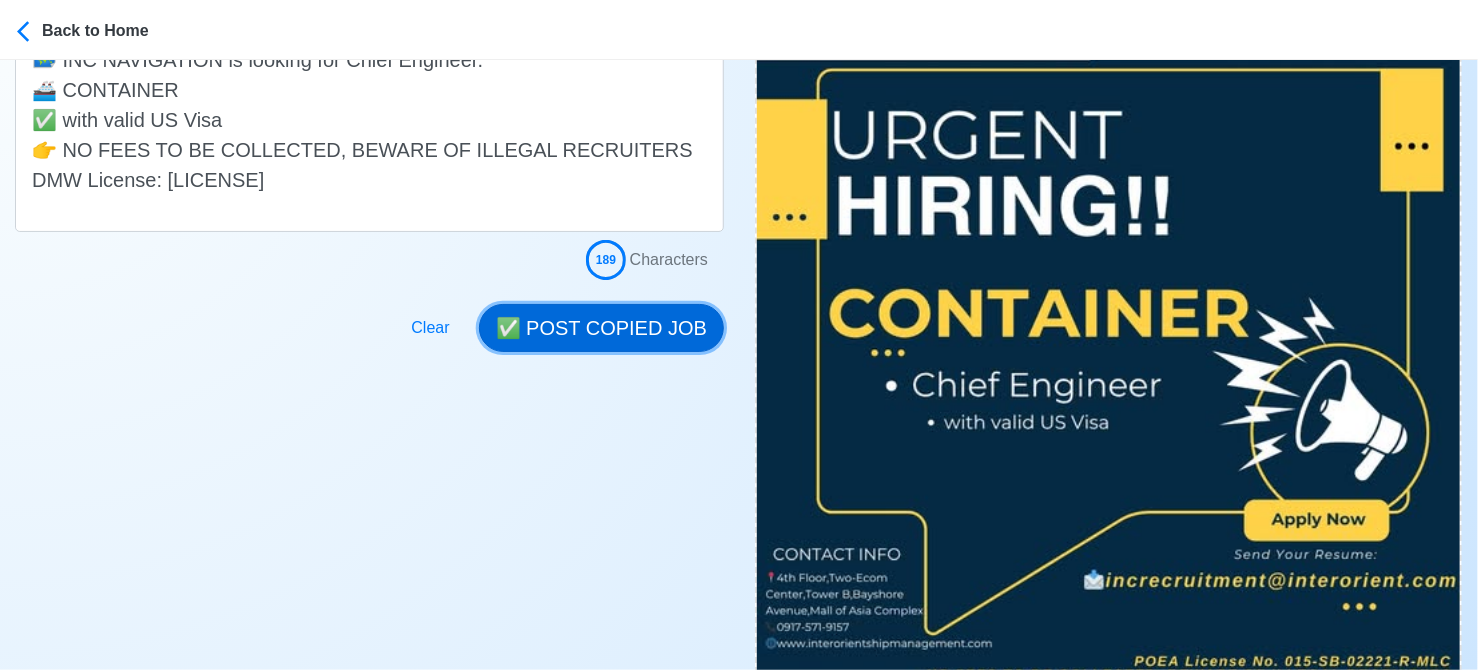 click on "✅ POST COPIED JOB" at bounding box center [601, 328] 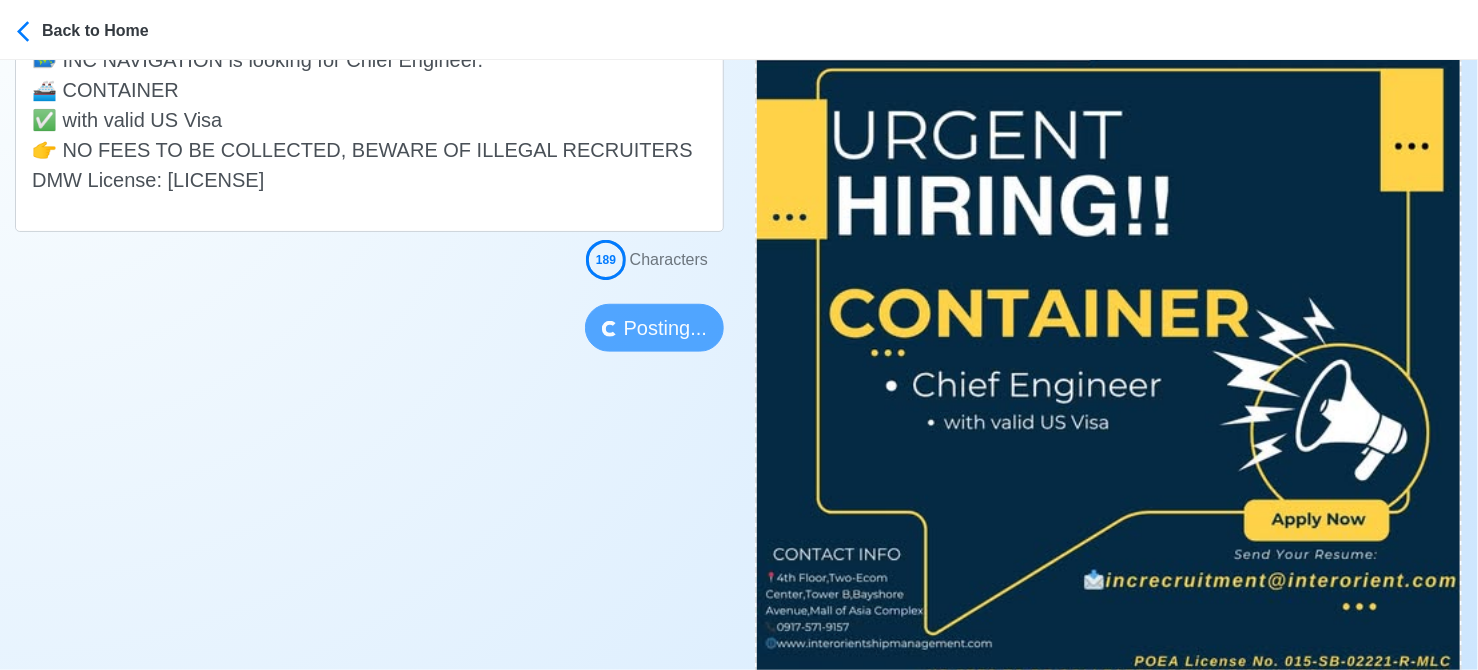 type 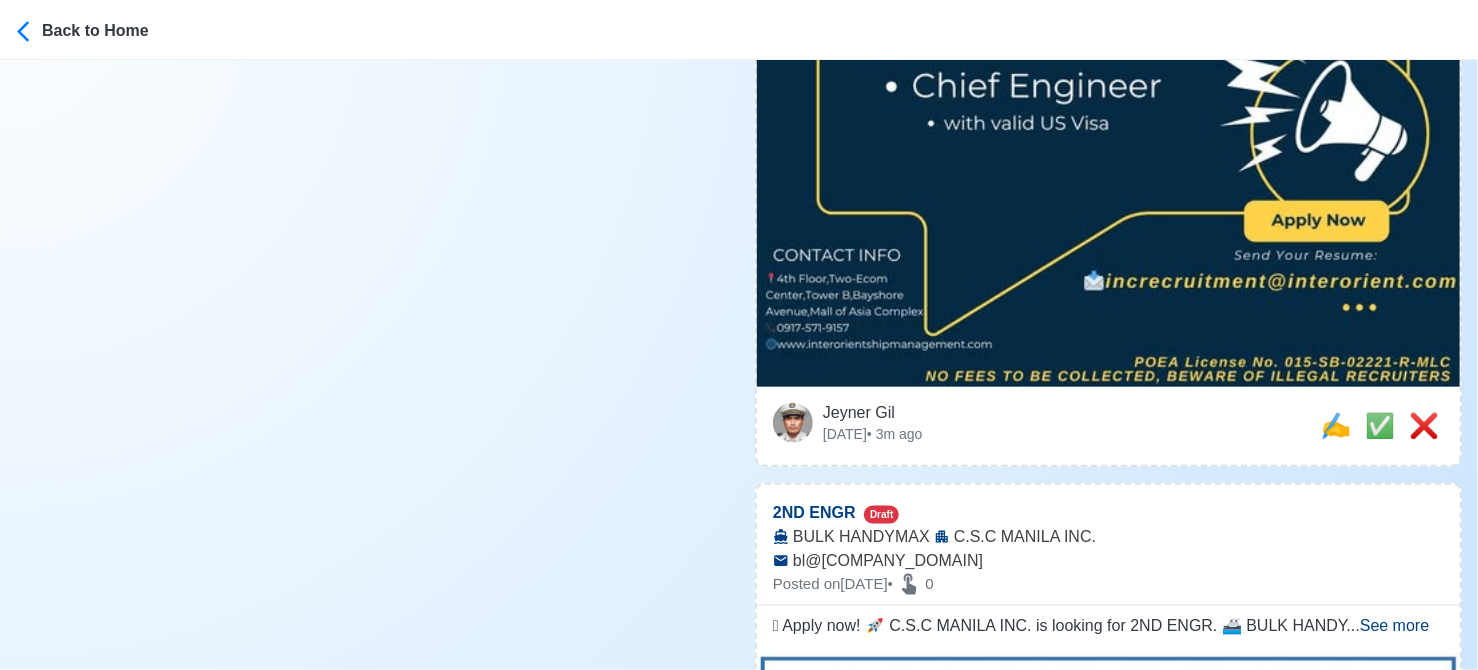 scroll, scrollTop: 900, scrollLeft: 0, axis: vertical 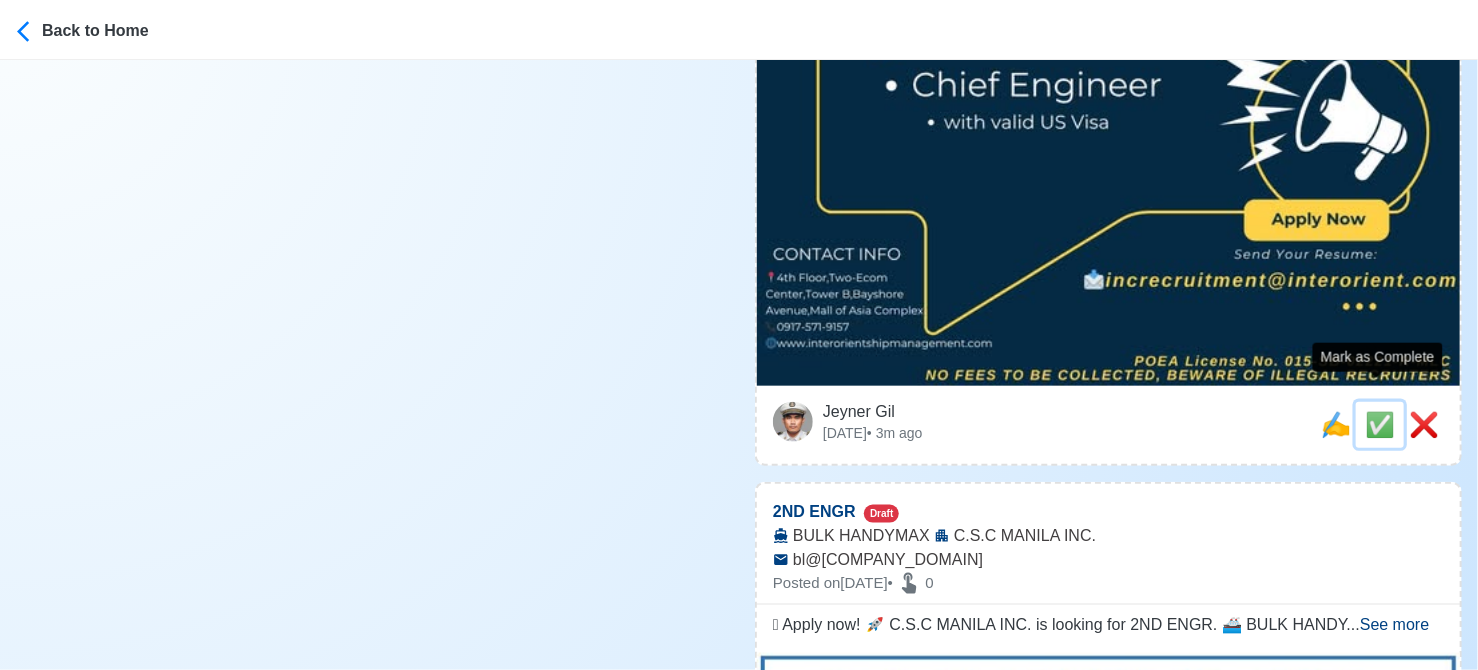 click on "✅" at bounding box center (1380, 424) 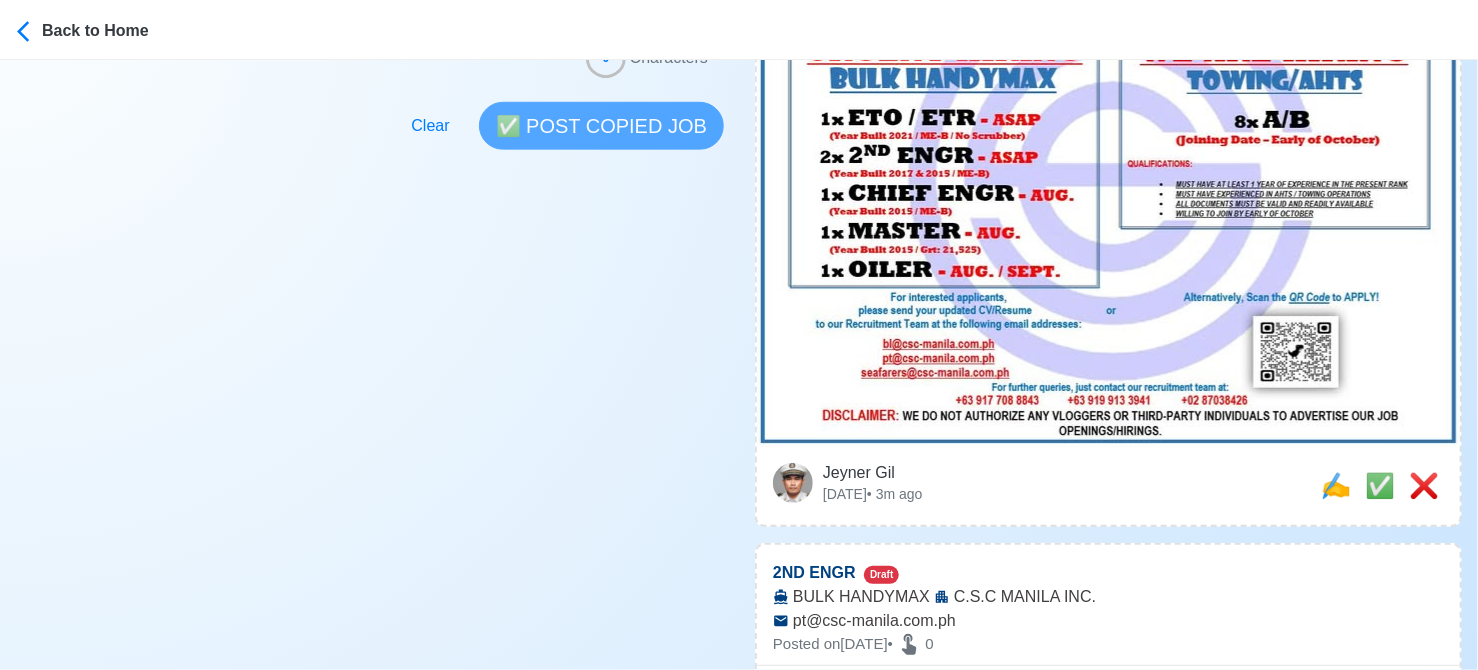 scroll, scrollTop: 900, scrollLeft: 0, axis: vertical 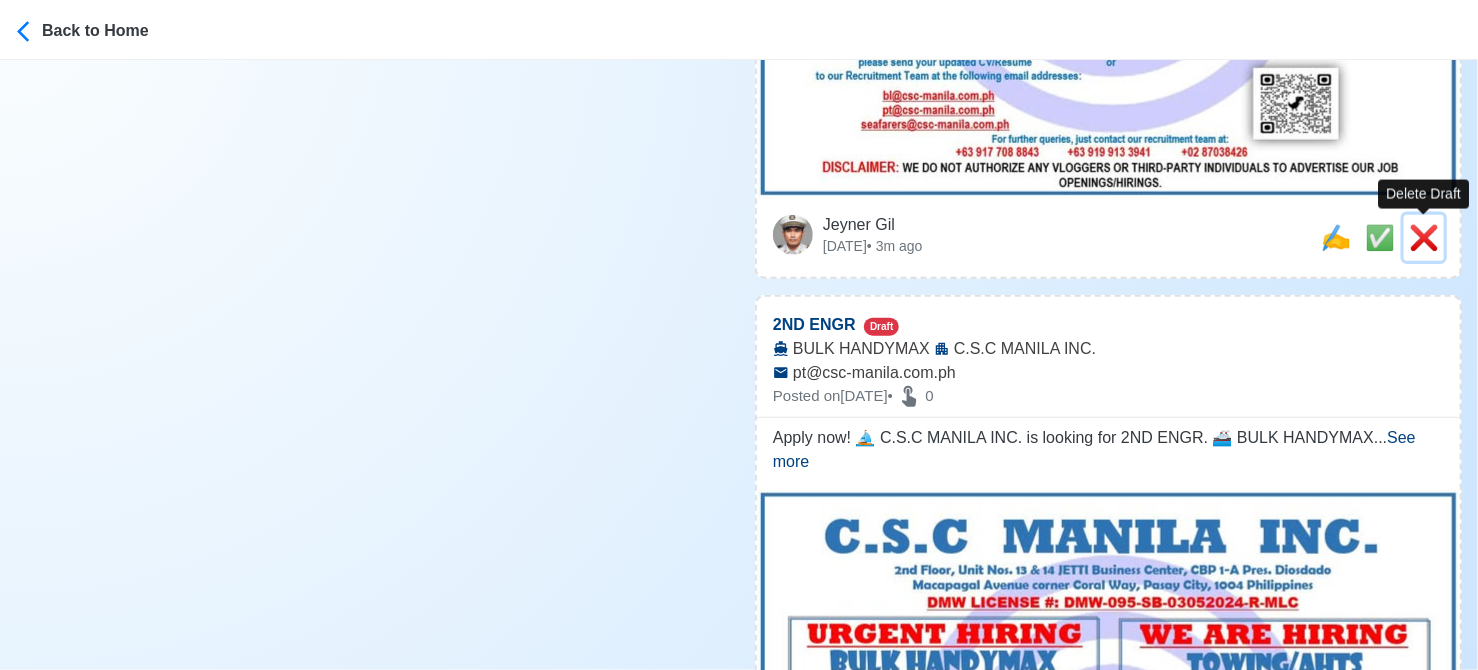 click on "❌" at bounding box center [1424, 237] 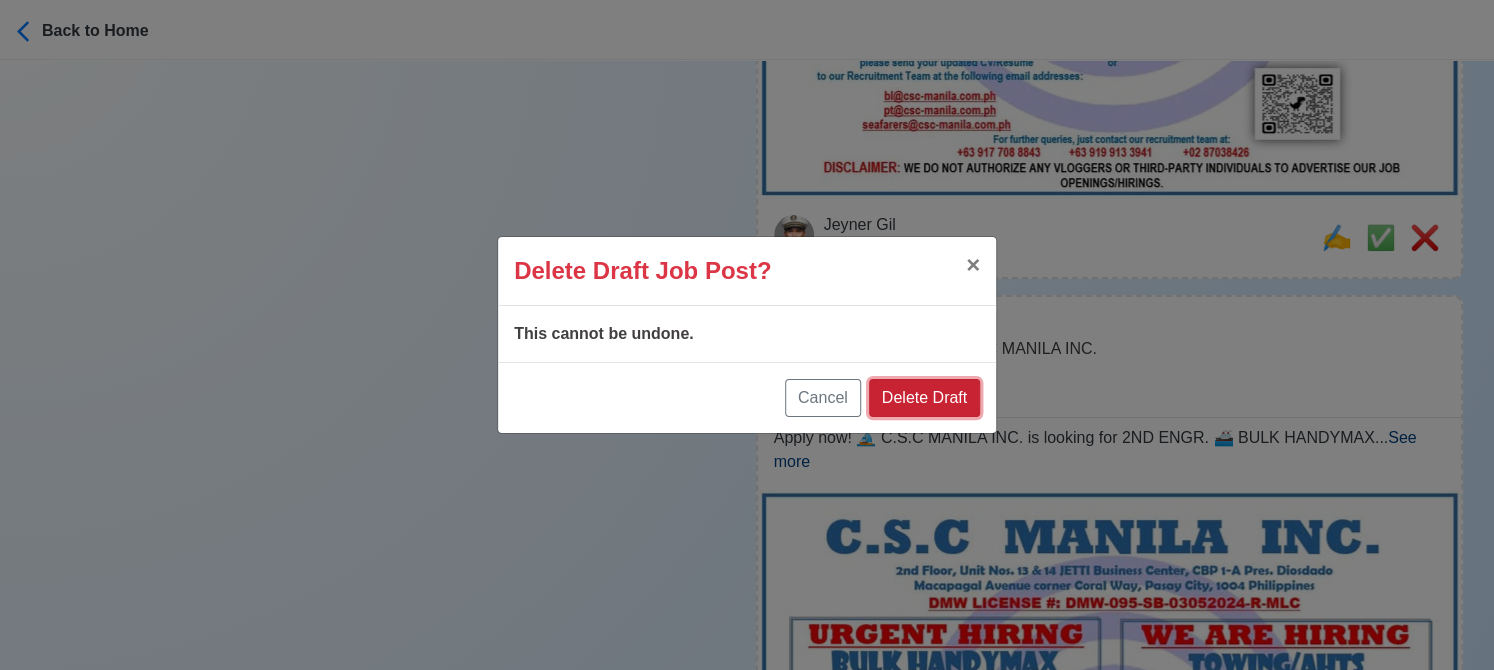 drag, startPoint x: 927, startPoint y: 407, endPoint x: 947, endPoint y: 395, distance: 23.323807 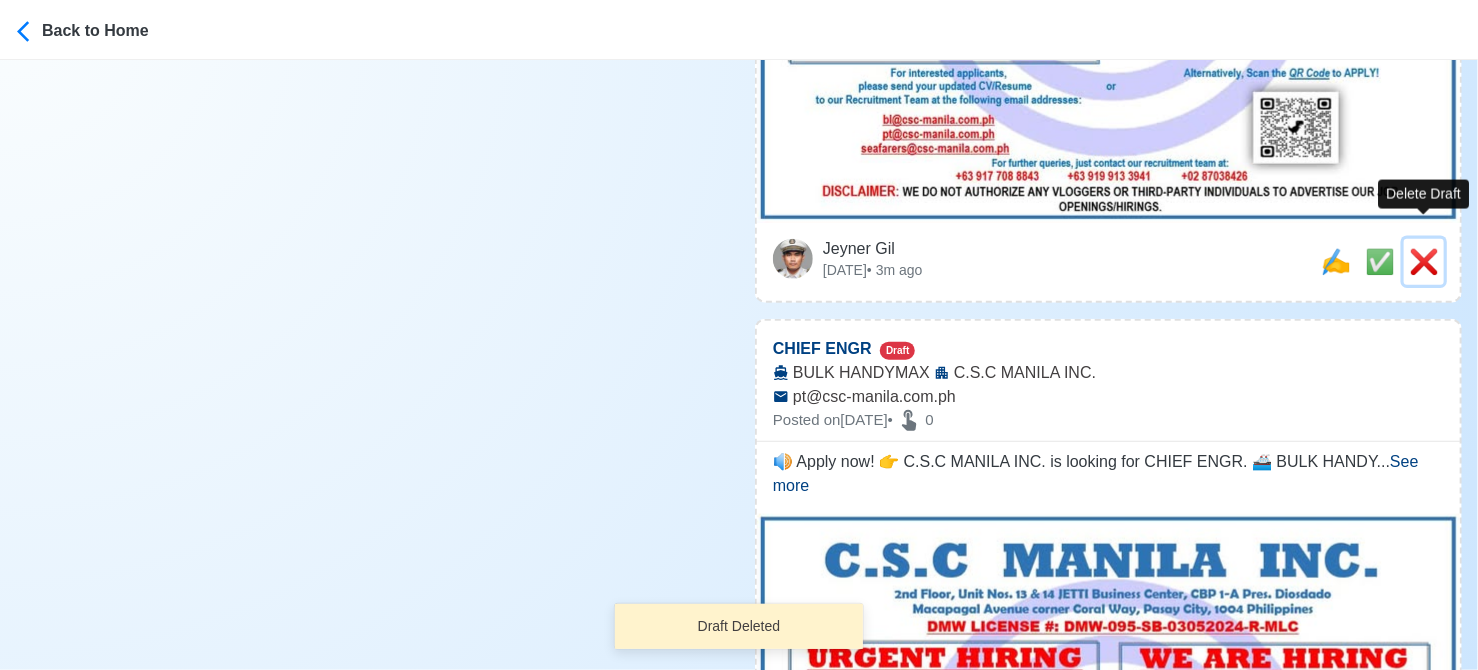 click on "❌" at bounding box center (1424, 261) 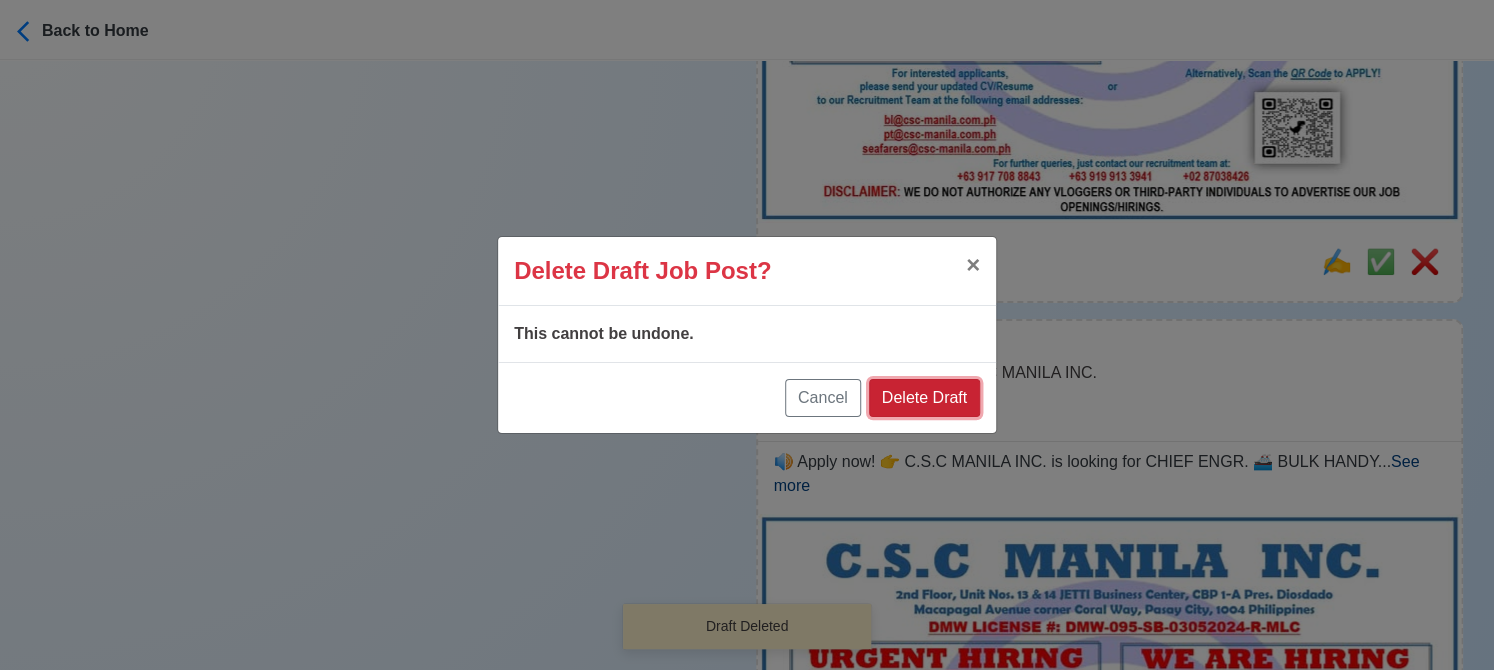 click on "Delete Draft" at bounding box center (924, 398) 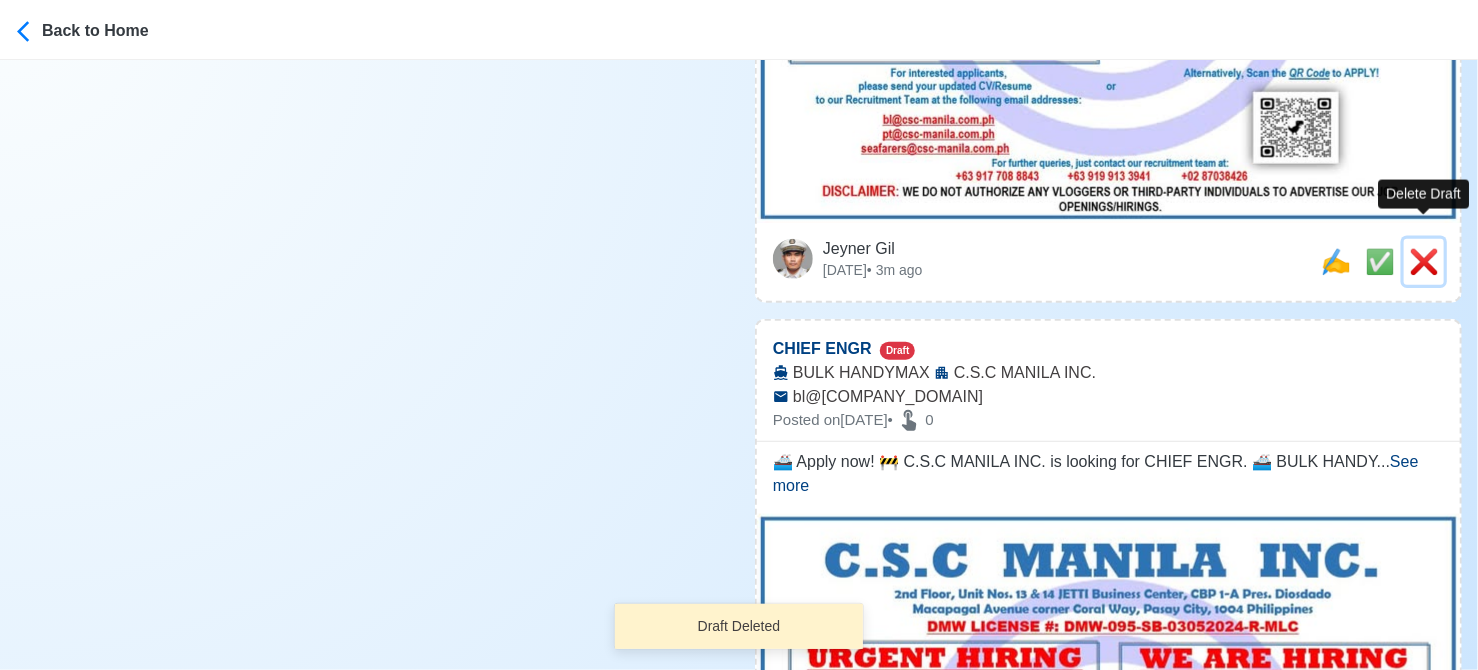 click on "❌" at bounding box center [1424, 261] 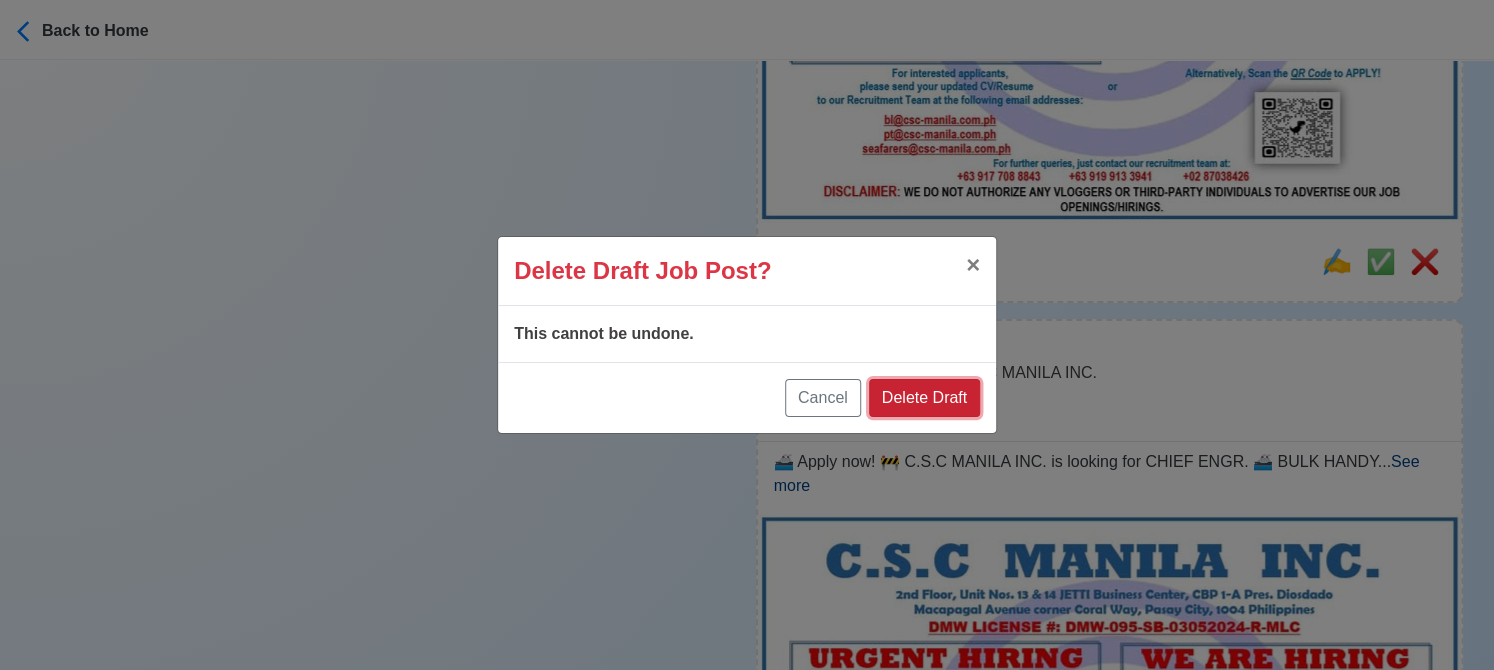 click on "Delete Draft" at bounding box center [924, 398] 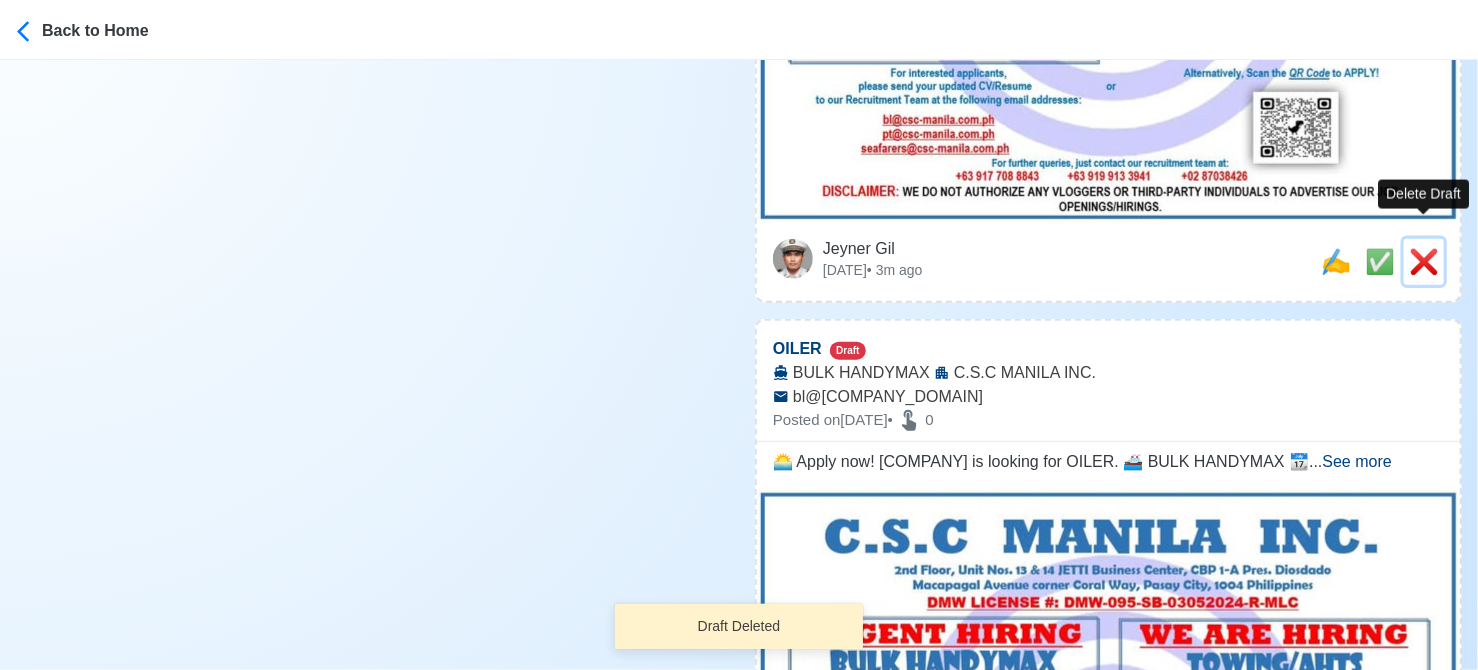 click on "❌" at bounding box center [1424, 261] 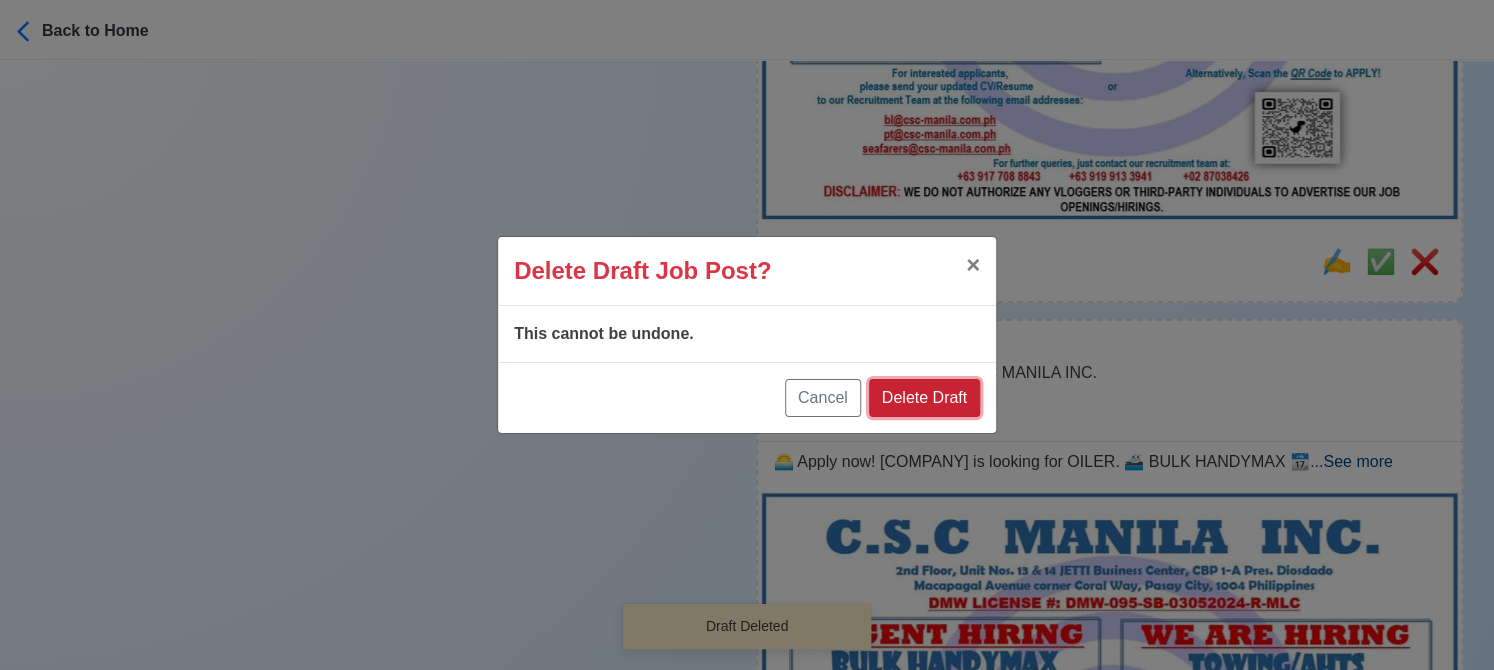 click on "Delete Draft" at bounding box center (924, 398) 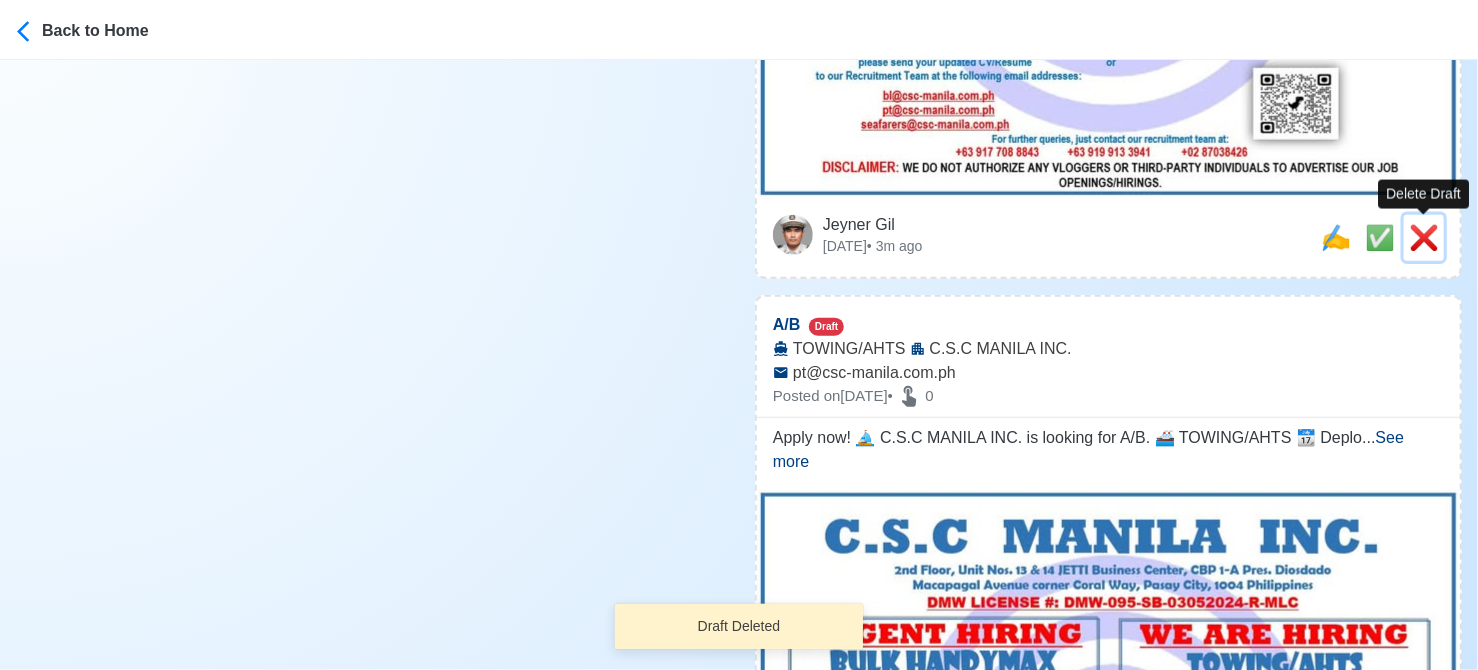 click on "❌" at bounding box center (1424, 237) 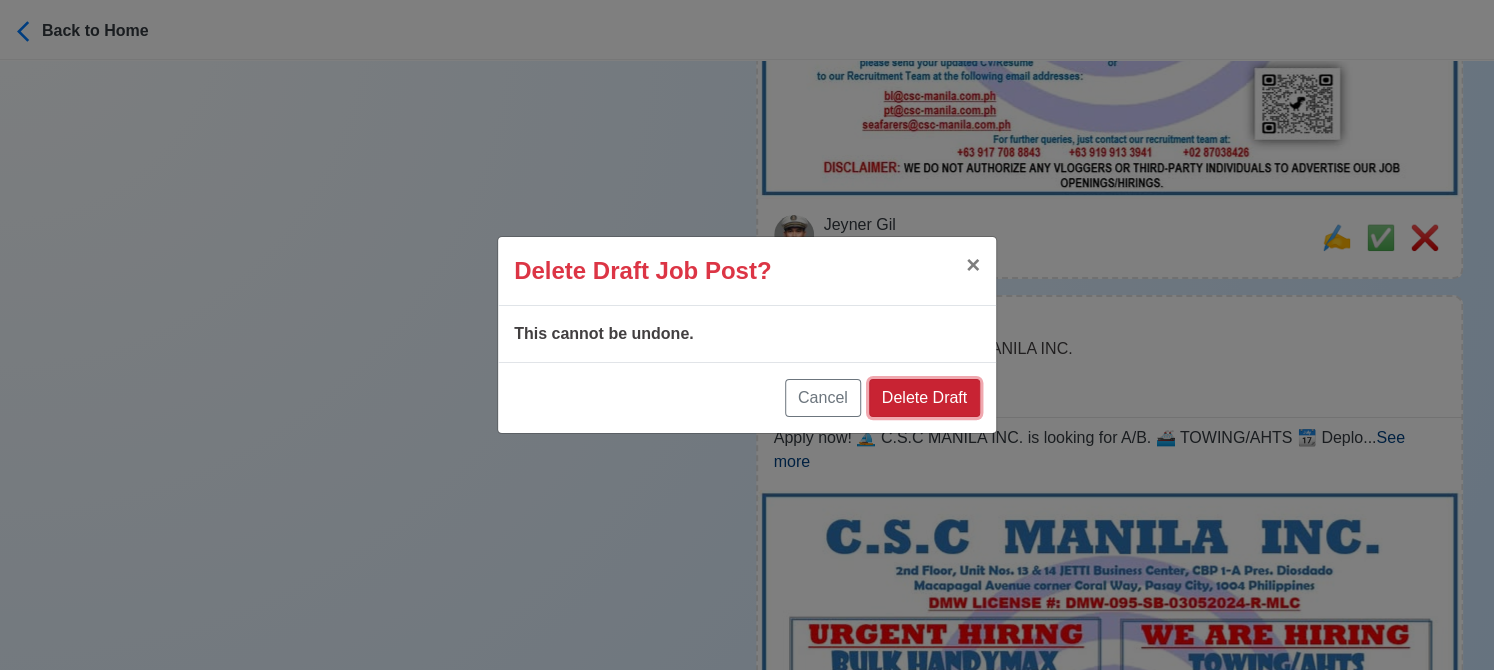 click on "Delete Draft" at bounding box center [924, 398] 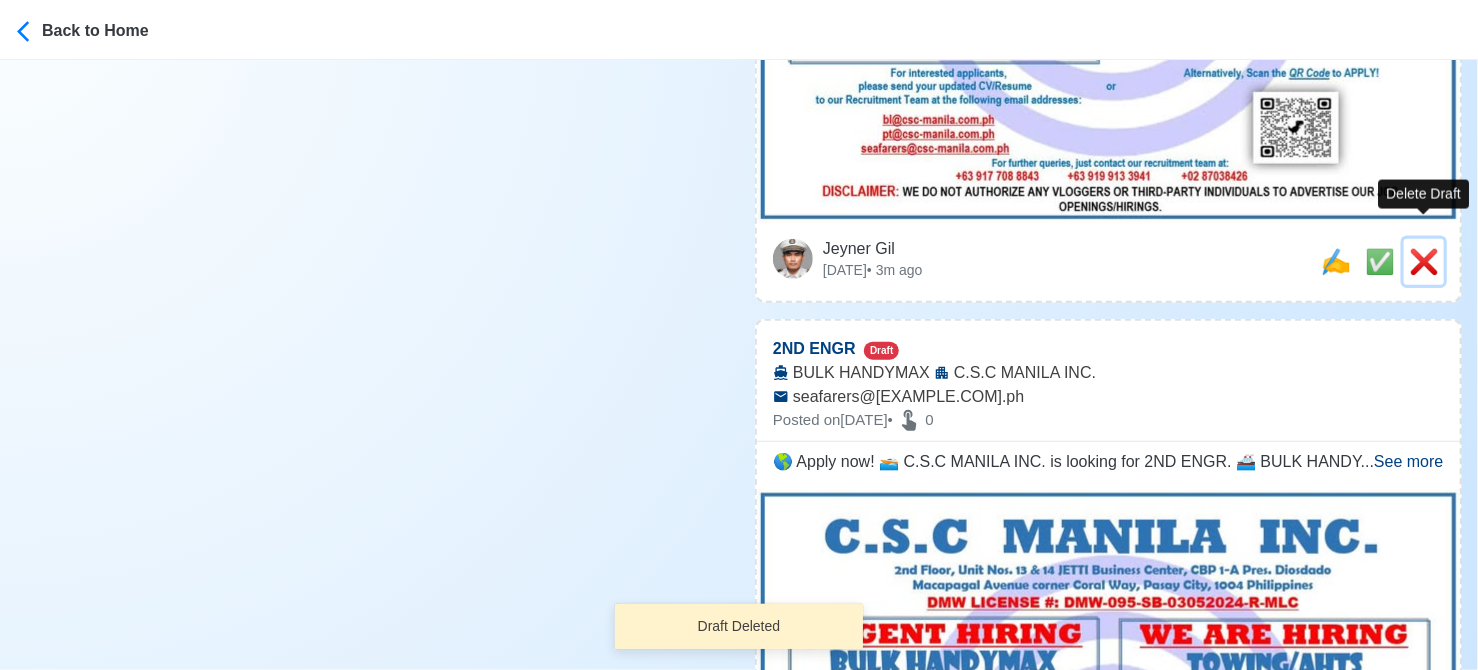 click on "❌" at bounding box center (1424, 261) 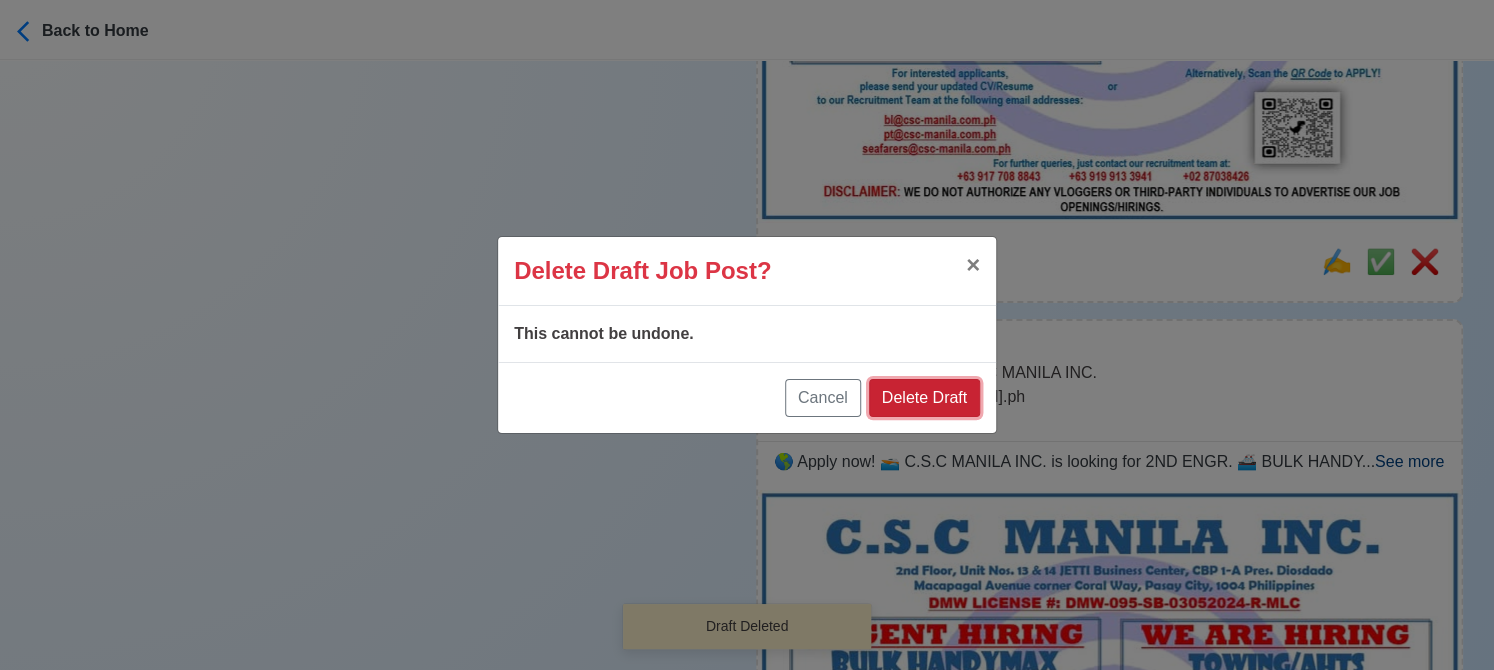 click on "Delete Draft" at bounding box center (924, 398) 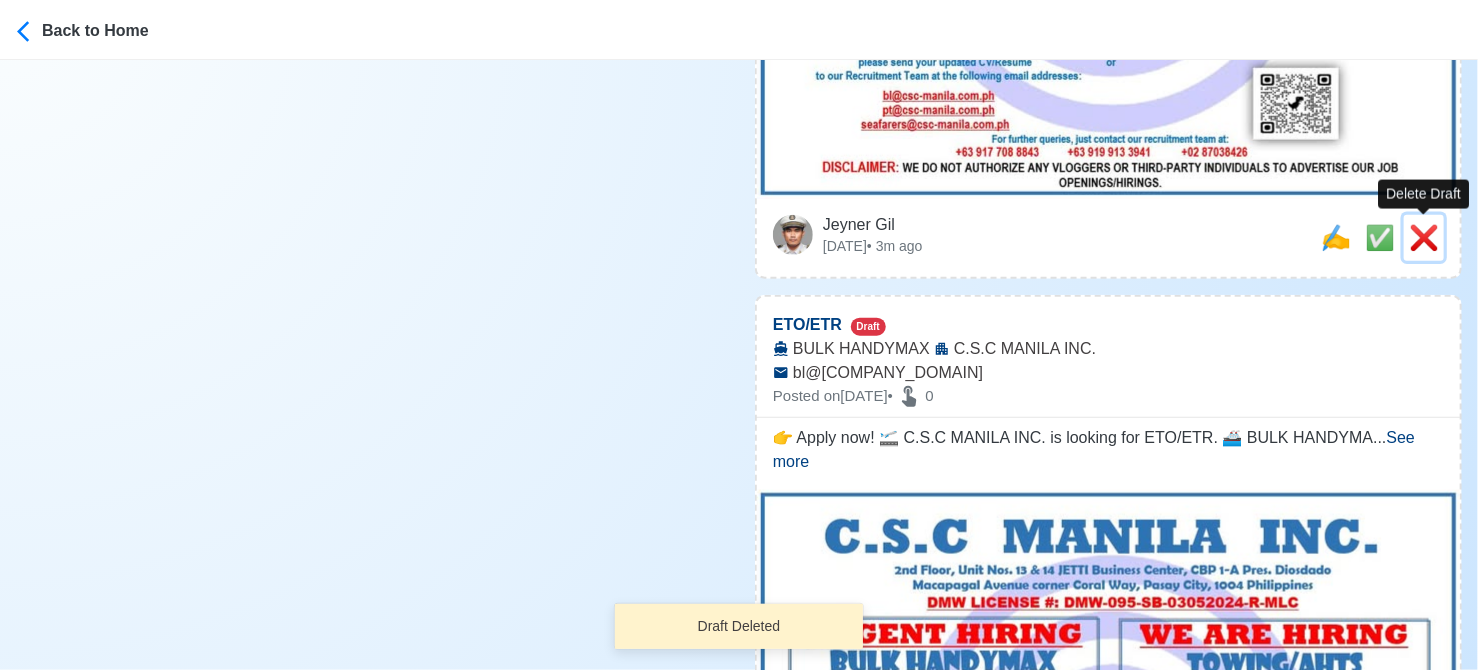 click on "❌" at bounding box center [1424, 237] 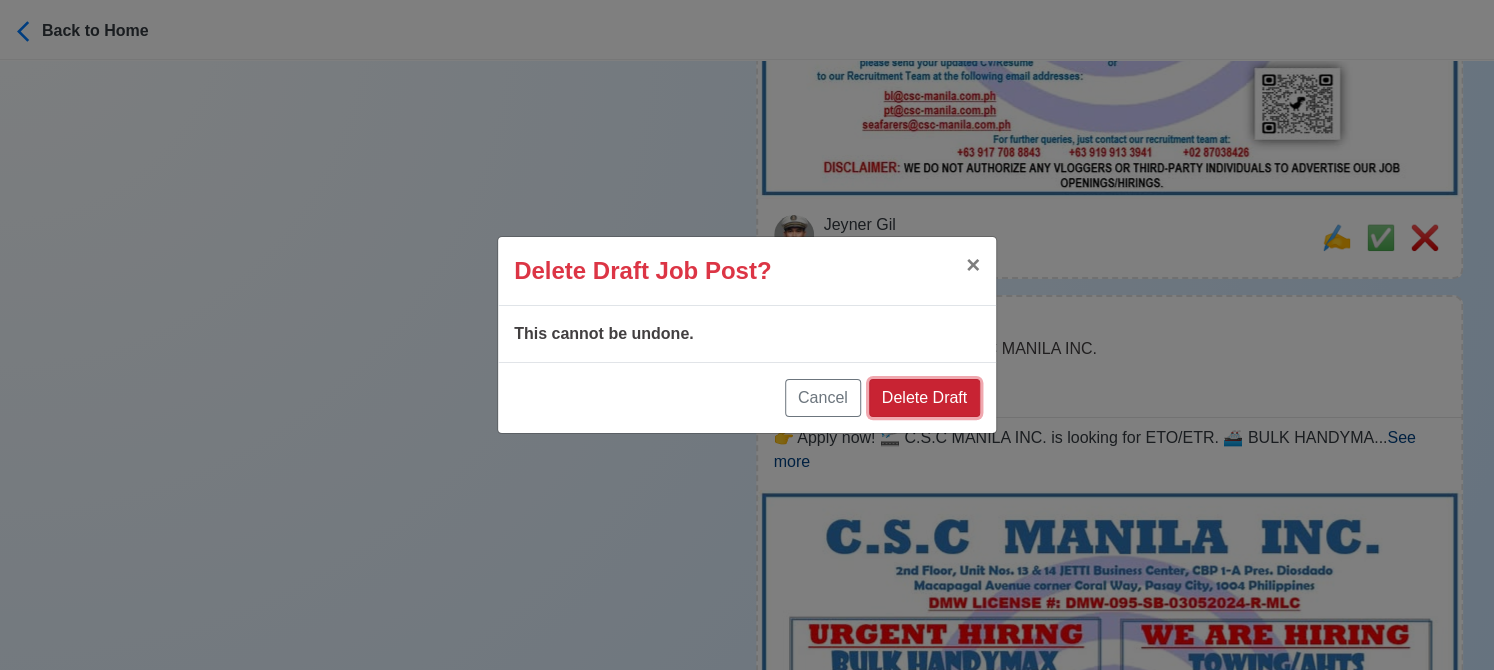 click on "Delete Draft" at bounding box center (924, 398) 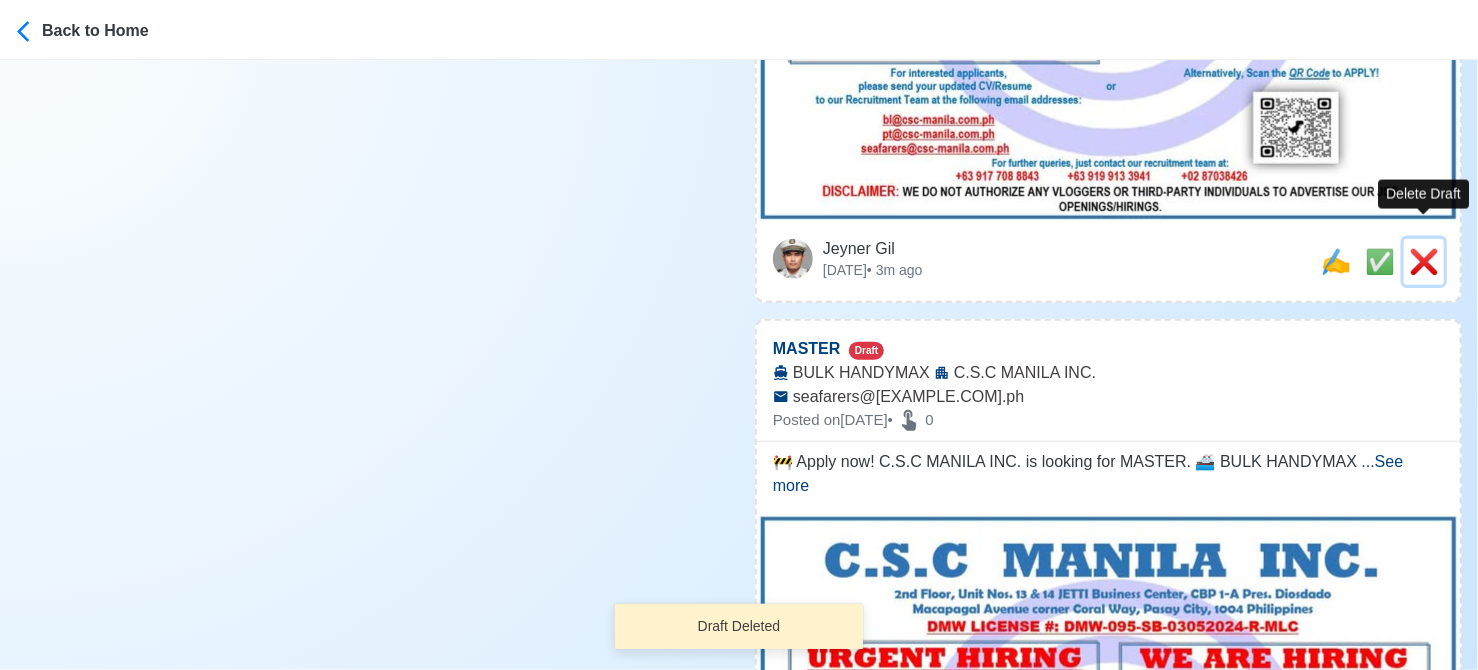 click on "❌" at bounding box center [1424, 261] 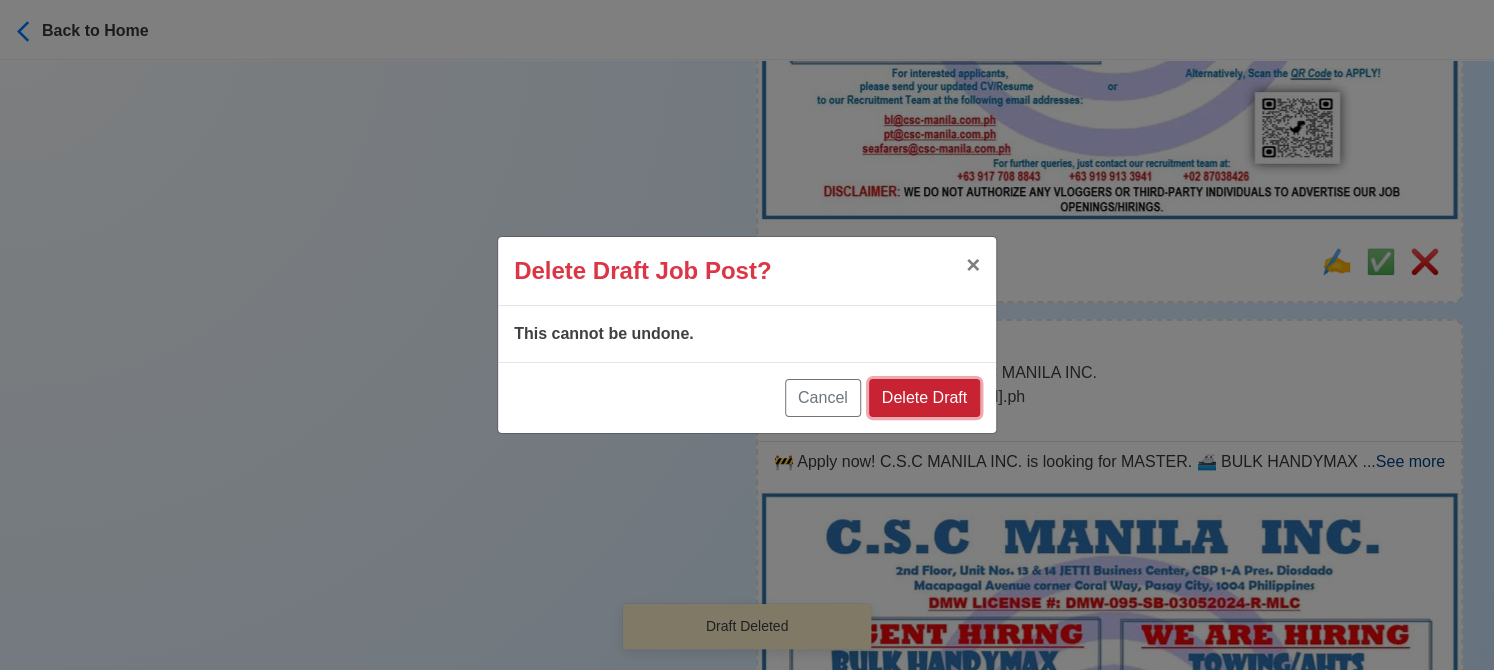 drag, startPoint x: 948, startPoint y: 395, endPoint x: 1281, endPoint y: 301, distance: 346.013 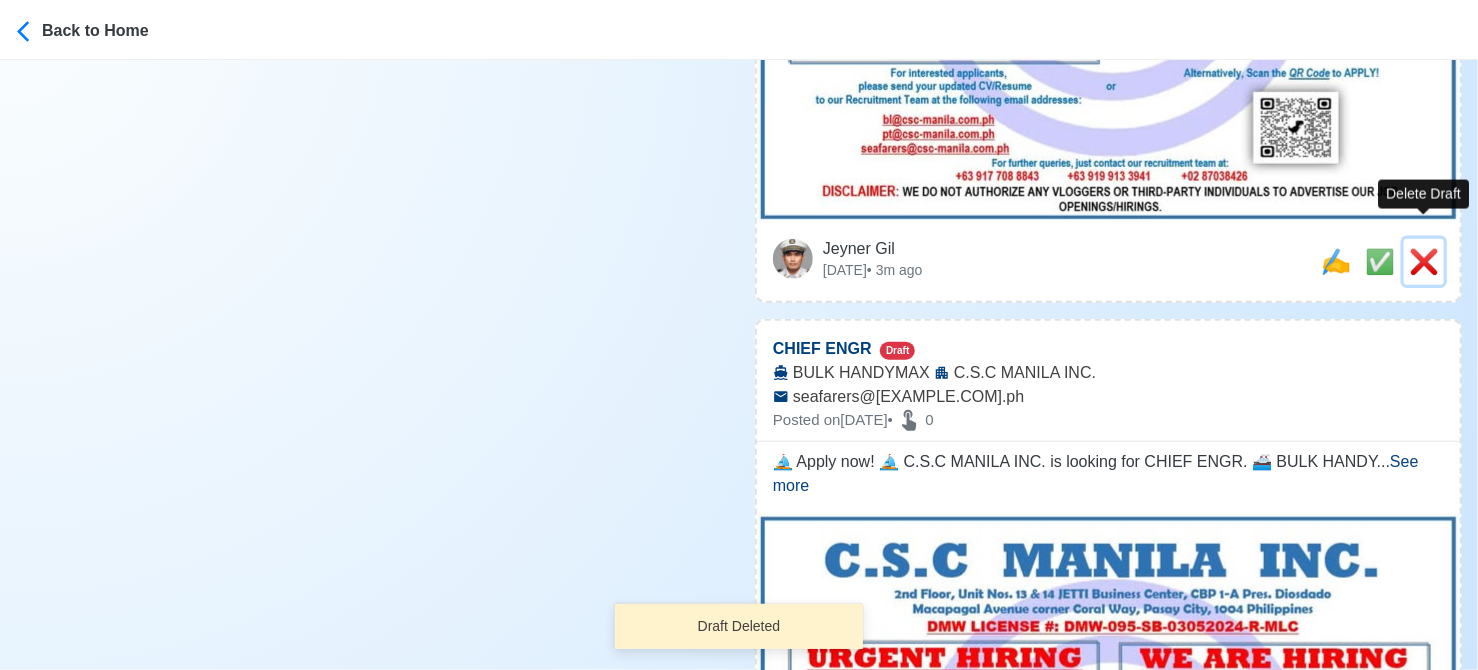 click on "❌" at bounding box center [1424, 261] 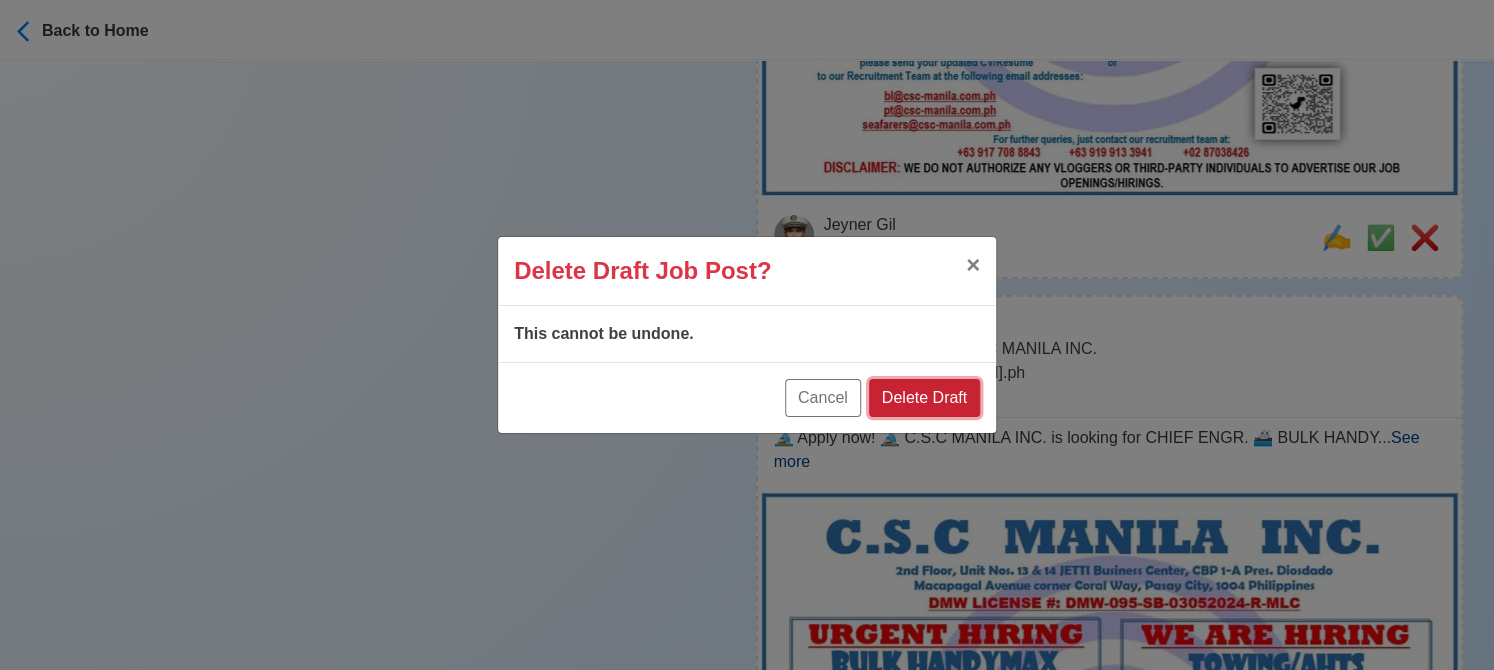 click on "Delete Draft" at bounding box center [924, 398] 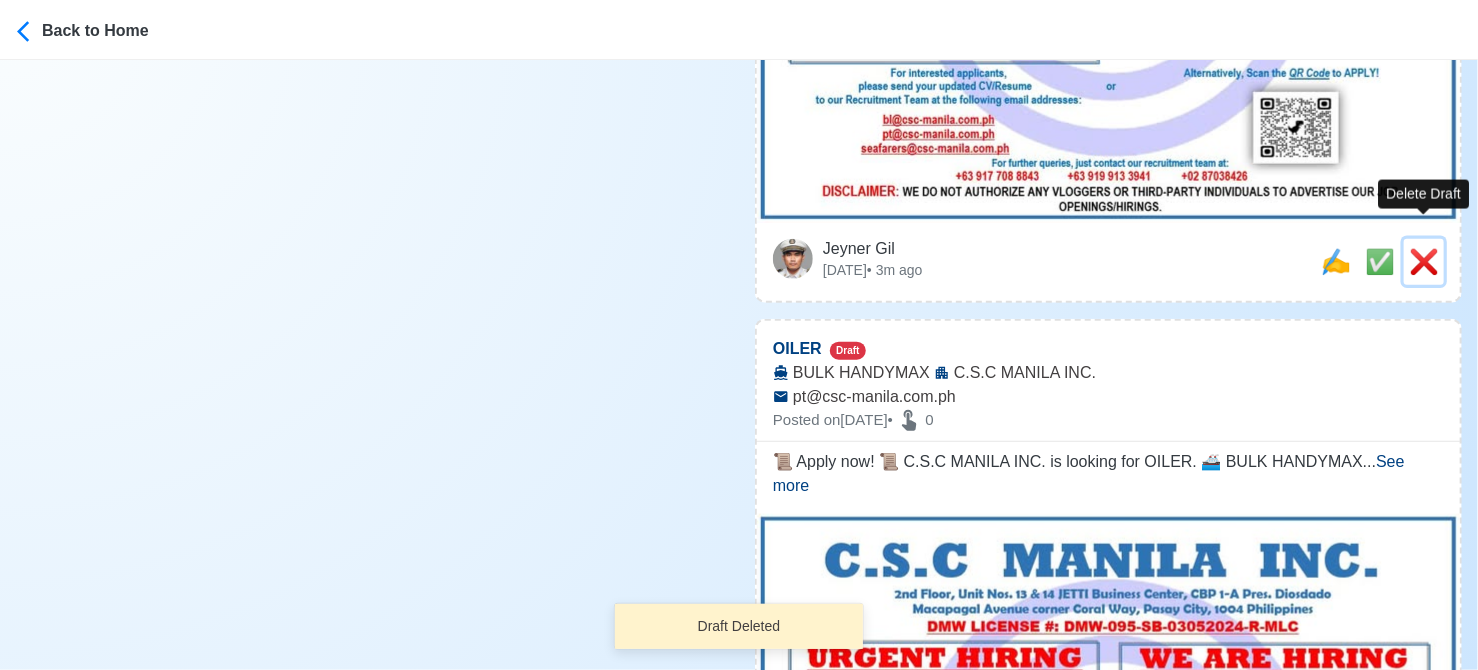 click on "❌" at bounding box center (1424, 261) 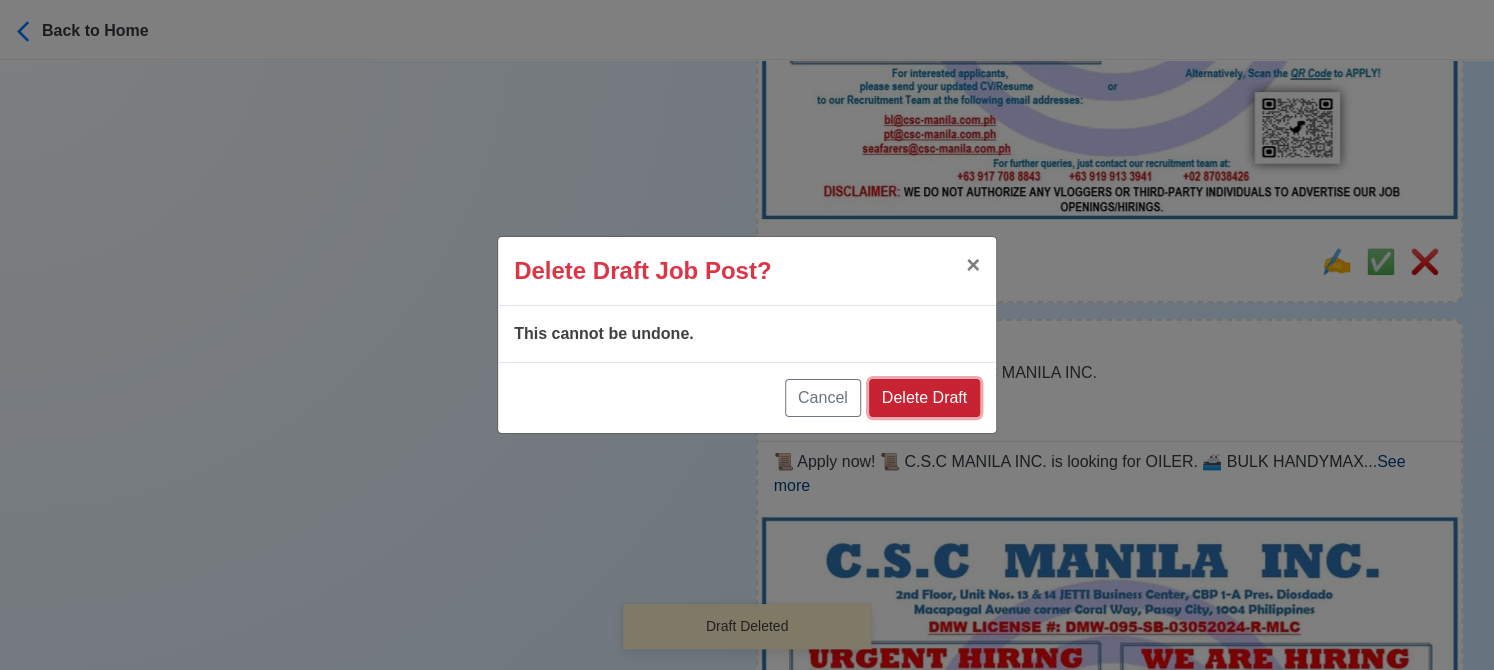 click on "Delete Draft" at bounding box center [924, 398] 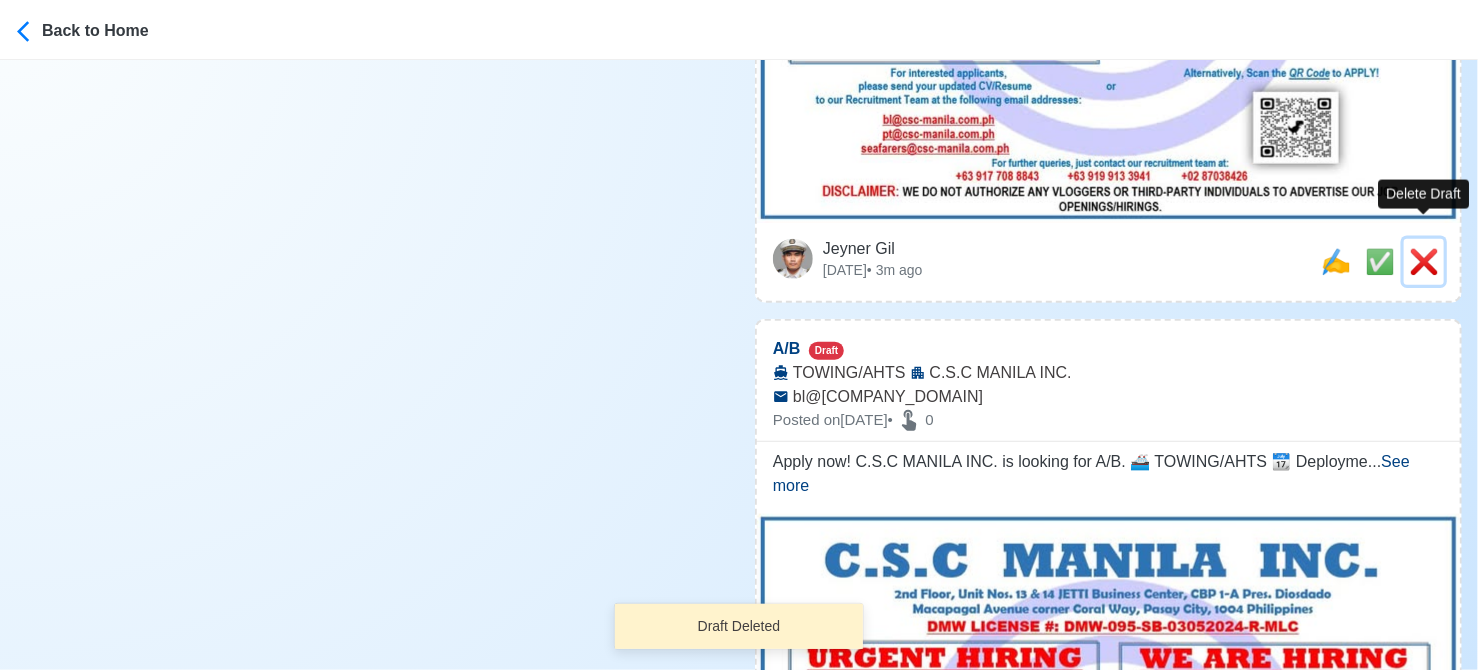 click on "❌" at bounding box center [1424, 261] 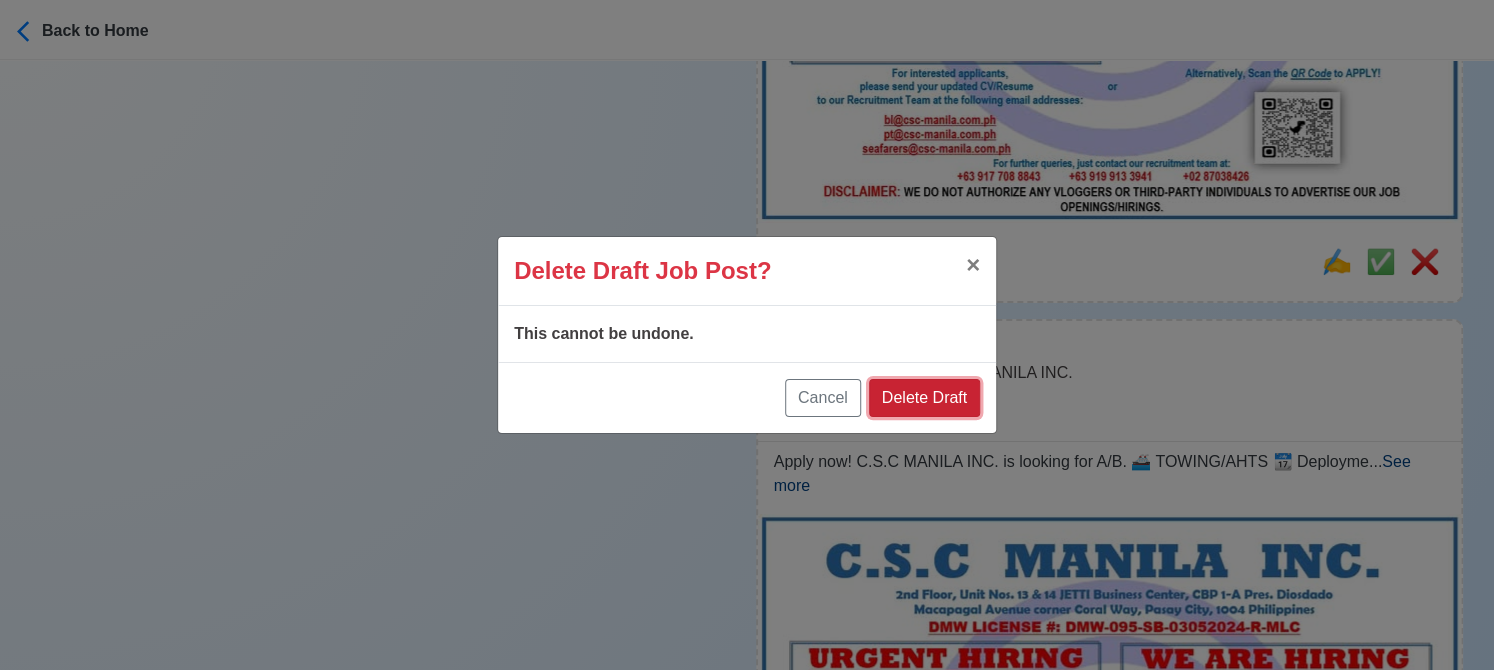 click on "Delete Draft" at bounding box center (924, 398) 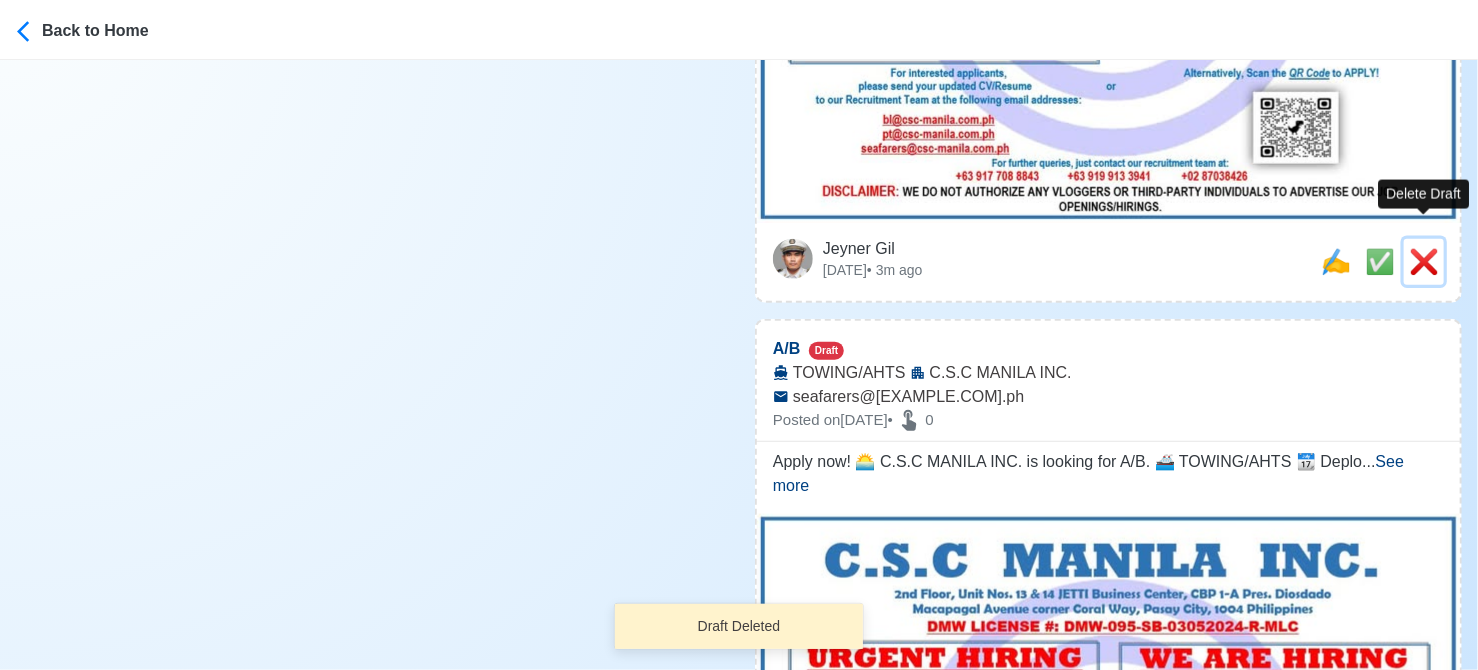 click on "❌" at bounding box center [1424, 261] 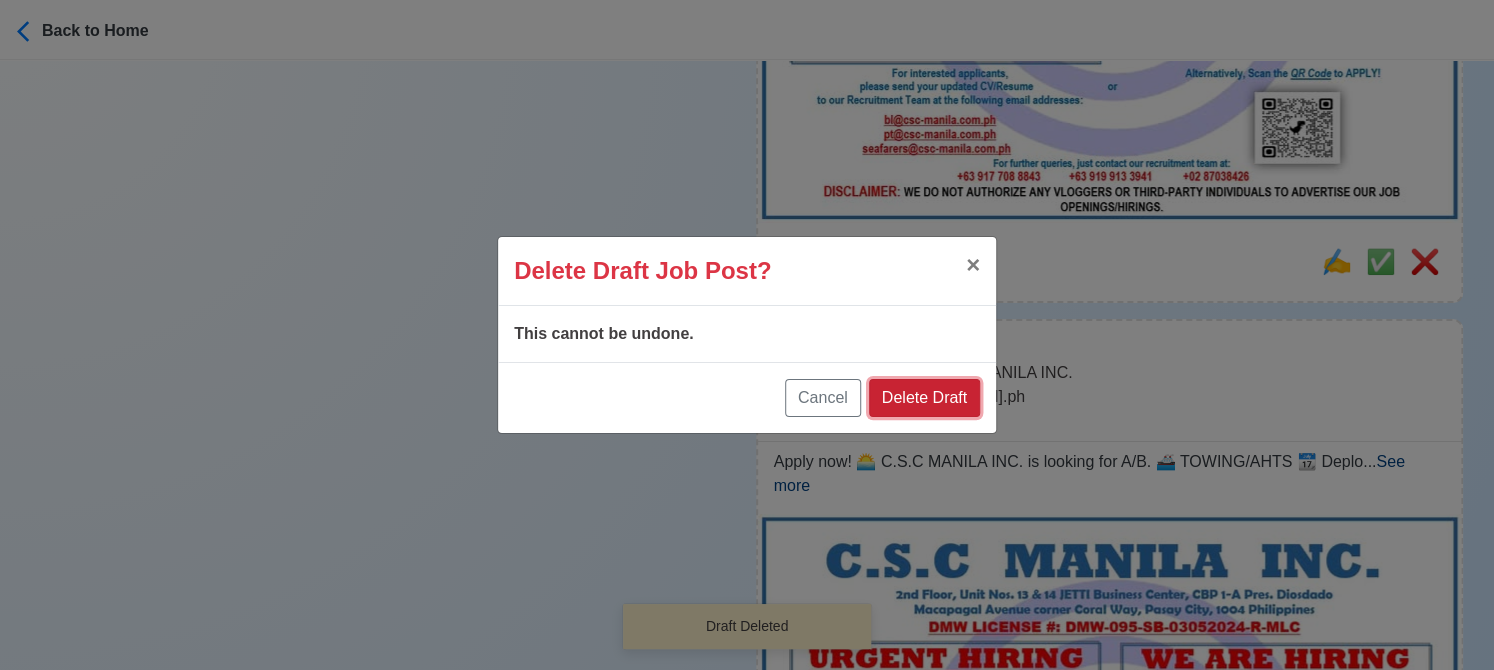 click on "Delete Draft" at bounding box center [924, 398] 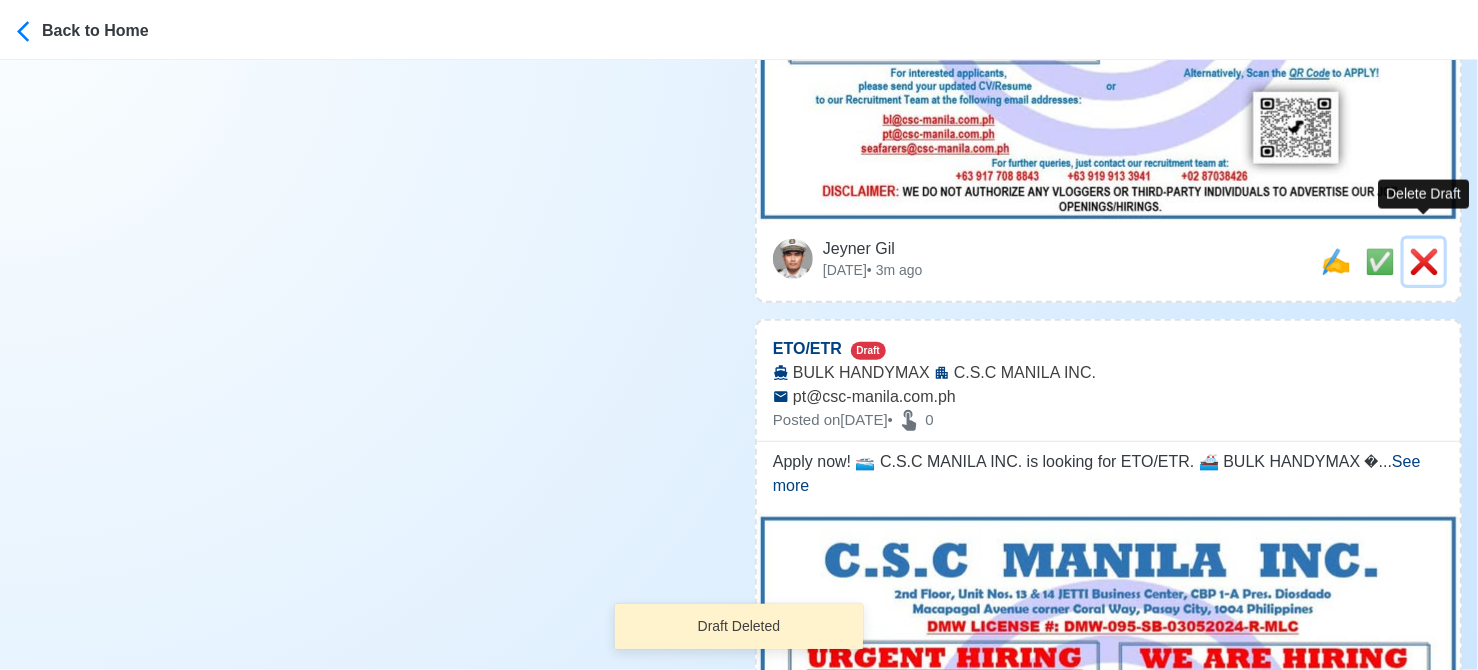 click on "❌" at bounding box center (1424, 261) 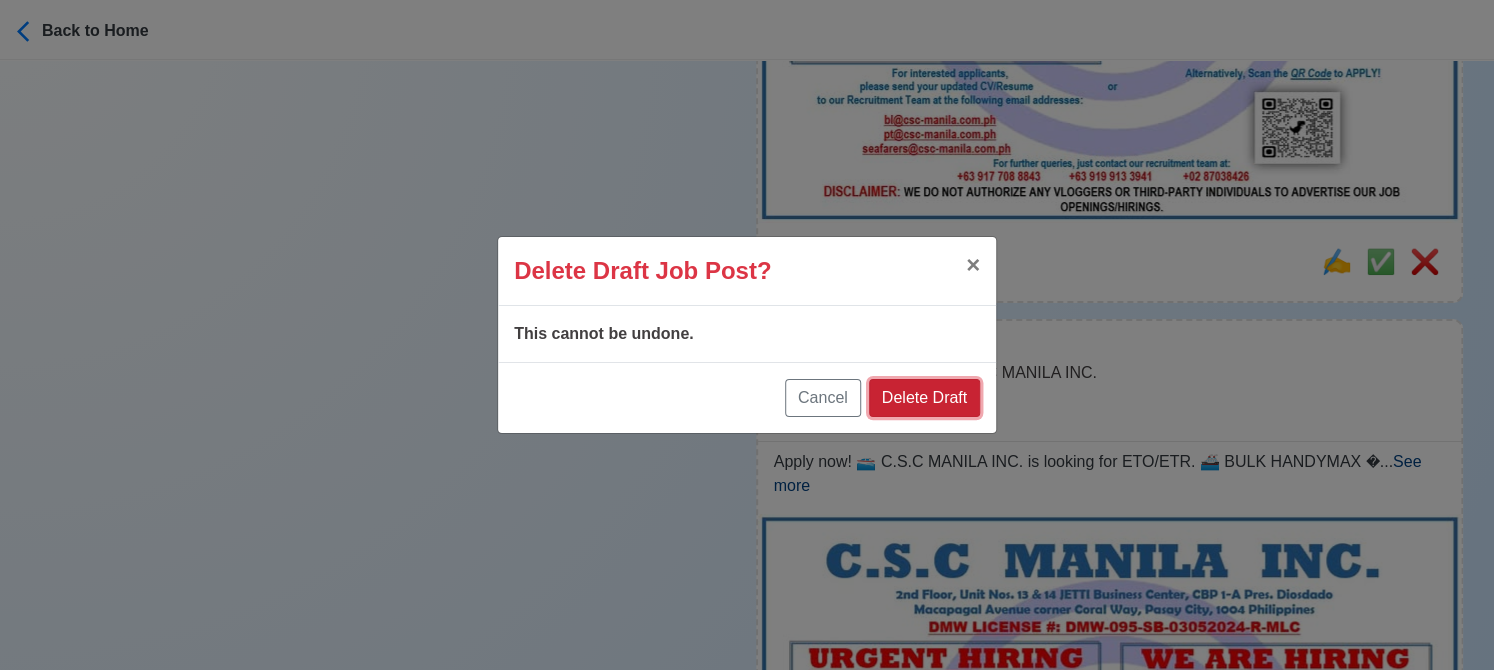 click on "Delete Draft" at bounding box center [924, 398] 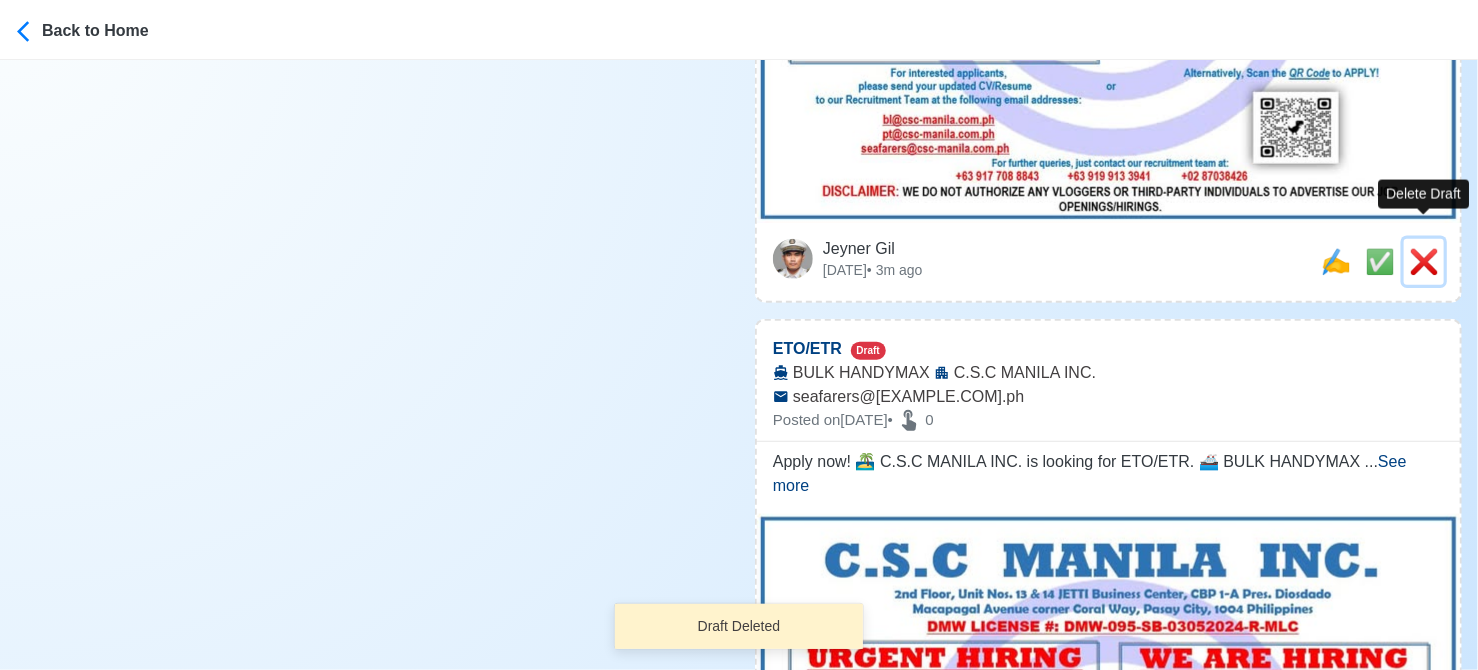 click on "❌" at bounding box center [1424, 261] 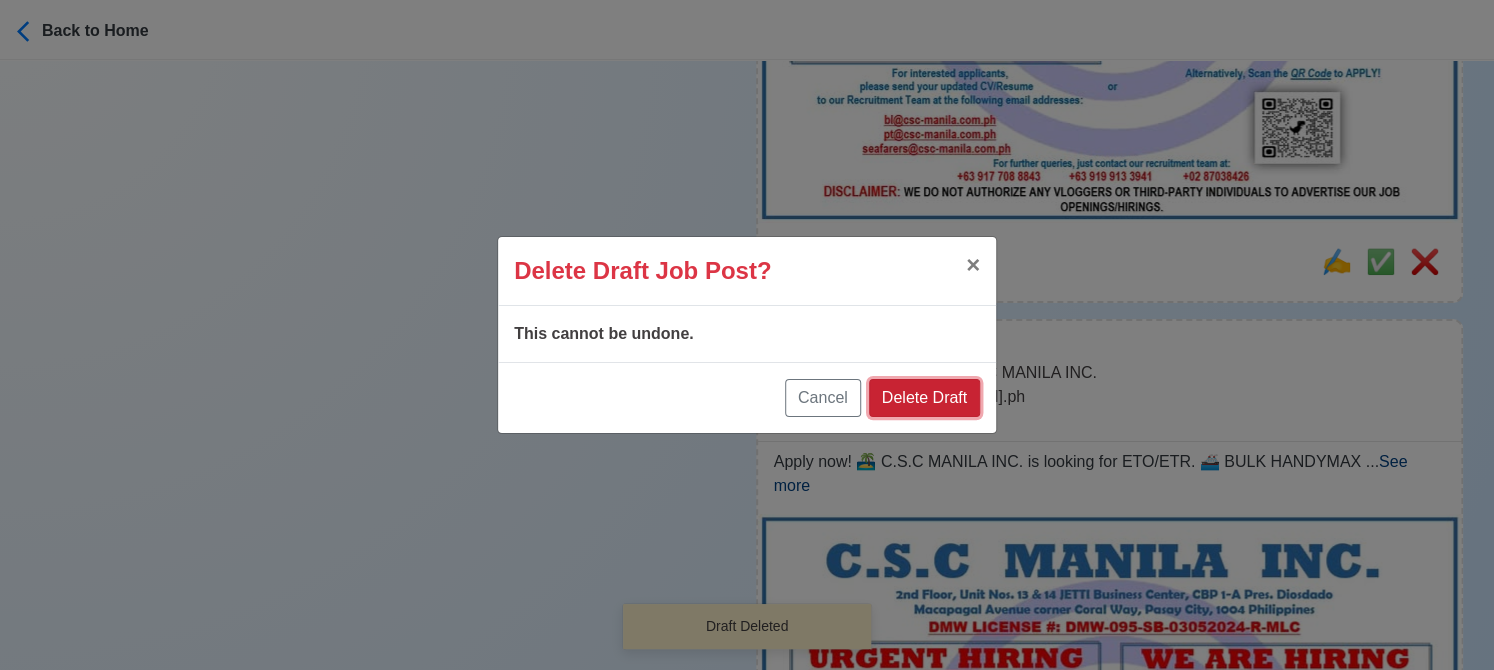 click on "Delete Draft" at bounding box center [924, 398] 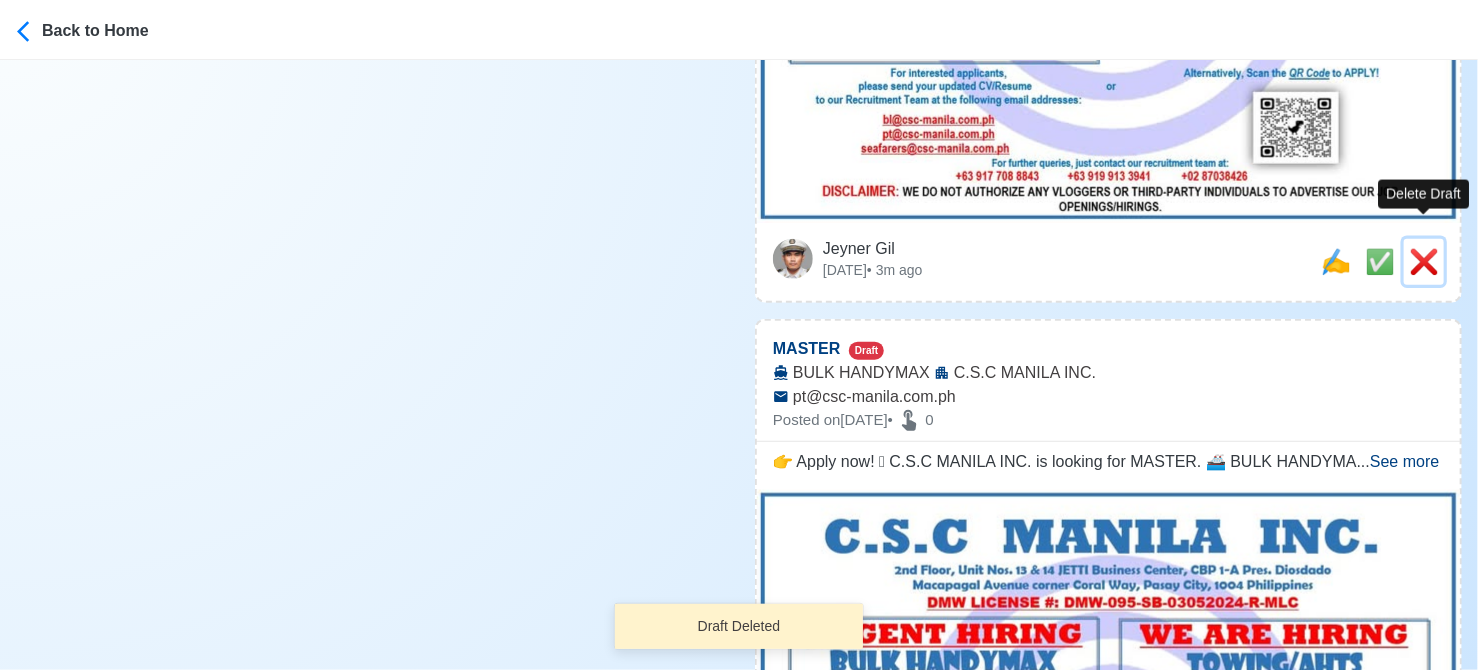 click on "❌" at bounding box center (1424, 261) 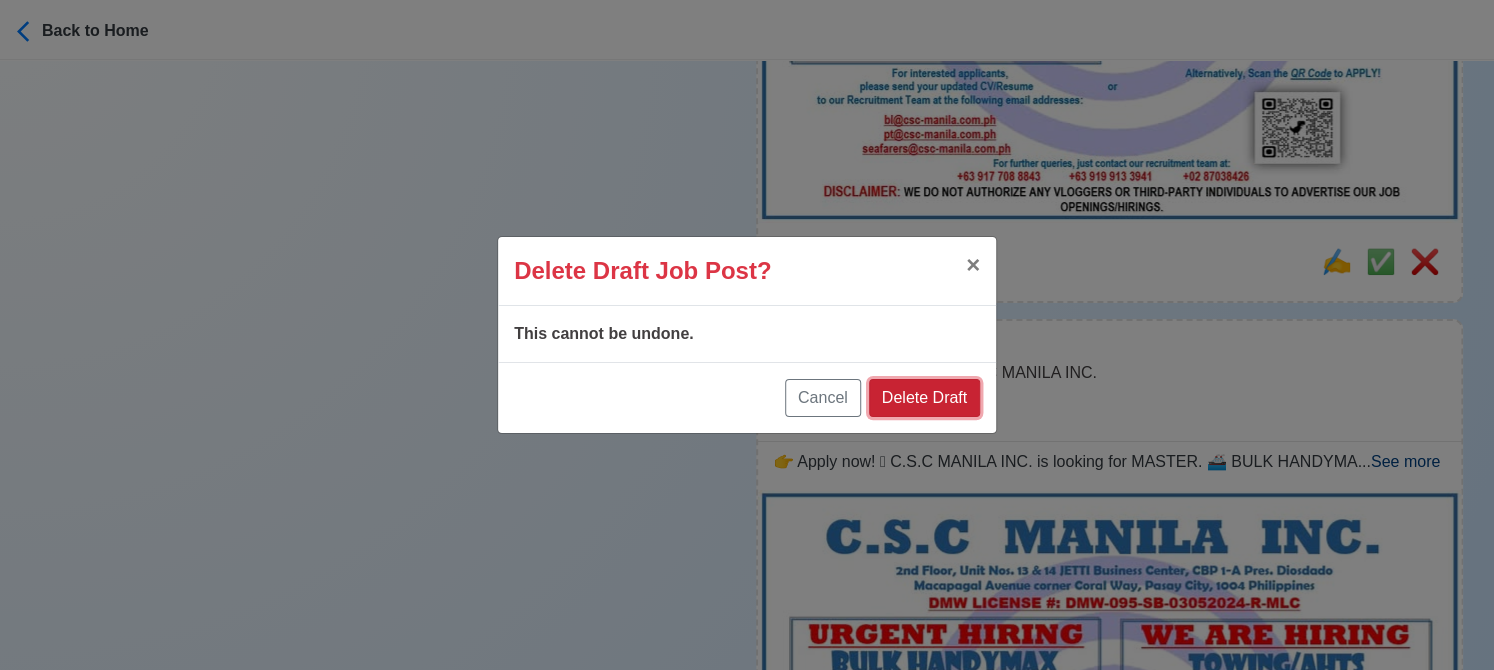 click on "Delete Draft" at bounding box center (924, 398) 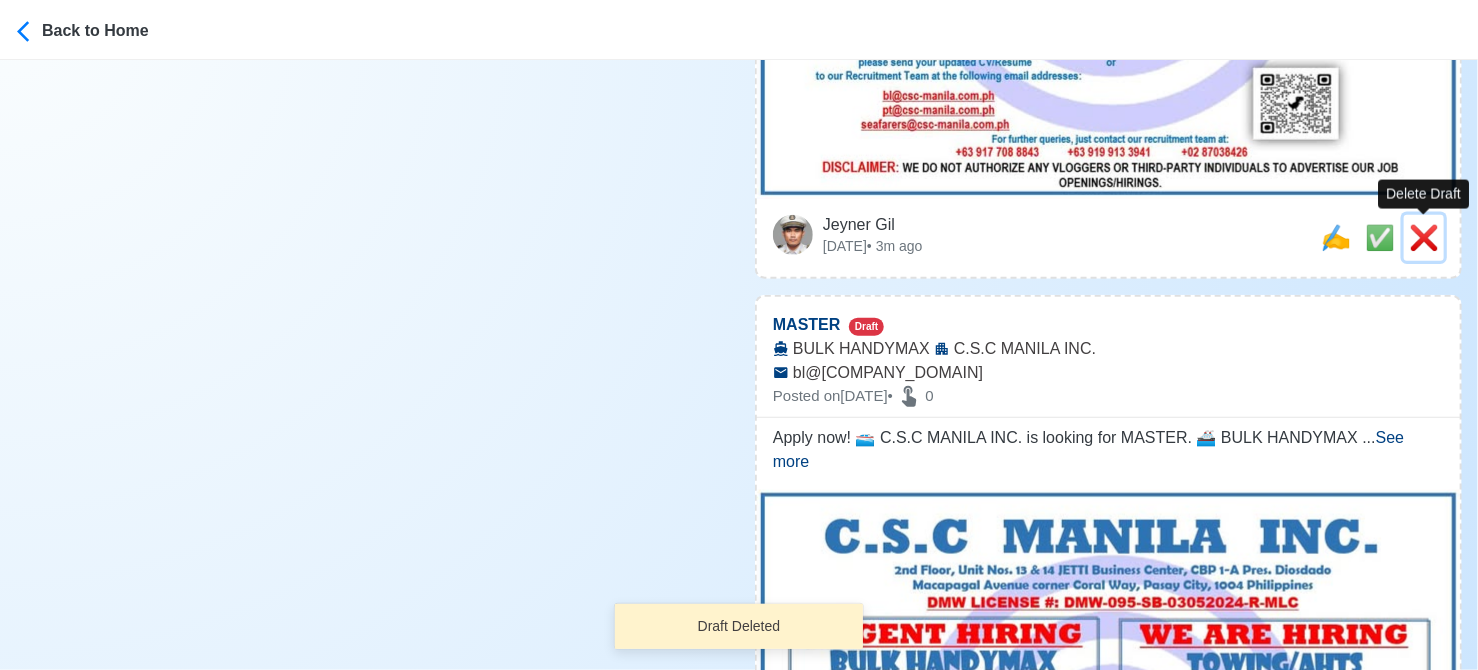click on "❌" at bounding box center [1424, 237] 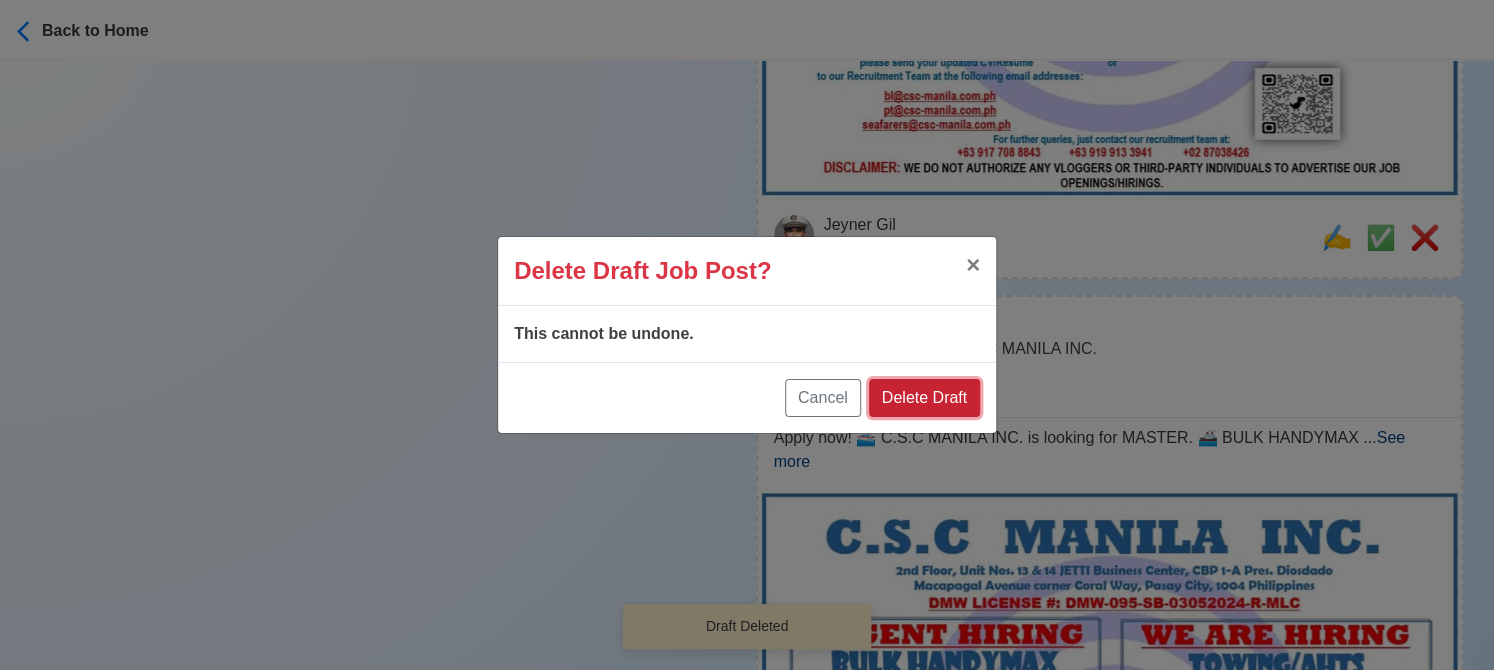 click on "Delete Draft" at bounding box center (924, 398) 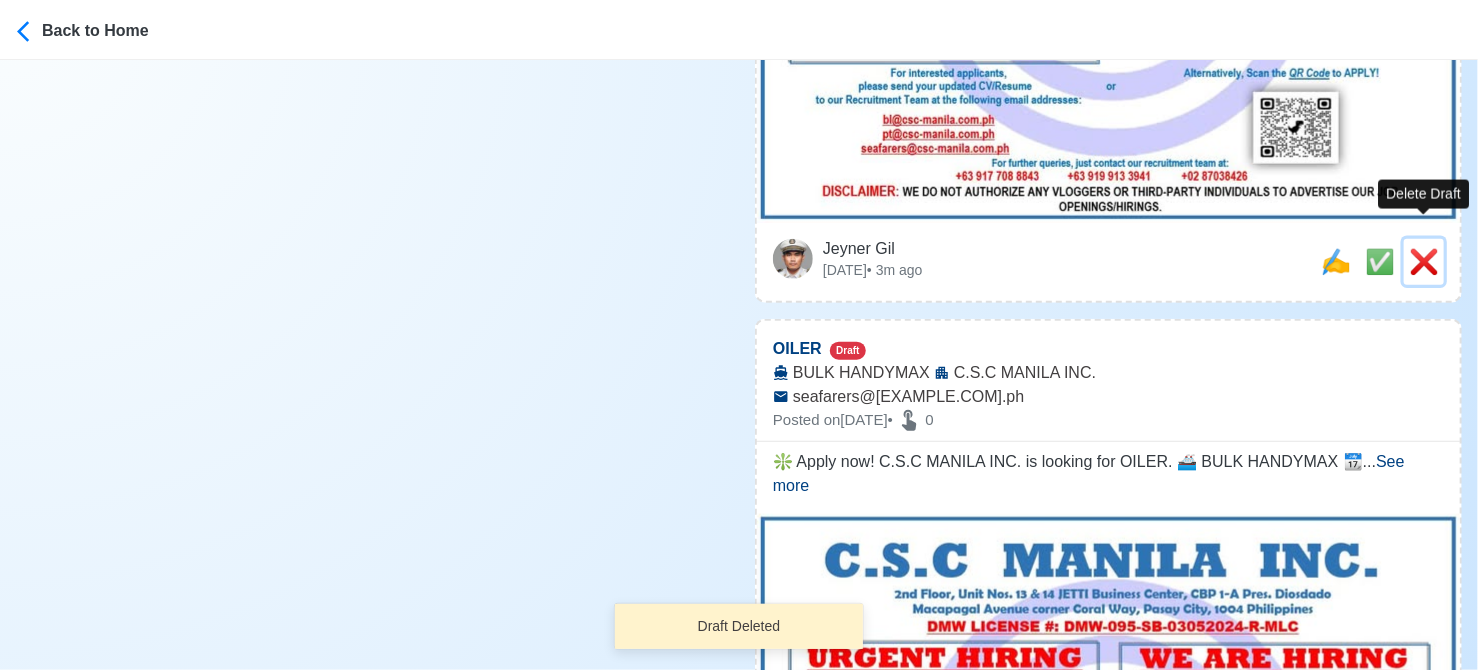 click on "❌" at bounding box center [1424, 261] 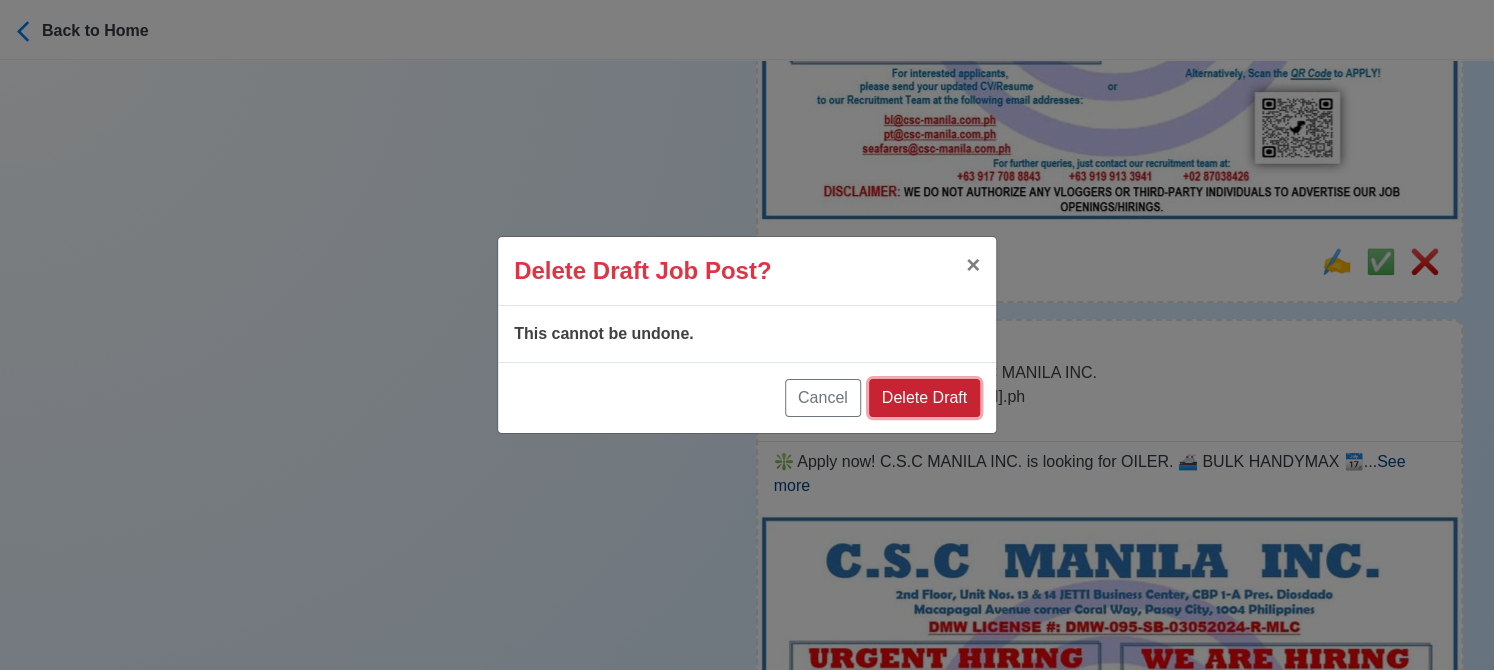 click on "Delete Draft" at bounding box center (924, 398) 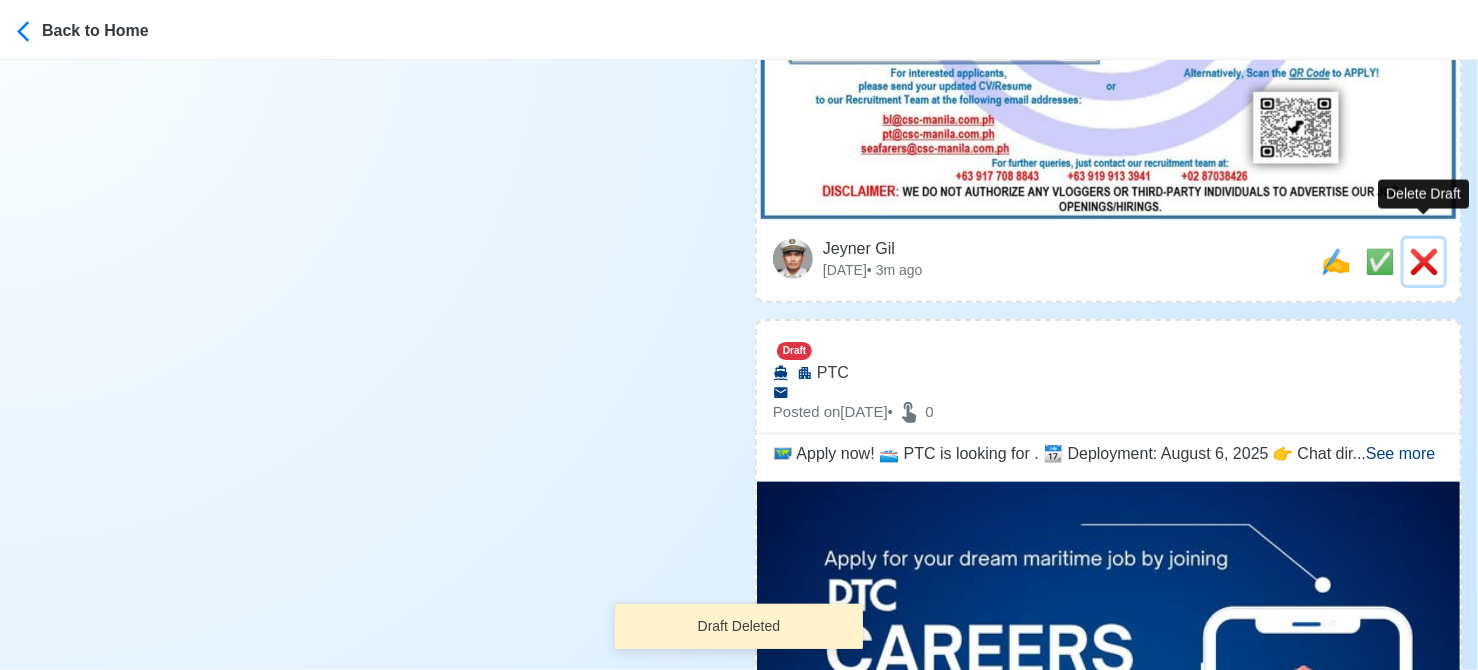 click on "❌" at bounding box center (1424, 261) 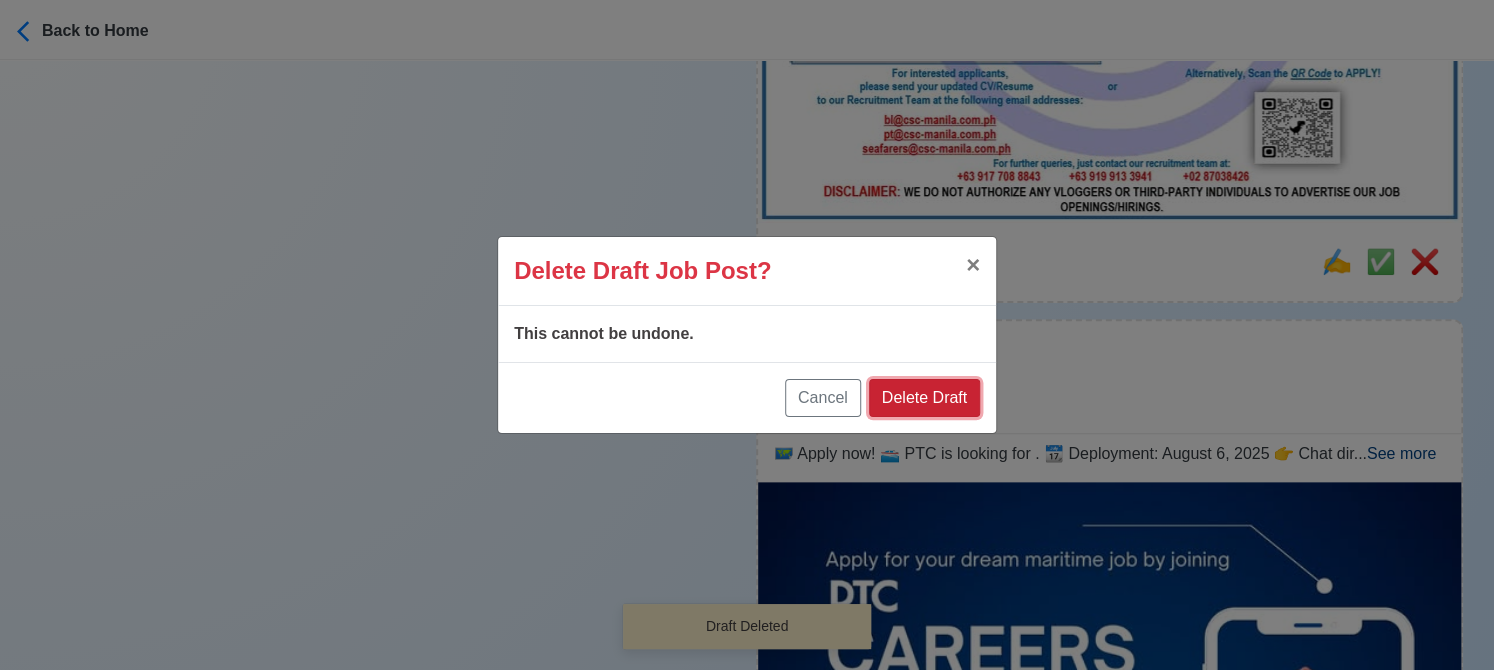 click on "Delete Draft" at bounding box center (924, 398) 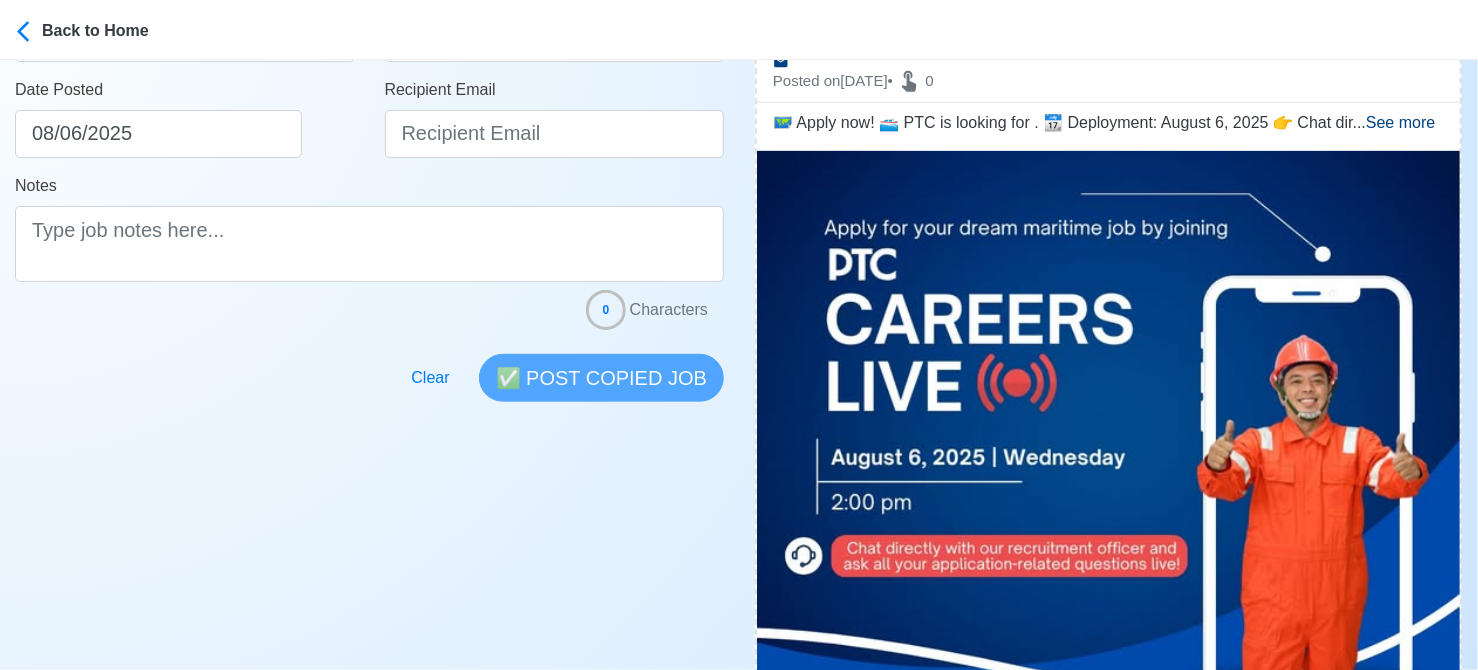 scroll, scrollTop: 800, scrollLeft: 0, axis: vertical 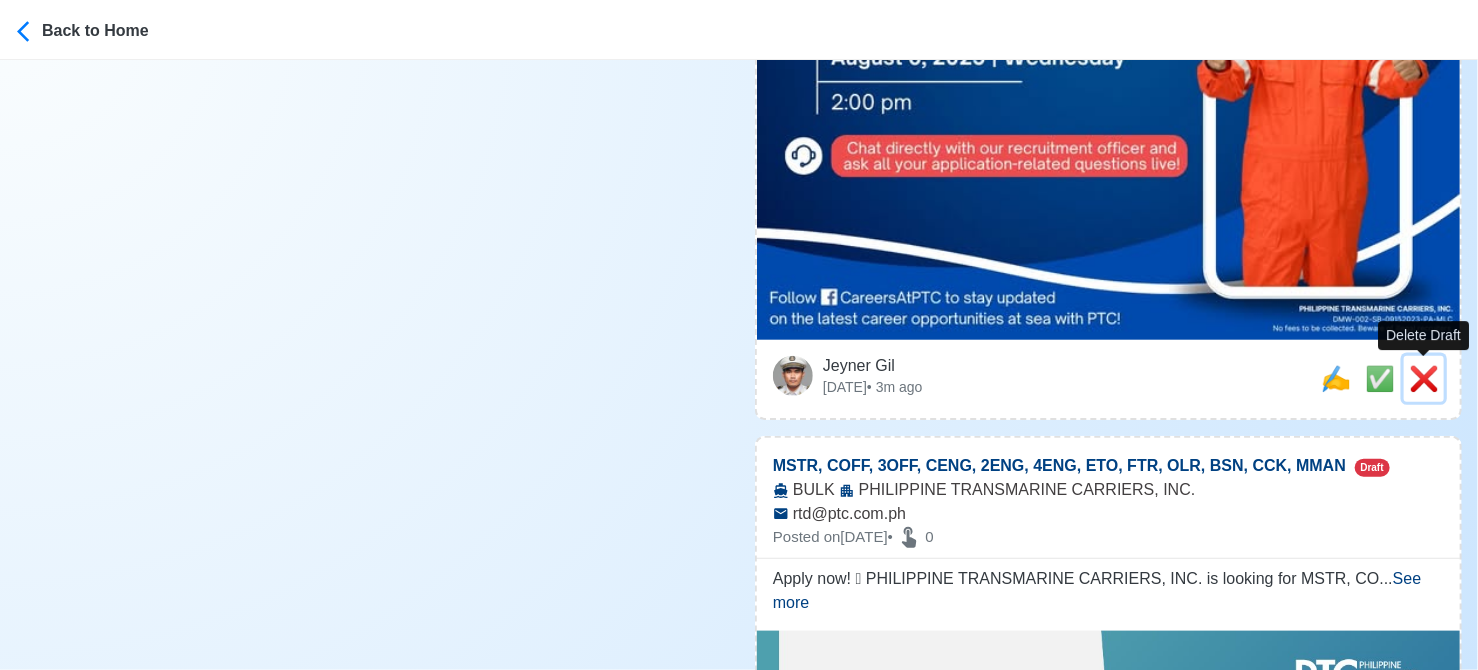 click on "❌" at bounding box center [1424, 378] 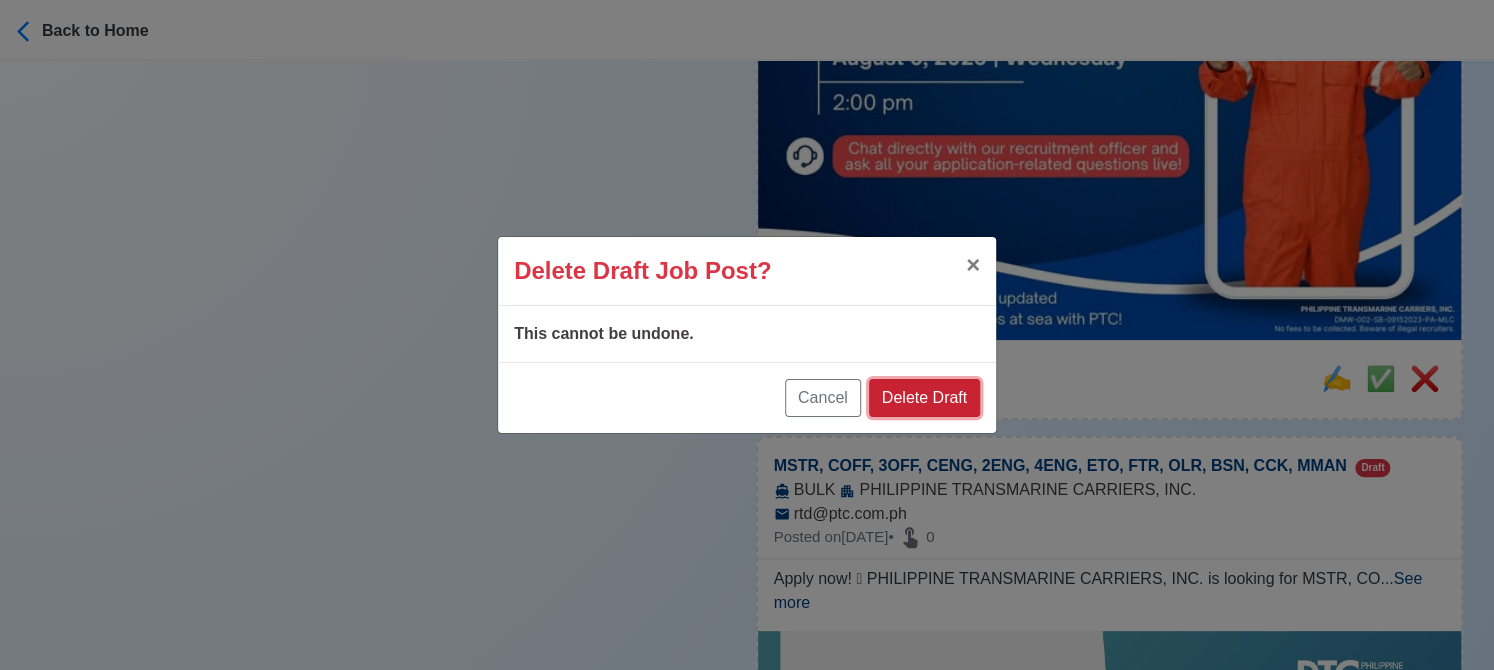 click on "Delete Draft" at bounding box center [924, 398] 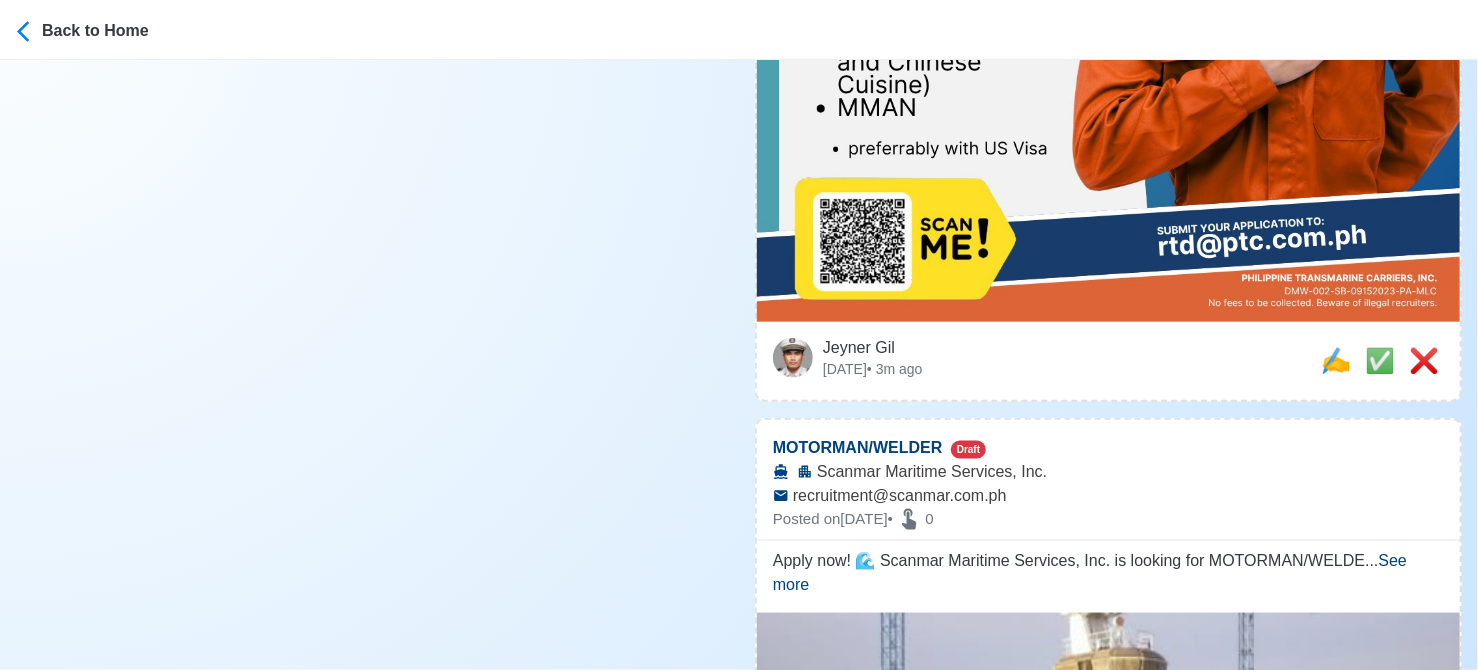 scroll, scrollTop: 1000, scrollLeft: 0, axis: vertical 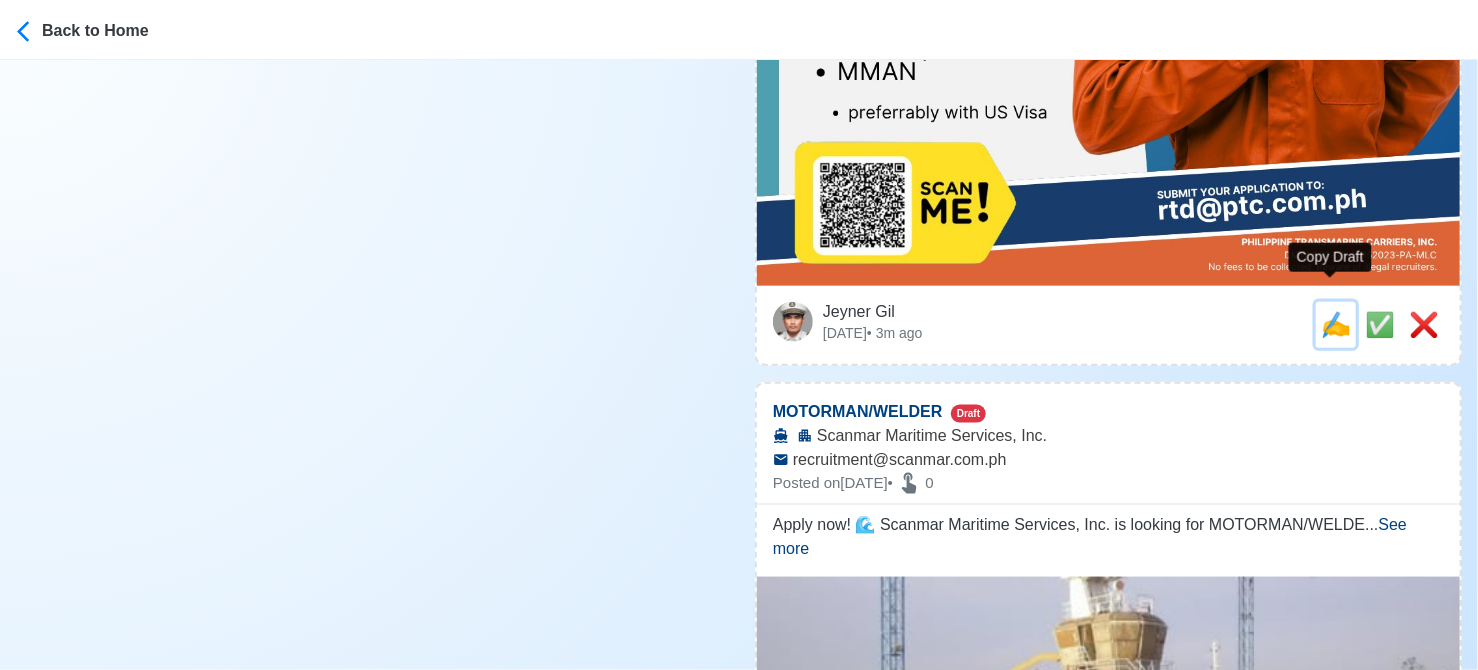 click on "✍️" at bounding box center [1336, 324] 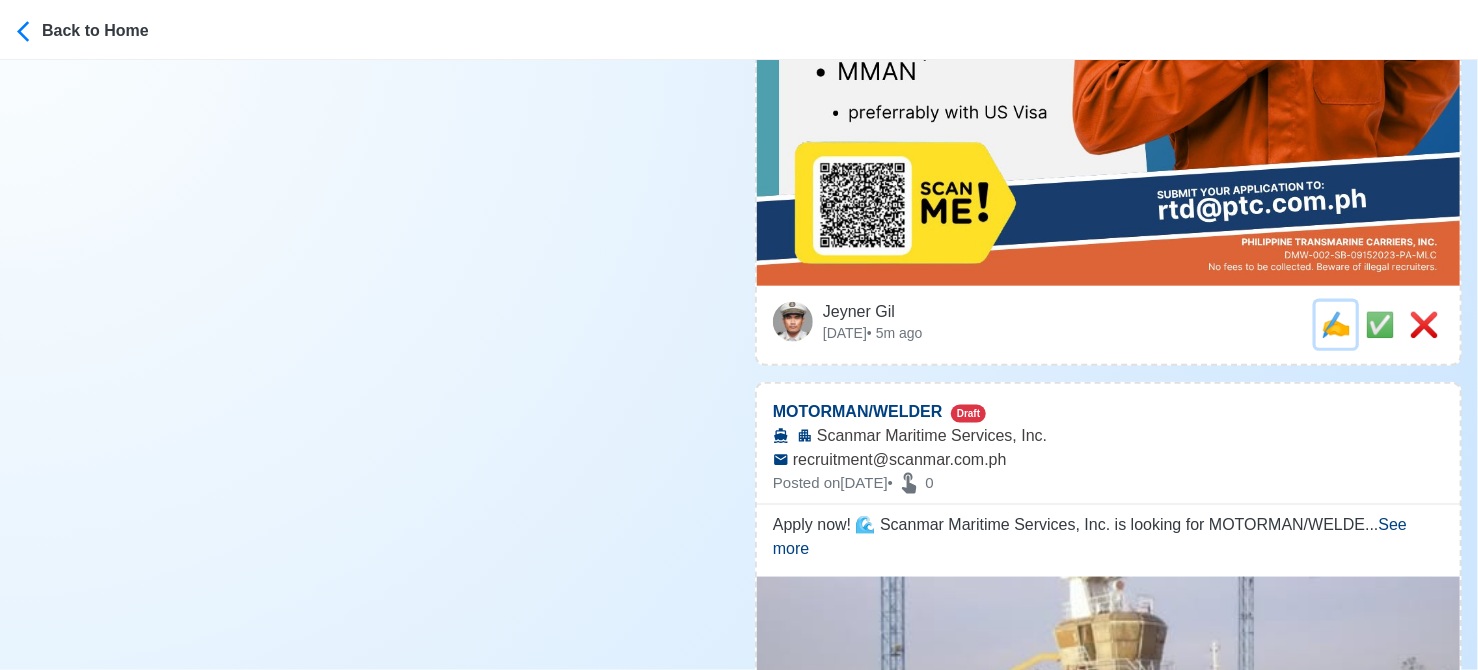 scroll, scrollTop: 0, scrollLeft: 0, axis: both 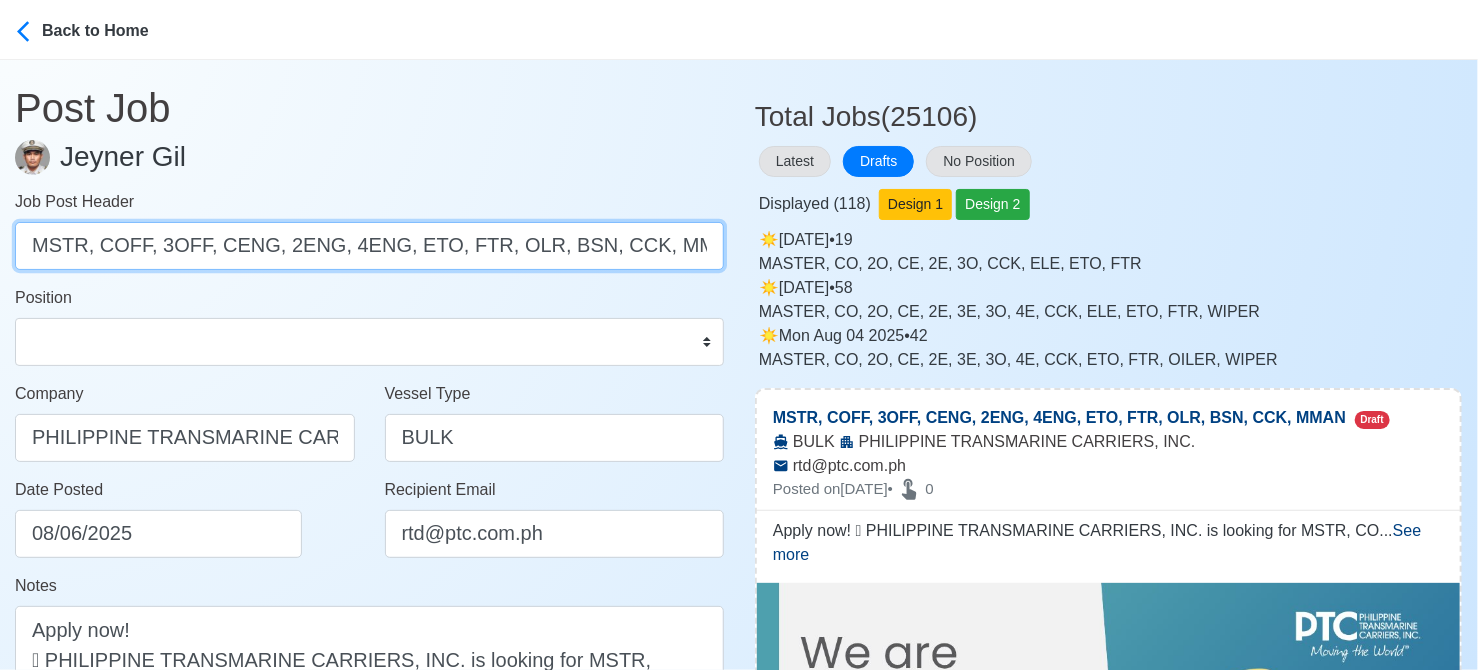 drag, startPoint x: 94, startPoint y: 252, endPoint x: 757, endPoint y: 290, distance: 664.0881 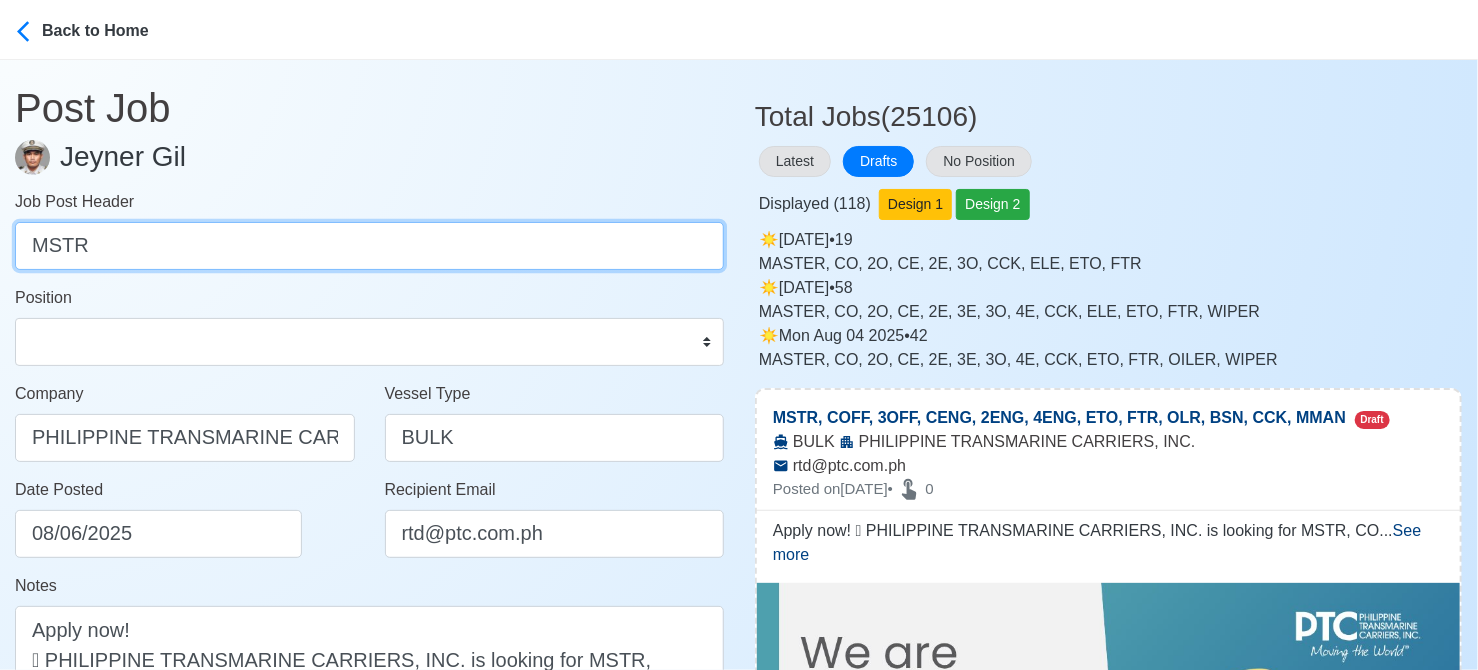 type on "MSTR" 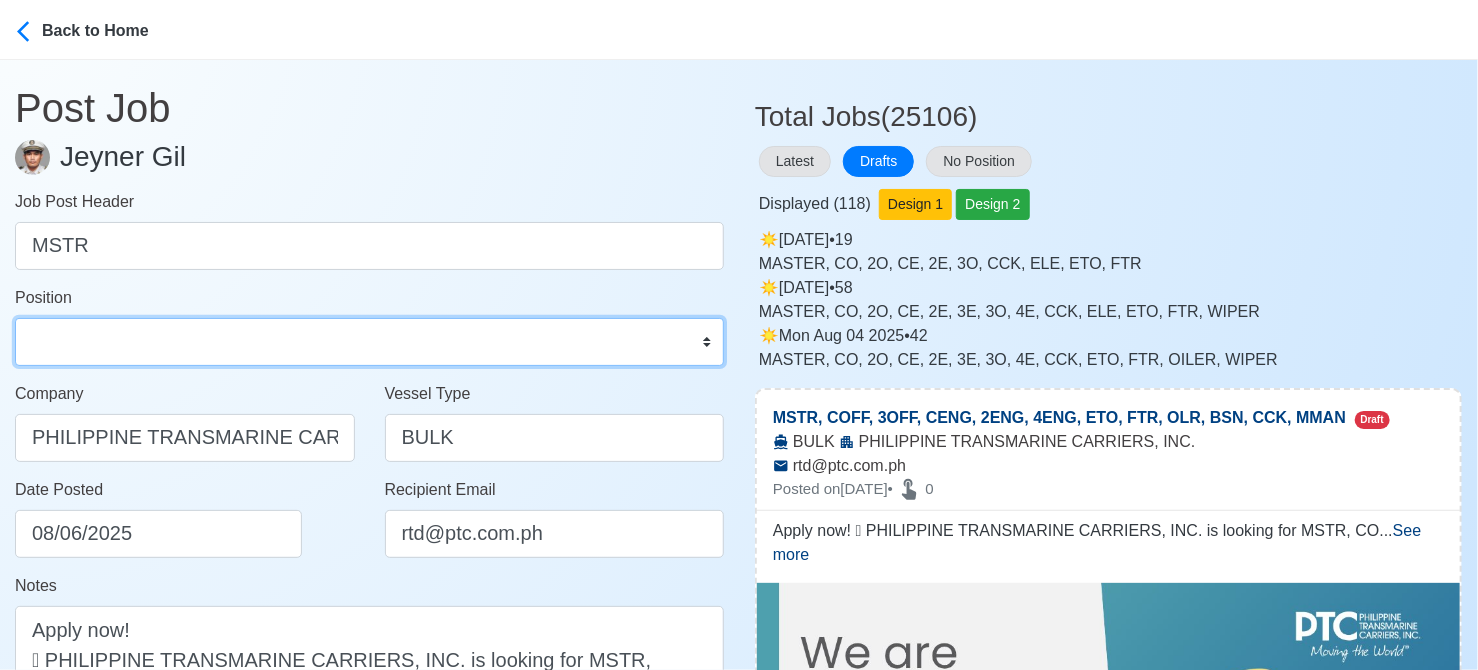 click on "Master Chief Officer 2nd Officer 3rd Officer Junior Officer Chief Engineer 2nd Engineer 3rd Engineer 4th Engineer Gas Engineer Junior Engineer 1st Assistant Engineer 2nd Assistant Engineer 3rd Assistant Engineer ETO/ETR Electrician Electrical Engineer Oiler Fitter Welder Chief Cook Chef Cook Messman Wiper Rigger Ordinary Seaman Able Seaman Motorman Pumpman Bosun Cadet Reefer Mechanic Operator Repairman Painter Steward Waiter Others" at bounding box center (369, 342) 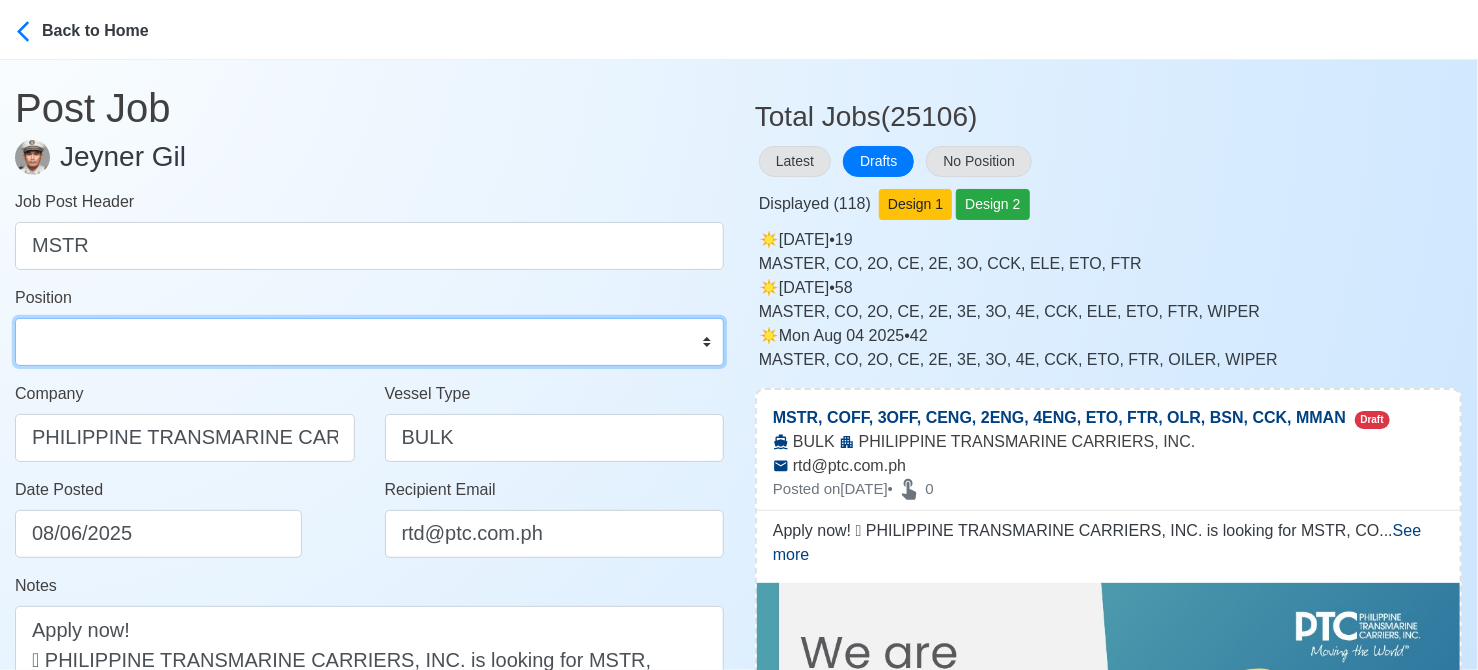 select on "Master" 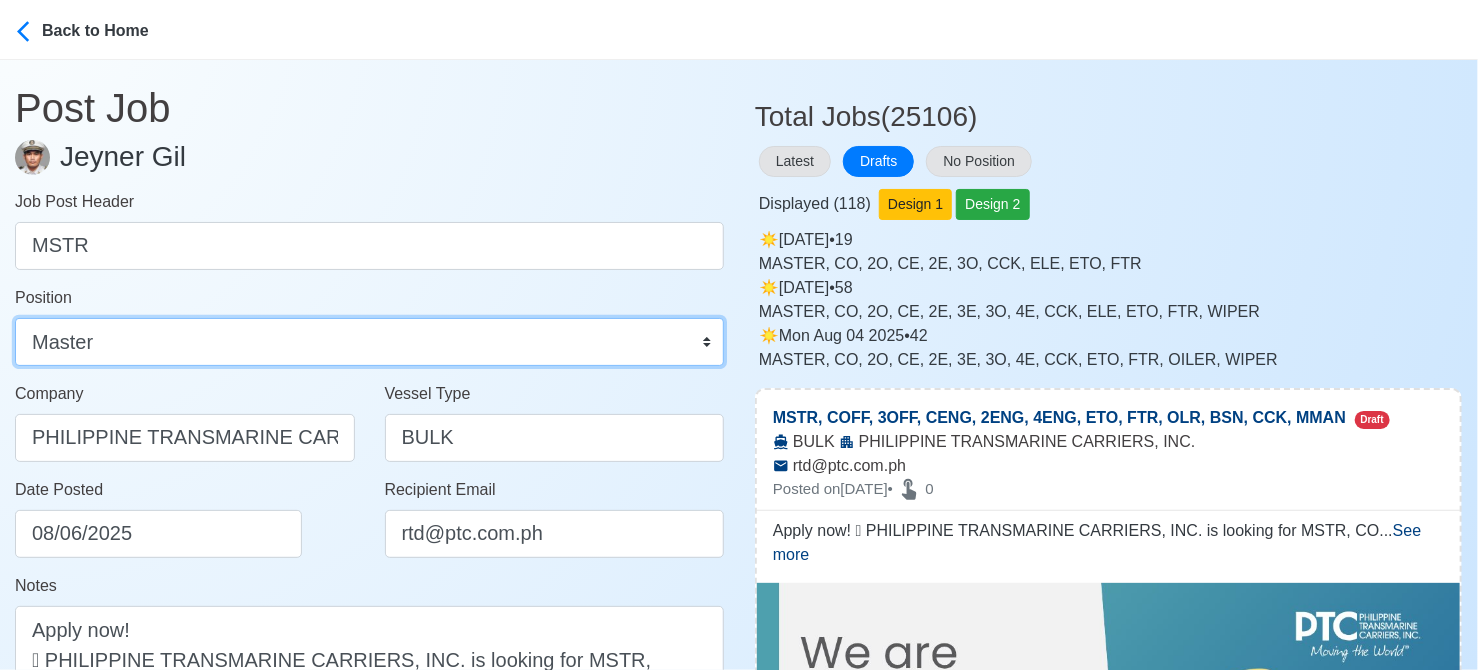 click on "Master Chief Officer 2nd Officer 3rd Officer Junior Officer Chief Engineer 2nd Engineer 3rd Engineer 4th Engineer Gas Engineer Junior Engineer 1st Assistant Engineer 2nd Assistant Engineer 3rd Assistant Engineer ETO/ETR Electrician Electrical Engineer Oiler Fitter Welder Chief Cook Chef Cook Messman Wiper Rigger Ordinary Seaman Able Seaman Motorman Pumpman Bosun Cadet Reefer Mechanic Operator Repairman Painter Steward Waiter Others" at bounding box center (369, 342) 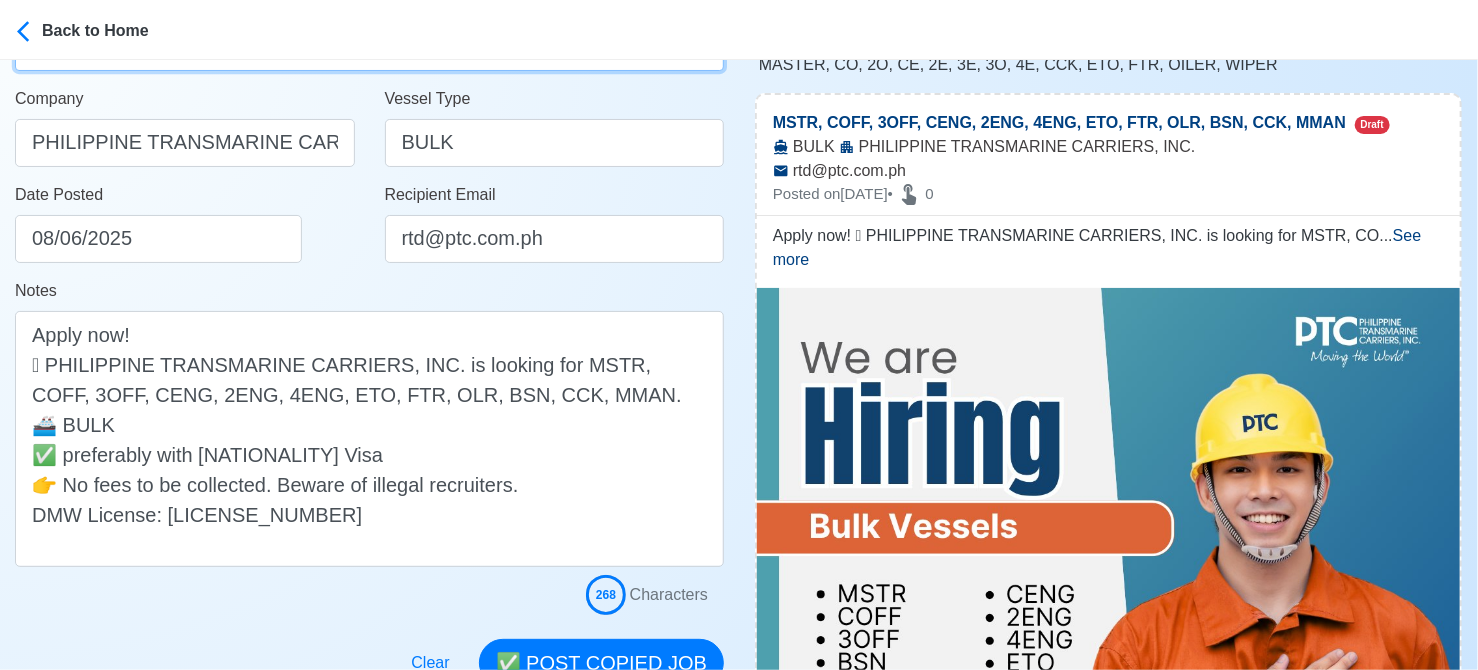 scroll, scrollTop: 300, scrollLeft: 0, axis: vertical 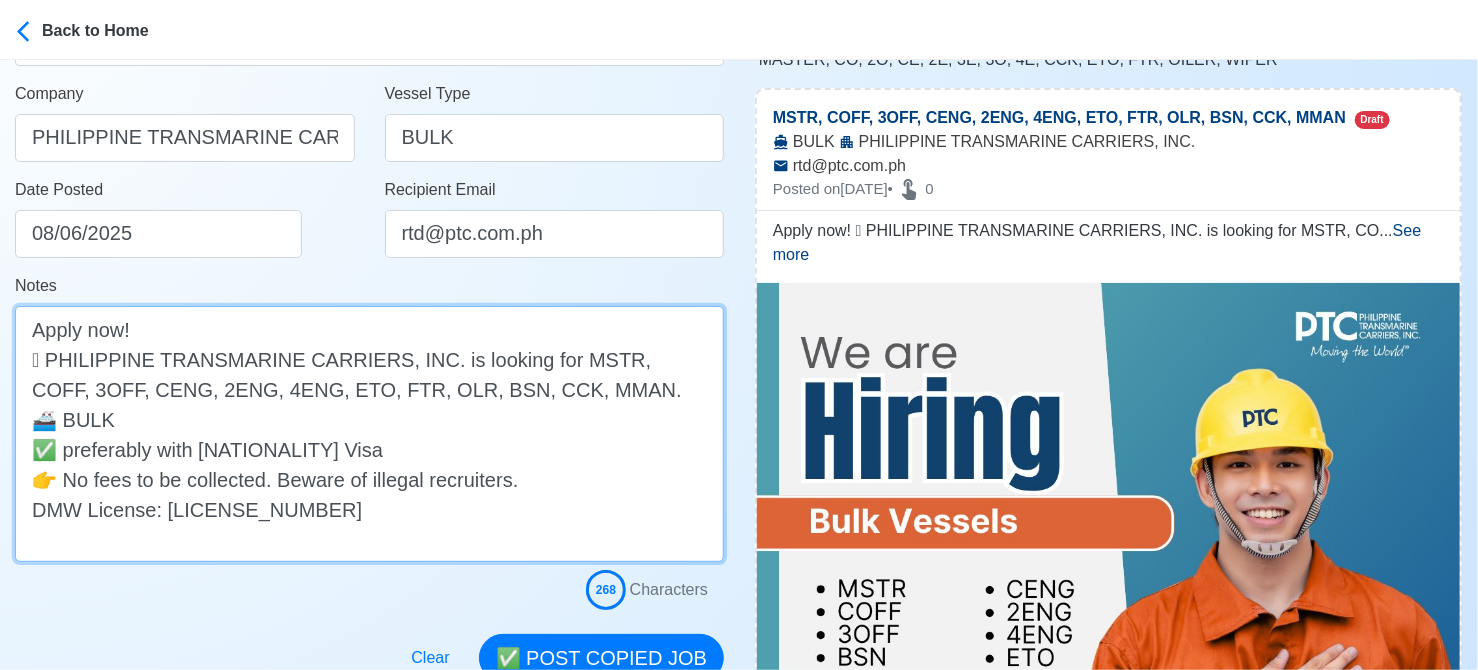 drag, startPoint x: 628, startPoint y: 359, endPoint x: 614, endPoint y: 397, distance: 40.496914 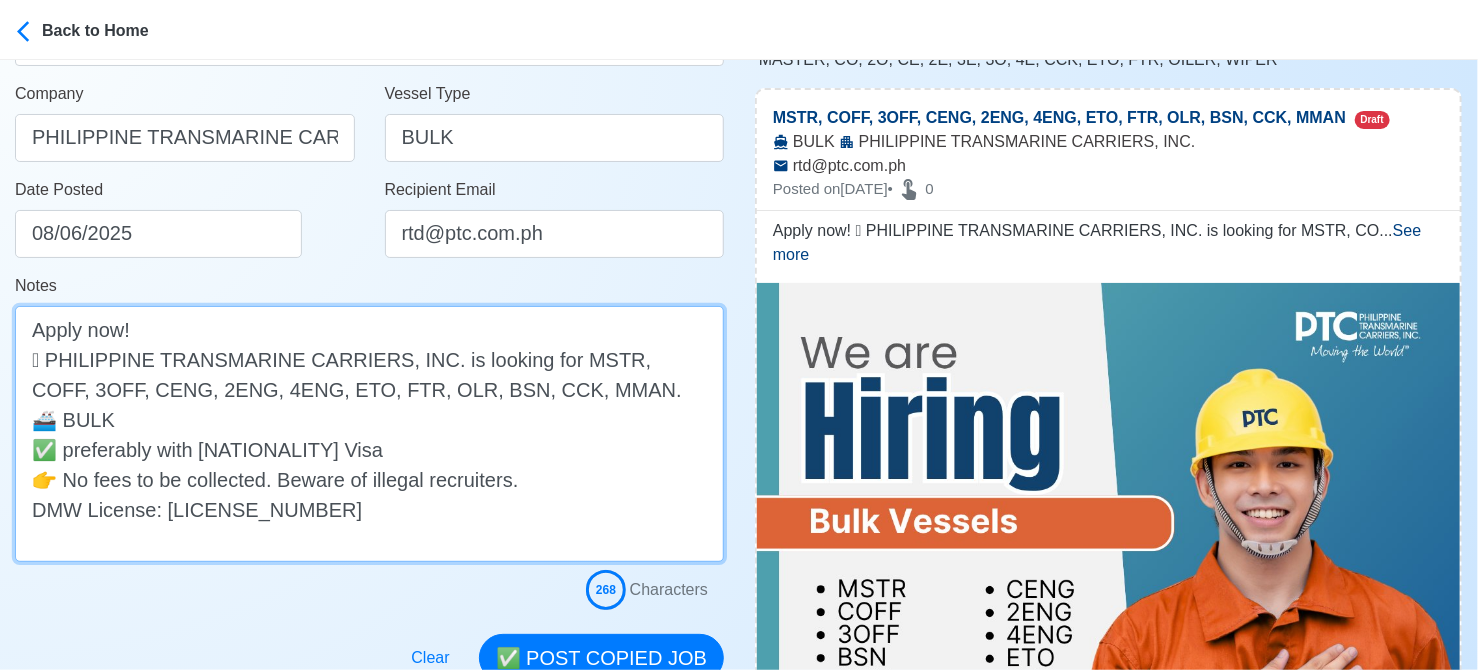 click on "Apply now!
🛟 PHILIPPINE TRANSMARINE CARRIERS, INC. is looking for MSTR, COFF, 3OFF, CENG, 2ENG, 4ENG, ETO, FTR, OLR, BSN, CCK, MMAN.
🚢 BULK
✅ preferably with US Visa
👉 No fees to be collected. Beware of illegal recruiters.
DMW License: DMW-002-SB-09152023-PA-MLC" at bounding box center [369, 434] 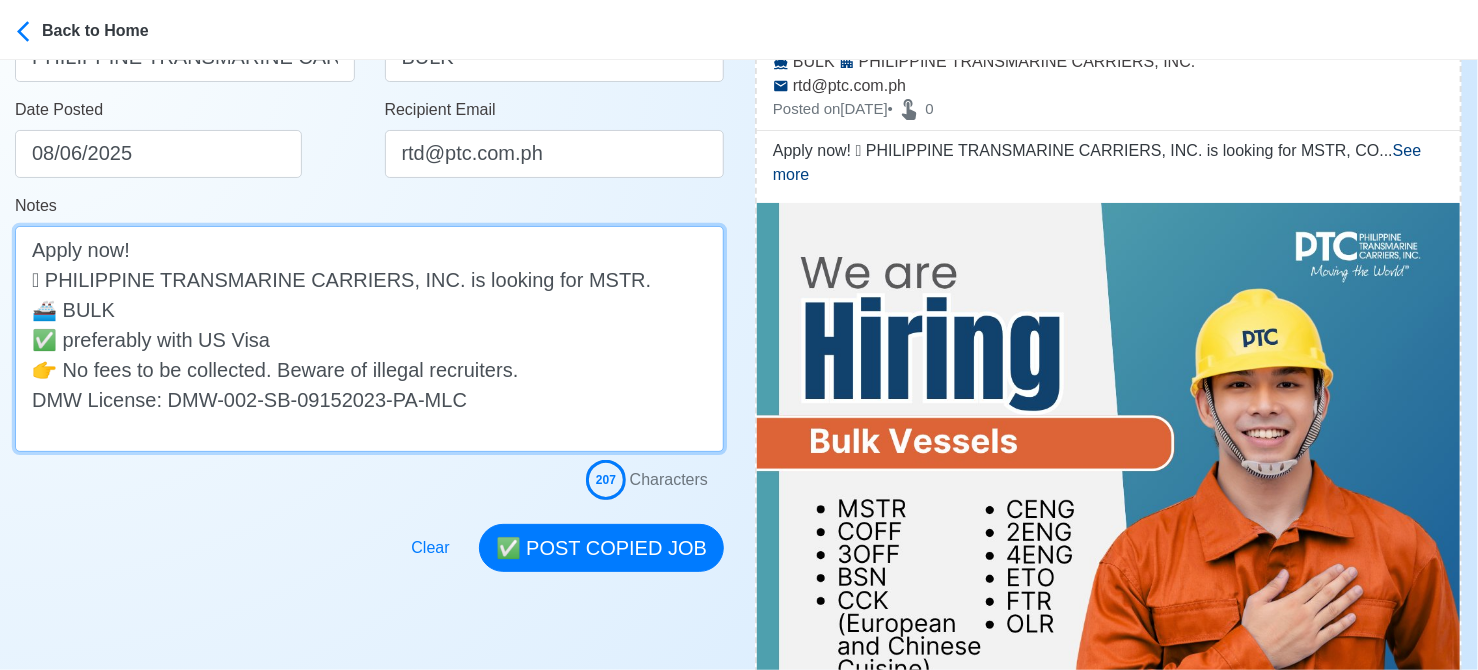 scroll, scrollTop: 500, scrollLeft: 0, axis: vertical 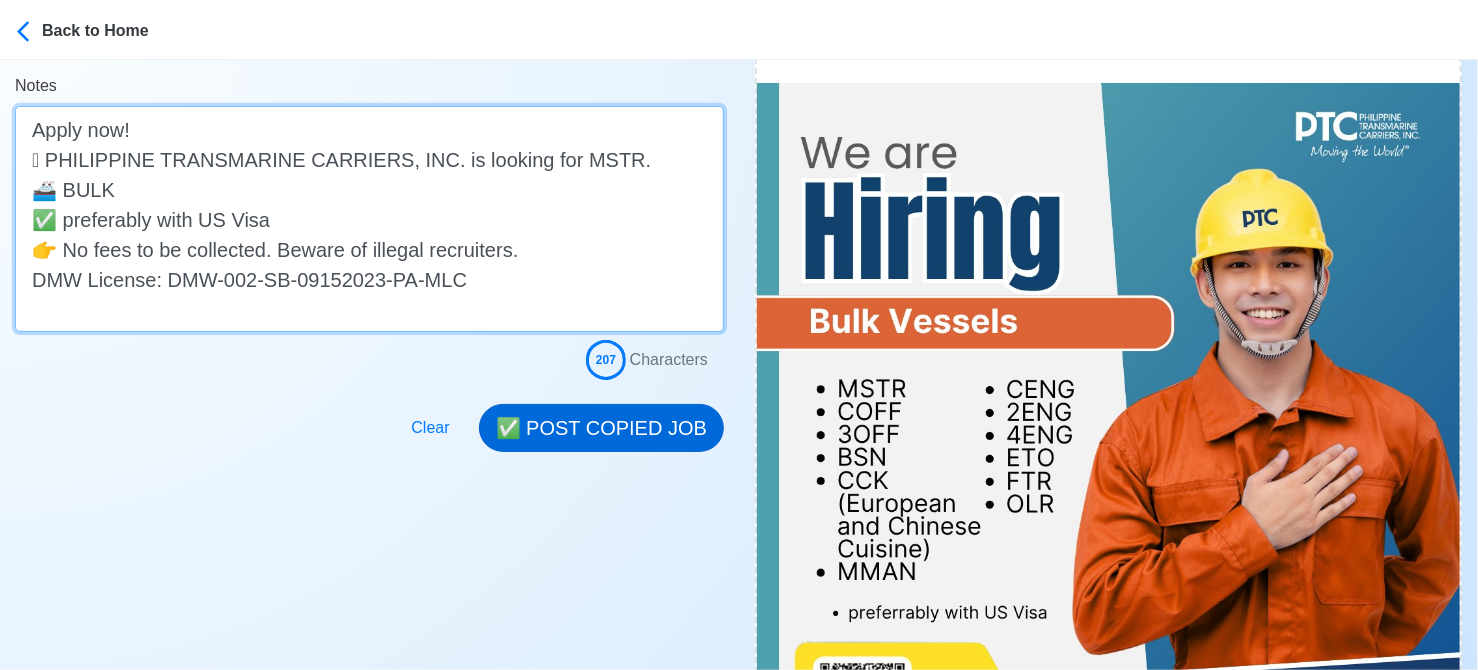 type on "Apply now!
🛟 PHILIPPINE TRANSMARINE CARRIERS, INC. is looking for MSTR.
🚢 BULK
✅ preferably with US Visa
👉 No fees to be collected. Beware of illegal recruiters.
DMW License: DMW-002-SB-09152023-PA-MLC" 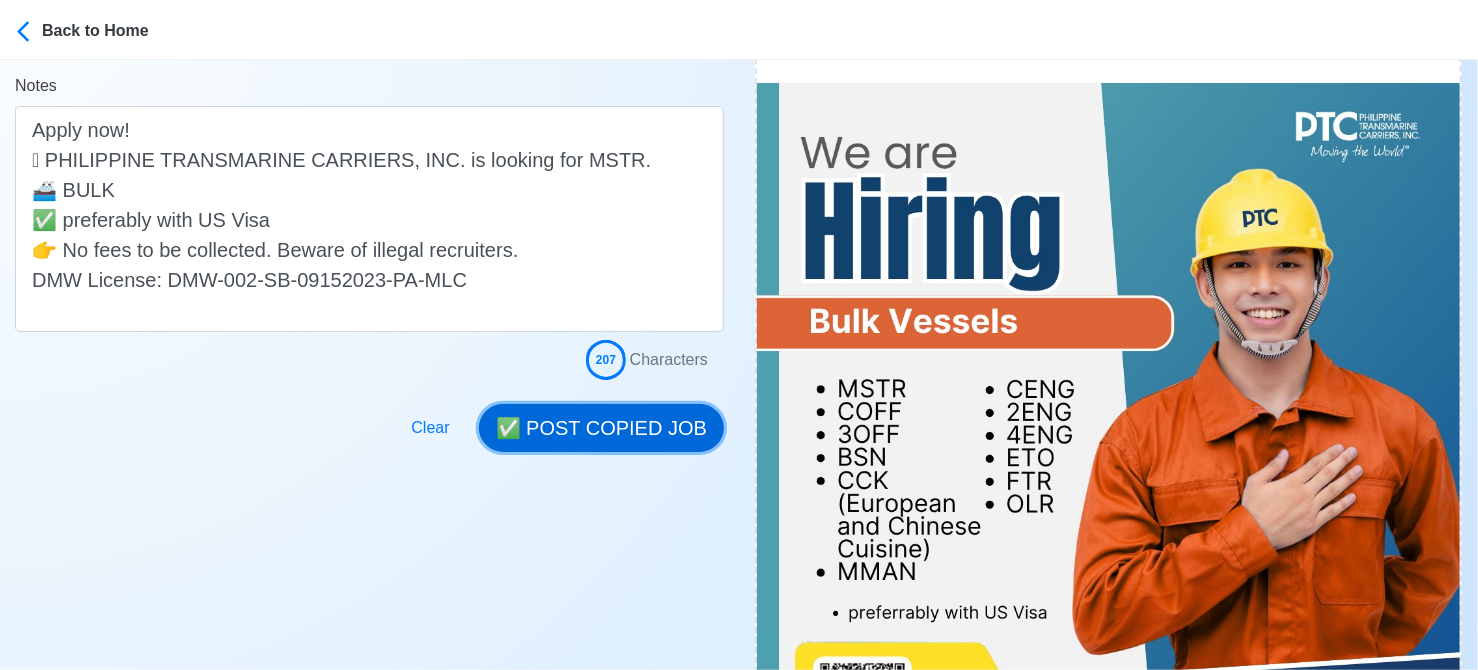 click on "✅ POST COPIED JOB" at bounding box center (601, 428) 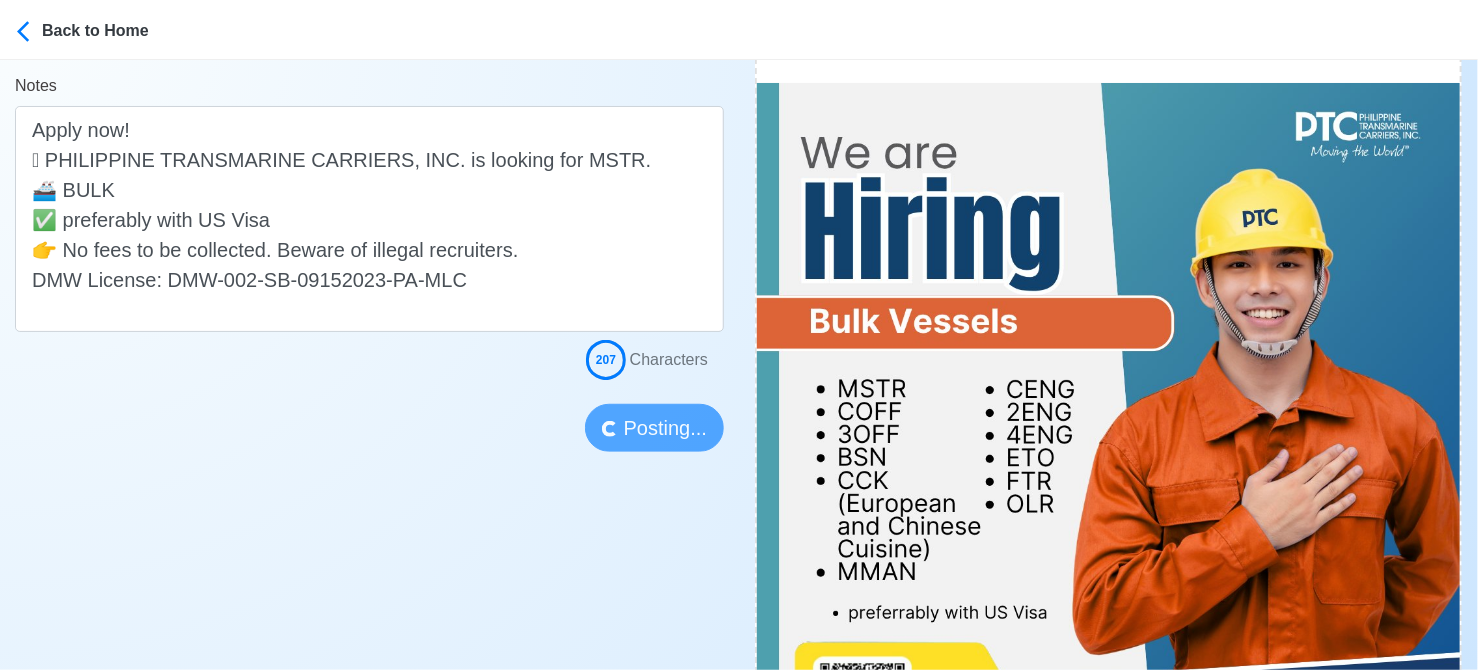 type 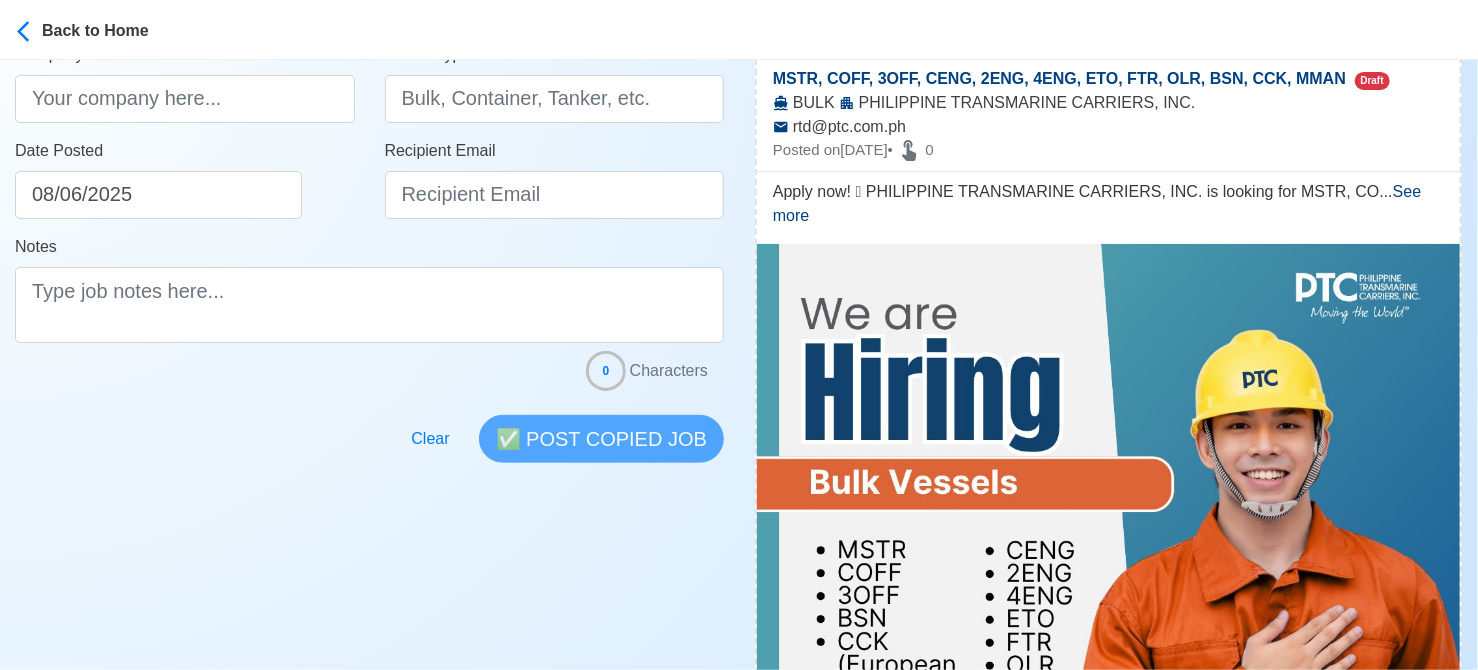 scroll, scrollTop: 100, scrollLeft: 0, axis: vertical 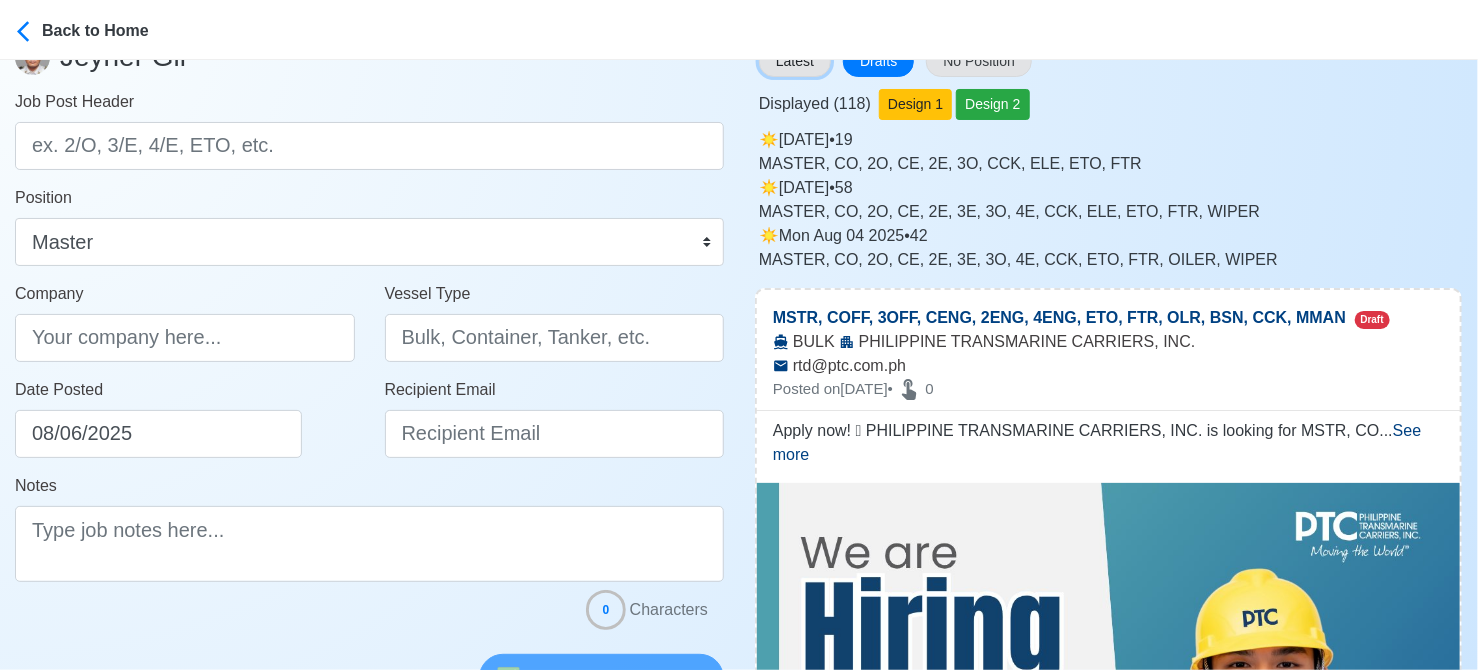 click on "Latest" at bounding box center [795, 61] 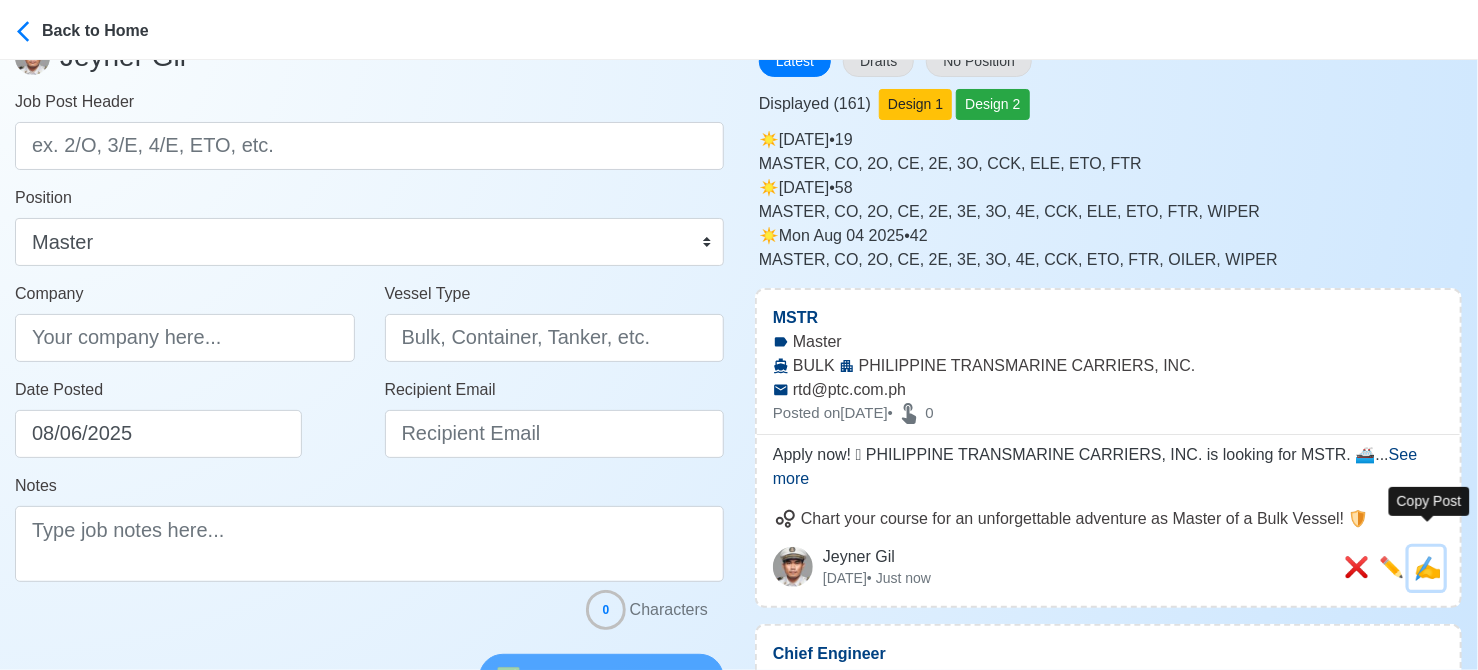 click on "✍️" at bounding box center [1427, 568] 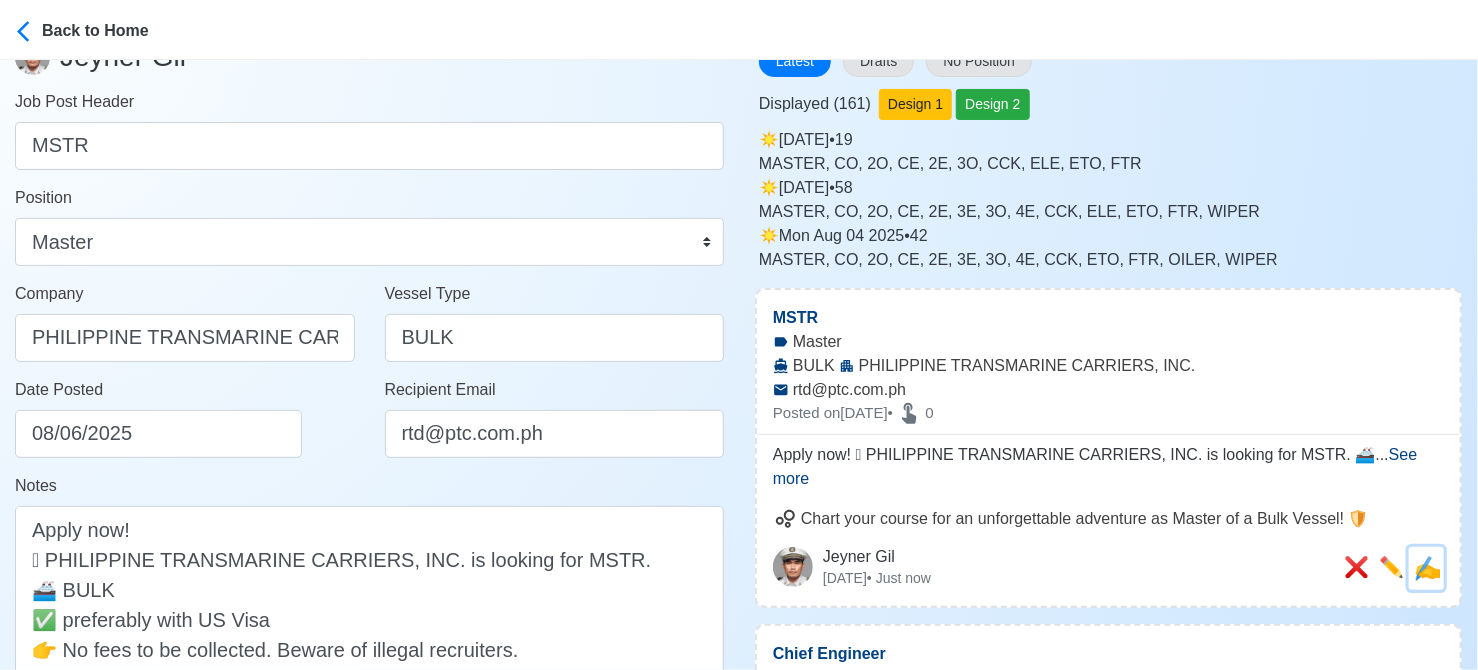 scroll, scrollTop: 0, scrollLeft: 0, axis: both 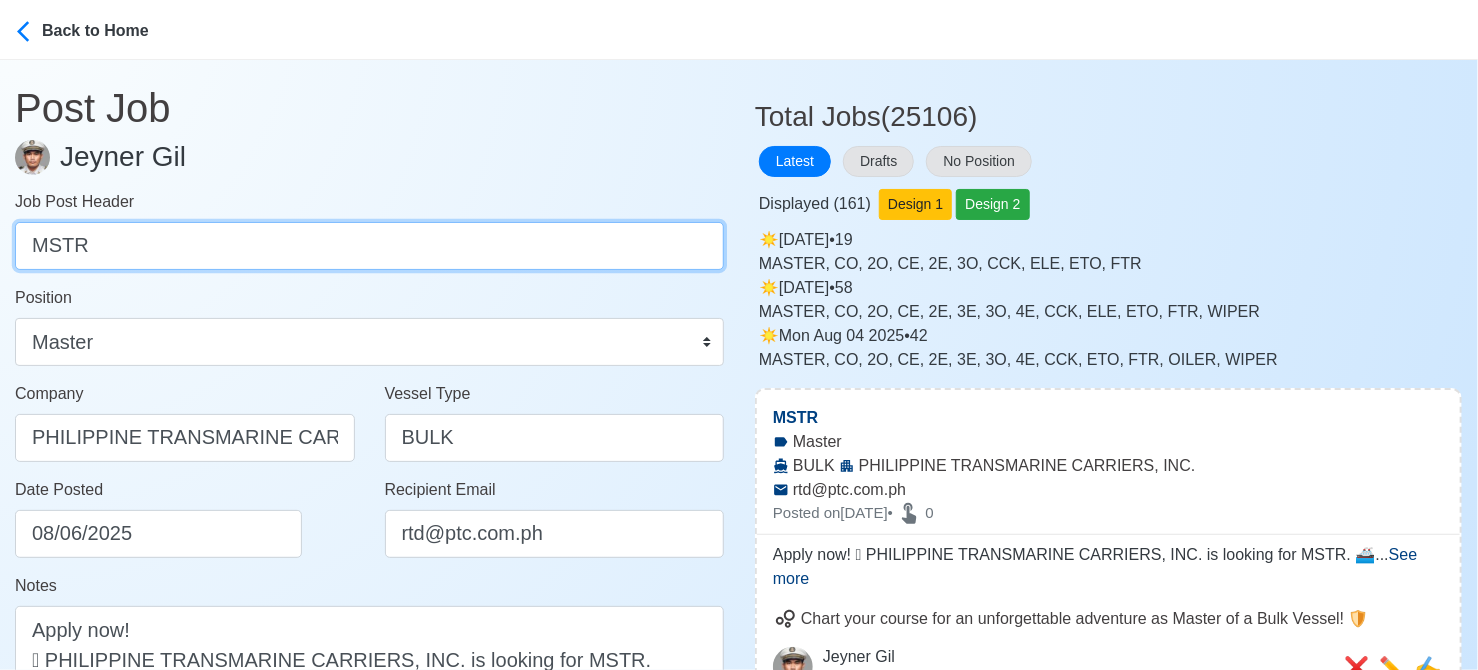 click on "MSTR" at bounding box center (369, 246) 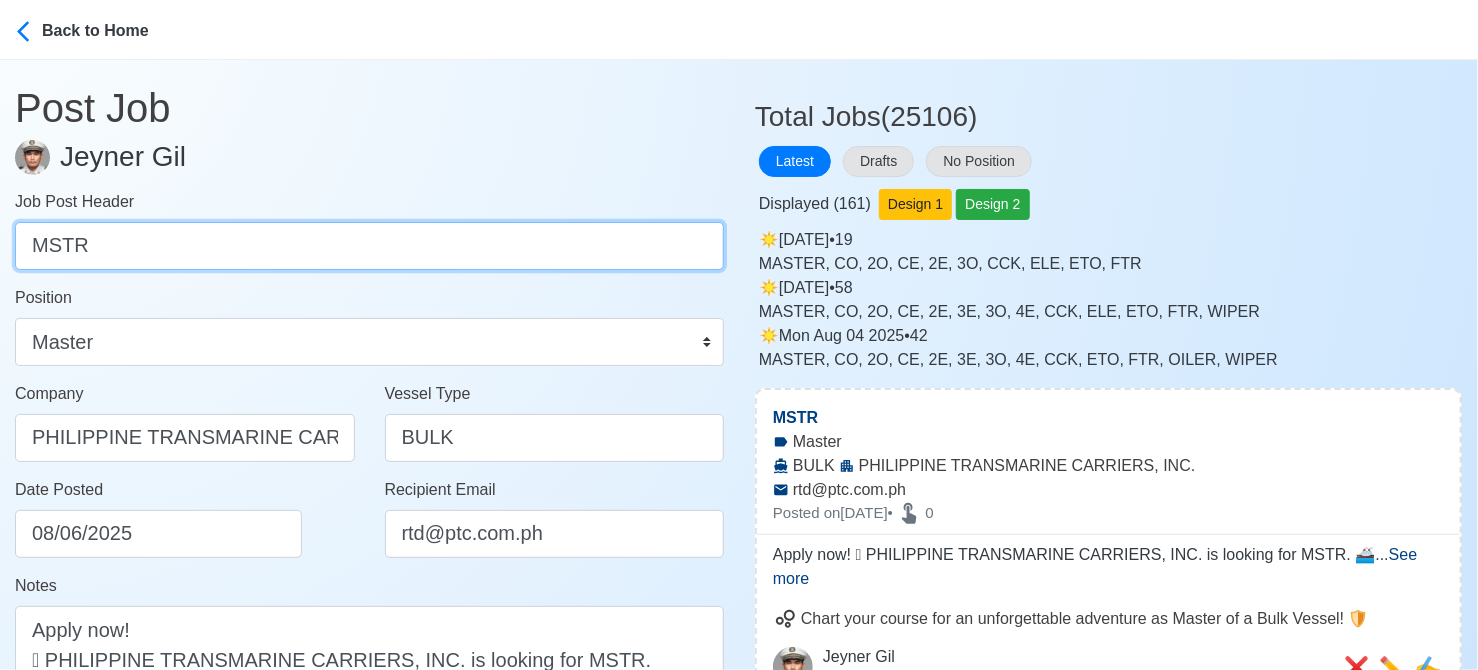 paste on "COFF, 3OFF, CENG, 2ENG, 4ENG, ETO, FTR, OLR, BSN, CCK, MMAN." 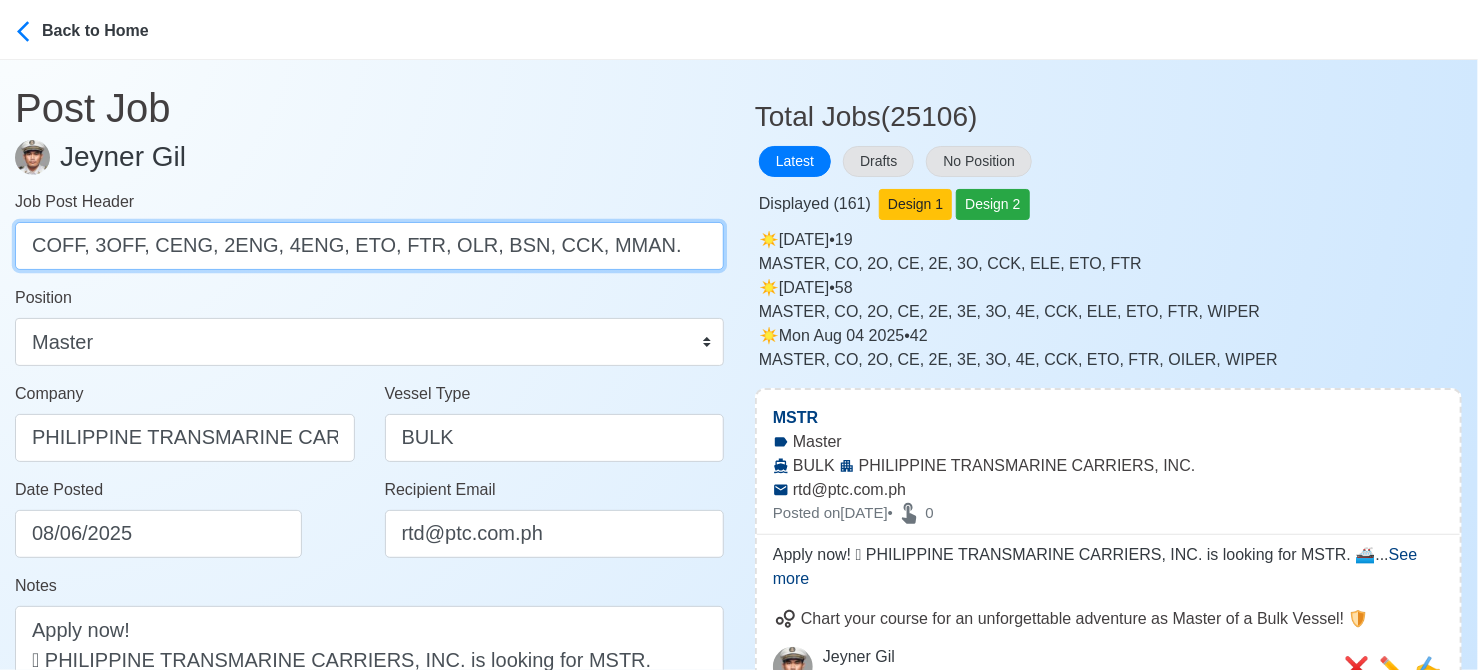 drag, startPoint x: 88, startPoint y: 247, endPoint x: 611, endPoint y: 250, distance: 523.0086 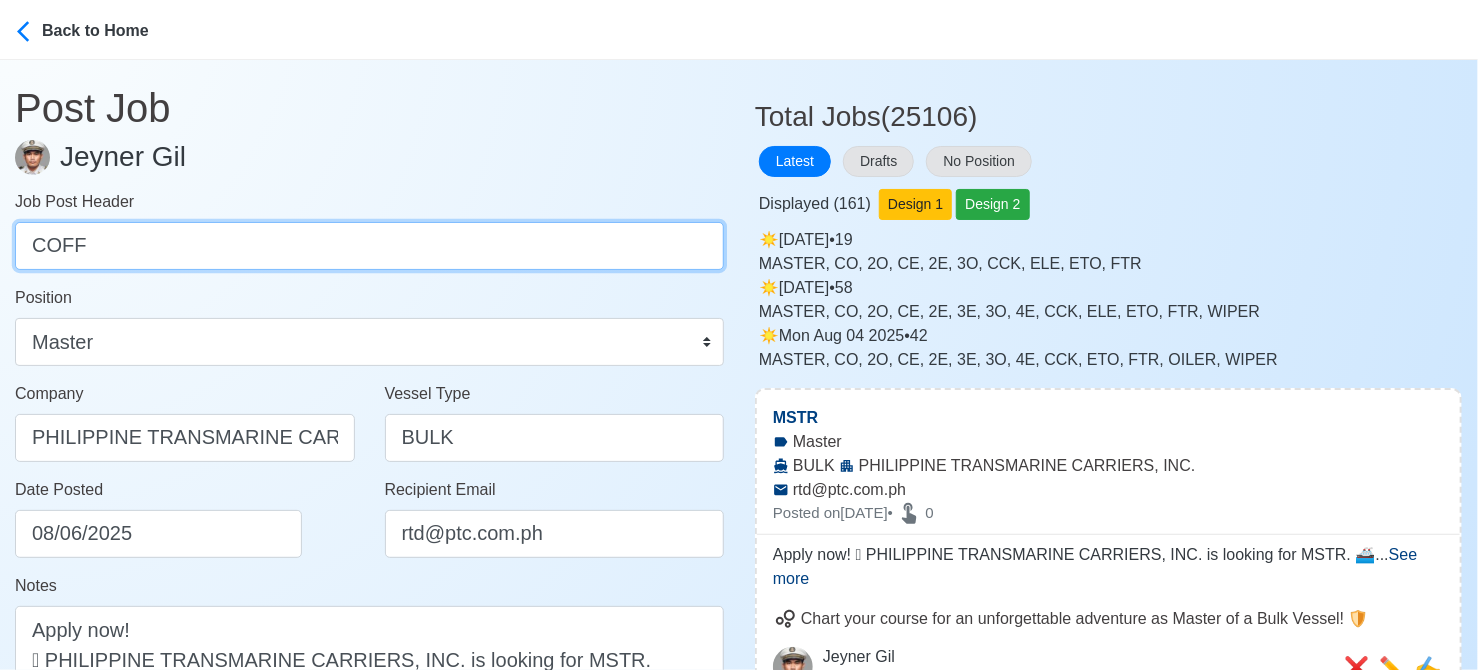 type on "COFF" 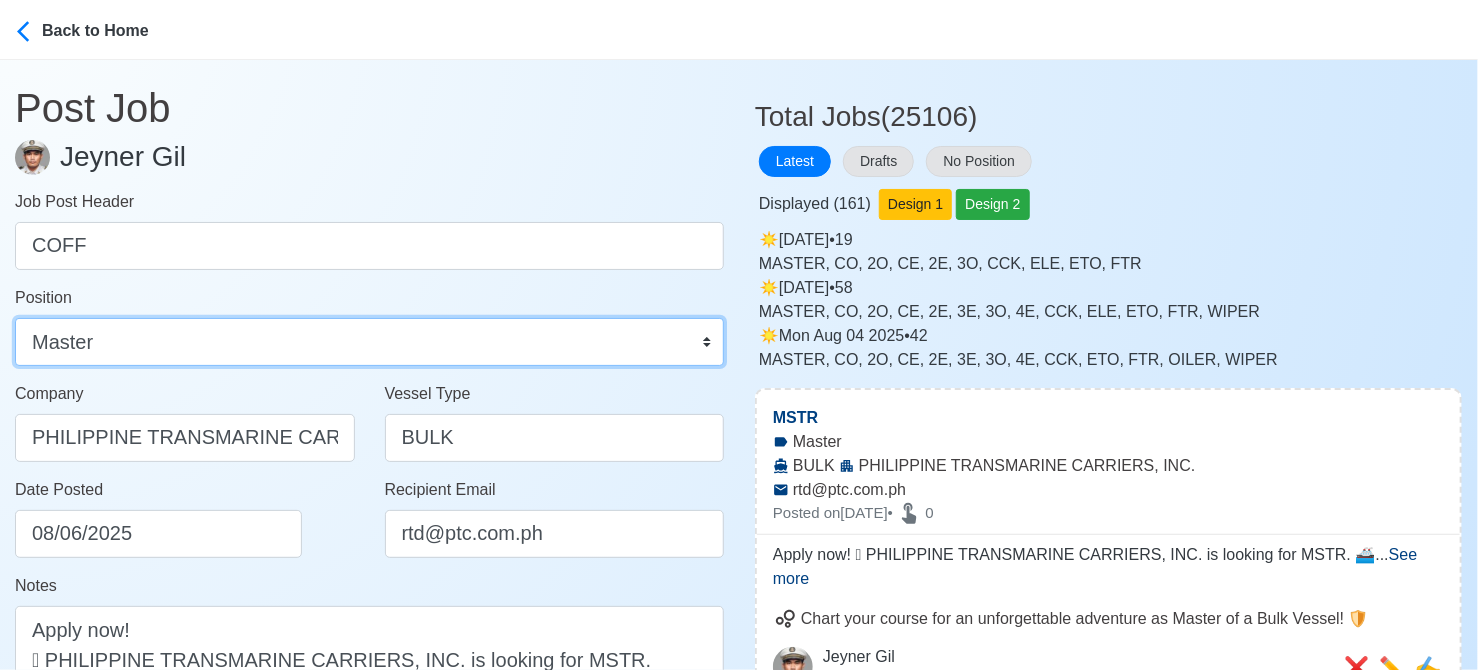 click on "Master Chief Officer 2nd Officer 3rd Officer Junior Officer Chief Engineer 2nd Engineer 3rd Engineer 4th Engineer Gas Engineer Junior Engineer 1st Assistant Engineer 2nd Assistant Engineer 3rd Assistant Engineer ETO/ETR Electrician Electrical Engineer Oiler Fitter Welder Chief Cook Chef Cook Messman Wiper Rigger Ordinary Seaman Able Seaman Motorman Pumpman Bosun Cadet Reefer Mechanic Operator Repairman Painter Steward Waiter Others" at bounding box center (369, 342) 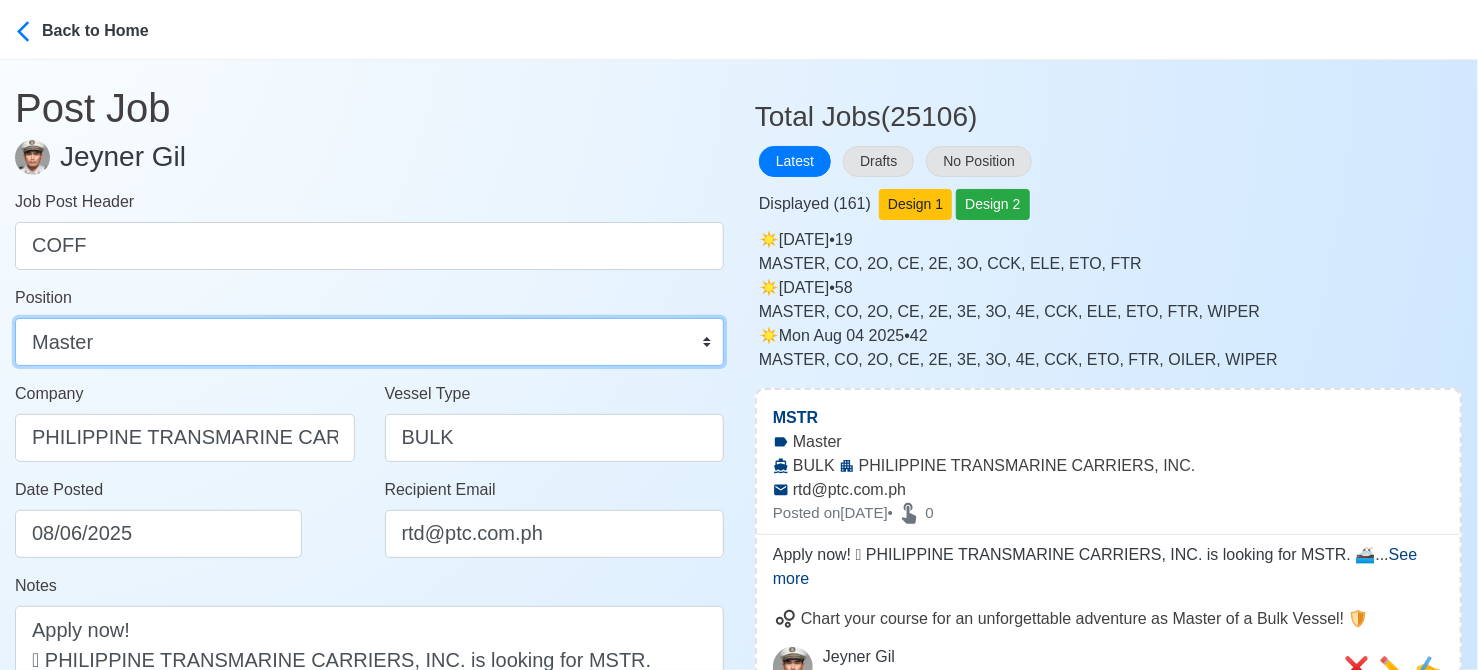 select on "Chief Officer" 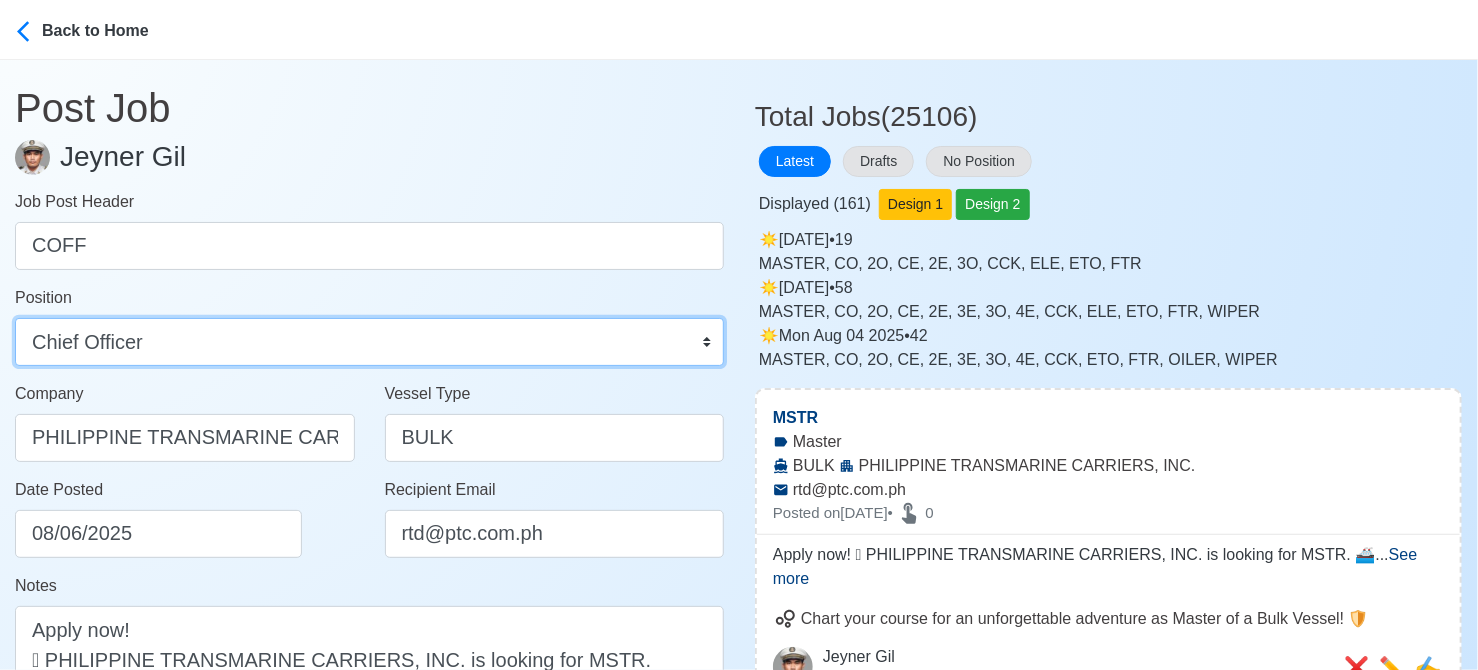 click on "Master Chief Officer 2nd Officer 3rd Officer Junior Officer Chief Engineer 2nd Engineer 3rd Engineer 4th Engineer Gas Engineer Junior Engineer 1st Assistant Engineer 2nd Assistant Engineer 3rd Assistant Engineer ETO/ETR Electrician Electrical Engineer Oiler Fitter Welder Chief Cook Chef Cook Messman Wiper Rigger Ordinary Seaman Able Seaman Motorman Pumpman Bosun Cadet Reefer Mechanic Operator Repairman Painter Steward Waiter Others" at bounding box center [369, 342] 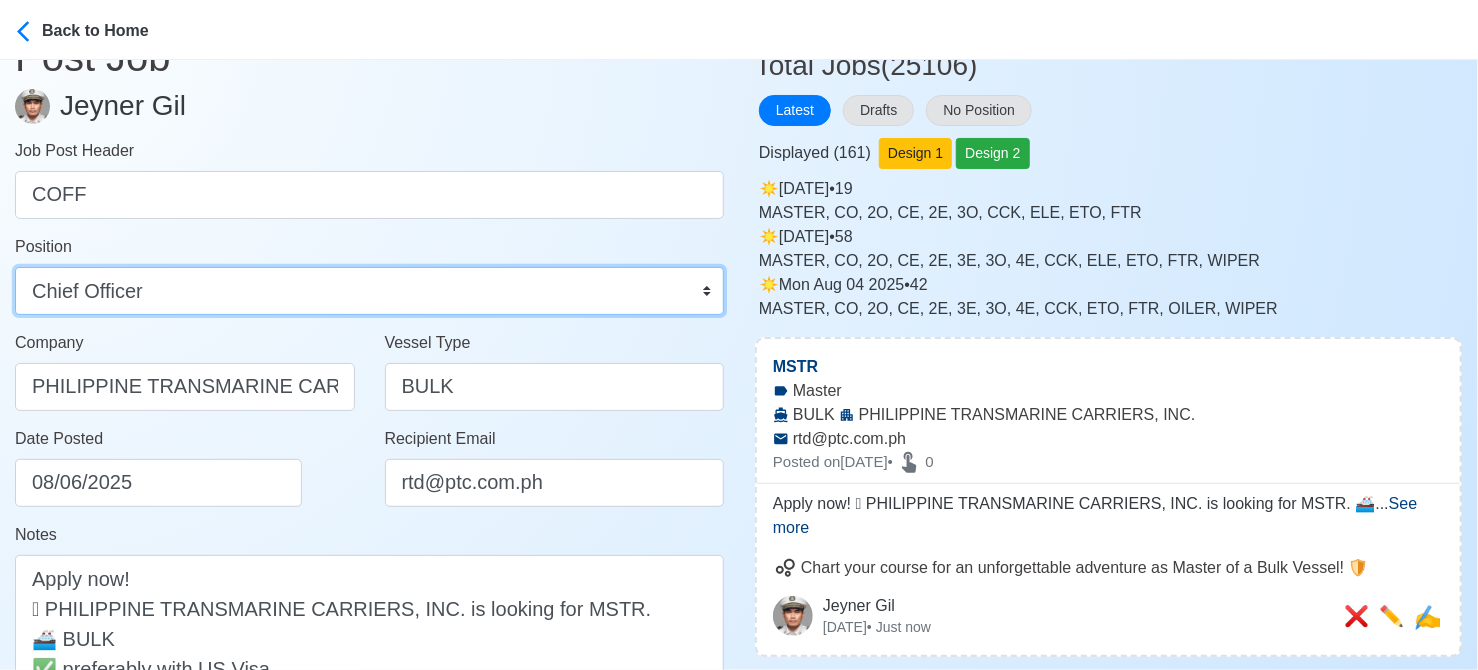 scroll, scrollTop: 100, scrollLeft: 0, axis: vertical 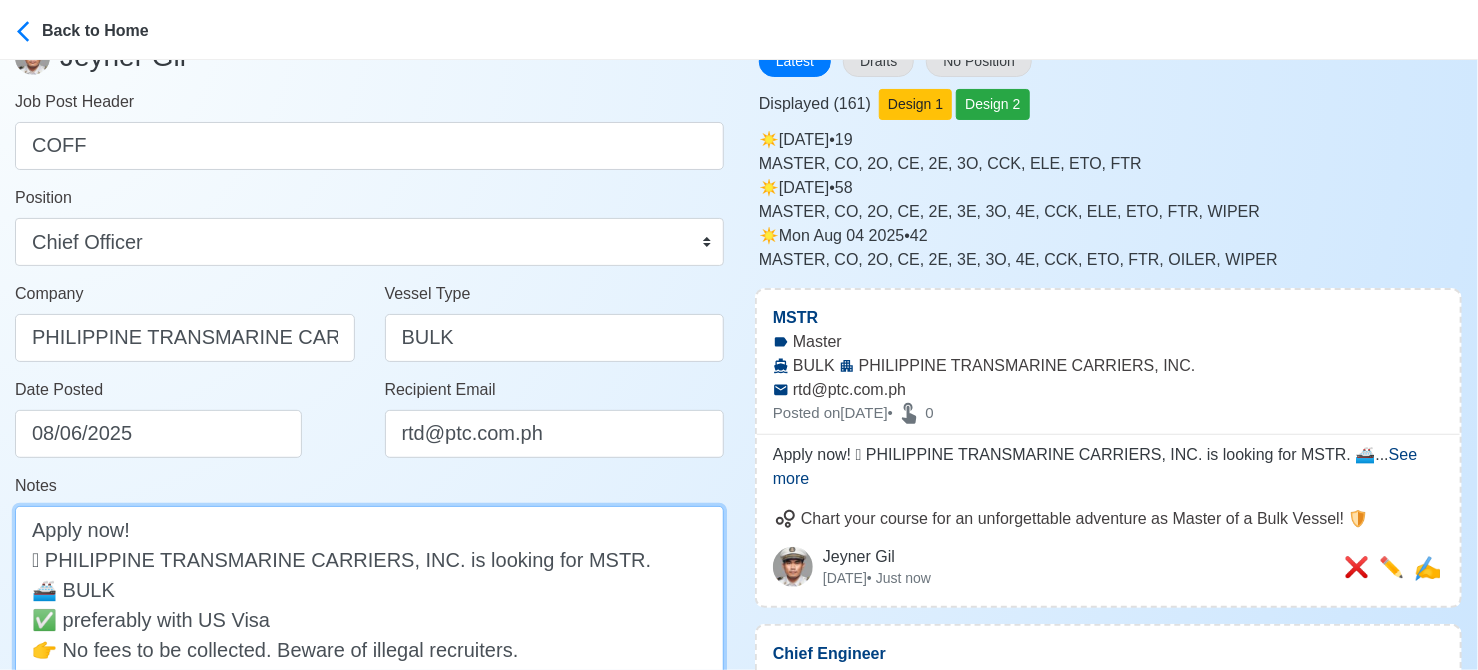click on "Apply now!
🛟 PHILIPPINE TRANSMARINE CARRIERS, INC. is looking for MSTR.
🚢 BULK
✅ preferably with US Visa
👉 No fees to be collected. Beware of illegal recruiters.
DMW License: DMW-002-SB-09152023-PA-MLC" at bounding box center (369, 619) 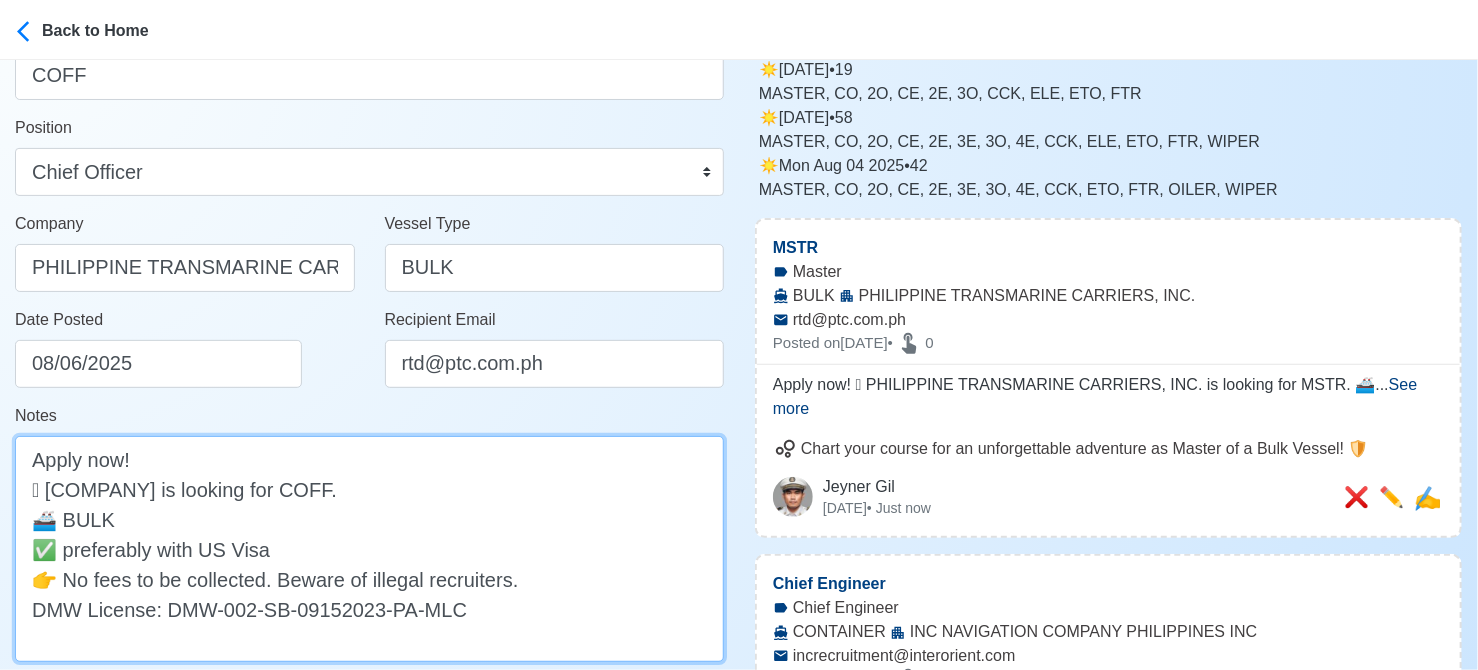 scroll, scrollTop: 400, scrollLeft: 0, axis: vertical 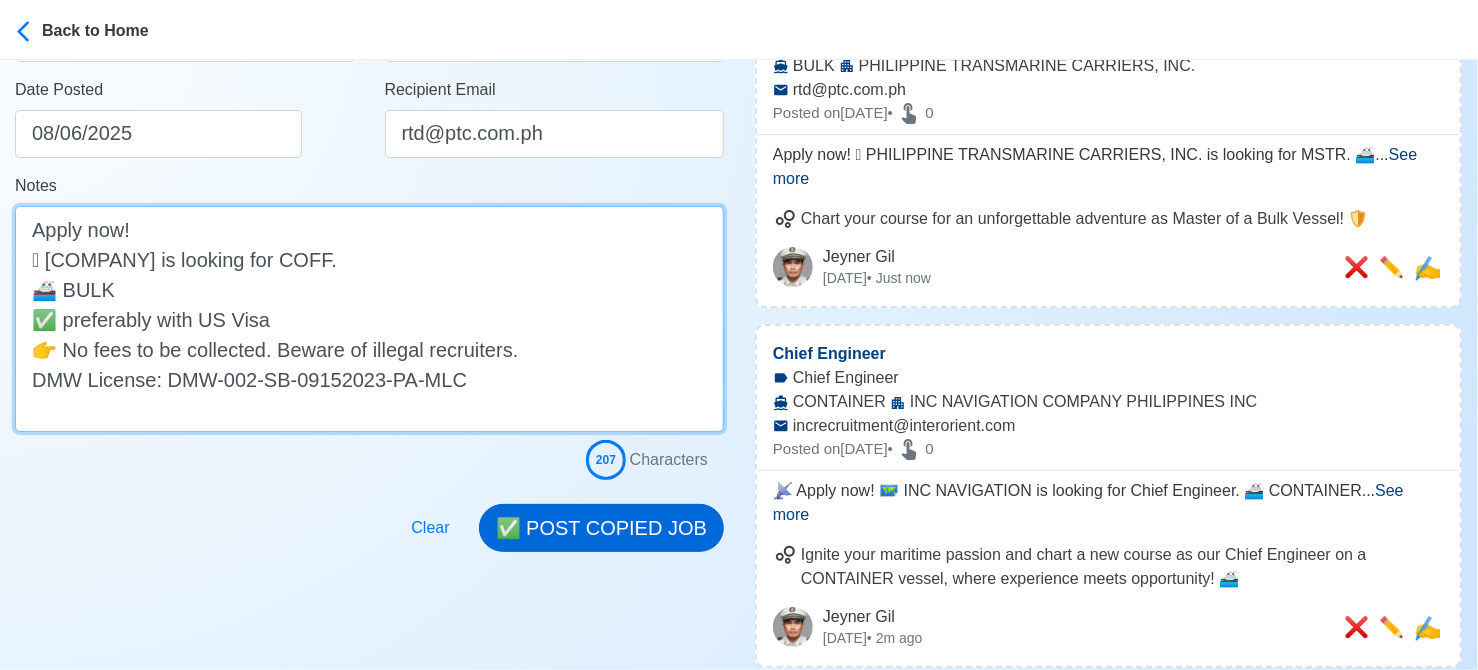 type on "Apply now!
🛟 PHILIPPINE TRANSMARINE CARRIERS, INC. is looking for COFF.
🚢 BULK
✅ preferably with US Visa
👉 No fees to be collected. Beware of illegal recruiters.
DMW License: DMW-002-SB-09152023-PA-MLC" 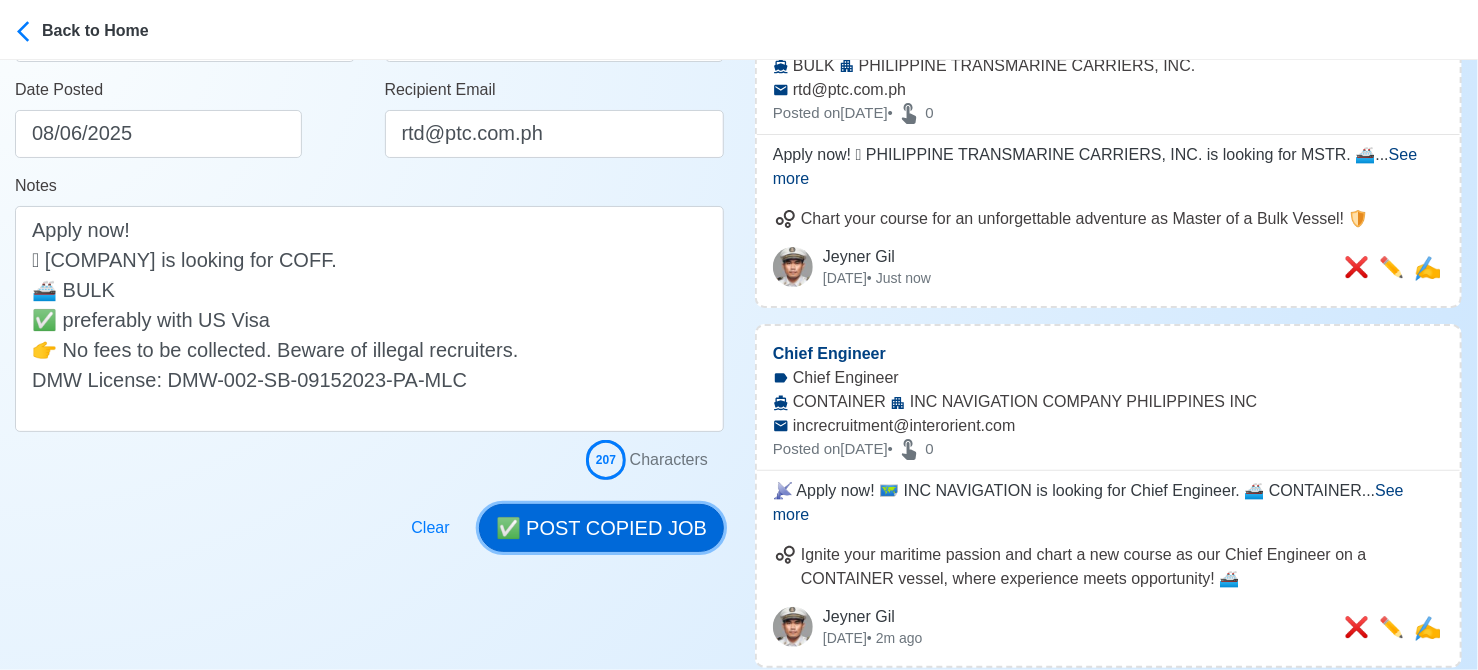 click on "✅ POST COPIED JOB" at bounding box center (601, 528) 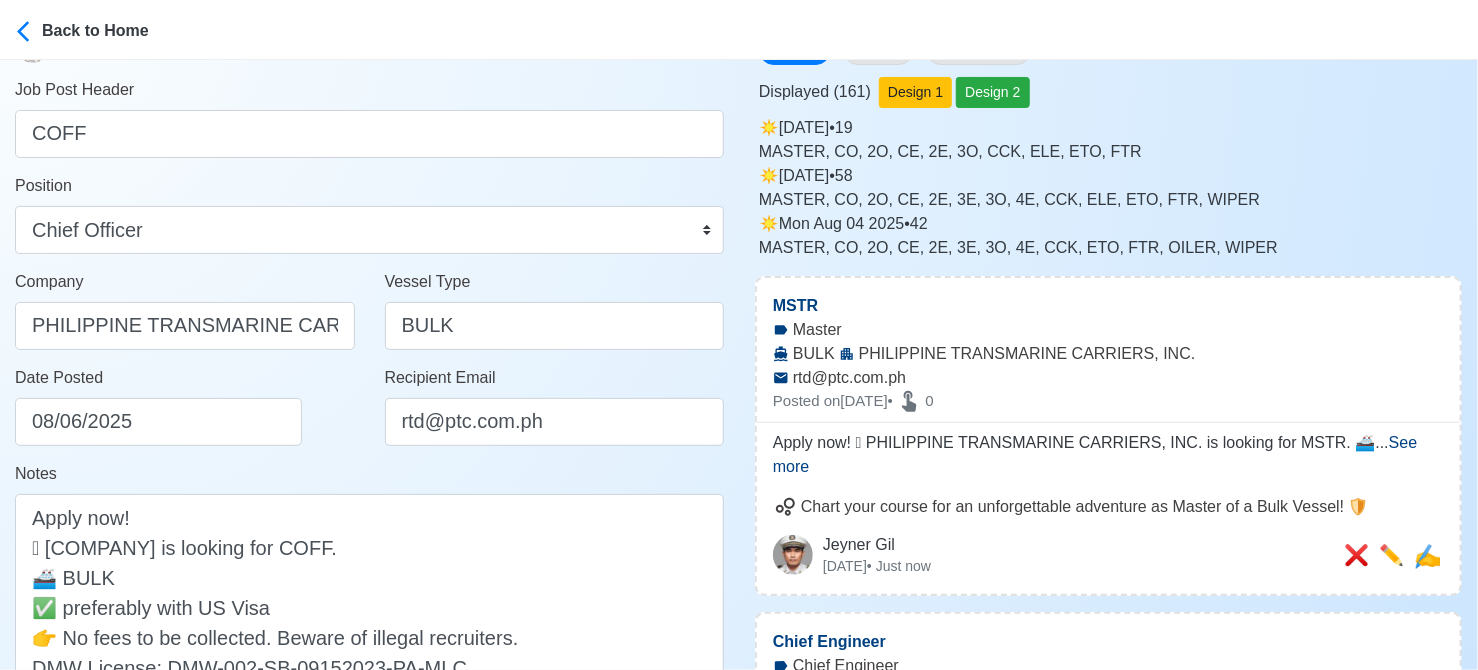 scroll, scrollTop: 100, scrollLeft: 0, axis: vertical 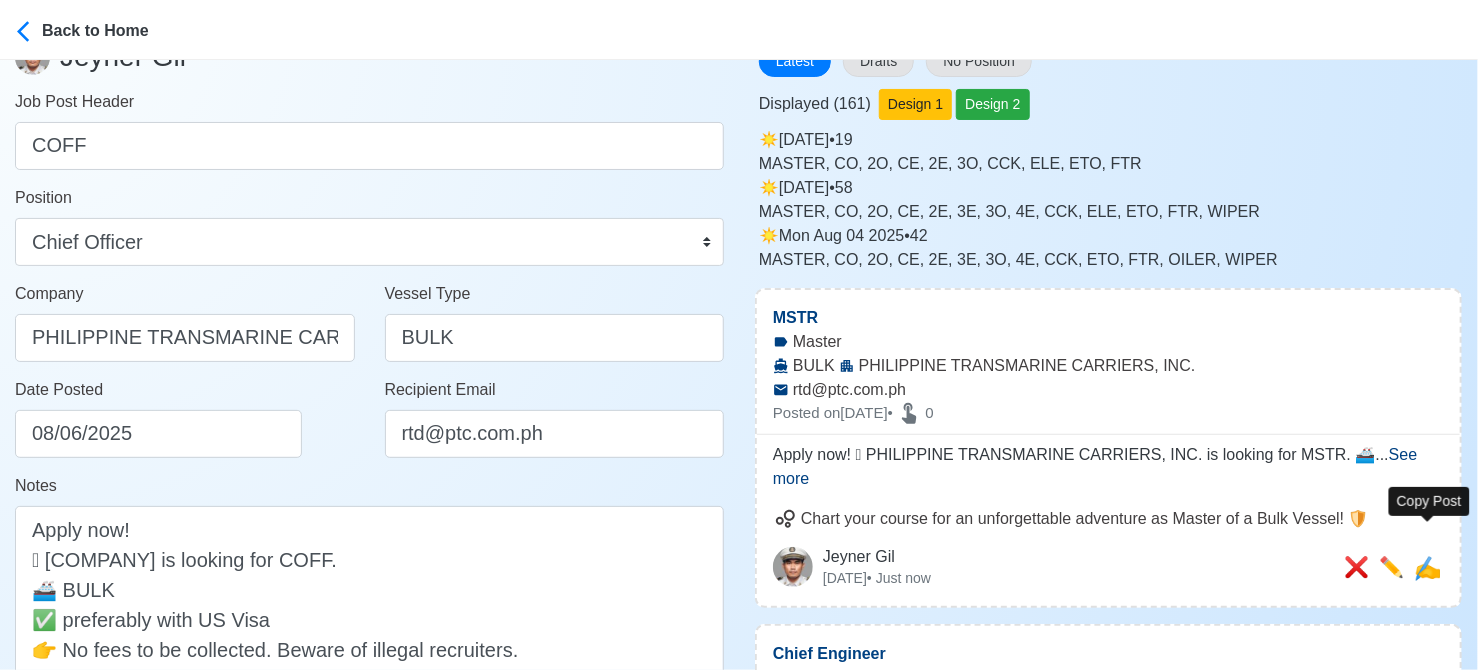 type 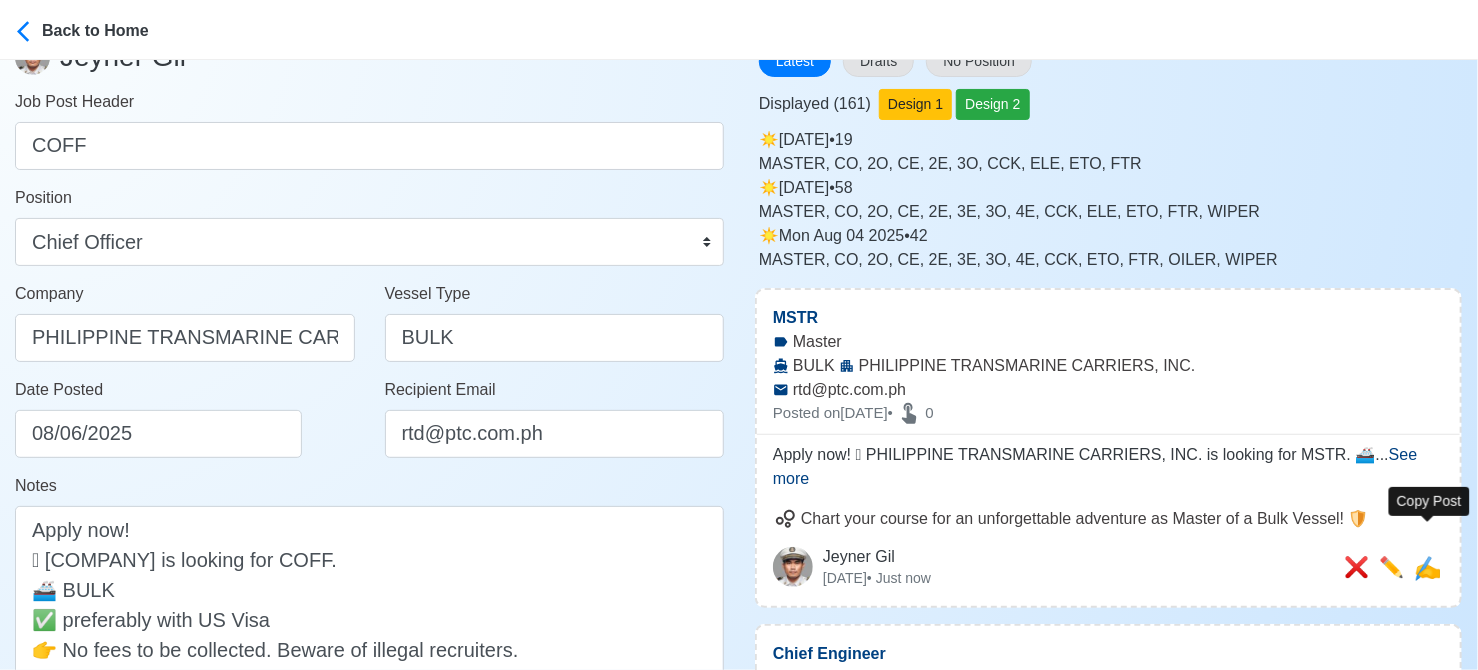type 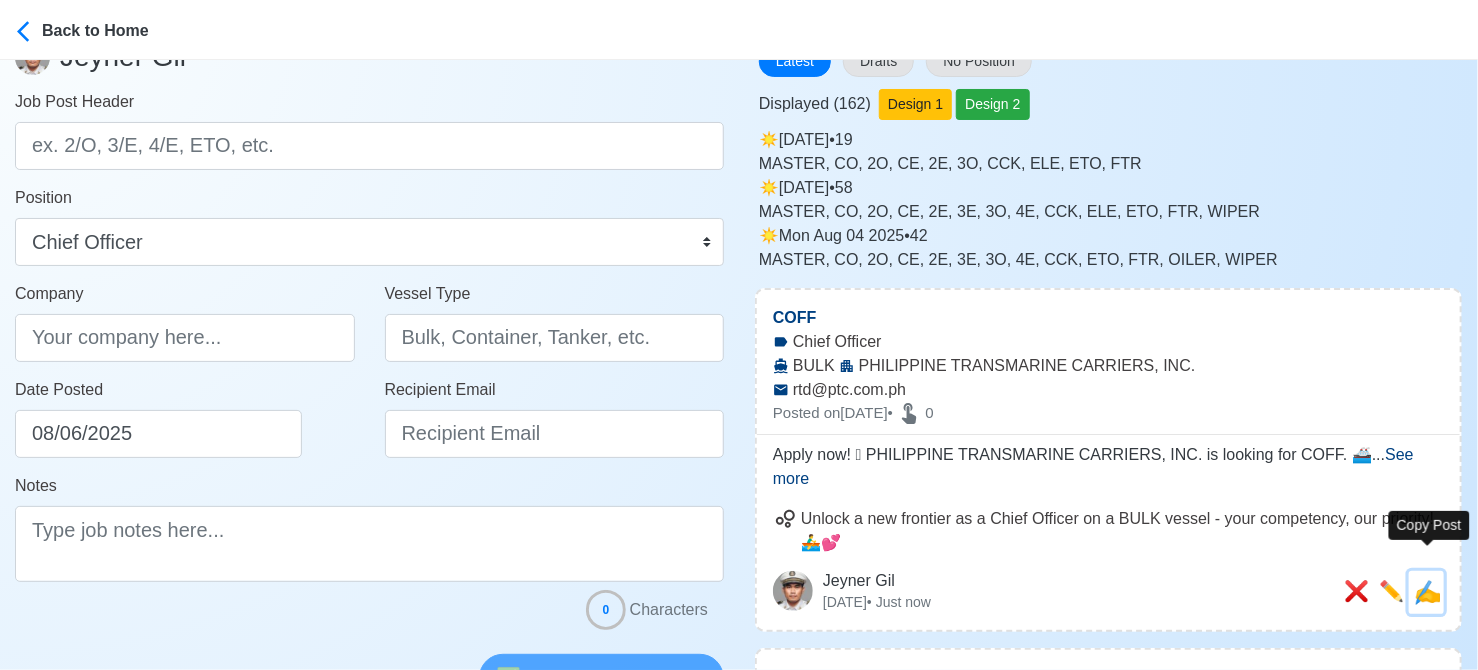 click on "✍️" at bounding box center (1426, 592) 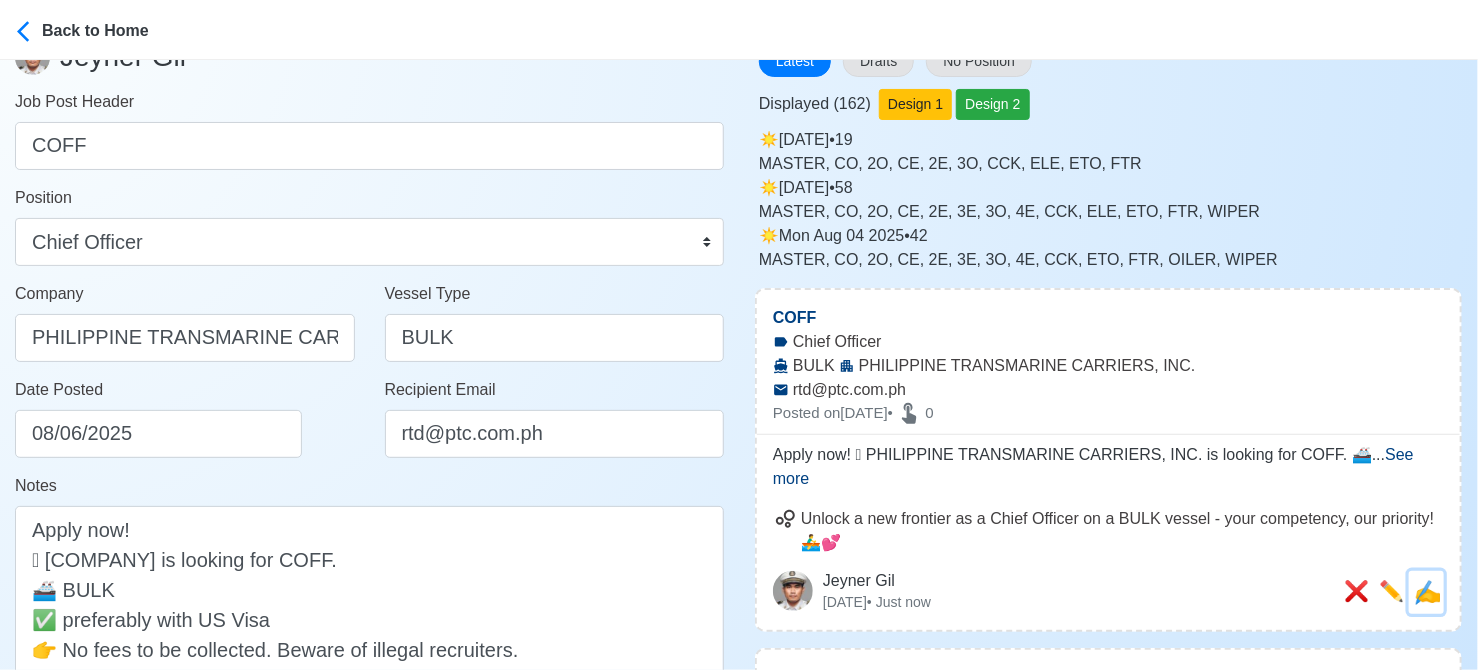 scroll, scrollTop: 0, scrollLeft: 0, axis: both 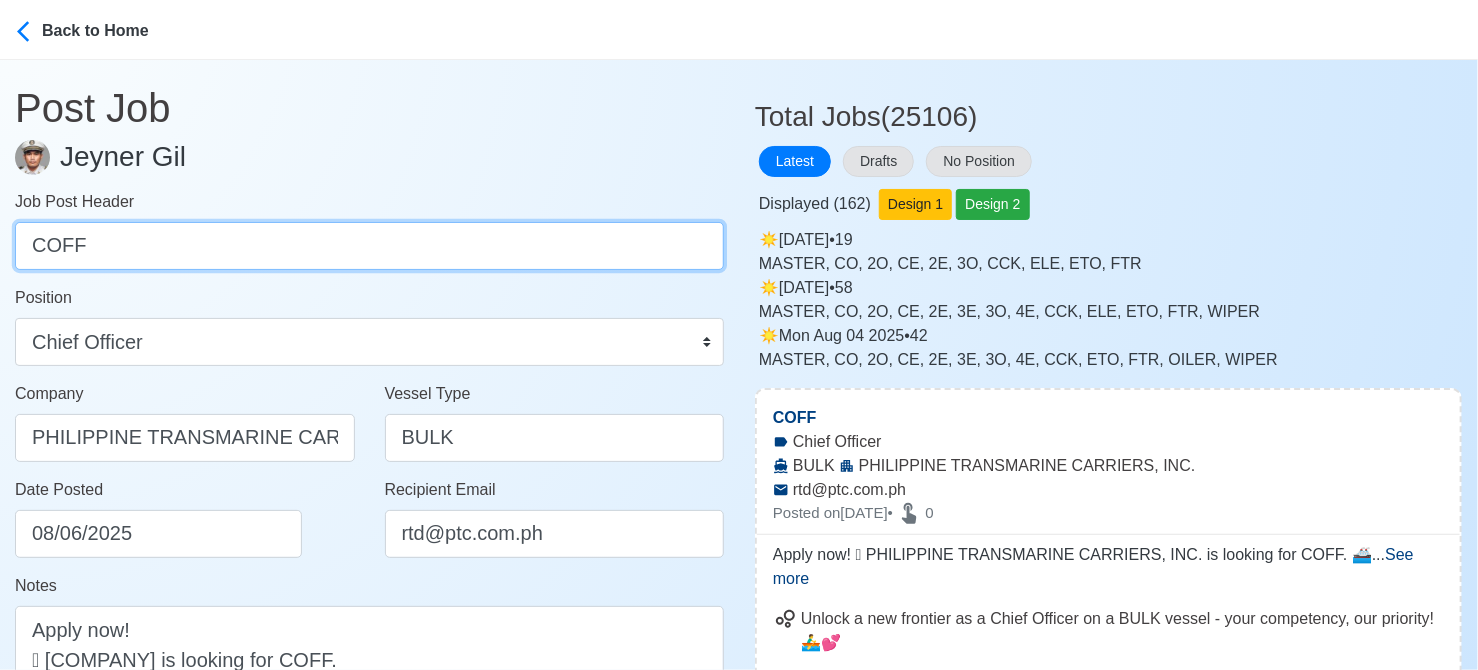 click on "COFF" at bounding box center [369, 246] 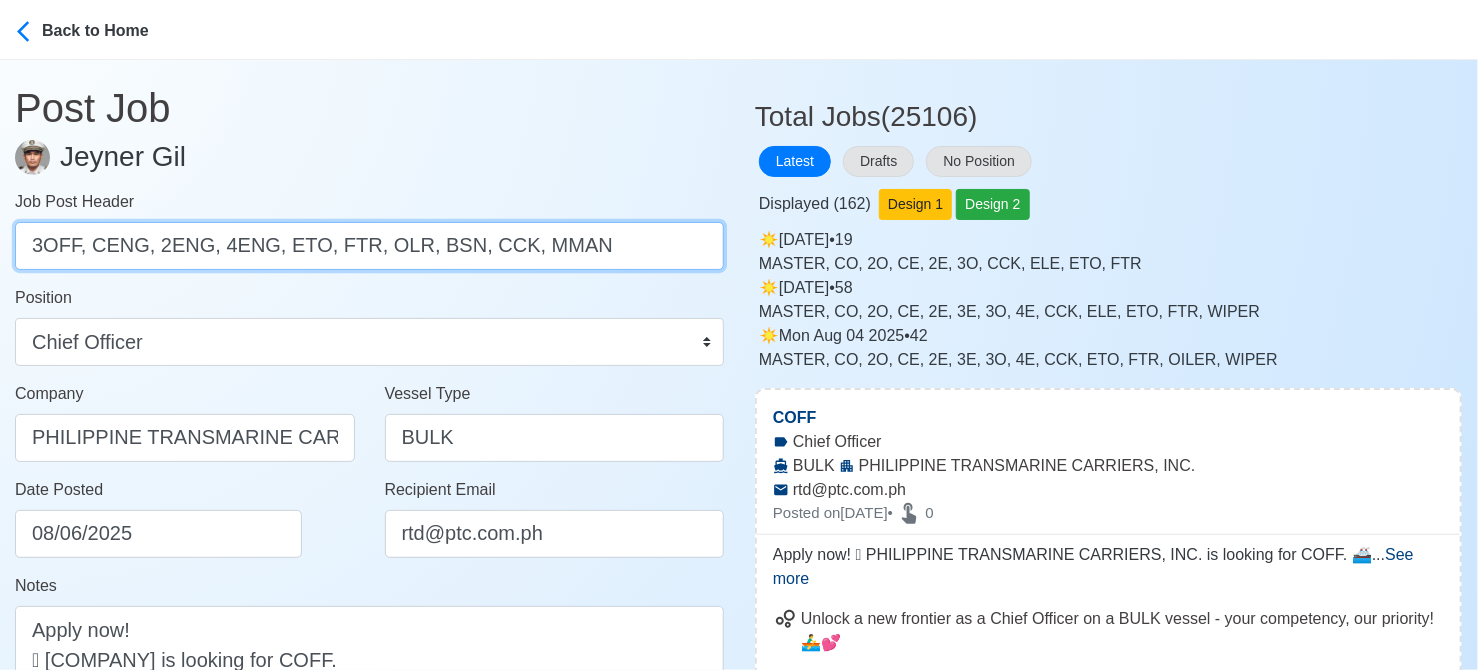 drag, startPoint x: 93, startPoint y: 242, endPoint x: 630, endPoint y: 251, distance: 537.07544 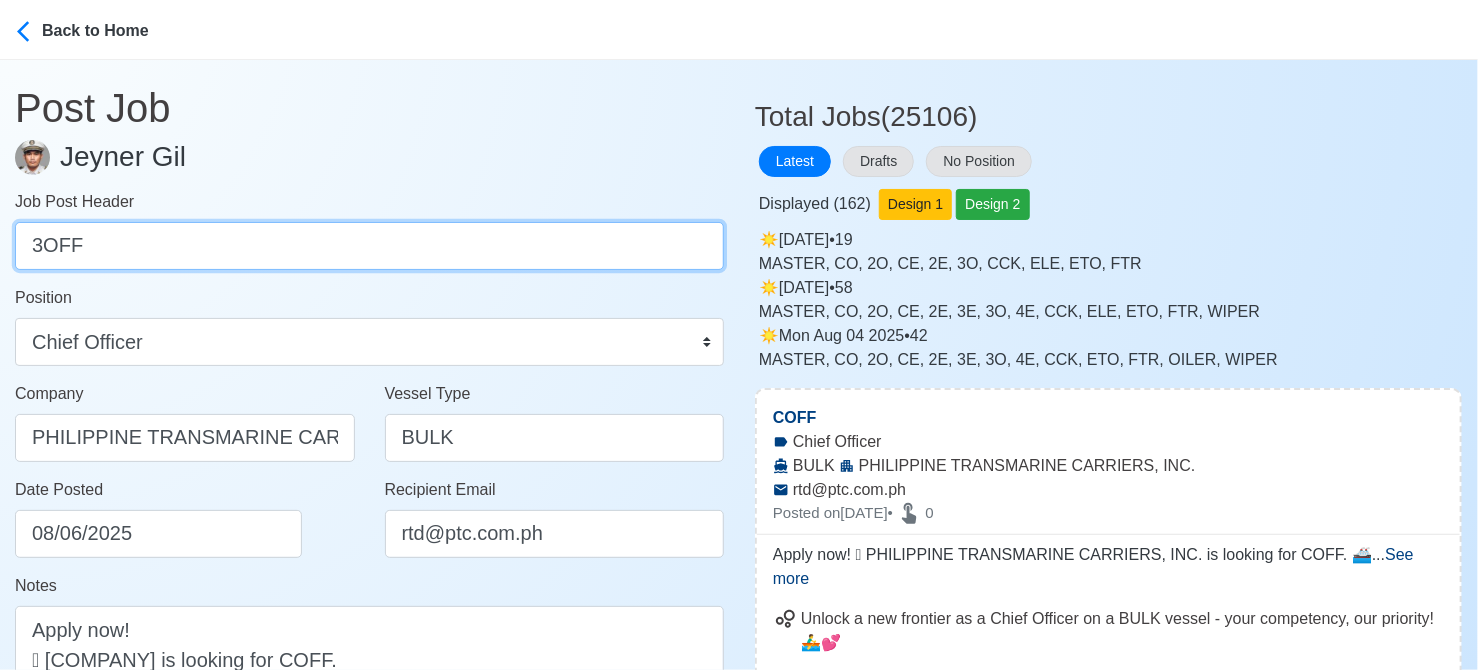 type on "3OFF" 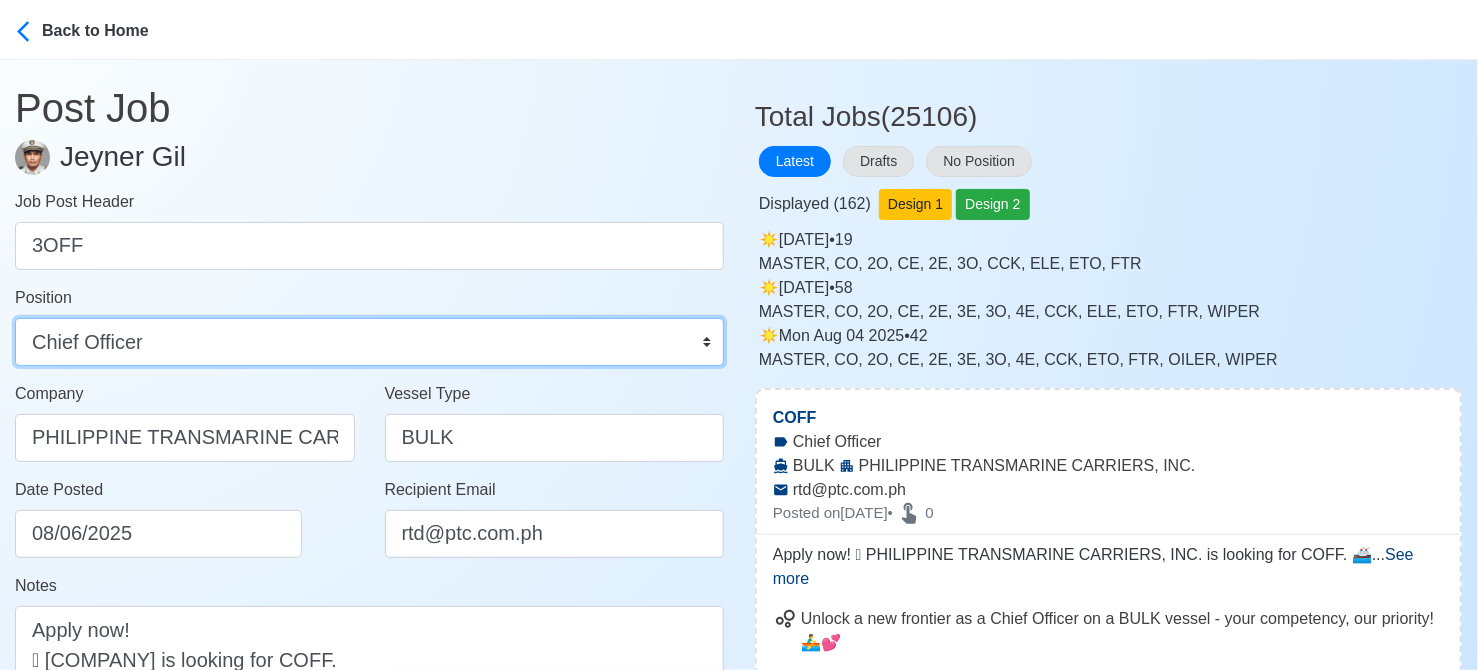 click on "Master Chief Officer 2nd Officer 3rd Officer Junior Officer Chief Engineer 2nd Engineer 3rd Engineer 4th Engineer Gas Engineer Junior Engineer 1st Assistant Engineer 2nd Assistant Engineer 3rd Assistant Engineer ETO/ETR Electrician Electrical Engineer Oiler Fitter Welder Chief Cook Chef Cook Messman Wiper Rigger Ordinary Seaman Able Seaman Motorman Pumpman Bosun Cadet Reefer Mechanic Operator Repairman Painter Steward Waiter Others" at bounding box center (369, 342) 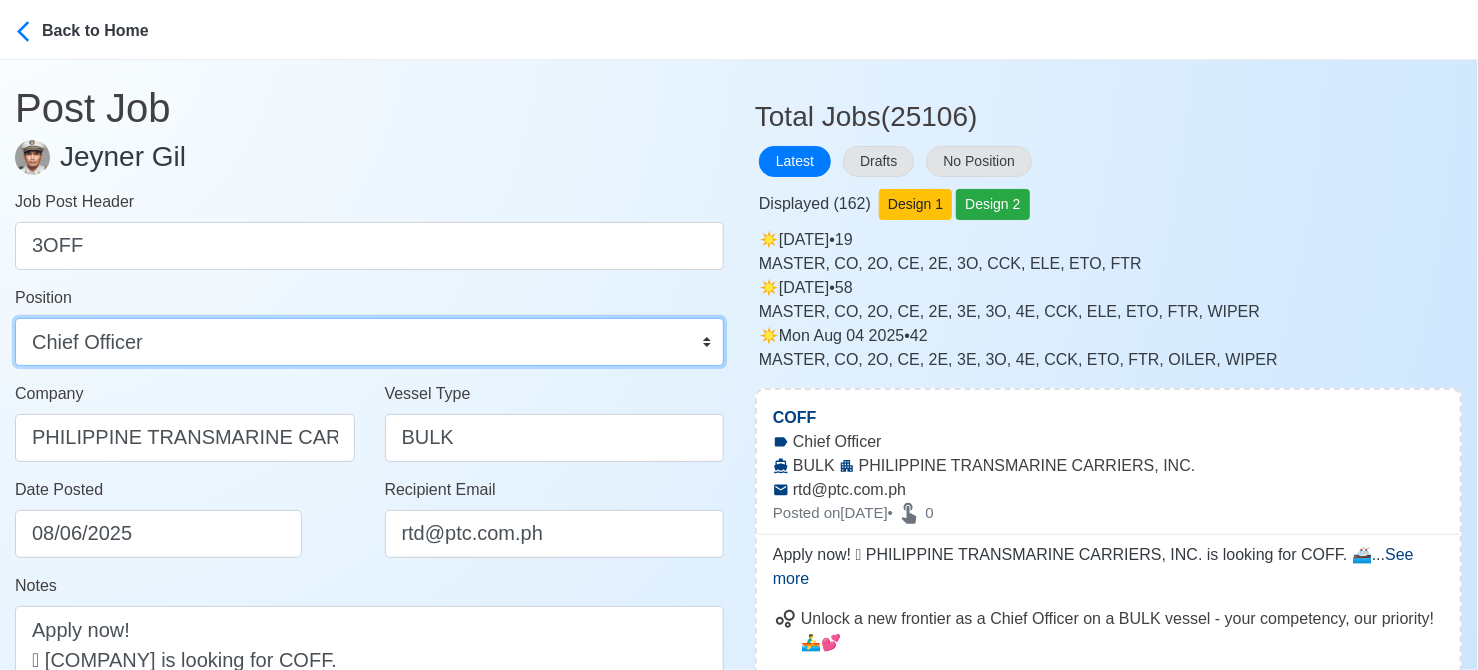 select on "3rd Officer" 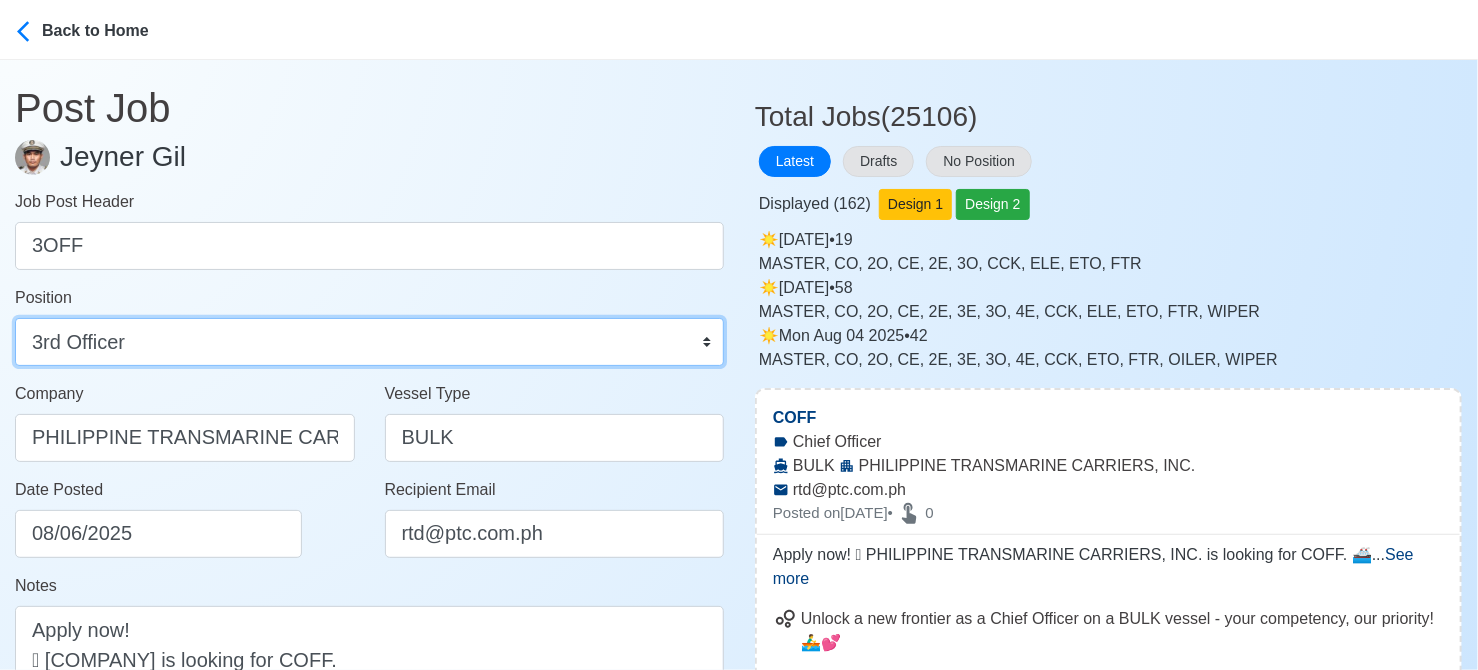 click on "Master Chief Officer 2nd Officer 3rd Officer Junior Officer Chief Engineer 2nd Engineer 3rd Engineer 4th Engineer Gas Engineer Junior Engineer 1st Assistant Engineer 2nd Assistant Engineer 3rd Assistant Engineer ETO/ETR Electrician Electrical Engineer Oiler Fitter Welder Chief Cook Chef Cook Messman Wiper Rigger Ordinary Seaman Able Seaman Motorman Pumpman Bosun Cadet Reefer Mechanic Operator Repairman Painter Steward Waiter Others" at bounding box center (369, 342) 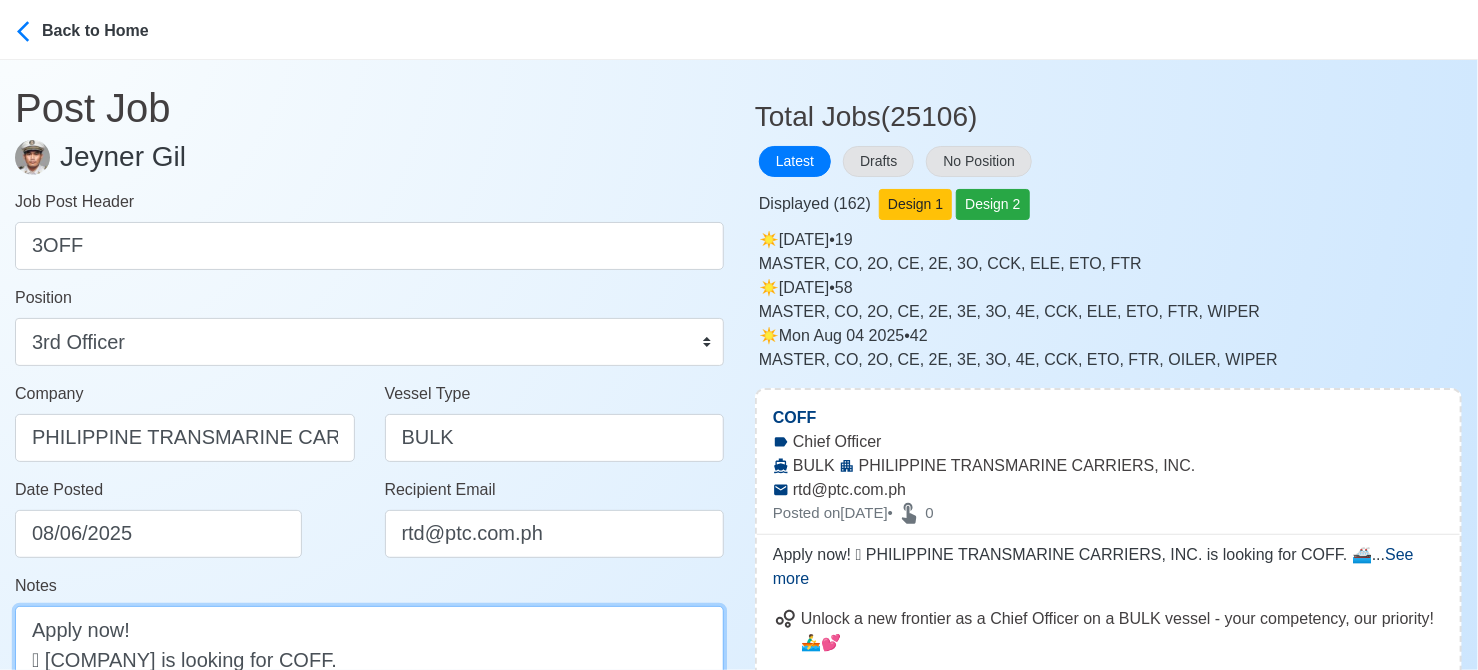click on "Apply now!
🛟 PHILIPPINE TRANSMARINE CARRIERS, INC. is looking for COFF.
🚢 BULK
✅ preferably with US Visa
👉 No fees to be collected. Beware of illegal recruiters.
DMW License: DMW-002-SB-09152023-PA-MLC" at bounding box center (369, 719) 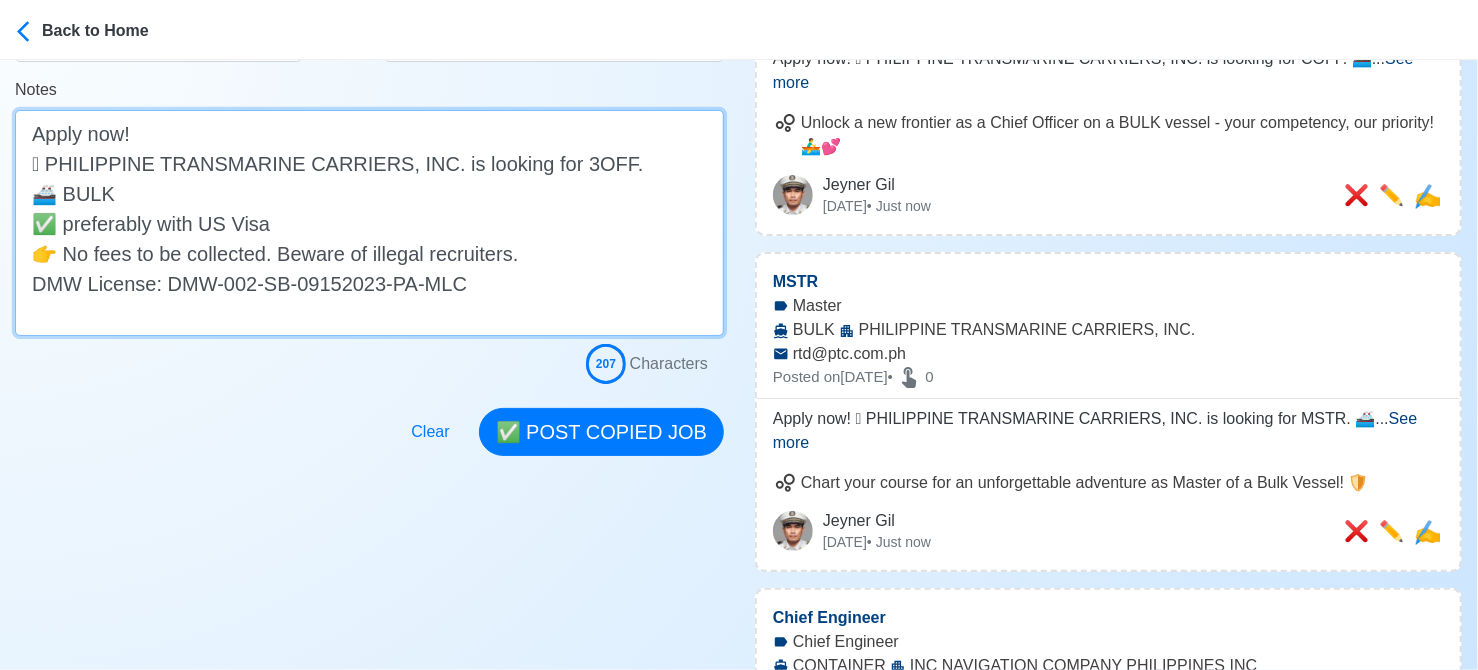 scroll, scrollTop: 503, scrollLeft: 0, axis: vertical 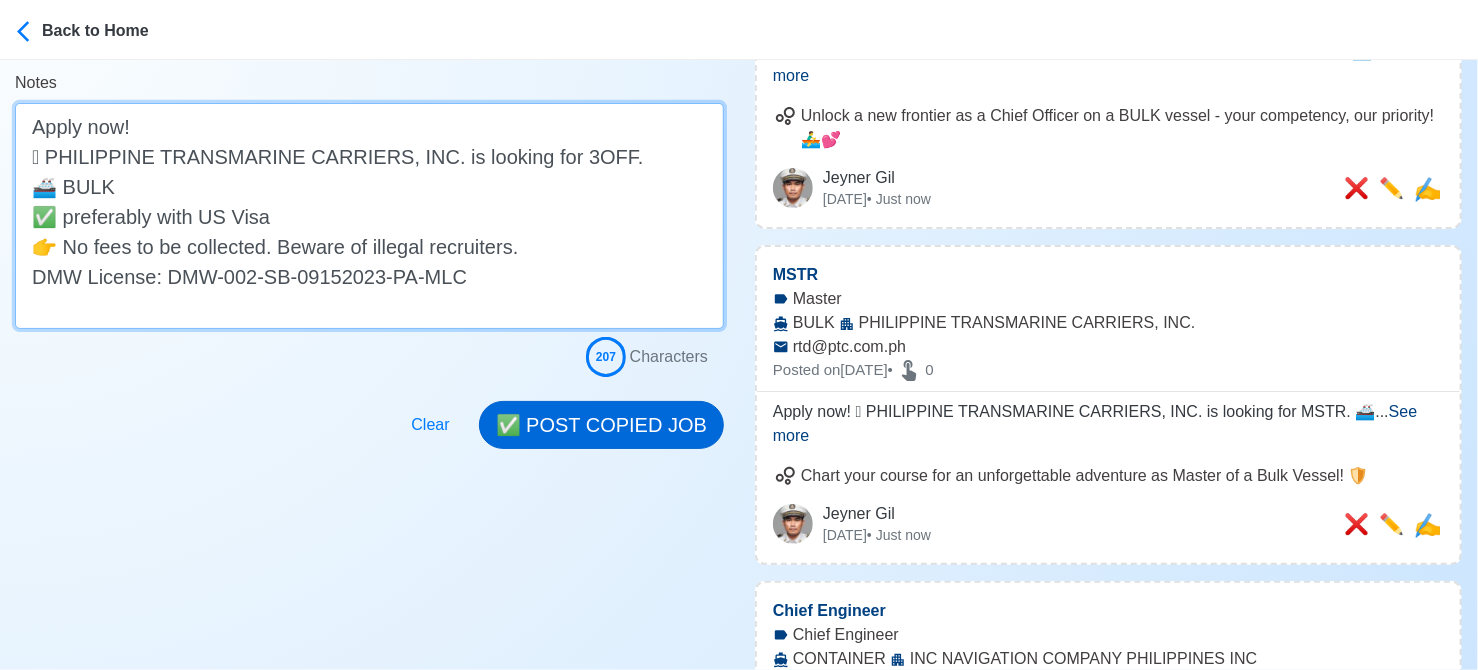 type on "Apply now!
🛟 PHILIPPINE TRANSMARINE CARRIERS, INC. is looking for 3OFF.
🚢 BULK
✅ preferably with US Visa
👉 No fees to be collected. Beware of illegal recruiters.
DMW License: DMW-002-SB-09152023-PA-MLC" 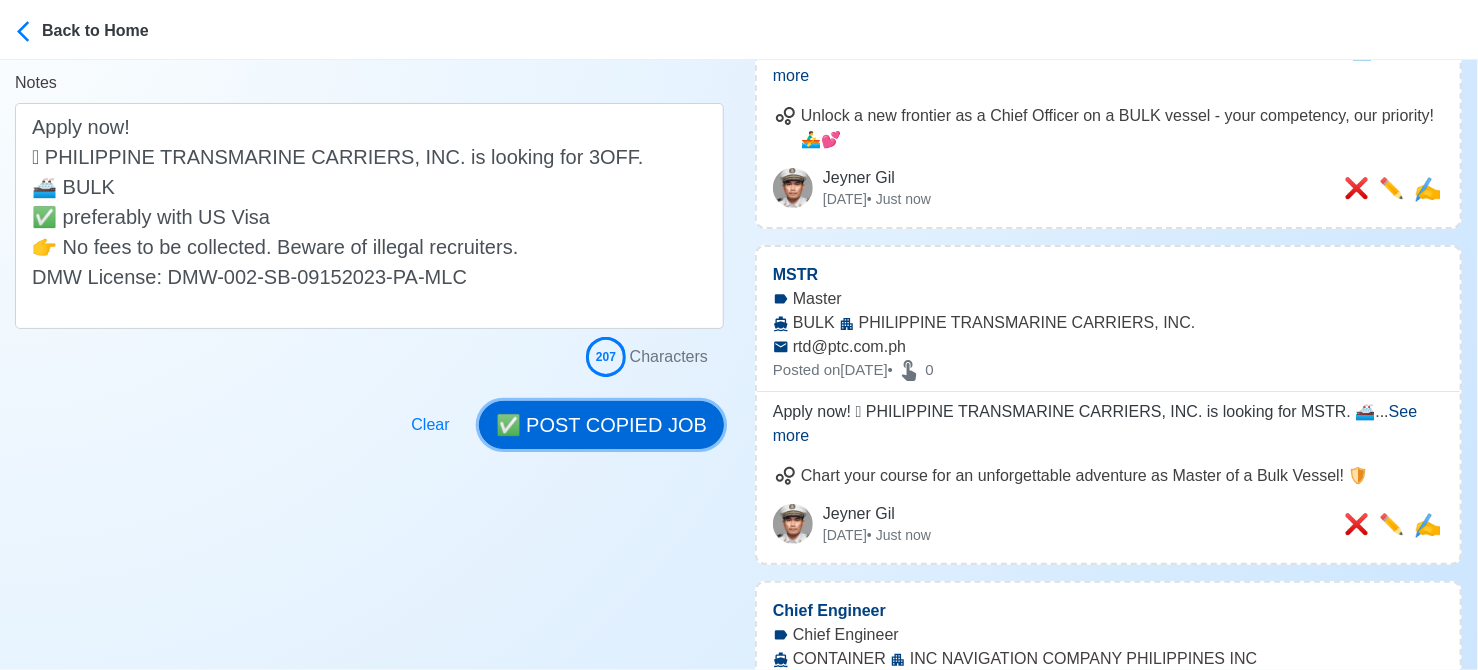 click on "✅ POST COPIED JOB" at bounding box center (601, 425) 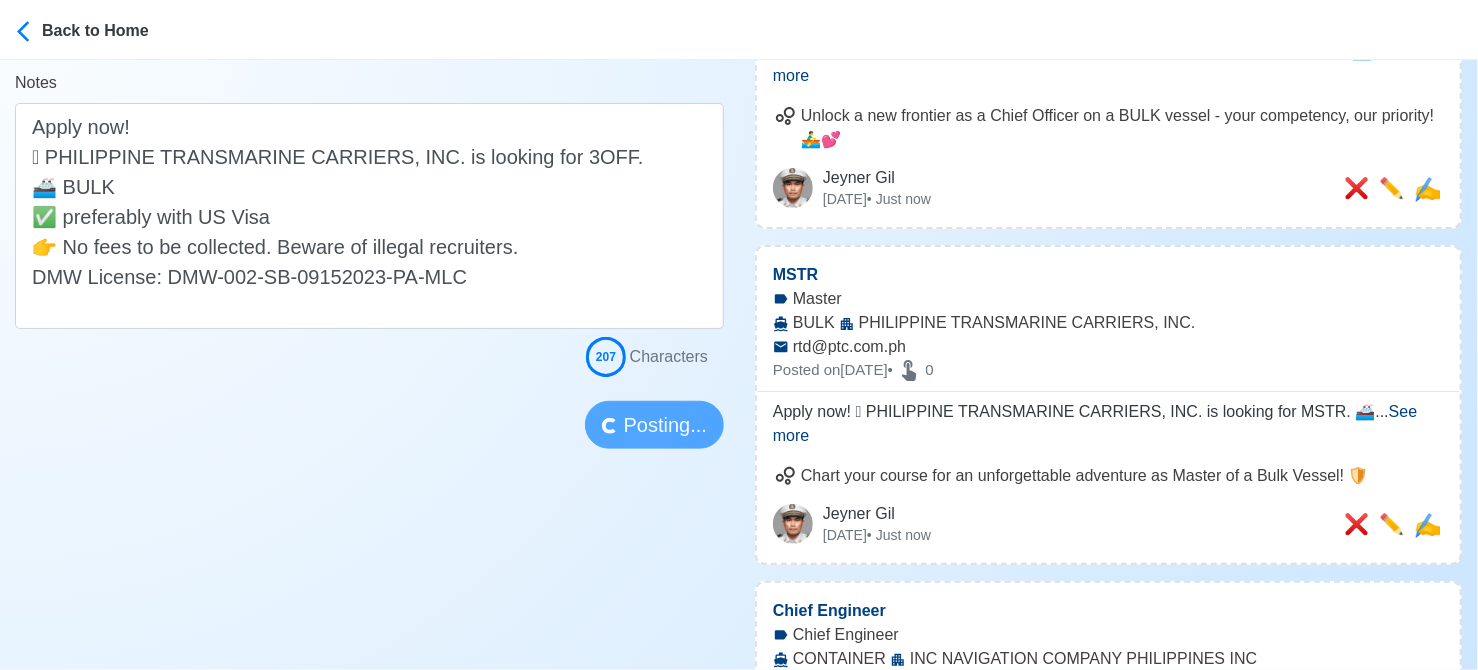 type 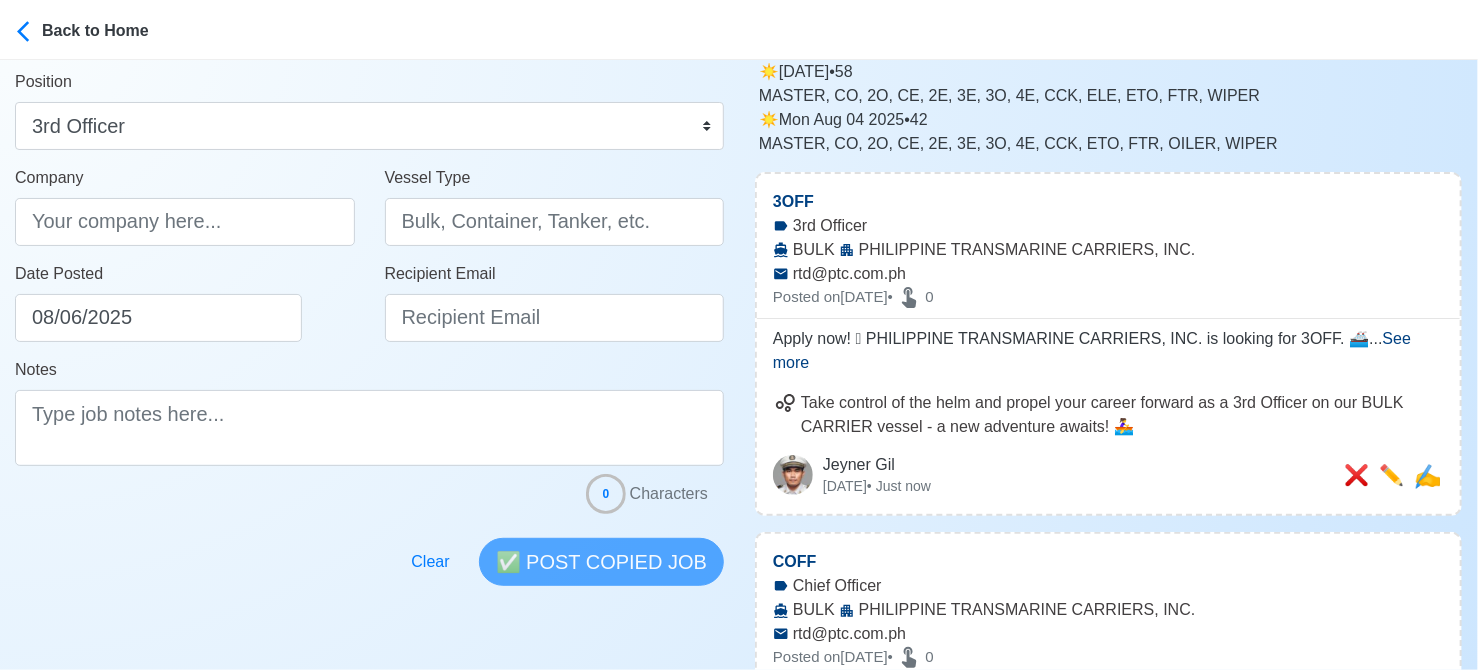 scroll, scrollTop: 103, scrollLeft: 0, axis: vertical 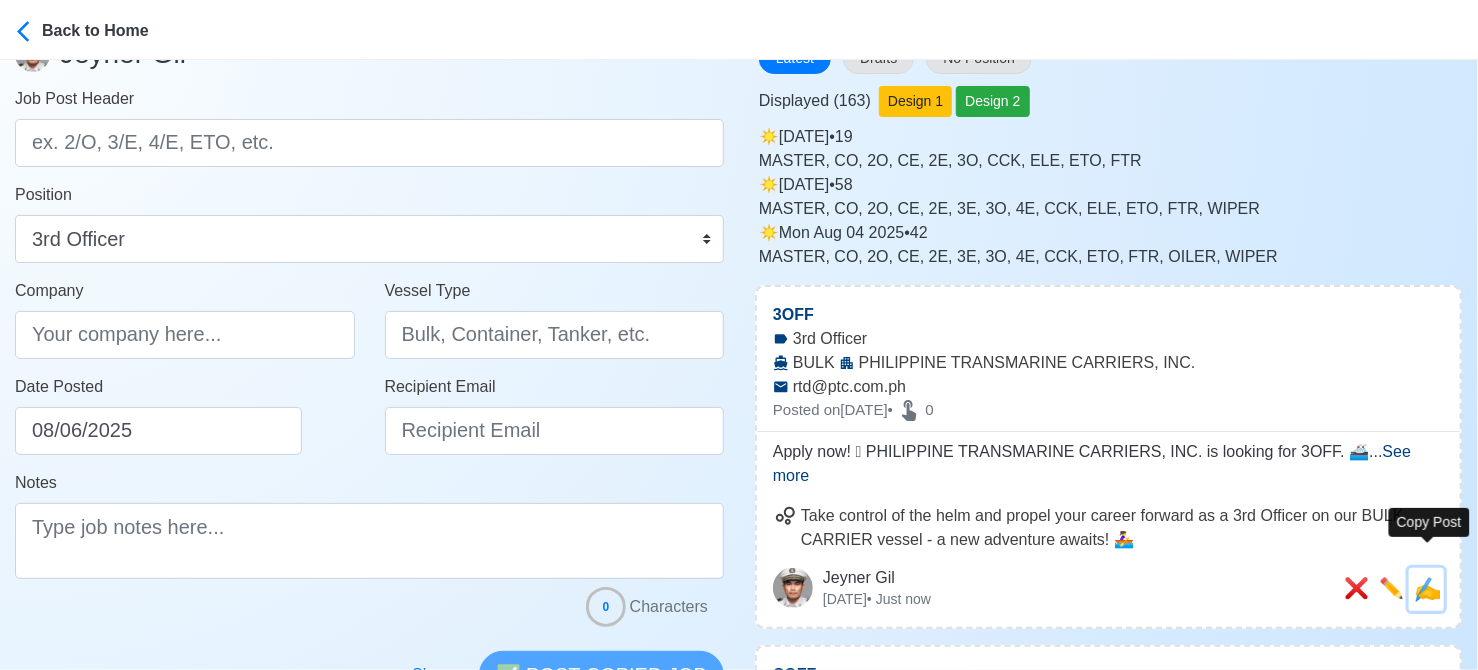click on "✍️" at bounding box center (1427, 589) 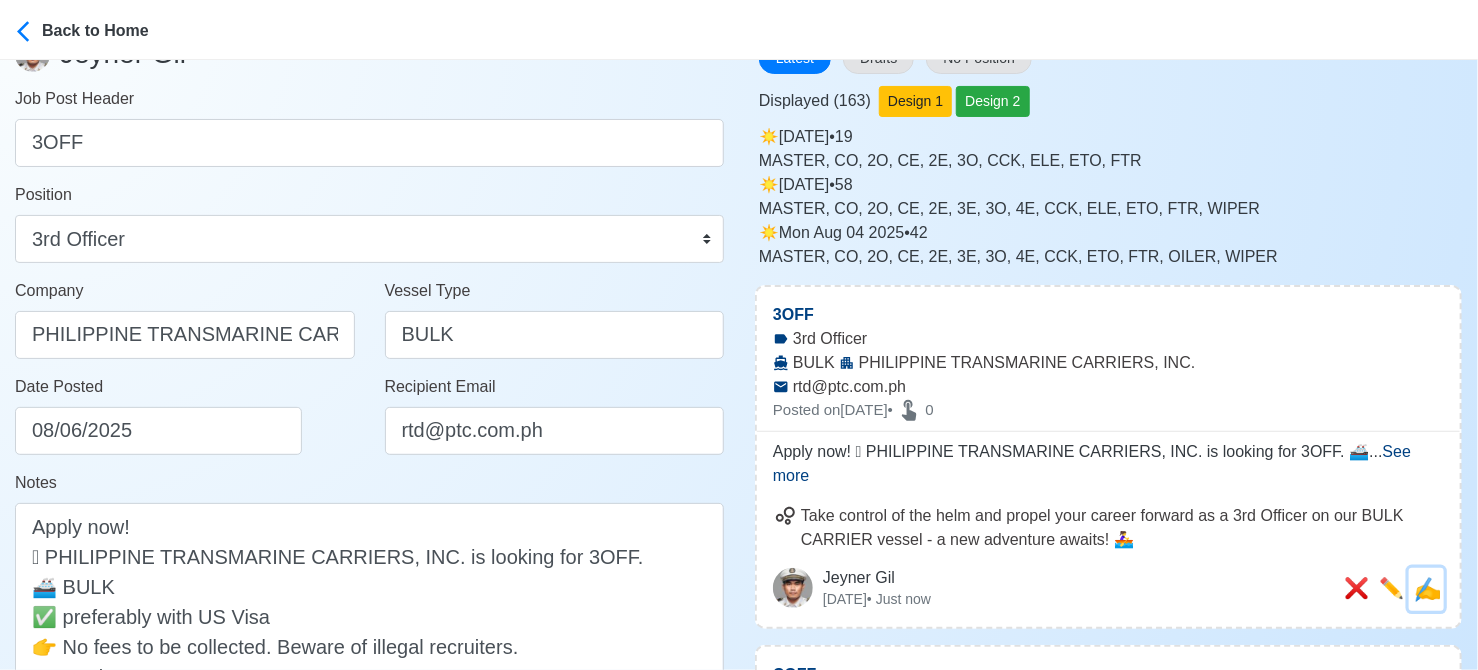 scroll, scrollTop: 0, scrollLeft: 0, axis: both 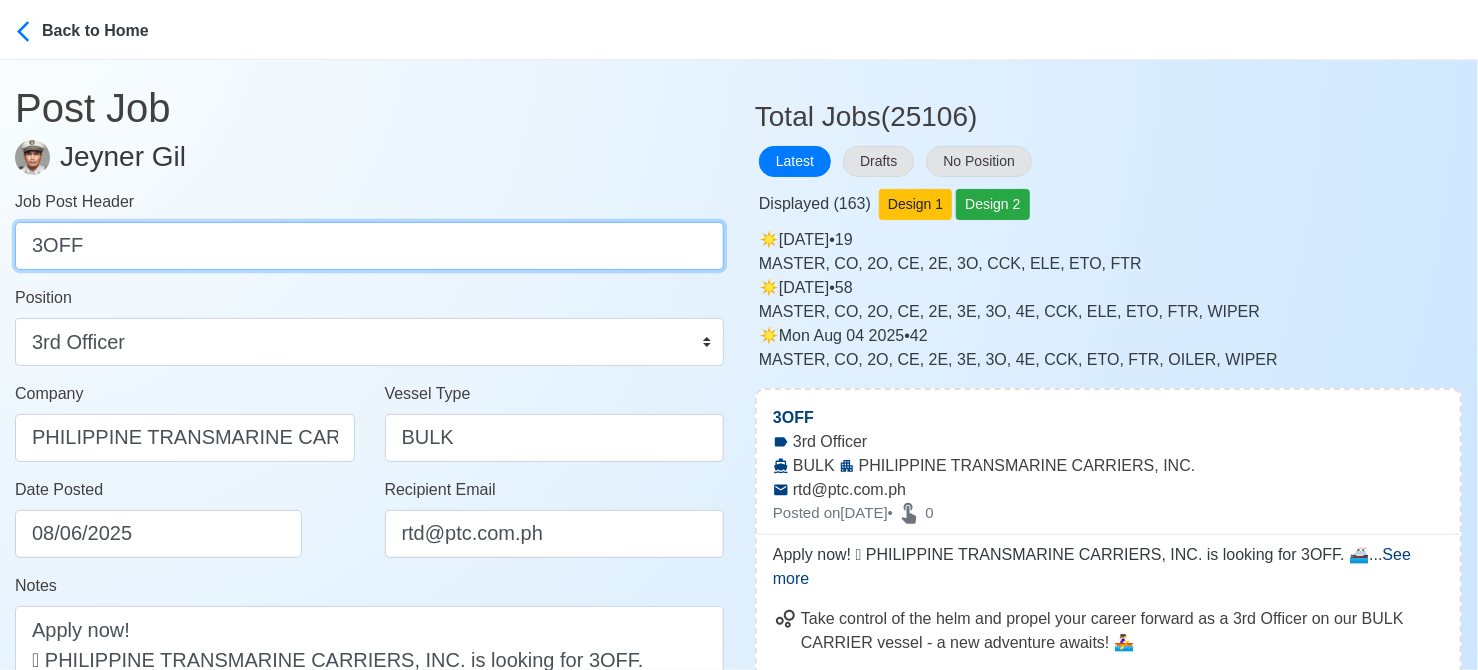 click on "3OFF" at bounding box center [369, 246] 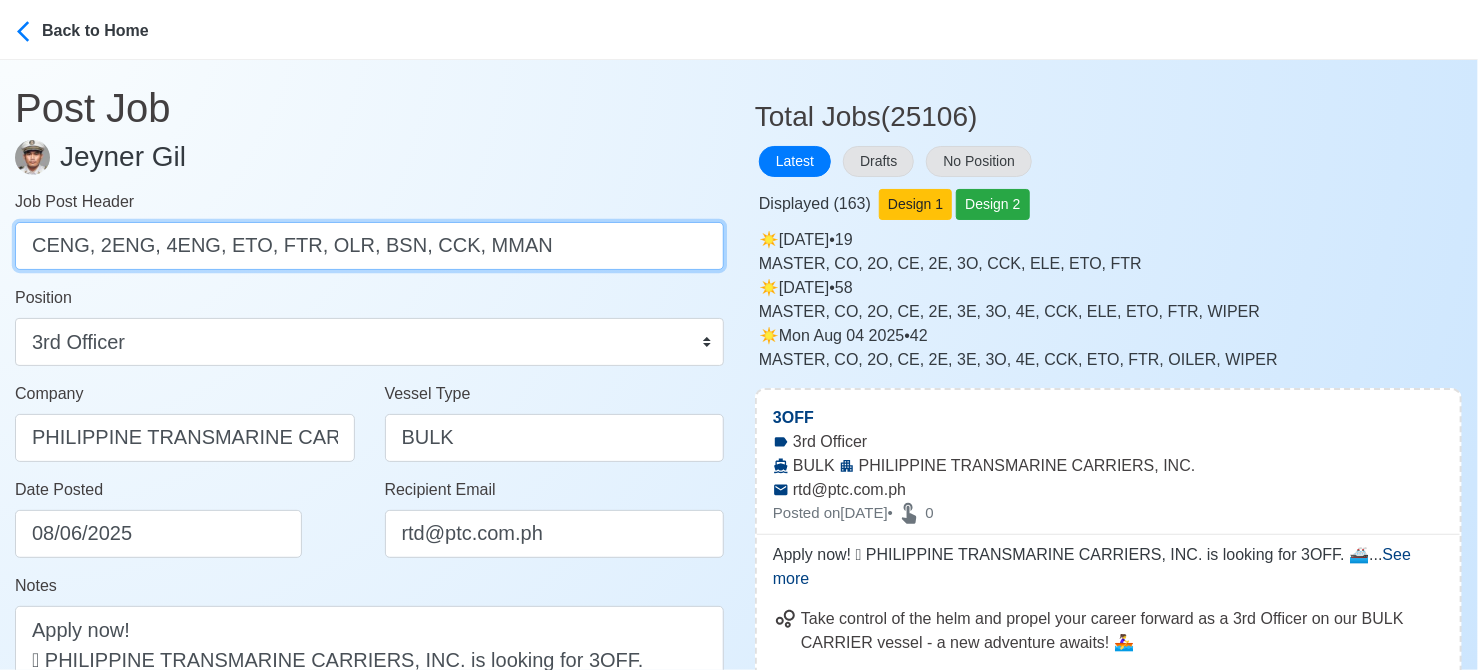 drag, startPoint x: 93, startPoint y: 247, endPoint x: 555, endPoint y: 263, distance: 462.27698 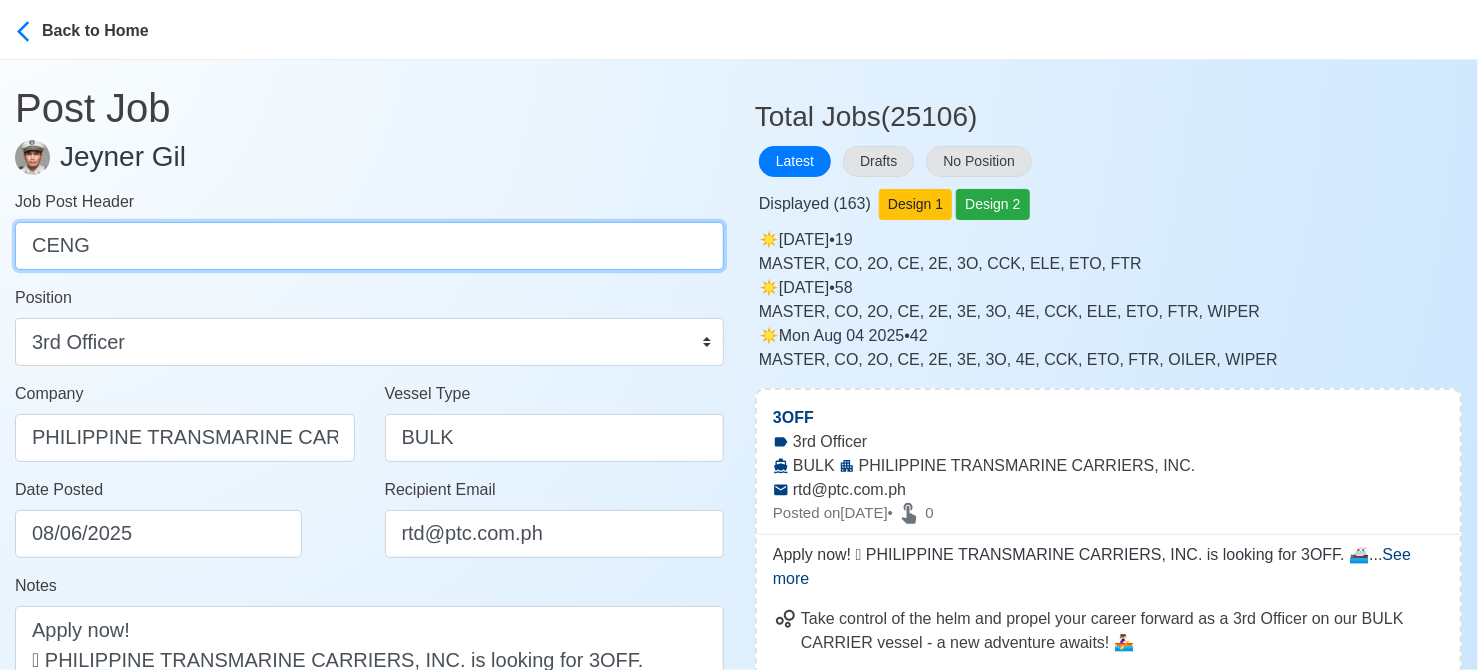 type on "CENG" 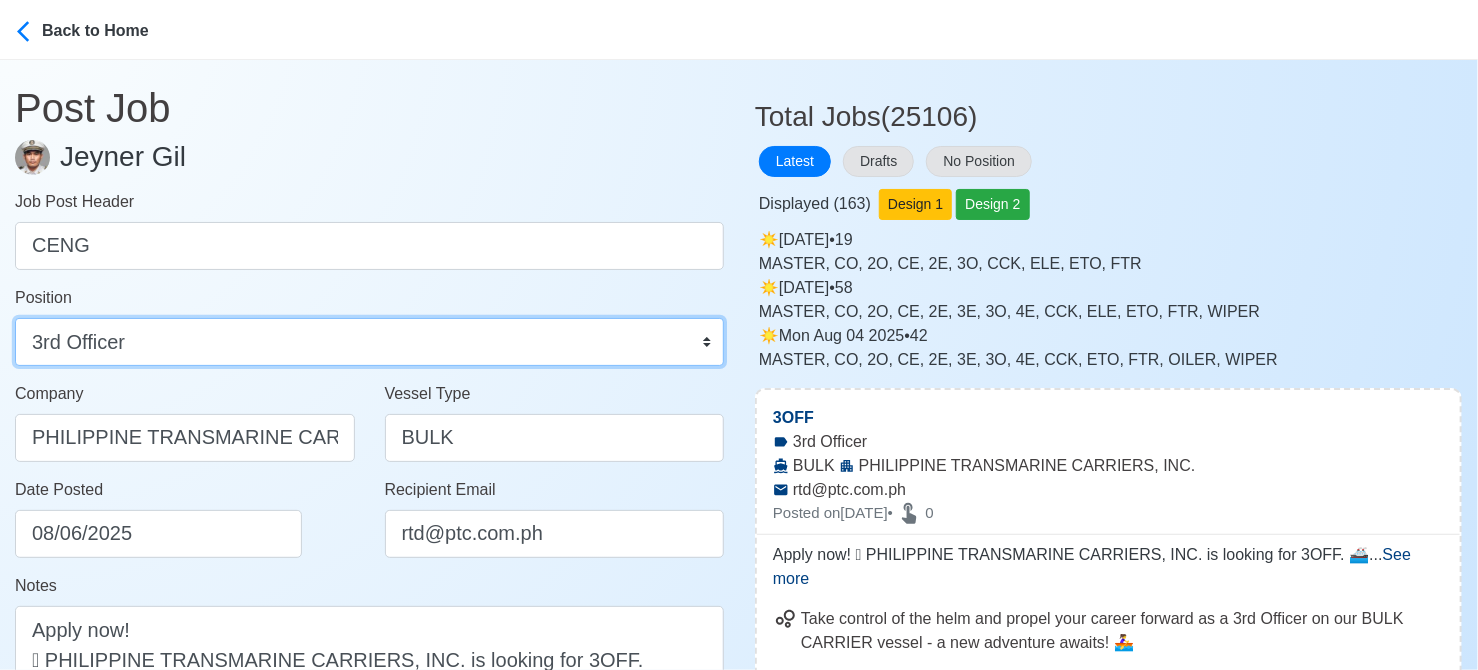 click on "Master Chief Officer 2nd Officer 3rd Officer Junior Officer Chief Engineer 2nd Engineer 3rd Engineer 4th Engineer Gas Engineer Junior Engineer 1st Assistant Engineer 2nd Assistant Engineer 3rd Assistant Engineer ETO/ETR Electrician Electrical Engineer Oiler Fitter Welder Chief Cook Chef Cook Messman Wiper Rigger Ordinary Seaman Able Seaman Motorman Pumpman Bosun Cadet Reefer Mechanic Operator Repairman Painter Steward Waiter Others" at bounding box center (369, 342) 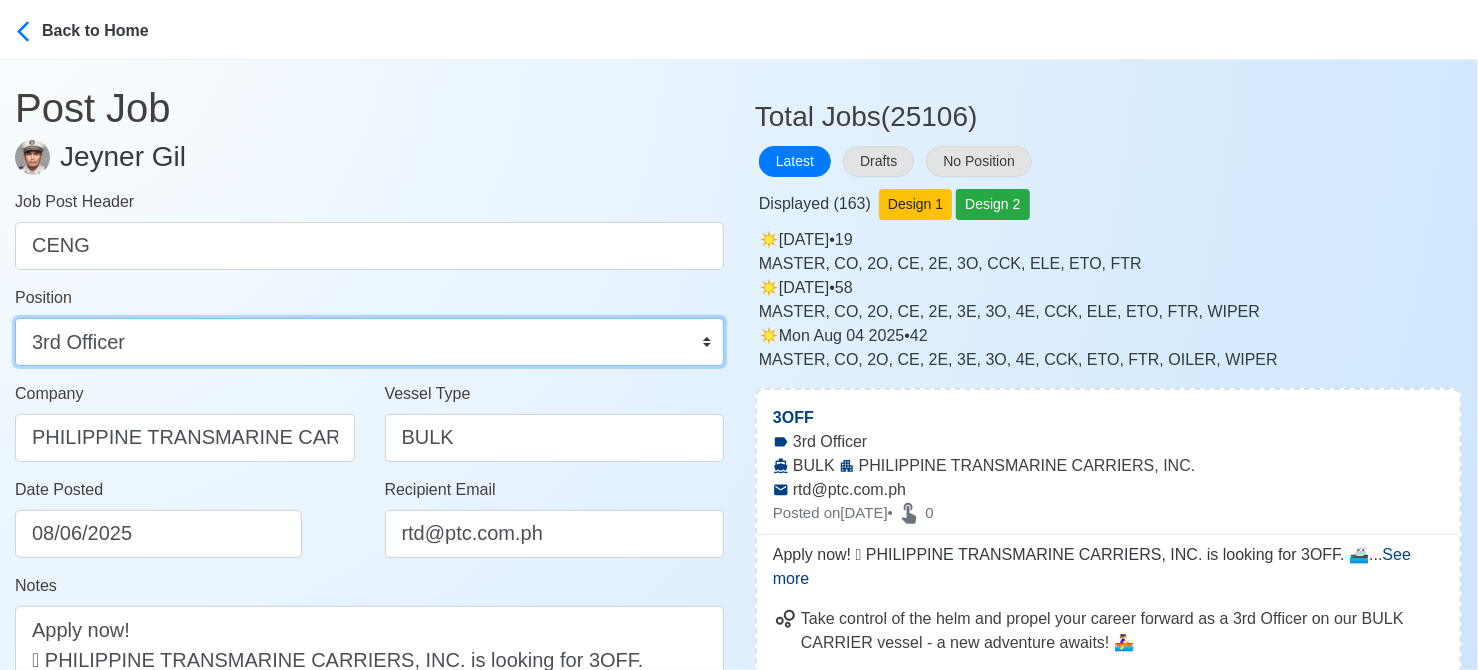 type 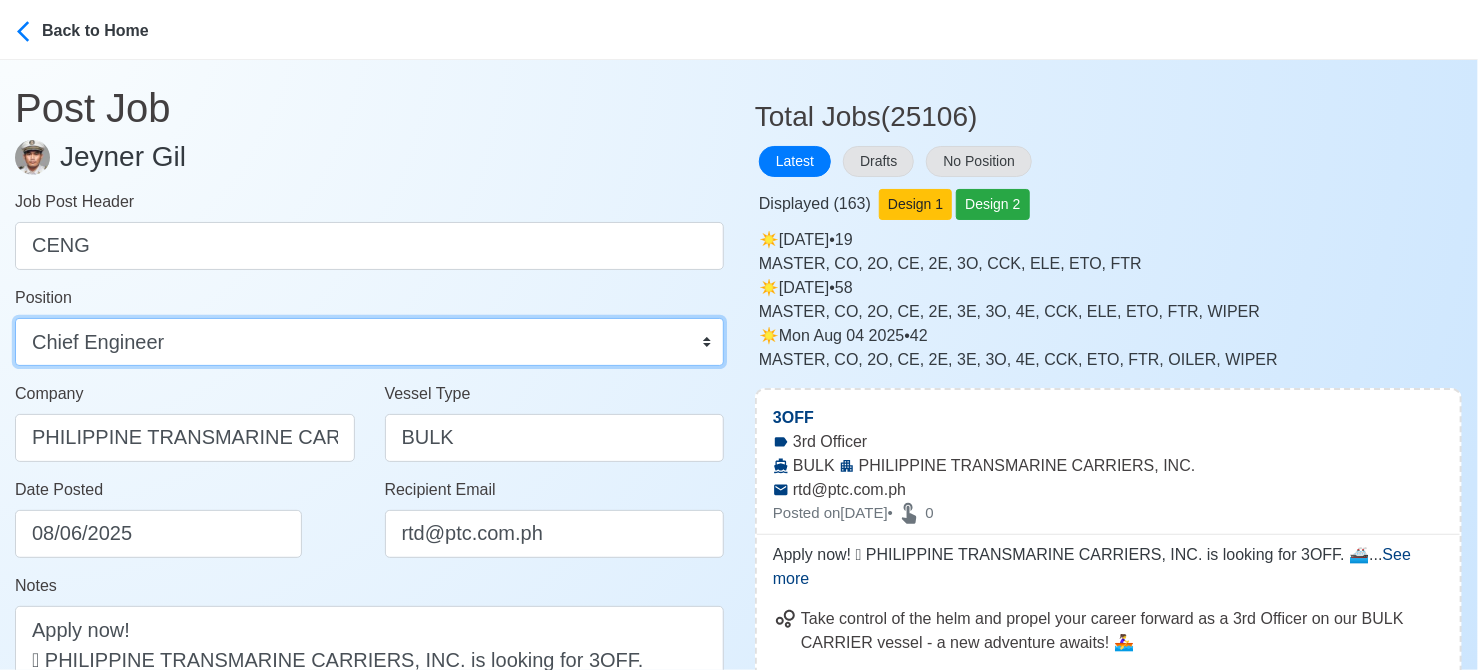 click on "Master Chief Officer 2nd Officer 3rd Officer Junior Officer Chief Engineer 2nd Engineer 3rd Engineer 4th Engineer Gas Engineer Junior Engineer 1st Assistant Engineer 2nd Assistant Engineer 3rd Assistant Engineer ETO/ETR Electrician Electrical Engineer Oiler Fitter Welder Chief Cook Chef Cook Messman Wiper Rigger Ordinary Seaman Able Seaman Motorman Pumpman Bosun Cadet Reefer Mechanic Operator Repairman Painter Steward Waiter Others" at bounding box center [369, 342] 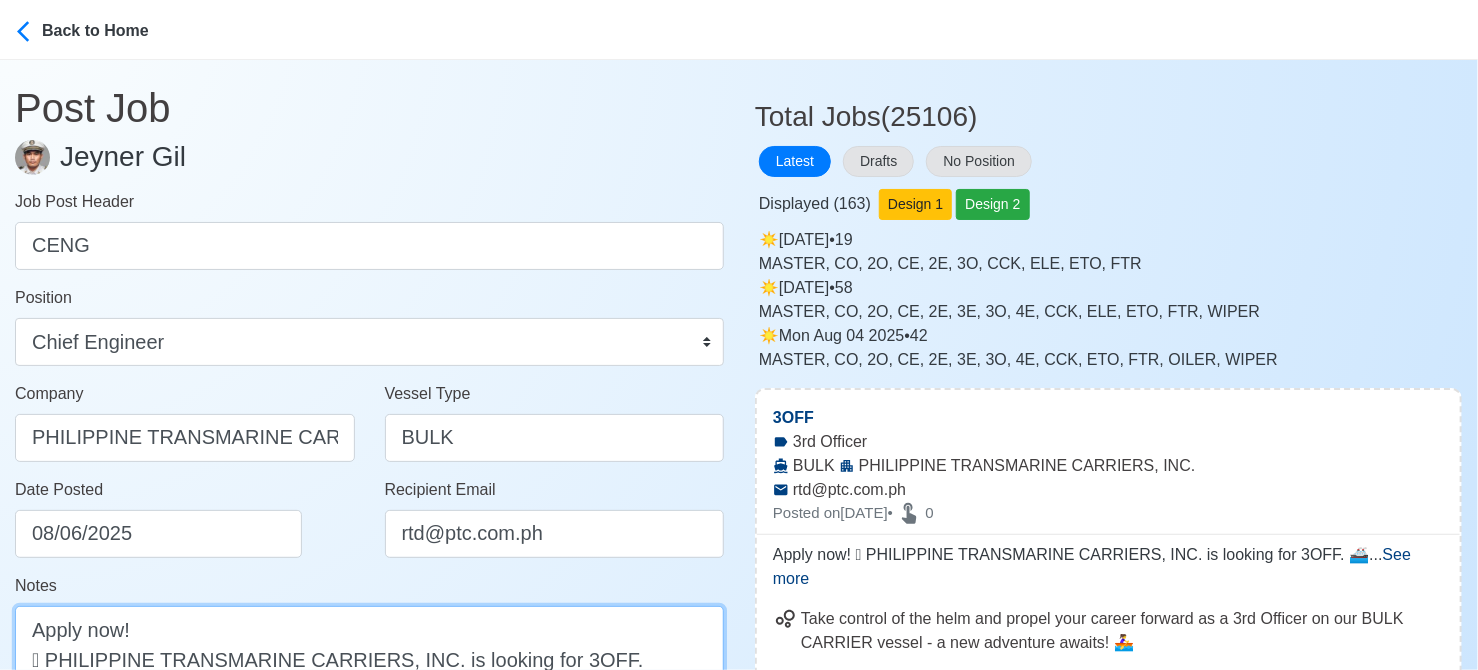 click on "Apply now!
🛟 PHILIPPINE TRANSMARINE CARRIERS, INC. is looking for 3OFF.
🚢 BULK
✅ preferably with US Visa
👉 No fees to be collected. Beware of illegal recruiters.
DMW License: DMW-002-SB-09152023-PA-MLC" at bounding box center (369, 719) 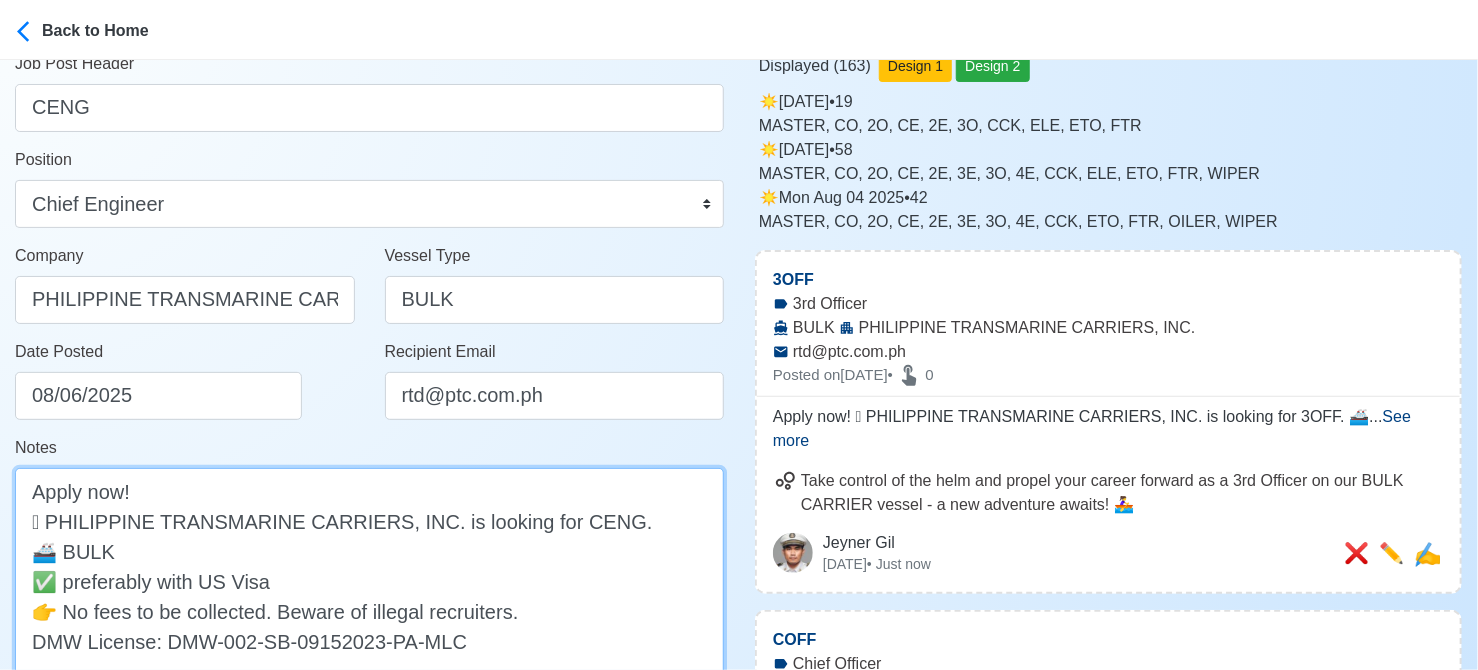 scroll, scrollTop: 303, scrollLeft: 0, axis: vertical 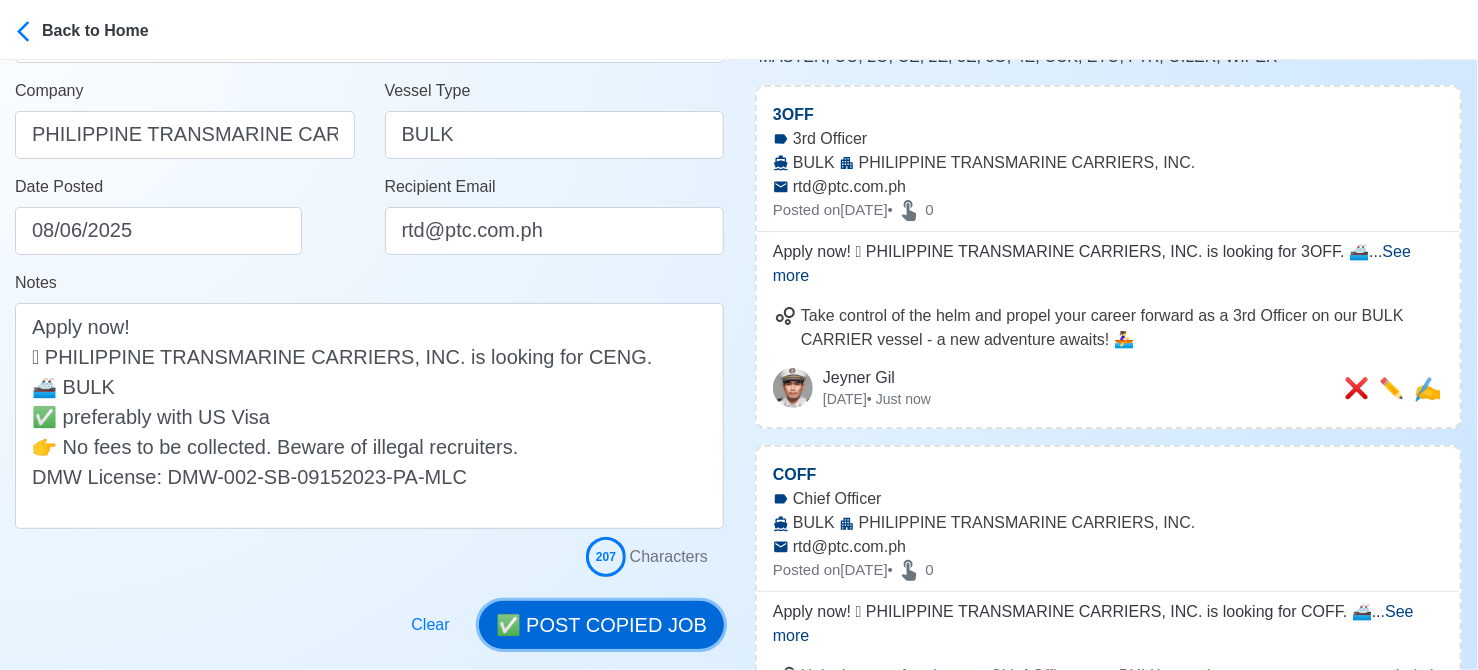 click on "✅ POST COPIED JOB" at bounding box center (601, 625) 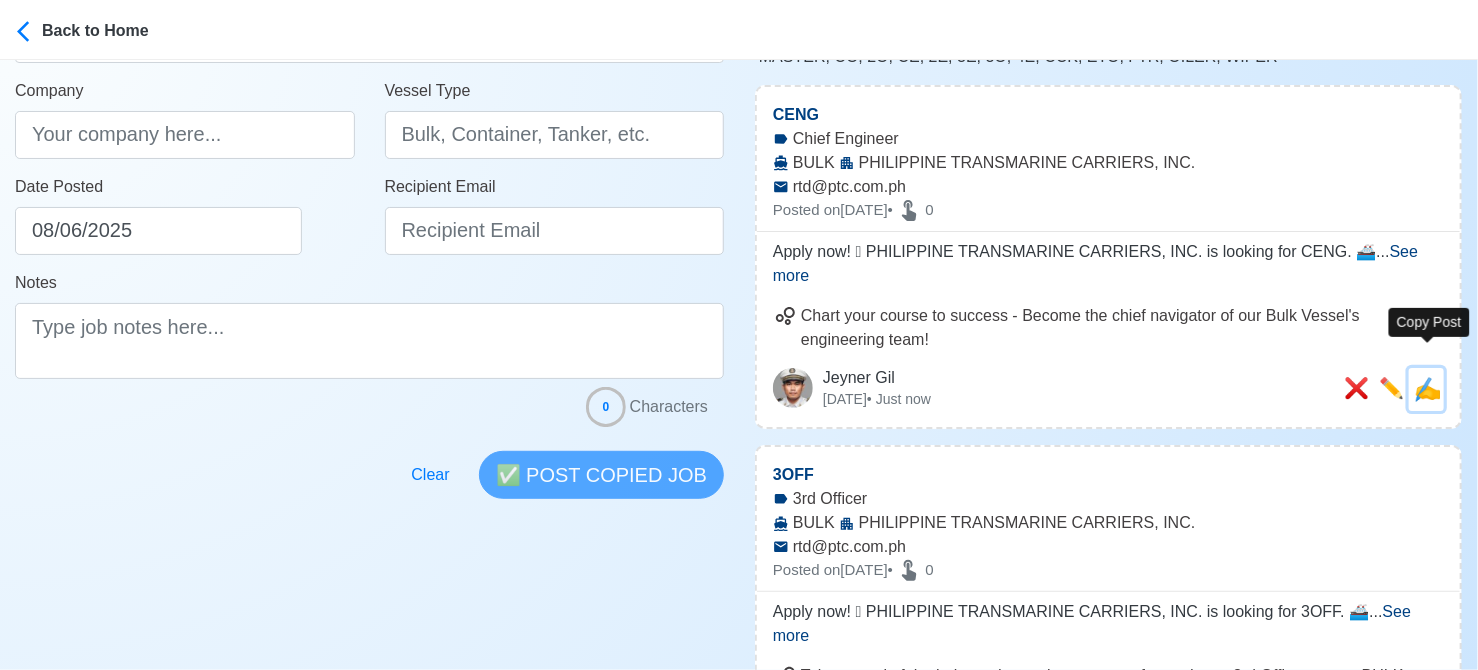 click on "✍️" at bounding box center [1427, 389] 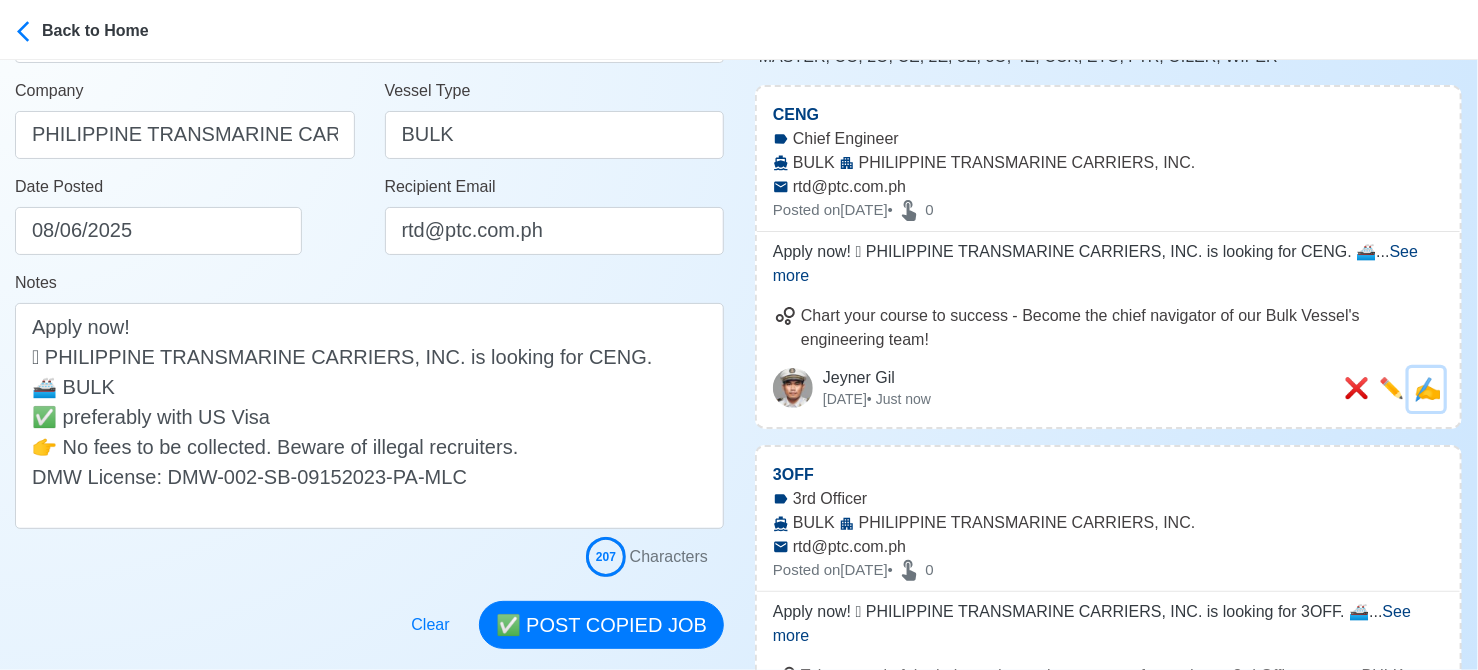 scroll, scrollTop: 0, scrollLeft: 0, axis: both 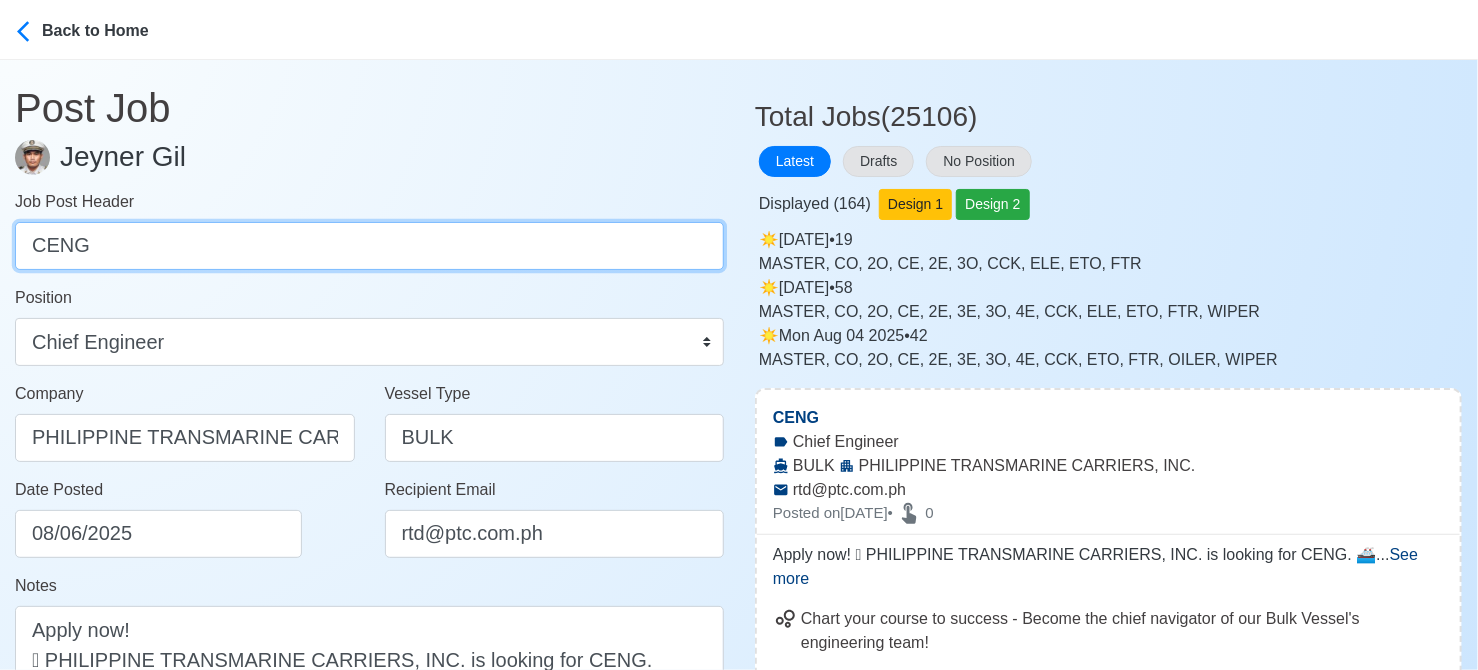 click on "CENG" at bounding box center [369, 246] 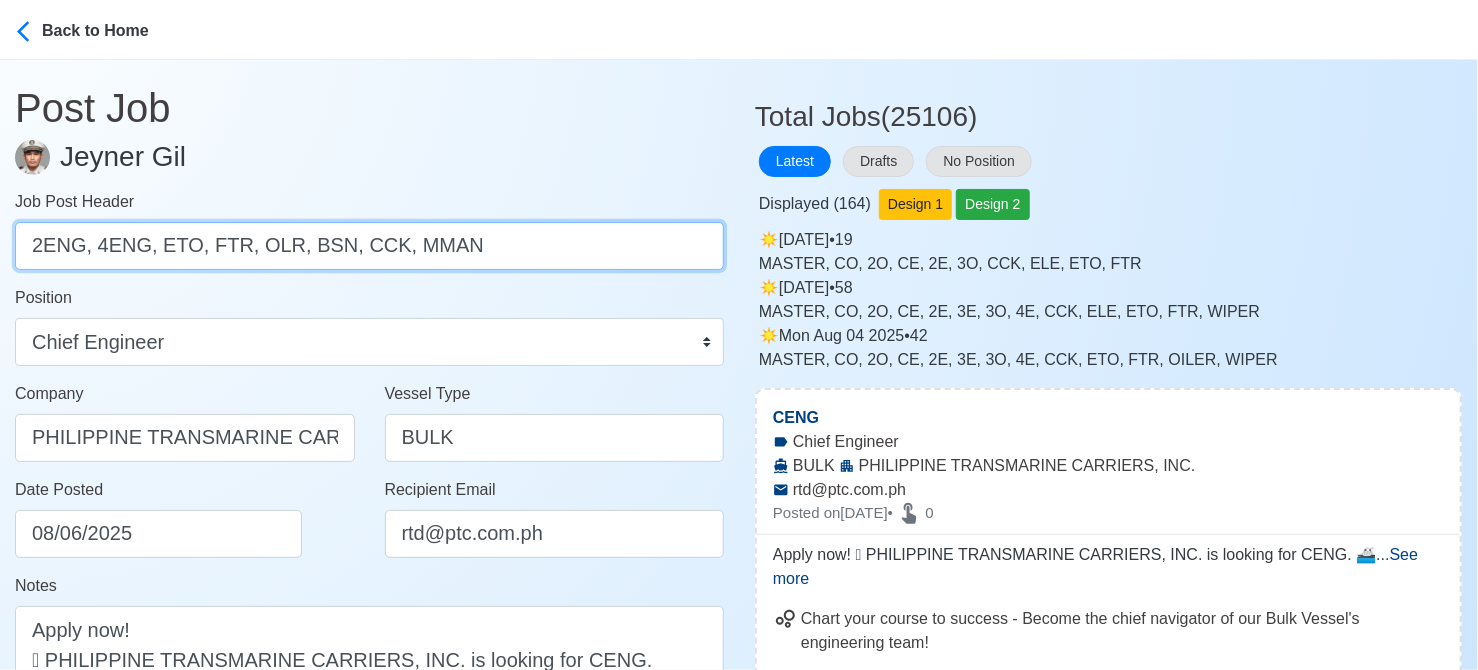 drag, startPoint x: 92, startPoint y: 247, endPoint x: 553, endPoint y: 269, distance: 461.52466 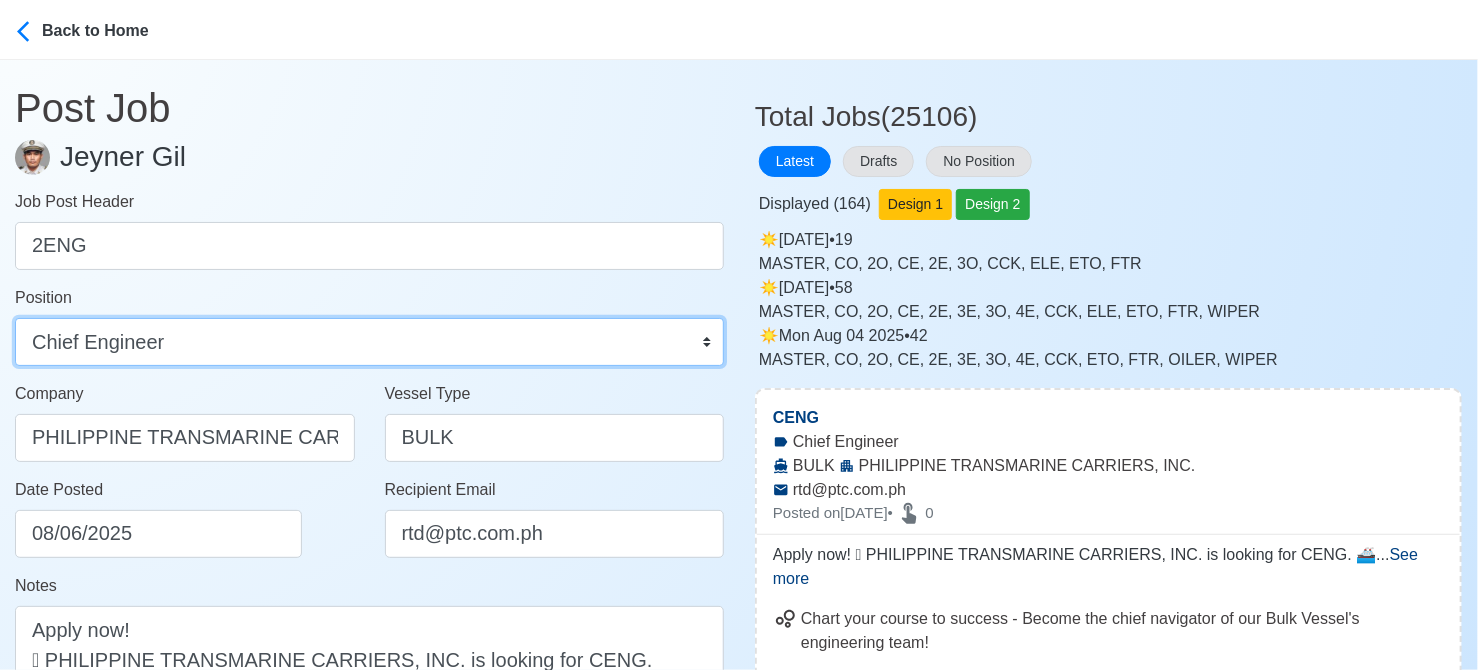 click on "Master Chief Officer 2nd Officer 3rd Officer Junior Officer Chief Engineer 2nd Engineer 3rd Engineer 4th Engineer Gas Engineer Junior Engineer 1st Assistant Engineer 2nd Assistant Engineer 3rd Assistant Engineer ETO/ETR Electrician Electrical Engineer Oiler Fitter Welder Chief Cook Chef Cook Messman Wiper Rigger Ordinary Seaman Able Seaman Motorman Pumpman Bosun Cadet Reefer Mechanic Operator Repairman Painter Steward Waiter Others" at bounding box center [369, 342] 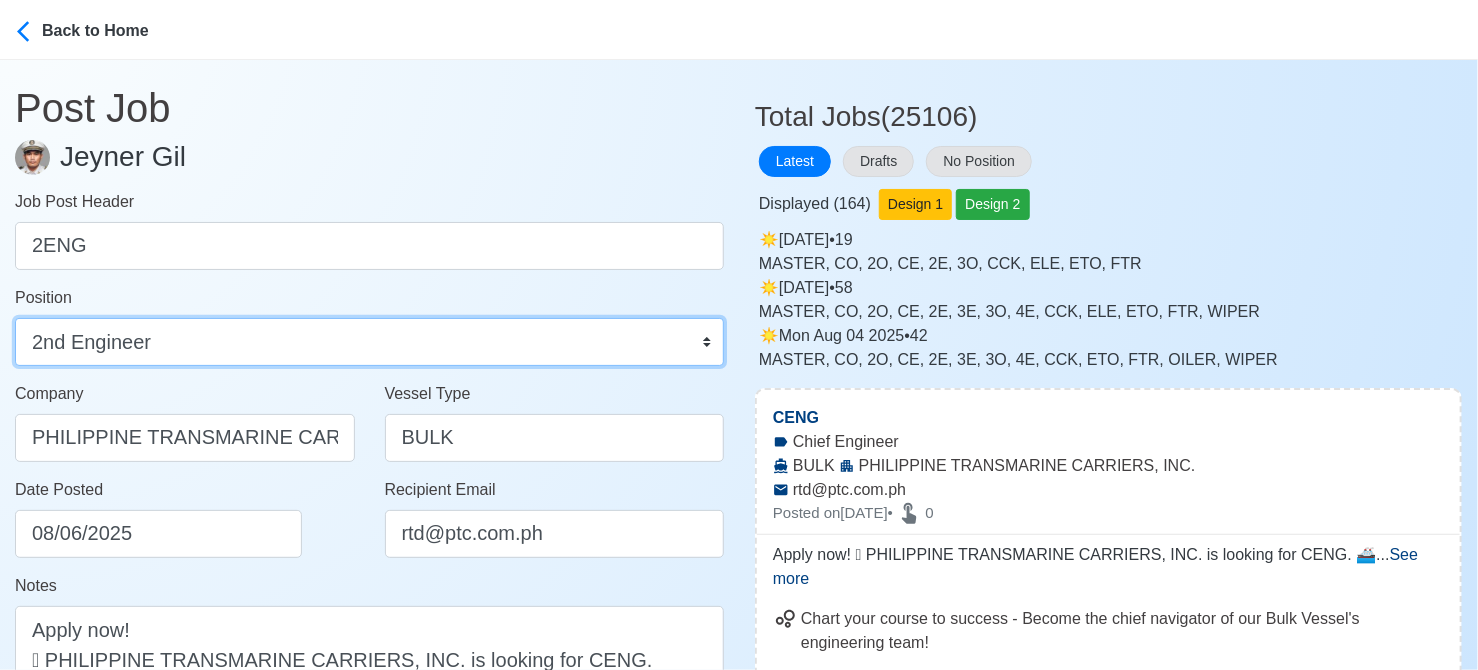 click on "Master Chief Officer 2nd Officer 3rd Officer Junior Officer Chief Engineer 2nd Engineer 3rd Engineer 4th Engineer Gas Engineer Junior Engineer 1st Assistant Engineer 2nd Assistant Engineer 3rd Assistant Engineer ETO/ETR Electrician Electrical Engineer Oiler Fitter Welder Chief Cook Chef Cook Messman Wiper Rigger Ordinary Seaman Able Seaman Motorman Pumpman Bosun Cadet Reefer Mechanic Operator Repairman Painter Steward Waiter Others" at bounding box center (369, 342) 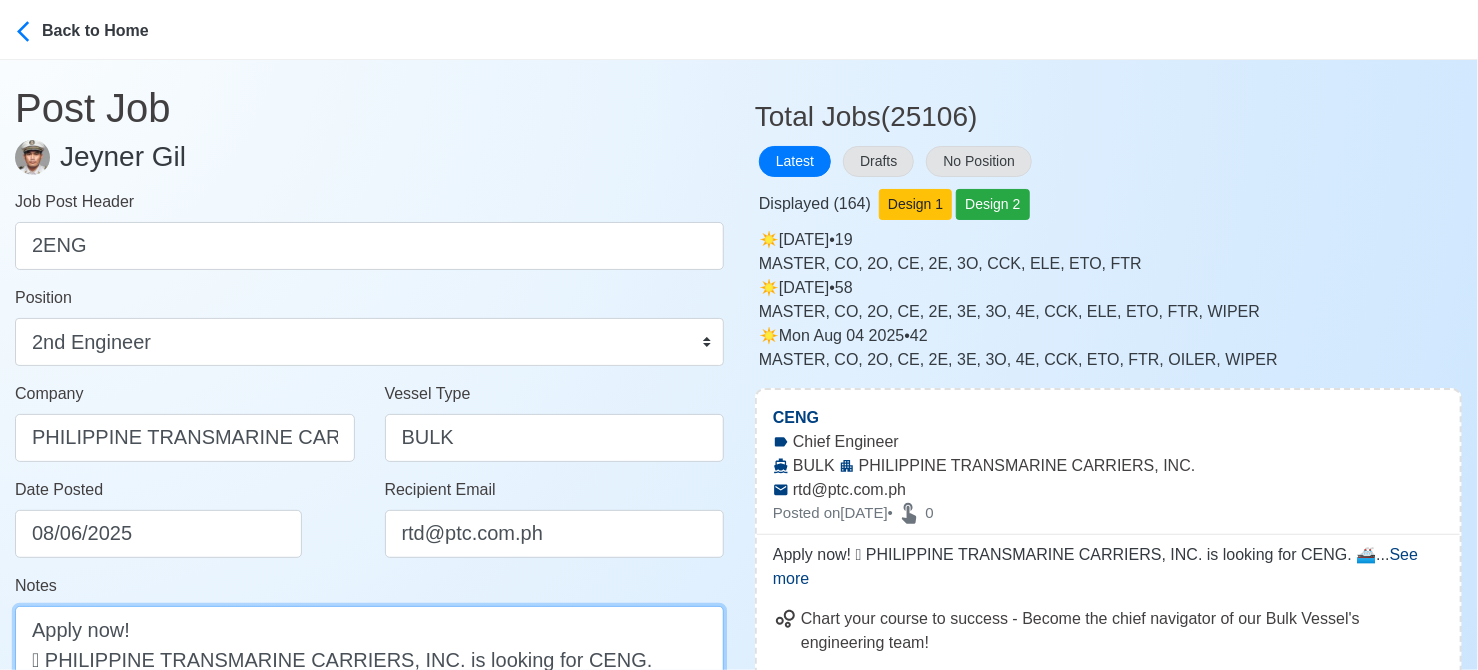 click on "Apply now!
🛟 PHILIPPINE TRANSMARINE CARRIERS, INC. is looking for CENG.
🚢 BULK
✅ preferably with US Visa
👉 No fees to be collected. Beware of illegal recruiters.
DMW License: DMW-002-SB-09152023-PA-MLC" at bounding box center [369, 719] 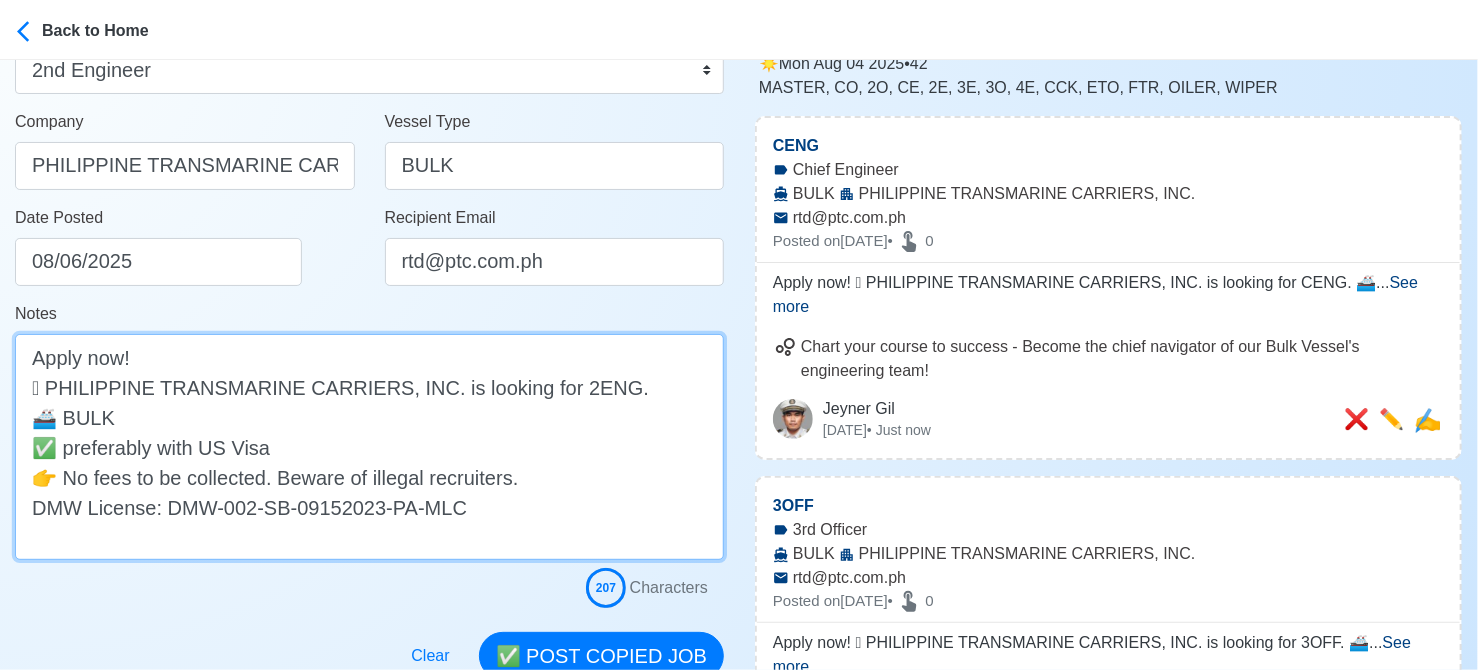 scroll, scrollTop: 303, scrollLeft: 0, axis: vertical 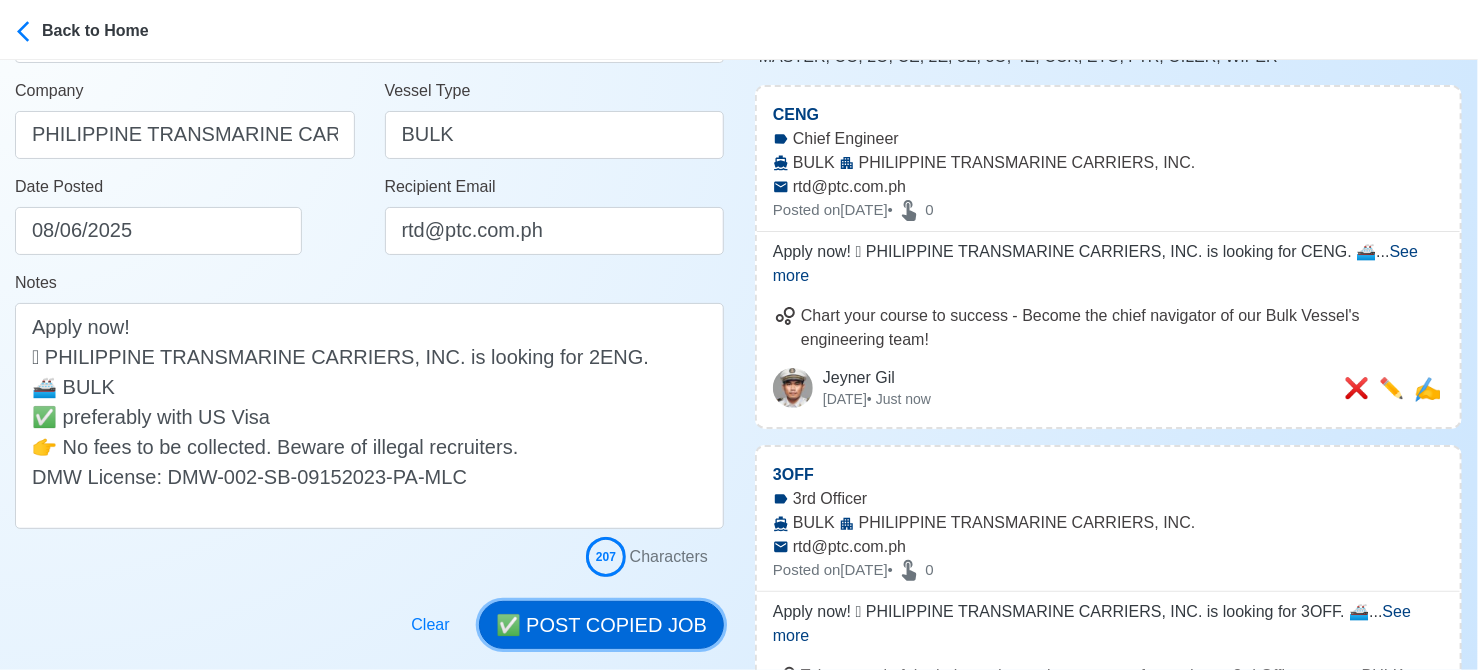 click on "✅ POST COPIED JOB" at bounding box center [601, 625] 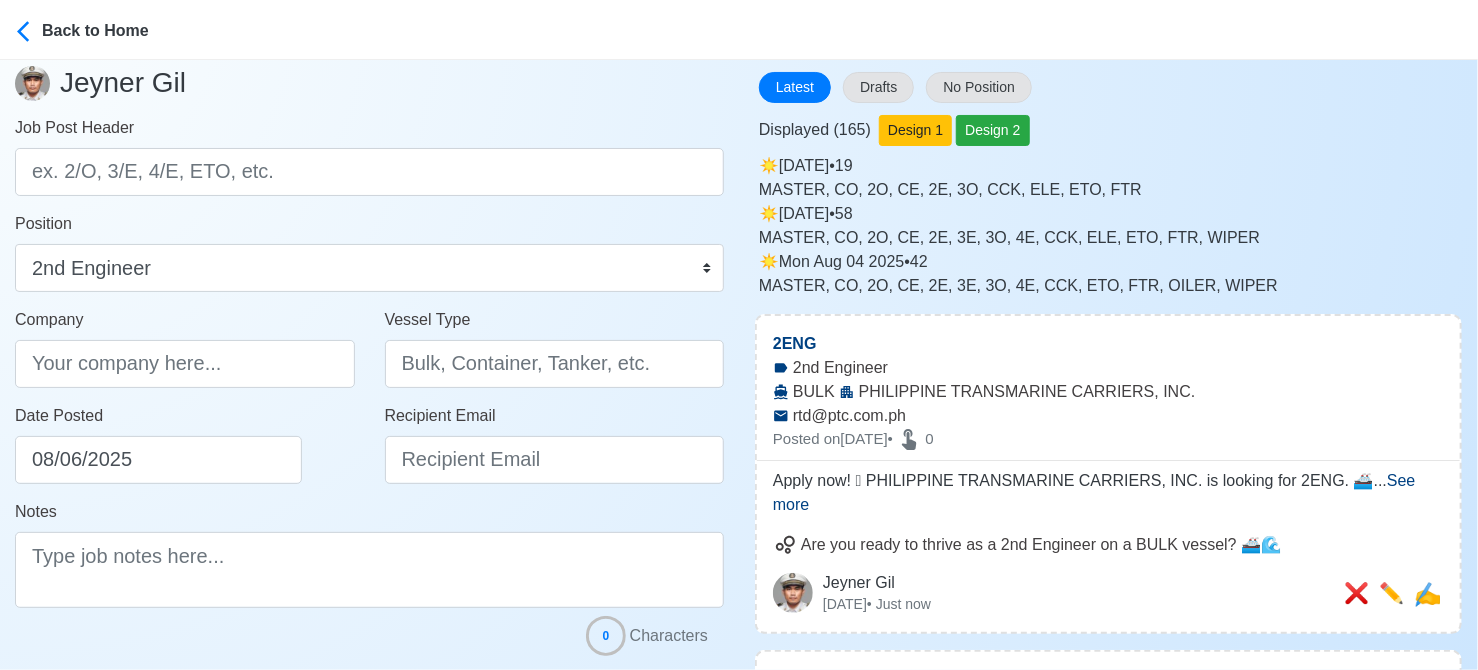 scroll, scrollTop: 300, scrollLeft: 0, axis: vertical 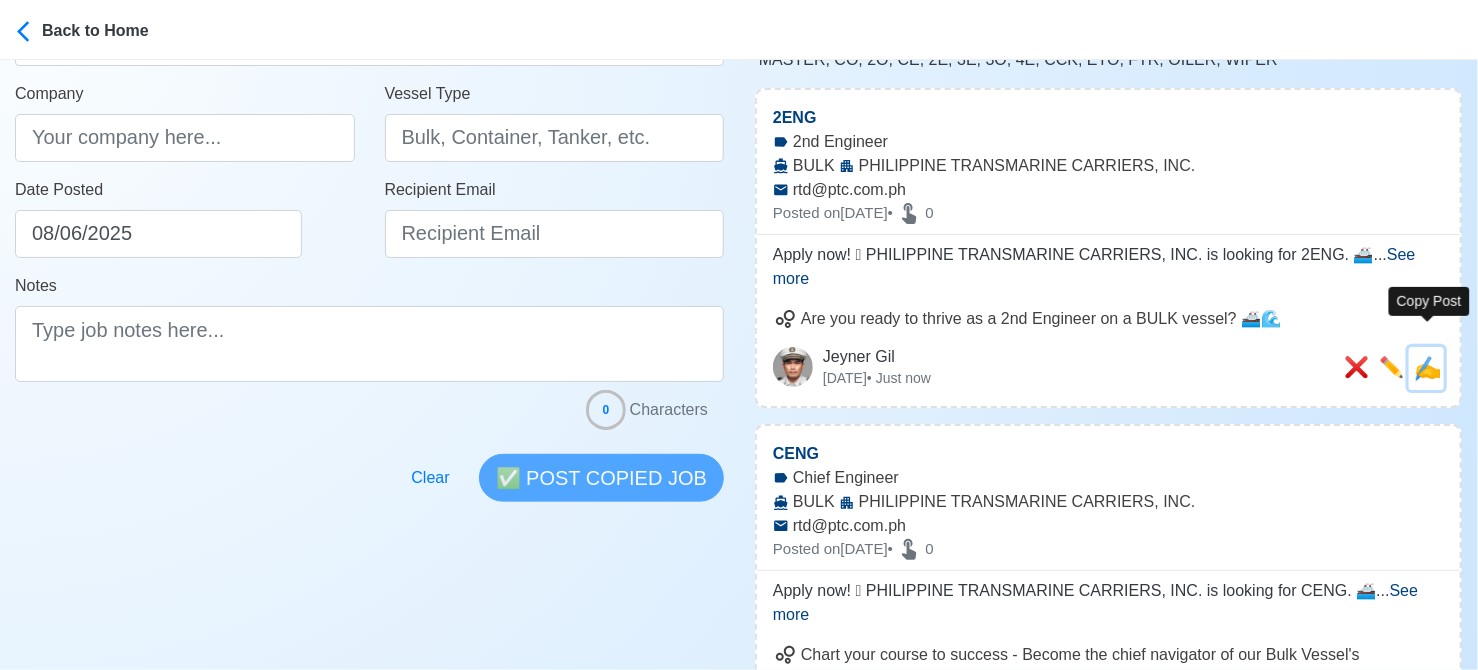 click on "✍️" at bounding box center (1427, 368) 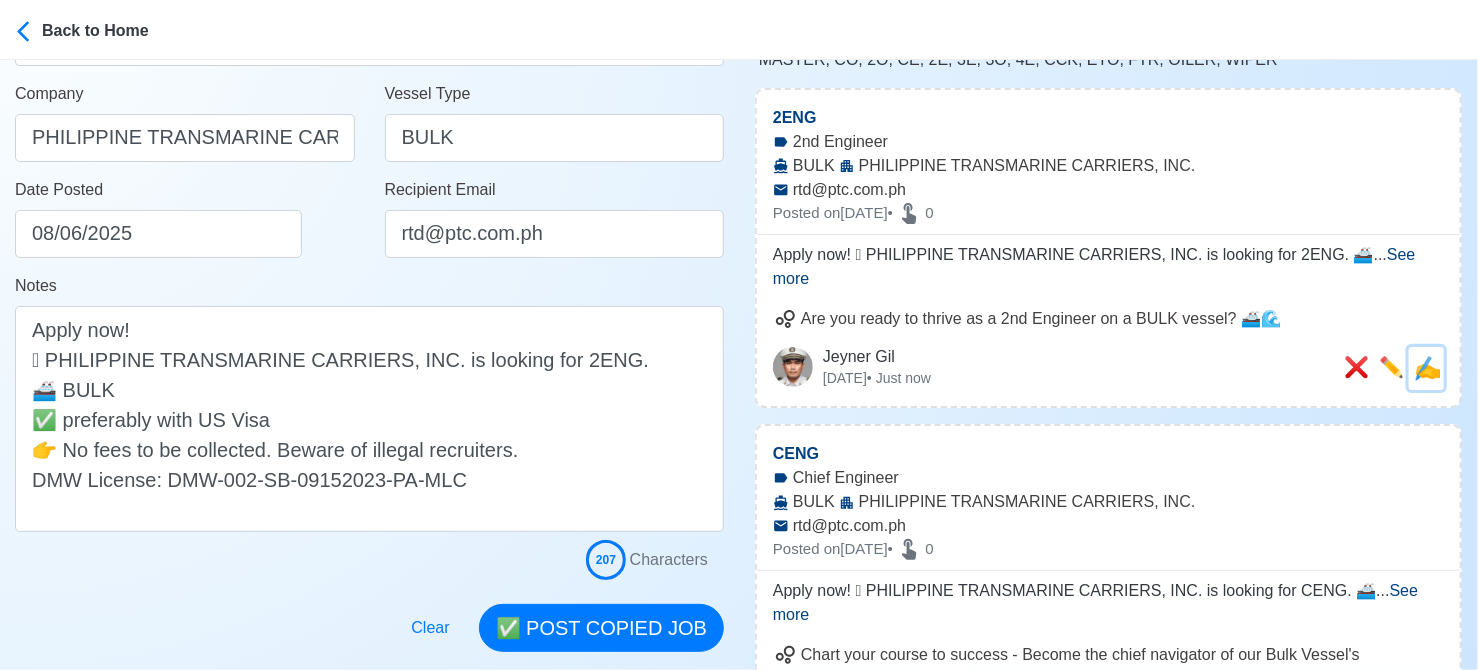 scroll, scrollTop: 0, scrollLeft: 0, axis: both 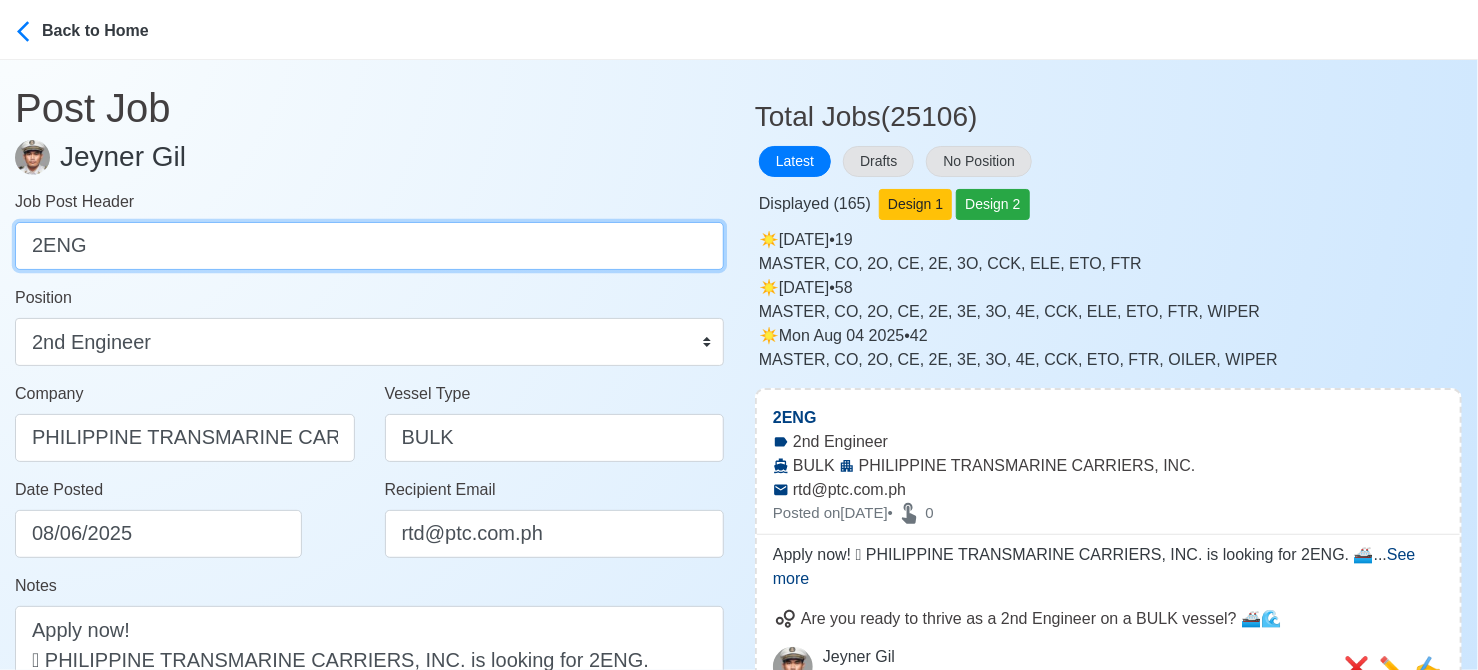 click on "2ENG" at bounding box center (369, 246) 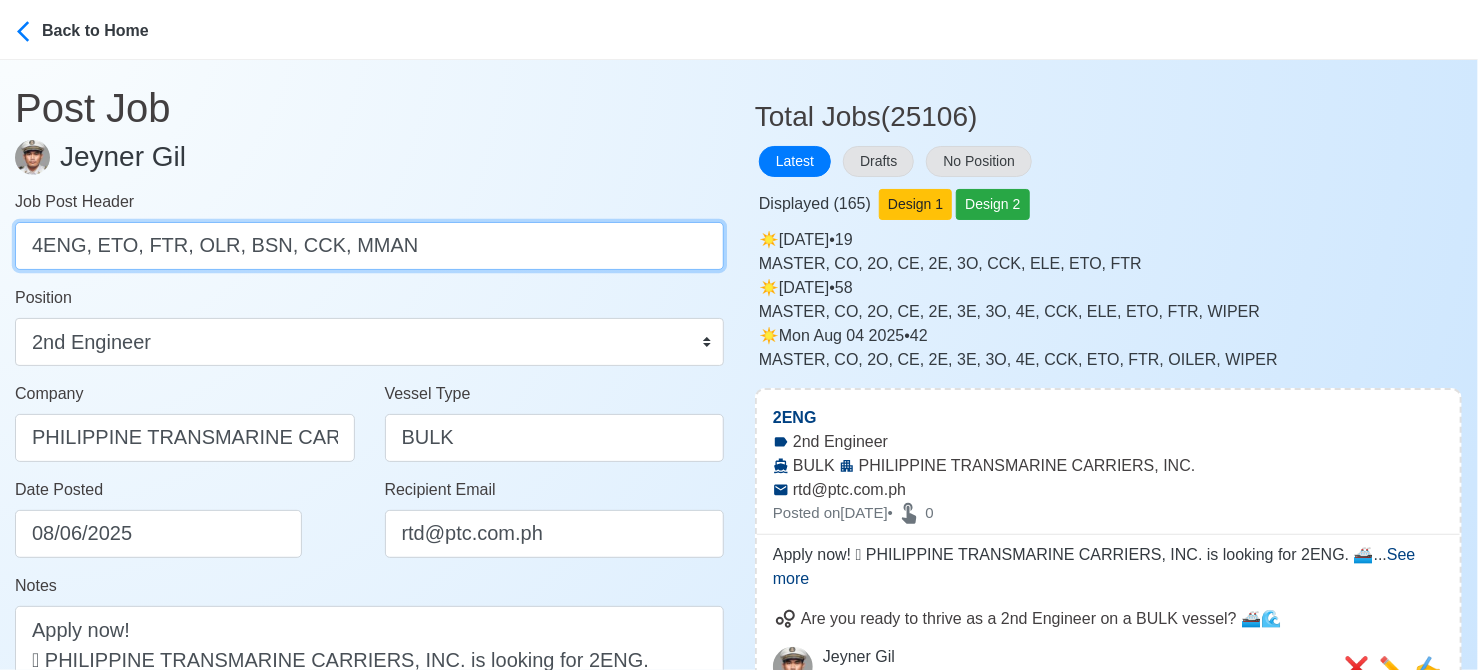 drag, startPoint x: 89, startPoint y: 243, endPoint x: 452, endPoint y: 250, distance: 363.06747 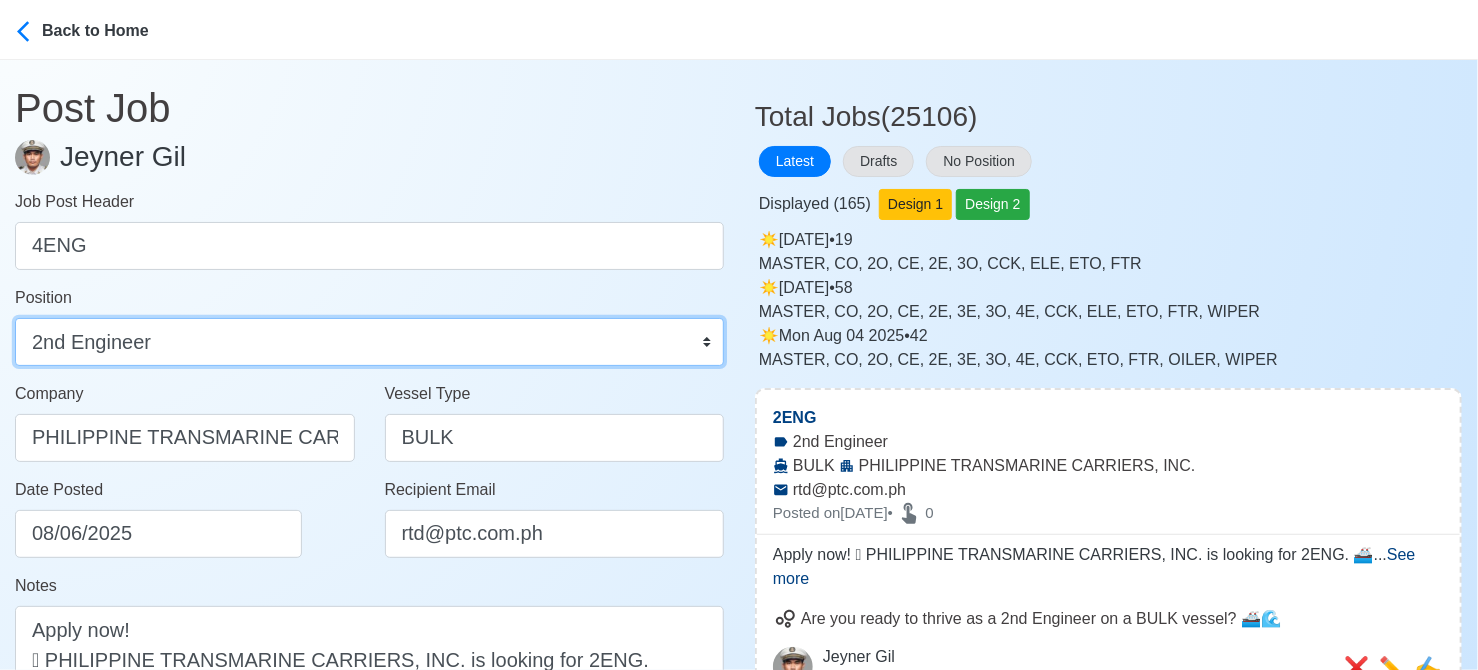 drag, startPoint x: 432, startPoint y: 356, endPoint x: 444, endPoint y: 356, distance: 12 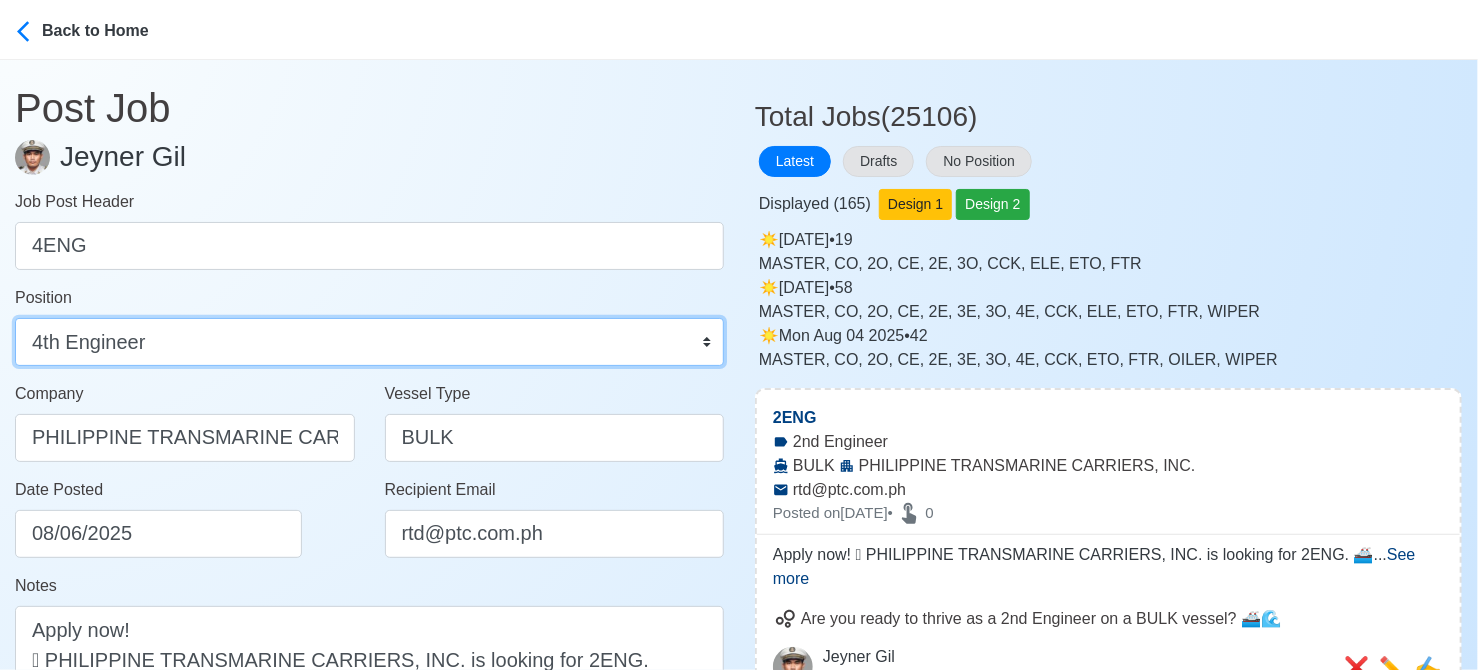 click on "Master Chief Officer 2nd Officer 3rd Officer Junior Officer Chief Engineer 2nd Engineer 3rd Engineer 4th Engineer Gas Engineer Junior Engineer 1st Assistant Engineer 2nd Assistant Engineer 3rd Assistant Engineer ETO/ETR Electrician Electrical Engineer Oiler Fitter Welder Chief Cook Chef Cook Messman Wiper Rigger Ordinary Seaman Able Seaman Motorman Pumpman Bosun Cadet Reefer Mechanic Operator Repairman Painter Steward Waiter Others" at bounding box center (369, 342) 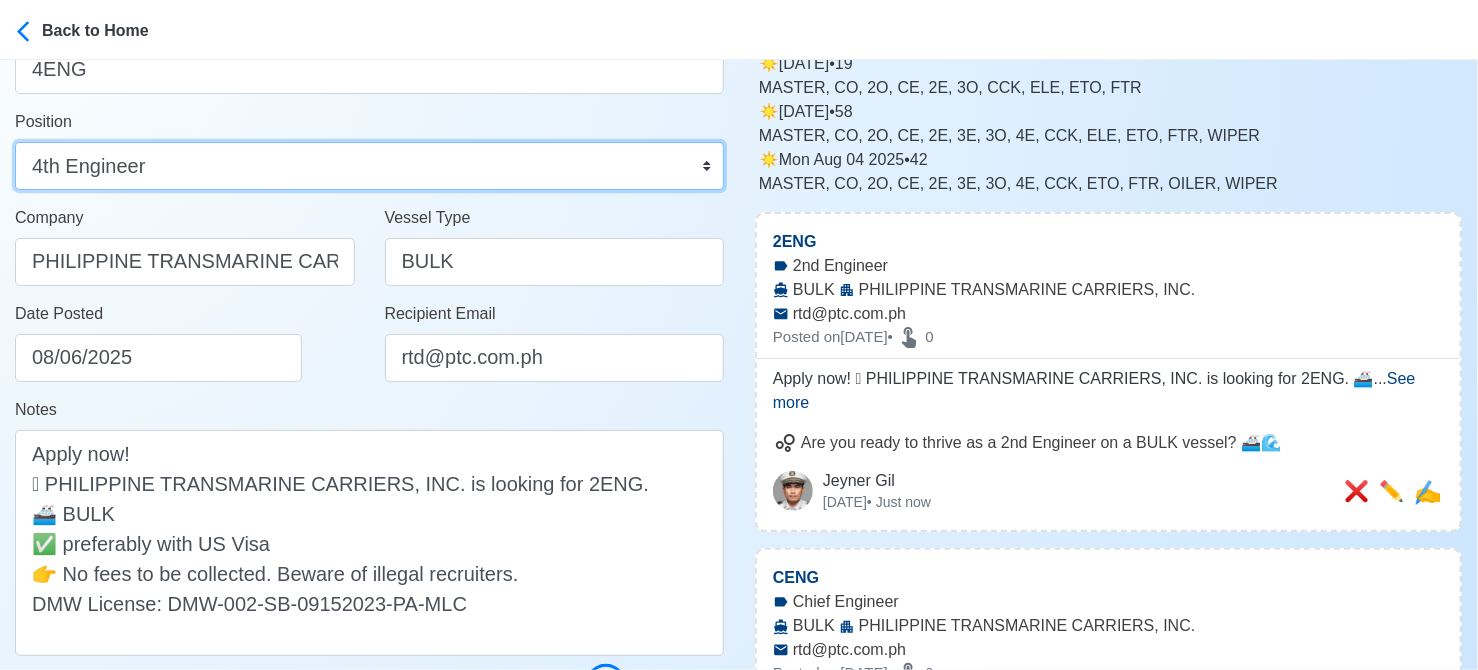 scroll, scrollTop: 300, scrollLeft: 0, axis: vertical 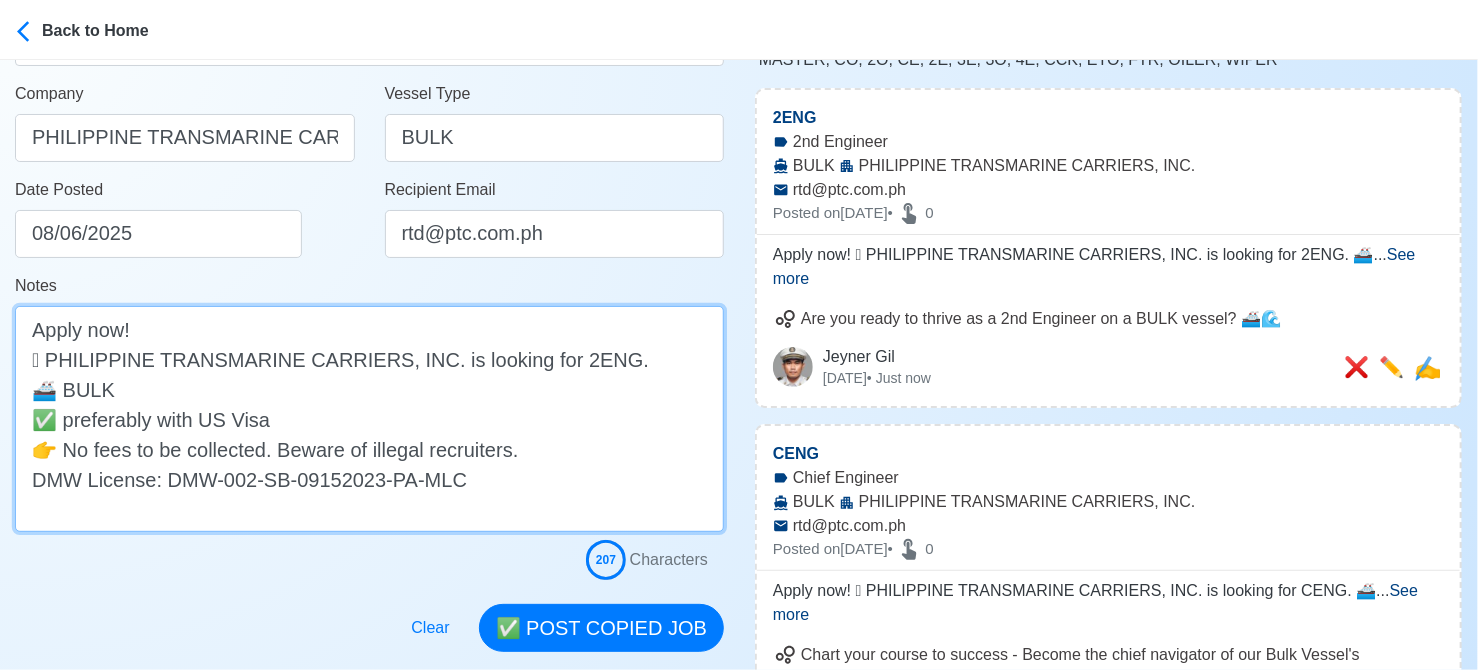 click on "Apply now!
🛟 PHILIPPINE TRANSMARINE CARRIERS, INC. is looking for 2ENG.
🚢 BULK
✅ preferably with US Visa
👉 No fees to be collected. Beware of illegal recruiters.
DMW License: DMW-002-SB-09152023-PA-MLC" at bounding box center [369, 419] 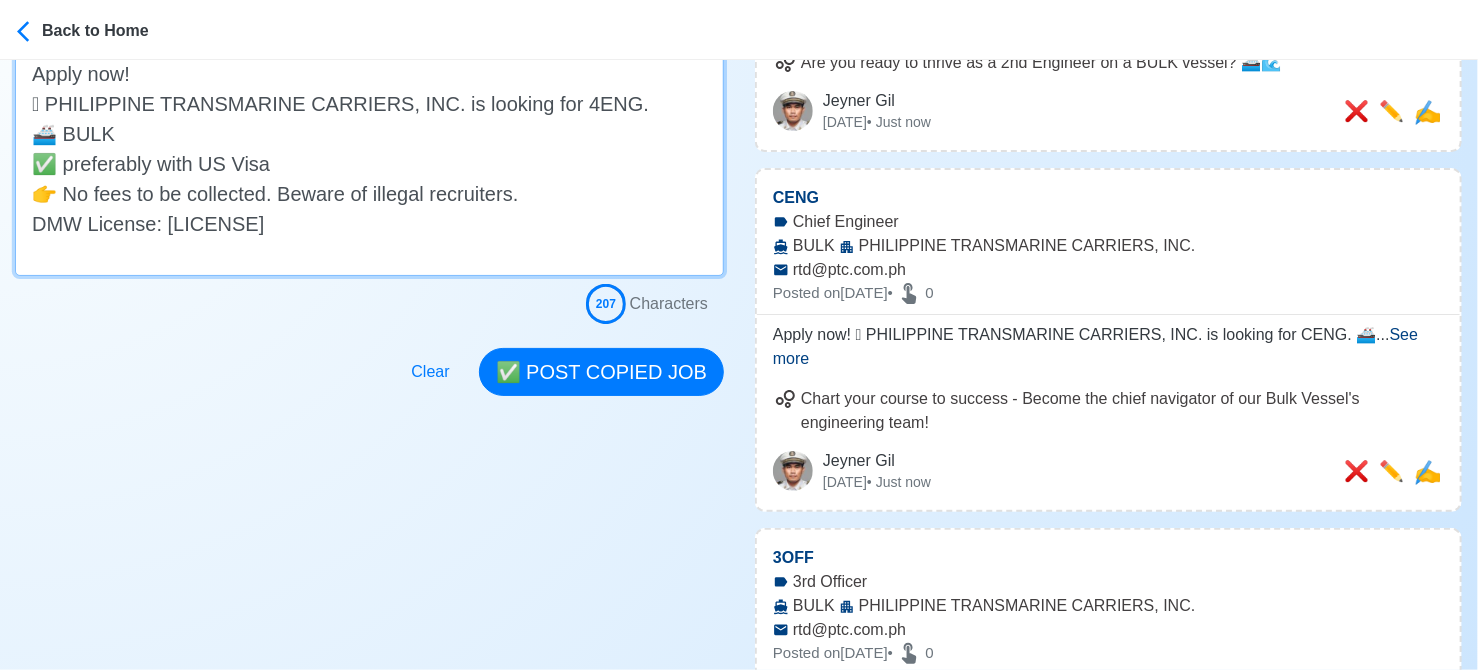 scroll, scrollTop: 600, scrollLeft: 0, axis: vertical 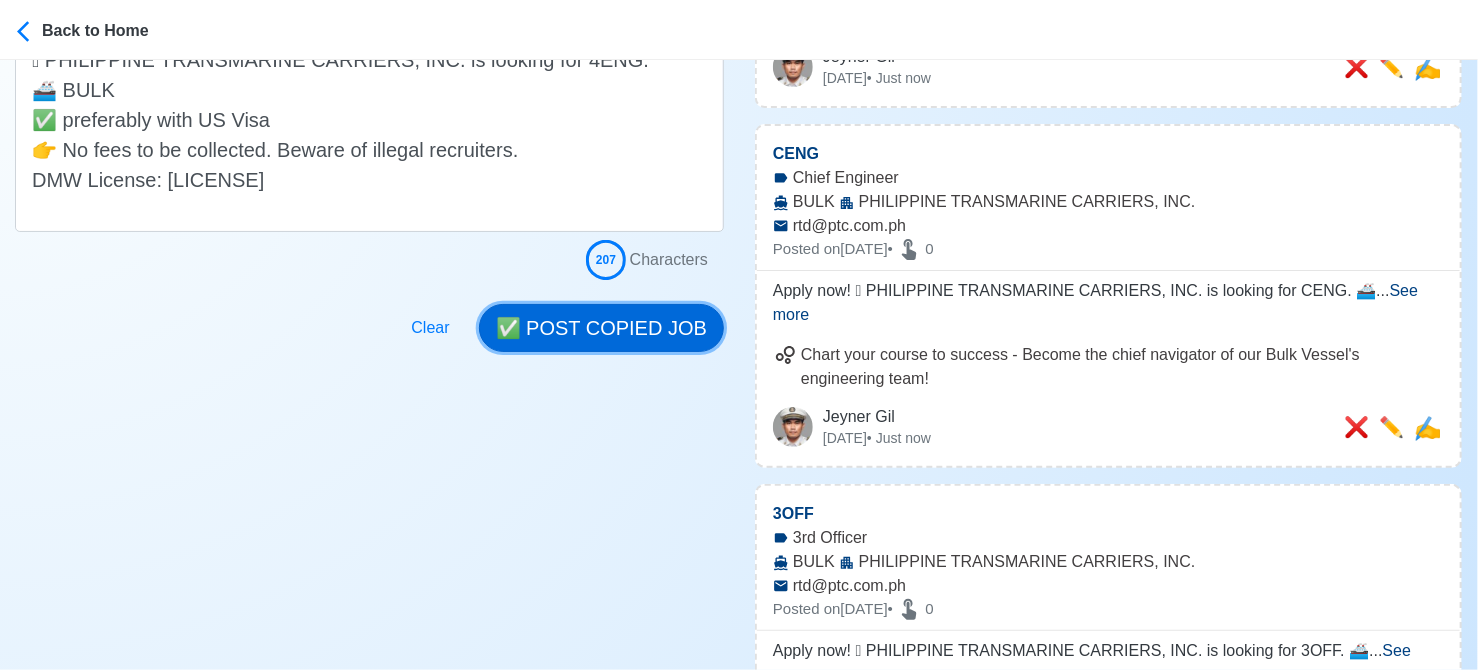 click on "✅ POST COPIED JOB" at bounding box center (601, 328) 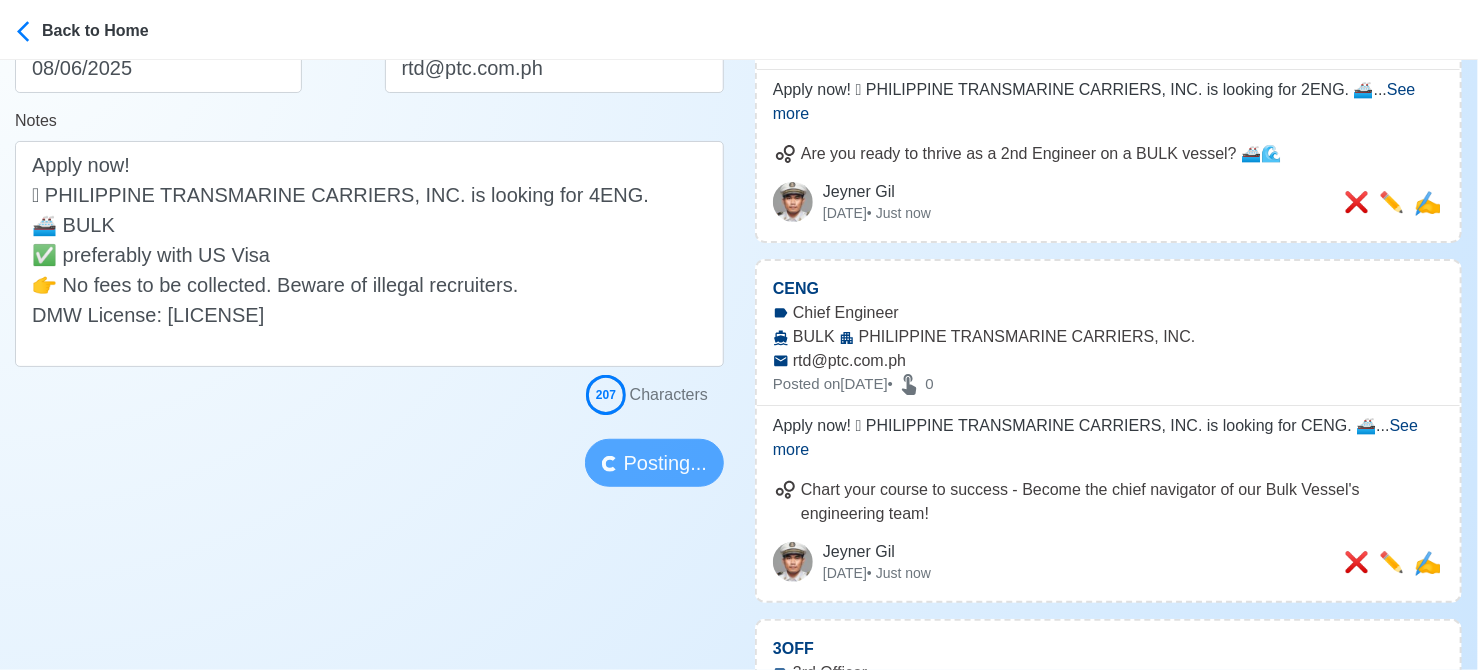 scroll, scrollTop: 200, scrollLeft: 0, axis: vertical 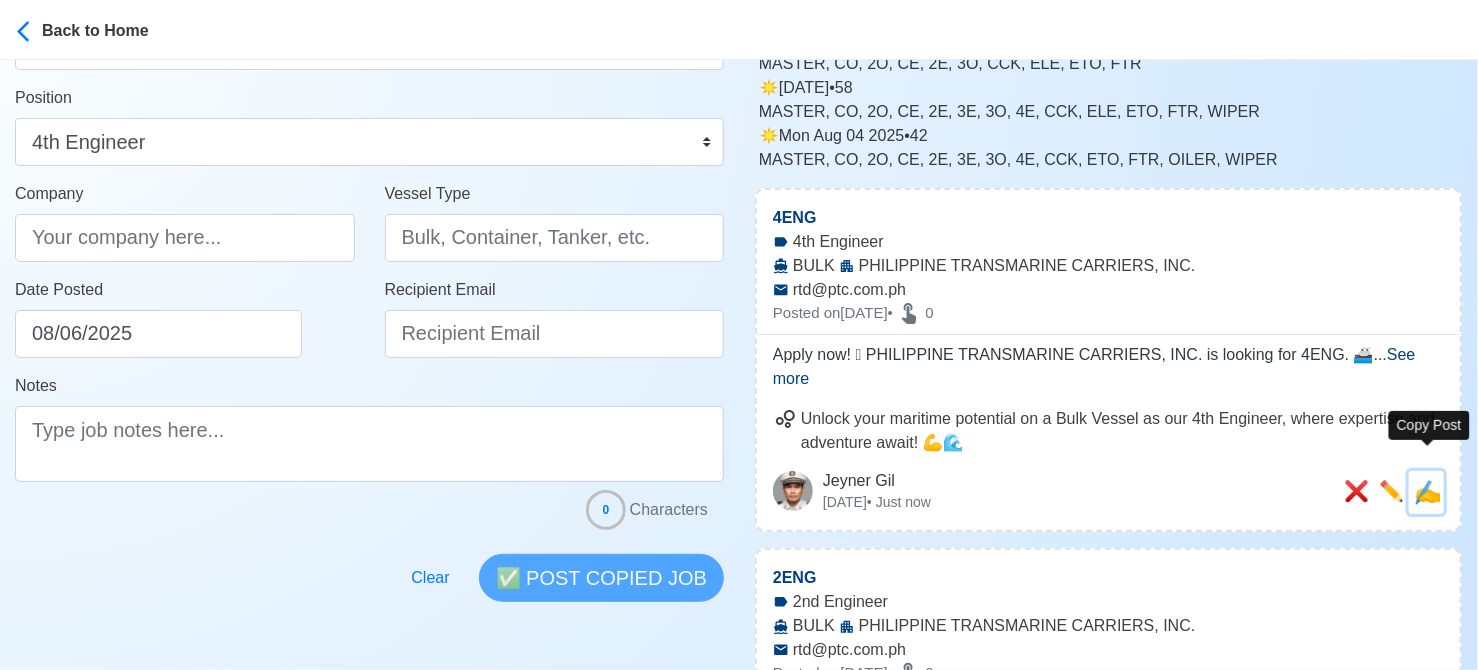 click on "✍️" at bounding box center [1427, 492] 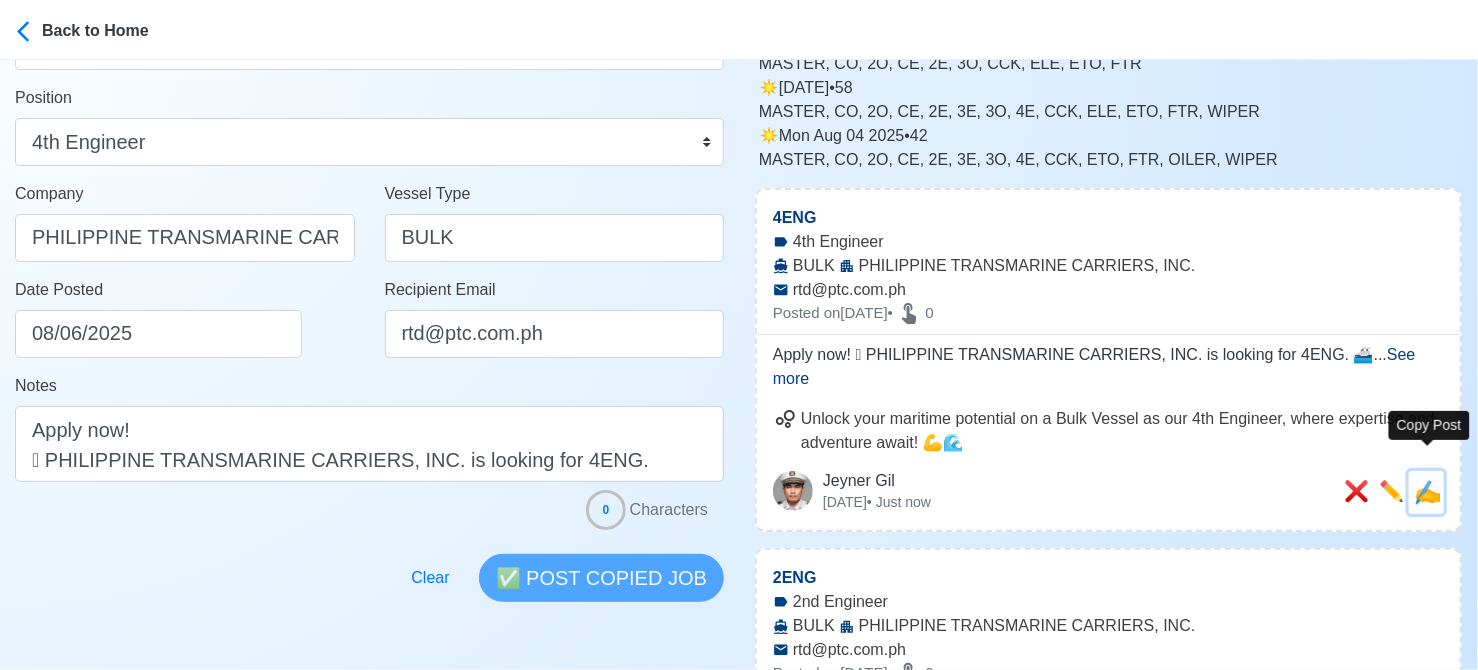 scroll, scrollTop: 0, scrollLeft: 0, axis: both 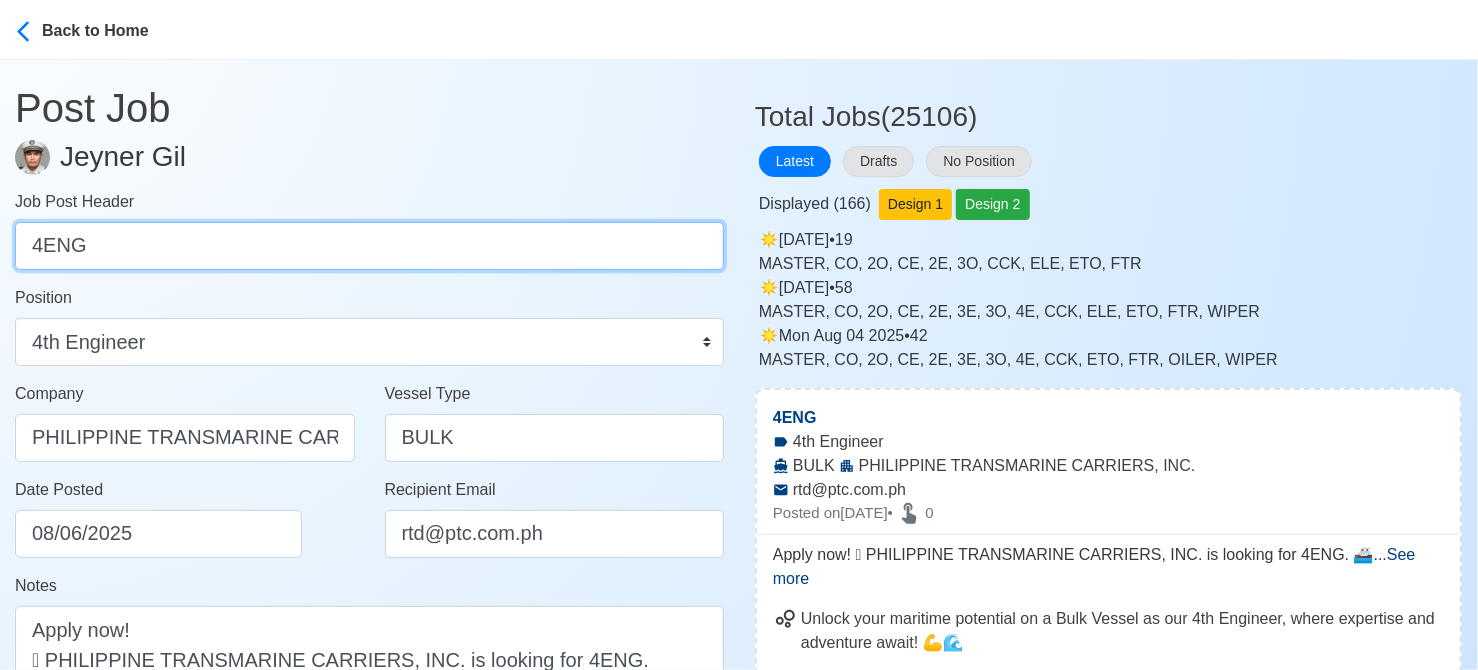 click on "4ENG" at bounding box center (369, 246) 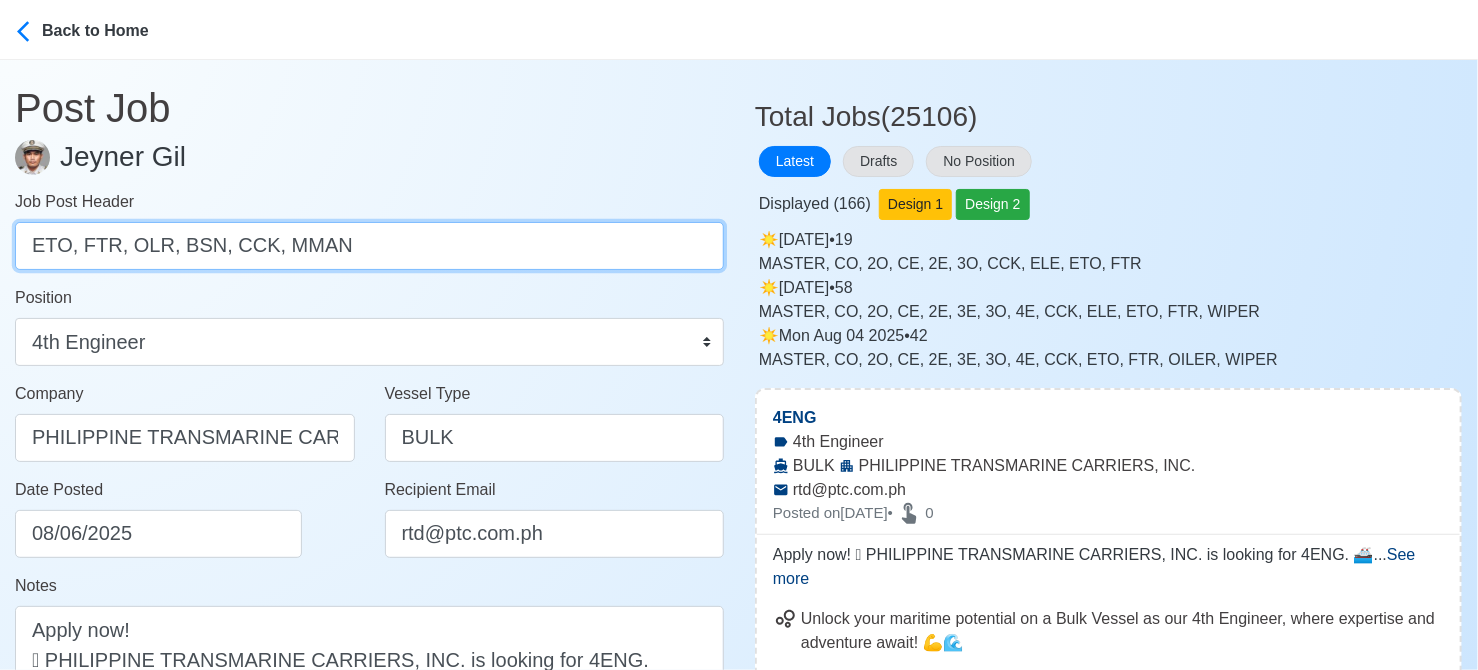 drag, startPoint x: 76, startPoint y: 241, endPoint x: 365, endPoint y: 247, distance: 289.0623 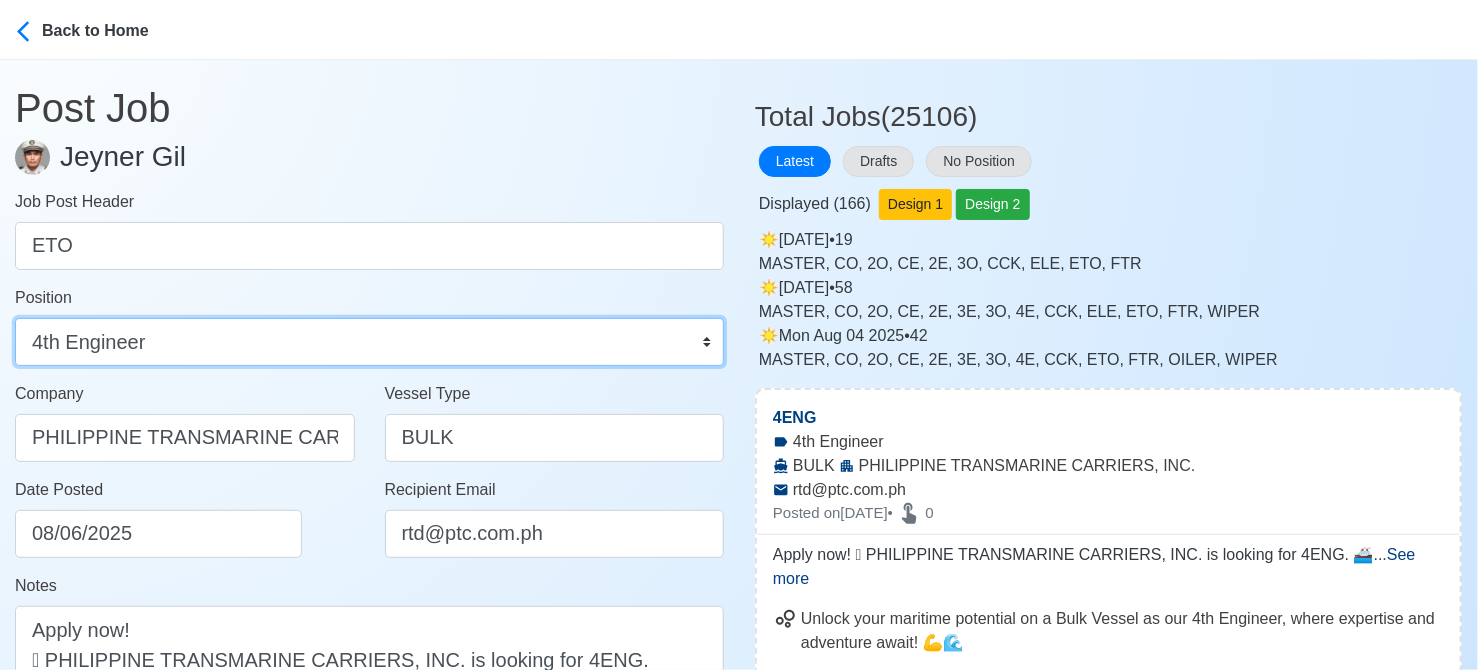 click on "Master Chief Officer 2nd Officer 3rd Officer Junior Officer Chief Engineer 2nd Engineer 3rd Engineer 4th Engineer Gas Engineer Junior Engineer 1st Assistant Engineer 2nd Assistant Engineer 3rd Assistant Engineer ETO/ETR Electrician Electrical Engineer Oiler Fitter Welder Chief Cook Chef Cook Messman Wiper Rigger Ordinary Seaman Able Seaman Motorman Pumpman Bosun Cadet Reefer Mechanic Operator Repairman Painter Steward Waiter Others" at bounding box center (369, 342) 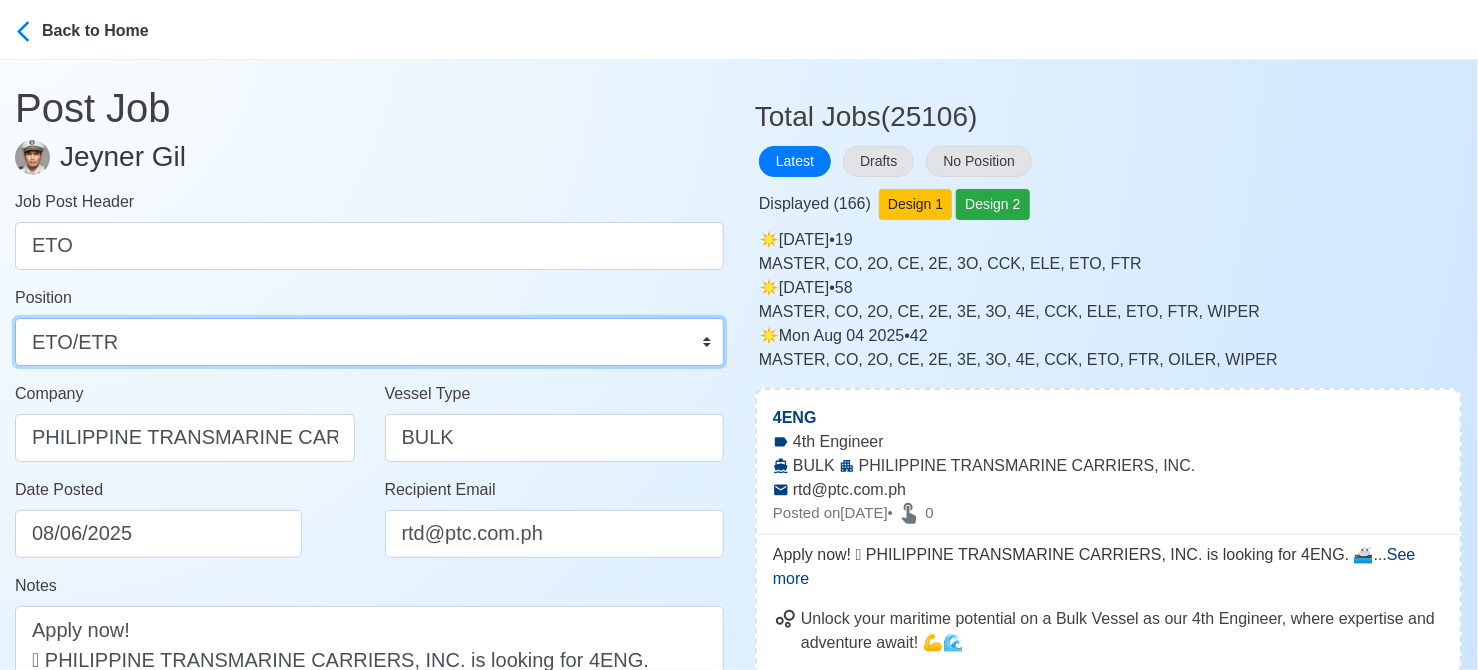 click on "Master Chief Officer 2nd Officer 3rd Officer Junior Officer Chief Engineer 2nd Engineer 3rd Engineer 4th Engineer Gas Engineer Junior Engineer 1st Assistant Engineer 2nd Assistant Engineer 3rd Assistant Engineer ETO/ETR Electrician Electrical Engineer Oiler Fitter Welder Chief Cook Chef Cook Messman Wiper Rigger Ordinary Seaman Able Seaman Motorman Pumpman Bosun Cadet Reefer Mechanic Operator Repairman Painter Steward Waiter Others" at bounding box center (369, 342) 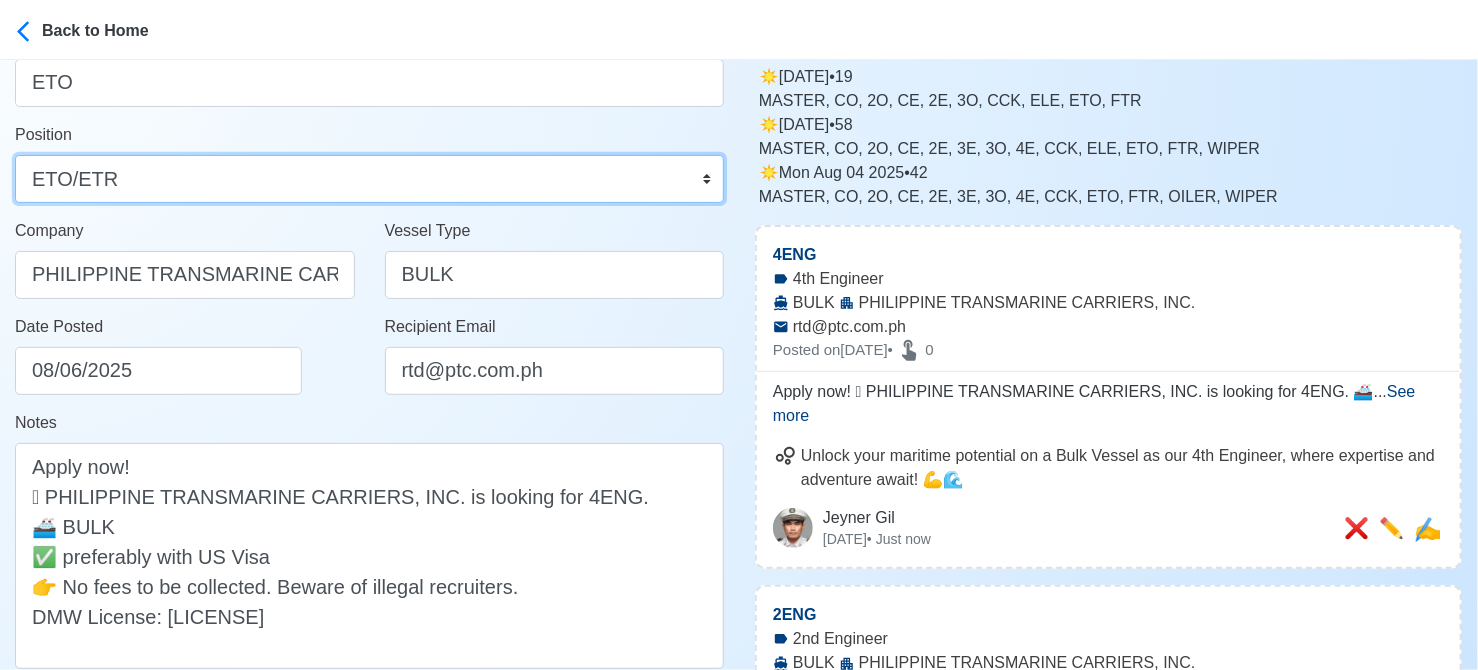 scroll, scrollTop: 200, scrollLeft: 0, axis: vertical 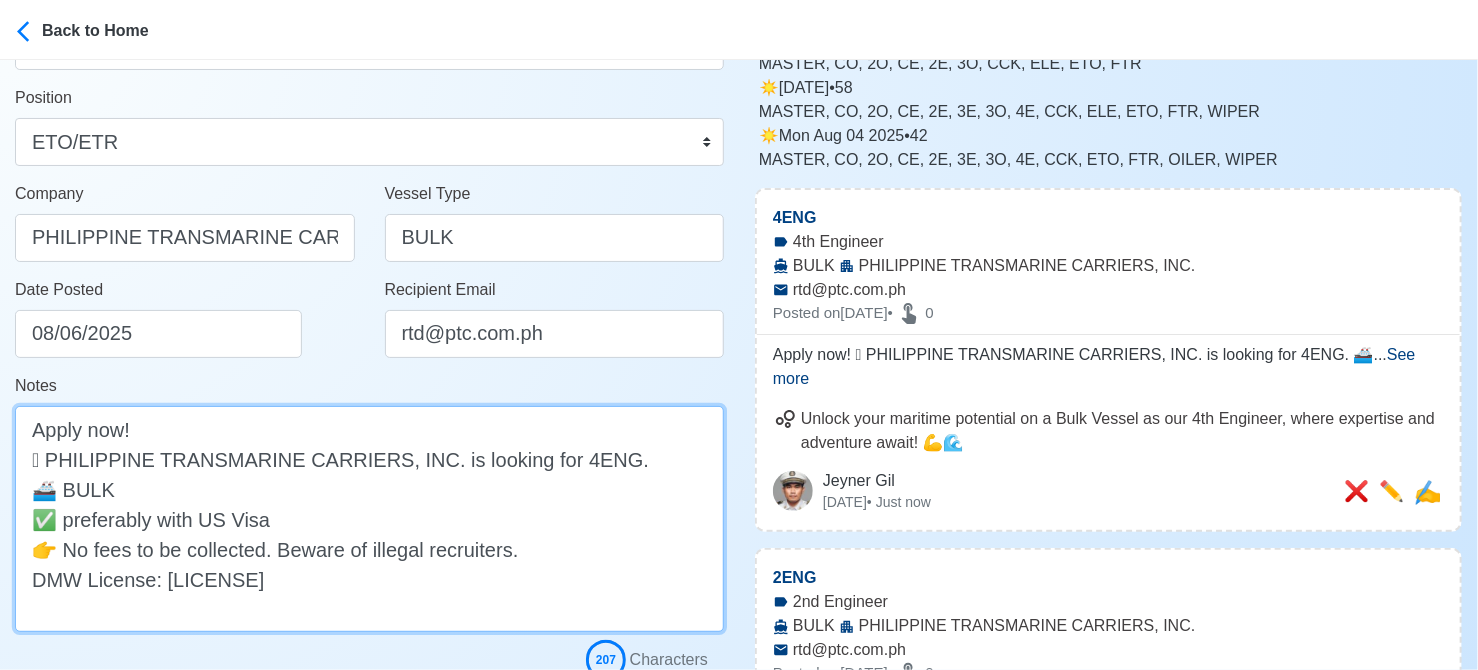 click on "Apply now!
🛟 PHILIPPINE TRANSMARINE CARRIERS, INC. is looking for 4ENG.
🚢 BULK
✅ preferably with US Visa
👉 No fees to be collected. Beware of illegal recruiters.
DMW License: DMW-002-SB-09152023-PA-MLC" at bounding box center (369, 519) 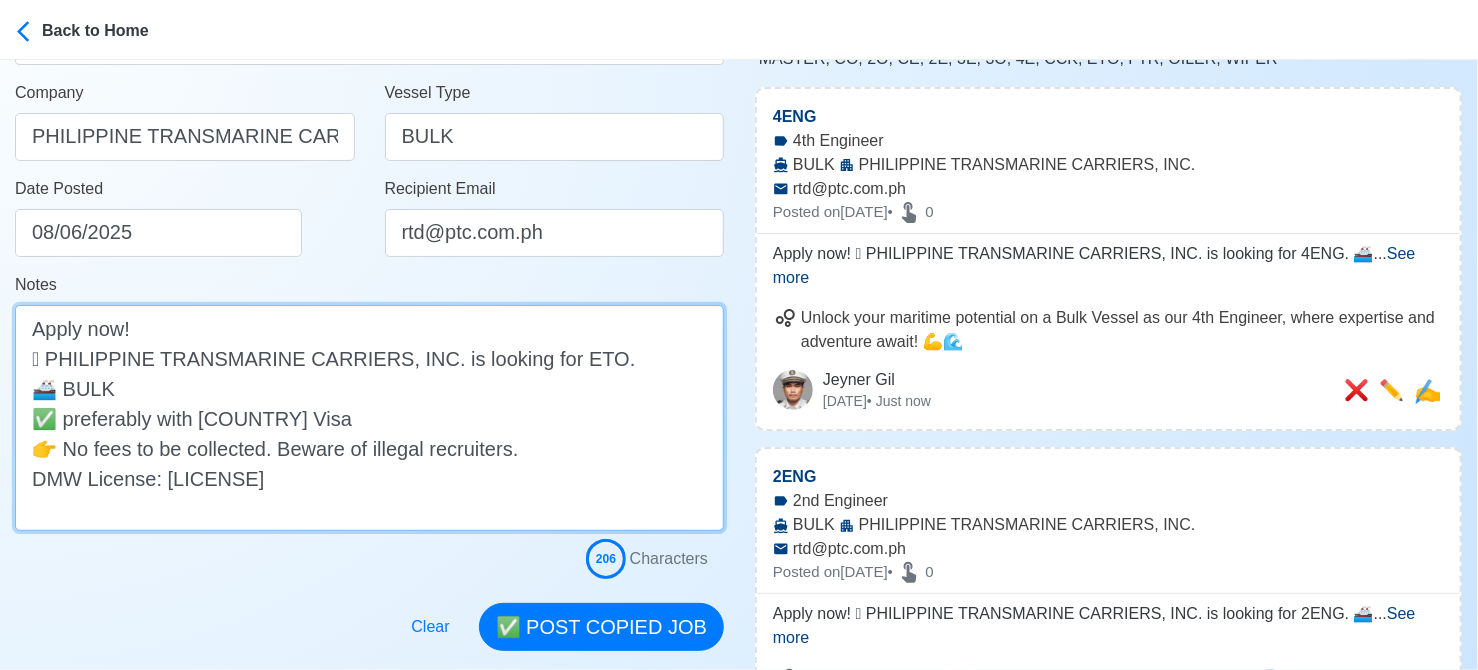 scroll, scrollTop: 400, scrollLeft: 0, axis: vertical 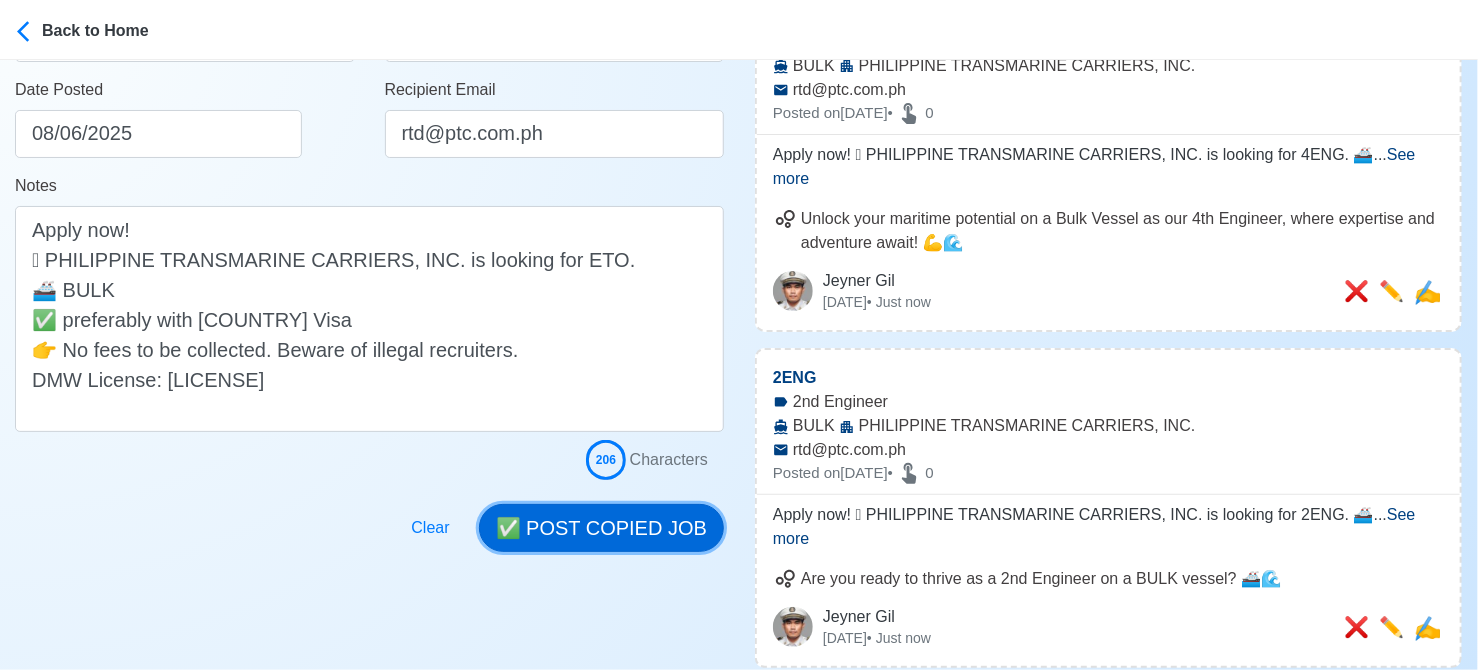 click on "✅ POST COPIED JOB" at bounding box center [601, 528] 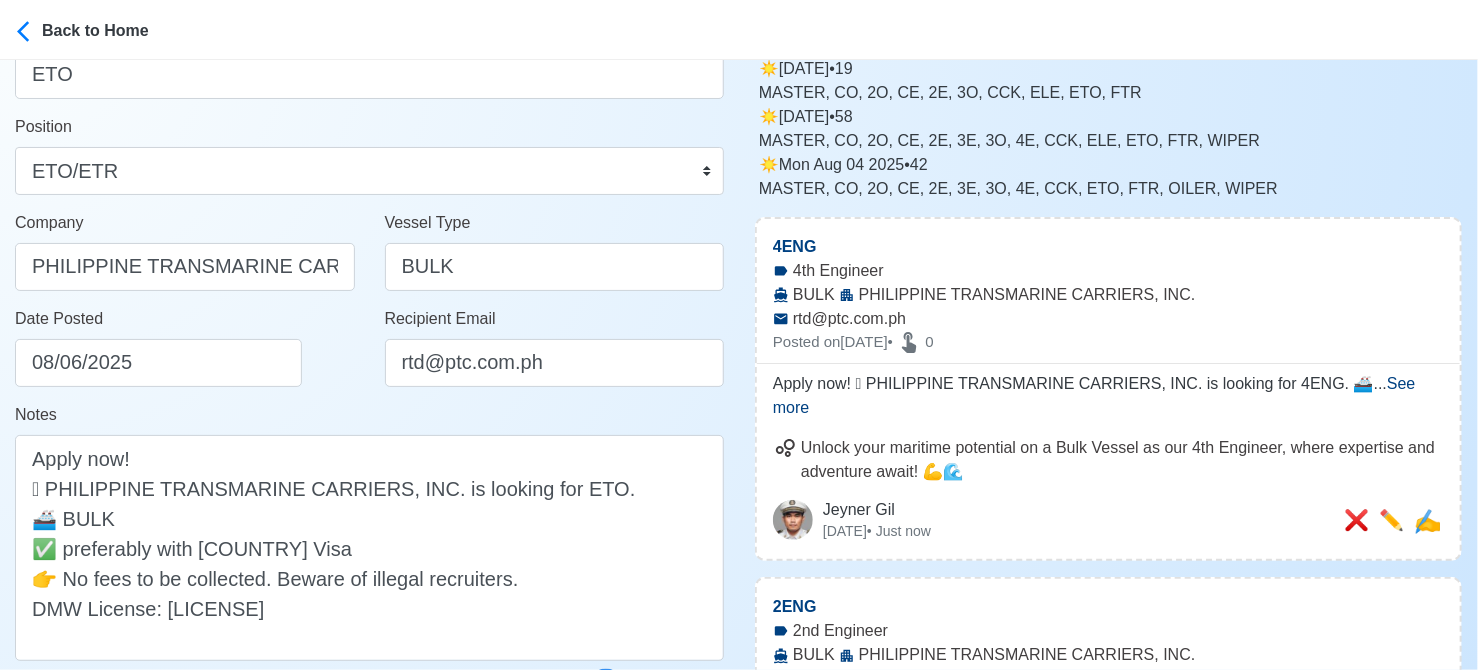 scroll, scrollTop: 100, scrollLeft: 0, axis: vertical 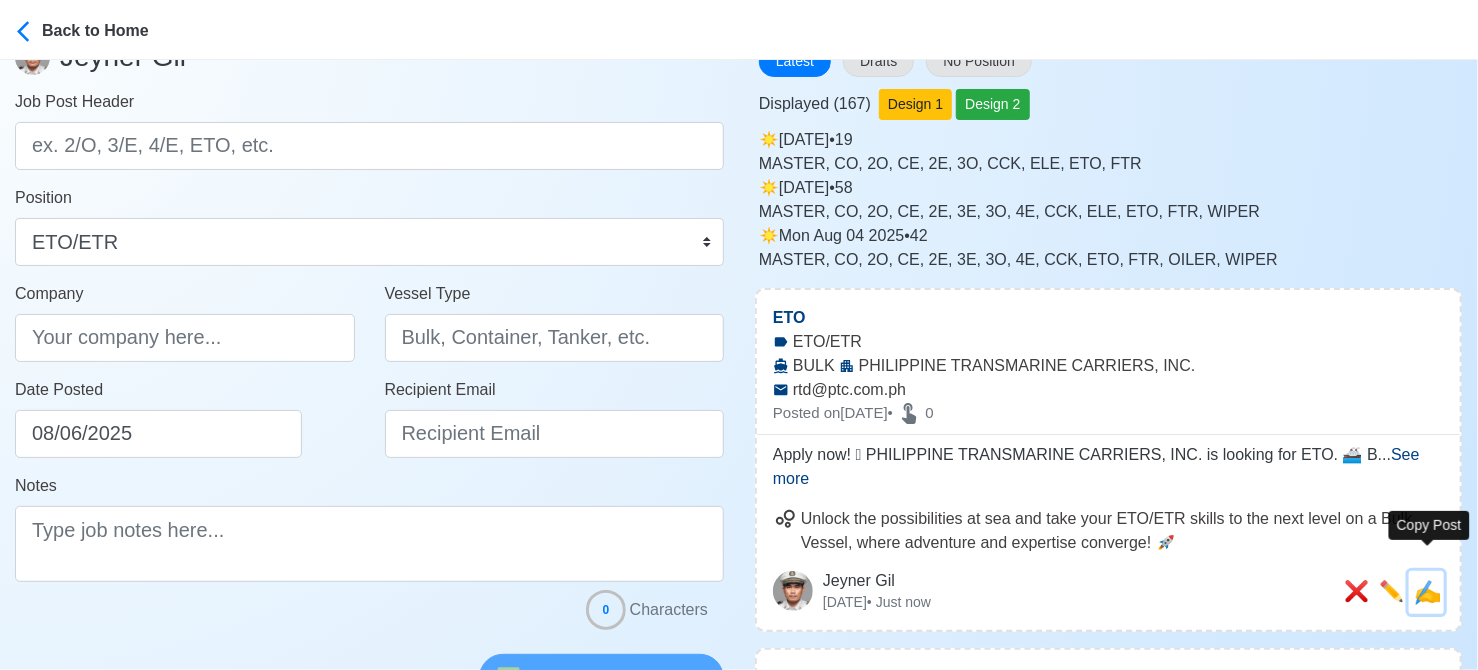click on "✍️" at bounding box center (1427, 592) 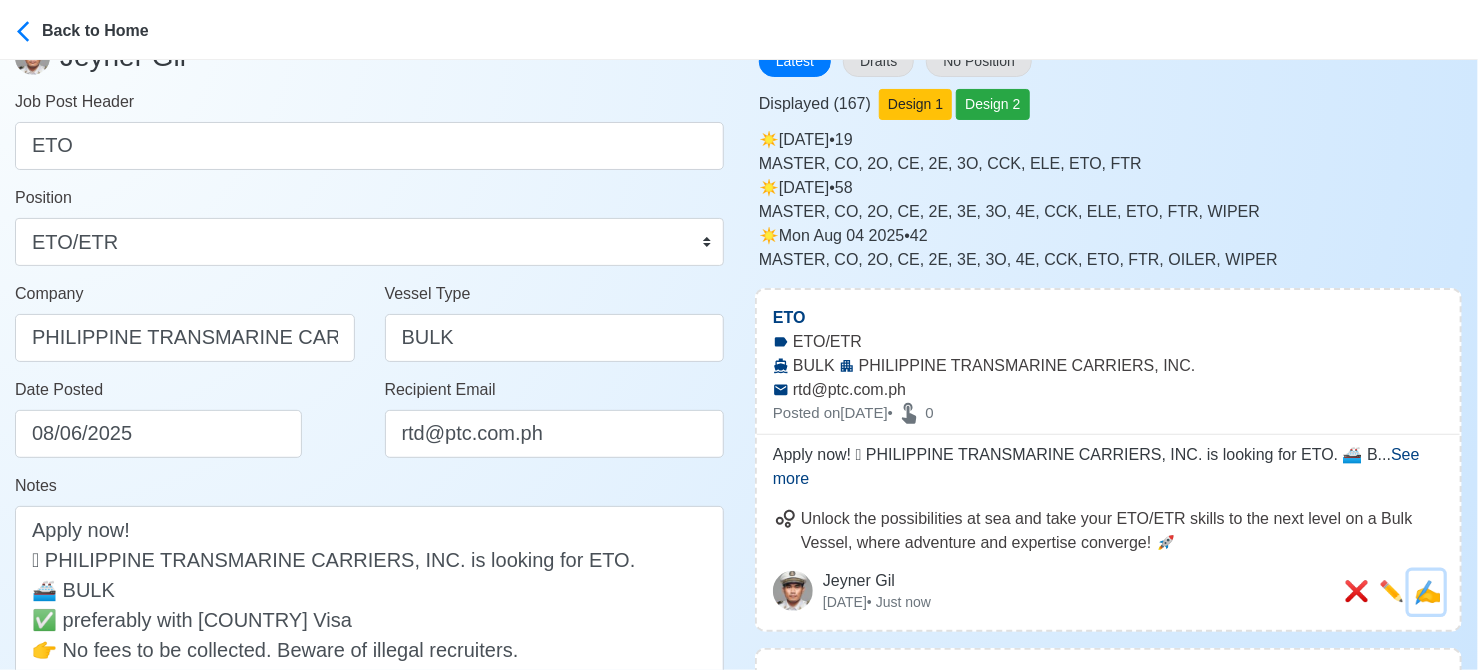 scroll, scrollTop: 0, scrollLeft: 0, axis: both 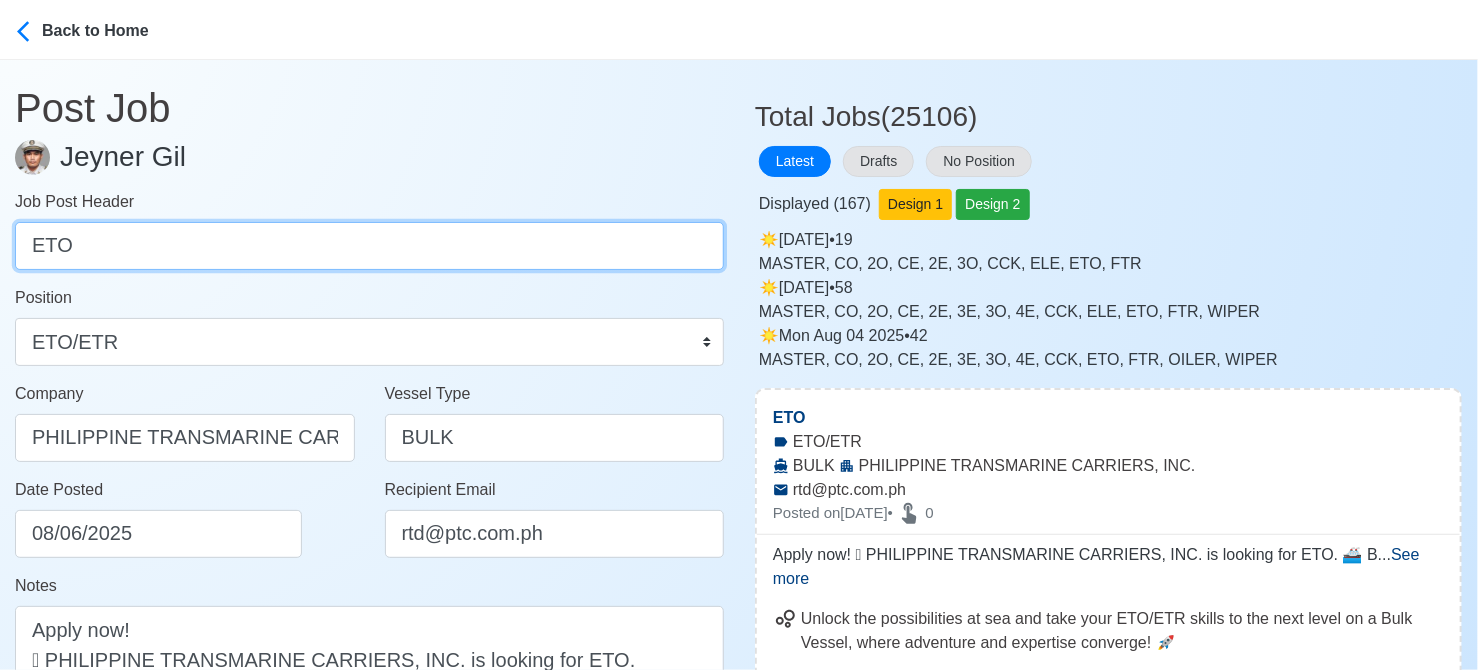 click on "ETO" at bounding box center (369, 246) 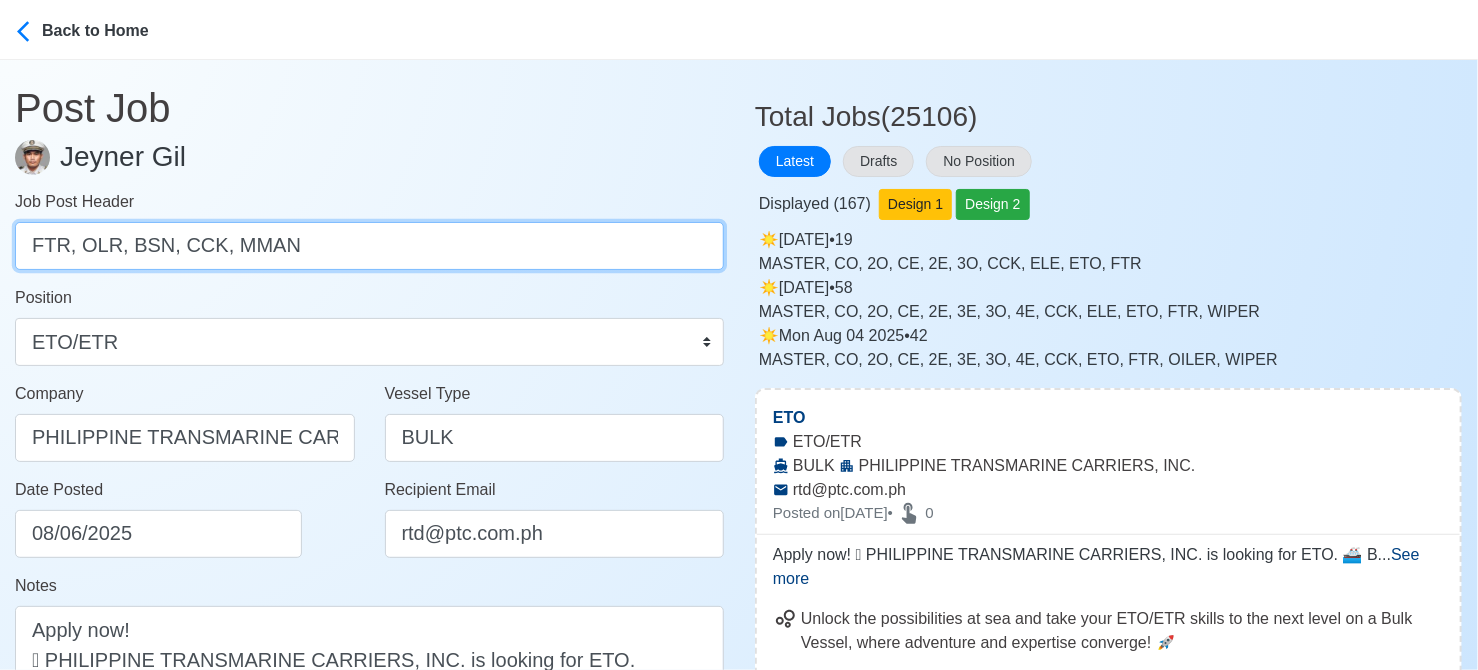 drag, startPoint x: 74, startPoint y: 247, endPoint x: 371, endPoint y: 247, distance: 297 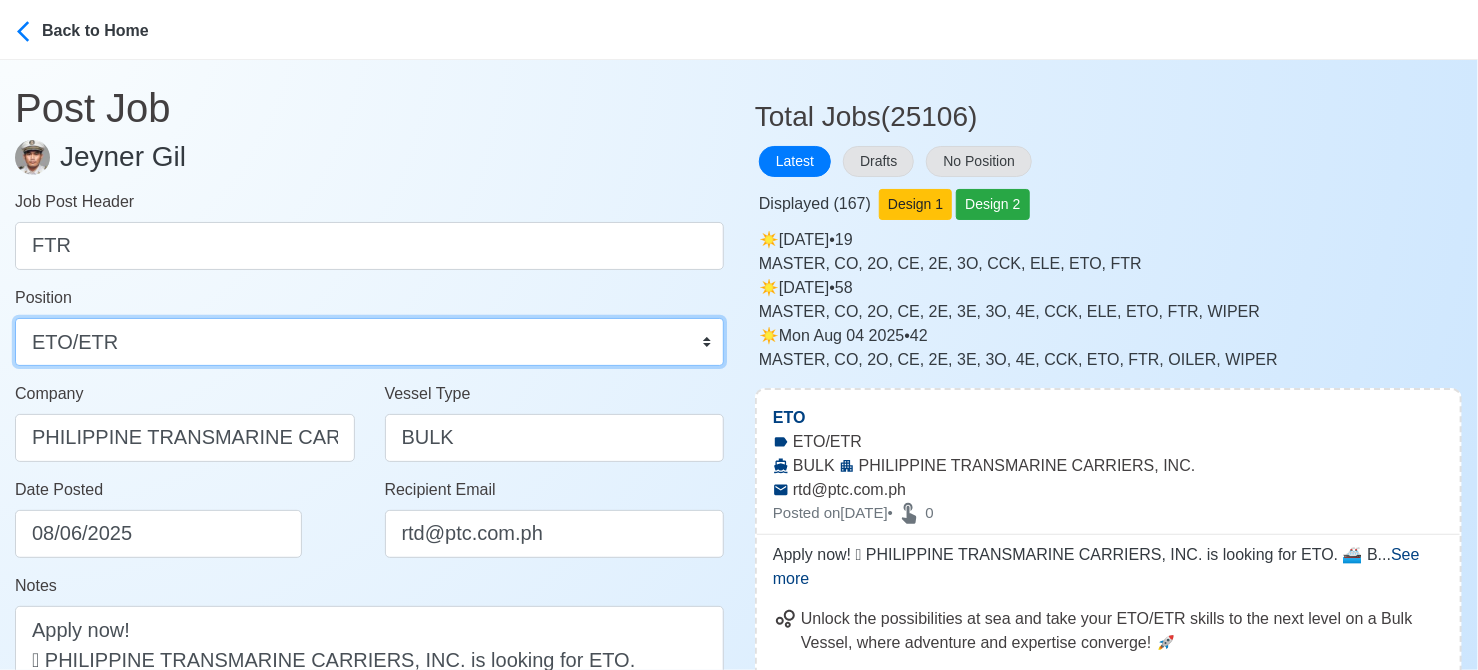 click on "Master Chief Officer 2nd Officer 3rd Officer Junior Officer Chief Engineer 2nd Engineer 3rd Engineer 4th Engineer Gas Engineer Junior Engineer 1st Assistant Engineer 2nd Assistant Engineer 3rd Assistant Engineer ETO/ETR Electrician Electrical Engineer Oiler Fitter Welder Chief Cook Chef Cook Messman Wiper Rigger Ordinary Seaman Able Seaman Motorman Pumpman Bosun Cadet Reefer Mechanic Operator Repairman Painter Steward Waiter Others" at bounding box center (369, 342) 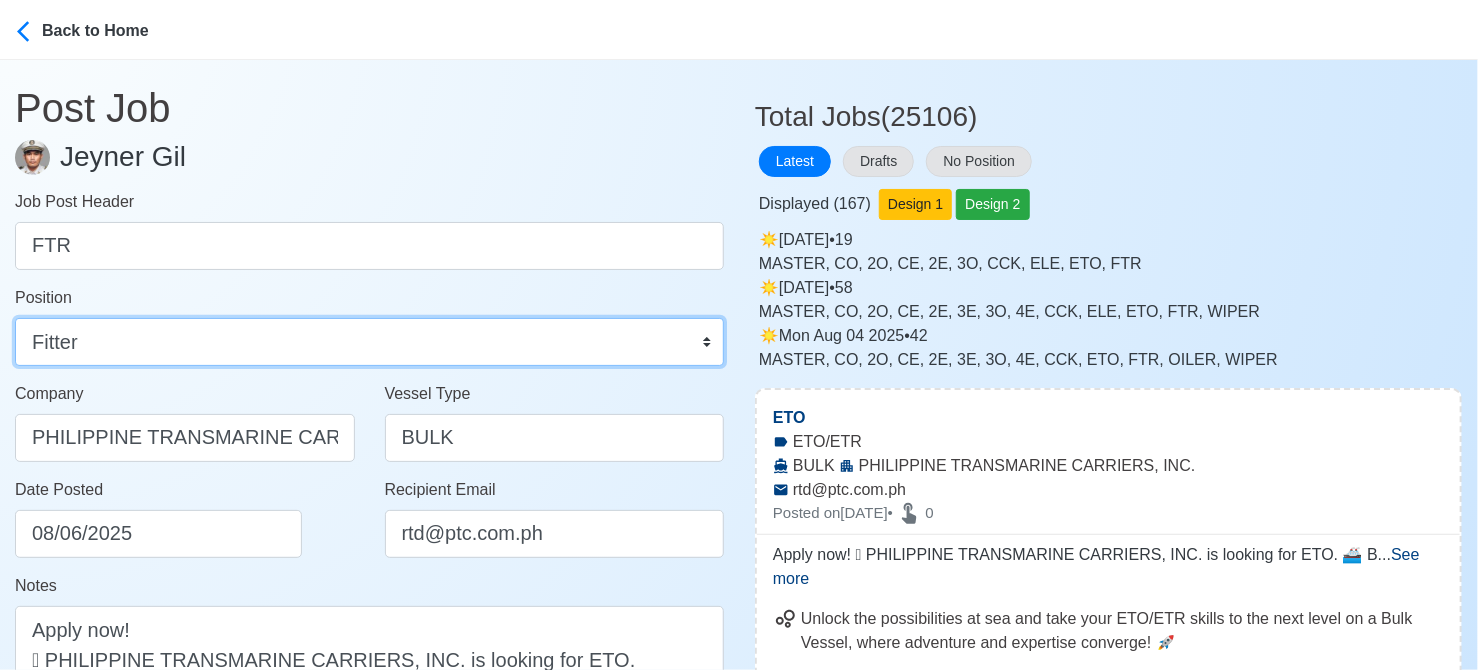 click on "Master Chief Officer 2nd Officer 3rd Officer Junior Officer Chief Engineer 2nd Engineer 3rd Engineer 4th Engineer Gas Engineer Junior Engineer 1st Assistant Engineer 2nd Assistant Engineer 3rd Assistant Engineer ETO/ETR Electrician Electrical Engineer Oiler Fitter Welder Chief Cook Chef Cook Messman Wiper Rigger Ordinary Seaman Able Seaman Motorman Pumpman Bosun Cadet Reefer Mechanic Operator Repairman Painter Steward Waiter Others" at bounding box center (369, 342) 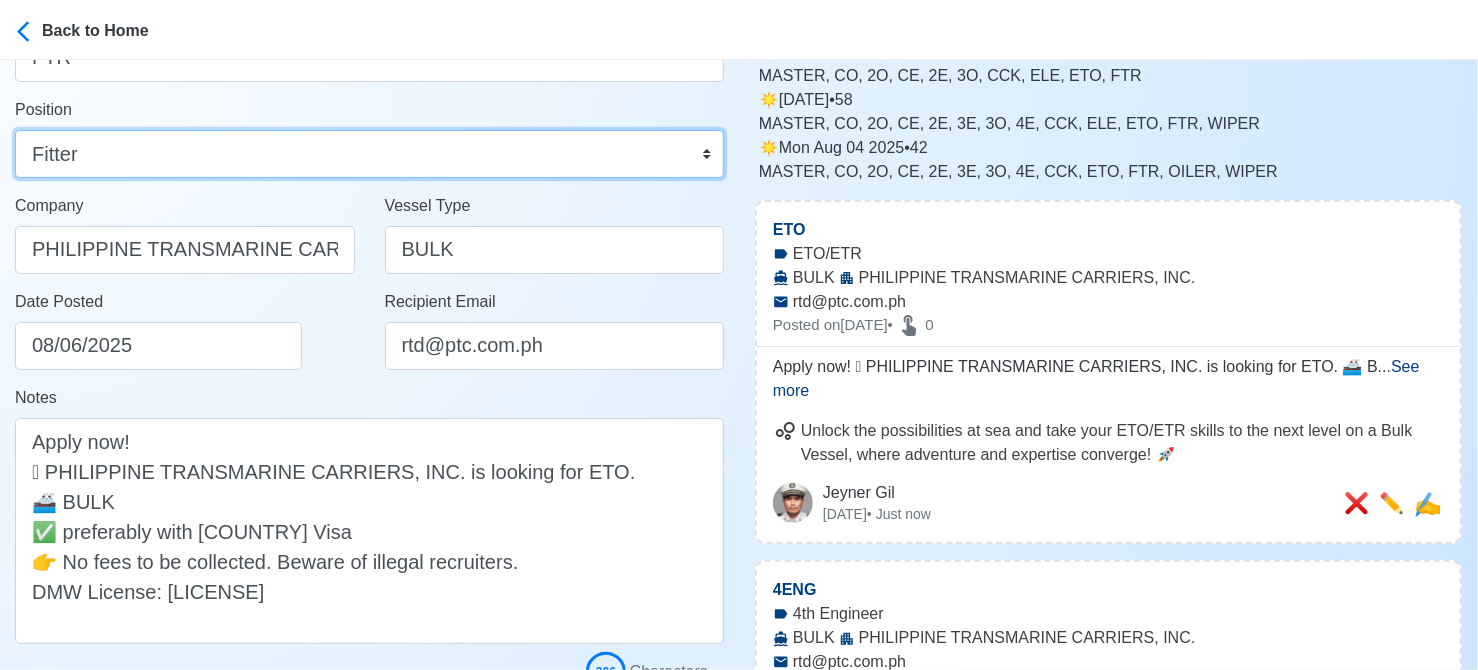 scroll, scrollTop: 200, scrollLeft: 0, axis: vertical 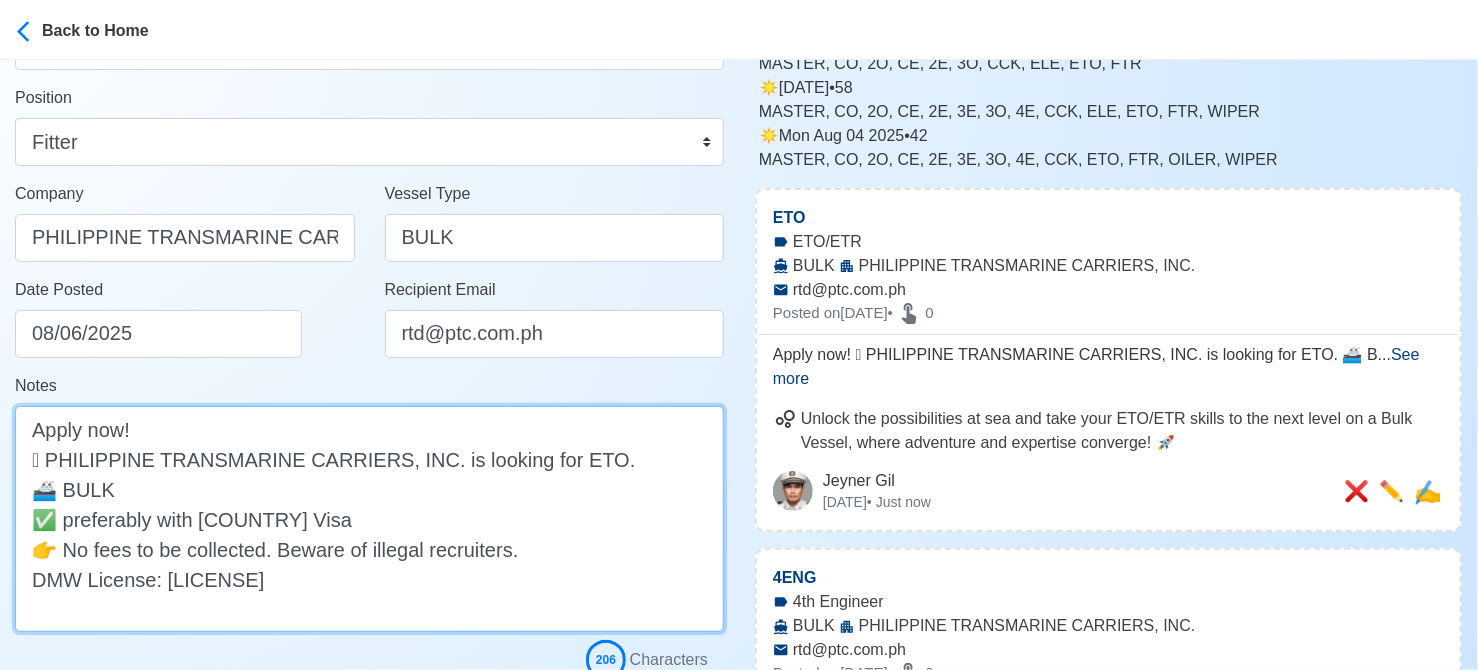 click on "Apply now!
🛟 PHILIPPINE TRANSMARINE CARRIERS, INC. is looking for ETO.
🚢 BULK
✅ preferably with US Visa
👉 No fees to be collected. Beware of illegal recruiters.
DMW License: DMW-002-SB-09152023-PA-MLC" at bounding box center (369, 519) 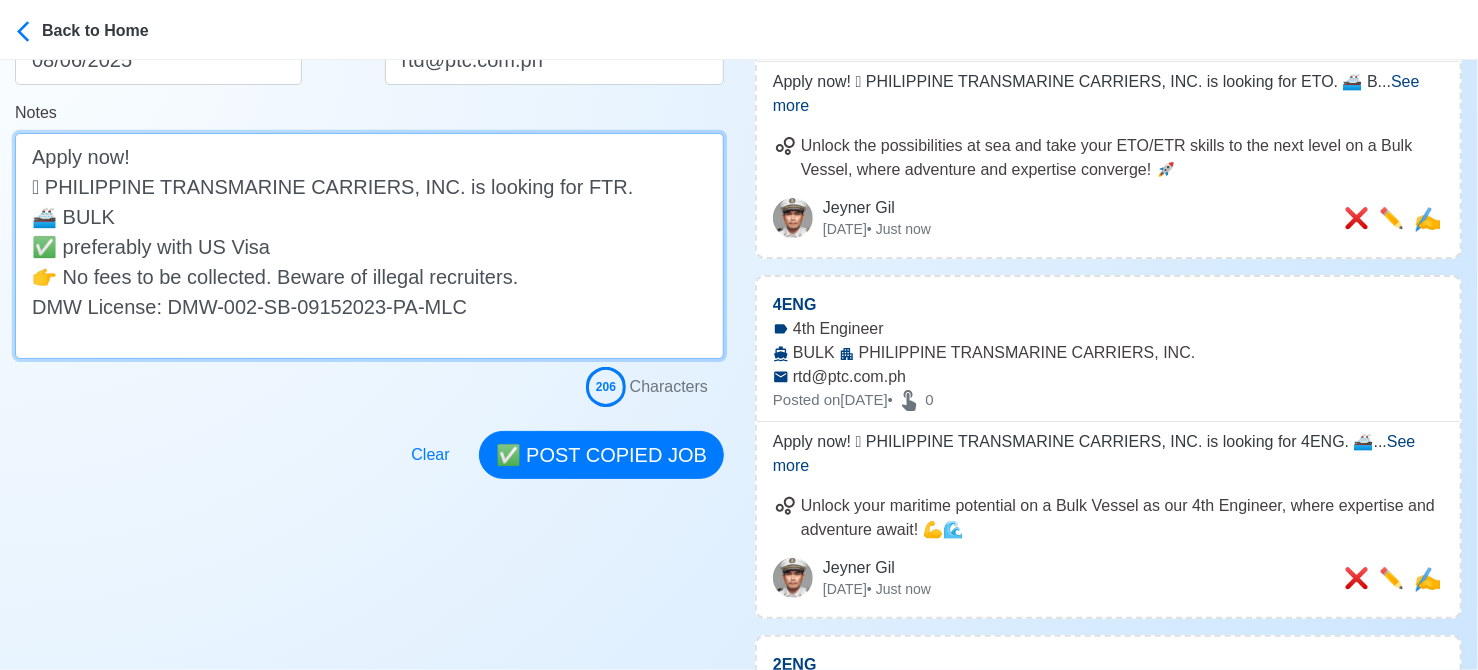 scroll, scrollTop: 500, scrollLeft: 0, axis: vertical 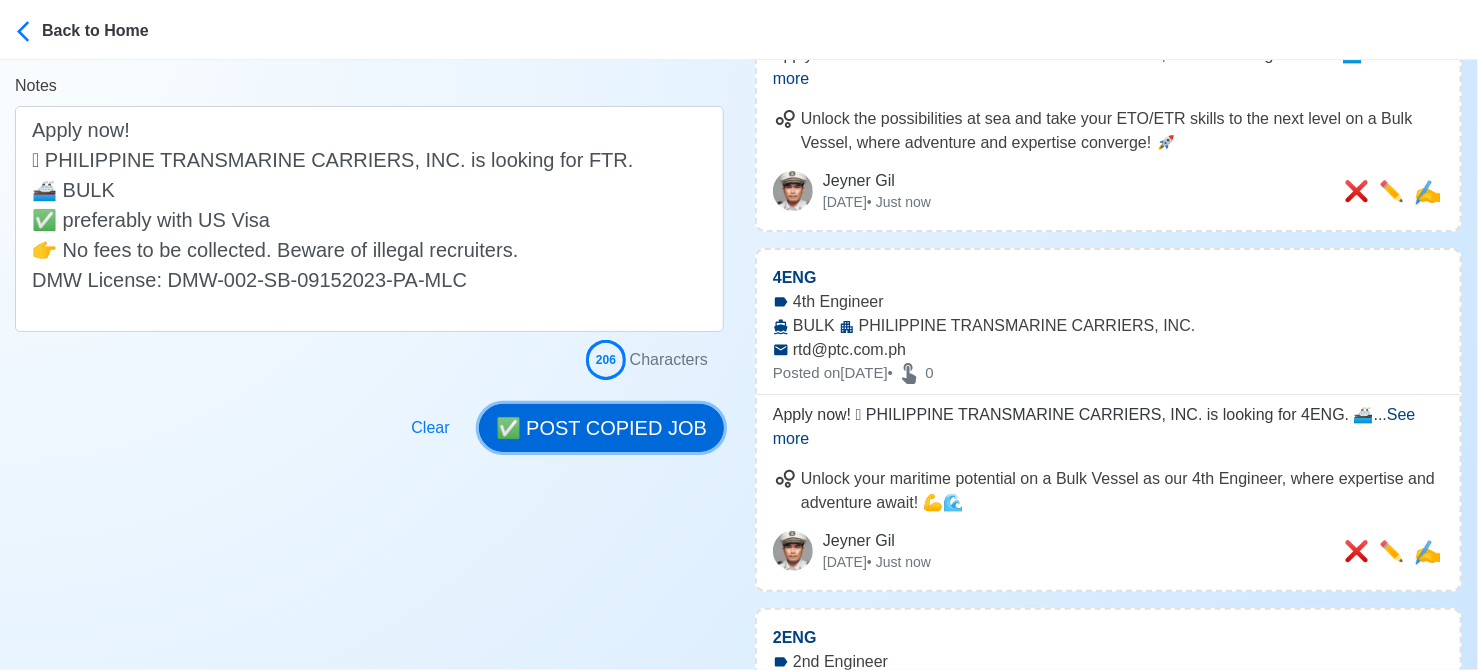 click on "✅ POST COPIED JOB" at bounding box center [601, 428] 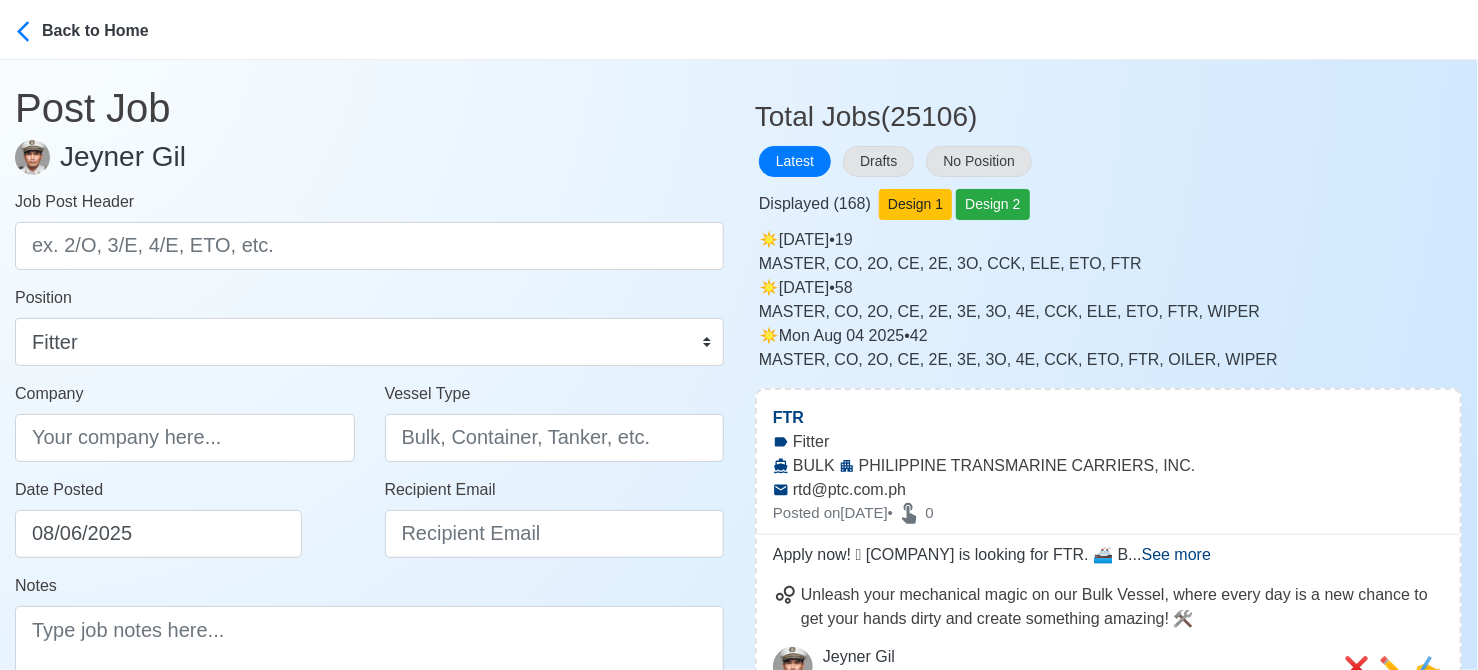 scroll, scrollTop: 200, scrollLeft: 0, axis: vertical 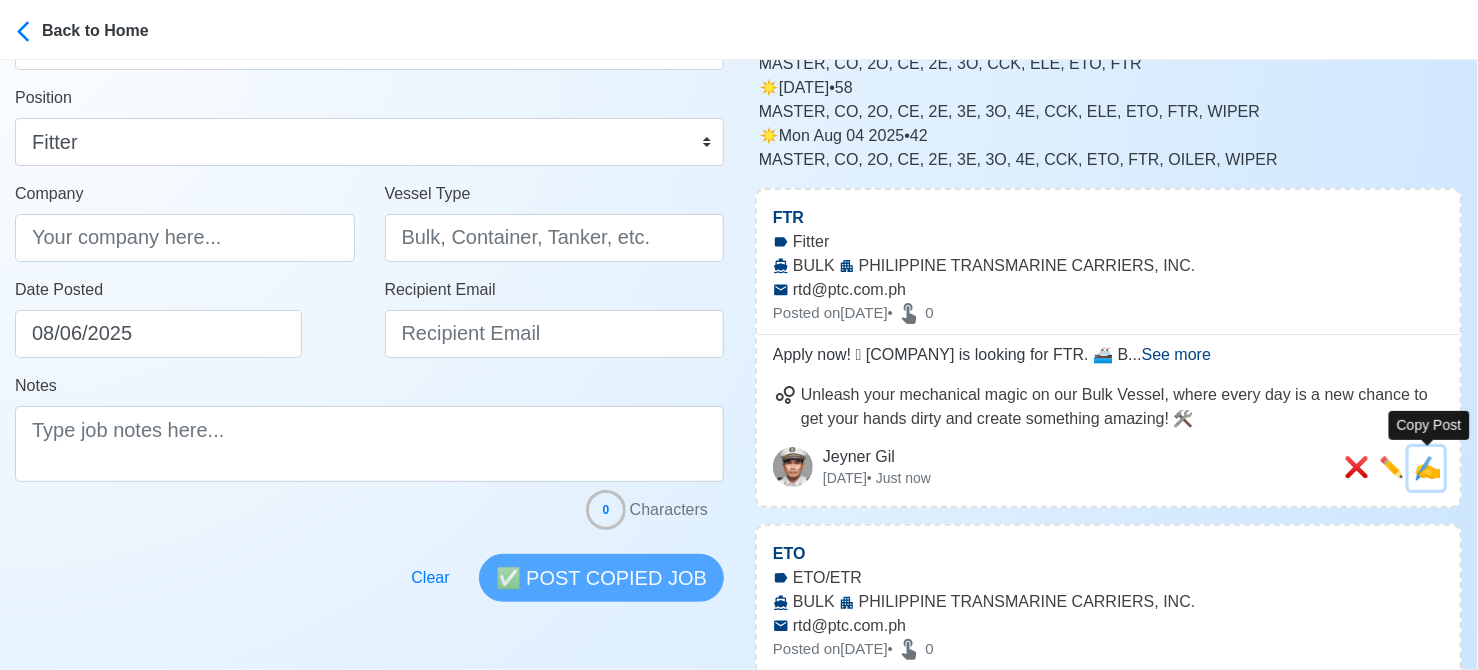 drag, startPoint x: 1423, startPoint y: 469, endPoint x: 1372, endPoint y: 465, distance: 51.156624 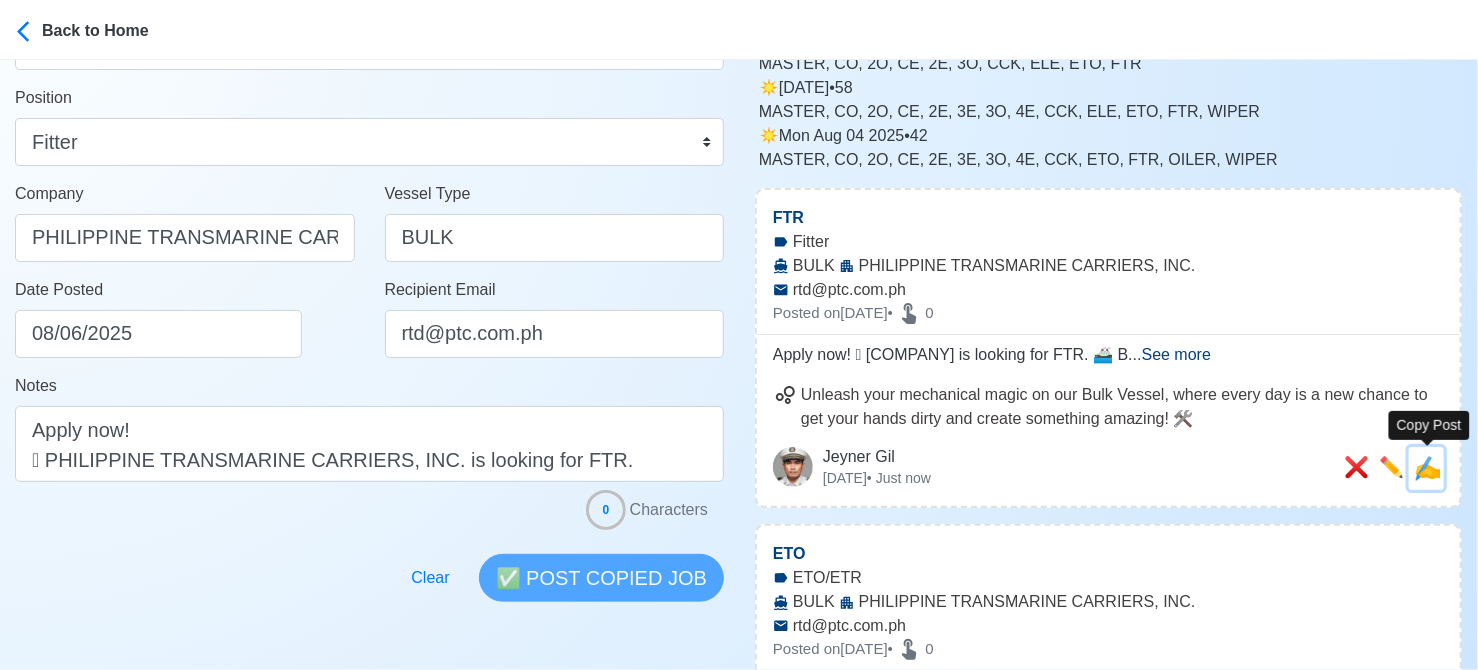 scroll, scrollTop: 0, scrollLeft: 0, axis: both 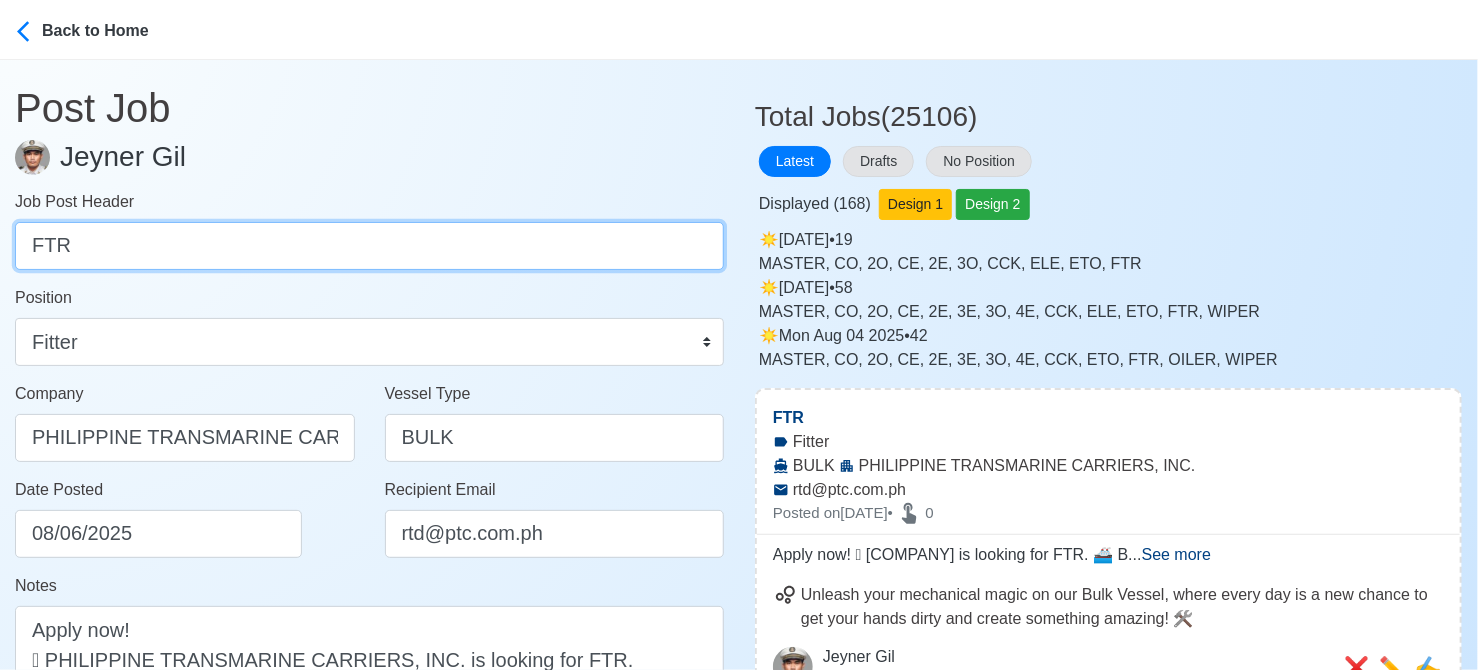 click on "FTR" at bounding box center [369, 246] 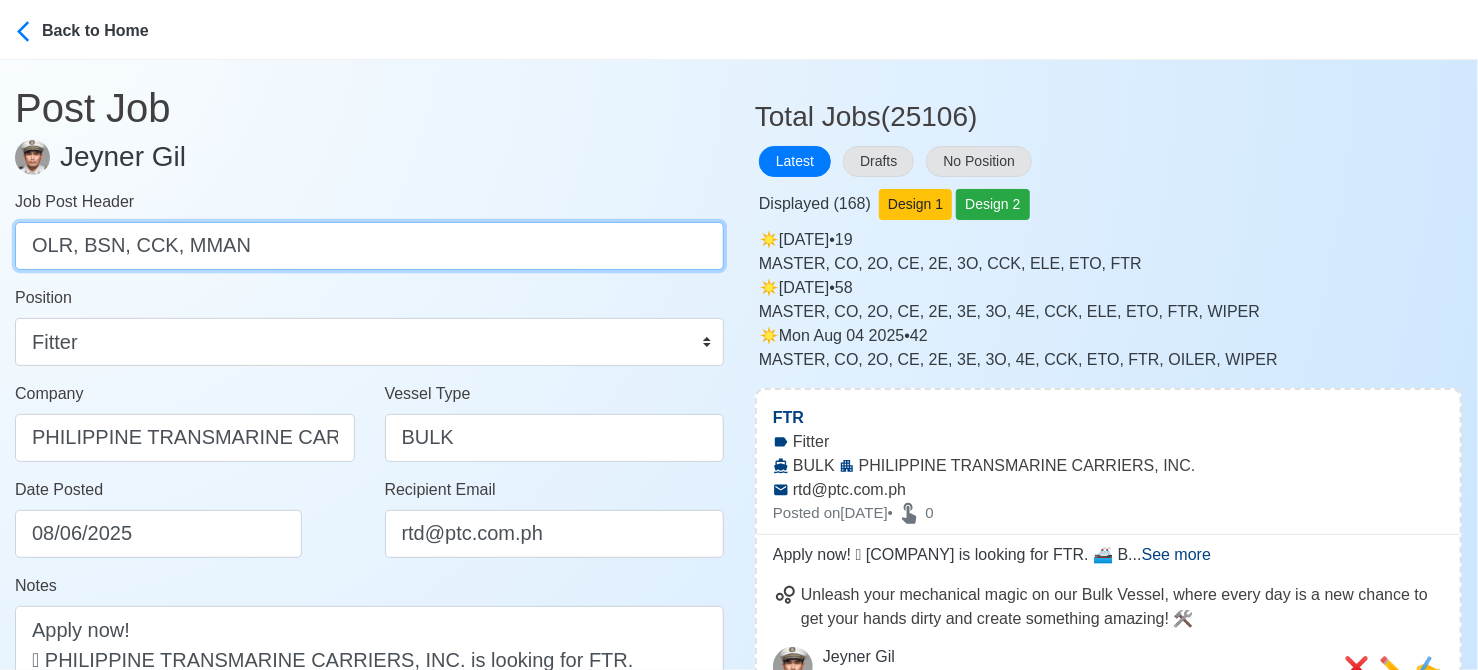 drag, startPoint x: 80, startPoint y: 247, endPoint x: 334, endPoint y: 247, distance: 254 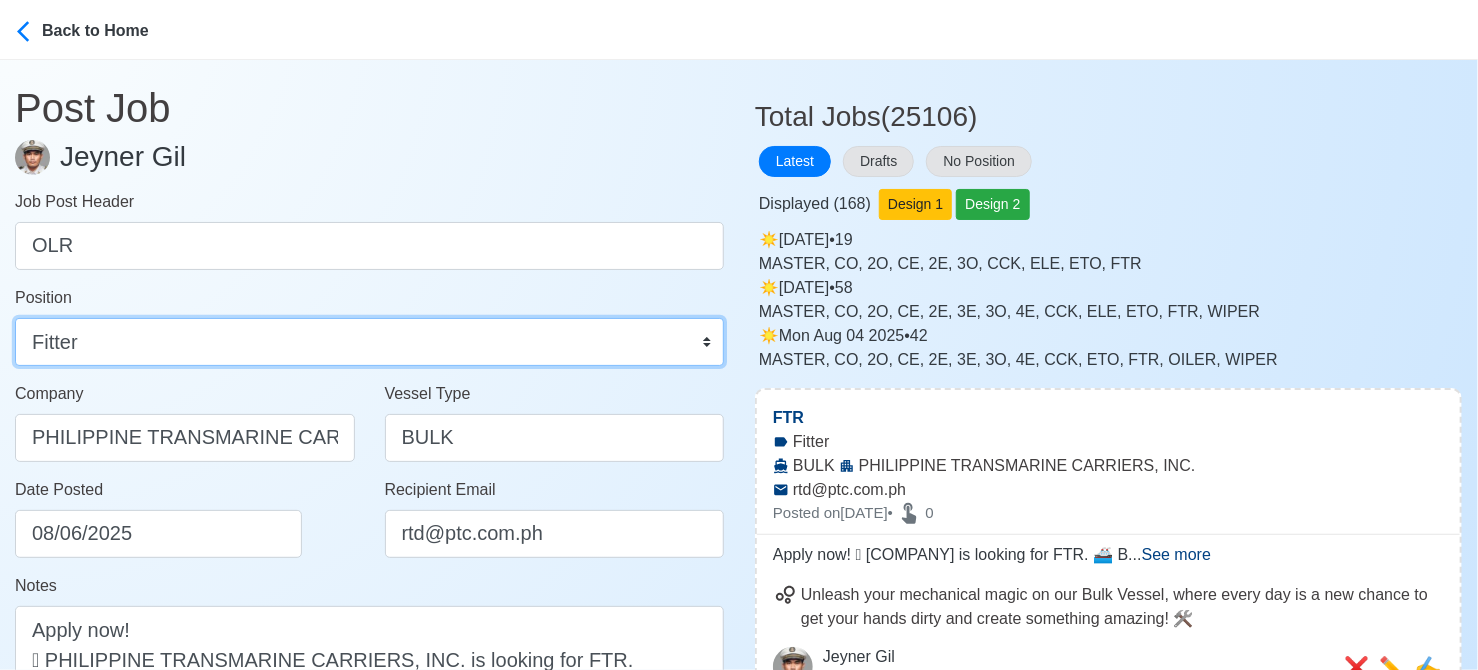 click on "Master Chief Officer 2nd Officer 3rd Officer Junior Officer Chief Engineer 2nd Engineer 3rd Engineer 4th Engineer Gas Engineer Junior Engineer 1st Assistant Engineer 2nd Assistant Engineer 3rd Assistant Engineer ETO/ETR Electrician Electrical Engineer Oiler Fitter Welder Chief Cook Chef Cook Messman Wiper Rigger Ordinary Seaman Able Seaman Motorman Pumpman Bosun Cadet Reefer Mechanic Operator Repairman Painter Steward Waiter Others" at bounding box center (369, 342) 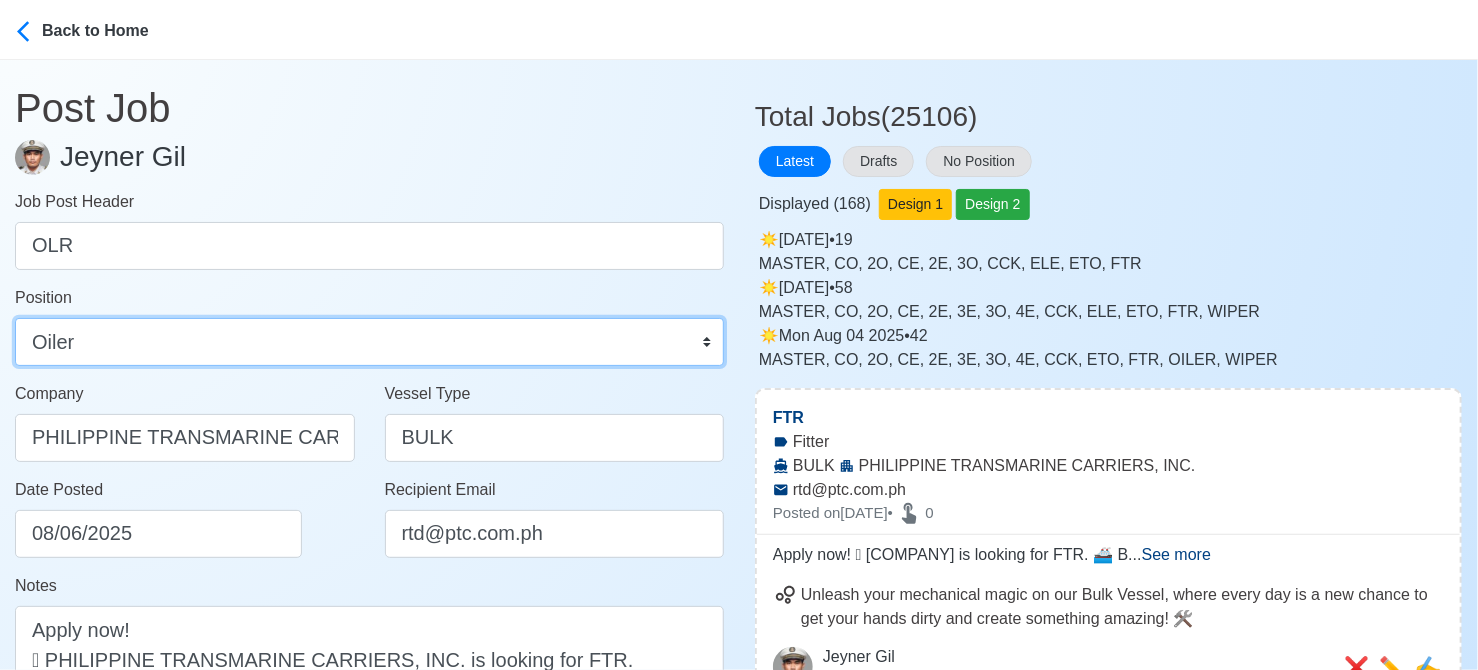 click on "Master Chief Officer 2nd Officer 3rd Officer Junior Officer Chief Engineer 2nd Engineer 3rd Engineer 4th Engineer Gas Engineer Junior Engineer 1st Assistant Engineer 2nd Assistant Engineer 3rd Assistant Engineer ETO/ETR Electrician Electrical Engineer Oiler Fitter Welder Chief Cook Chef Cook Messman Wiper Rigger Ordinary Seaman Able Seaman Motorman Pumpman Bosun Cadet Reefer Mechanic Operator Repairman Painter Steward Waiter Others" at bounding box center [369, 342] 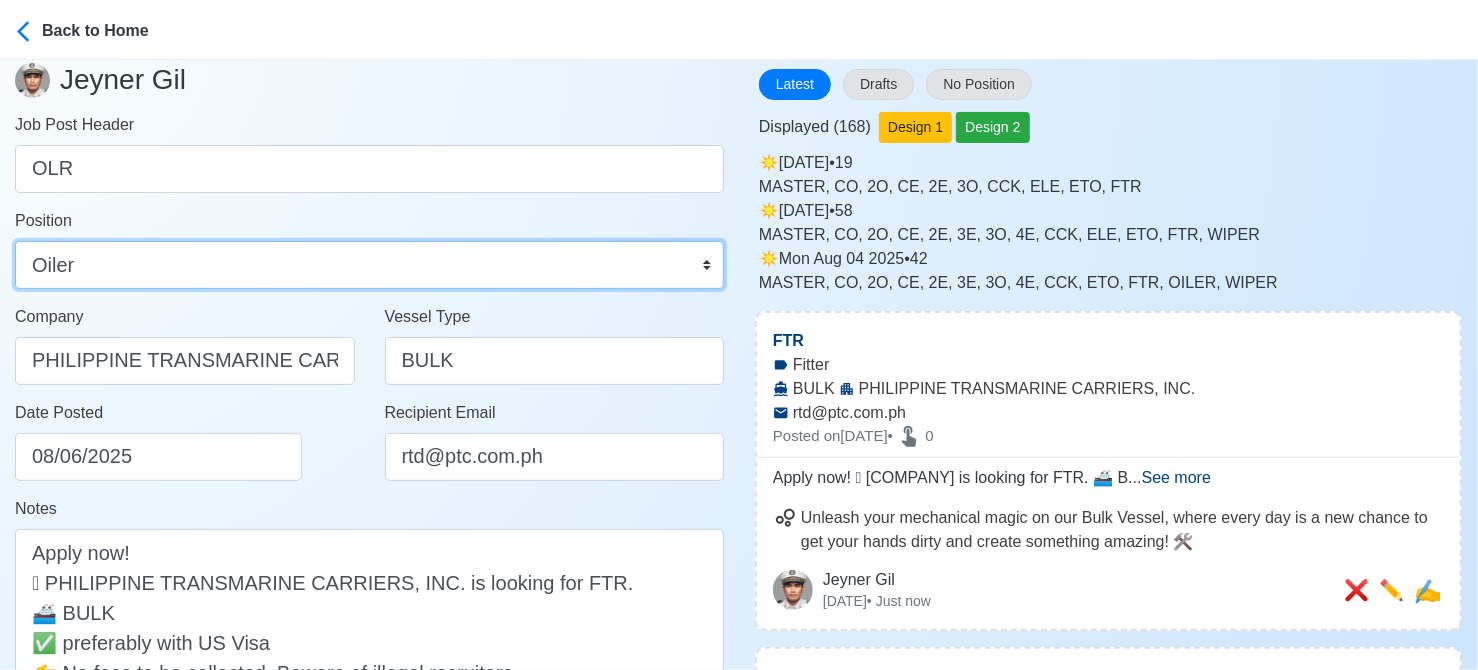 scroll, scrollTop: 200, scrollLeft: 0, axis: vertical 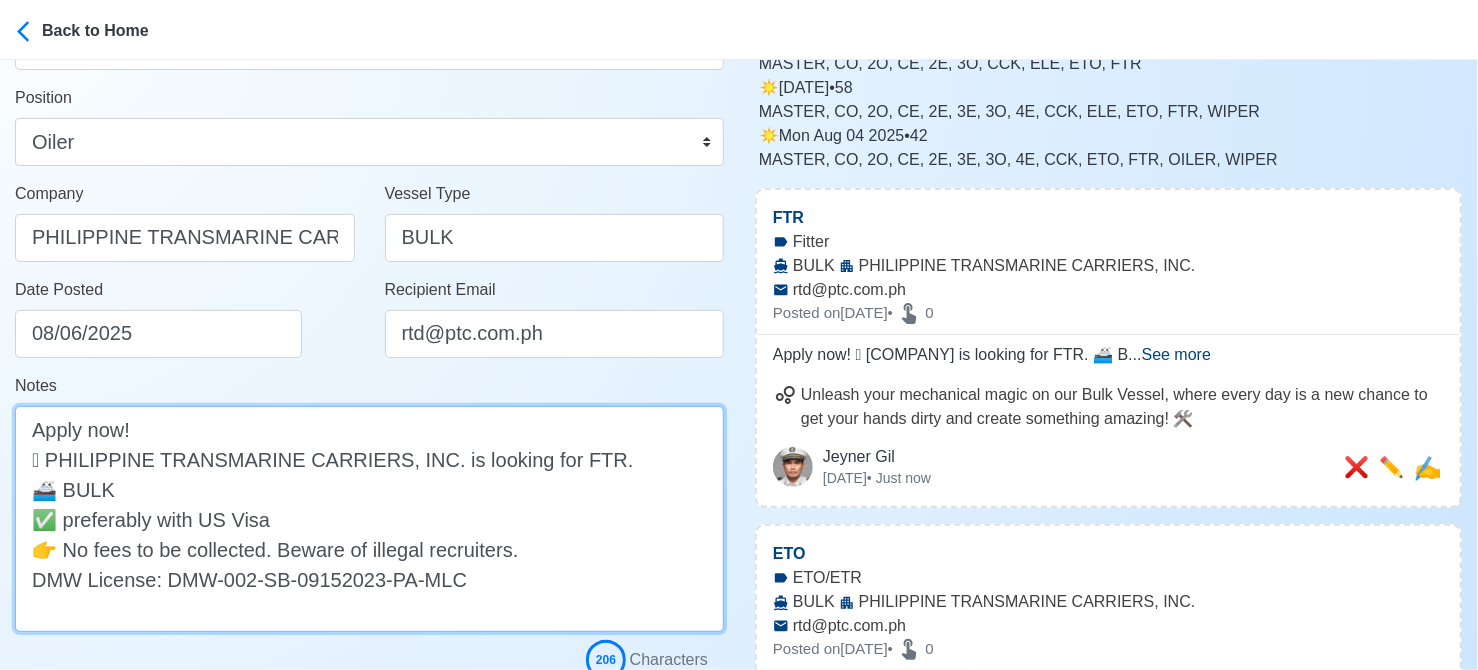 click on "Apply now!
🛟 PHILIPPINE TRANSMARINE CARRIERS, INC. is looking for FTR.
🚢 BULK
✅ preferably with US Visa
👉 No fees to be collected. Beware of illegal recruiters.
DMW License: DMW-002-SB-09152023-PA-MLC" at bounding box center [369, 519] 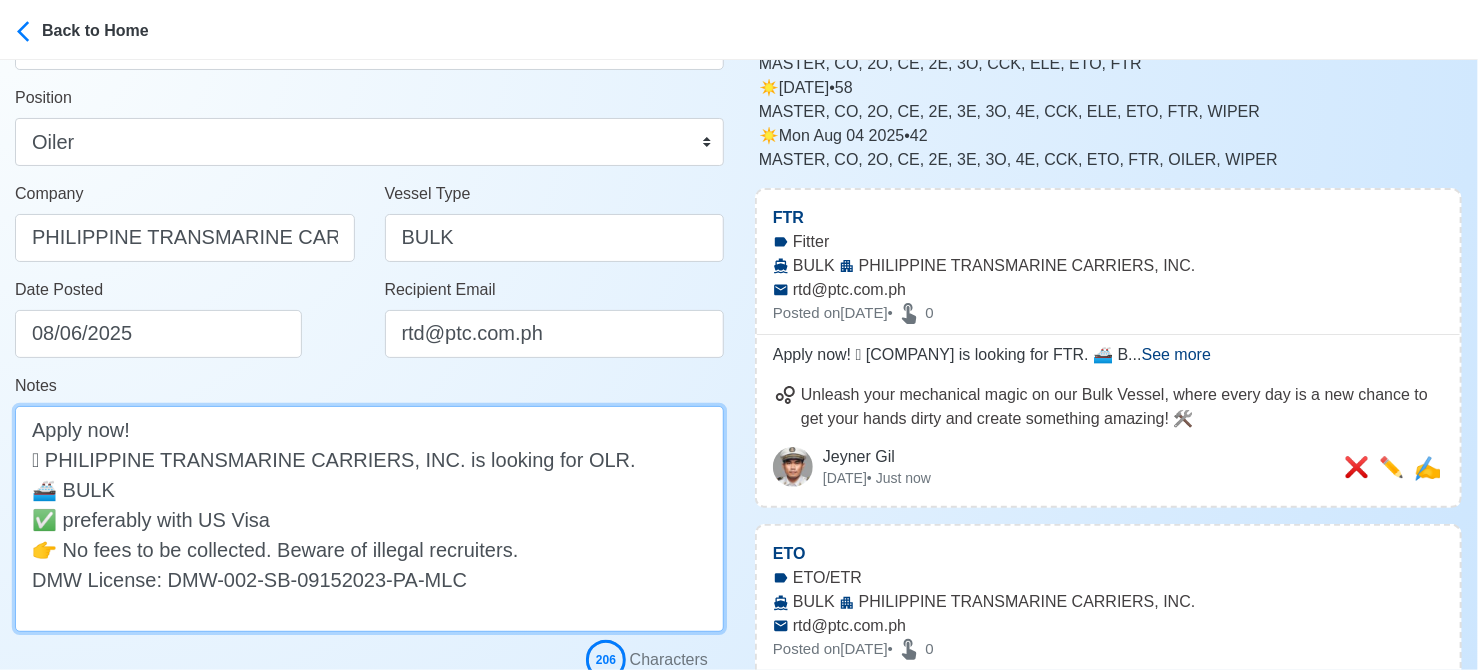 scroll, scrollTop: 600, scrollLeft: 0, axis: vertical 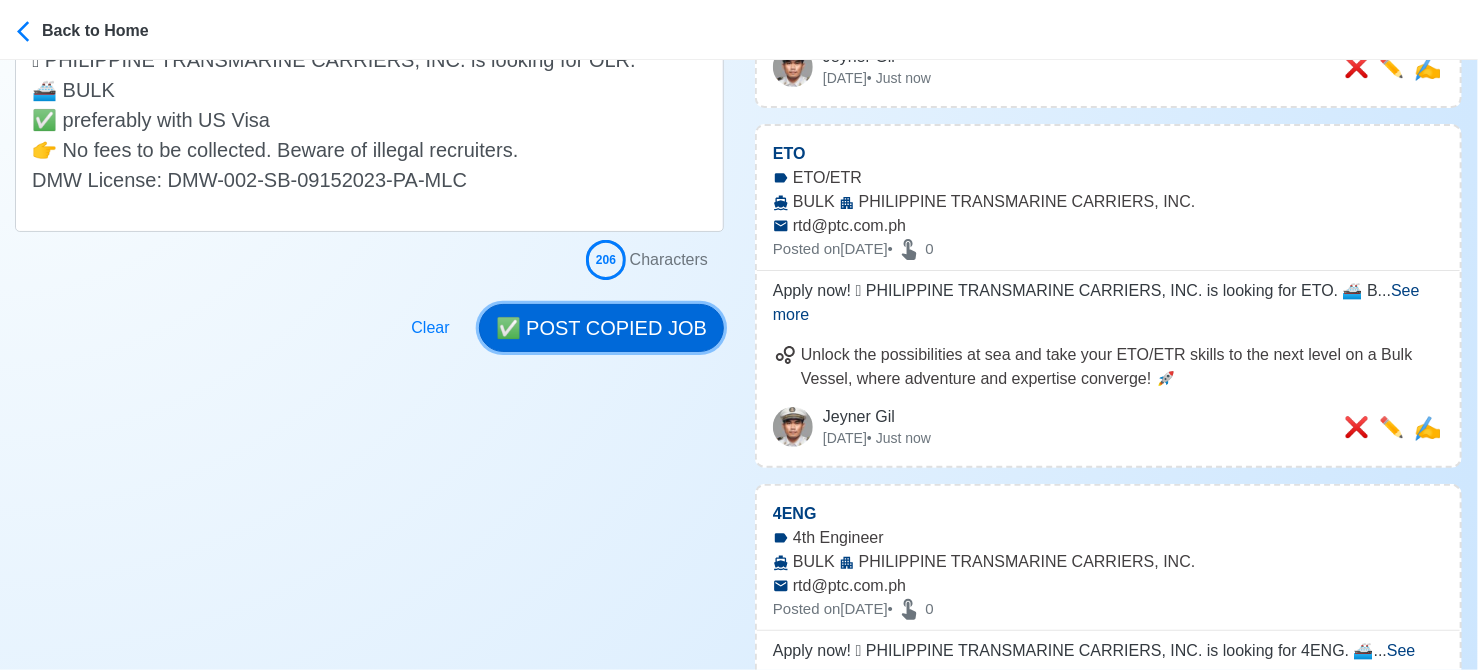 click on "✅ POST COPIED JOB" at bounding box center [601, 328] 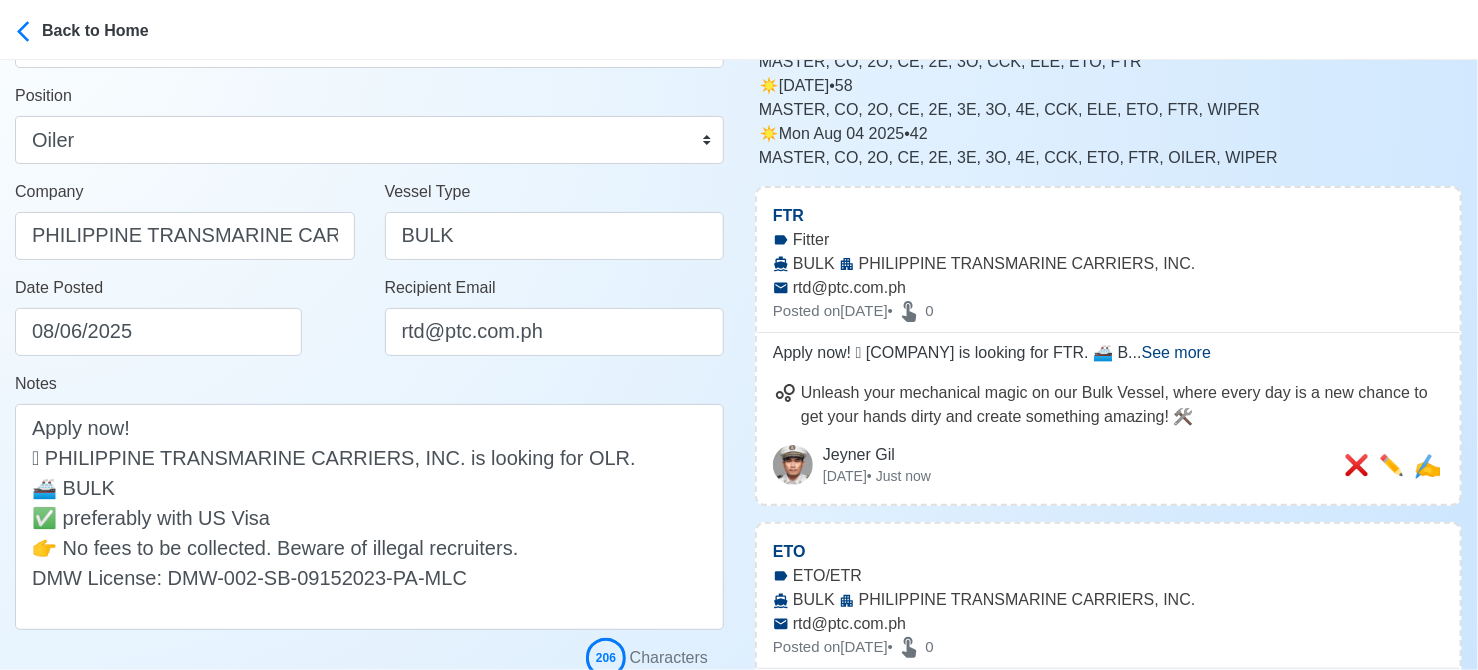 scroll, scrollTop: 200, scrollLeft: 0, axis: vertical 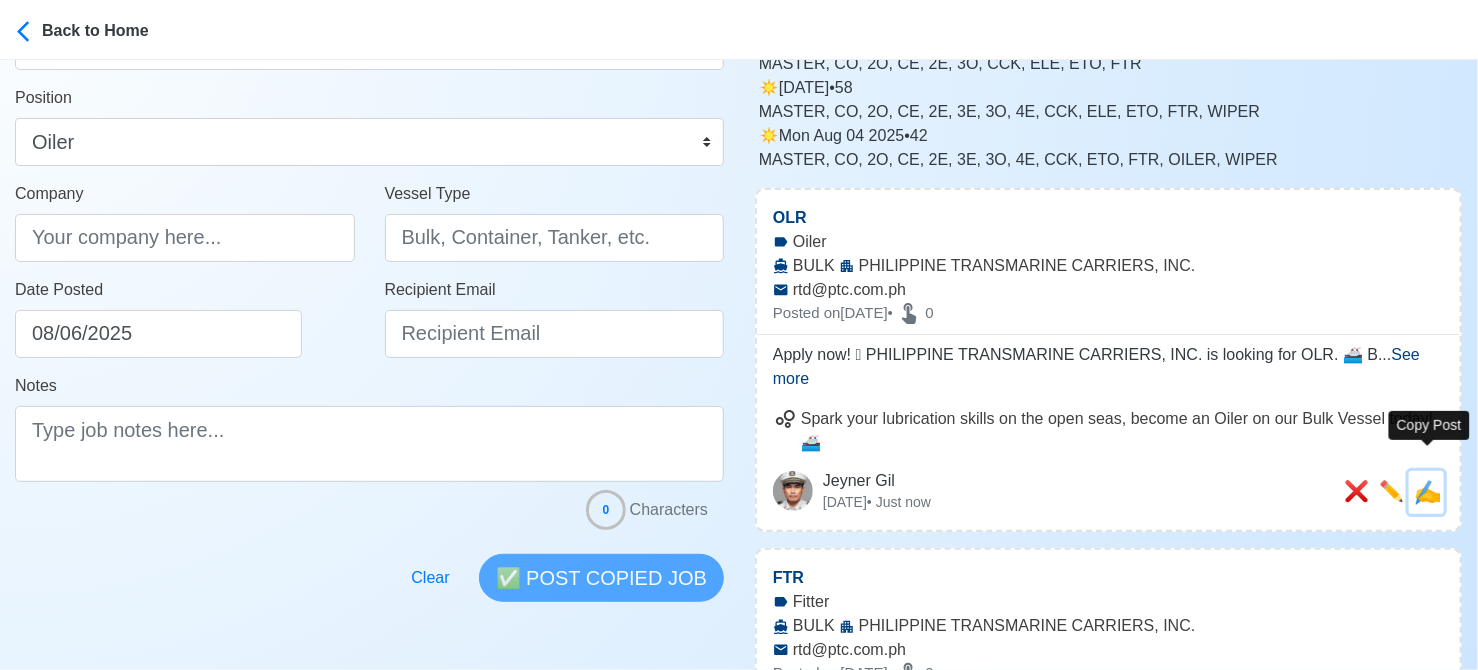 drag, startPoint x: 1428, startPoint y: 459, endPoint x: 1408, endPoint y: 453, distance: 20.880613 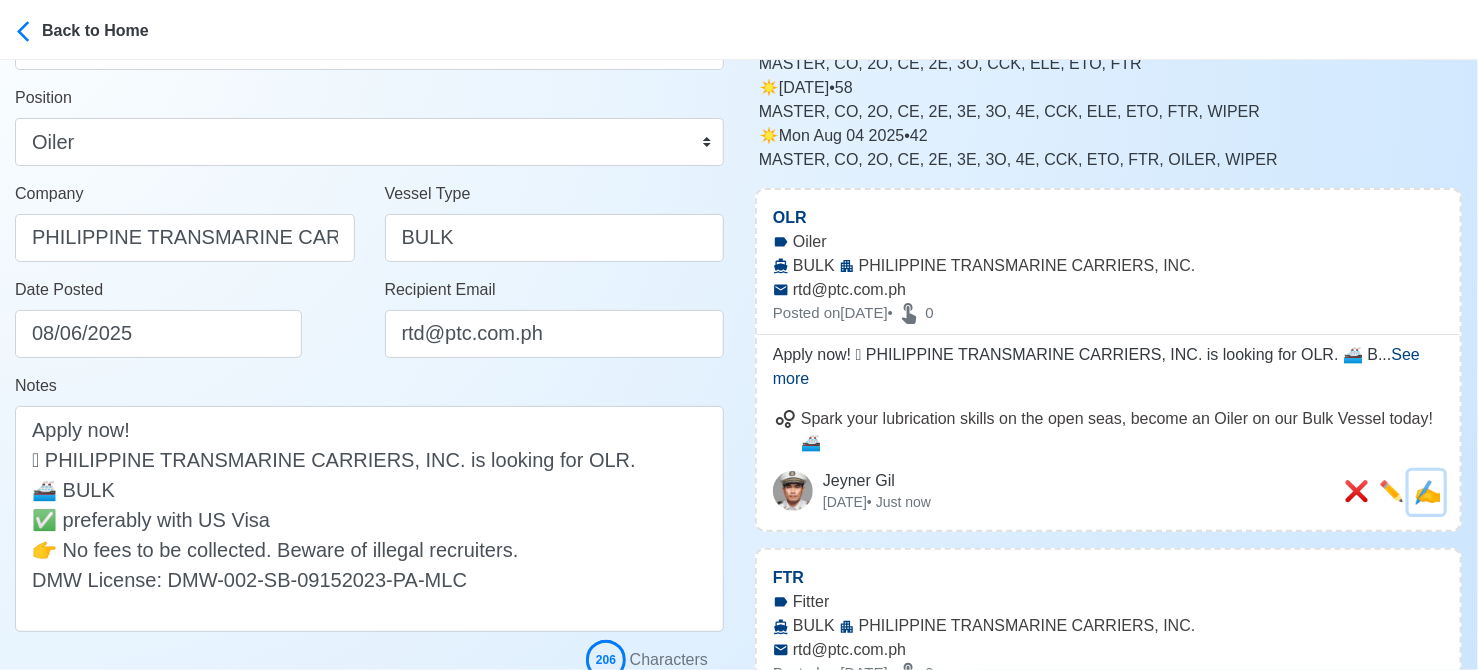 scroll, scrollTop: 0, scrollLeft: 0, axis: both 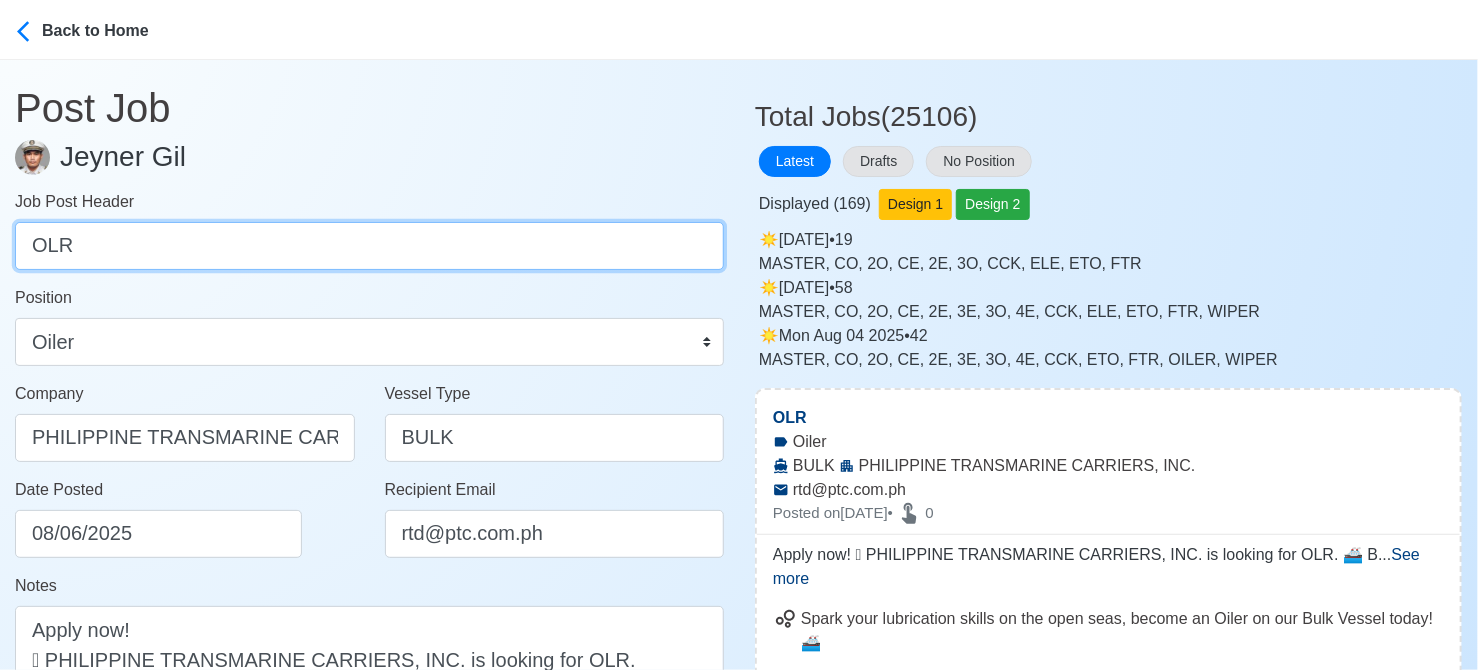 click on "OLR" at bounding box center (369, 246) 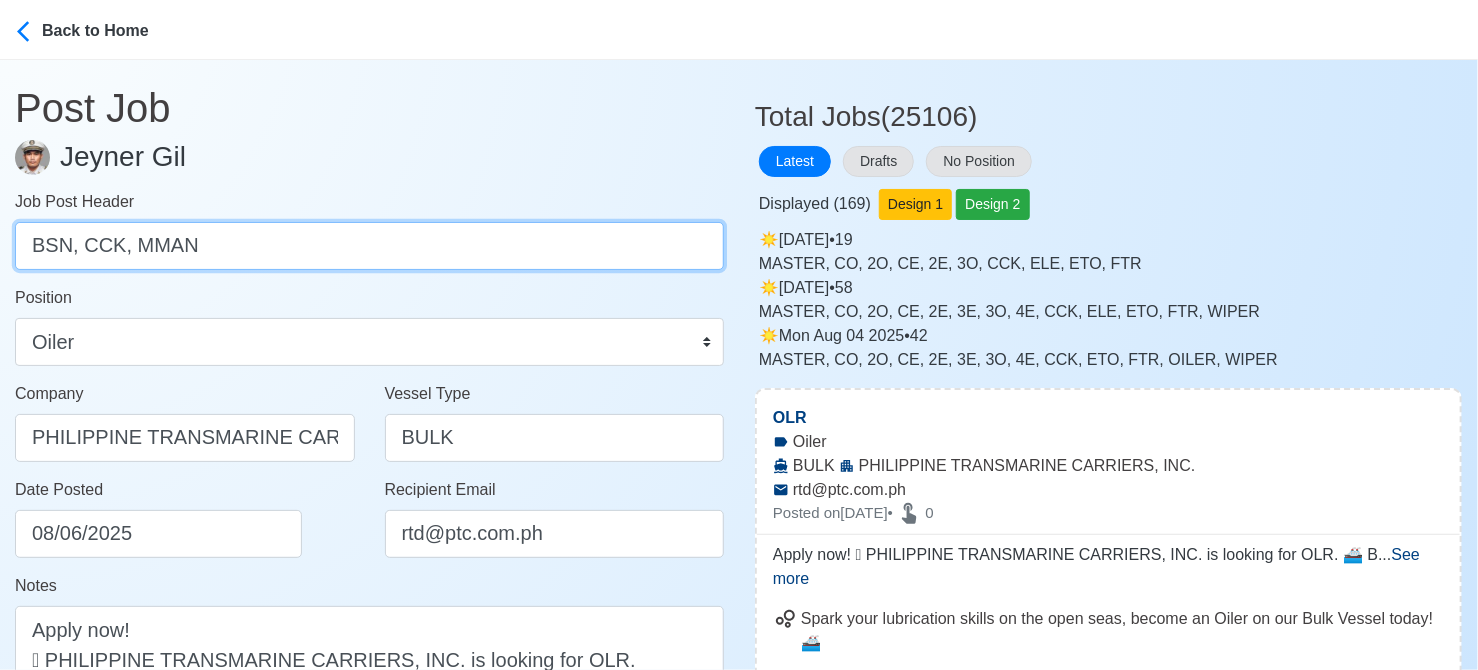 drag, startPoint x: 79, startPoint y: 247, endPoint x: 262, endPoint y: 249, distance: 183.01093 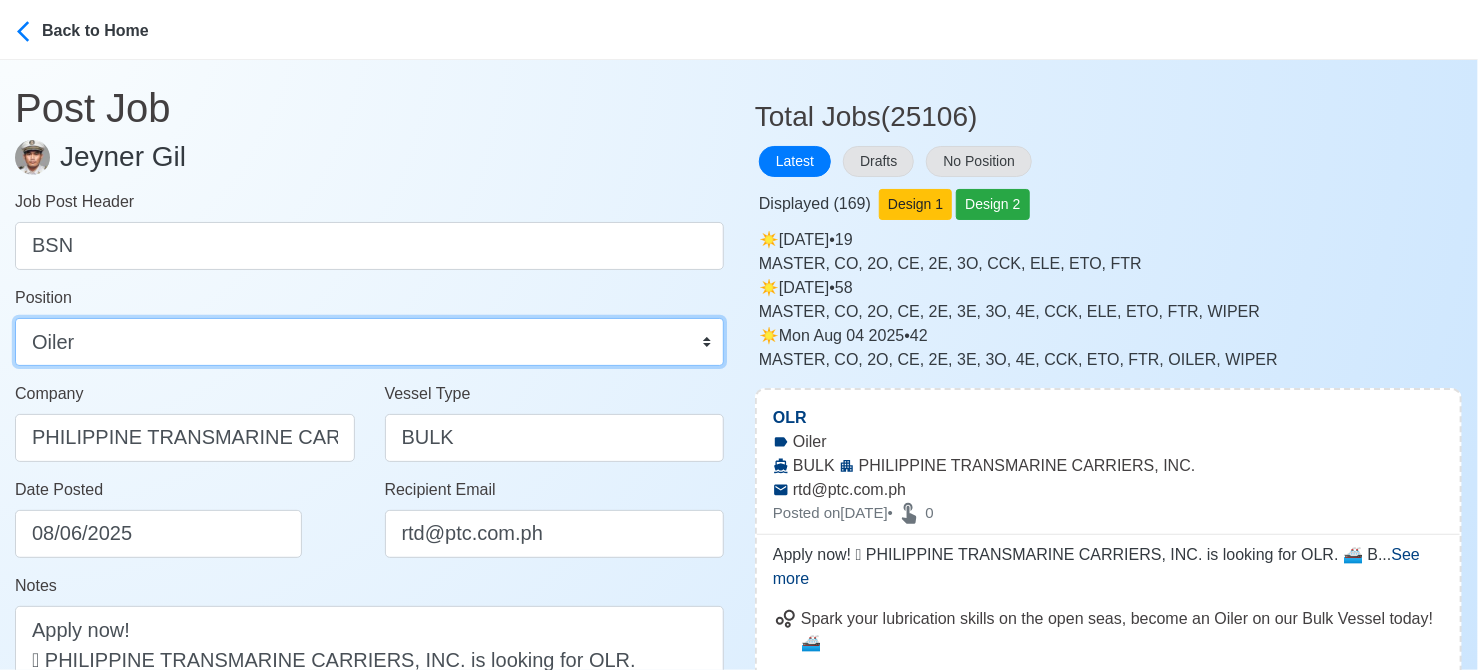 click on "Master Chief Officer 2nd Officer 3rd Officer Junior Officer Chief Engineer 2nd Engineer 3rd Engineer 4th Engineer Gas Engineer Junior Engineer 1st Assistant Engineer 2nd Assistant Engineer 3rd Assistant Engineer ETO/ETR Electrician Electrical Engineer Oiler Fitter Welder Chief Cook Chef Cook Messman Wiper Rigger Ordinary Seaman Able Seaman Motorman Pumpman Bosun Cadet Reefer Mechanic Operator Repairman Painter Steward Waiter Others" at bounding box center (369, 342) 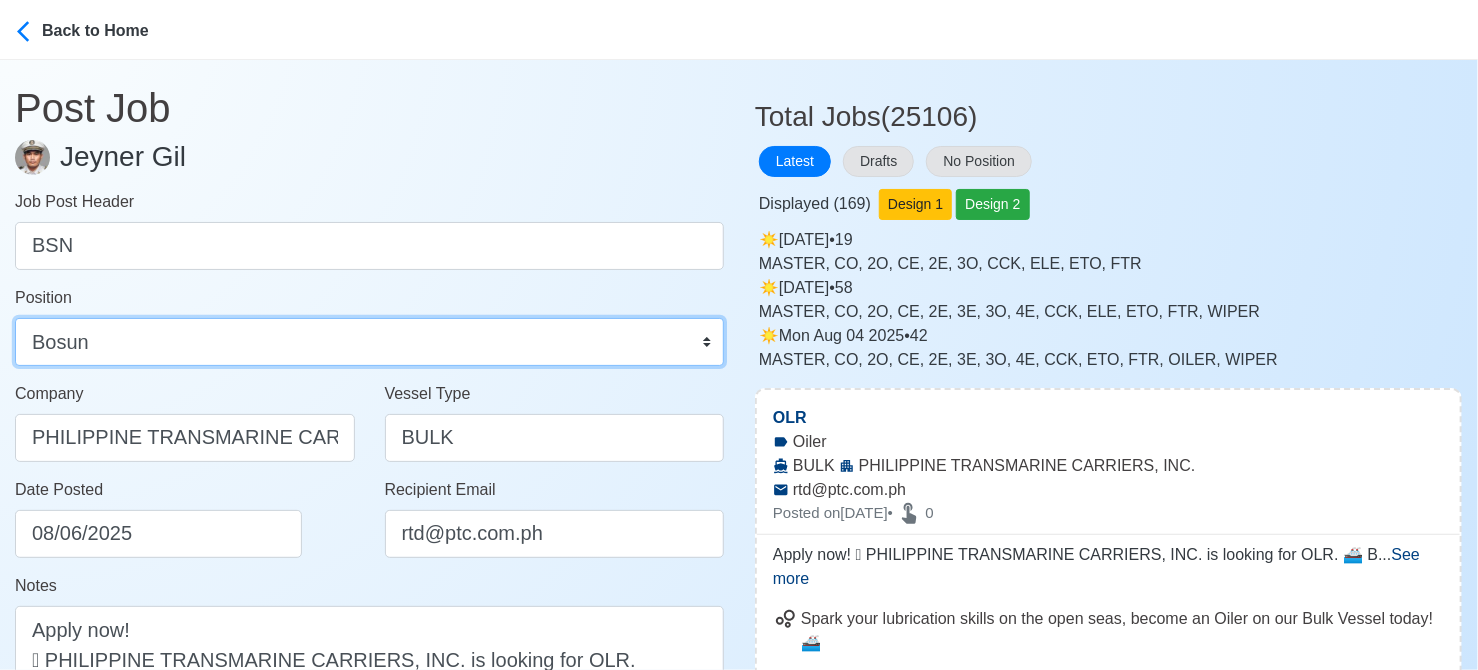 click on "Master Chief Officer 2nd Officer 3rd Officer Junior Officer Chief Engineer 2nd Engineer 3rd Engineer 4th Engineer Gas Engineer Junior Engineer 1st Assistant Engineer 2nd Assistant Engineer 3rd Assistant Engineer ETO/ETR Electrician Electrical Engineer Oiler Fitter Welder Chief Cook Chef Cook Messman Wiper Rigger Ordinary Seaman Able Seaman Motorman Pumpman Bosun Cadet Reefer Mechanic Operator Repairman Painter Steward Waiter Others" at bounding box center (369, 342) 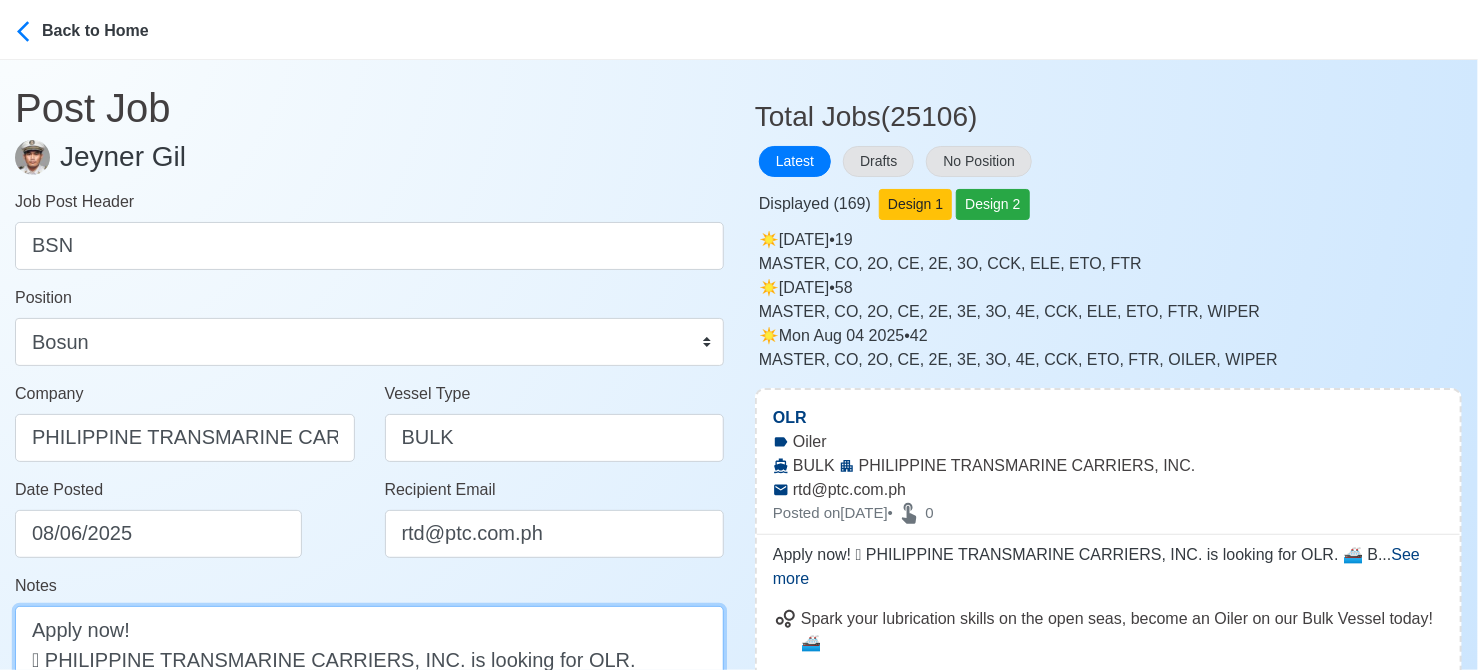 click on "Apply now!
🛟 PHILIPPINE TRANSMARINE CARRIERS, INC. is looking for OLR.
🚢 BULK
✅ preferably with US Visa
👉 No fees to be collected. Beware of illegal recruiters.
DMW License: DMW-002-SB-09152023-PA-MLC" at bounding box center [369, 719] 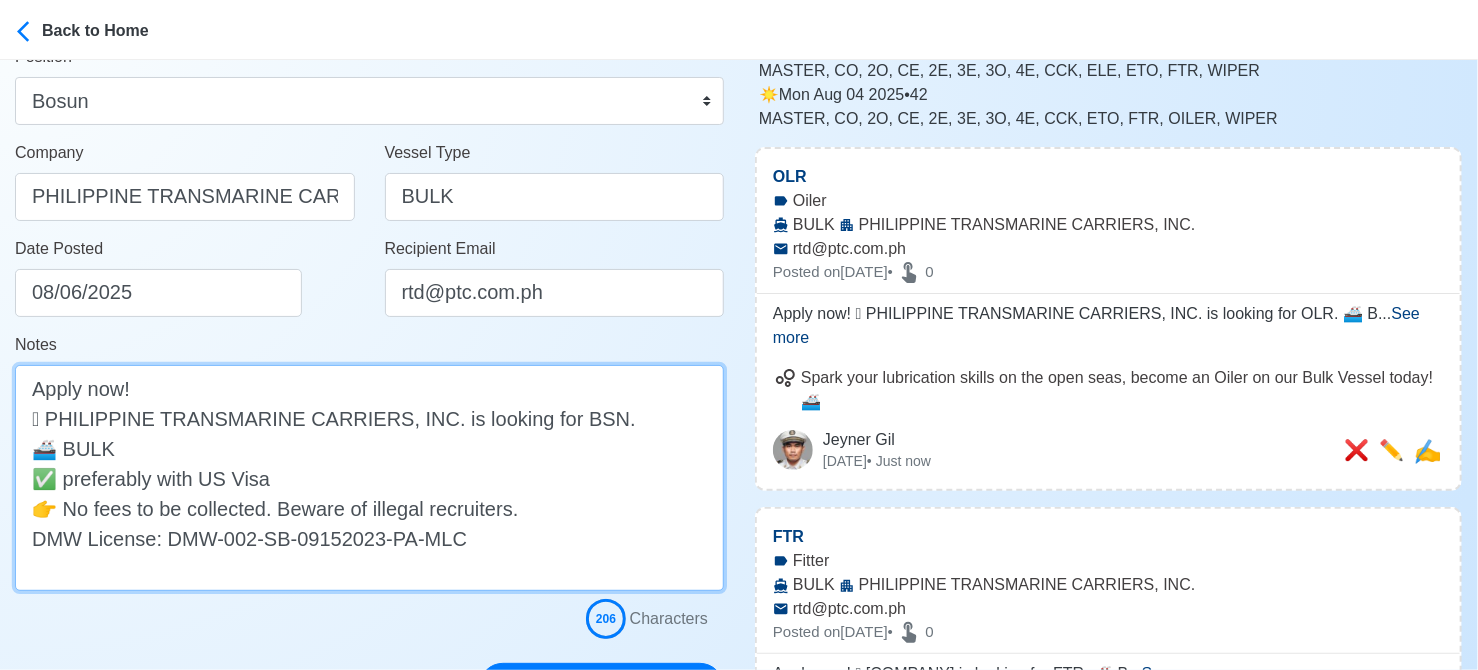 scroll, scrollTop: 303, scrollLeft: 0, axis: vertical 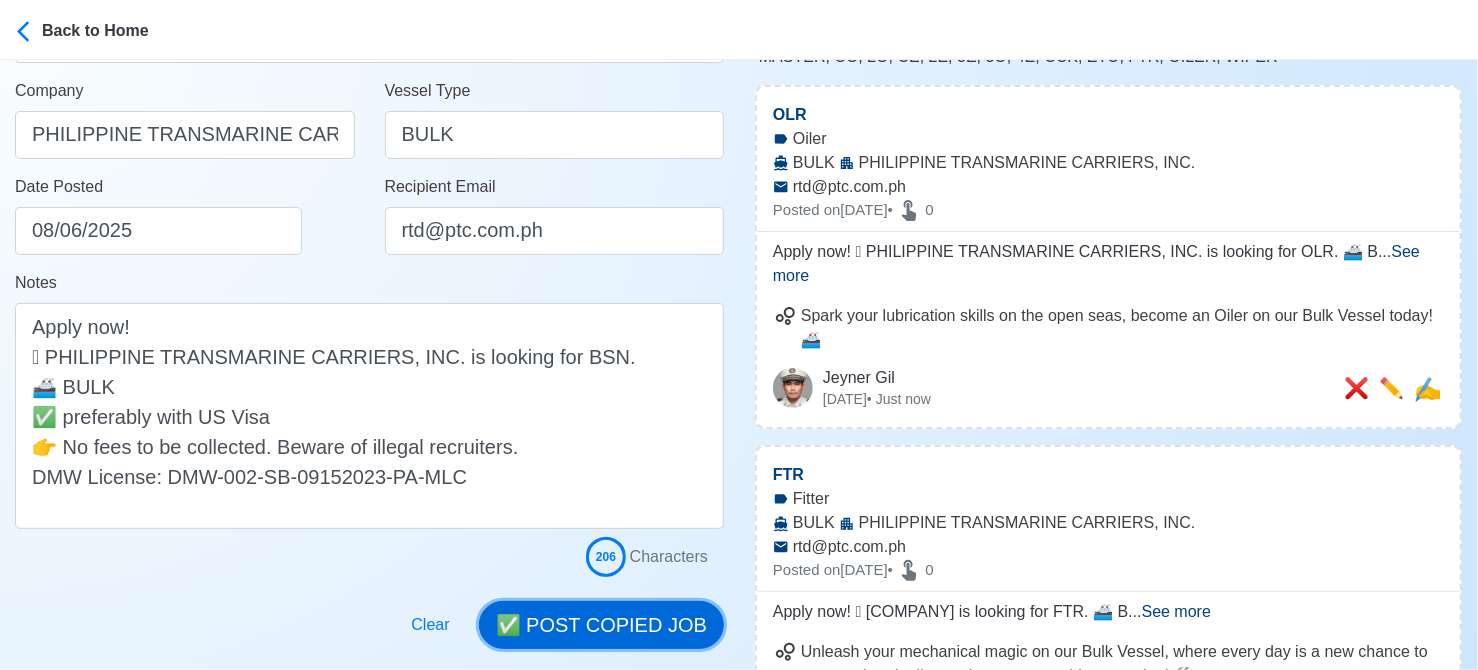click on "✅ POST COPIED JOB" at bounding box center (601, 625) 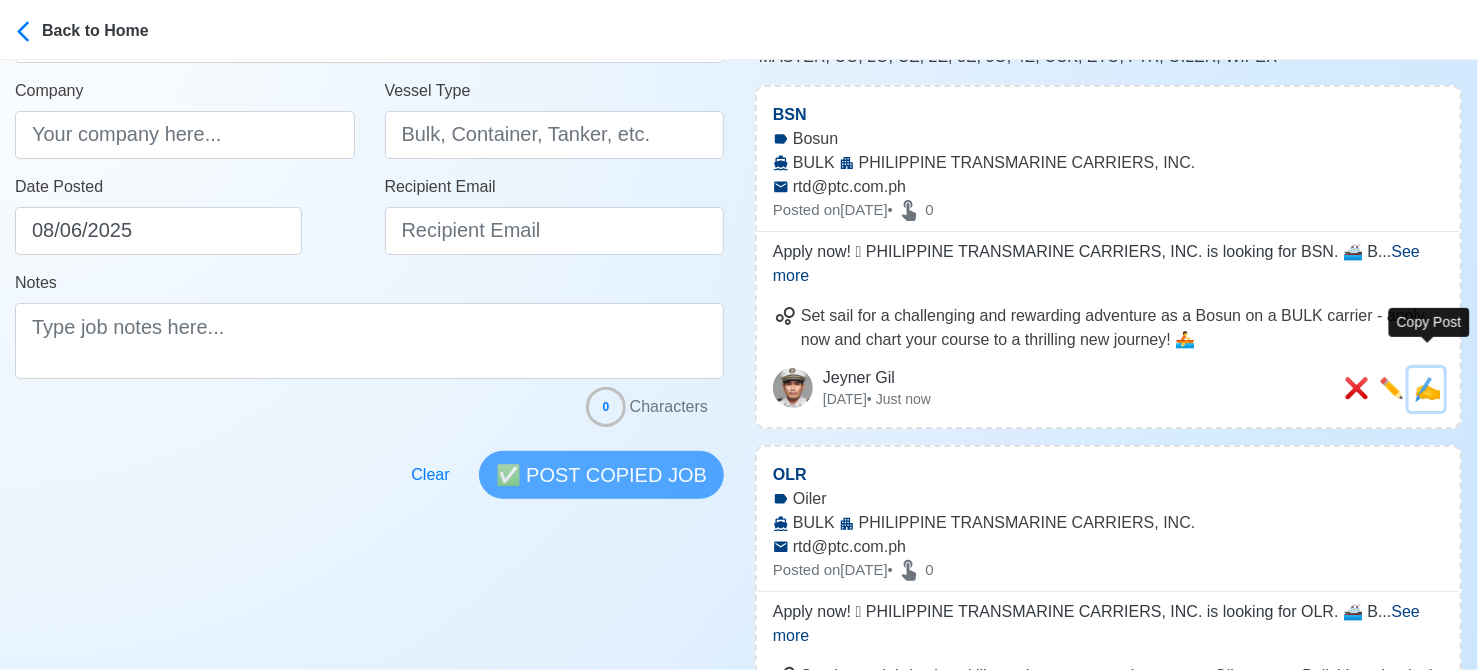 click on "✍️" at bounding box center [1427, 389] 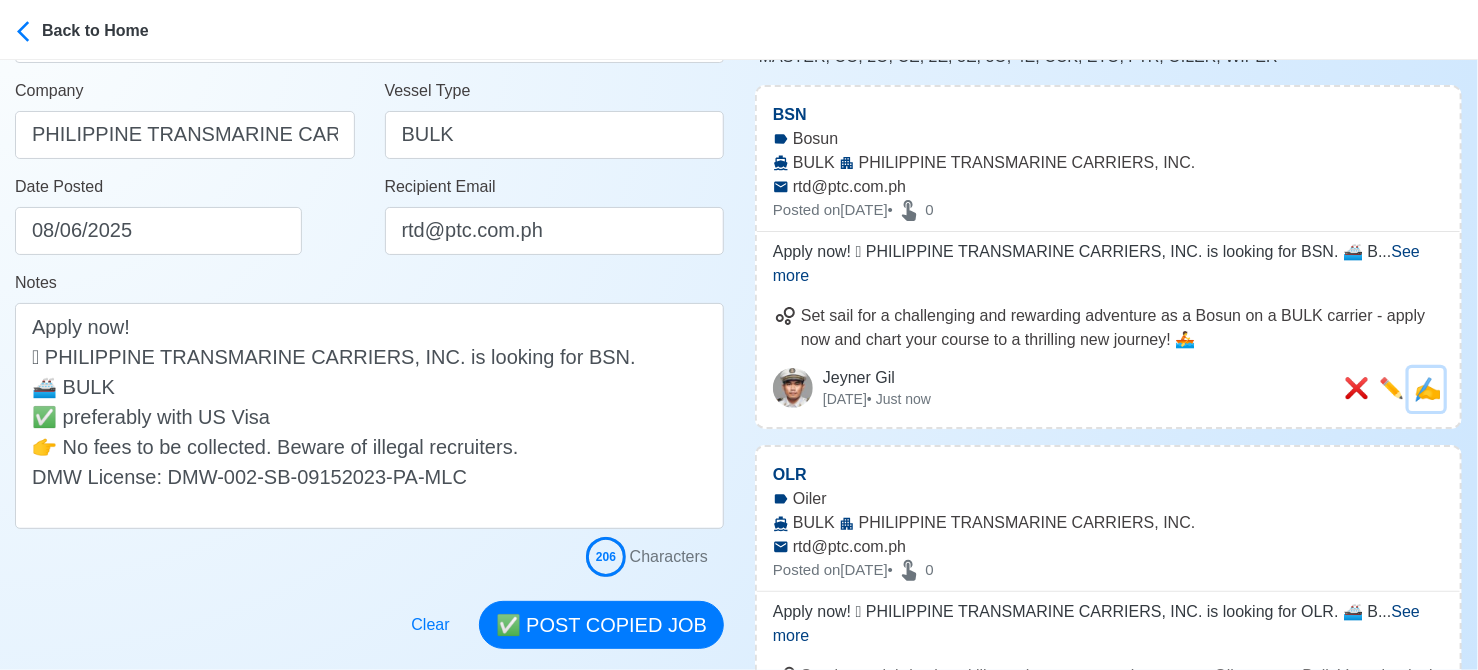 scroll, scrollTop: 0, scrollLeft: 0, axis: both 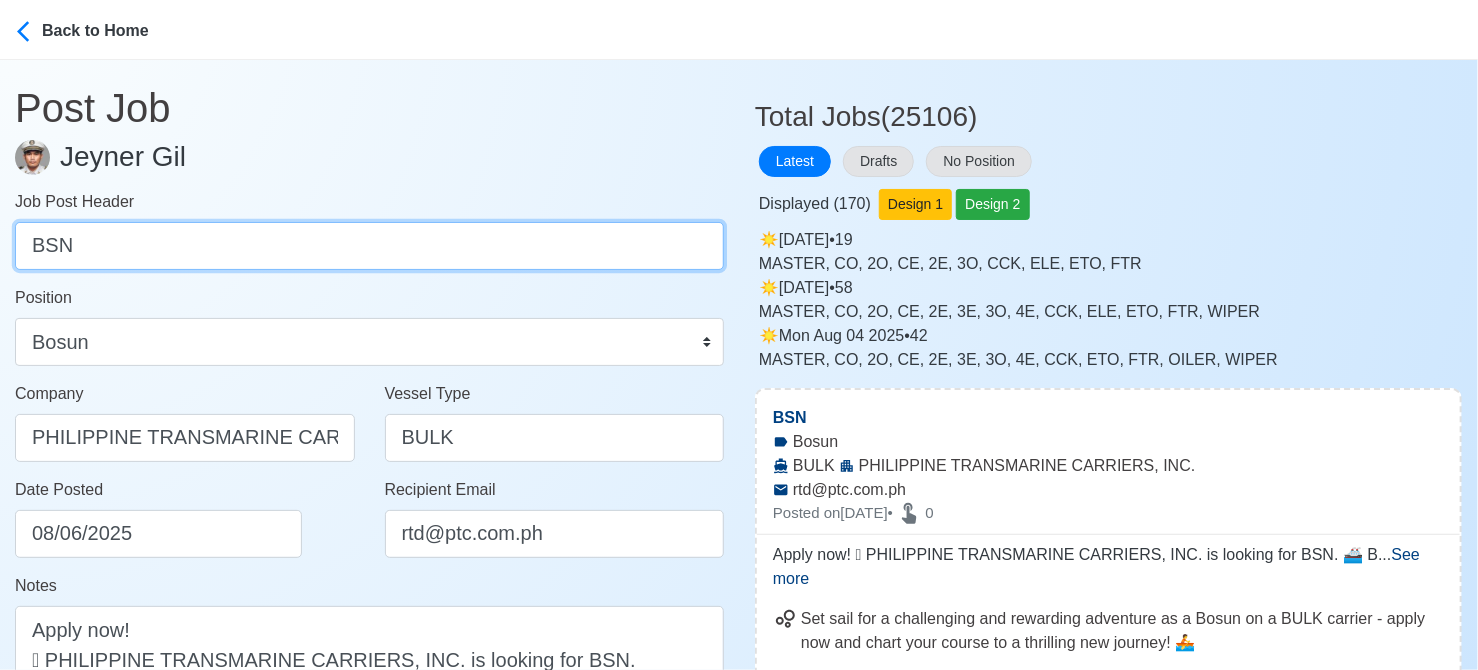 click on "BSN" at bounding box center [369, 246] 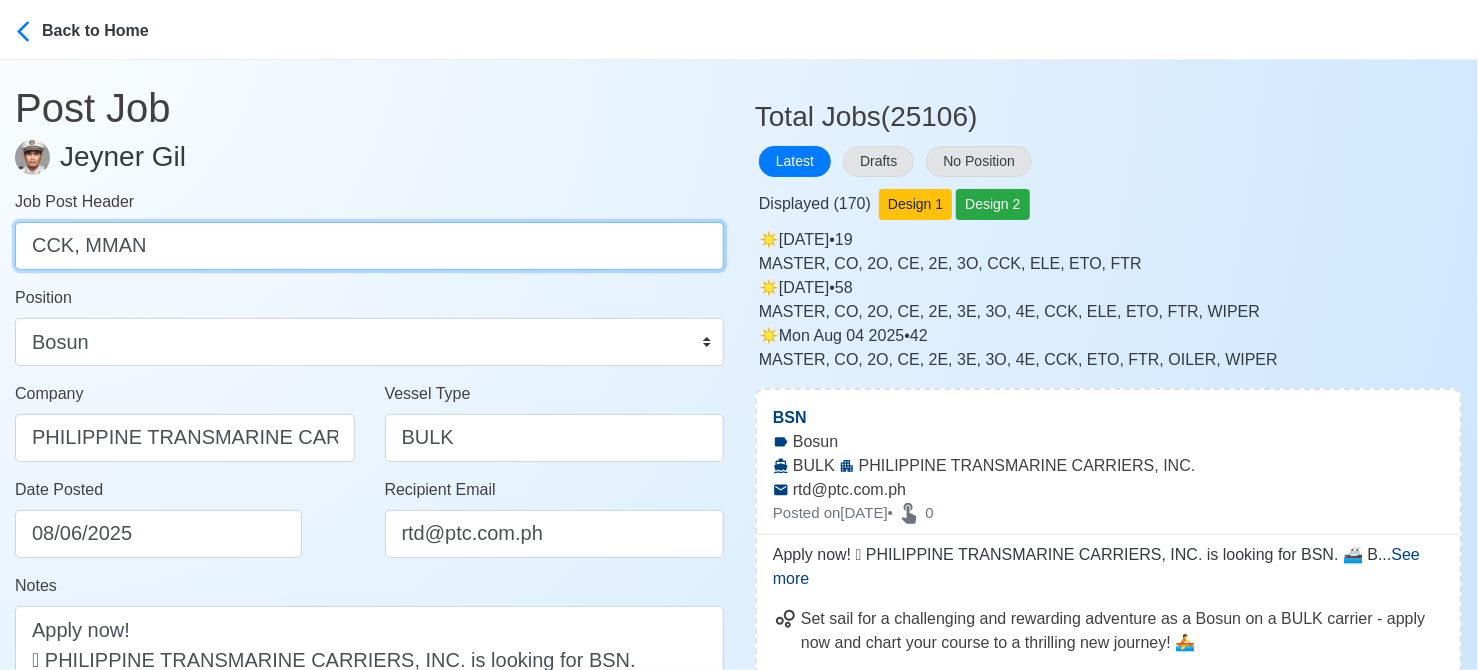 drag, startPoint x: 78, startPoint y: 244, endPoint x: 236, endPoint y: 251, distance: 158.15498 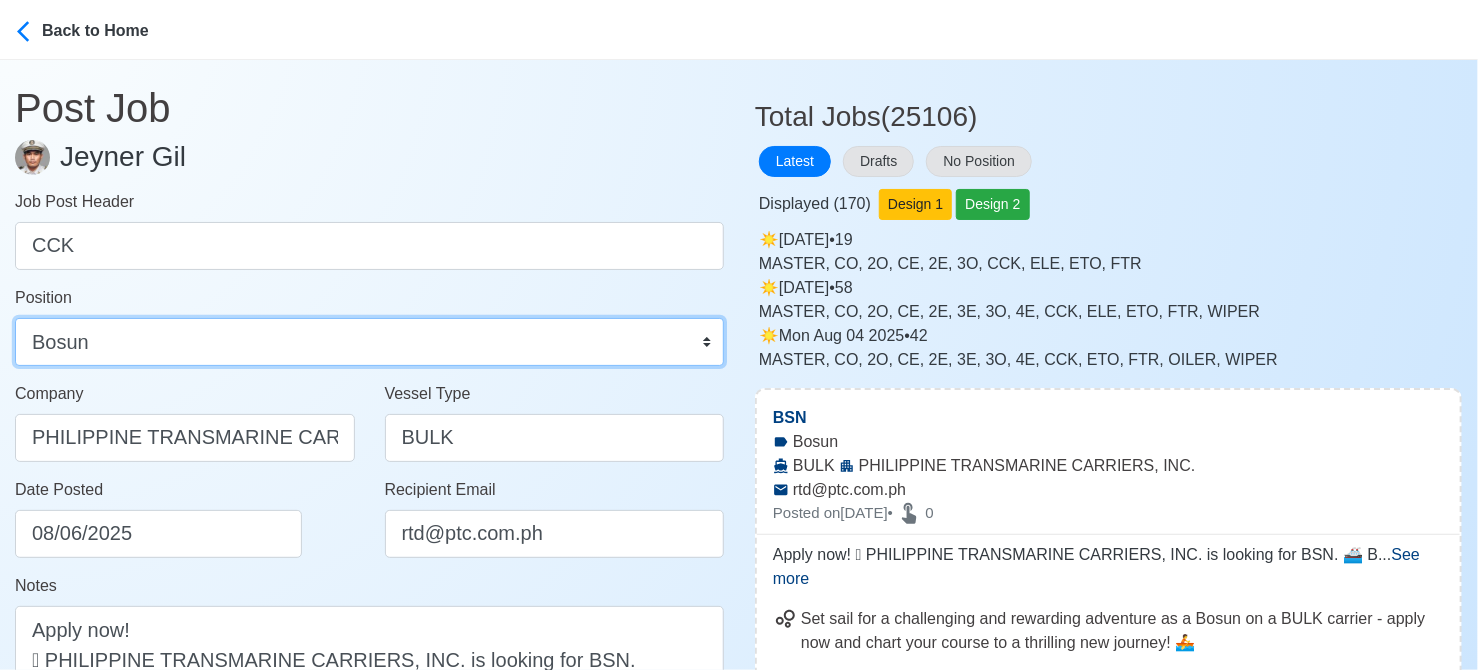 click on "Master Chief Officer 2nd Officer 3rd Officer Junior Officer Chief Engineer 2nd Engineer 3rd Engineer 4th Engineer Gas Engineer Junior Engineer 1st Assistant Engineer 2nd Assistant Engineer 3rd Assistant Engineer ETO/ETR Electrician Electrical Engineer Oiler Fitter Welder Chief Cook Chef Cook Messman Wiper Rigger Ordinary Seaman Able Seaman Motorman Pumpman Bosun Cadet Reefer Mechanic Operator Repairman Painter Steward Waiter Others" at bounding box center (369, 342) 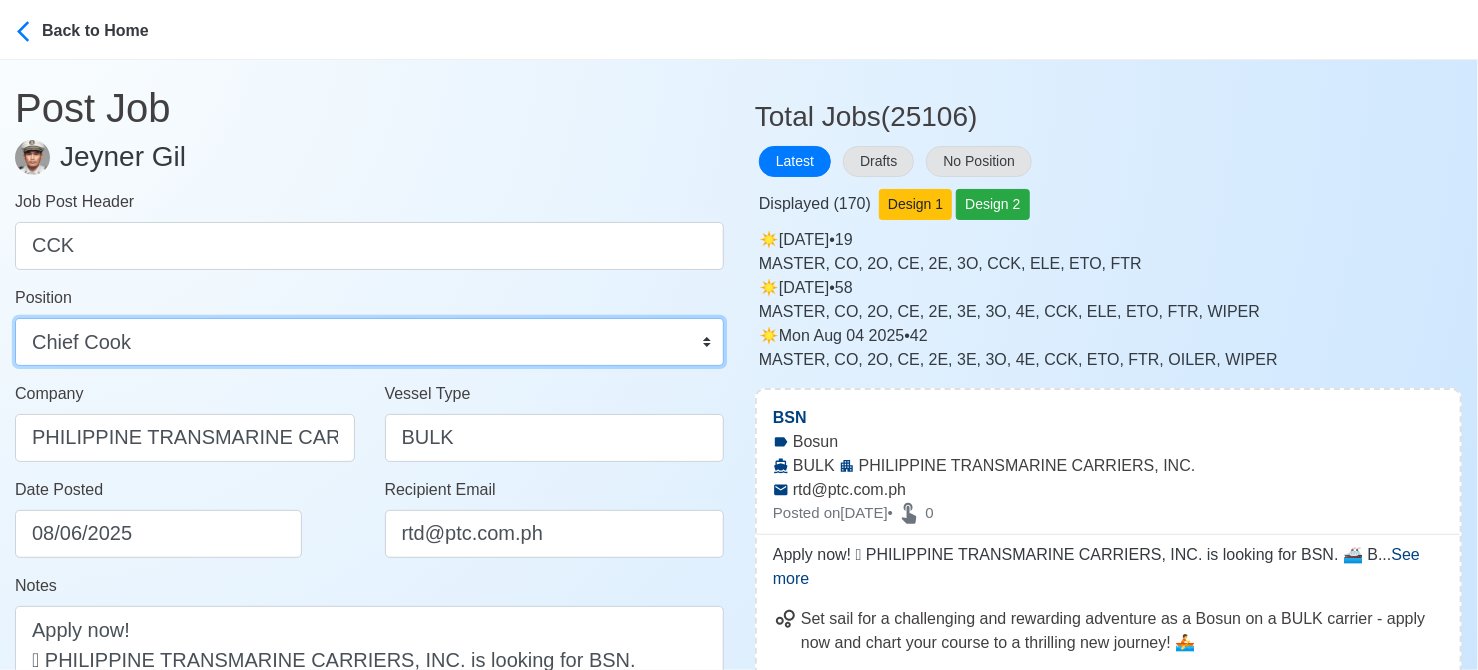 click on "Master Chief Officer 2nd Officer 3rd Officer Junior Officer Chief Engineer 2nd Engineer 3rd Engineer 4th Engineer Gas Engineer Junior Engineer 1st Assistant Engineer 2nd Assistant Engineer 3rd Assistant Engineer ETO/ETR Electrician Electrical Engineer Oiler Fitter Welder Chief Cook Chef Cook Messman Wiper Rigger Ordinary Seaman Able Seaman Motorman Pumpman Bosun Cadet Reefer Mechanic Operator Repairman Painter Steward Waiter Others" at bounding box center [369, 342] 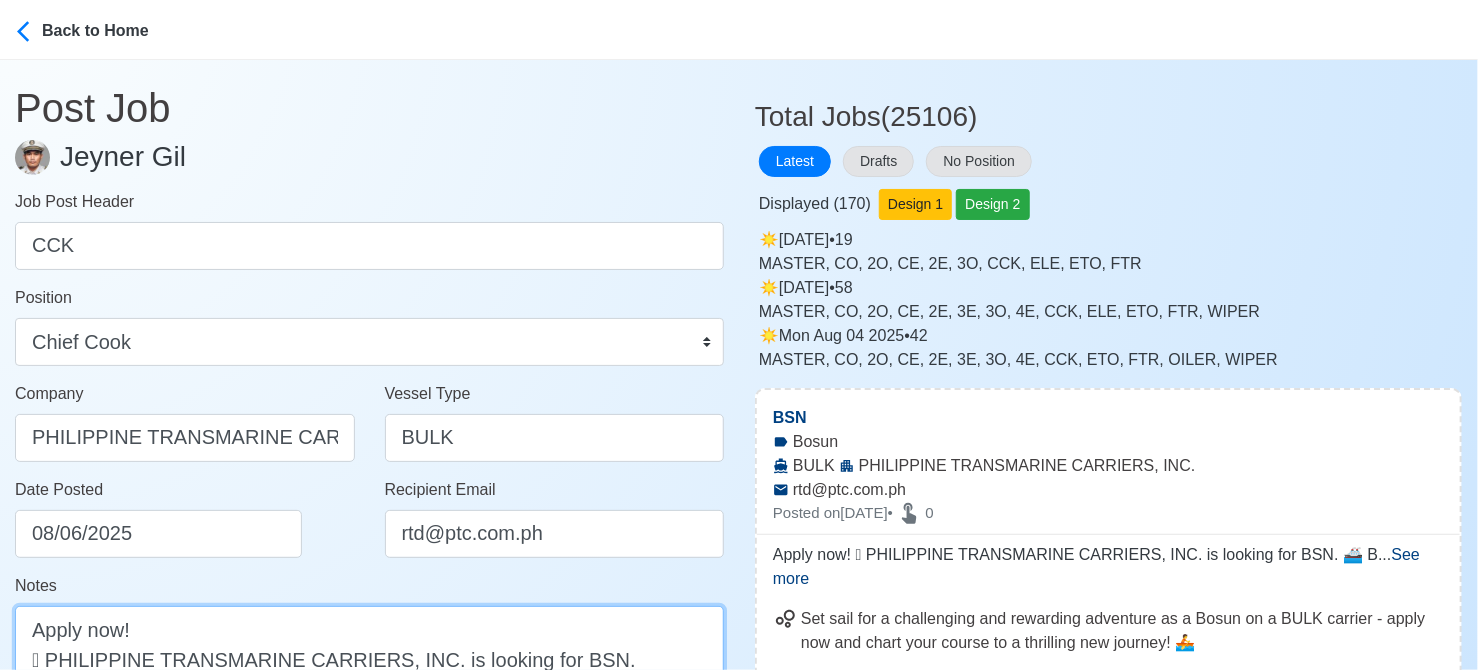 click on "Apply now!
🛟 PHILIPPINE TRANSMARINE CARRIERS, INC. is looking for BSN.
🚢 BULK
✅ preferably with US Visa
👉 No fees to be collected. Beware of illegal recruiters.
DMW License: DMW-002-SB-09152023-PA-MLC" at bounding box center (369, 719) 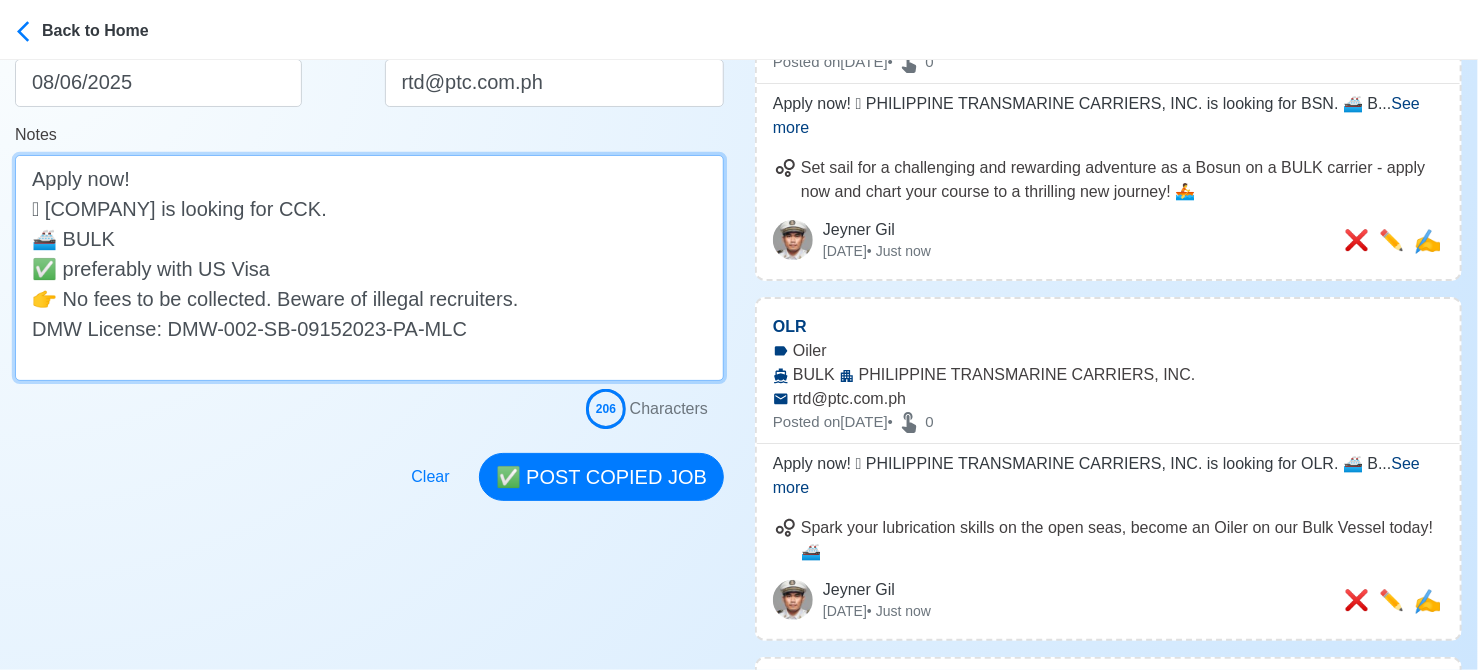 scroll, scrollTop: 503, scrollLeft: 0, axis: vertical 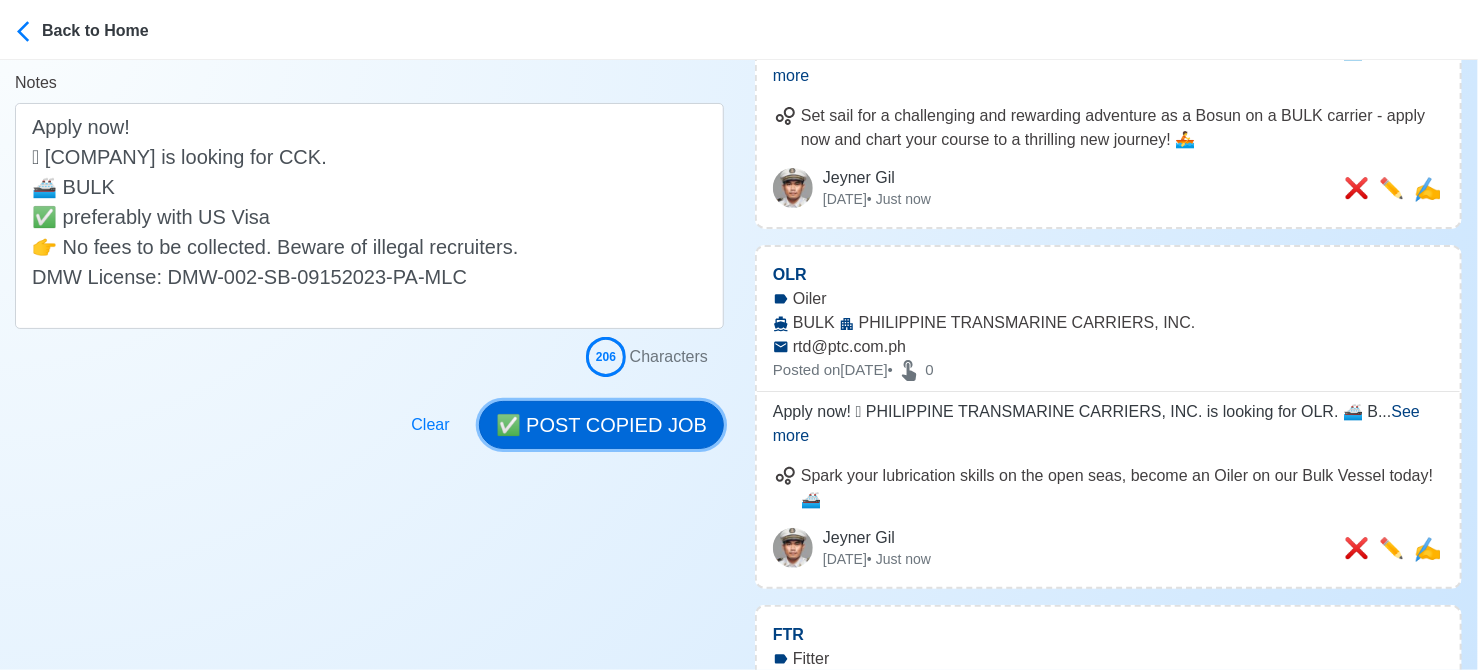 click on "✅ POST COPIED JOB" at bounding box center [601, 425] 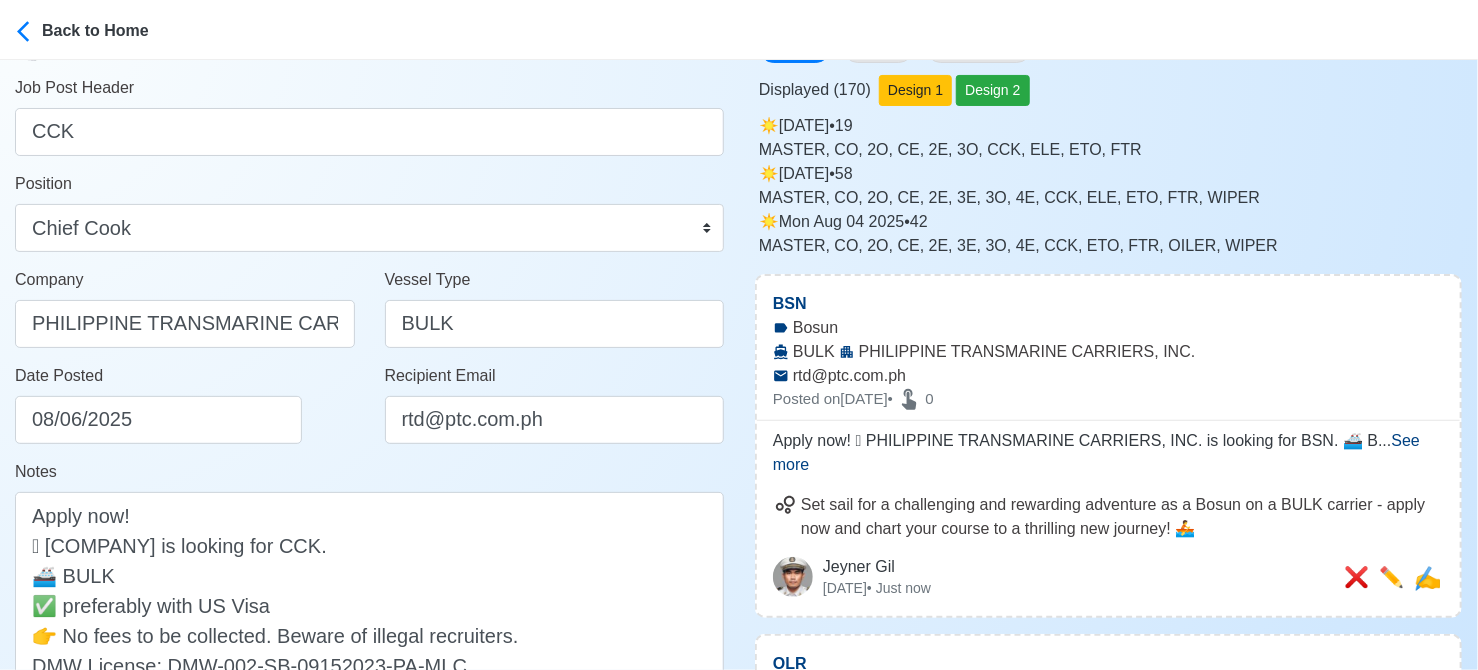 scroll, scrollTop: 103, scrollLeft: 0, axis: vertical 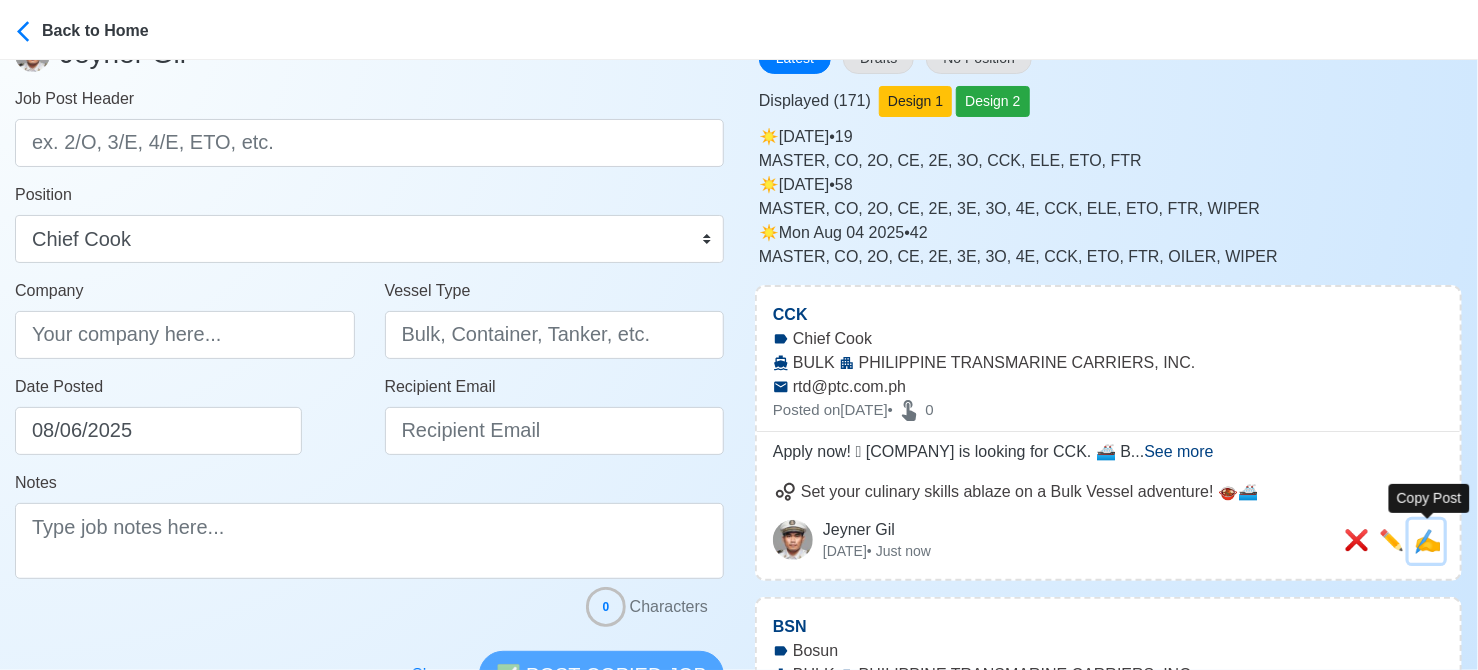 drag, startPoint x: 1433, startPoint y: 545, endPoint x: 1403, endPoint y: 542, distance: 30.149628 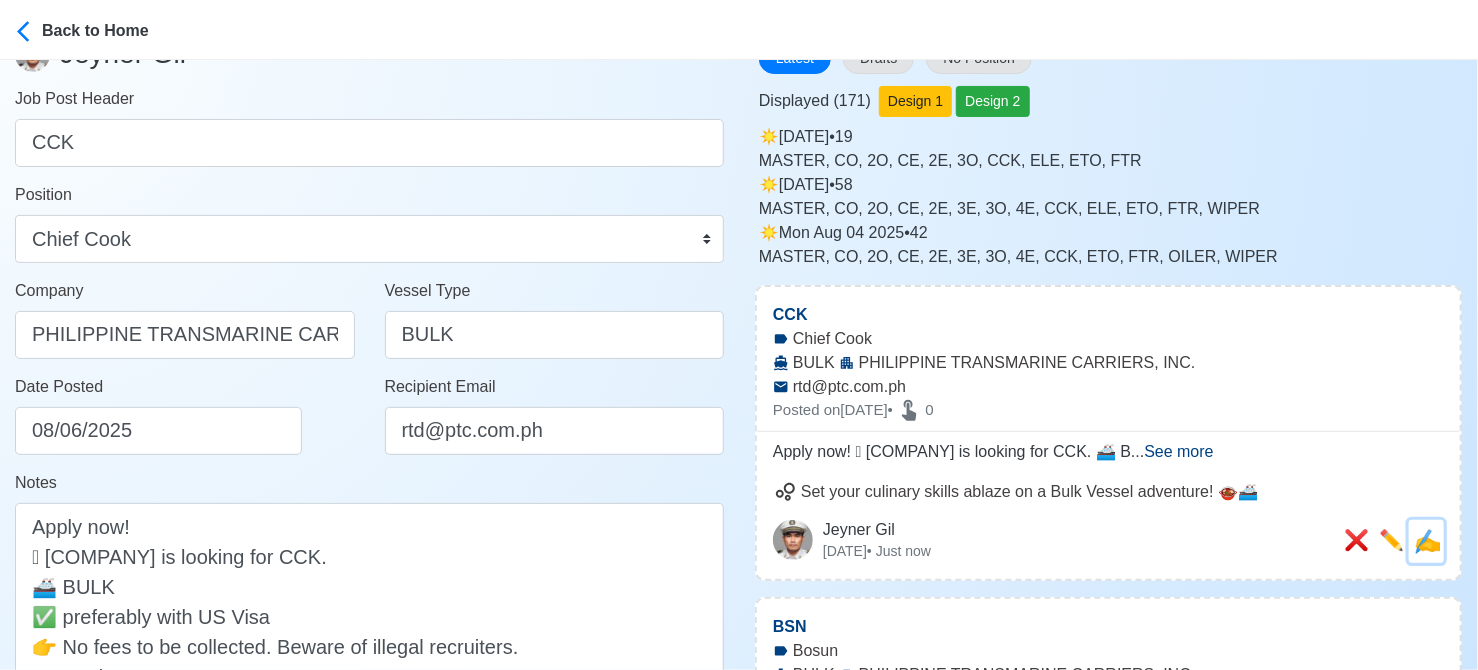 scroll, scrollTop: 0, scrollLeft: 0, axis: both 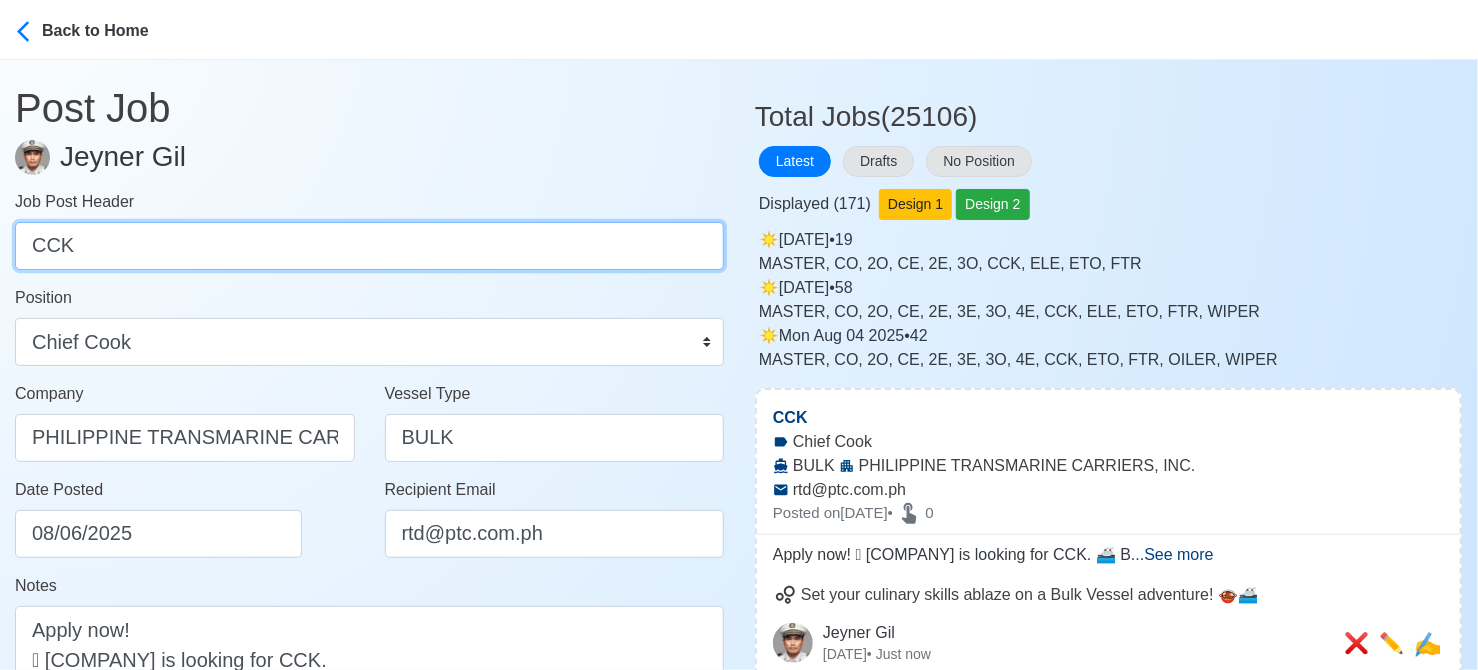 click on "CCK" at bounding box center [369, 246] 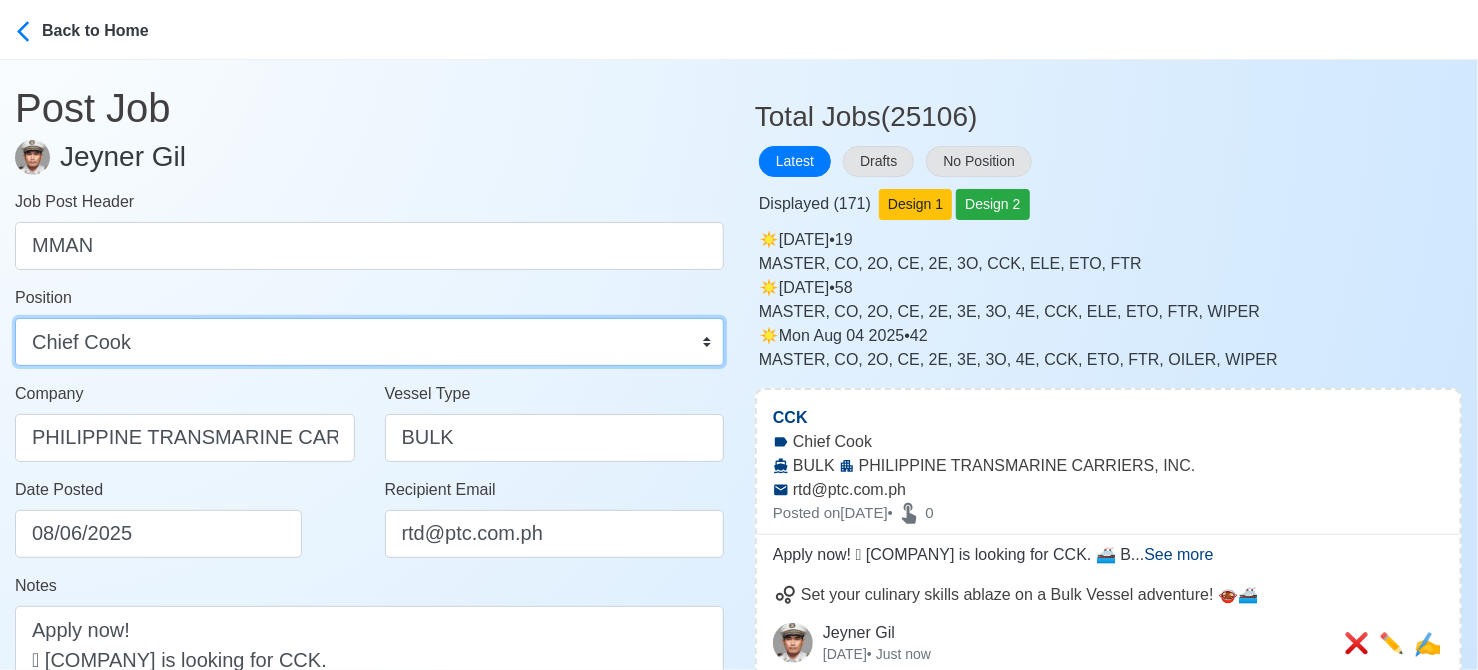 click on "Master Chief Officer 2nd Officer 3rd Officer Junior Officer Chief Engineer 2nd Engineer 3rd Engineer 4th Engineer Gas Engineer Junior Engineer 1st Assistant Engineer 2nd Assistant Engineer 3rd Assistant Engineer ETO/ETR Electrician Electrical Engineer Oiler Fitter Welder Chief Cook Chef Cook Messman Wiper Rigger Ordinary Seaman Able Seaman Motorman Pumpman Bosun Cadet Reefer Mechanic Operator Repairman Painter Steward Waiter Others" at bounding box center [369, 342] 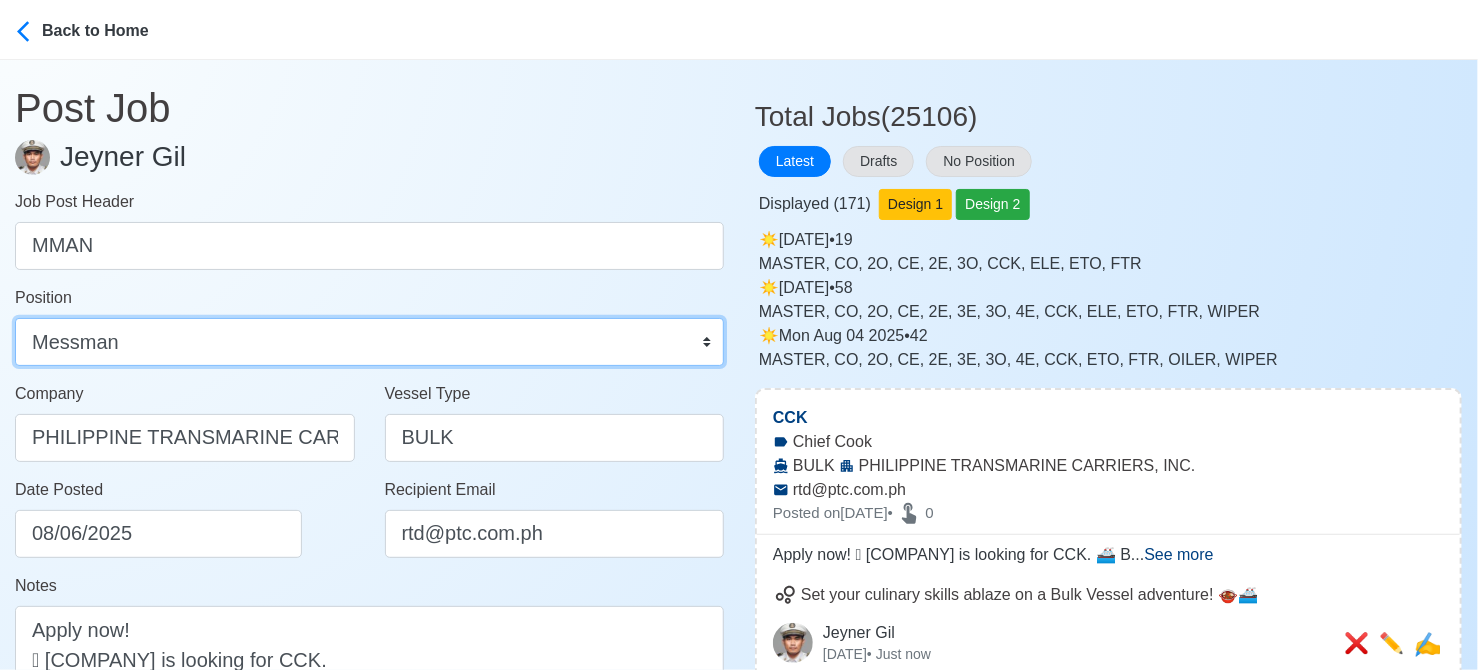 click on "Master Chief Officer 2nd Officer 3rd Officer Junior Officer Chief Engineer 2nd Engineer 3rd Engineer 4th Engineer Gas Engineer Junior Engineer 1st Assistant Engineer 2nd Assistant Engineer 3rd Assistant Engineer ETO/ETR Electrician Electrical Engineer Oiler Fitter Welder Chief Cook Chef Cook Messman Wiper Rigger Ordinary Seaman Able Seaman Motorman Pumpman Bosun Cadet Reefer Mechanic Operator Repairman Painter Steward Waiter Others" at bounding box center (369, 342) 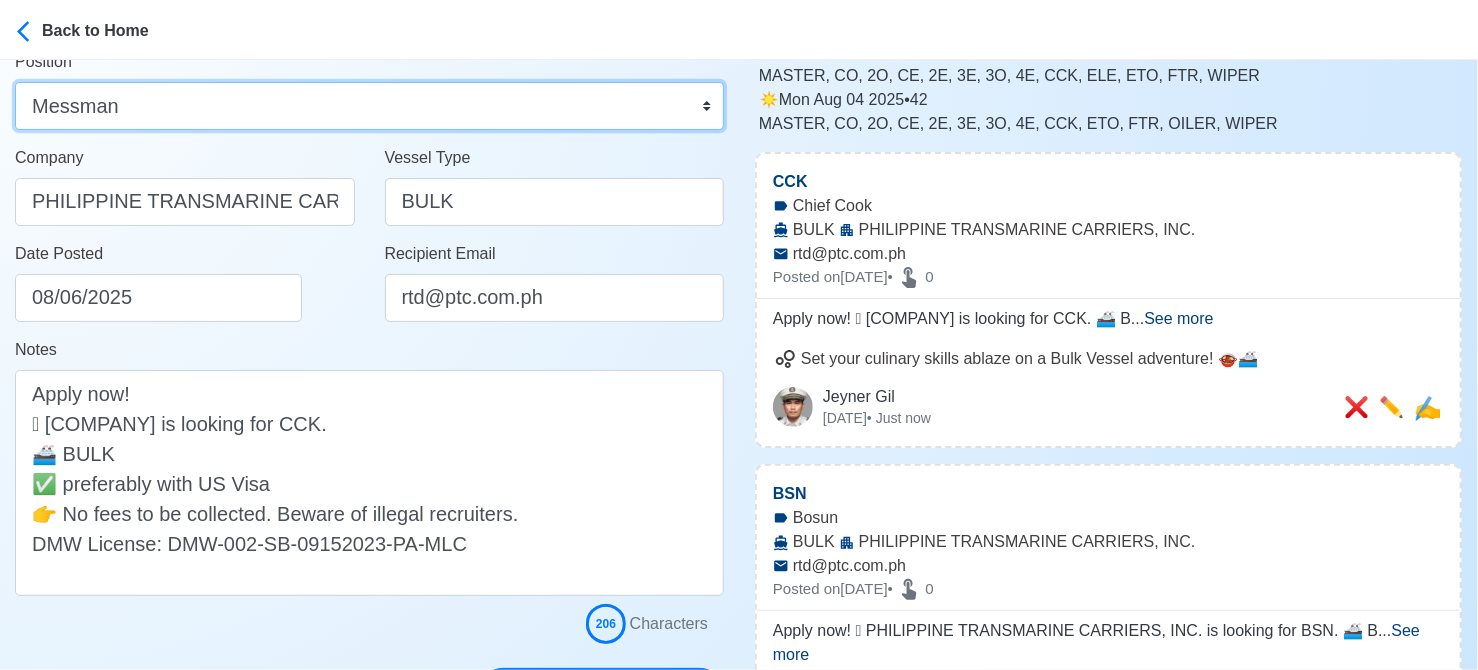 scroll, scrollTop: 300, scrollLeft: 0, axis: vertical 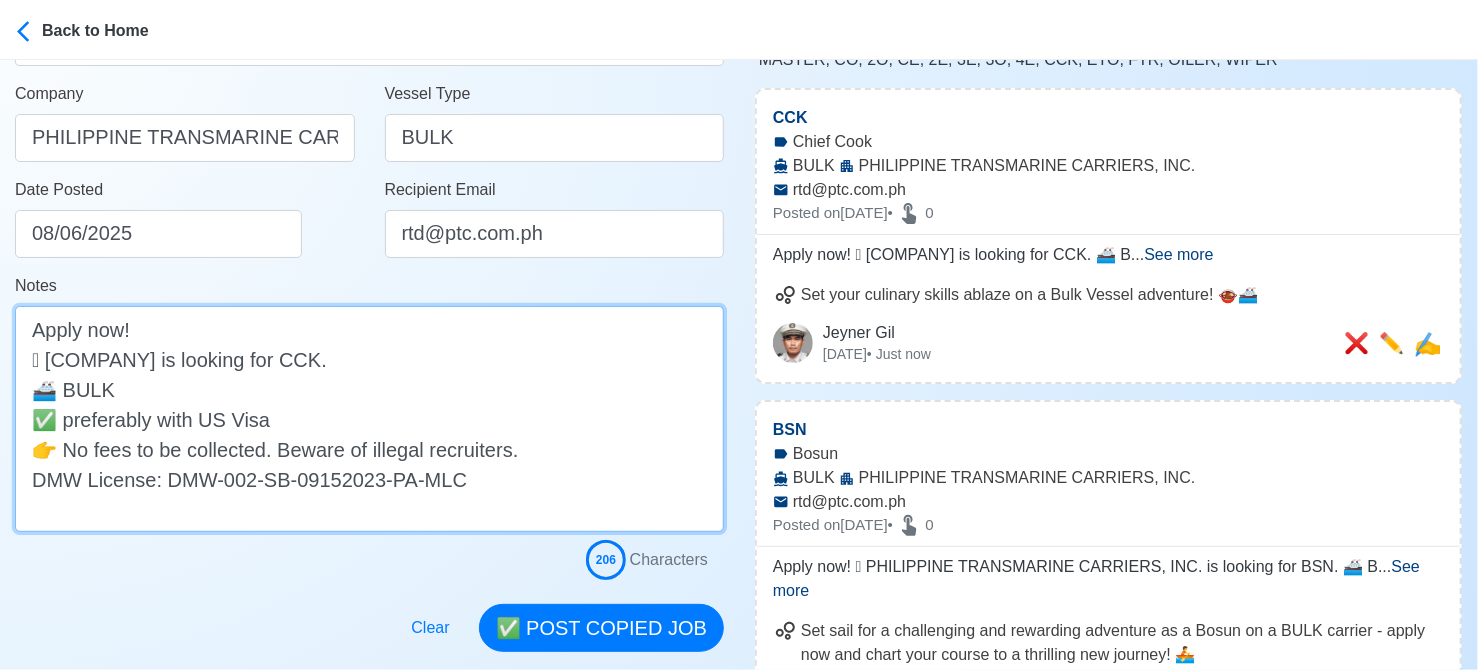 click on "Apply now!
🛟 PHILIPPINE TRANSMARINE CARRIERS, INC. is looking for CCK.
🚢 BULK
✅ preferably with US Visa
👉 No fees to be collected. Beware of illegal recruiters.
DMW License: DMW-002-SB-09152023-PA-MLC" at bounding box center [369, 419] 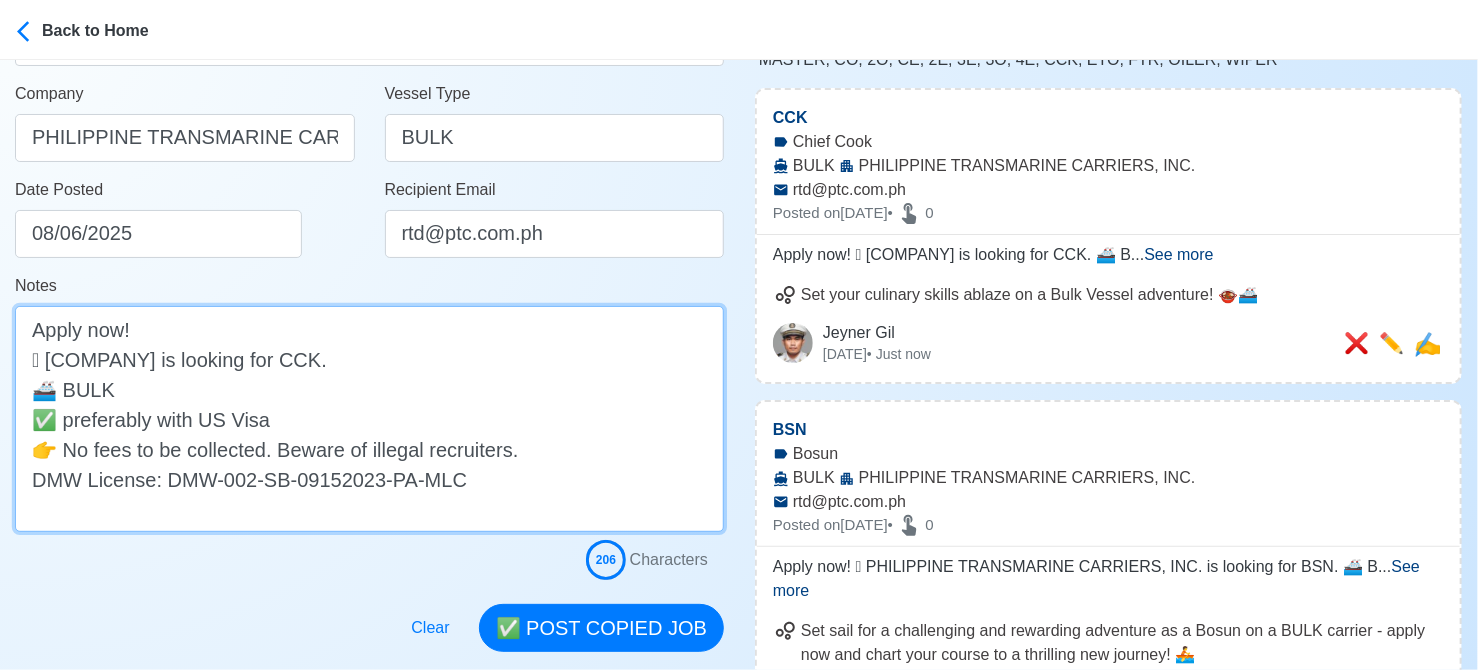 click on "Apply now!
🛟 PHILIPPINE TRANSMARINE CARRIERS, INC. is looking for CCK.
🚢 BULK
✅ preferably with US Visa
👉 No fees to be collected. Beware of illegal recruiters.
DMW License: DMW-002-SB-09152023-PA-MLC" at bounding box center (369, 419) 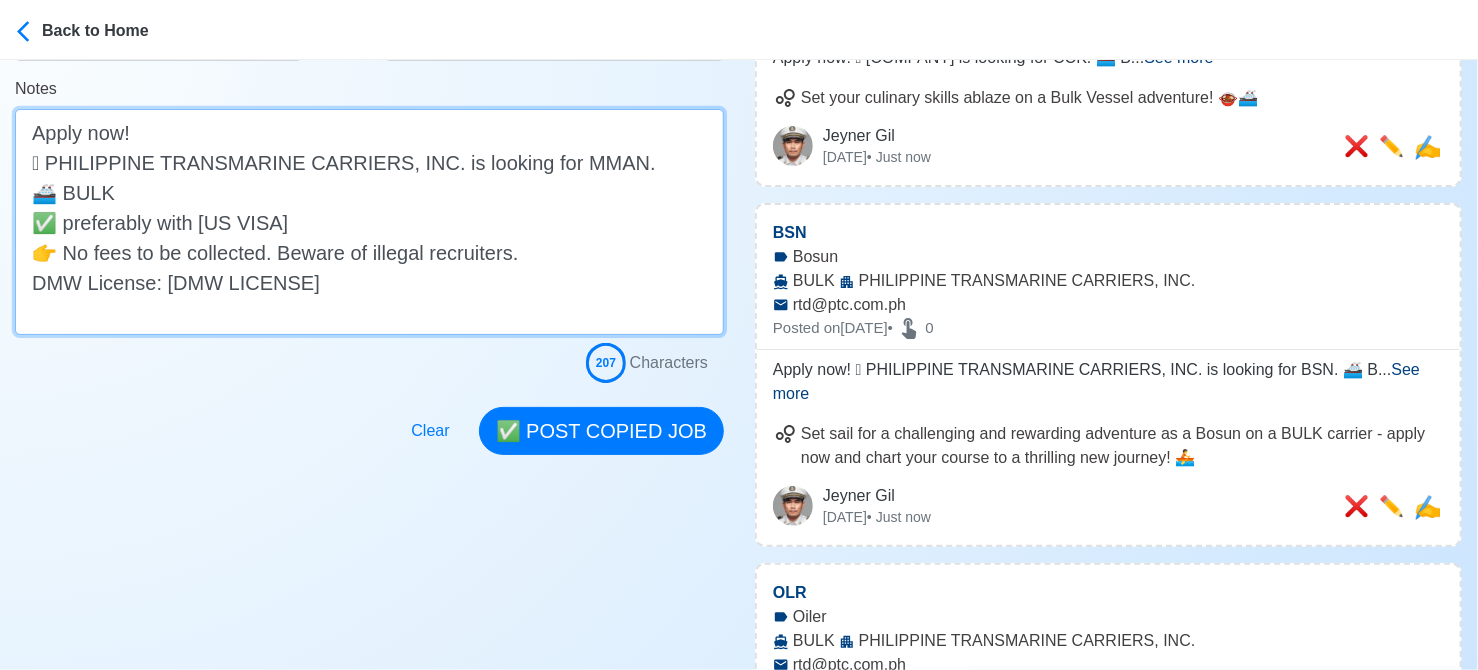 scroll, scrollTop: 500, scrollLeft: 0, axis: vertical 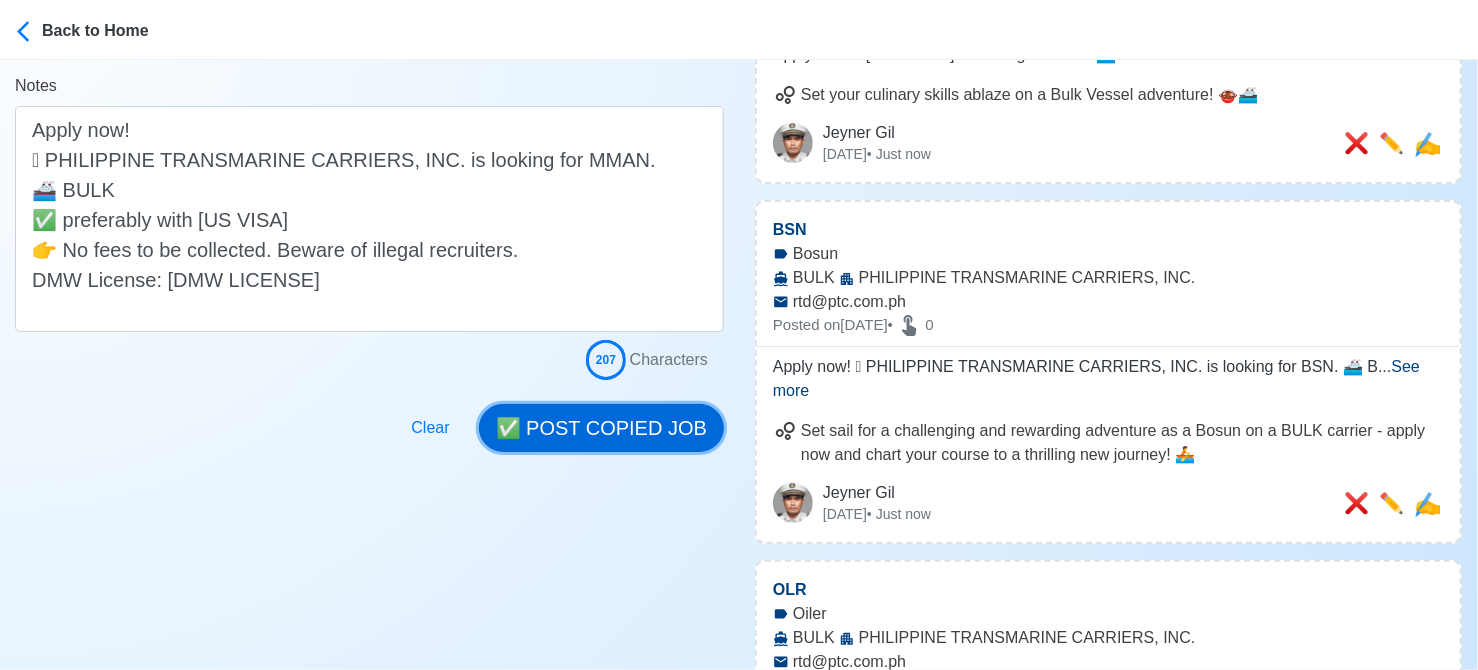 click on "✅ POST COPIED JOB" at bounding box center [601, 428] 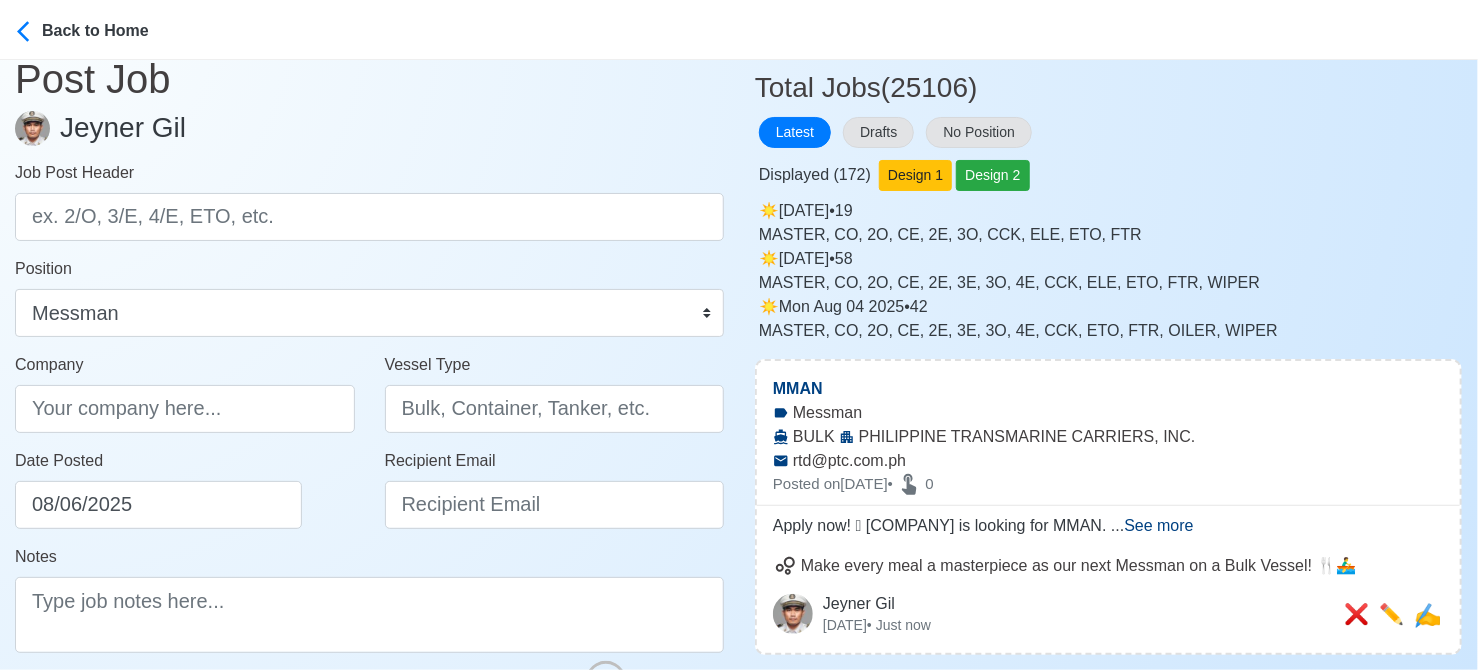scroll, scrollTop: 0, scrollLeft: 0, axis: both 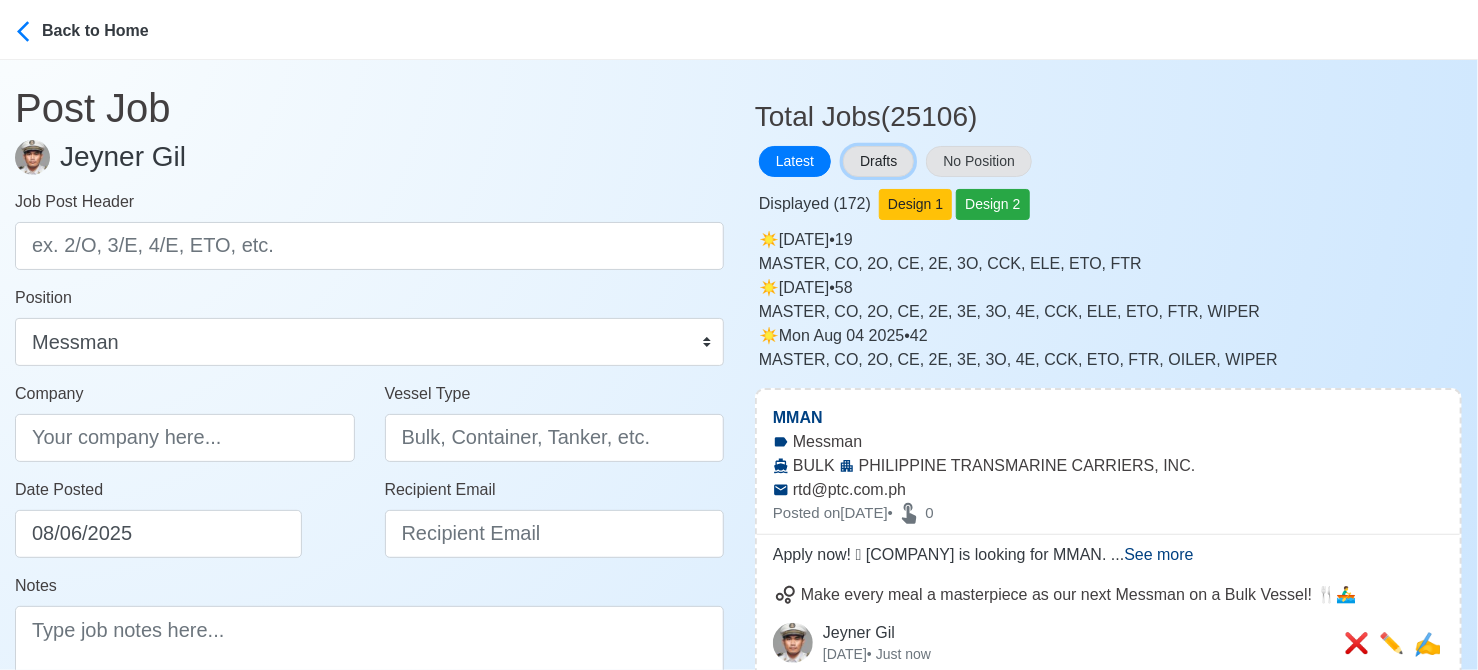 click on "Drafts" at bounding box center (878, 161) 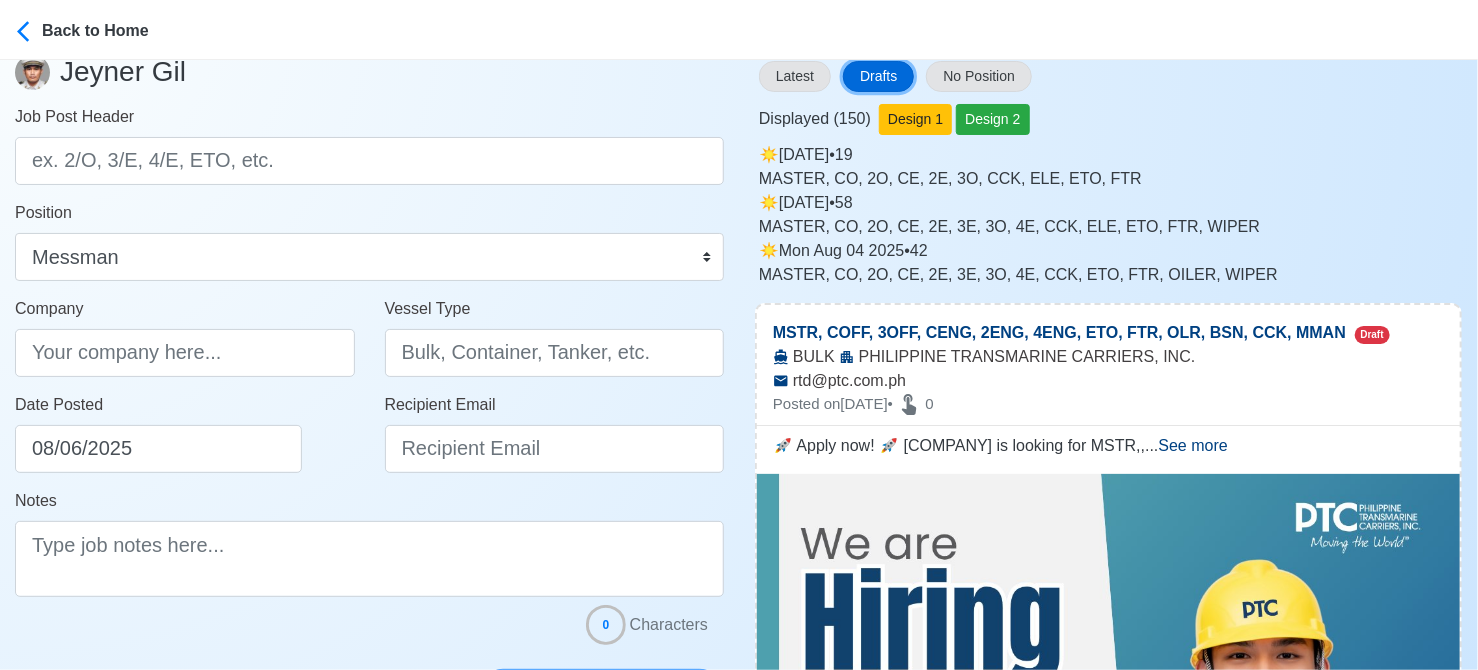 scroll, scrollTop: 0, scrollLeft: 0, axis: both 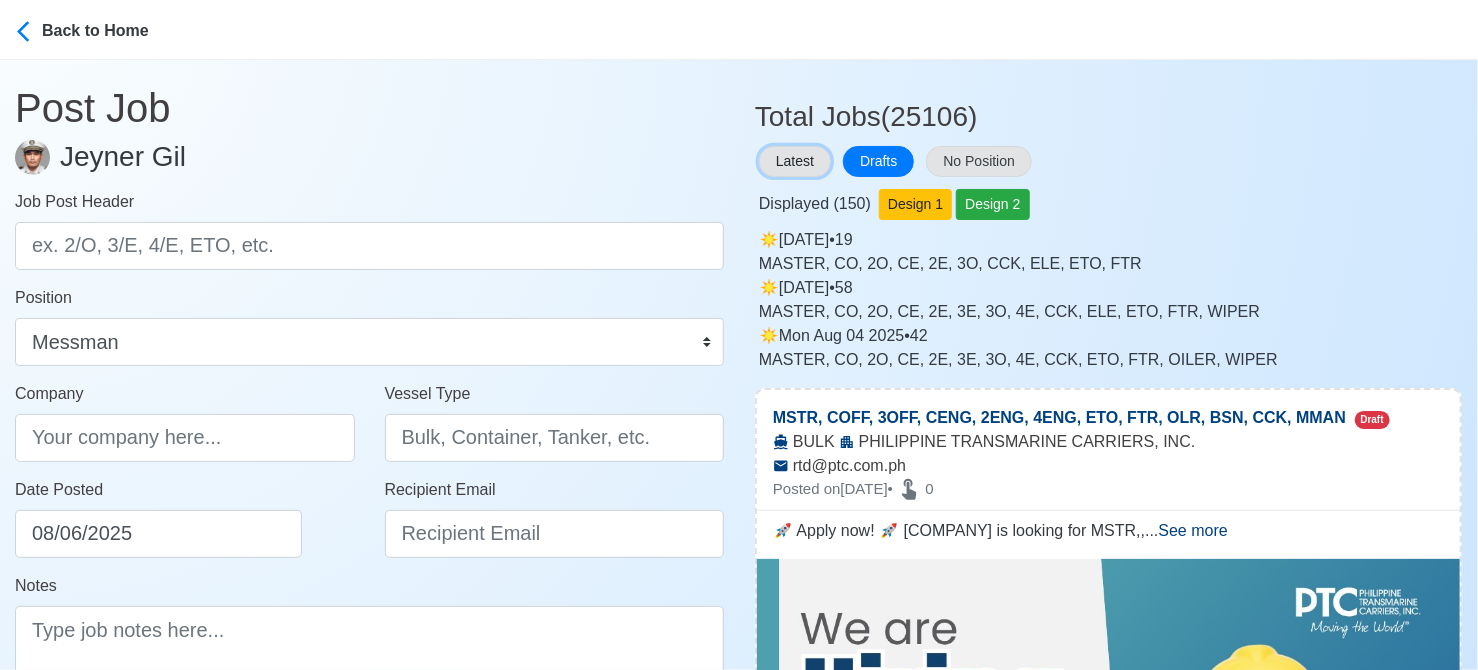 click on "Latest" at bounding box center (795, 161) 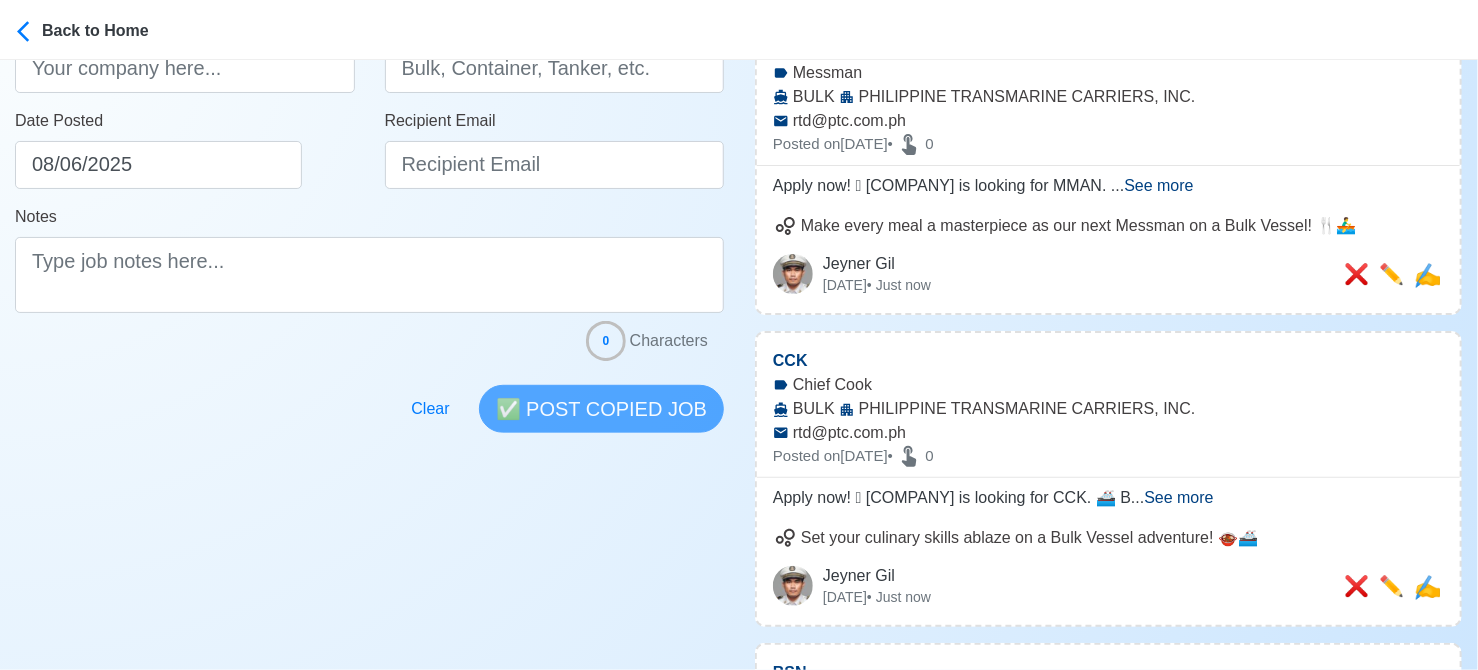 scroll, scrollTop: 400, scrollLeft: 0, axis: vertical 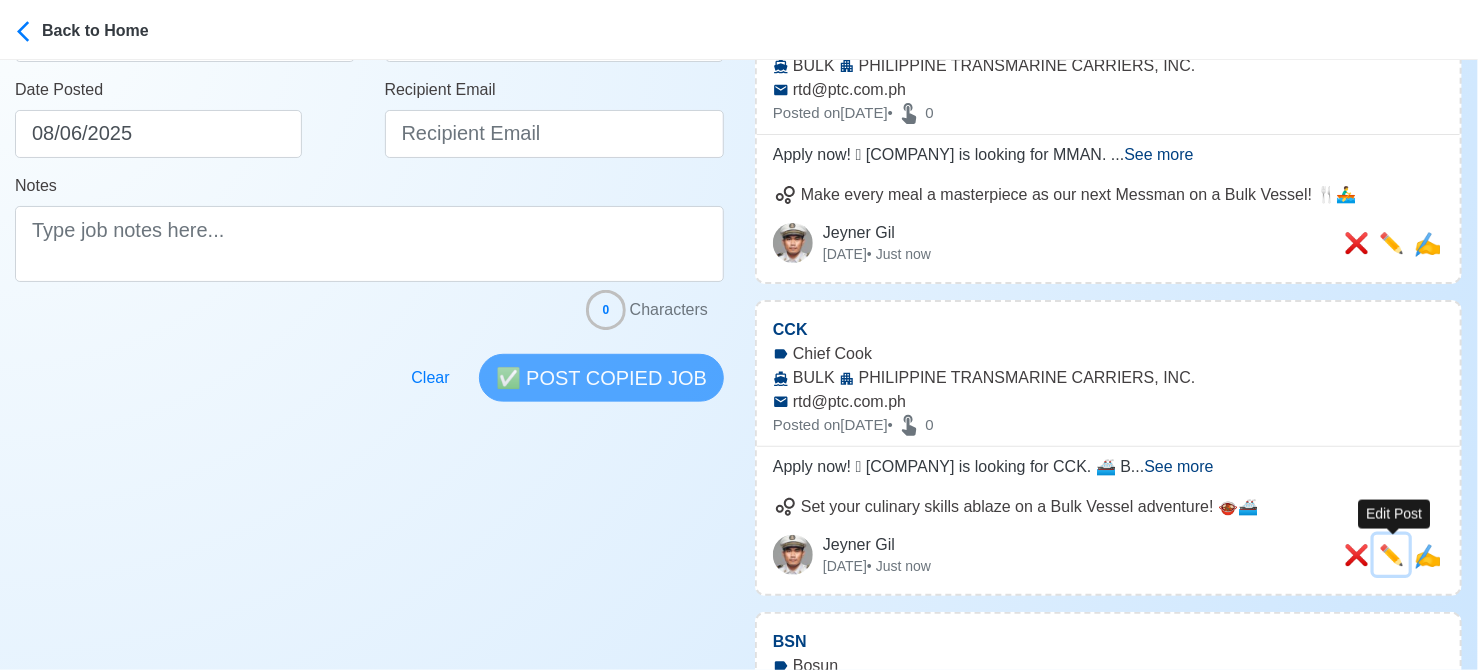click on "✏️" at bounding box center [1391, 555] 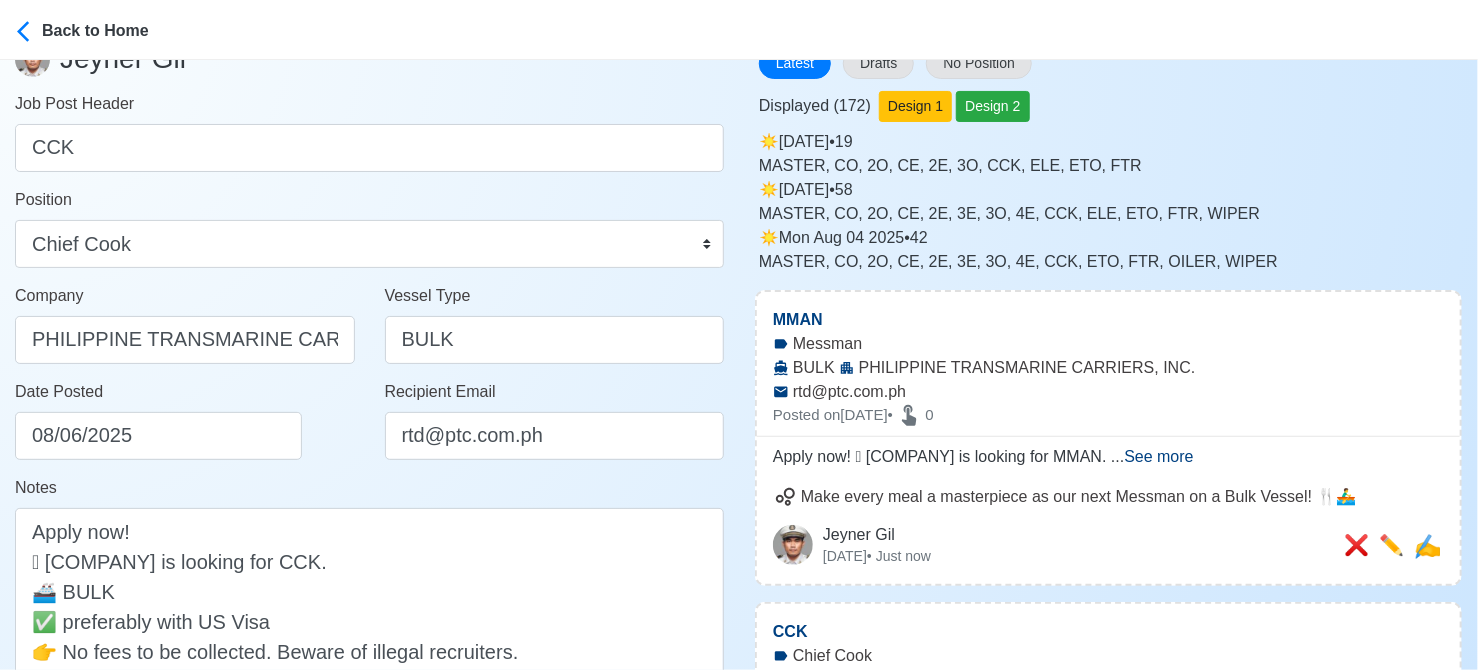 scroll, scrollTop: 200, scrollLeft: 0, axis: vertical 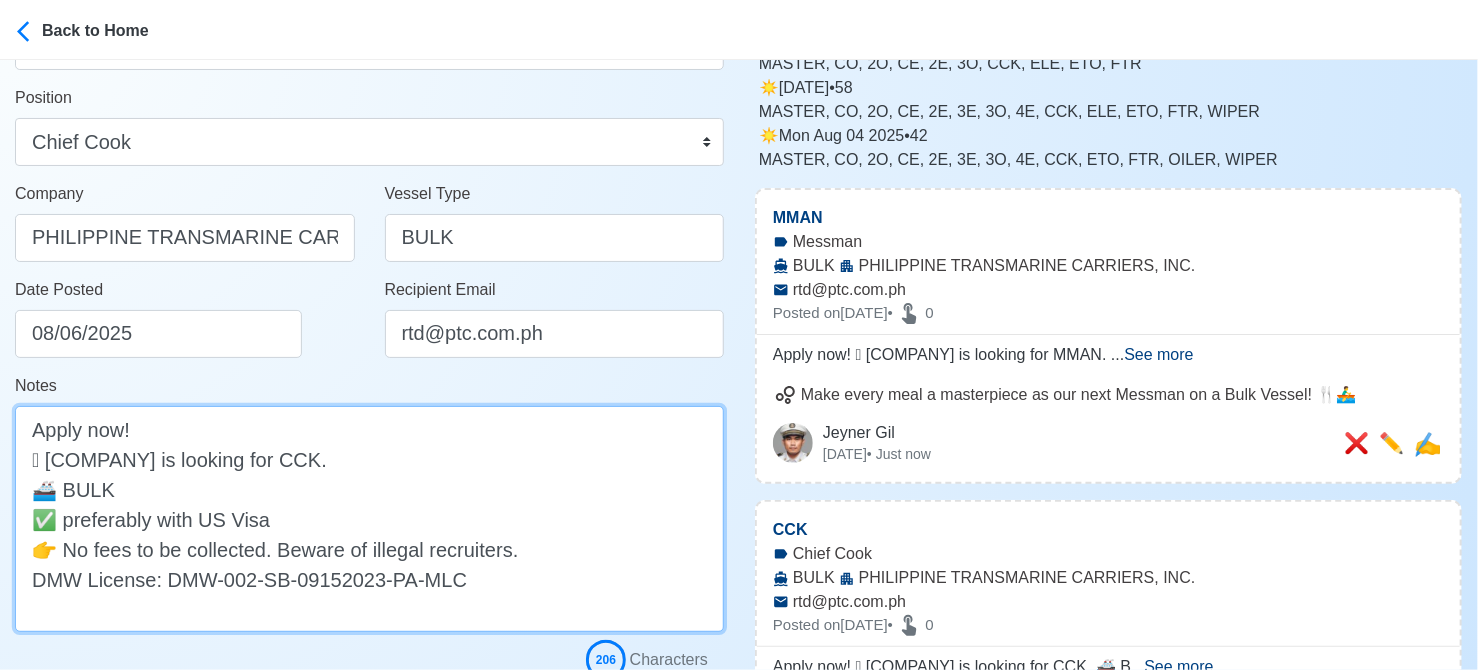 click on "Apply now!
🛟 PHILIPPINE TRANSMARINE CARRIERS, INC. is looking for CCK.
🚢 BULK
✅ preferably with US Visa
👉 No fees to be collected. Beware of illegal recruiters.
DMW License: DMW-002-SB-09152023-PA-MLC" at bounding box center (369, 519) 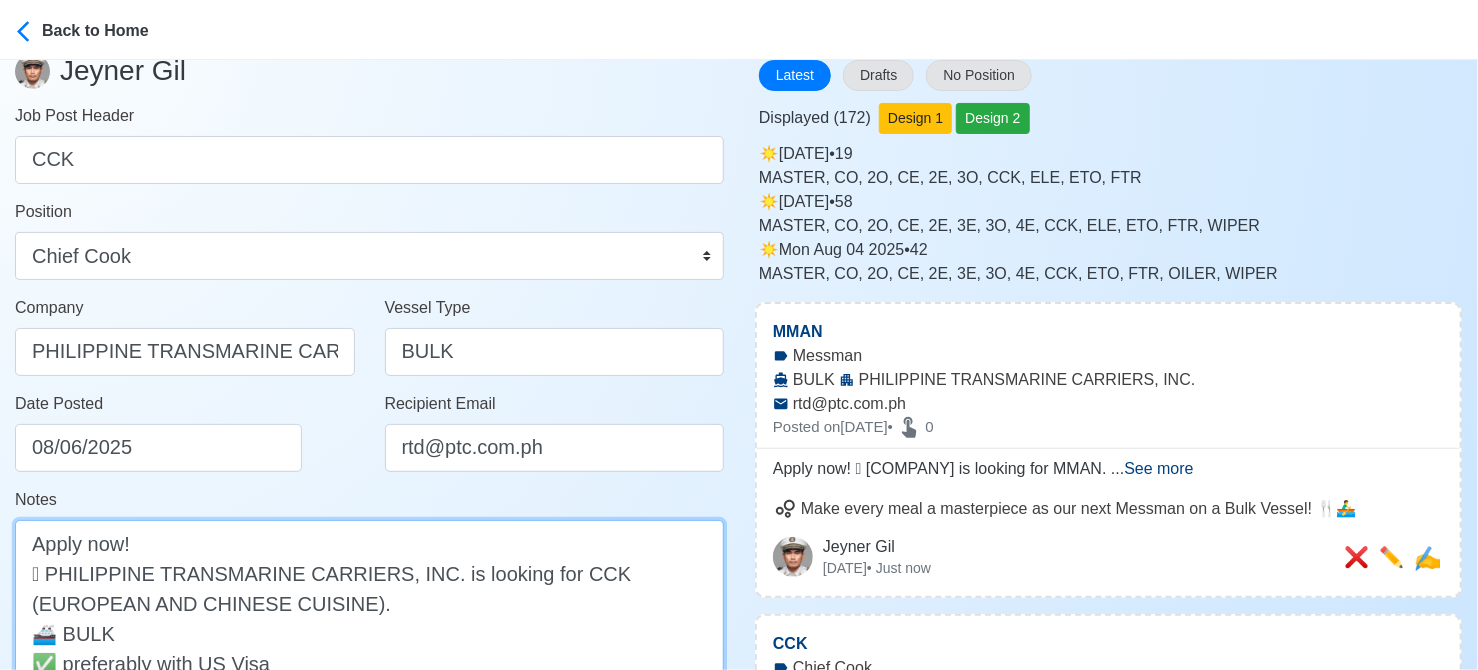 scroll, scrollTop: 0, scrollLeft: 0, axis: both 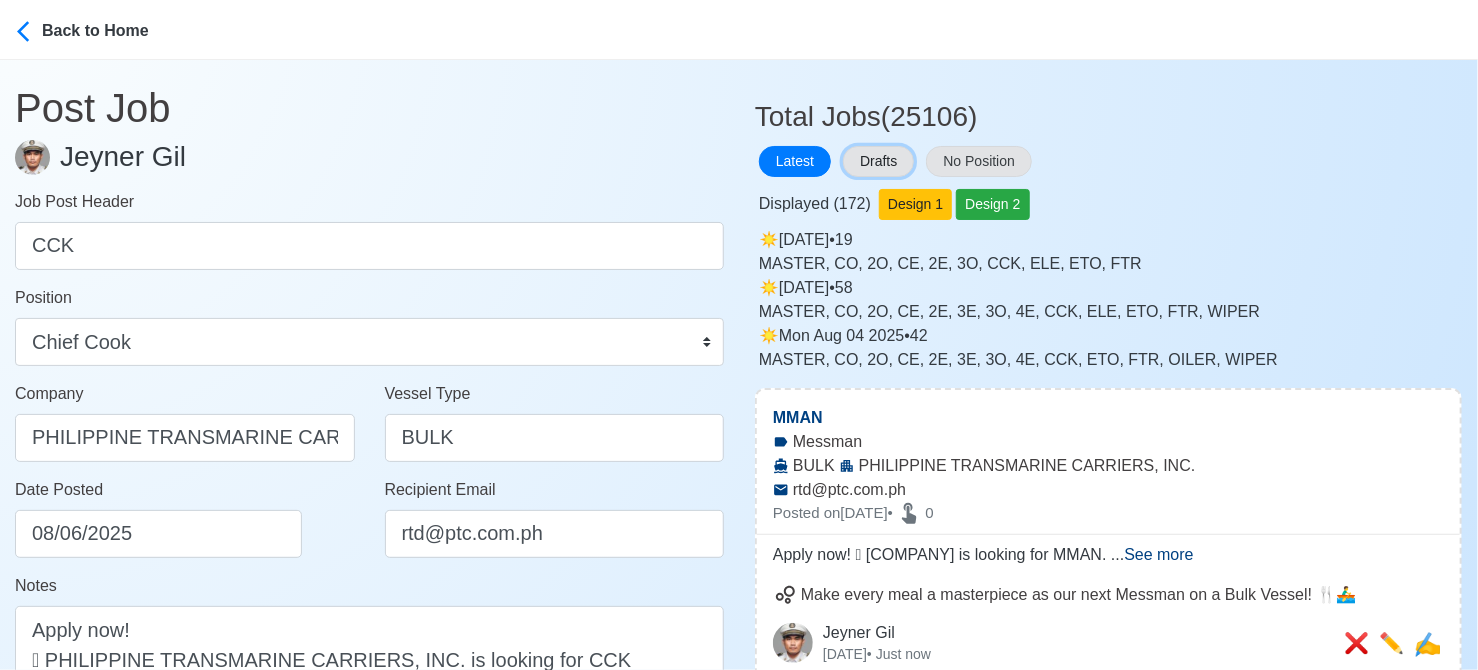 click on "Drafts" at bounding box center [878, 161] 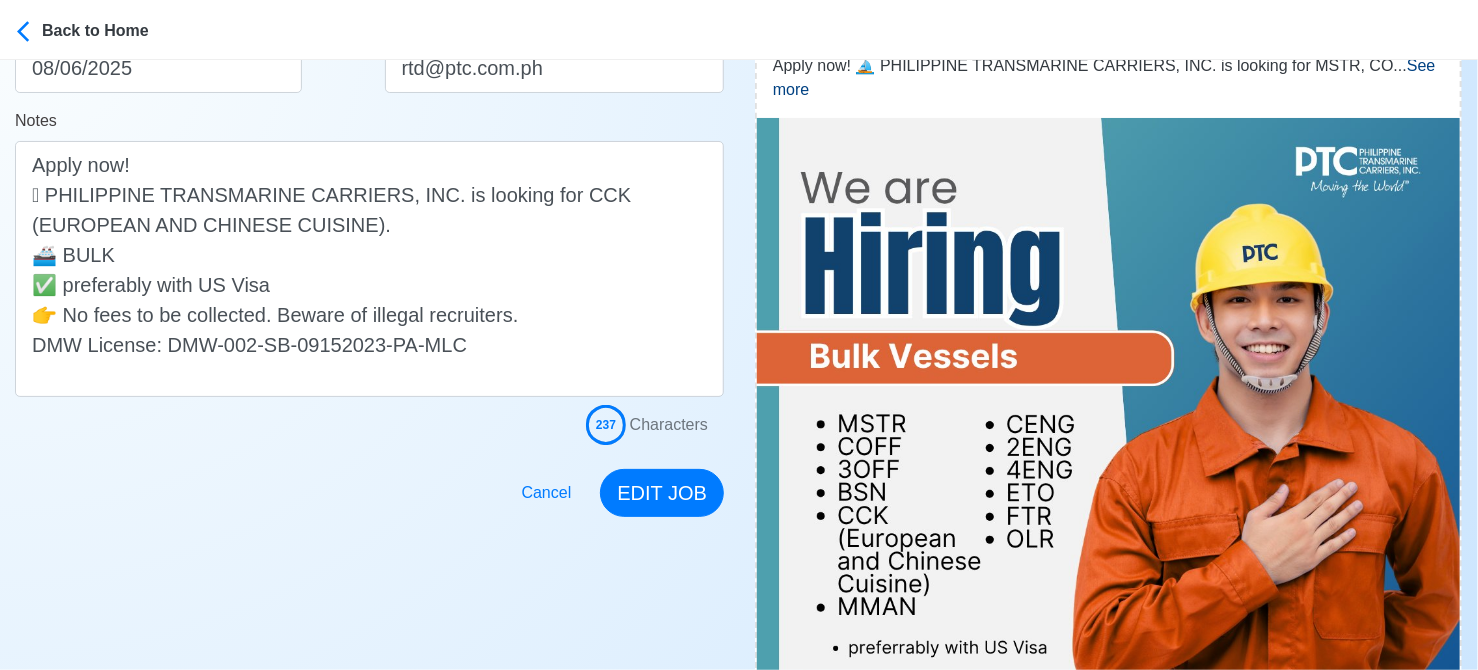 scroll, scrollTop: 500, scrollLeft: 0, axis: vertical 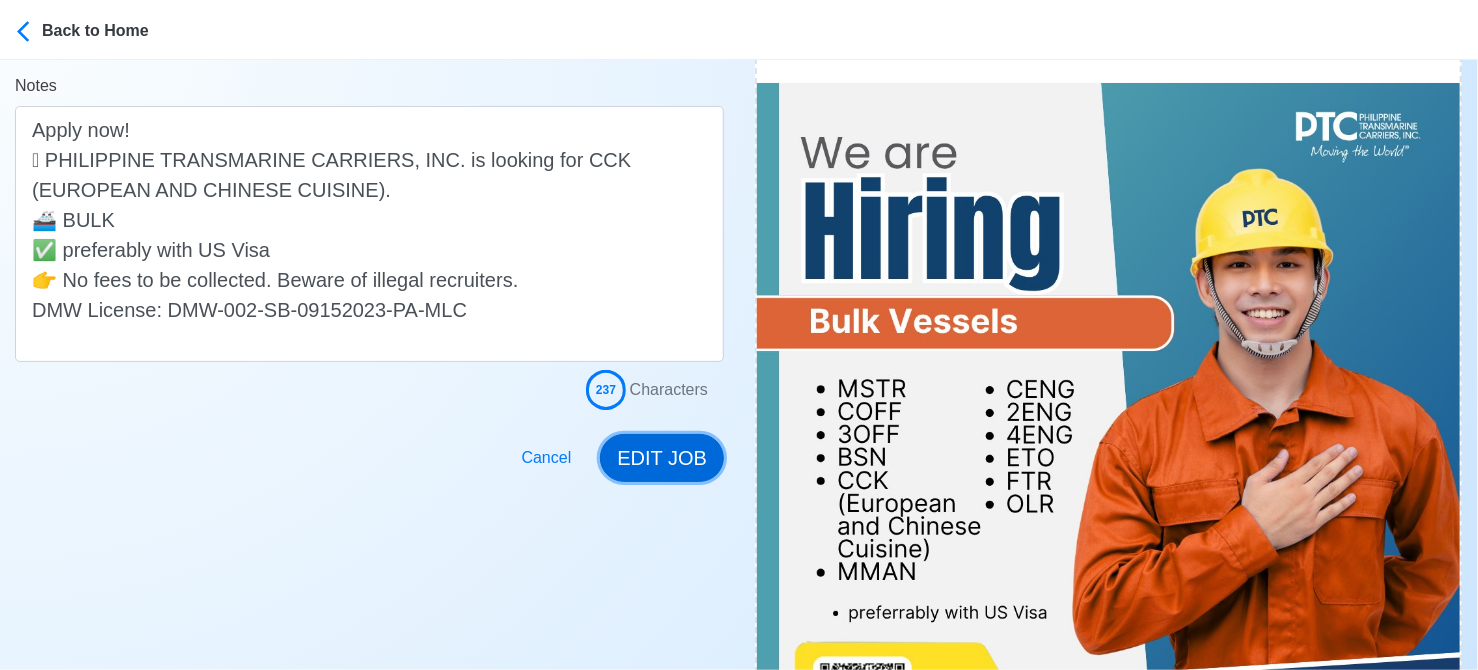 click on "EDIT JOB" at bounding box center [662, 458] 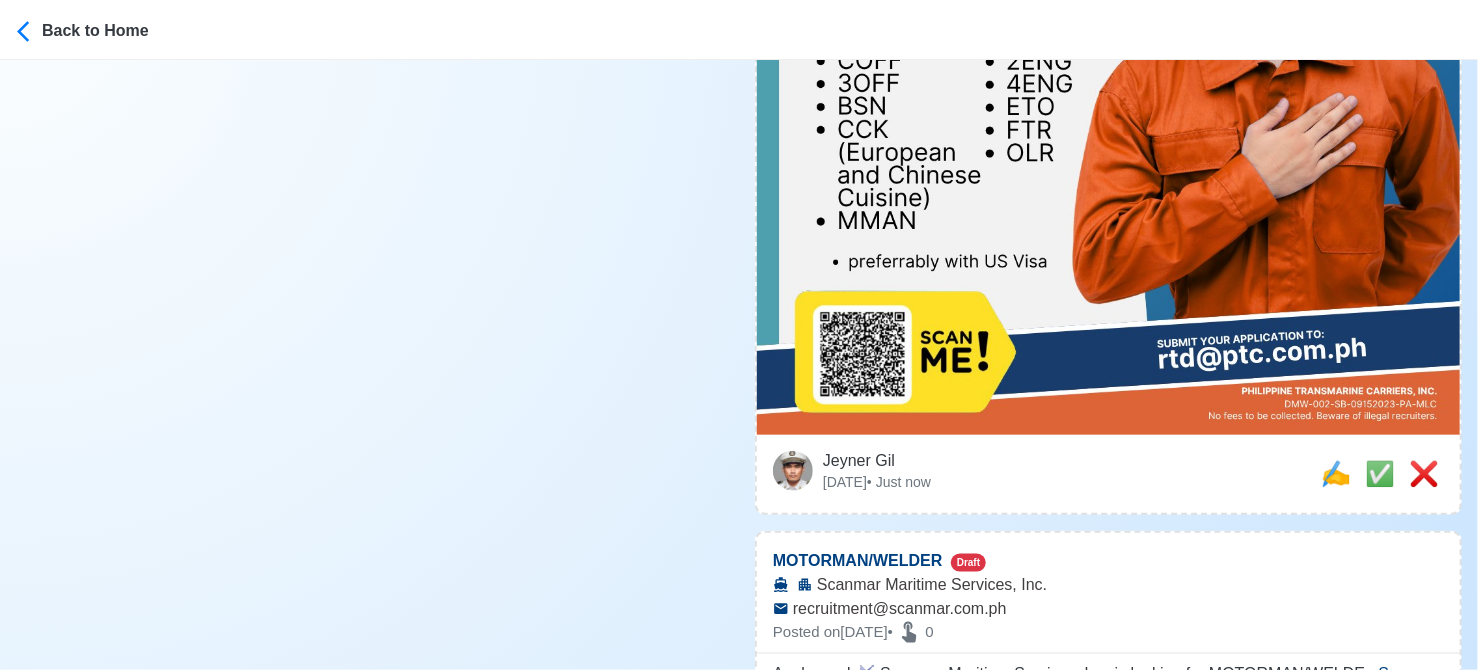 scroll, scrollTop: 900, scrollLeft: 0, axis: vertical 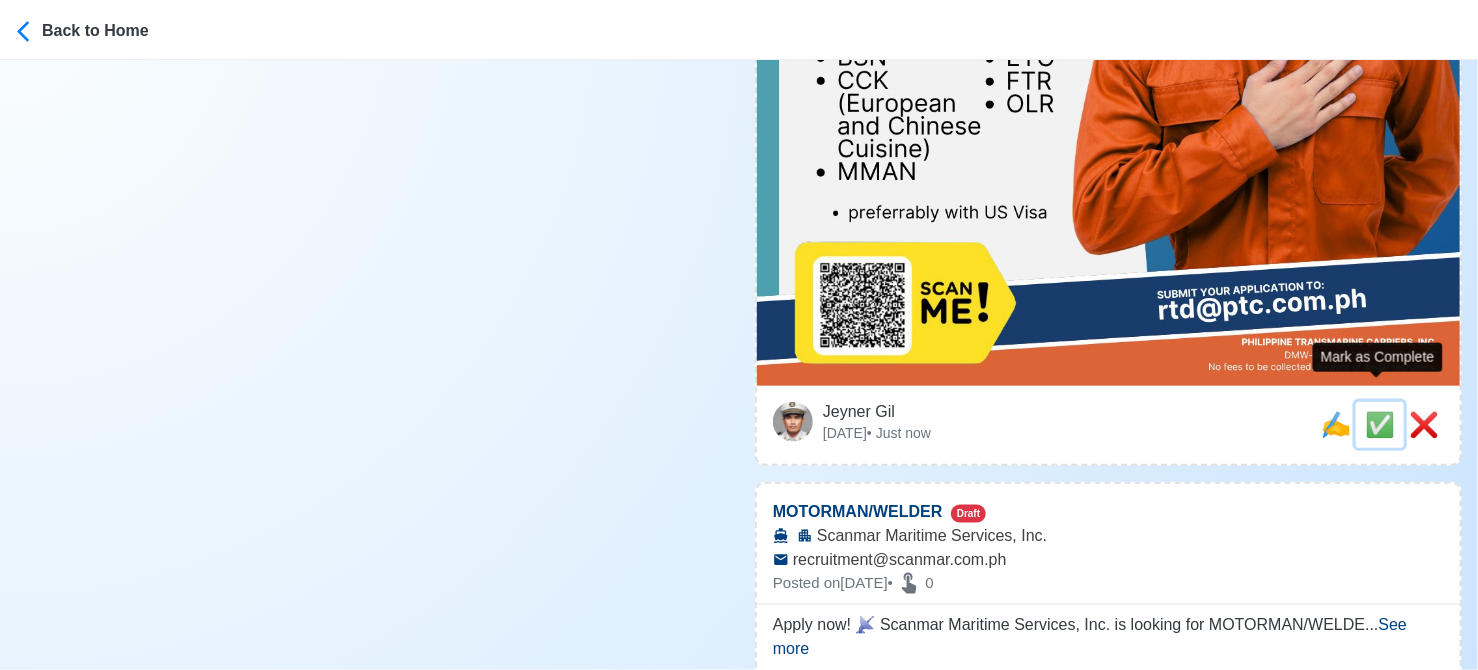click on "✅" at bounding box center (1380, 424) 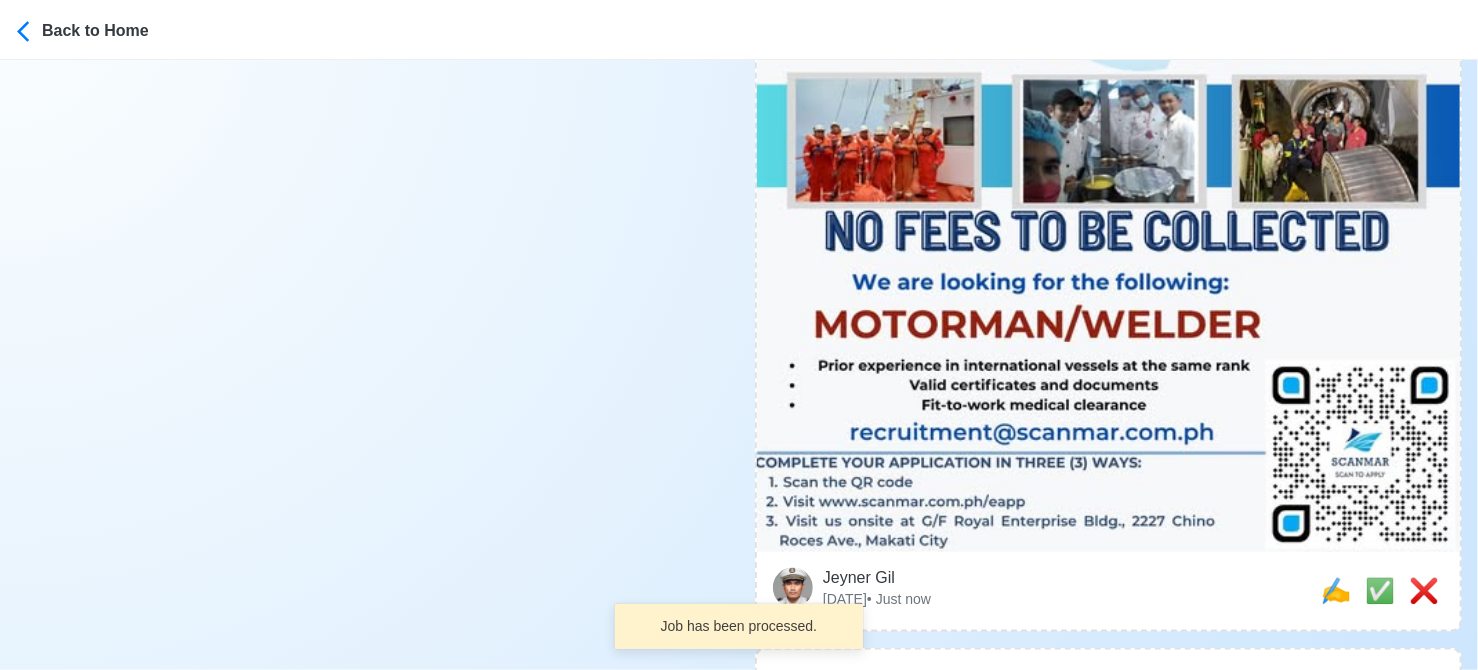 scroll, scrollTop: 1200, scrollLeft: 0, axis: vertical 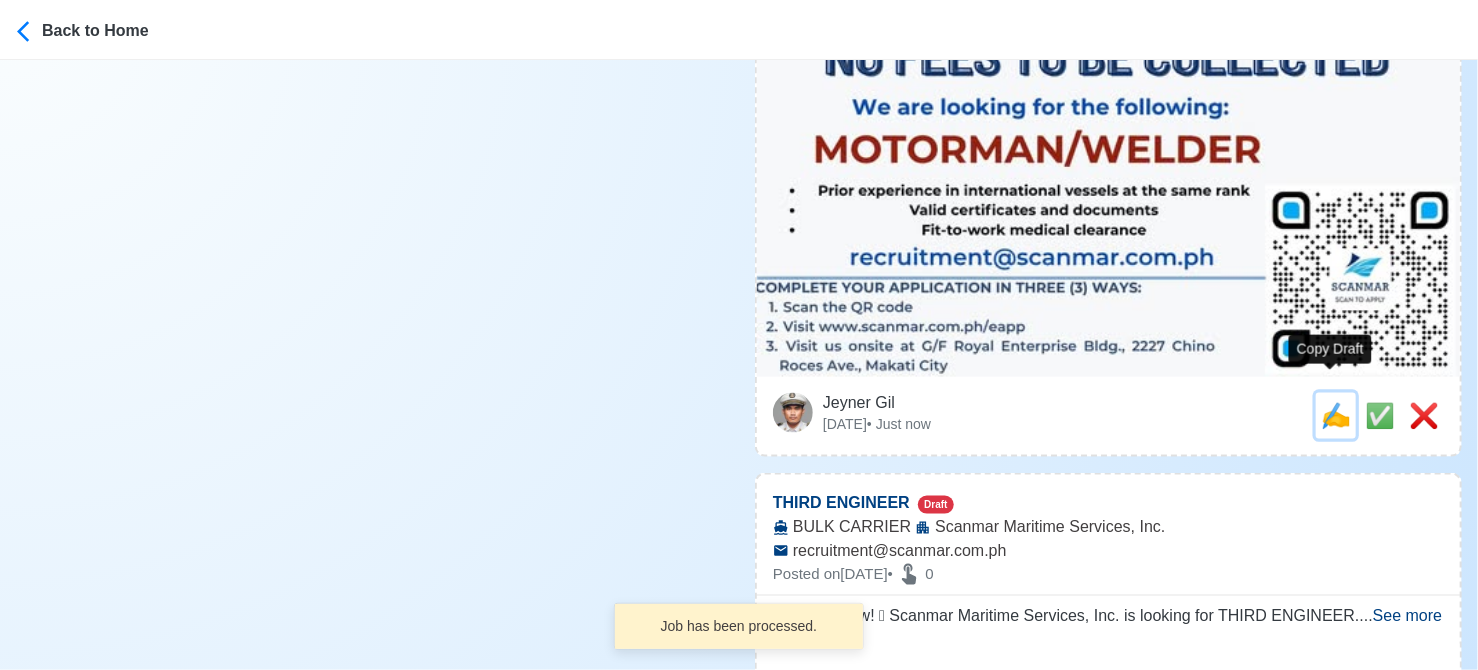 click on "✍️" at bounding box center (1336, 415) 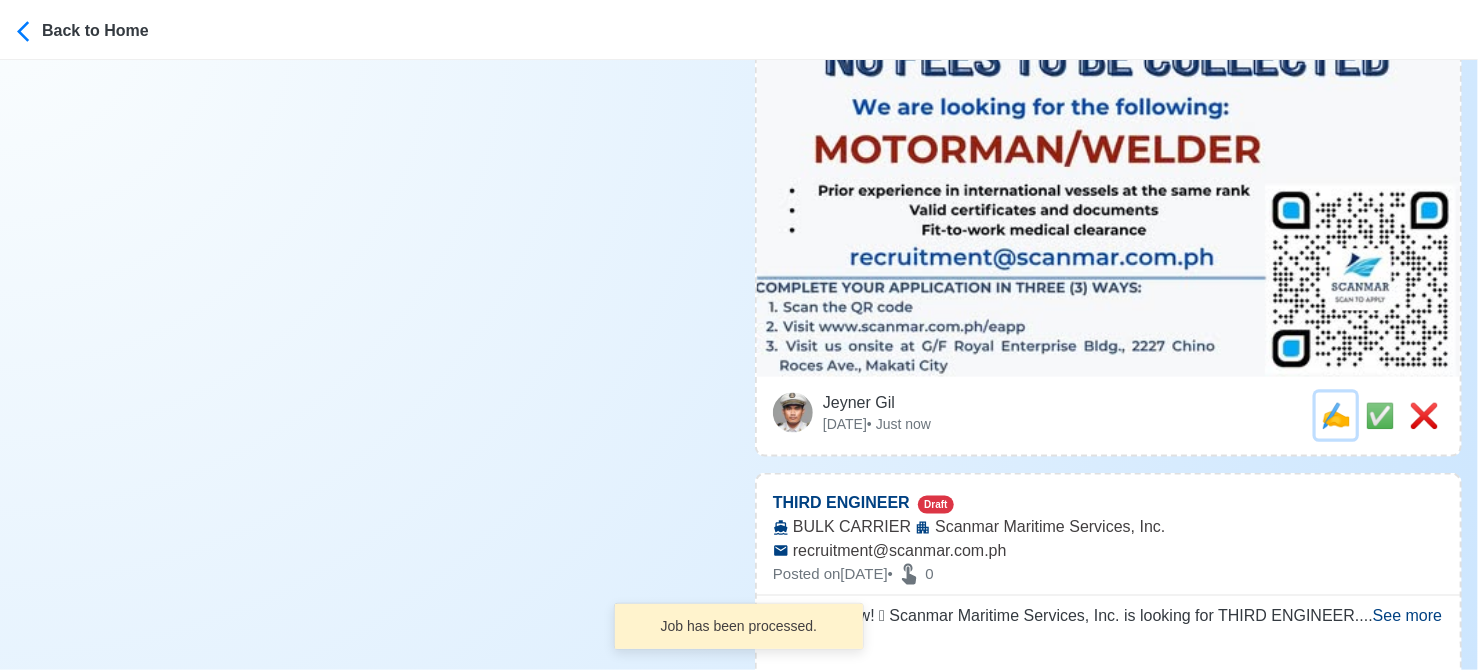 scroll, scrollTop: 0, scrollLeft: 0, axis: both 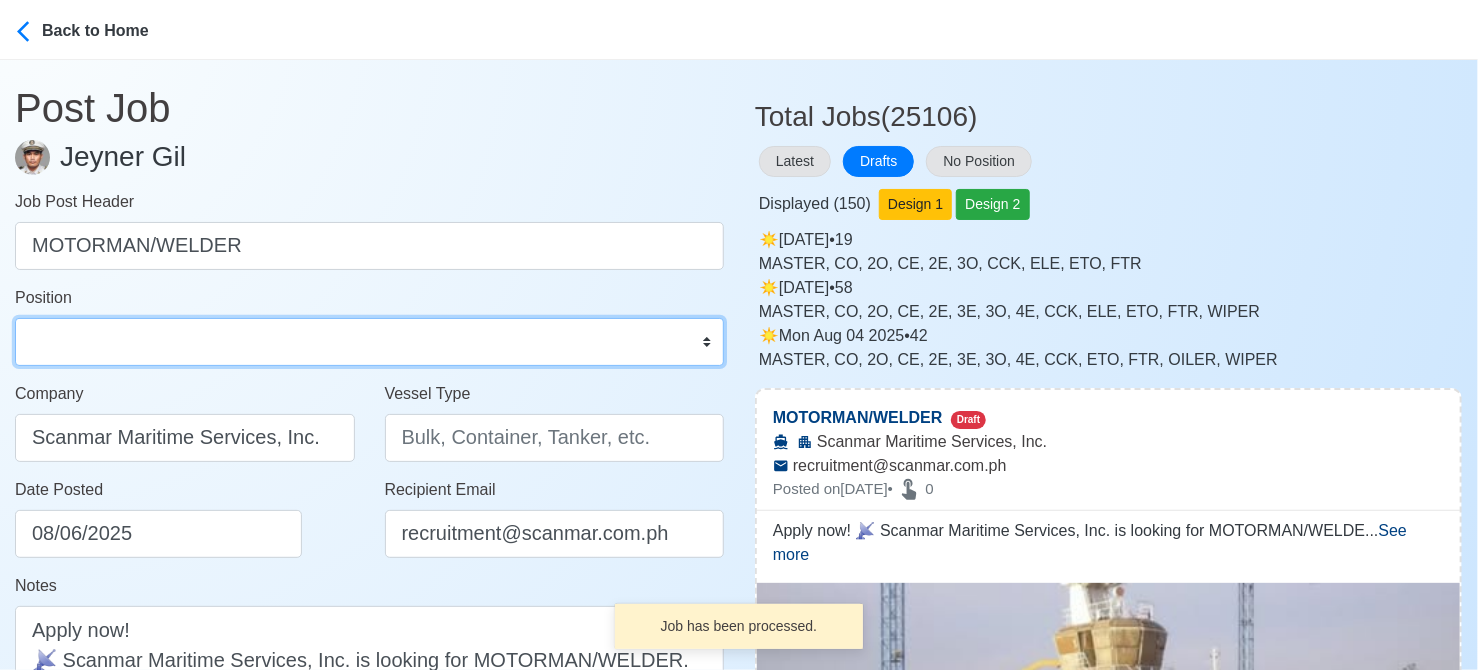 click on "Master Chief Officer 2nd Officer 3rd Officer Junior Officer Chief Engineer 2nd Engineer 3rd Engineer 4th Engineer Gas Engineer Junior Engineer 1st Assistant Engineer 2nd Assistant Engineer 3rd Assistant Engineer ETO/ETR Electrician Electrical Engineer Oiler Fitter Welder Chief Cook Chef Cook Messman Wiper Rigger Ordinary Seaman Able Seaman Motorman Pumpman Bosun Cadet Reefer Mechanic Operator Repairman Painter Steward Waiter Others" at bounding box center (369, 342) 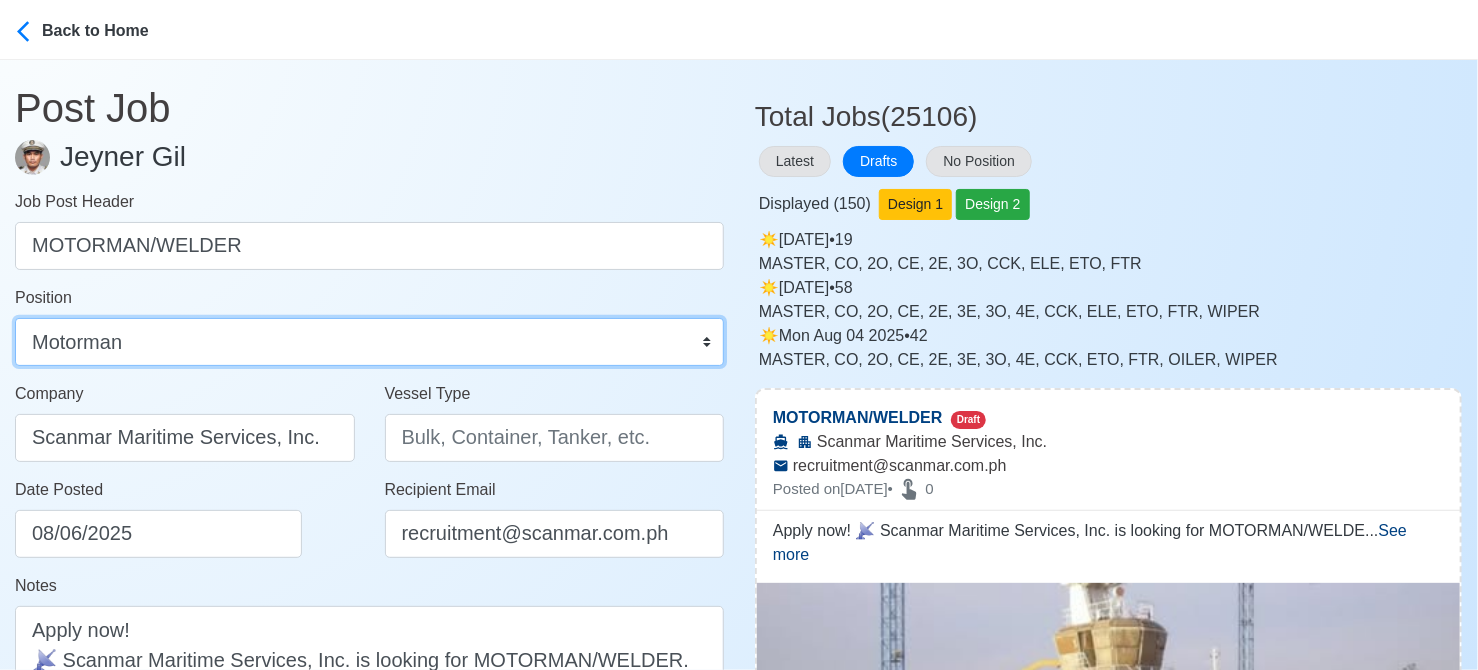 click on "Master Chief Officer 2nd Officer 3rd Officer Junior Officer Chief Engineer 2nd Engineer 3rd Engineer 4th Engineer Gas Engineer Junior Engineer 1st Assistant Engineer 2nd Assistant Engineer 3rd Assistant Engineer ETO/ETR Electrician Electrical Engineer Oiler Fitter Welder Chief Cook Chef Cook Messman Wiper Rigger Ordinary Seaman Able Seaman Motorman Pumpman Bosun Cadet Reefer Mechanic Operator Repairman Painter Steward Waiter Others" at bounding box center [369, 342] 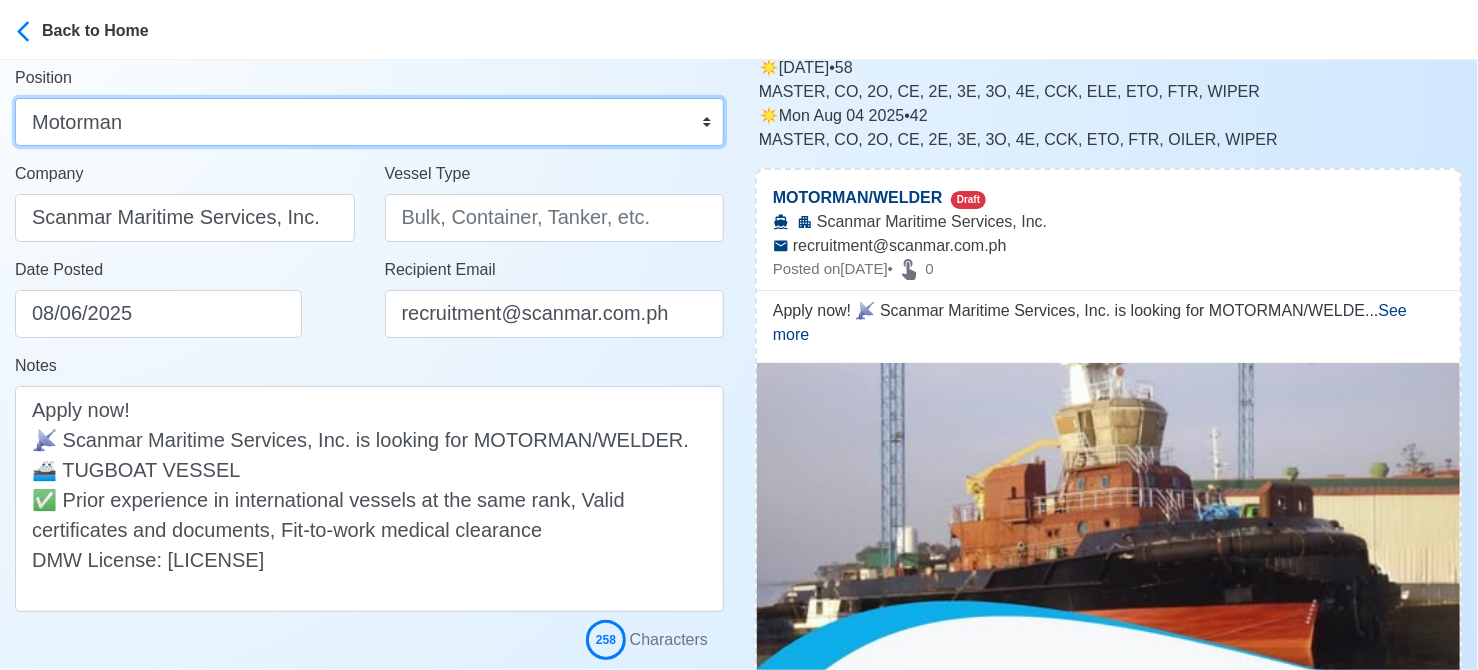 scroll, scrollTop: 200, scrollLeft: 0, axis: vertical 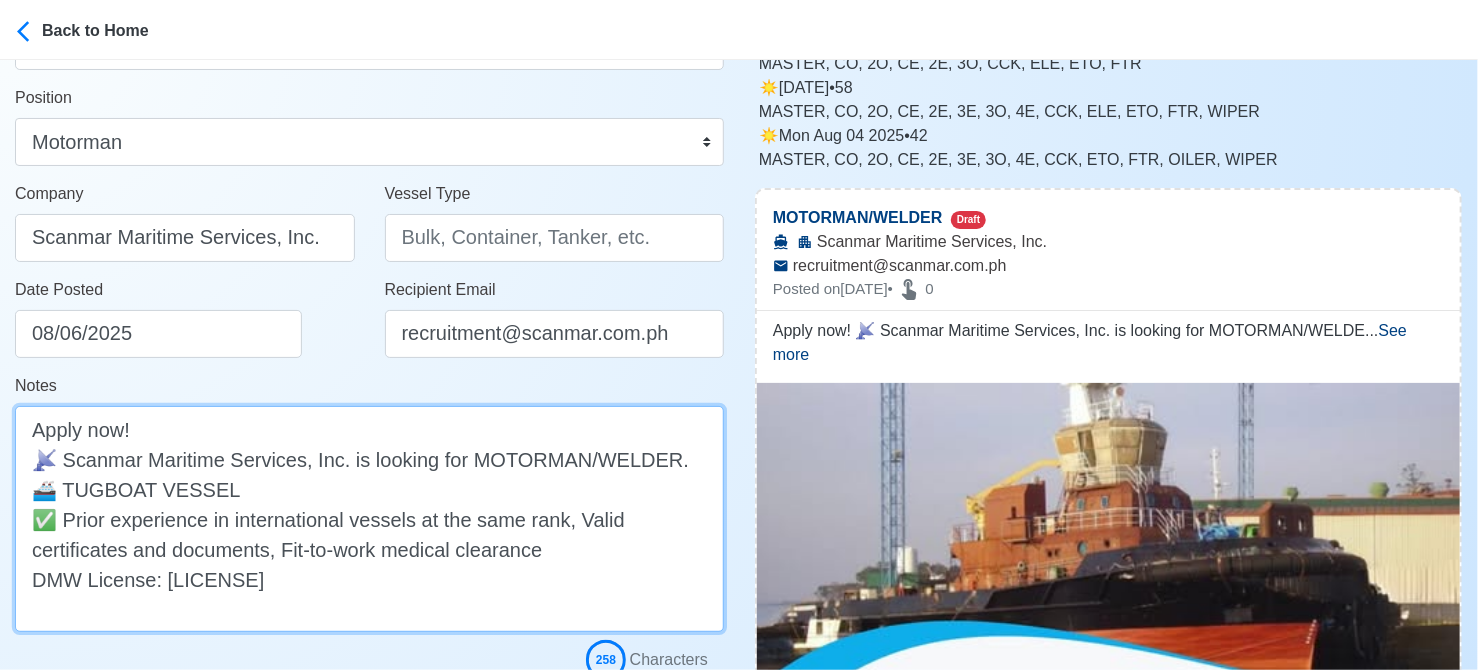 click on "Apply now!
📡 Scanmar Maritime Services, Inc. is looking for MOTORMAN/WELDER.
🚢 TUGBOAT VESSEL
✅ Prior experience in international vessels at the same rank, Valid certificates and documents, Fit-to-work medical clearance
DMW License: 041-SB-050217-MLC-TP" at bounding box center [369, 519] 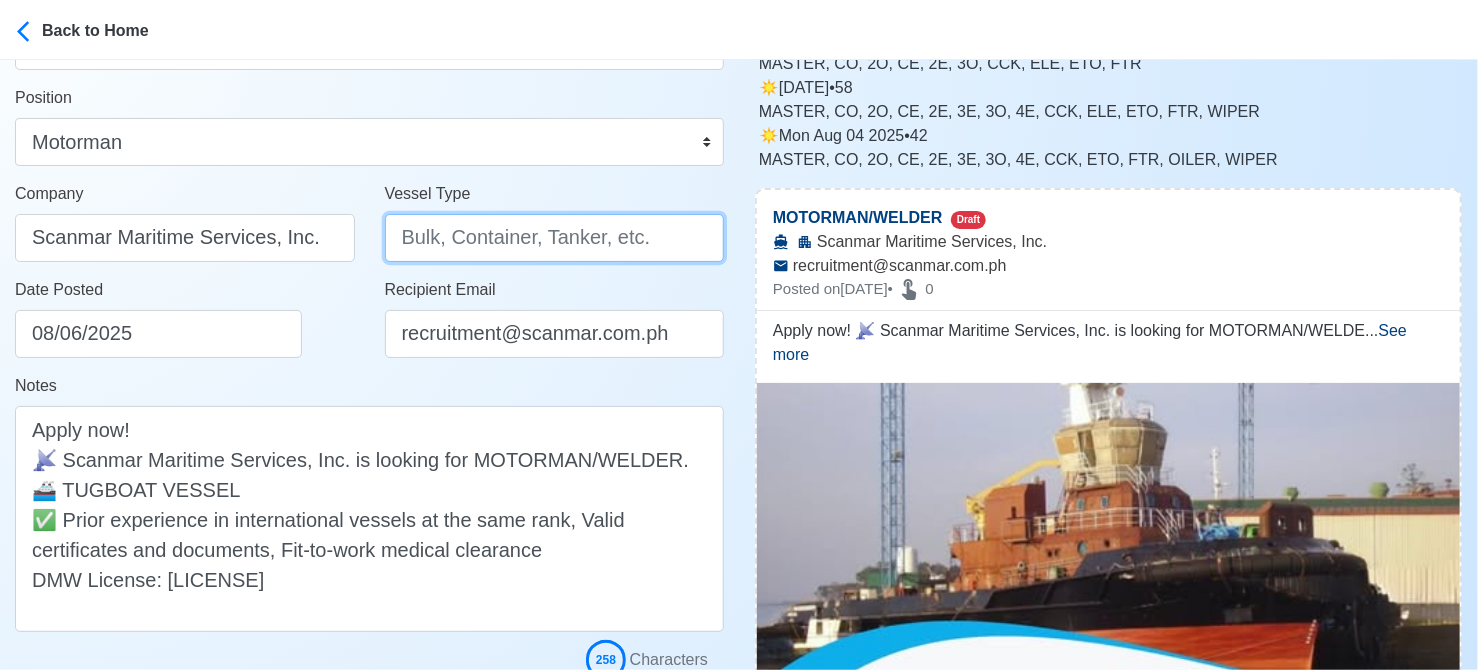 click on "Vessel Type" at bounding box center (555, 238) 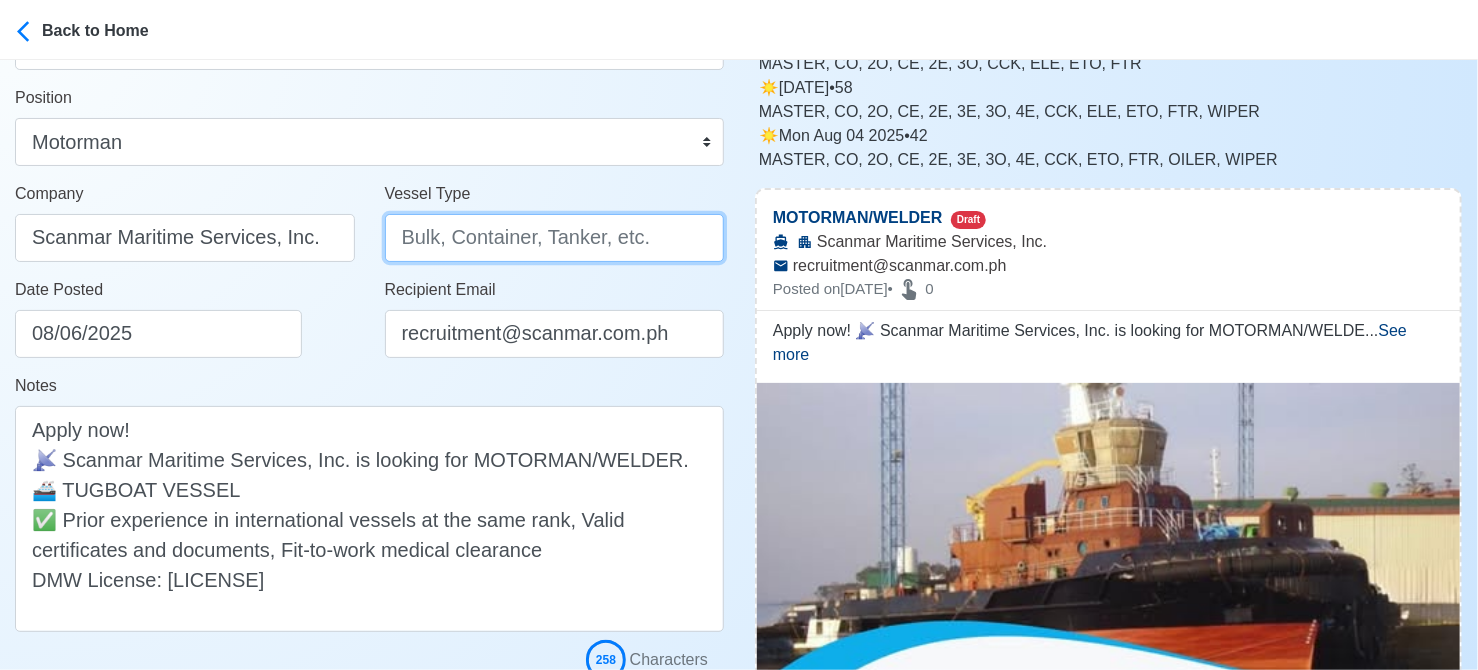 paste on "TUGBOAT" 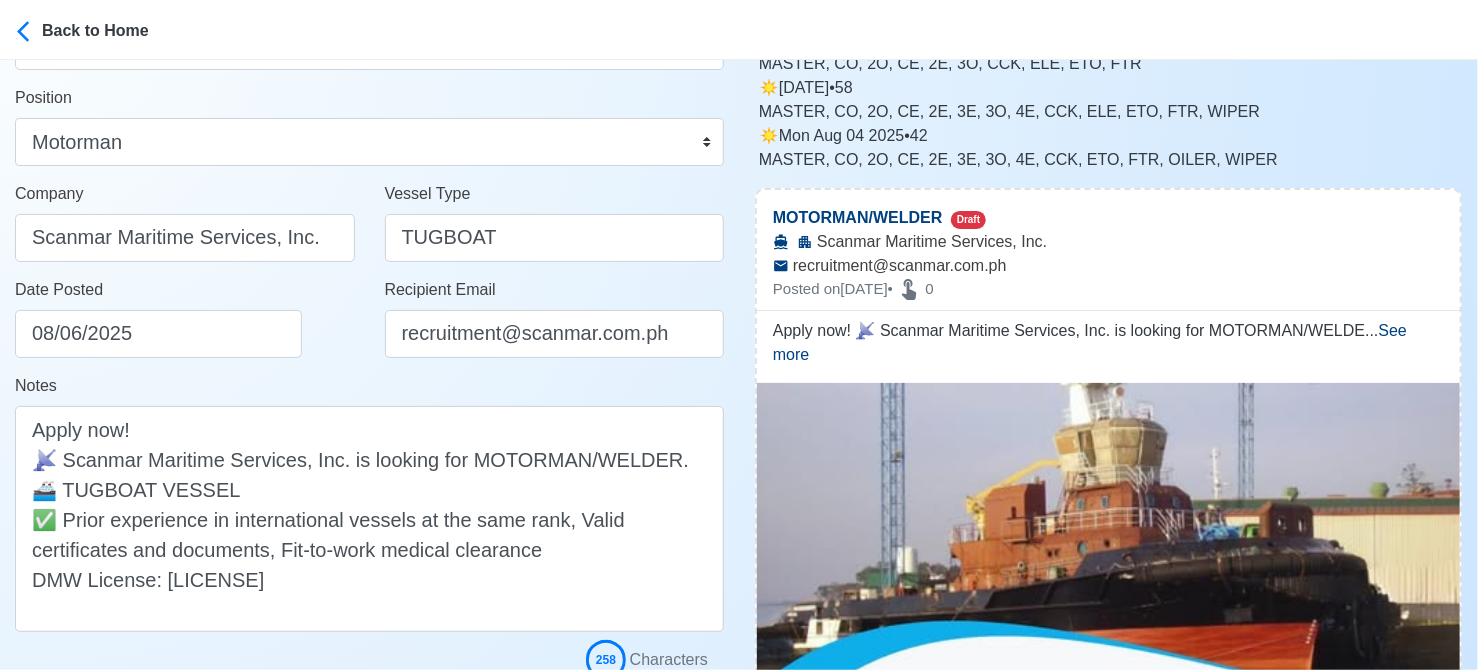 click on "Date Posted       08/06/2025" at bounding box center [190, 318] 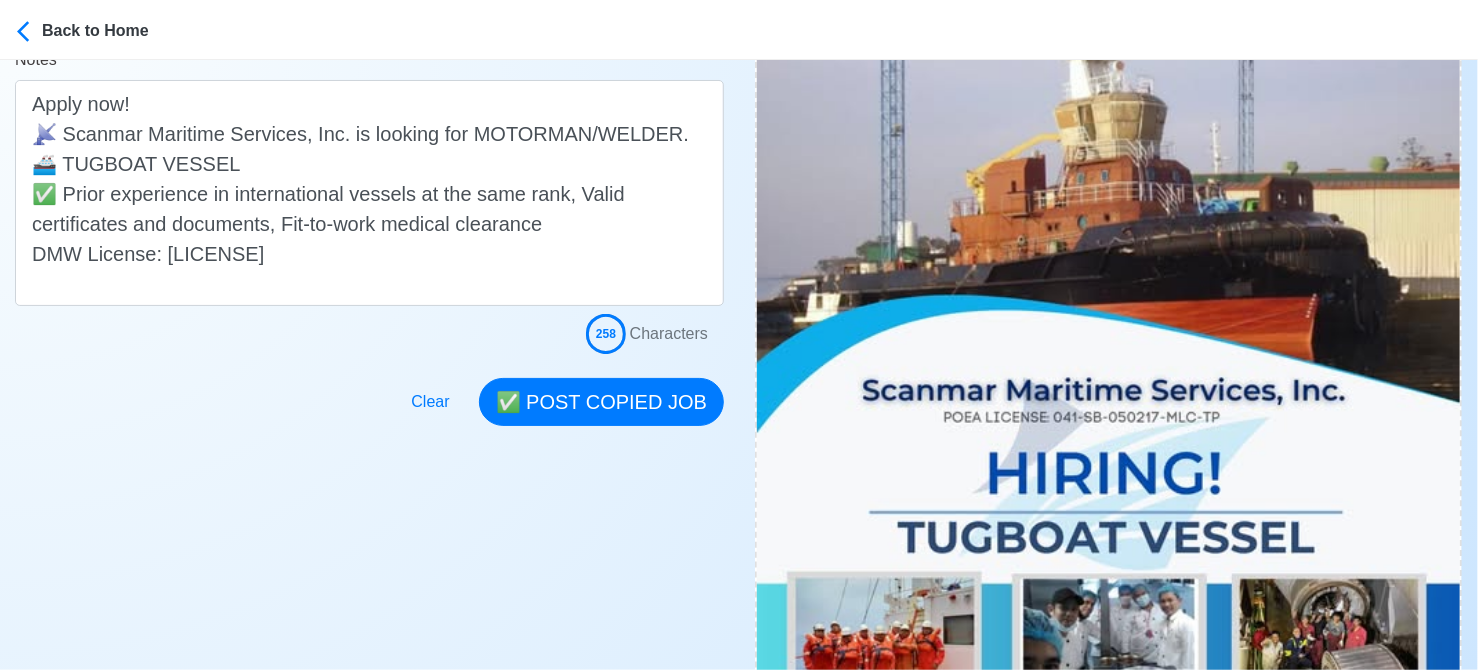 scroll, scrollTop: 500, scrollLeft: 0, axis: vertical 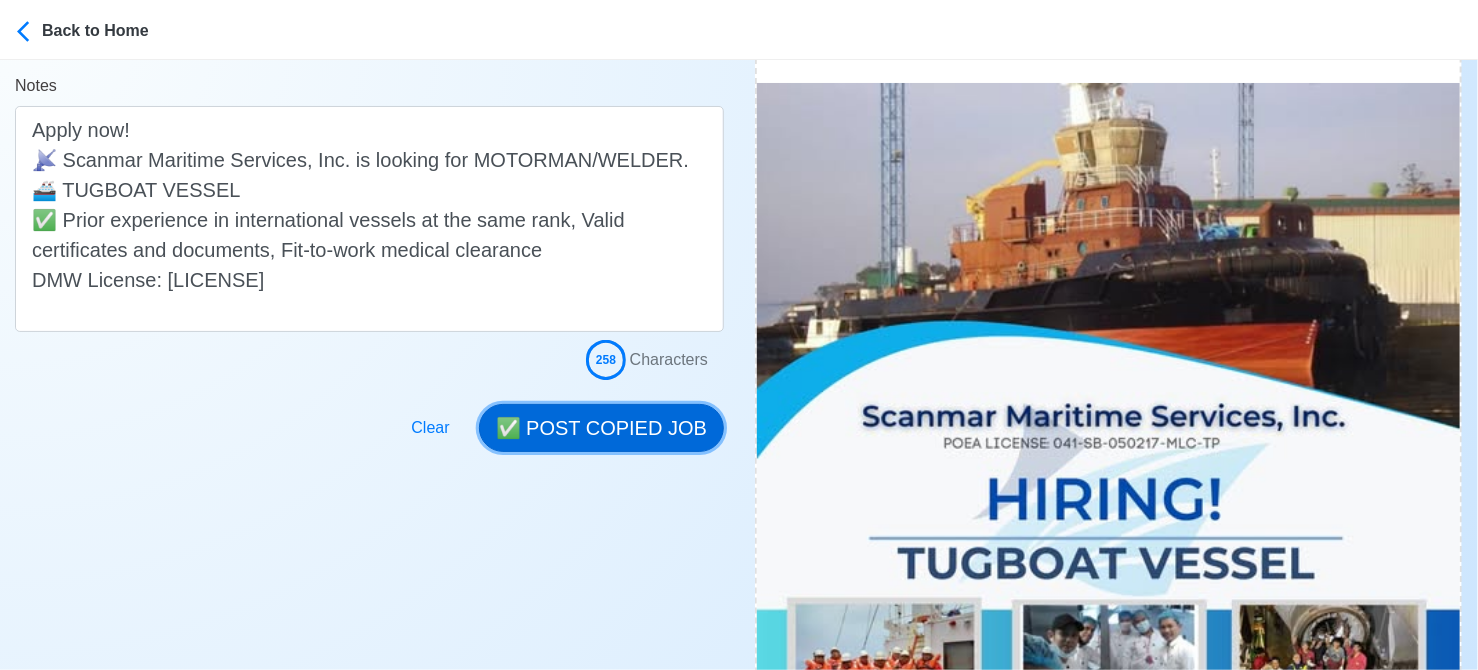 click on "✅ POST COPIED JOB" at bounding box center (601, 428) 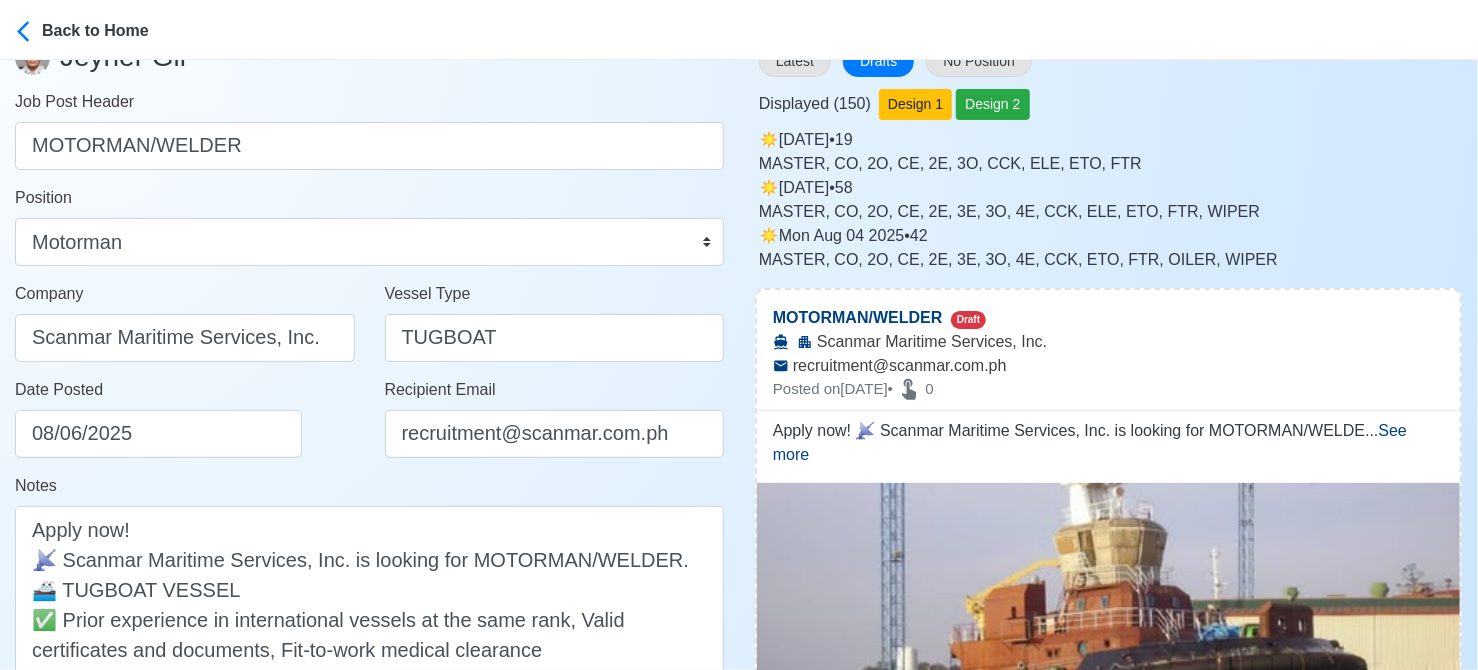 scroll, scrollTop: 0, scrollLeft: 0, axis: both 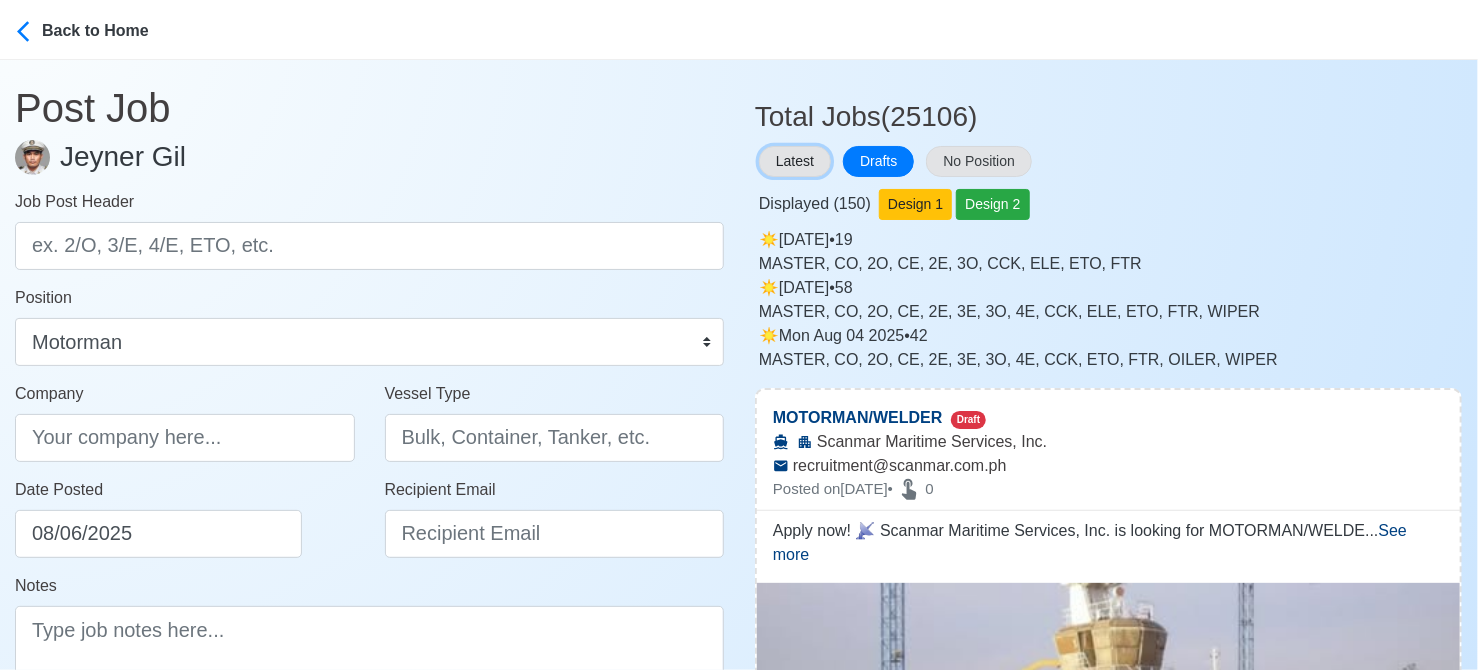 click on "Latest" at bounding box center [795, 161] 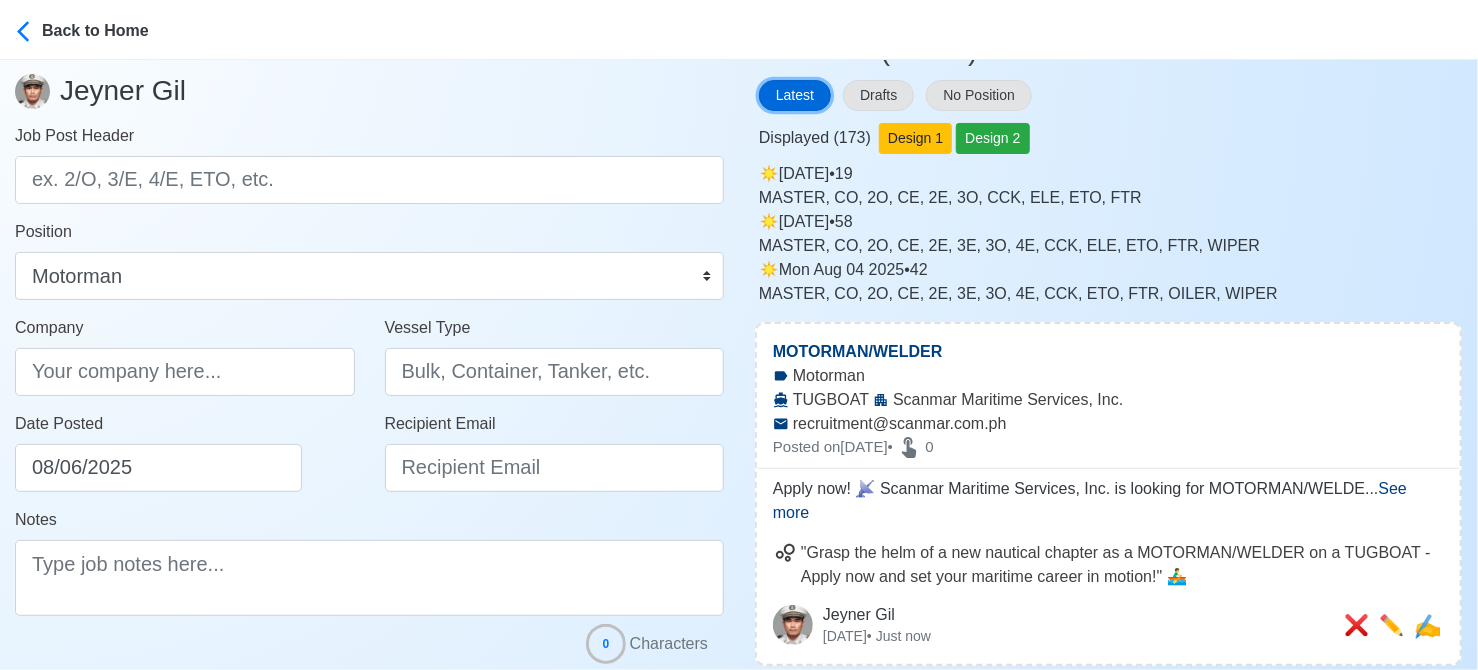scroll, scrollTop: 100, scrollLeft: 0, axis: vertical 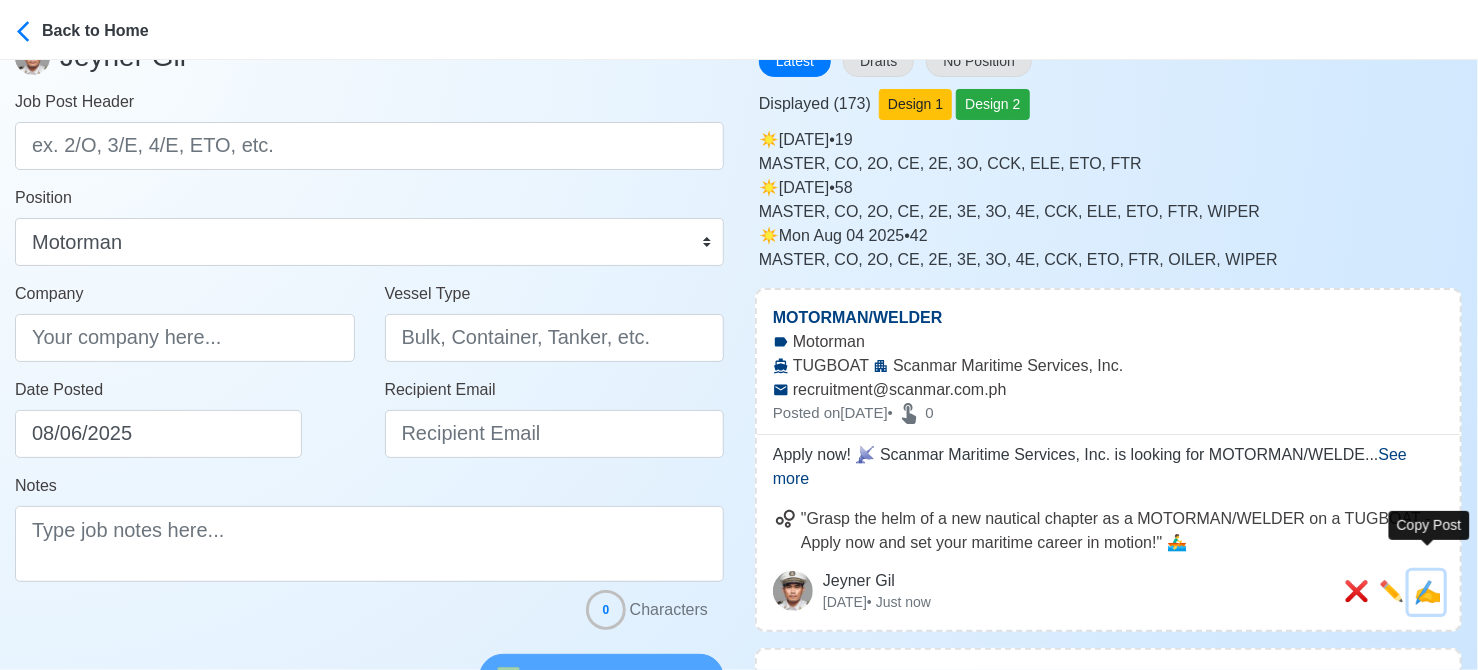 drag, startPoint x: 1427, startPoint y: 574, endPoint x: 1298, endPoint y: 540, distance: 133.4054 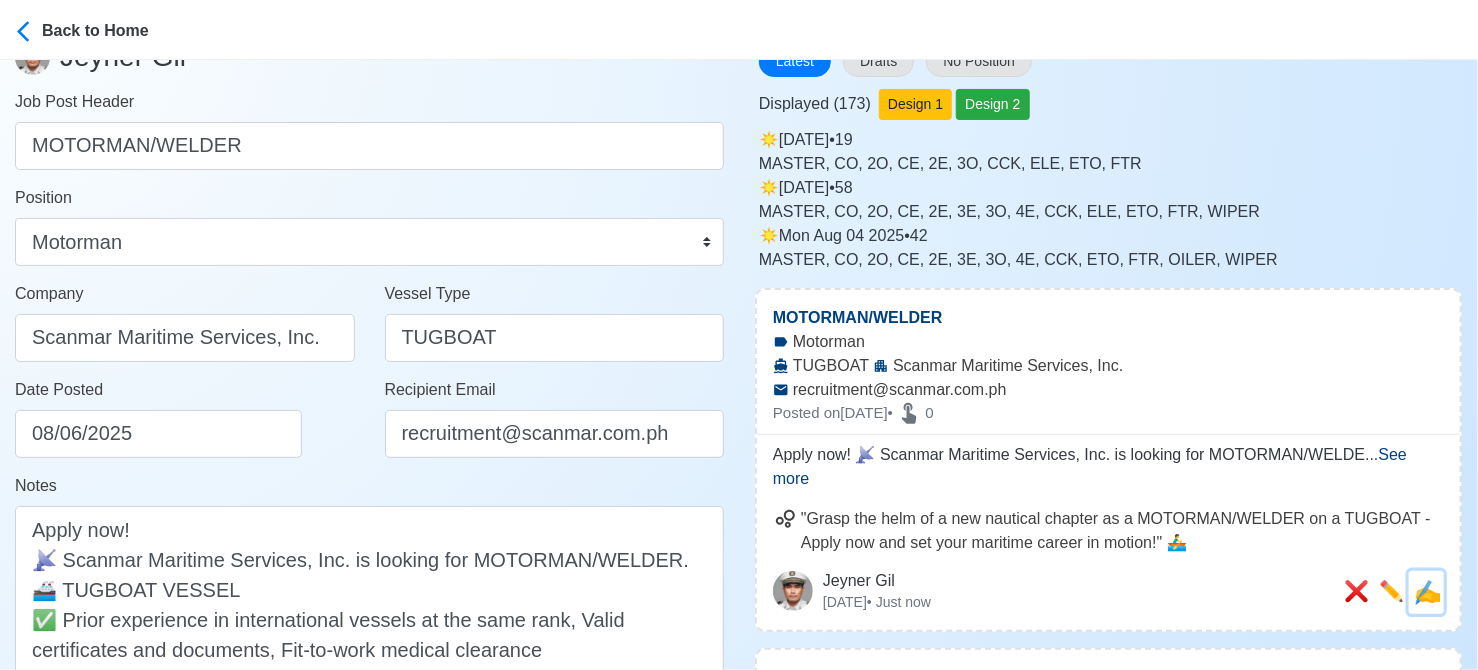 scroll, scrollTop: 0, scrollLeft: 0, axis: both 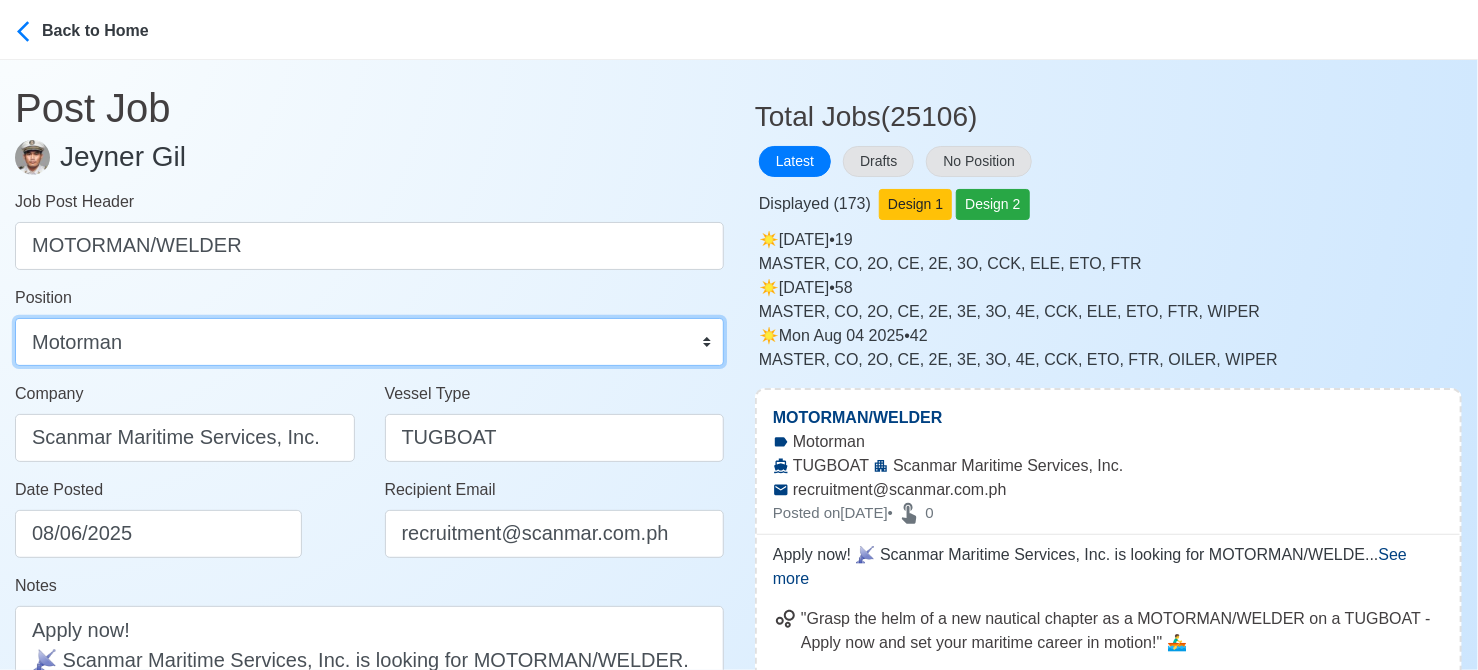 click on "Master Chief Officer 2nd Officer 3rd Officer Junior Officer Chief Engineer 2nd Engineer 3rd Engineer 4th Engineer Gas Engineer Junior Engineer 1st Assistant Engineer 2nd Assistant Engineer 3rd Assistant Engineer ETO/ETR Electrician Electrical Engineer Oiler Fitter Welder Chief Cook Chef Cook Messman Wiper Rigger Ordinary Seaman Able Seaman Motorman Pumpman Bosun Cadet Reefer Mechanic Operator Repairman Painter Steward Waiter Others" at bounding box center (369, 342) 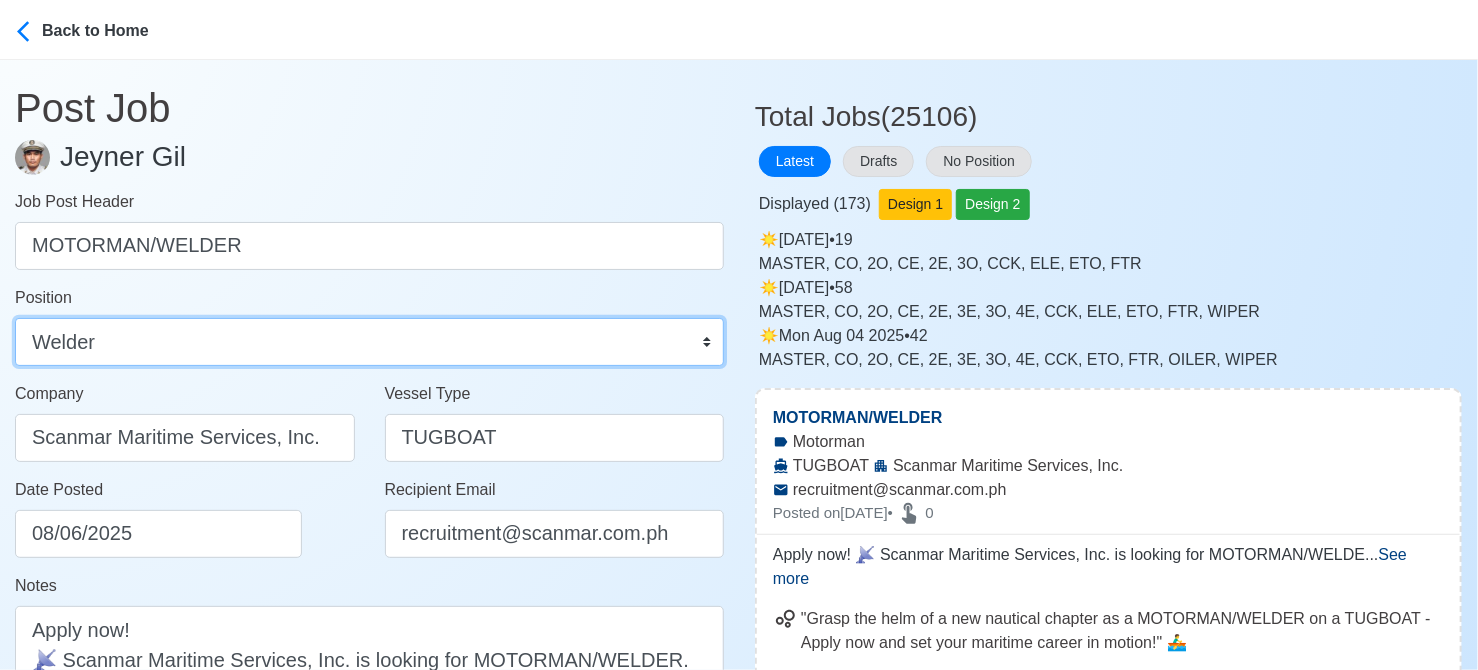 click on "Master Chief Officer 2nd Officer 3rd Officer Junior Officer Chief Engineer 2nd Engineer 3rd Engineer 4th Engineer Gas Engineer Junior Engineer 1st Assistant Engineer 2nd Assistant Engineer 3rd Assistant Engineer ETO/ETR Electrician Electrical Engineer Oiler Fitter Welder Chief Cook Chef Cook Messman Wiper Rigger Ordinary Seaman Able Seaman Motorman Pumpman Bosun Cadet Reefer Mechanic Operator Repairman Painter Steward Waiter Others" at bounding box center (369, 342) 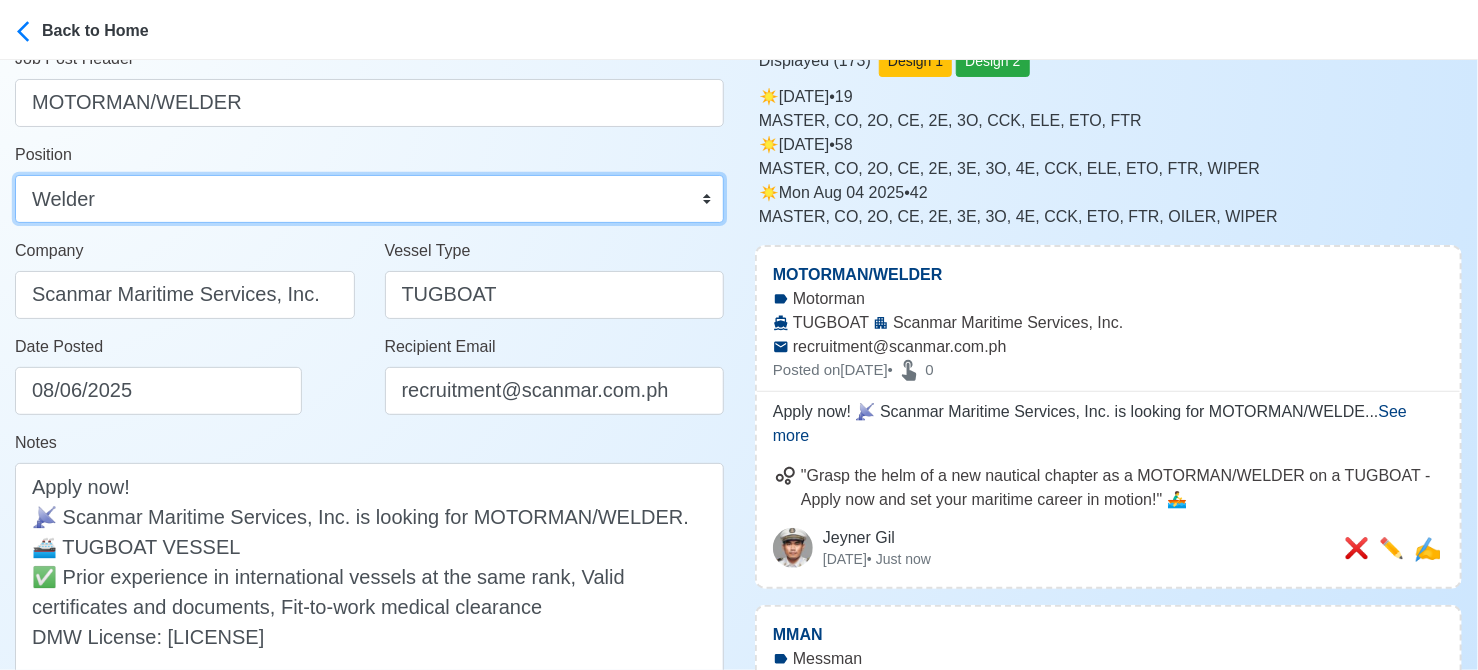 scroll, scrollTop: 300, scrollLeft: 0, axis: vertical 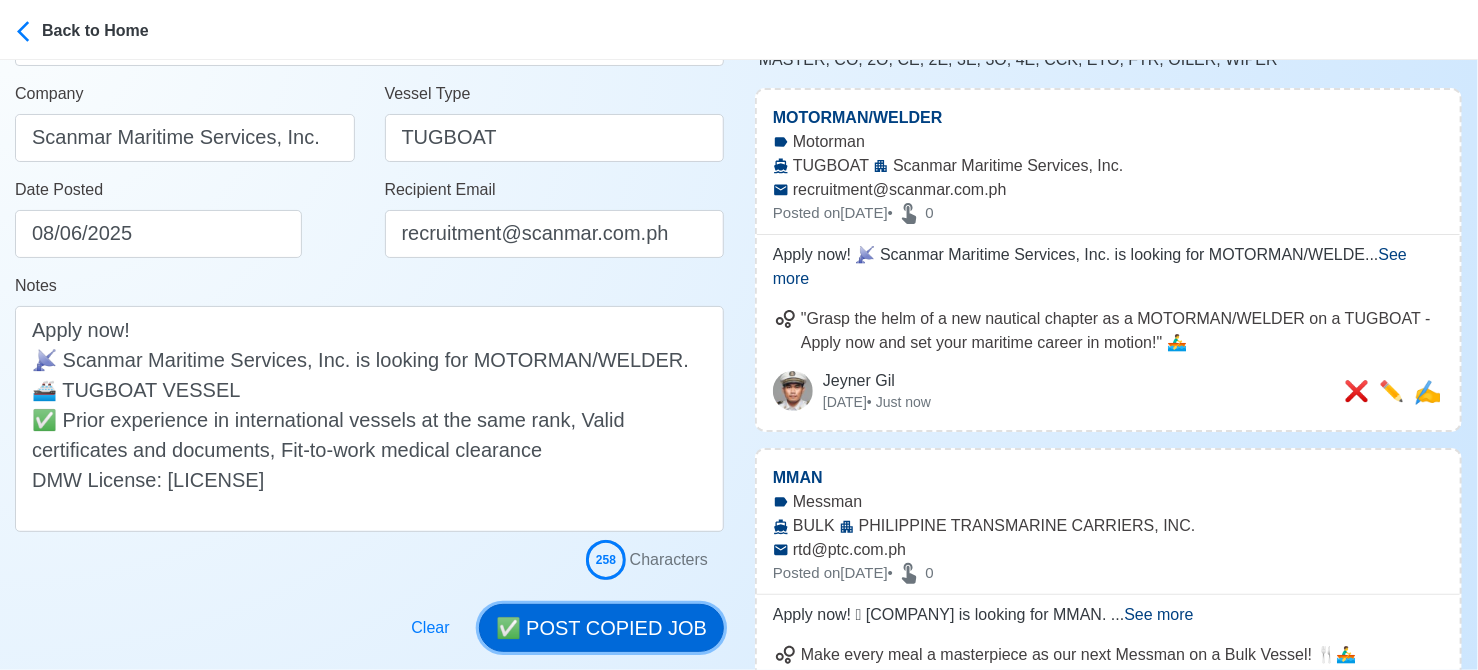 click on "✅ POST COPIED JOB" at bounding box center (601, 628) 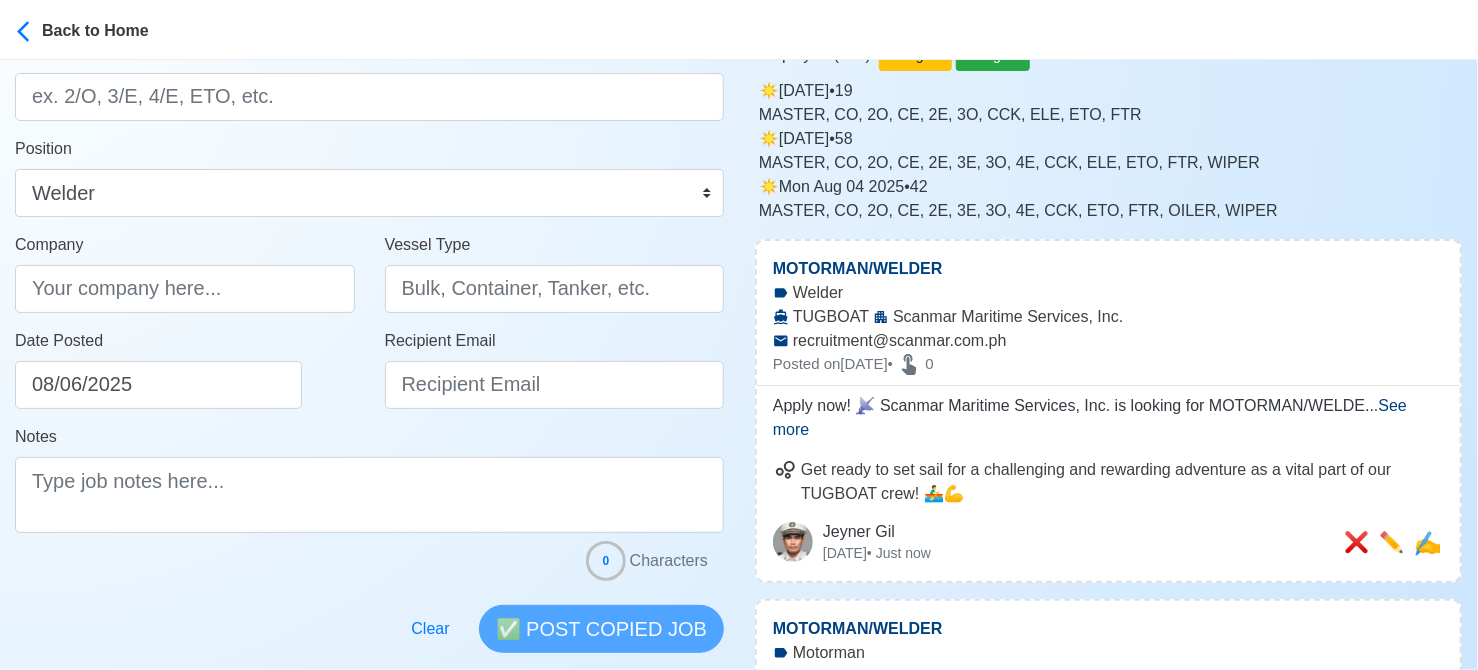 scroll, scrollTop: 0, scrollLeft: 0, axis: both 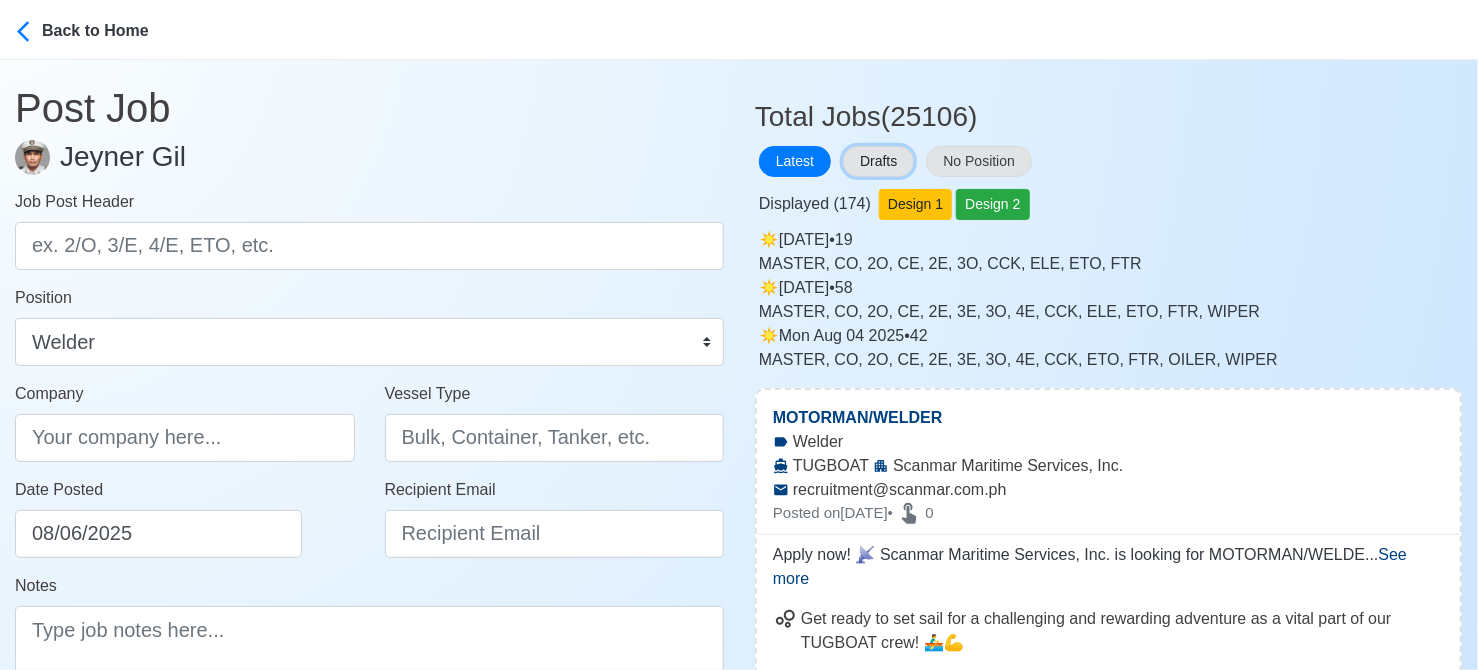 click on "Drafts" at bounding box center (878, 161) 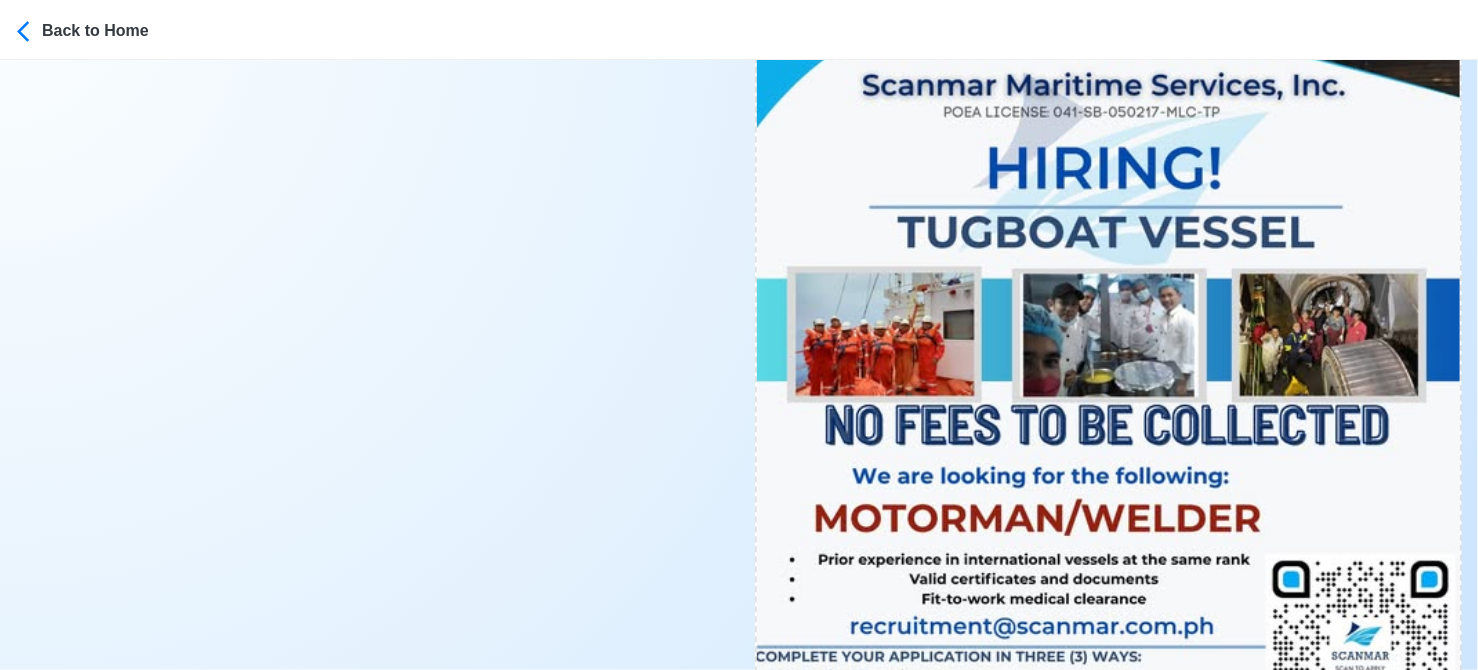 scroll, scrollTop: 1000, scrollLeft: 0, axis: vertical 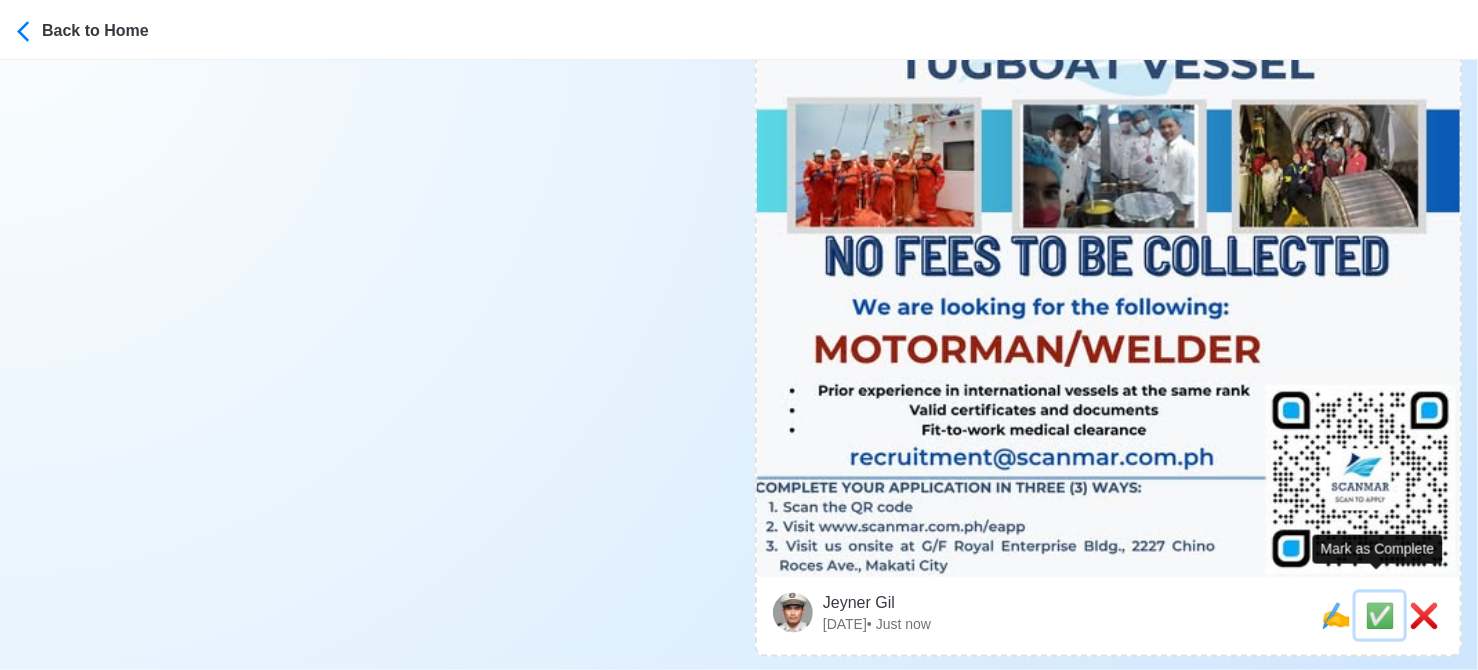 click on "✅" at bounding box center [1380, 615] 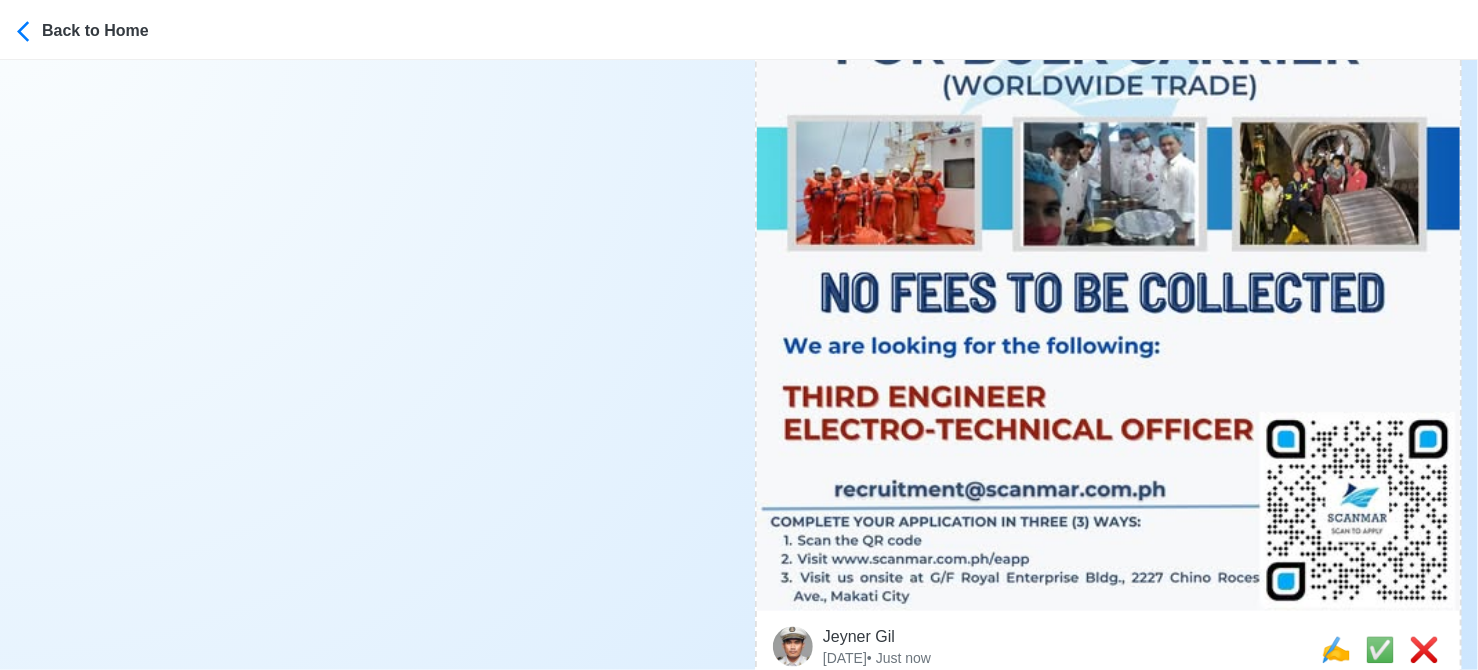 scroll, scrollTop: 1000, scrollLeft: 0, axis: vertical 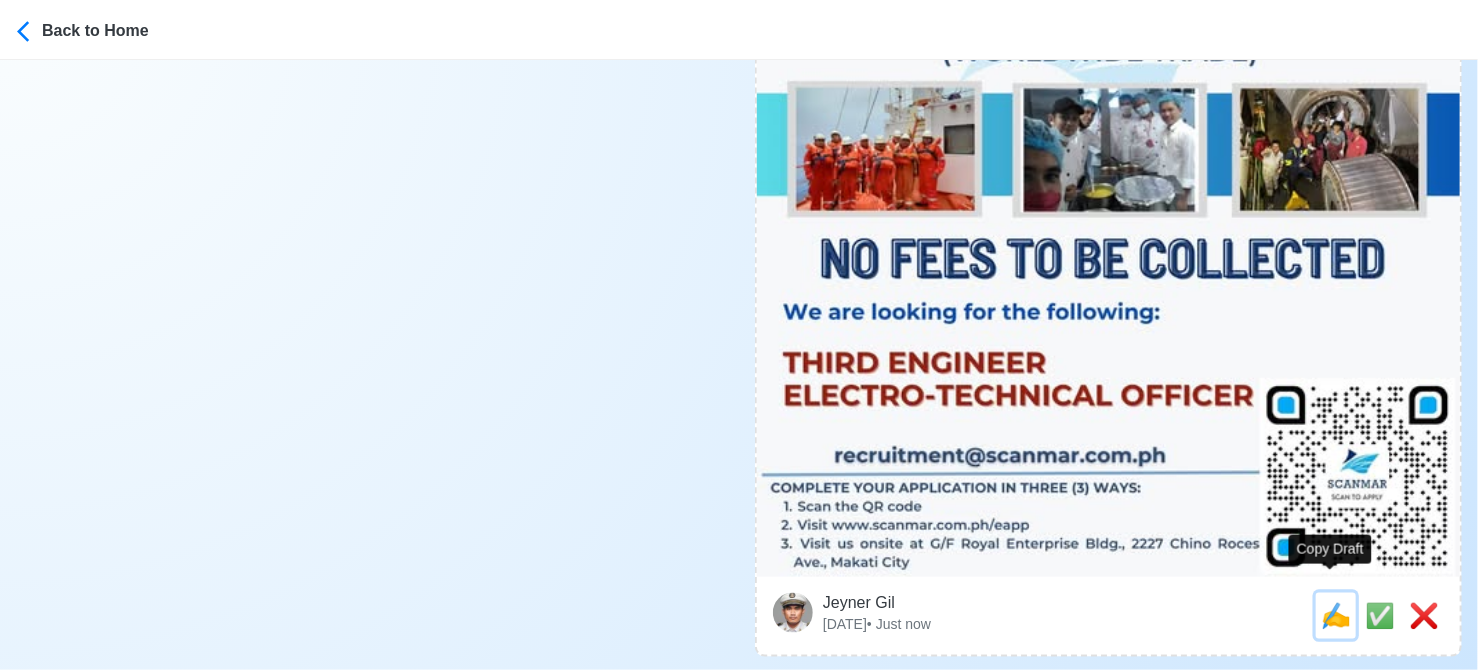 click on "✍️" at bounding box center (1336, 615) 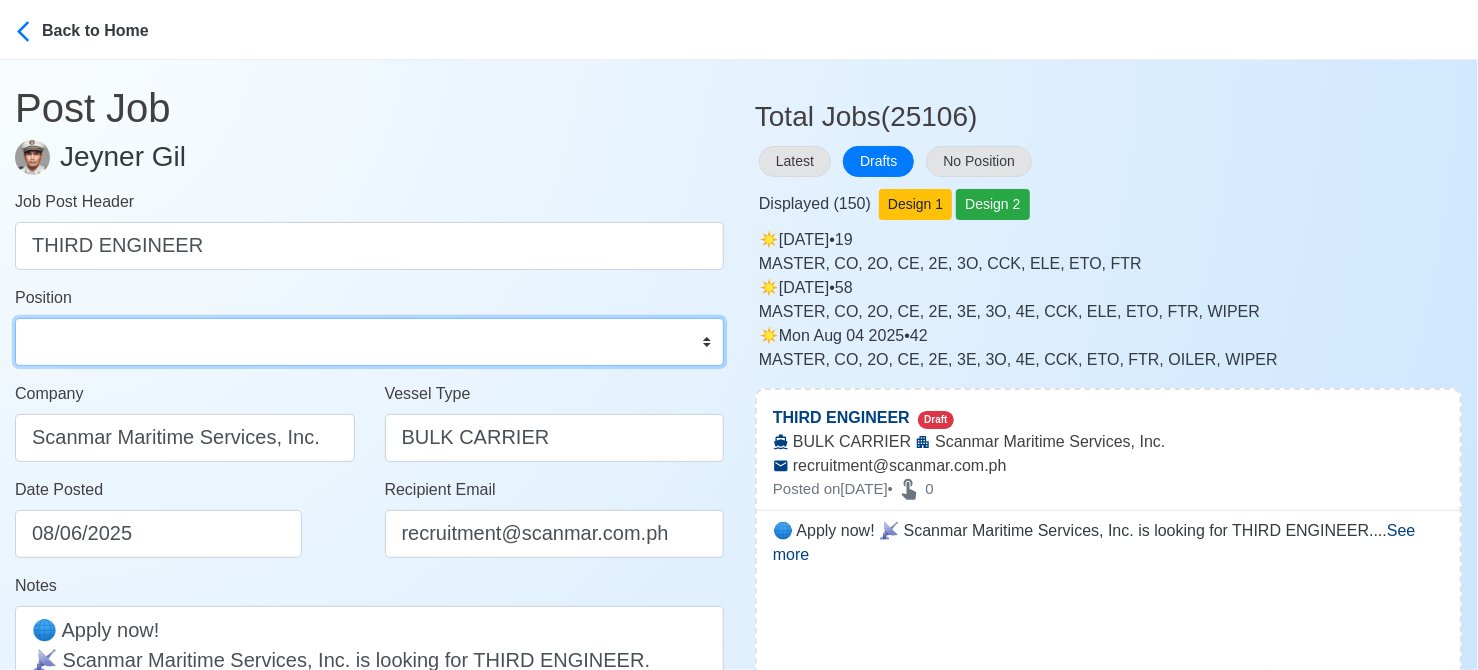 click on "Master Chief Officer 2nd Officer 3rd Officer Junior Officer Chief Engineer 2nd Engineer 3rd Engineer 4th Engineer Gas Engineer Junior Engineer 1st Assistant Engineer 2nd Assistant Engineer 3rd Assistant Engineer ETO/ETR Electrician Electrical Engineer Oiler Fitter Welder Chief Cook Chef Cook Messman Wiper Rigger Ordinary Seaman Able Seaman Motorman Pumpman Bosun Cadet Reefer Mechanic Operator Repairman Painter Steward Waiter Others" at bounding box center [369, 342] 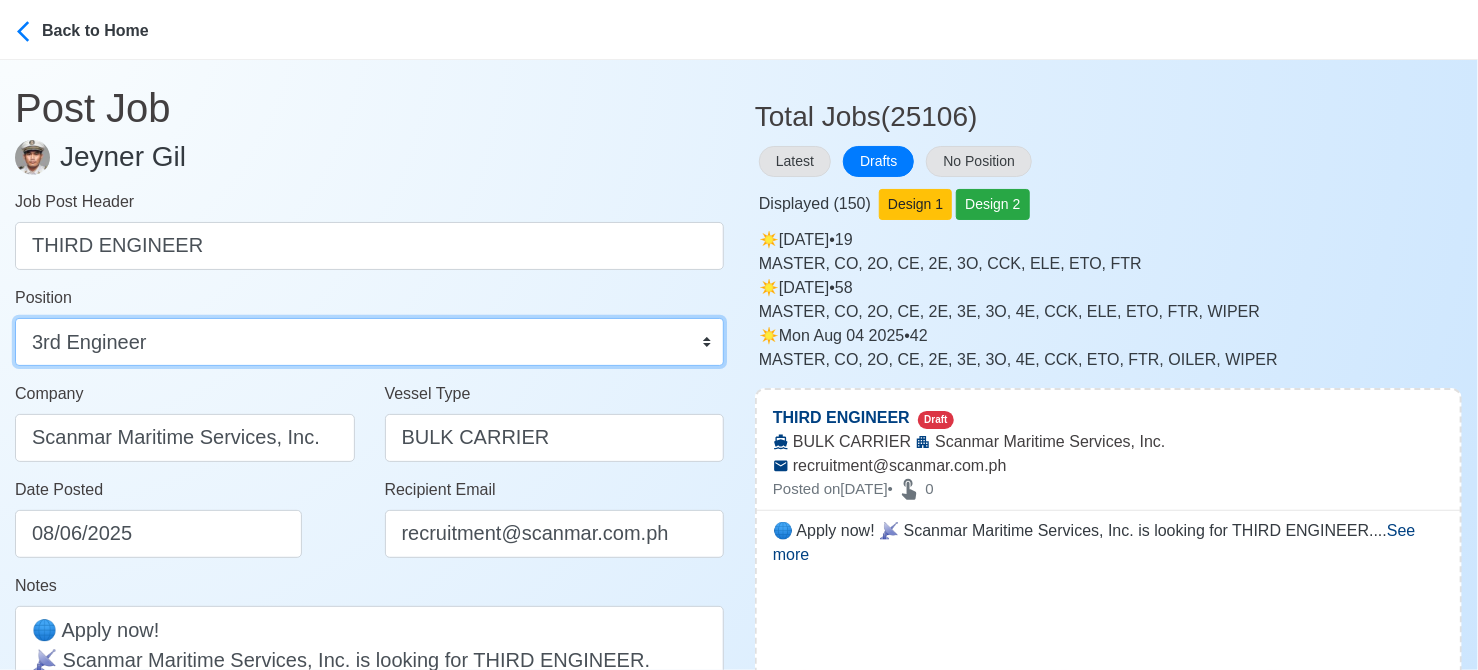 click on "Master Chief Officer 2nd Officer 3rd Officer Junior Officer Chief Engineer 2nd Engineer 3rd Engineer 4th Engineer Gas Engineer Junior Engineer 1st Assistant Engineer 2nd Assistant Engineer 3rd Assistant Engineer ETO/ETR Electrician Electrical Engineer Oiler Fitter Welder Chief Cook Chef Cook Messman Wiper Rigger Ordinary Seaman Able Seaman Motorman Pumpman Bosun Cadet Reefer Mechanic Operator Repairman Painter Steward Waiter Others" at bounding box center (369, 342) 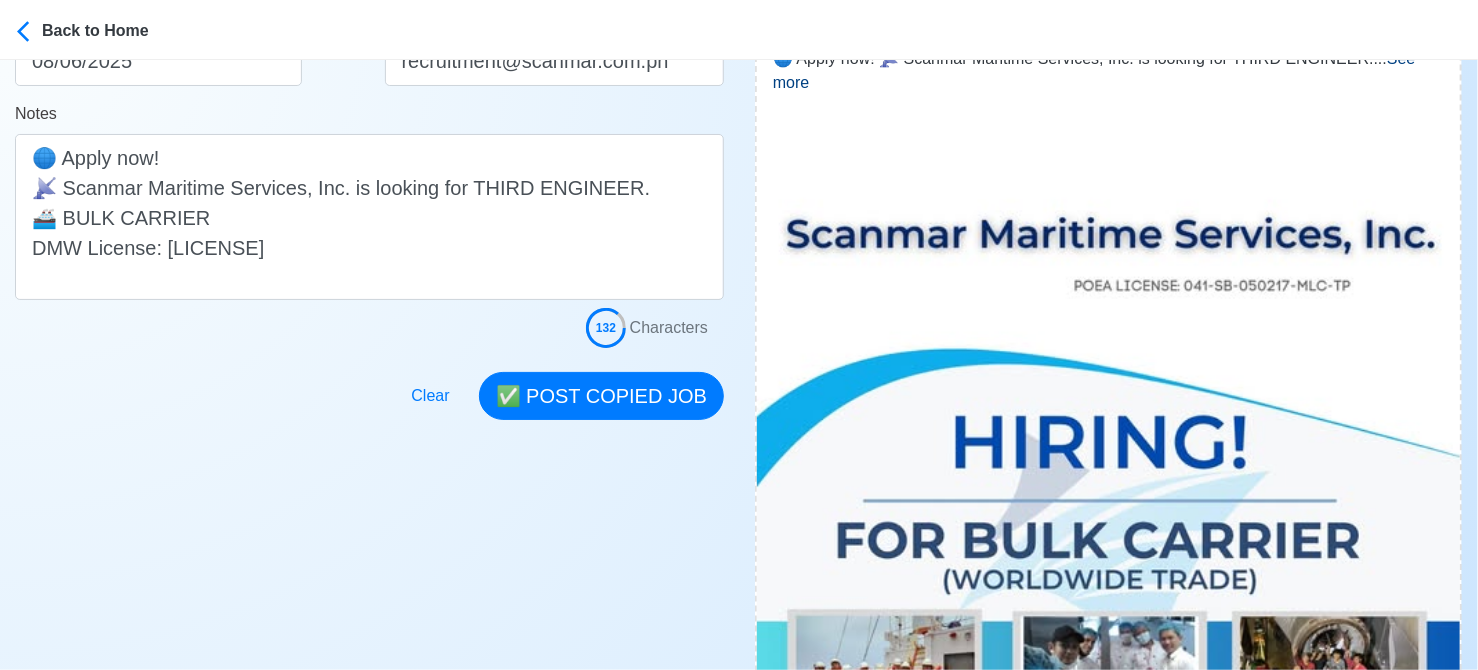 scroll, scrollTop: 500, scrollLeft: 0, axis: vertical 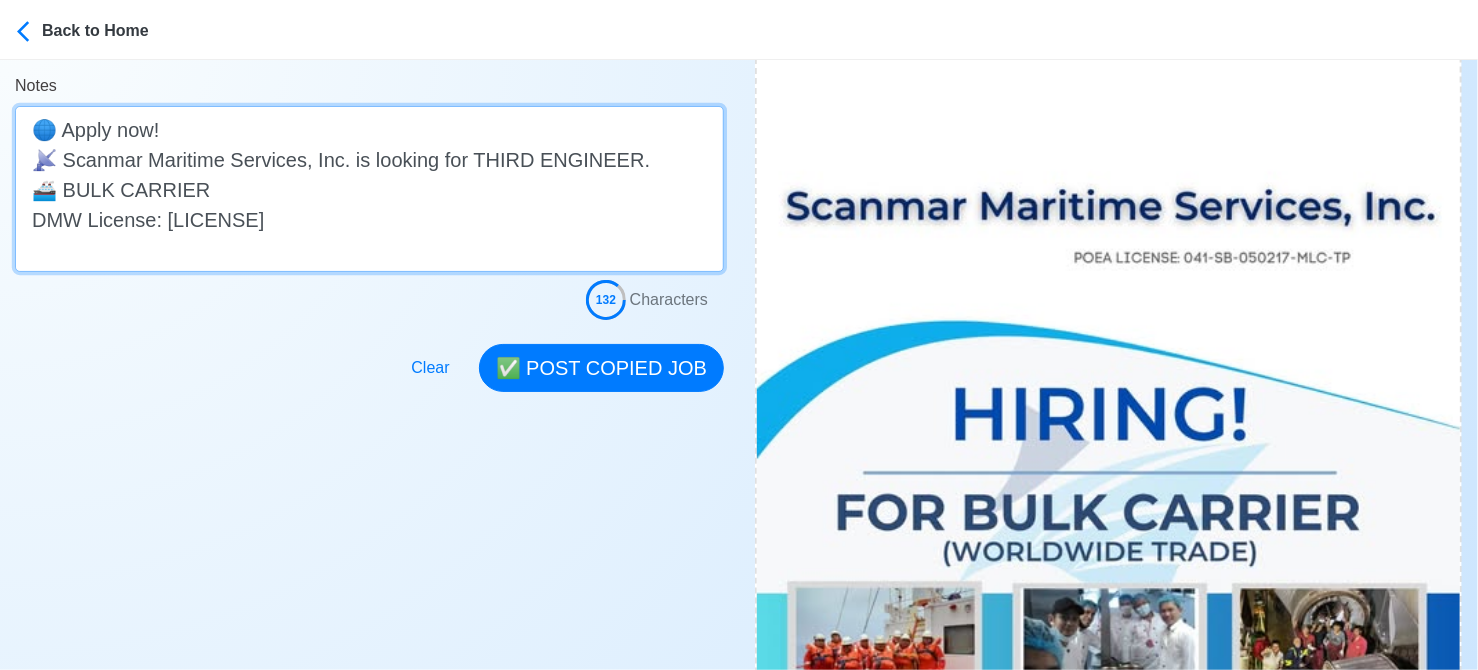 click on "🌐 Apply now!
📡 Scanmar Maritime Services, Inc. is looking for THIRD ENGINEER.
🚢 BULK CARRIER
DMW License: 041-SB-050217-MLC-TP" at bounding box center [369, 189] 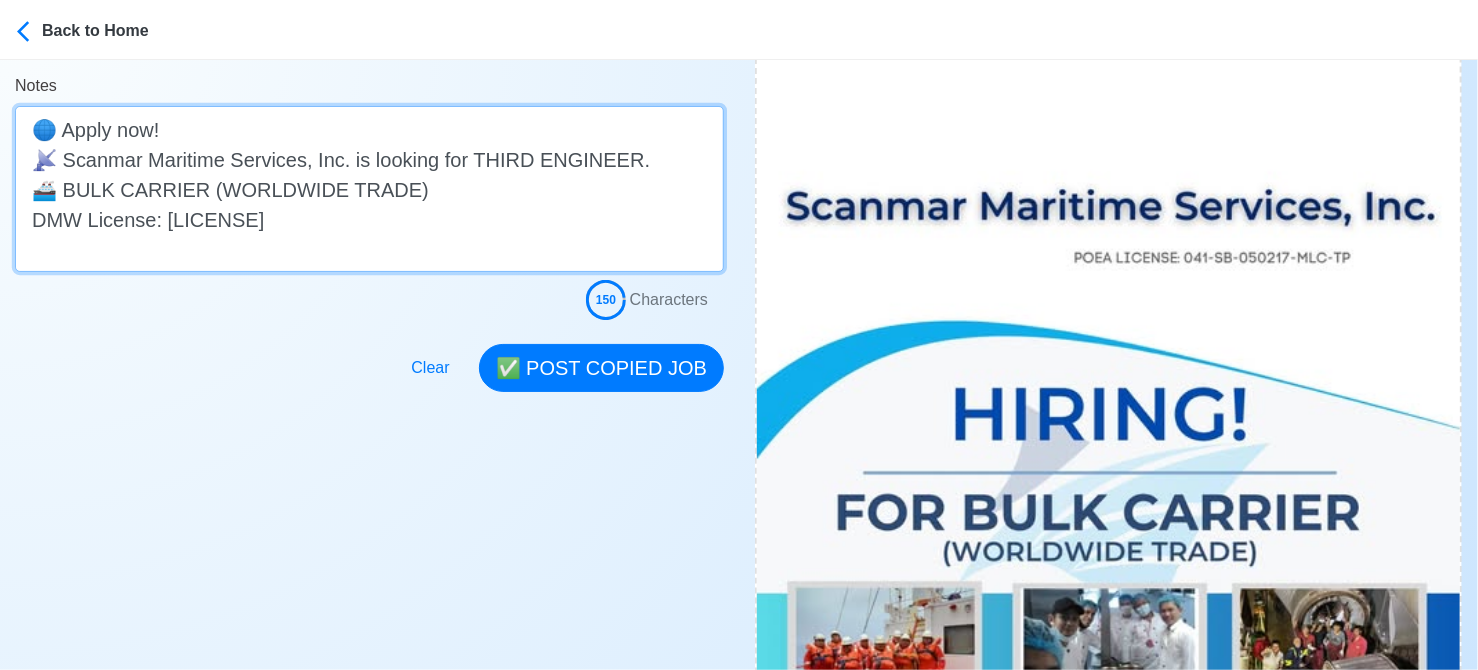 drag, startPoint x: 198, startPoint y: 191, endPoint x: 408, endPoint y: 198, distance: 210.11664 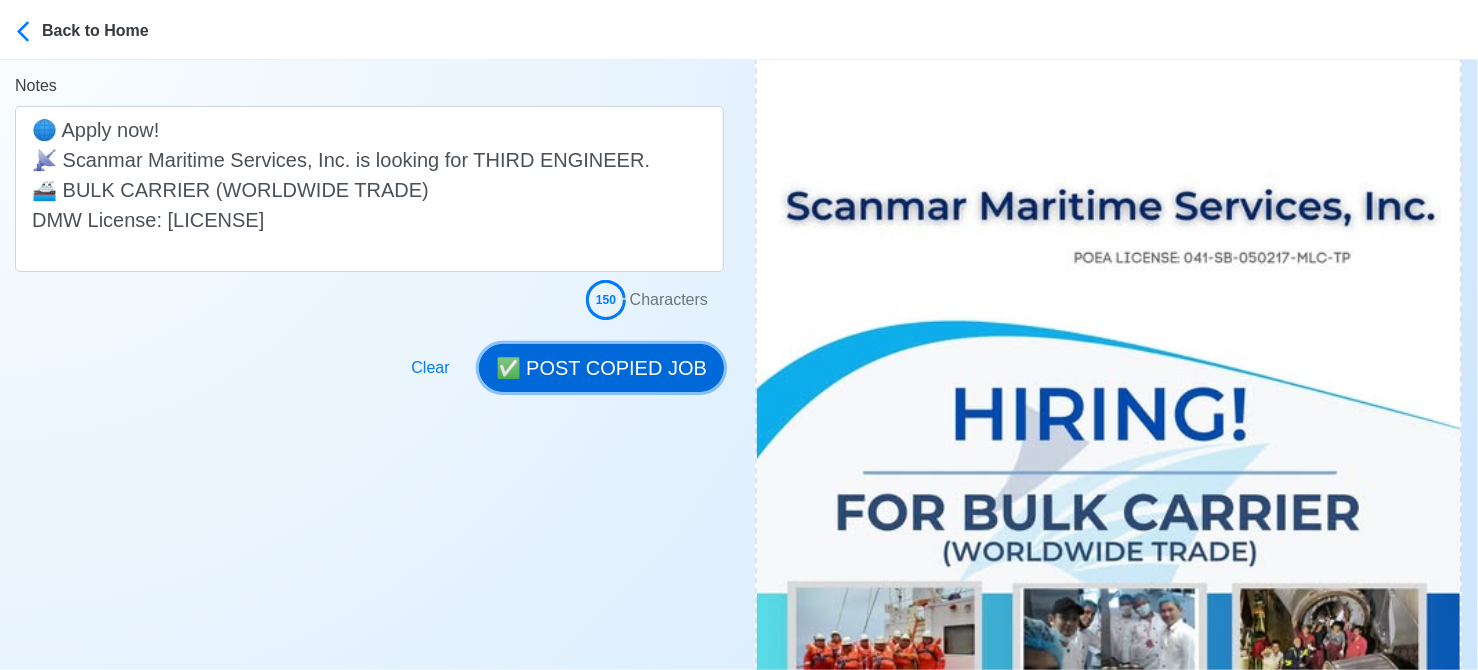 click on "✅ POST COPIED JOB" at bounding box center (601, 368) 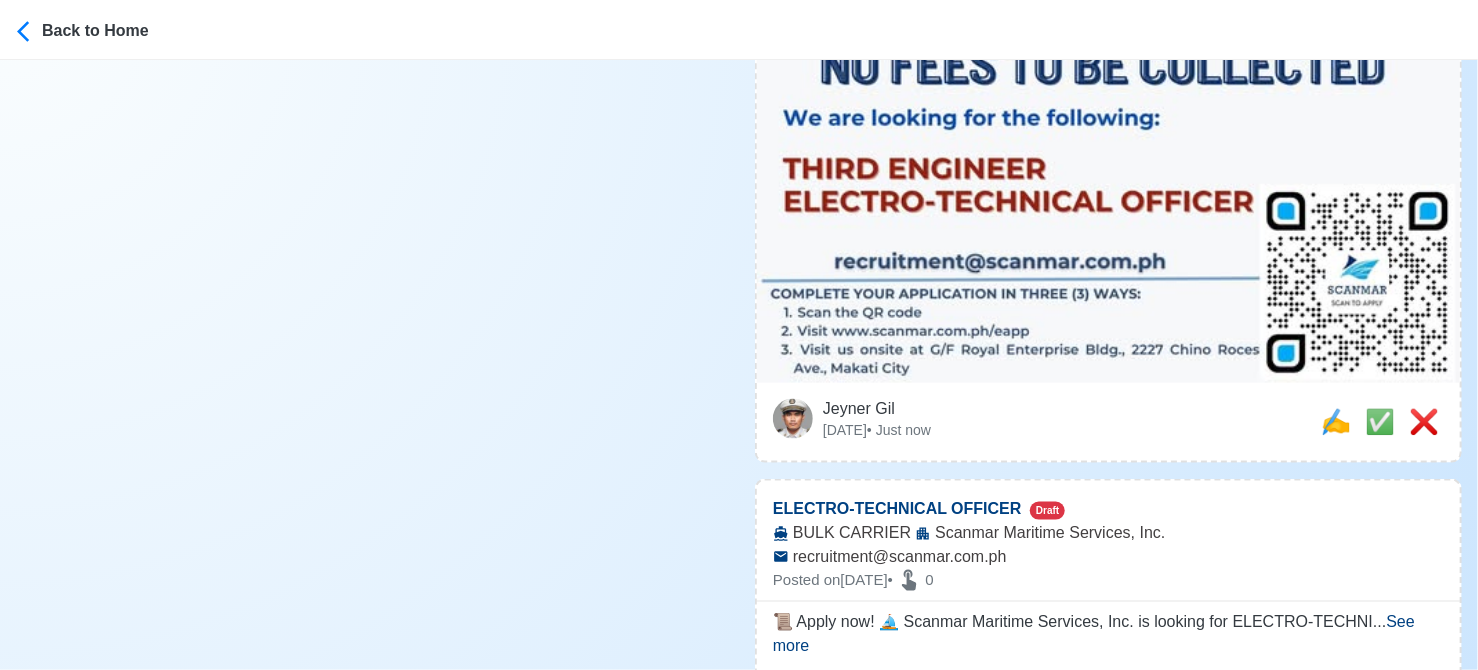 scroll, scrollTop: 1200, scrollLeft: 0, axis: vertical 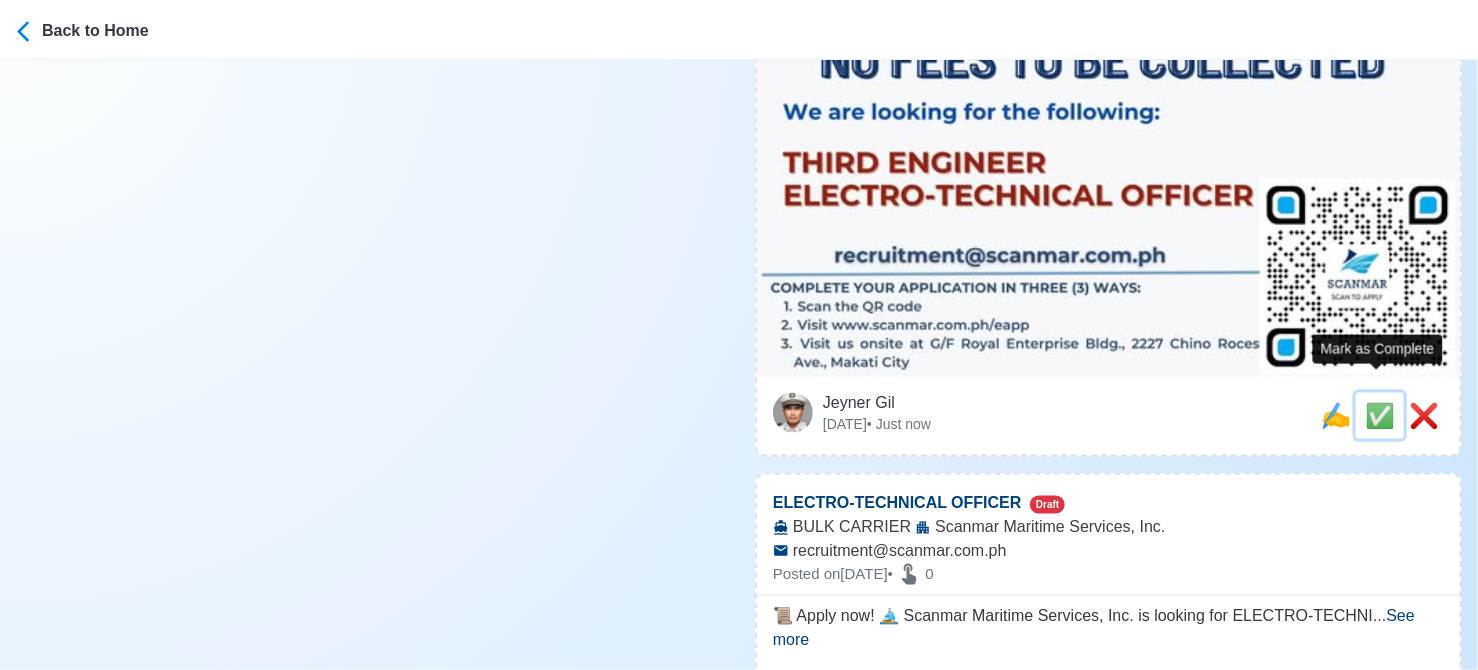 click on "✅" at bounding box center [1380, 415] 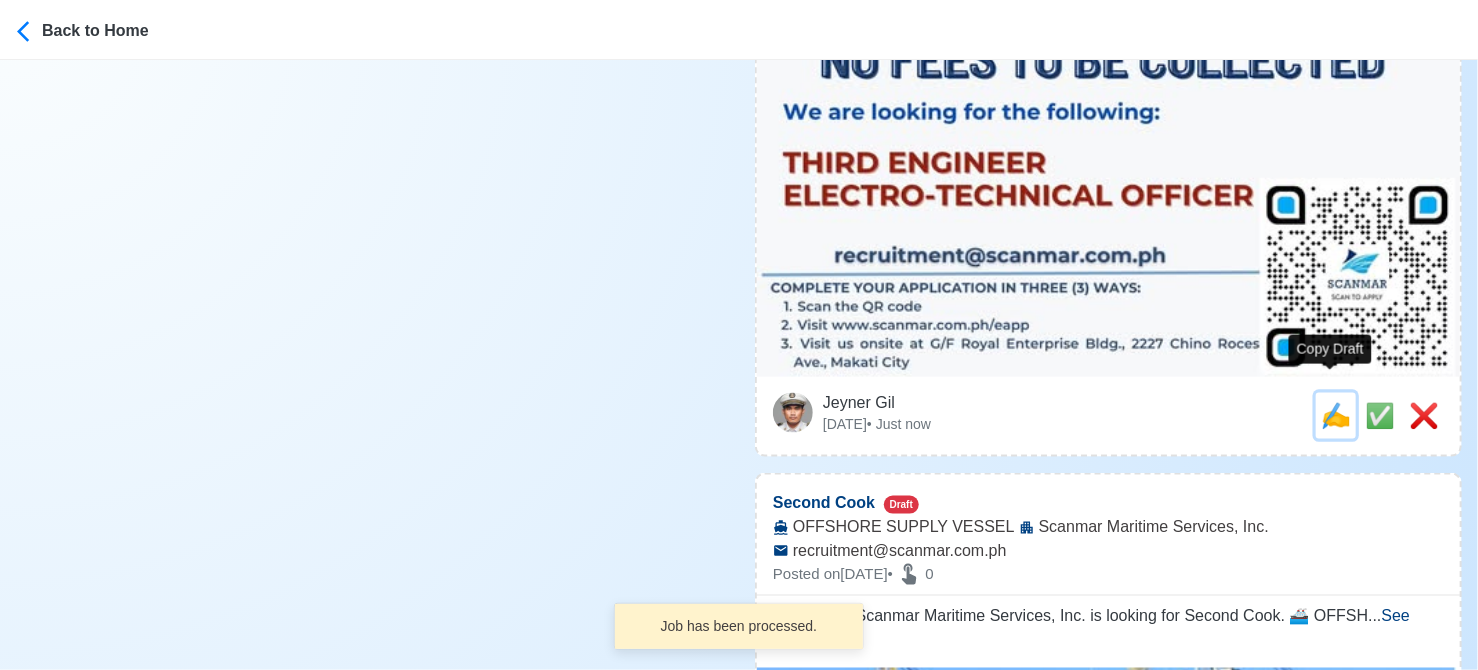 click on "✍️" at bounding box center (1336, 415) 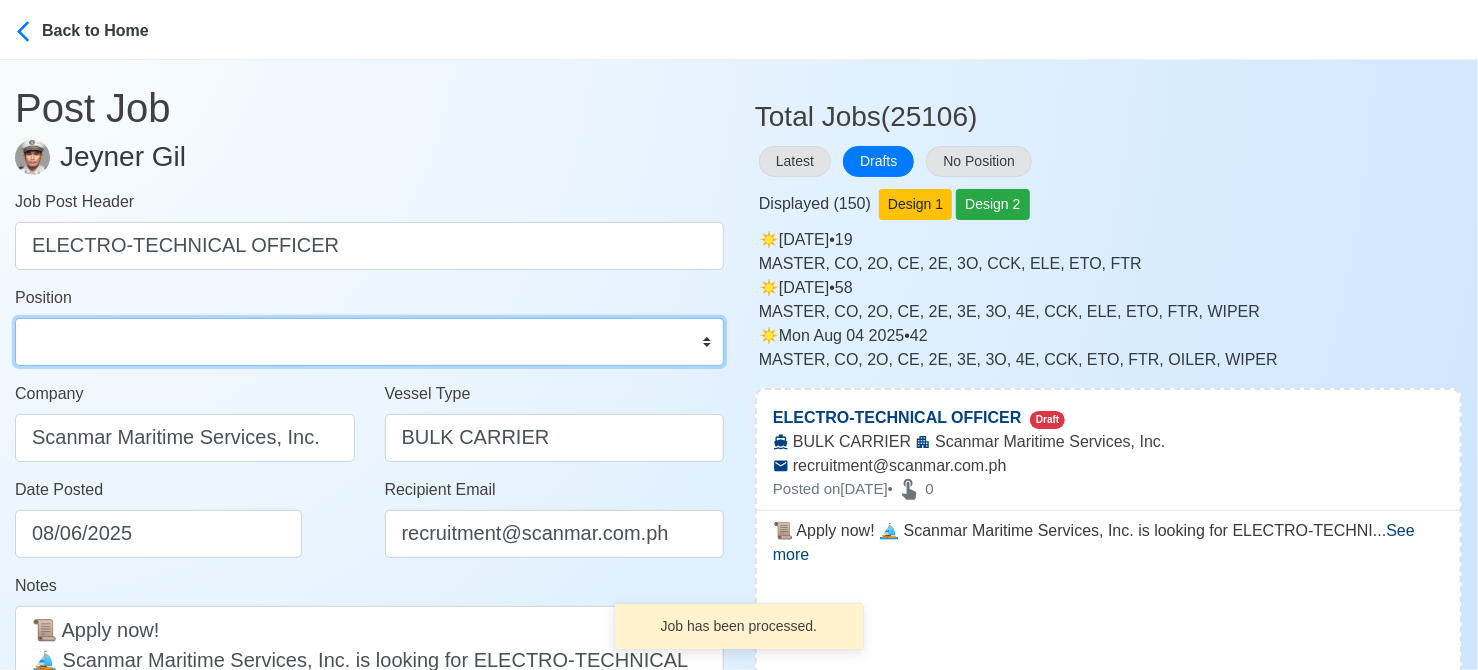 click on "Master Chief Officer 2nd Officer 3rd Officer Junior Officer Chief Engineer 2nd Engineer 3rd Engineer 4th Engineer Gas Engineer Junior Engineer 1st Assistant Engineer 2nd Assistant Engineer 3rd Assistant Engineer ETO/ETR Electrician Electrical Engineer Oiler Fitter Welder Chief Cook Chef Cook Messman Wiper Rigger Ordinary Seaman Able Seaman Motorman Pumpman Bosun Cadet Reefer Mechanic Operator Repairman Painter Steward Waiter Others" at bounding box center (369, 342) 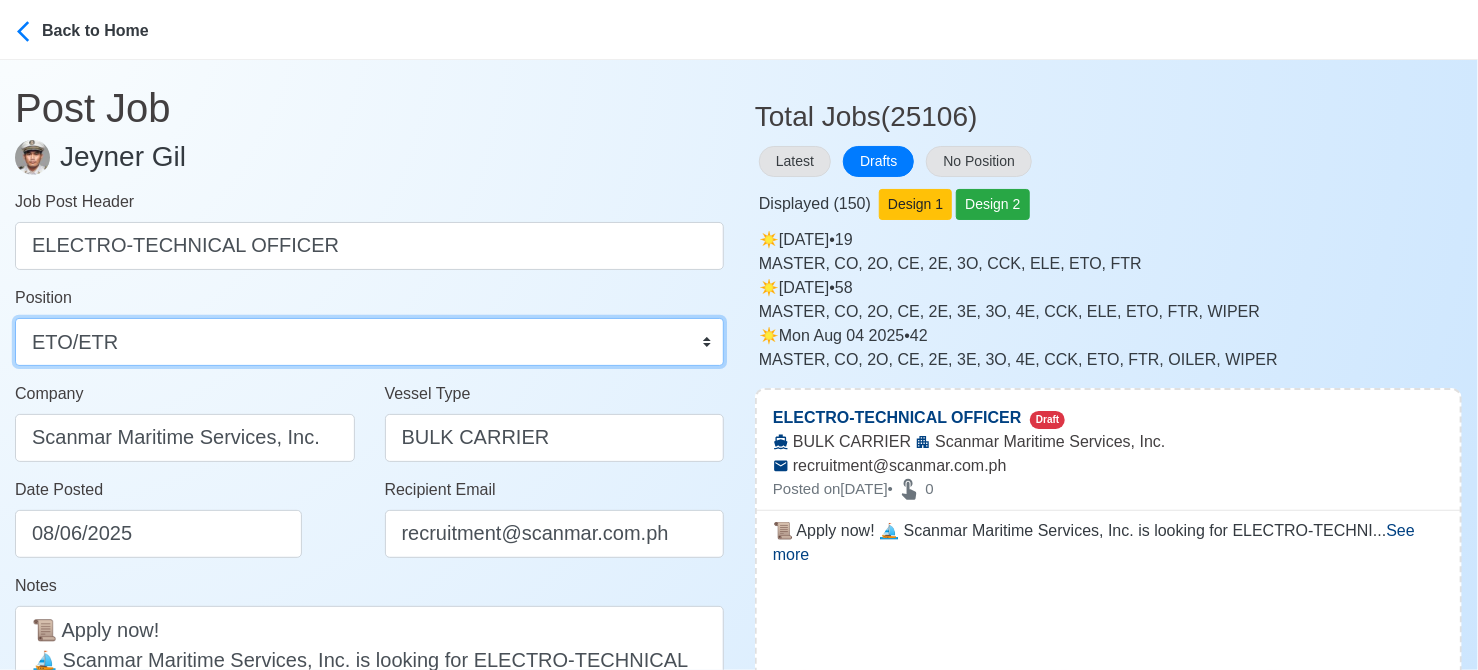 click on "Master Chief Officer 2nd Officer 3rd Officer Junior Officer Chief Engineer 2nd Engineer 3rd Engineer 4th Engineer Gas Engineer Junior Engineer 1st Assistant Engineer 2nd Assistant Engineer 3rd Assistant Engineer ETO/ETR Electrician Electrical Engineer Oiler Fitter Welder Chief Cook Chef Cook Messman Wiper Rigger Ordinary Seaman Able Seaman Motorman Pumpman Bosun Cadet Reefer Mechanic Operator Repairman Painter Steward Waiter Others" at bounding box center [369, 342] 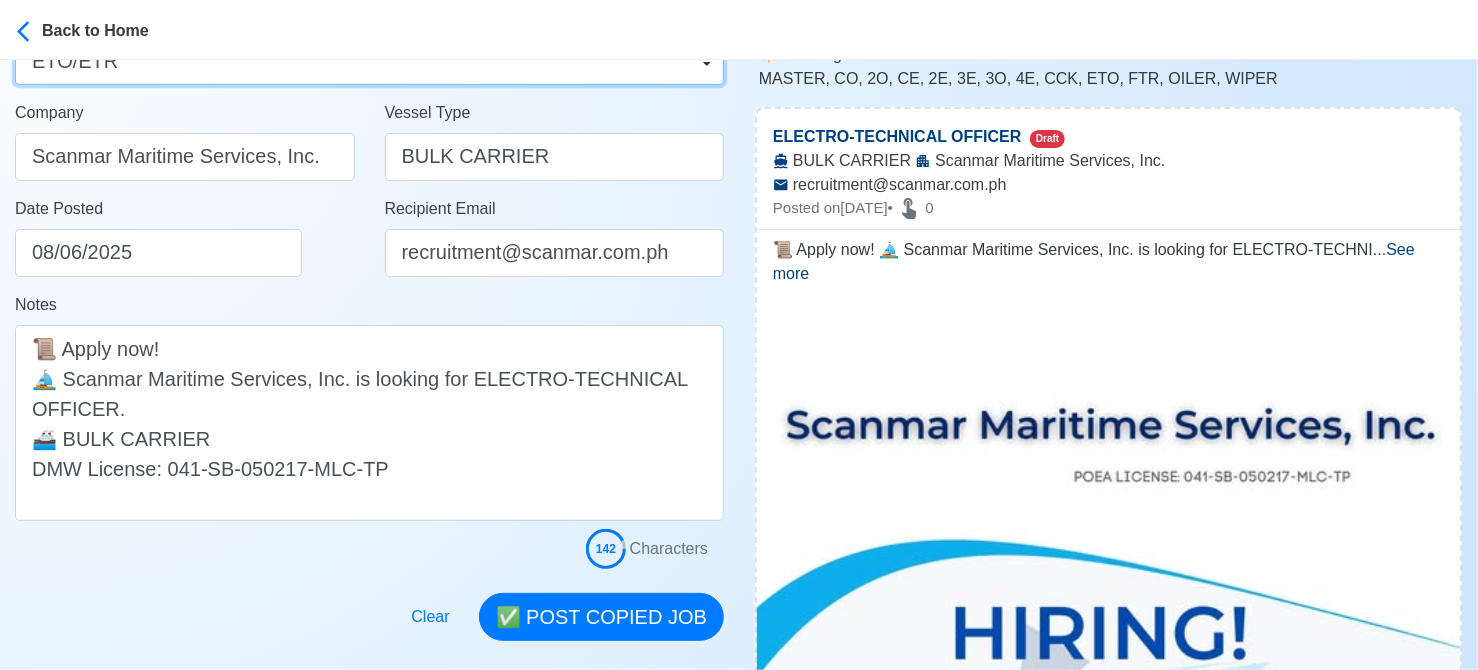 scroll, scrollTop: 300, scrollLeft: 0, axis: vertical 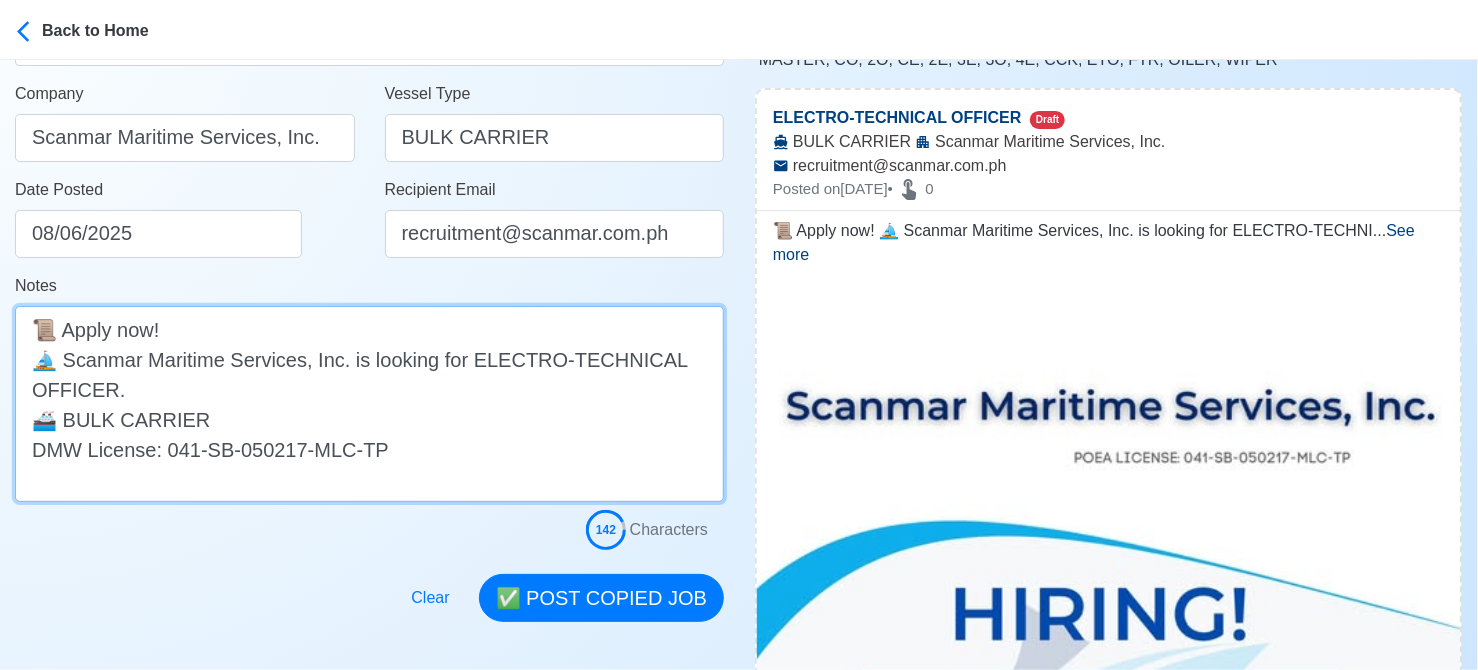 click on "📜 Apply now!
⛵ Scanmar Maritime Services, Inc. is looking for ELECTRO-TECHNICAL OFFICER.
🚢 BULK CARRIER
DMW License: 041-SB-050217-MLC-TP" at bounding box center [369, 404] 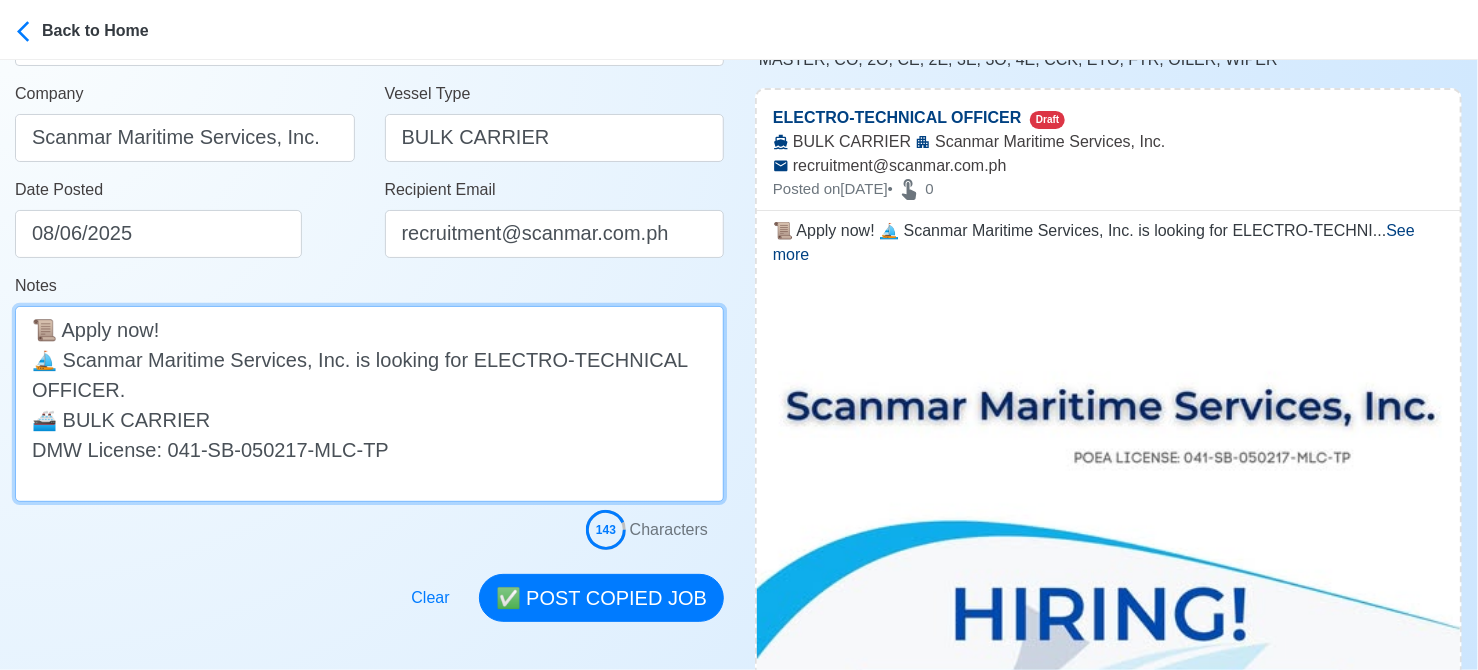 paste on "(WORLDWIDE TRADE)" 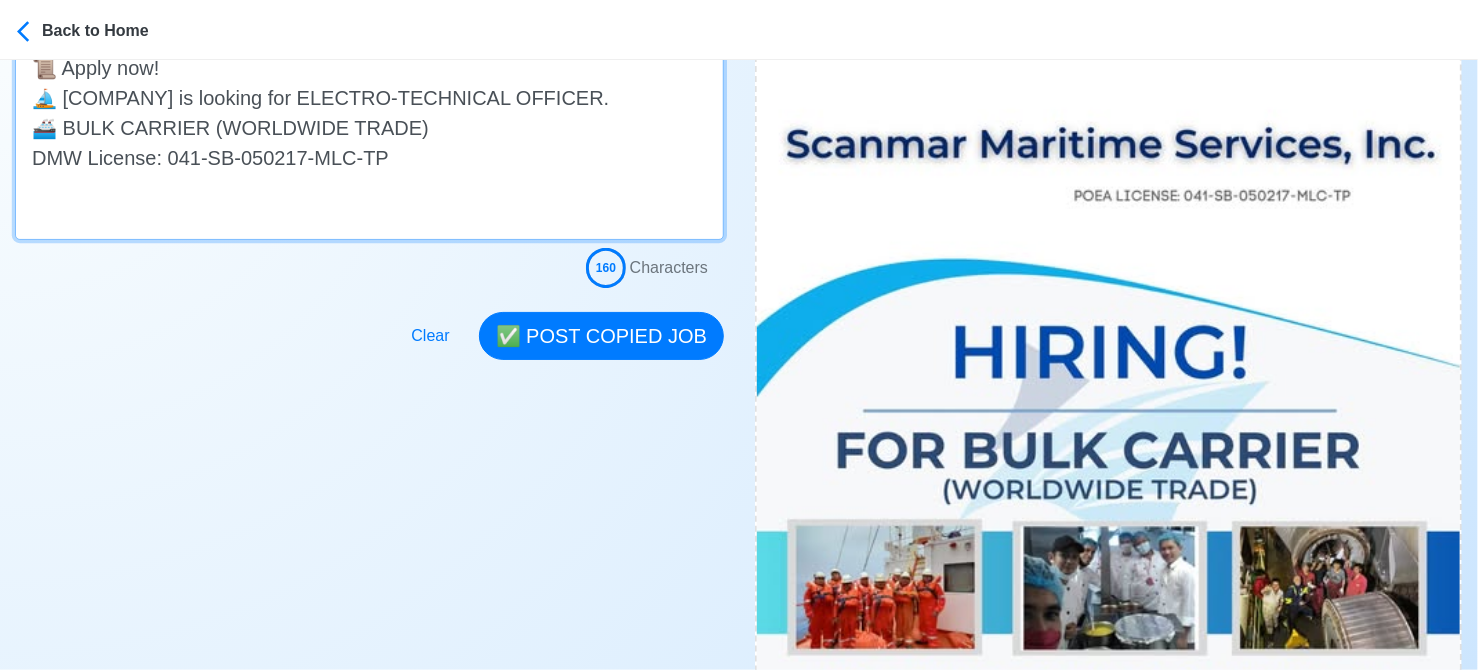 scroll, scrollTop: 600, scrollLeft: 0, axis: vertical 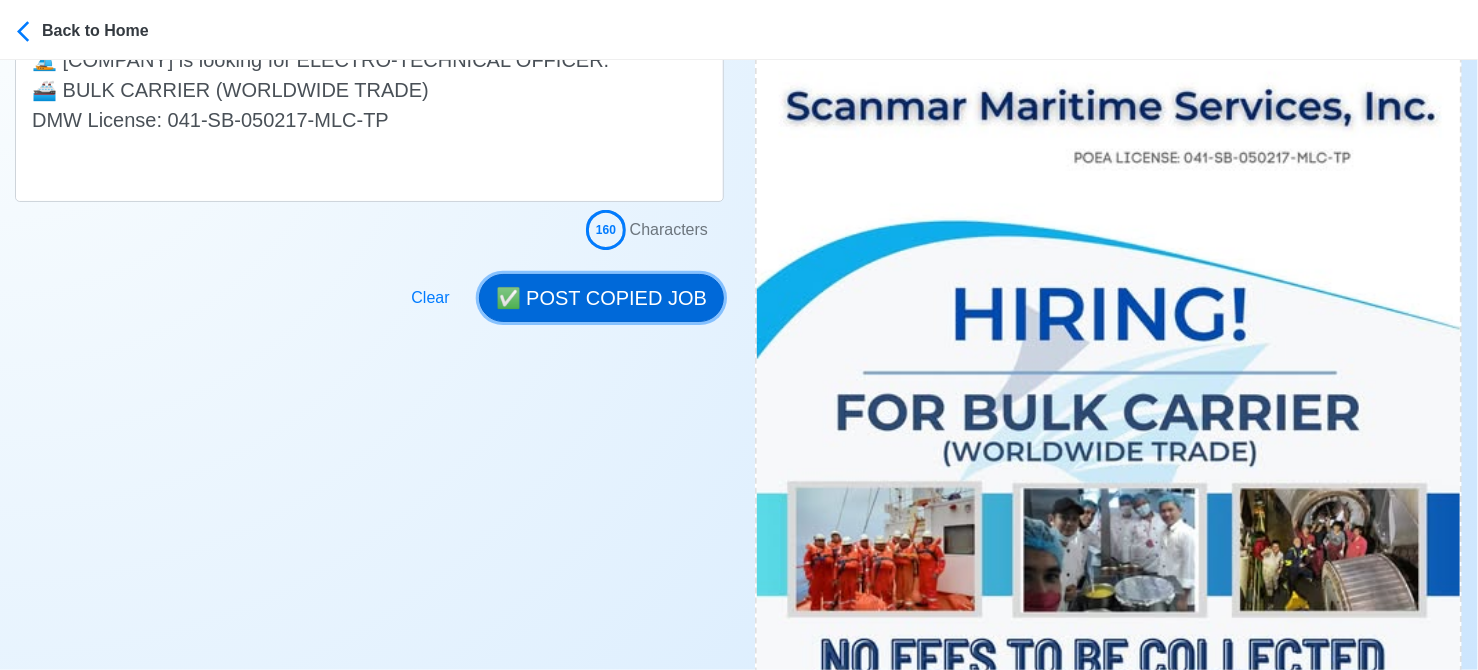 click on "✅ POST COPIED JOB" at bounding box center [601, 298] 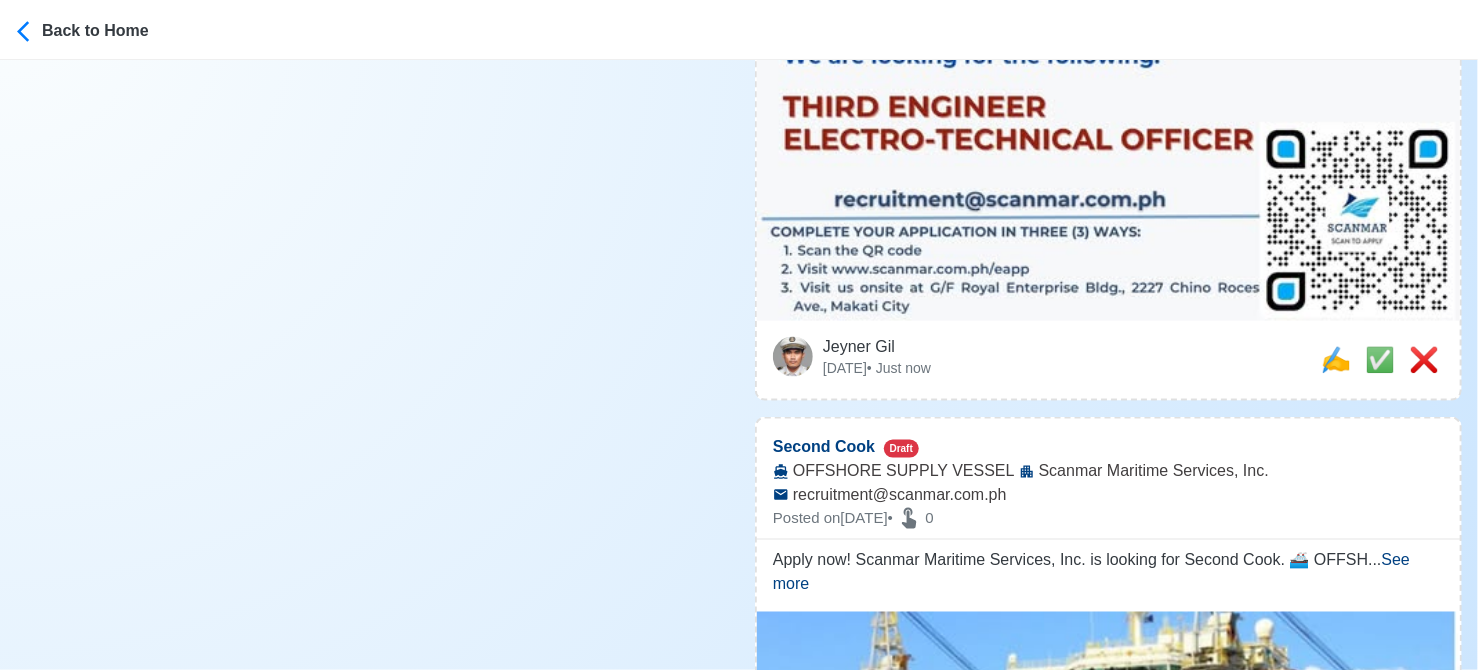 scroll, scrollTop: 1300, scrollLeft: 0, axis: vertical 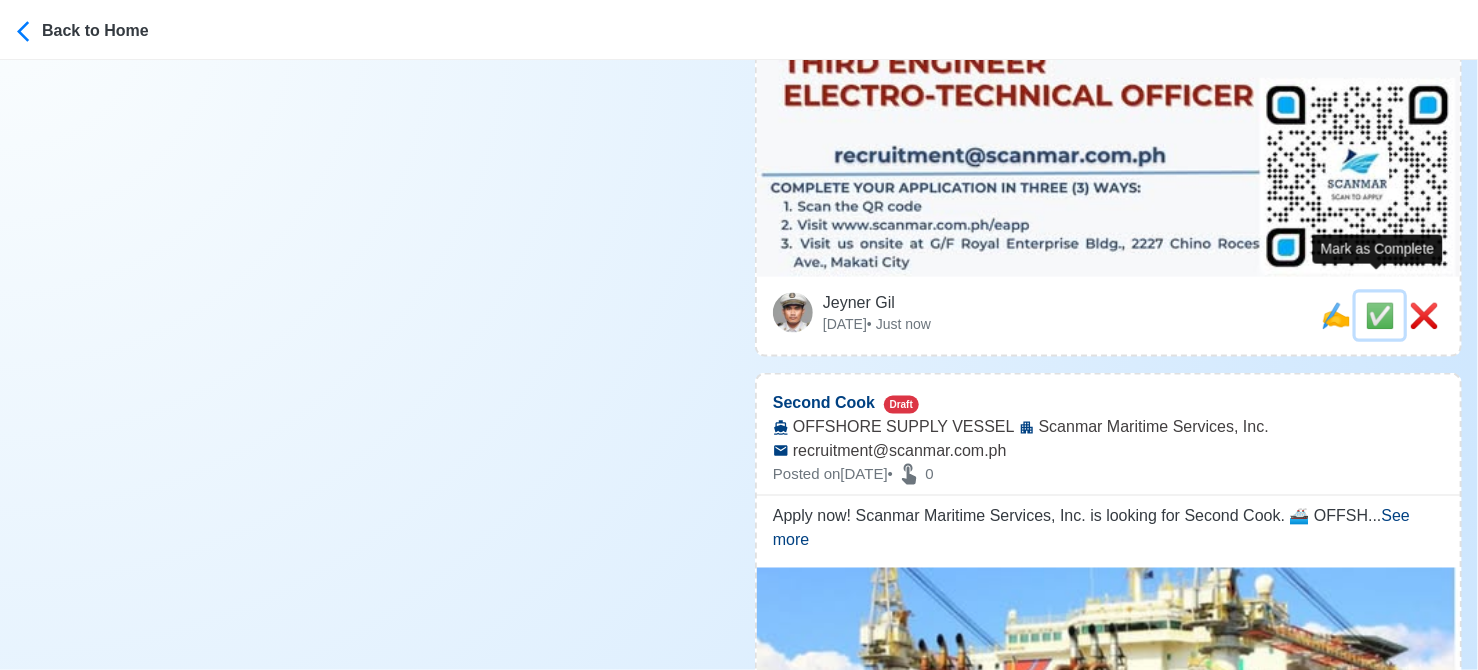 click on "✅" at bounding box center (1380, 315) 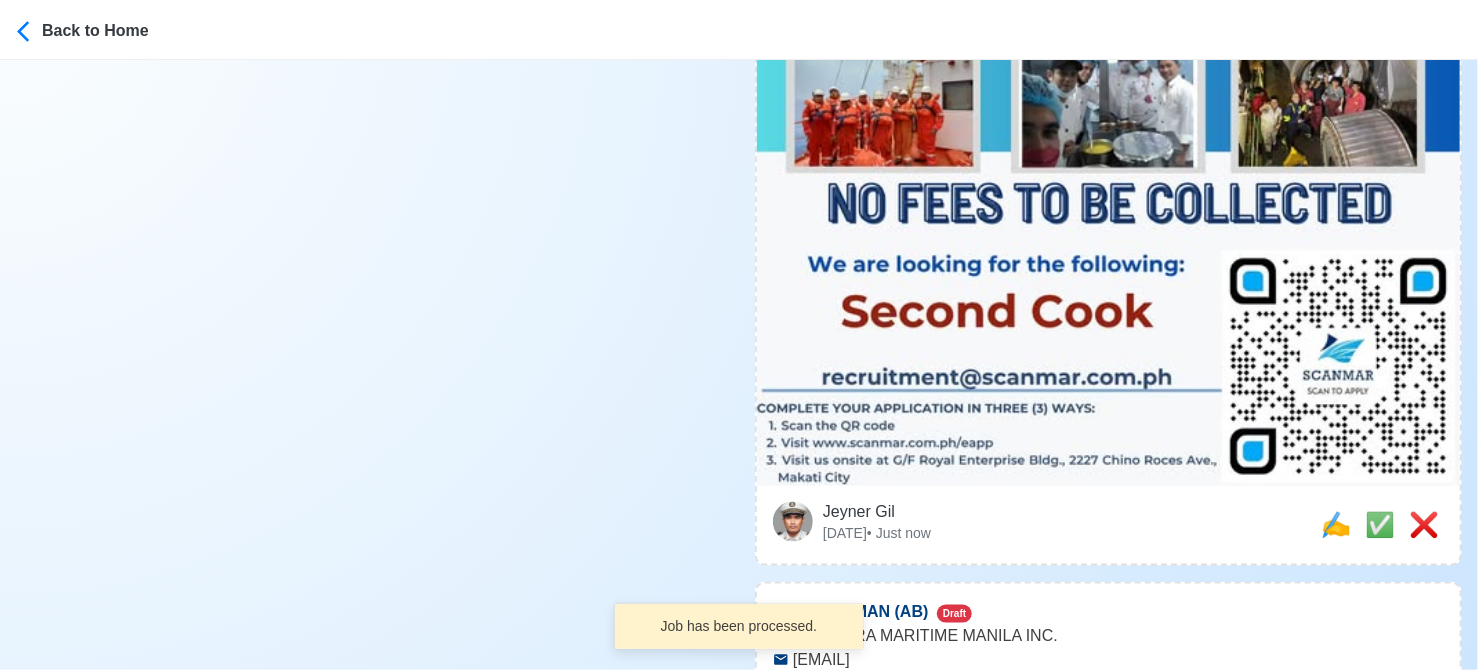 scroll, scrollTop: 1200, scrollLeft: 0, axis: vertical 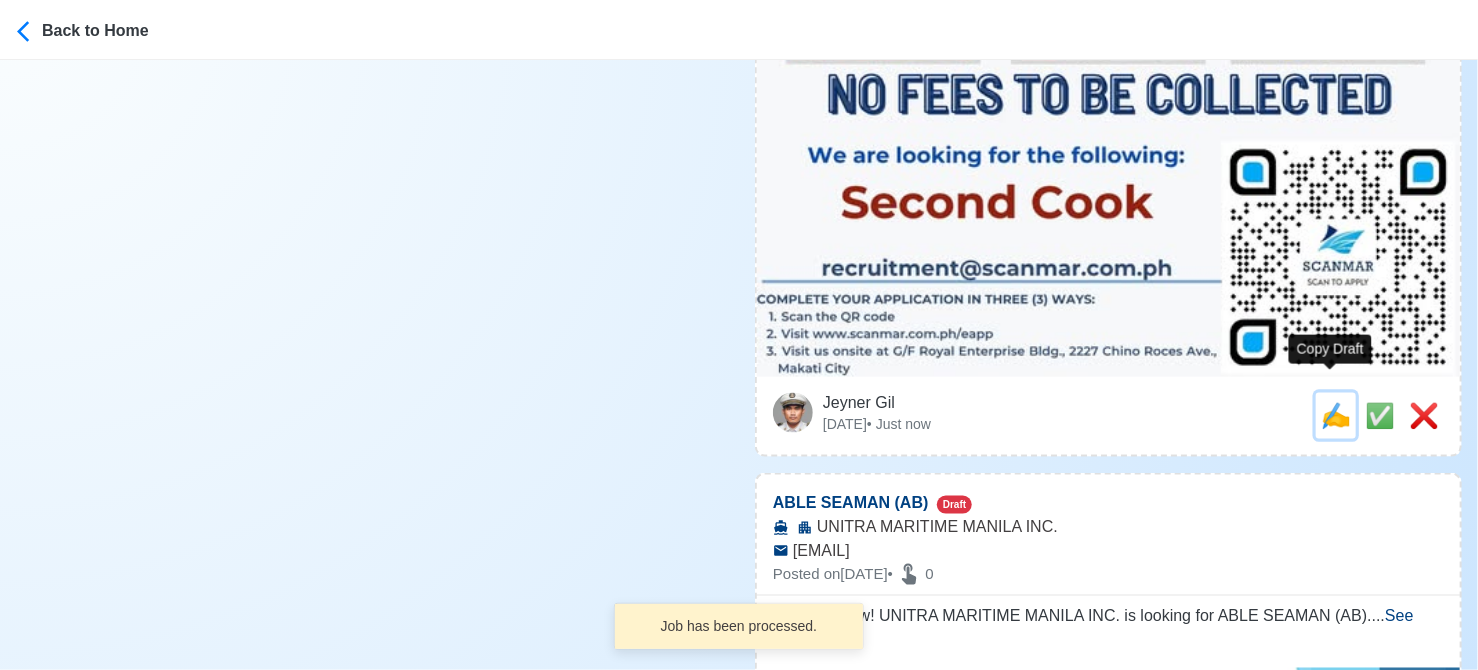 click on "✍️" at bounding box center [1336, 415] 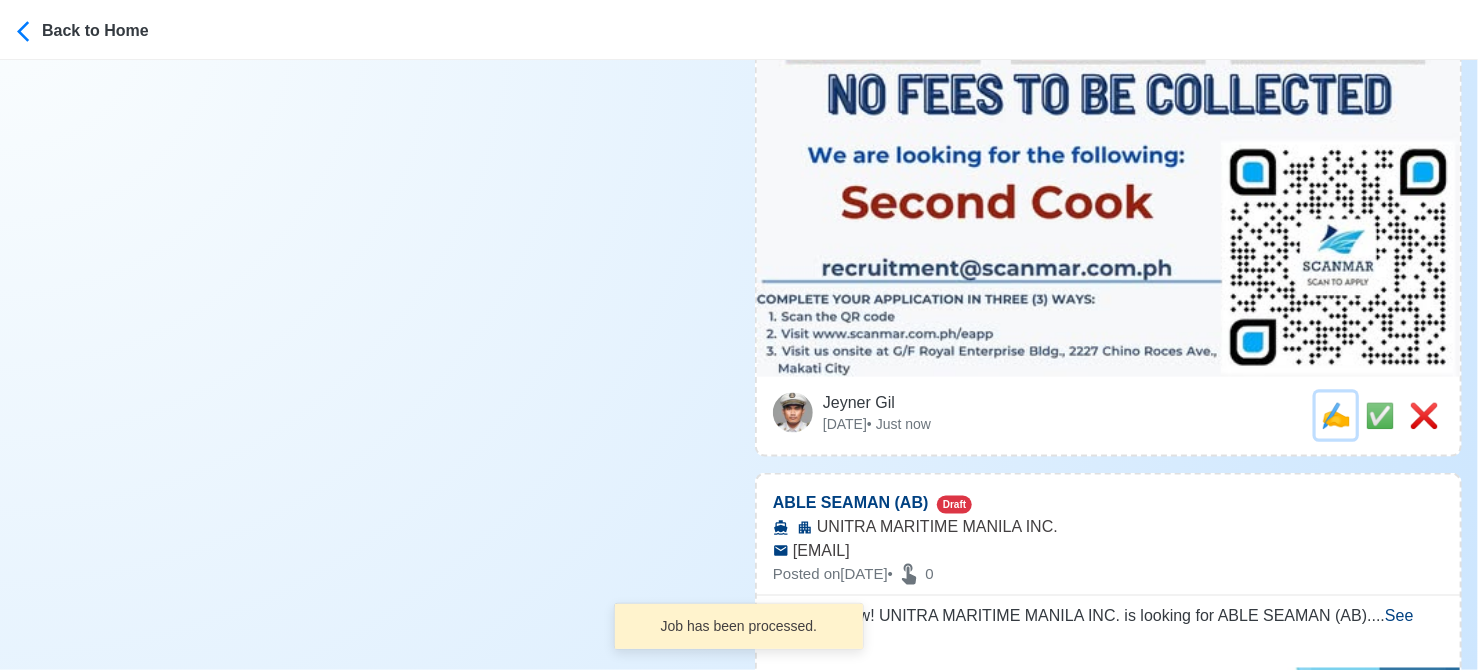 scroll, scrollTop: 0, scrollLeft: 0, axis: both 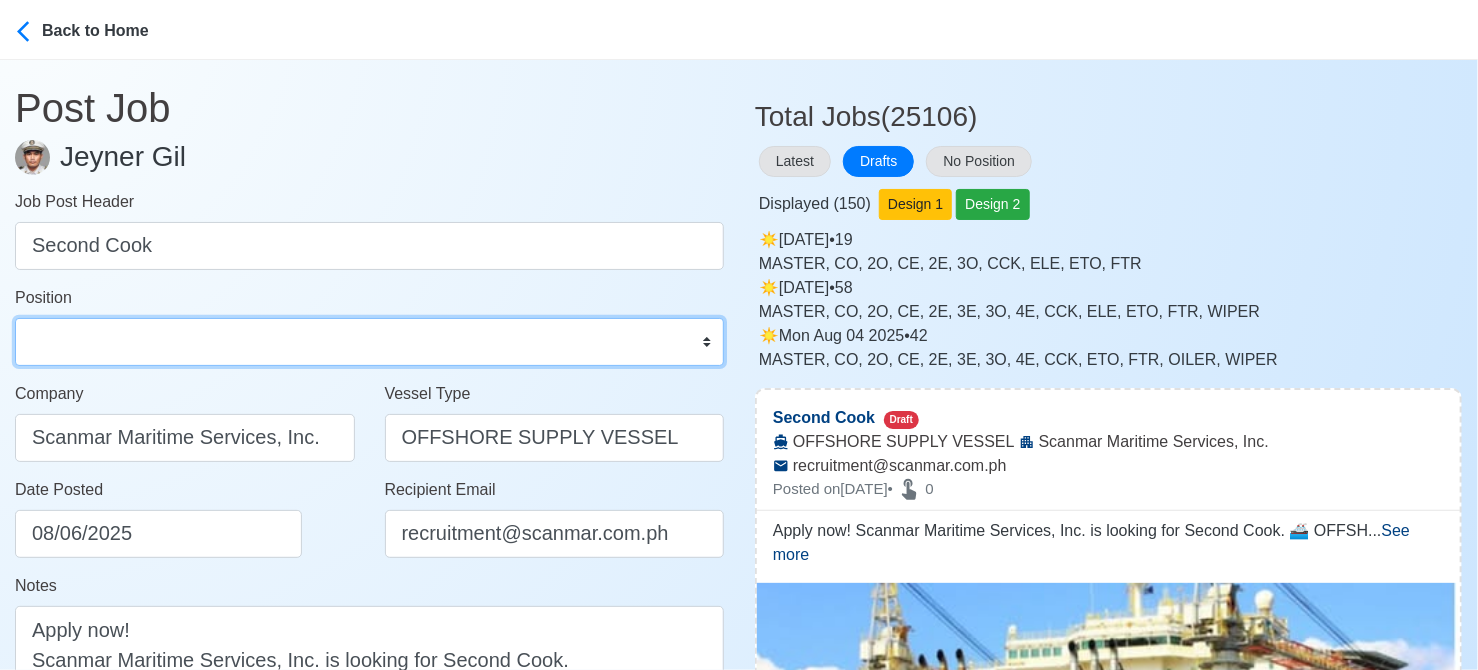 click on "Master Chief Officer 2nd Officer 3rd Officer Junior Officer Chief Engineer 2nd Engineer 3rd Engineer 4th Engineer Gas Engineer Junior Engineer 1st Assistant Engineer 2nd Assistant Engineer 3rd Assistant Engineer ETO/ETR Electrician Electrical Engineer Oiler Fitter Welder Chief Cook Chef Cook Messman Wiper Rigger Ordinary Seaman Able Seaman Motorman Pumpman Bosun Cadet Reefer Mechanic Operator Repairman Painter Steward Waiter Others" at bounding box center [369, 342] 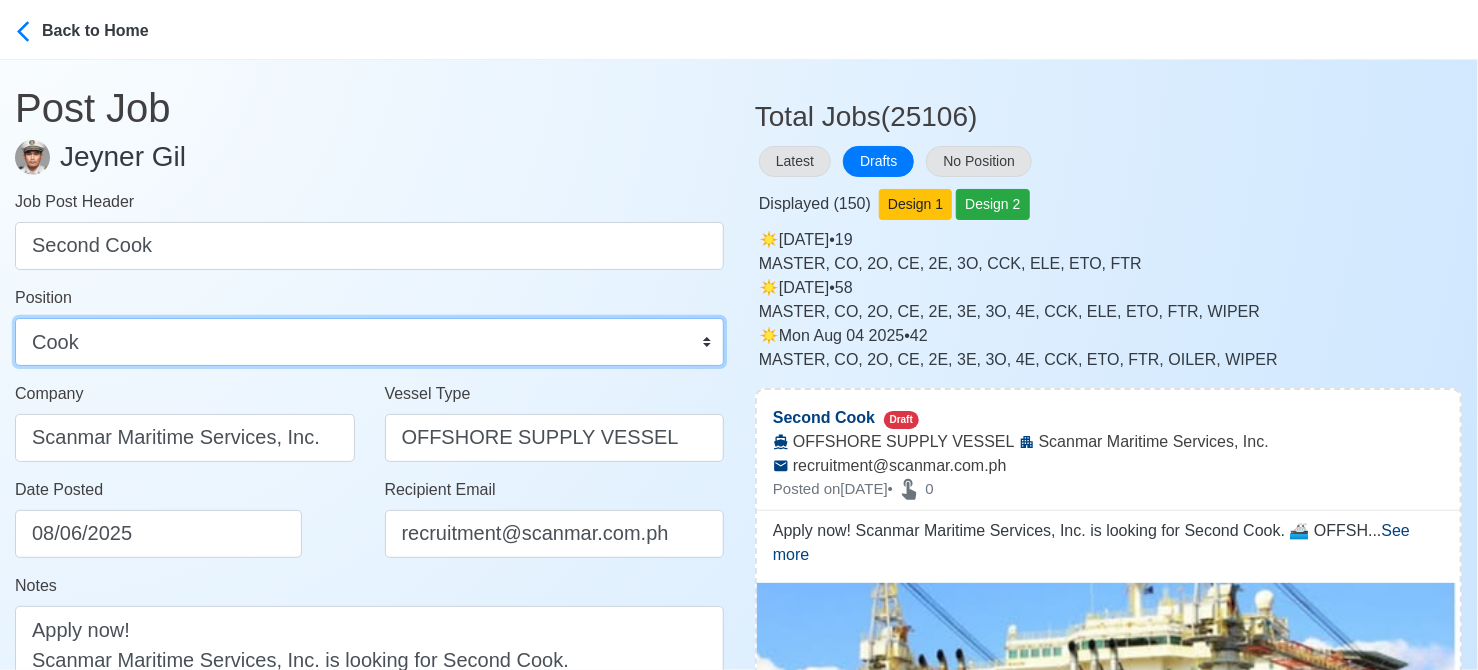 click on "Master Chief Officer 2nd Officer 3rd Officer Junior Officer Chief Engineer 2nd Engineer 3rd Engineer 4th Engineer Gas Engineer Junior Engineer 1st Assistant Engineer 2nd Assistant Engineer 3rd Assistant Engineer ETO/ETR Electrician Electrical Engineer Oiler Fitter Welder Chief Cook Chef Cook Messman Wiper Rigger Ordinary Seaman Able Seaman Motorman Pumpman Bosun Cadet Reefer Mechanic Operator Repairman Painter Steward Waiter Others" at bounding box center [369, 342] 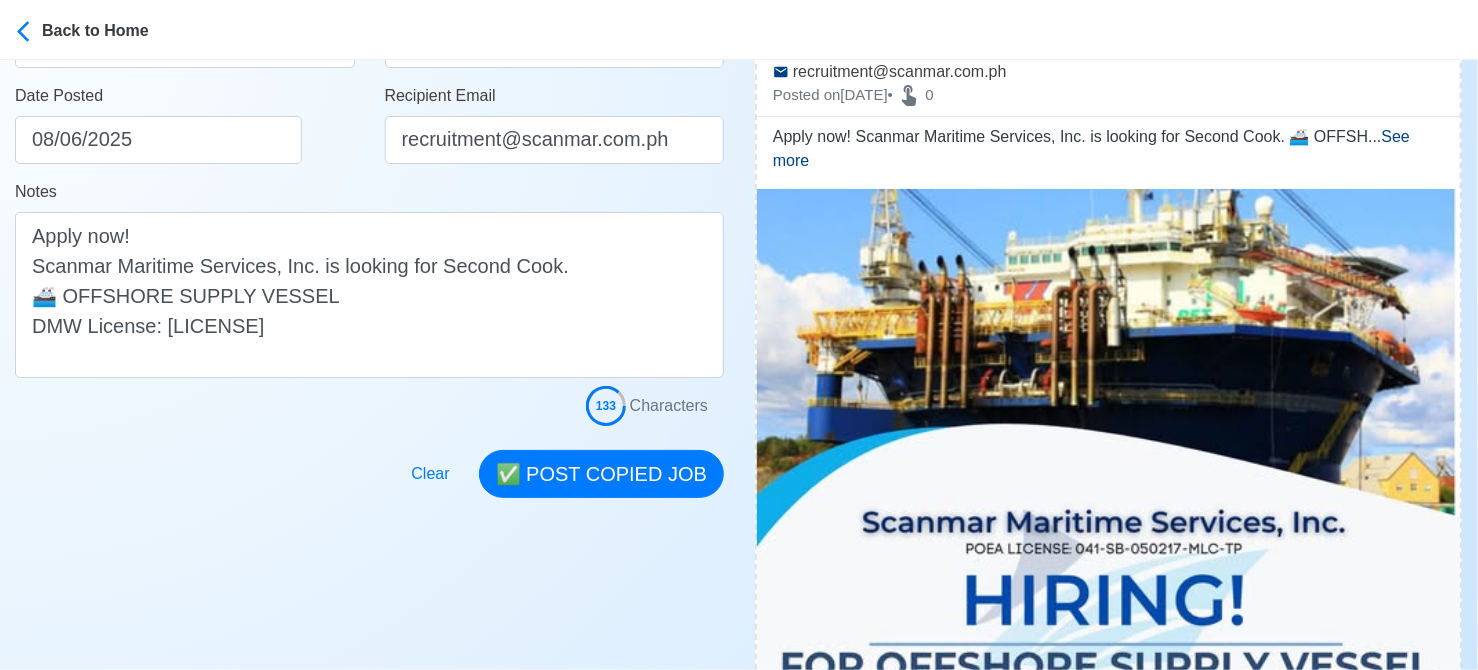 scroll, scrollTop: 400, scrollLeft: 0, axis: vertical 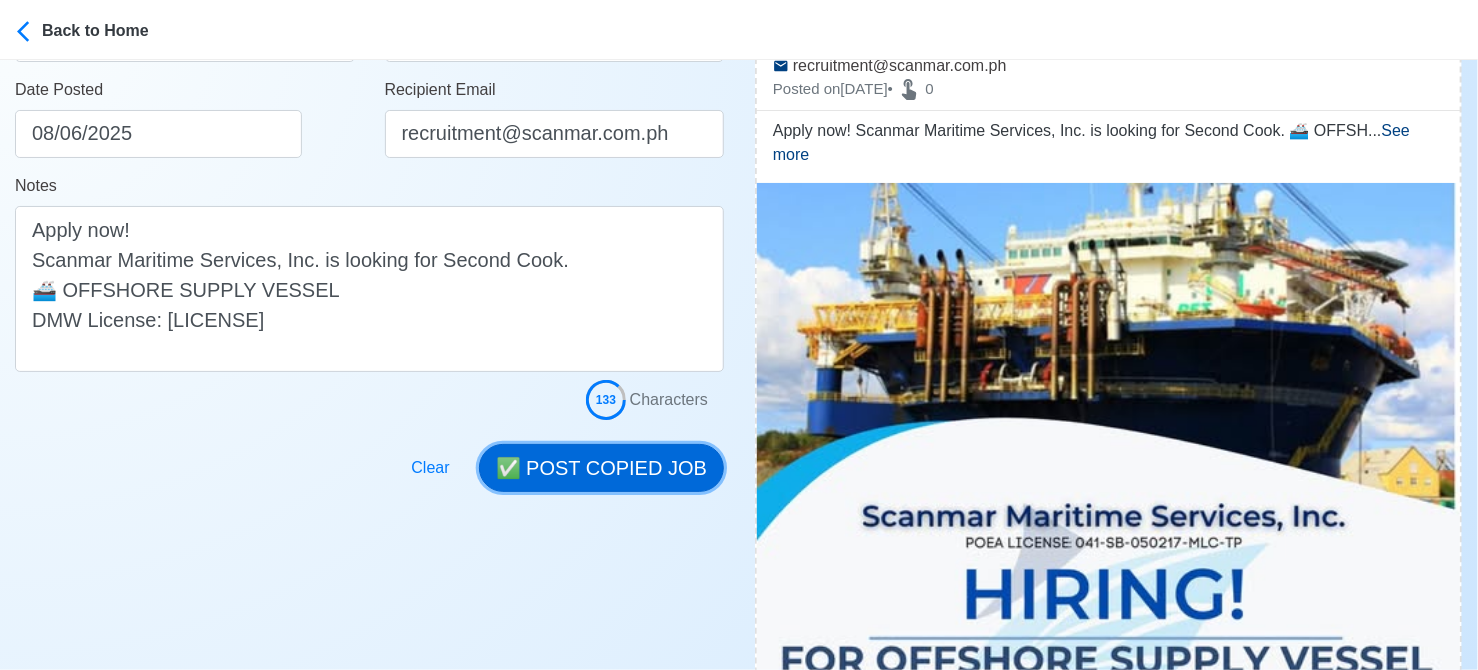 click on "✅ POST COPIED JOB" at bounding box center (601, 468) 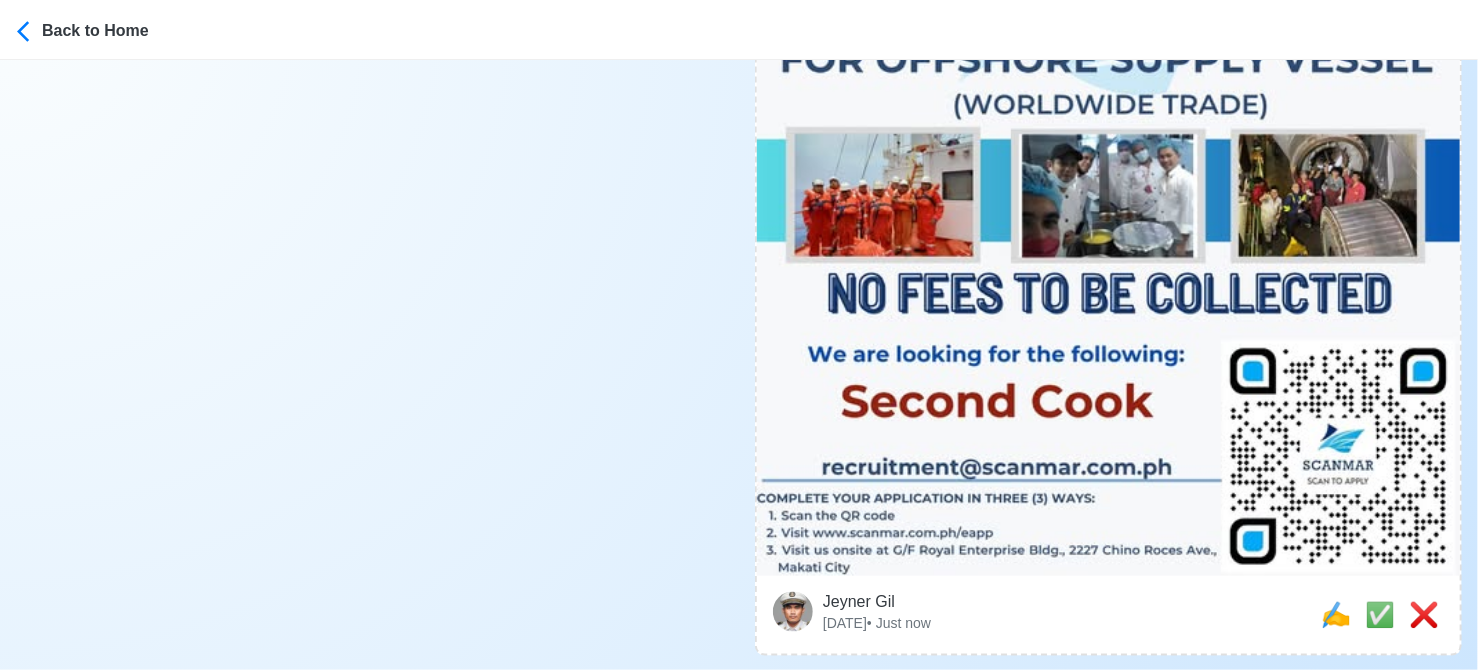 scroll, scrollTop: 1200, scrollLeft: 0, axis: vertical 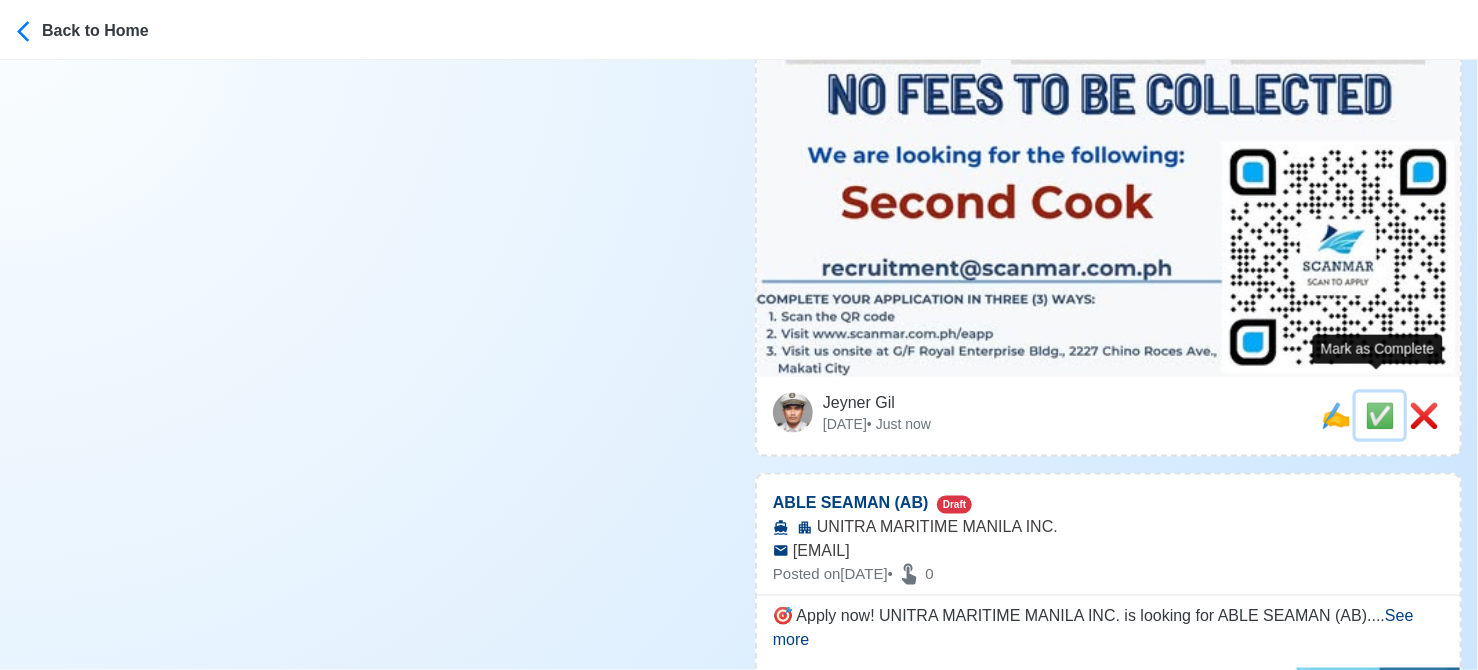 click on "✅" at bounding box center (1380, 415) 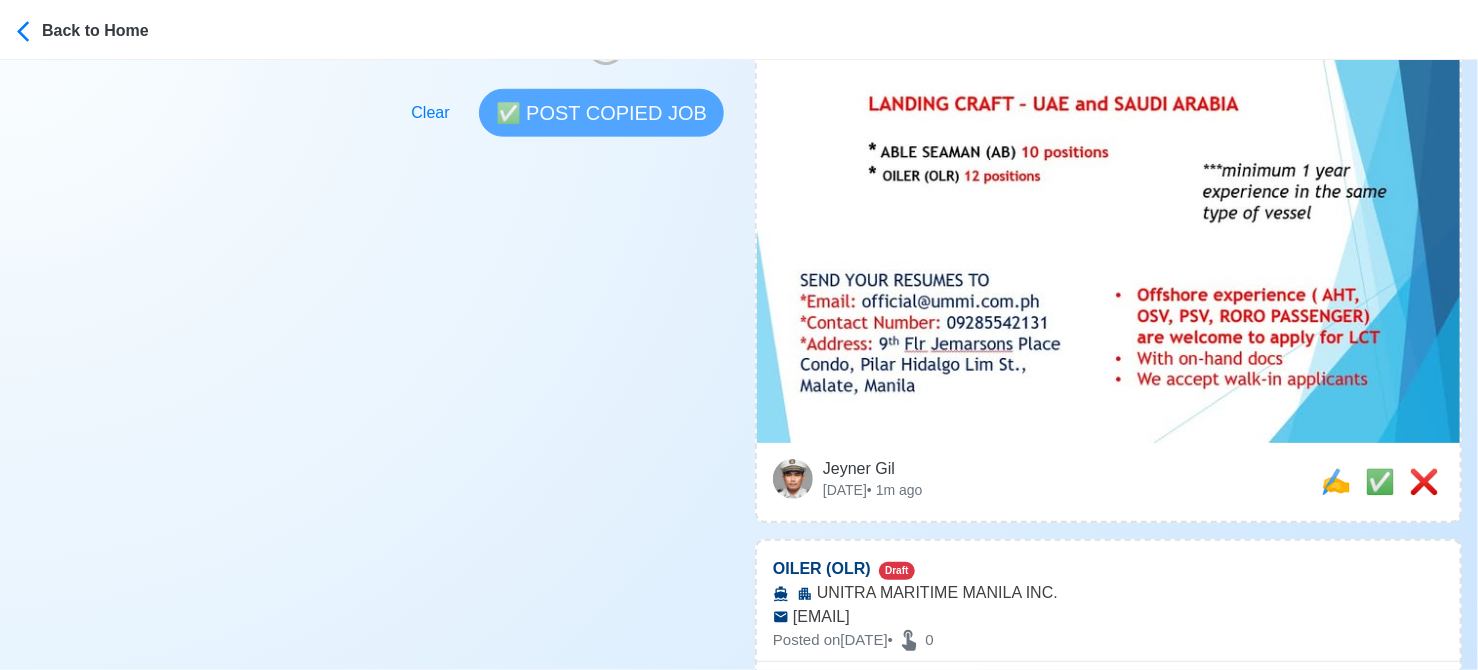 scroll, scrollTop: 700, scrollLeft: 0, axis: vertical 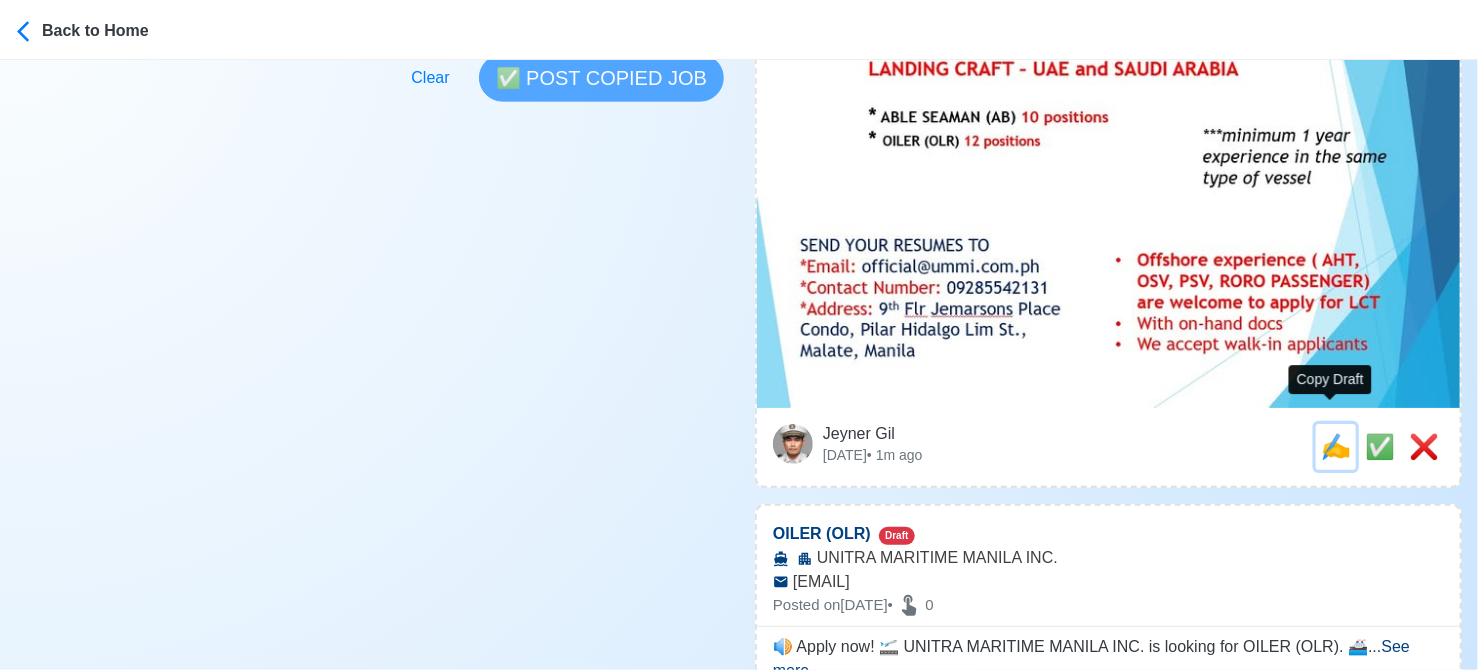 click on "✍️" at bounding box center [1336, 446] 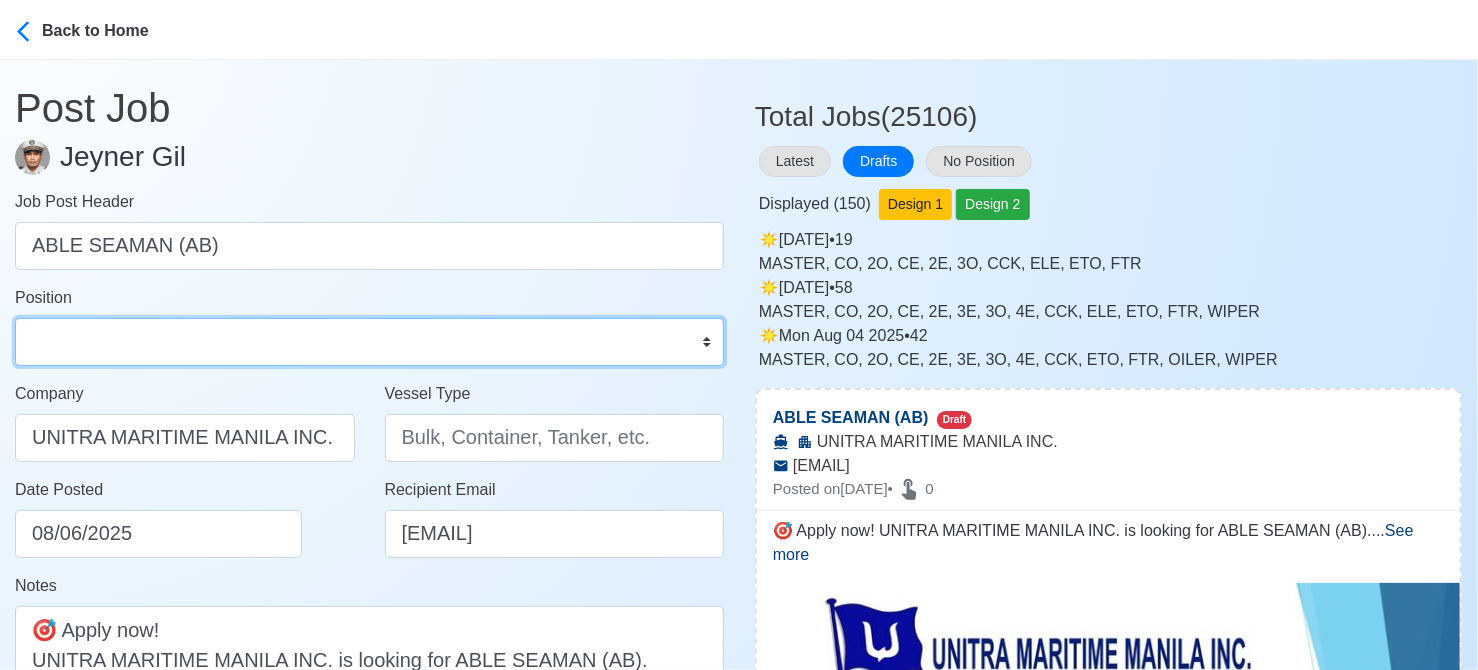 click on "Master Chief Officer 2nd Officer 3rd Officer Junior Officer Chief Engineer 2nd Engineer 3rd Engineer 4th Engineer Gas Engineer Junior Engineer 1st Assistant Engineer 2nd Assistant Engineer 3rd Assistant Engineer ETO/ETR Electrician Electrical Engineer Oiler Fitter Welder Chief Cook Chef Cook Messman Wiper Rigger Ordinary Seaman Able Seaman Motorman Pumpman Bosun Cadet Reefer Mechanic Operator Repairman Painter Steward Waiter Others" at bounding box center (369, 342) 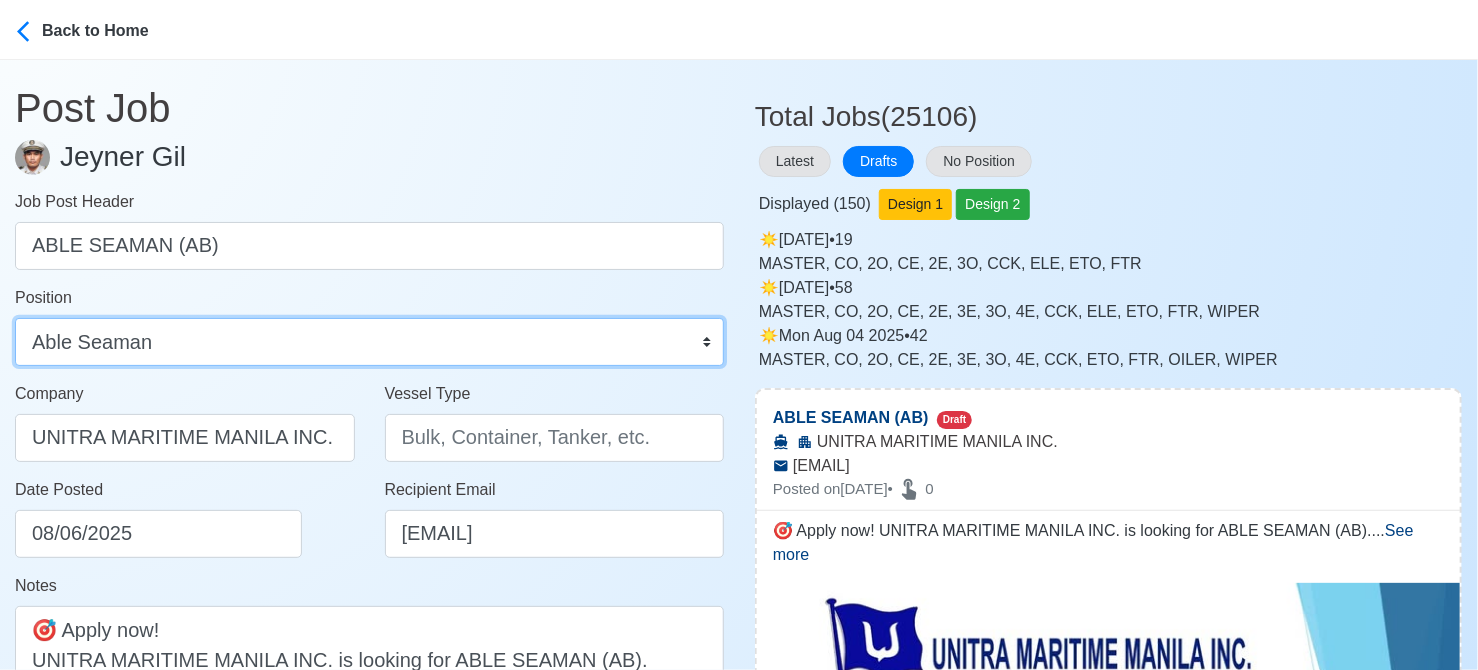 click on "Master Chief Officer 2nd Officer 3rd Officer Junior Officer Chief Engineer 2nd Engineer 3rd Engineer 4th Engineer Gas Engineer Junior Engineer 1st Assistant Engineer 2nd Assistant Engineer 3rd Assistant Engineer ETO/ETR Electrician Electrical Engineer Oiler Fitter Welder Chief Cook Chef Cook Messman Wiper Rigger Ordinary Seaman Able Seaman Motorman Pumpman Bosun Cadet Reefer Mechanic Operator Repairman Painter Steward Waiter Others" at bounding box center [369, 342] 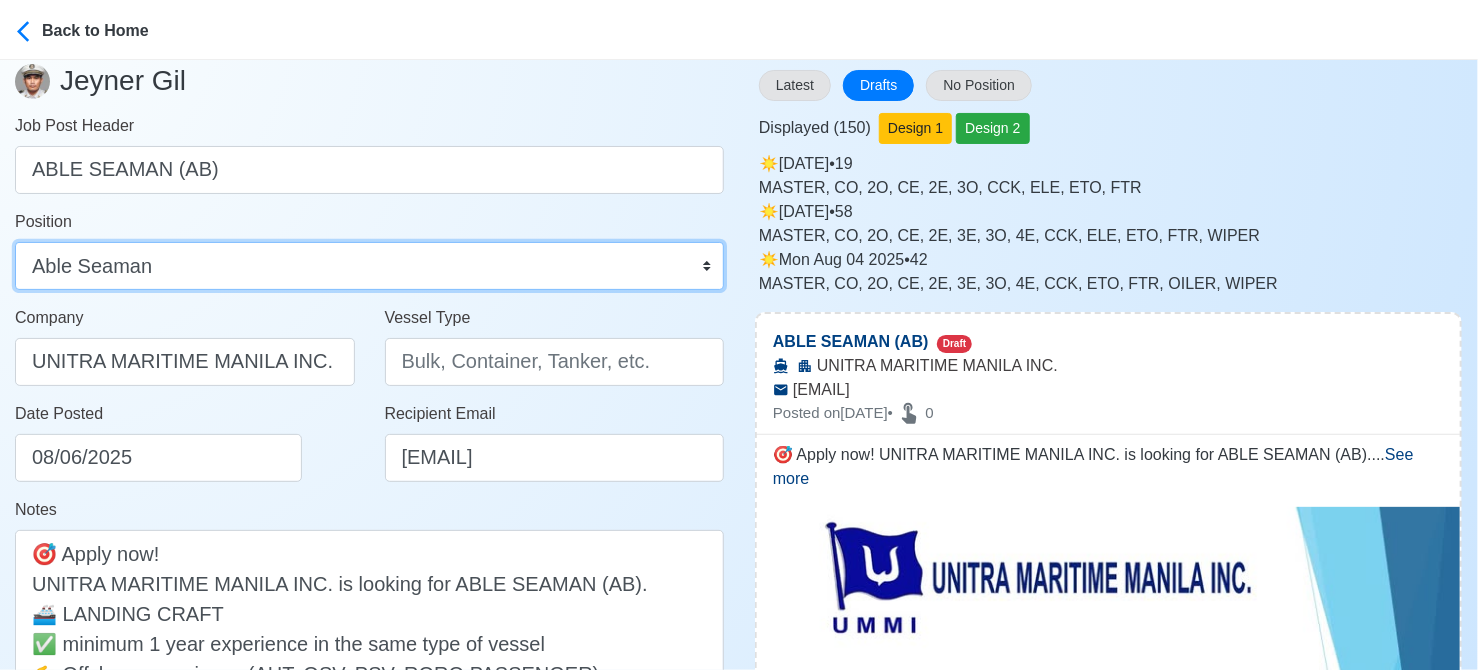 scroll, scrollTop: 200, scrollLeft: 0, axis: vertical 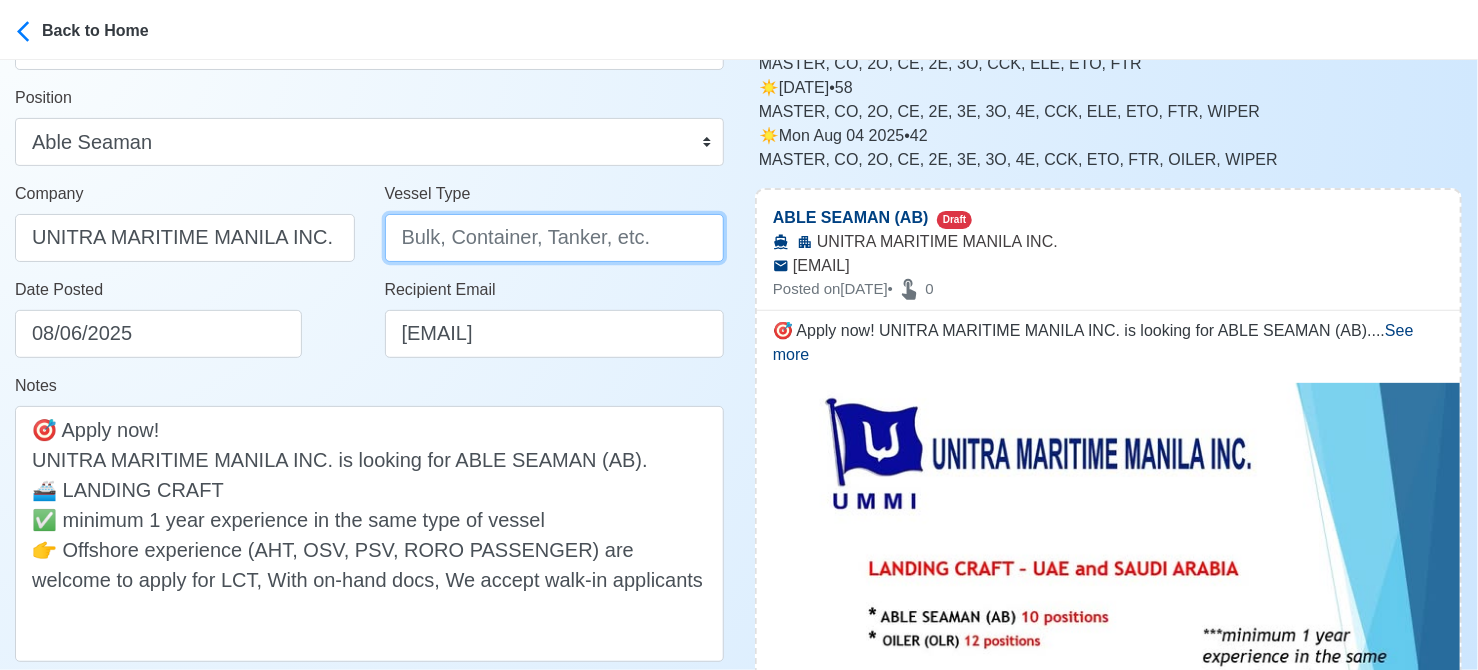 click on "Vessel Type" at bounding box center [555, 238] 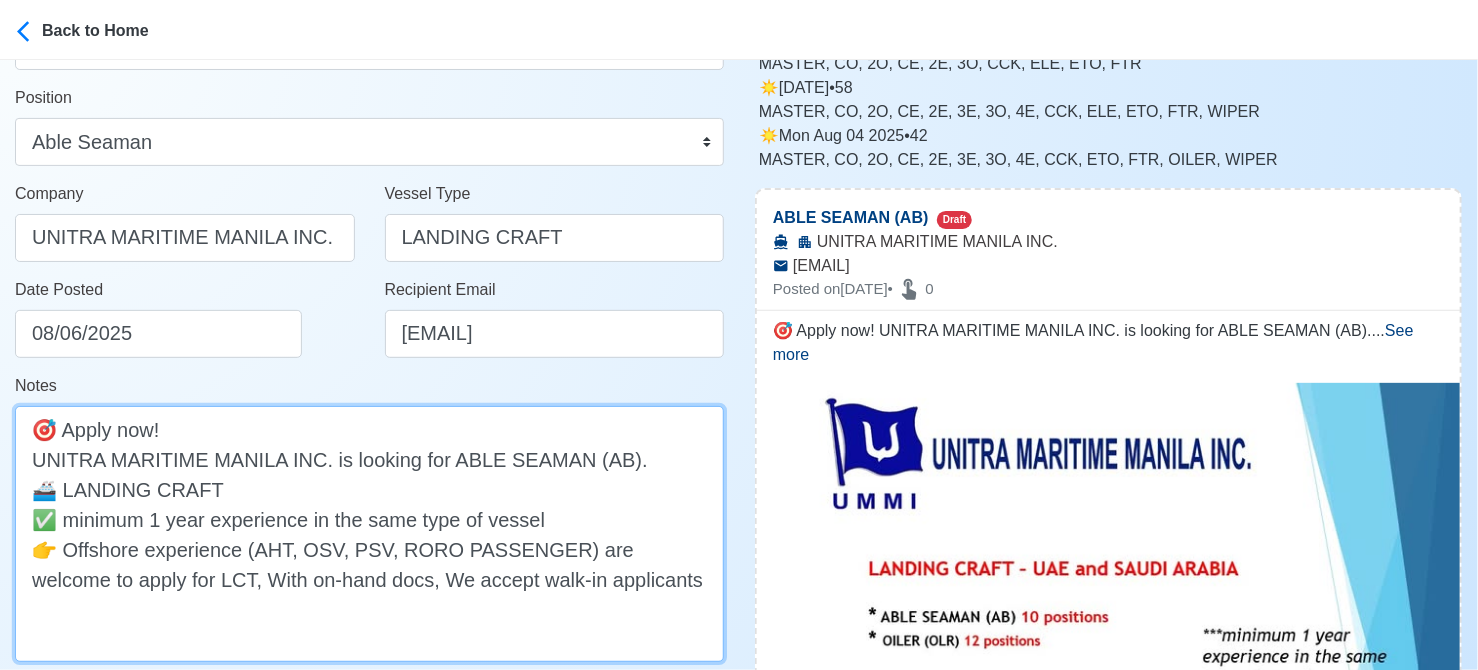 click on "🎯 Apply now!
UNITRA MARITIME MANILA INC. is looking for ABLE SEAMAN (AB).
🚢 LANDING CRAFT
✅ minimum 1 year experience in the same type of vessel
👉 Offshore experience (AHT, OSV, PSV, RORO PASSENGER) are welcome to apply for LCT, With on-hand docs, We accept walk-in applicants" at bounding box center [369, 534] 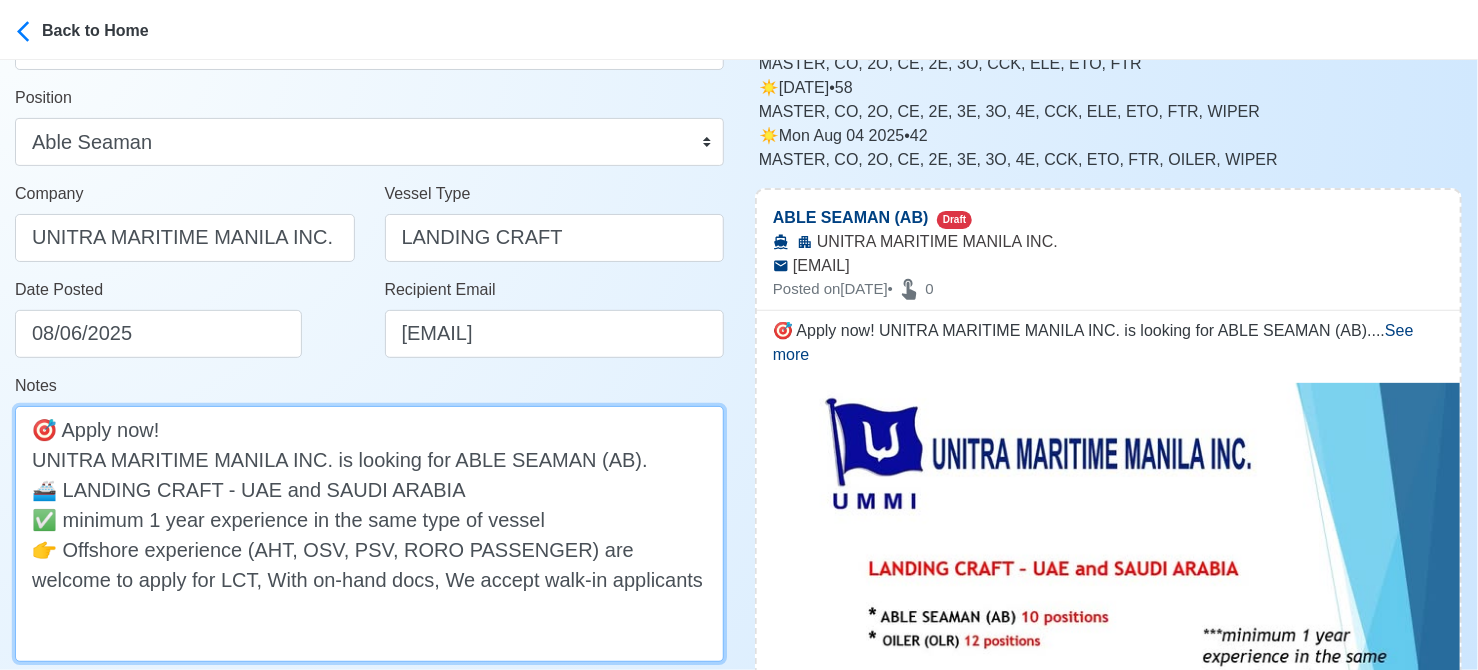 drag, startPoint x: 214, startPoint y: 488, endPoint x: 455, endPoint y: 488, distance: 241 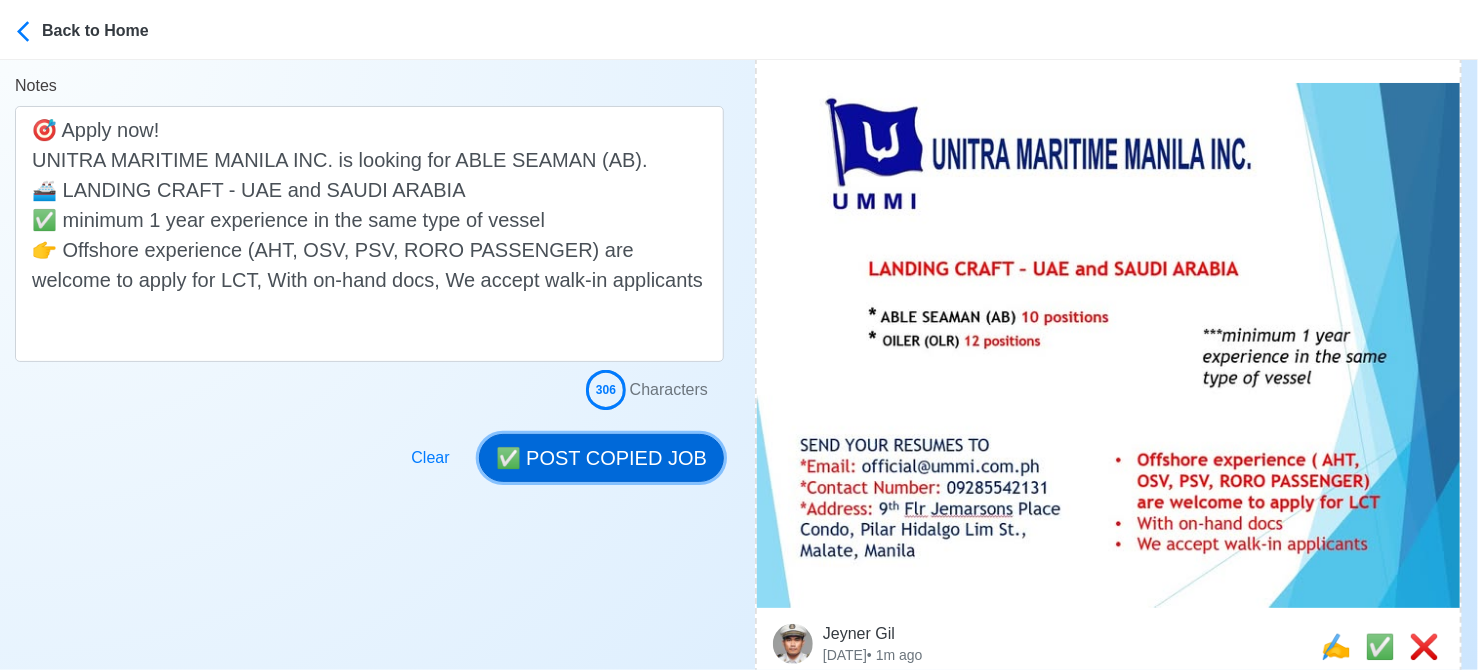click on "✅ POST COPIED JOB" at bounding box center [601, 458] 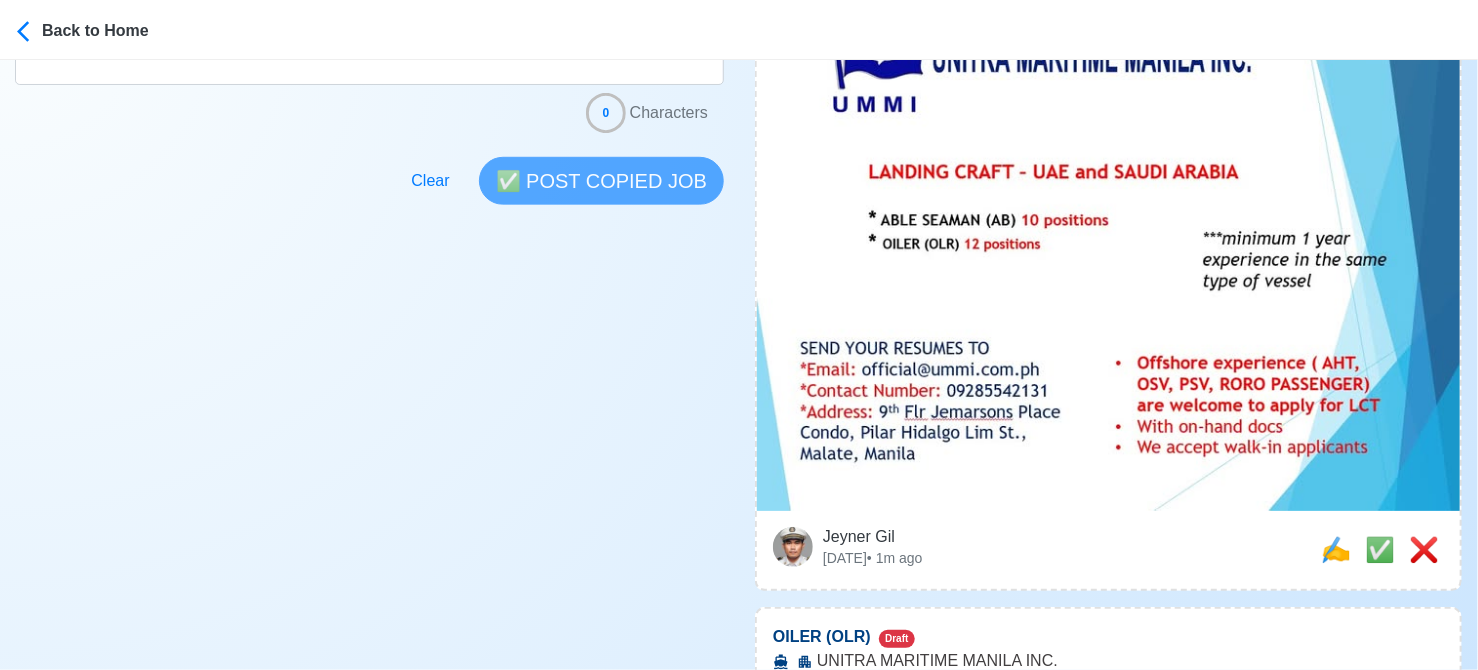 scroll, scrollTop: 600, scrollLeft: 0, axis: vertical 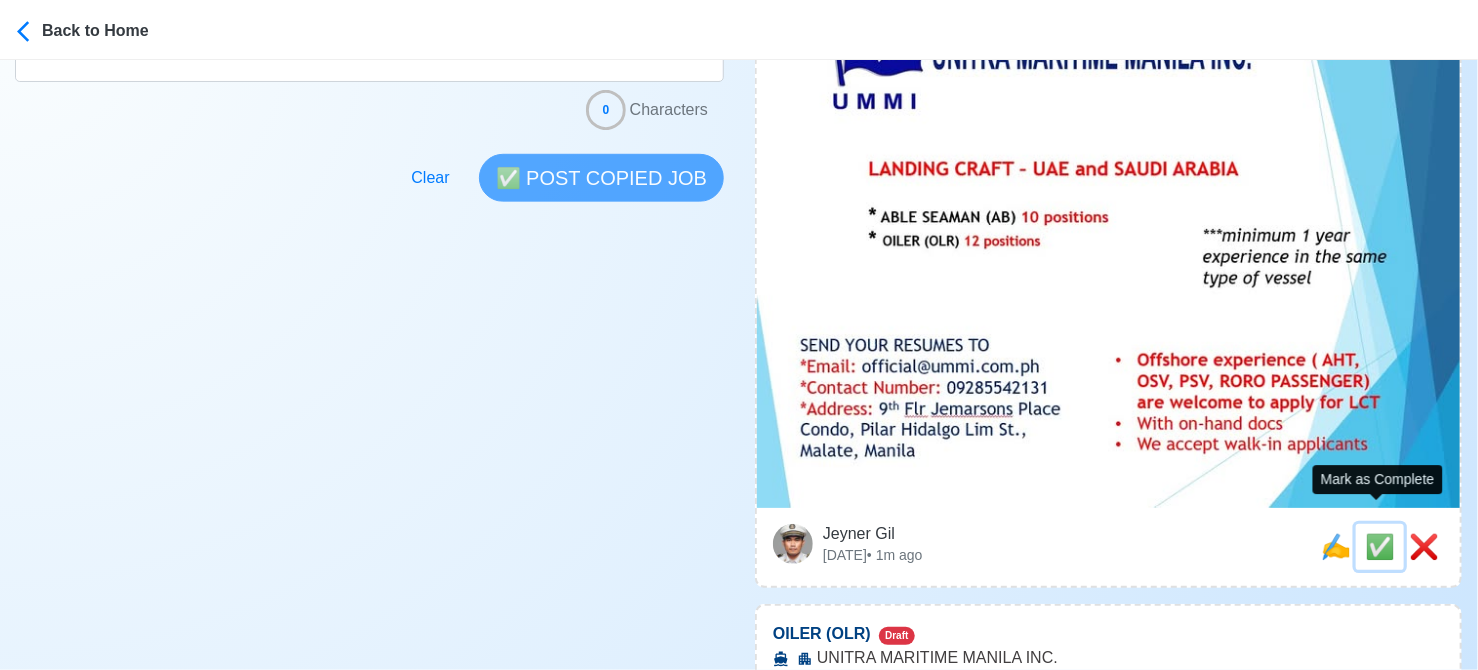 click on "✅" at bounding box center (1380, 546) 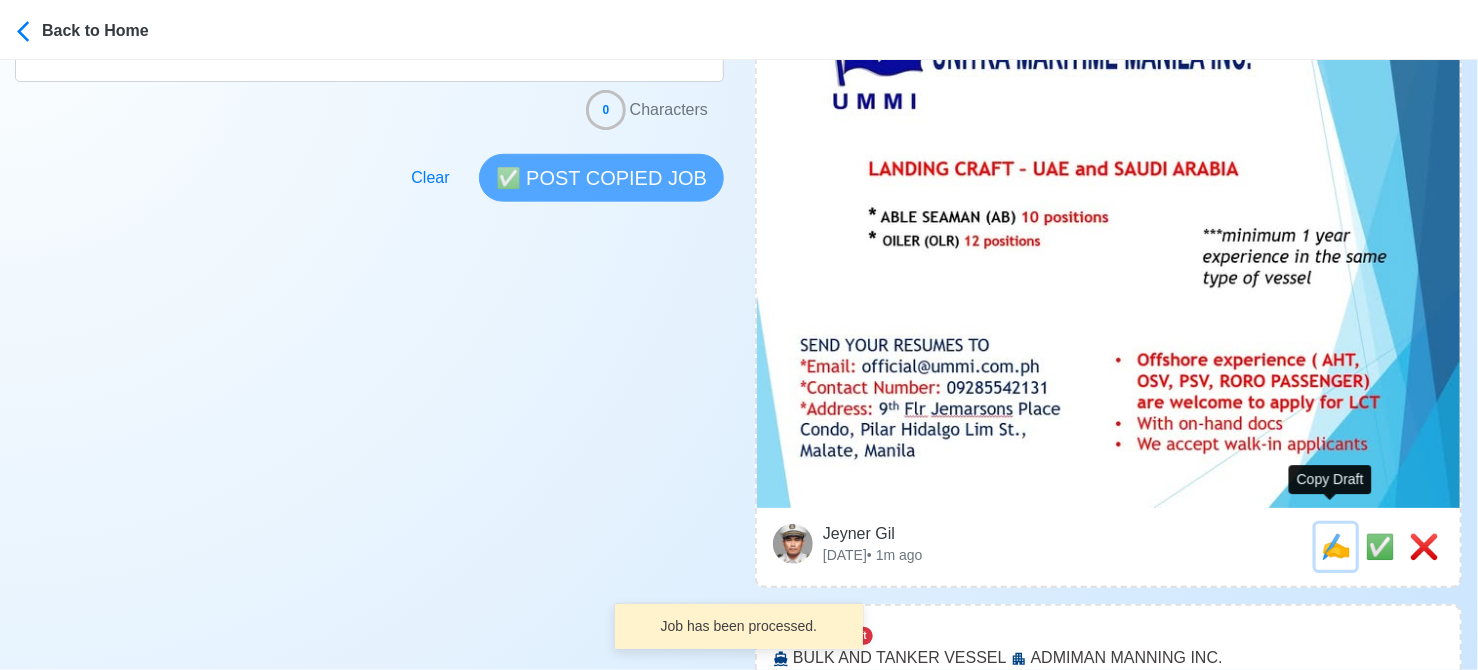 click on "✍️" at bounding box center [1336, 546] 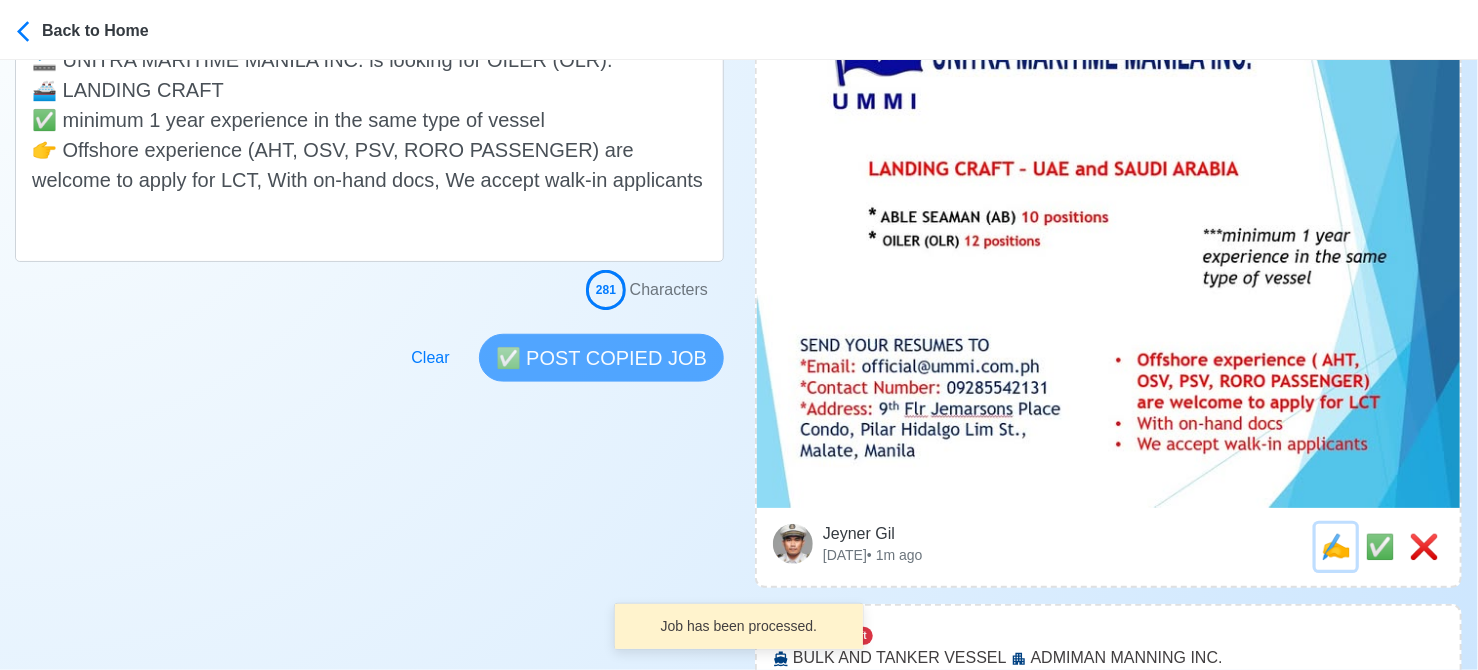 scroll, scrollTop: 0, scrollLeft: 0, axis: both 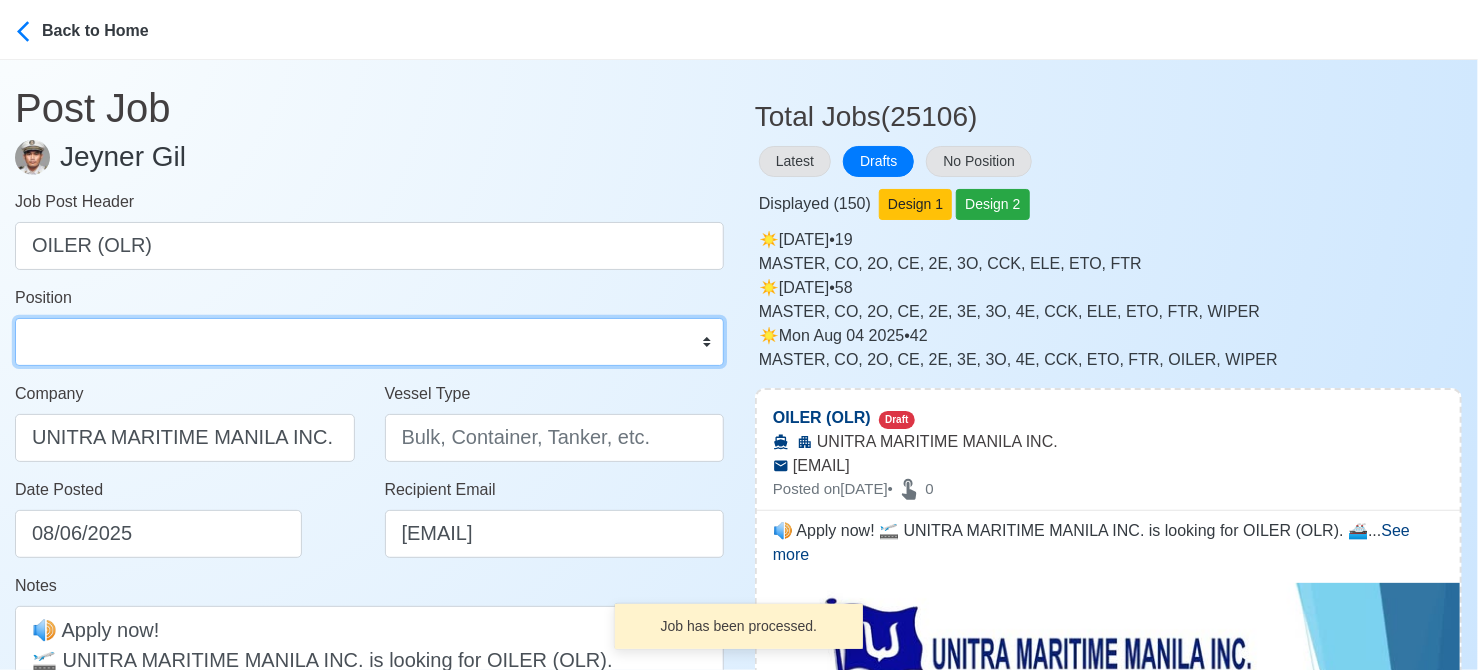 click on "Master Chief Officer 2nd Officer 3rd Officer Junior Officer Chief Engineer 2nd Engineer 3rd Engineer 4th Engineer Gas Engineer Junior Engineer 1st Assistant Engineer 2nd Assistant Engineer 3rd Assistant Engineer ETO/ETR Electrician Electrical Engineer Oiler Fitter Welder Chief Cook Chef Cook Messman Wiper Rigger Ordinary Seaman Able Seaman Motorman Pumpman Bosun Cadet Reefer Mechanic Operator Repairman Painter Steward Waiter Others" at bounding box center (369, 342) 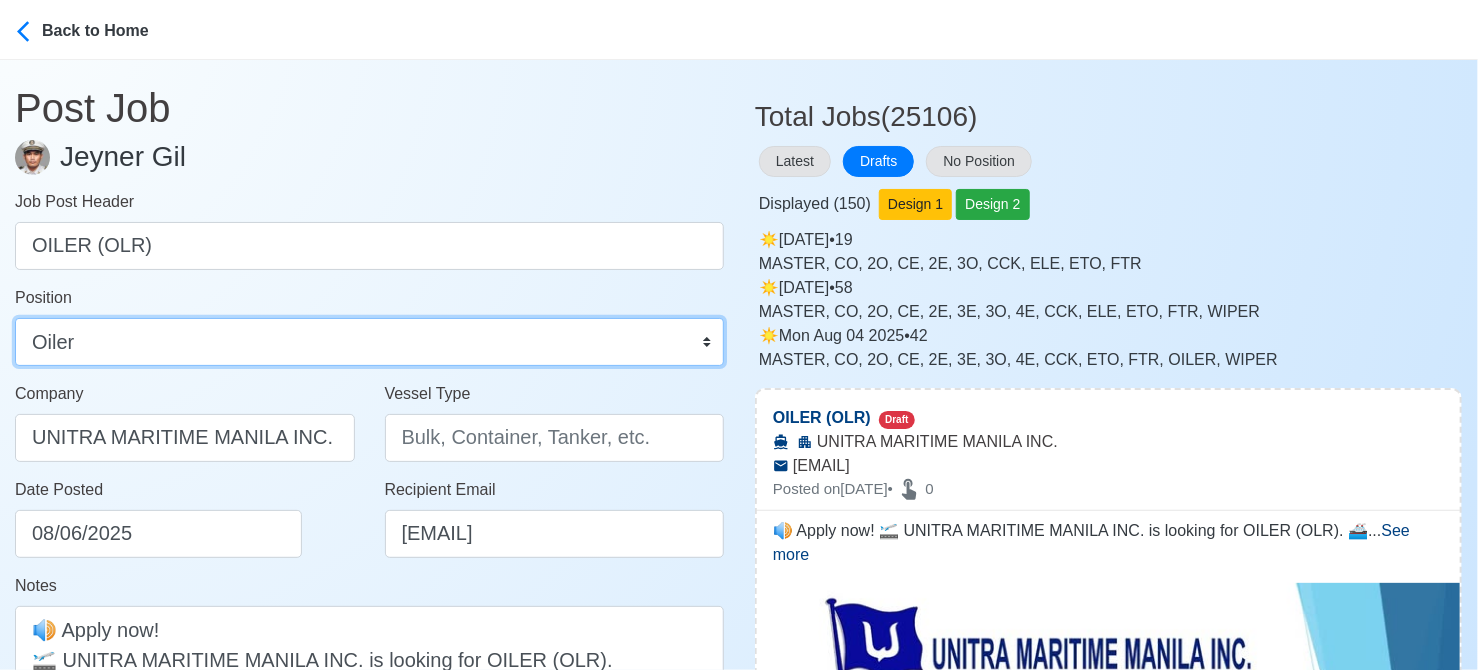 click on "Master Chief Officer 2nd Officer 3rd Officer Junior Officer Chief Engineer 2nd Engineer 3rd Engineer 4th Engineer Gas Engineer Junior Engineer 1st Assistant Engineer 2nd Assistant Engineer 3rd Assistant Engineer ETO/ETR Electrician Electrical Engineer Oiler Fitter Welder Chief Cook Chef Cook Messman Wiper Rigger Ordinary Seaman Able Seaman Motorman Pumpman Bosun Cadet Reefer Mechanic Operator Repairman Painter Steward Waiter Others" at bounding box center (369, 342) 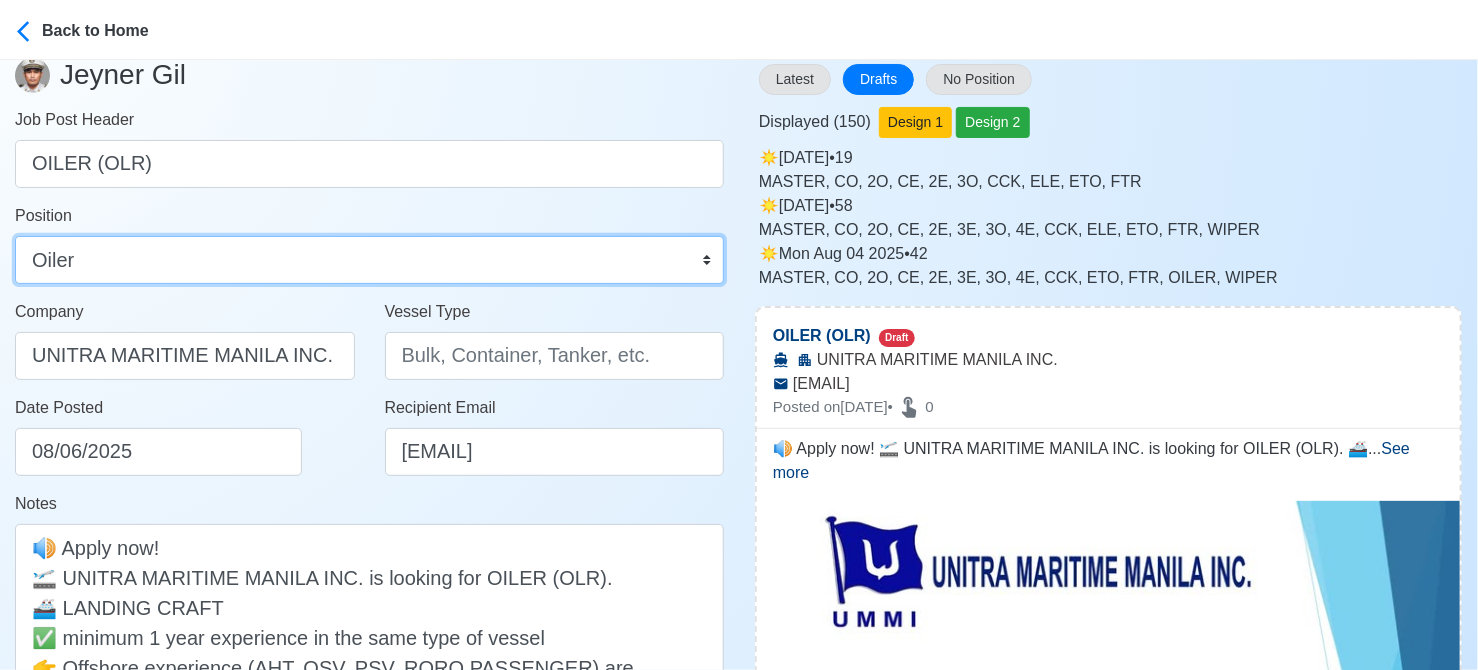 scroll, scrollTop: 300, scrollLeft: 0, axis: vertical 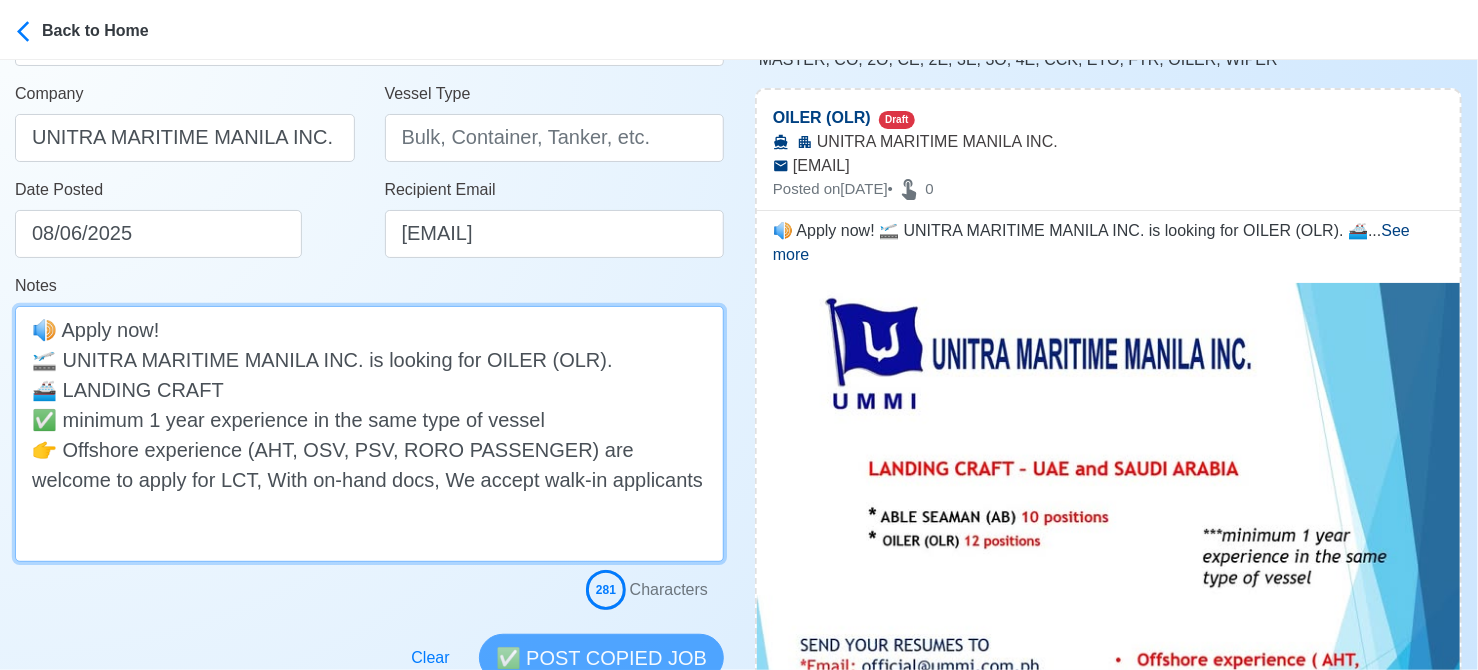 click on "🔊 Apply now!
🛫 UNITRA MARITIME MANILA INC. is looking for OILER (OLR).
🚢 LANDING CRAFT
✅ minimum 1 year experience in the same type of vessel
👉 Offshore experience (AHT, OSV, PSV, RORO PASSENGER) are welcome to apply for LCT, With on-hand docs, We accept walk-in applicants" at bounding box center [369, 434] 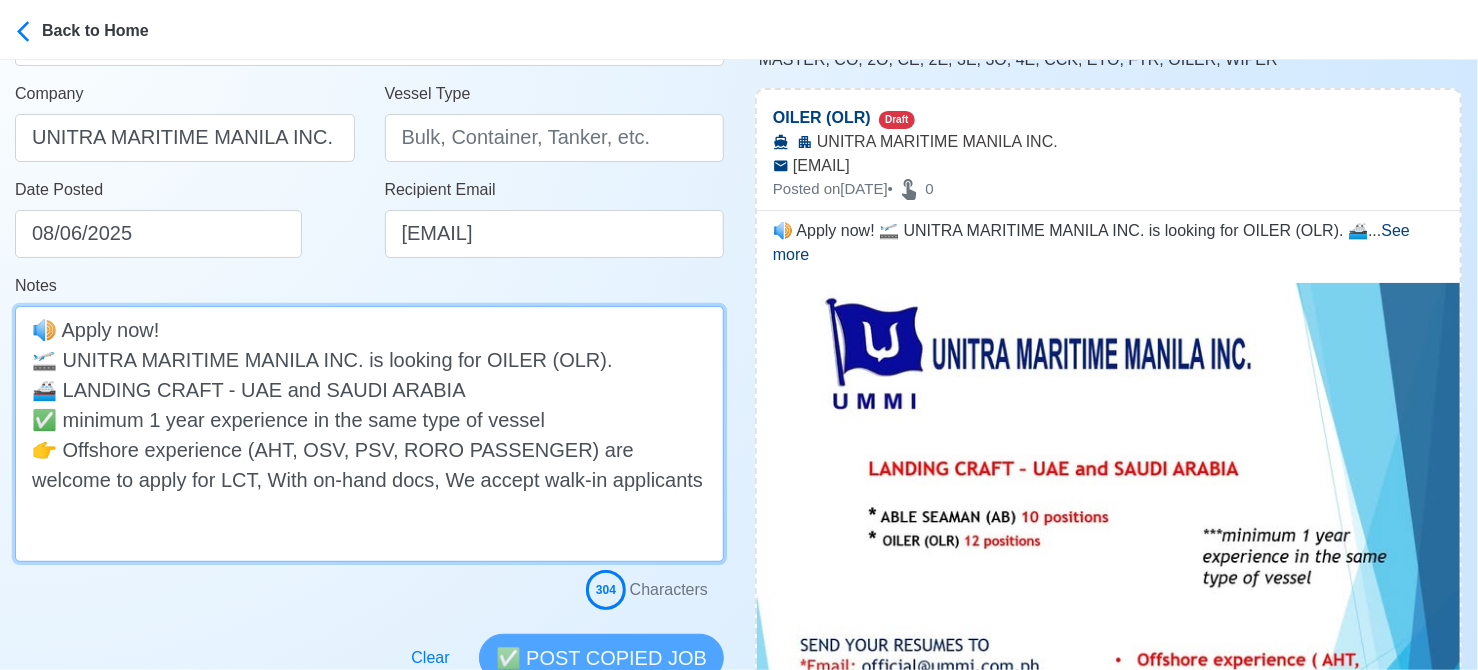drag, startPoint x: 213, startPoint y: 386, endPoint x: 64, endPoint y: 383, distance: 149.0302 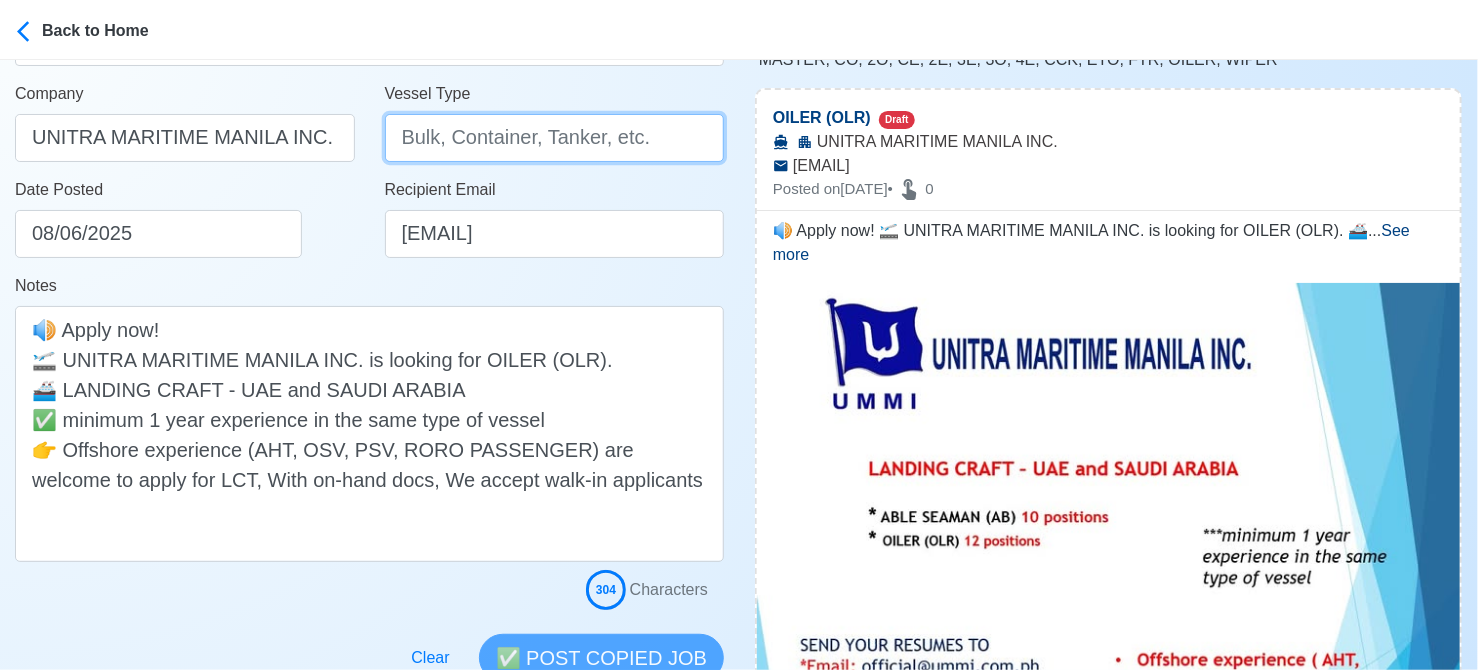 click on "Vessel Type" at bounding box center (555, 138) 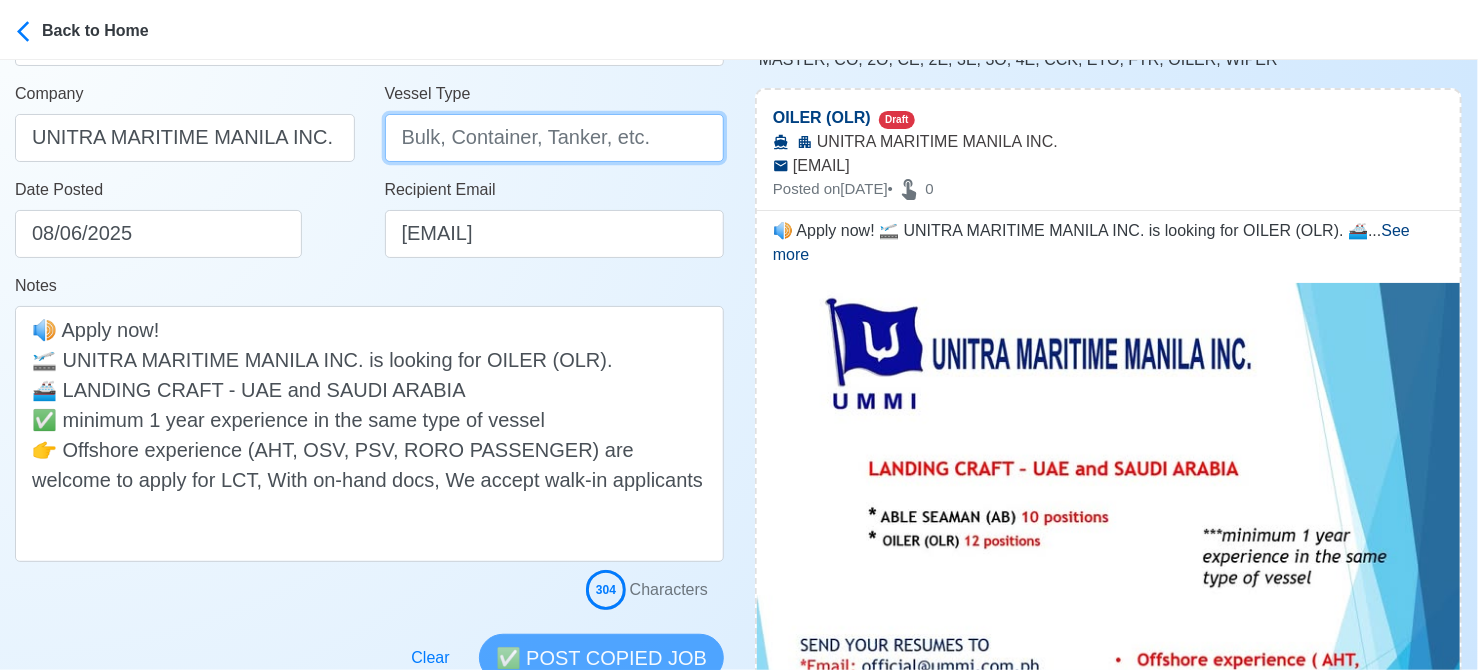 paste on "LANDING CRAFT" 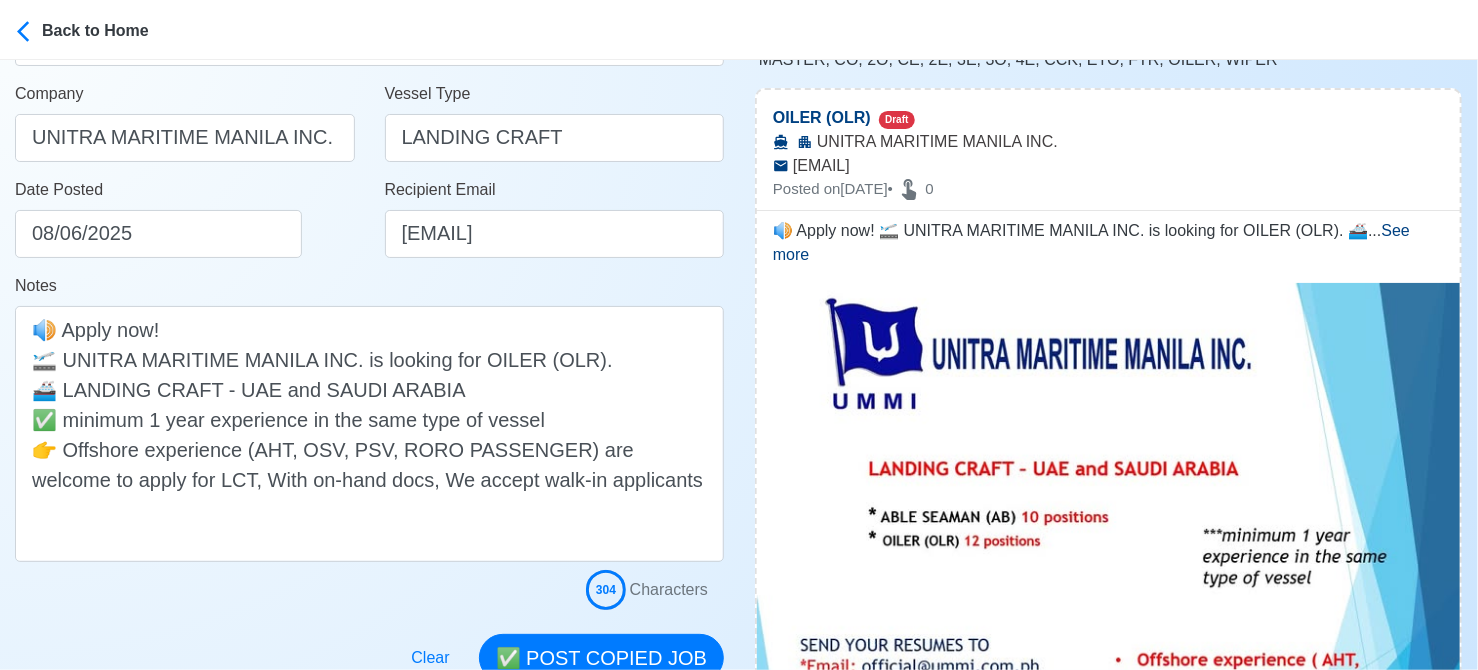 click on "Notes 🔊 Apply now!
🛫 UNITRA MARITIME MANILA INC. is looking for OILER (OLR).
🚢 LANDING CRAFT - UAE and SAUDI ARABIA
✅ minimum 1 year experience in the same type of vessel
👉 Offshore experience (AHT, OSV, PSV, RORO PASSENGER) are welcome to apply for LCT, With on-hand docs, We accept walk-in applicants" at bounding box center (369, 418) 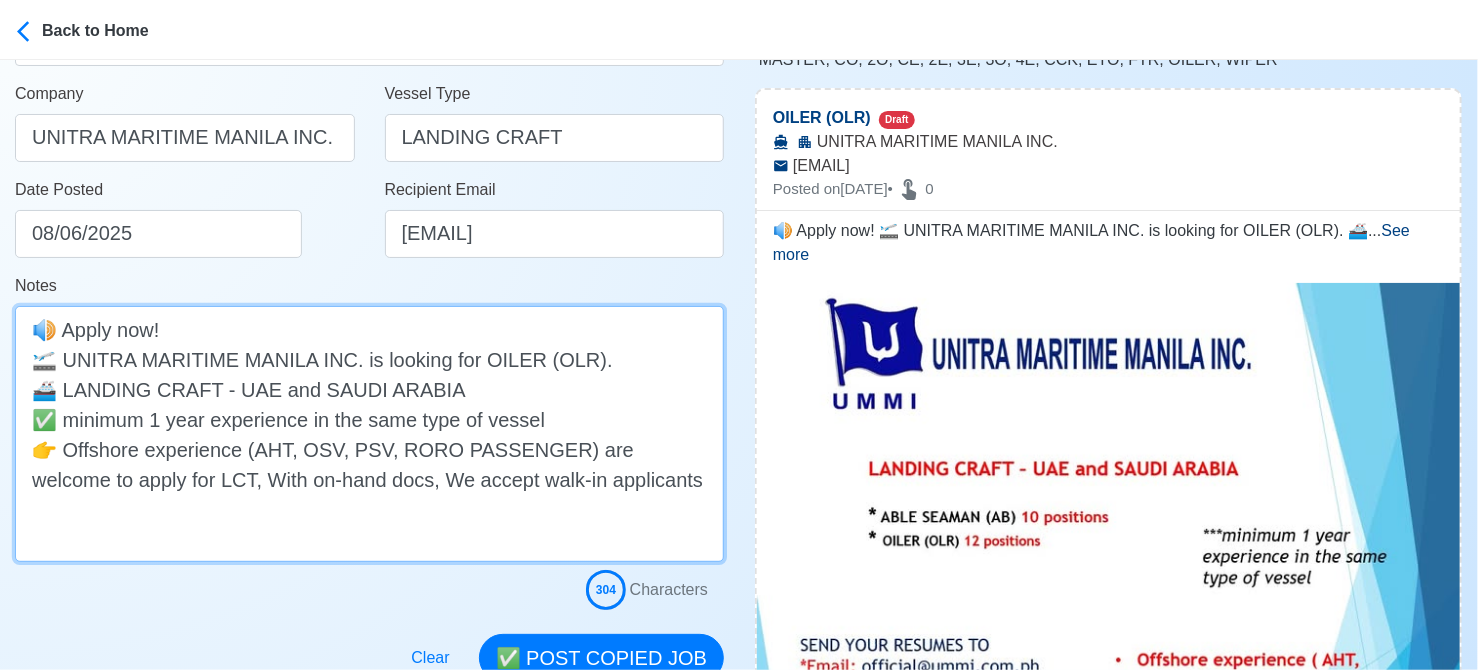 click on "🔊 Apply now!
🛫 UNITRA MARITIME MANILA INC. is looking for OILER (OLR).
🚢 LANDING CRAFT - UAE and SAUDI ARABIA
✅ minimum 1 year experience in the same type of vessel
👉 Offshore experience (AHT, OSV, PSV, RORO PASSENGER) are welcome to apply for LCT, With on-hand docs, We accept walk-in applicants" at bounding box center [369, 434] 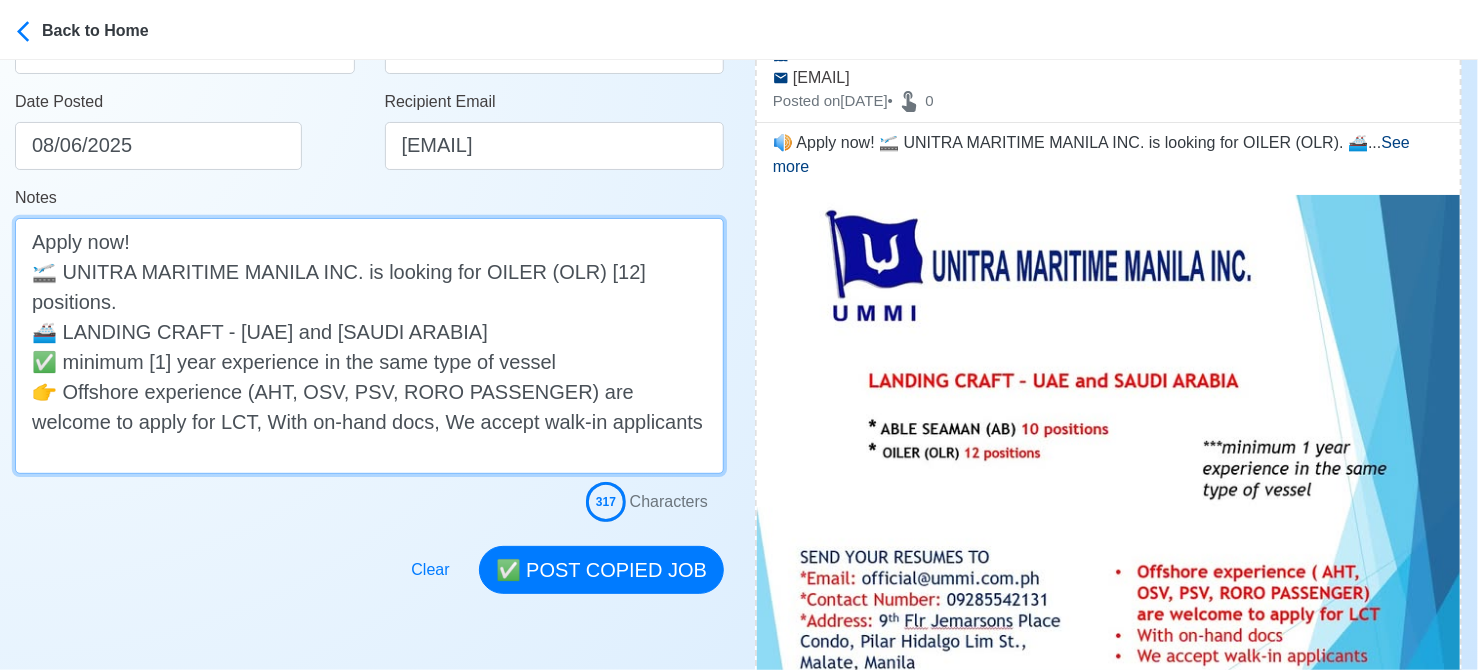 scroll, scrollTop: 600, scrollLeft: 0, axis: vertical 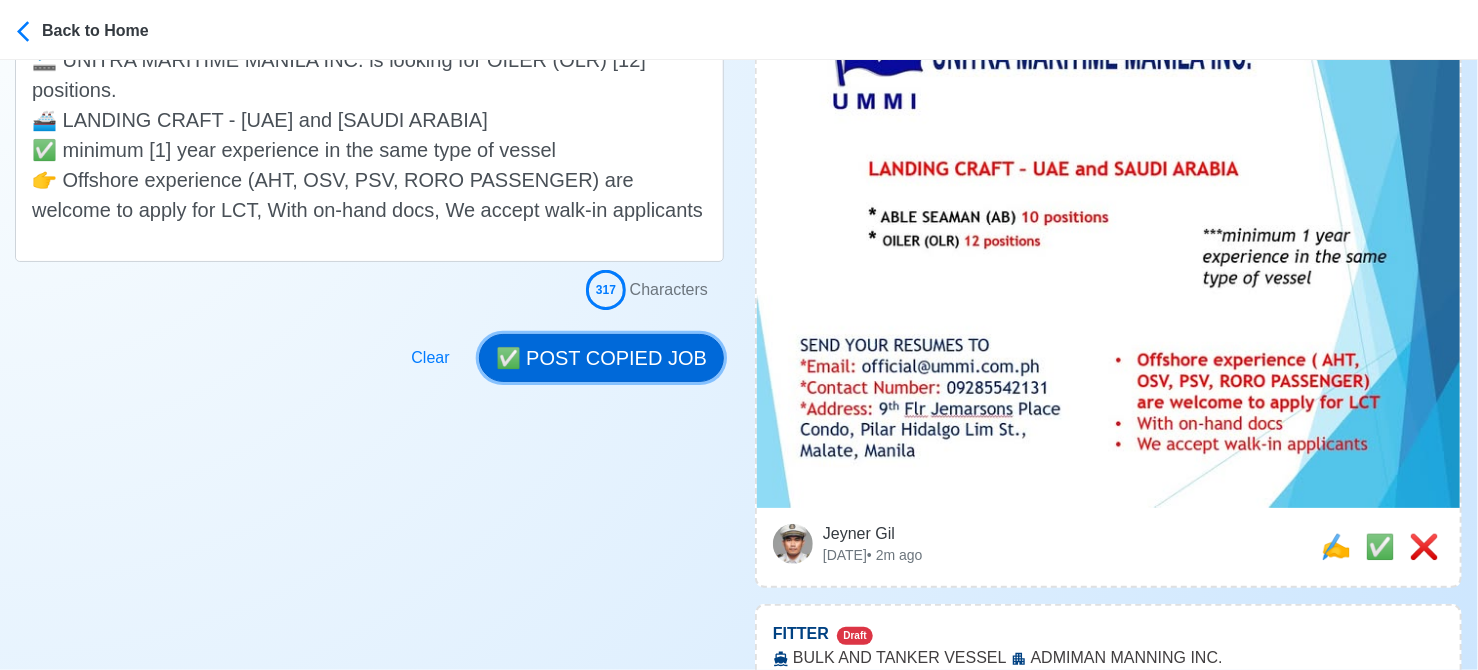 click on "✅ POST COPIED JOB" at bounding box center (601, 358) 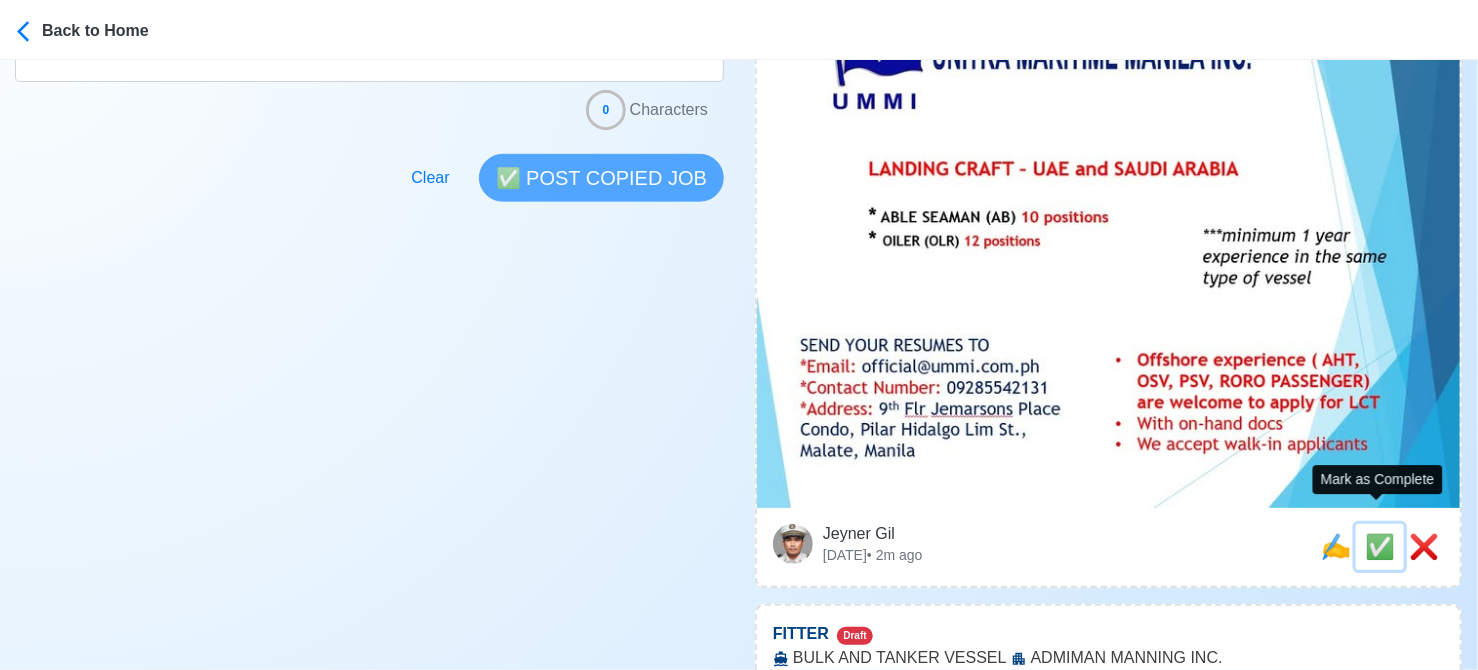 click on "✅" at bounding box center (1380, 546) 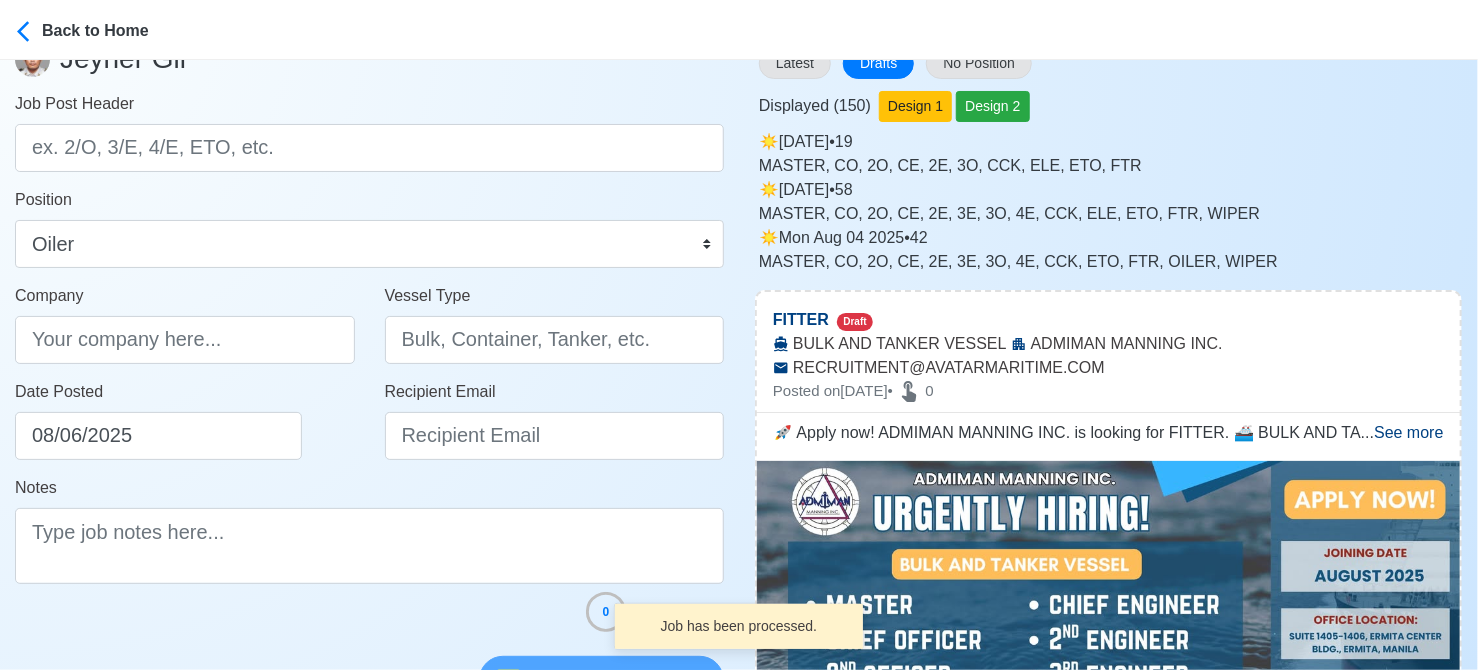 scroll, scrollTop: 0, scrollLeft: 0, axis: both 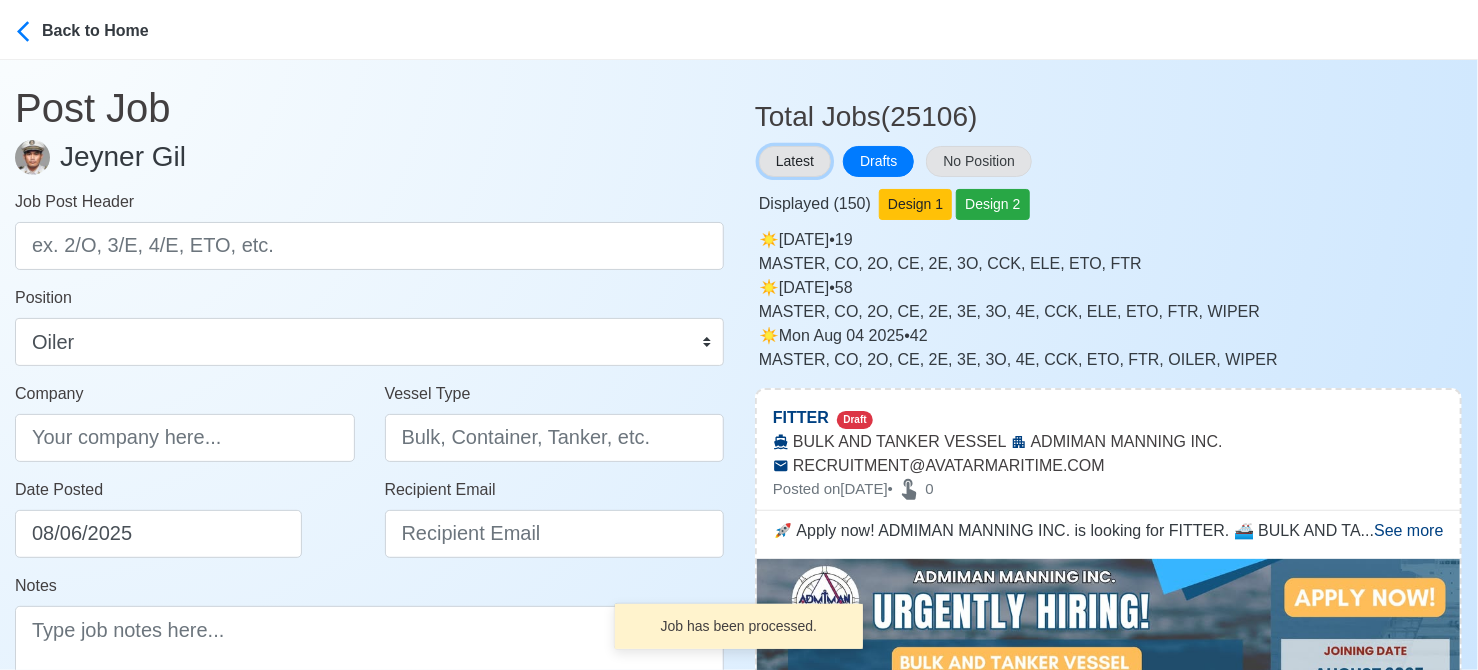 click on "Latest" at bounding box center [795, 161] 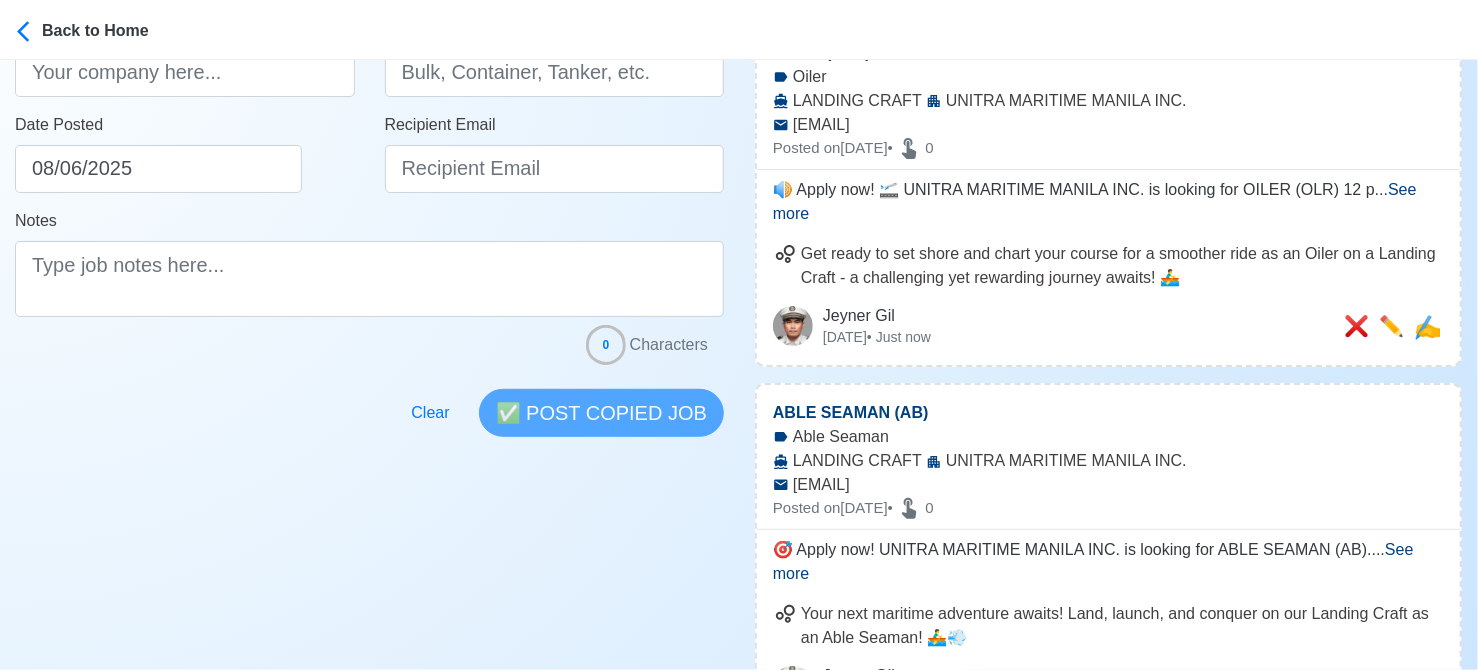 scroll, scrollTop: 400, scrollLeft: 0, axis: vertical 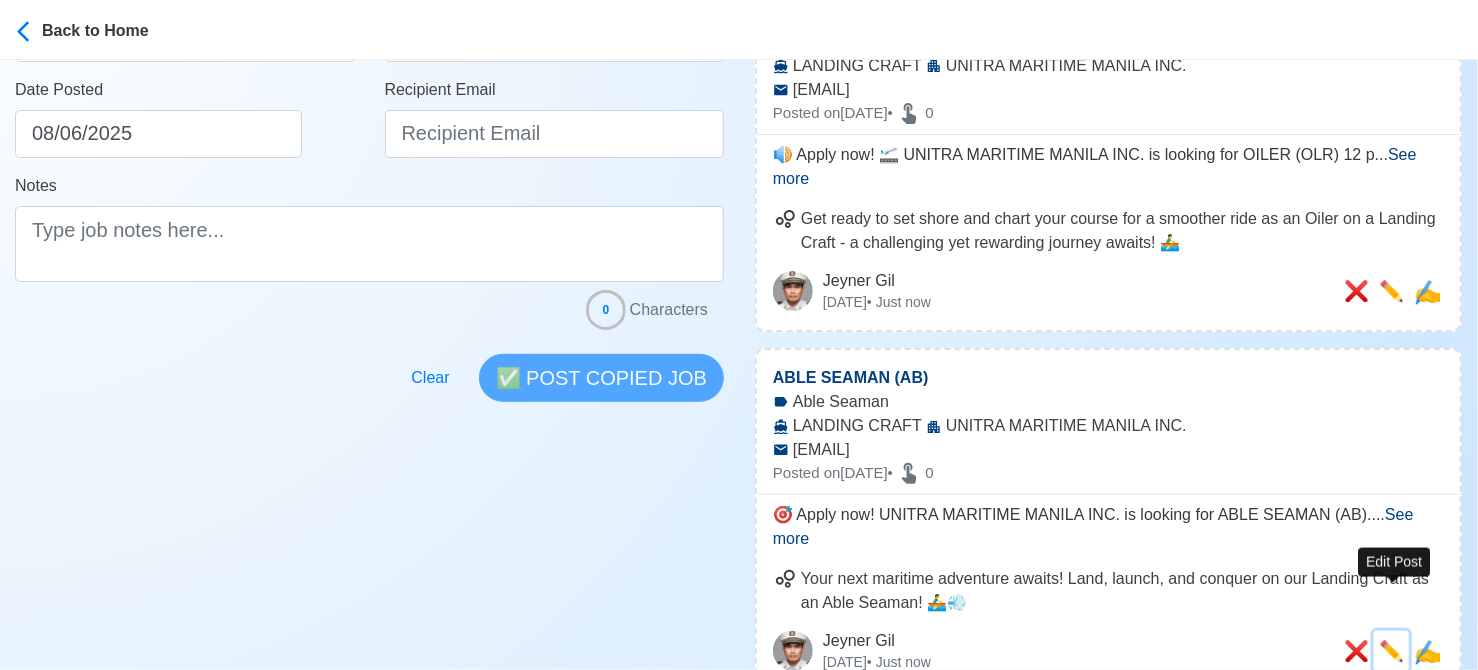 click on "✏️" at bounding box center [1391, 651] 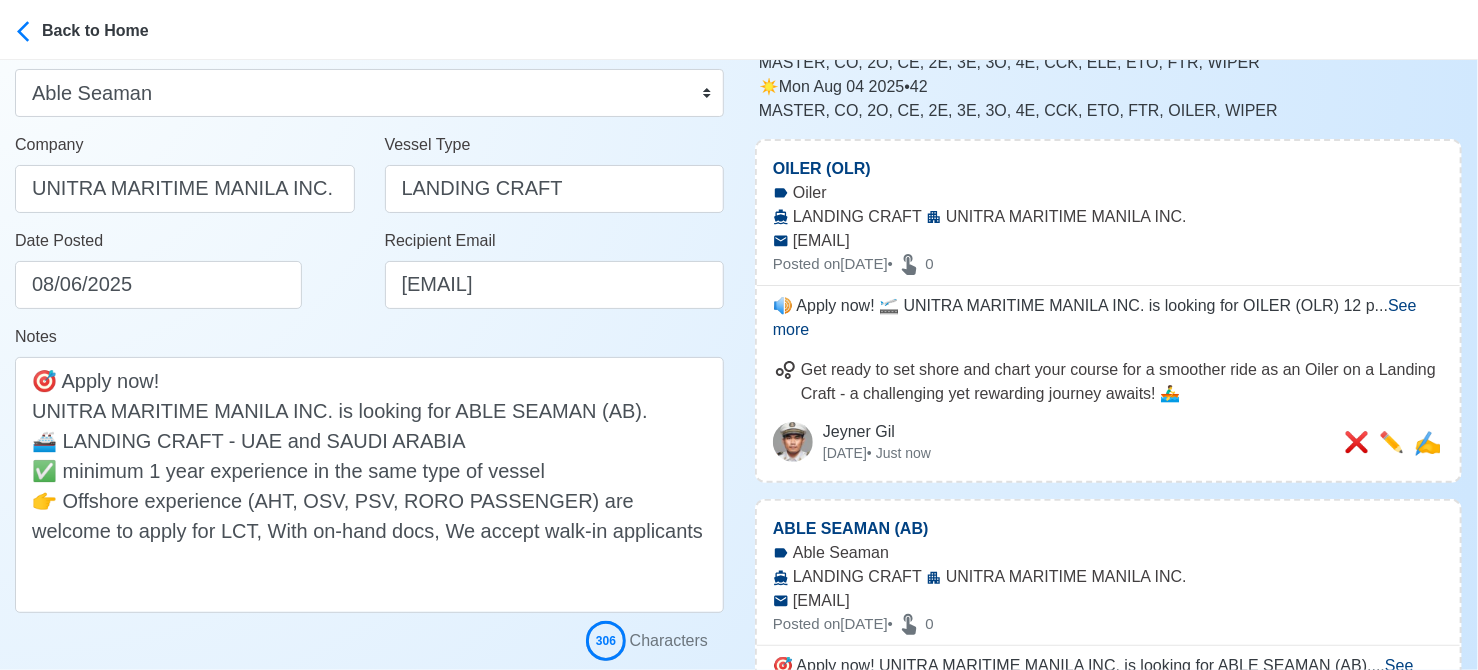 scroll, scrollTop: 300, scrollLeft: 0, axis: vertical 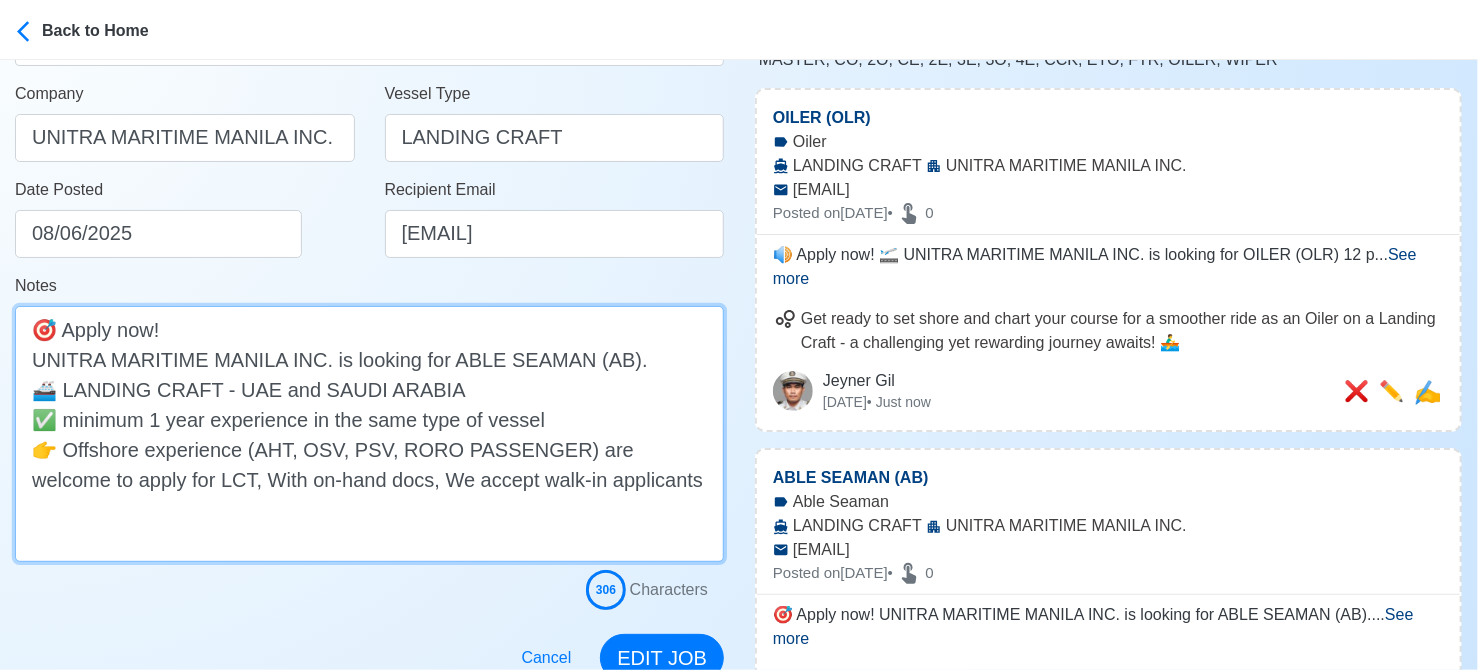 click on "🎯 Apply now!
UNITRA MARITIME MANILA INC. is looking for ABLE SEAMAN (AB).
🚢 LANDING CRAFT - UAE and SAUDI ARABIA
✅ minimum 1 year experience in the same type of vessel
👉 Offshore experience (AHT, OSV, PSV, RORO PASSENGER) are welcome to apply for LCT, With on-hand docs, We accept walk-in applicants" at bounding box center [369, 434] 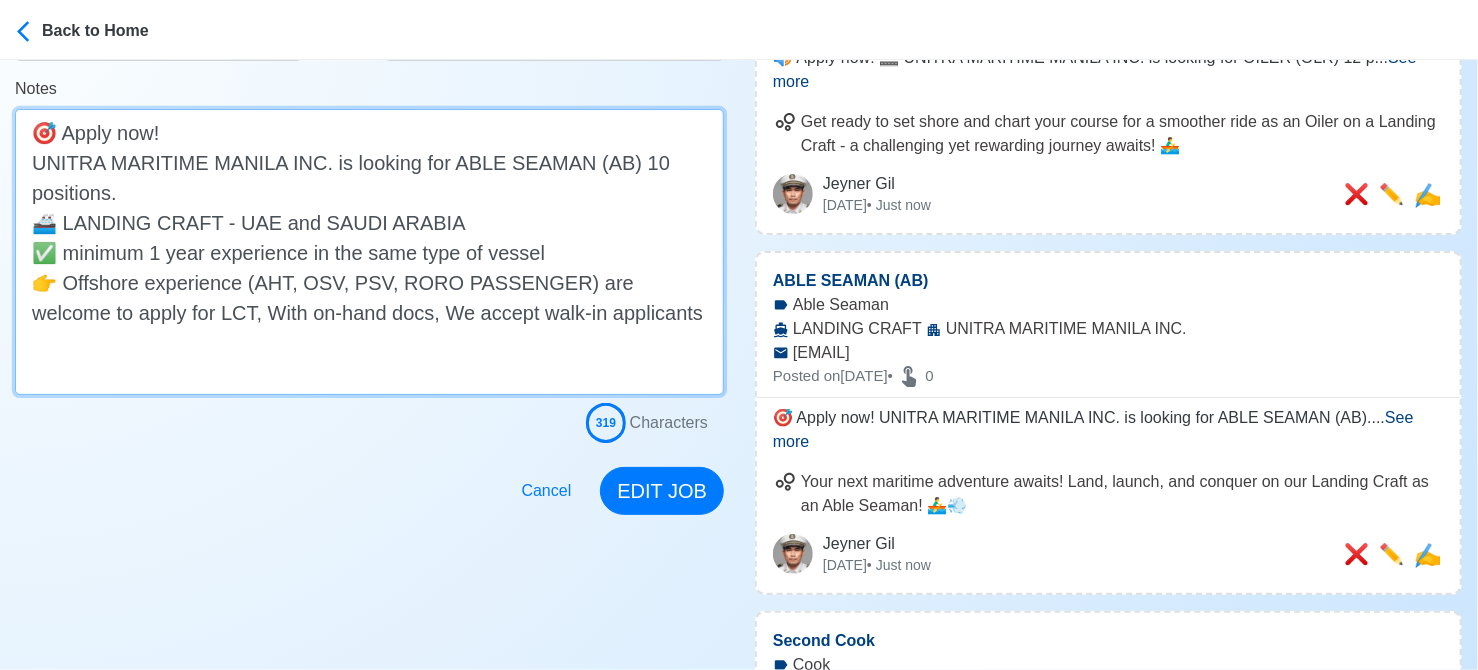 scroll, scrollTop: 500, scrollLeft: 0, axis: vertical 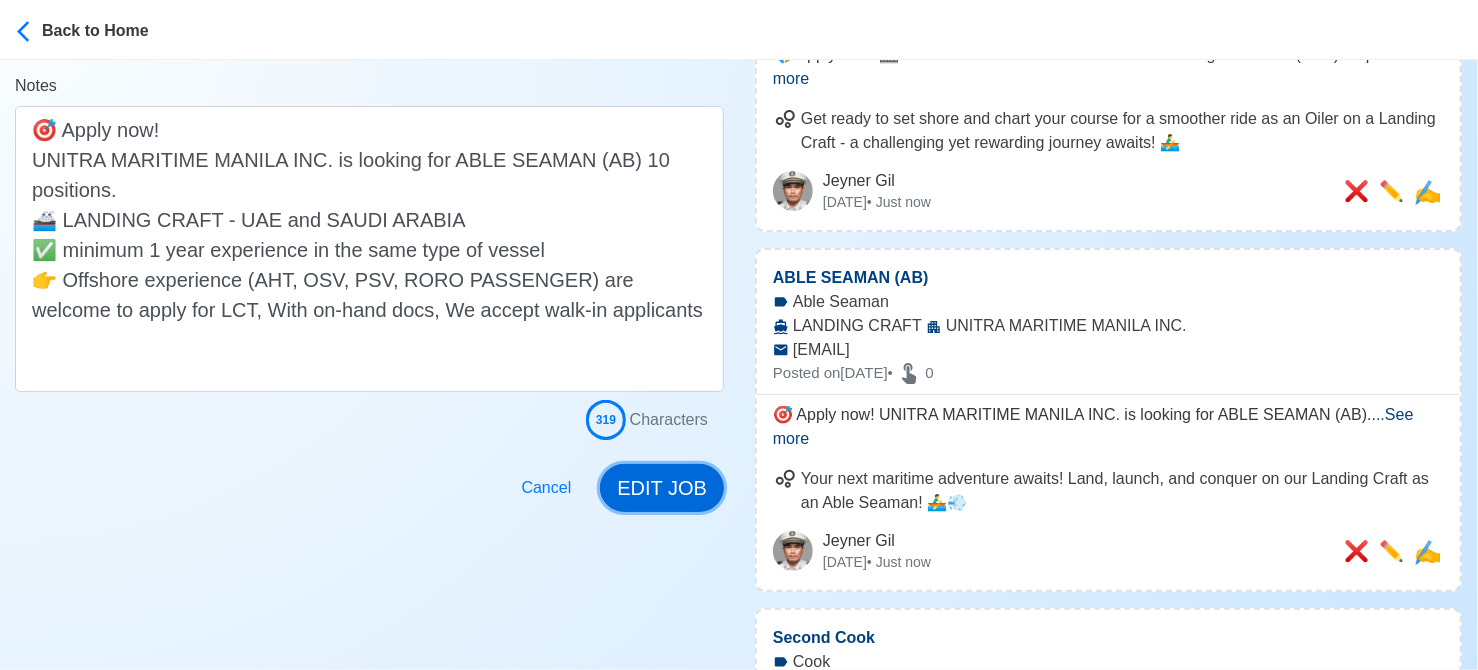 click on "EDIT JOB" at bounding box center [662, 488] 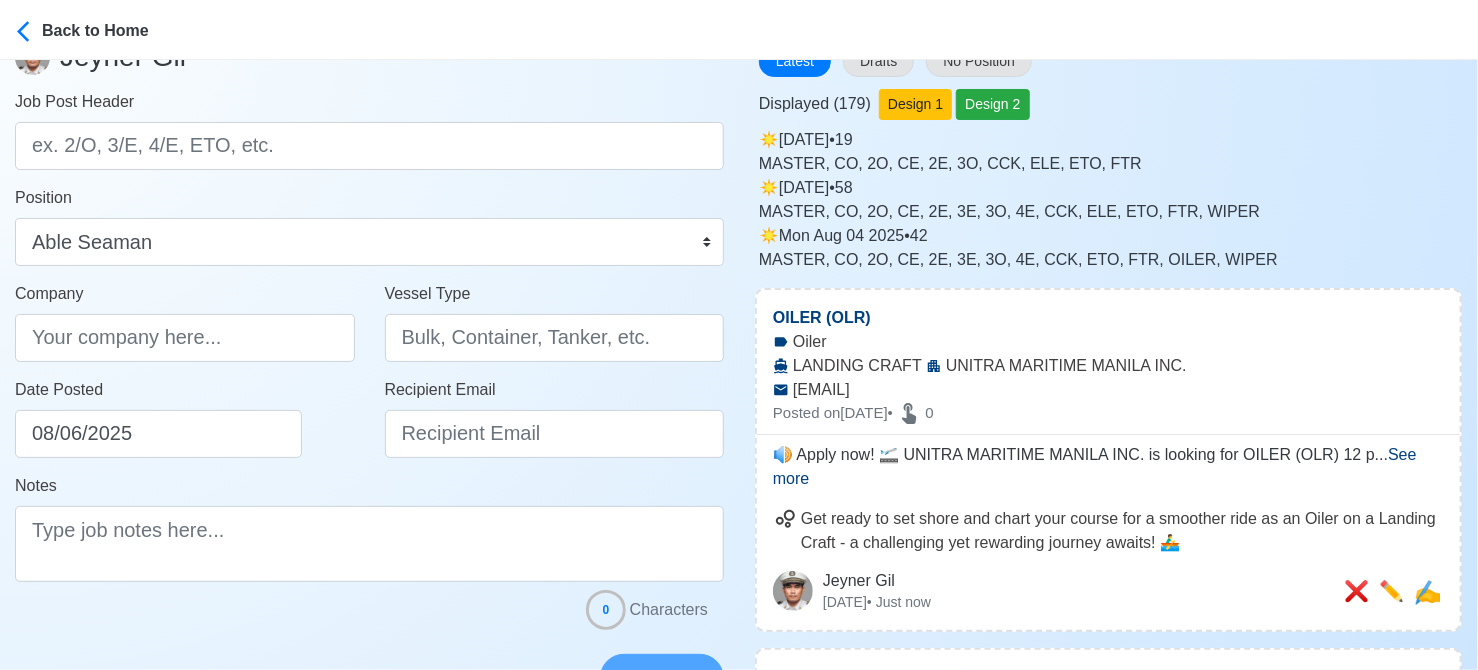 scroll, scrollTop: 0, scrollLeft: 0, axis: both 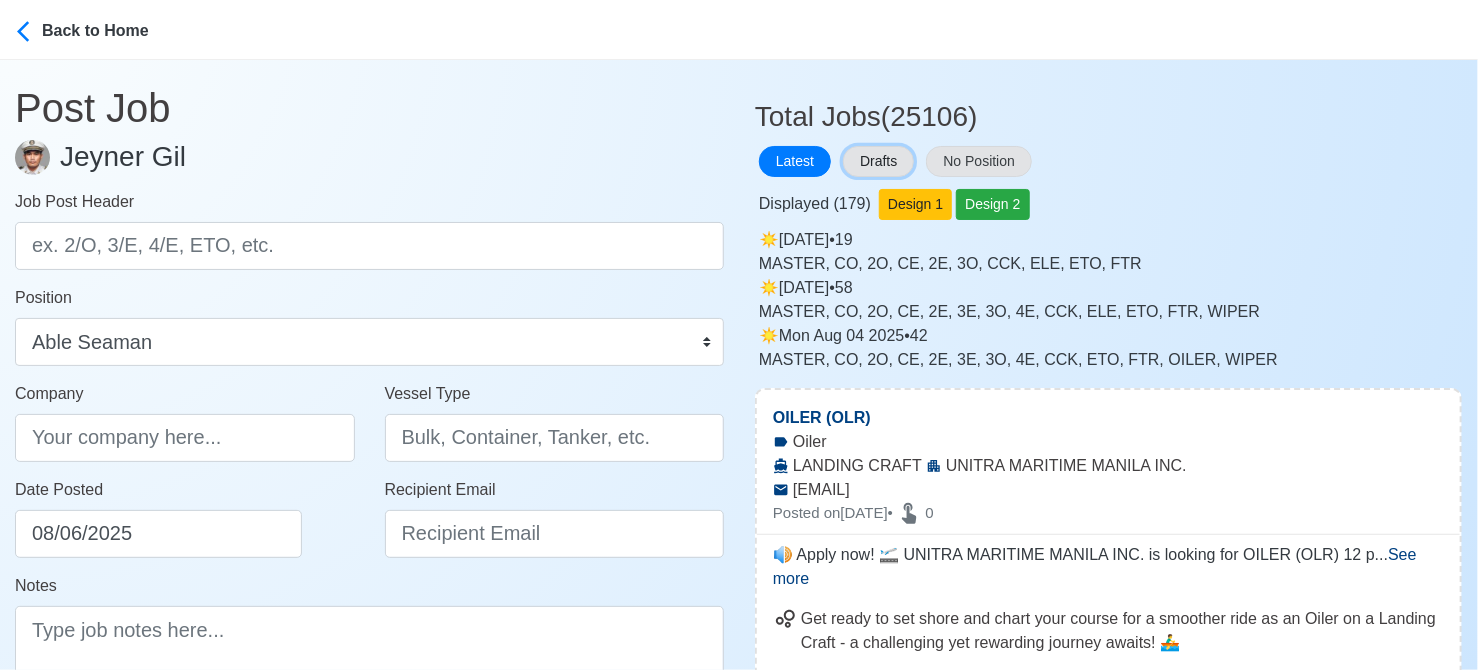 click on "Drafts" at bounding box center (878, 161) 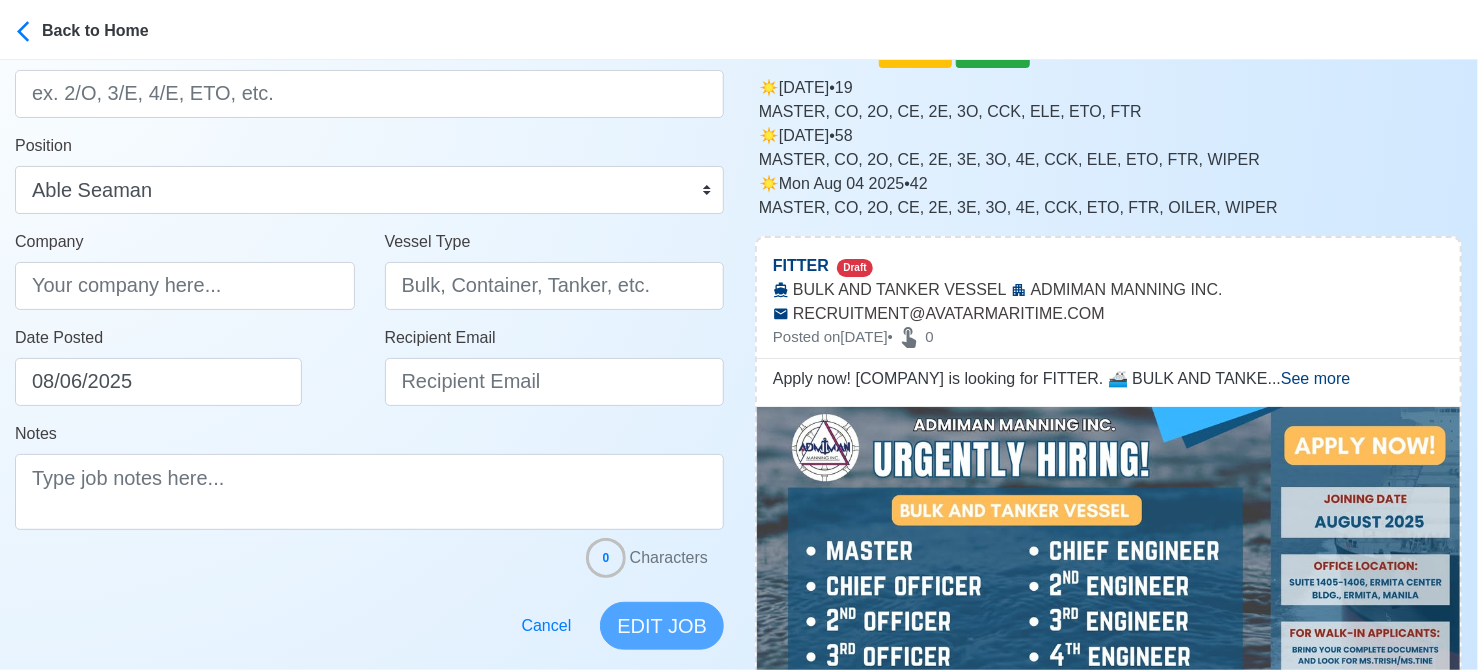 scroll, scrollTop: 300, scrollLeft: 0, axis: vertical 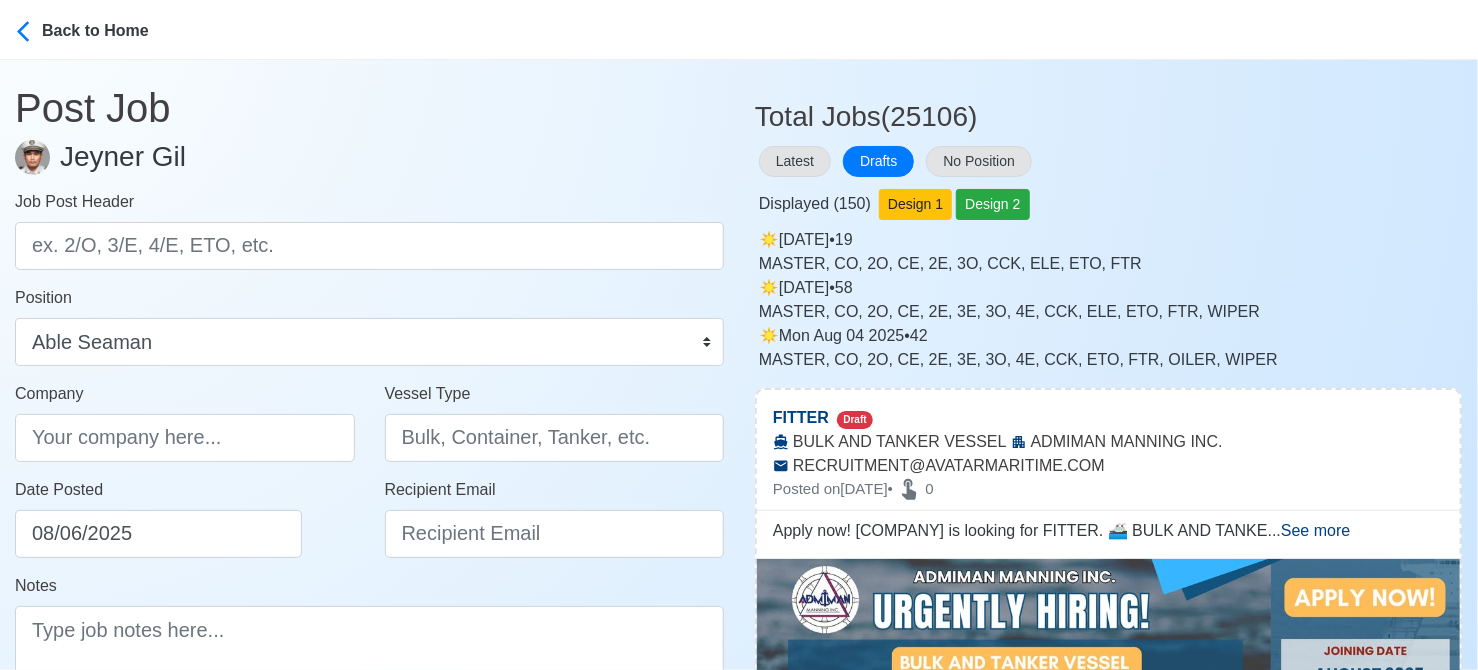 click on "Displayed ( 150 ) Design 1 Design 2" at bounding box center [1108, 200] 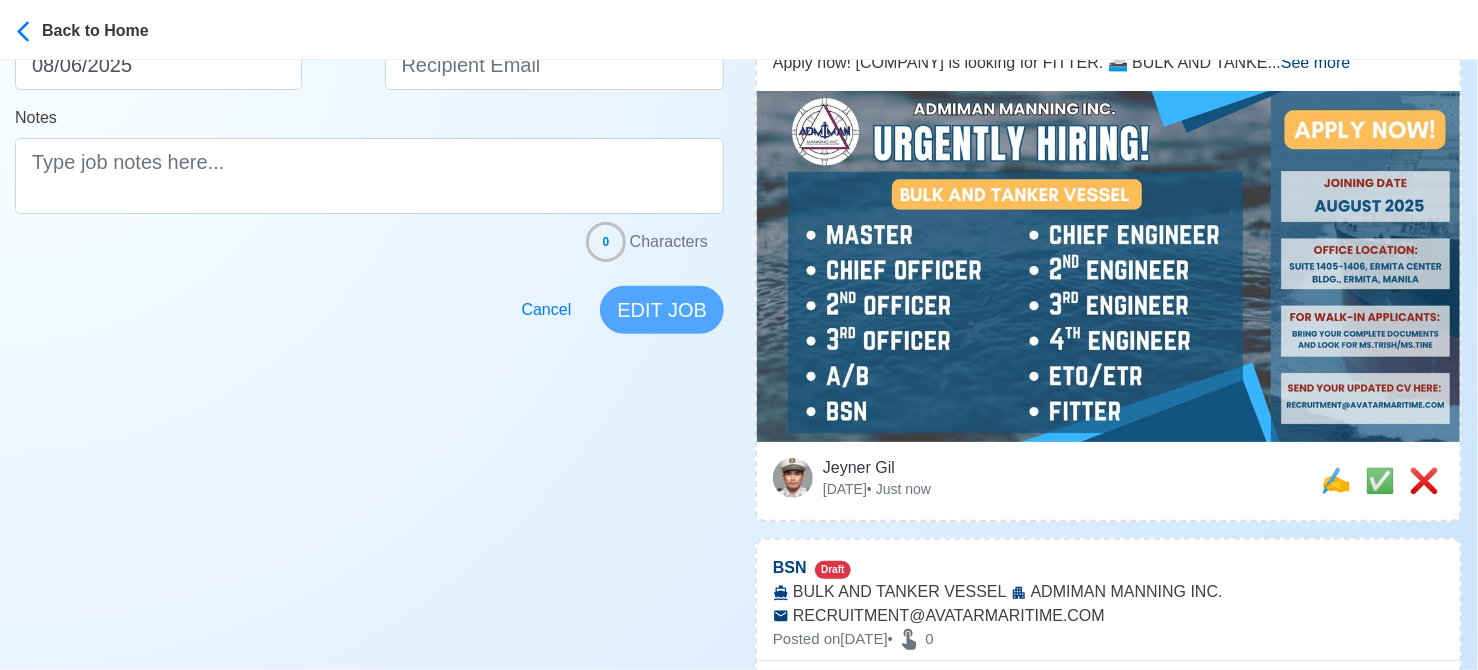 scroll, scrollTop: 500, scrollLeft: 0, axis: vertical 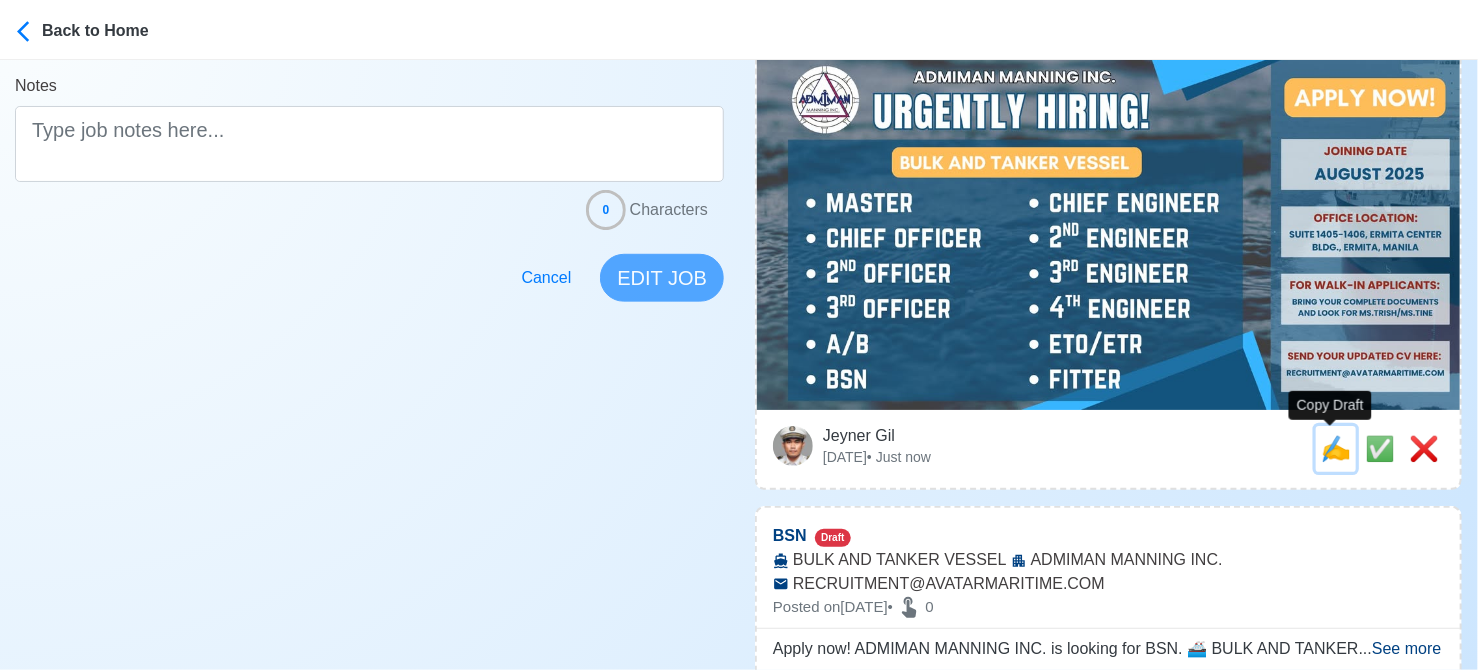 drag, startPoint x: 1328, startPoint y: 449, endPoint x: 1244, endPoint y: 449, distance: 84 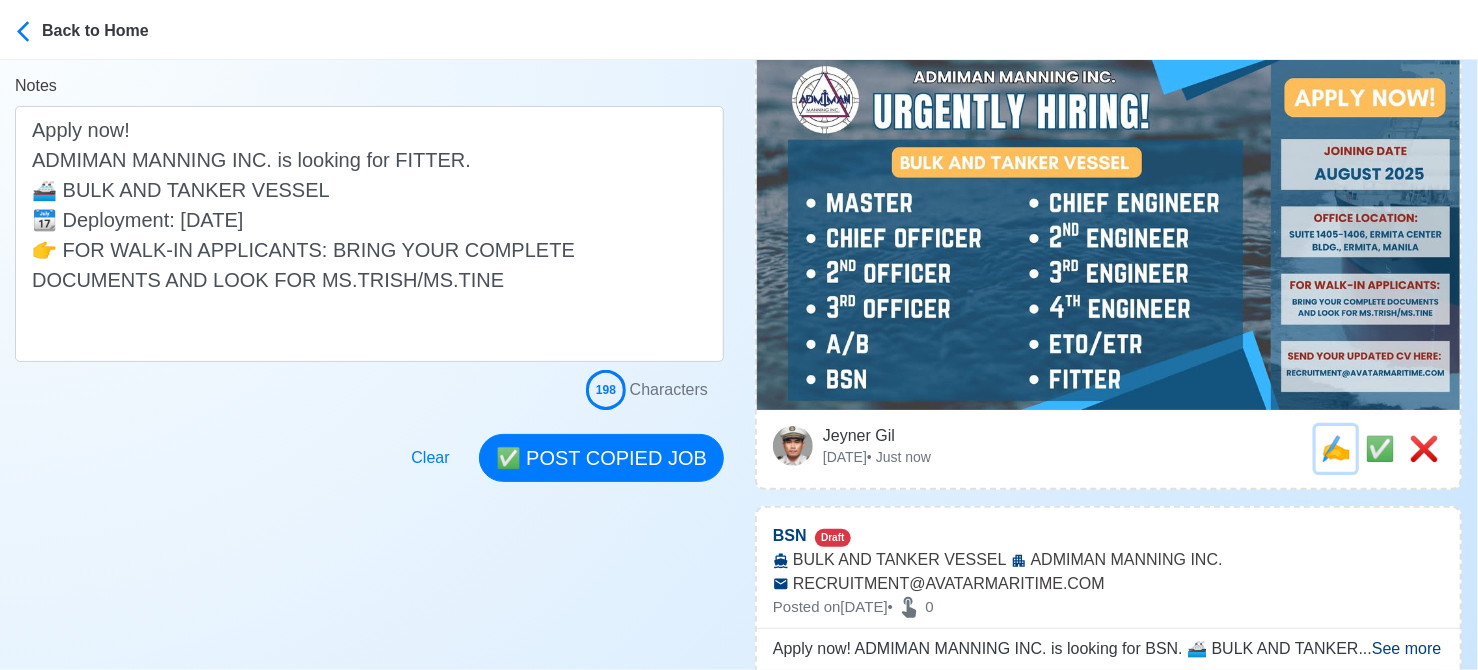 scroll, scrollTop: 0, scrollLeft: 0, axis: both 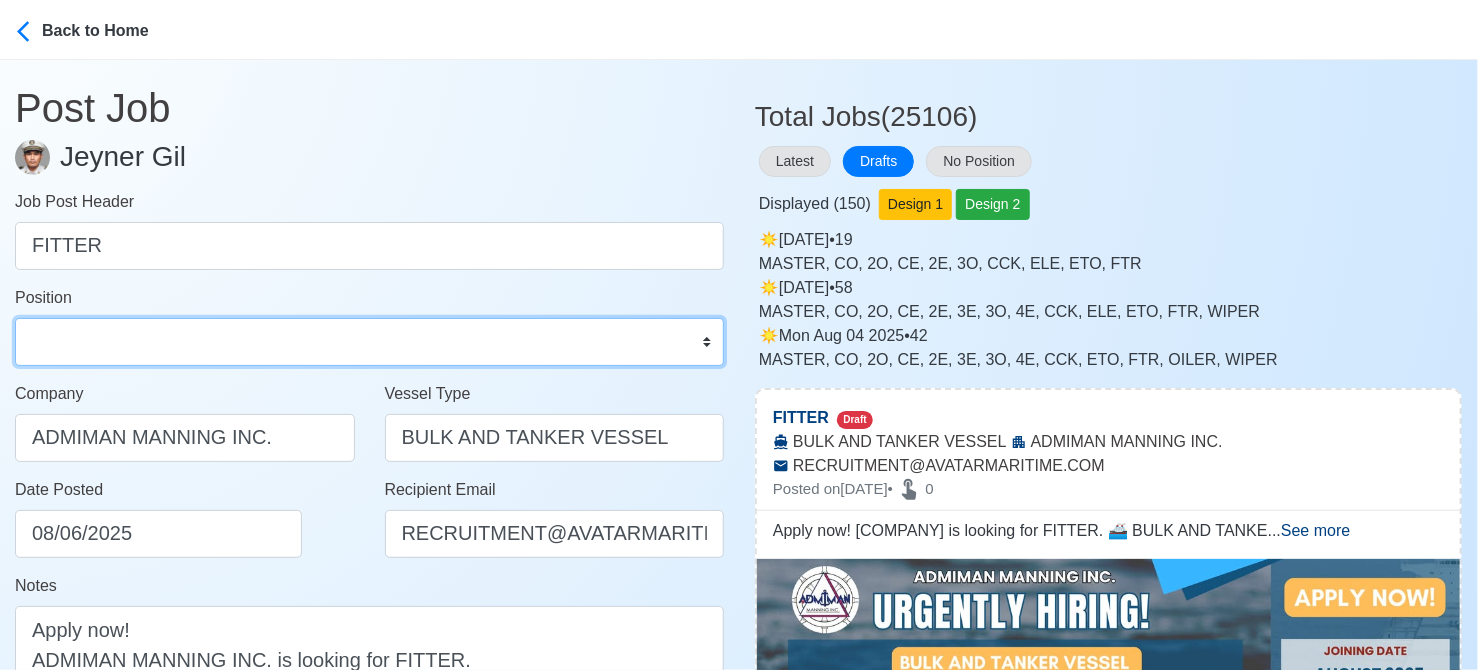 click on "Master Chief Officer 2nd Officer 3rd Officer Junior Officer Chief Engineer 2nd Engineer 3rd Engineer 4th Engineer Gas Engineer Junior Engineer 1st Assistant Engineer 2nd Assistant Engineer 3rd Assistant Engineer ETO/ETR Electrician Electrical Engineer Oiler Fitter Welder Chief Cook Chef Cook Messman Wiper Rigger Ordinary Seaman Able Seaman Motorman Pumpman Bosun Cadet Reefer Mechanic Operator Repairman Painter Steward Waiter Others" at bounding box center (369, 342) 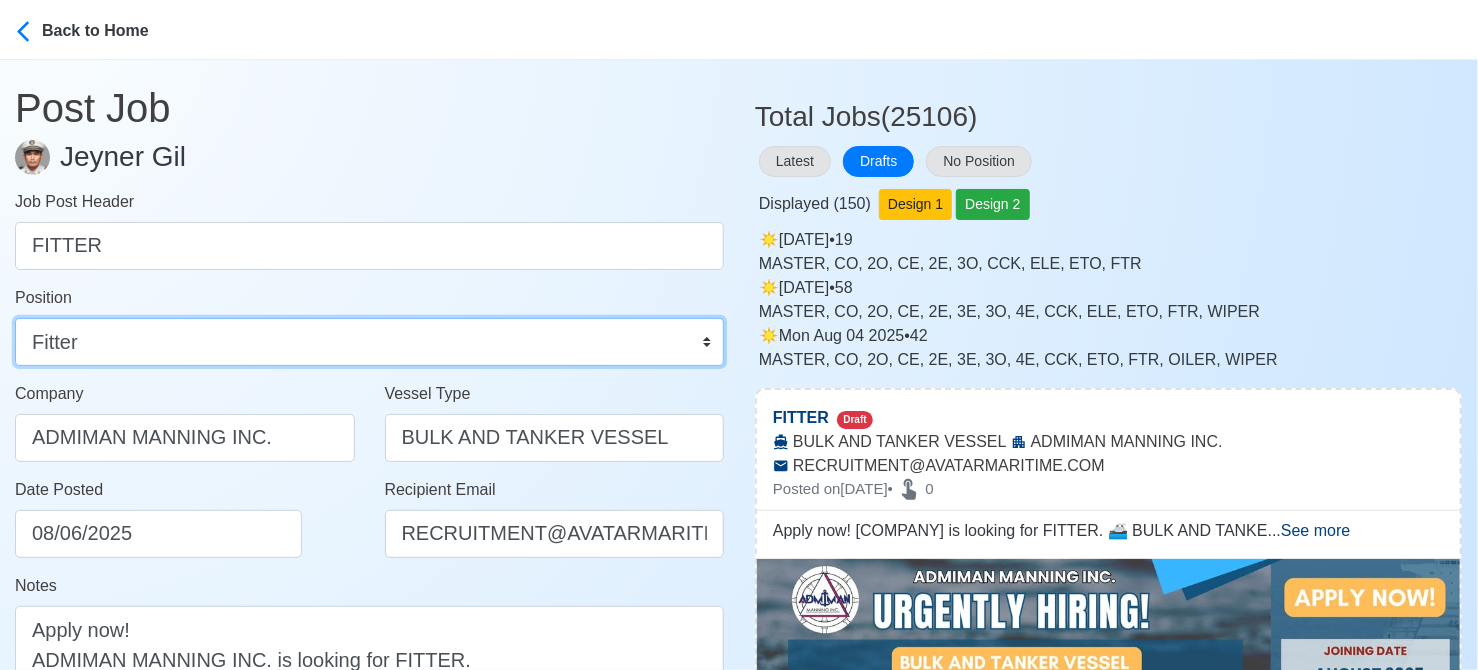 click on "Master Chief Officer 2nd Officer 3rd Officer Junior Officer Chief Engineer 2nd Engineer 3rd Engineer 4th Engineer Gas Engineer Junior Engineer 1st Assistant Engineer 2nd Assistant Engineer 3rd Assistant Engineer ETO/ETR Electrician Electrical Engineer Oiler Fitter Welder Chief Cook Chef Cook Messman Wiper Rigger Ordinary Seaman Able Seaman Motorman Pumpman Bosun Cadet Reefer Mechanic Operator Repairman Painter Steward Waiter Others" at bounding box center (369, 342) 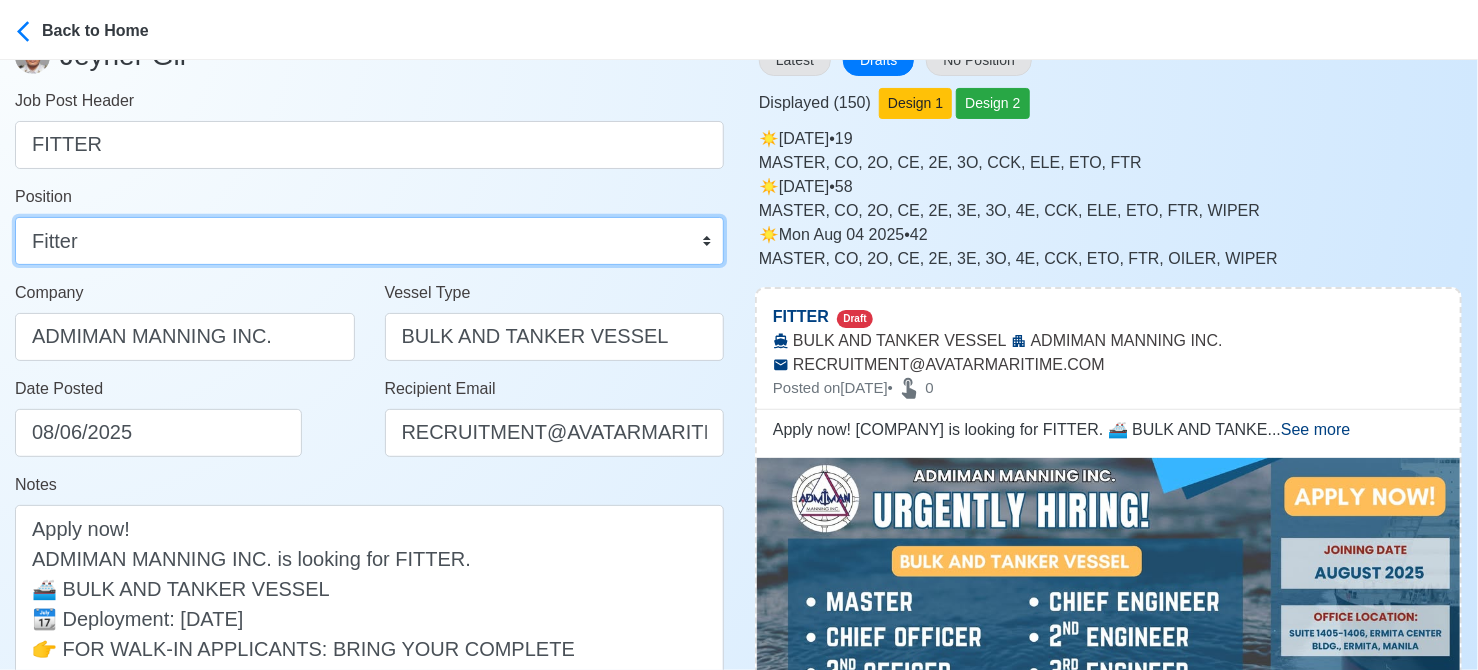 scroll, scrollTop: 300, scrollLeft: 0, axis: vertical 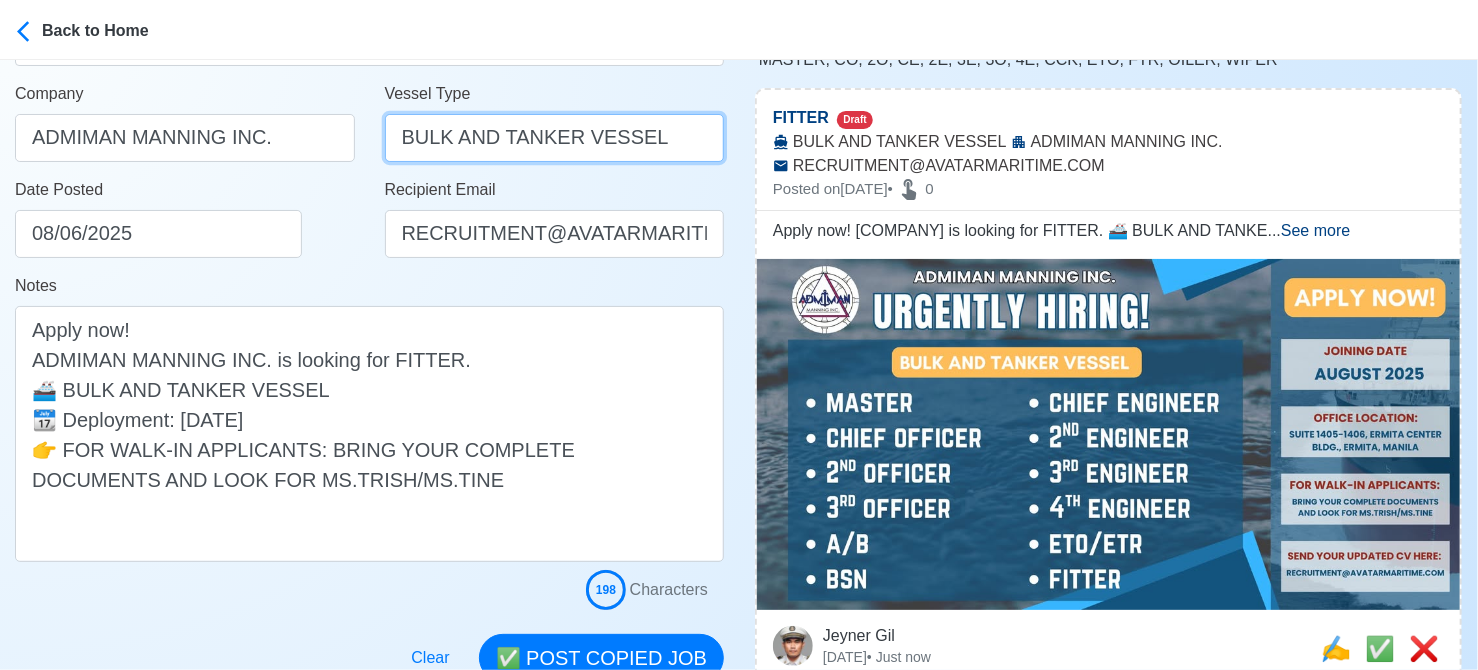 drag, startPoint x: 448, startPoint y: 139, endPoint x: 784, endPoint y: 142, distance: 336.0134 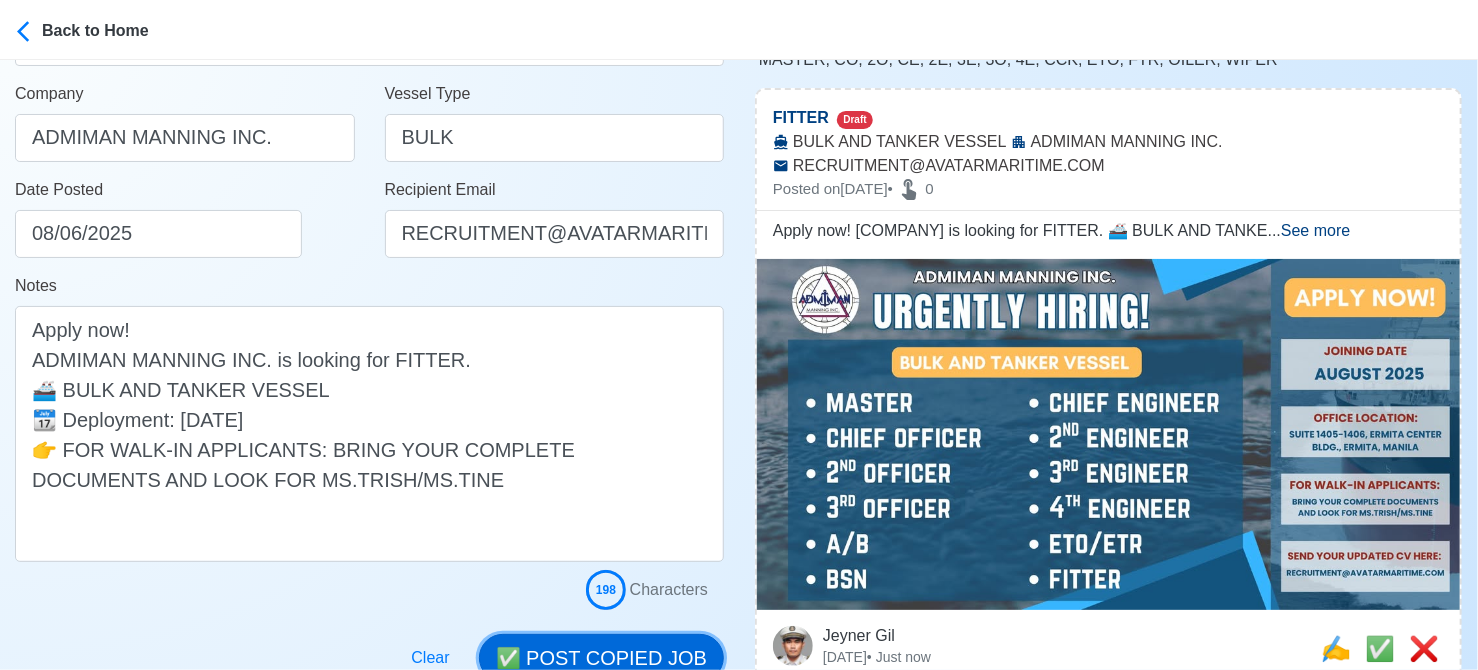 drag, startPoint x: 643, startPoint y: 647, endPoint x: 751, endPoint y: 553, distance: 143.1782 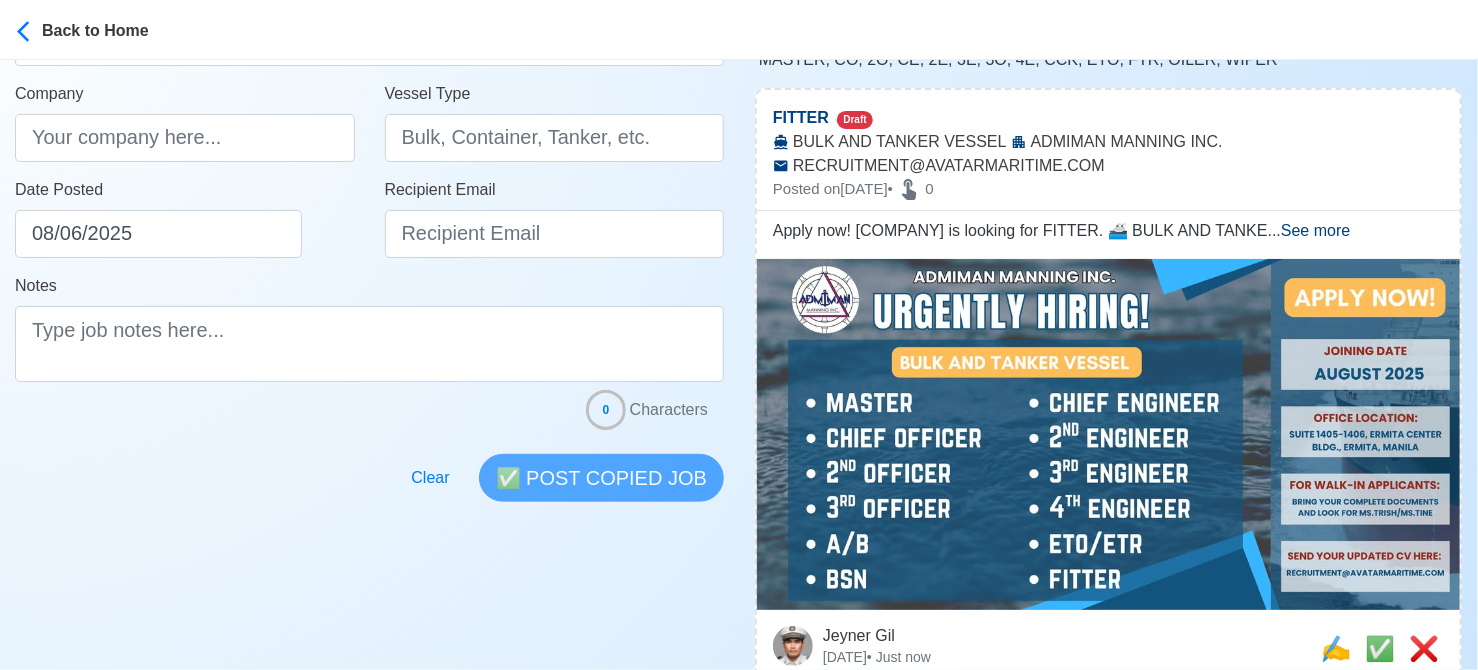 click on "Post Job   Jeyner Gil Job Post Header Position Master Chief Officer 2nd Officer 3rd Officer Junior Officer Chief Engineer 2nd Engineer 3rd Engineer 4th Engineer Gas Engineer Junior Engineer 1st Assistant Engineer 2nd Assistant Engineer 3rd Assistant Engineer ETO/ETR Electrician Electrical Engineer Oiler Fitter Welder Chief Cook Chef Cook Messman Wiper Rigger Ordinary Seaman Able Seaman Motorman Pumpman Bosun Cadet Reefer Mechanic Operator Repairman Painter Steward Waiter Others Company Vessel Type Date Posted       08/06/2025 Recipient Email Notes 0 Characters Clear ✅ POST COPIED JOB" at bounding box center [369, 131] 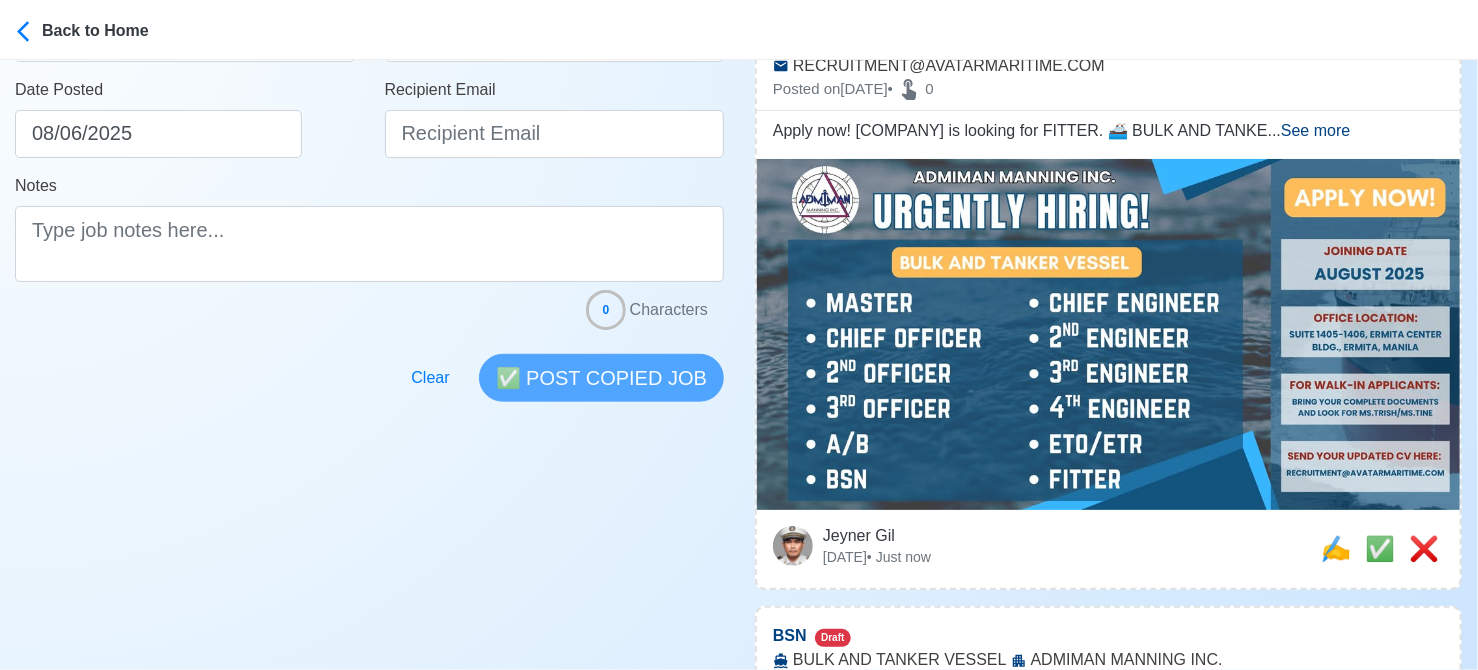 scroll, scrollTop: 700, scrollLeft: 0, axis: vertical 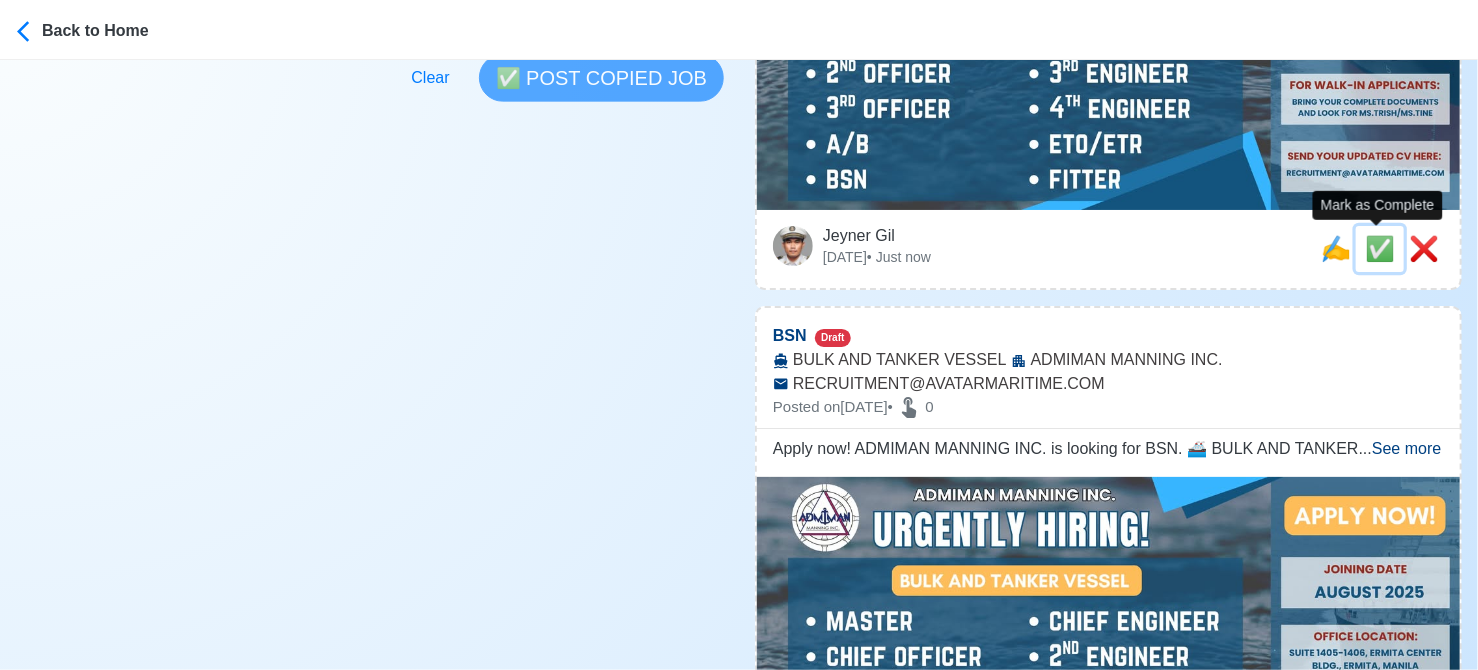click on "✅" at bounding box center [1380, 248] 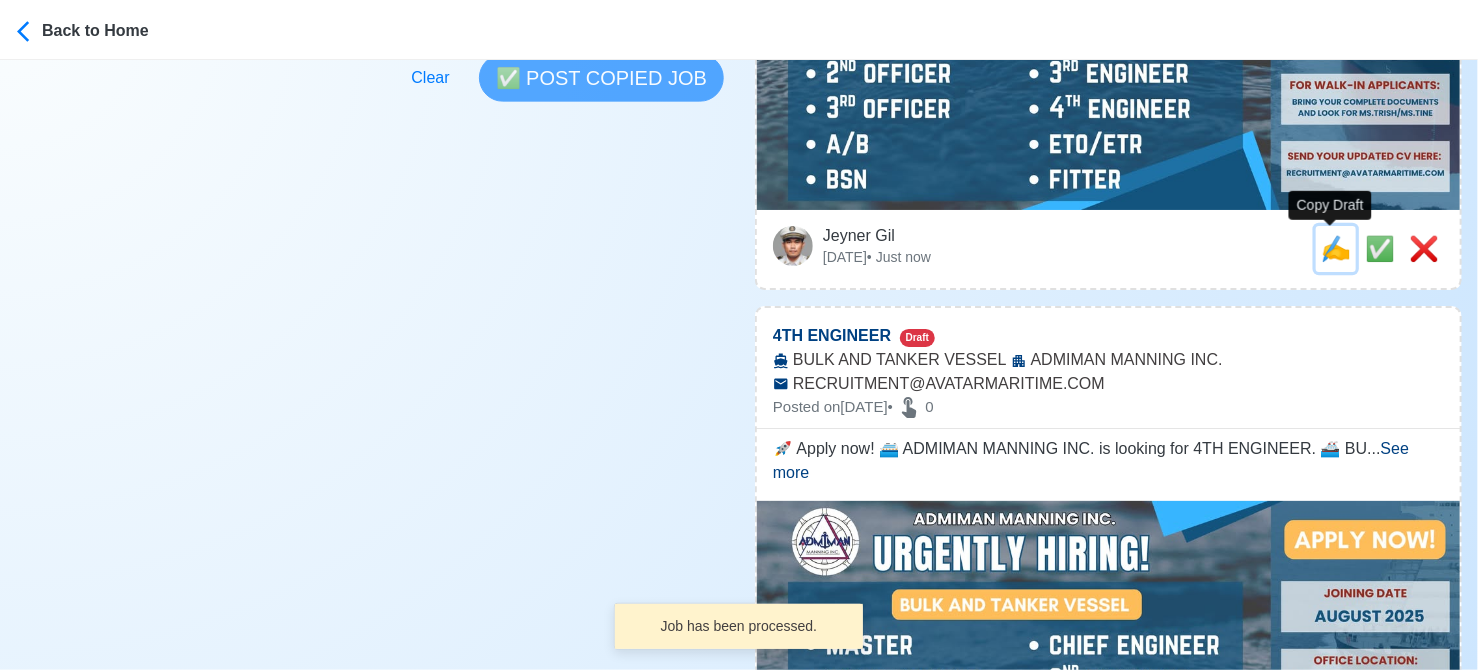 click on "✍️" at bounding box center [1336, 248] 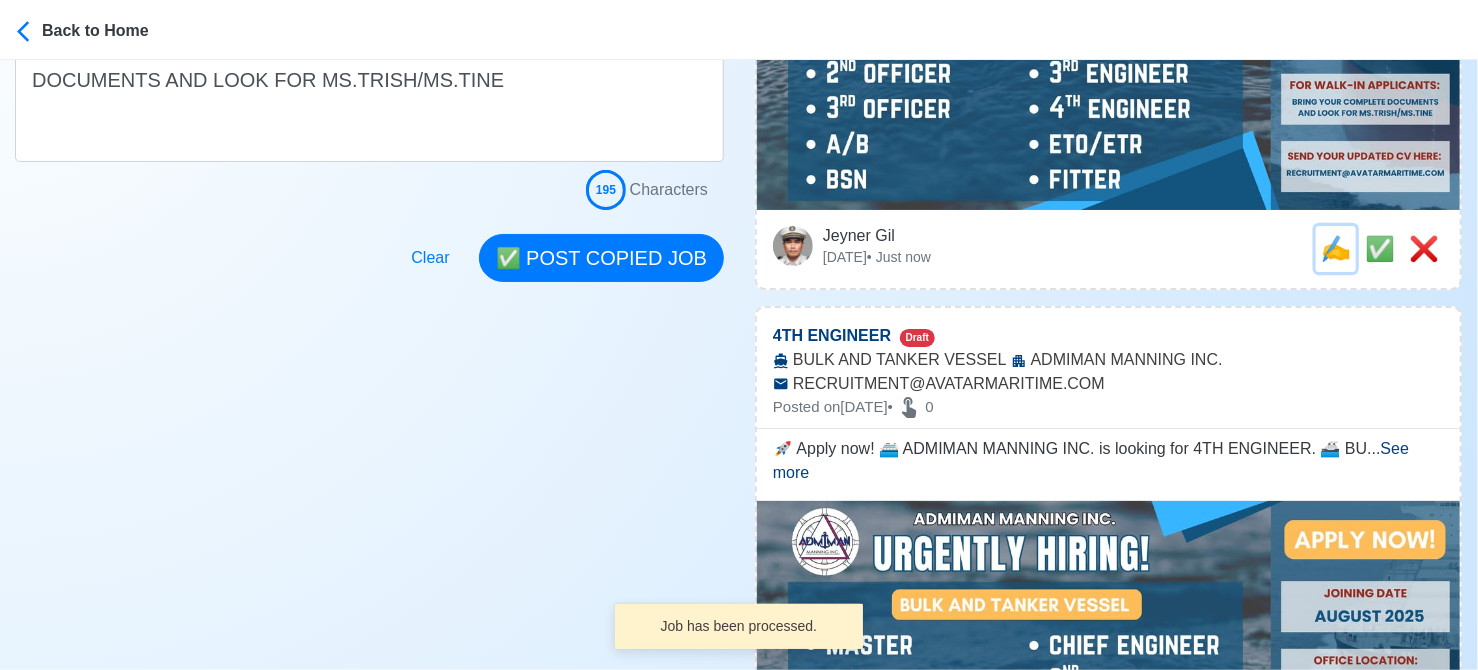 scroll, scrollTop: 0, scrollLeft: 0, axis: both 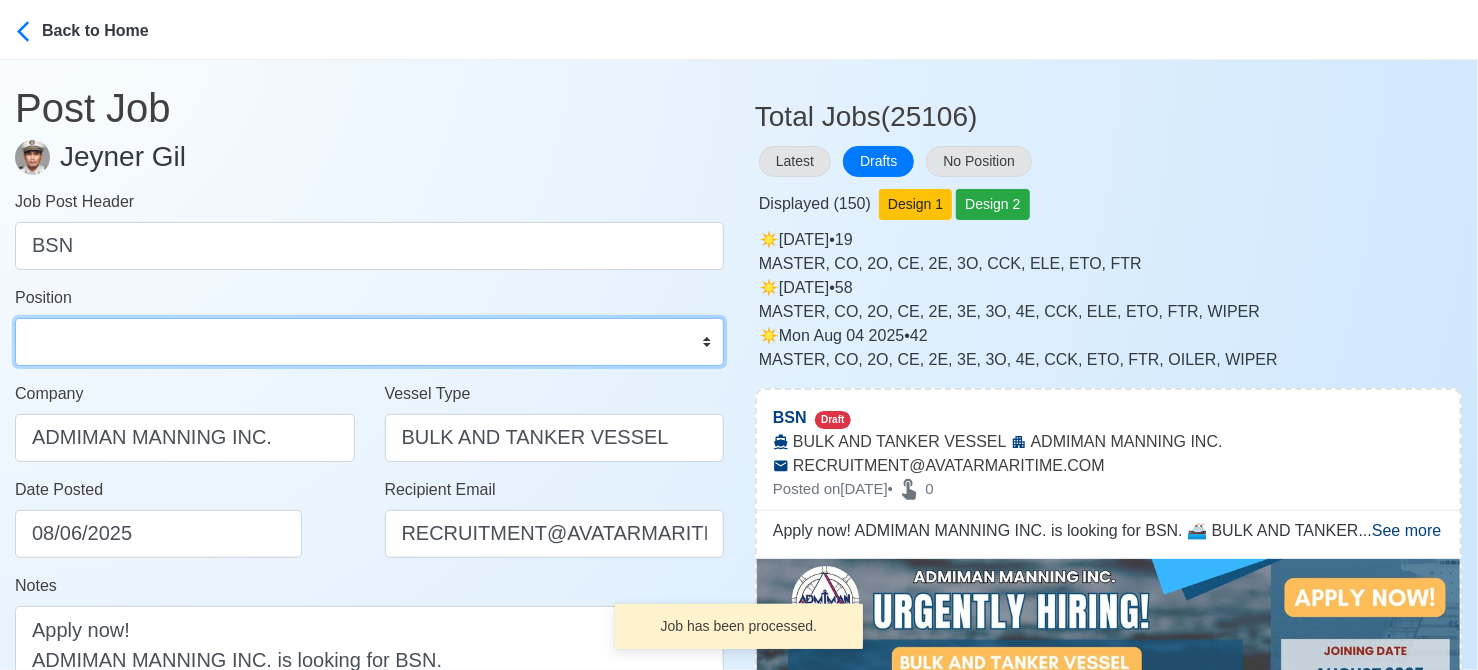 click on "Master Chief Officer 2nd Officer 3rd Officer Junior Officer Chief Engineer 2nd Engineer 3rd Engineer 4th Engineer Gas Engineer Junior Engineer 1st Assistant Engineer 2nd Assistant Engineer 3rd Assistant Engineer ETO/ETR Electrician Electrical Engineer Oiler Fitter Welder Chief Cook Chef Cook Messman Wiper Rigger Ordinary Seaman Able Seaman Motorman Pumpman Bosun Cadet Reefer Mechanic Operator Repairman Painter Steward Waiter Others" at bounding box center [369, 342] 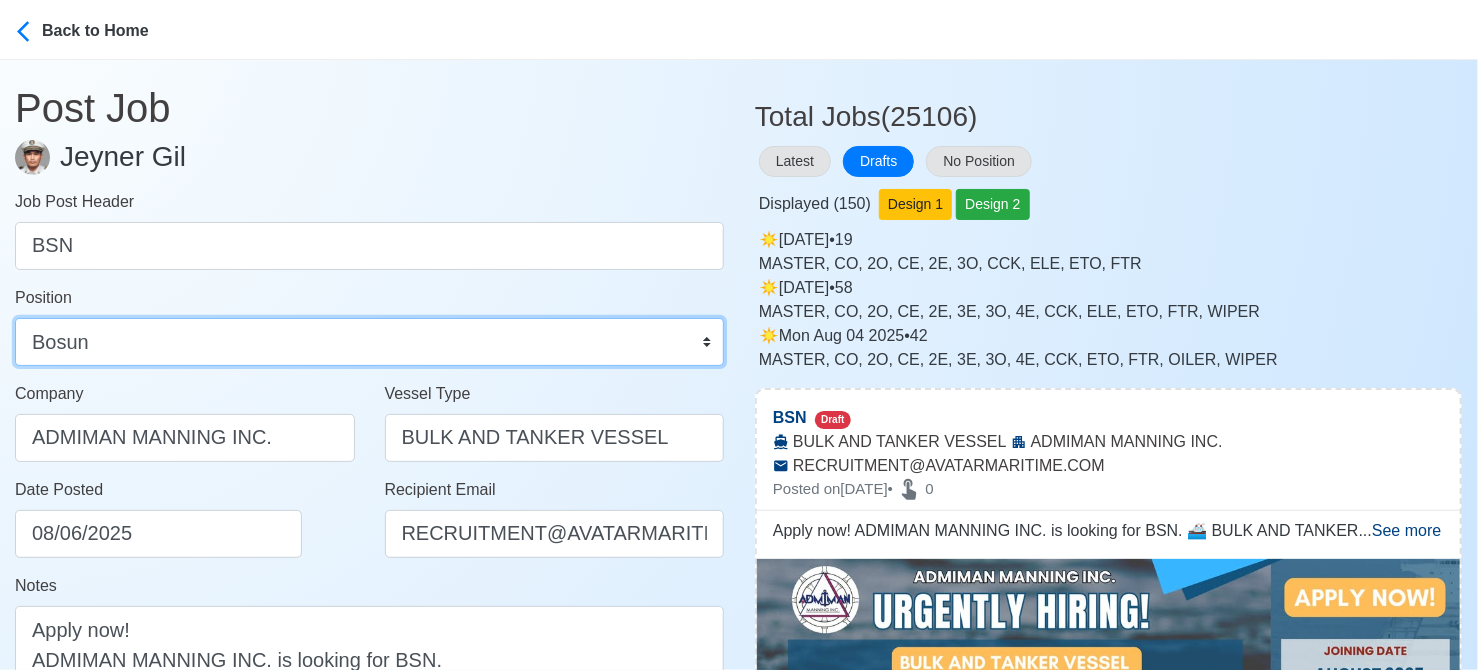 click on "Master Chief Officer 2nd Officer 3rd Officer Junior Officer Chief Engineer 2nd Engineer 3rd Engineer 4th Engineer Gas Engineer Junior Engineer 1st Assistant Engineer 2nd Assistant Engineer 3rd Assistant Engineer ETO/ETR Electrician Electrical Engineer Oiler Fitter Welder Chief Cook Chef Cook Messman Wiper Rigger Ordinary Seaman Able Seaman Motorman Pumpman Bosun Cadet Reefer Mechanic Operator Repairman Painter Steward Waiter Others" at bounding box center (369, 342) 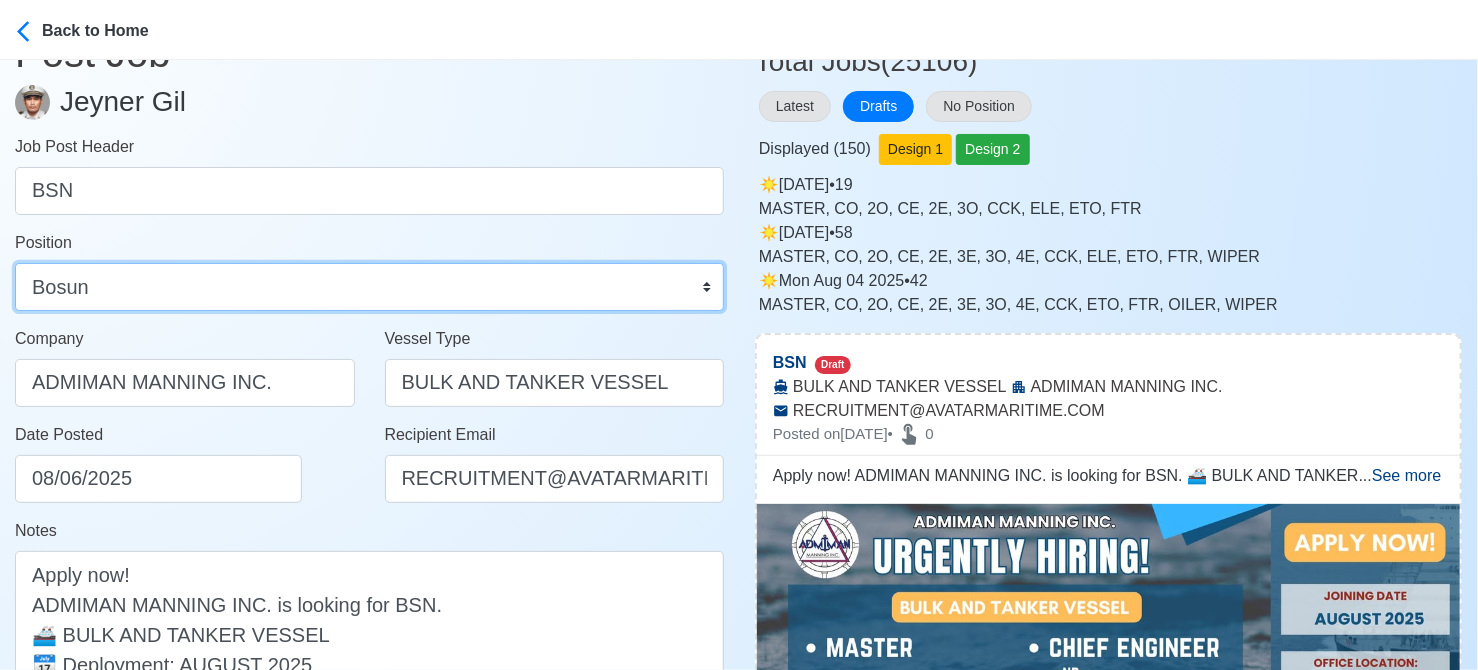 scroll, scrollTop: 200, scrollLeft: 0, axis: vertical 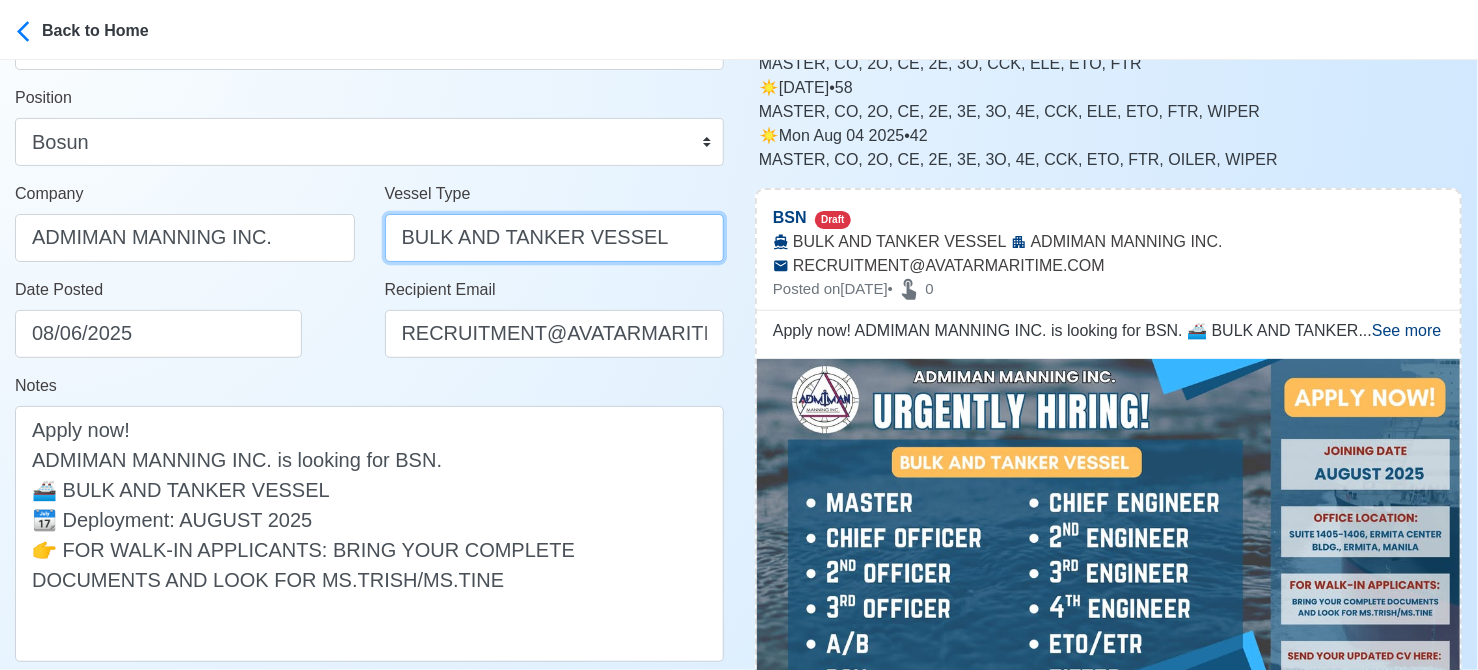 drag, startPoint x: 452, startPoint y: 238, endPoint x: 655, endPoint y: 237, distance: 203.00246 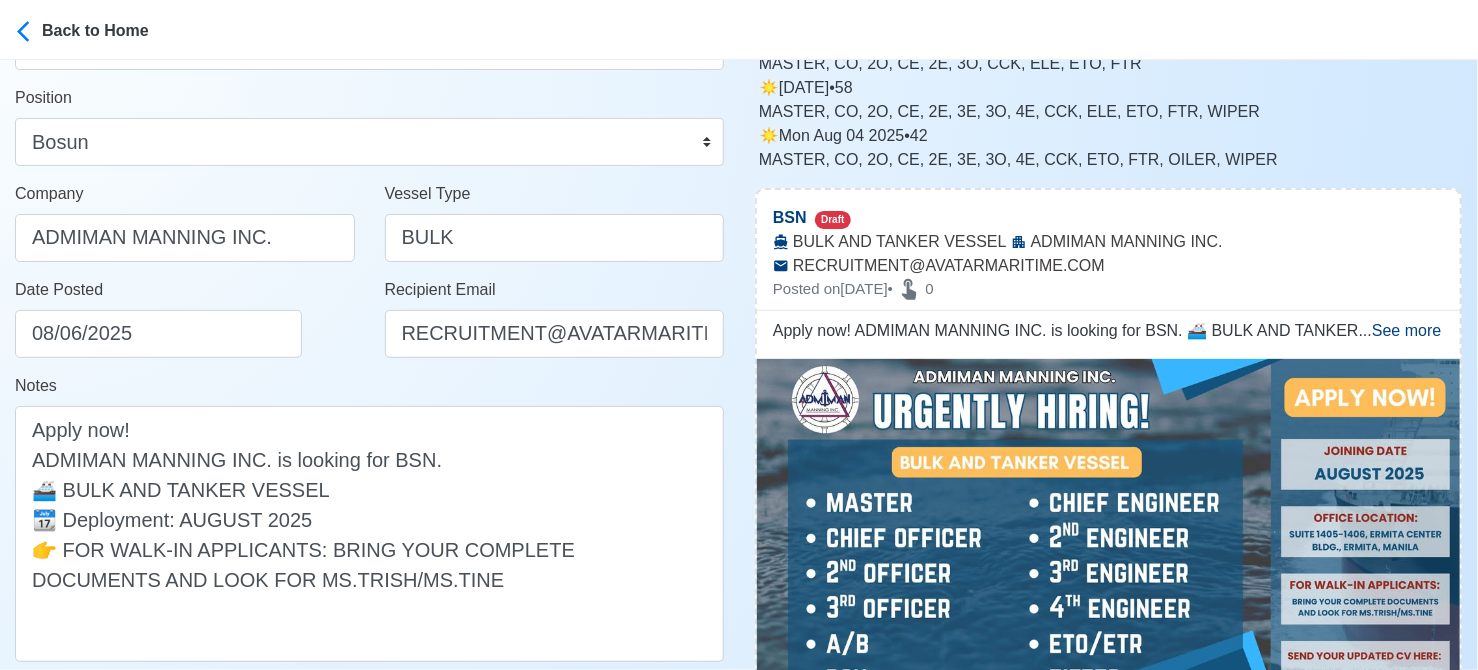 click on "Date Posted       08/06/2025" at bounding box center [185, 326] 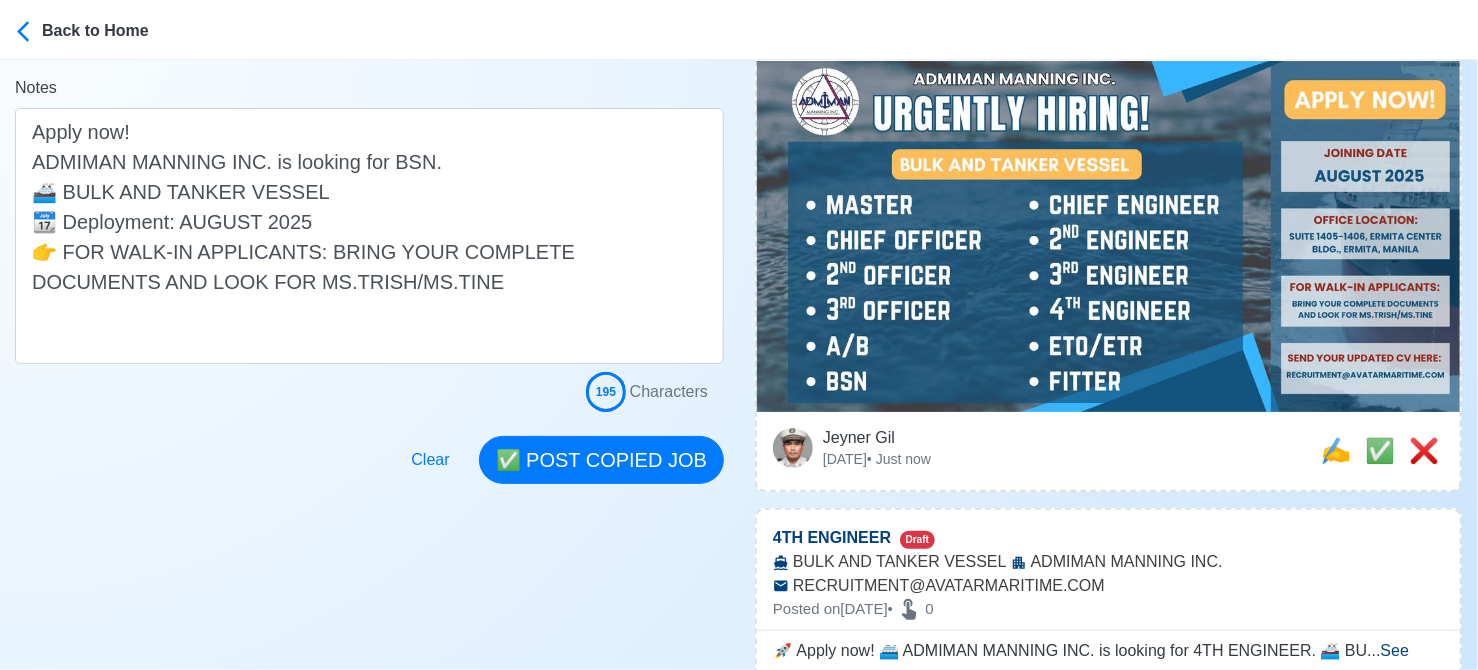 scroll, scrollTop: 500, scrollLeft: 0, axis: vertical 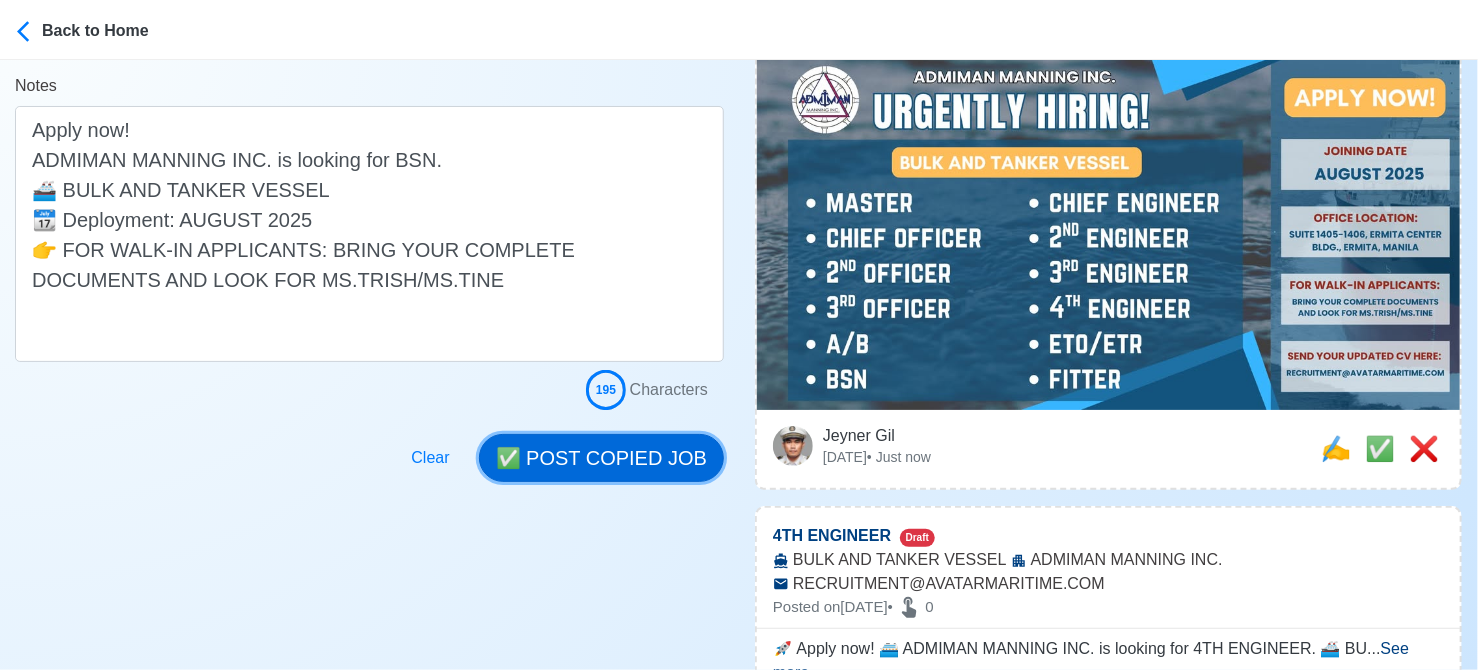click on "✅ POST COPIED JOB" at bounding box center [601, 458] 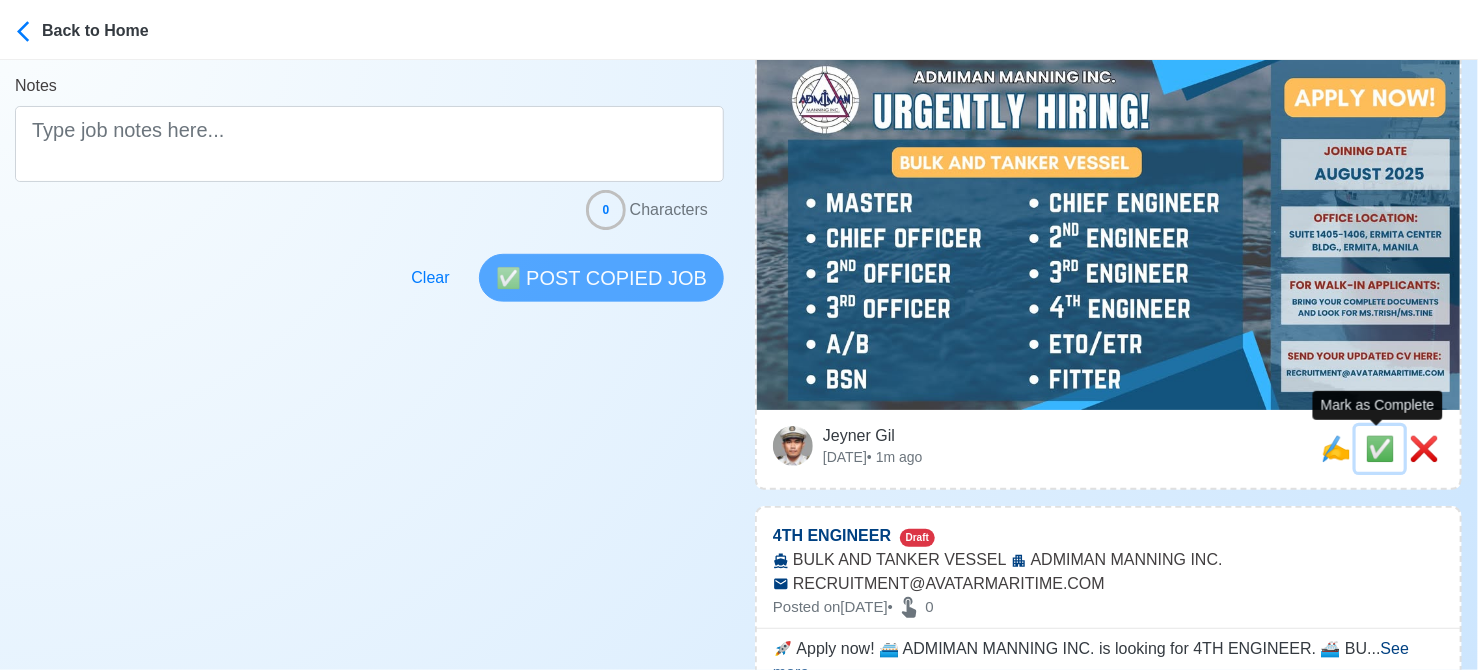 click on "✅" at bounding box center (1380, 448) 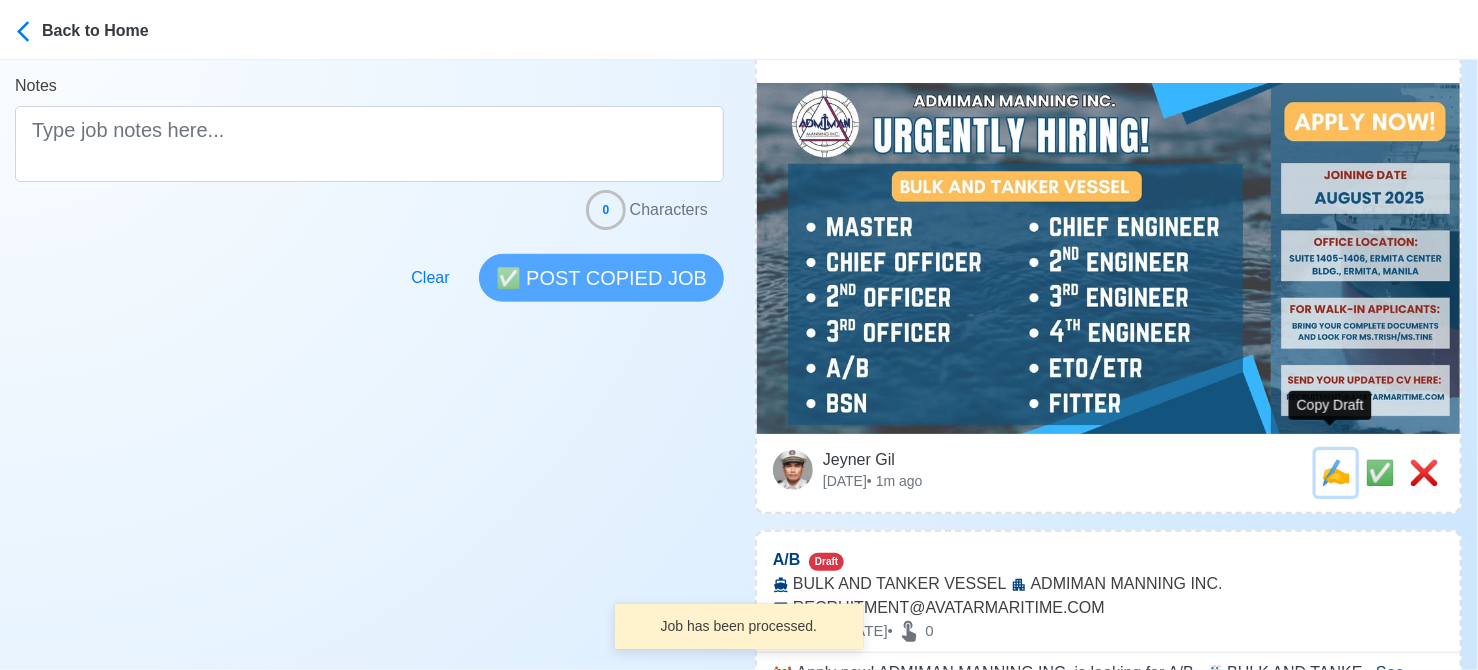 click on "✍️" at bounding box center [1336, 472] 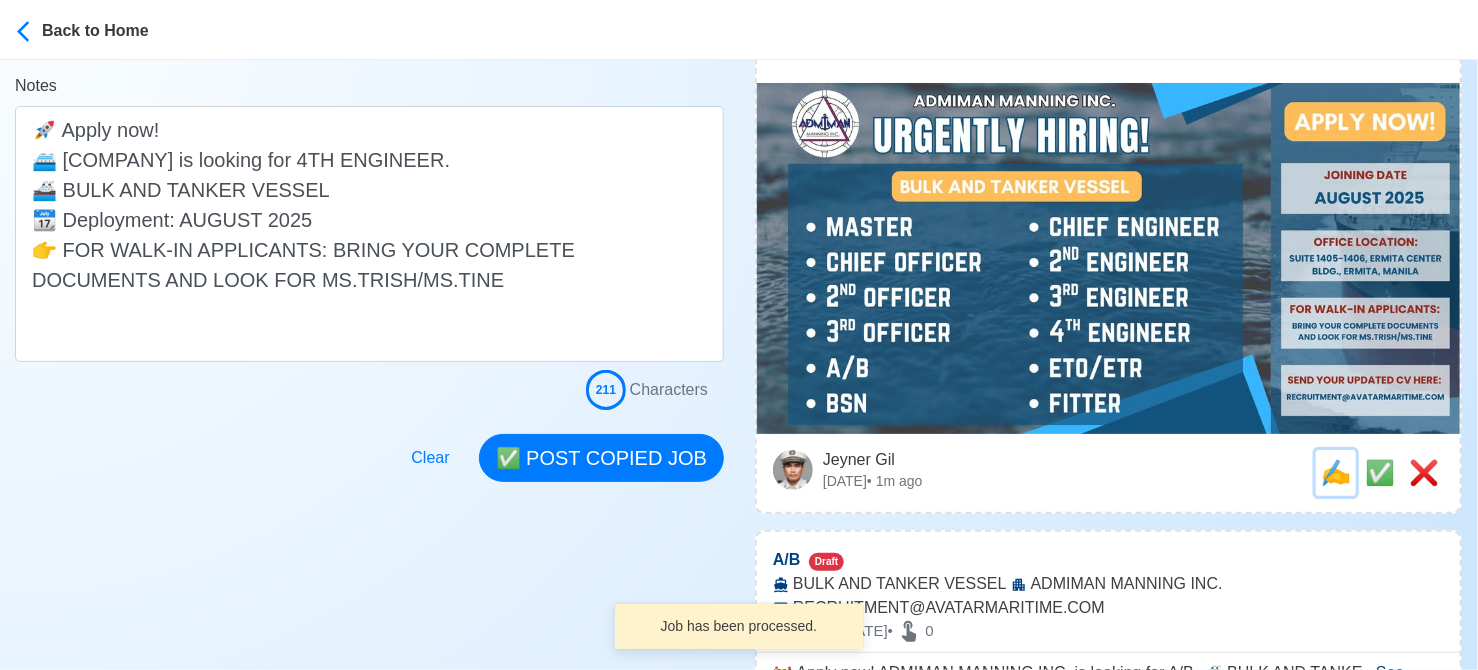 scroll, scrollTop: 0, scrollLeft: 0, axis: both 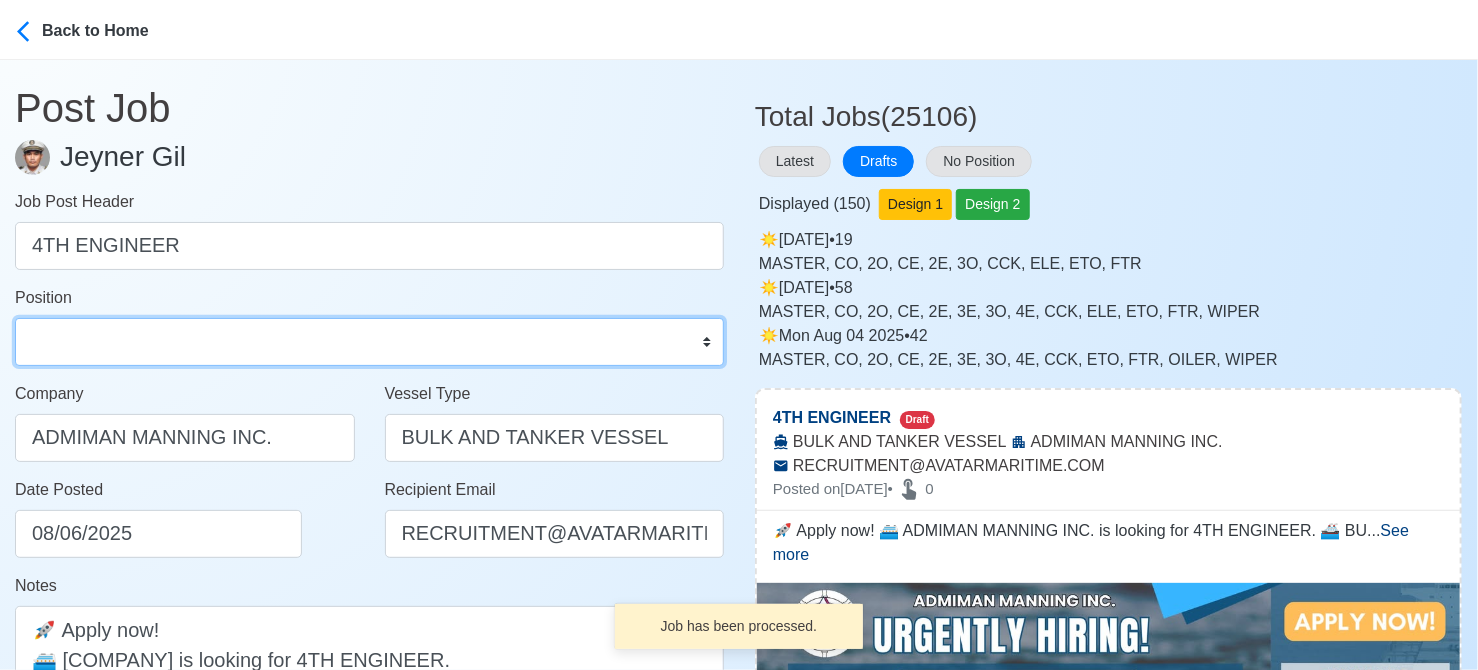 click on "Master Chief Officer 2nd Officer 3rd Officer Junior Officer Chief Engineer 2nd Engineer 3rd Engineer 4th Engineer Gas Engineer Junior Engineer 1st Assistant Engineer 2nd Assistant Engineer 3rd Assistant Engineer ETO/ETR Electrician Electrical Engineer Oiler Fitter Welder Chief Cook Chef Cook Messman Wiper Rigger Ordinary Seaman Able Seaman Motorman Pumpman Bosun Cadet Reefer Mechanic Operator Repairman Painter Steward Waiter Others" at bounding box center (369, 342) 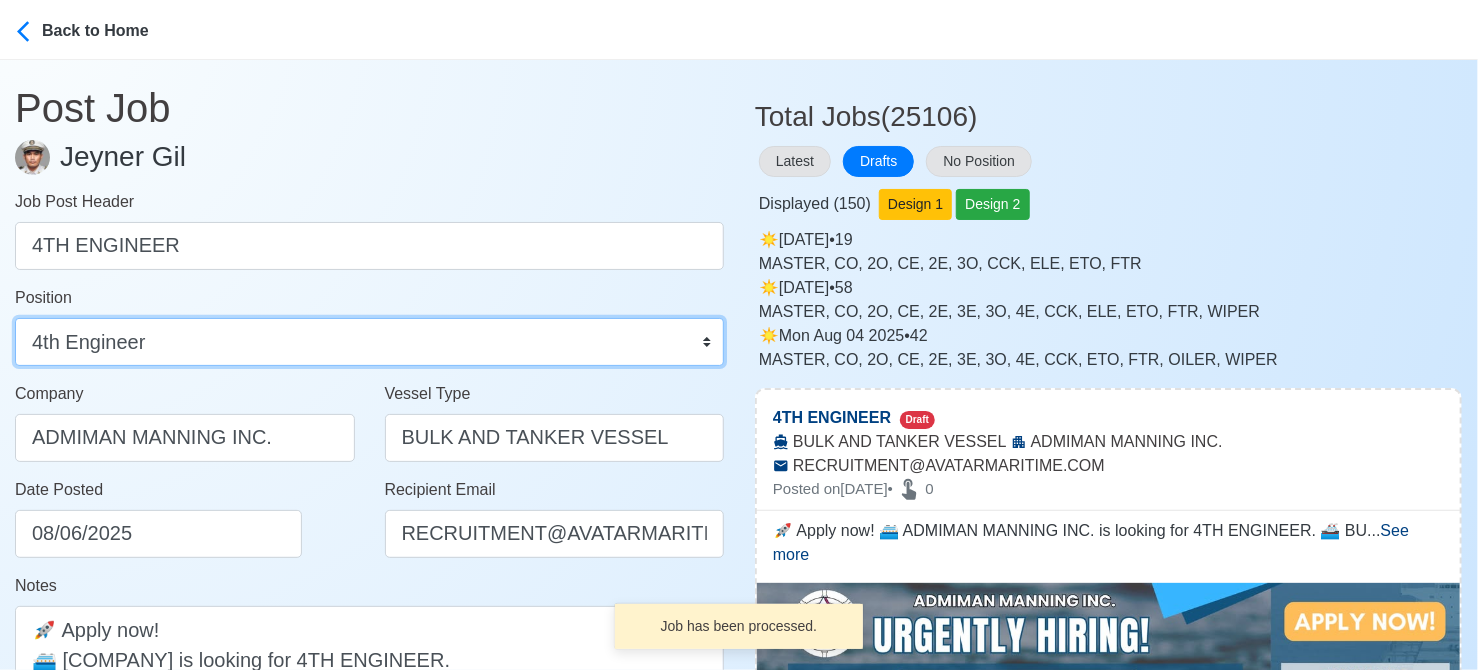 click on "Master Chief Officer 2nd Officer 3rd Officer Junior Officer Chief Engineer 2nd Engineer 3rd Engineer 4th Engineer Gas Engineer Junior Engineer 1st Assistant Engineer 2nd Assistant Engineer 3rd Assistant Engineer ETO/ETR Electrician Electrical Engineer Oiler Fitter Welder Chief Cook Chef Cook Messman Wiper Rigger Ordinary Seaman Able Seaman Motorman Pumpman Bosun Cadet Reefer Mechanic Operator Repairman Painter Steward Waiter Others" at bounding box center (369, 342) 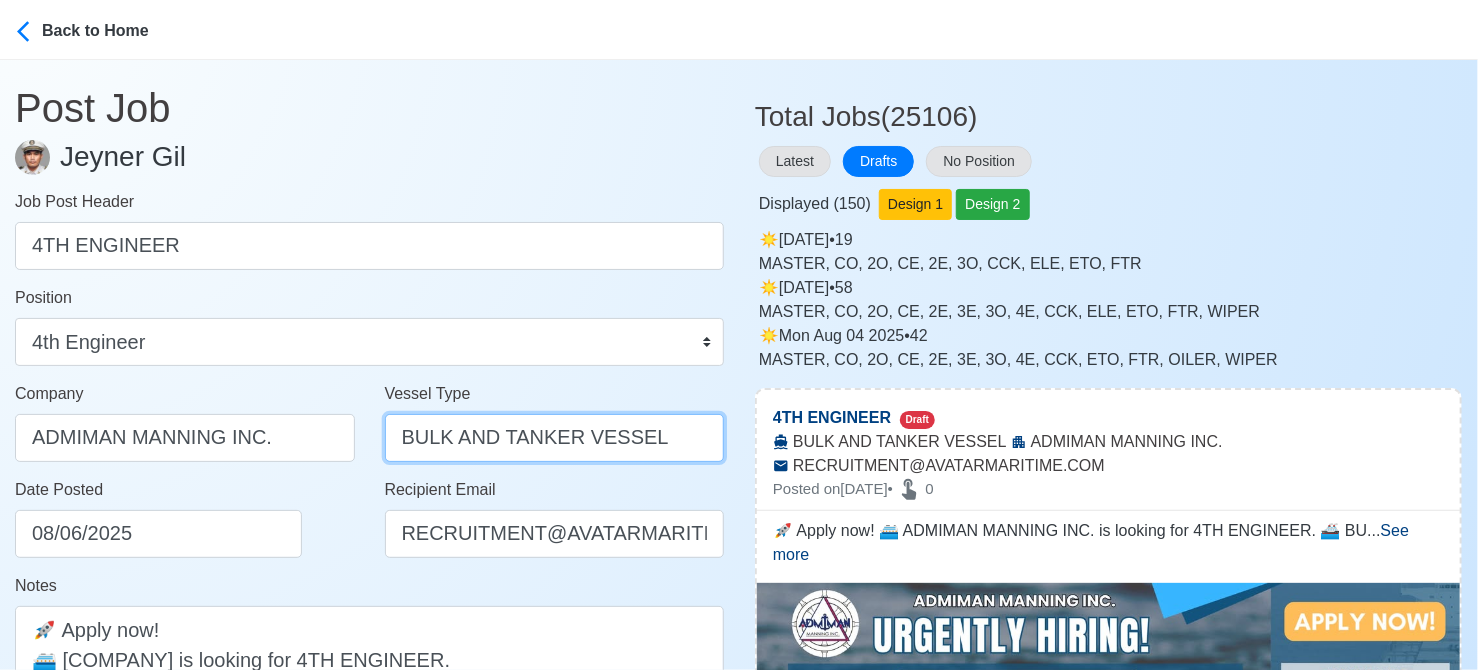 drag, startPoint x: 452, startPoint y: 439, endPoint x: 692, endPoint y: 439, distance: 240 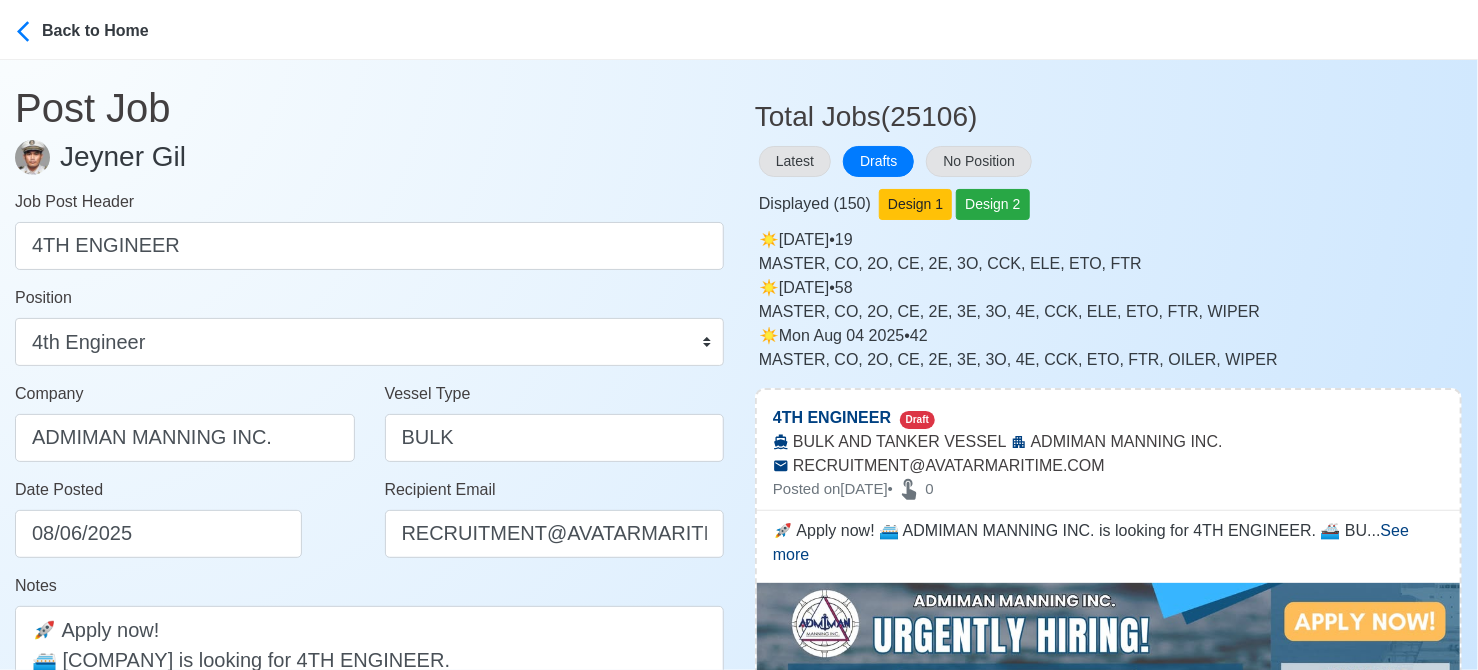 click on "Date Posted       08/06/2025" at bounding box center [190, 518] 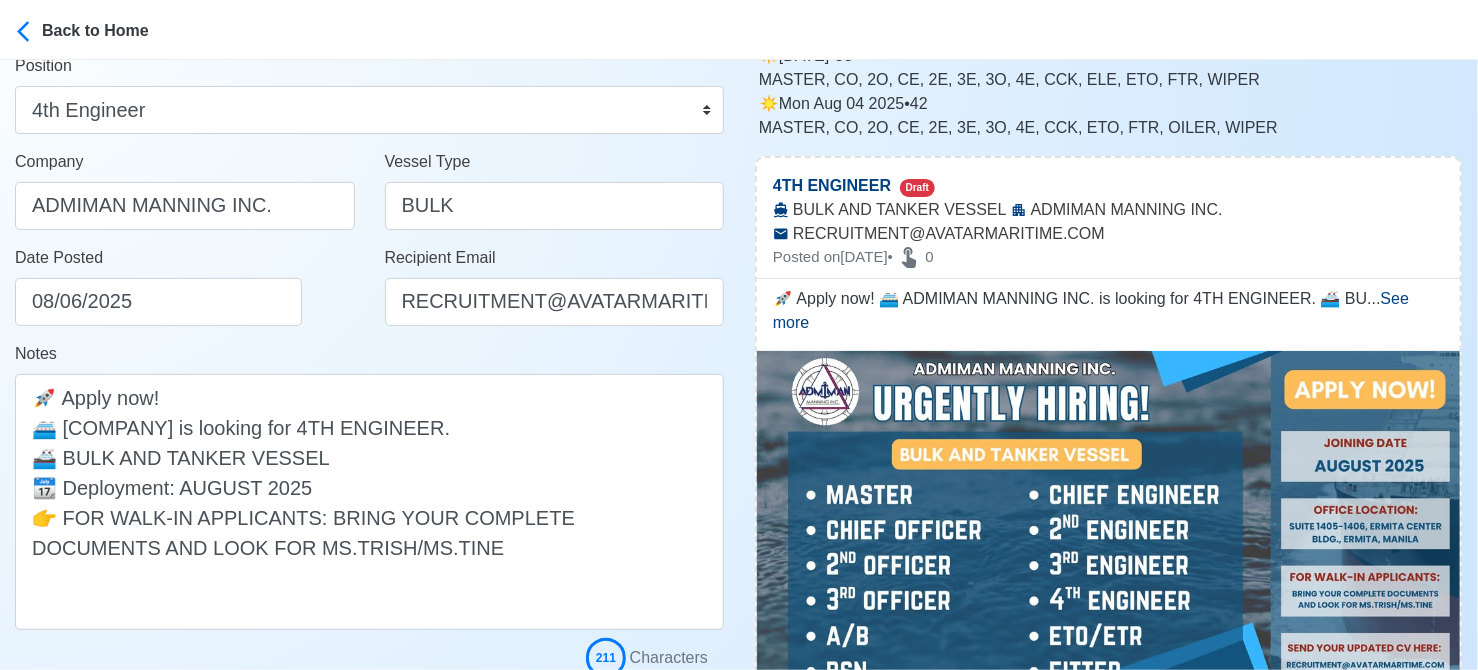 scroll, scrollTop: 400, scrollLeft: 0, axis: vertical 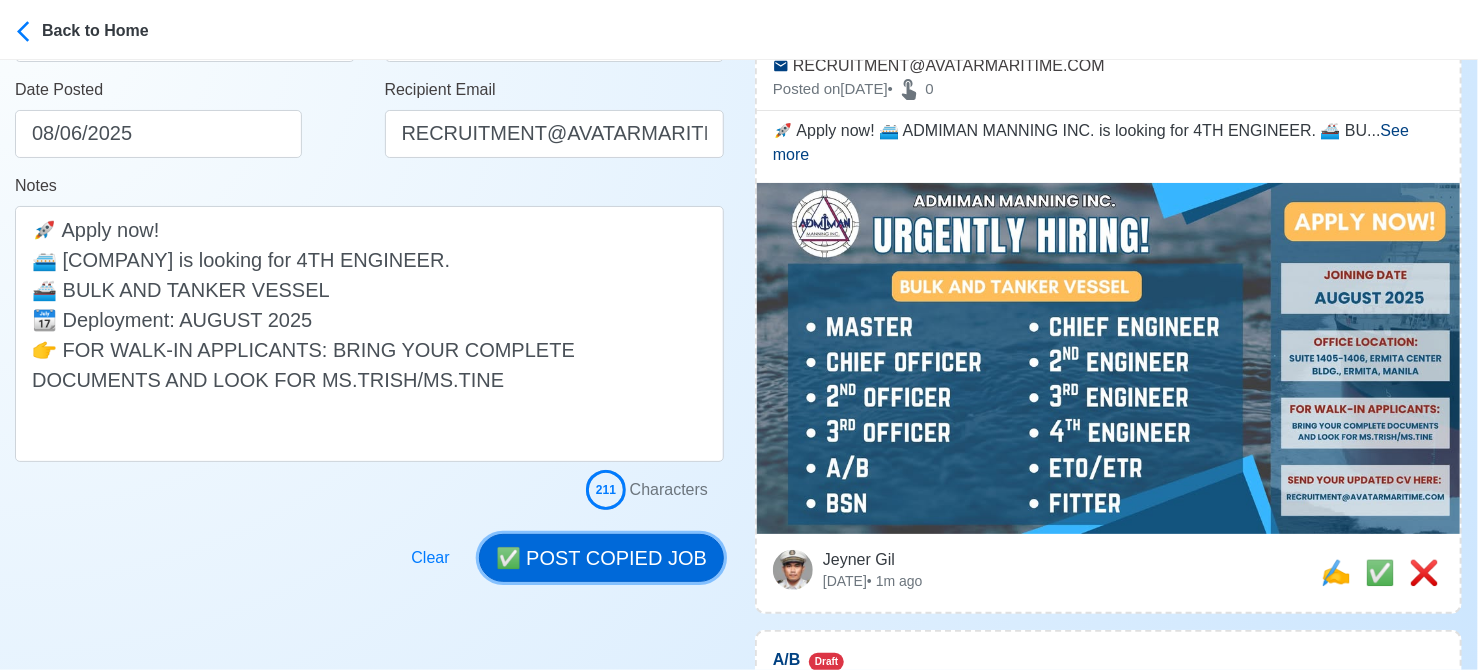 click on "✅ POST COPIED JOB" at bounding box center [601, 558] 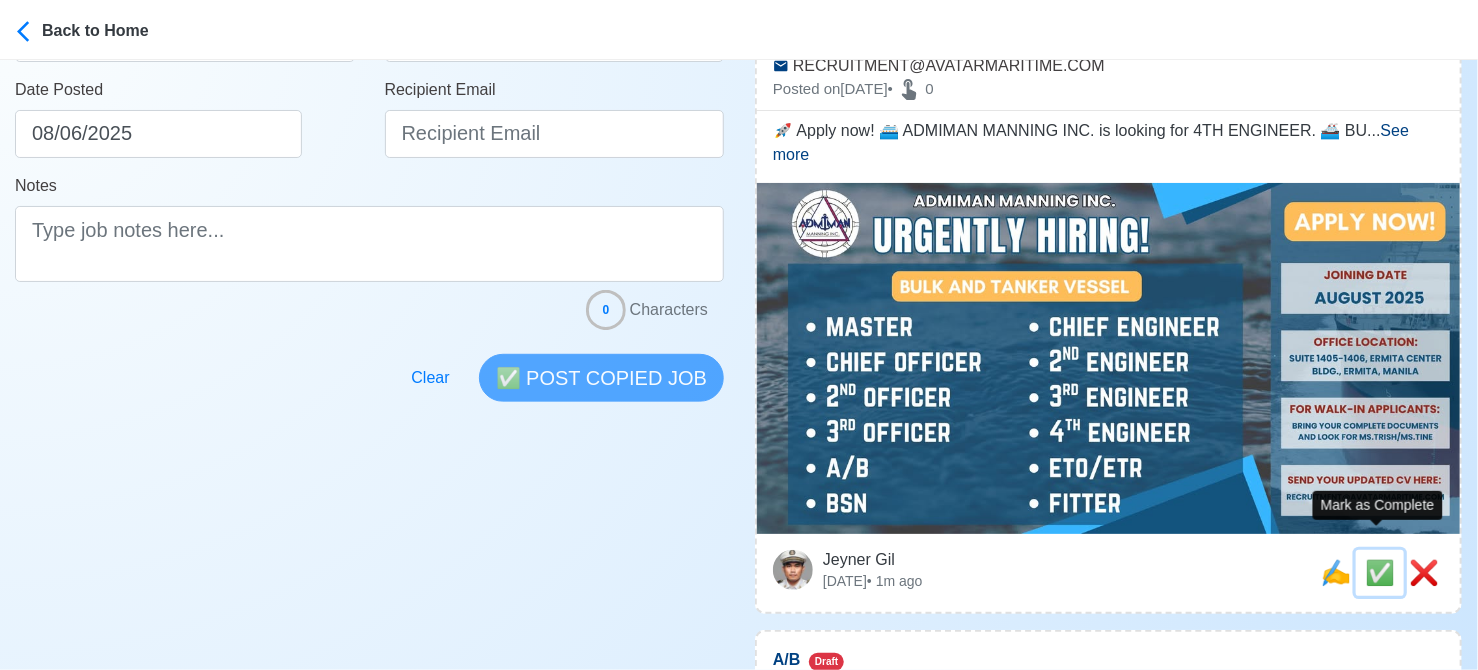 click on "✅" at bounding box center [1380, 572] 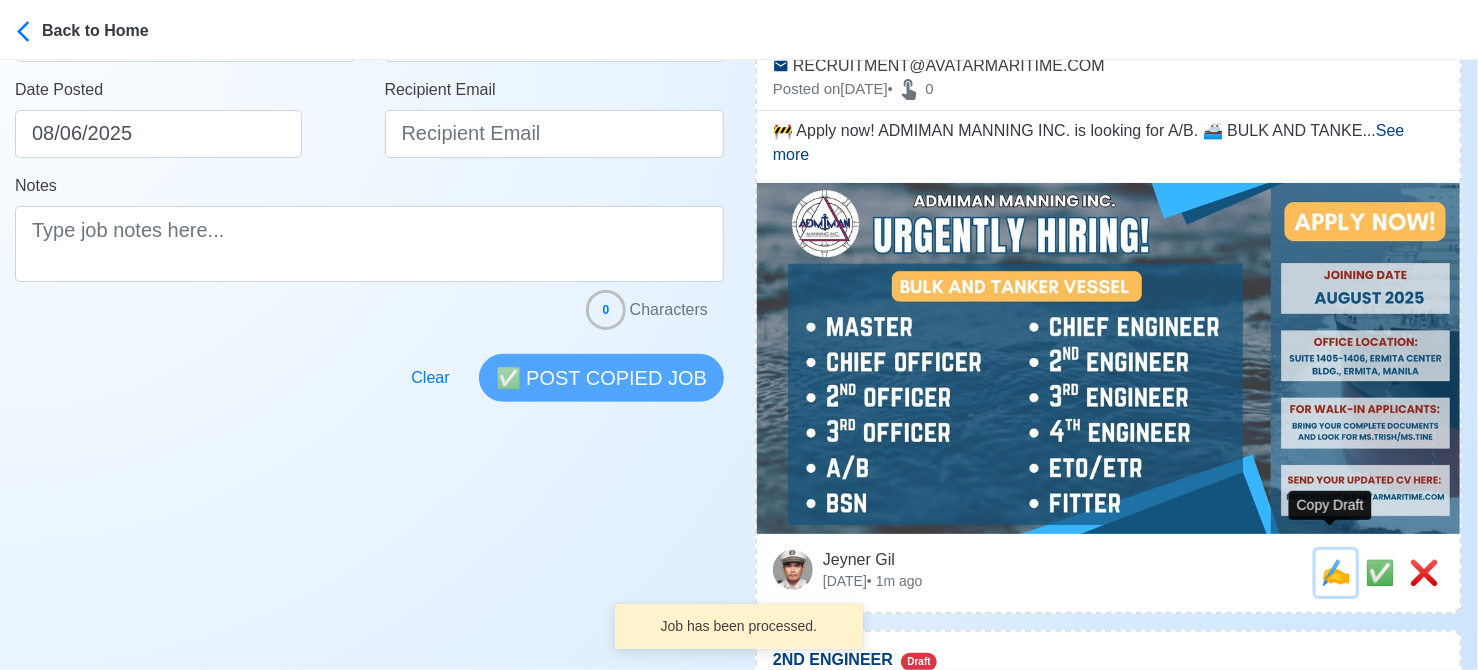 click on "✍️" at bounding box center [1336, 572] 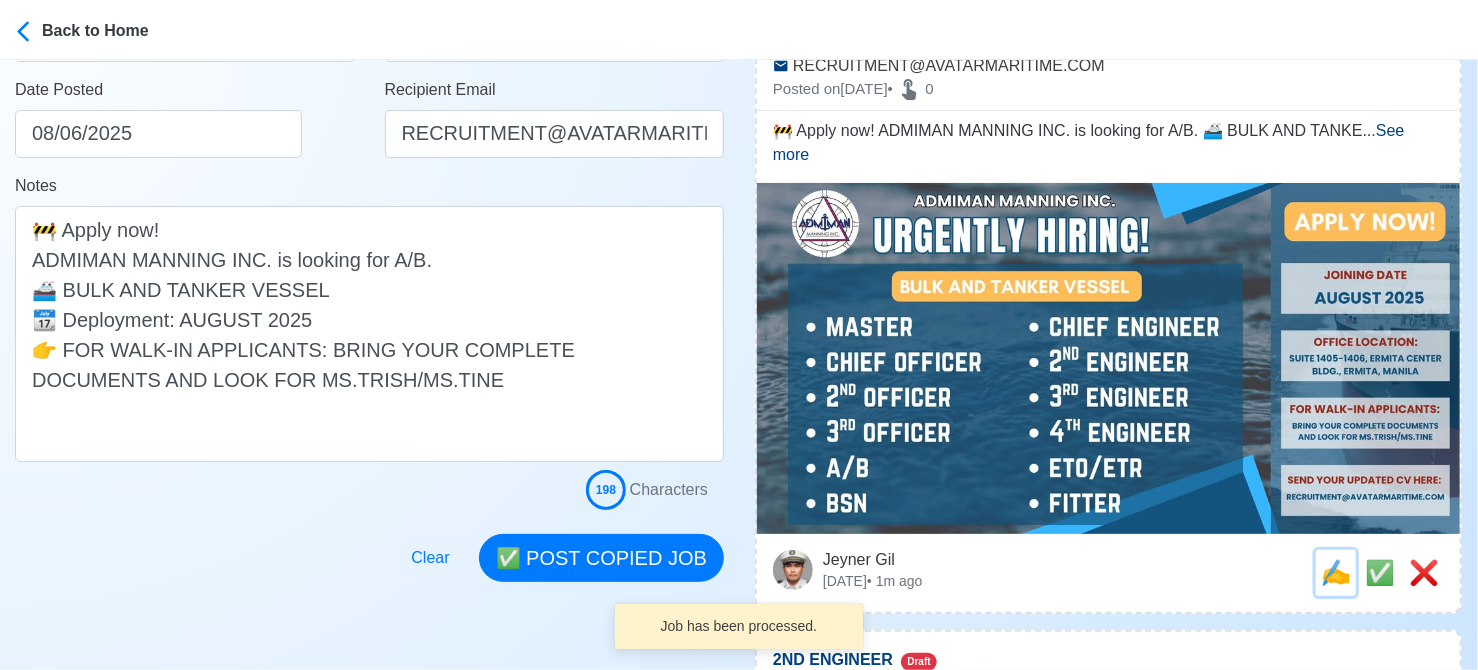 scroll, scrollTop: 0, scrollLeft: 0, axis: both 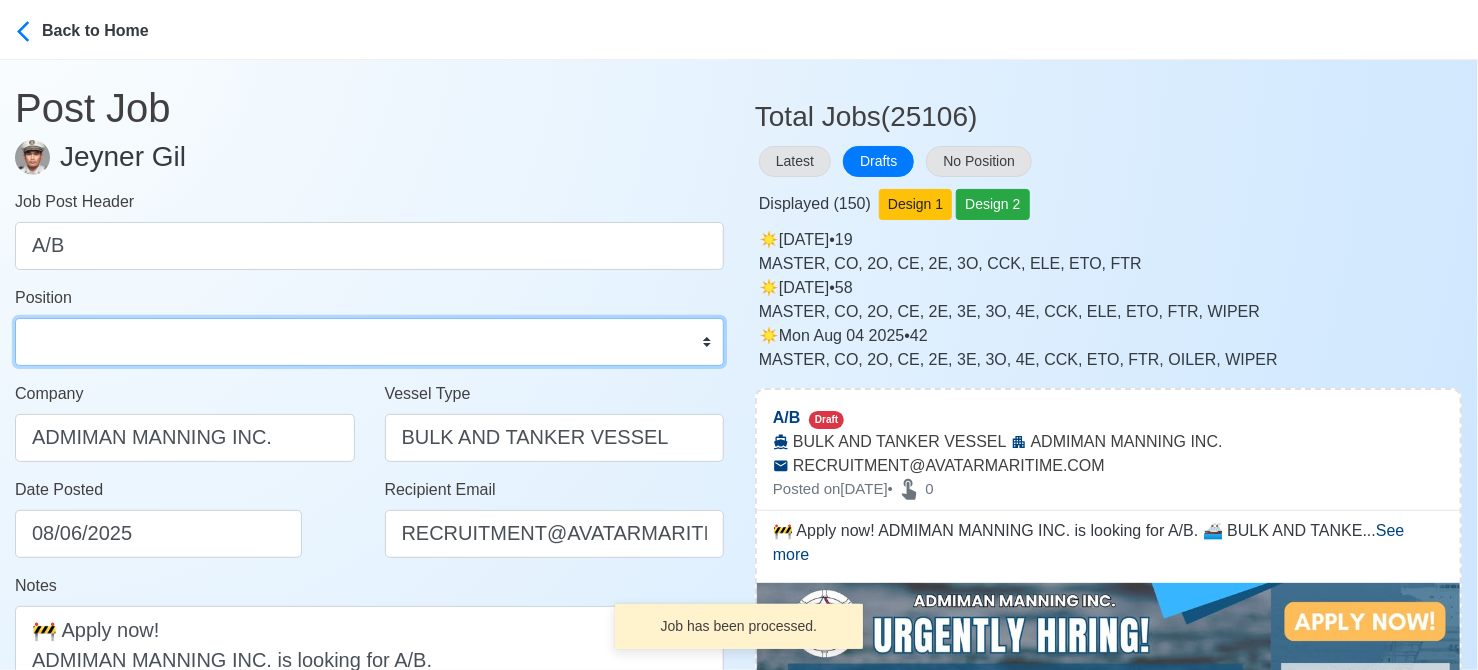 click on "Master Chief Officer 2nd Officer 3rd Officer Junior Officer Chief Engineer 2nd Engineer 3rd Engineer 4th Engineer Gas Engineer Junior Engineer 1st Assistant Engineer 2nd Assistant Engineer 3rd Assistant Engineer ETO/ETR Electrician Electrical Engineer Oiler Fitter Welder Chief Cook Chef Cook Messman Wiper Rigger Ordinary Seaman Able Seaman Motorman Pumpman Bosun Cadet Reefer Mechanic Operator Repairman Painter Steward Waiter Others" at bounding box center [369, 342] 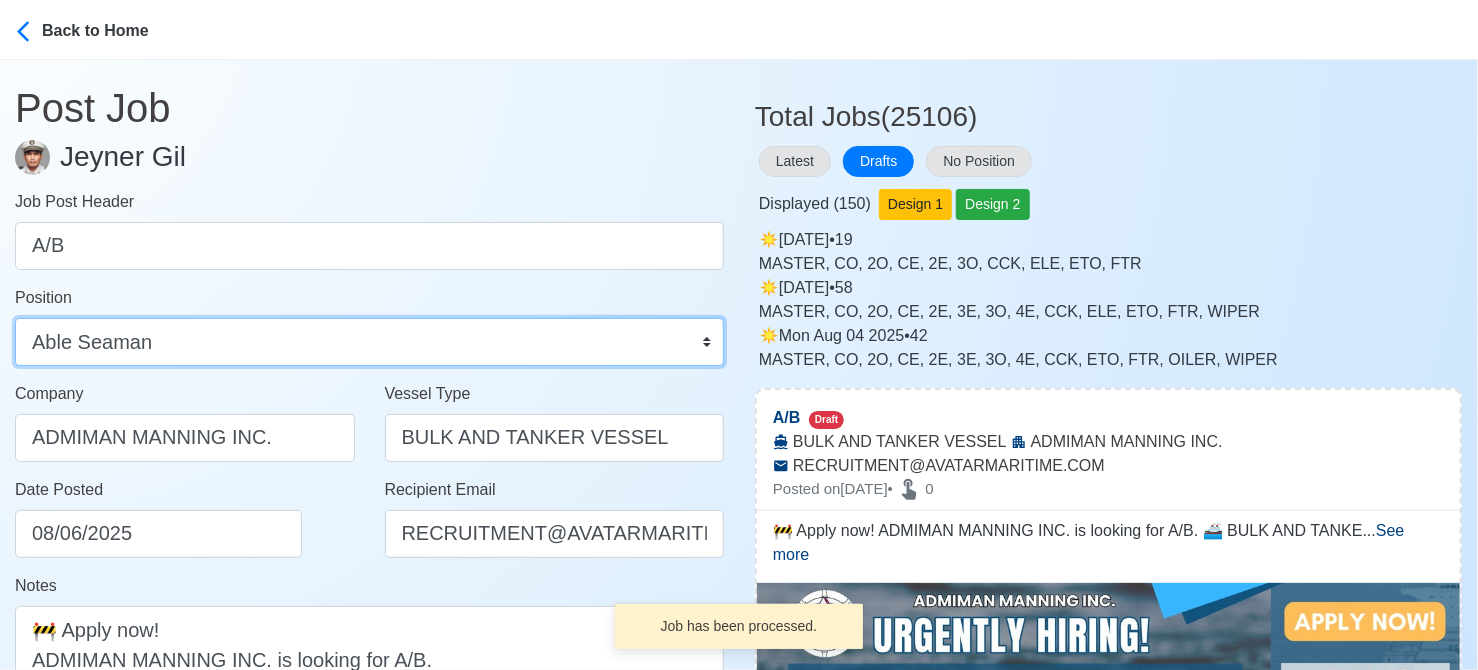 click on "Master Chief Officer 2nd Officer 3rd Officer Junior Officer Chief Engineer 2nd Engineer 3rd Engineer 4th Engineer Gas Engineer Junior Engineer 1st Assistant Engineer 2nd Assistant Engineer 3rd Assistant Engineer ETO/ETR Electrician Electrical Engineer Oiler Fitter Welder Chief Cook Chef Cook Messman Wiper Rigger Ordinary Seaman Able Seaman Motorman Pumpman Bosun Cadet Reefer Mechanic Operator Repairman Painter Steward Waiter Others" at bounding box center (369, 342) 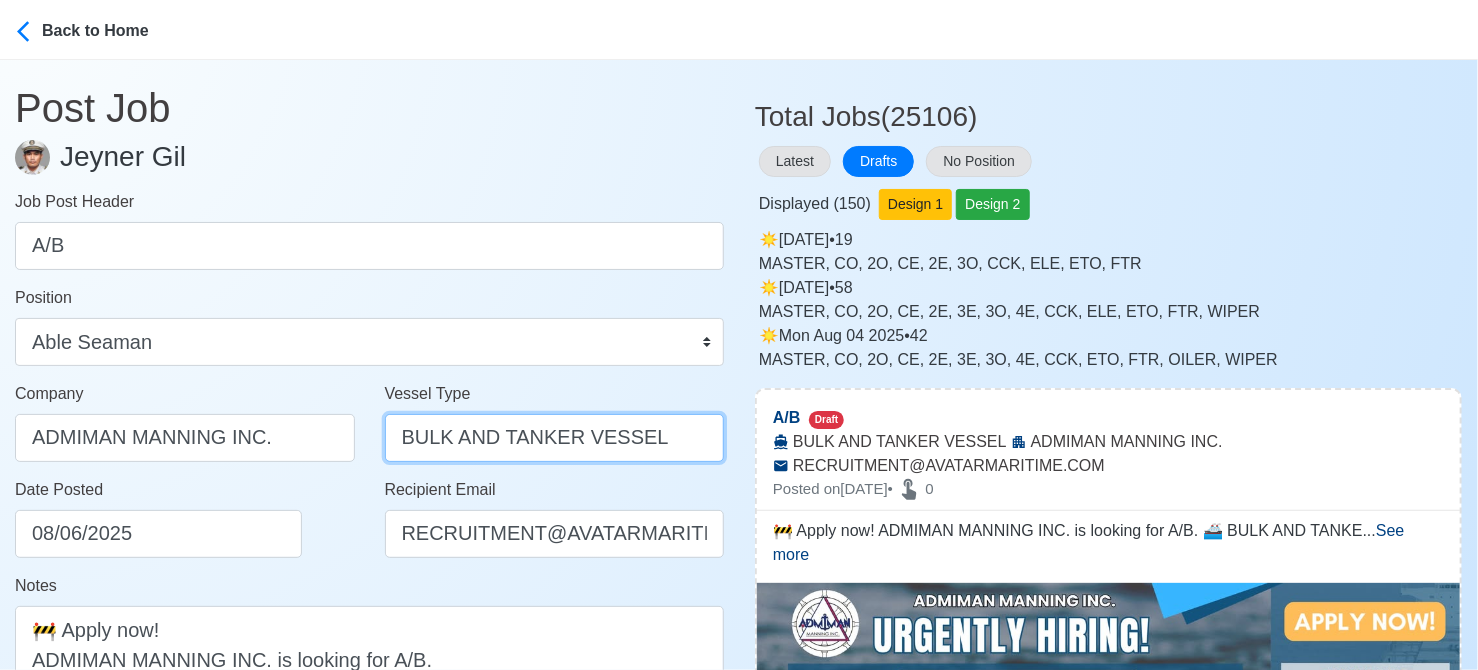 drag, startPoint x: 456, startPoint y: 432, endPoint x: 664, endPoint y: 454, distance: 209.16023 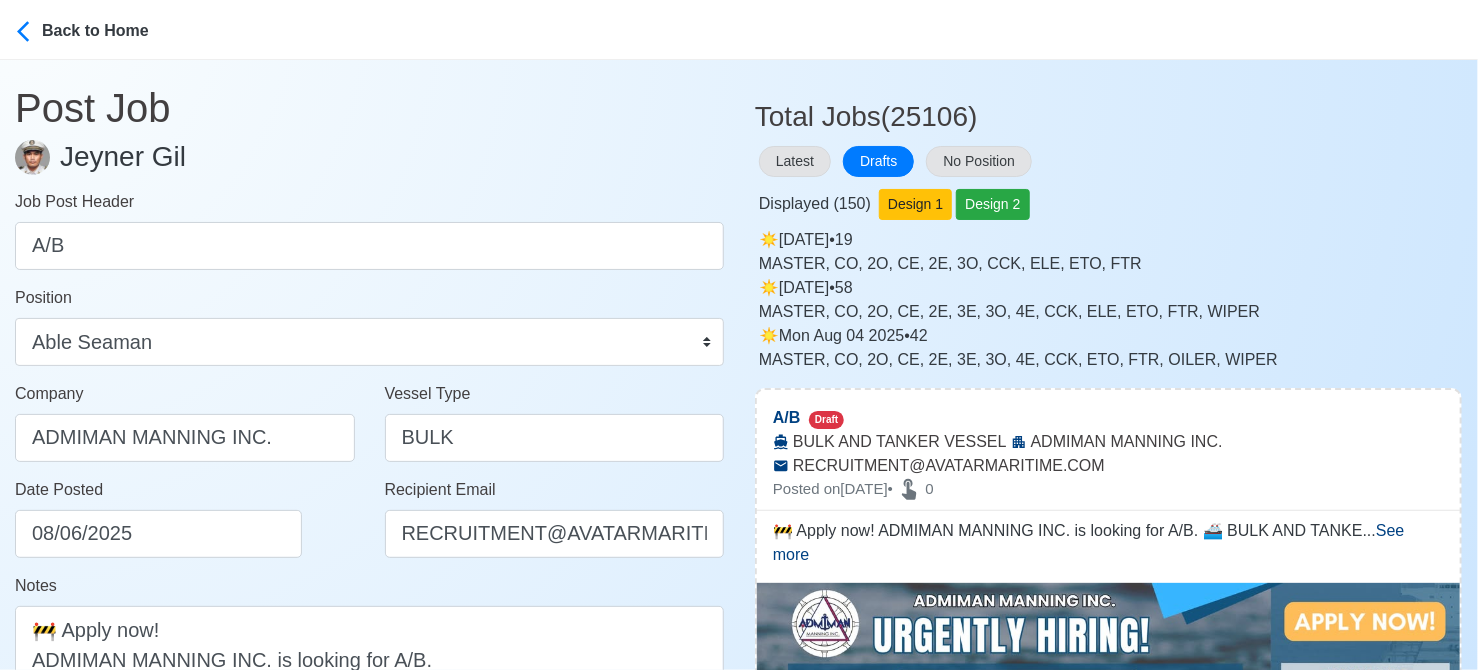 click on "Date Posted       08/06/2025" at bounding box center [190, 518] 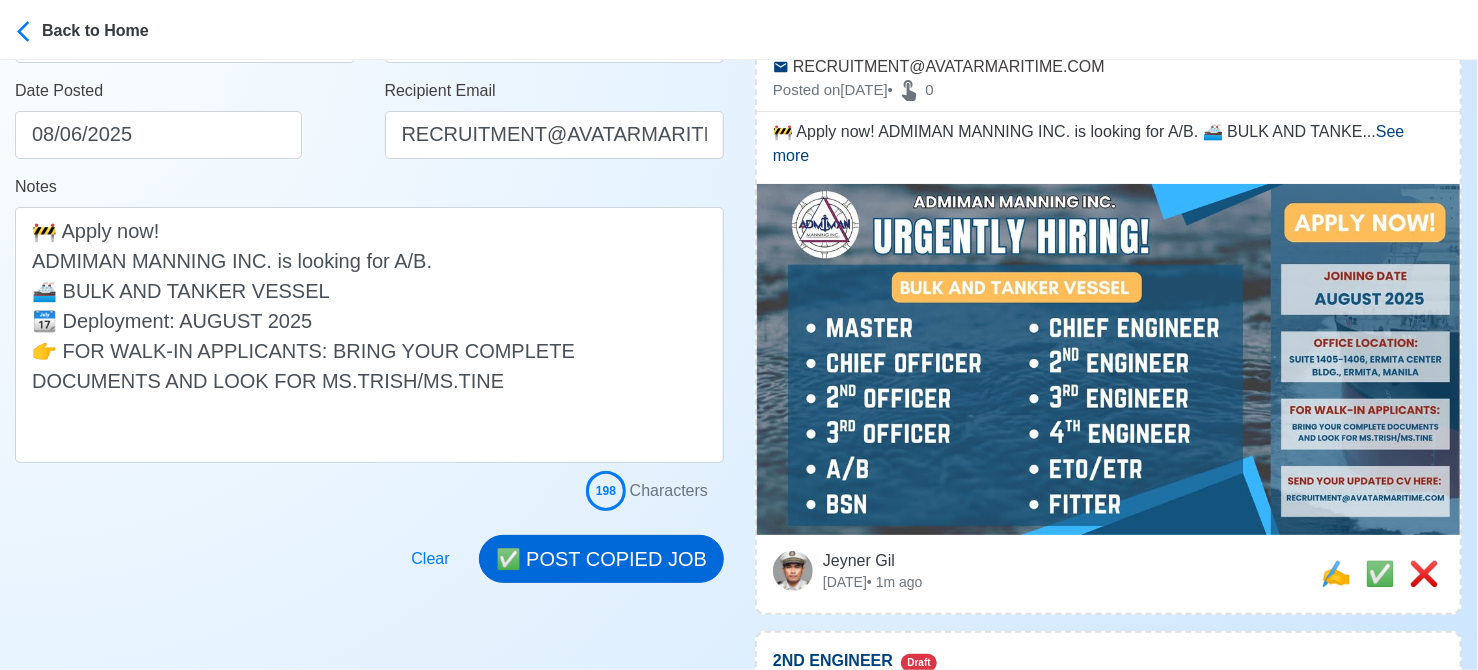 scroll, scrollTop: 400, scrollLeft: 0, axis: vertical 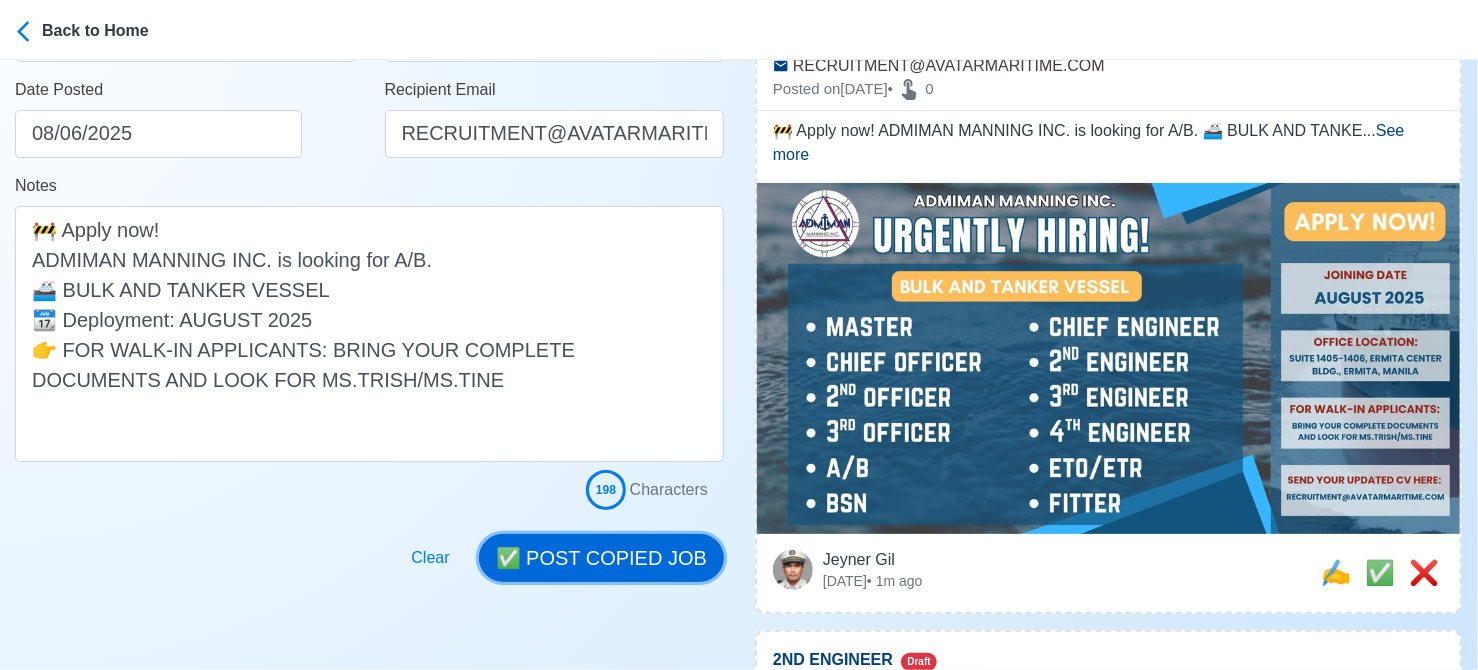 click on "✅ POST COPIED JOB" at bounding box center (601, 558) 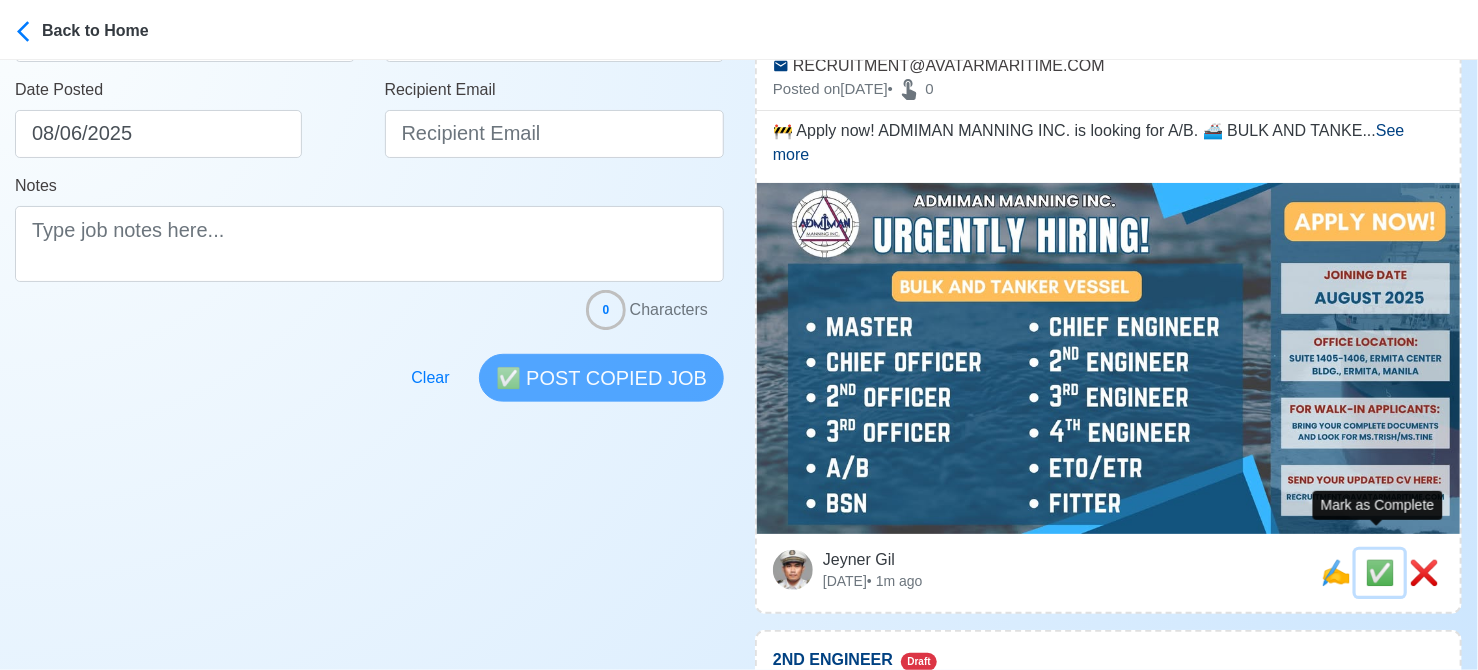 click on "✅" at bounding box center (1380, 572) 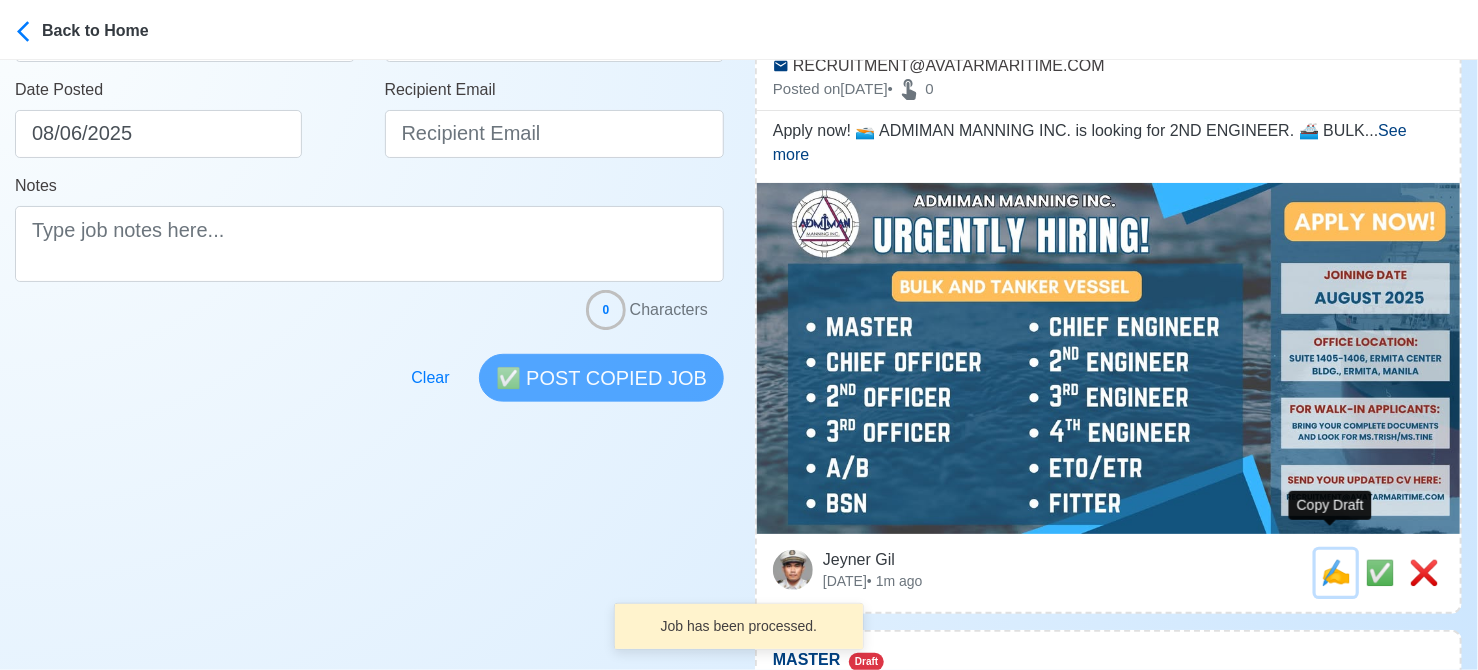 click on "✍️" at bounding box center [1336, 572] 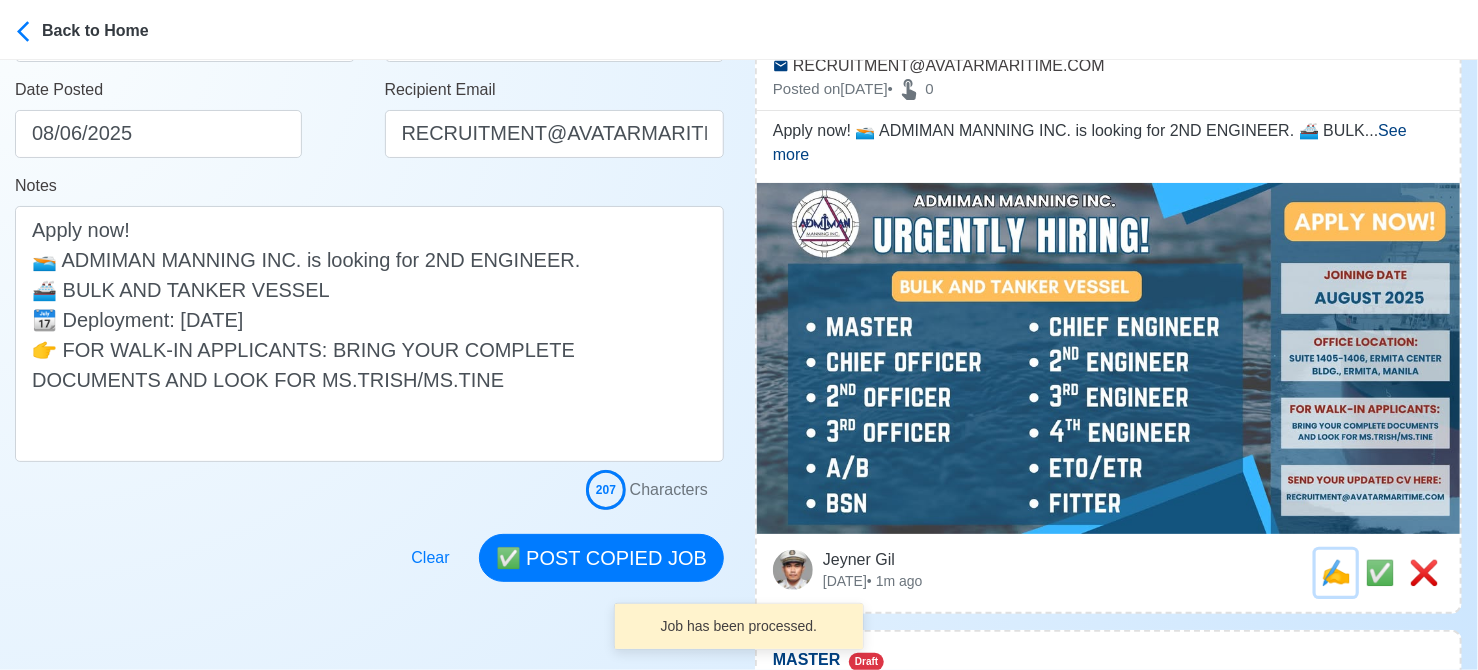 scroll, scrollTop: 0, scrollLeft: 0, axis: both 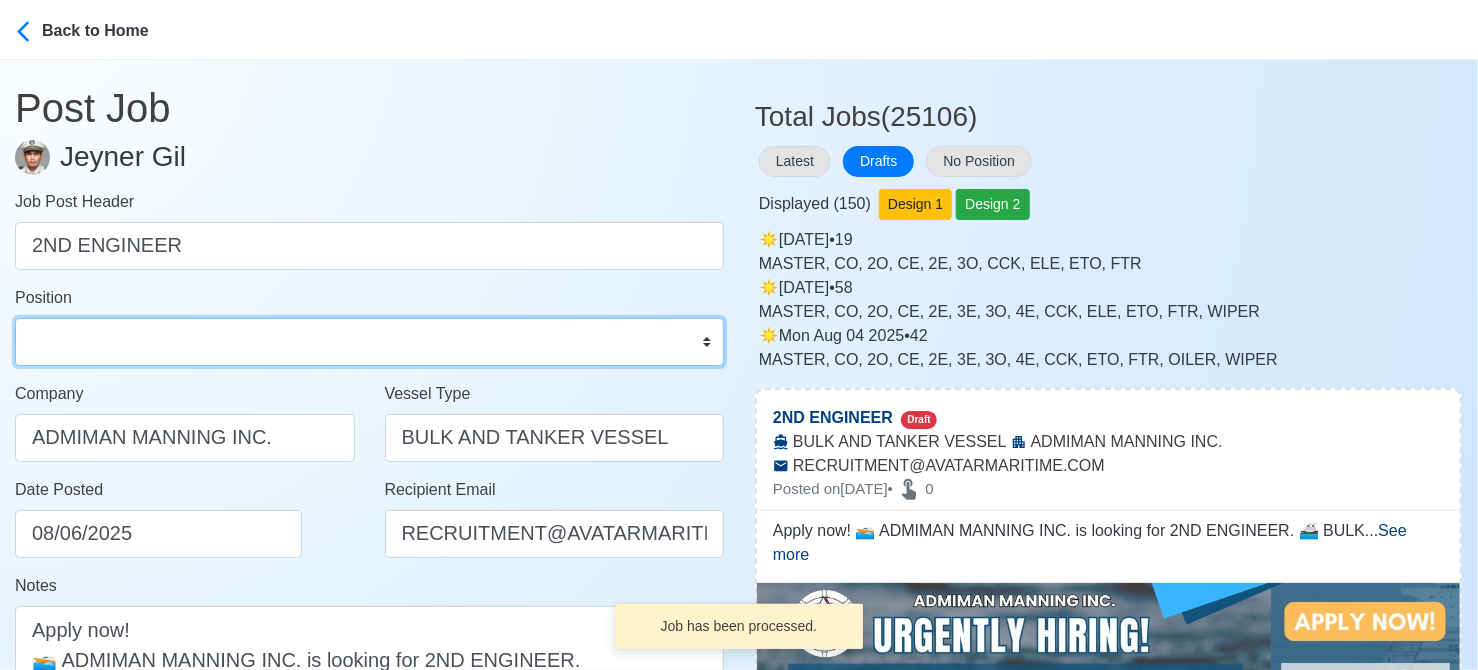 click on "Master Chief Officer 2nd Officer 3rd Officer Junior Officer Chief Engineer 2nd Engineer 3rd Engineer 4th Engineer Gas Engineer Junior Engineer 1st Assistant Engineer 2nd Assistant Engineer 3rd Assistant Engineer ETO/ETR Electrician Electrical Engineer Oiler Fitter Welder Chief Cook Chef Cook Messman Wiper Rigger Ordinary Seaman Able Seaman Motorman Pumpman Bosun Cadet Reefer Mechanic Operator Repairman Painter Steward Waiter Others" at bounding box center [369, 342] 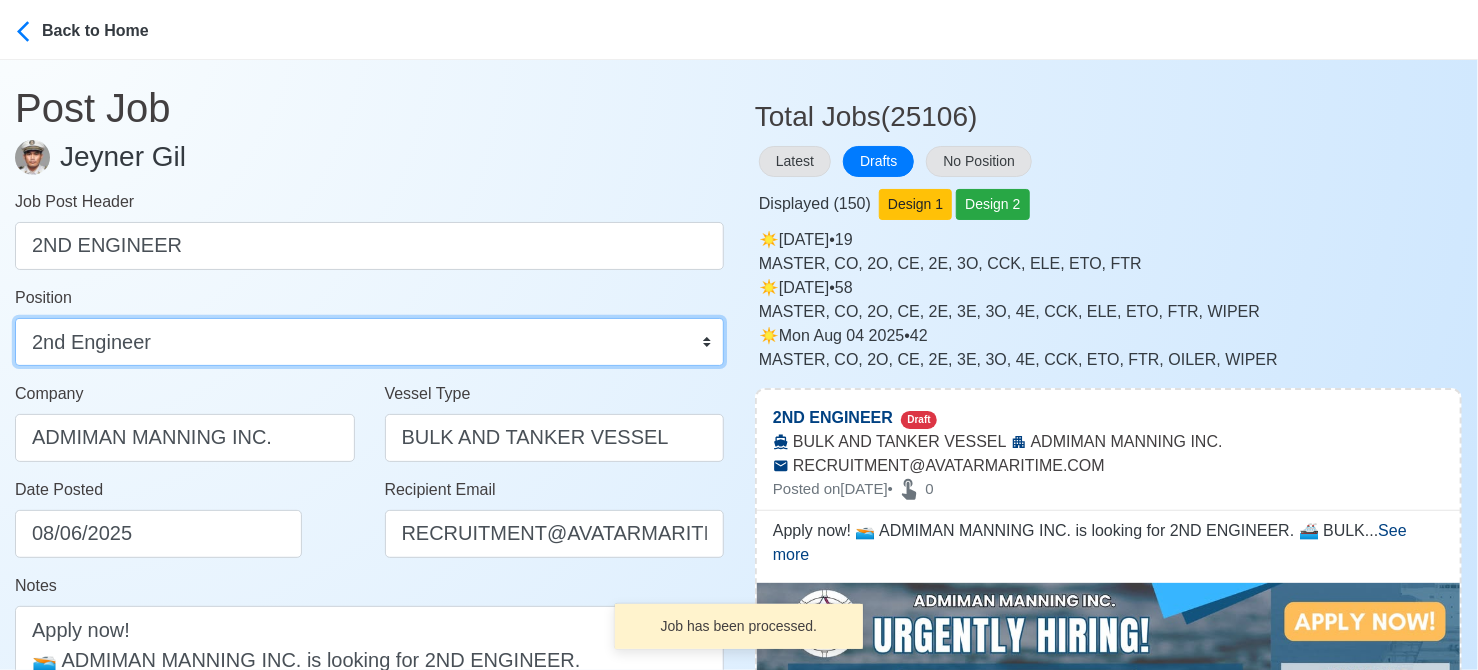 click on "Master Chief Officer 2nd Officer 3rd Officer Junior Officer Chief Engineer 2nd Engineer 3rd Engineer 4th Engineer Gas Engineer Junior Engineer 1st Assistant Engineer 2nd Assistant Engineer 3rd Assistant Engineer ETO/ETR Electrician Electrical Engineer Oiler Fitter Welder Chief Cook Chef Cook Messman Wiper Rigger Ordinary Seaman Able Seaman Motorman Pumpman Bosun Cadet Reefer Mechanic Operator Repairman Painter Steward Waiter Others" at bounding box center (369, 342) 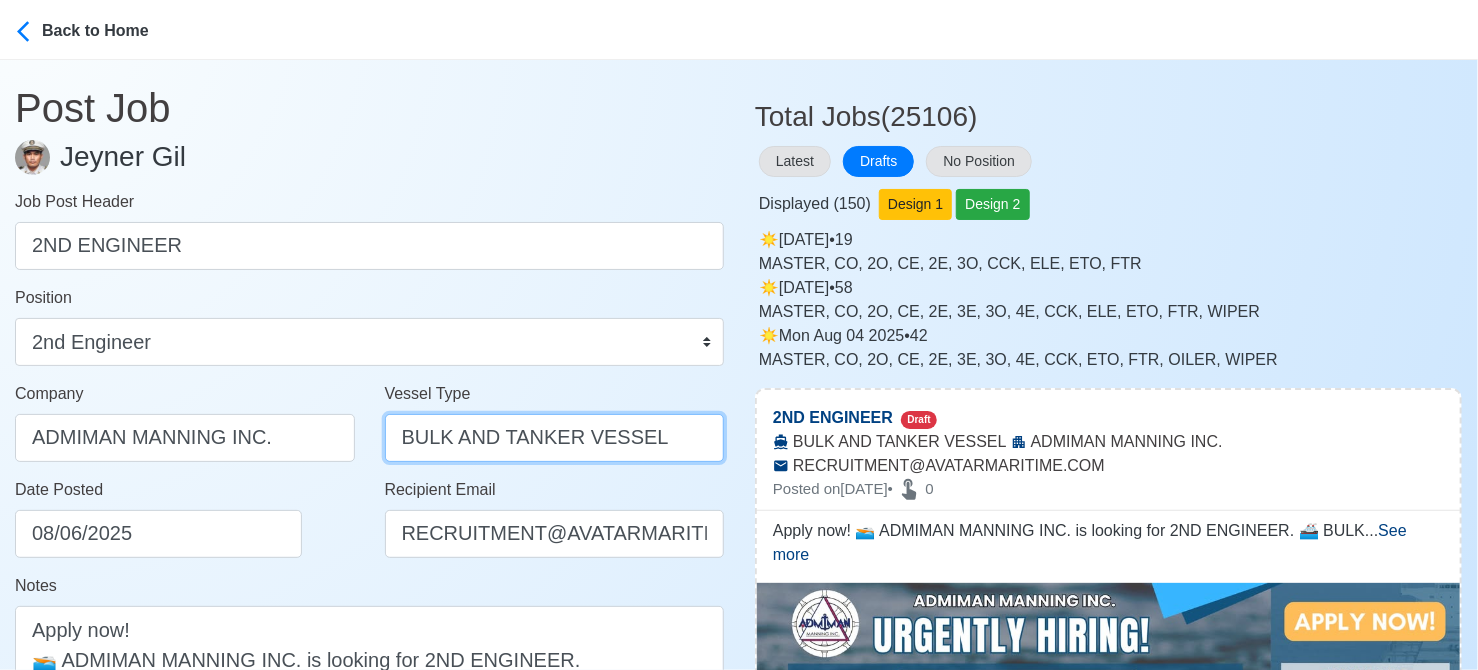 drag, startPoint x: 452, startPoint y: 440, endPoint x: 780, endPoint y: 448, distance: 328.09753 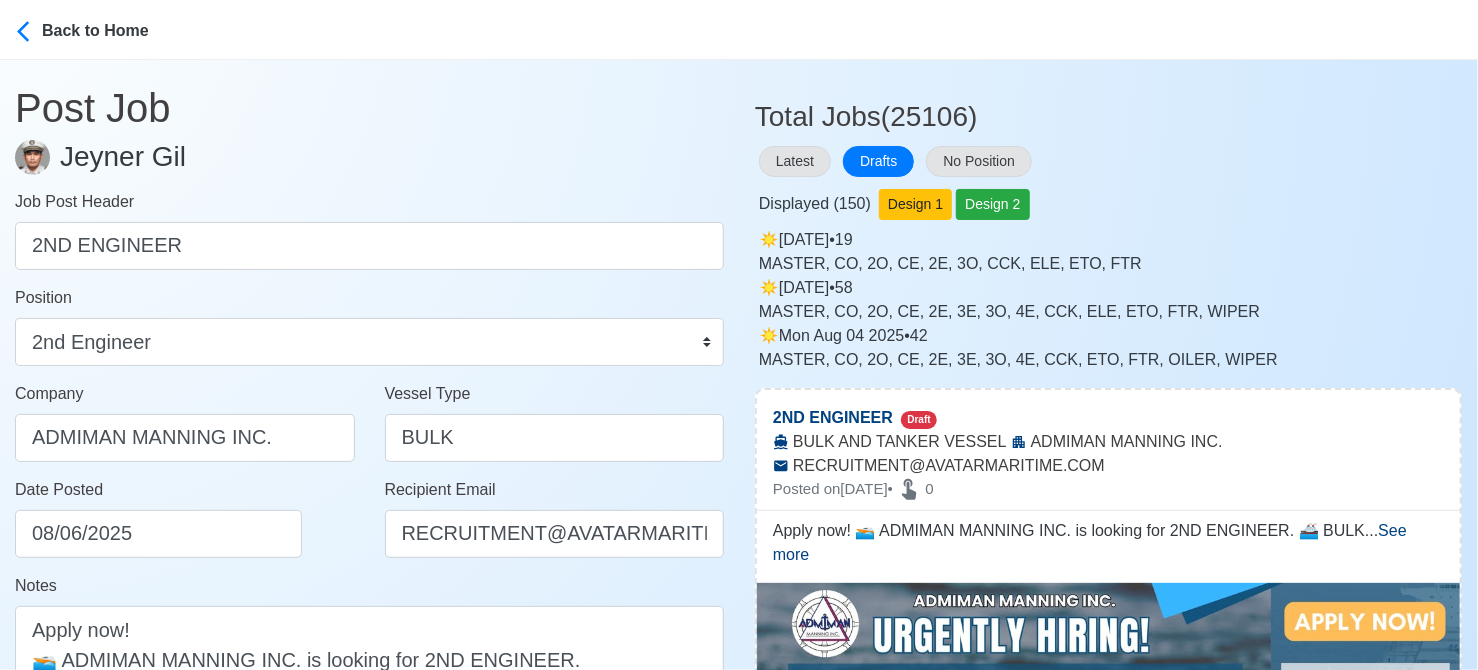 click on "Date Posted       08/06/2025" at bounding box center [190, 518] 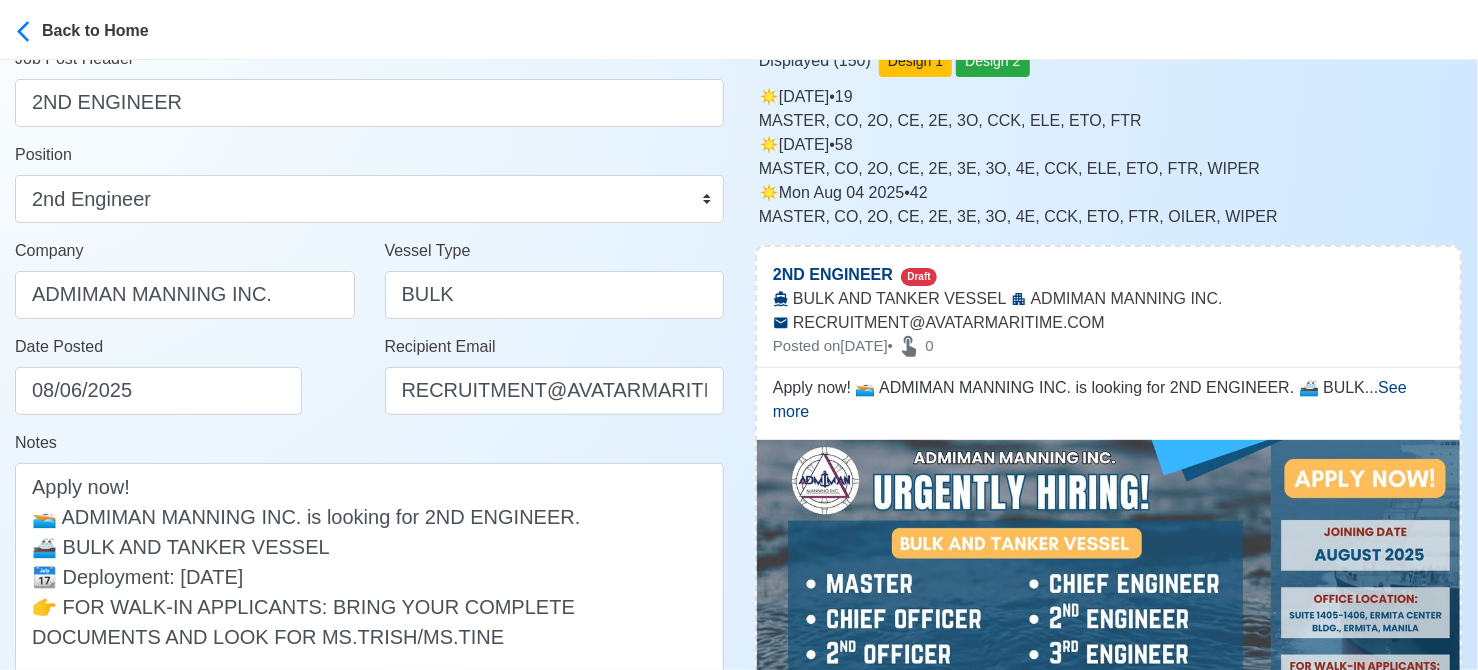 scroll, scrollTop: 400, scrollLeft: 0, axis: vertical 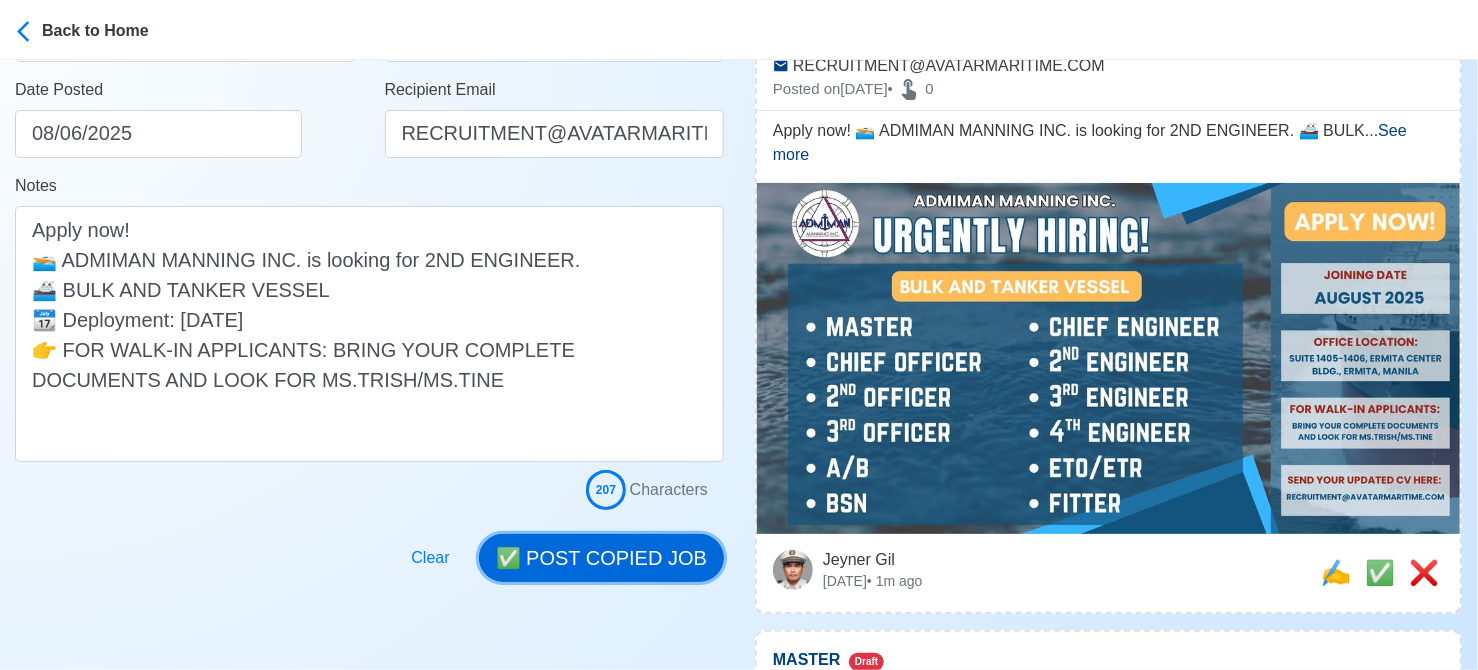 click on "✅ POST COPIED JOB" at bounding box center [601, 558] 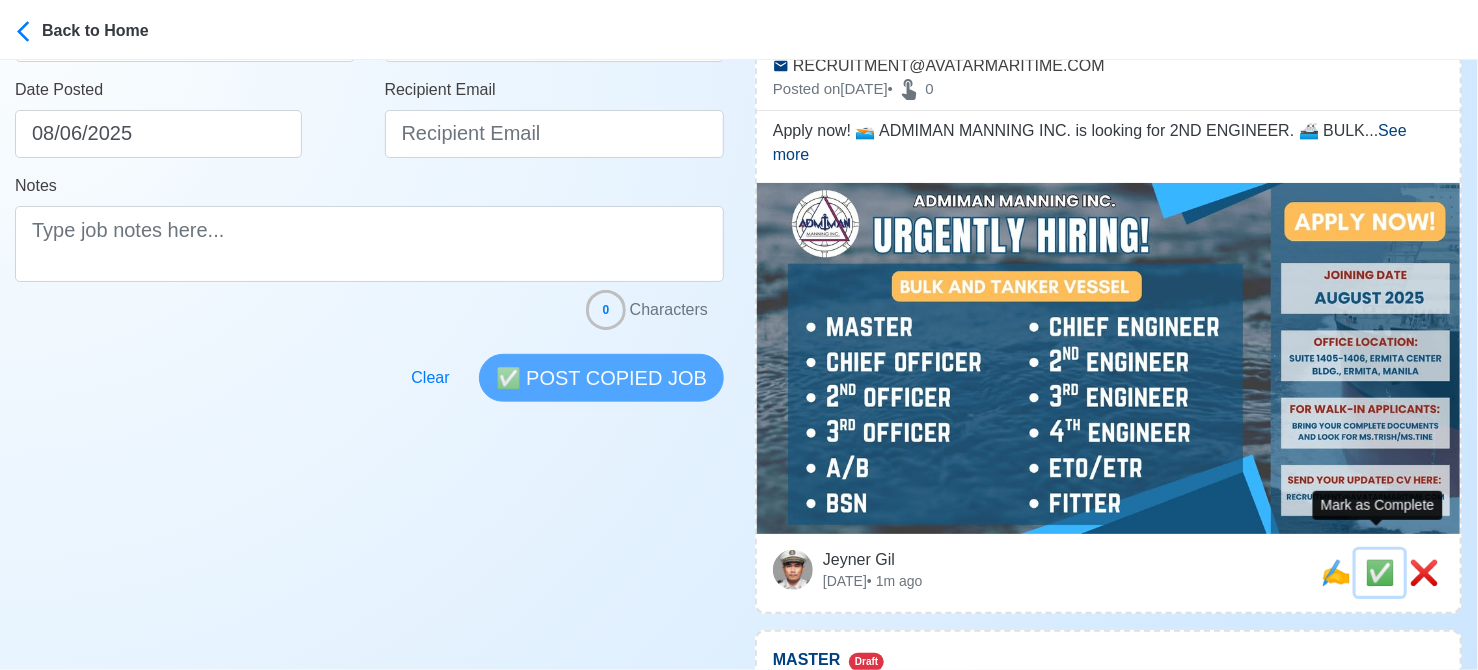 click on "✅" at bounding box center [1380, 572] 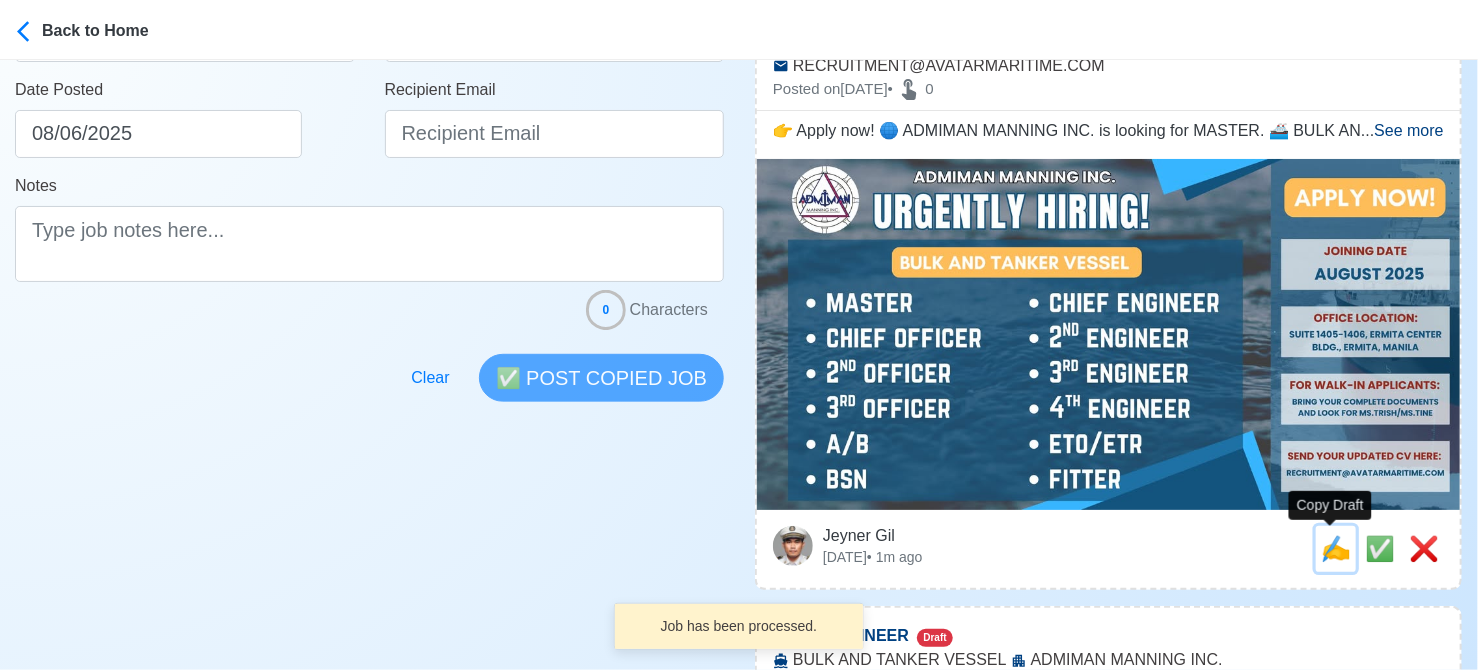 click on "✍️" at bounding box center (1336, 548) 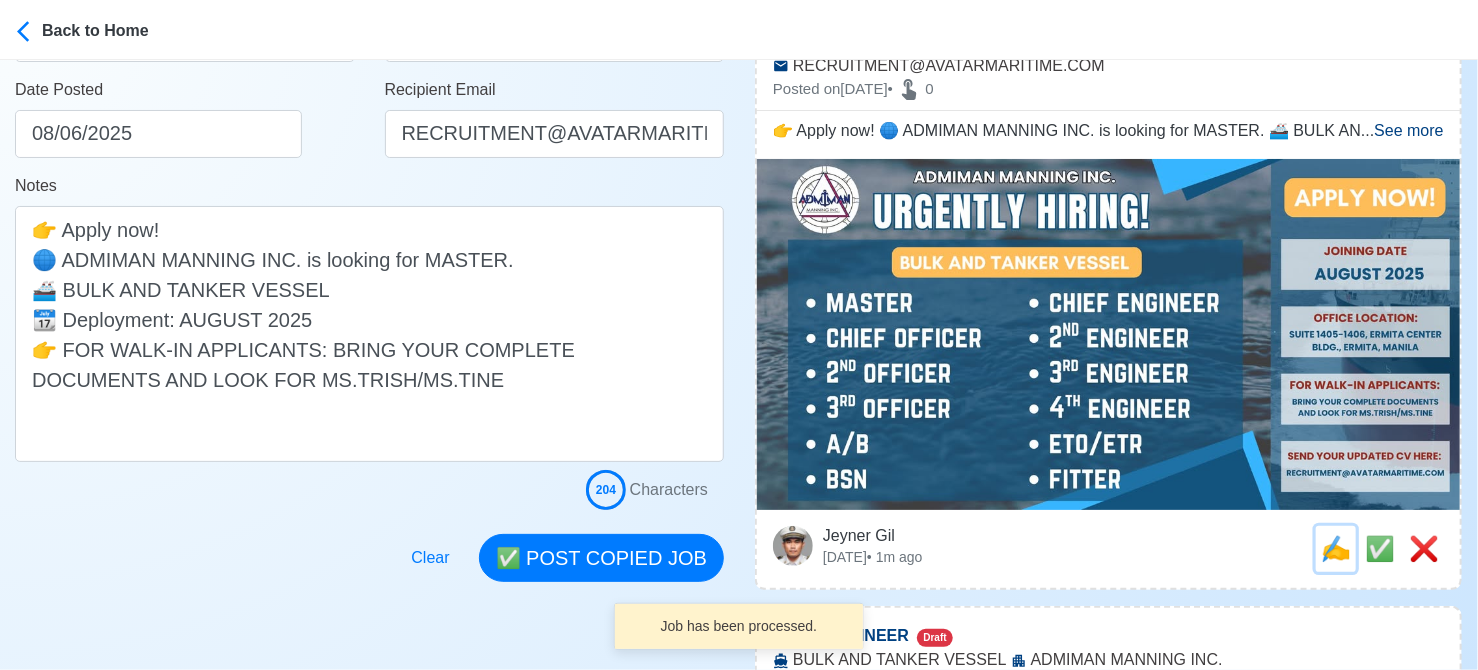 scroll, scrollTop: 0, scrollLeft: 0, axis: both 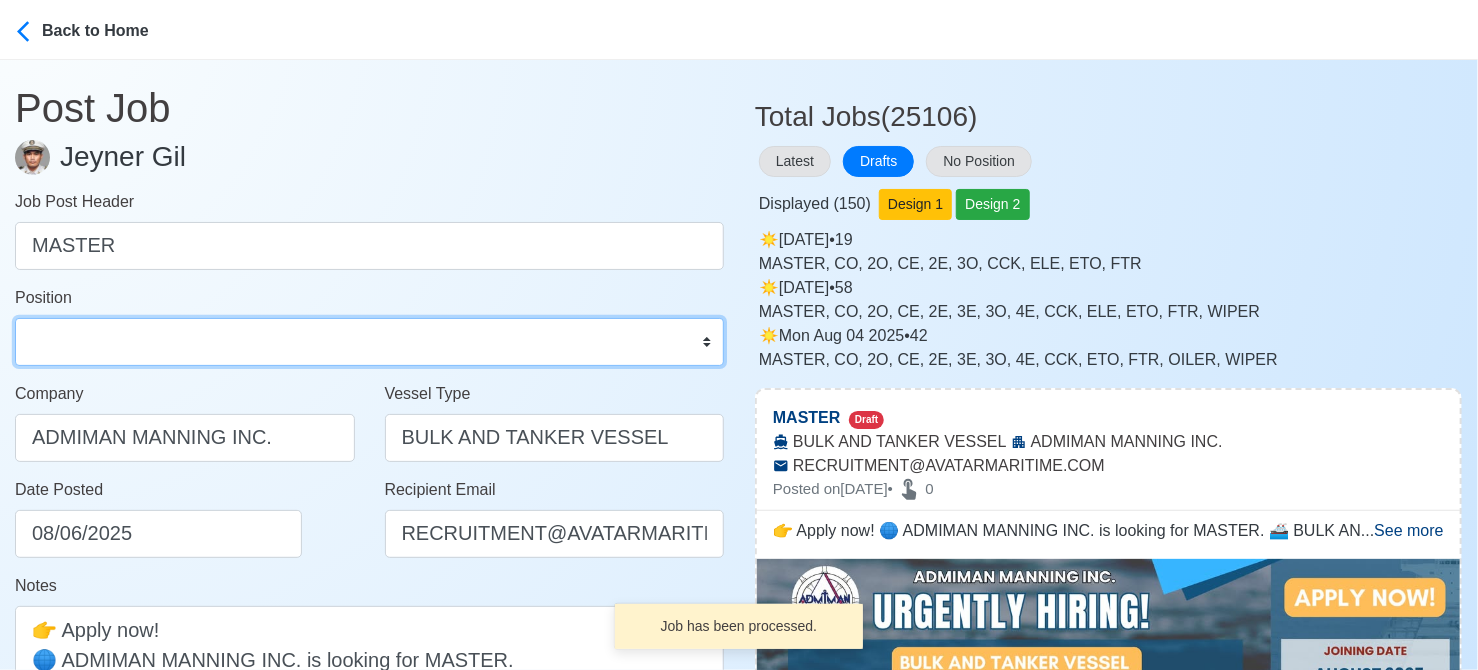 drag, startPoint x: 267, startPoint y: 345, endPoint x: 255, endPoint y: 336, distance: 15 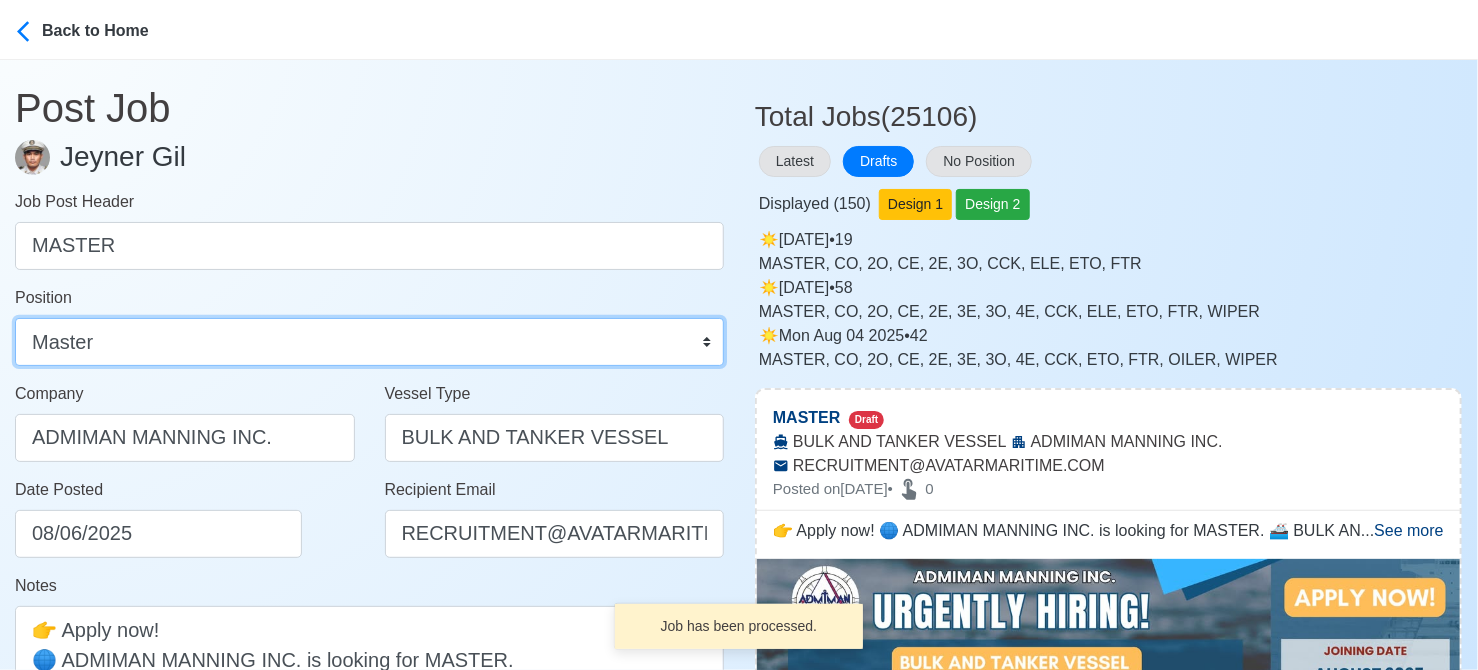 click on "Master Chief Officer 2nd Officer 3rd Officer Junior Officer Chief Engineer 2nd Engineer 3rd Engineer 4th Engineer Gas Engineer Junior Engineer 1st Assistant Engineer 2nd Assistant Engineer 3rd Assistant Engineer ETO/ETR Electrician Electrical Engineer Oiler Fitter Welder Chief Cook Chef Cook Messman Wiper Rigger Ordinary Seaman Able Seaman Motorman Pumpman Bosun Cadet Reefer Mechanic Operator Repairman Painter Steward Waiter Others" at bounding box center [369, 342] 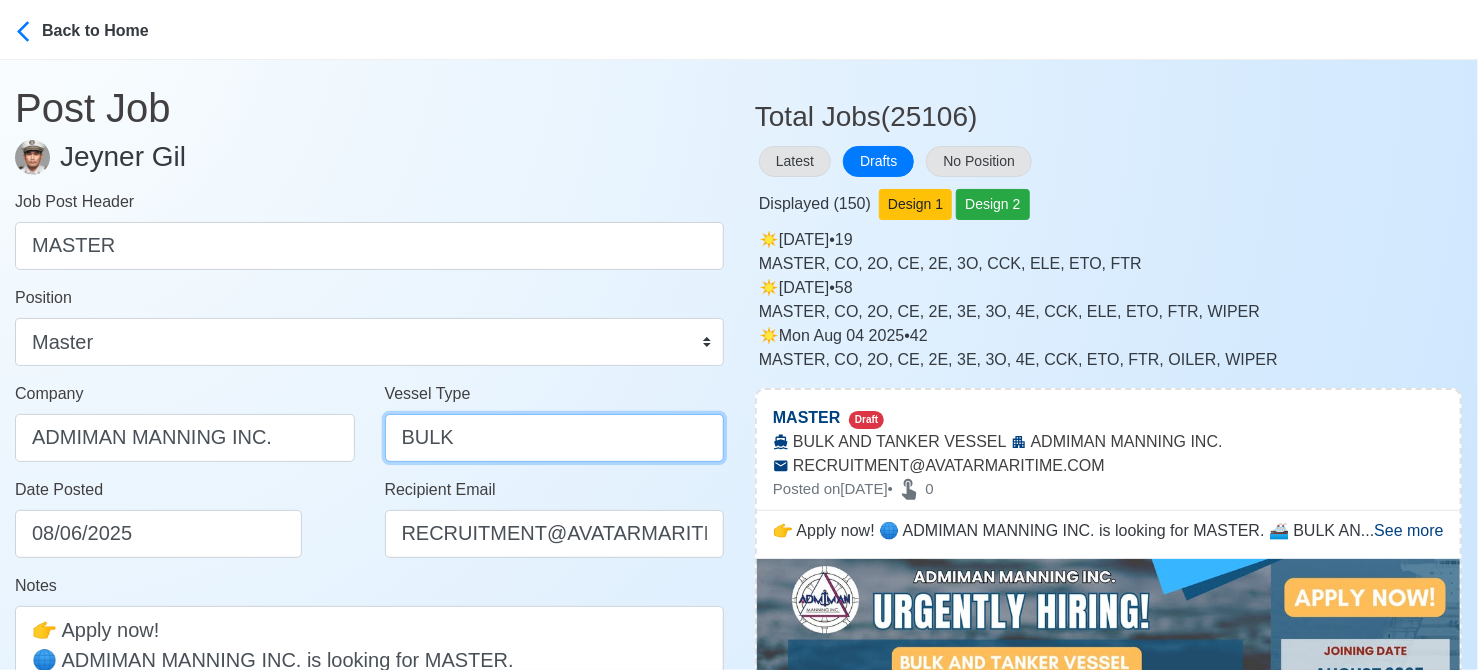 drag, startPoint x: 455, startPoint y: 433, endPoint x: 720, endPoint y: 454, distance: 265.83078 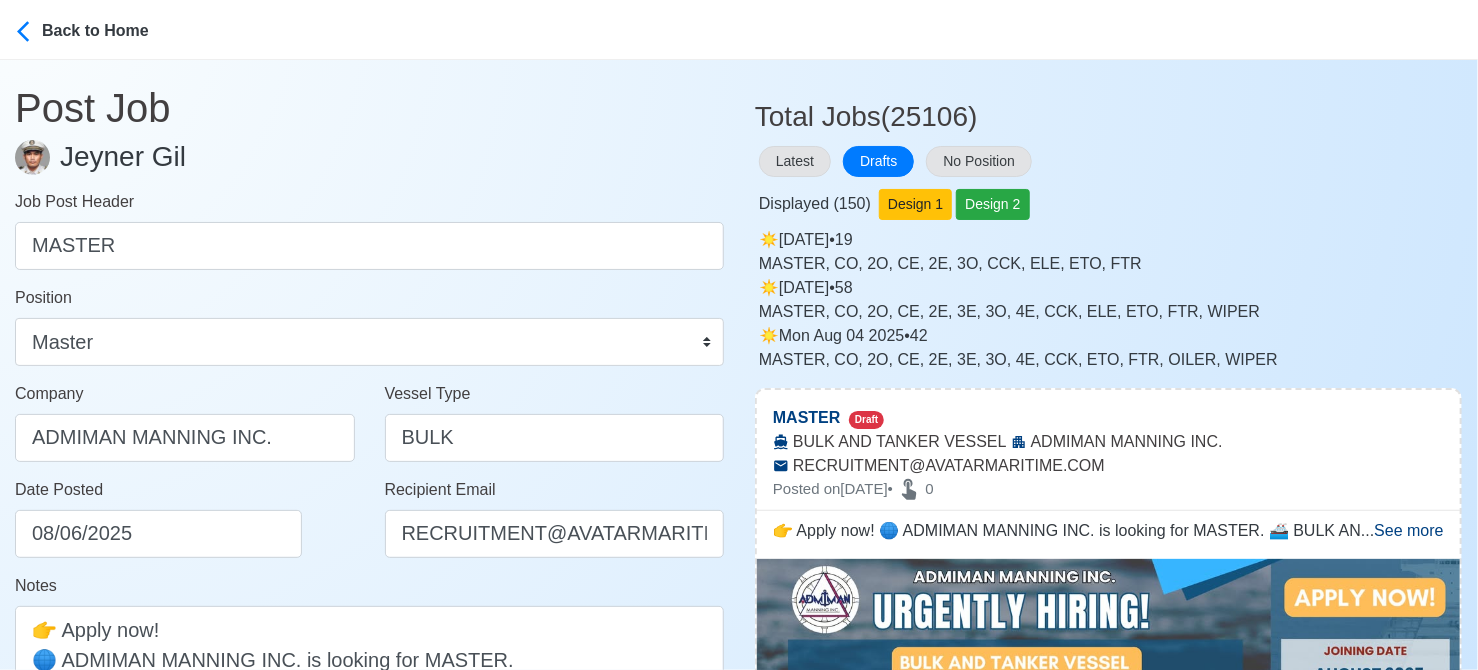 click on "Date Posted       08/06/2025" at bounding box center (185, 526) 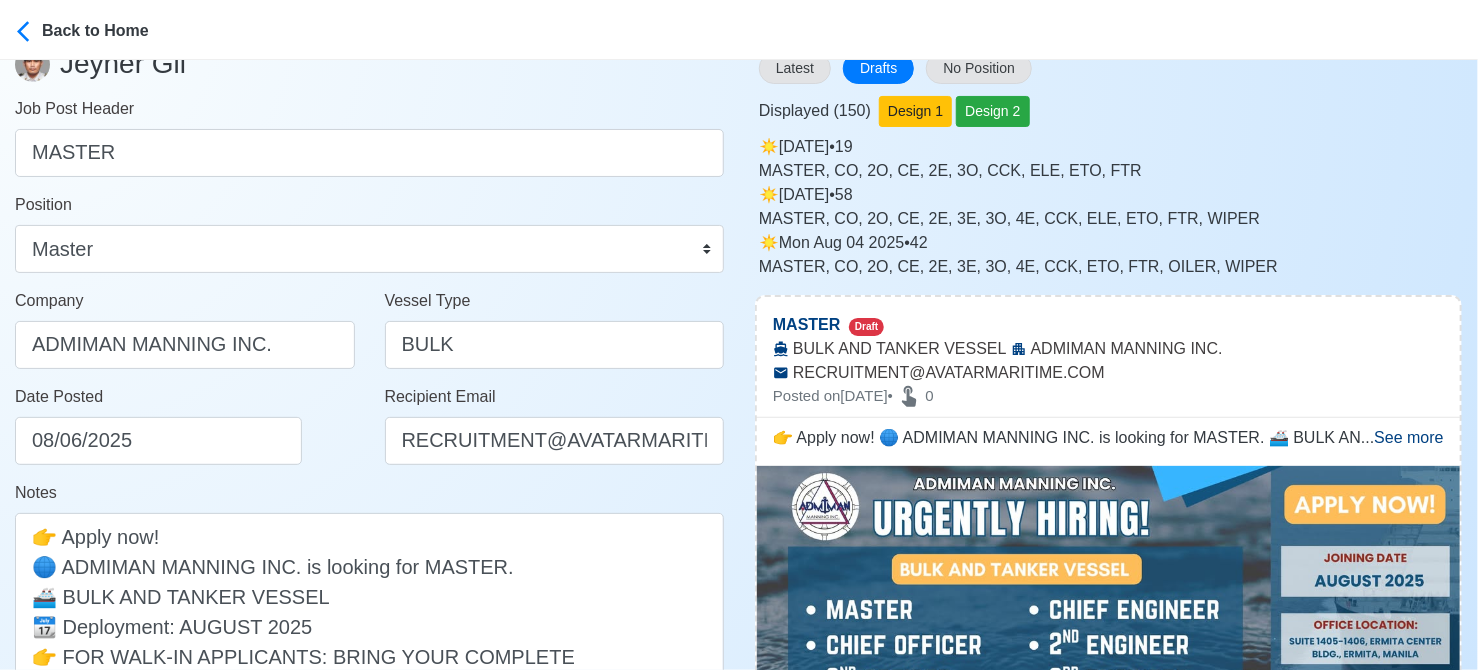 scroll, scrollTop: 300, scrollLeft: 0, axis: vertical 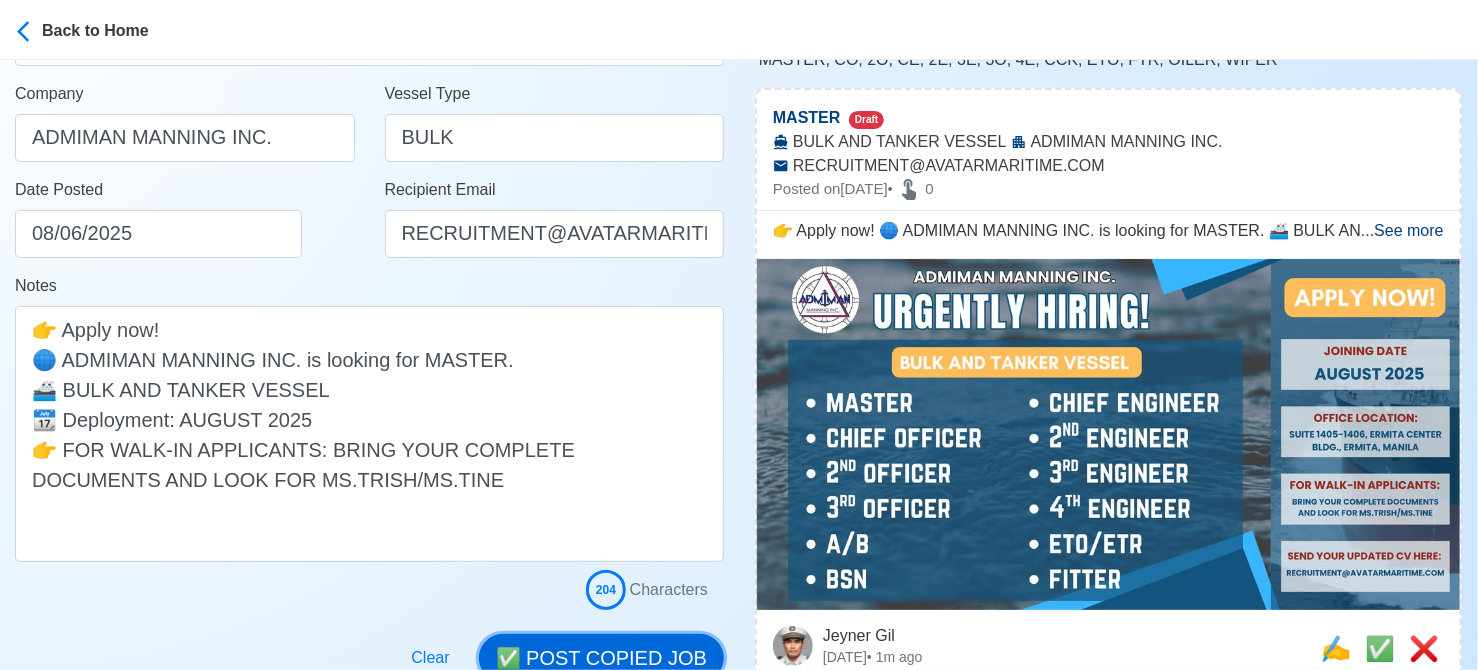 click on "✅ POST COPIED JOB" at bounding box center [601, 658] 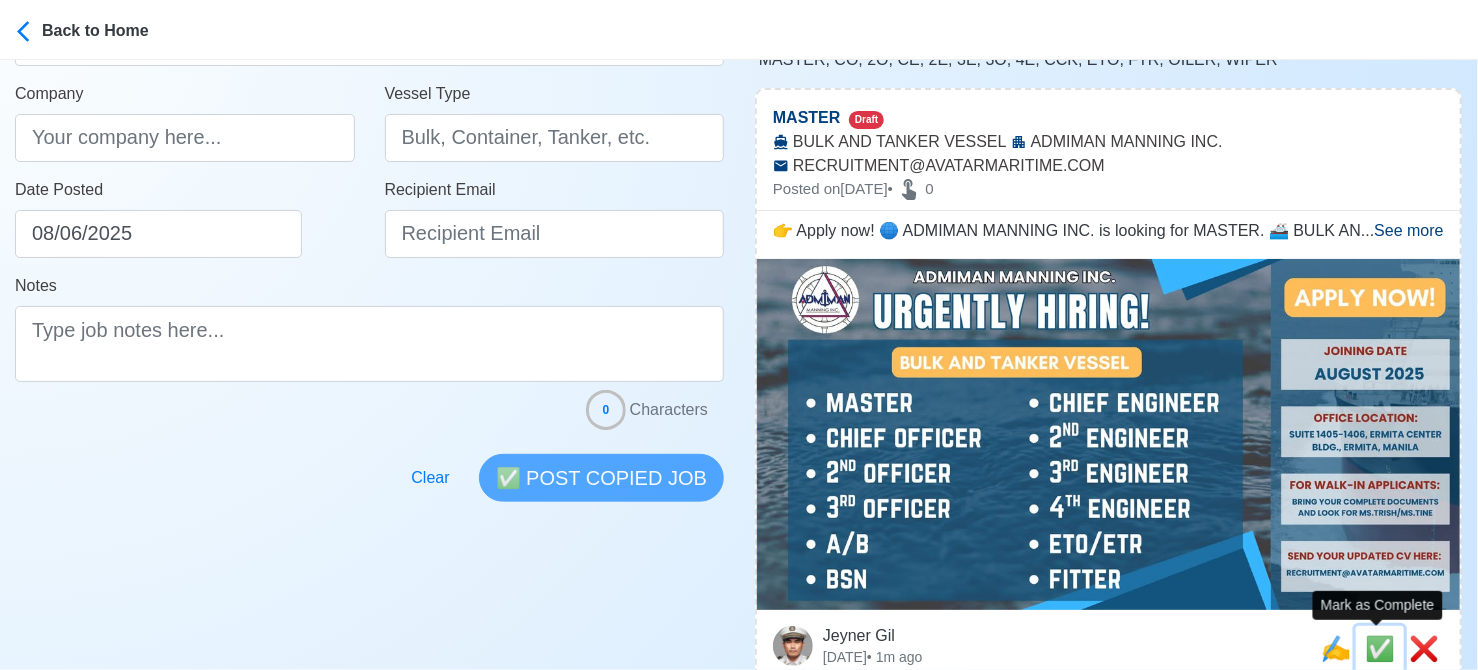 click on "✅" at bounding box center [1380, 648] 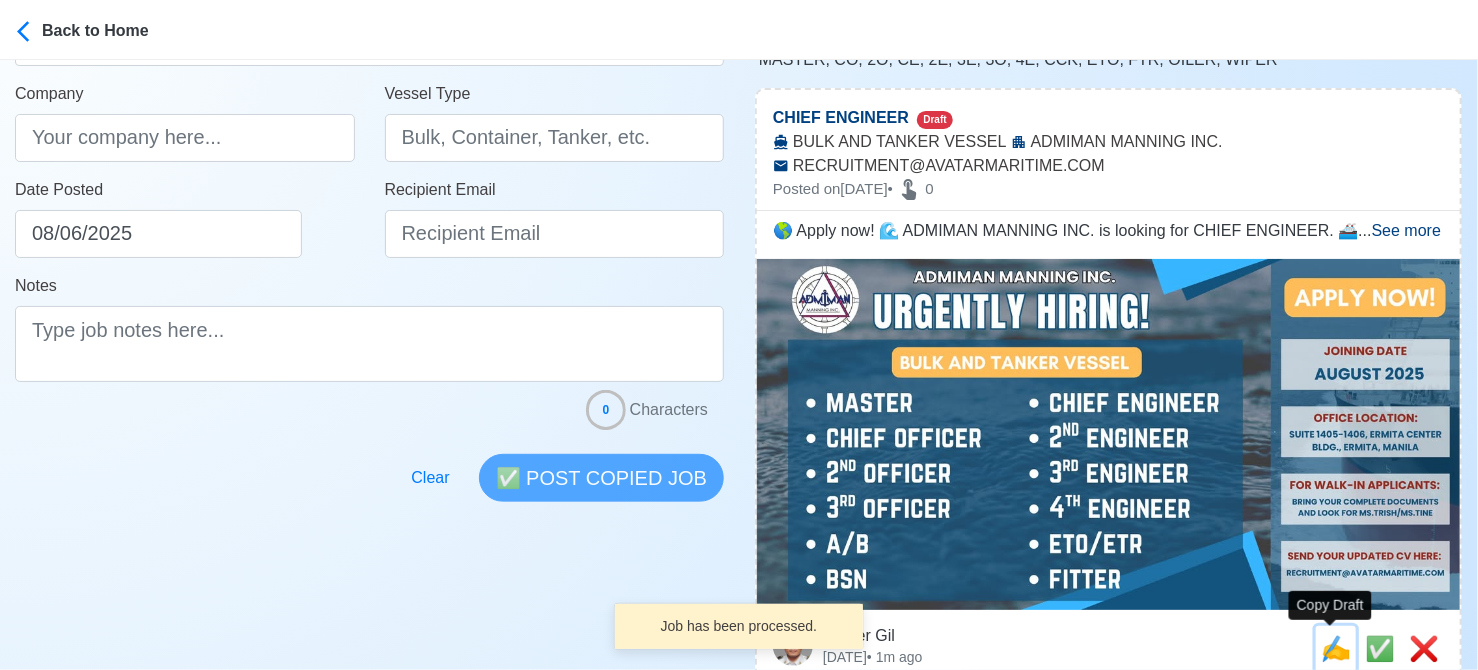 click on "✍️" at bounding box center (1336, 648) 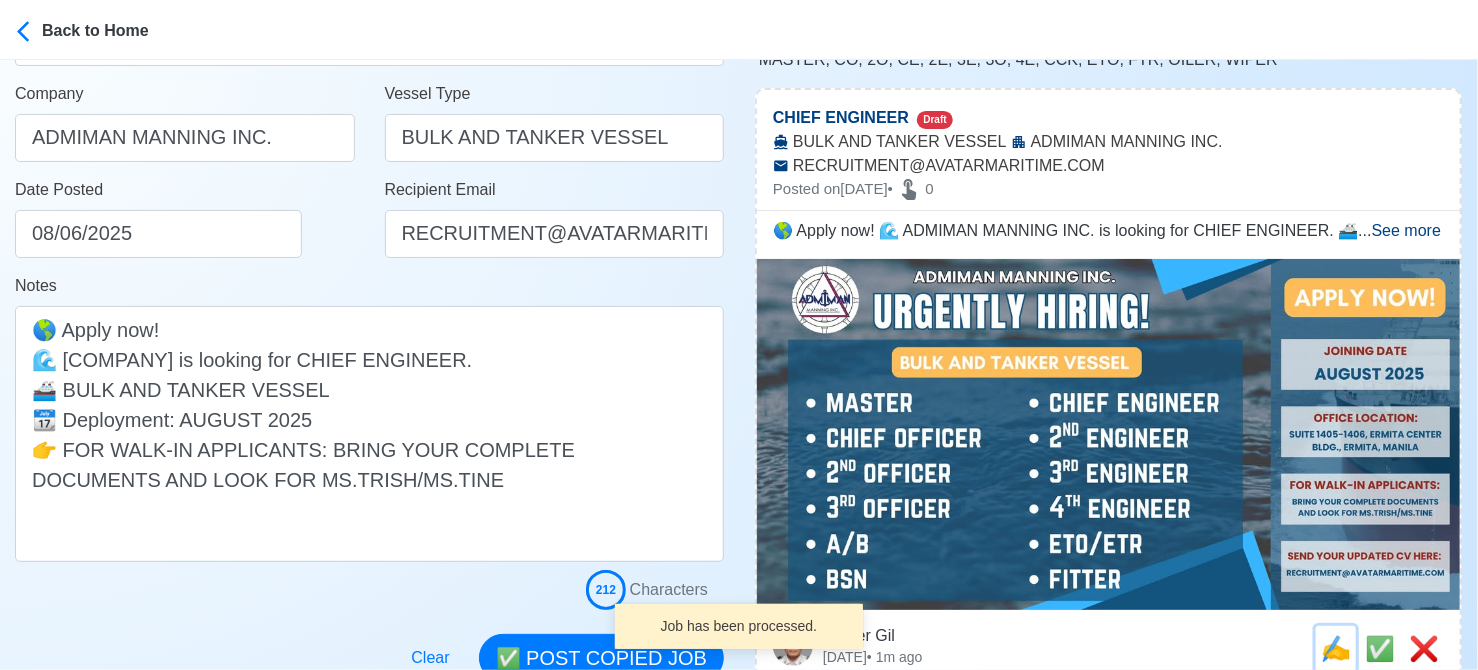 scroll, scrollTop: 0, scrollLeft: 0, axis: both 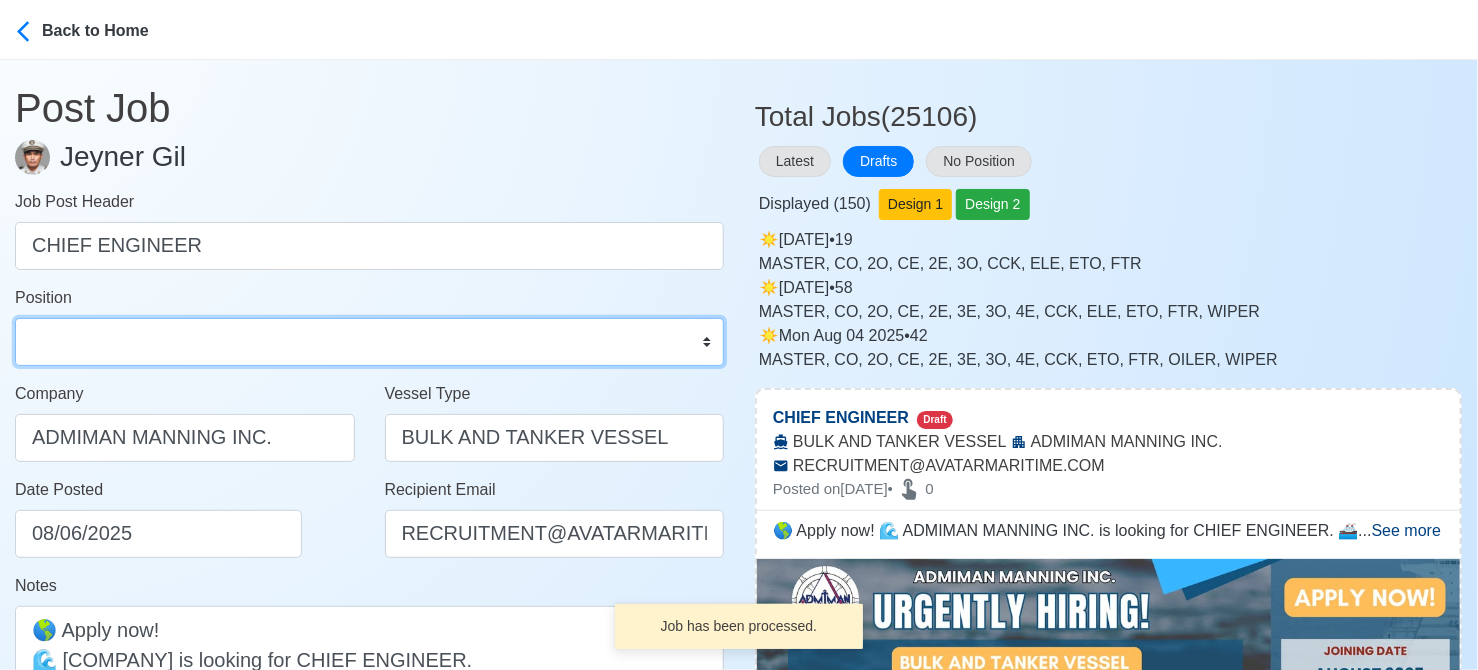 click on "Master Chief Officer 2nd Officer 3rd Officer Junior Officer Chief Engineer 2nd Engineer 3rd Engineer 4th Engineer Gas Engineer Junior Engineer 1st Assistant Engineer 2nd Assistant Engineer 3rd Assistant Engineer ETO/ETR Electrician Electrical Engineer Oiler Fitter Welder Chief Cook Chef Cook Messman Wiper Rigger Ordinary Seaman Able Seaman Motorman Pumpman Bosun Cadet Reefer Mechanic Operator Repairman Painter Steward Waiter Others" at bounding box center [369, 342] 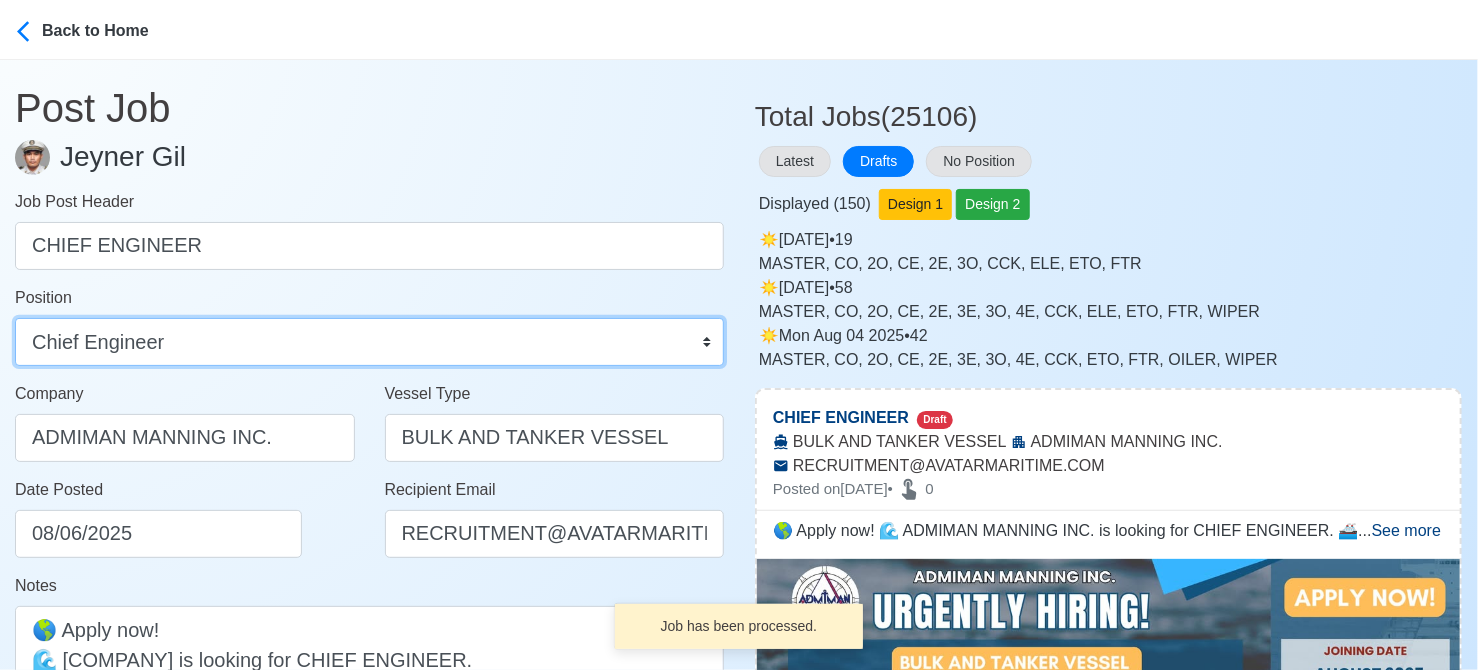 click on "Master Chief Officer 2nd Officer 3rd Officer Junior Officer Chief Engineer 2nd Engineer 3rd Engineer 4th Engineer Gas Engineer Junior Engineer 1st Assistant Engineer 2nd Assistant Engineer 3rd Assistant Engineer ETO/ETR Electrician Electrical Engineer Oiler Fitter Welder Chief Cook Chef Cook Messman Wiper Rigger Ordinary Seaman Able Seaman Motorman Pumpman Bosun Cadet Reefer Mechanic Operator Repairman Painter Steward Waiter Others" at bounding box center [369, 342] 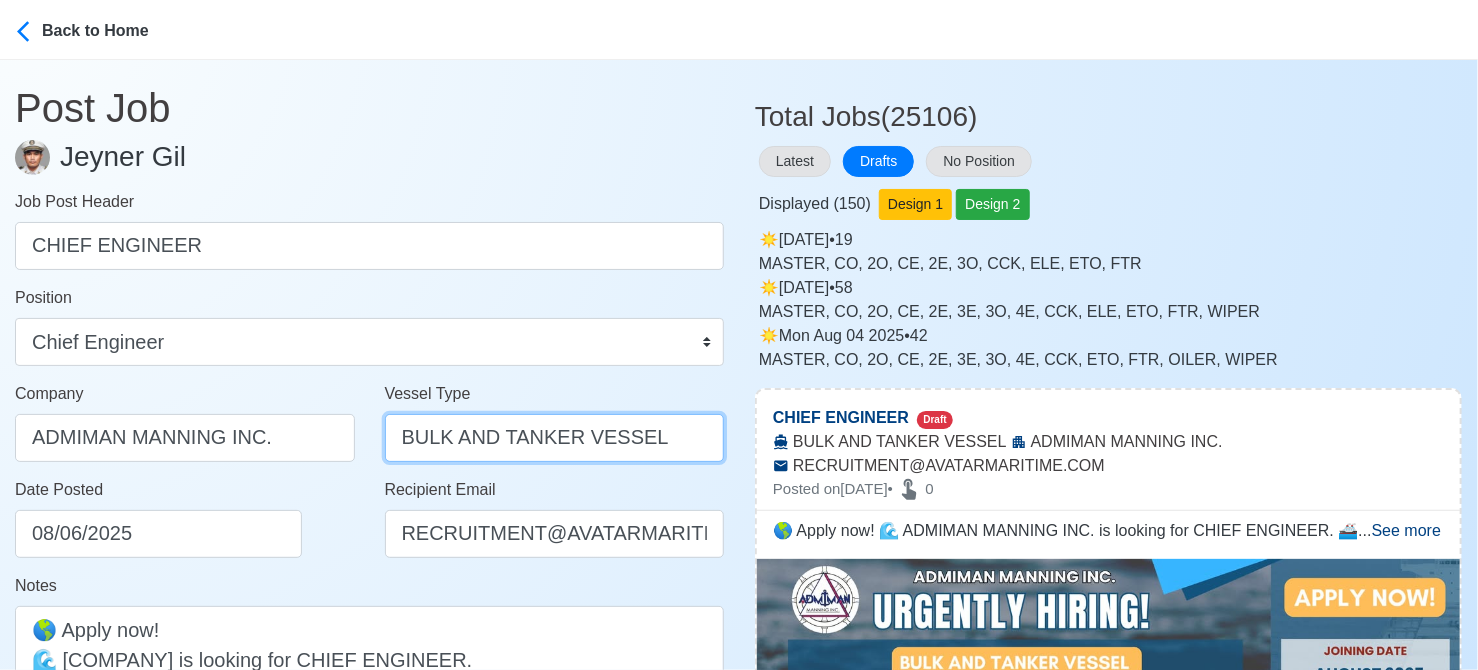 drag, startPoint x: 469, startPoint y: 441, endPoint x: 704, endPoint y: 455, distance: 235.41666 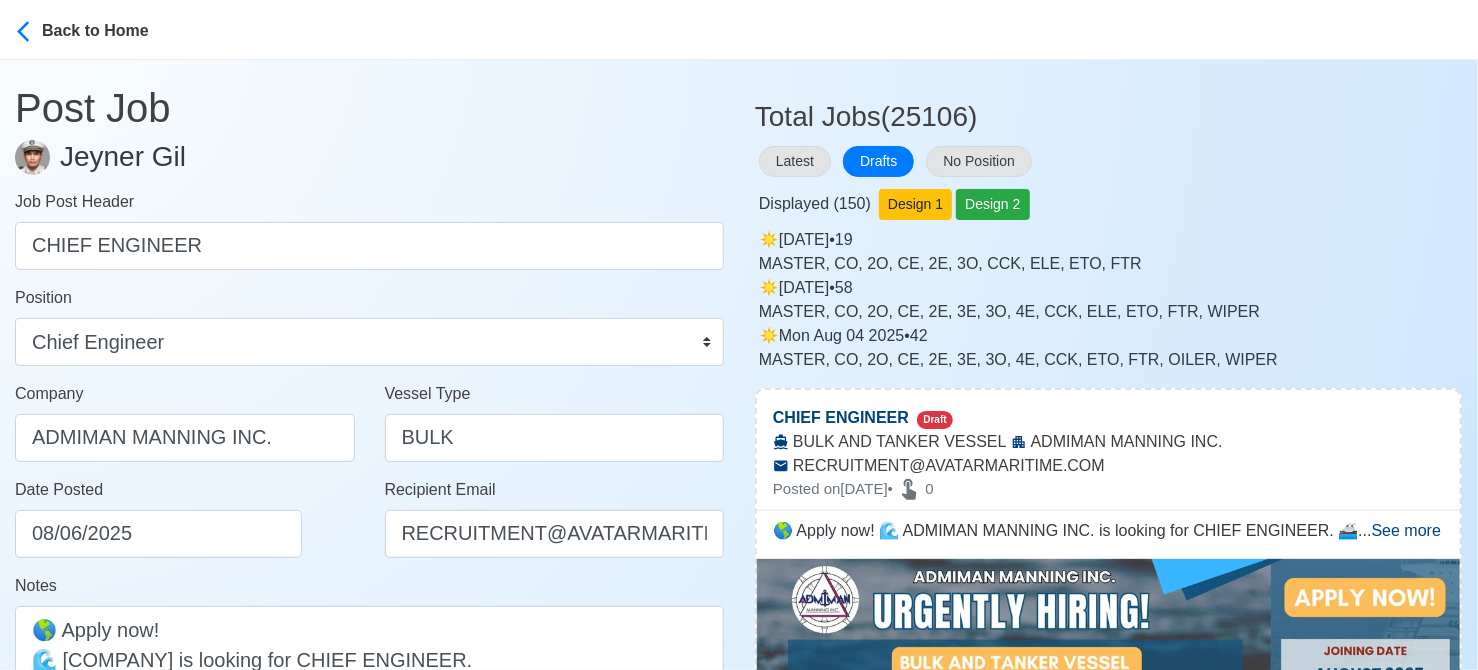 click on "Date Posted       08/06/2025" at bounding box center [190, 518] 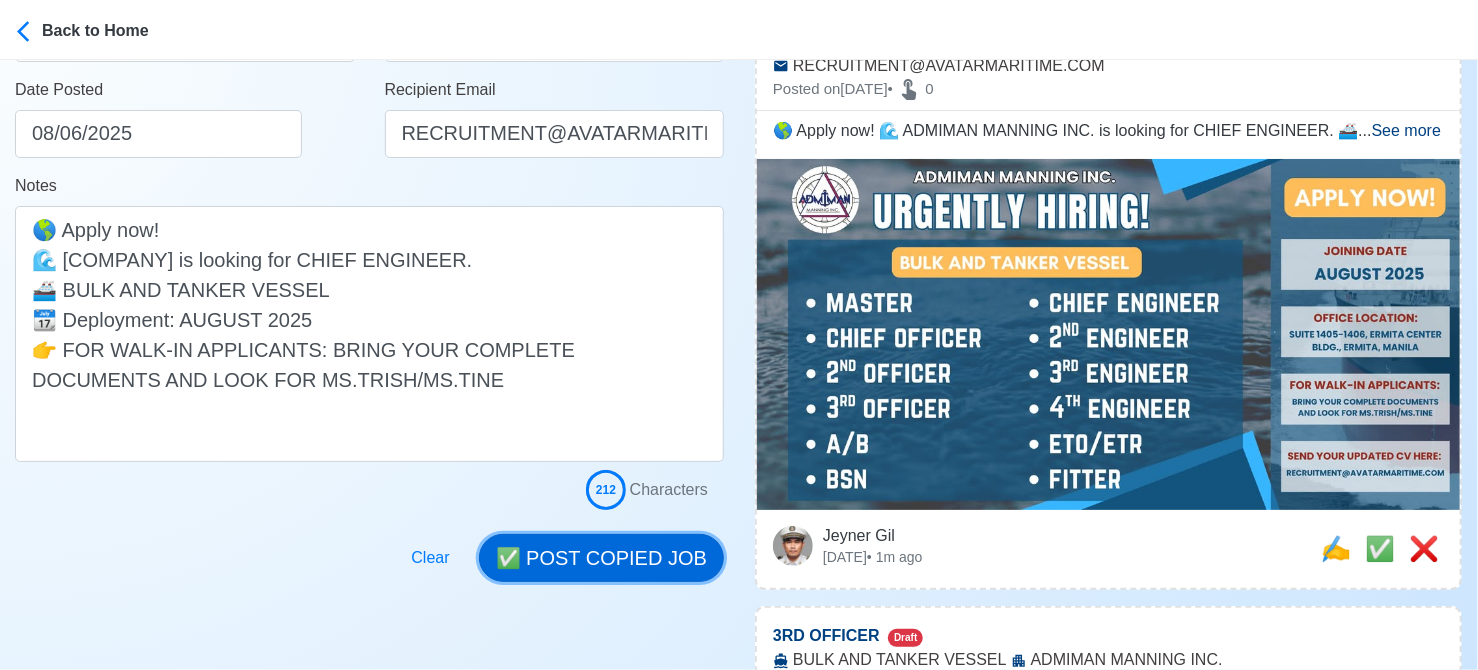 click on "✅ POST COPIED JOB" at bounding box center [601, 558] 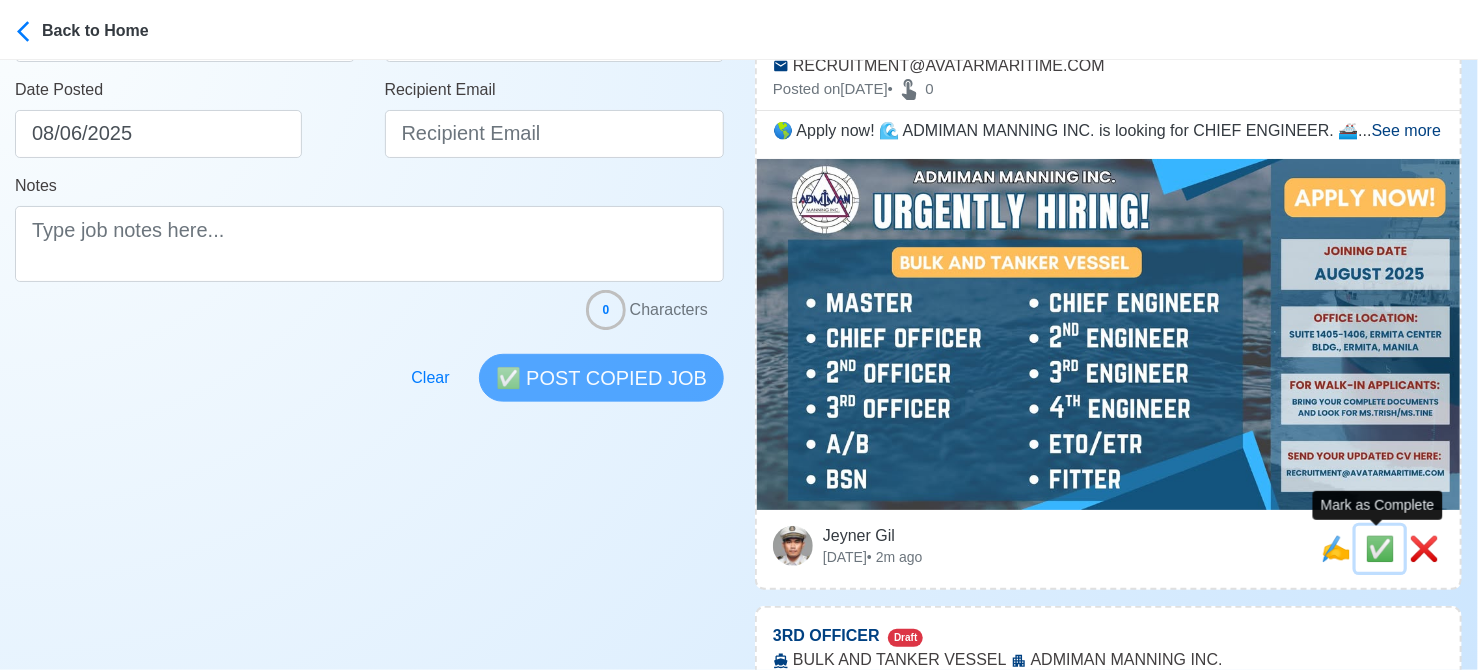 click on "✅" at bounding box center [1380, 548] 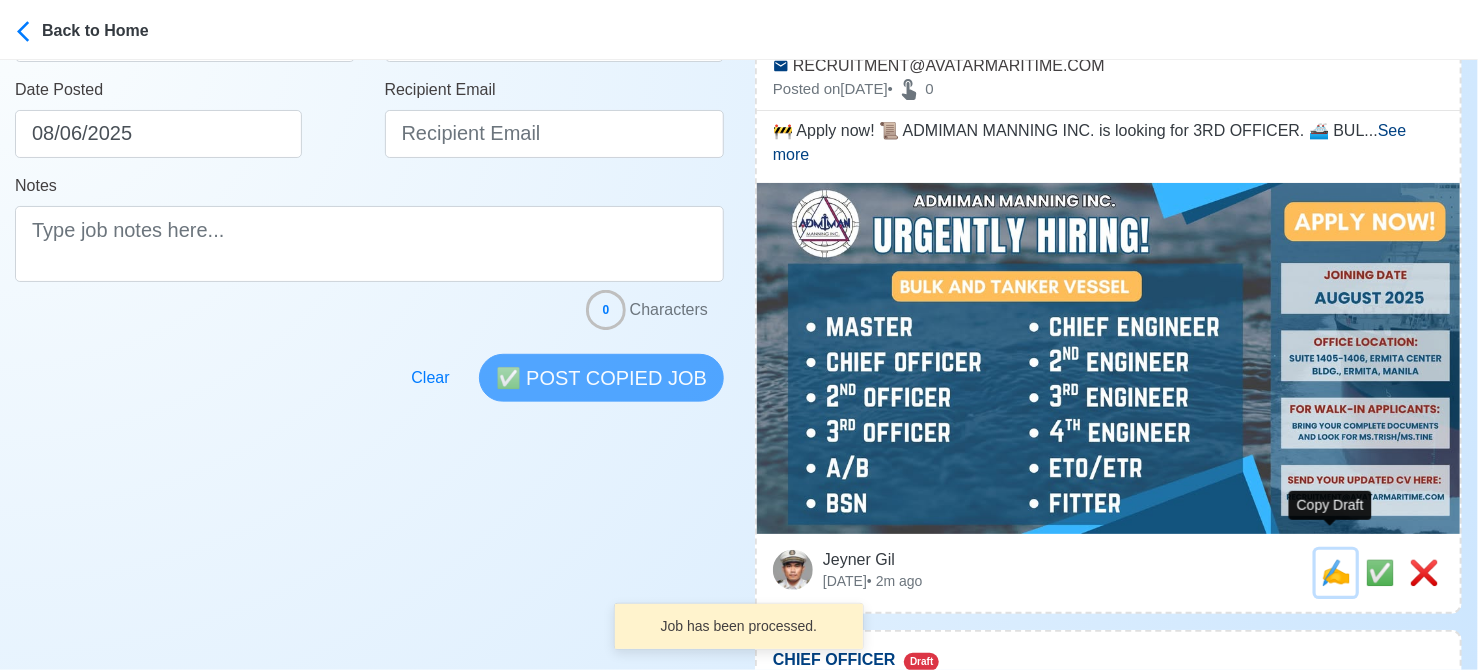 click on "✍️" at bounding box center (1336, 572) 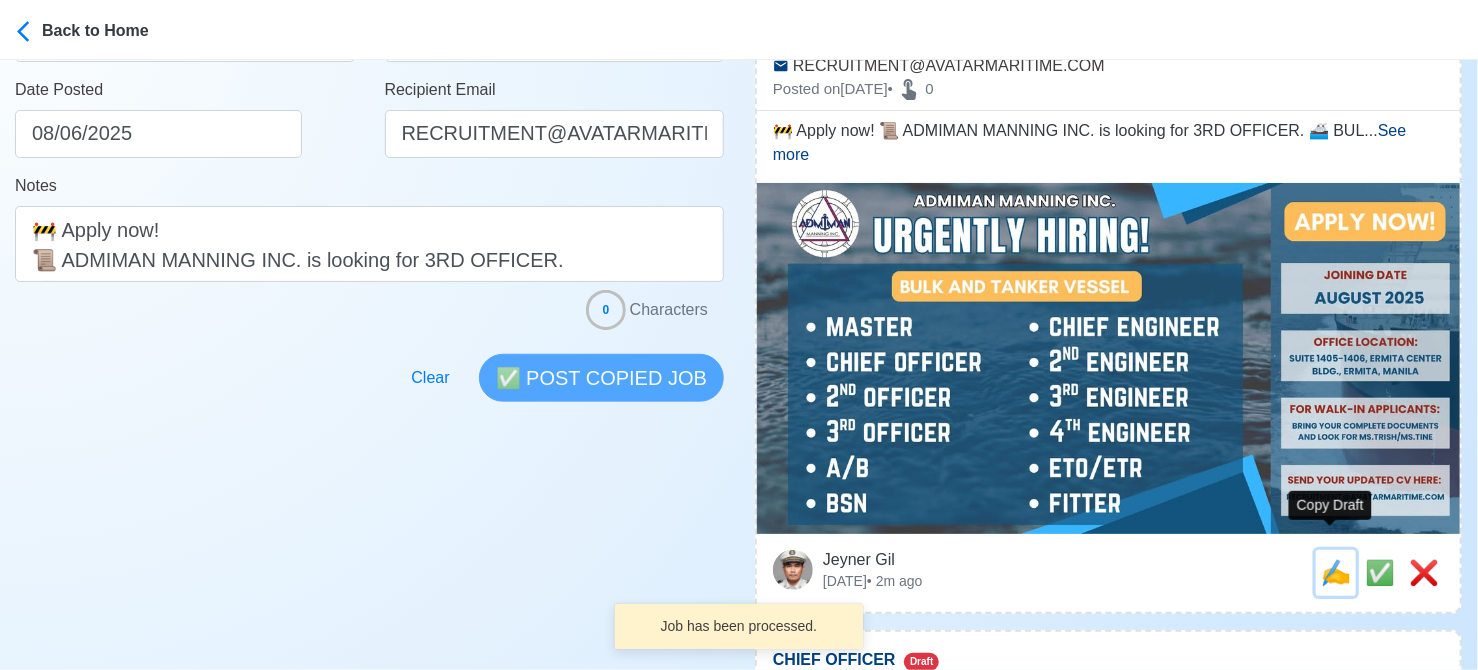 scroll, scrollTop: 0, scrollLeft: 0, axis: both 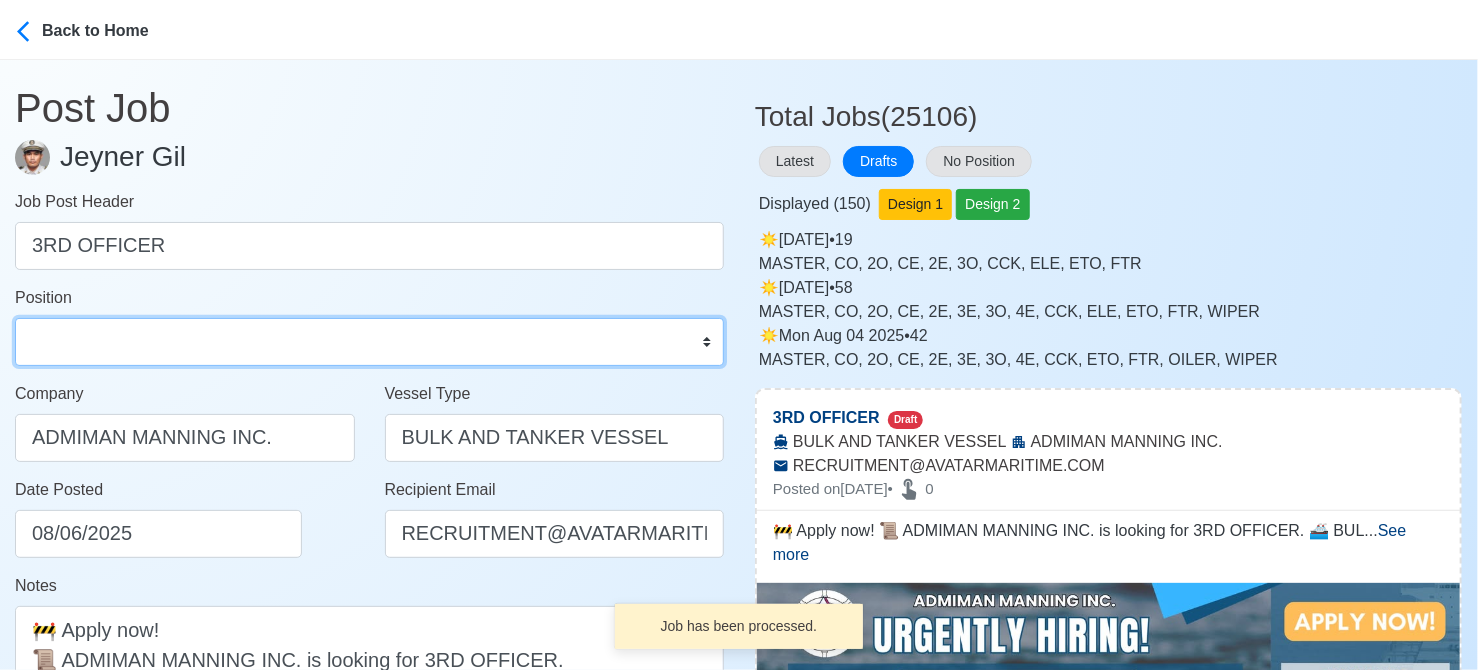 click on "Master Chief Officer 2nd Officer 3rd Officer Junior Officer Chief Engineer 2nd Engineer 3rd Engineer 4th Engineer Gas Engineer Junior Engineer 1st Assistant Engineer 2nd Assistant Engineer 3rd Assistant Engineer ETO/ETR Electrician Electrical Engineer Oiler Fitter Welder Chief Cook Chef Cook Messman Wiper Rigger Ordinary Seaman Able Seaman Motorman Pumpman Bosun Cadet Reefer Mechanic Operator Repairman Painter Steward Waiter Others" at bounding box center [369, 342] 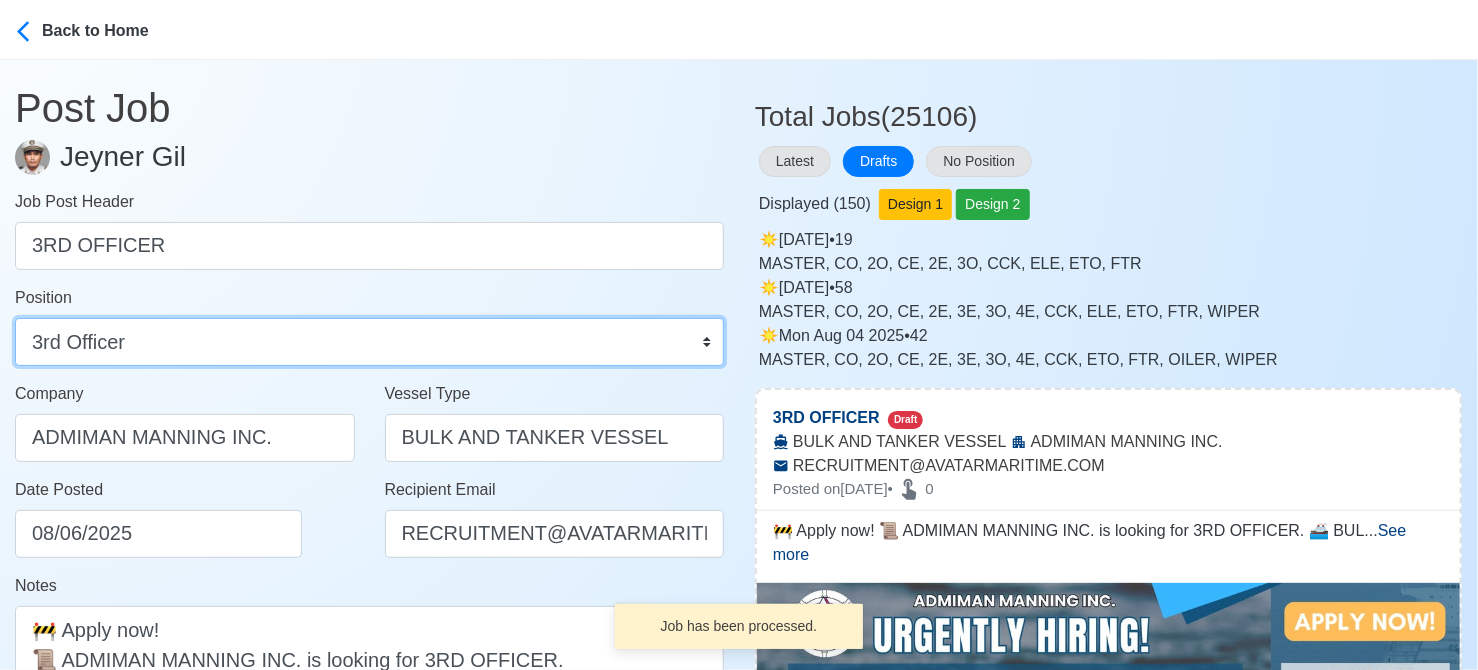 click on "Master Chief Officer 2nd Officer 3rd Officer Junior Officer Chief Engineer 2nd Engineer 3rd Engineer 4th Engineer Gas Engineer Junior Engineer 1st Assistant Engineer 2nd Assistant Engineer 3rd Assistant Engineer ETO/ETR Electrician Electrical Engineer Oiler Fitter Welder Chief Cook Chef Cook Messman Wiper Rigger Ordinary Seaman Able Seaman Motorman Pumpman Bosun Cadet Reefer Mechanic Operator Repairman Painter Steward Waiter Others" at bounding box center (369, 342) 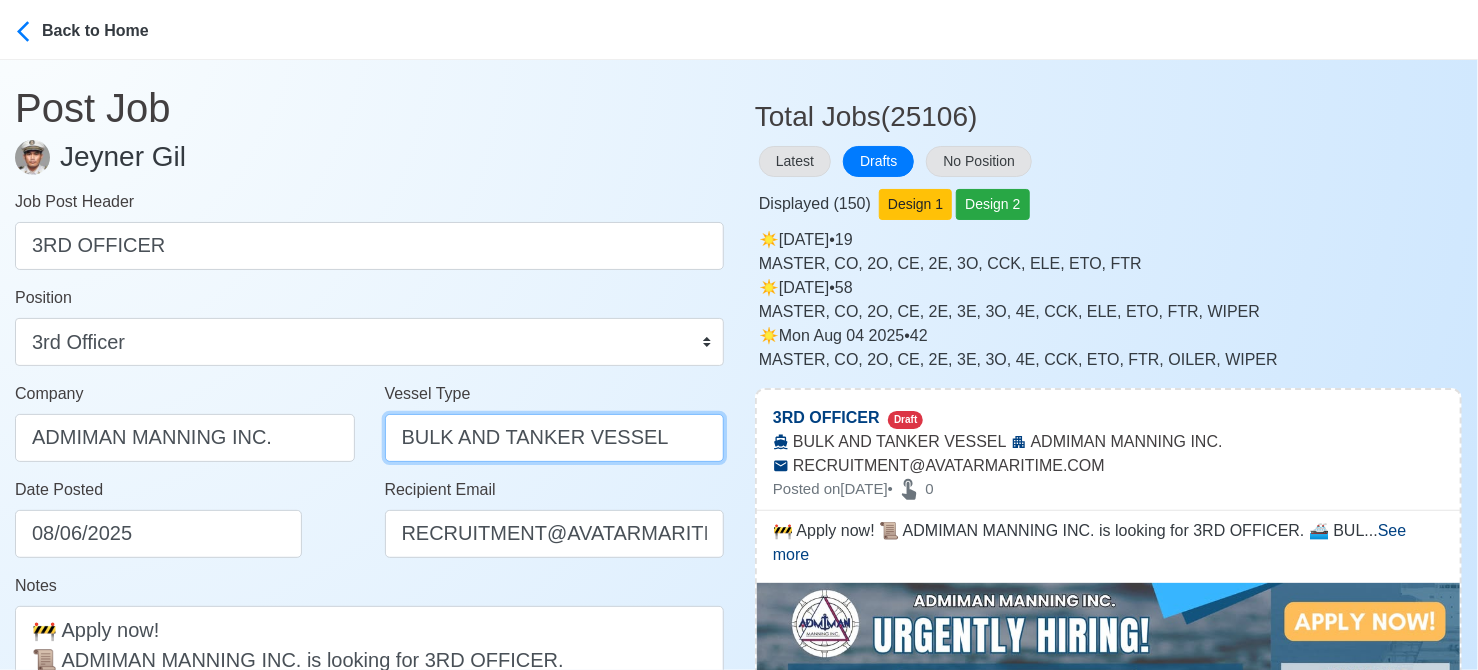 drag, startPoint x: 456, startPoint y: 443, endPoint x: 695, endPoint y: 438, distance: 239.05229 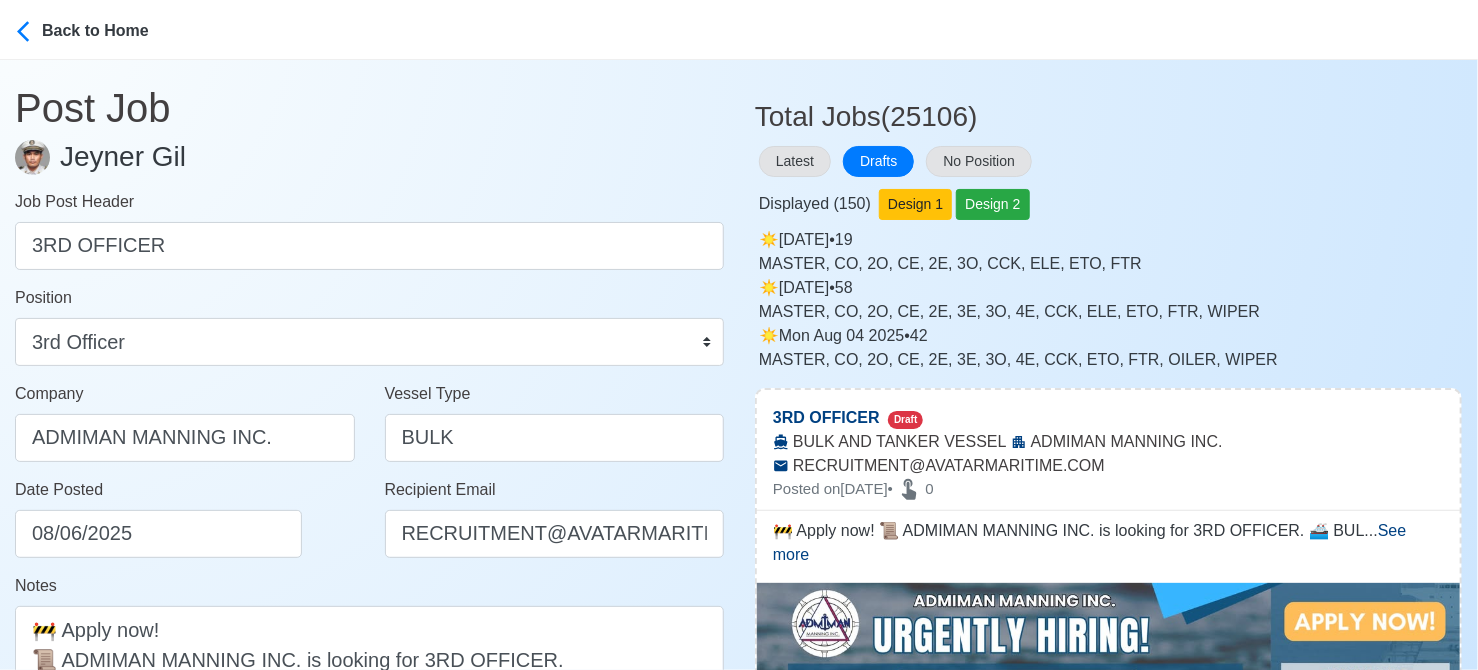 click on "Date Posted       08/06/2025" at bounding box center (190, 518) 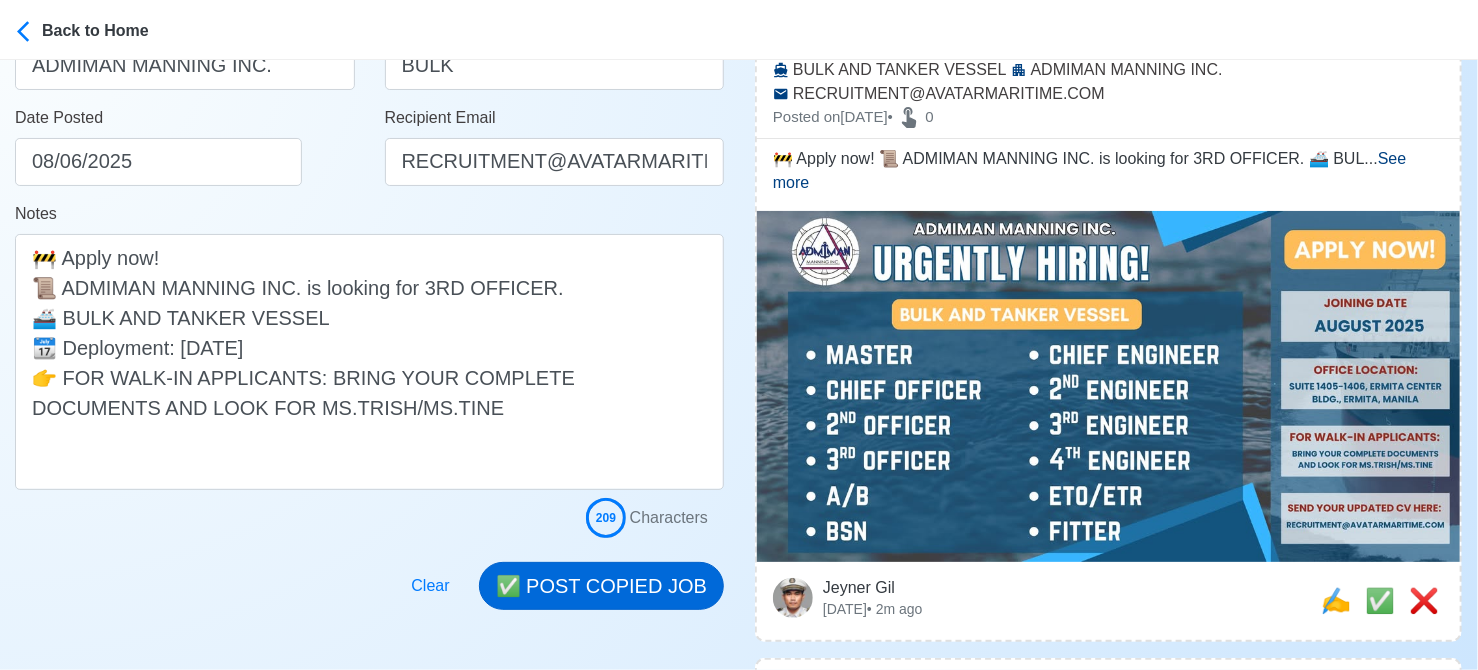 scroll, scrollTop: 400, scrollLeft: 0, axis: vertical 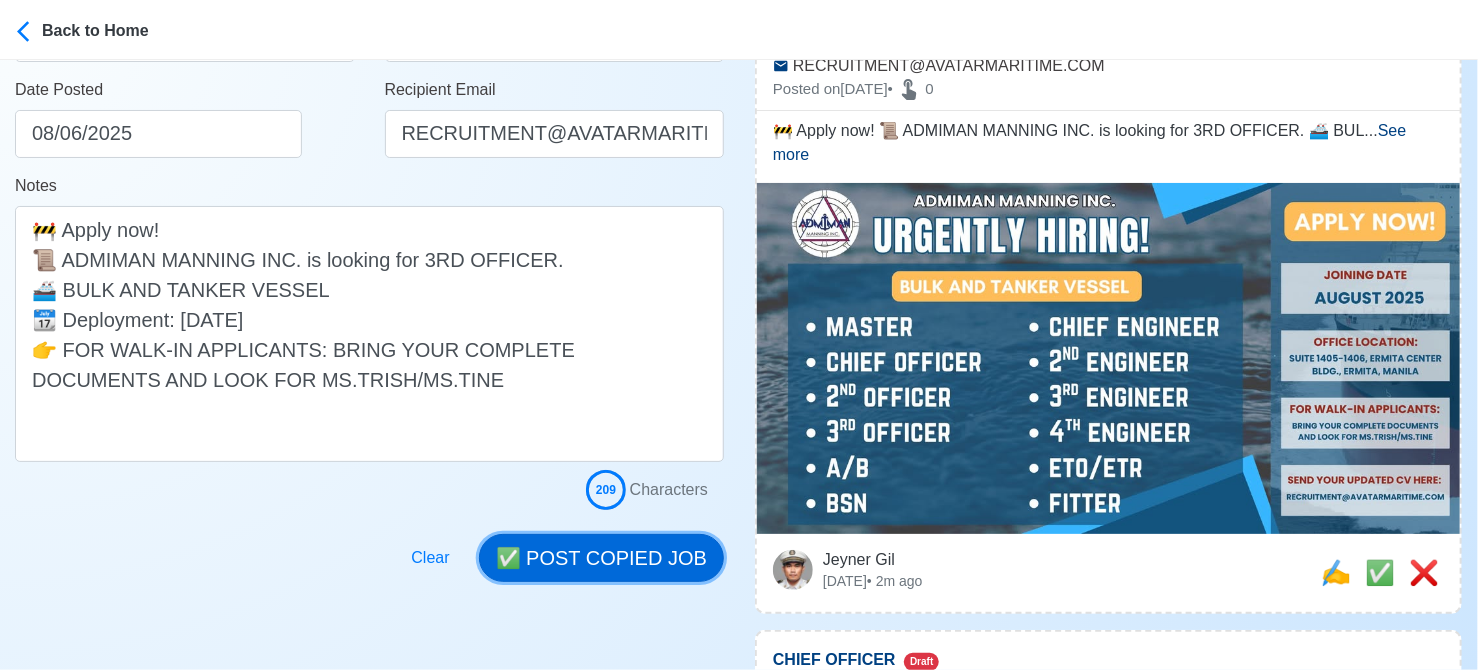 click on "✅ POST COPIED JOB" at bounding box center (601, 558) 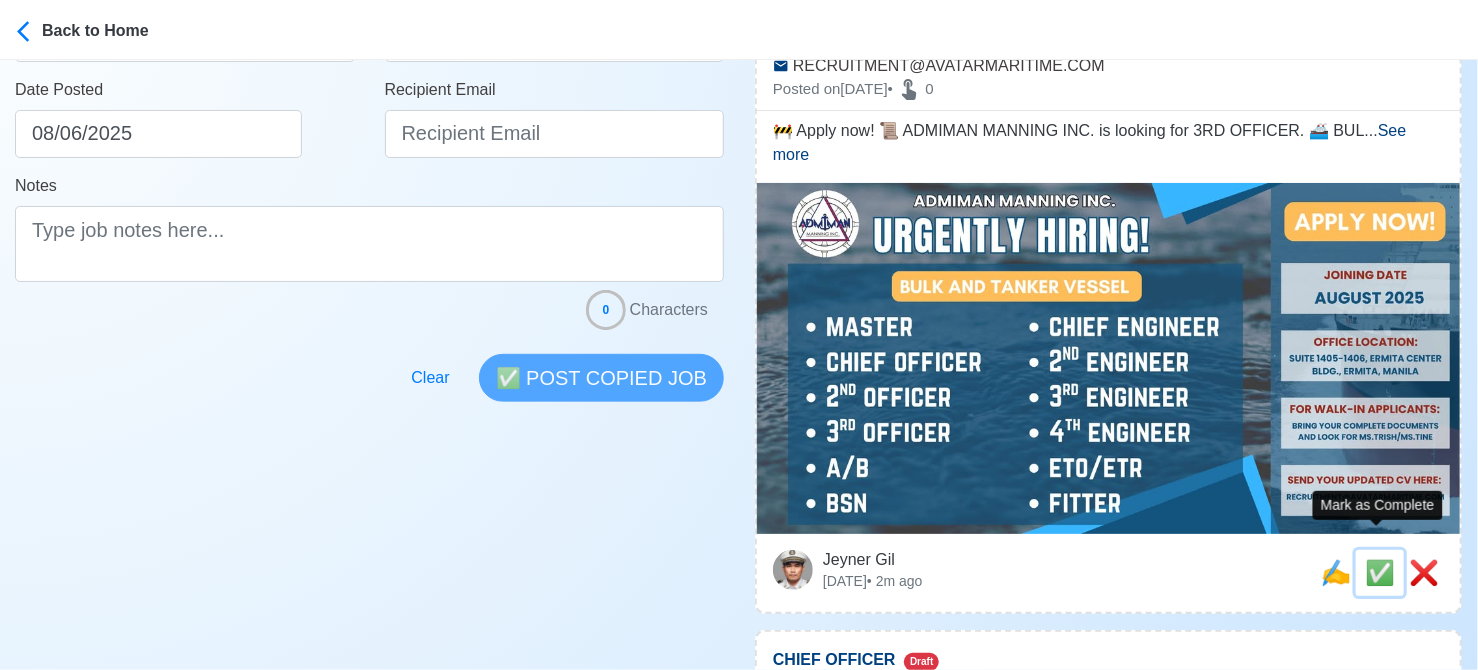 click on "✅" at bounding box center (1380, 572) 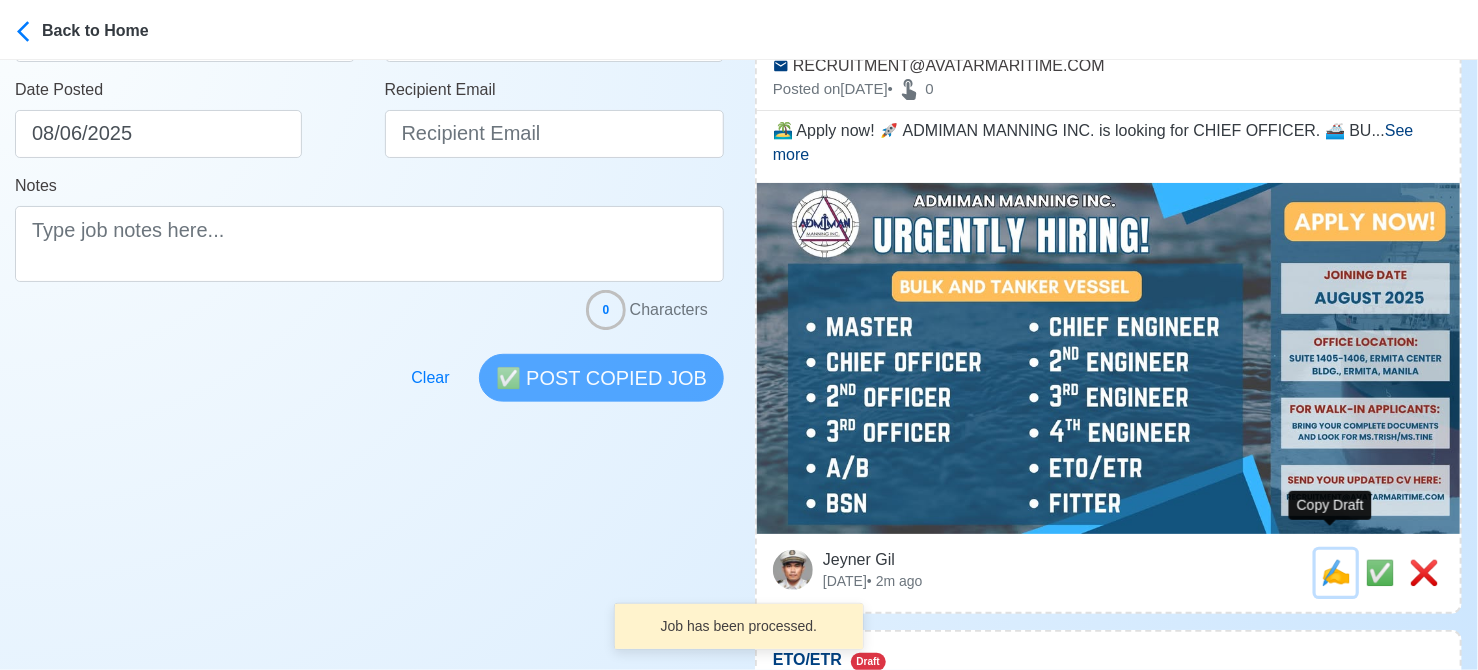 click on "✍️" at bounding box center (1336, 572) 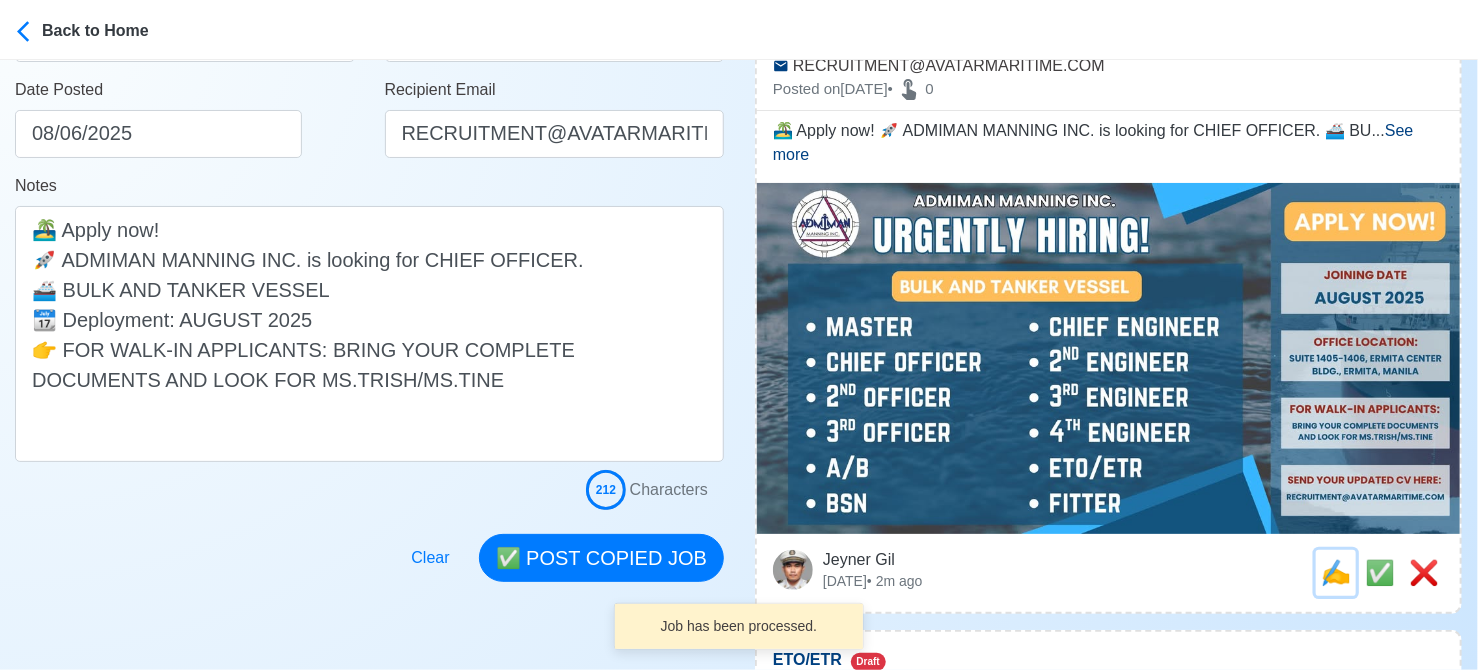 scroll, scrollTop: 0, scrollLeft: 0, axis: both 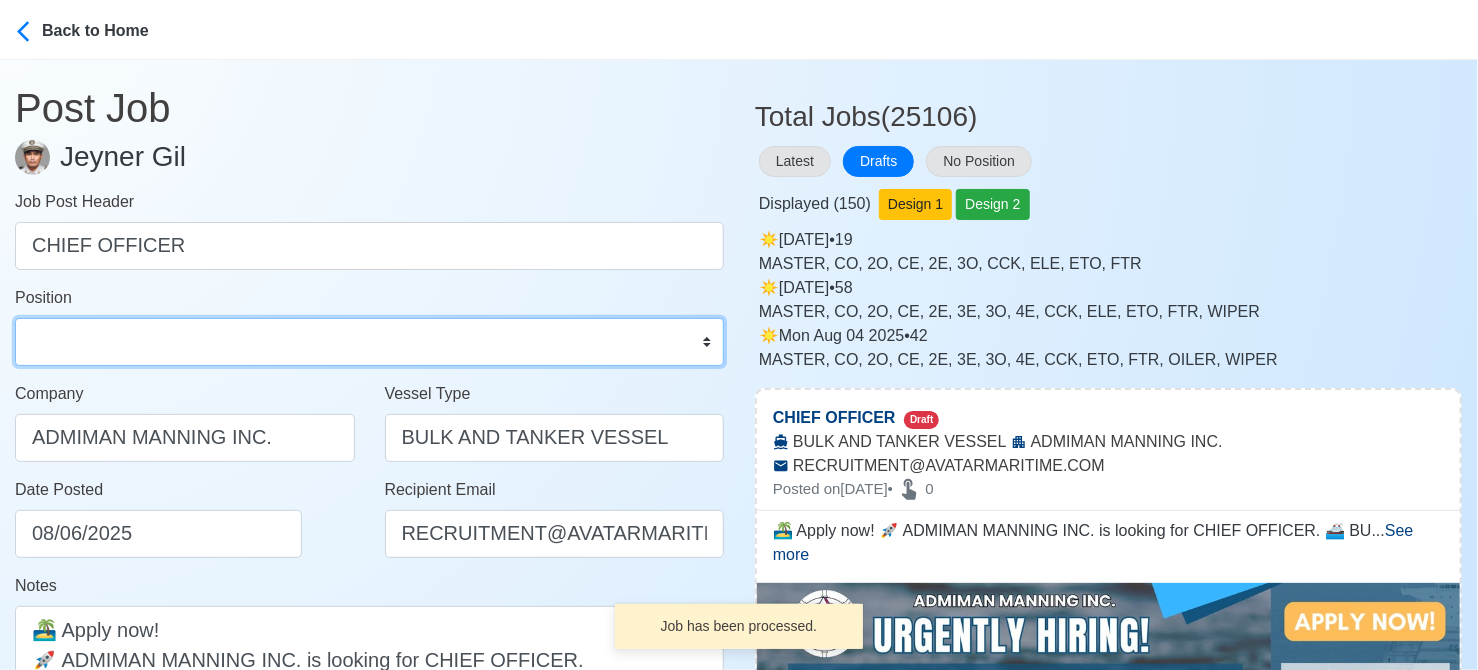 click on "Master Chief Officer 2nd Officer 3rd Officer Junior Officer Chief Engineer 2nd Engineer 3rd Engineer 4th Engineer Gas Engineer Junior Engineer 1st Assistant Engineer 2nd Assistant Engineer 3rd Assistant Engineer ETO/ETR Electrician Electrical Engineer Oiler Fitter Welder Chief Cook Chef Cook Messman Wiper Rigger Ordinary Seaman Able Seaman Motorman Pumpman Bosun Cadet Reefer Mechanic Operator Repairman Painter Steward Waiter Others" at bounding box center (369, 342) 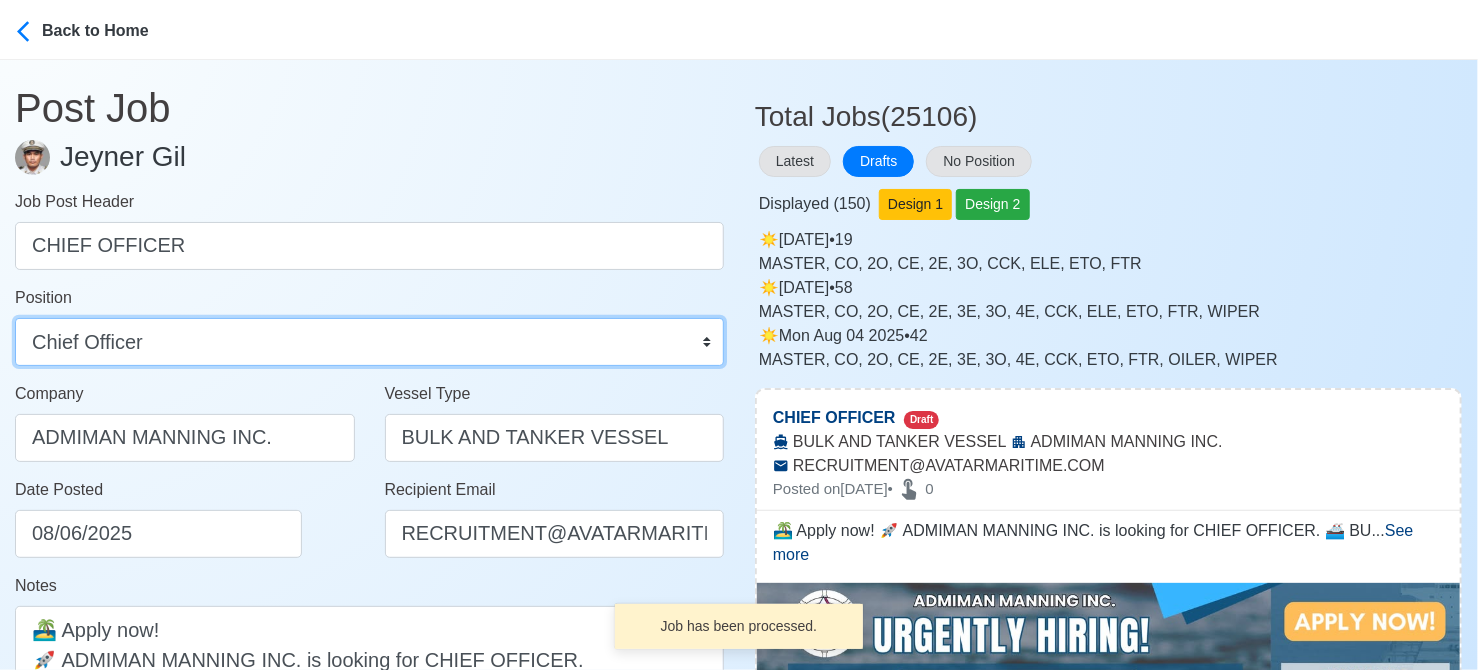 click on "Master Chief Officer 2nd Officer 3rd Officer Junior Officer Chief Engineer 2nd Engineer 3rd Engineer 4th Engineer Gas Engineer Junior Engineer 1st Assistant Engineer 2nd Assistant Engineer 3rd Assistant Engineer ETO/ETR Electrician Electrical Engineer Oiler Fitter Welder Chief Cook Chef Cook Messman Wiper Rigger Ordinary Seaman Able Seaman Motorman Pumpman Bosun Cadet Reefer Mechanic Operator Repairman Painter Steward Waiter Others" at bounding box center (369, 342) 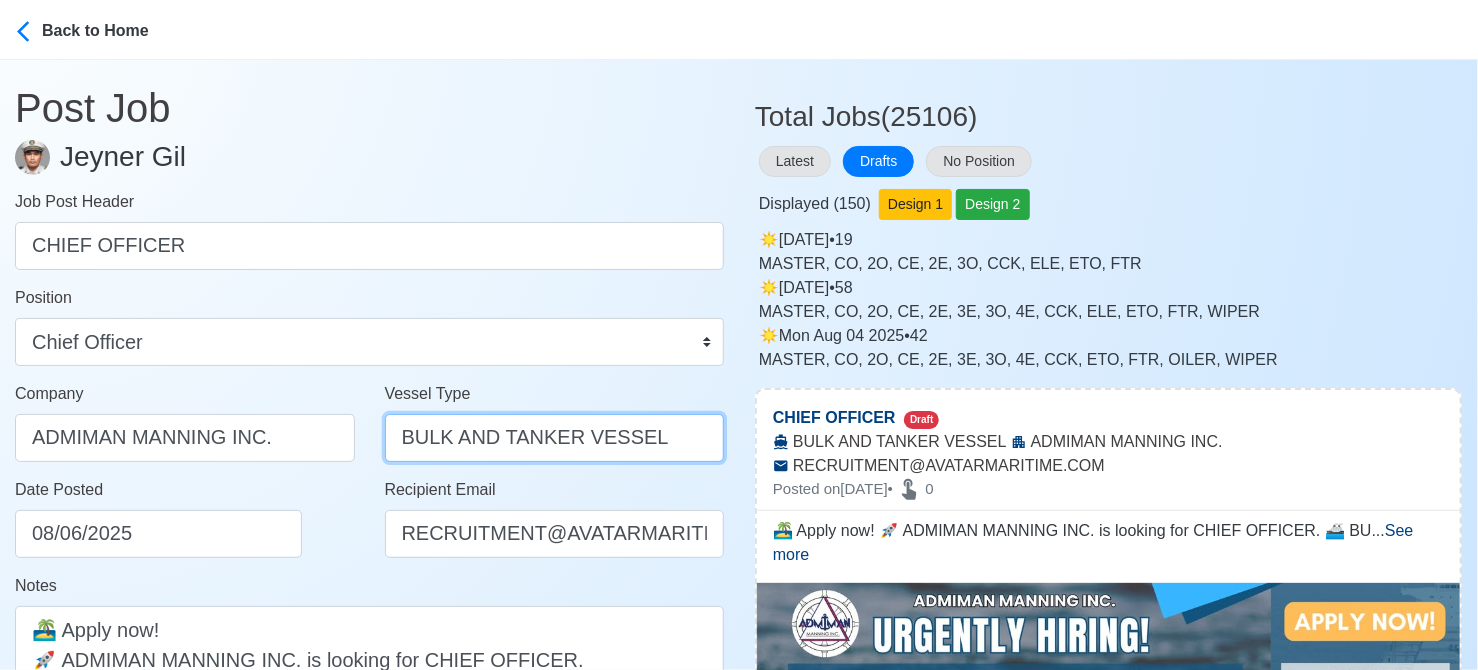 drag, startPoint x: 467, startPoint y: 431, endPoint x: 714, endPoint y: 449, distance: 247.655 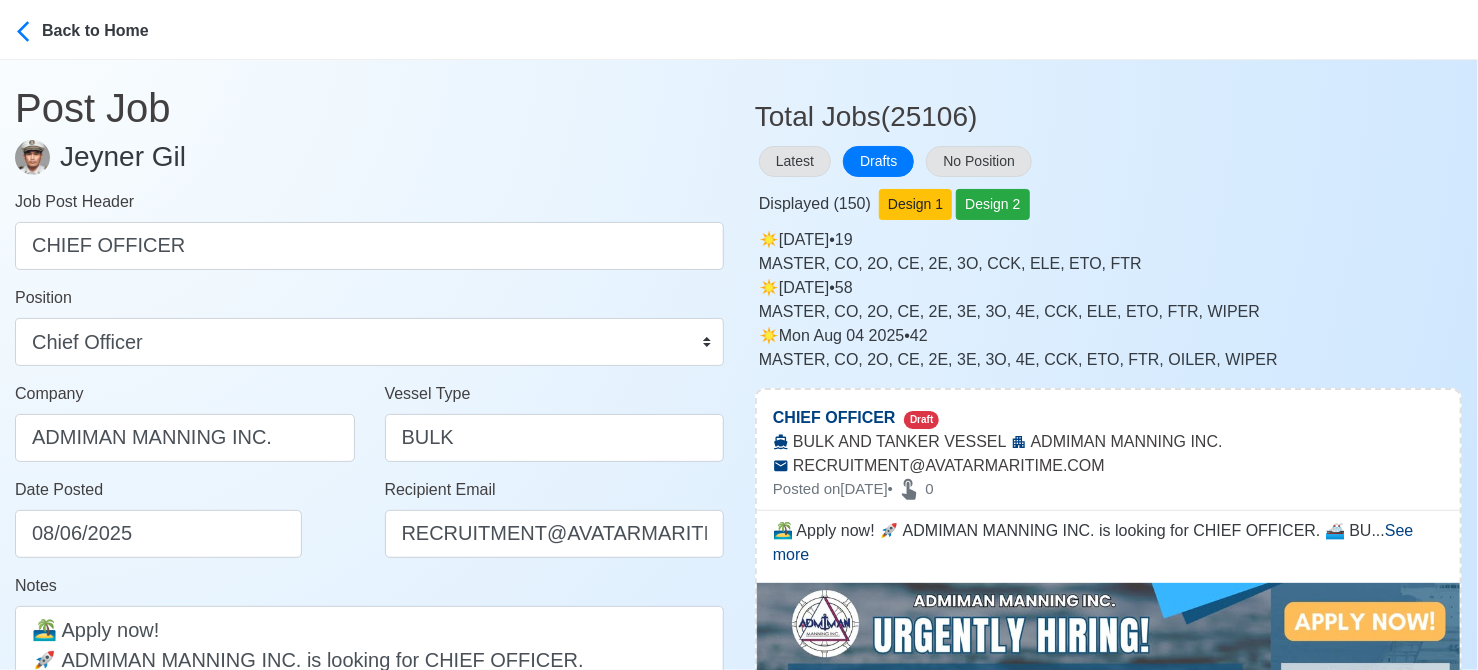 click on "Date Posted       08/06/2025" at bounding box center (190, 518) 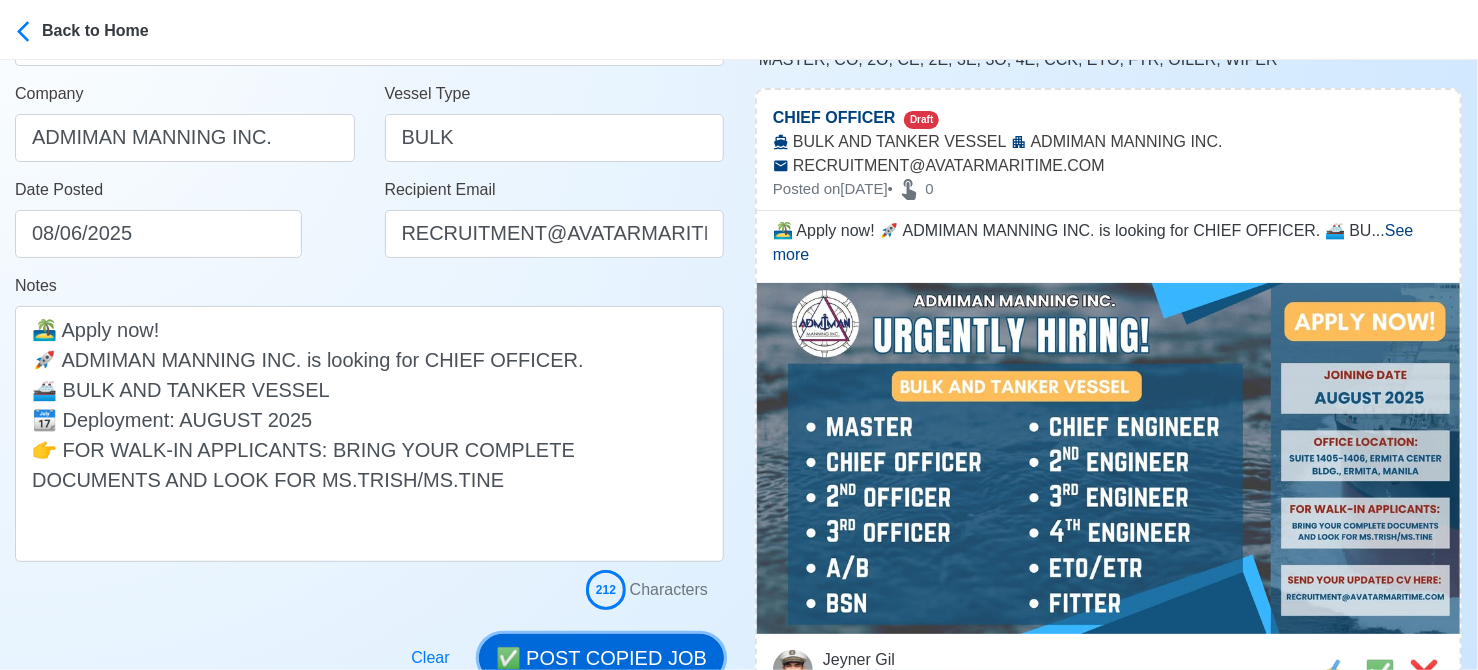 click on "✅ POST COPIED JOB" at bounding box center [601, 658] 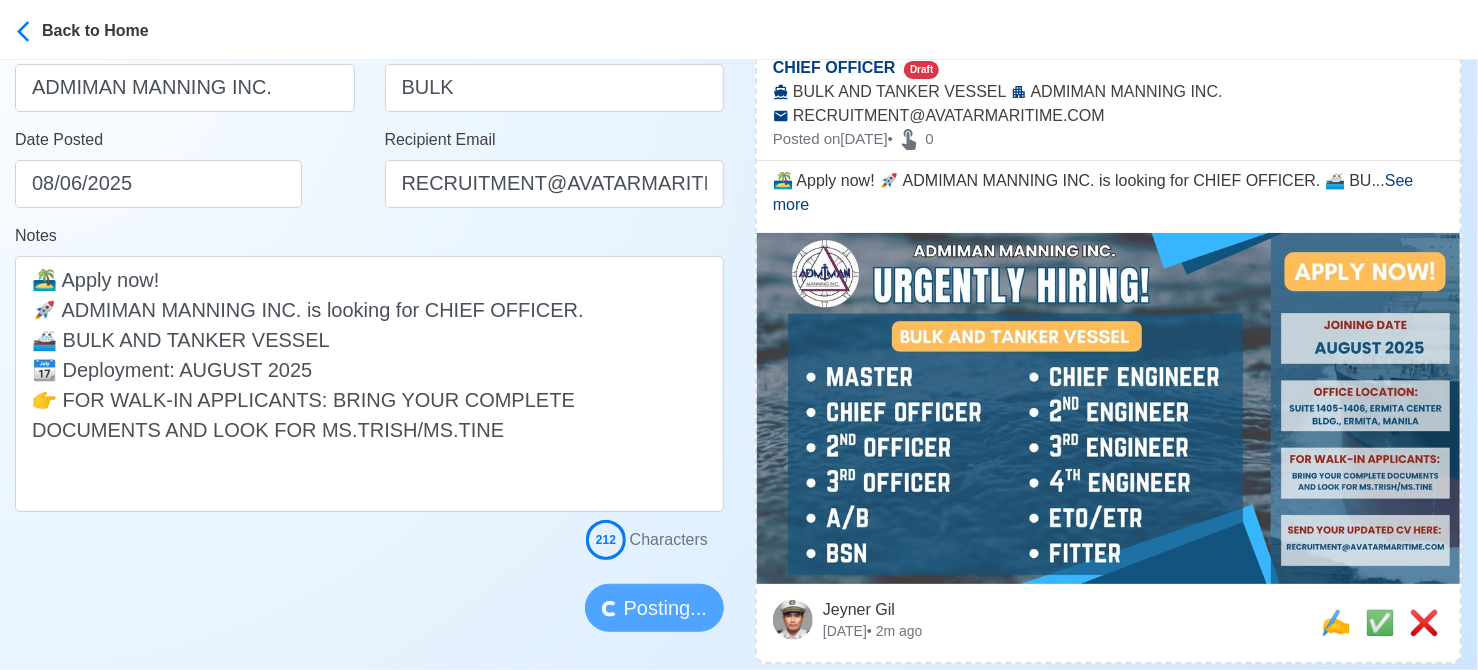 scroll, scrollTop: 500, scrollLeft: 0, axis: vertical 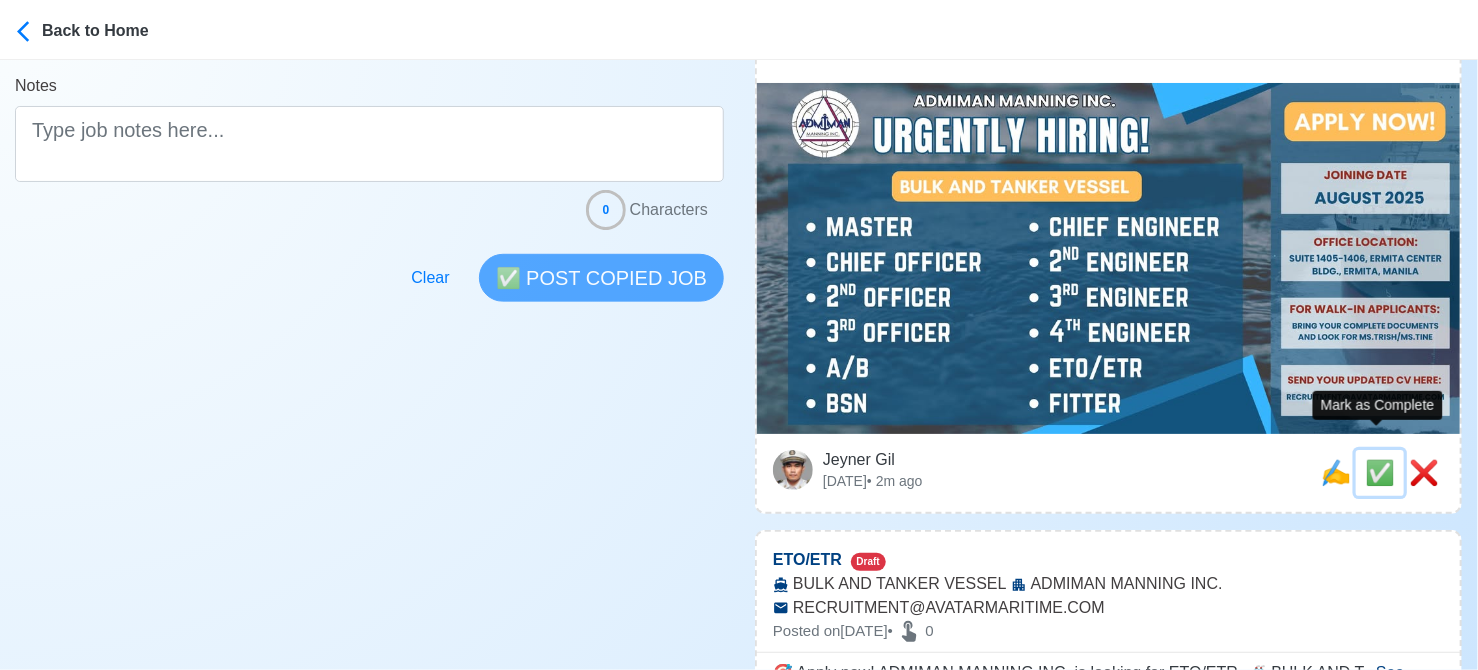 click on "✅" at bounding box center [1380, 472] 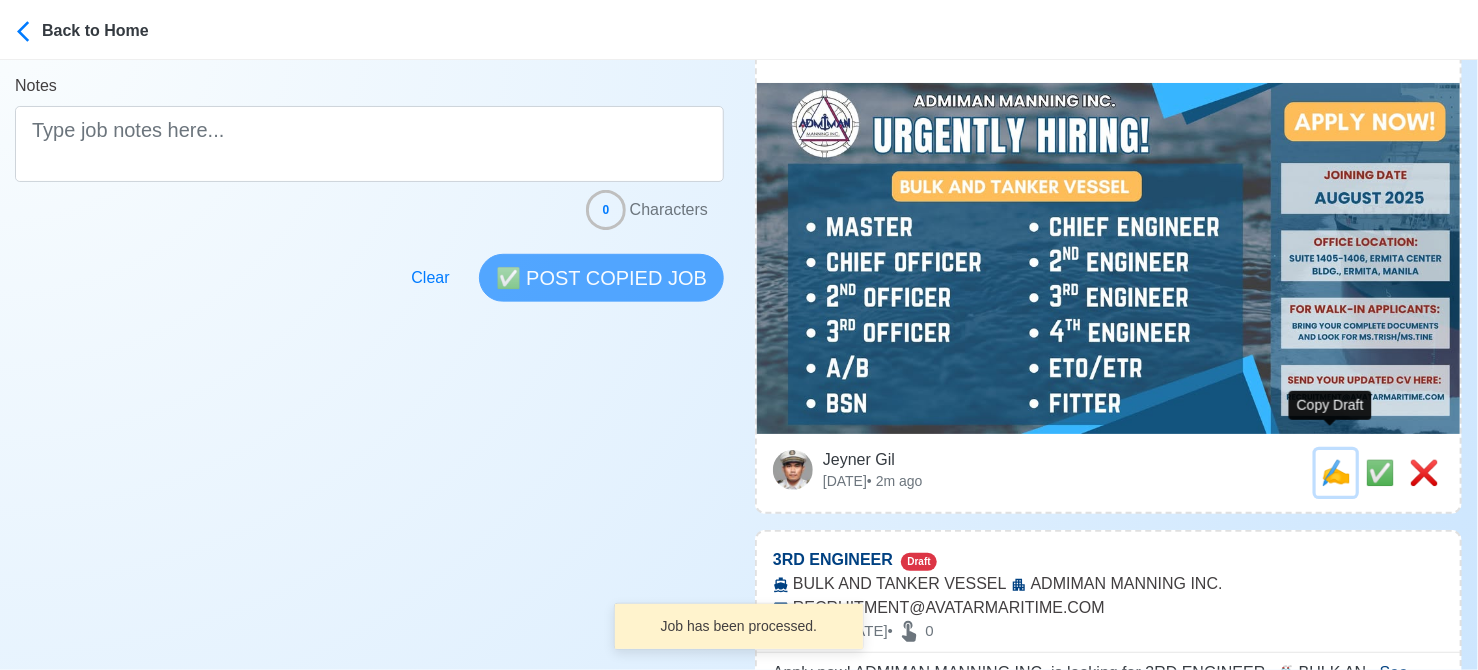 drag, startPoint x: 1323, startPoint y: 447, endPoint x: 1289, endPoint y: 445, distance: 34.058773 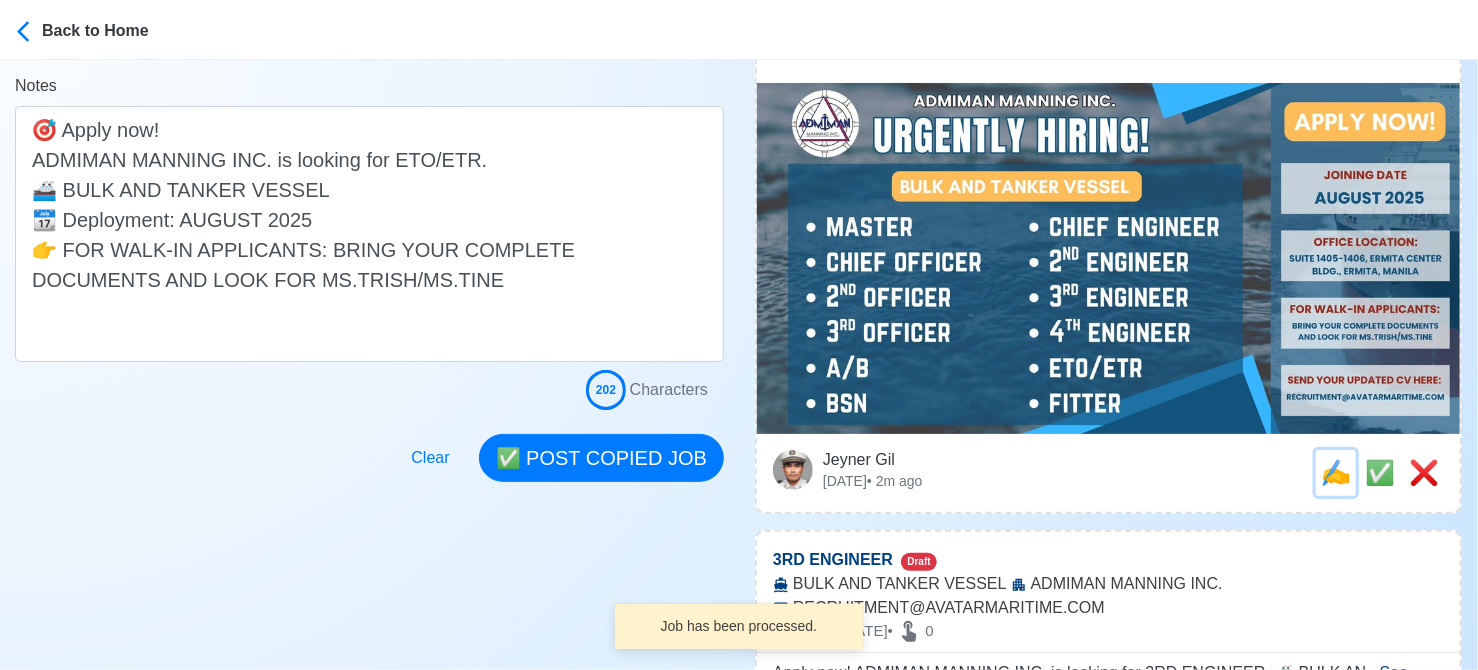 scroll, scrollTop: 0, scrollLeft: 0, axis: both 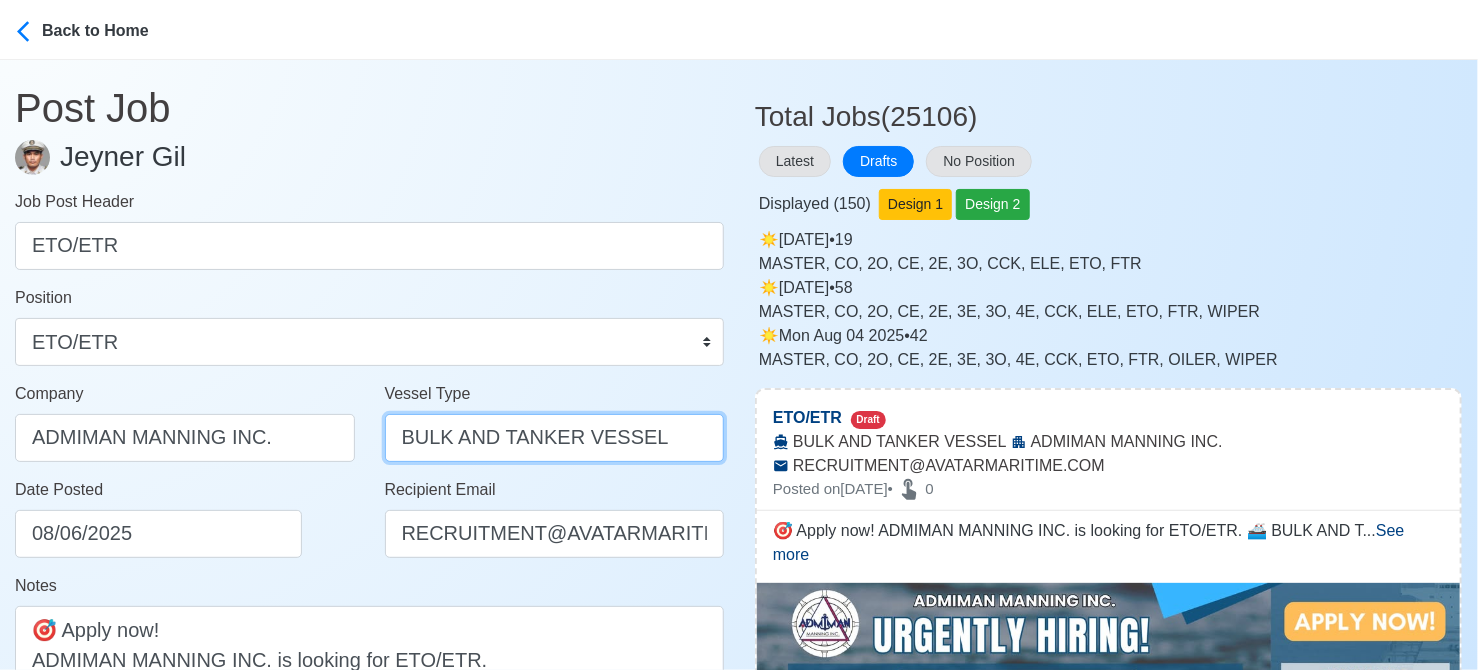 drag, startPoint x: 452, startPoint y: 433, endPoint x: 716, endPoint y: 432, distance: 264.0019 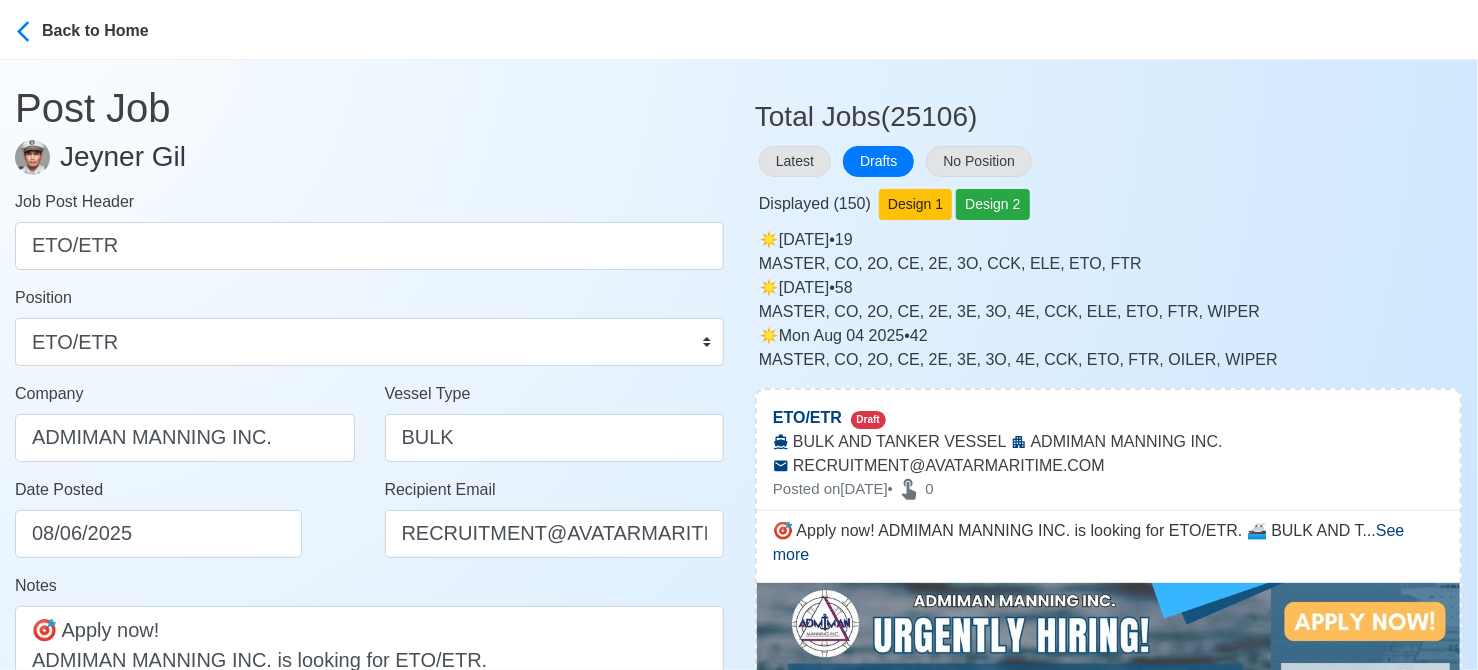 click on "Date Posted       08/06/2025" at bounding box center [190, 518] 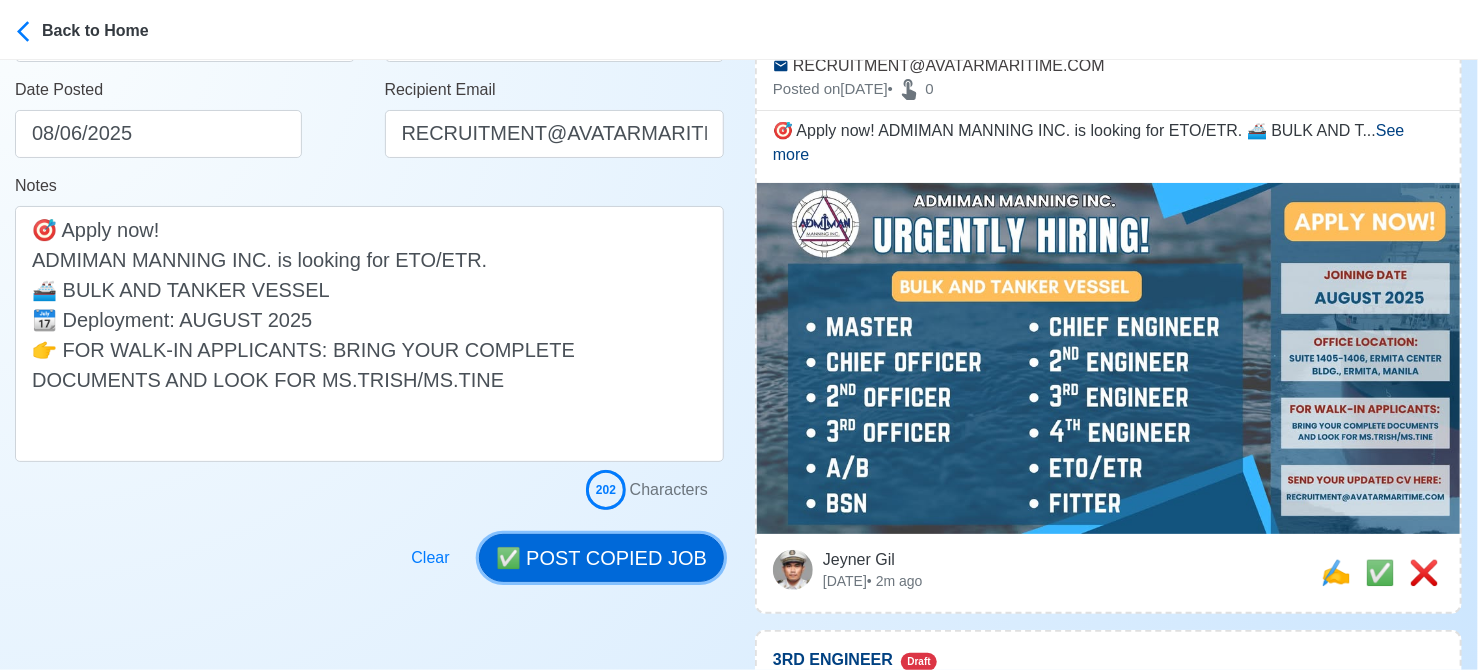 click on "✅ POST COPIED JOB" at bounding box center [601, 558] 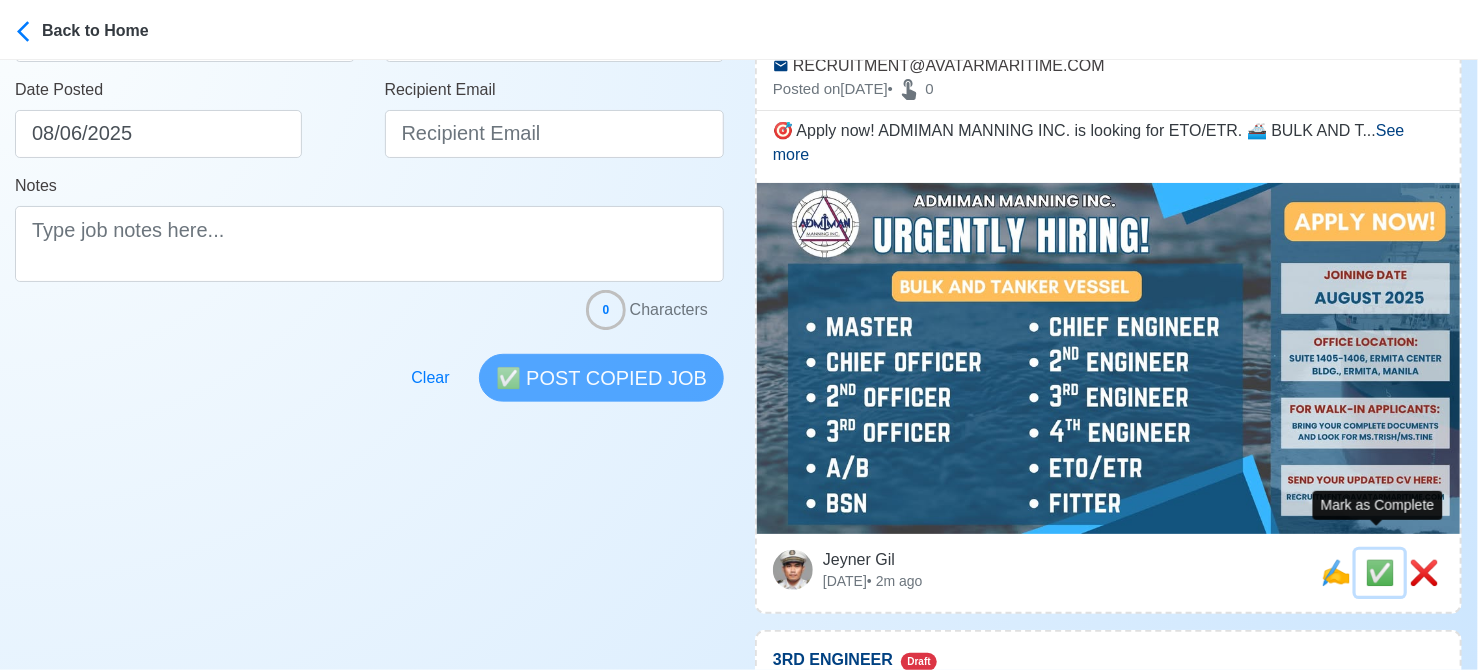 click on "✅" at bounding box center [1380, 572] 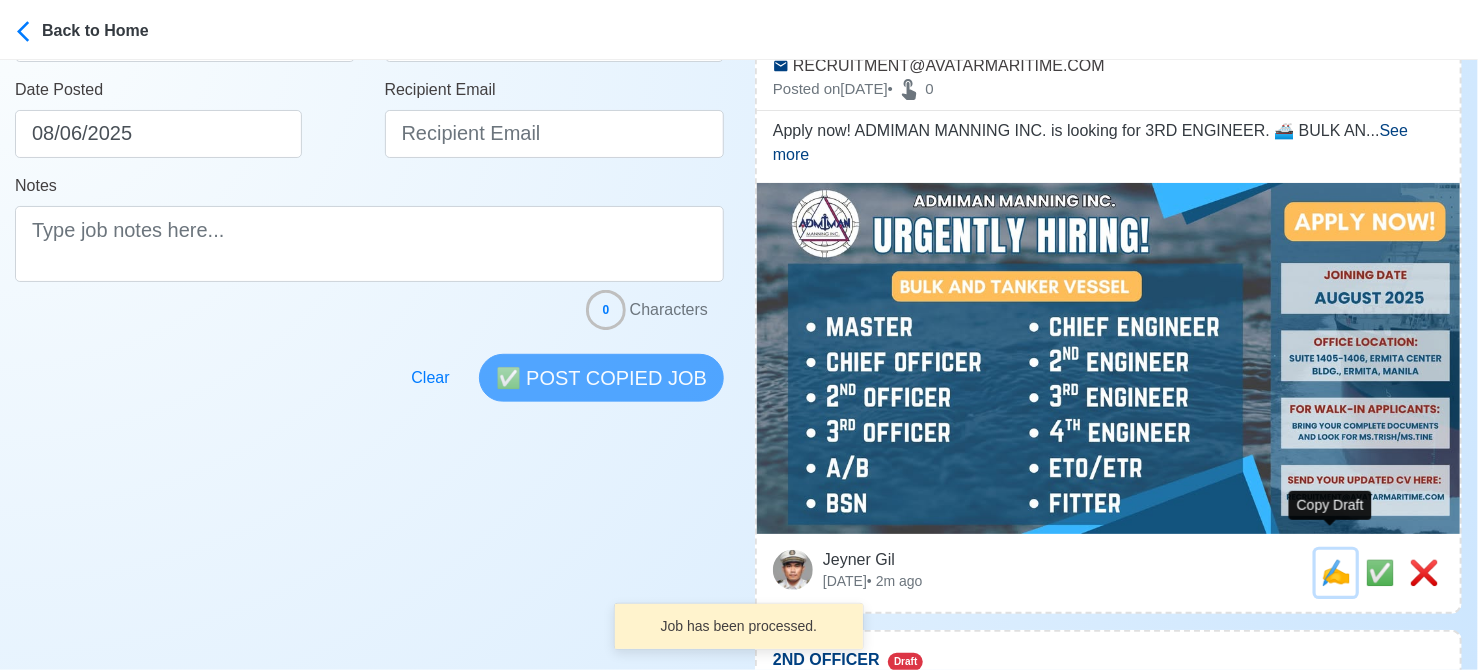 click on "✍️" at bounding box center [1336, 572] 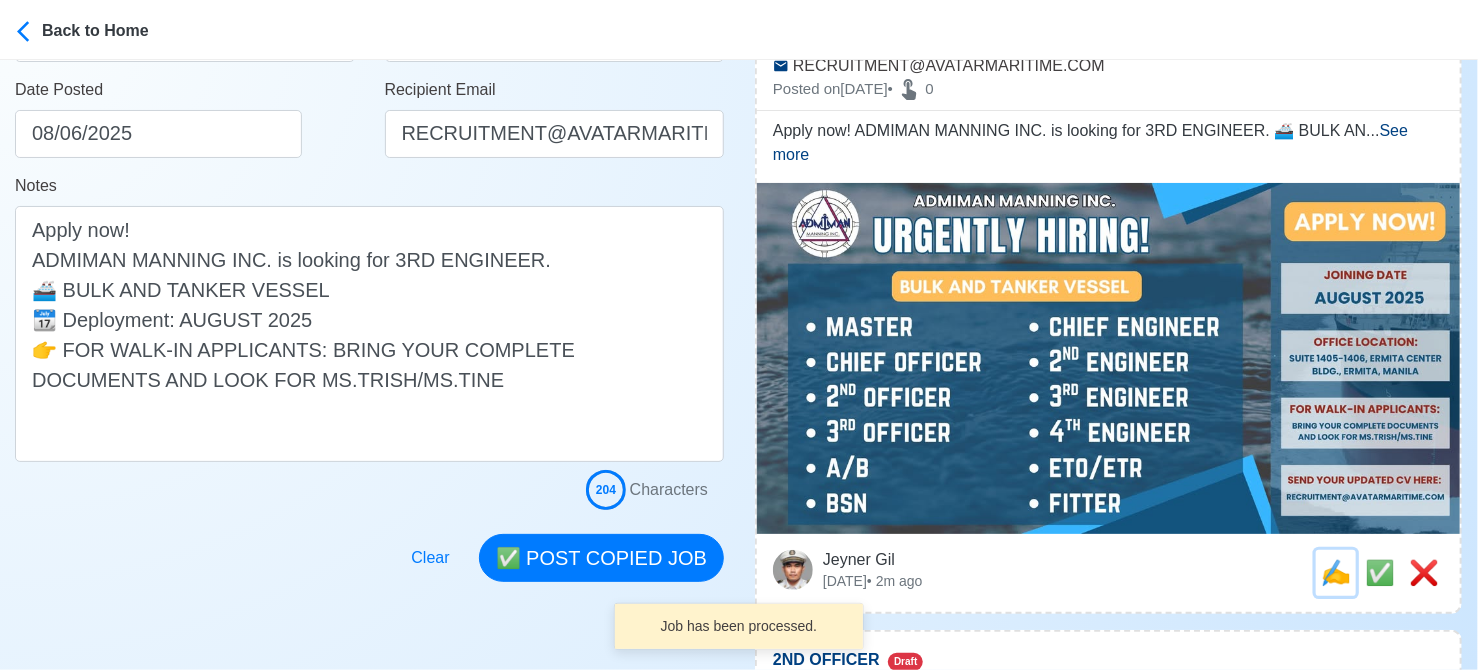 scroll, scrollTop: 0, scrollLeft: 0, axis: both 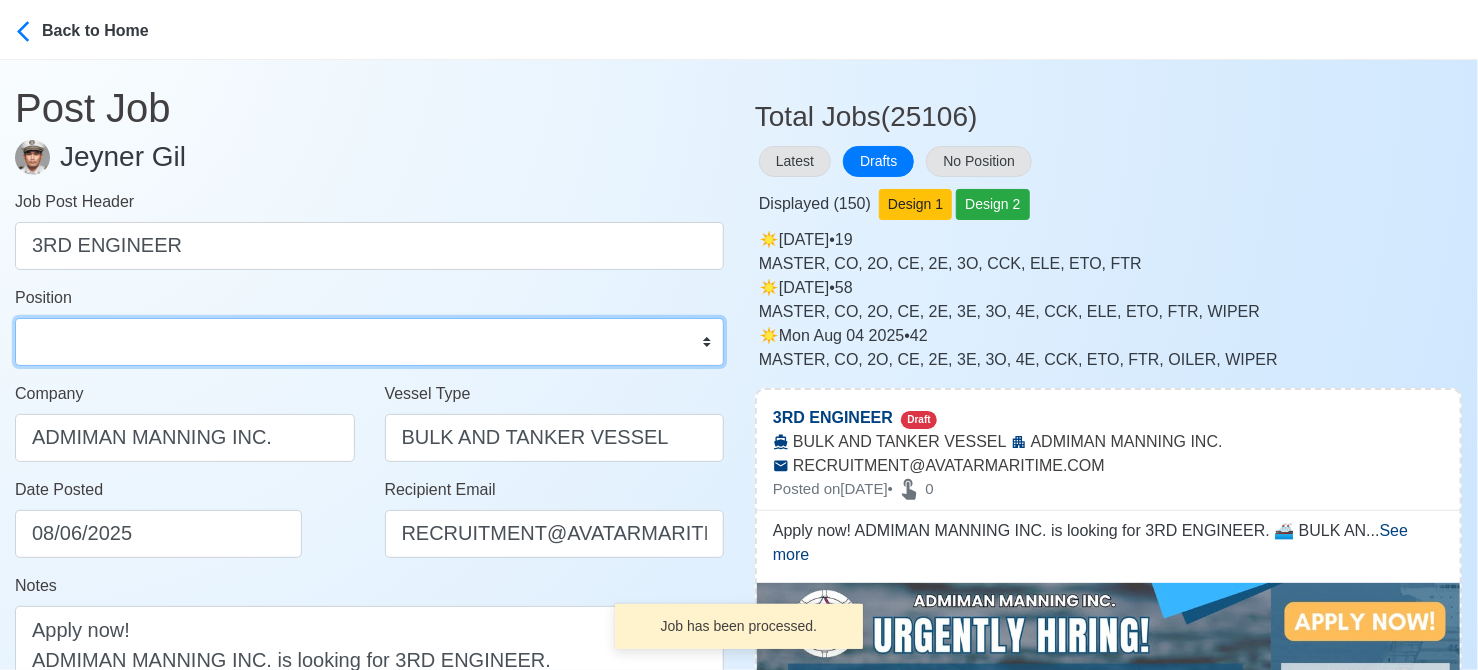 click on "Master Chief Officer 2nd Officer 3rd Officer Junior Officer Chief Engineer 2nd Engineer 3rd Engineer 4th Engineer Gas Engineer Junior Engineer 1st Assistant Engineer 2nd Assistant Engineer 3rd Assistant Engineer ETO/ETR Electrician Electrical Engineer Oiler Fitter Welder Chief Cook Chef Cook Messman Wiper Rigger Ordinary Seaman Able Seaman Motorman Pumpman Bosun Cadet Reefer Mechanic Operator Repairman Painter Steward Waiter Others" at bounding box center [369, 342] 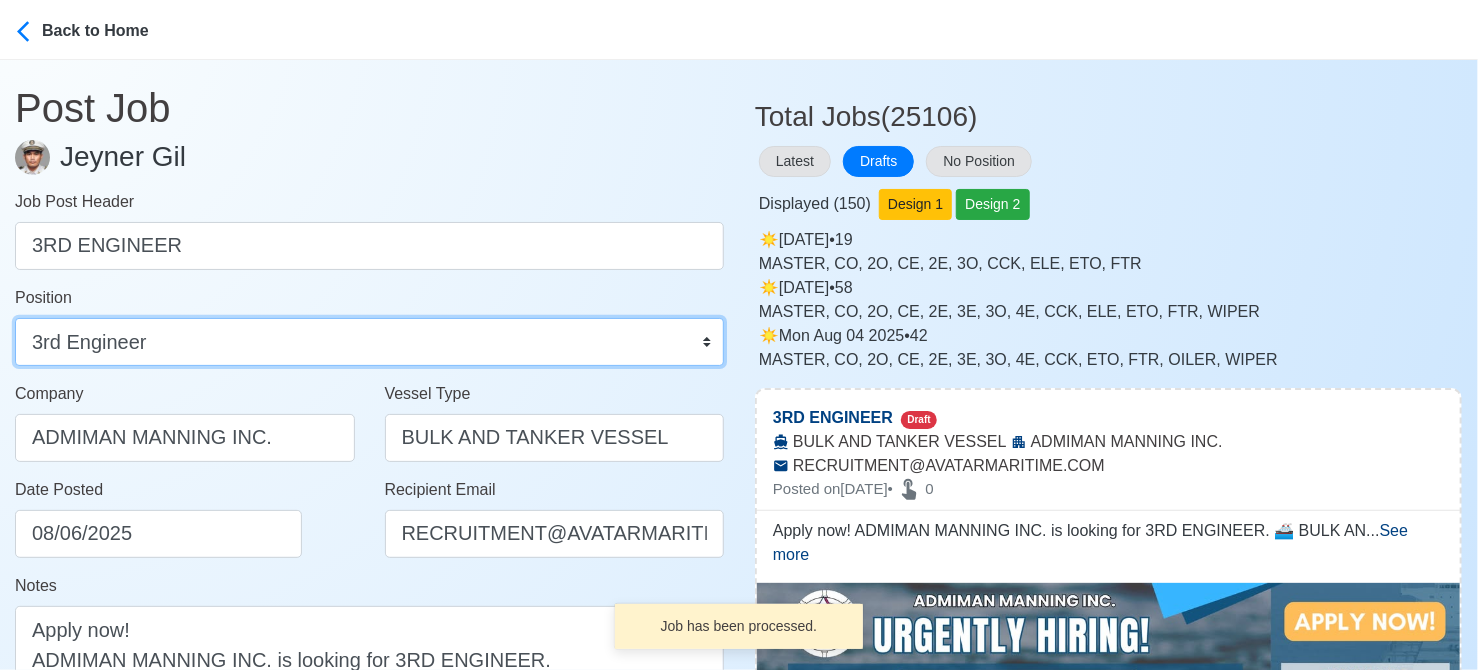 click on "Master Chief Officer 2nd Officer 3rd Officer Junior Officer Chief Engineer 2nd Engineer 3rd Engineer 4th Engineer Gas Engineer Junior Engineer 1st Assistant Engineer 2nd Assistant Engineer 3rd Assistant Engineer ETO/ETR Electrician Electrical Engineer Oiler Fitter Welder Chief Cook Chef Cook Messman Wiper Rigger Ordinary Seaman Able Seaman Motorman Pumpman Bosun Cadet Reefer Mechanic Operator Repairman Painter Steward Waiter Others" at bounding box center [369, 342] 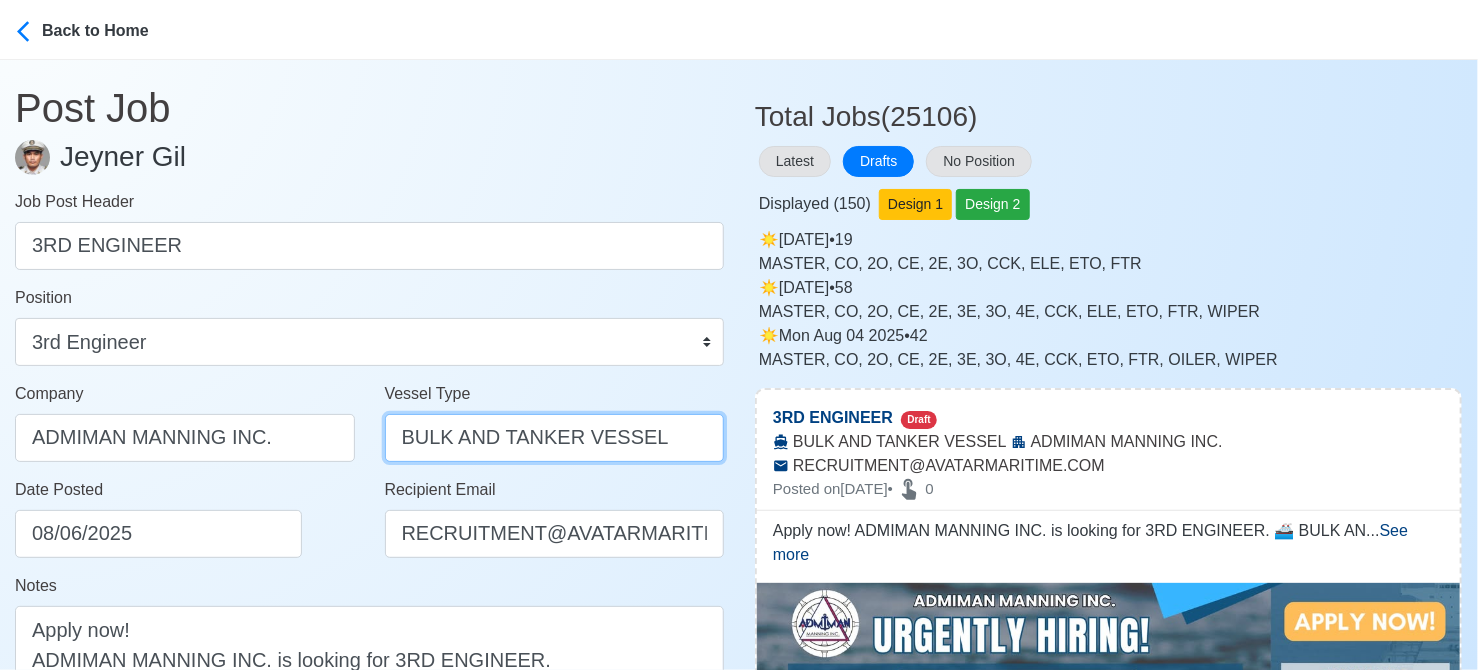 drag, startPoint x: 454, startPoint y: 436, endPoint x: 699, endPoint y: 454, distance: 245.66034 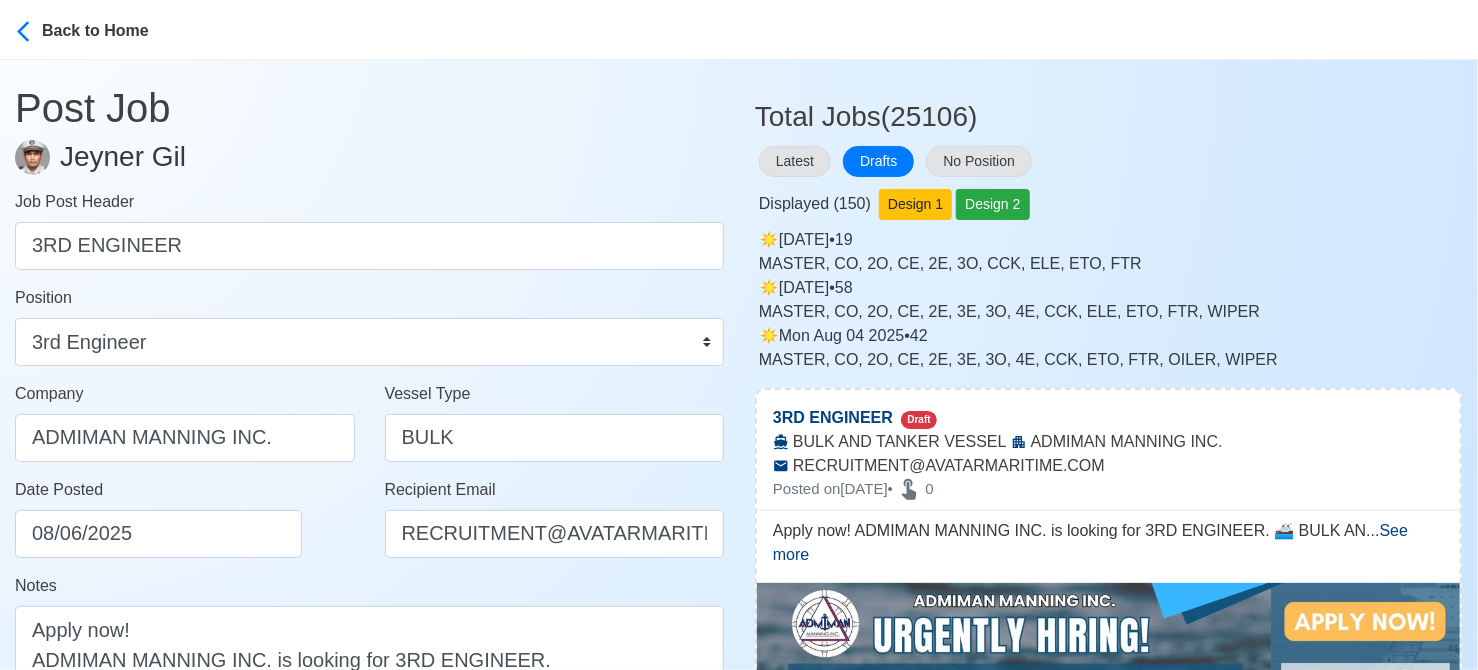 click on "Date Posted       08/06/2025" at bounding box center [190, 518] 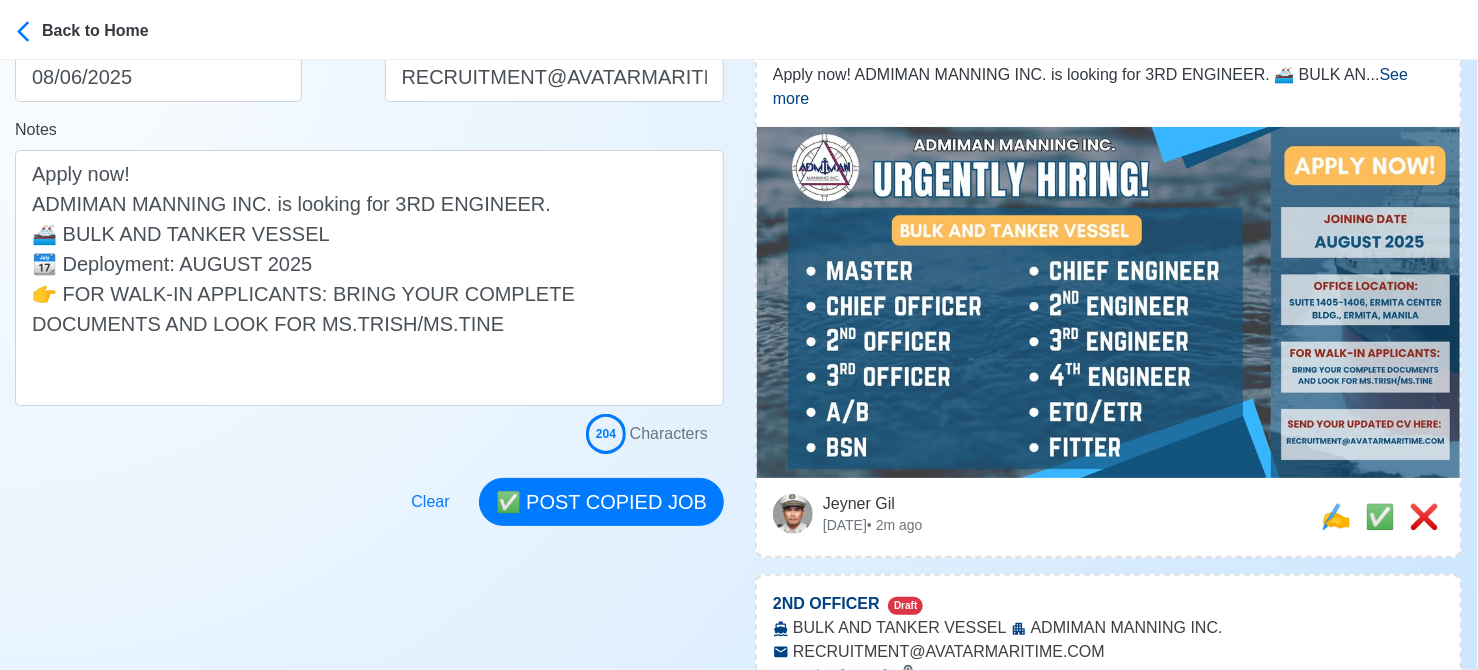 scroll, scrollTop: 500, scrollLeft: 0, axis: vertical 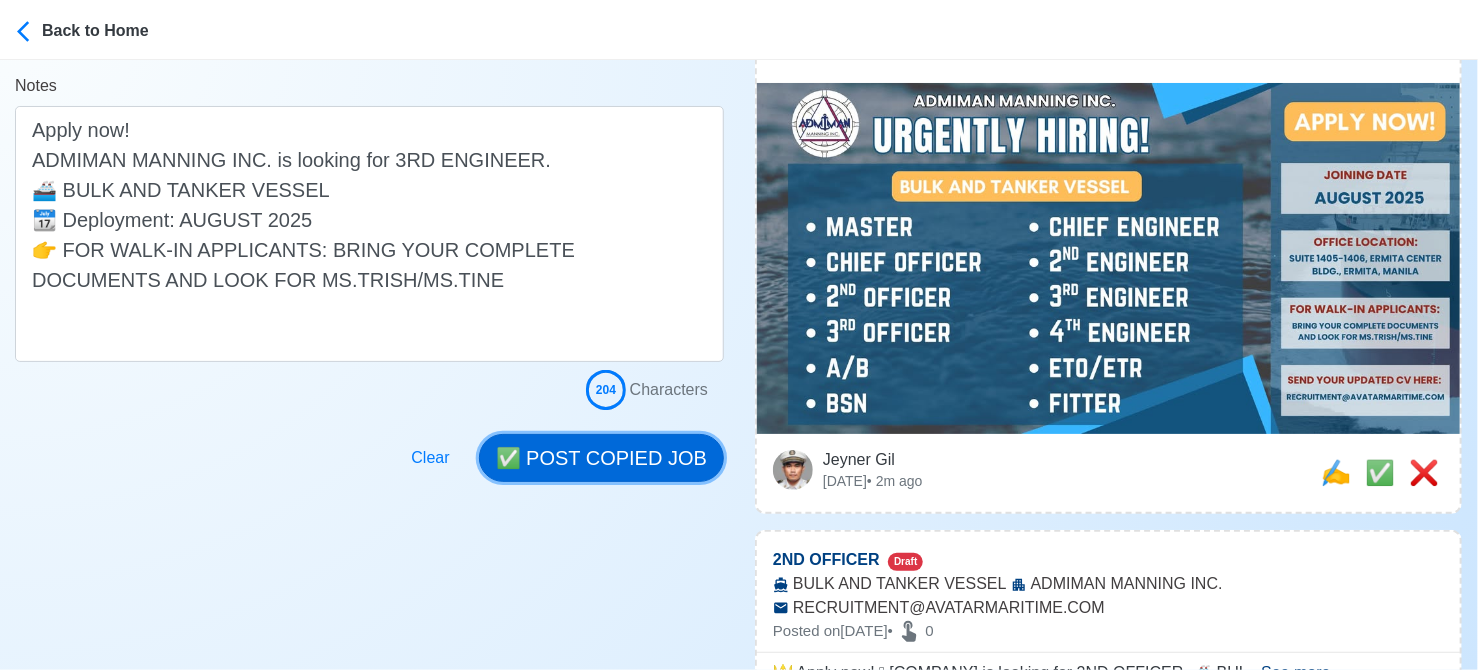 click on "✅ POST COPIED JOB" at bounding box center [601, 458] 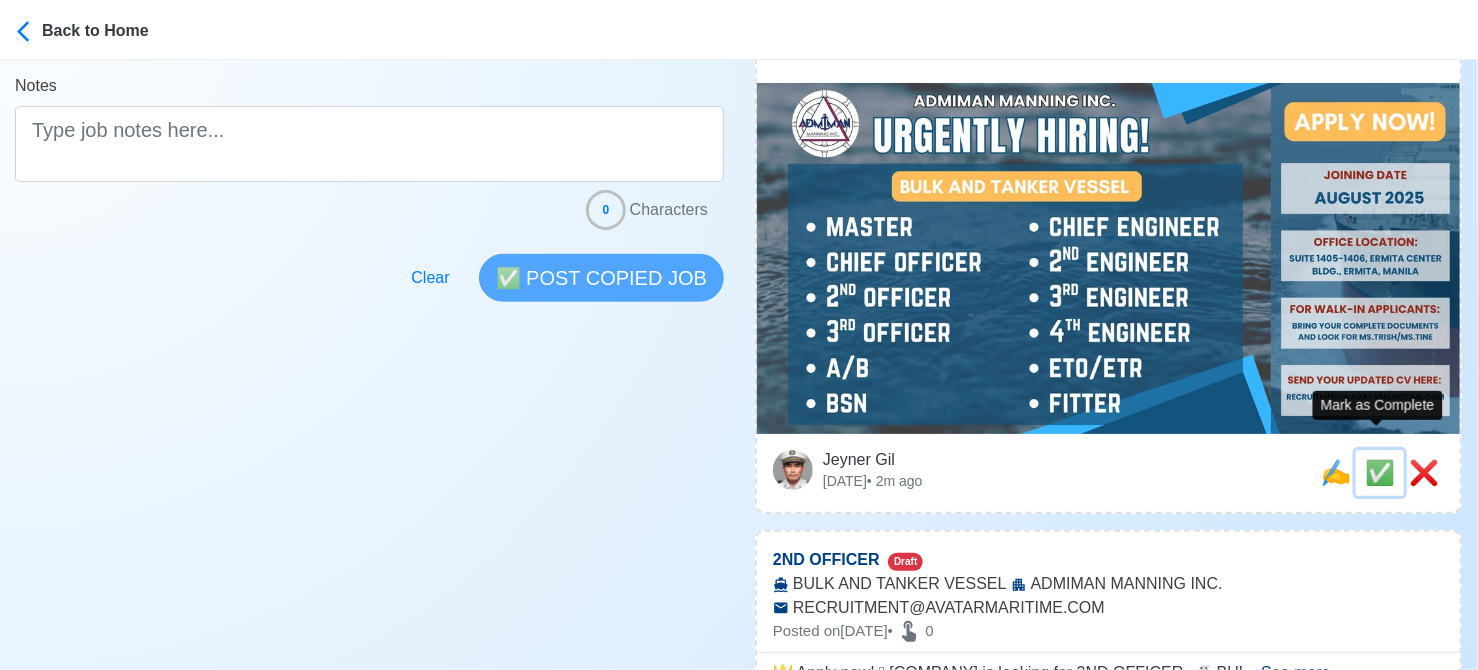 click on "✅" at bounding box center [1380, 472] 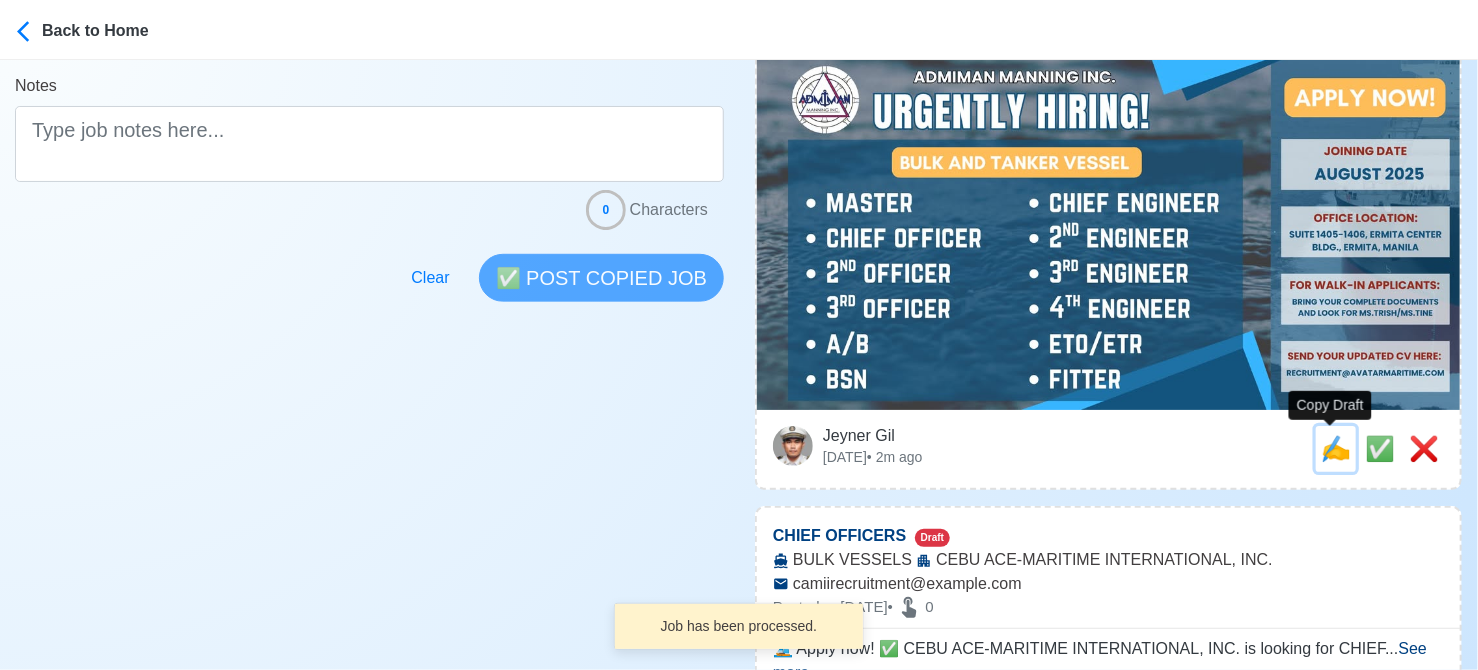 click on "✍️" at bounding box center [1336, 448] 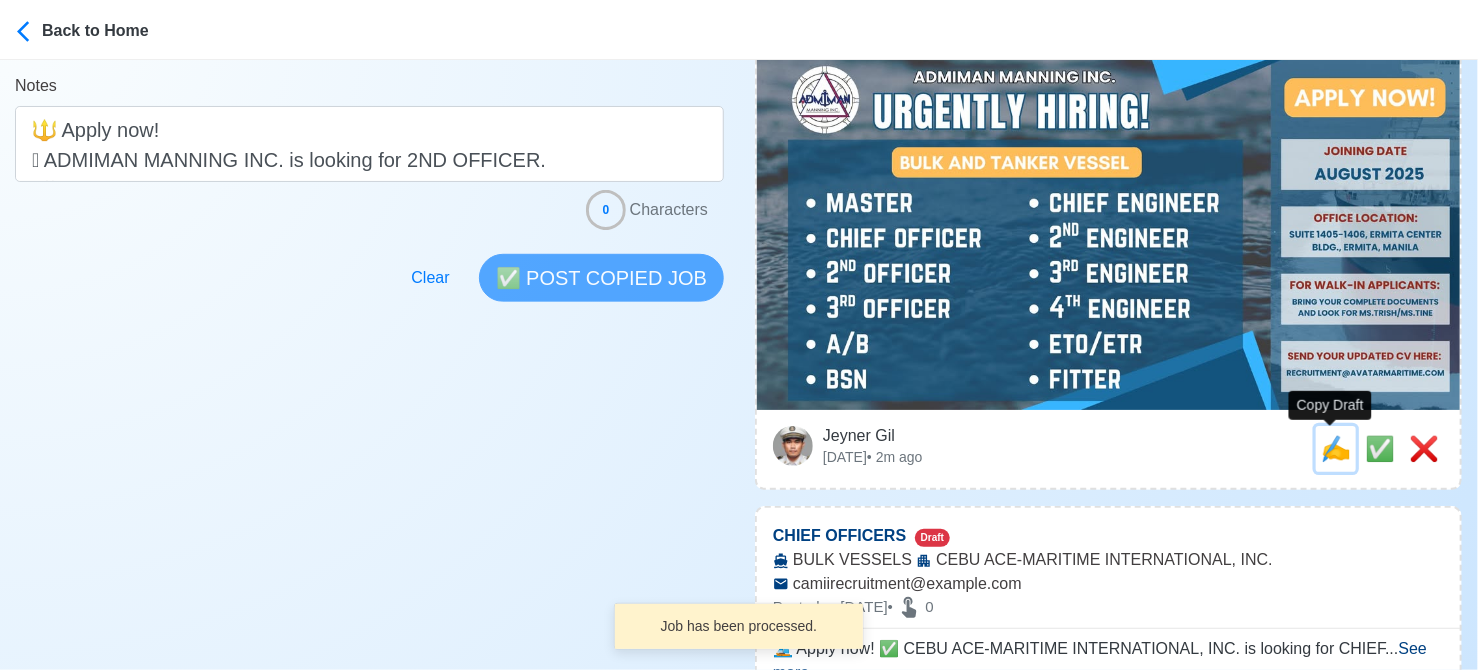 scroll, scrollTop: 0, scrollLeft: 0, axis: both 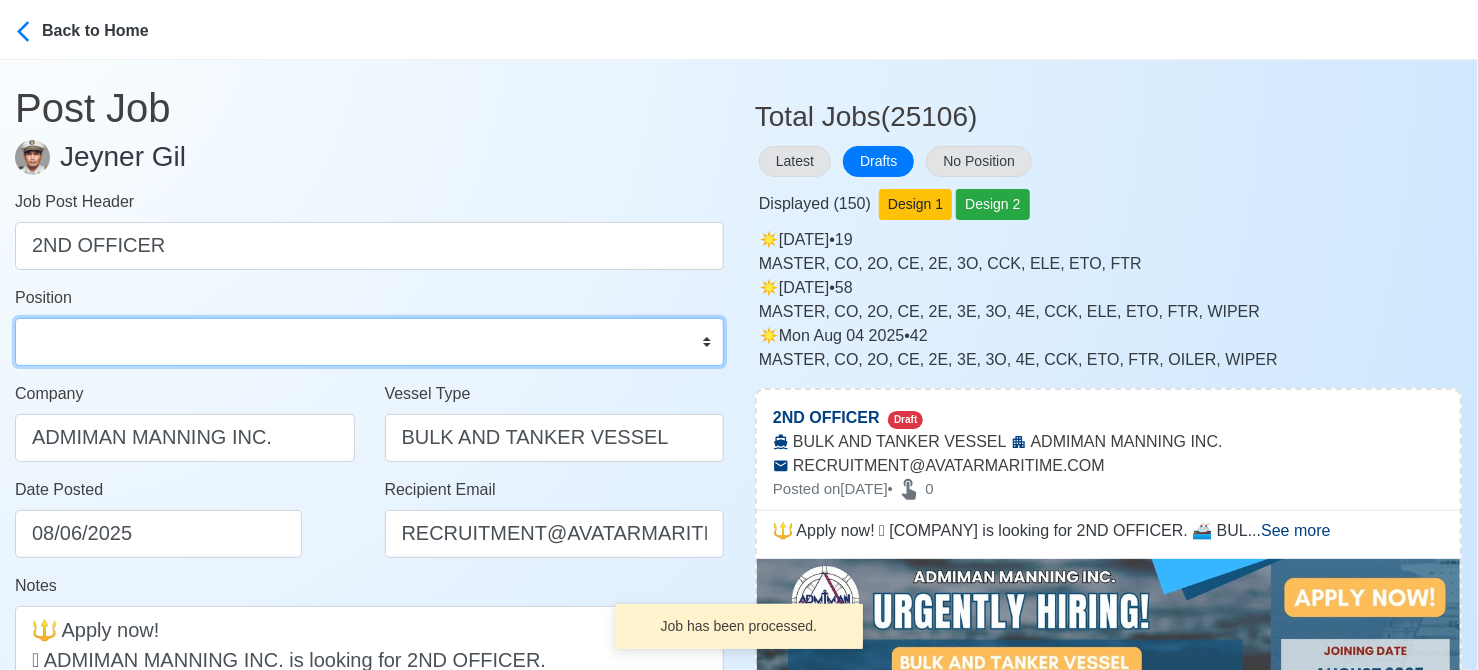 click on "Master Chief Officer 2nd Officer 3rd Officer Junior Officer Chief Engineer 2nd Engineer 3rd Engineer 4th Engineer Gas Engineer Junior Engineer 1st Assistant Engineer 2nd Assistant Engineer 3rd Assistant Engineer ETO/ETR Electrician Electrical Engineer Oiler Fitter Welder Chief Cook Chef Cook Messman Wiper Rigger Ordinary Seaman Able Seaman Motorman Pumpman Bosun Cadet Reefer Mechanic Operator Repairman Painter Steward Waiter Others" at bounding box center [369, 342] 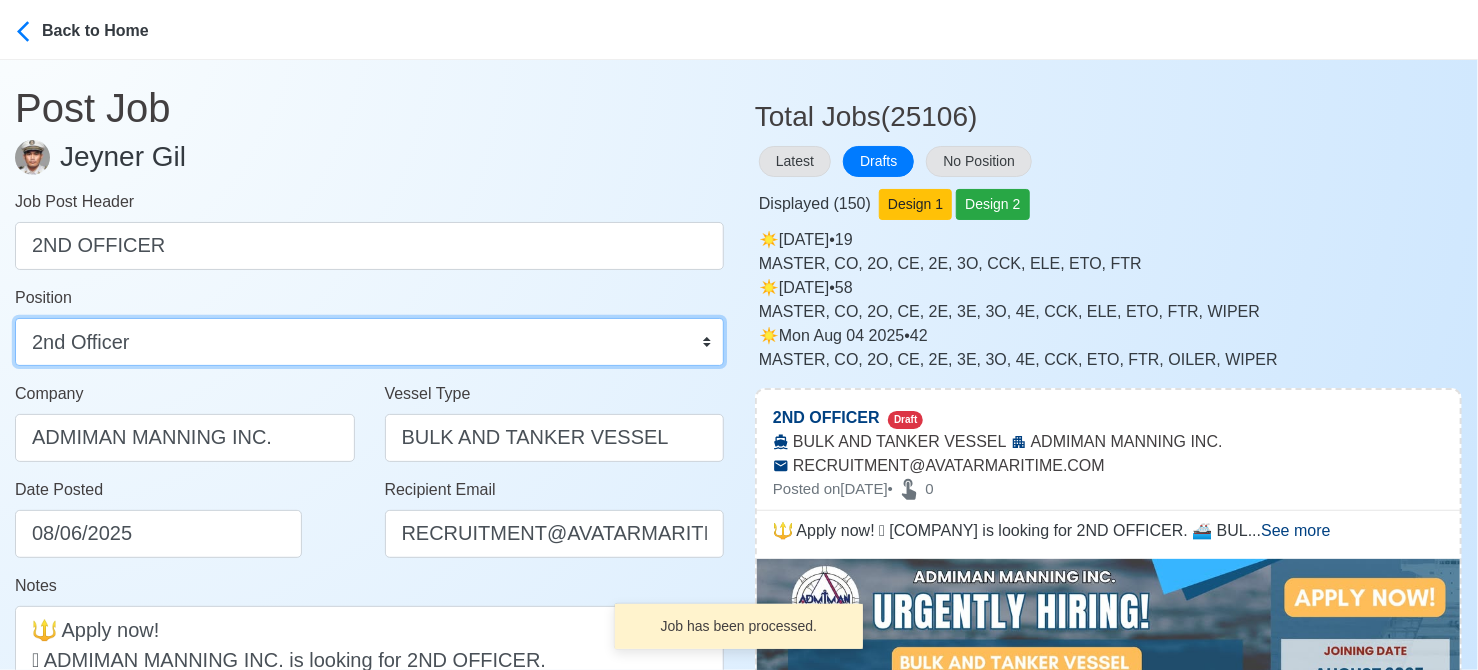 click on "Master Chief Officer 2nd Officer 3rd Officer Junior Officer Chief Engineer 2nd Engineer 3rd Engineer 4th Engineer Gas Engineer Junior Engineer 1st Assistant Engineer 2nd Assistant Engineer 3rd Assistant Engineer ETO/ETR Electrician Electrical Engineer Oiler Fitter Welder Chief Cook Chef Cook Messman Wiper Rigger Ordinary Seaman Able Seaman Motorman Pumpman Bosun Cadet Reefer Mechanic Operator Repairman Painter Steward Waiter Others" at bounding box center [369, 342] 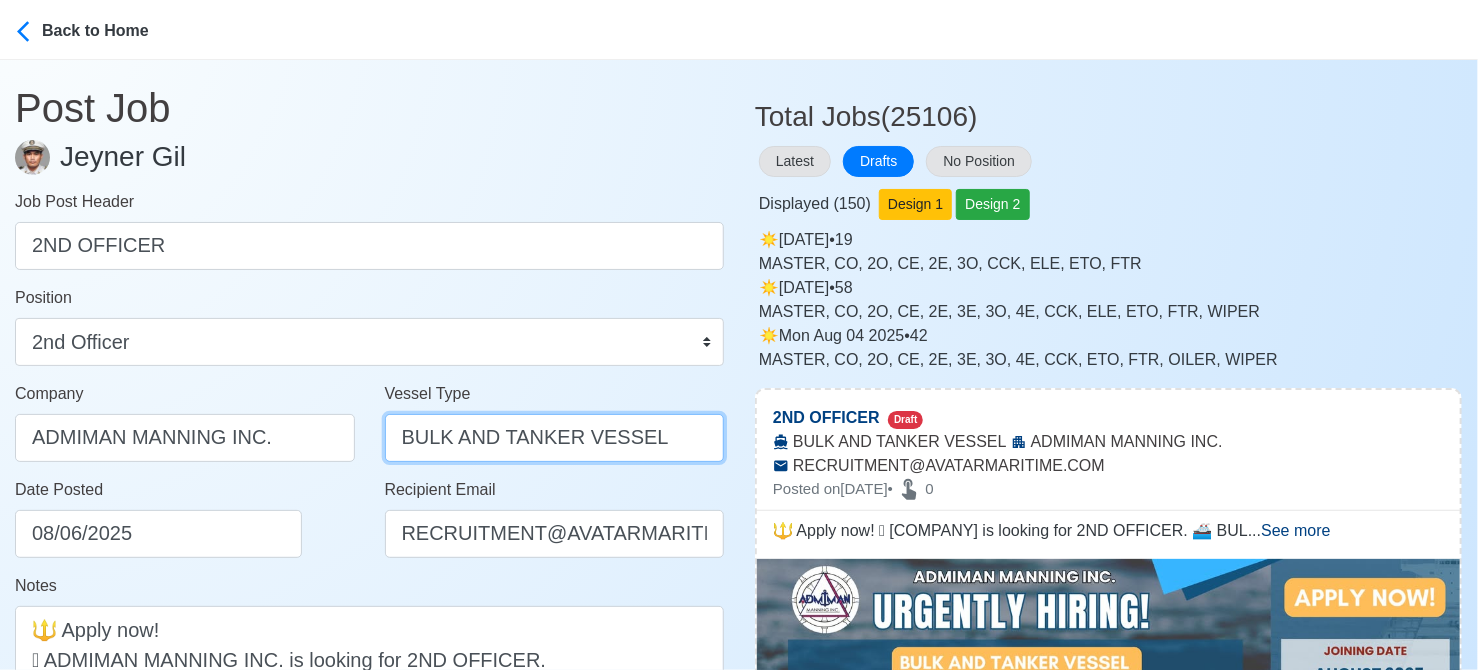 drag, startPoint x: 461, startPoint y: 436, endPoint x: 609, endPoint y: 480, distance: 154.40207 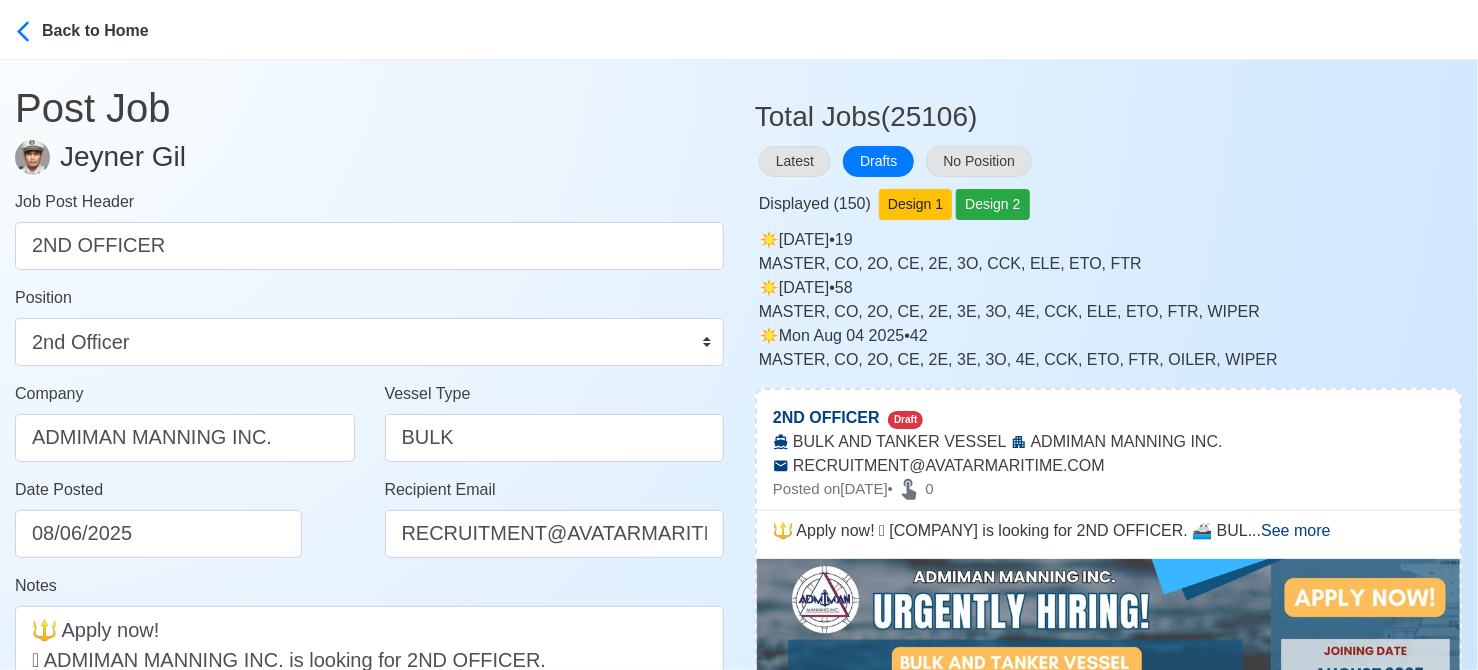 click on "Date Posted       08/06/2025" at bounding box center (190, 518) 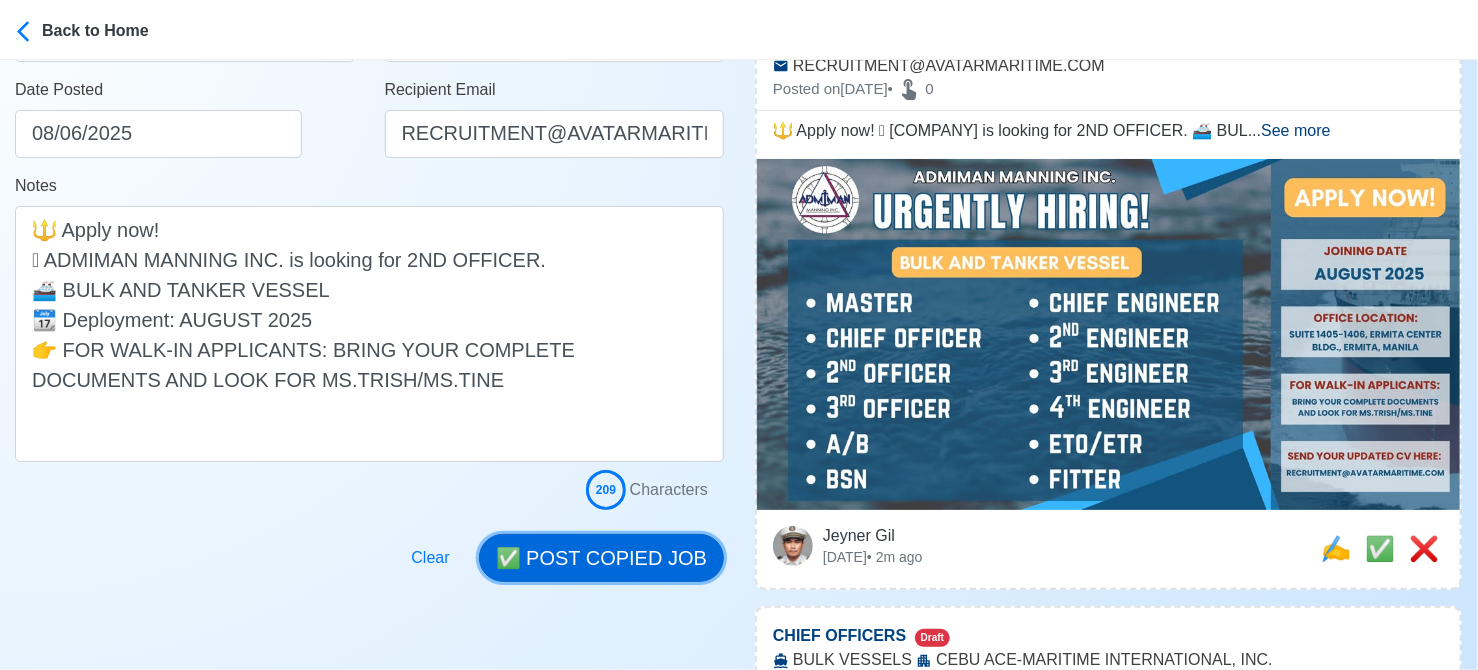 click on "✅ POST COPIED JOB" at bounding box center [601, 558] 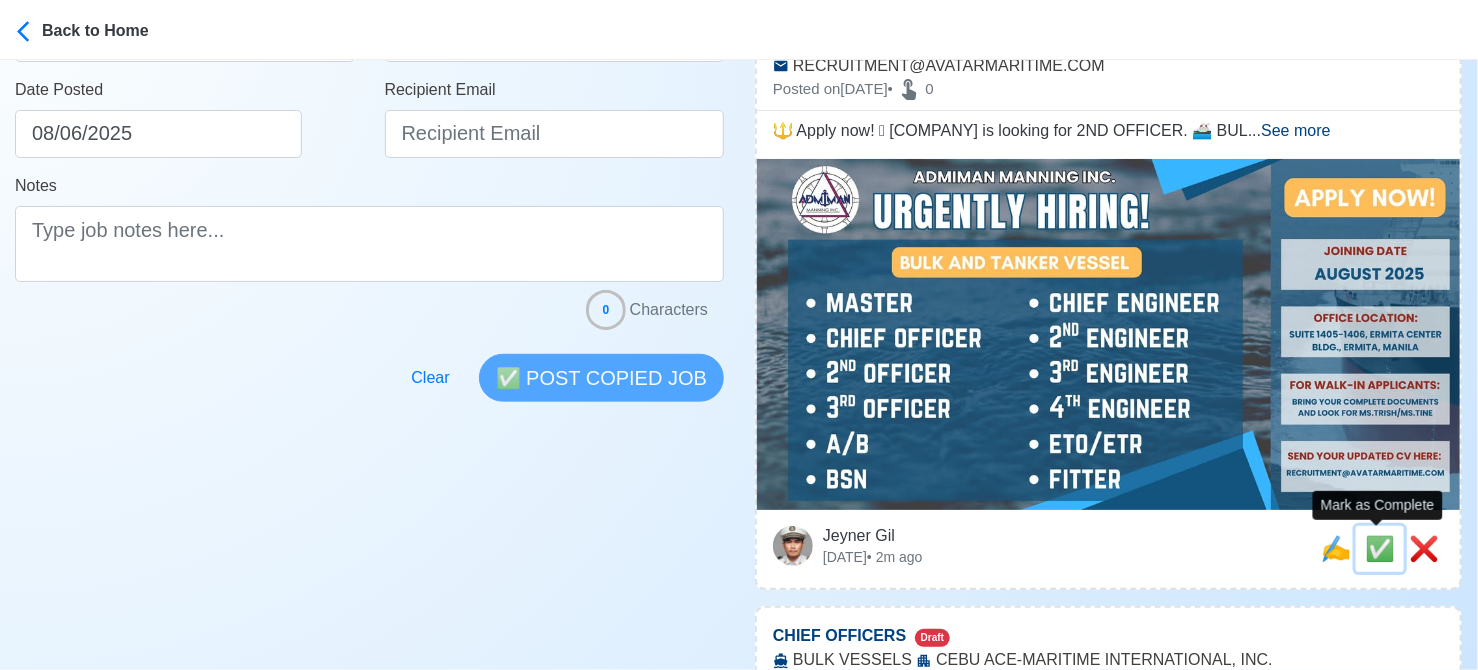 click on "✅" at bounding box center (1380, 548) 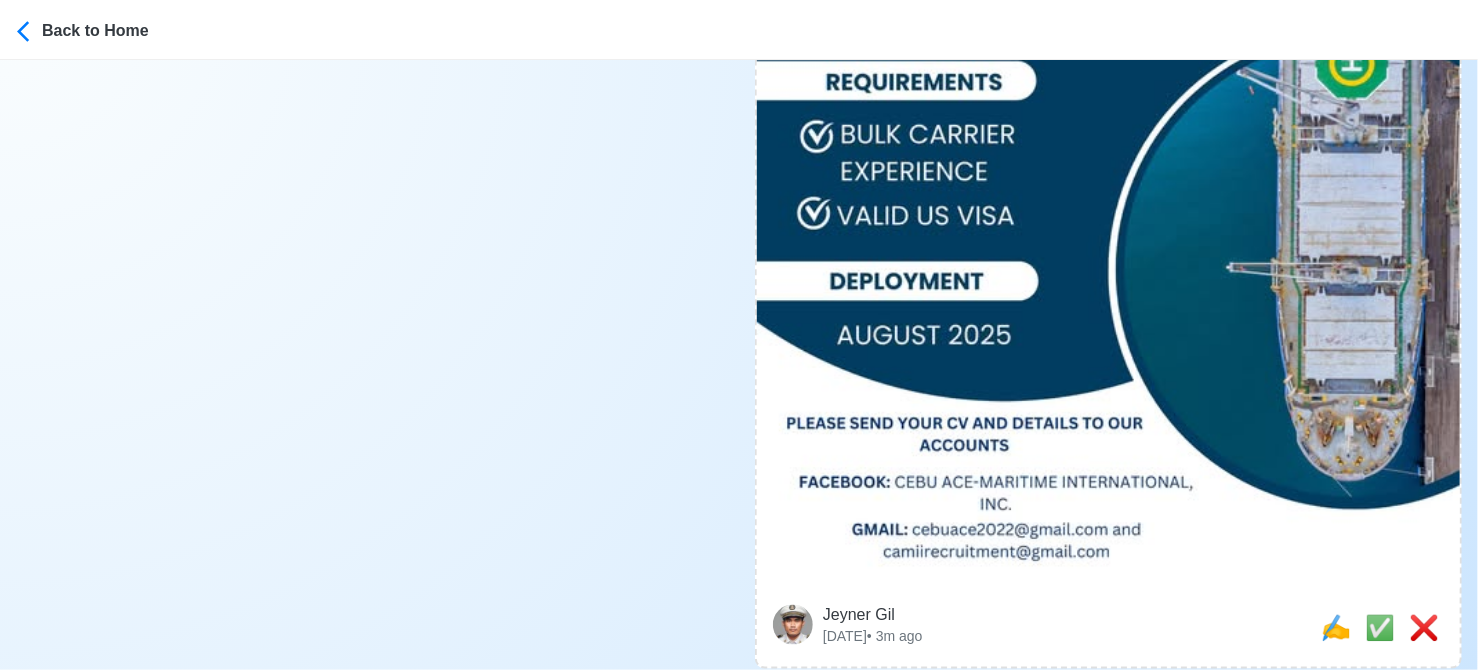 scroll, scrollTop: 1200, scrollLeft: 0, axis: vertical 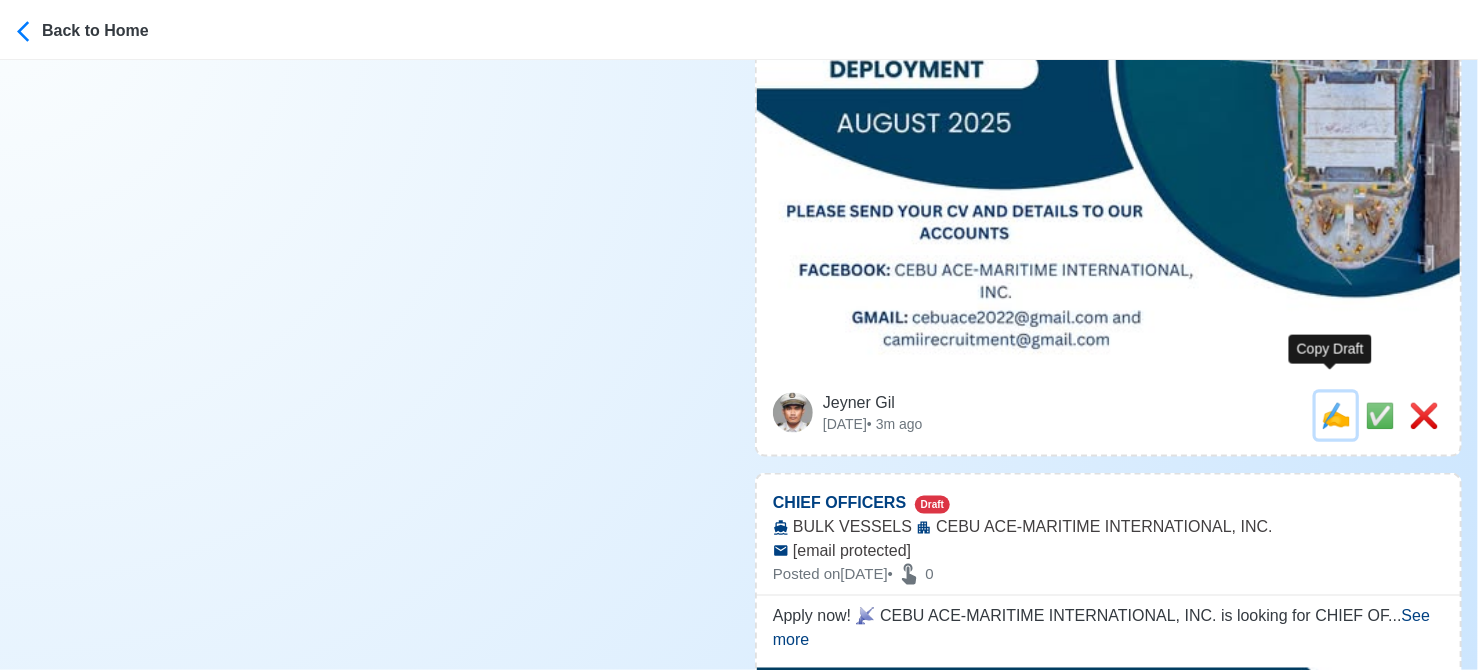 click on "✍️" at bounding box center (1336, 415) 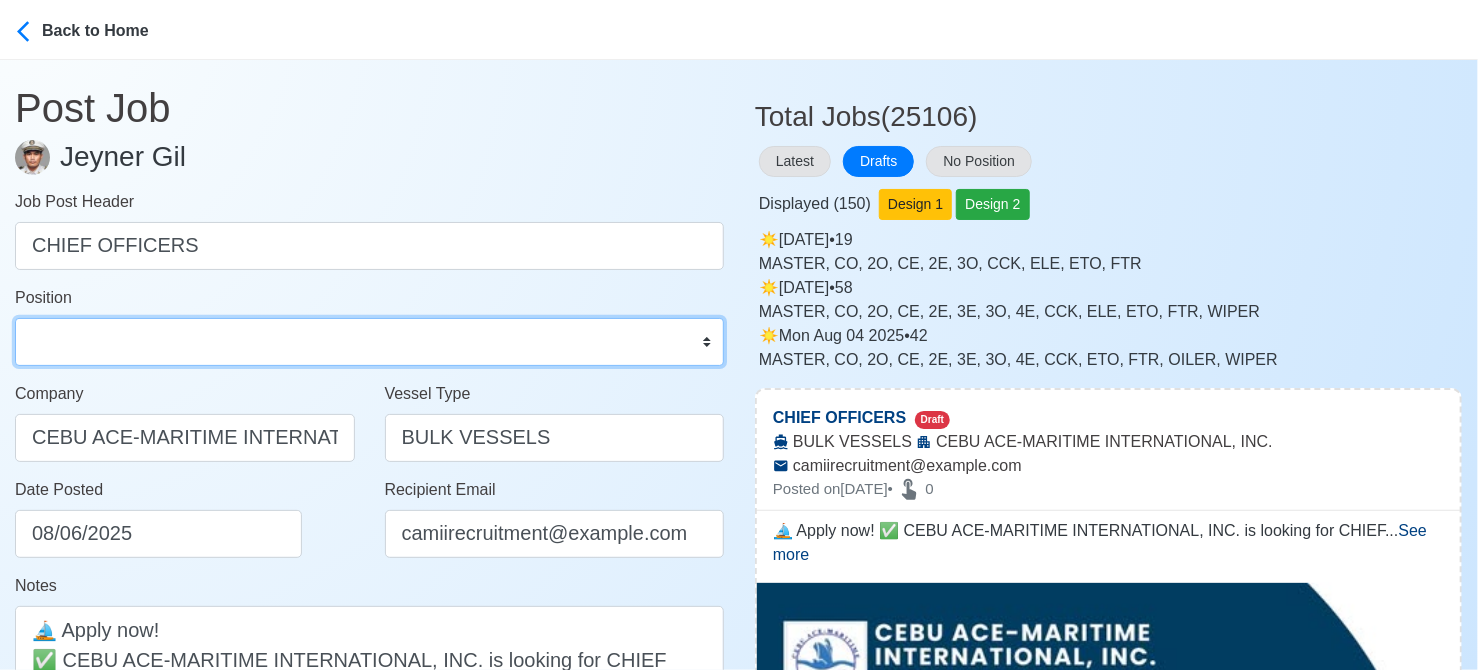 click on "Master Chief Officer 2nd Officer 3rd Officer Junior Officer Chief Engineer 2nd Engineer 3rd Engineer 4th Engineer Gas Engineer Junior Engineer 1st Assistant Engineer 2nd Assistant Engineer 3rd Assistant Engineer ETO/ETR Electrician Electrical Engineer Oiler Fitter Welder Chief Cook Chef Cook Messman Wiper Rigger Ordinary Seaman Able Seaman Motorman Pumpman Bosun Cadet Reefer Mechanic Operator Repairman Painter Steward Waiter Others" at bounding box center [369, 342] 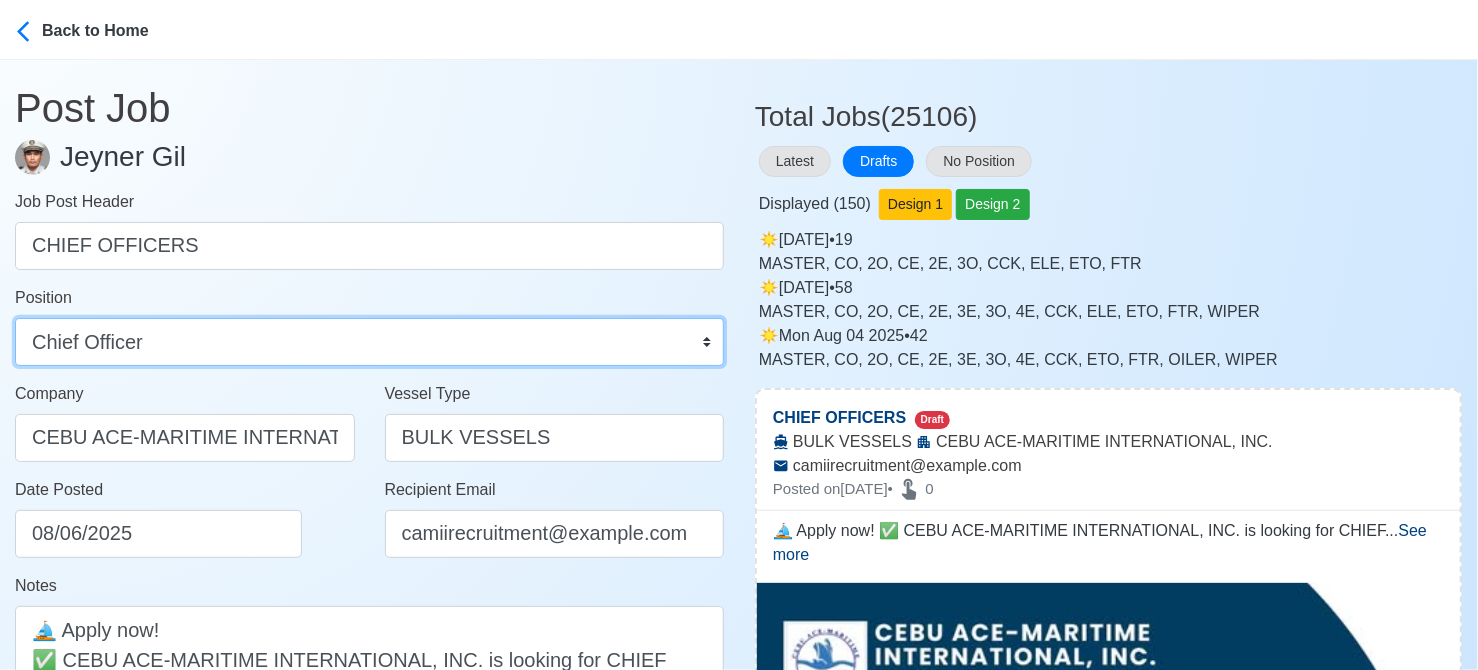 click on "Master Chief Officer 2nd Officer 3rd Officer Junior Officer Chief Engineer 2nd Engineer 3rd Engineer 4th Engineer Gas Engineer Junior Engineer 1st Assistant Engineer 2nd Assistant Engineer 3rd Assistant Engineer ETO/ETR Electrician Electrical Engineer Oiler Fitter Welder Chief Cook Chef Cook Messman Wiper Rigger Ordinary Seaman Able Seaman Motorman Pumpman Bosun Cadet Reefer Mechanic Operator Repairman Painter Steward Waiter Others" at bounding box center [369, 342] 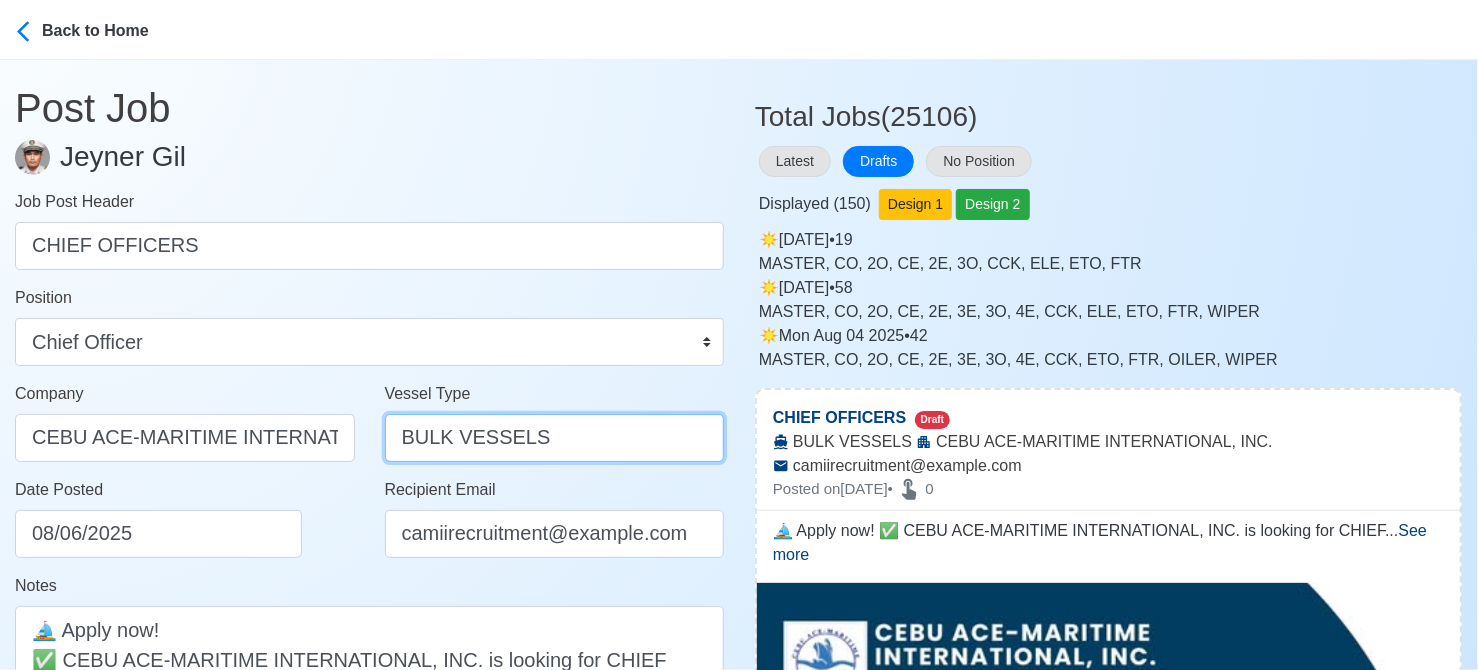click on "BULK VESSELS" at bounding box center [555, 438] 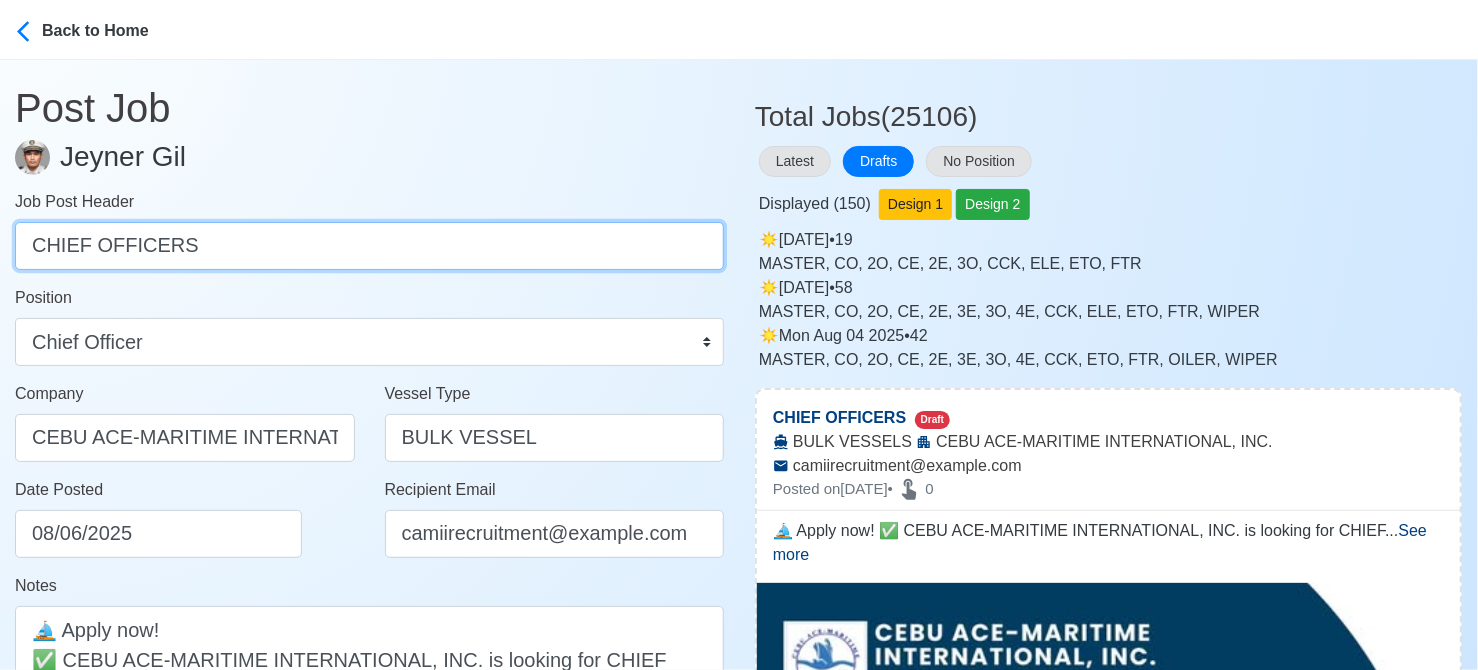click on "CHIEF OFFICERS" at bounding box center (369, 246) 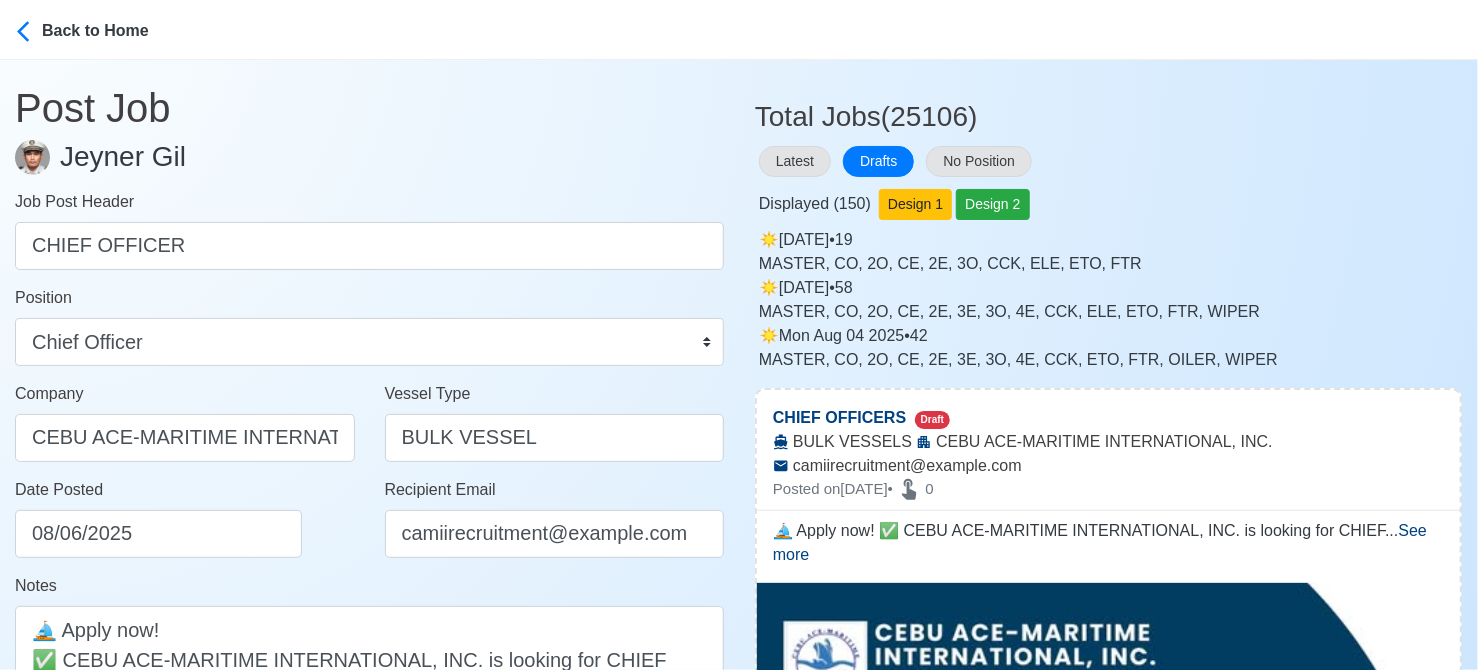 click on "Date Posted       08/06/2025" at bounding box center [185, 526] 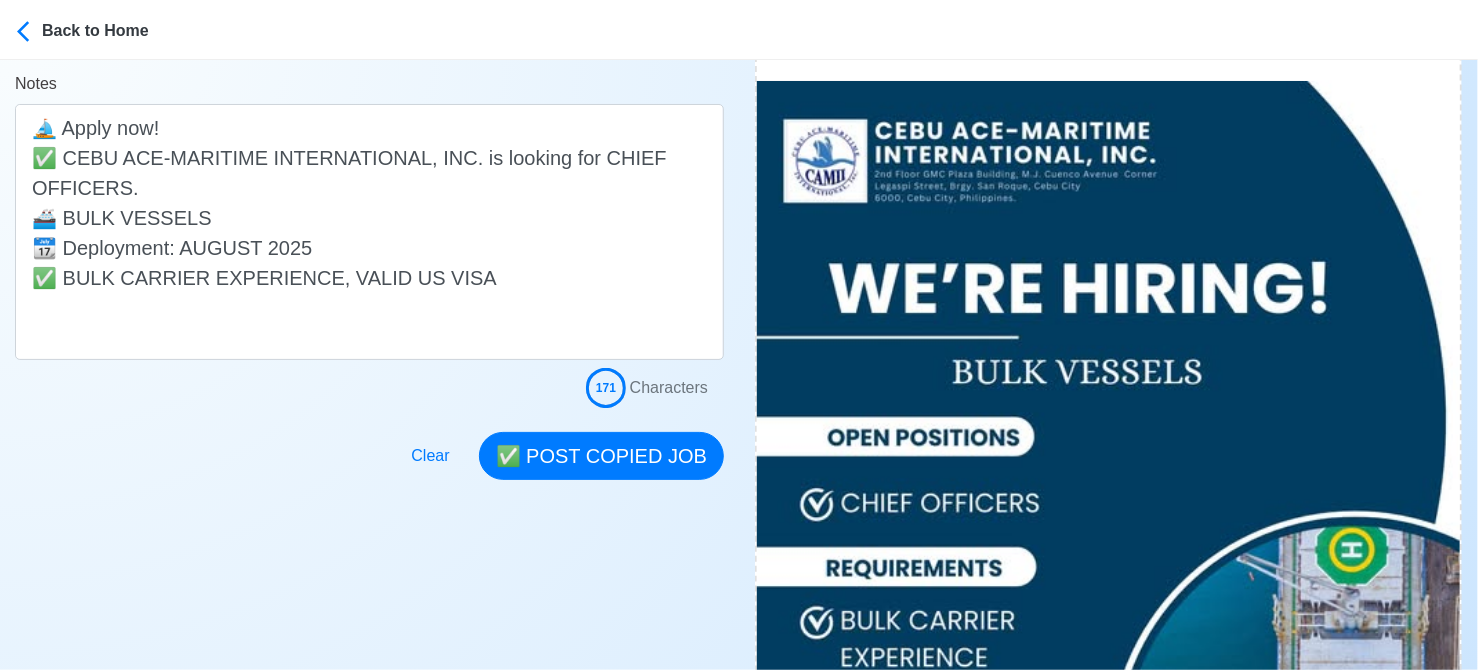 scroll, scrollTop: 500, scrollLeft: 0, axis: vertical 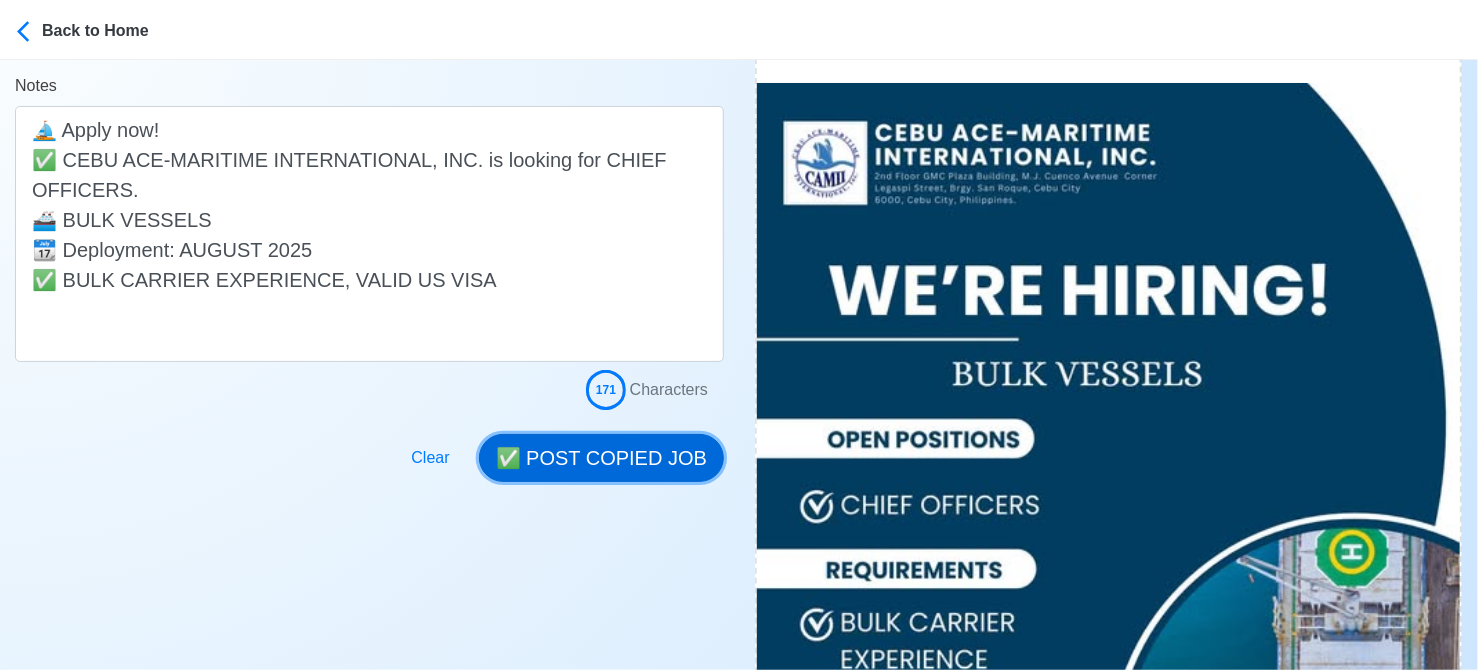 click on "✅ POST COPIED JOB" at bounding box center (601, 458) 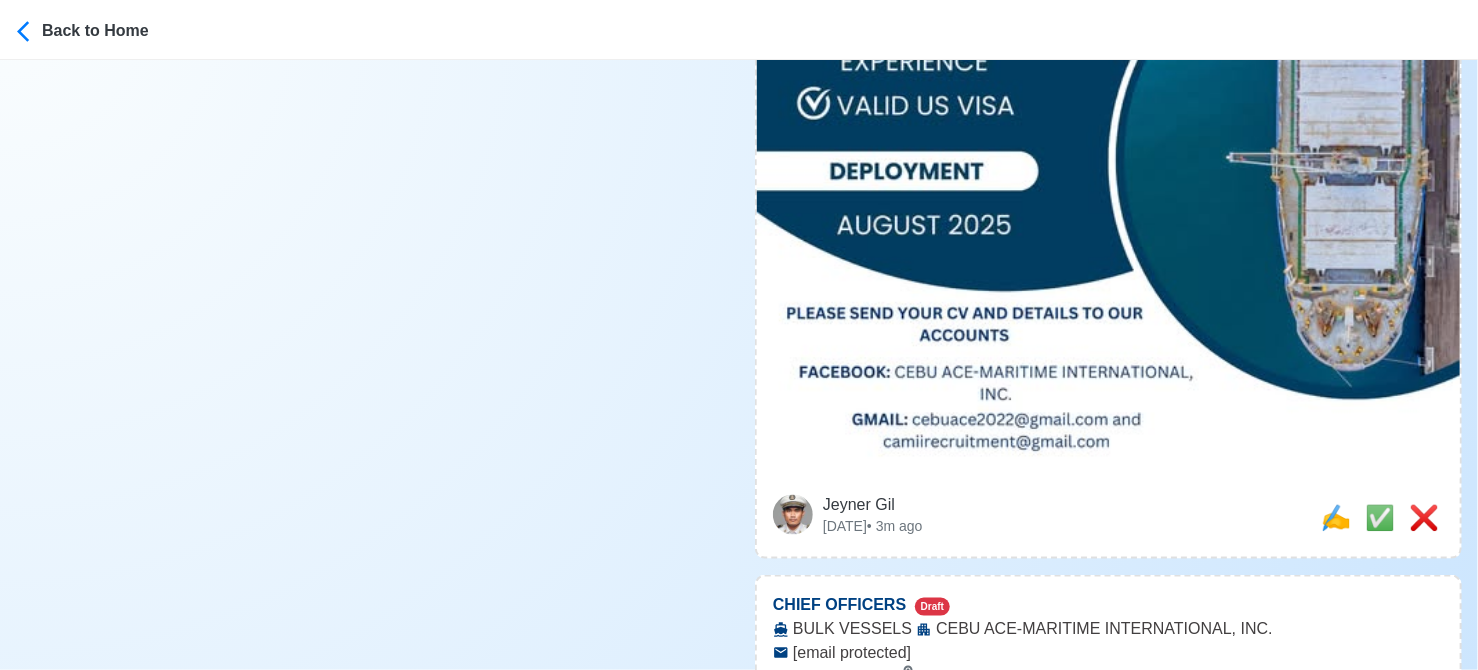 scroll, scrollTop: 1100, scrollLeft: 0, axis: vertical 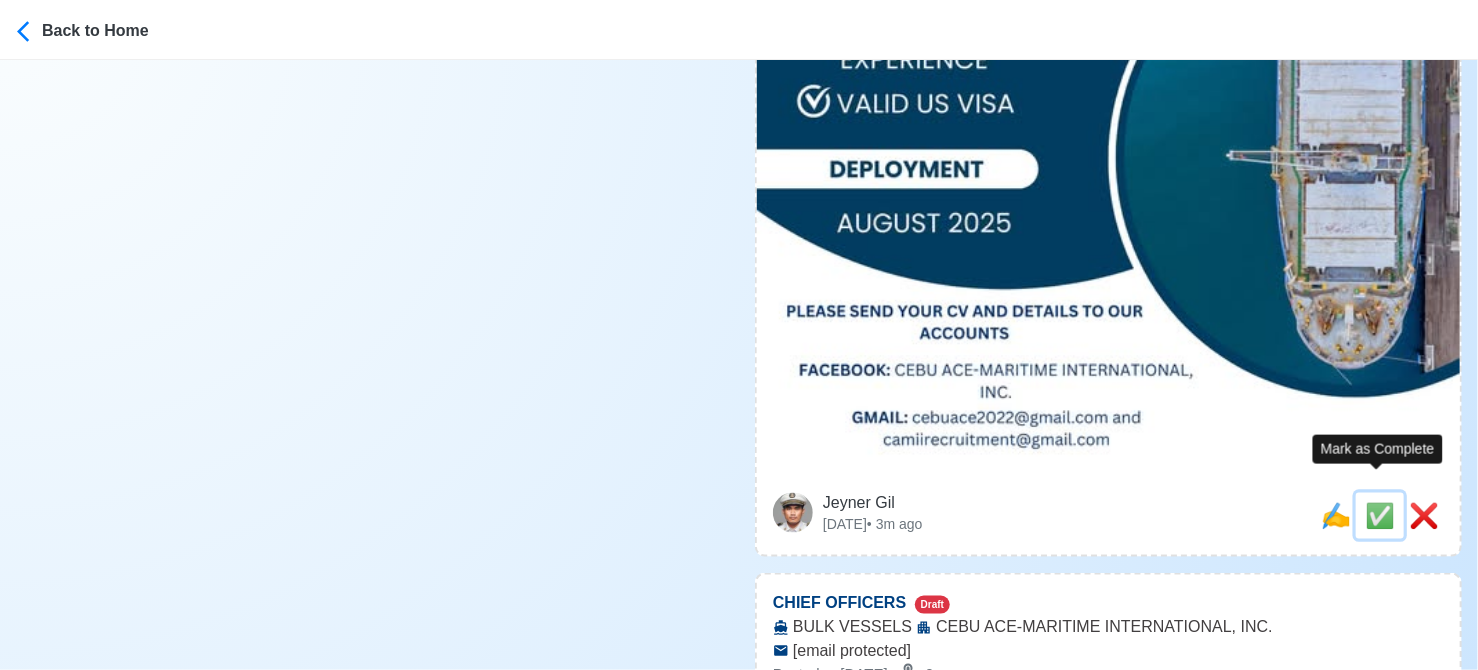 click on "✅" at bounding box center [1380, 515] 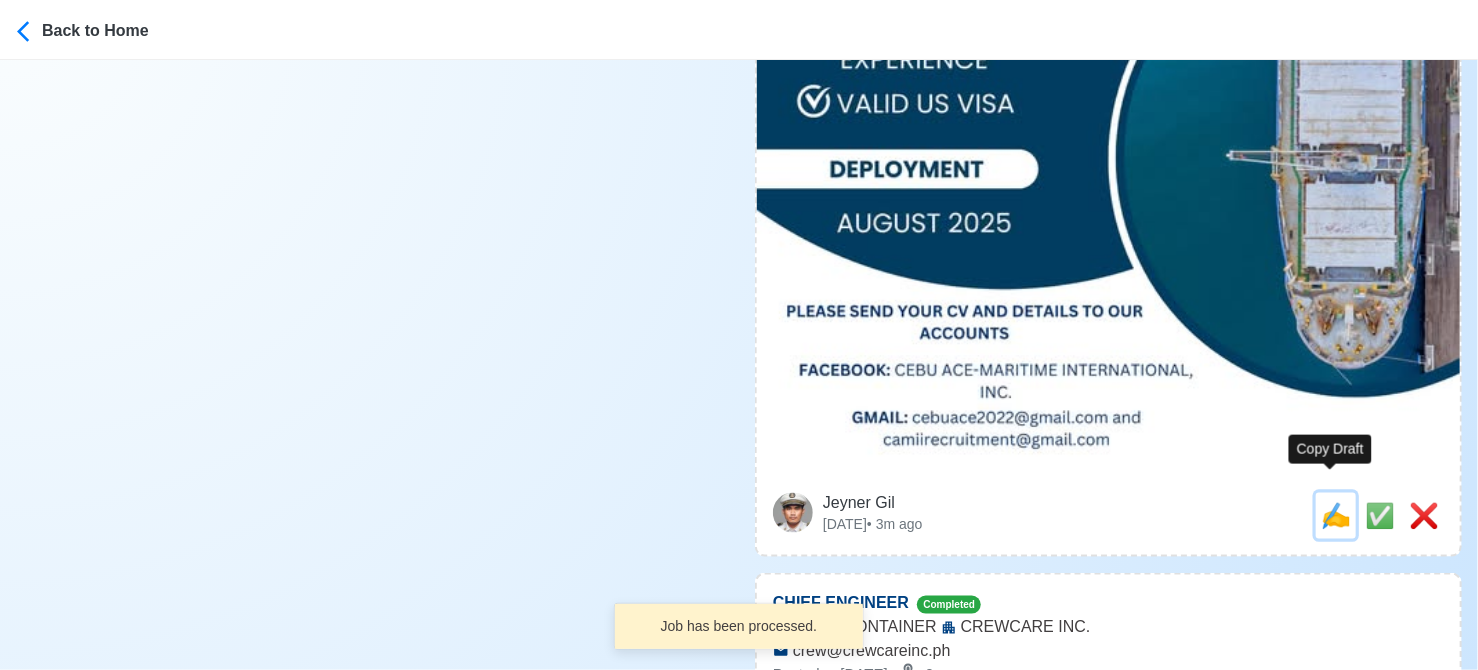 click on "✍️" at bounding box center [1336, 515] 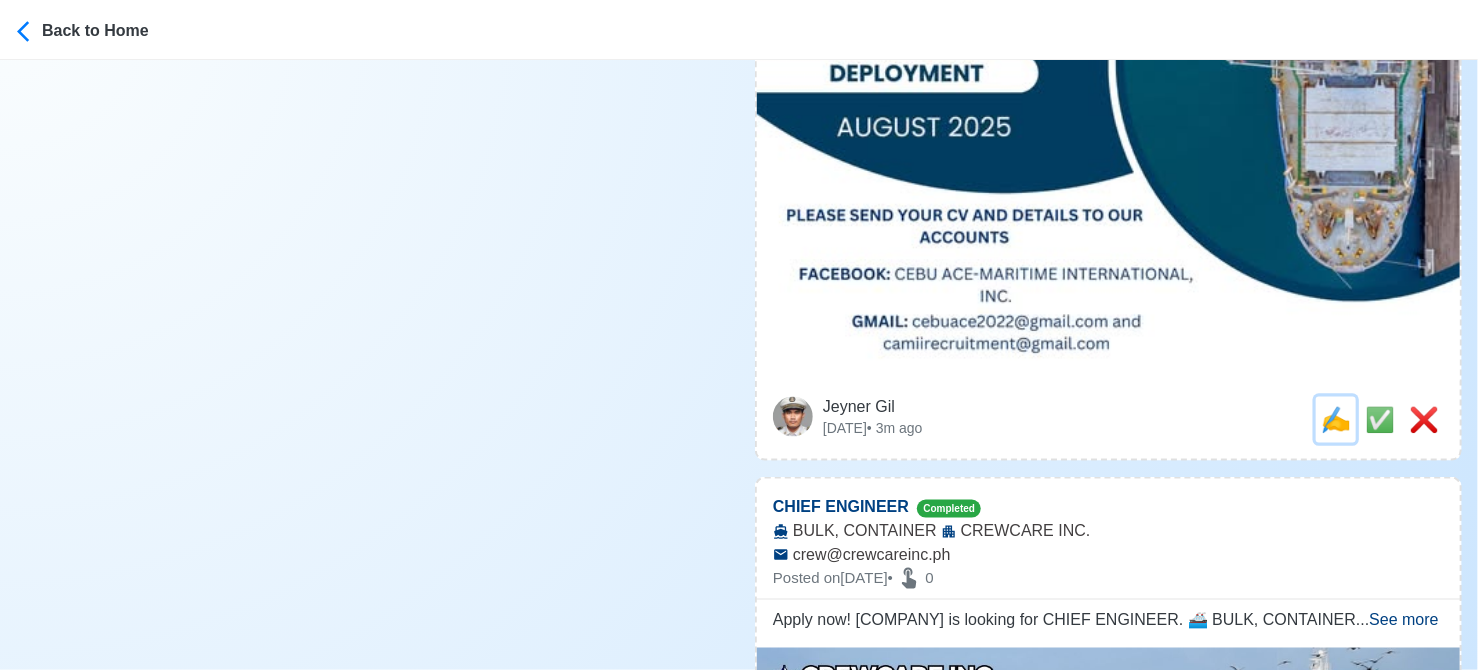 scroll, scrollTop: 1200, scrollLeft: 0, axis: vertical 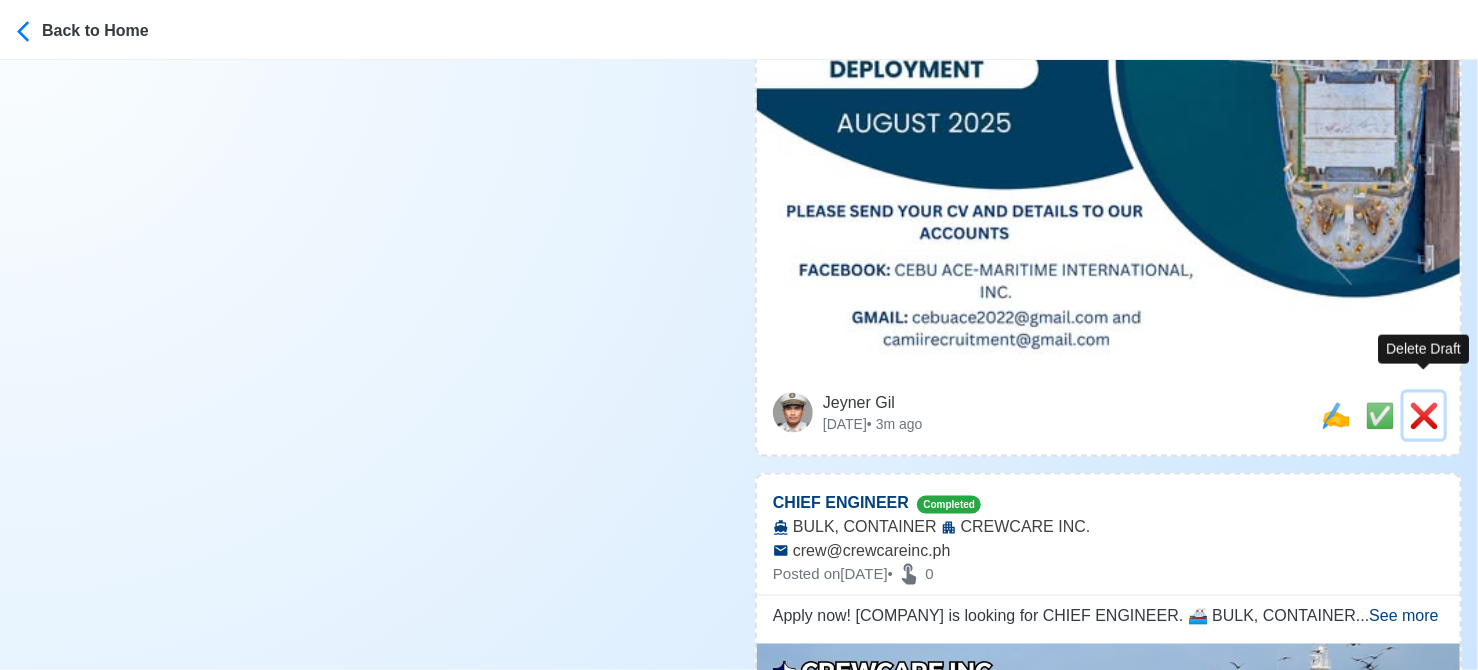 click on "❌" at bounding box center (1424, 415) 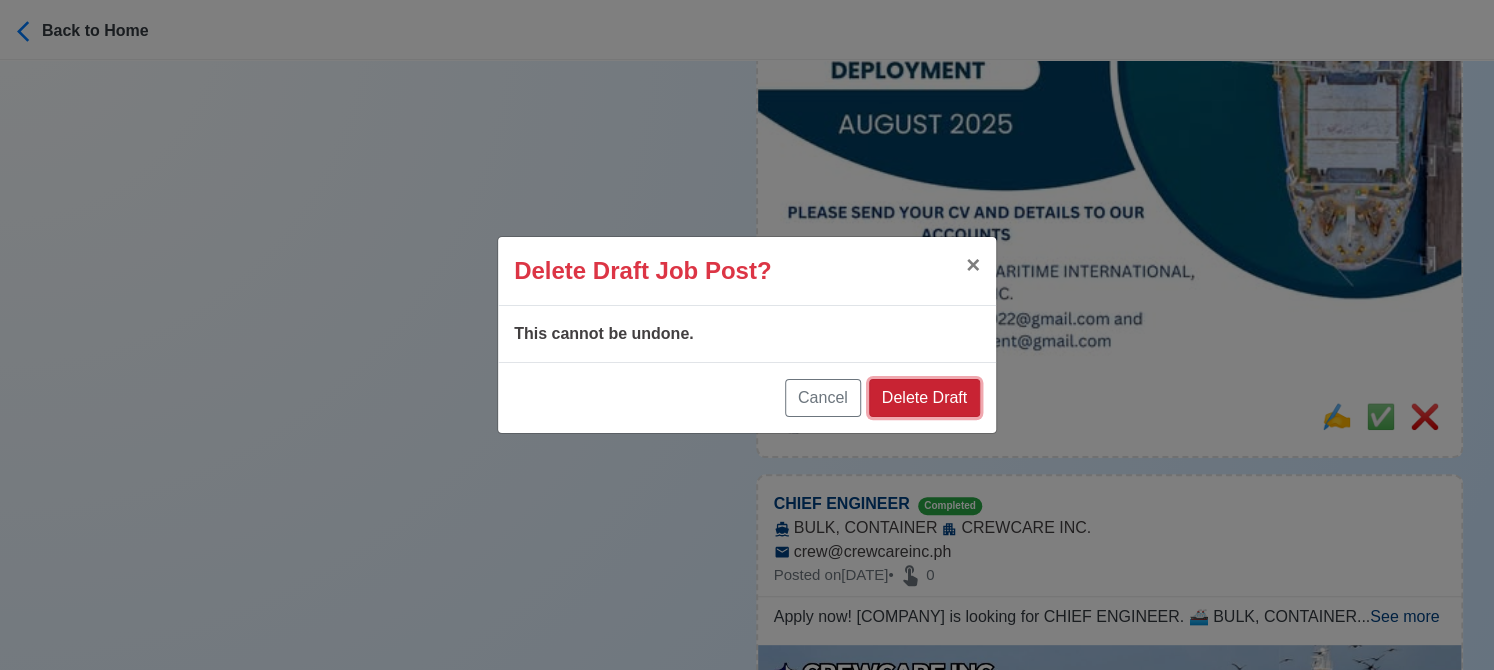 drag, startPoint x: 917, startPoint y: 407, endPoint x: 924, endPoint y: 396, distance: 13.038404 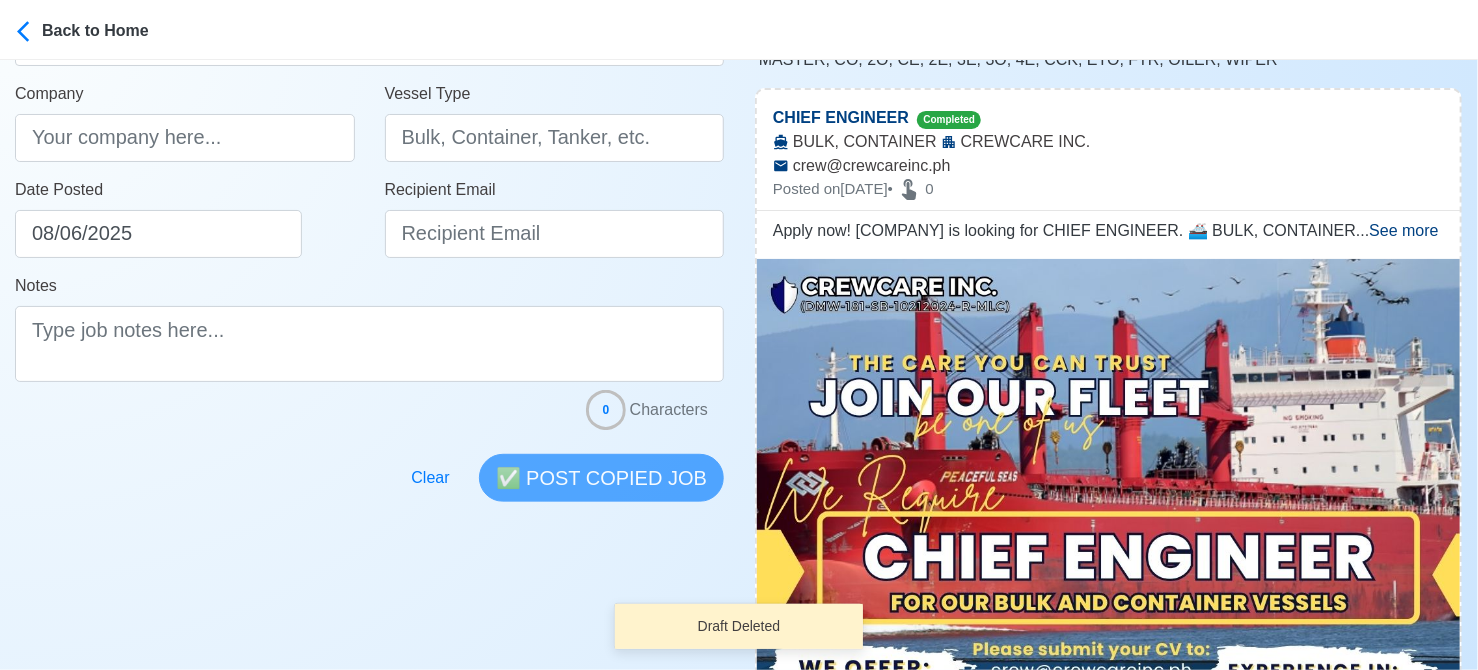 scroll, scrollTop: 0, scrollLeft: 0, axis: both 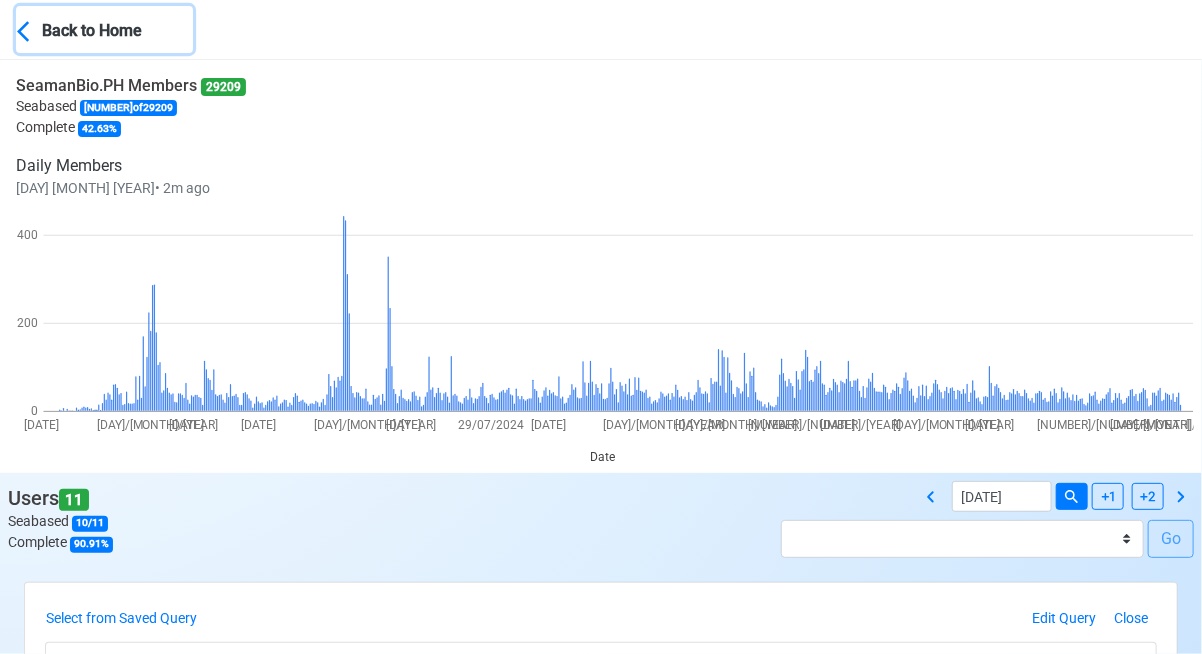 click 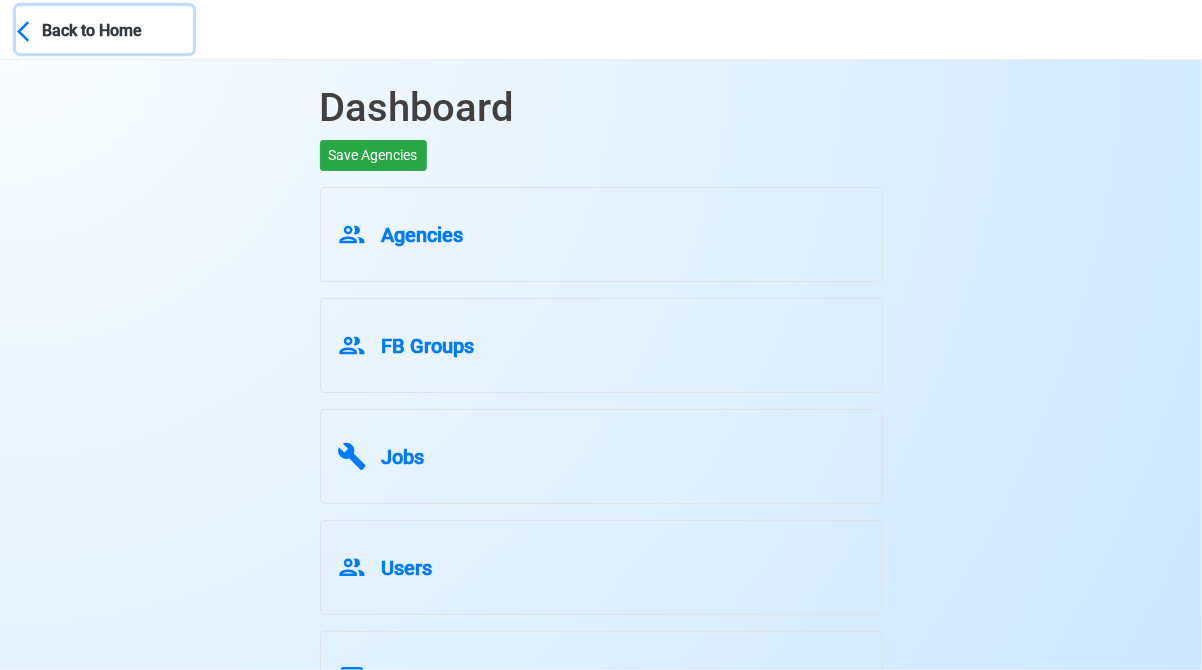 click on "Back to Home" at bounding box center (117, 29) 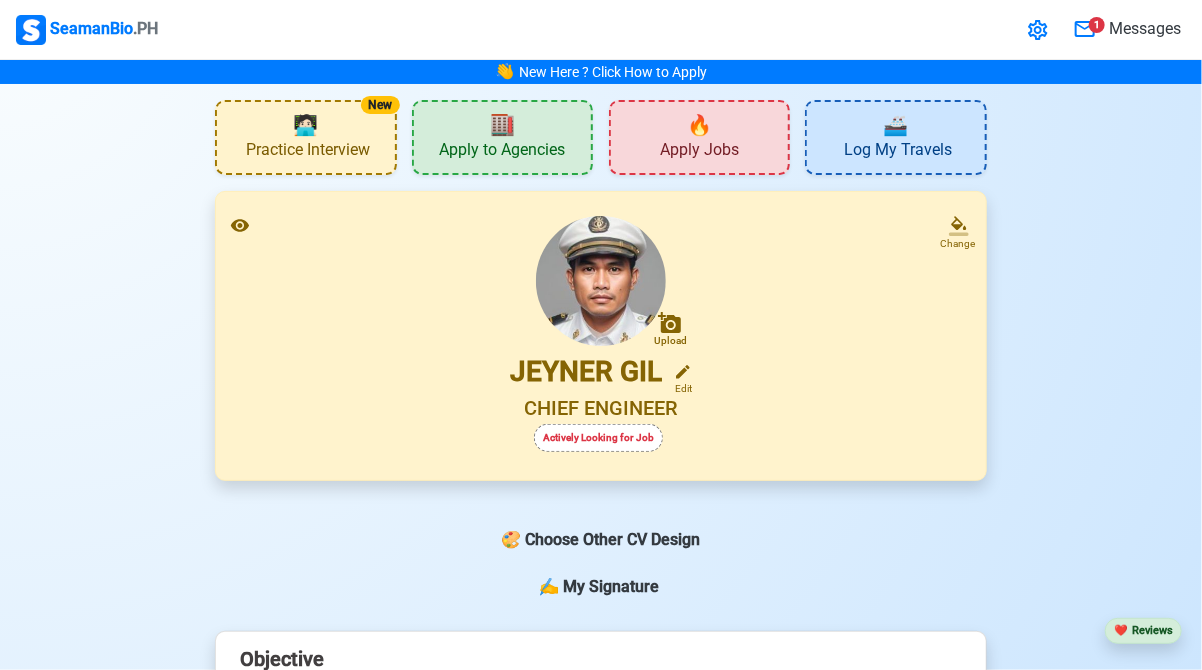 click on "Apply Jobs" at bounding box center (699, 152) 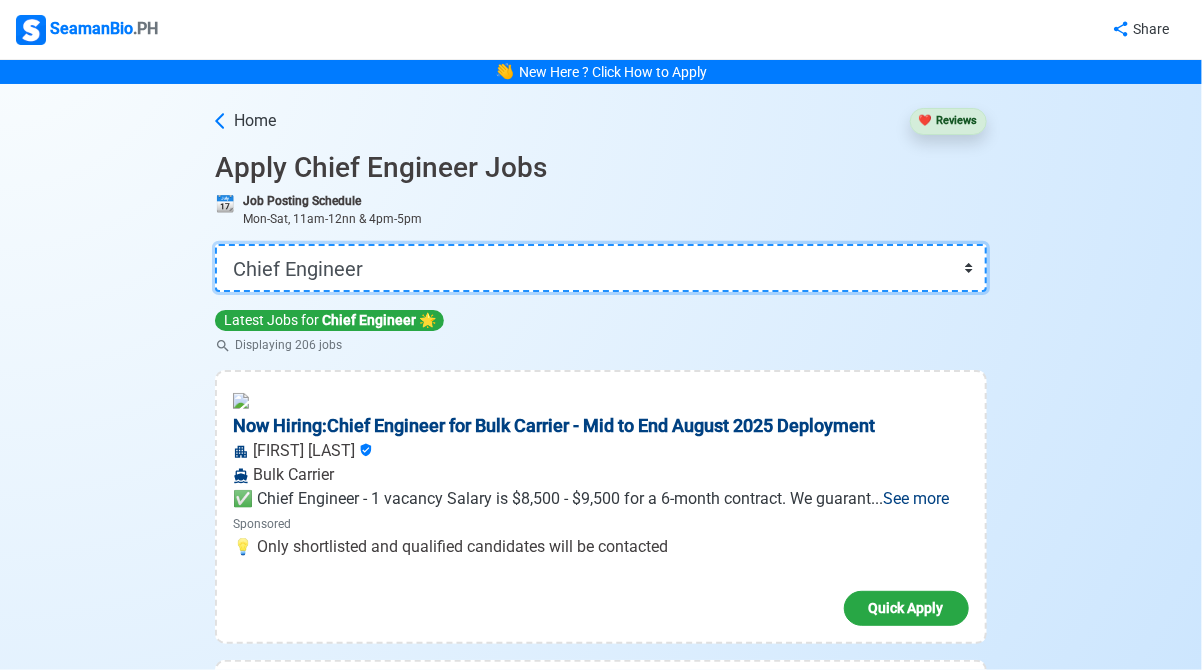 click on "👉 Select Rank or Position Master Chief Officer 2nd Officer 3rd Officer Junior Officer Chief Engineer 2nd Engineer 3rd Engineer 4th Engineer Gas Engineer Junior Engineer 1st Assistant Engineer 2nd Assistant Engineer 3rd Assistant Engineer ETO/ETR Electrician Electrical Engineer Oiler Fitter Welder Chief Cook Chef Cook Messman Wiper Rigger Ordinary Seaman Able Seaman Motorman Pumpman Bosun Cadet Reefer Mechanic Operator Repairman Painter Steward Waiter Others" at bounding box center [600, 268] 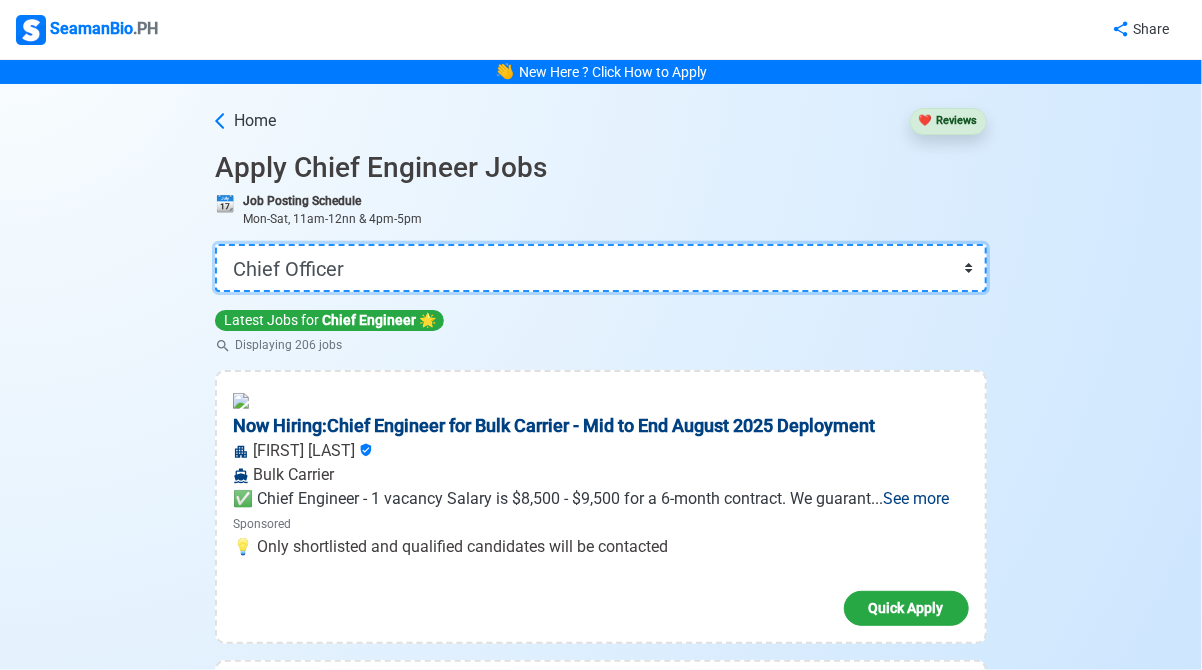 click on "👉 Select Rank or Position Master Chief Officer 2nd Officer 3rd Officer Junior Officer Chief Engineer 2nd Engineer 3rd Engineer 4th Engineer Gas Engineer Junior Engineer 1st Assistant Engineer 2nd Assistant Engineer 3rd Assistant Engineer ETO/ETR Electrician Electrical Engineer Oiler Fitter Welder Chief Cook Chef Cook Messman Wiper Rigger Ordinary Seaman Able Seaman Motorman Pumpman Bosun Cadet Reefer Mechanic Operator Repairman Painter Steward Waiter Others" at bounding box center [600, 268] 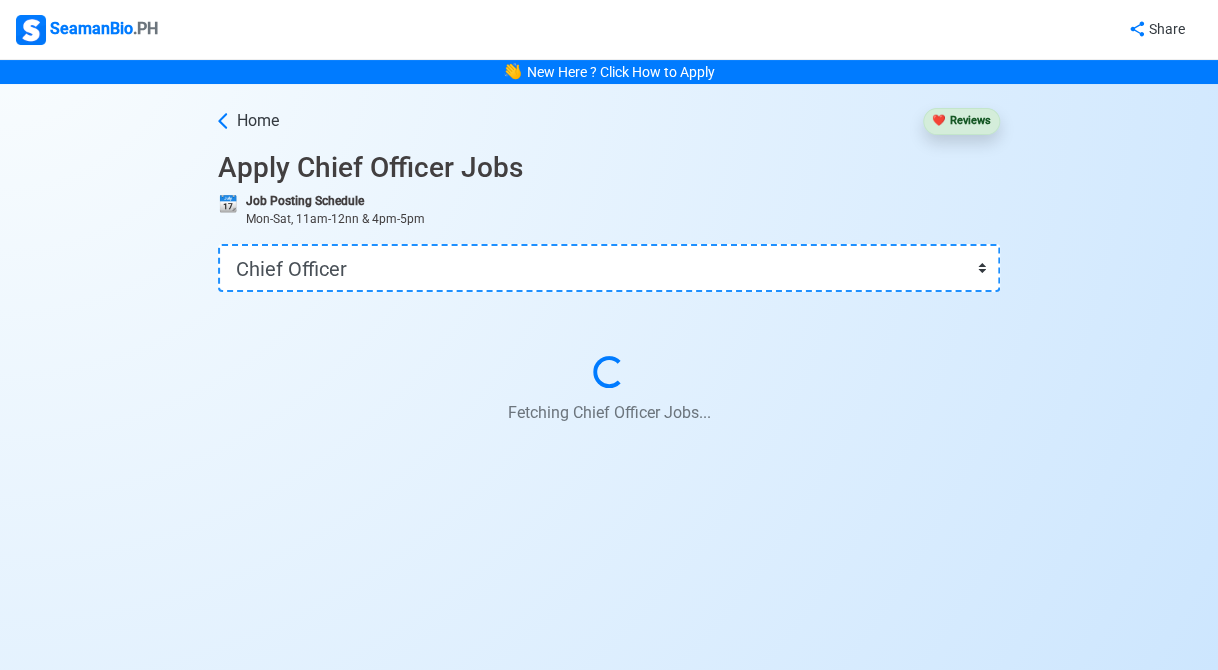 click on "Apply Chief Officer Jobs" at bounding box center (609, 168) 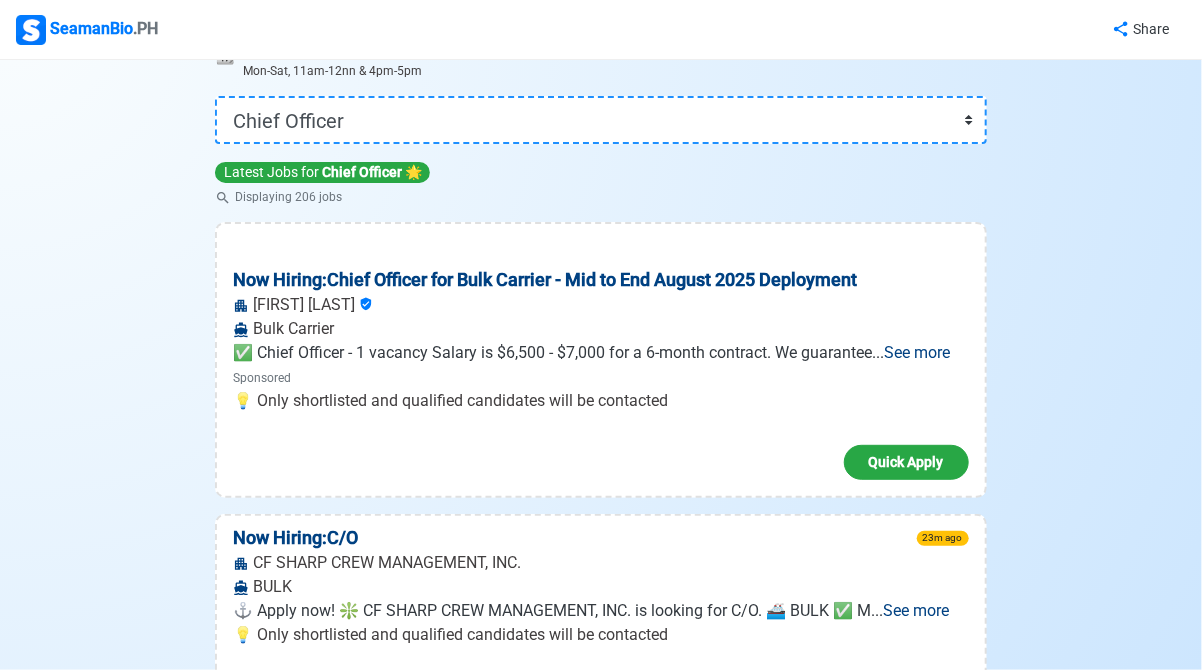 scroll, scrollTop: 0, scrollLeft: 0, axis: both 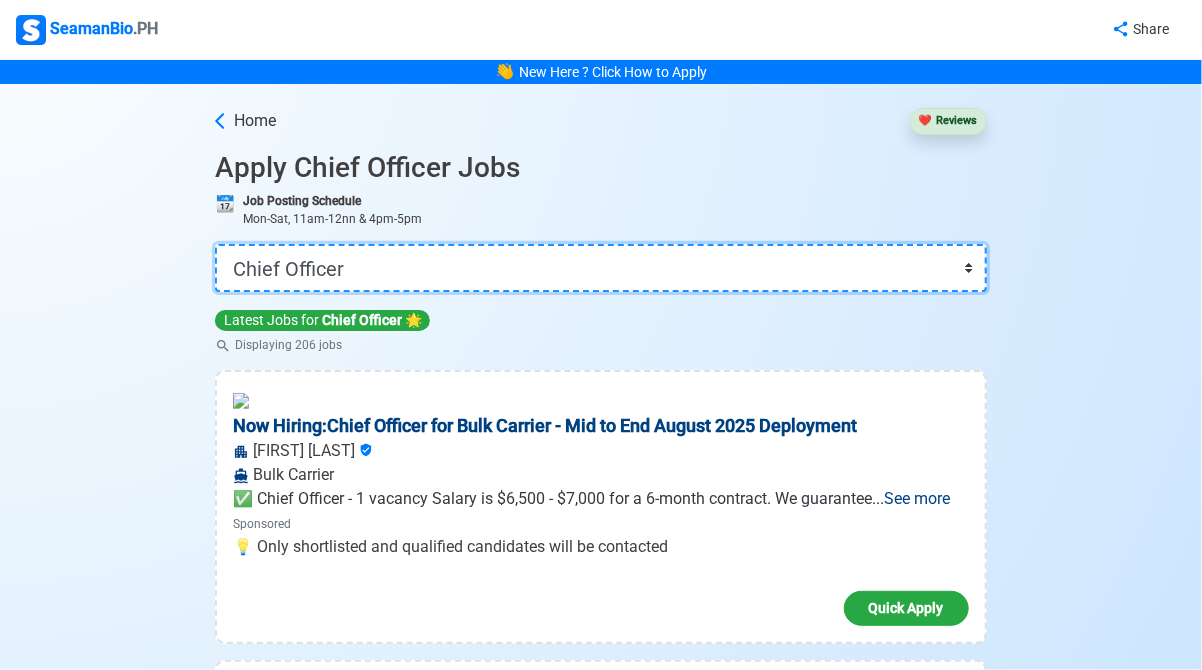 click on "👉 Select Rank or Position Master Chief Officer 2nd Officer 3rd Officer Junior Officer Chief Engineer 2nd Engineer 3rd Engineer 4th Engineer Gas Engineer Junior Engineer 1st Assistant Engineer 2nd Assistant Engineer 3rd Assistant Engineer ETO/ETR Electrician Electrical Engineer Oiler Fitter Welder Chief Cook Chef Cook Messman Wiper Rigger Ordinary Seaman Able Seaman Motorman Pumpman Bosun Cadet Reefer Mechanic Operator Repairman Painter Steward Waiter Others" at bounding box center (600, 268) 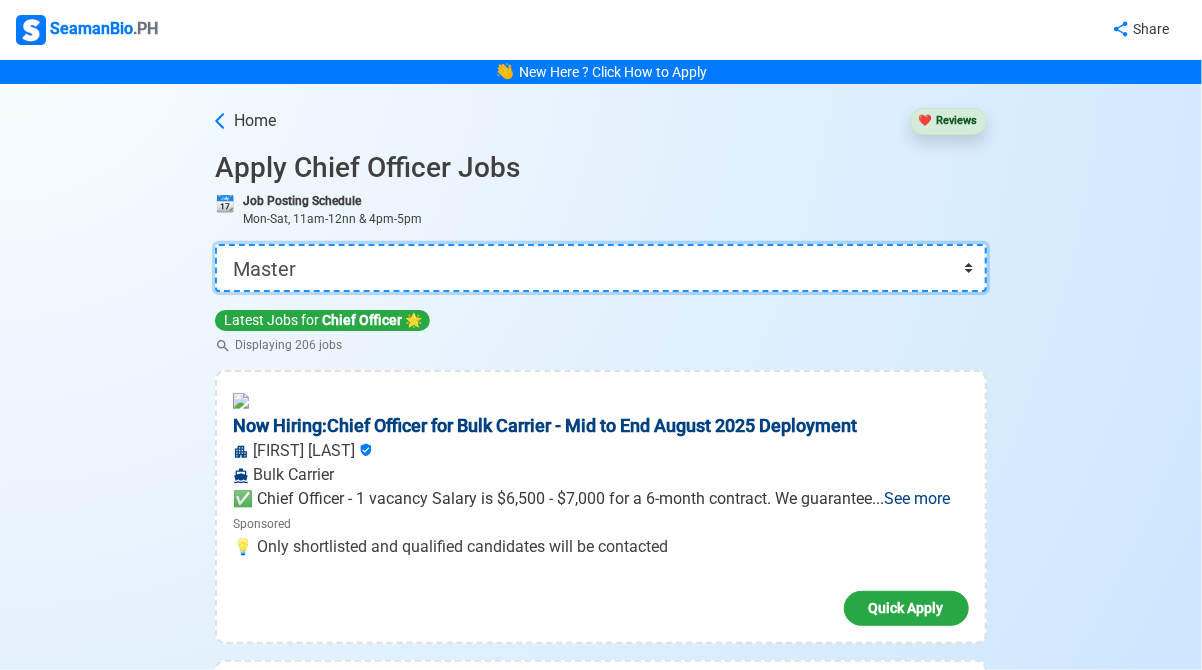click on "👉 Select Rank or Position Master Chief Officer 2nd Officer 3rd Officer Junior Officer Chief Engineer 2nd Engineer 3rd Engineer 4th Engineer Gas Engineer Junior Engineer 1st Assistant Engineer 2nd Assistant Engineer 3rd Assistant Engineer ETO/ETR Electrician Electrical Engineer Oiler Fitter Welder Chief Cook Chef Cook Messman Wiper Rigger Ordinary Seaman Able Seaman Motorman Pumpman Bosun Cadet Reefer Mechanic Operator Repairman Painter Steward Waiter Others" at bounding box center [600, 268] 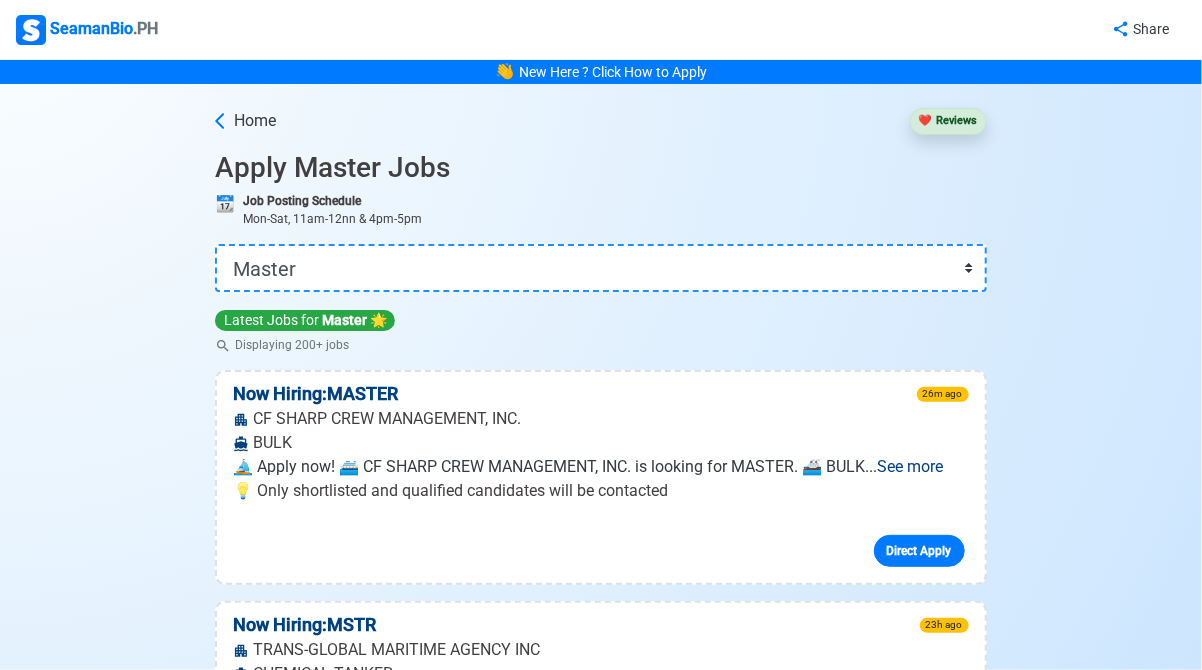 click on "Home ❤️ Reviews Apply Master Jobs 📆 Job Posting Schedule Mon-Sat, 11am-12nn & 4pm-5pm 👉 Select Rank or Position Master Chief Officer 2nd Officer 3rd Officer Junior Officer Chief Engineer 2nd Engineer 3rd Engineer 4th Engineer Gas Engineer Junior Engineer 1st Assistant Engineer 2nd Assistant Engineer 3rd Assistant Engineer ETO/ETR Electrician Electrical Engineer Oiler Fitter Welder Chief Cook Chef Cook Messman Wiper Rigger Ordinary Seaman Able Seaman Motorman Pumpman Bosun Cadet Reefer Mechanic Operator Repairman Painter Steward Waiter Others Latest Jobs for   Master   🌟 Displaying   200+   jobs Now Hiring:  MASTER 26m ago CF SHARP CREW MANAGEMENT, INC.   BULK ⛵ Apply now! 🛳️ CF SHARP CREW MANAGEMENT, INC. is looking for MASTER. 🚢 BULK  ...  See more ...  See more 💡 Only shortlisted and qualified candidates will be contacted Direct Apply Now Hiring:  MSTR 23h ago TRANS-GLOBAL MARITIME AGENCY INC   CHEMICAL TANKER ...  See more ...  See more Direct Apply Now Hiring:  MSTR 23h ago" at bounding box center (600, 23912) 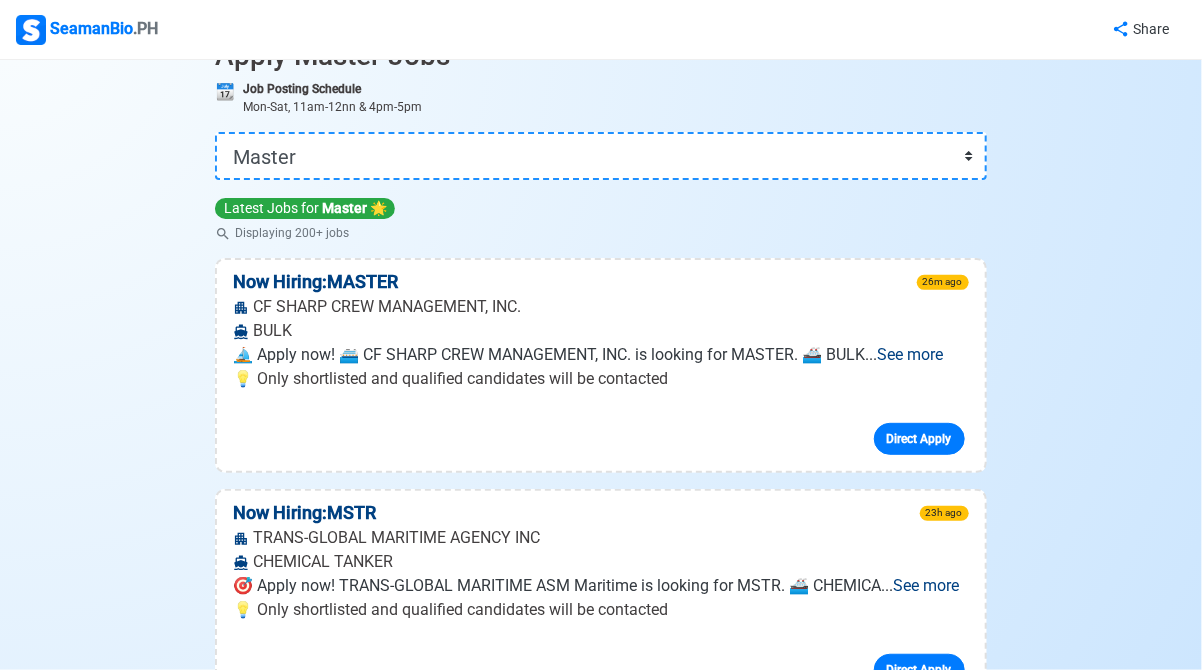 scroll, scrollTop: 0, scrollLeft: 0, axis: both 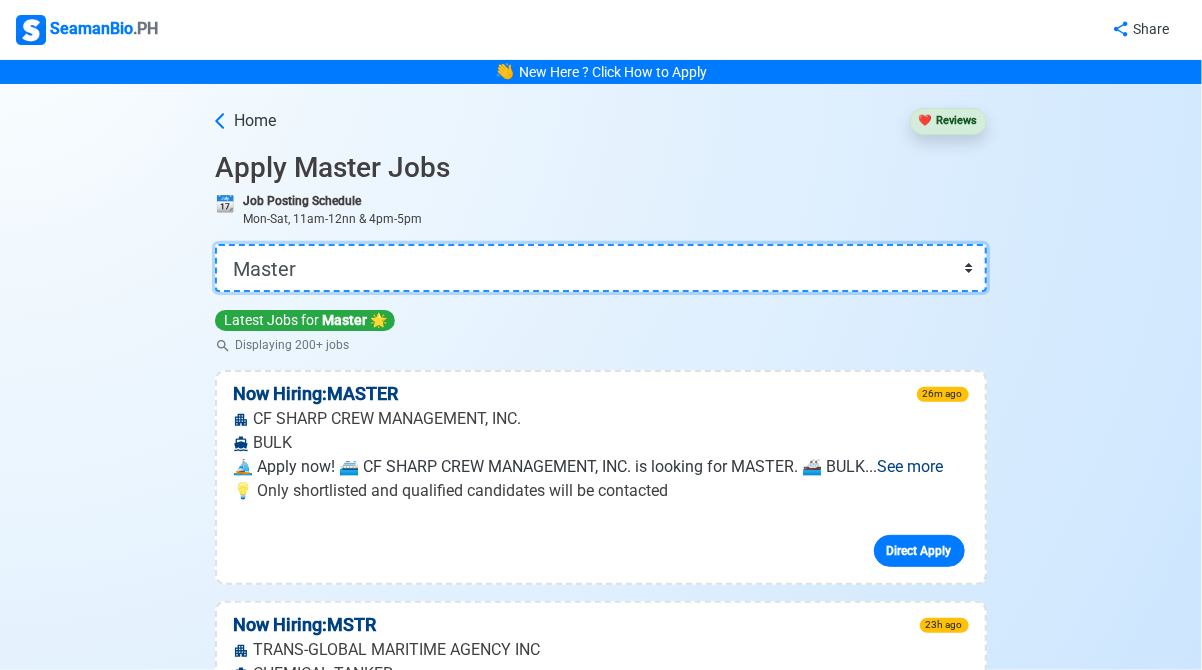 click on "👉 Select Rank or Position Master Chief Officer 2nd Officer 3rd Officer Junior Officer Chief Engineer 2nd Engineer 3rd Engineer 4th Engineer Gas Engineer Junior Engineer 1st Assistant Engineer 2nd Assistant Engineer 3rd Assistant Engineer ETO/ETR Electrician Electrical Engineer Oiler Fitter Welder Chief Cook Chef Cook Messman Wiper Rigger Ordinary Seaman Able Seaman Motorman Pumpman Bosun Cadet Reefer Mechanic Operator Repairman Painter Steward Waiter Others" at bounding box center [600, 268] 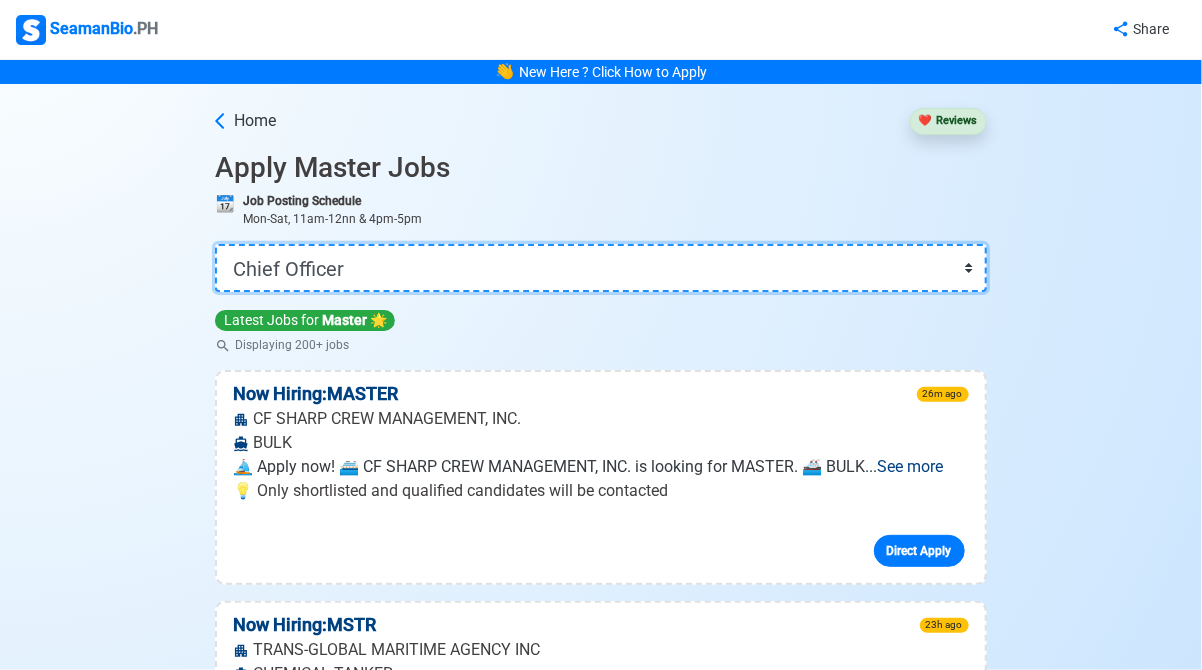 click on "👉 Select Rank or Position Master Chief Officer 2nd Officer 3rd Officer Junior Officer Chief Engineer 2nd Engineer 3rd Engineer 4th Engineer Gas Engineer Junior Engineer 1st Assistant Engineer 2nd Assistant Engineer 3rd Assistant Engineer ETO/ETR Electrician Electrical Engineer Oiler Fitter Welder Chief Cook Chef Cook Messman Wiper Rigger Ordinary Seaman Able Seaman Motorman Pumpman Bosun Cadet Reefer Mechanic Operator Repairman Painter Steward Waiter Others" at bounding box center (600, 268) 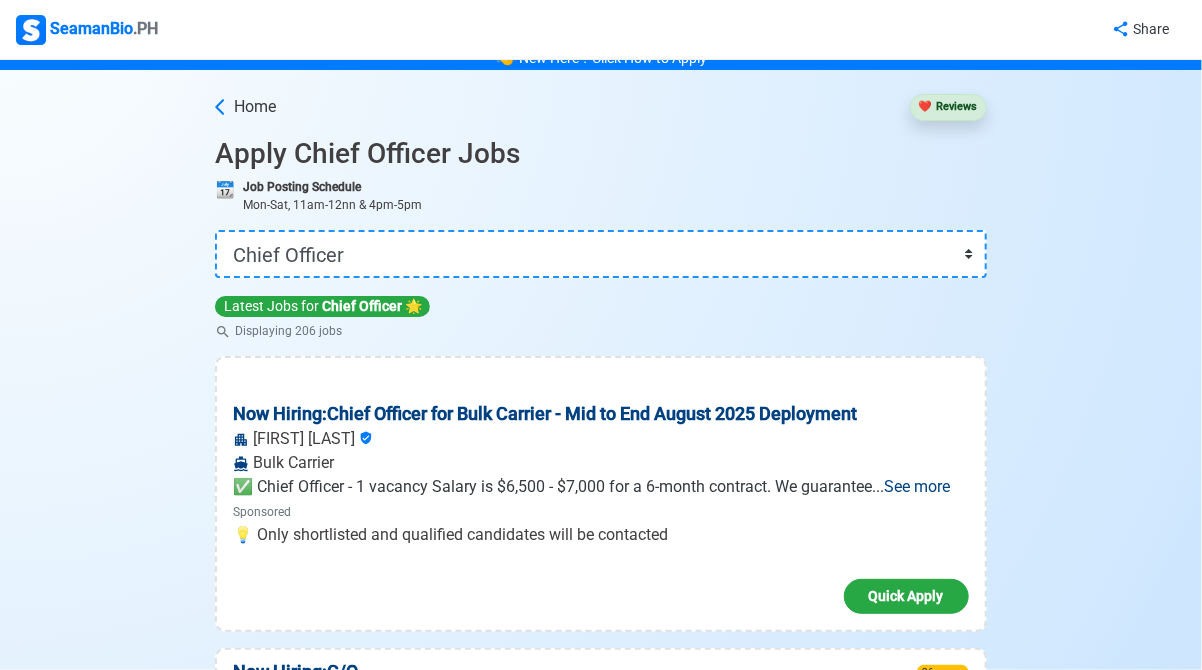 scroll, scrollTop: 0, scrollLeft: 0, axis: both 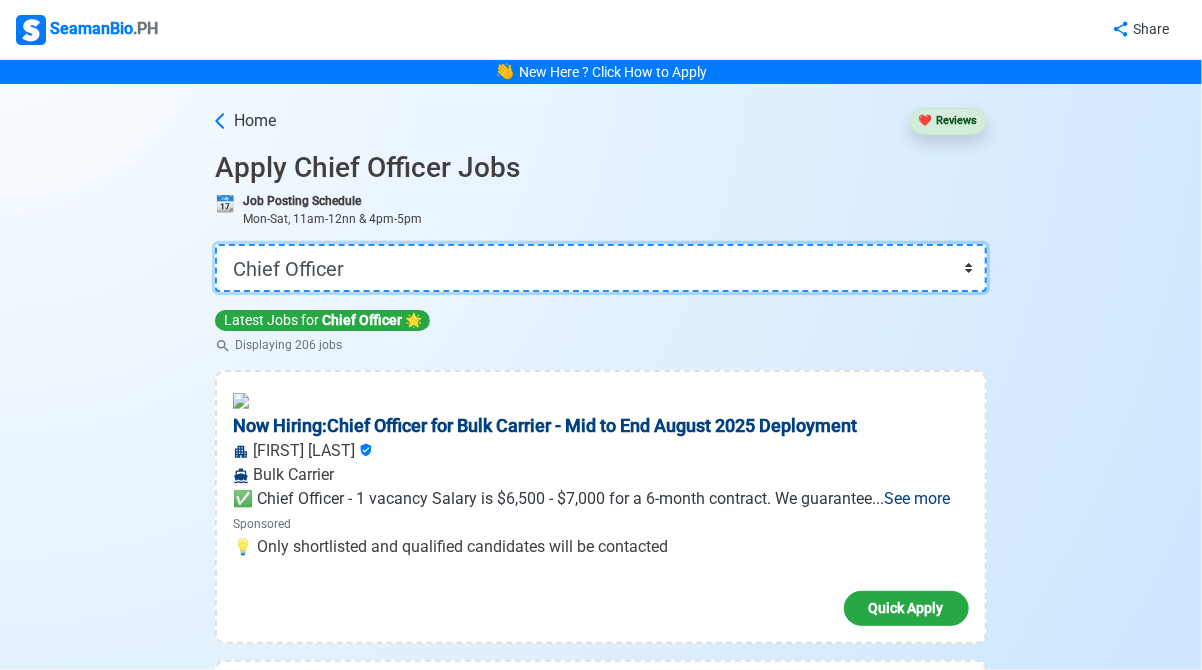 click on "👉 Select Rank or Position Master Chief Officer 2nd Officer 3rd Officer Junior Officer Chief Engineer 2nd Engineer 3rd Engineer 4th Engineer Gas Engineer Junior Engineer 1st Assistant Engineer 2nd Assistant Engineer 3rd Assistant Engineer ETO/ETR Electrician Electrical Engineer Oiler Fitter Welder Chief Cook Chef Cook Messman Wiper Rigger Ordinary Seaman Able Seaman Motorman Pumpman Bosun Cadet Reefer Mechanic Operator Repairman Painter Steward Waiter Others" at bounding box center [600, 268] 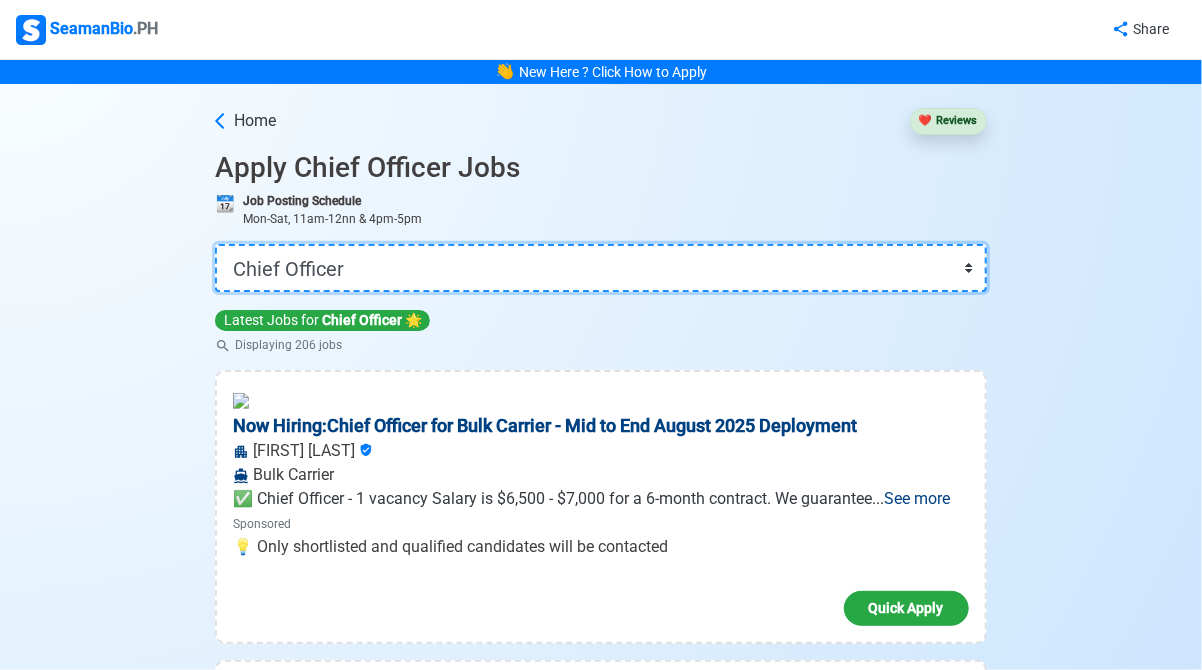 select on "Master" 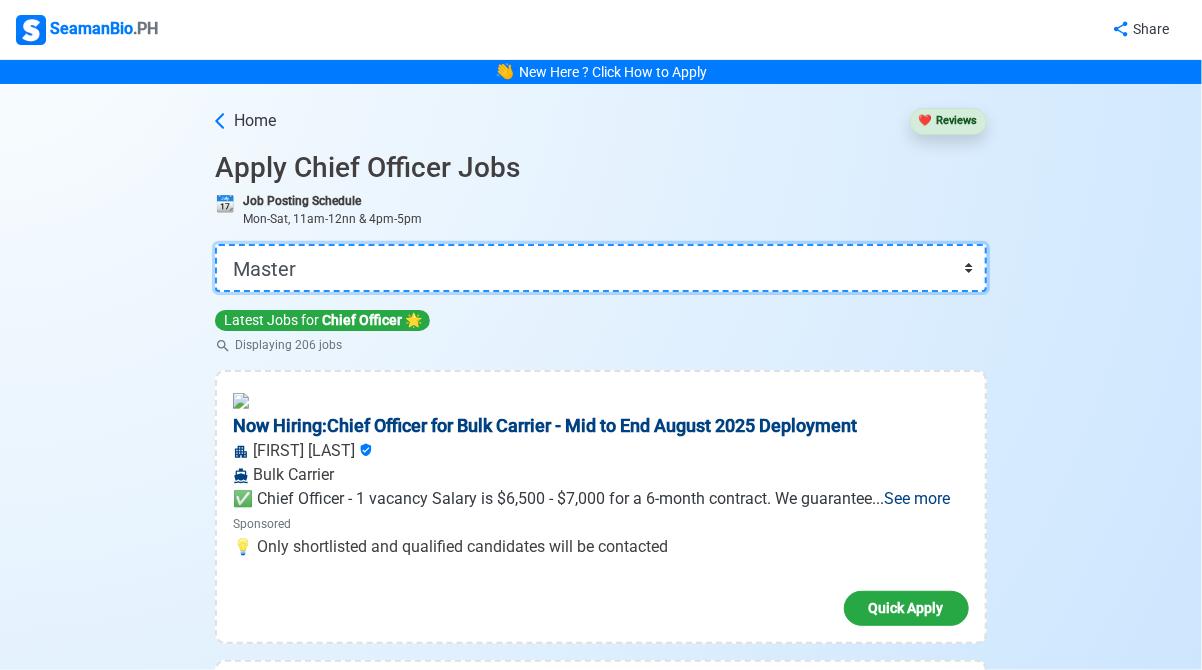 click on "👉 Select Rank or Position Master Chief Officer 2nd Officer 3rd Officer Junior Officer Chief Engineer 2nd Engineer 3rd Engineer 4th Engineer Gas Engineer Junior Engineer 1st Assistant Engineer 2nd Assistant Engineer 3rd Assistant Engineer ETO/ETR Electrician Electrical Engineer Oiler Fitter Welder Chief Cook Chef Cook Messman Wiper Rigger Ordinary Seaman Able Seaman Motorman Pumpman Bosun Cadet Reefer Mechanic Operator Repairman Painter Steward Waiter Others" at bounding box center [600, 268] 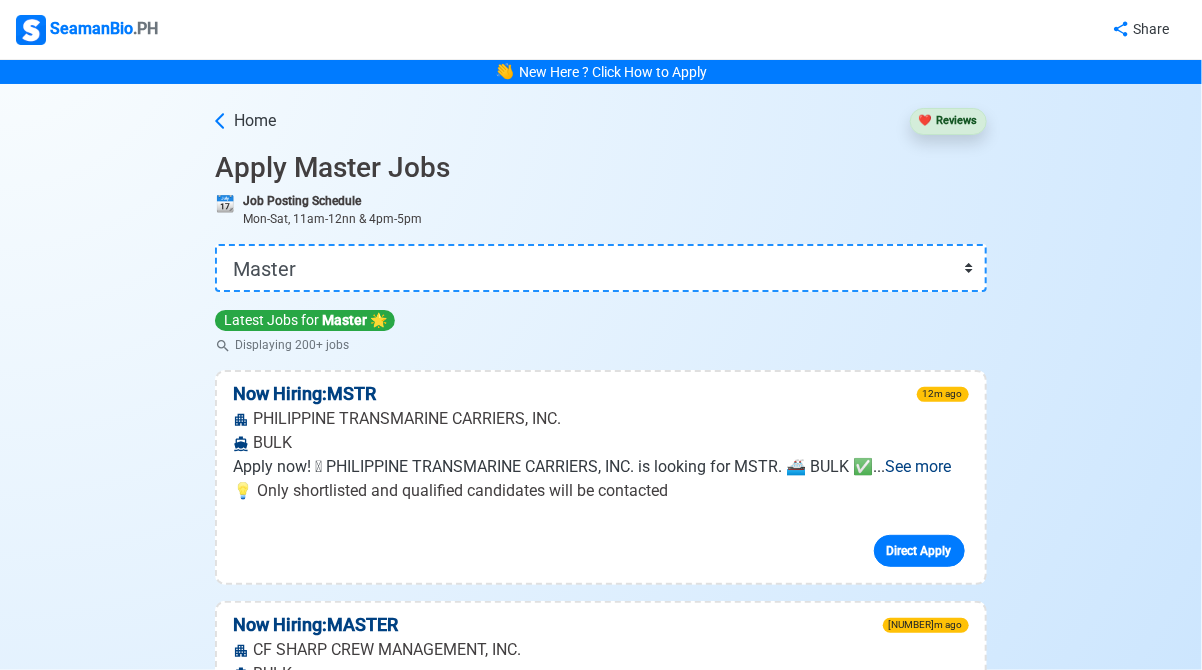 scroll, scrollTop: 14561, scrollLeft: 0, axis: vertical 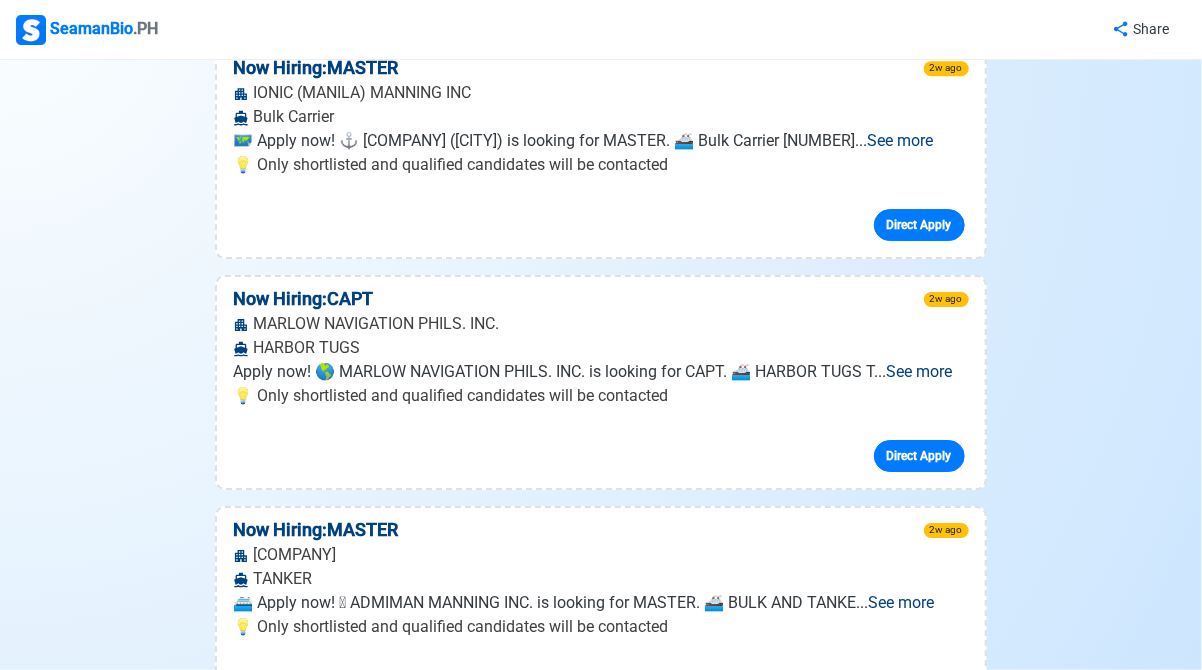 click at bounding box center [31, 30] 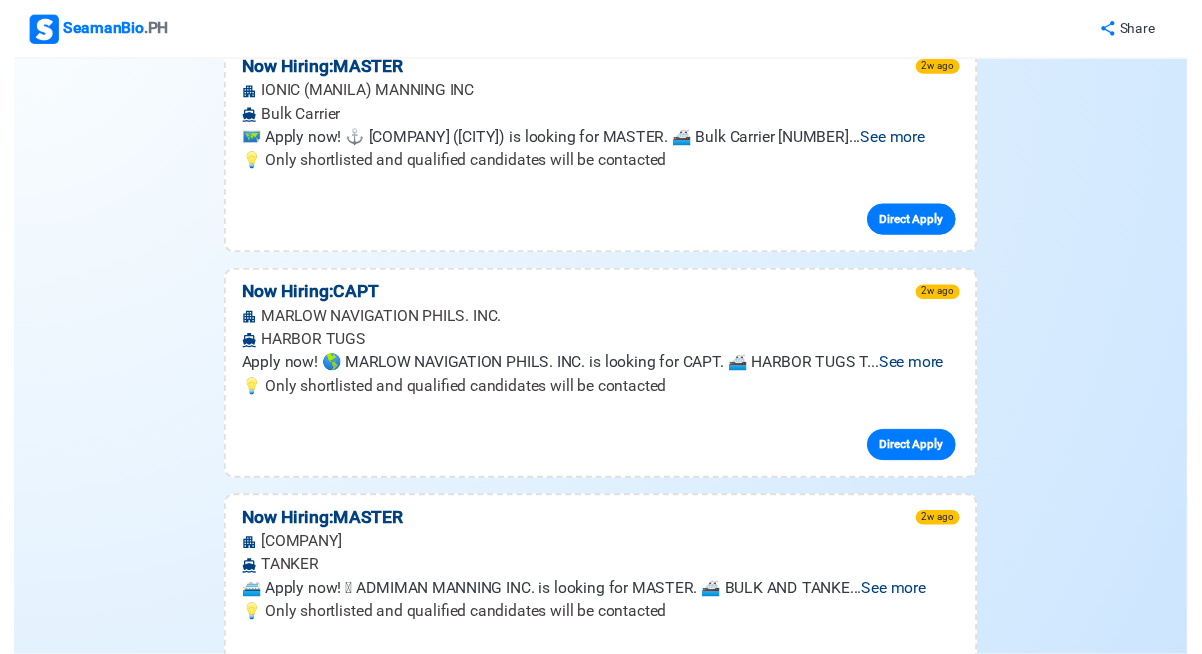 scroll, scrollTop: 0, scrollLeft: 0, axis: both 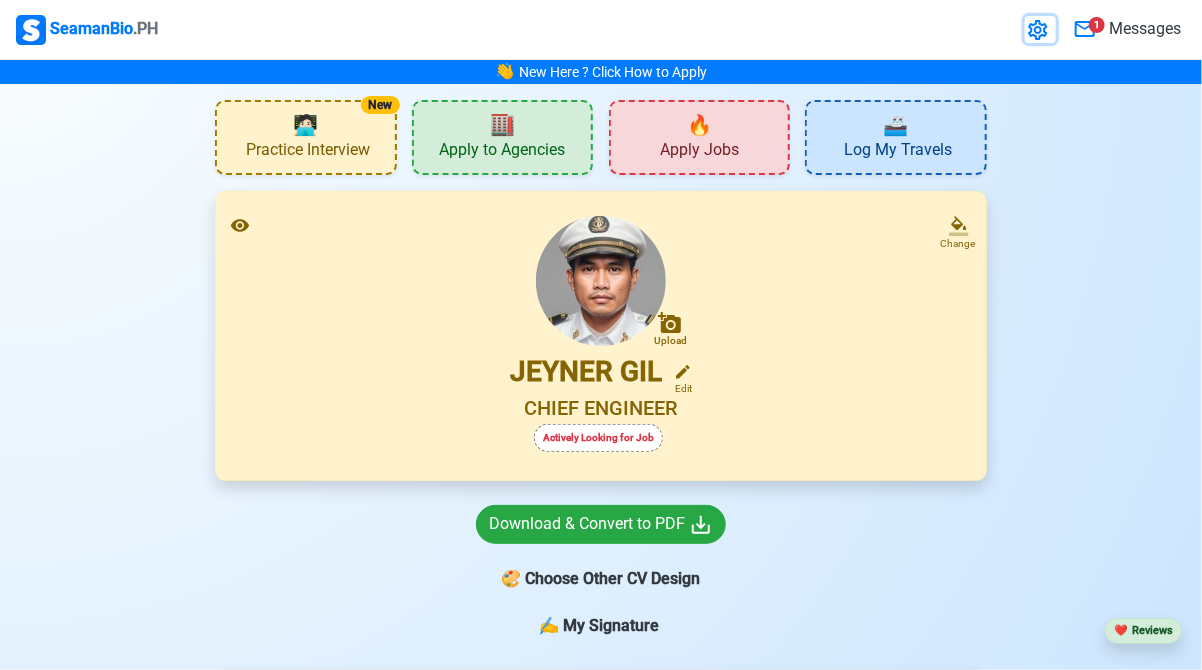 click 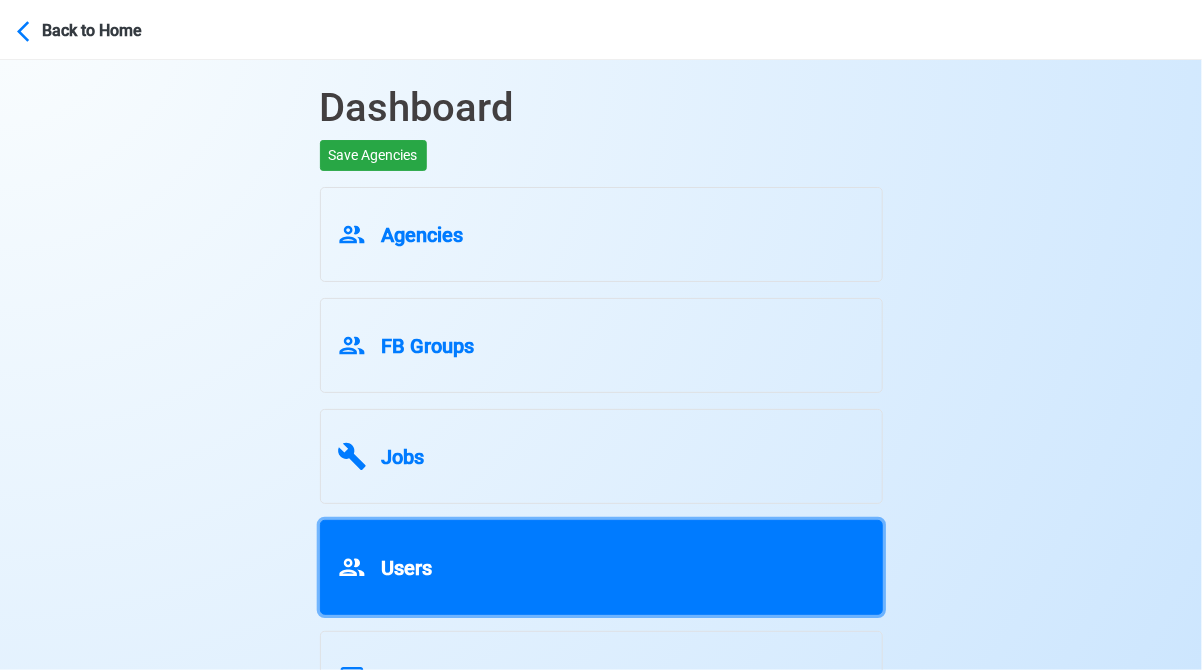 click on "Users" at bounding box center (407, 568) 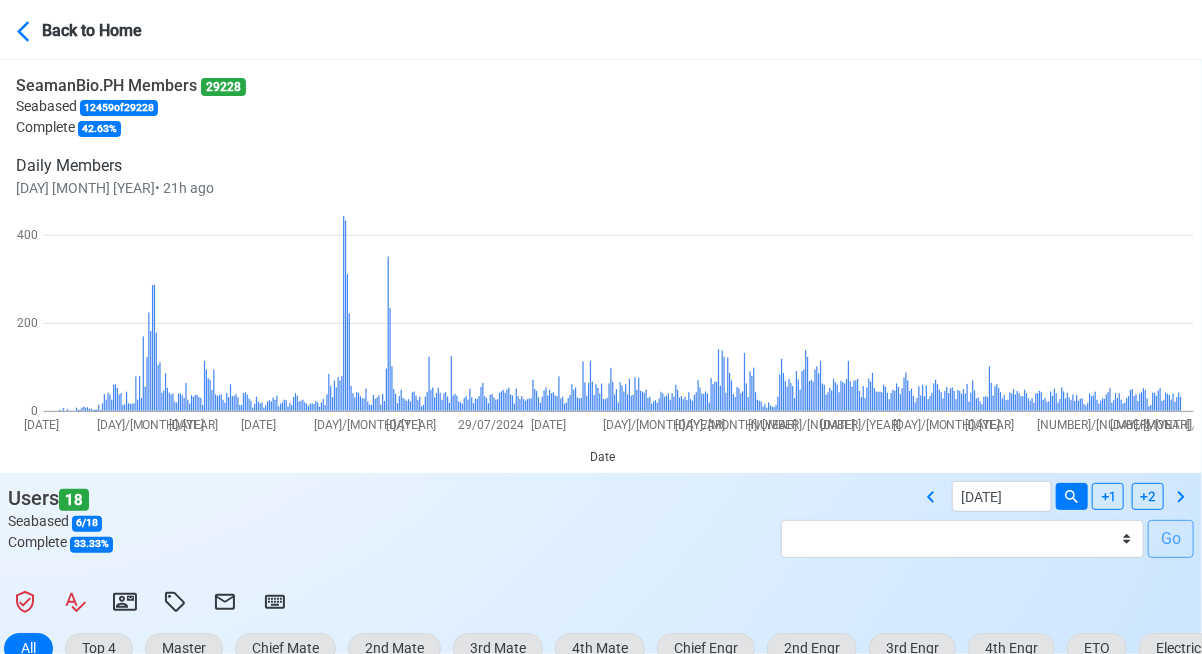 click on "SeamanBio.PH Members    29228 Seabased   12459  of  29228 Complete   42.63 % Daily Members Tue Aug 05 2025  •   21h ago 20/11/2023 16/01/2024 24/02/2024 03/04/2024 12/05/2024 20/06/2024 29/07/2024 06/09/2024 15/10/2024 23/11/2024 01/01/2025 09/02/2025 20/03/2025 28/04/2025 06/06/2025 15/07/2025 Date 0 200 400" at bounding box center [601, 266] 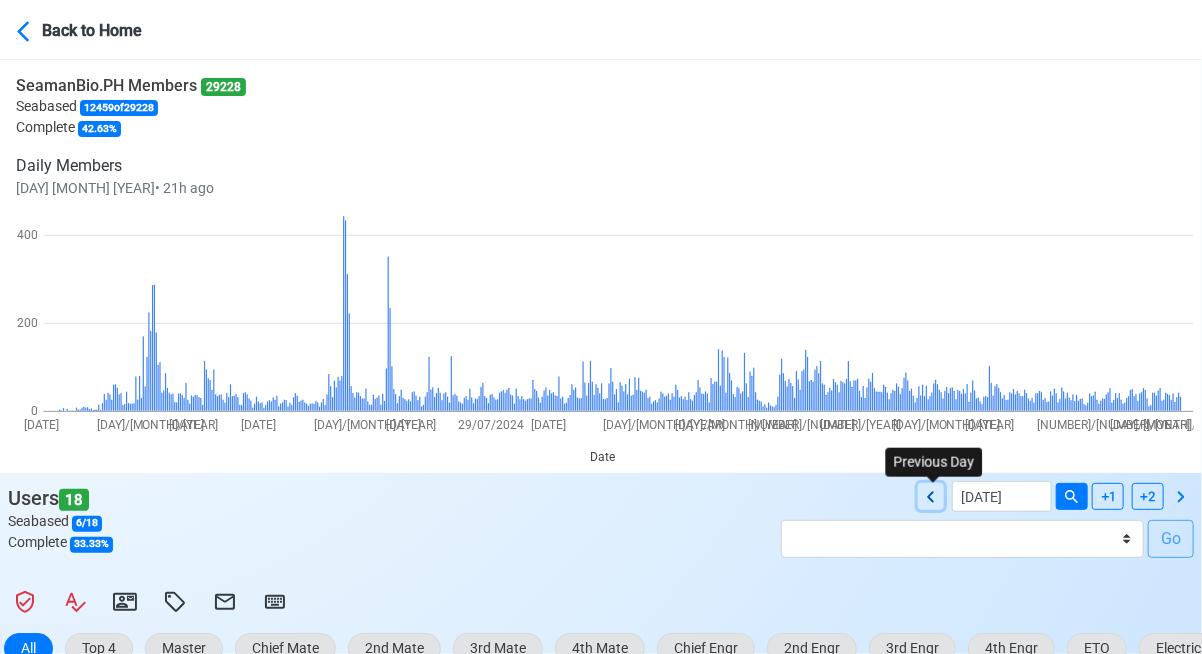 click 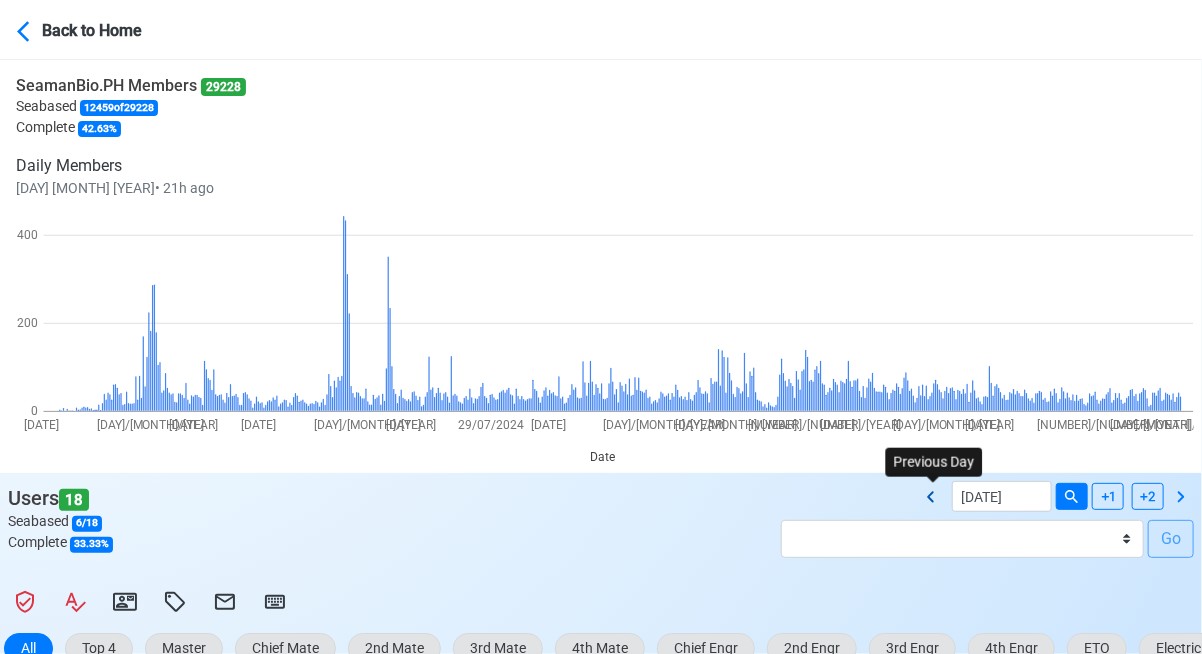 type on "08/05/2025" 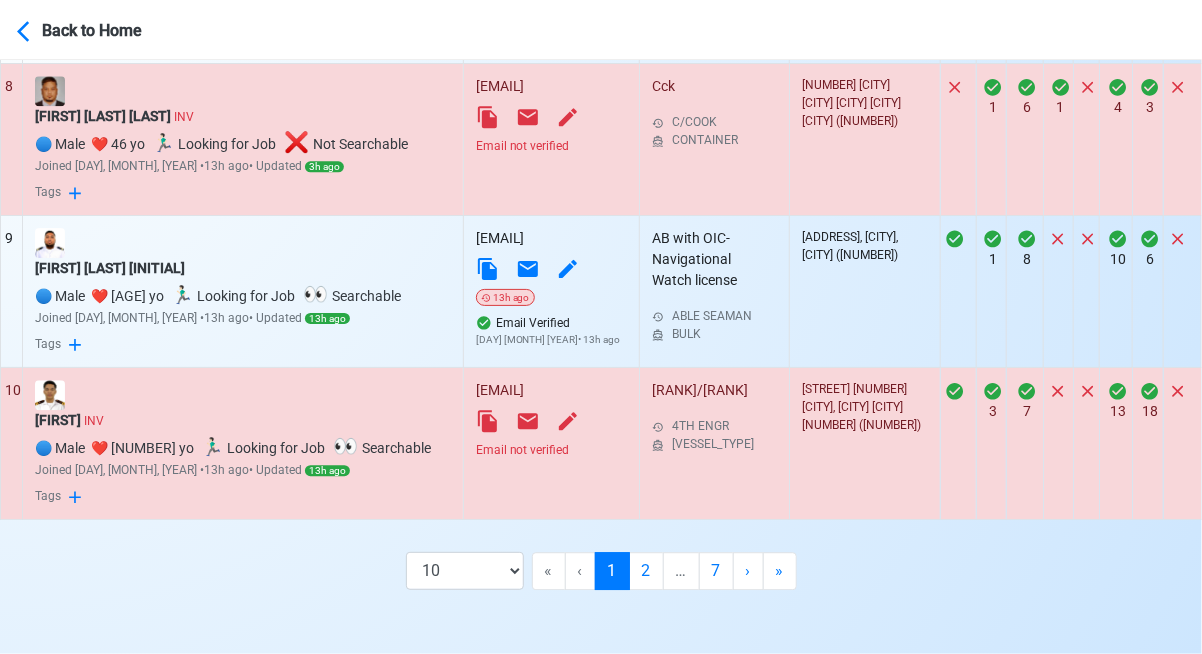 scroll, scrollTop: 1863, scrollLeft: 0, axis: vertical 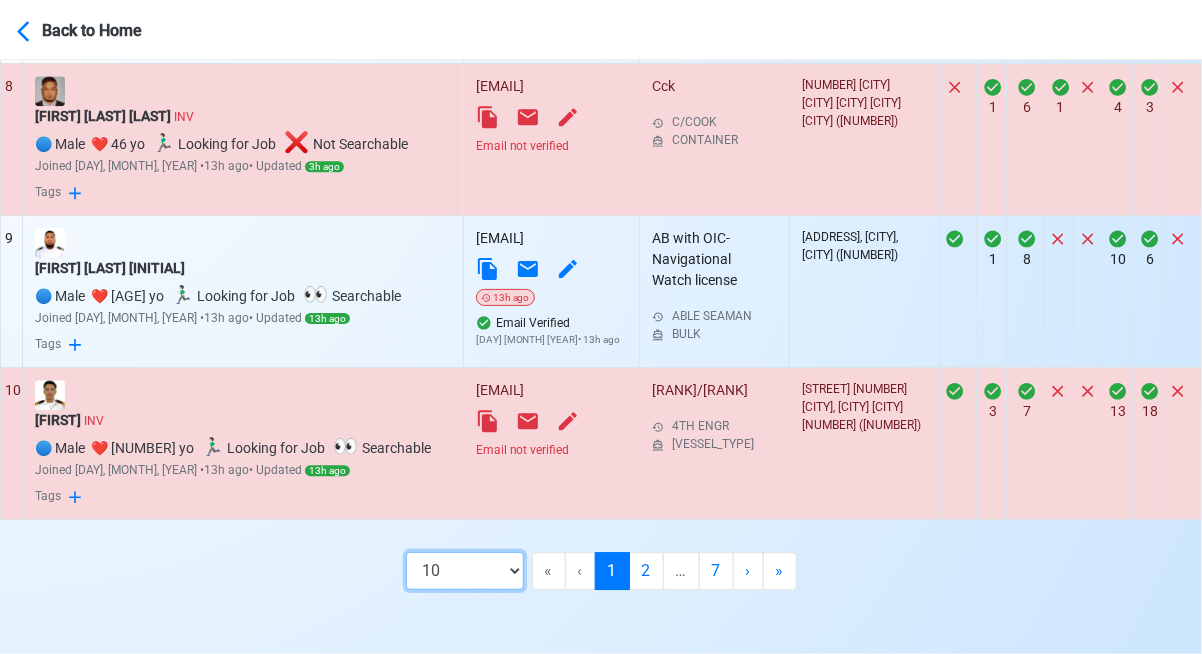 click on "10 50 100 200" at bounding box center (465, 571) 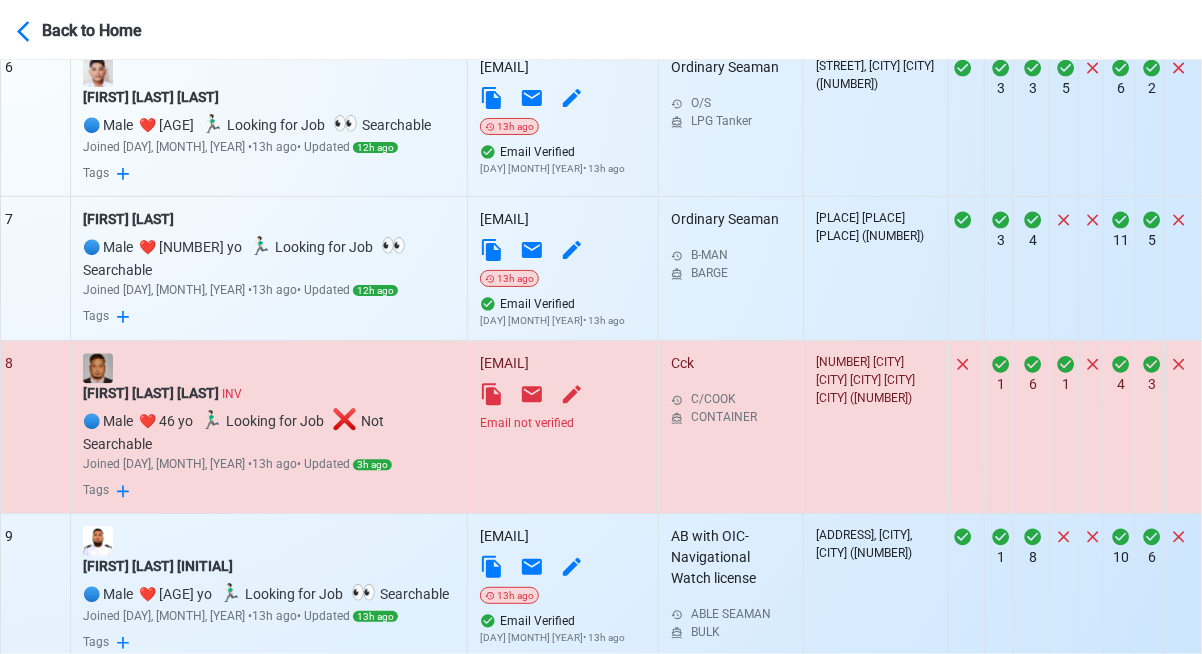 scroll, scrollTop: 1663, scrollLeft: 0, axis: vertical 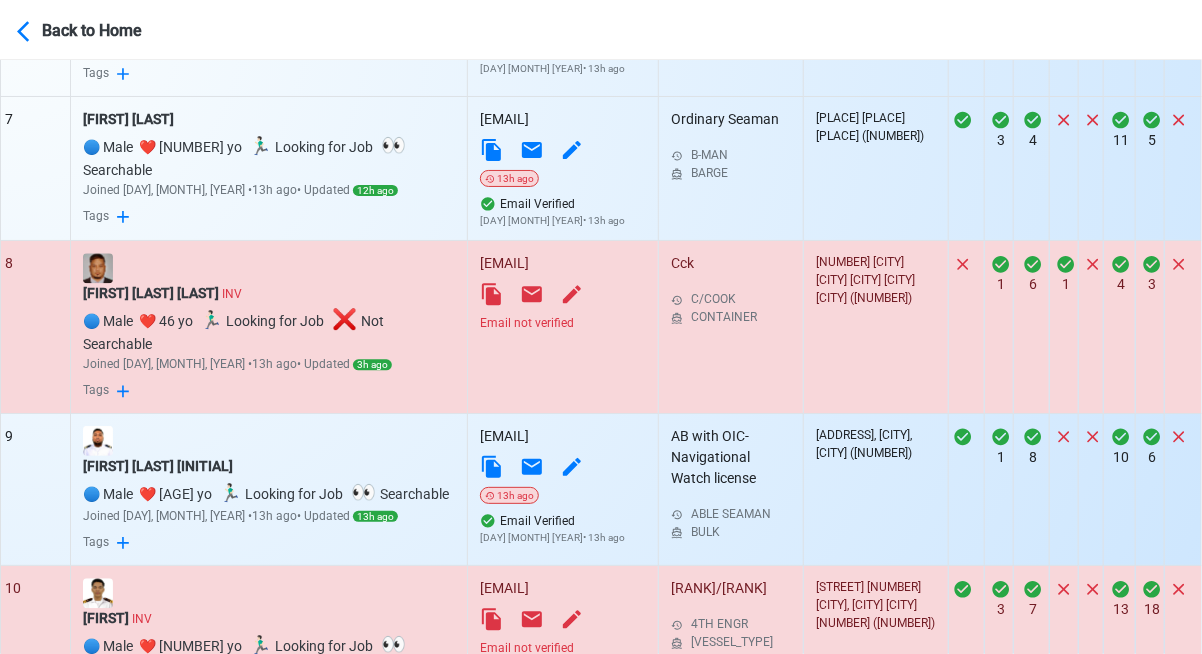 click on "Email not verified" at bounding box center [563, 323] 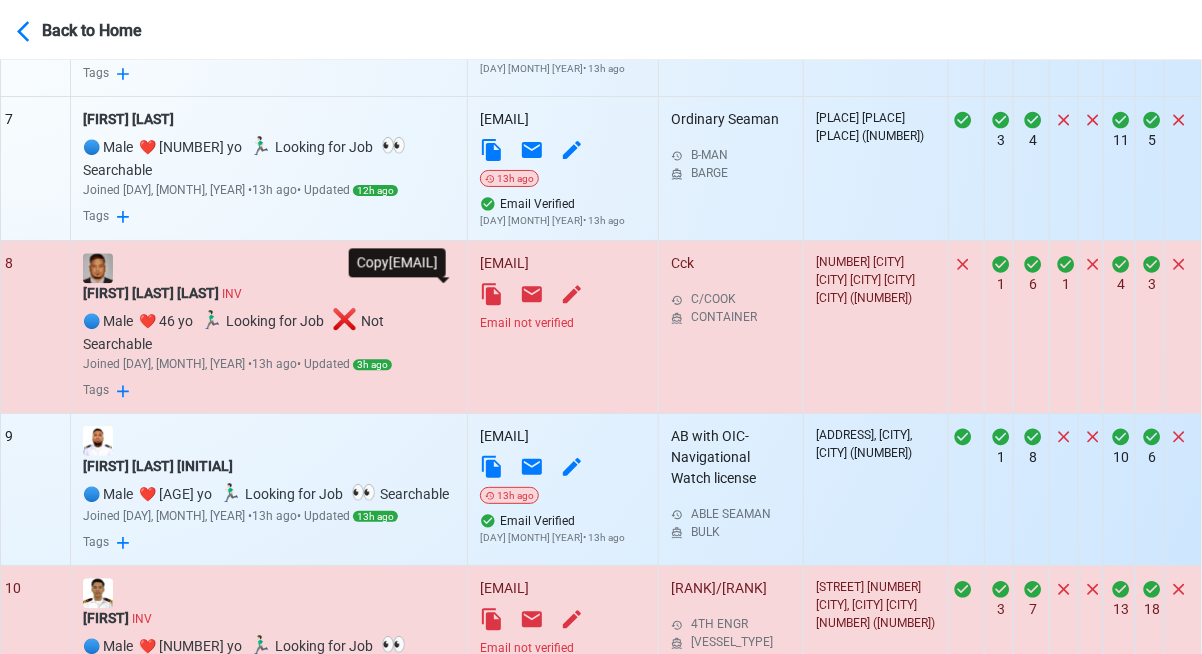 click 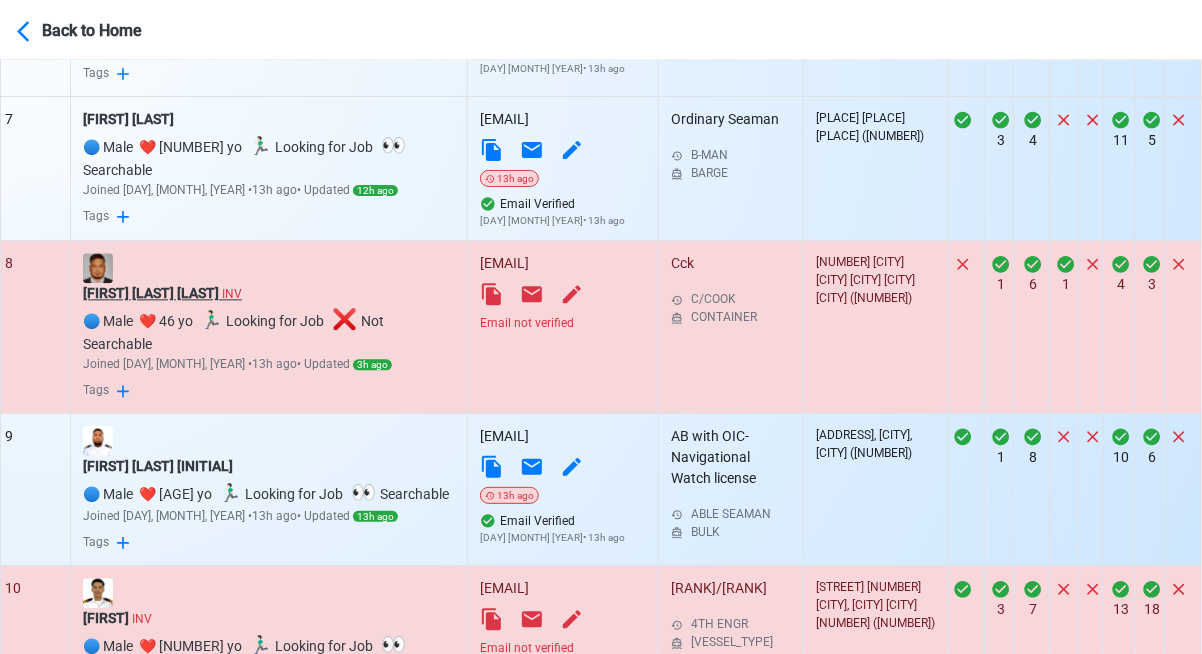 click on "Salvador rubrico jr   INV" at bounding box center (269, 293) 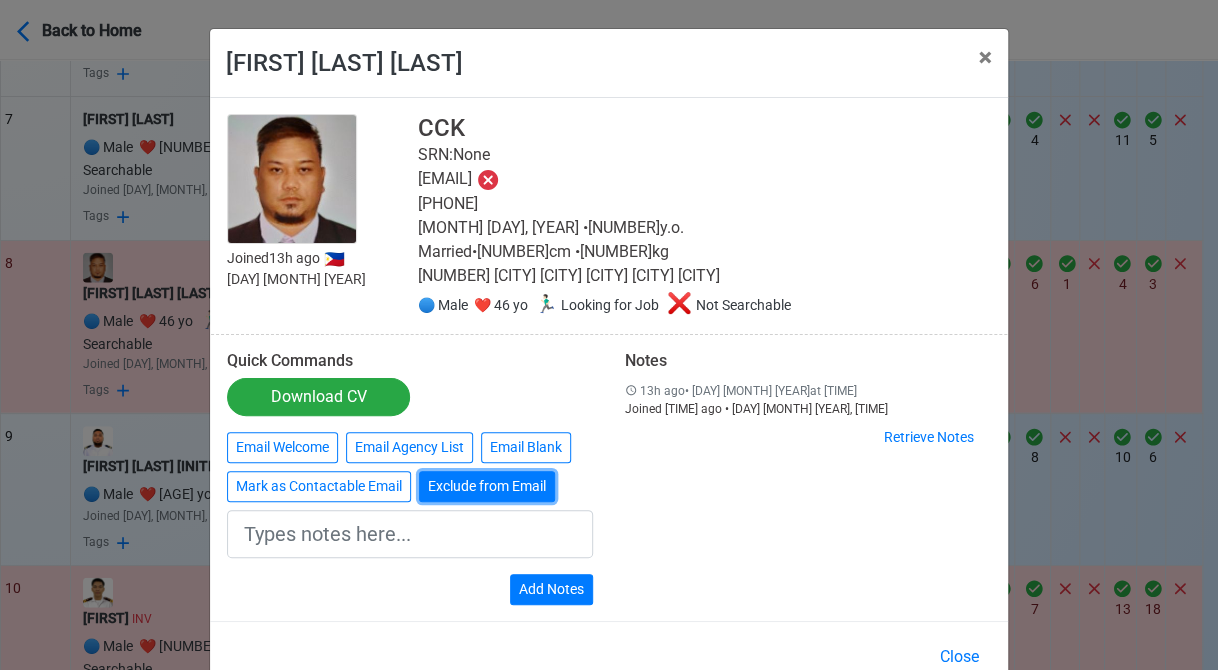 click on "Exclude from Email" at bounding box center (487, 486) 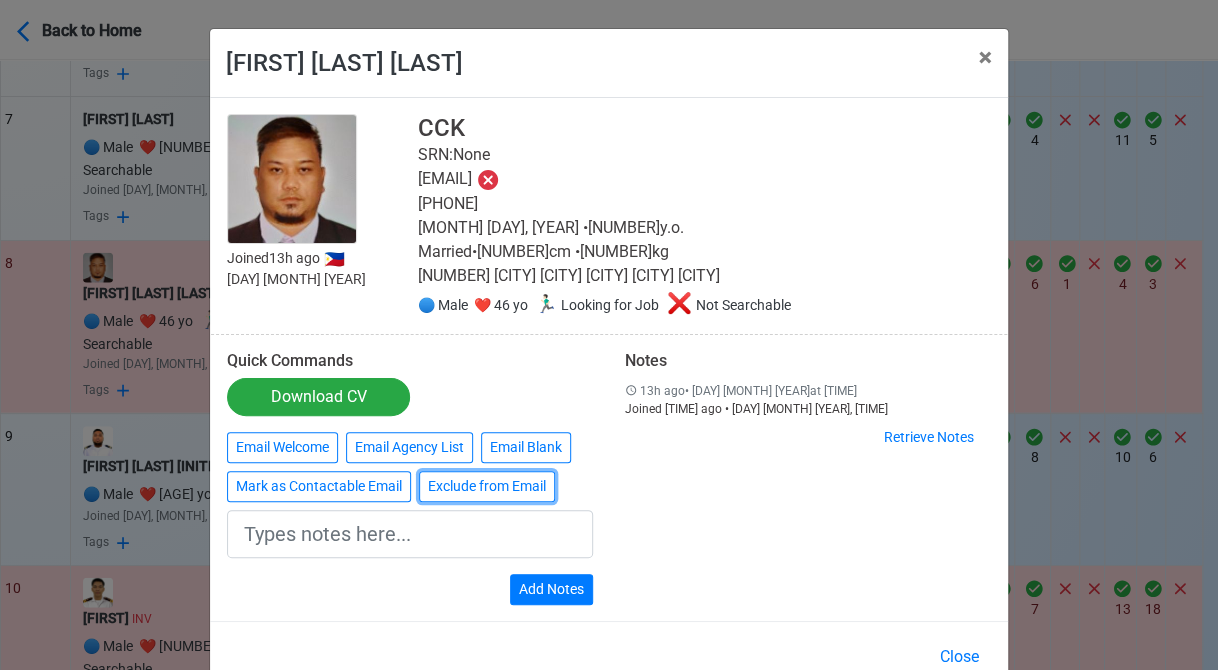 type on "Exclude from Email" 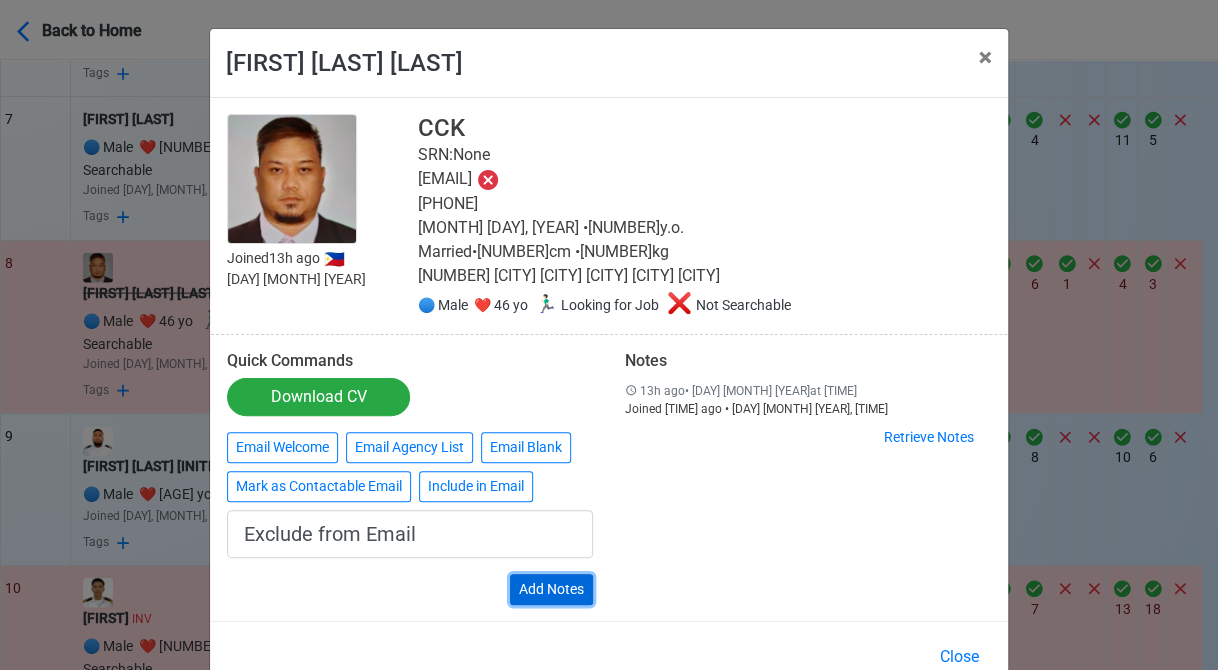 click on "Add Notes" at bounding box center (551, 589) 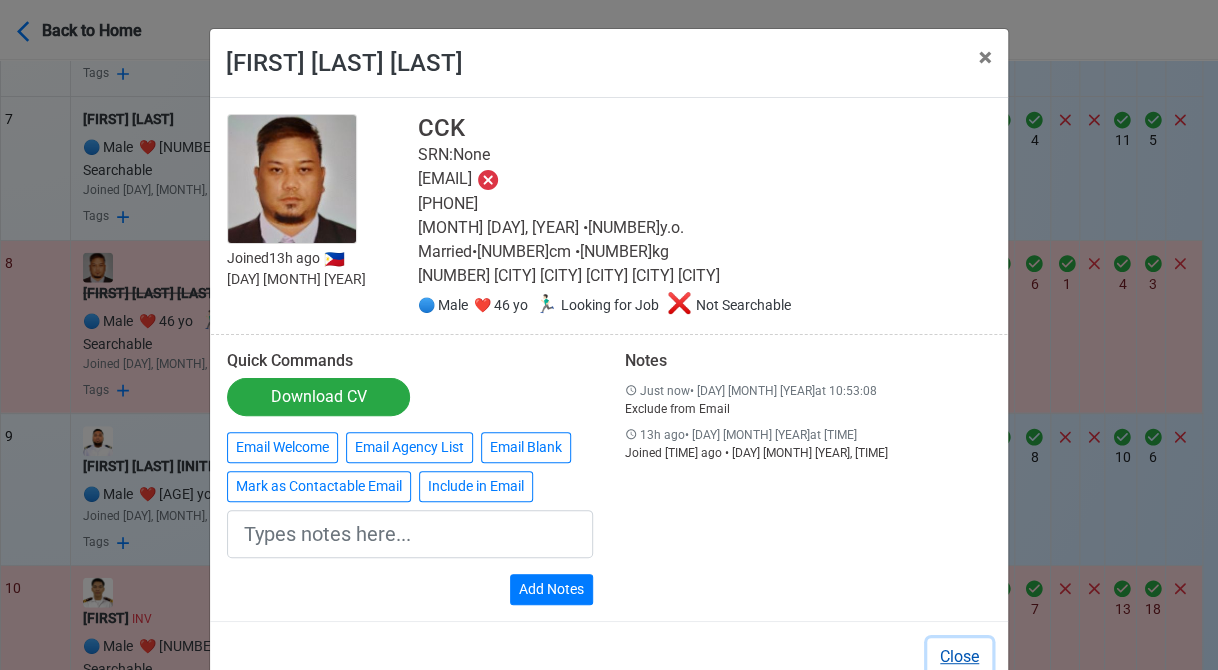 click on "Close" at bounding box center (959, 657) 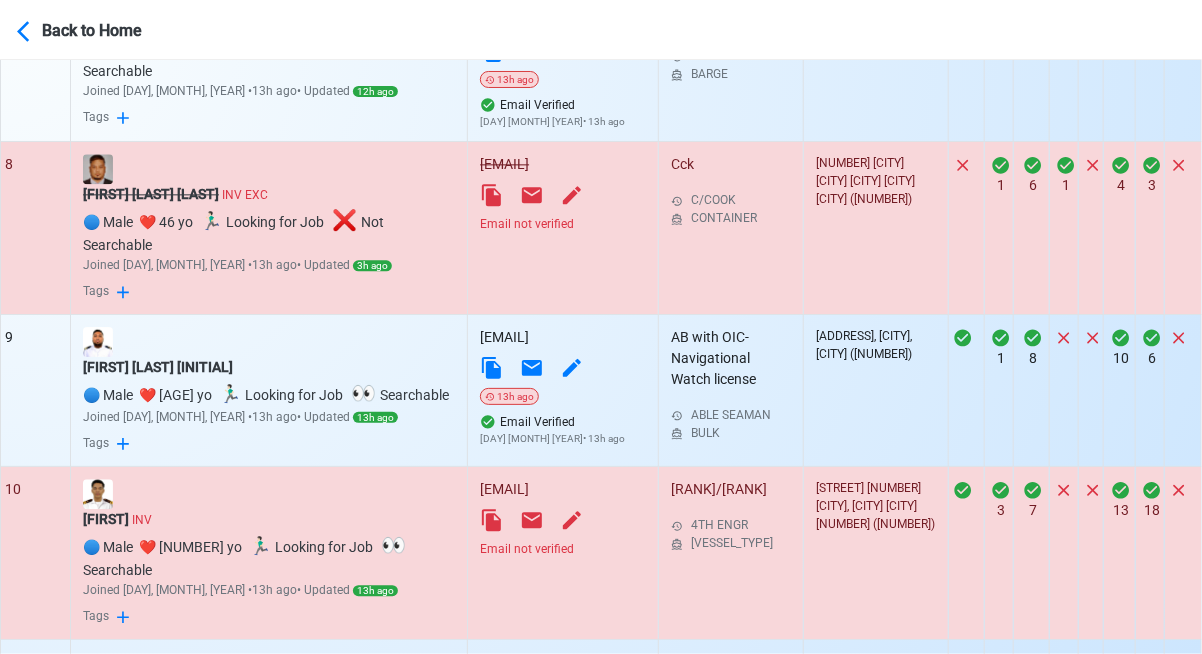 scroll, scrollTop: 1963, scrollLeft: 0, axis: vertical 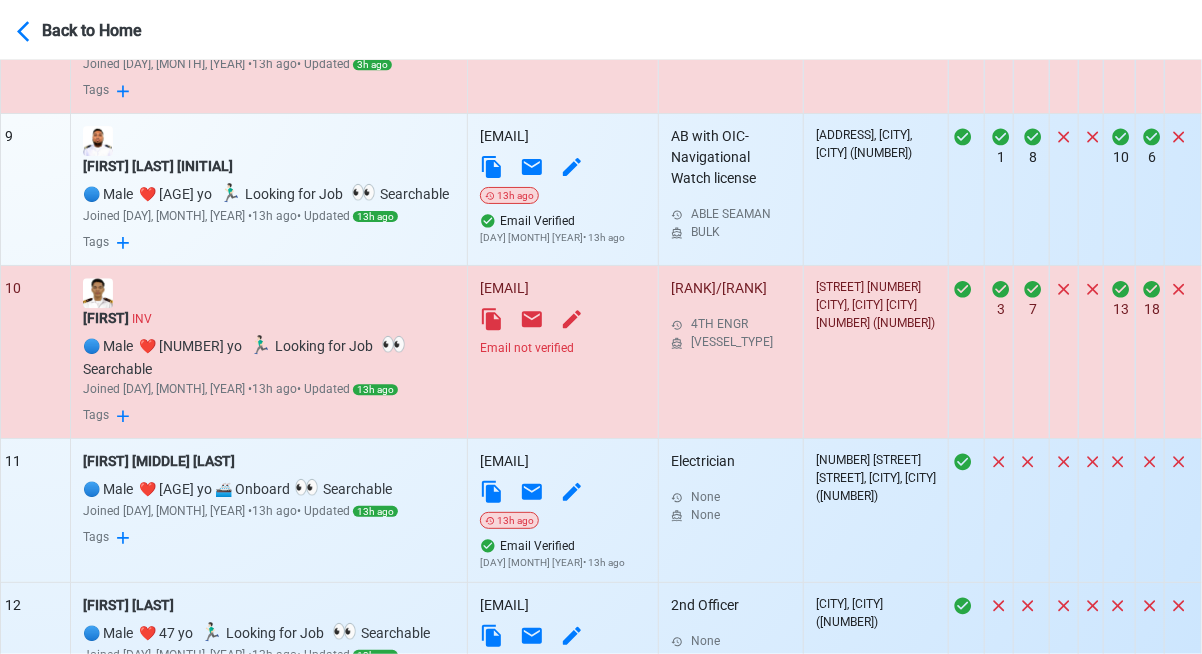 click on "Email not verified" at bounding box center [563, 348] 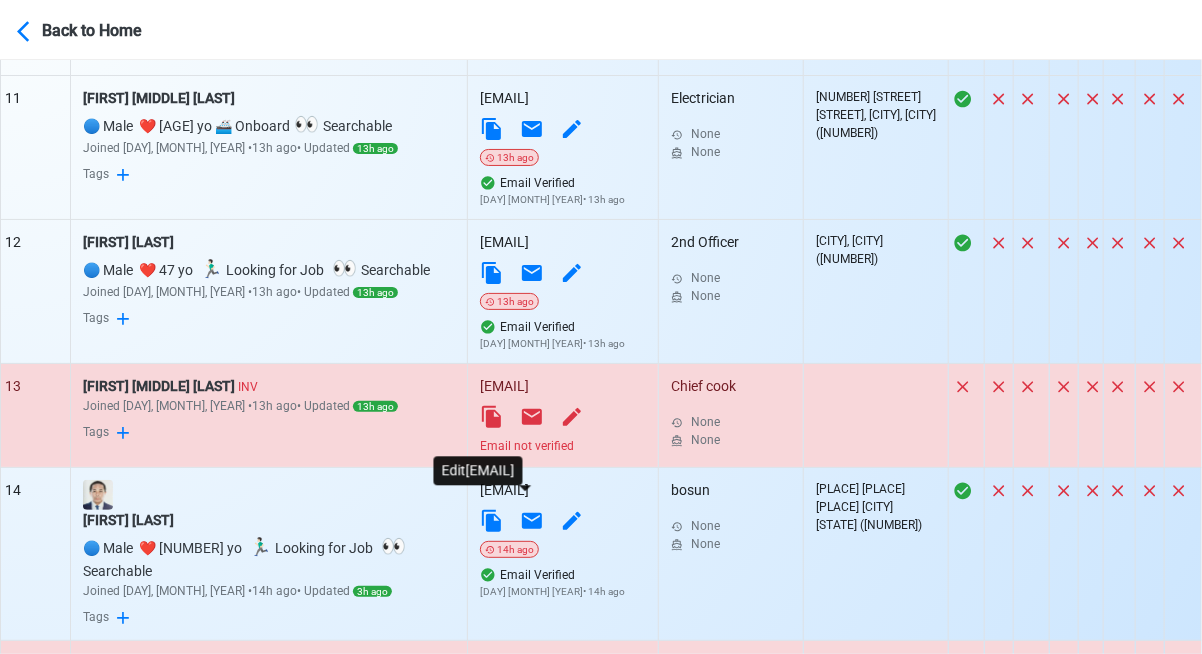 scroll, scrollTop: 2363, scrollLeft: 0, axis: vertical 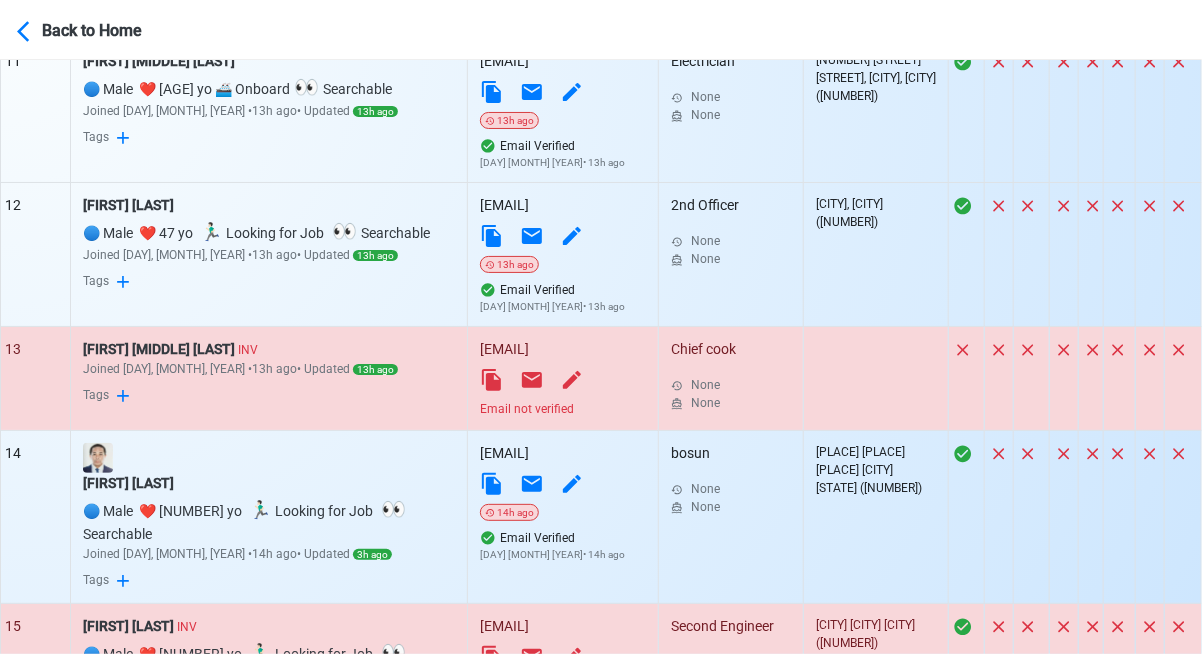 click on "Email not verified" at bounding box center (563, 409) 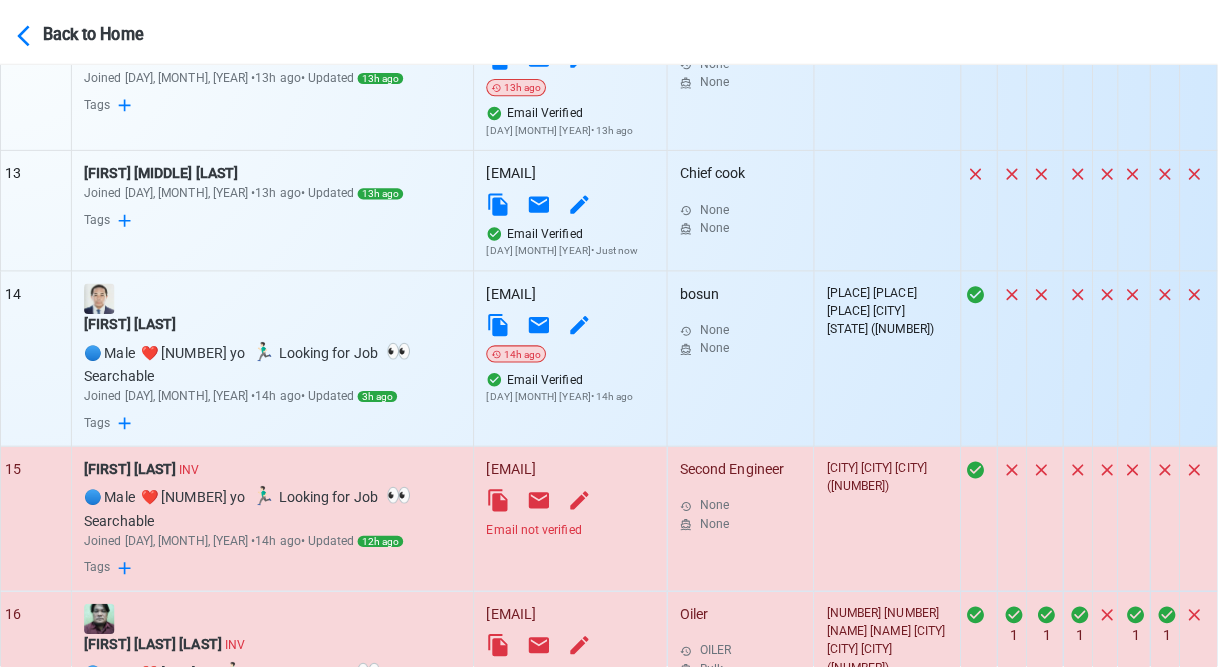 scroll, scrollTop: 2563, scrollLeft: 0, axis: vertical 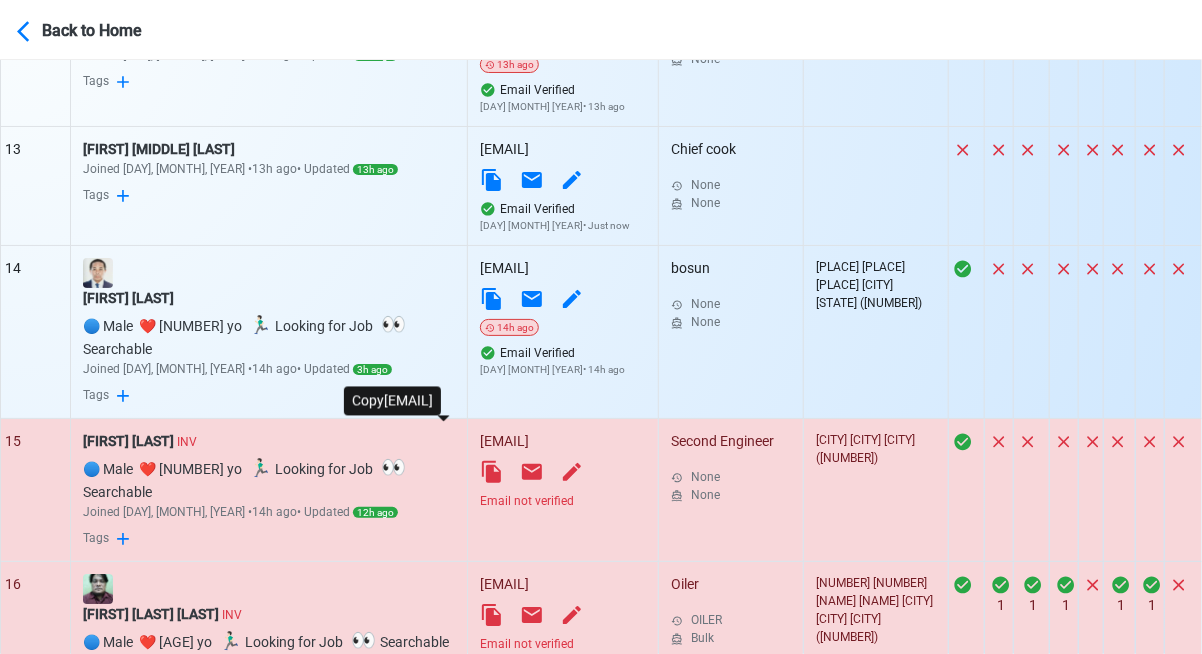 click 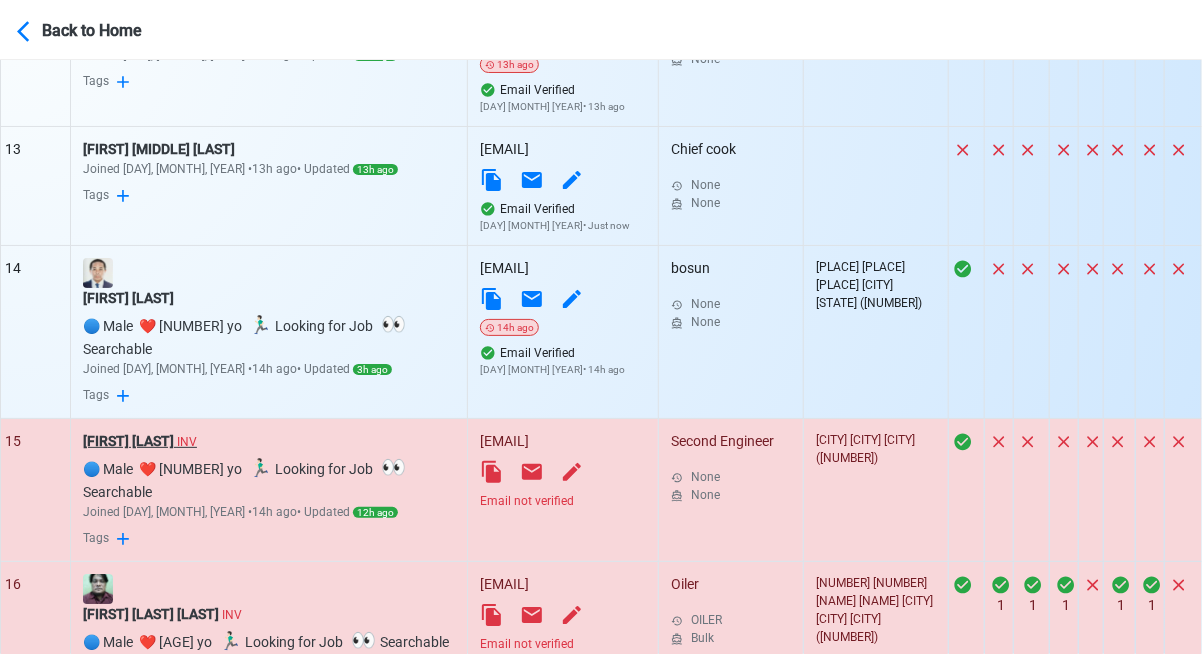 click on "Jay Bergante   INV" at bounding box center (269, 441) 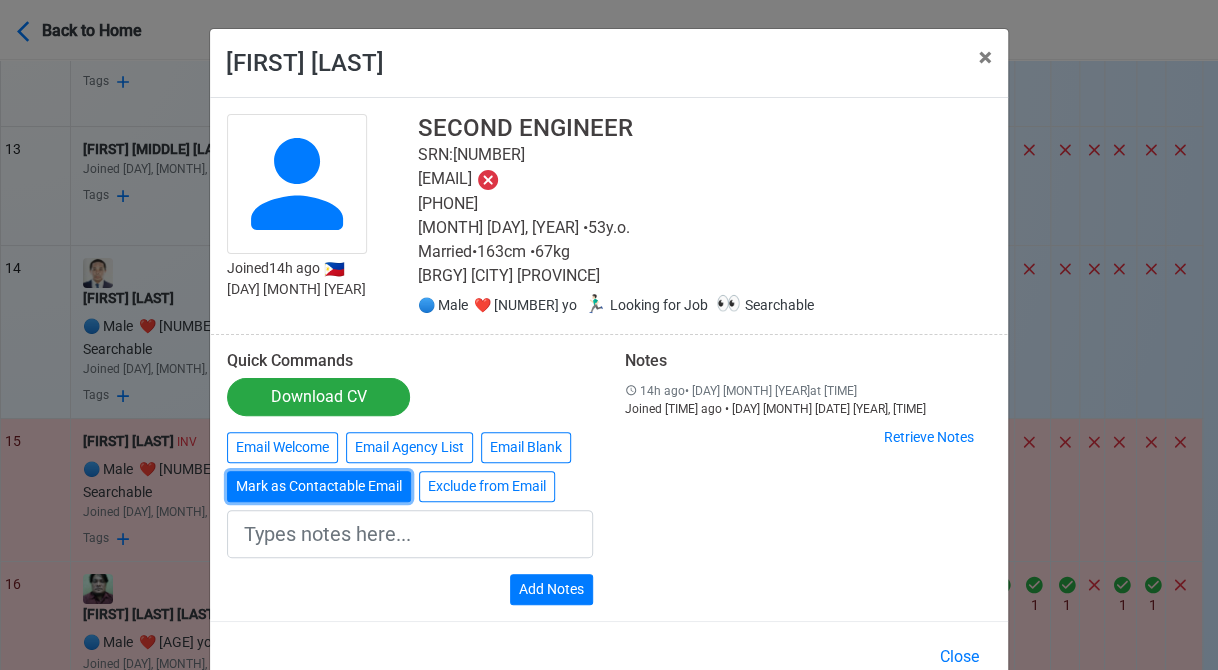 click on "Mark as   Contactable Email" at bounding box center [319, 486] 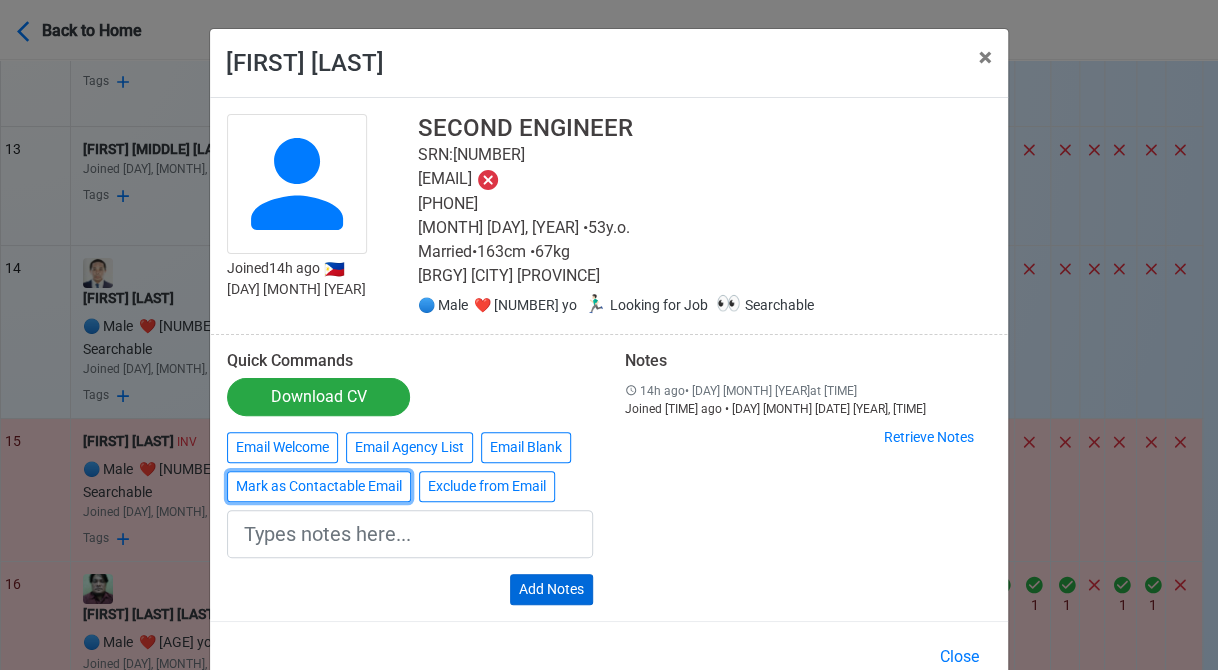 type on "Marked as Contactable email" 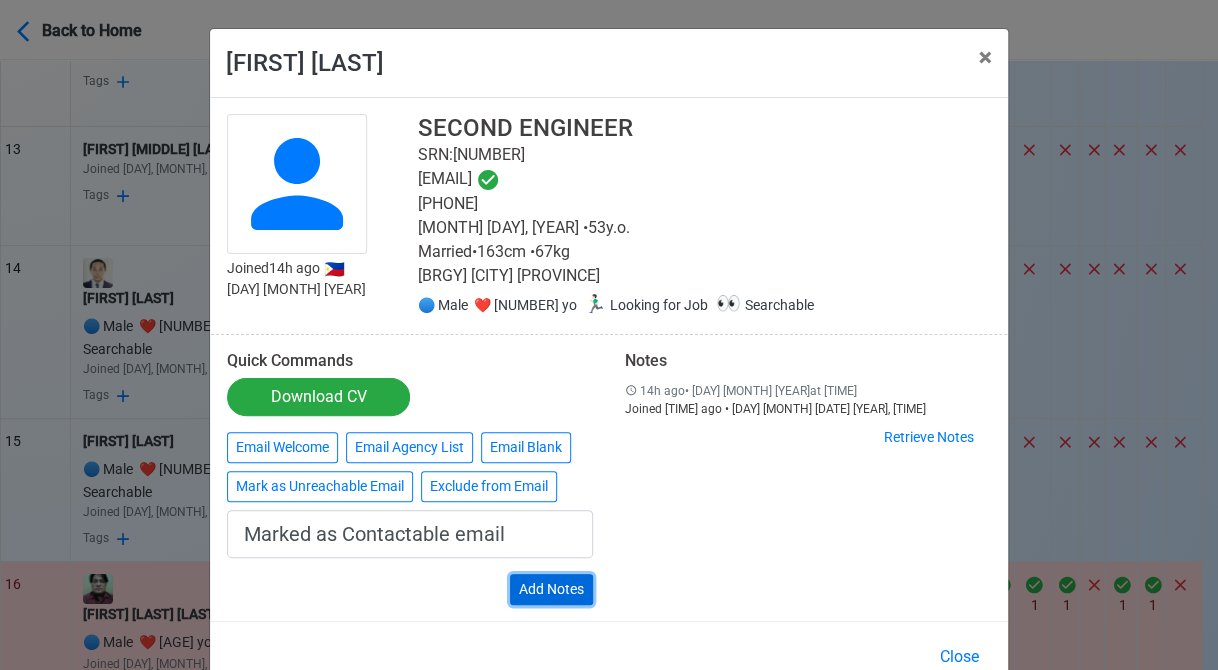 click on "Add Notes" at bounding box center (551, 589) 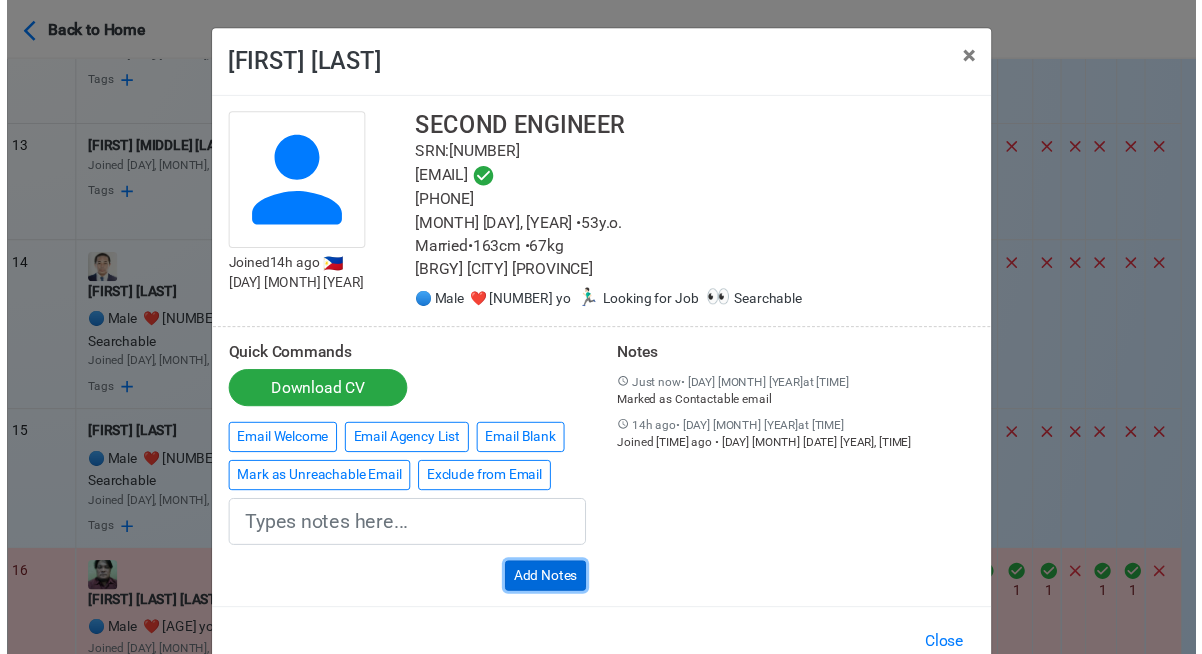 scroll, scrollTop: 50, scrollLeft: 0, axis: vertical 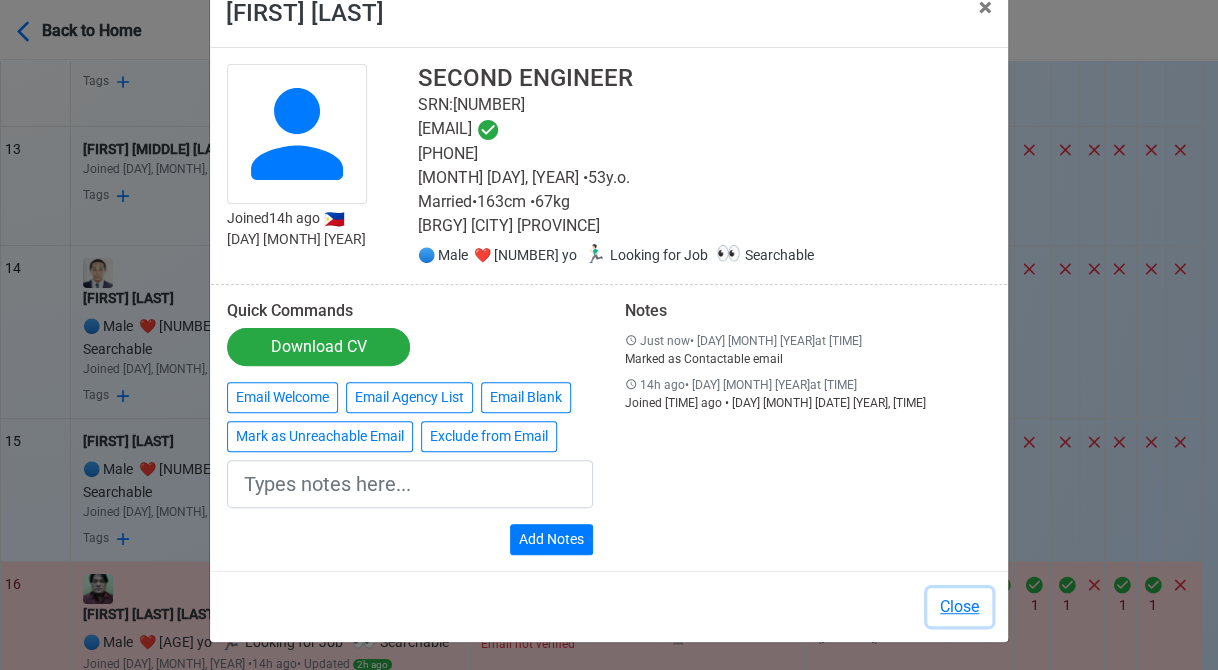click on "Close" at bounding box center [959, 607] 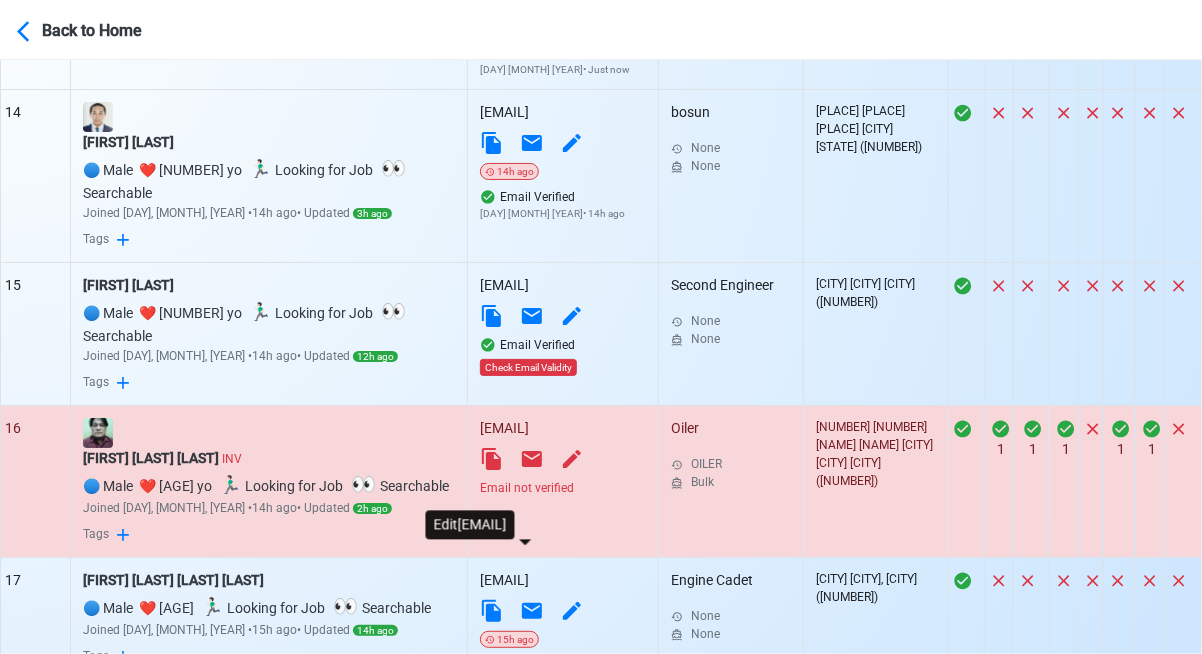 scroll, scrollTop: 2763, scrollLeft: 0, axis: vertical 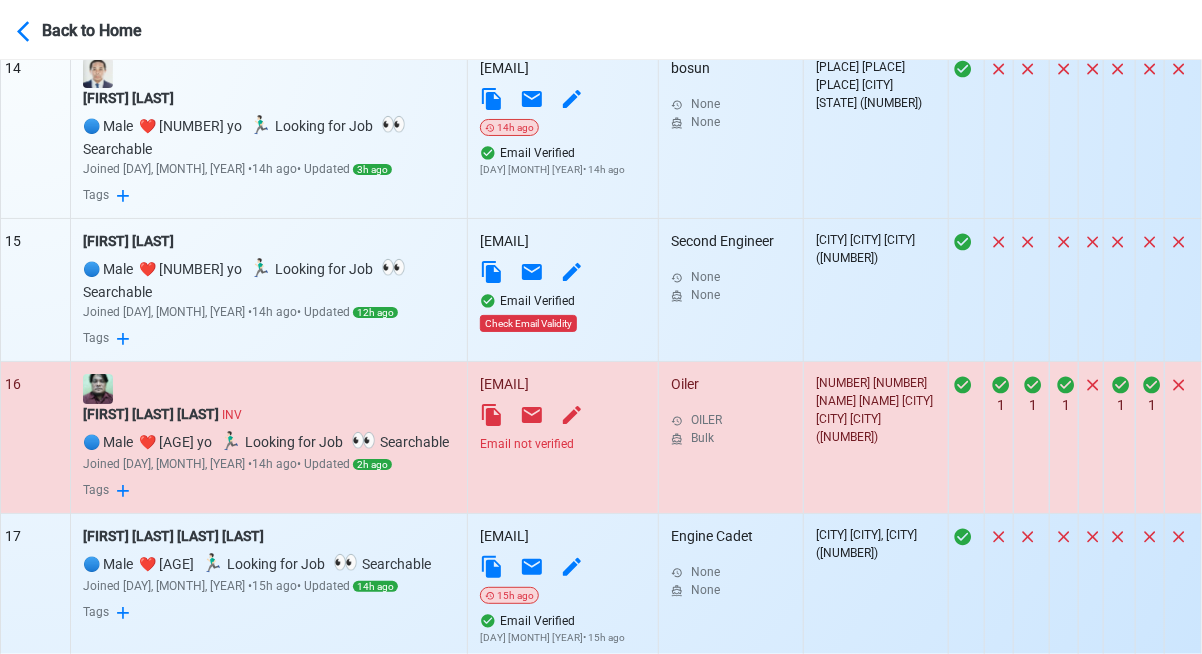 click on "Email not verified" at bounding box center (563, 444) 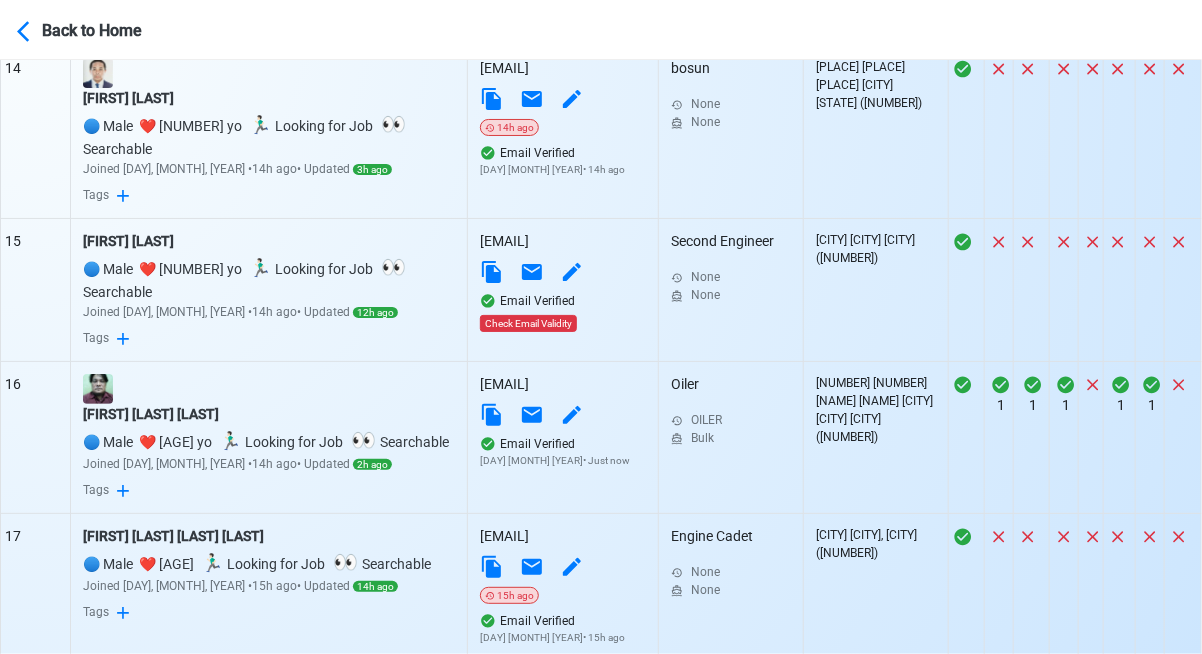 scroll, scrollTop: 3163, scrollLeft: 0, axis: vertical 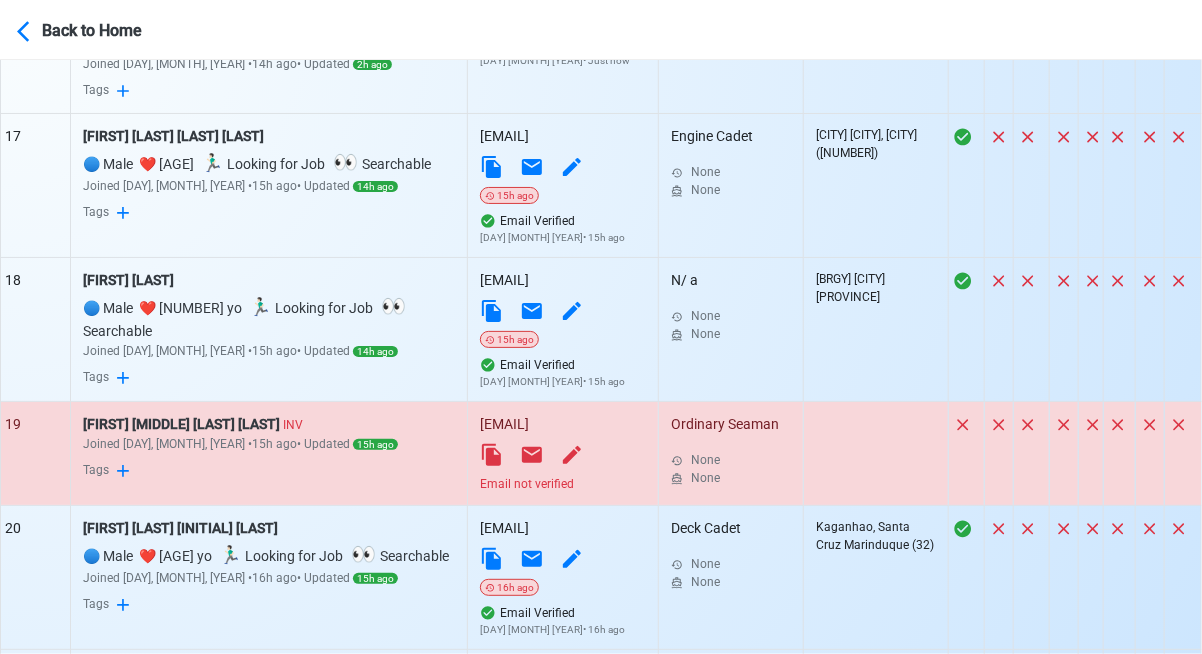 click on "Email not verified" at bounding box center (563, 484) 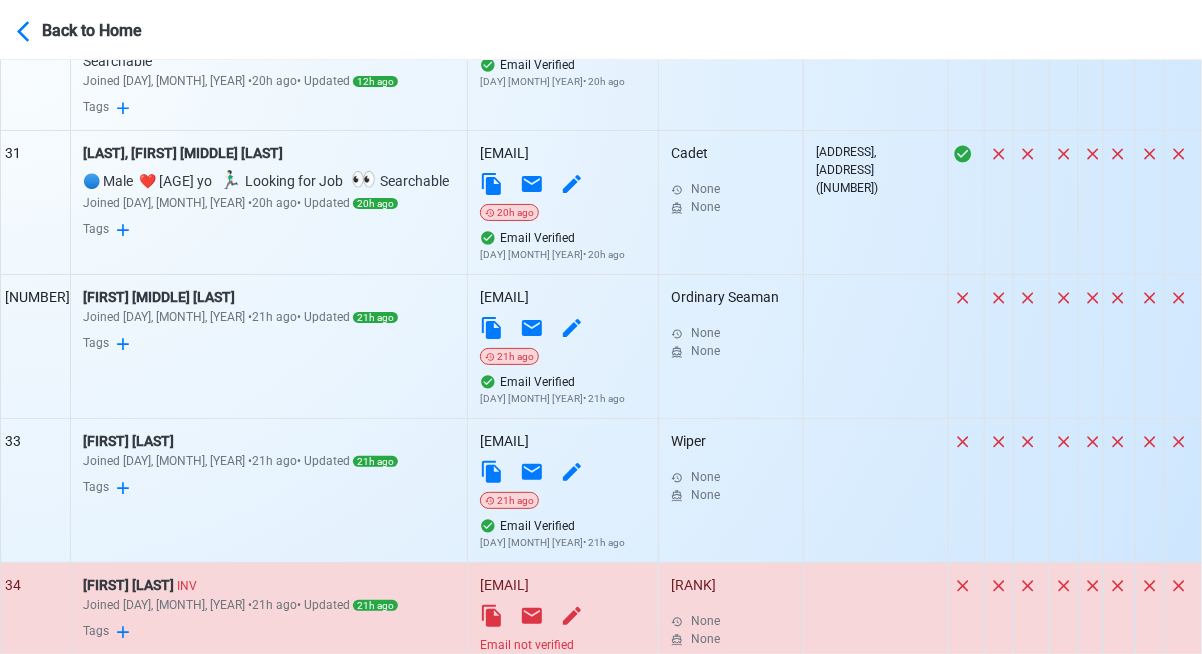scroll, scrollTop: 5263, scrollLeft: 0, axis: vertical 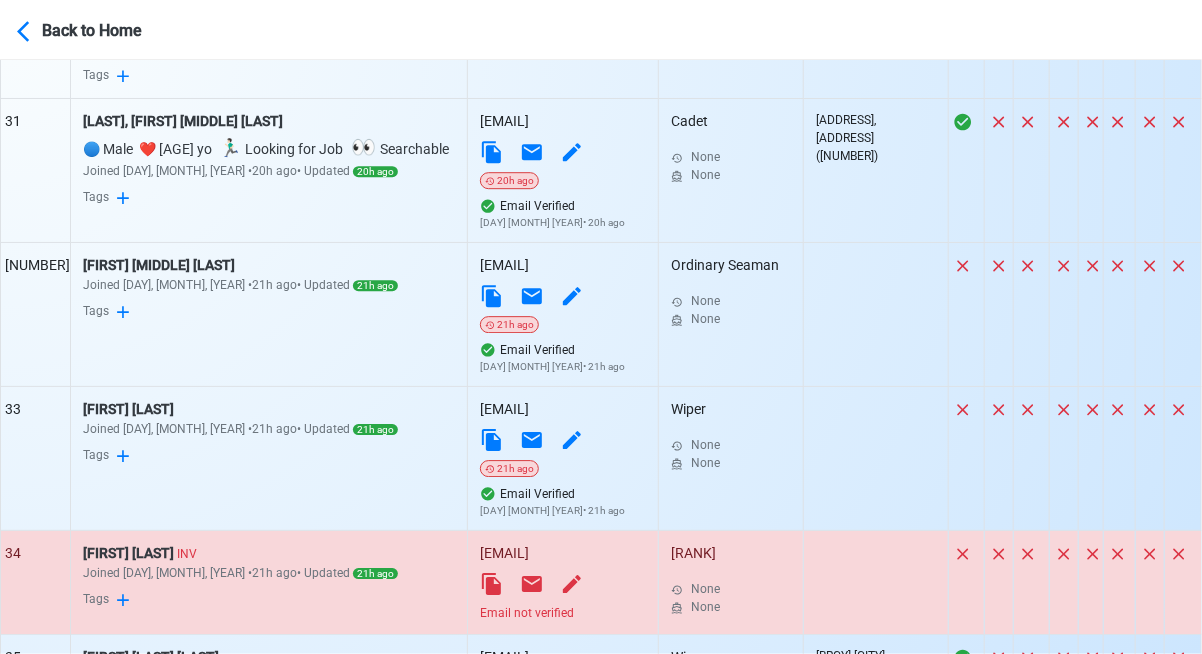 click on "Email not verified" at bounding box center (563, 613) 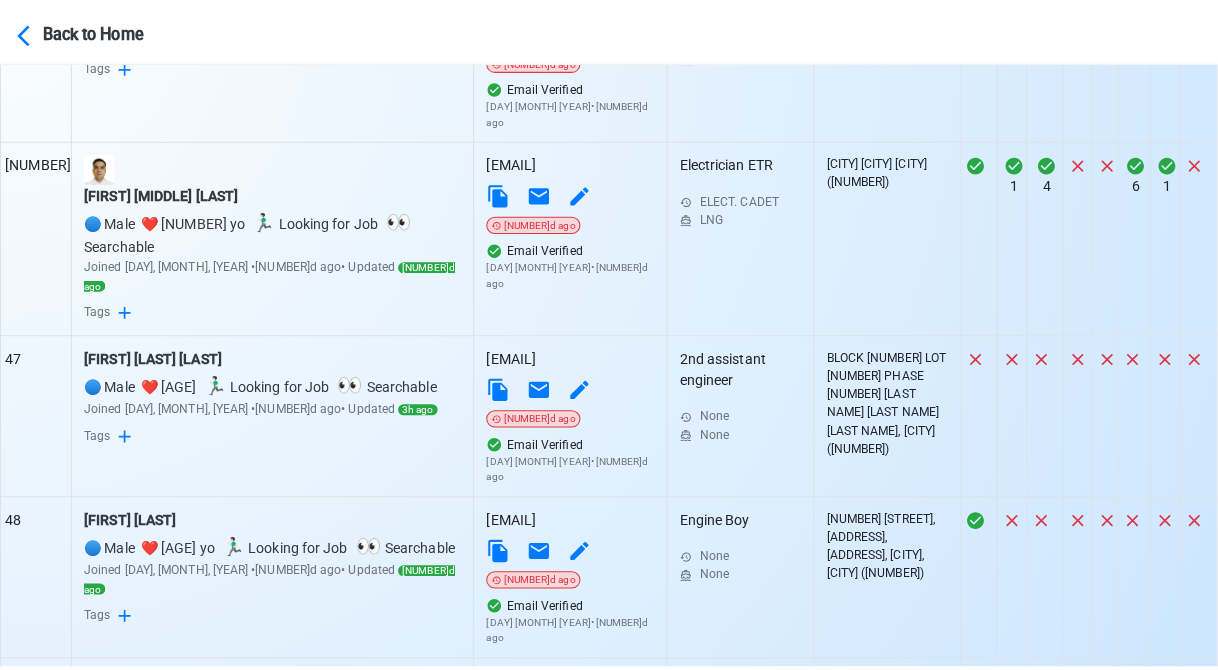 scroll, scrollTop: 7563, scrollLeft: 0, axis: vertical 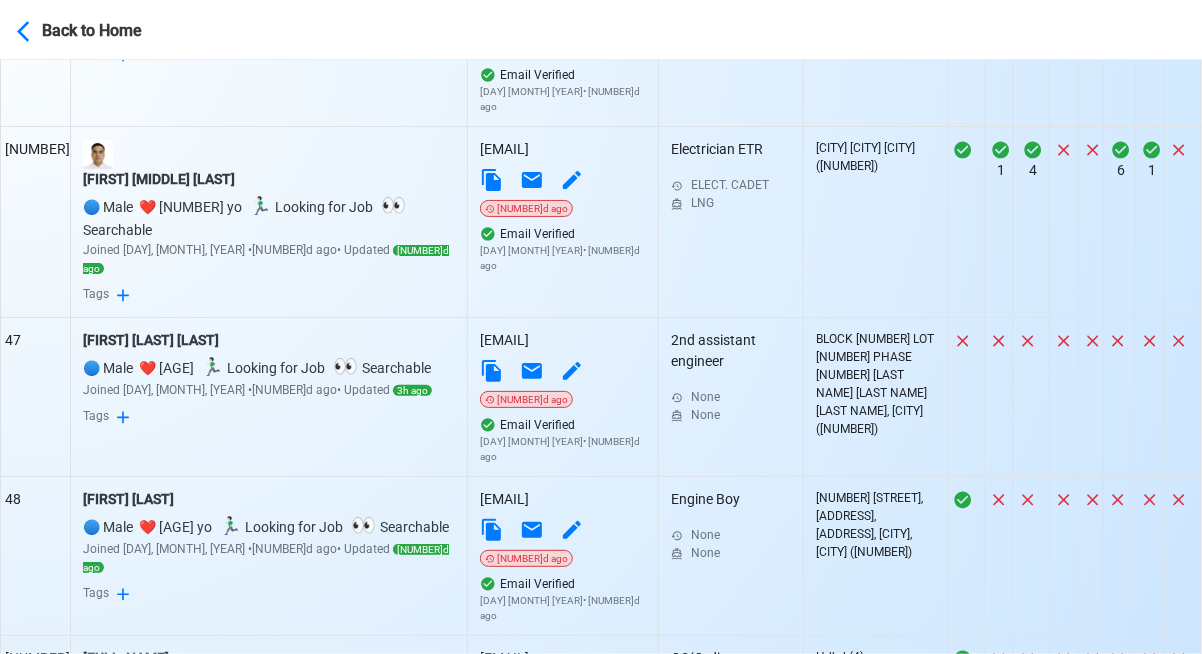click on "MD SALIM SADMAN" at bounding box center (269, 658) 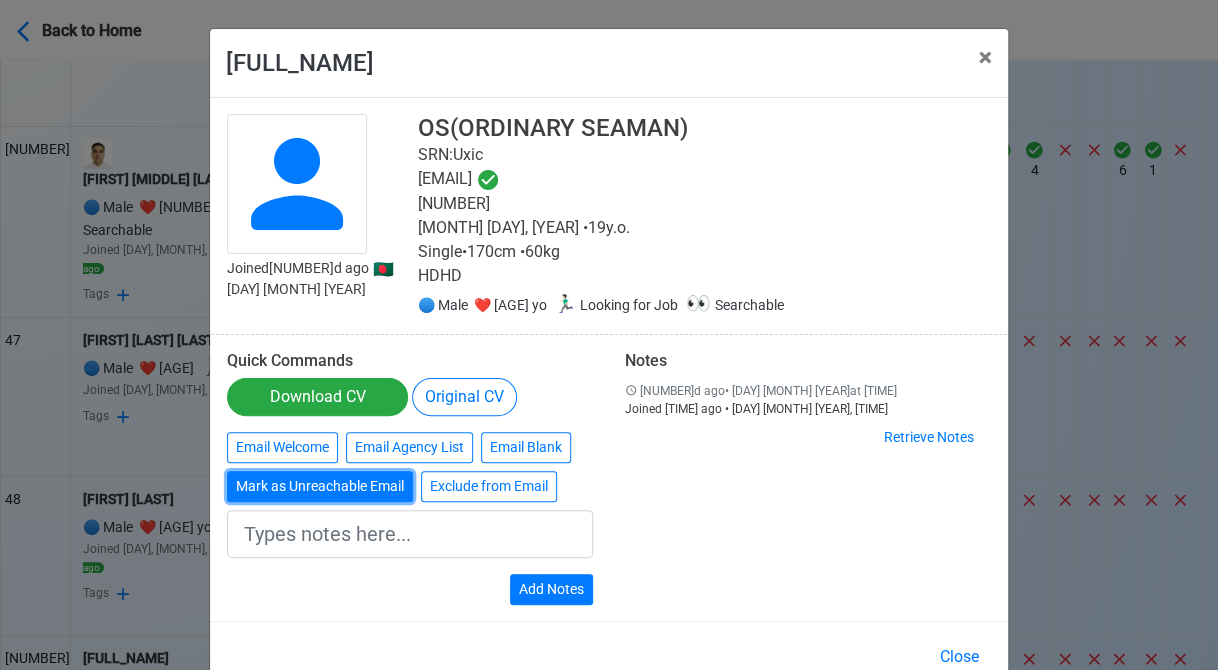click on "Mark as   Unreachable Email" at bounding box center [320, 486] 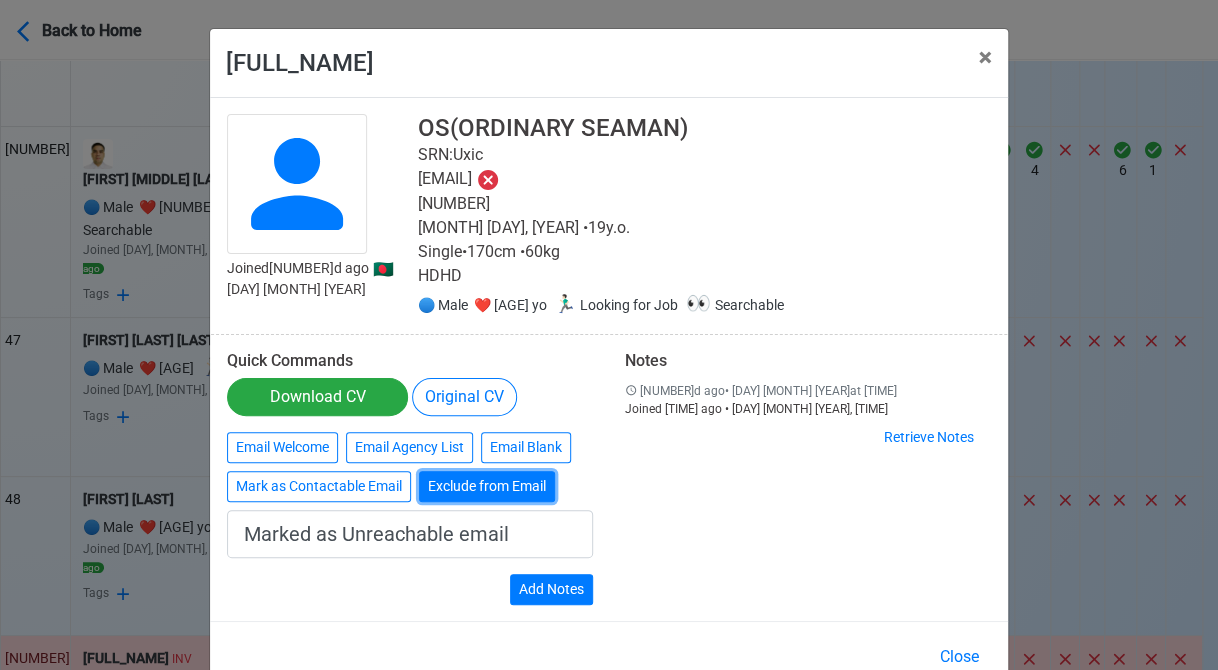 click on "Exclude from Email" at bounding box center [487, 486] 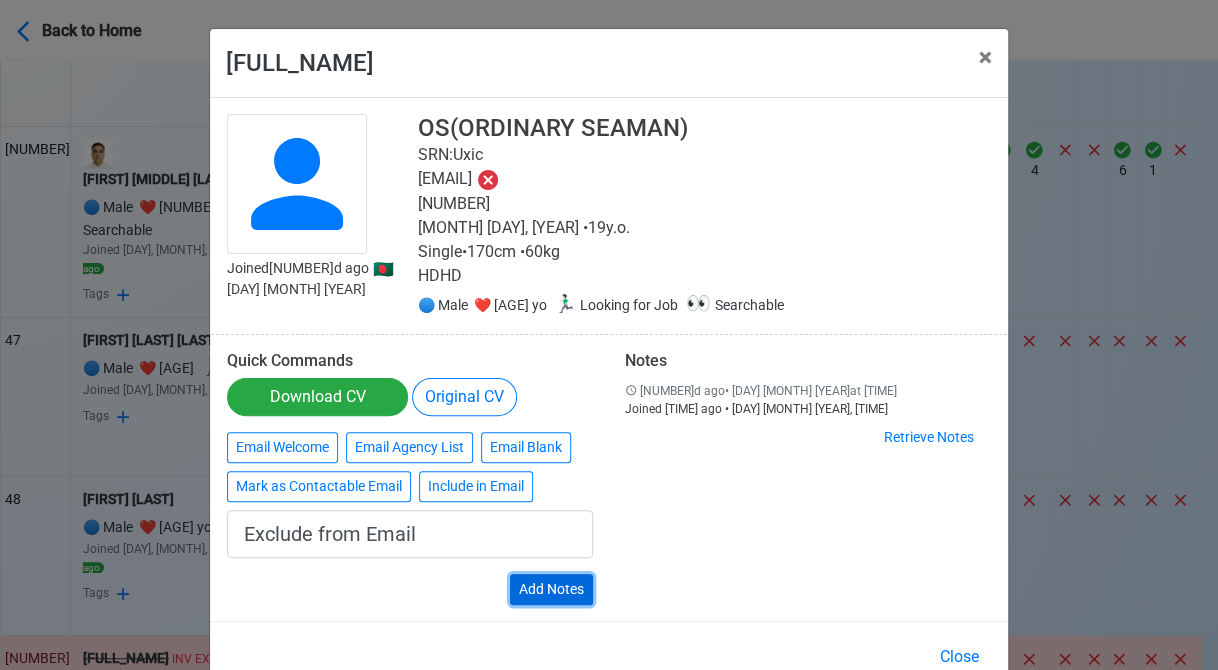 click on "Add Notes" at bounding box center (551, 589) 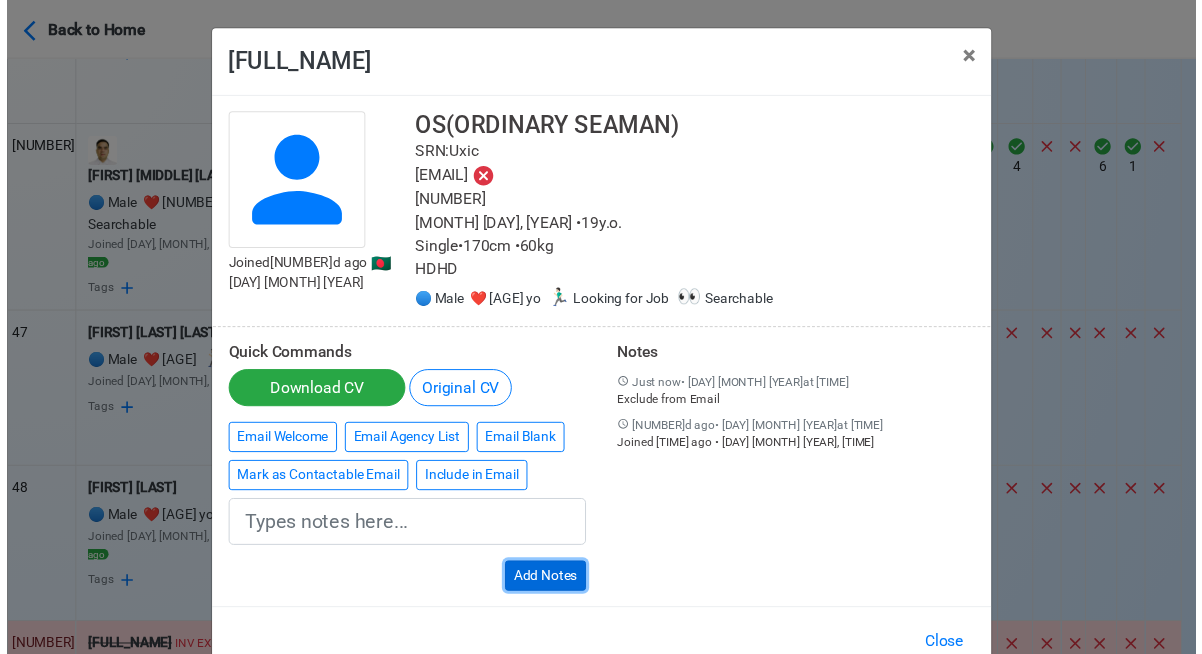 scroll, scrollTop: 50, scrollLeft: 0, axis: vertical 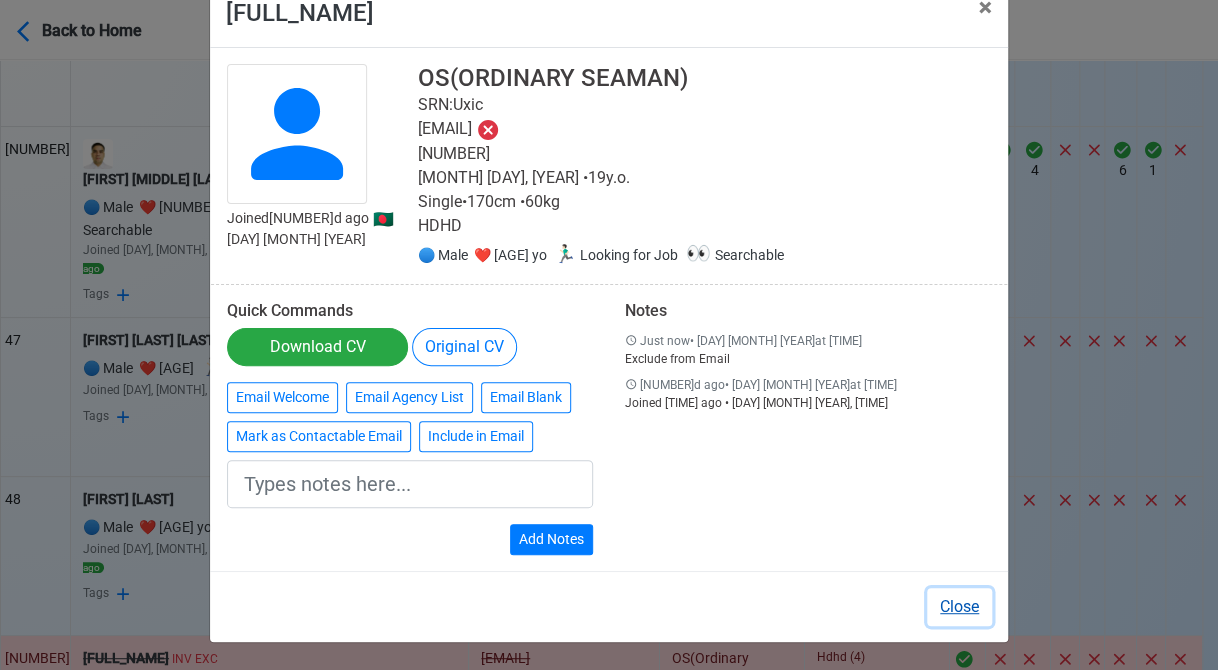 click on "Close" at bounding box center (959, 607) 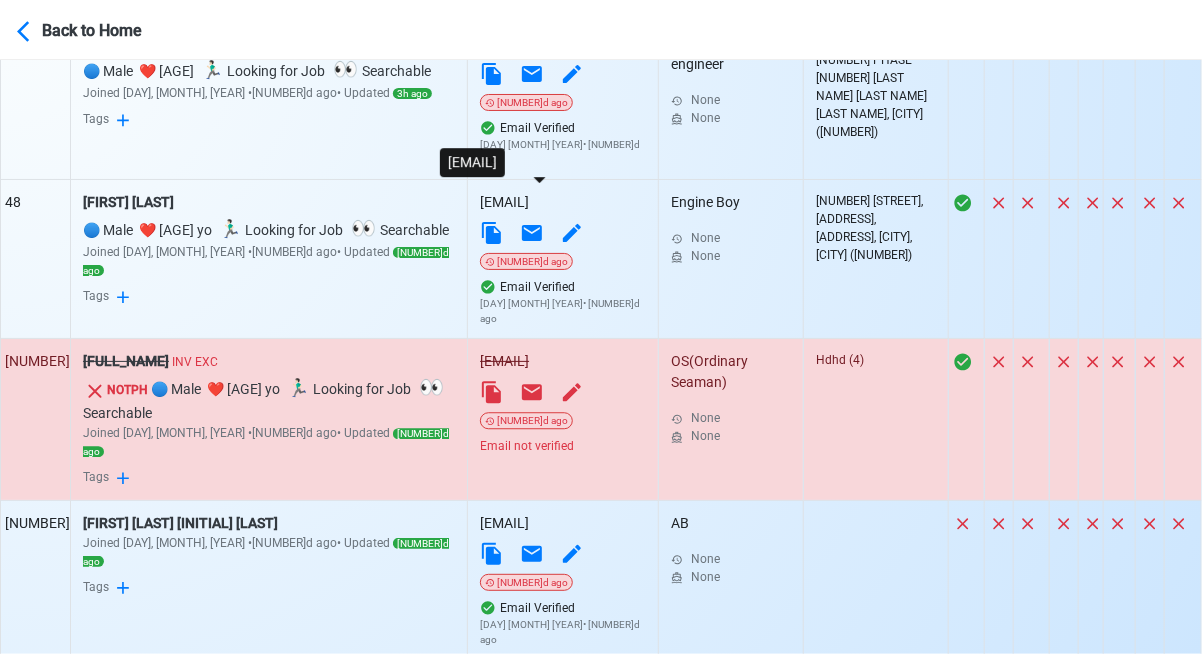 scroll, scrollTop: 7863, scrollLeft: 0, axis: vertical 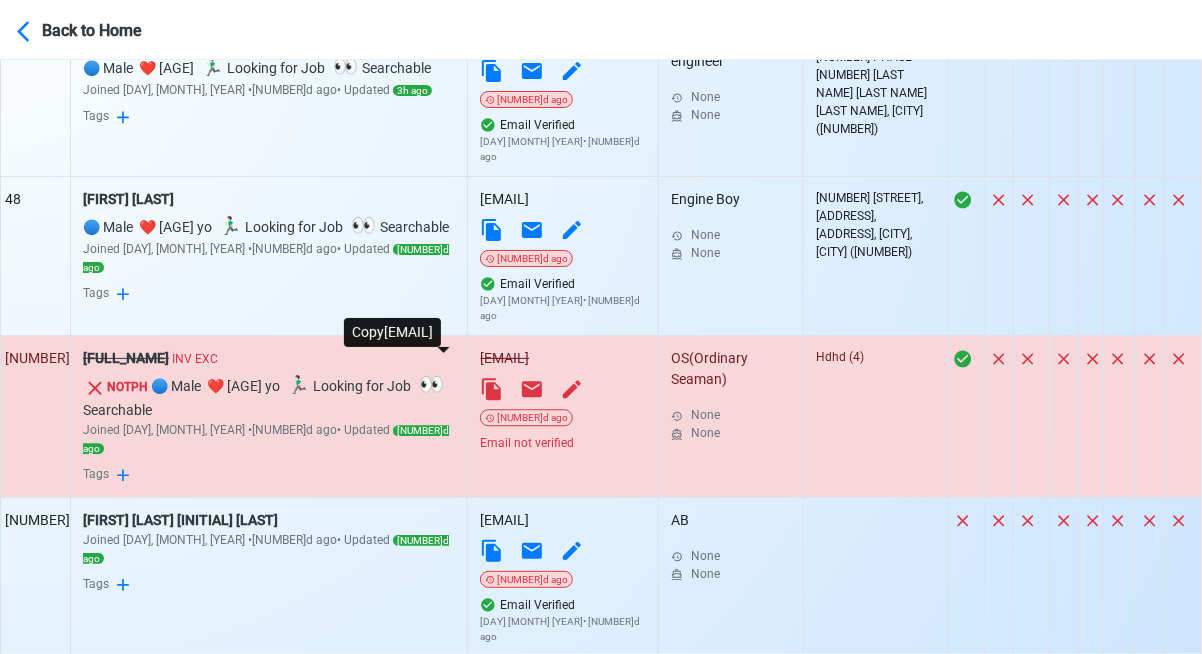 click 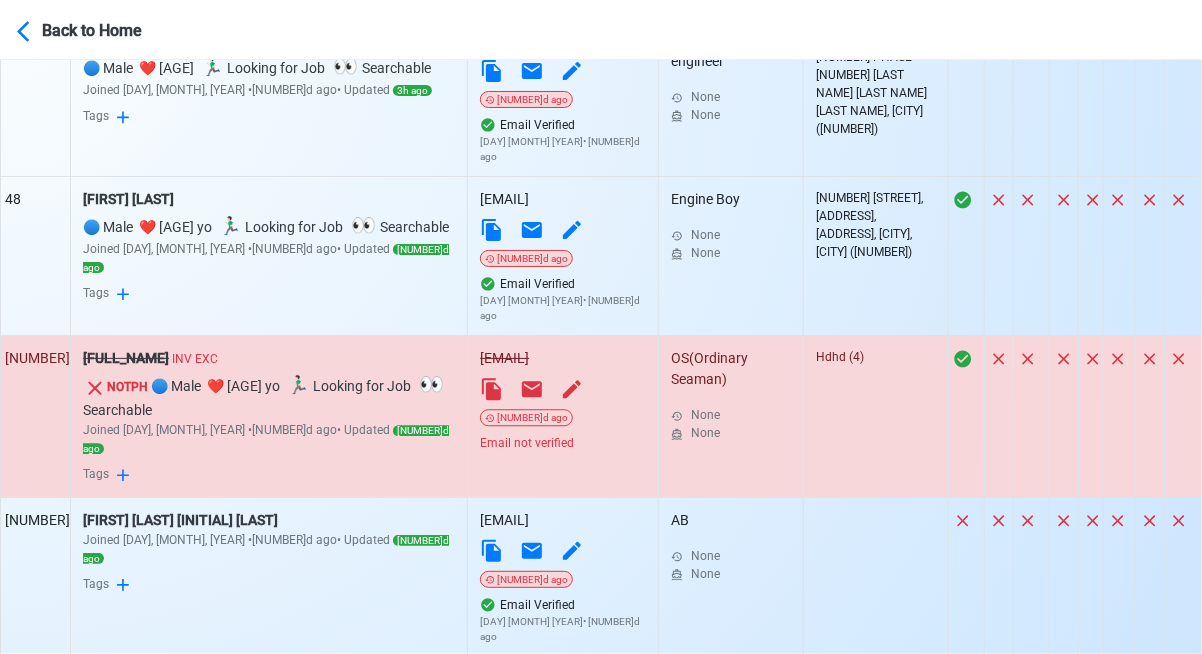 click on "NESTOR LOMANGAYA JR   INV" at bounding box center (269, 709) 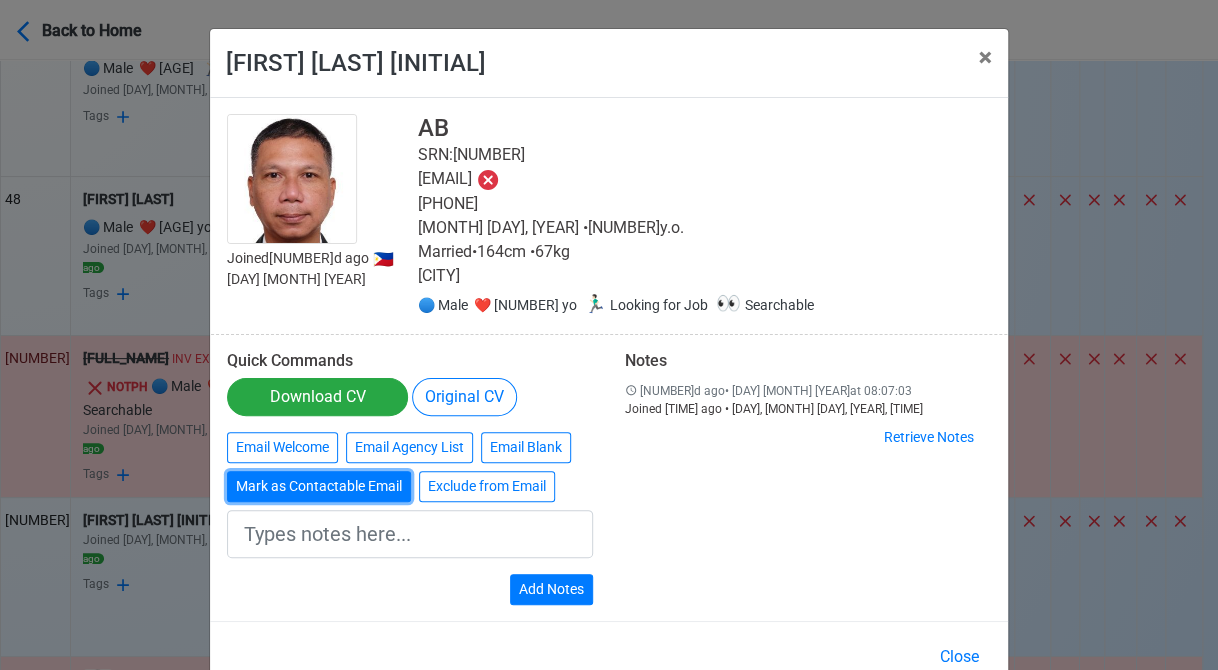 click on "Mark as   Contactable Email" at bounding box center (319, 486) 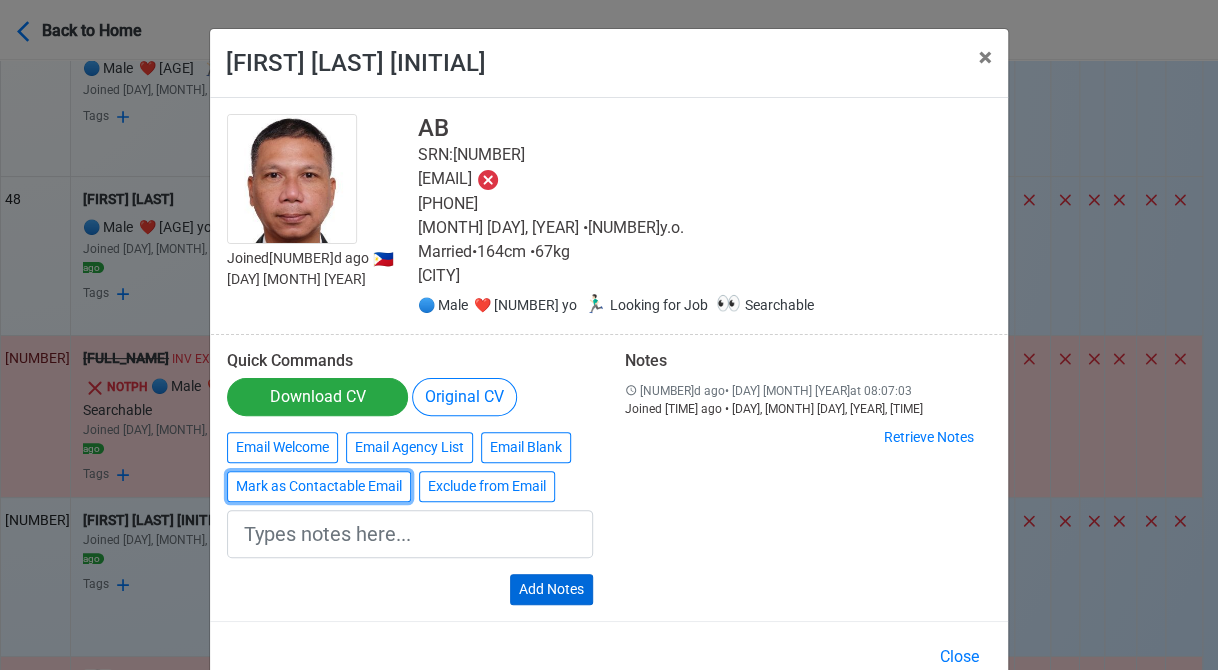 type on "Marked as Contactable email" 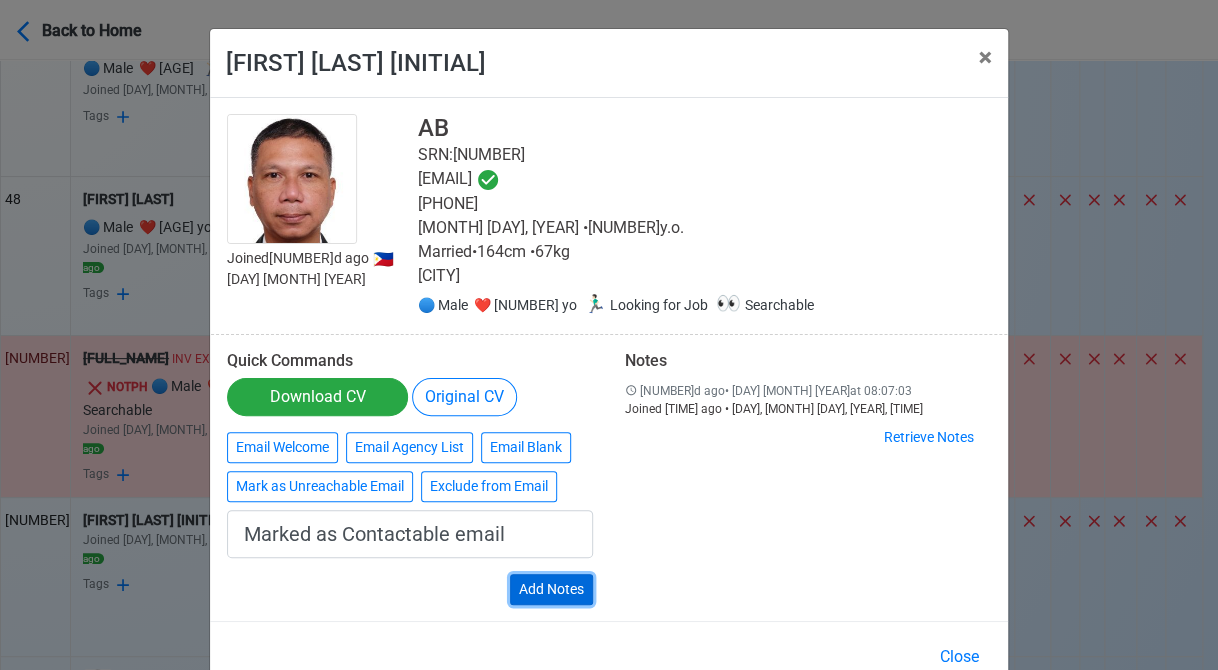 click on "Add Notes" at bounding box center [551, 589] 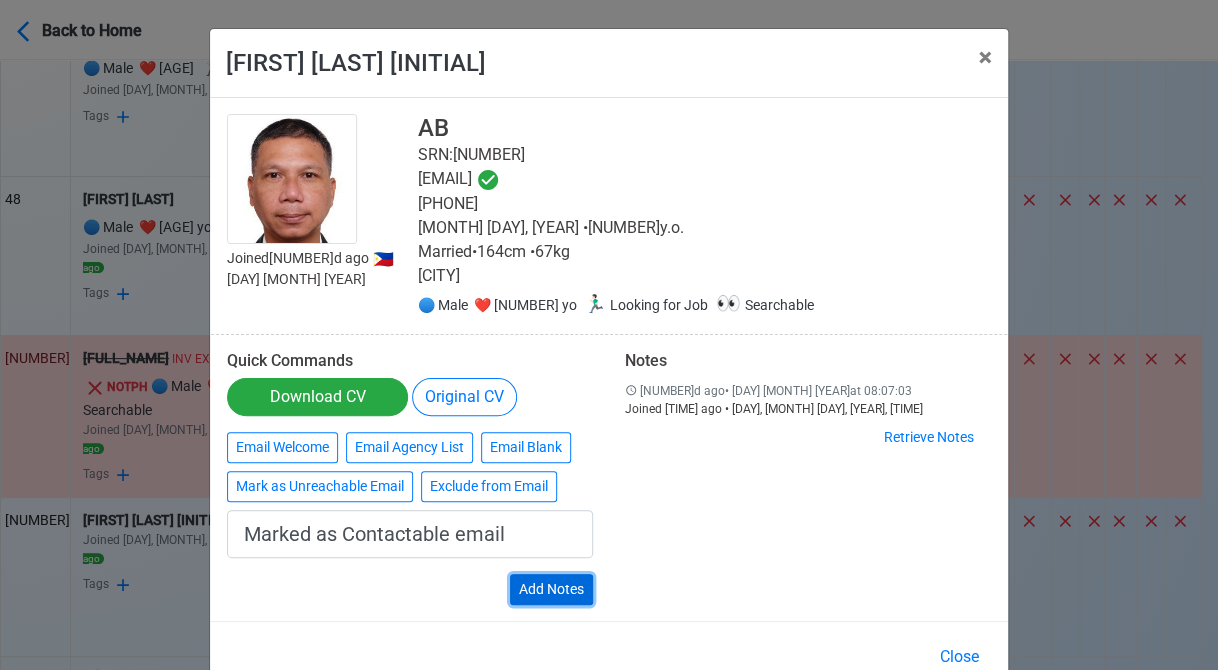 type 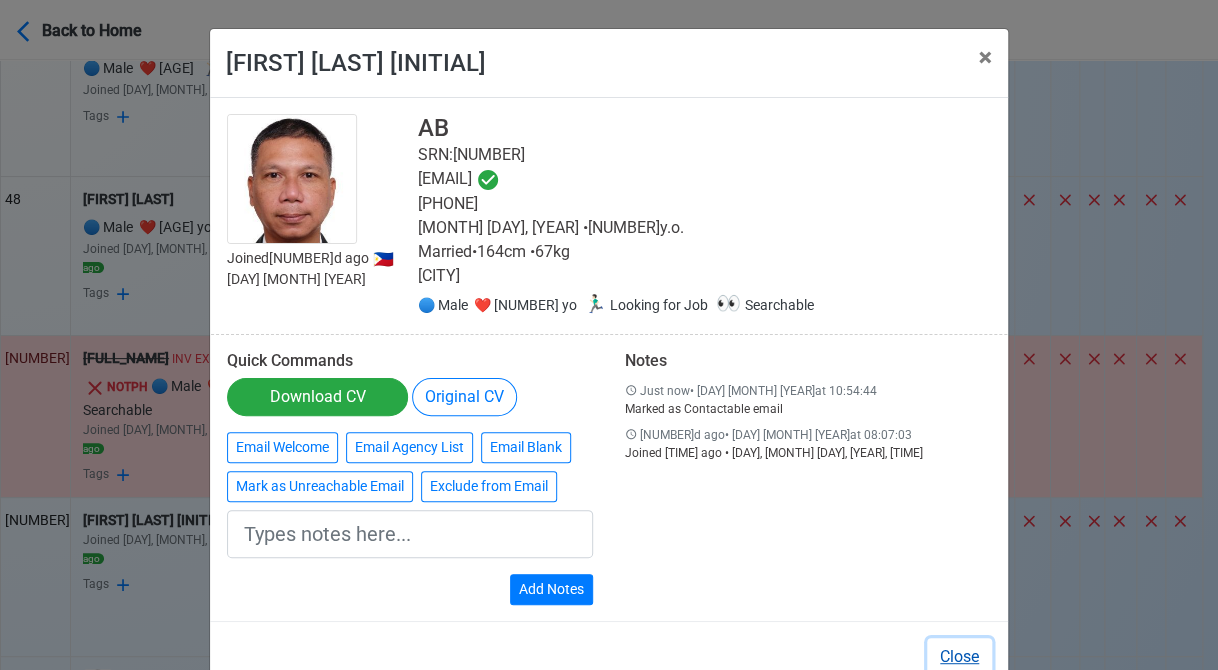 click on "Close" at bounding box center [959, 657] 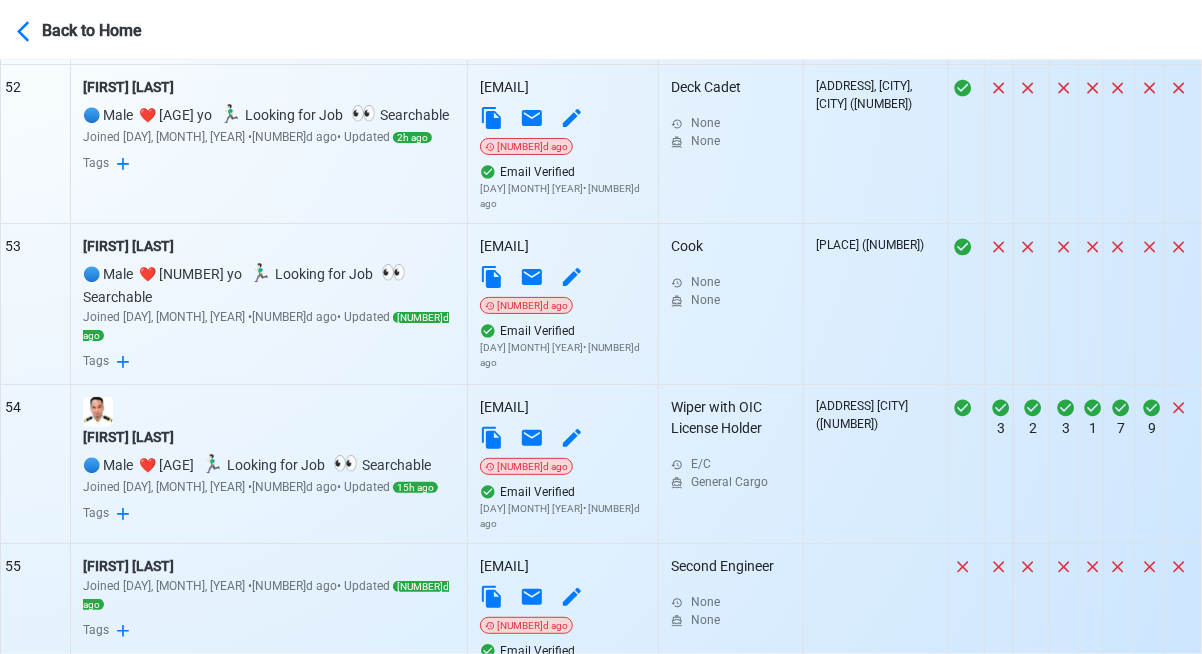scroll, scrollTop: 8663, scrollLeft: 0, axis: vertical 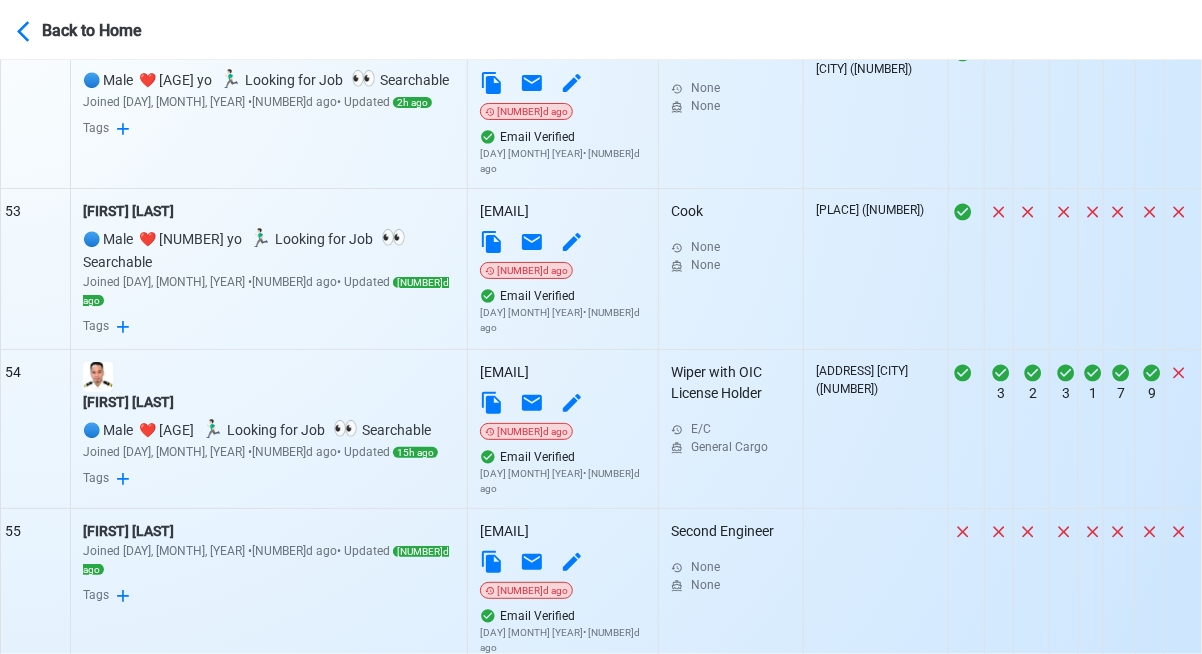 click on "Email not verified" at bounding box center (563, 909) 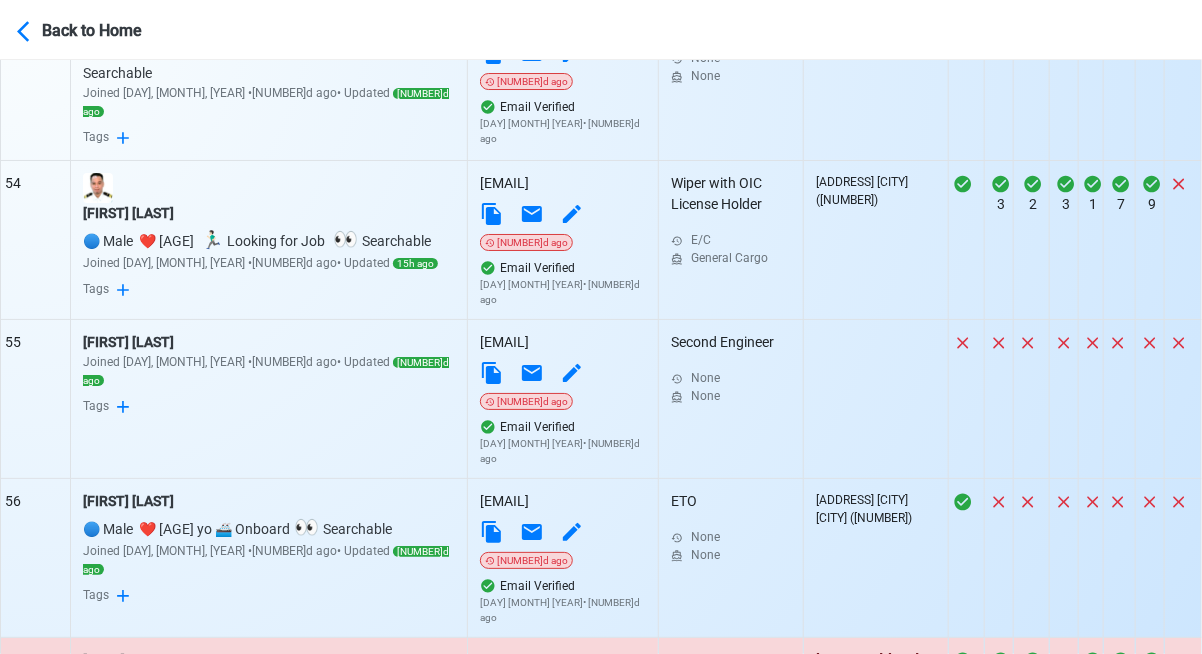 scroll, scrollTop: 8863, scrollLeft: 0, axis: vertical 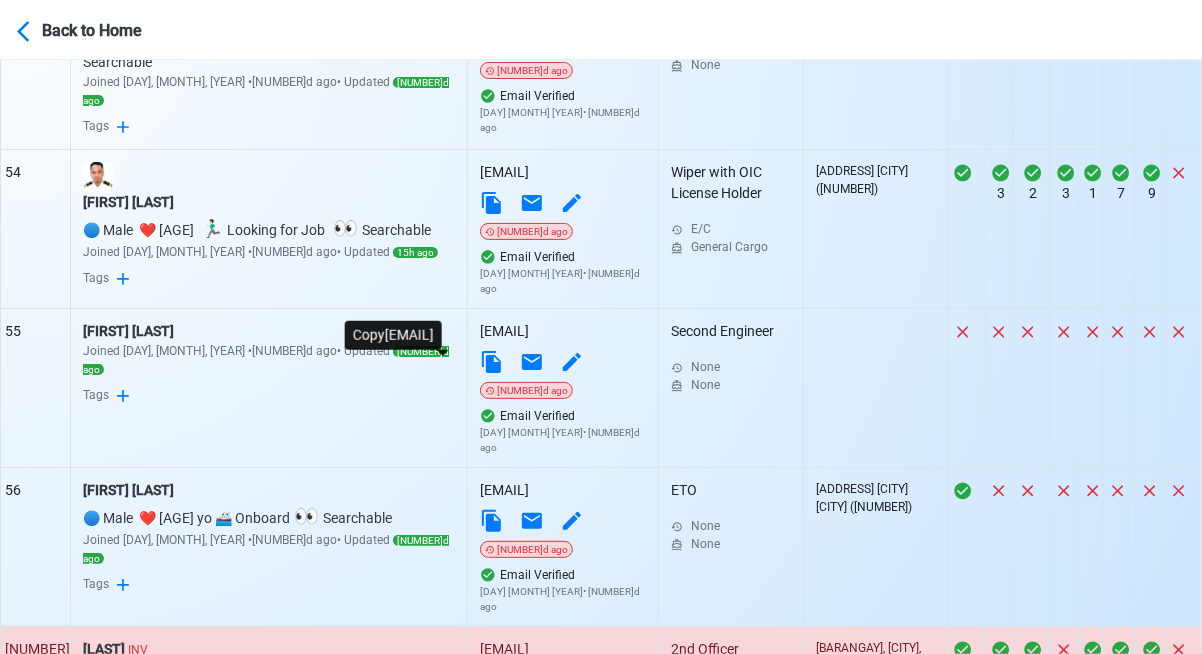 click 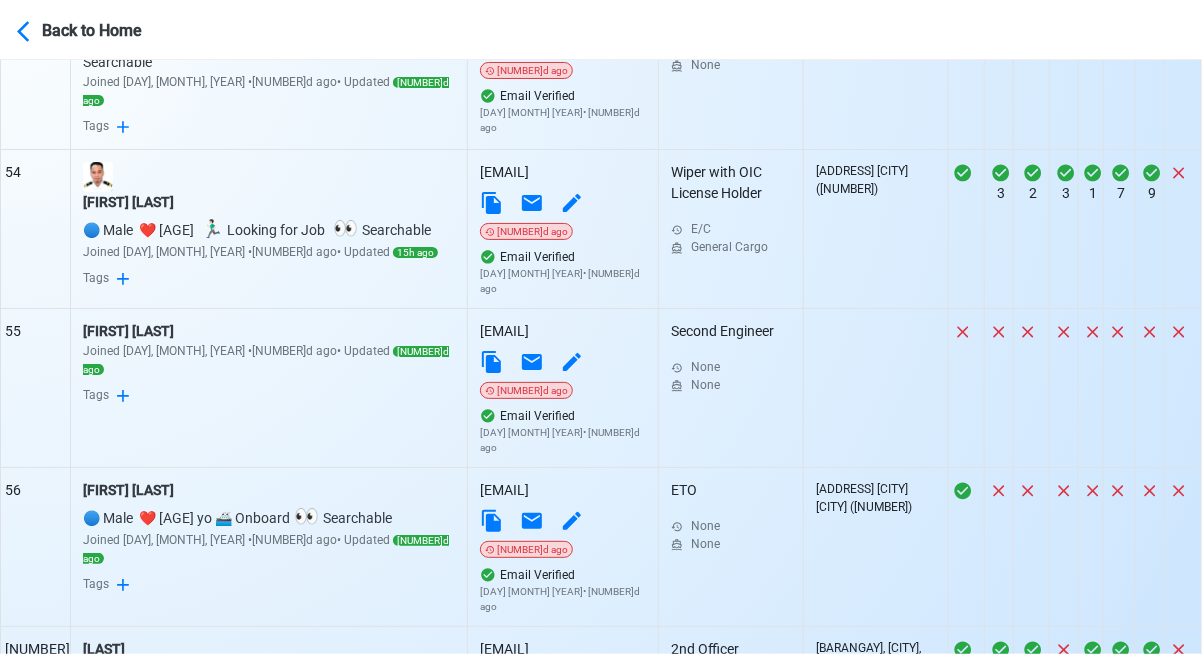 click on "Ruiz,  Angeles A.   INV" at bounding box center (269, 822) 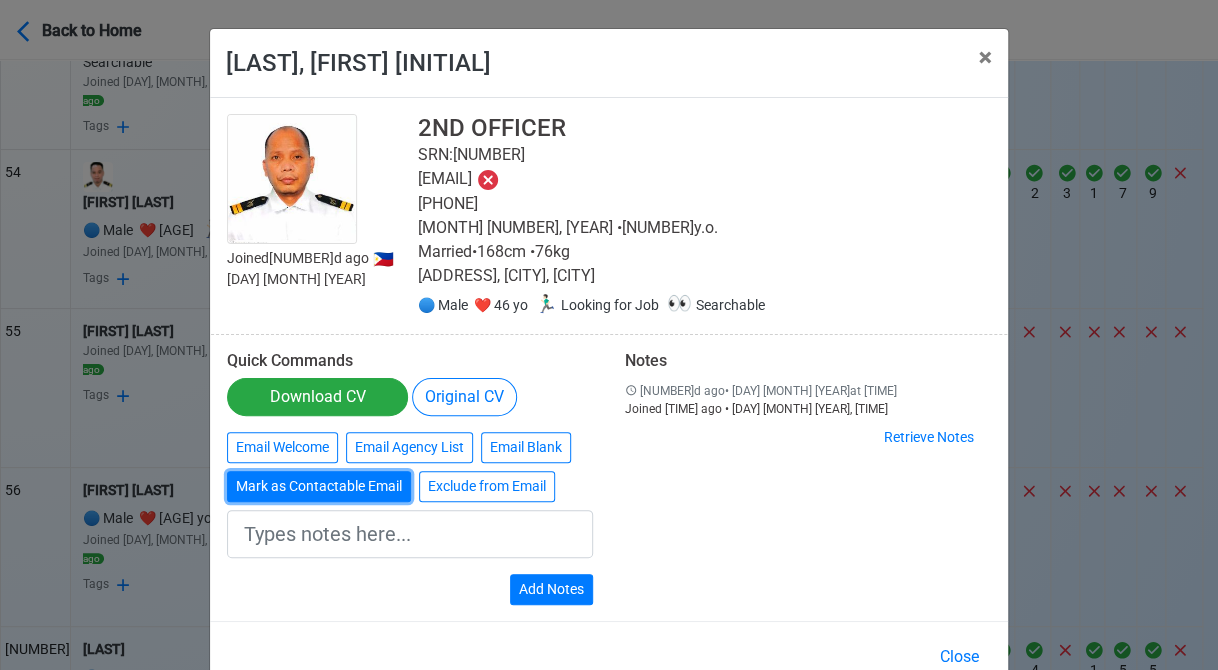 click on "Mark as   Contactable Email" at bounding box center (319, 486) 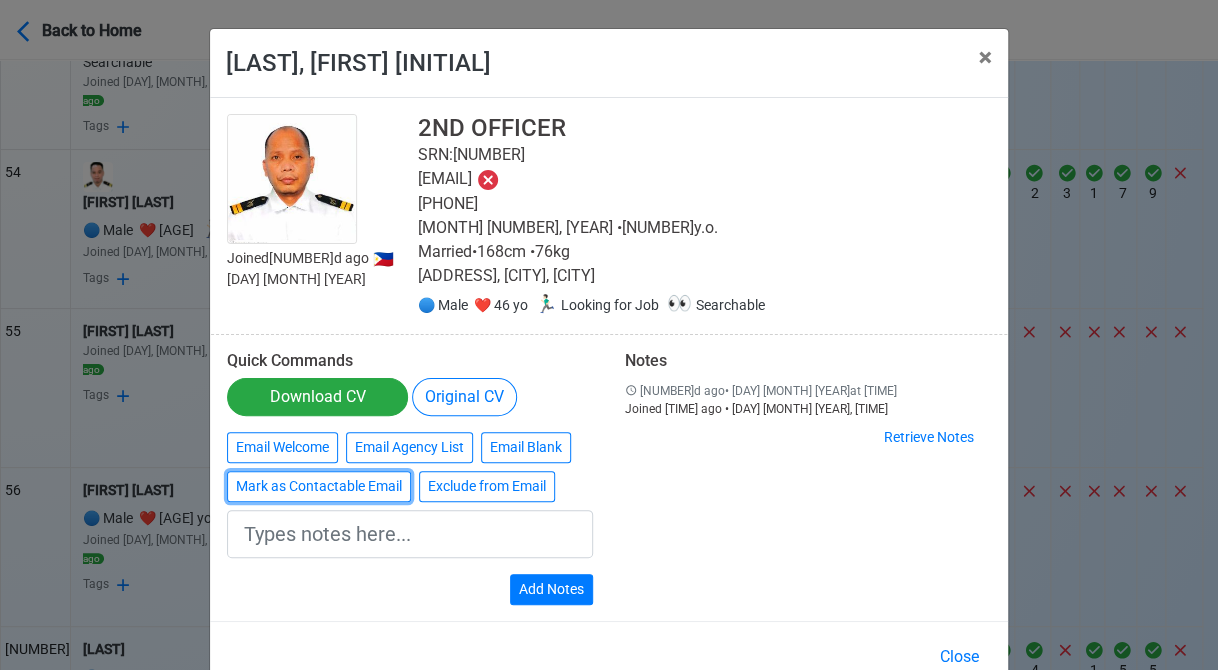 type on "Marked as Contactable email" 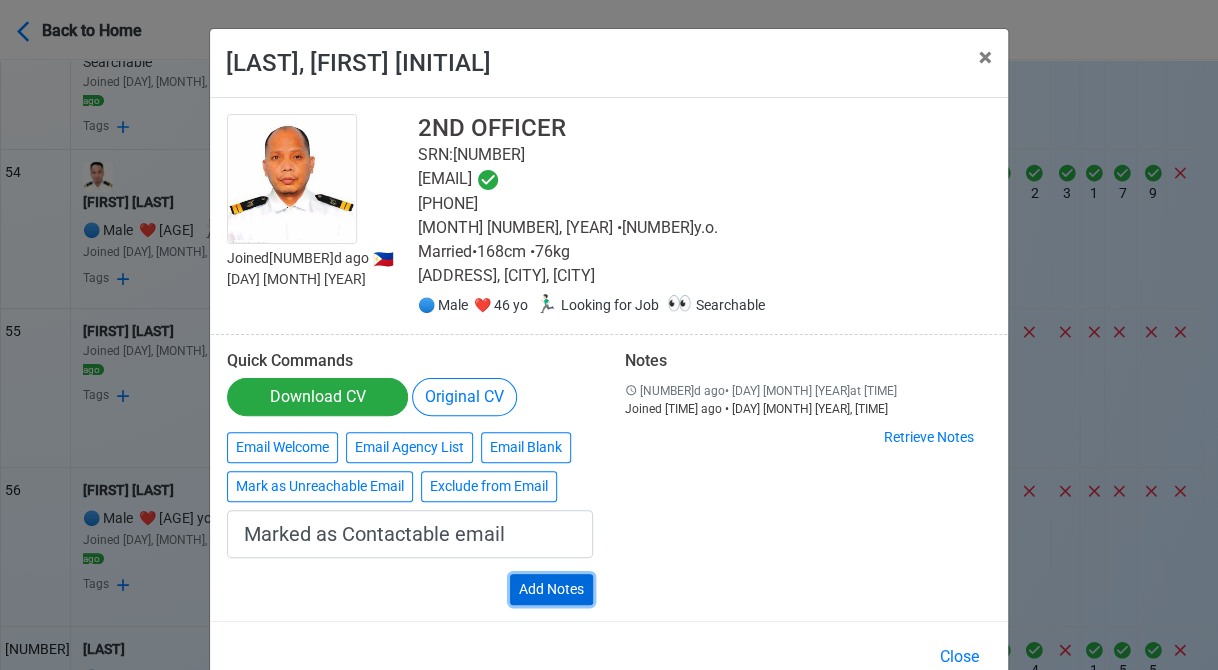 click on "Add Notes" at bounding box center [551, 589] 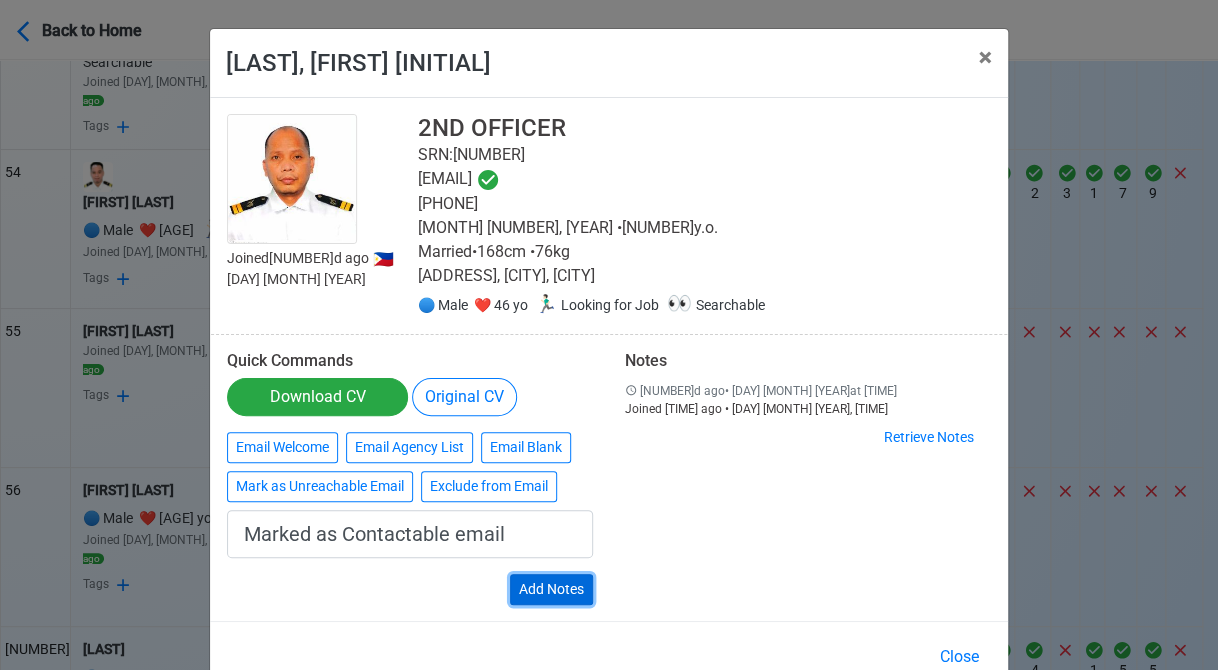 type 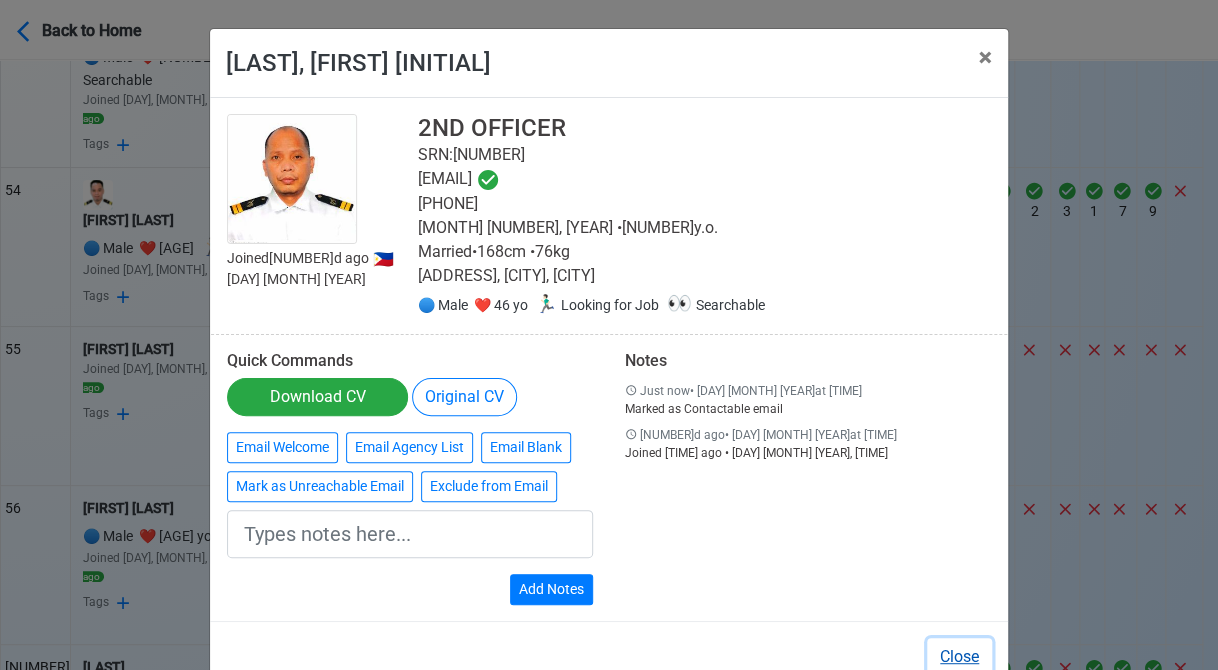 click on "Close" at bounding box center [959, 657] 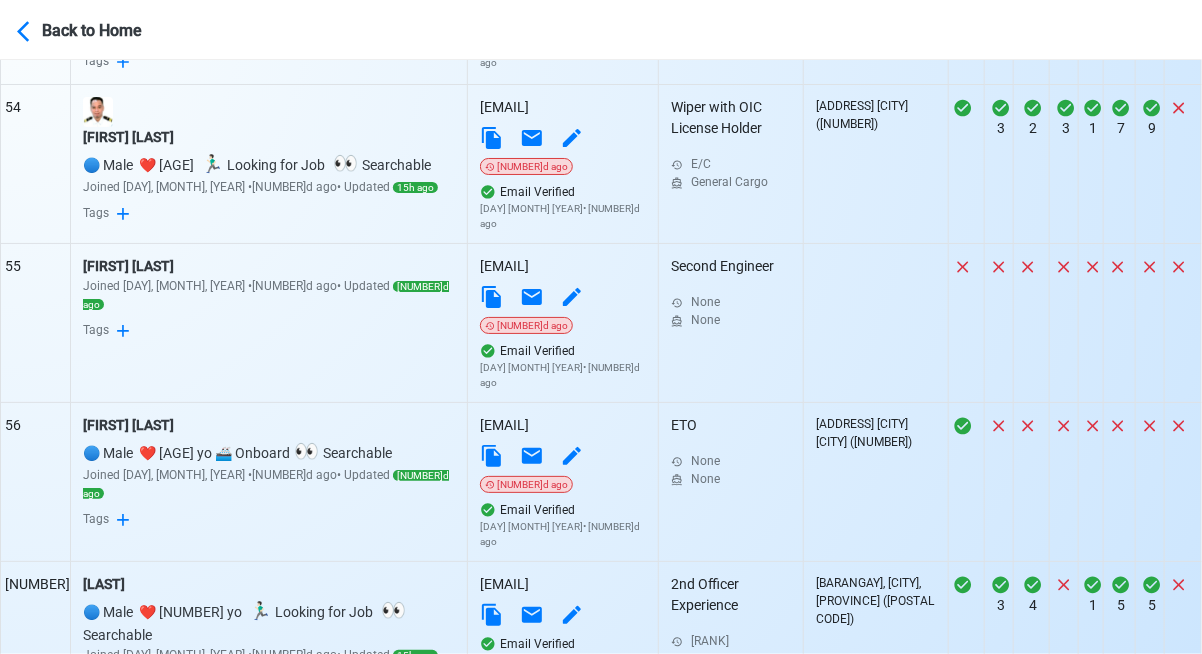 scroll, scrollTop: 9163, scrollLeft: 0, axis: vertical 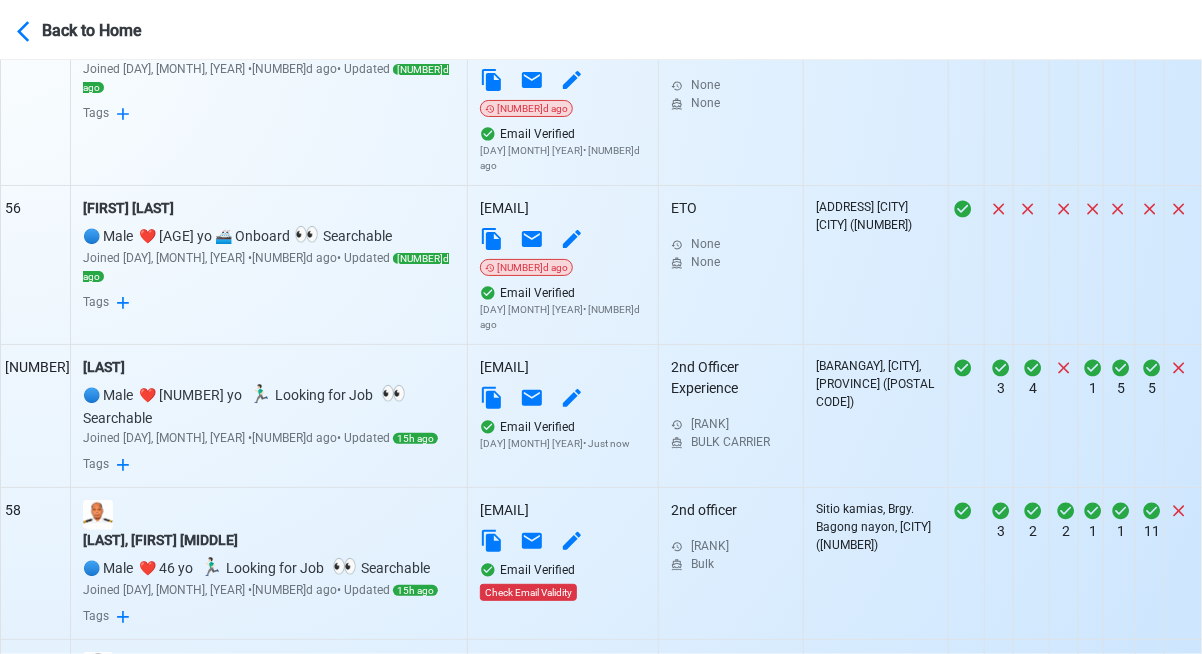 click on "Email not verified" at bounding box center [563, 895] 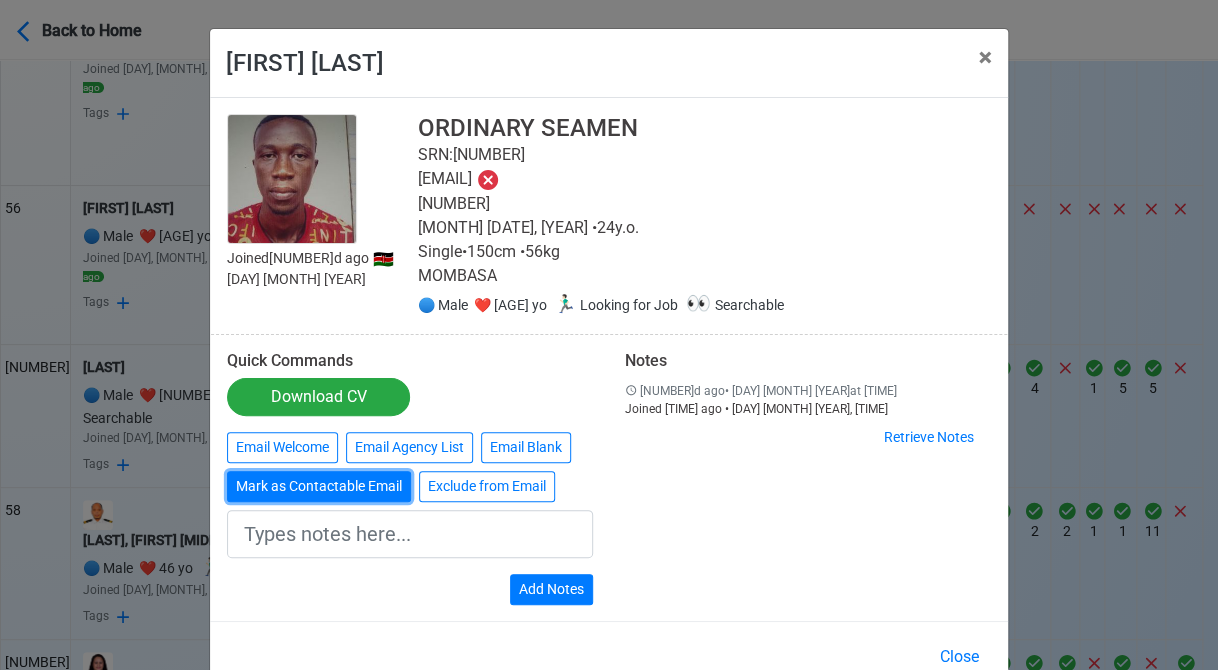 click on "Mark as   Contactable Email" at bounding box center [319, 486] 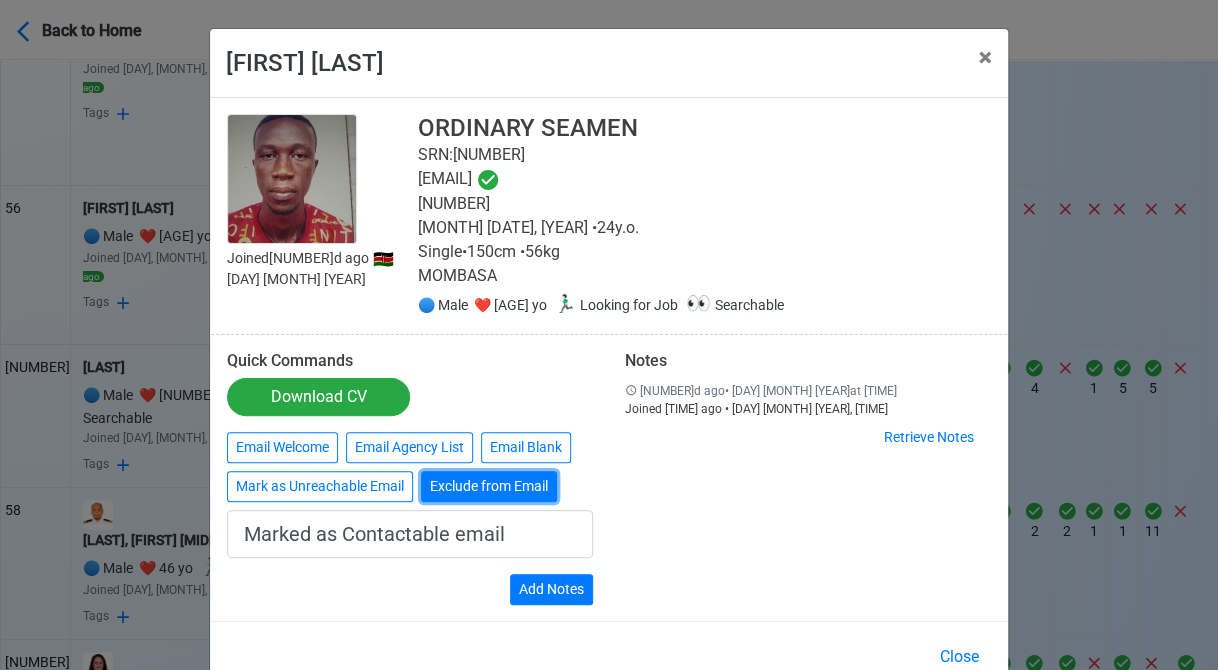 click on "Exclude from Email" at bounding box center (489, 486) 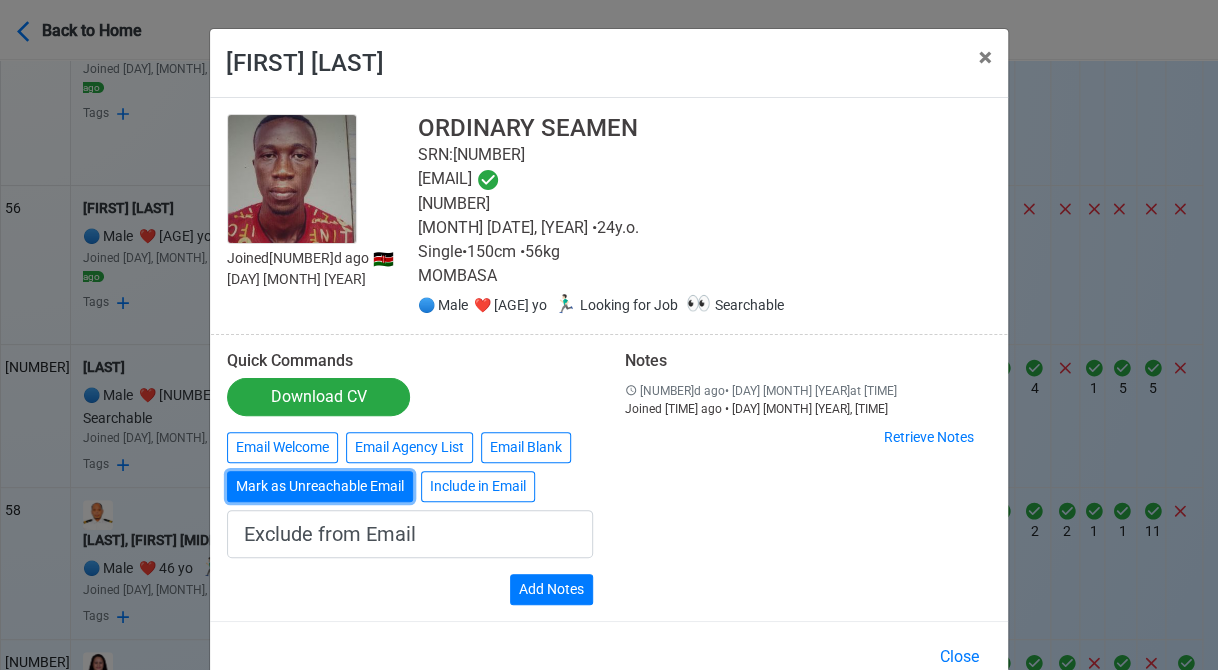 click on "Mark as   Unreachable Email" at bounding box center (320, 486) 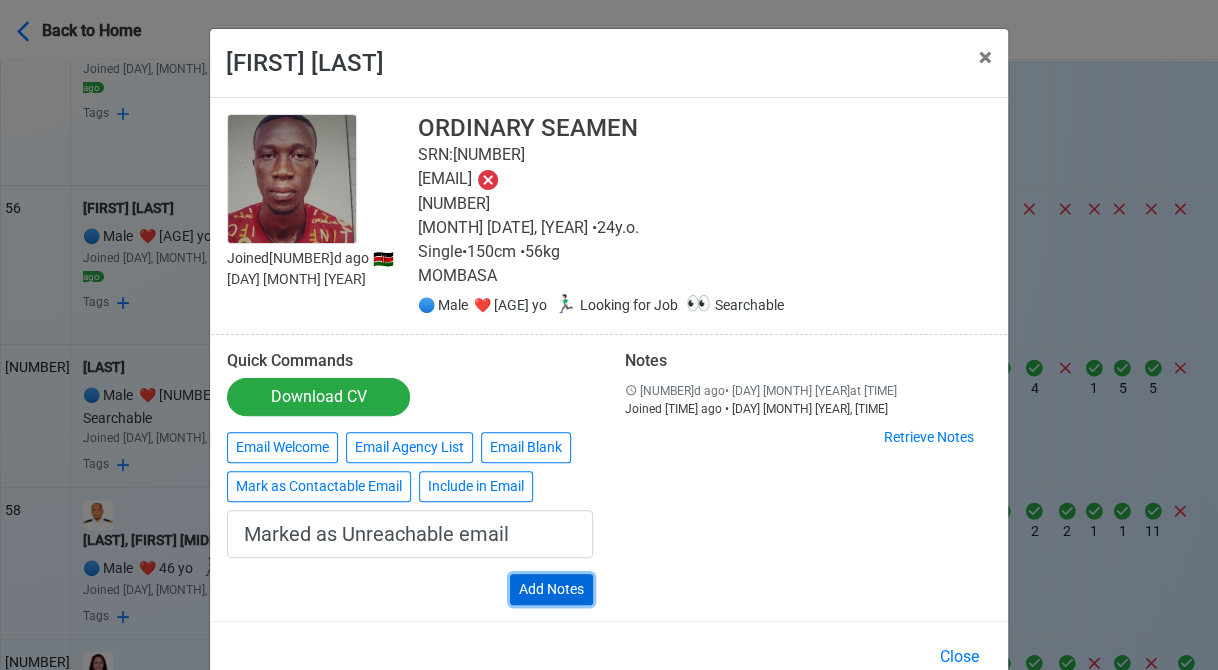 click on "Add Notes" at bounding box center (551, 589) 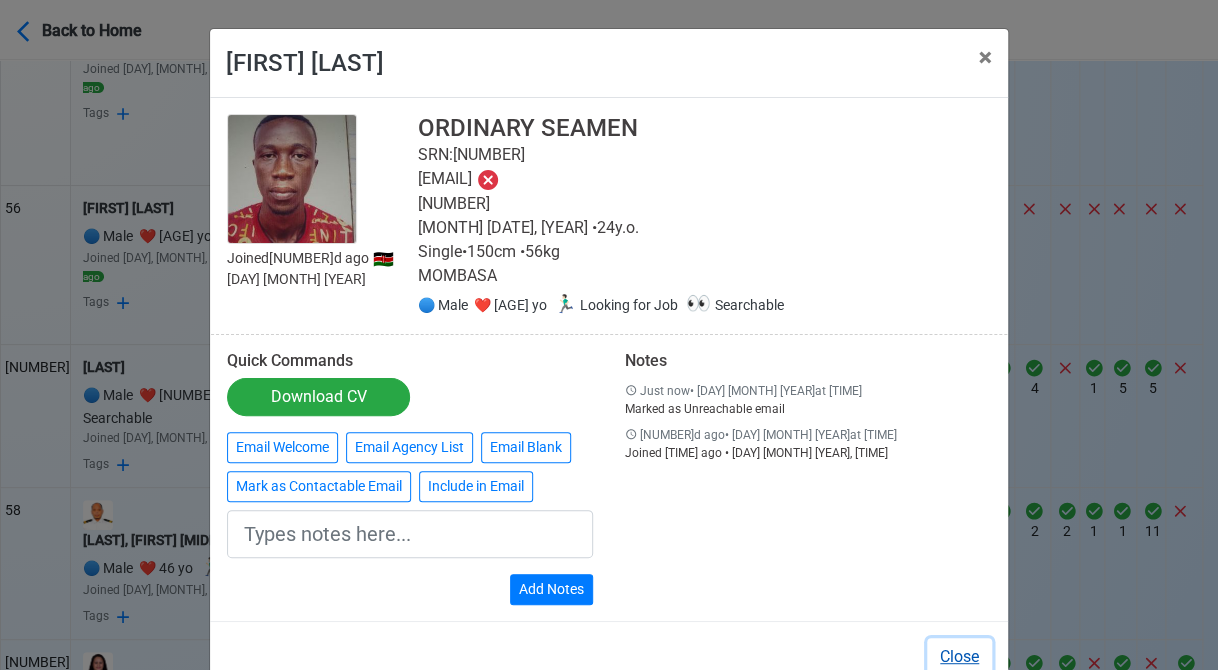 click on "Close" at bounding box center [959, 657] 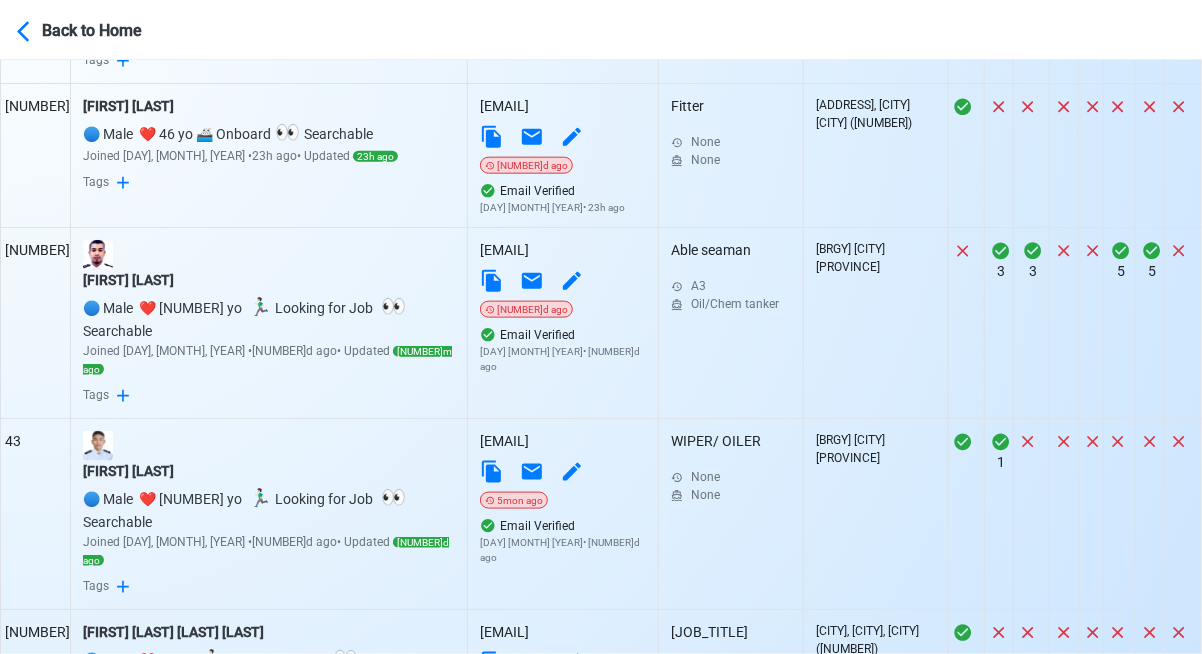 scroll, scrollTop: 6712, scrollLeft: 0, axis: vertical 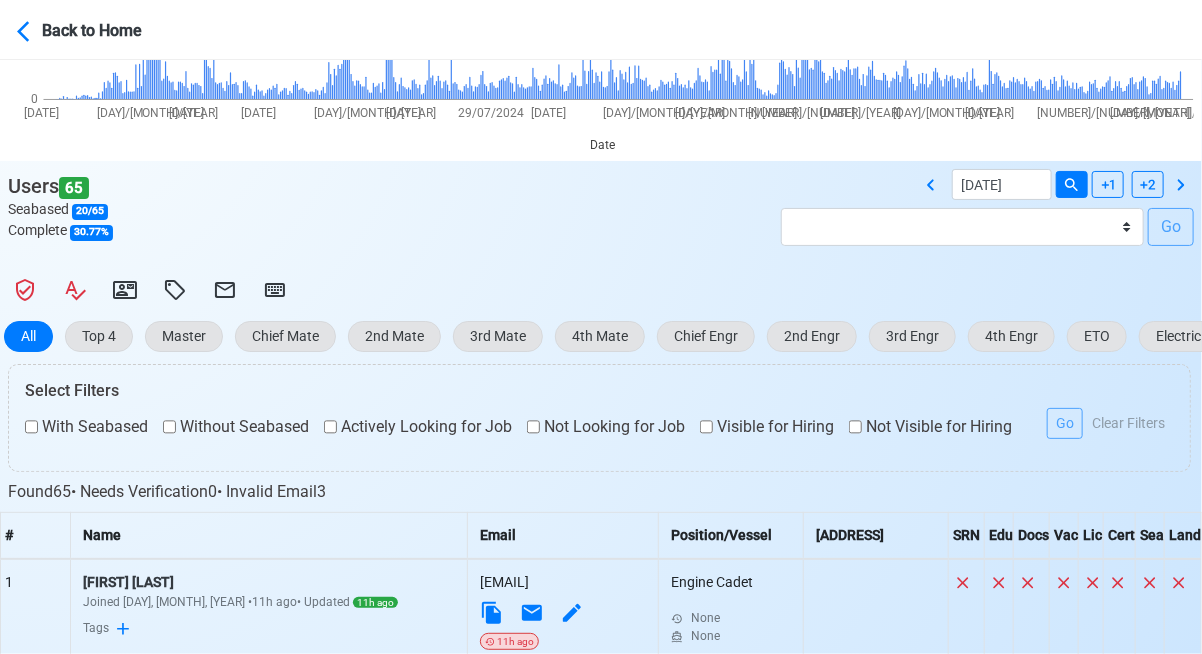 click on "Users  65 Seabased   20  /  65 Complete   30.77 % 08/05/2025 Batch 1 - 6 Dec 2023 Batch 2 - 7 Jan 2024 Batch 3 - 8 Feb 2024 Batch 4 - 9 Mar 2024 Batch 5 - 10 Apr 2024 Batch 6 - 11 May 2024 Batch 7 - 12 Jun 2024 Batch 8 - 13 Jul 2024 Batch 9 - 14 Aug 2024 Batch 10 - 15 Sept 2024 Batch 11 - 16 Oct 2024 Batch 12 - 17 Nov 2024 Batch 13 - 18 Dec 2024 Batch 14 - 19 Jan 2025 Batch 15 - 20 Feb 2025 Batch 16 - 21 Mar 2025 Batch 17 - 22 Apr 2025 Batch 18 - 23 May 2025 Batch 19 - 24 Jun 2025 Batch 20 - 25 Jul 2025 Batch 21 - 26 Aug 2025 Go All Top 4 Master Chief Mate 2nd Mate 3rd Mate 4th Mate Chief Engr 2nd Engr 3rd Engr 4th Engr ETO Electrician Oiler Fitter Wiper Bosun Cook Others AGENCY ADMIN Email Uncontactable Select Filters With Seabased Without Seabased Actively Looking for Job Not Looking for Job Visible for Hiring Not Visible for Hiring Go Clear Filters Found  65  • Needs Verification  0  • Invalid Email  3 # Name Email Position/Vessel Address SRN Edu Docs Vac Lic Cert Sea Land 1 Elvin Jay Panganiban" at bounding box center (601, 5471) 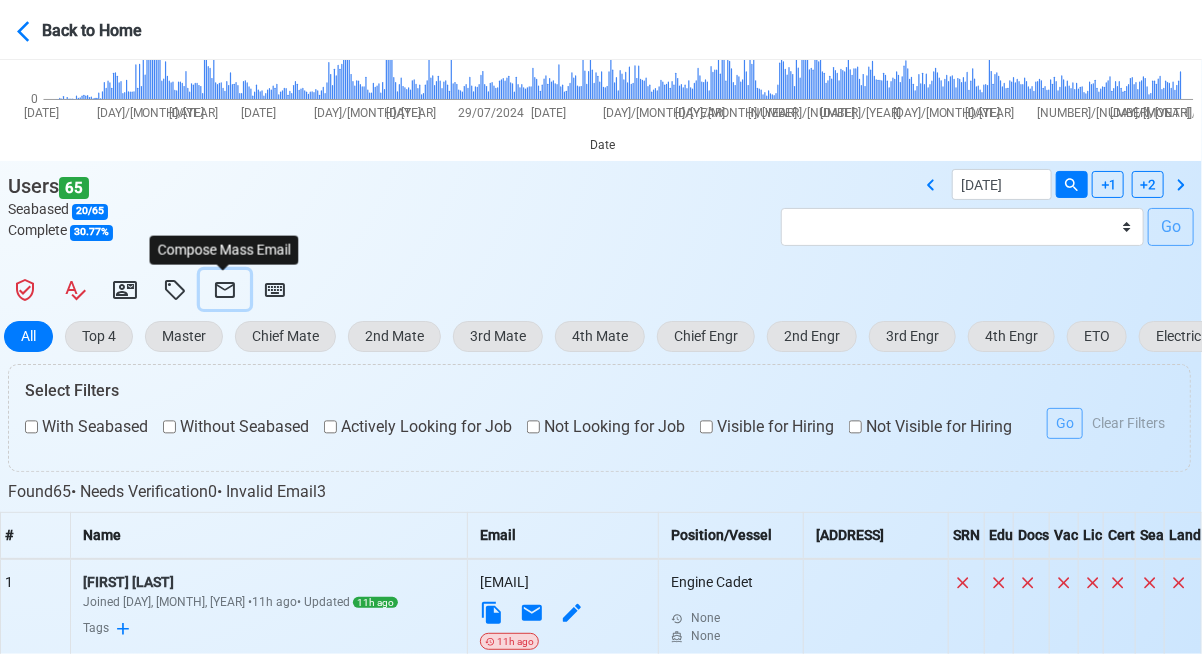 click 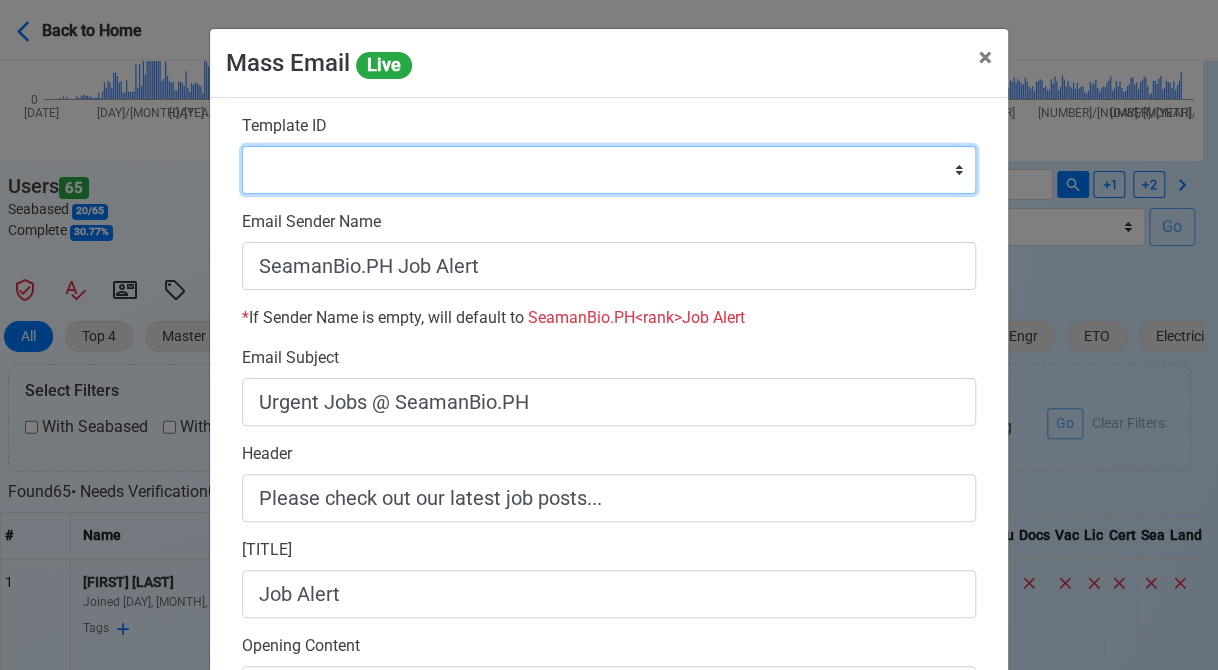 click on "Auto Position Job Email Template Incomplete CV Email Template ETO/ETR Job Email Template 4th Engr Job Email Template 3rd Engr Job Email Template 2nd Engr Job Email Template Chief Engr Job Email Template 3rd Officer Job Email Template 2nd Officer Job Email Template Chief Officer Job Email Template Master Job Email Template Upload CV Announcement Email Template Welcome Sendgrid Email Template Urgent Hiring Sendgrid Email Template Magsaysay Hiring Sendgrid Email Template Lydia Mar Hiring Sendgrid Email Template Magsaysay + Lydia Mar Hiring Email Template Invitation Practice Chat 2nd Off Template Invitation Practice Chat 3rd Off Template Document Expiry Email Template" at bounding box center (609, 170) 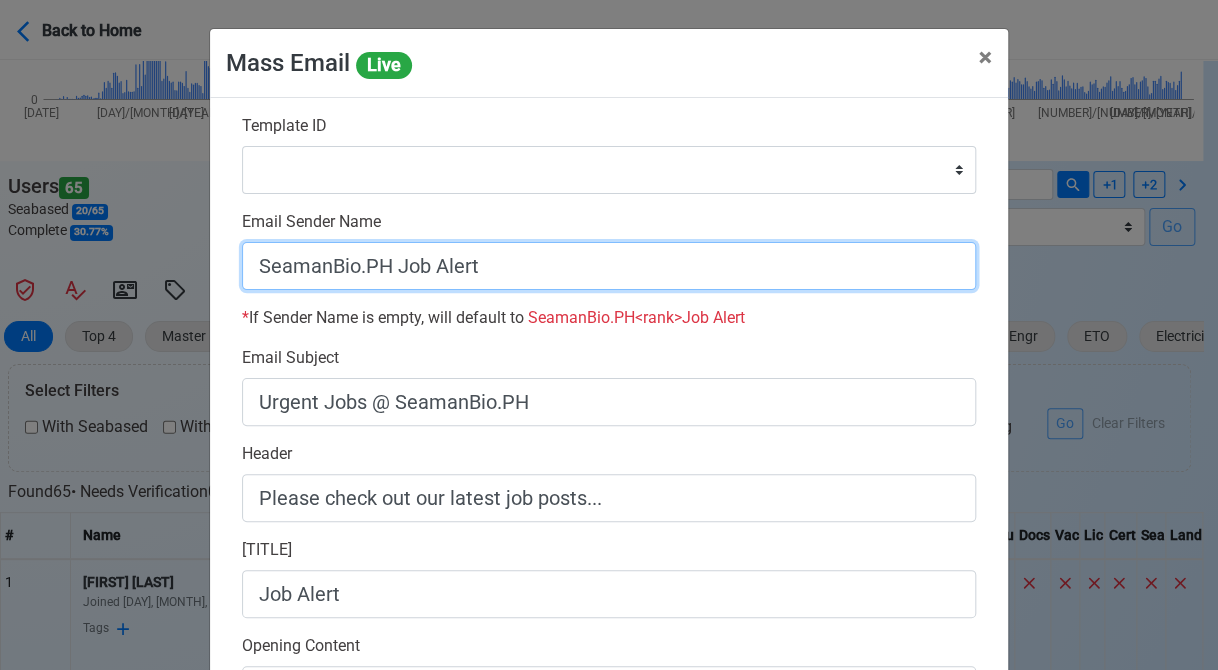 drag, startPoint x: 481, startPoint y: 267, endPoint x: 378, endPoint y: 267, distance: 103 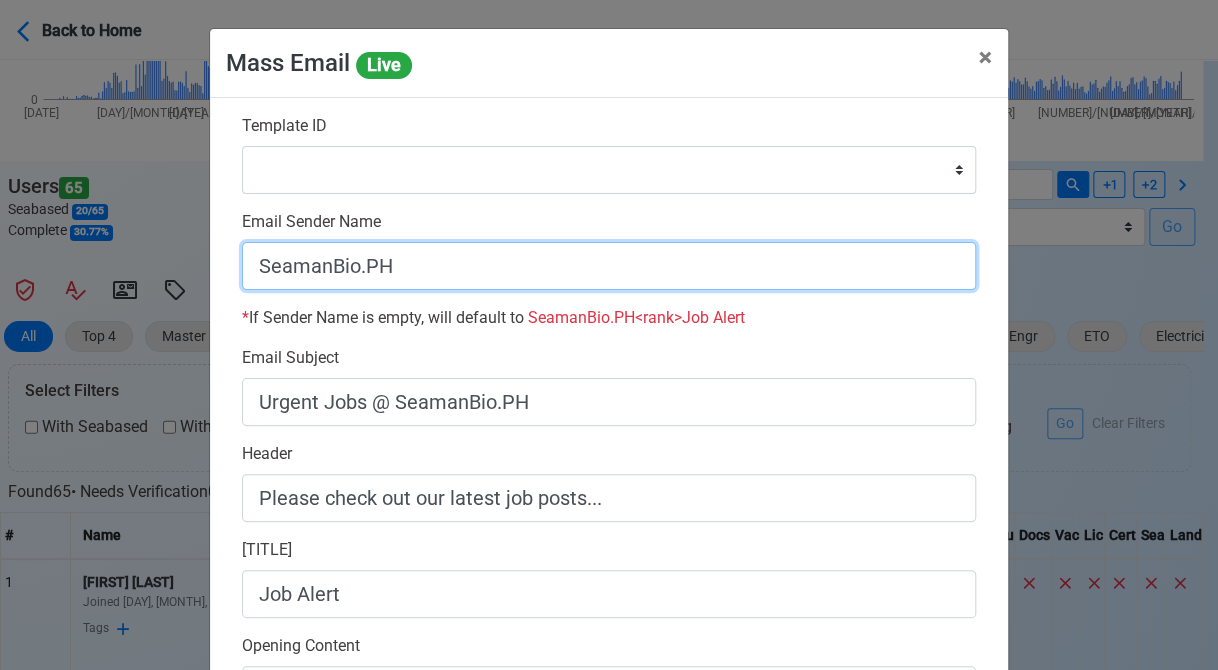 click on "SeamanBio.PH" at bounding box center (609, 266) 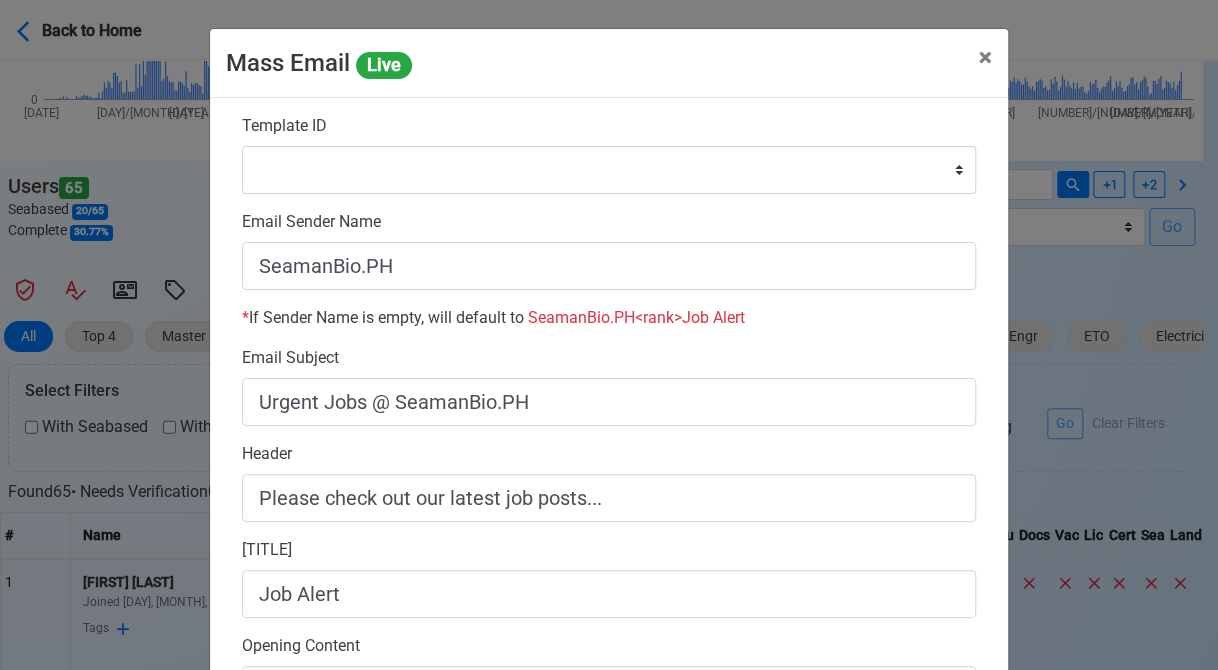 click on "* If Sender Name is empty, will default to   SeamanBio.PH  <rank>  Job Alert" at bounding box center (609, 318) 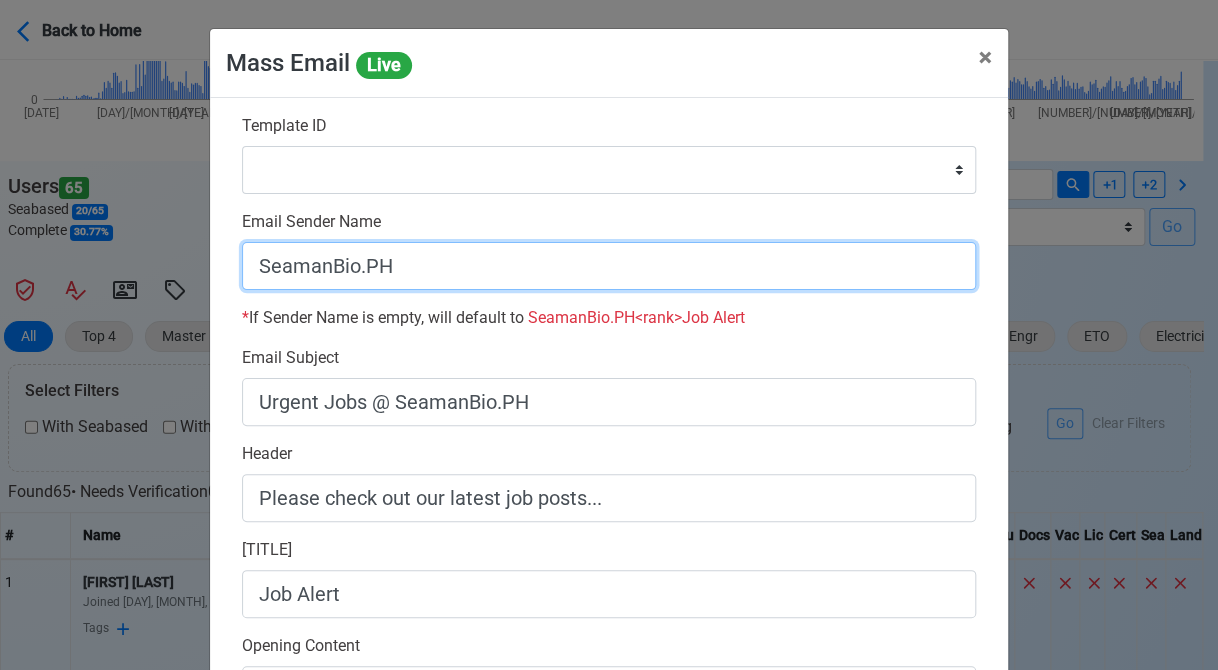 click on "SeamanBio.PH" at bounding box center (609, 266) 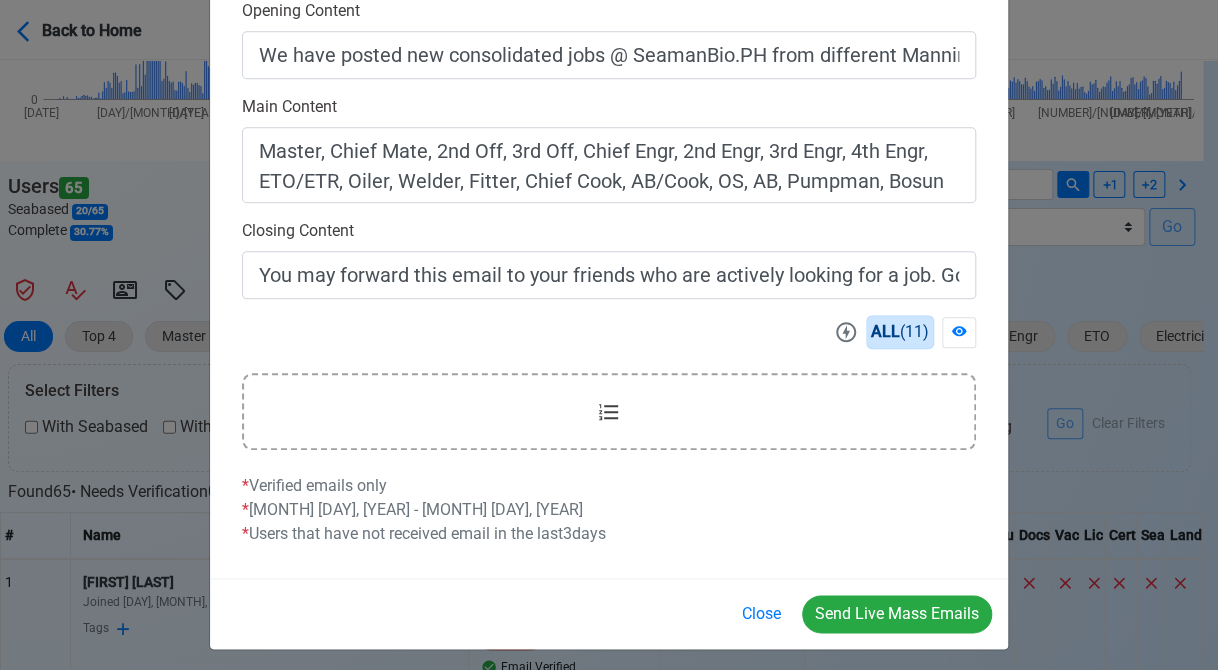 scroll, scrollTop: 642, scrollLeft: 0, axis: vertical 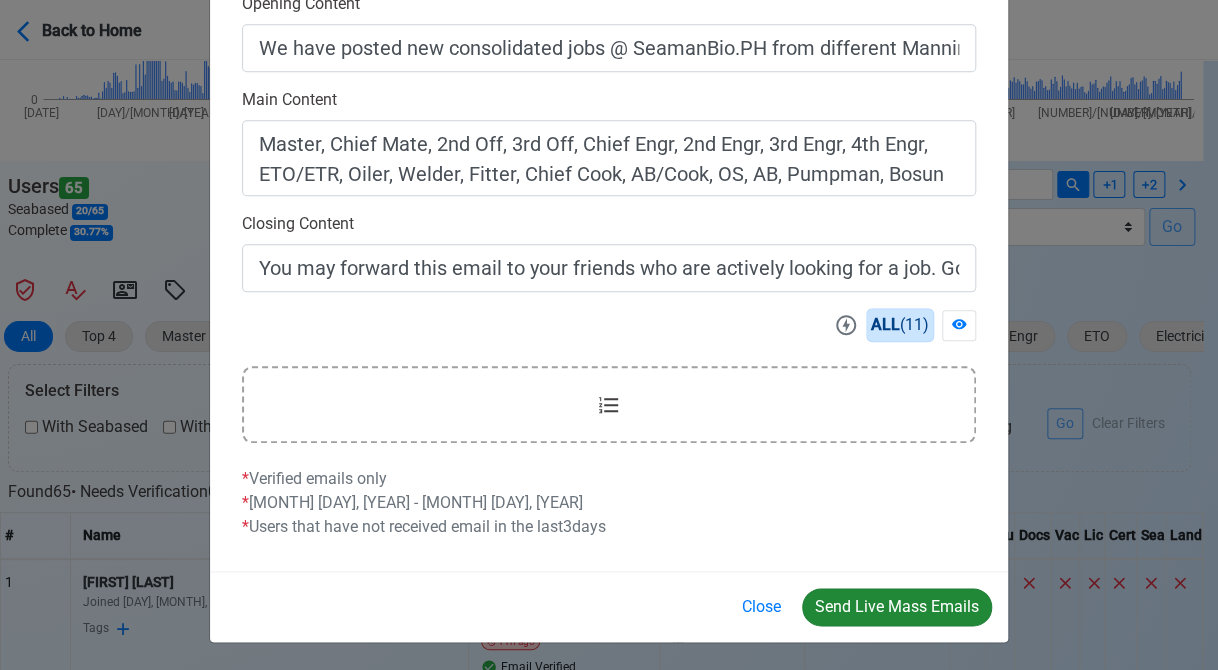 type on "Welcome to SeamanBio.PH" 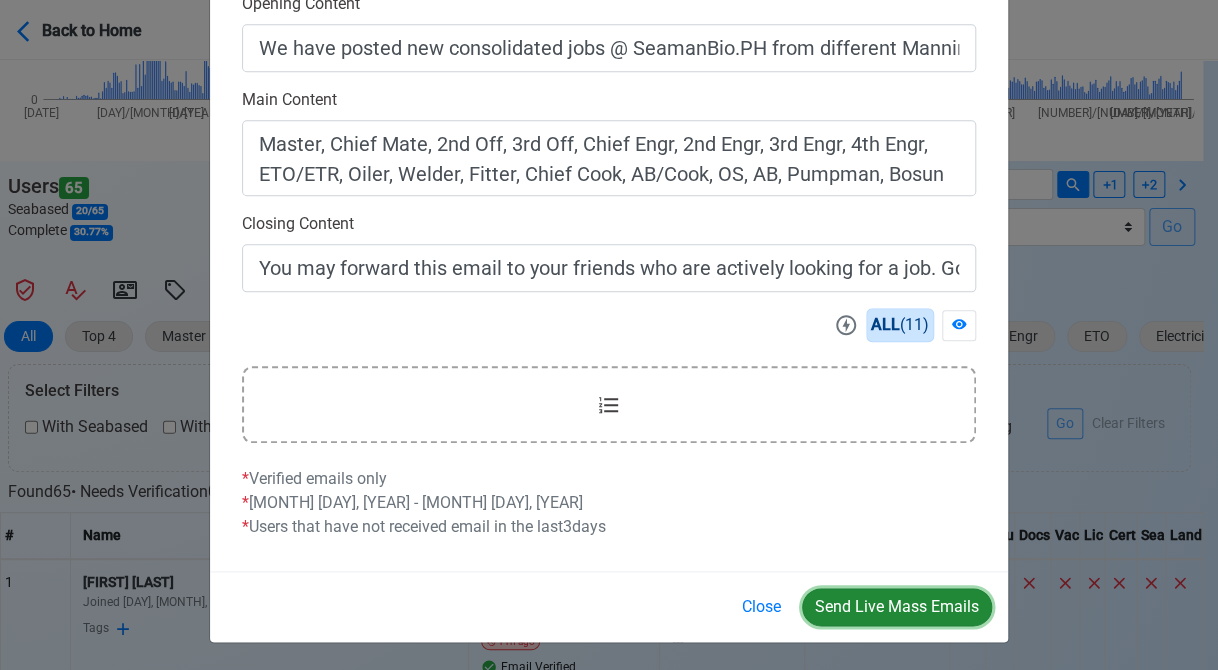 click on "Send Live Mass Emails" at bounding box center [897, 607] 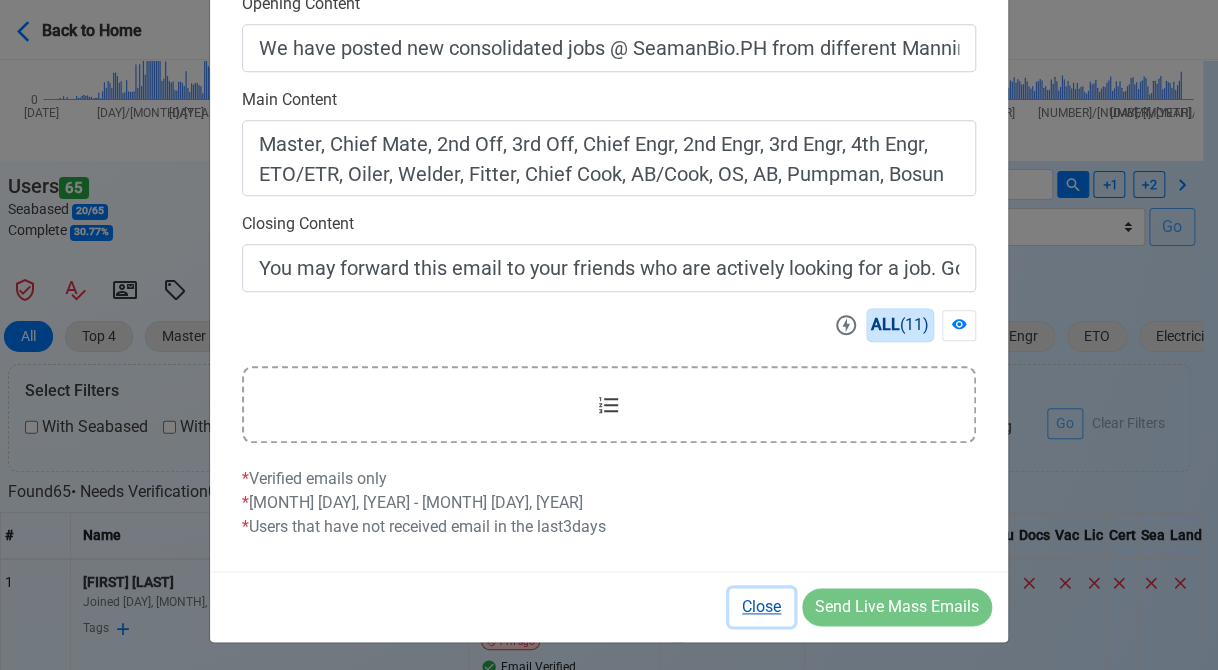 click on "Close" at bounding box center [761, 607] 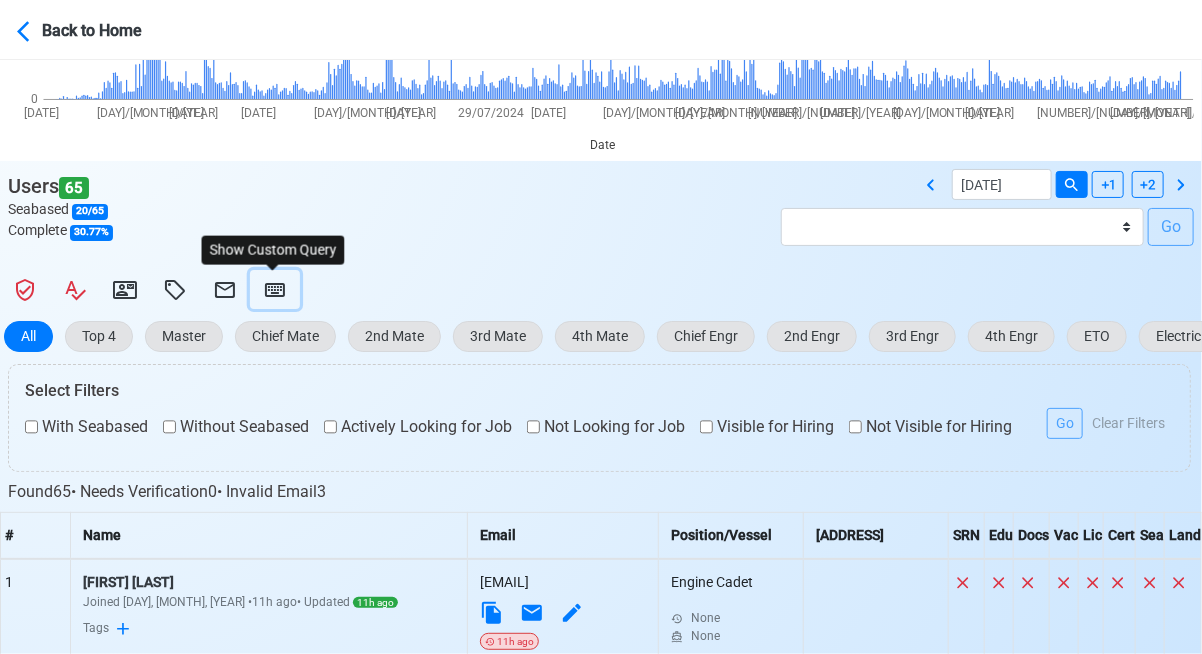 click 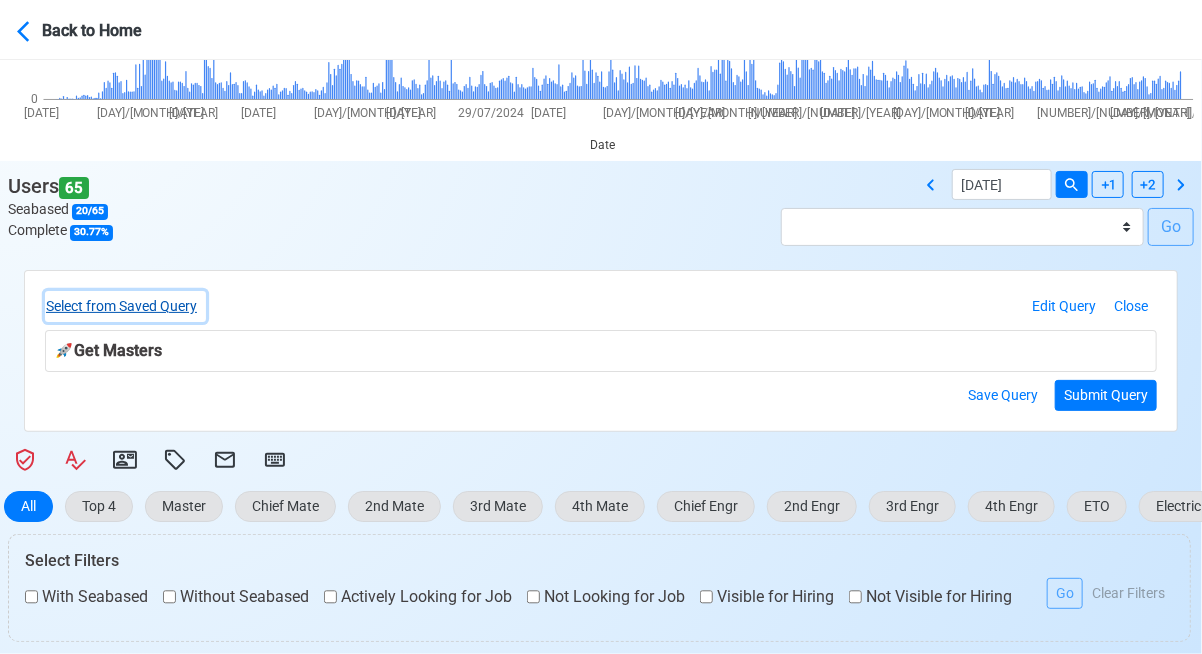 click on "Select from Saved Query" at bounding box center [125, 306] 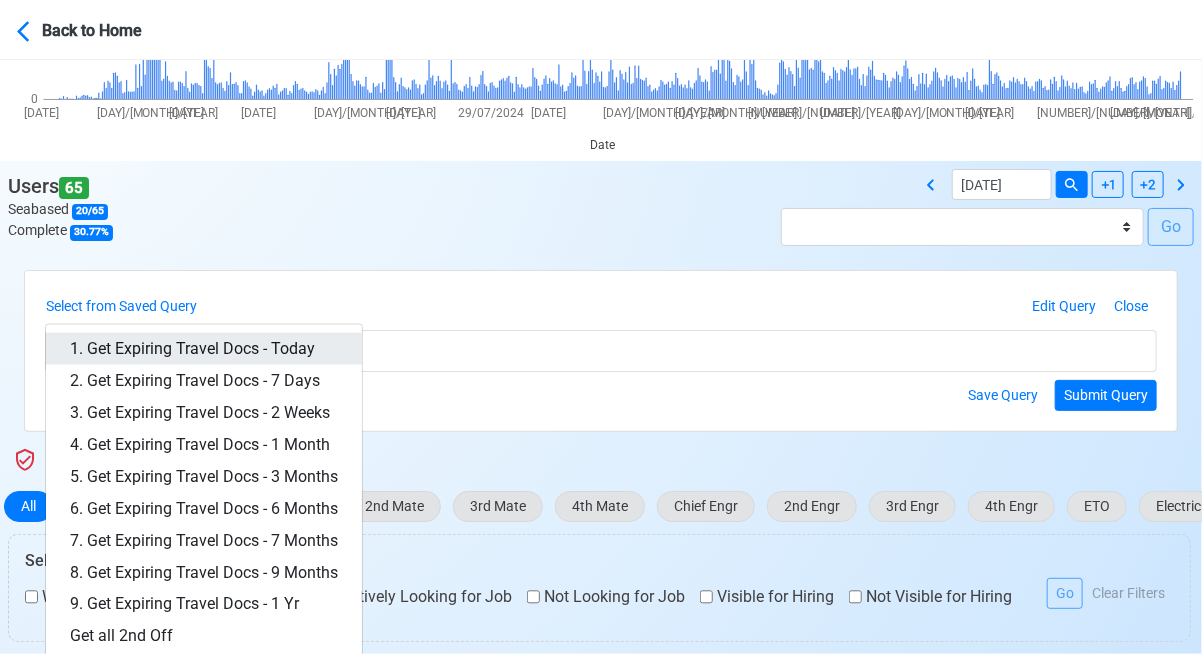 click on "1. Get Expiring Travel Docs - Today" at bounding box center (204, 349) 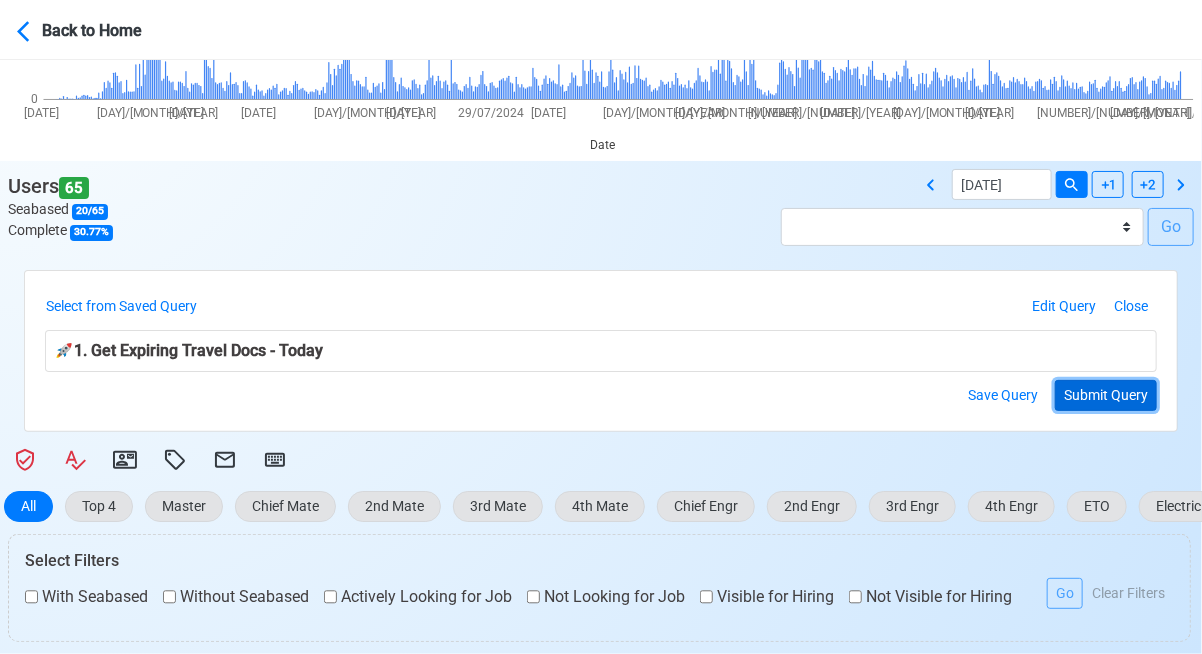 click on "Submit Query" at bounding box center [1106, 395] 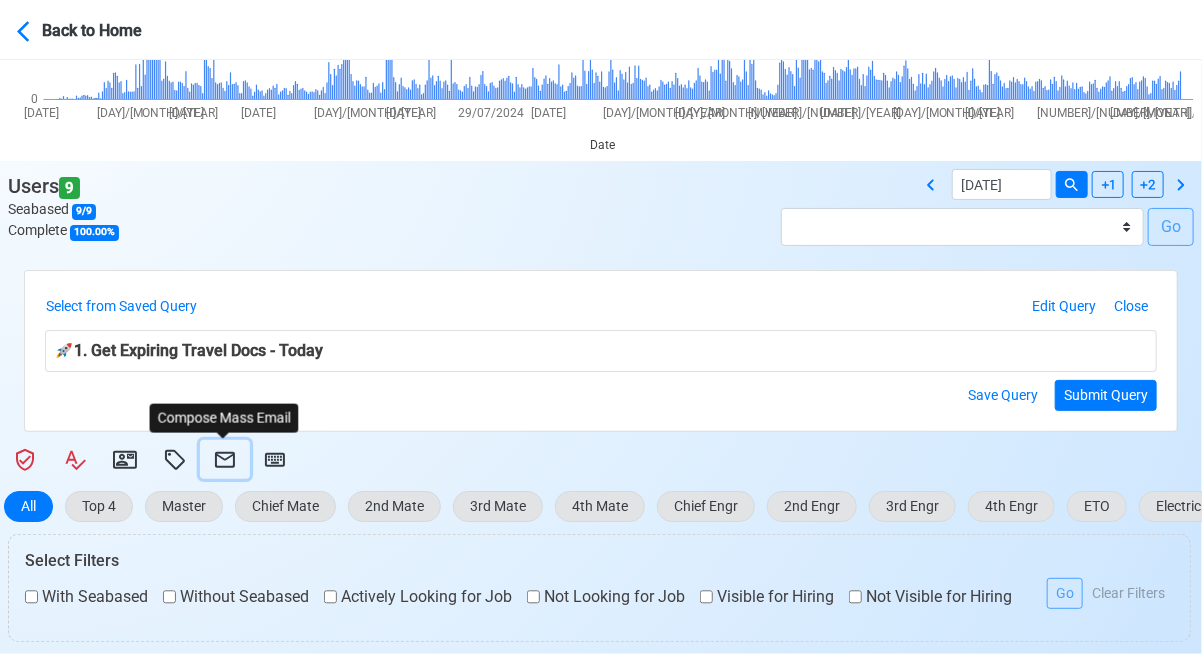 click 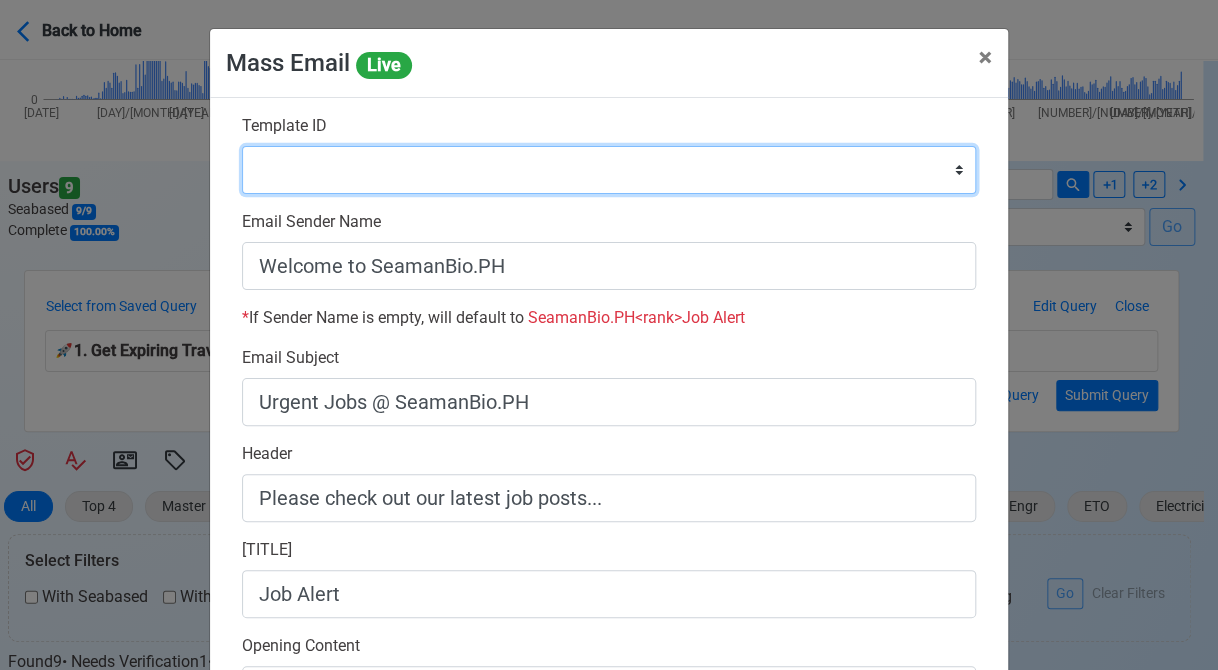 click on "Auto Position Job Email Template Incomplete CV Email Template ETO/ETR Job Email Template 4th Engr Job Email Template 3rd Engr Job Email Template 2nd Engr Job Email Template Chief Engr Job Email Template 3rd Officer Job Email Template 2nd Officer Job Email Template Chief Officer Job Email Template Master Job Email Template Upload CV Announcement Email Template Welcome Sendgrid Email Template Urgent Hiring Sendgrid Email Template Magsaysay Hiring Sendgrid Email Template Lydia Mar Hiring Sendgrid Email Template Magsaysay + Lydia Mar Hiring Email Template Invitation Practice Chat 2nd Off Template Invitation Practice Chat 3rd Off Template Document Expiry Email Template" at bounding box center (609, 170) 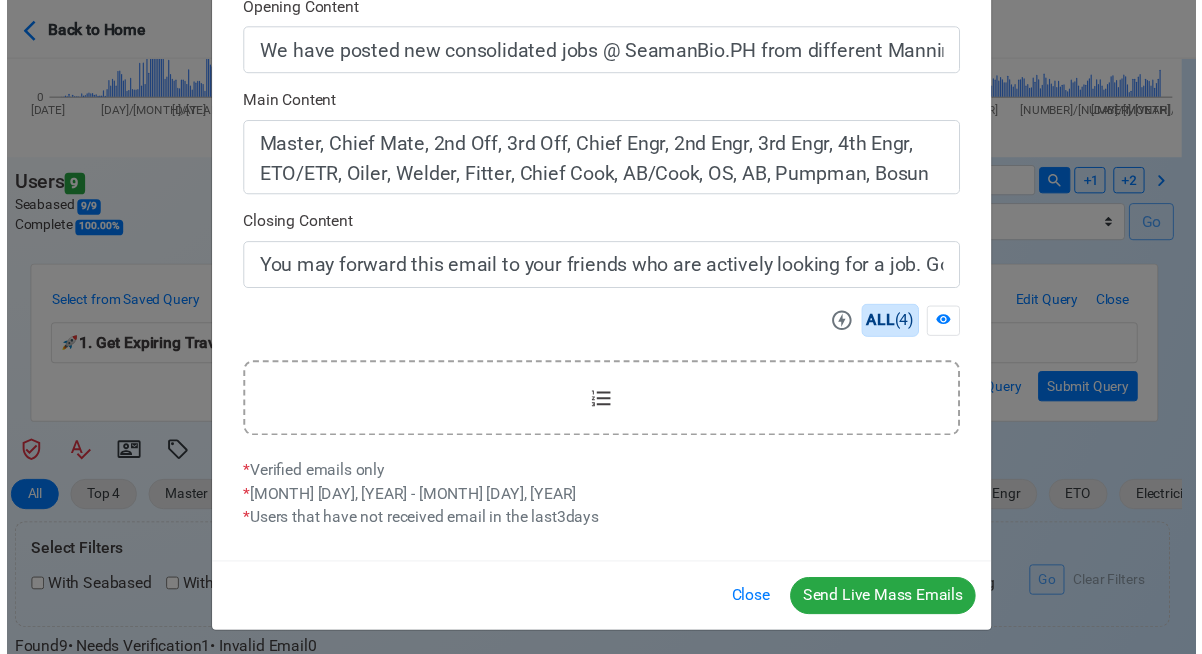 scroll, scrollTop: 642, scrollLeft: 0, axis: vertical 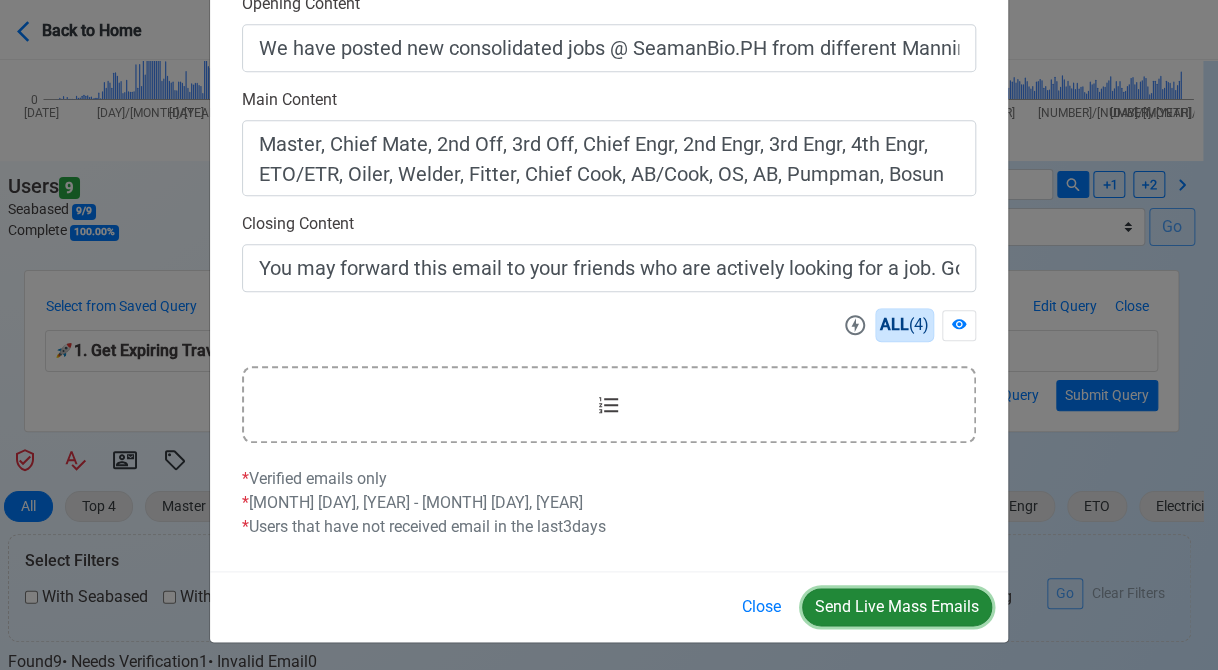 click on "Send Live Mass Emails" at bounding box center (897, 607) 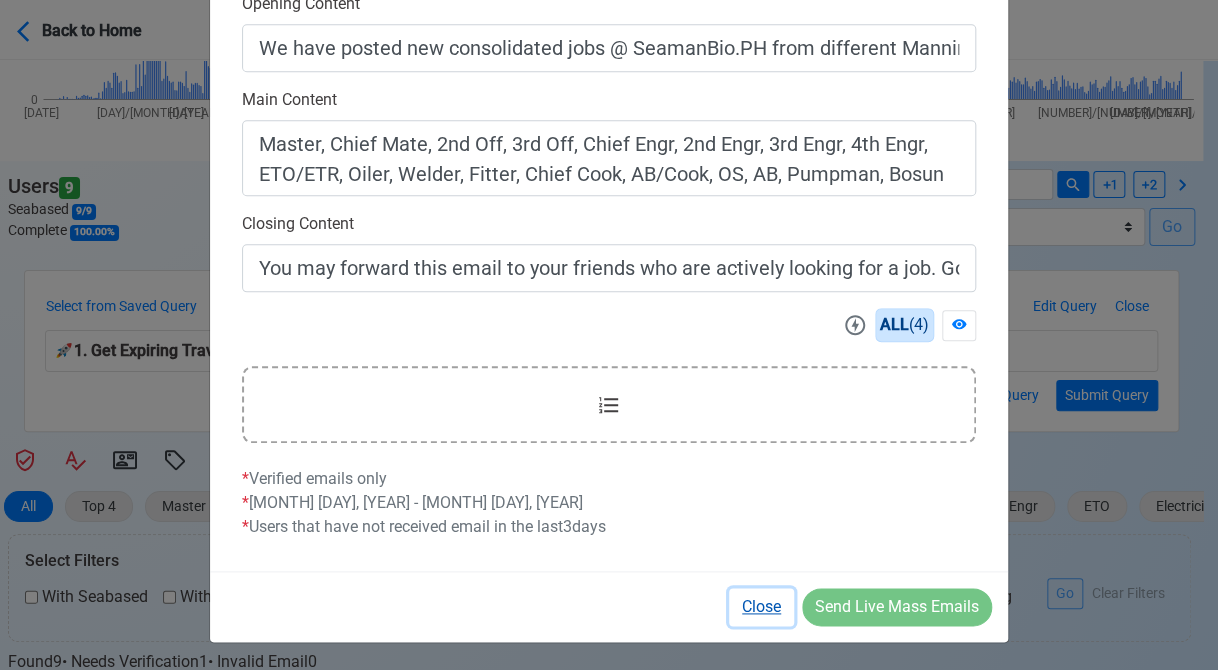 click on "Close" at bounding box center [761, 607] 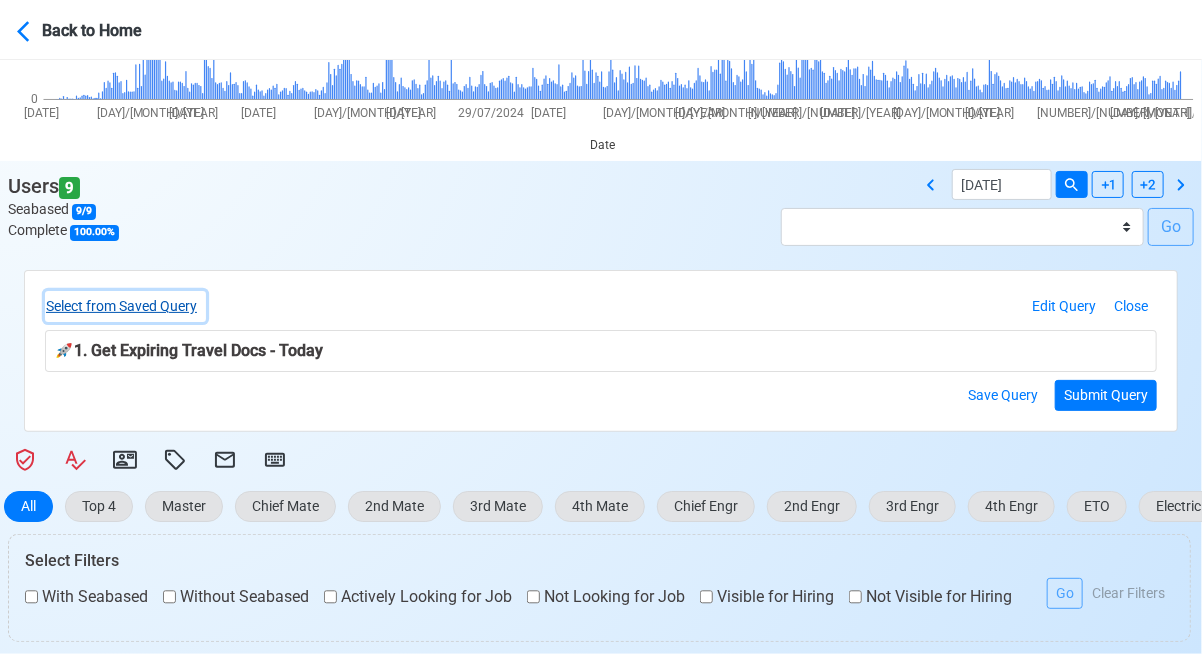 click on "Select from Saved Query" at bounding box center (125, 306) 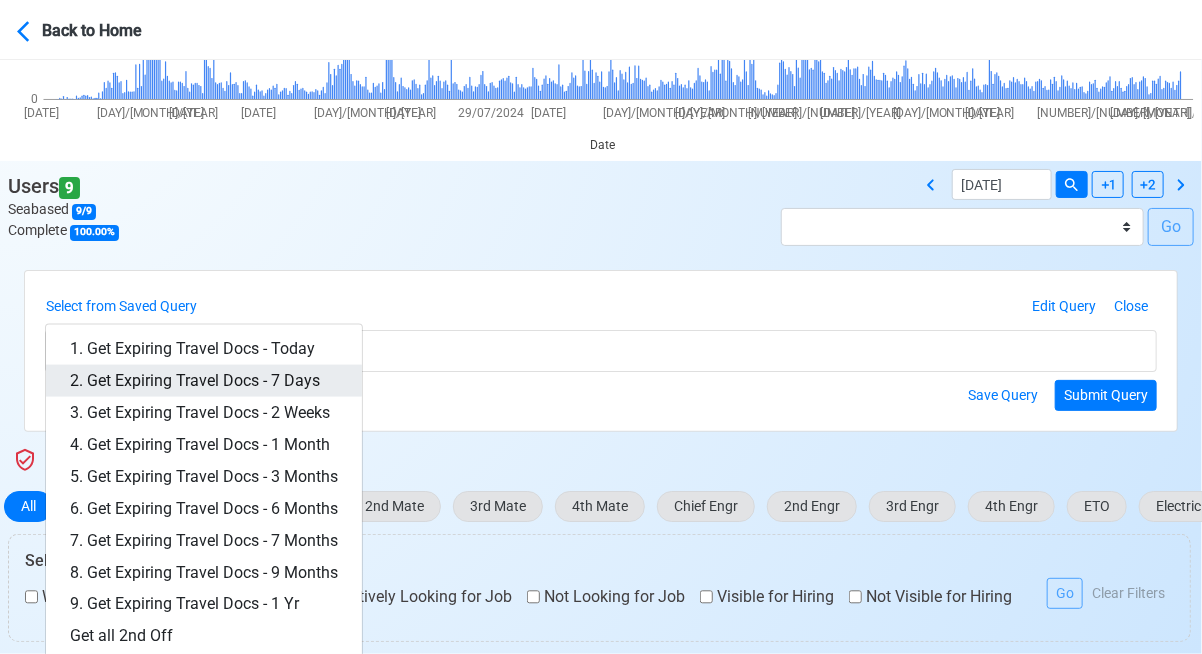 click on "2. Get Expiring Travel Docs - 7 Days" at bounding box center (204, 381) 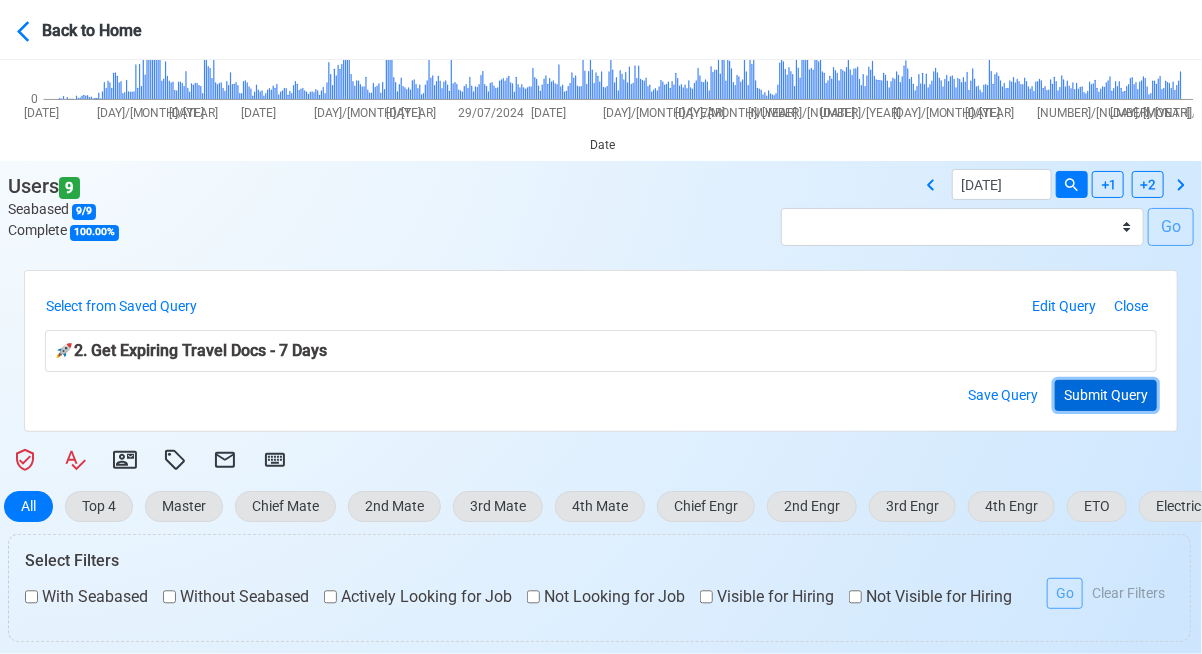 click on "Submit Query" at bounding box center (1106, 395) 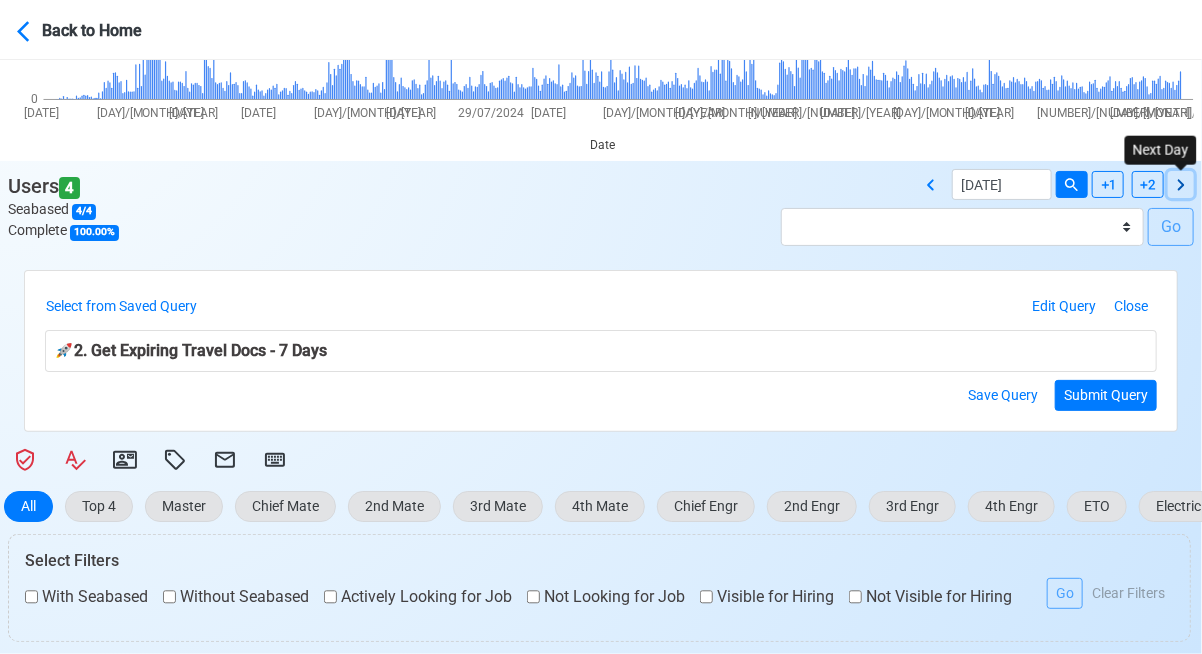 click 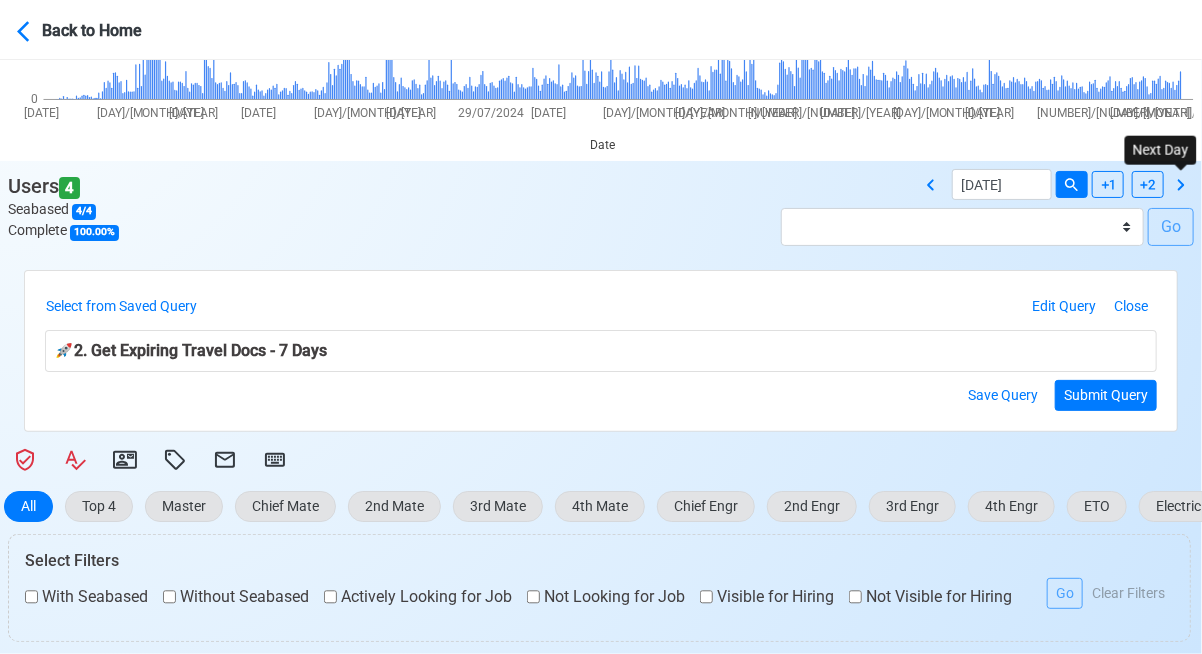 type on "08/06/2025" 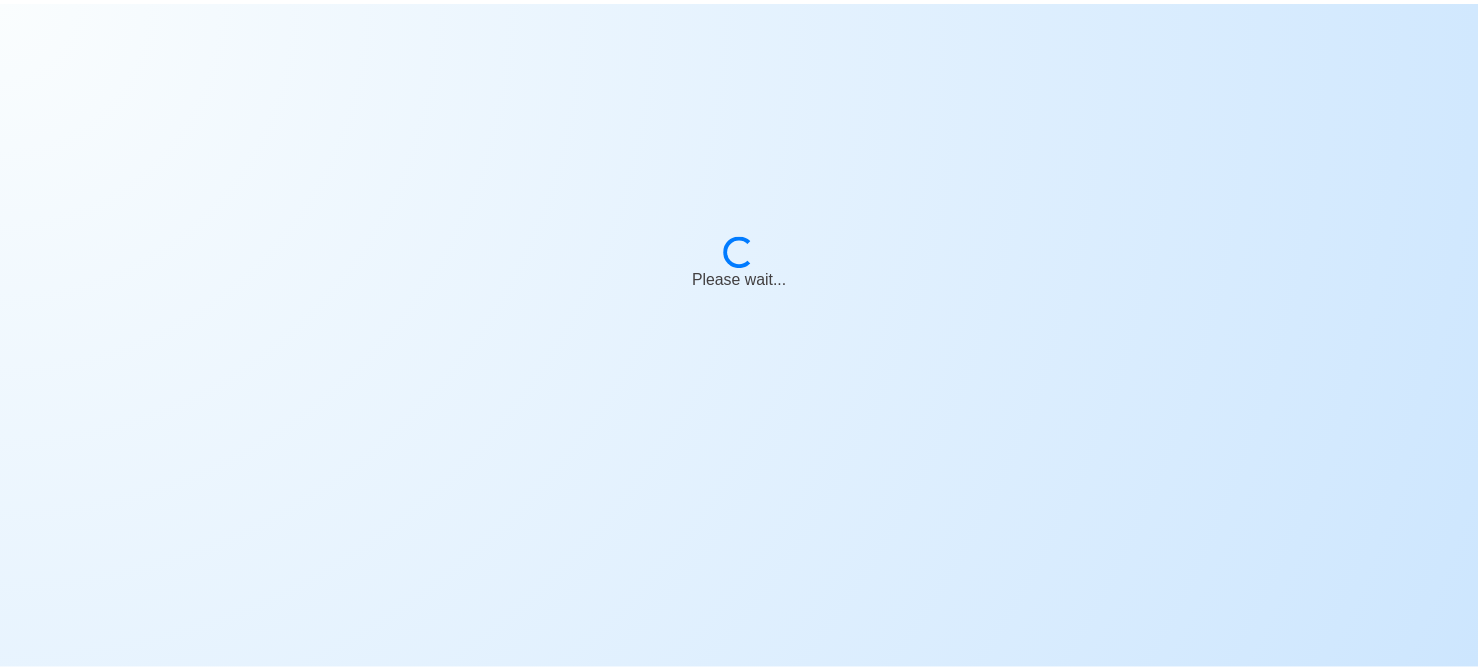 scroll, scrollTop: 0, scrollLeft: 0, axis: both 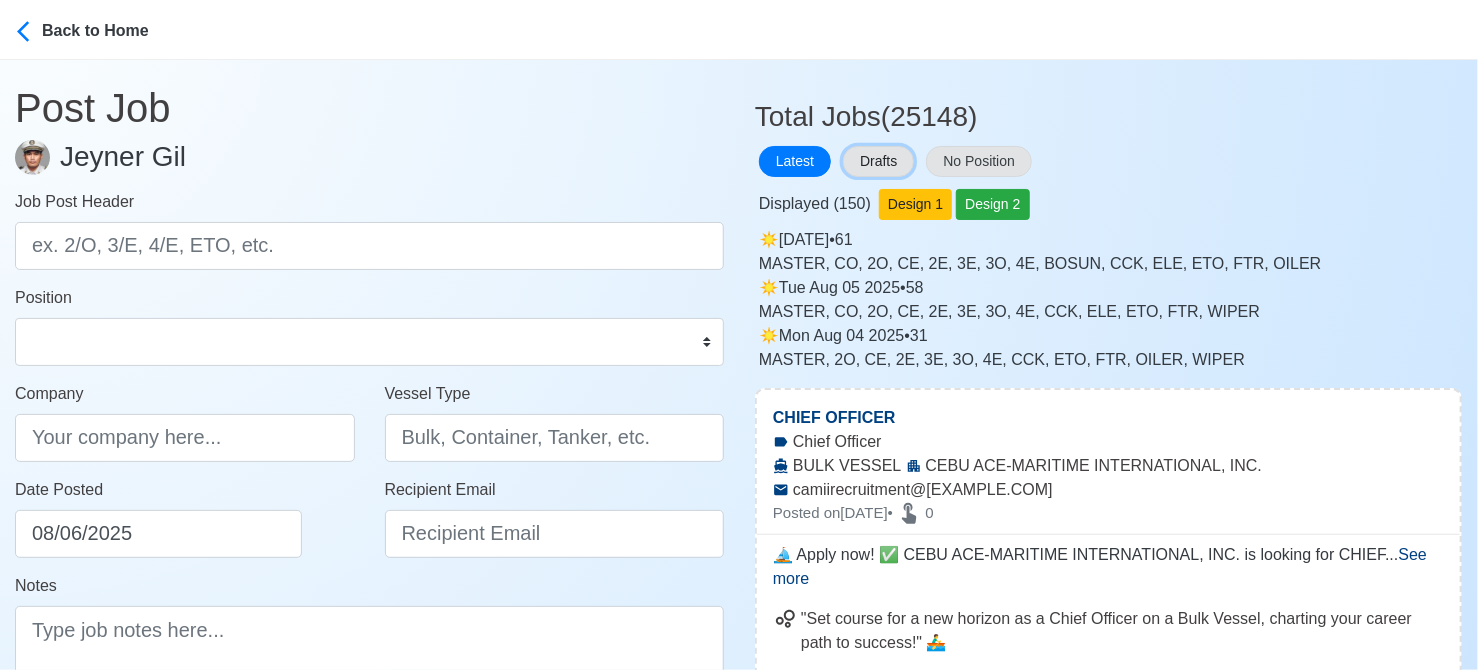 click on "Drafts" at bounding box center (878, 161) 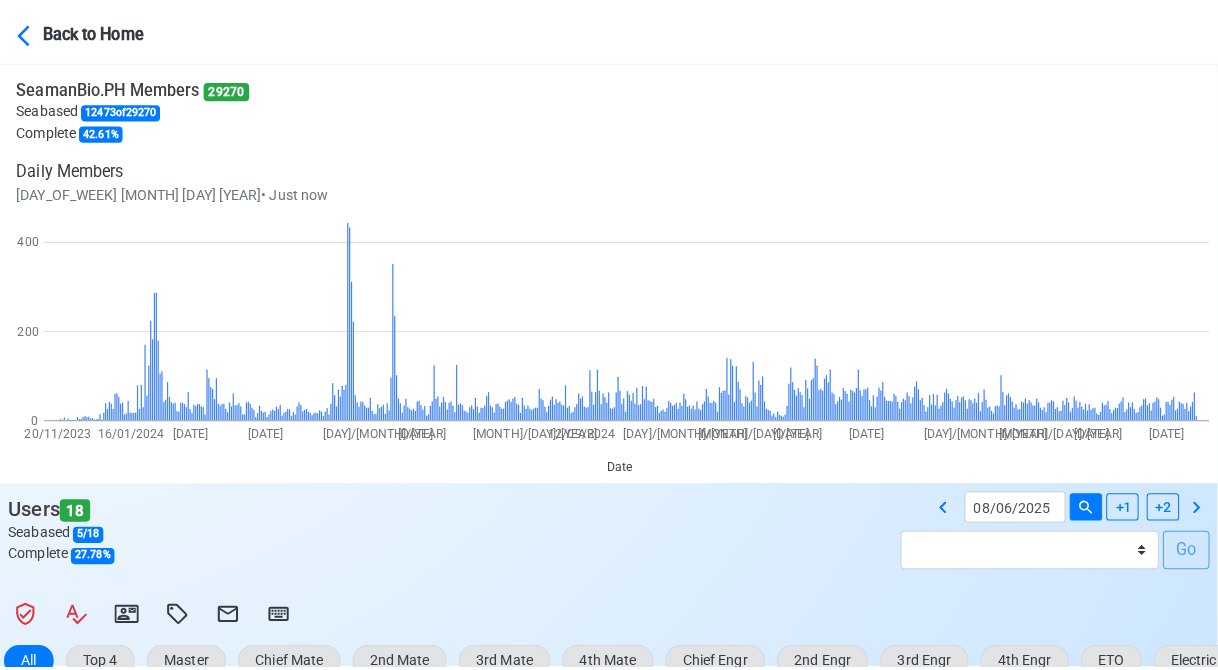 scroll, scrollTop: 300, scrollLeft: 0, axis: vertical 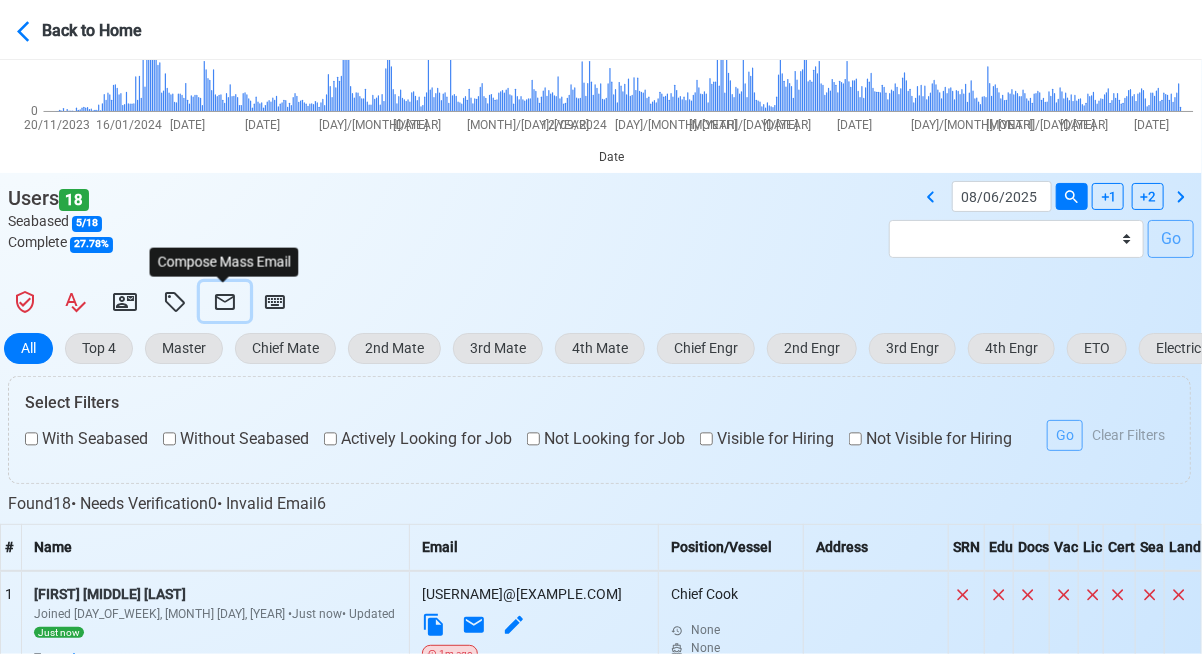 click 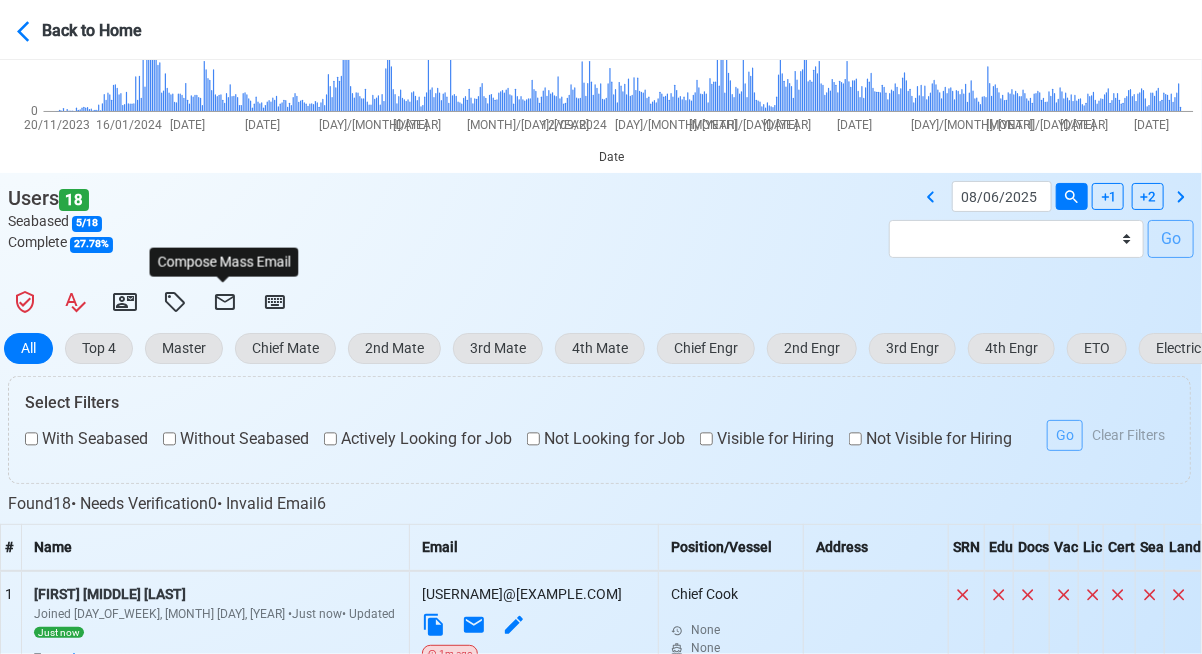 select on "d-3b19375d23d24df28478c14aceb0a42a" 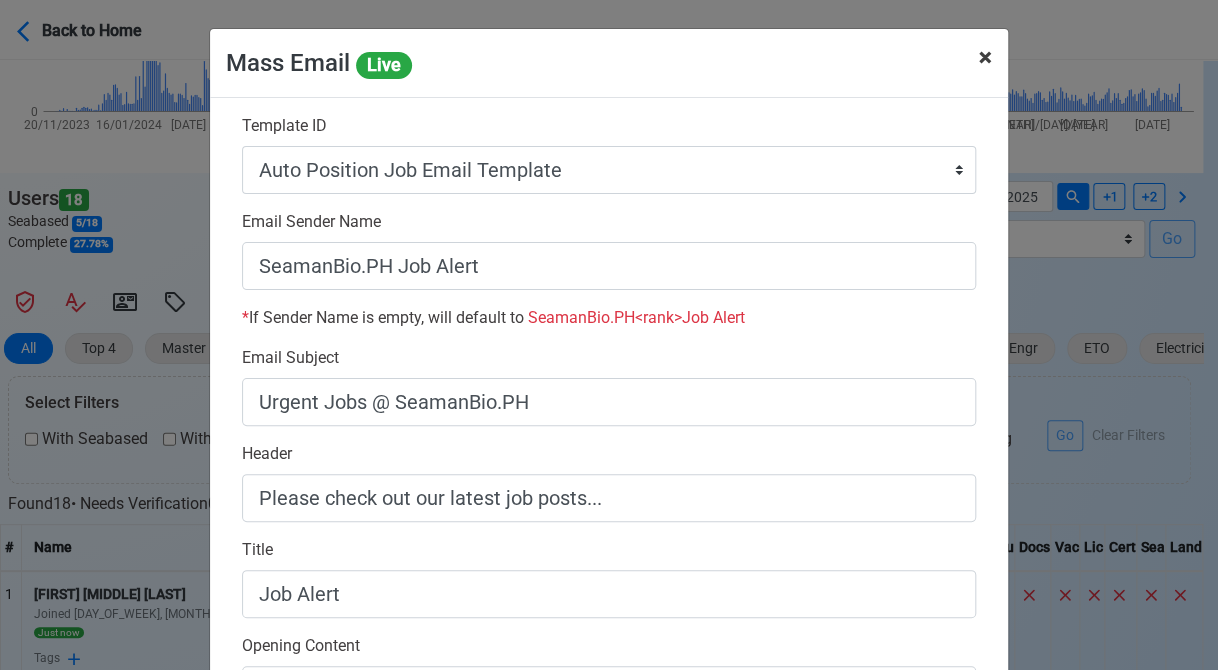 click on "×" at bounding box center [985, 57] 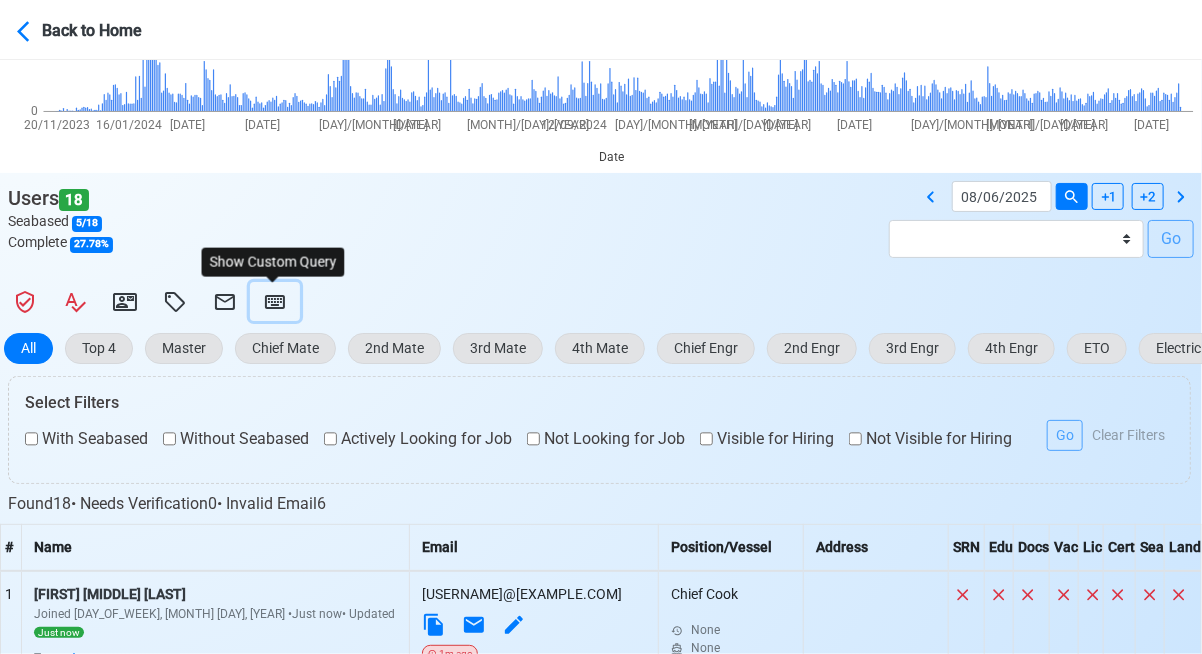 click 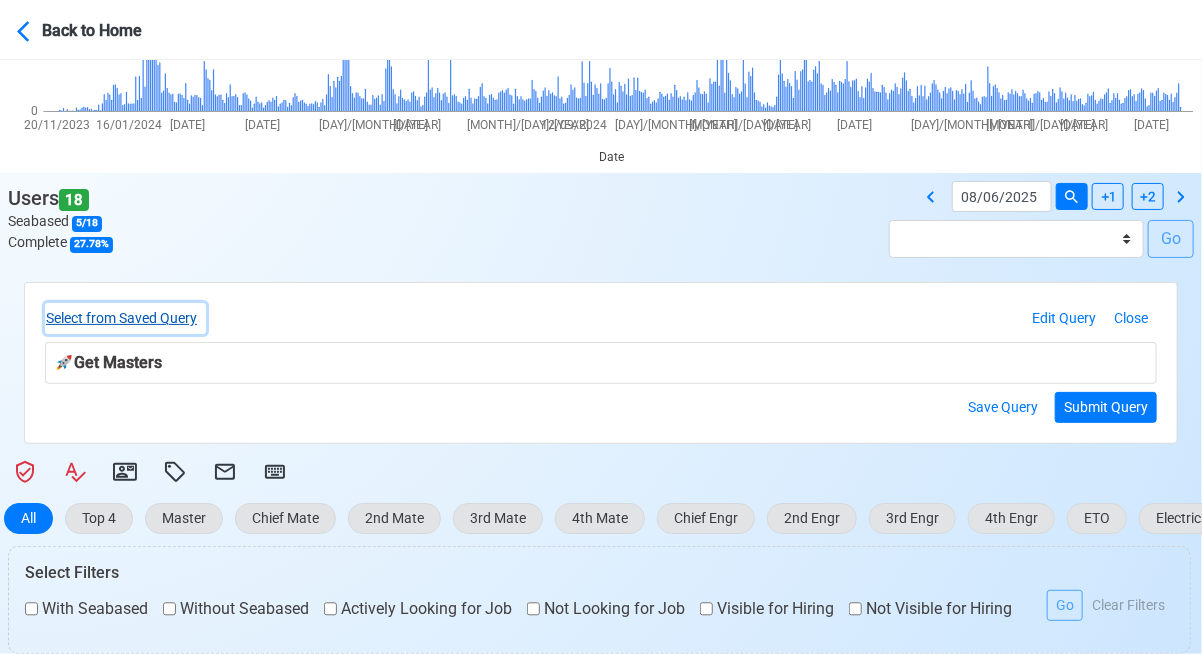click on "Select from Saved Query" at bounding box center [125, 318] 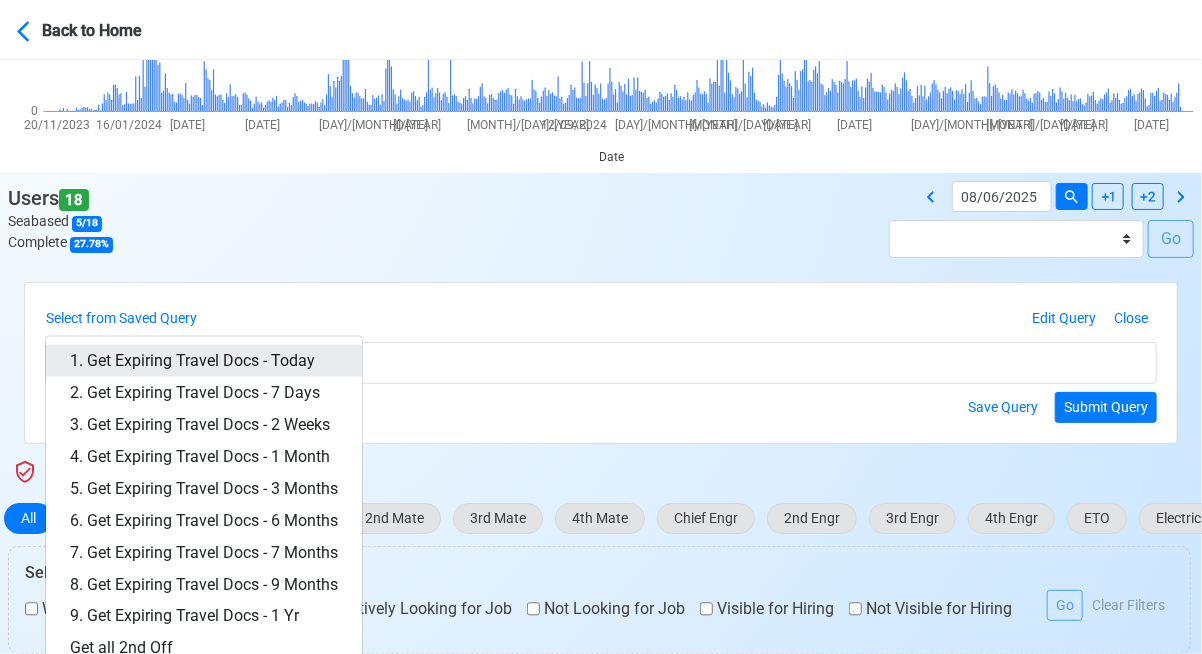 click on "1. Get Expiring Travel Docs - Today" at bounding box center [204, 361] 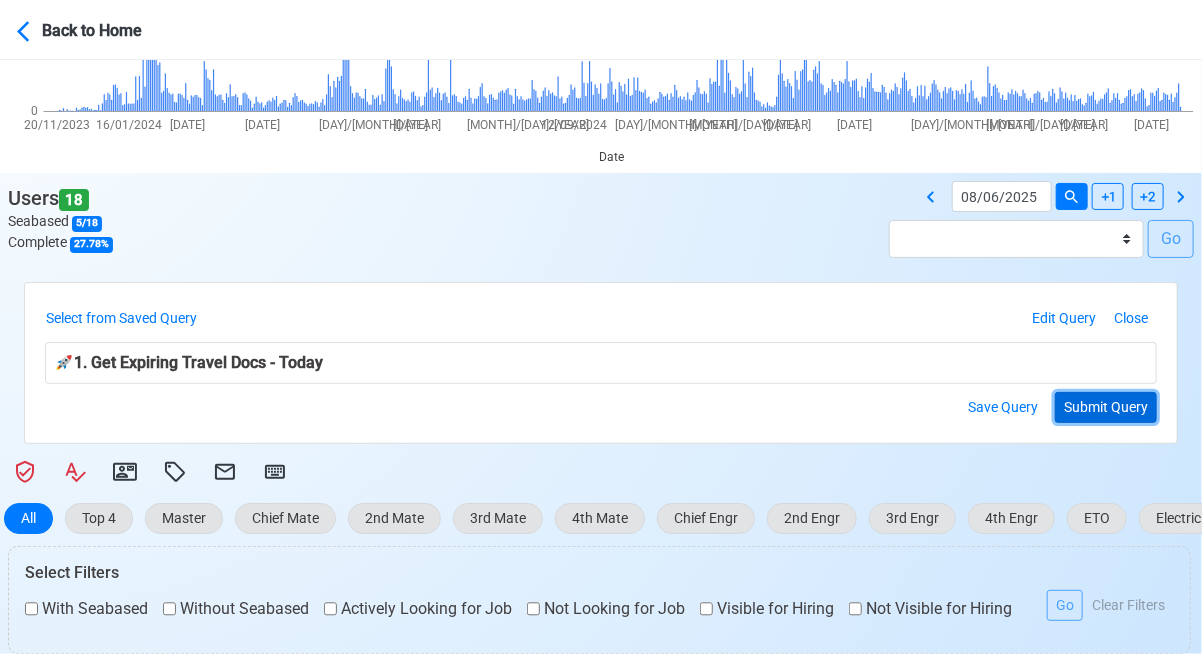 click on "Submit Query" at bounding box center (1106, 407) 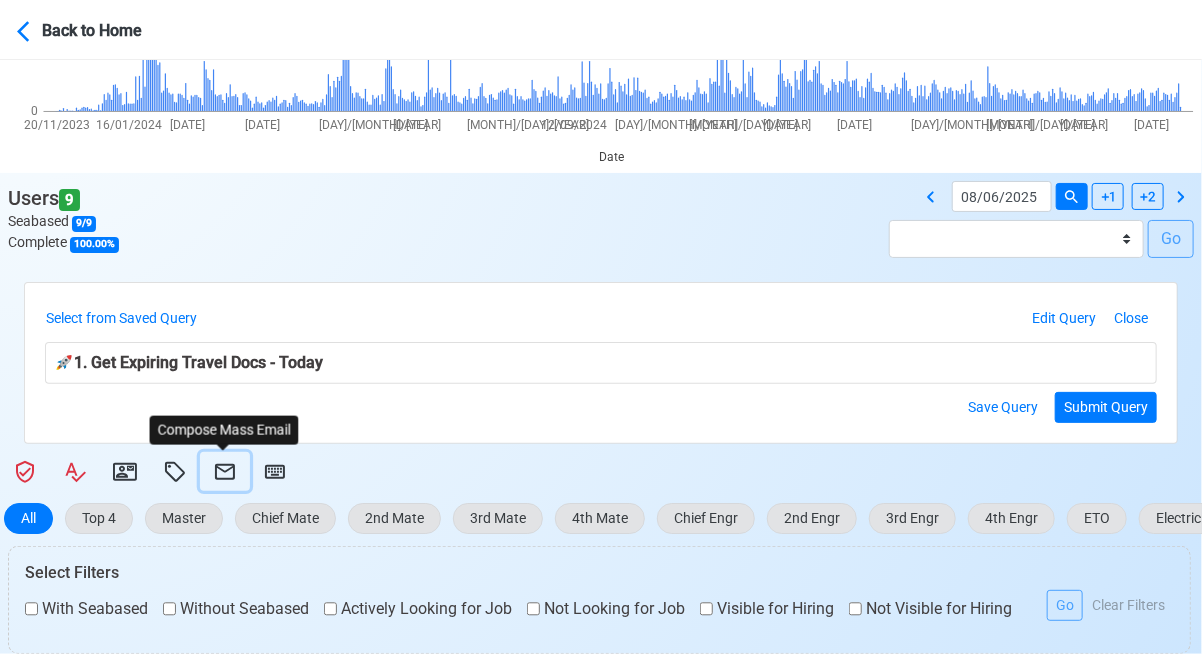 click 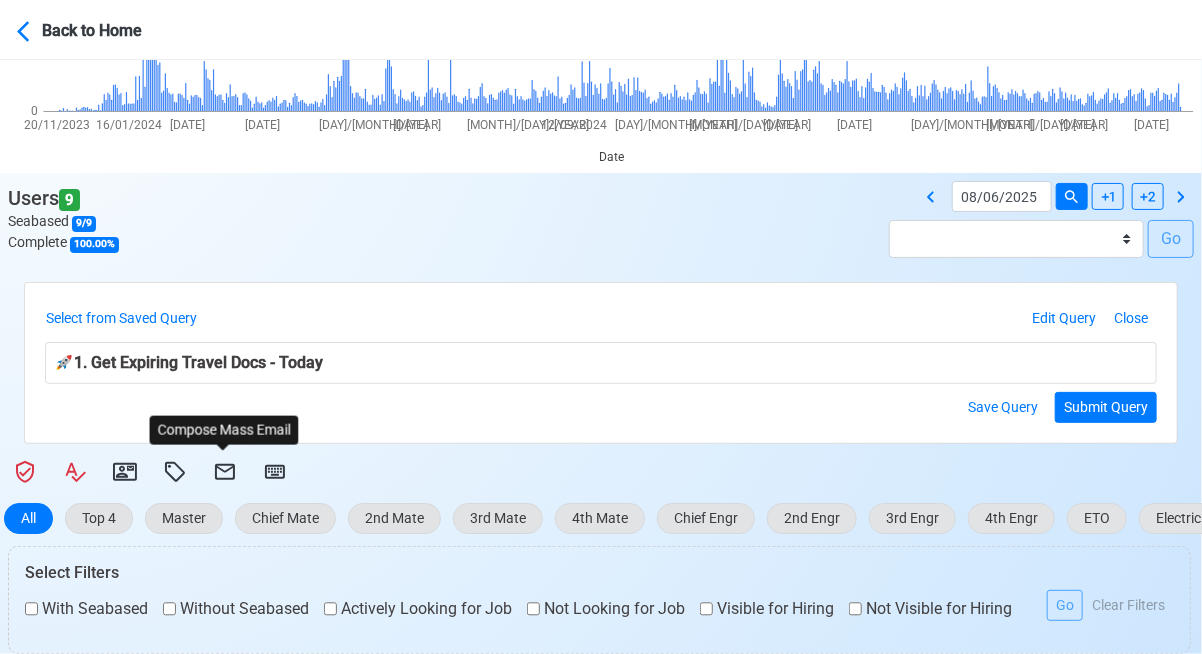 select on "d-3b19375d23d24df28478c14aceb0a42a" 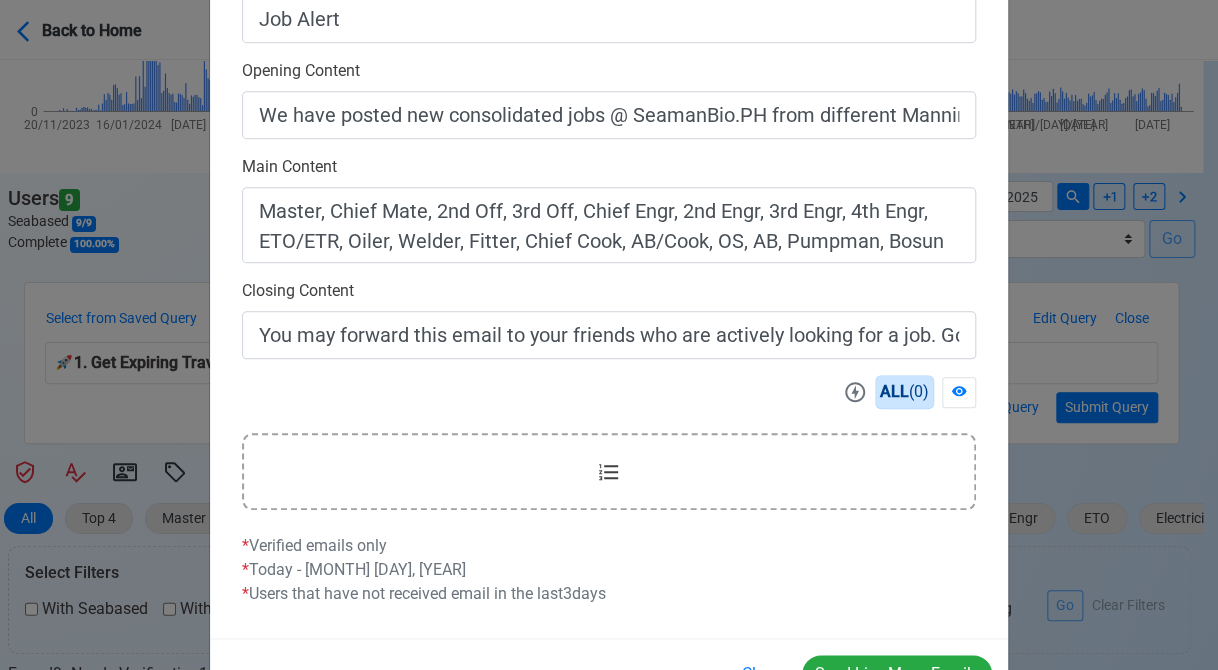 scroll, scrollTop: 642, scrollLeft: 0, axis: vertical 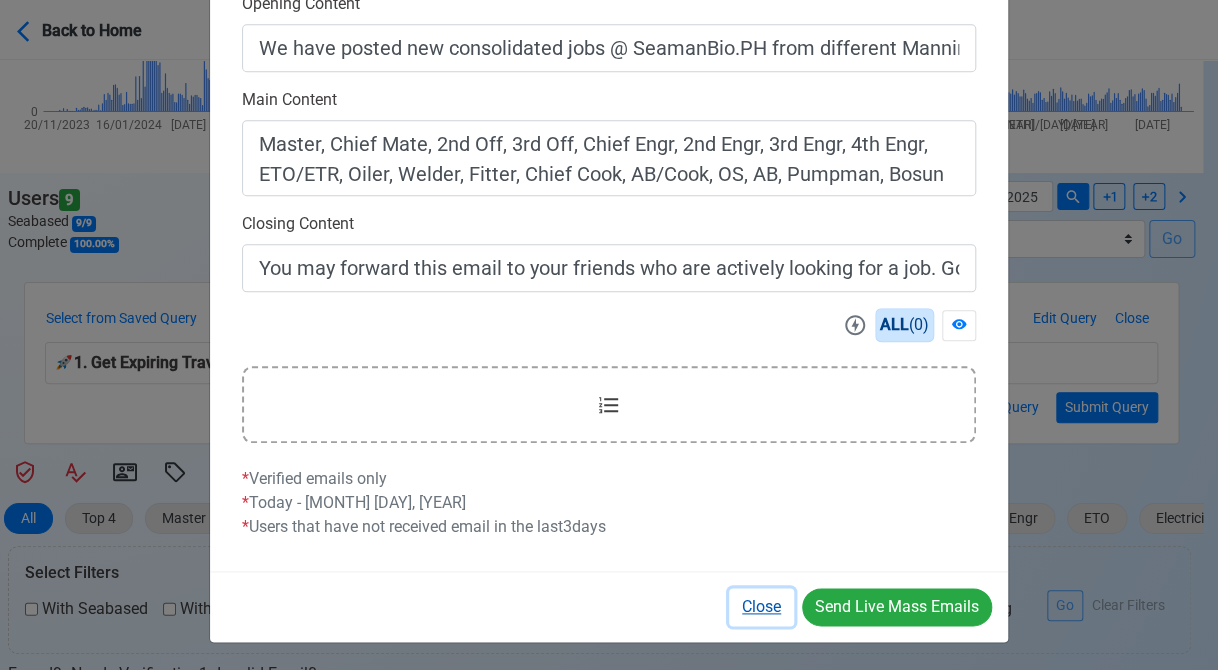 click on "Close" at bounding box center [761, 607] 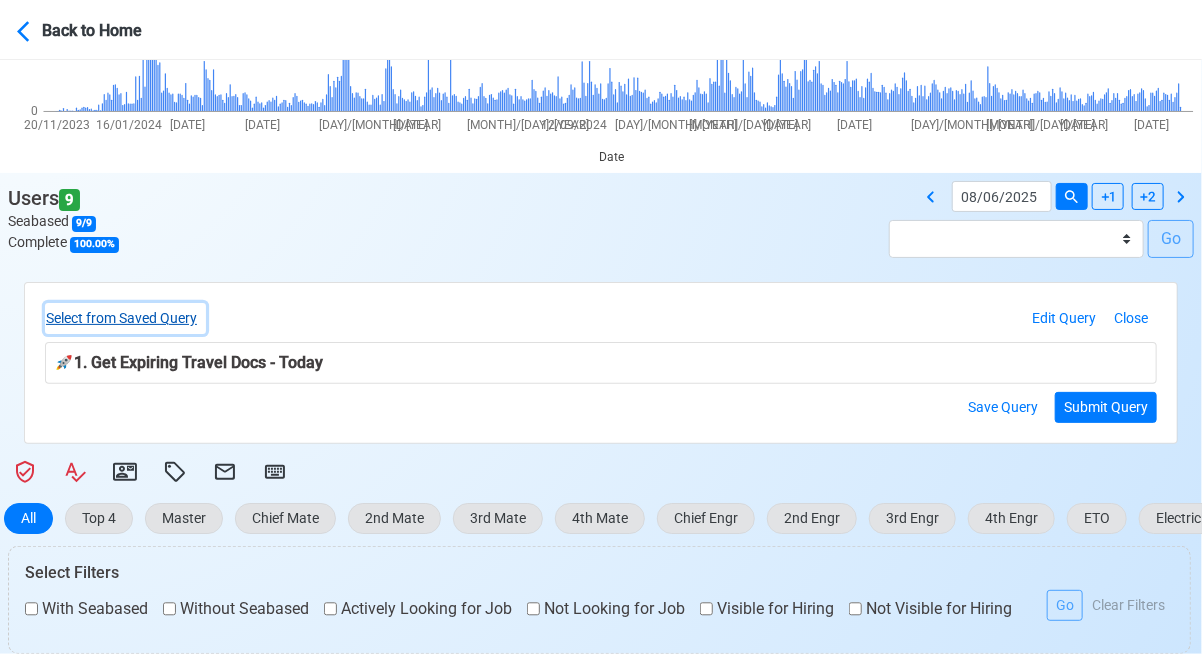 click on "Select from Saved Query" at bounding box center [125, 318] 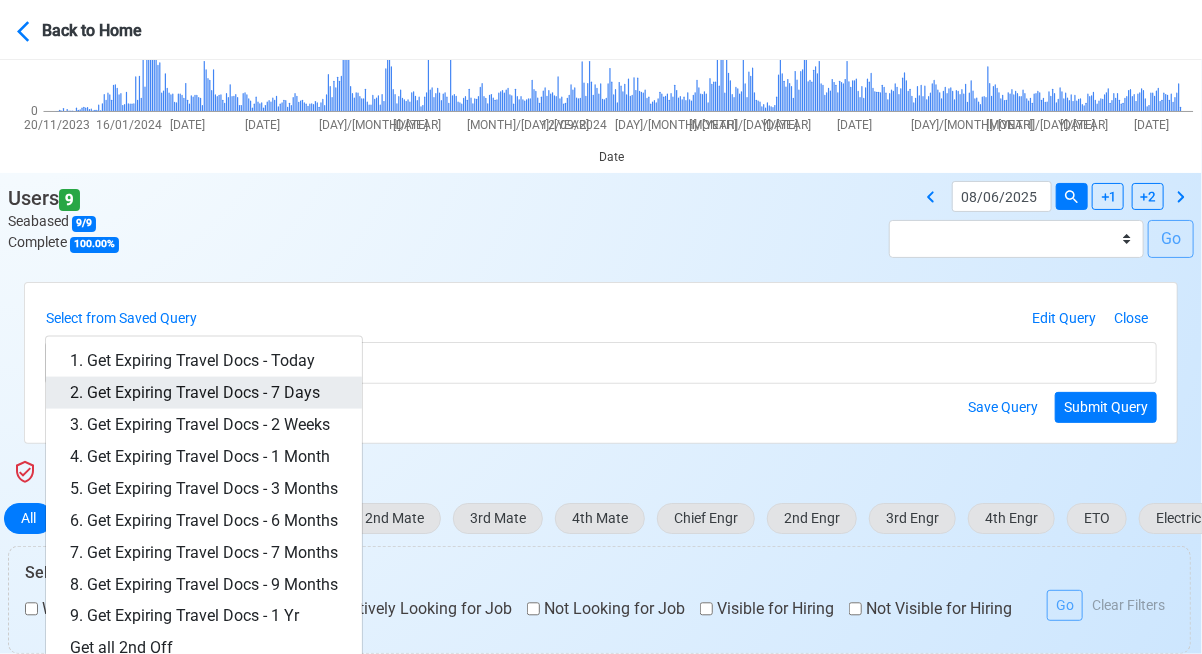 click on "2. Get Expiring Travel Docs - 7 Days" at bounding box center [204, 393] 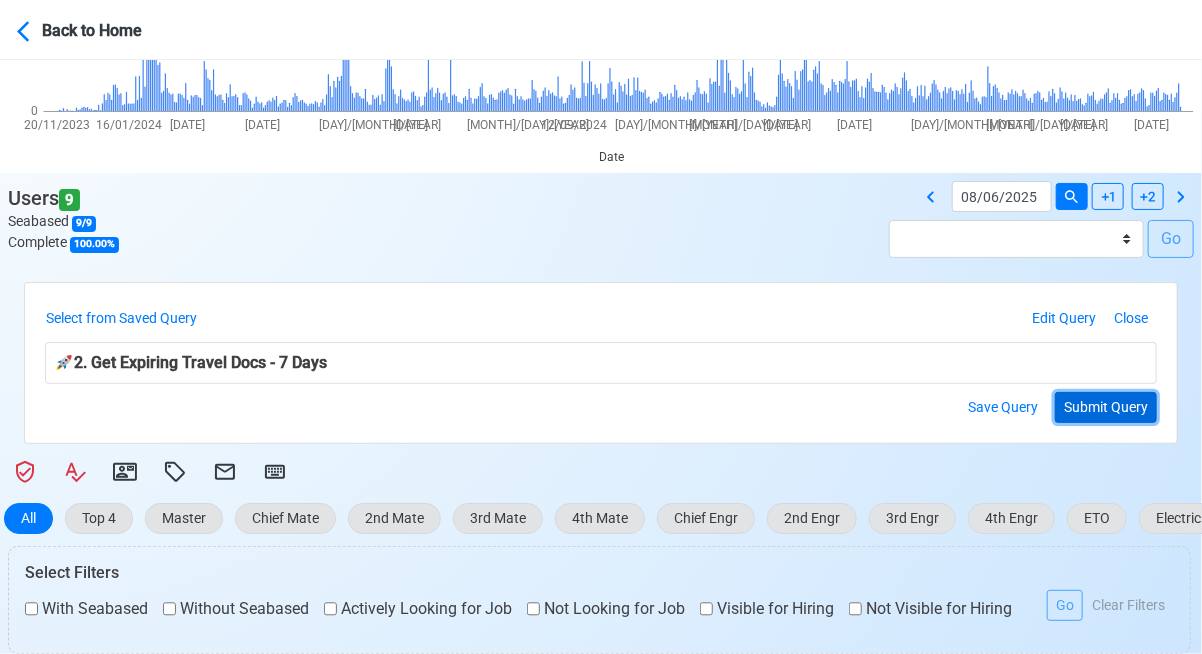 click on "Submit Query" at bounding box center (1106, 407) 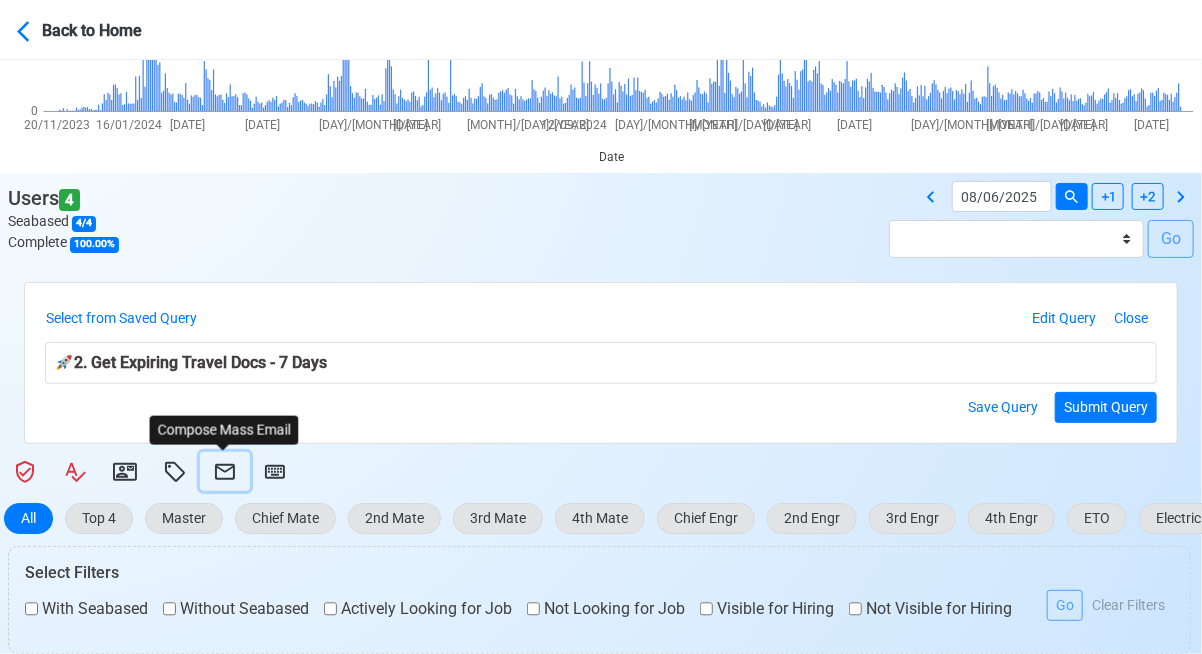 click 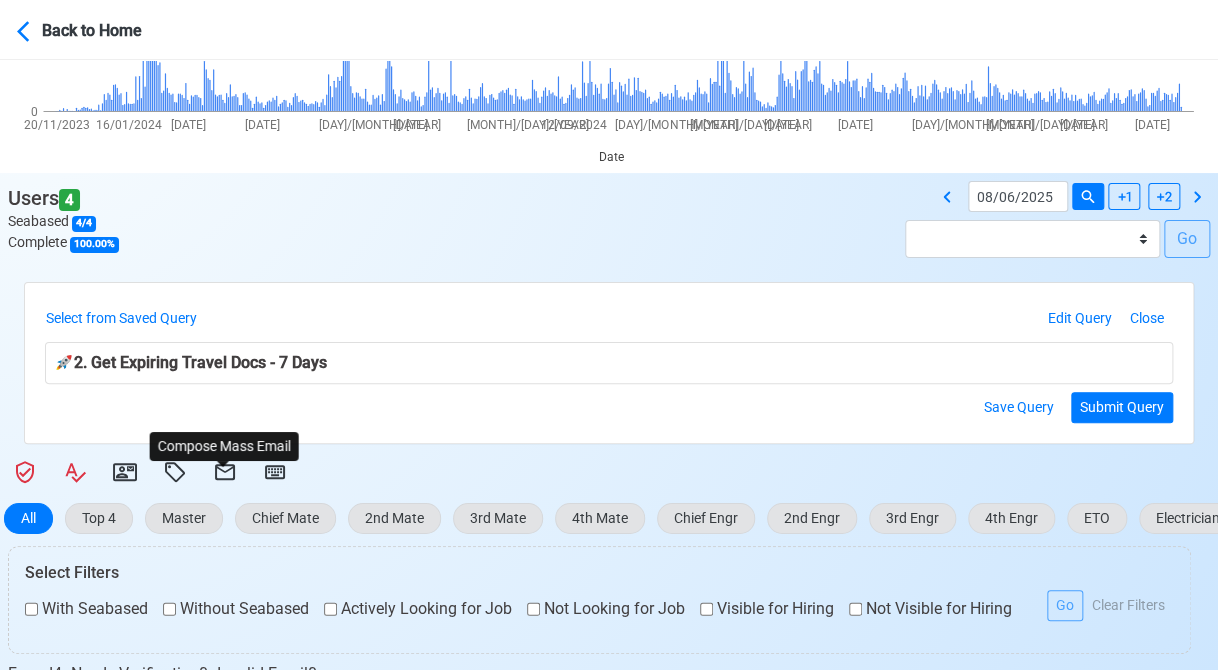 select on "d-3b19375d23d24df28478c14aceb0a42a" 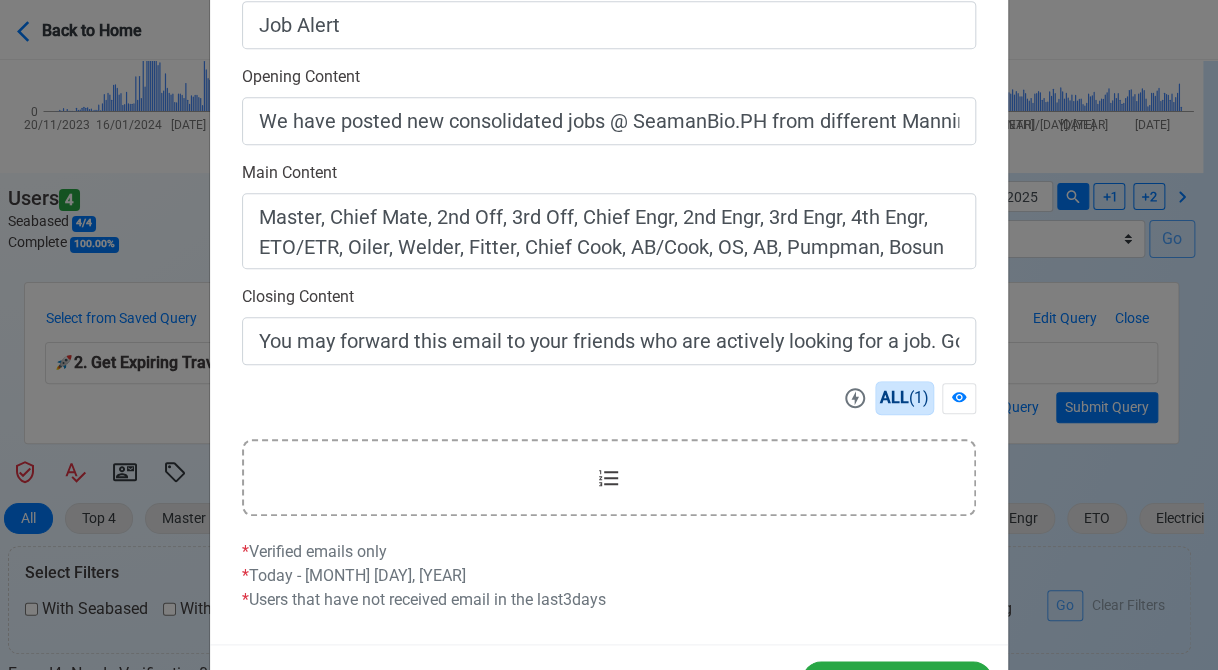scroll, scrollTop: 642, scrollLeft: 0, axis: vertical 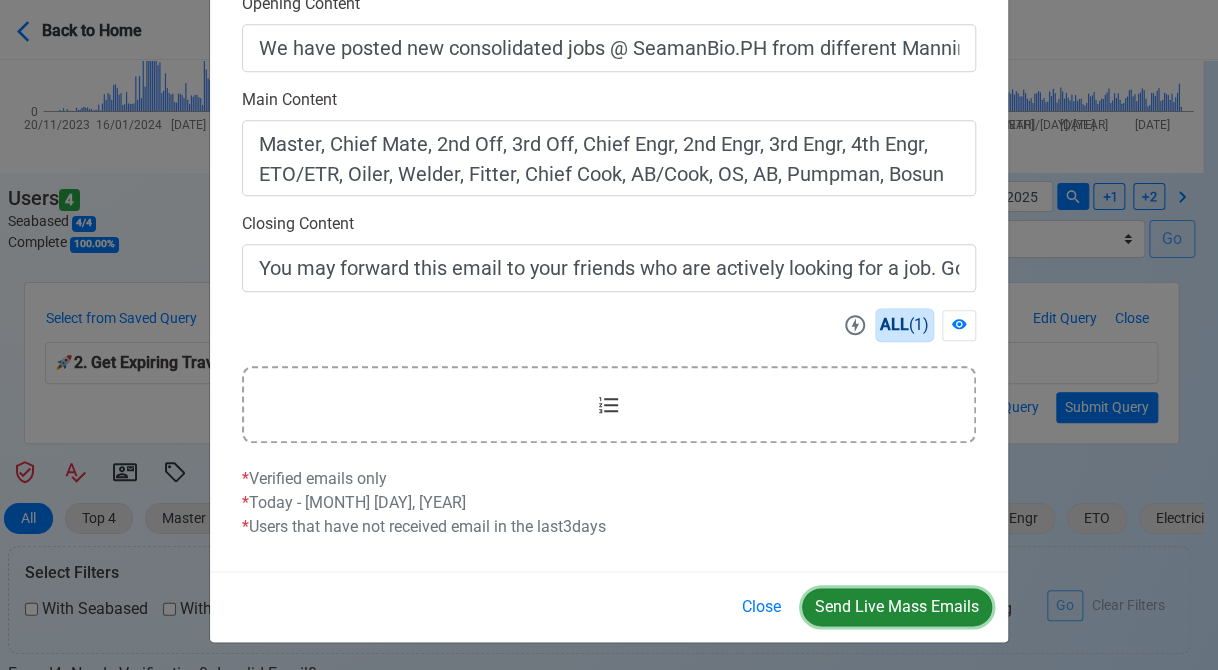 click on "Send Live Mass Emails" at bounding box center (897, 607) 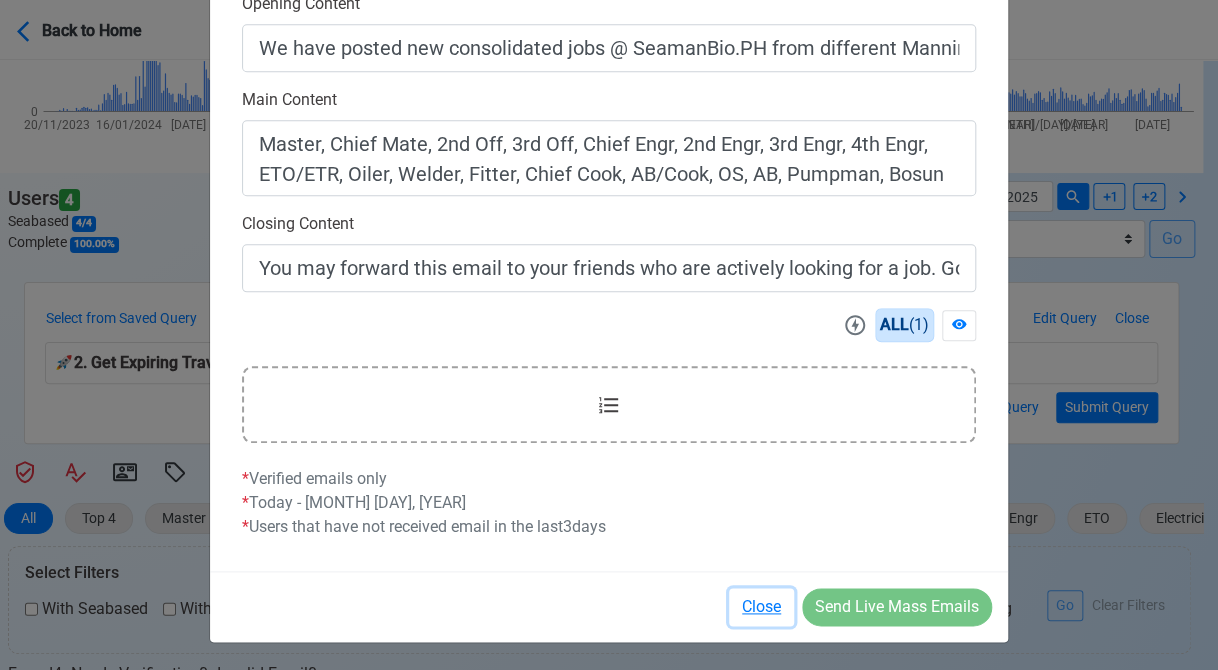 click on "Close" at bounding box center [761, 607] 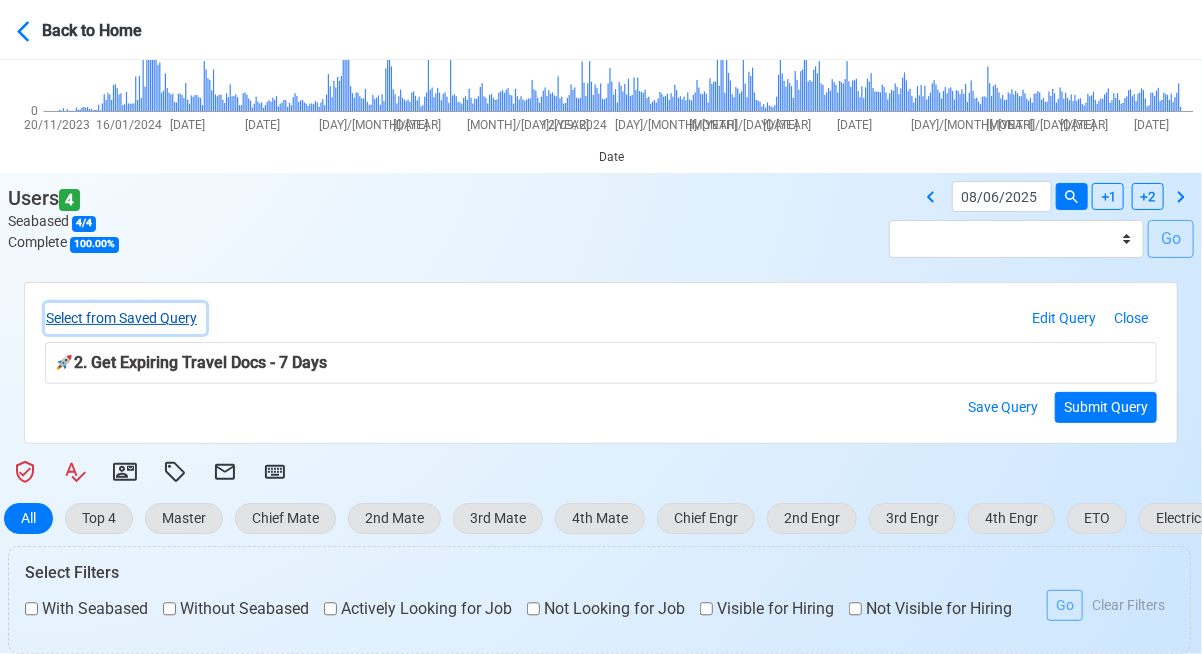 click on "Select from Saved Query" at bounding box center (125, 318) 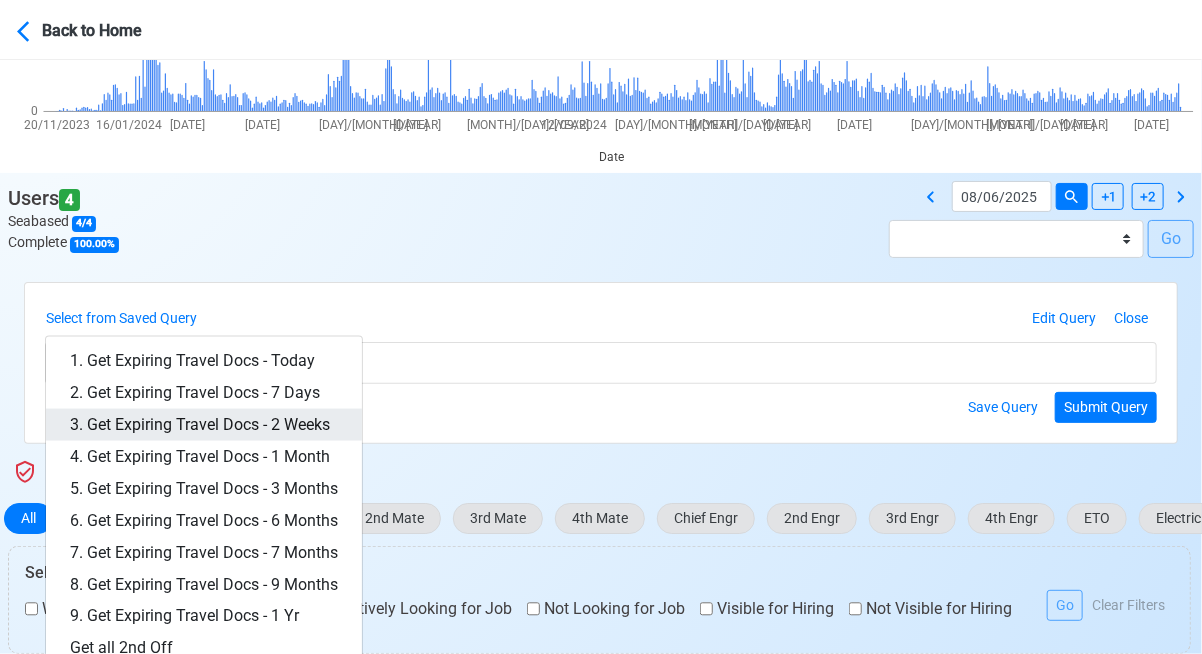 click on "3. Get Expiring Travel Docs - 2 Weeks" at bounding box center [204, 425] 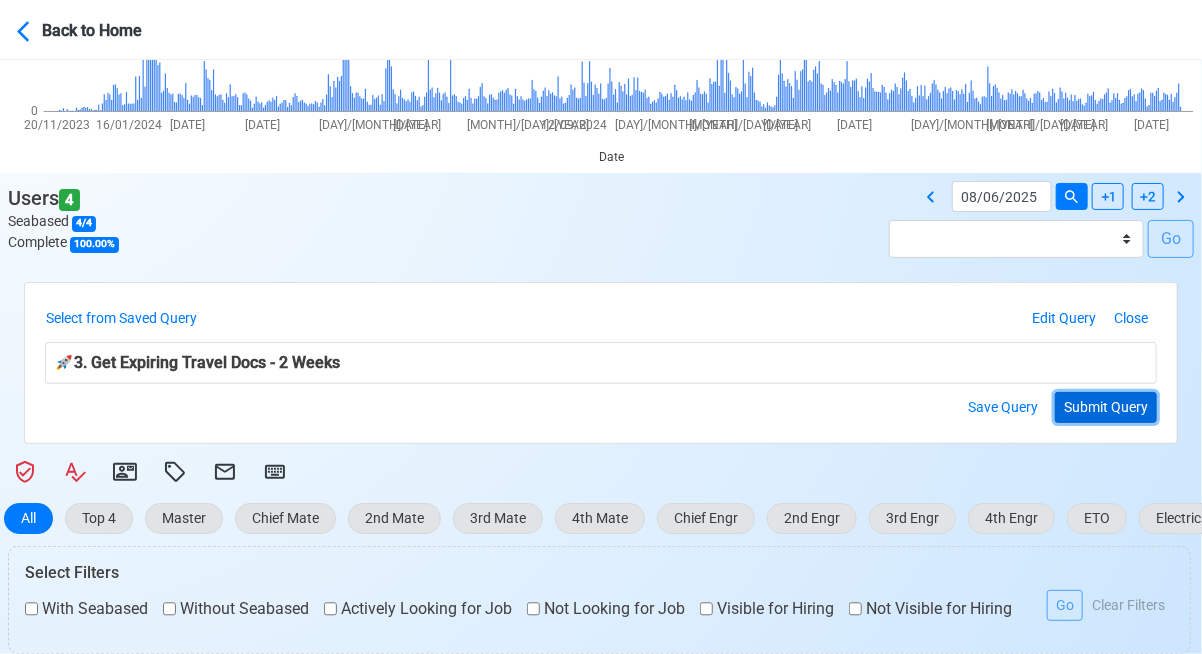 click on "Submit Query" at bounding box center (1106, 407) 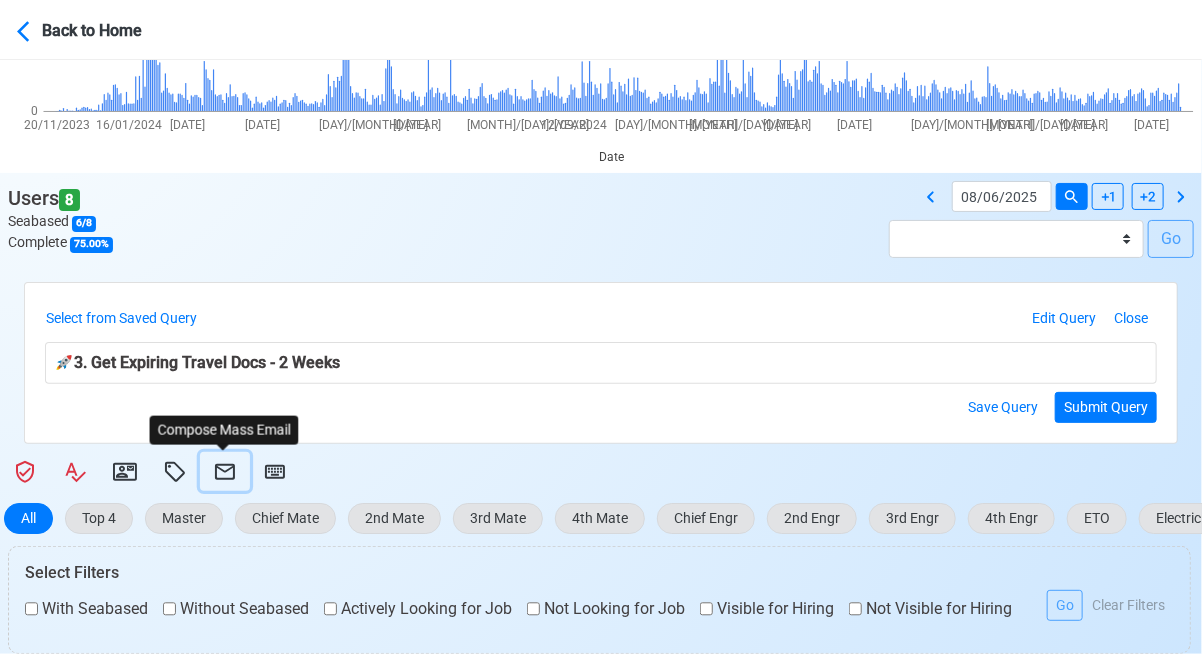 click 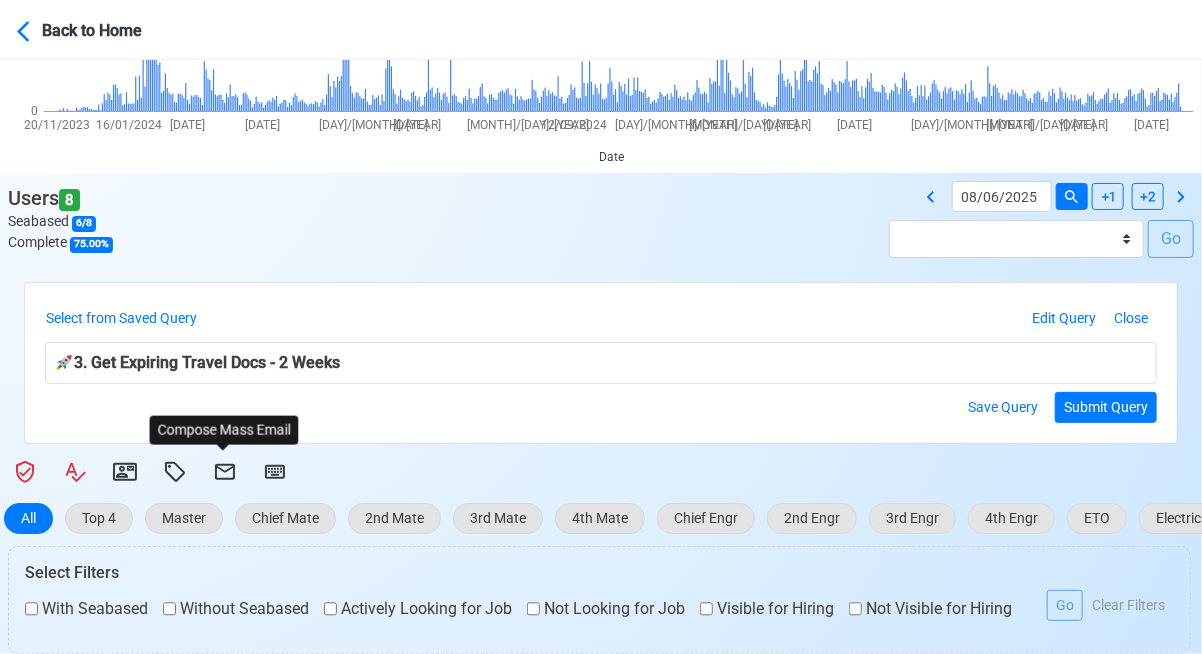 select on "d-3b19375d23d24df28478c14aceb0a42a" 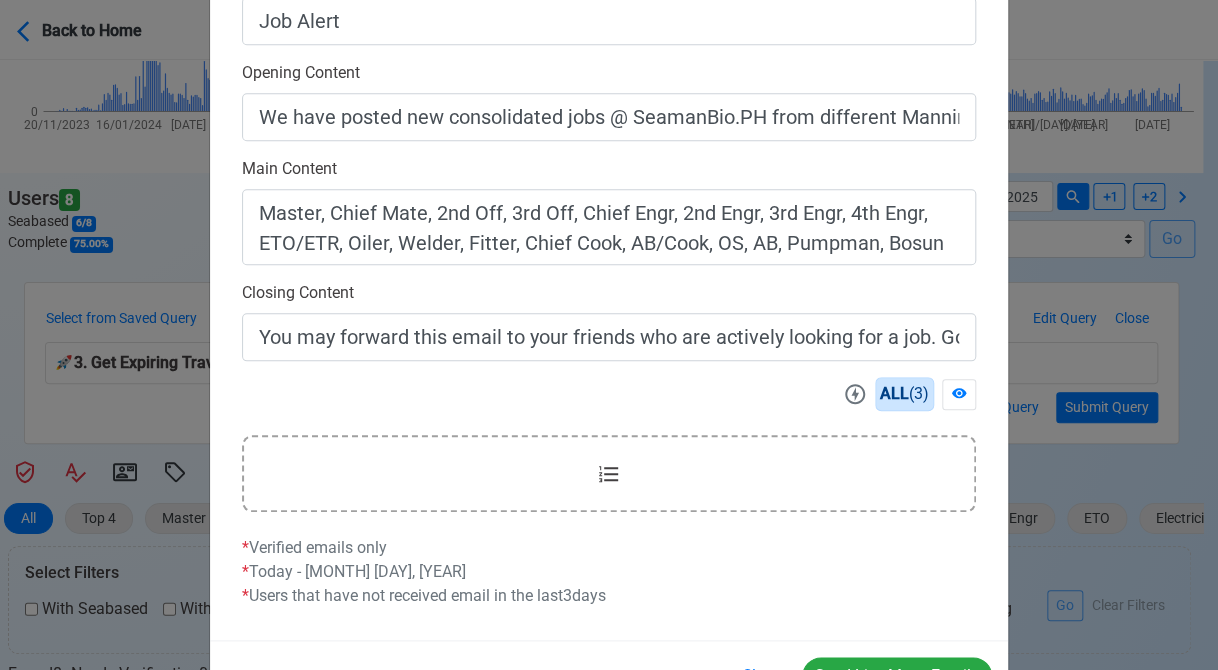 scroll, scrollTop: 642, scrollLeft: 0, axis: vertical 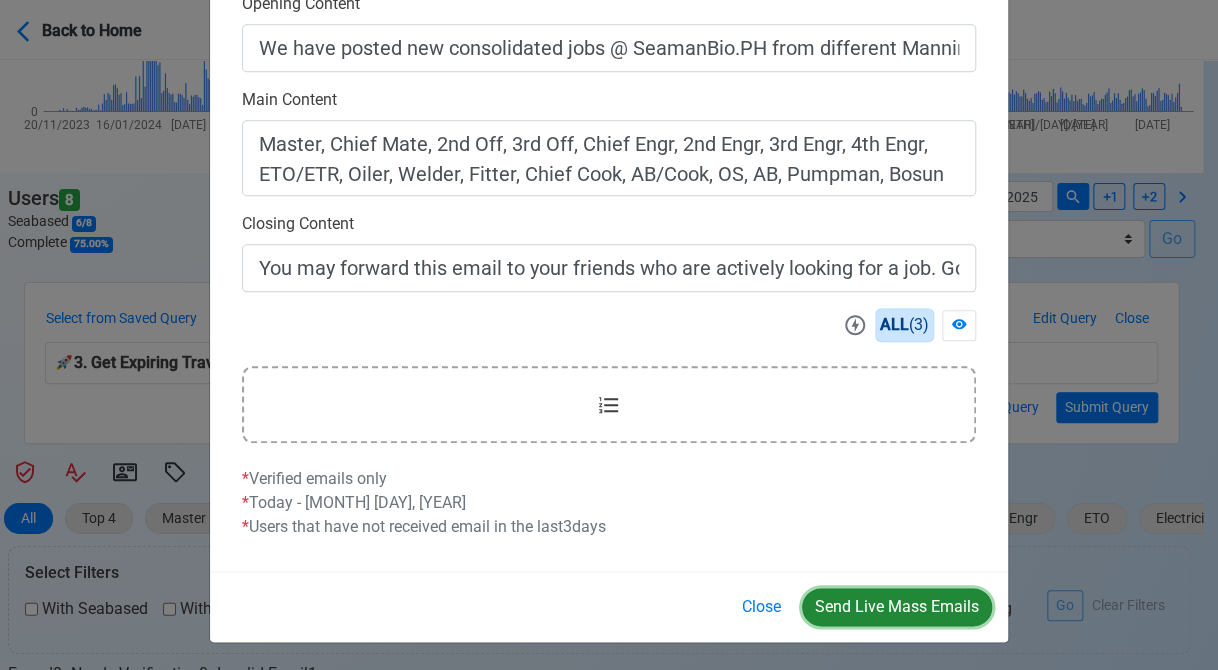 click on "Send Live Mass Emails" at bounding box center (897, 607) 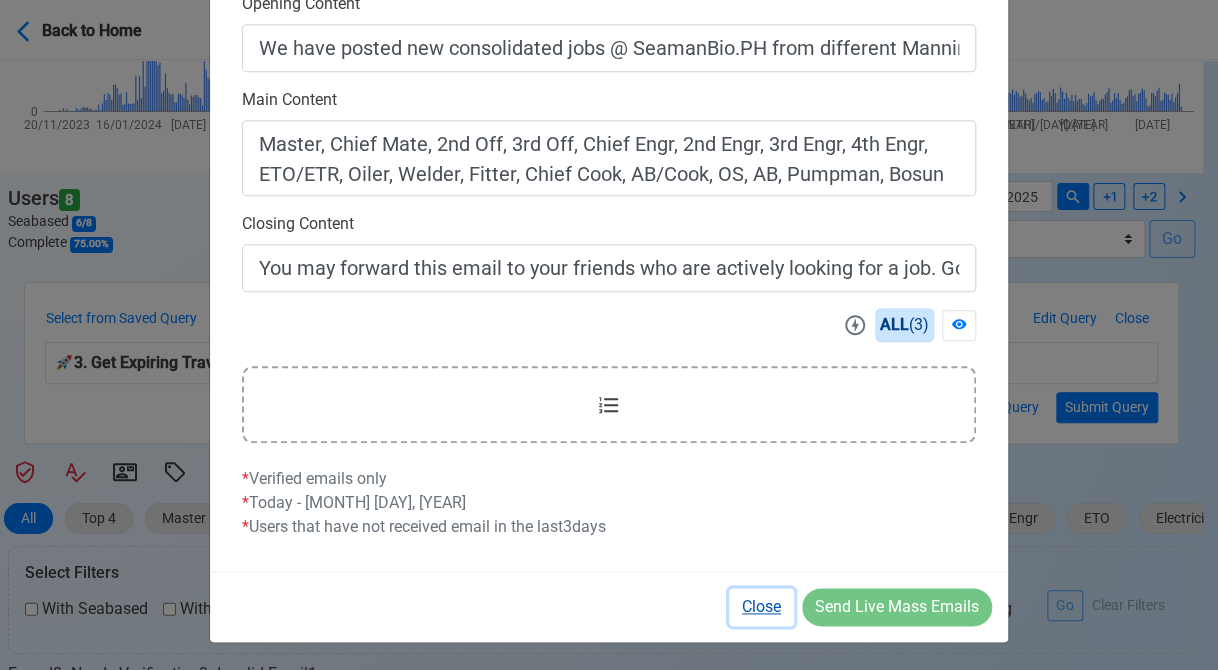 click on "Close" at bounding box center [761, 607] 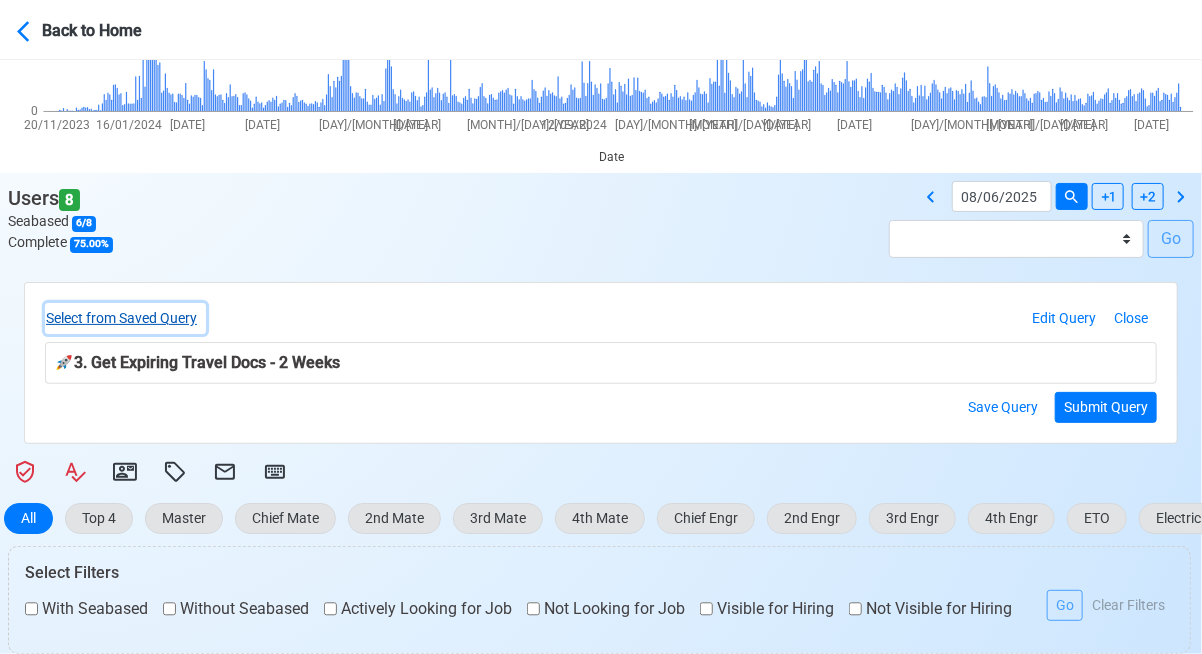 click on "Select from Saved Query" at bounding box center [125, 318] 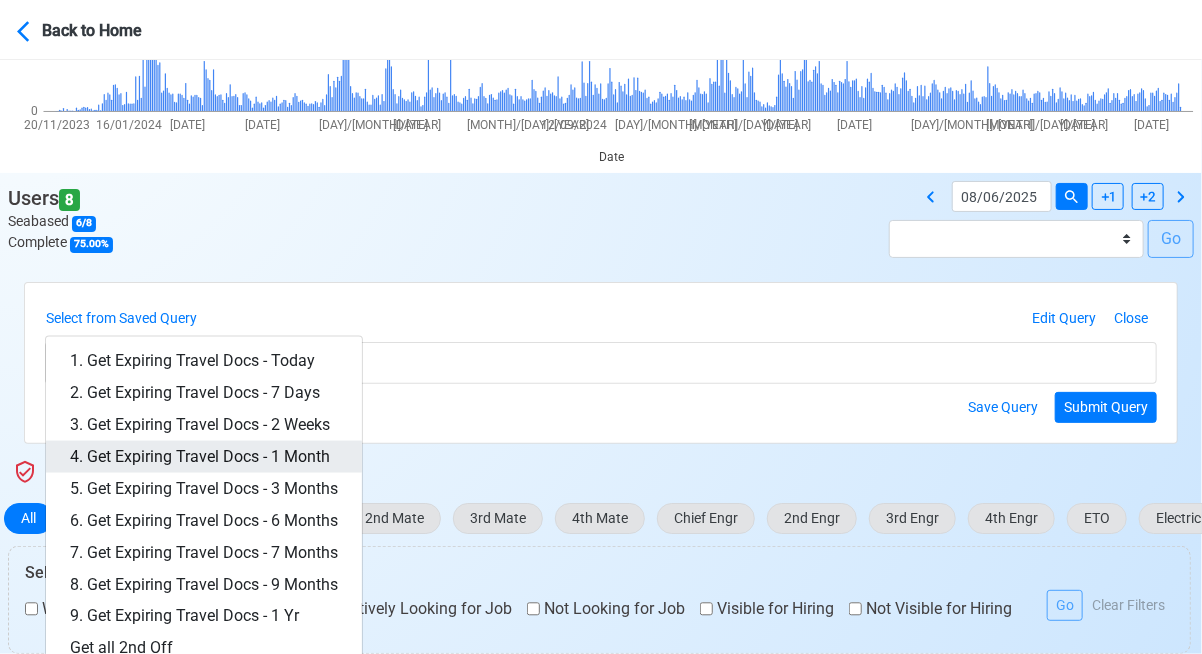 click on "4. Get Expiring Travel Docs - 1 Month" at bounding box center (204, 457) 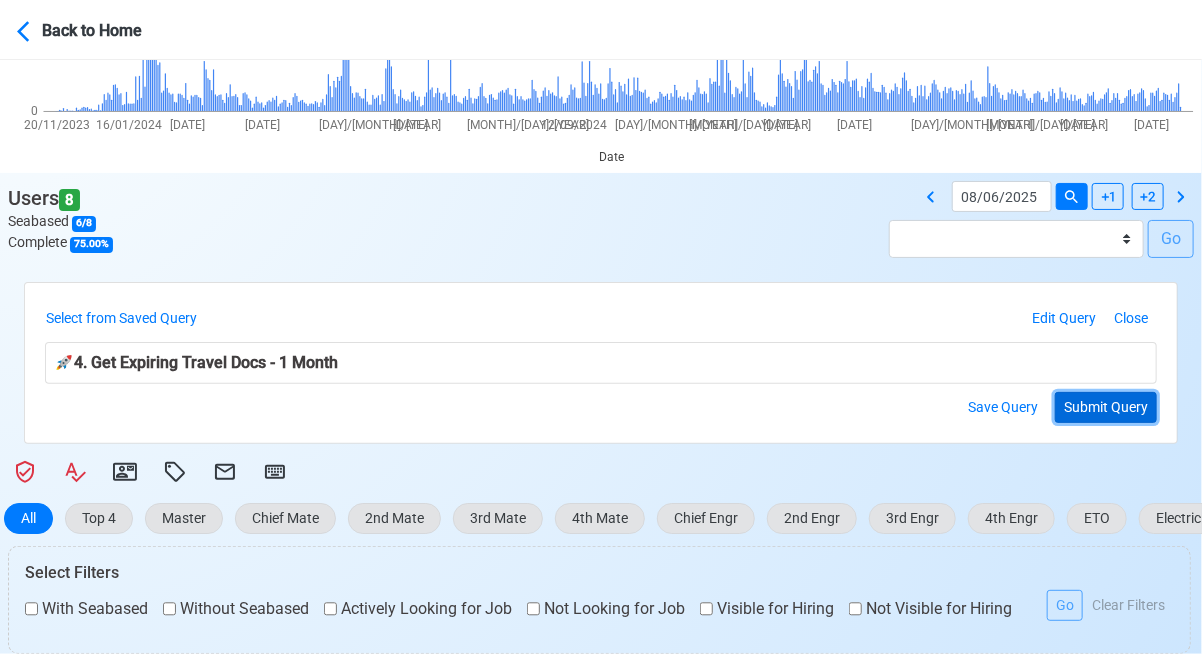 click on "Submit Query" at bounding box center [1106, 407] 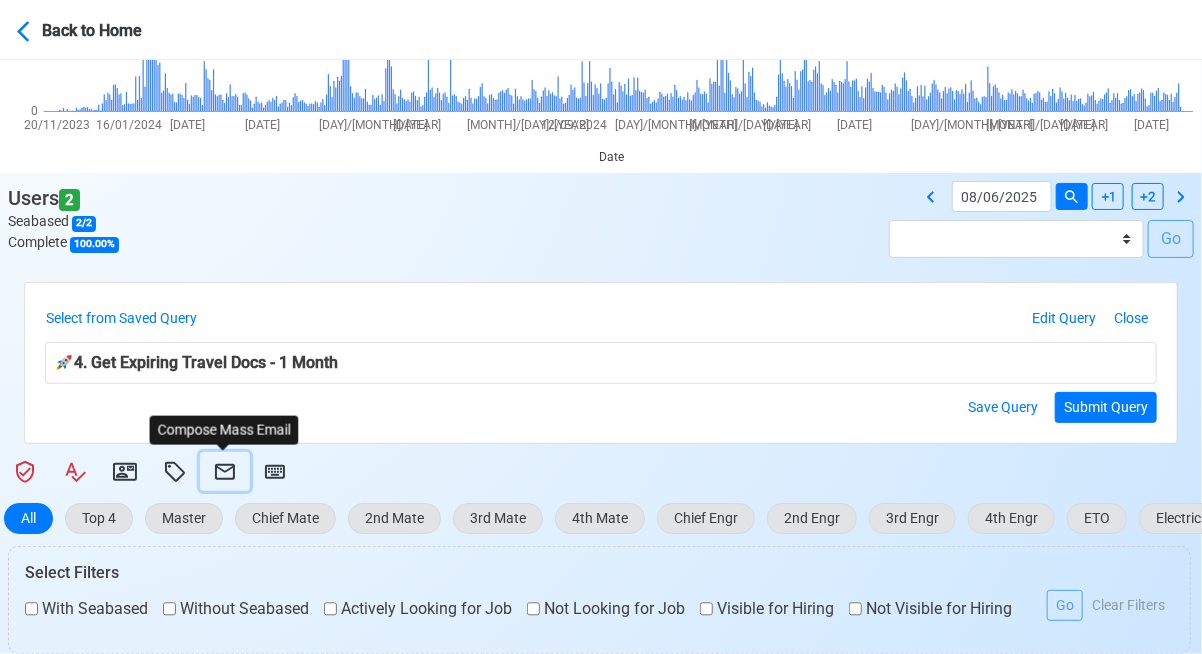 click 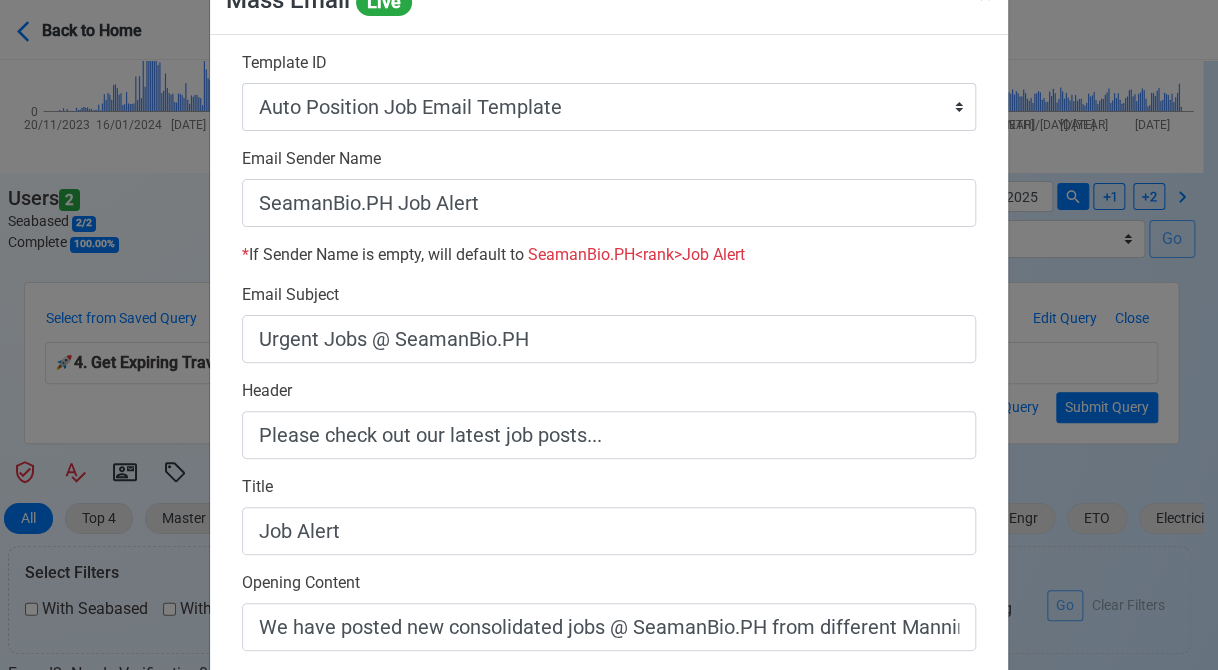 scroll, scrollTop: 0, scrollLeft: 0, axis: both 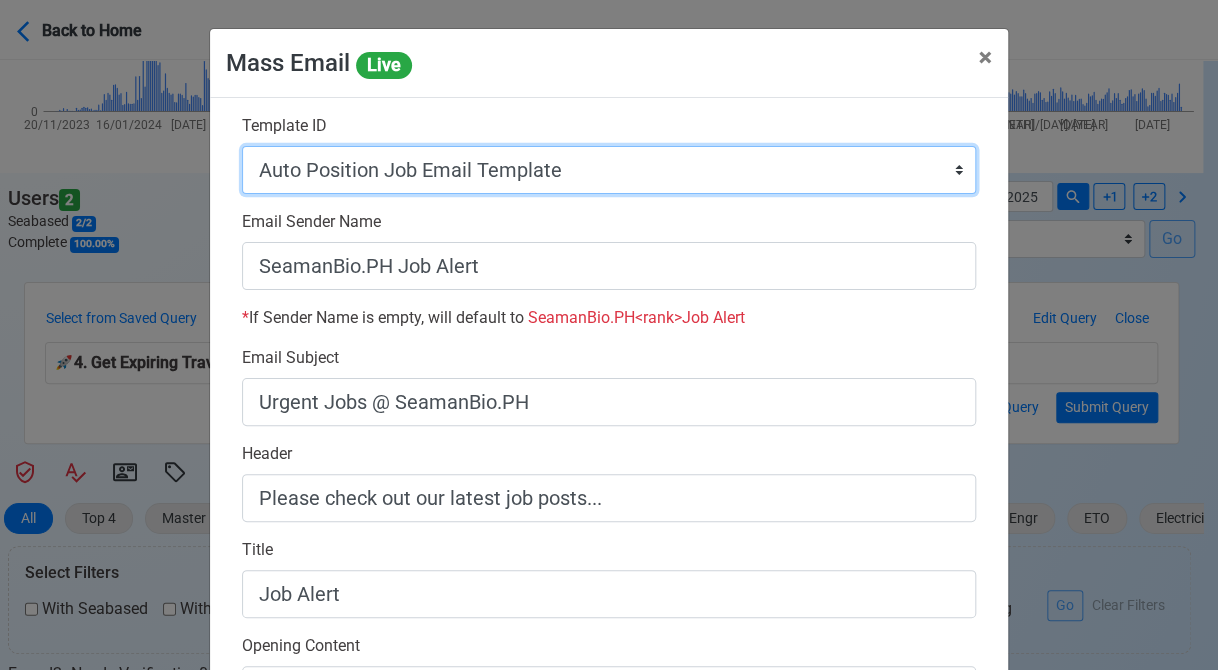 click on "Auto Position Job Email Template Incomplete CV Email Template ETO/ETR Job Email Template 4th Engr Job Email Template 3rd Engr Job Email Template 2nd Engr Job Email Template Chief Engr Job Email Template 3rd Officer Job Email Template 2nd Officer Job Email Template Chief Officer Job Email Template Master Job Email Template Upload CV Announcement Email Template Welcome Sendgrid Email Template Urgent Hiring Sendgrid Email Template Magsaysay Hiring Sendgrid Email Template Lydia Mar Hiring Sendgrid Email Template Magsaysay + Lydia Mar Hiring Email Template Invitation Practice Chat 2nd Off Template Invitation Practice Chat 3rd Off Template Document Expiry Email Template" at bounding box center (609, 170) 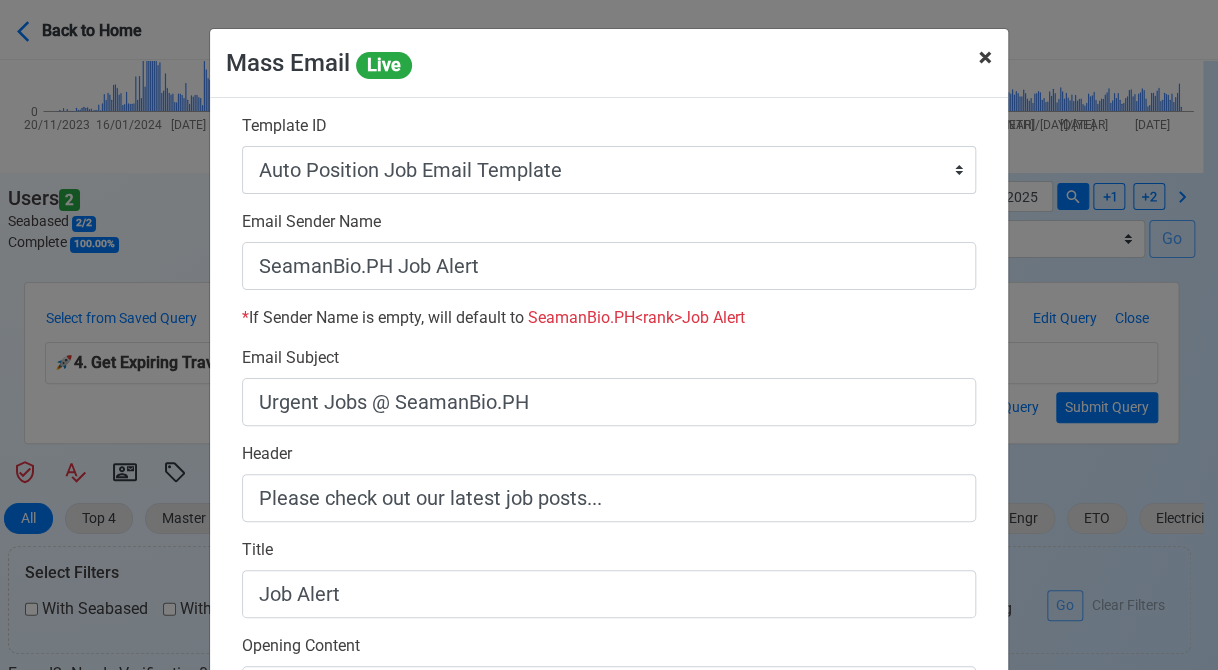 click on "× Close" at bounding box center (985, 57) 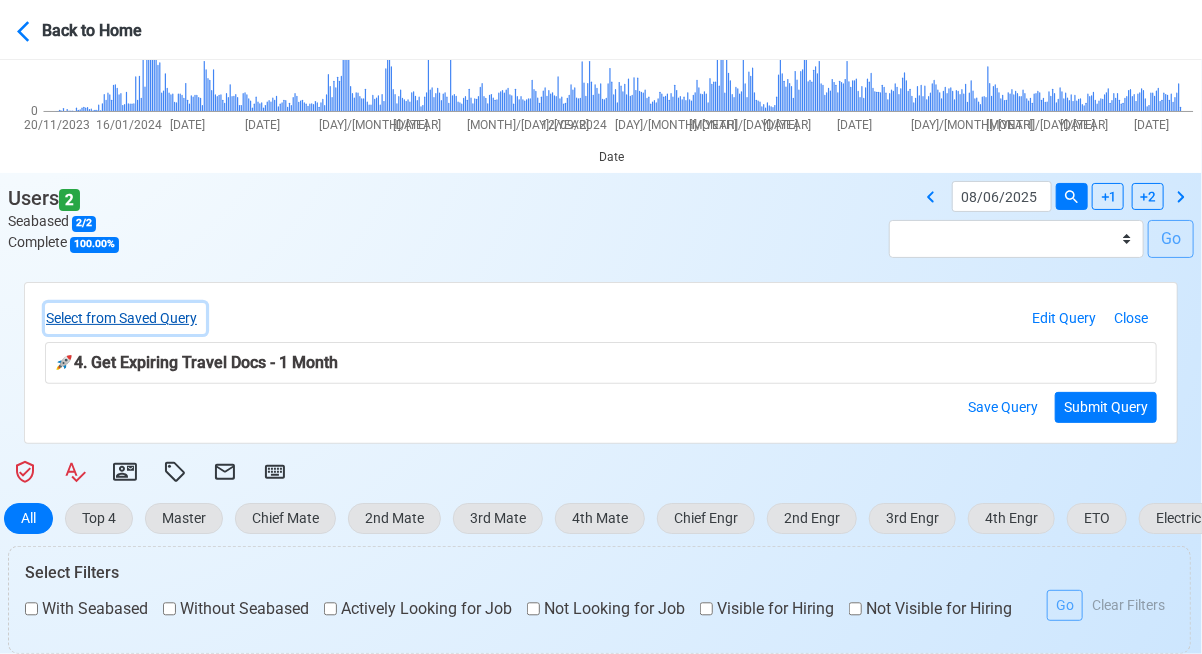 click on "Select from Saved Query" at bounding box center (125, 318) 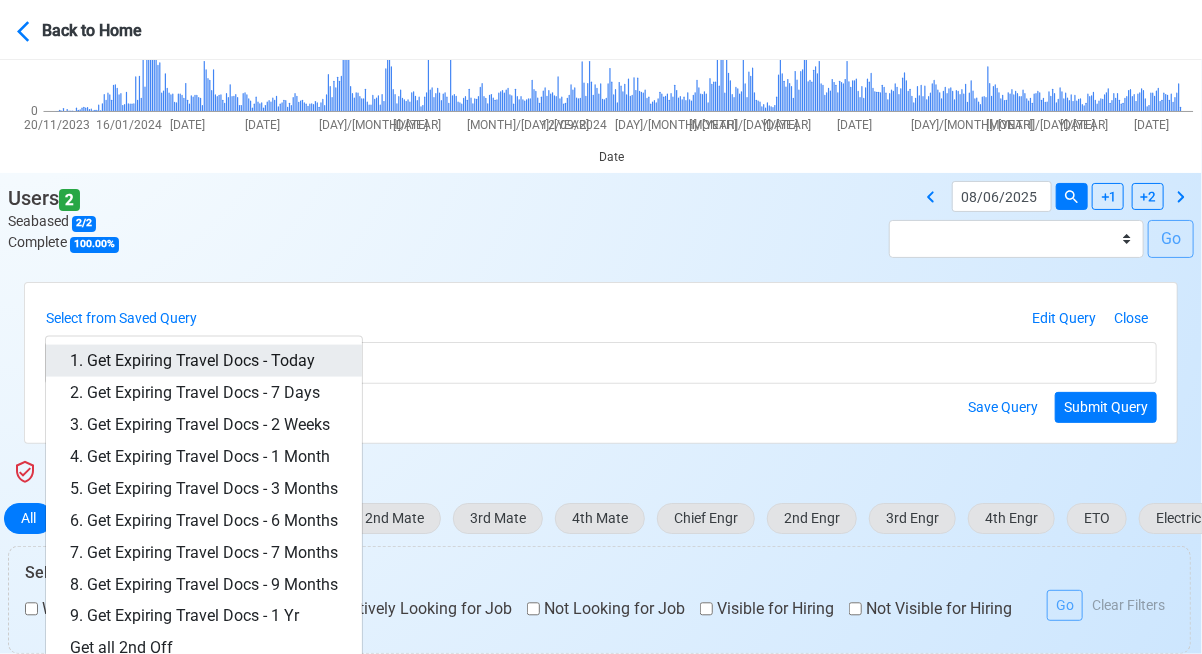 click on "1. Get Expiring Travel Docs - Today" at bounding box center (204, 361) 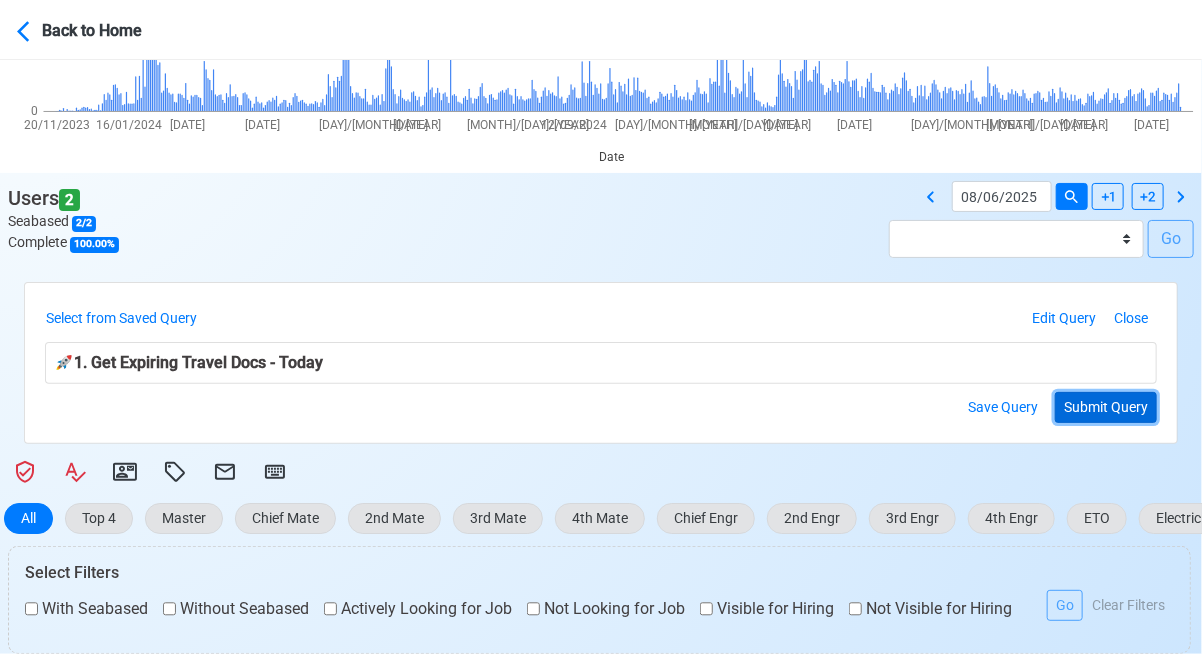 click on "Submit Query" at bounding box center (1106, 407) 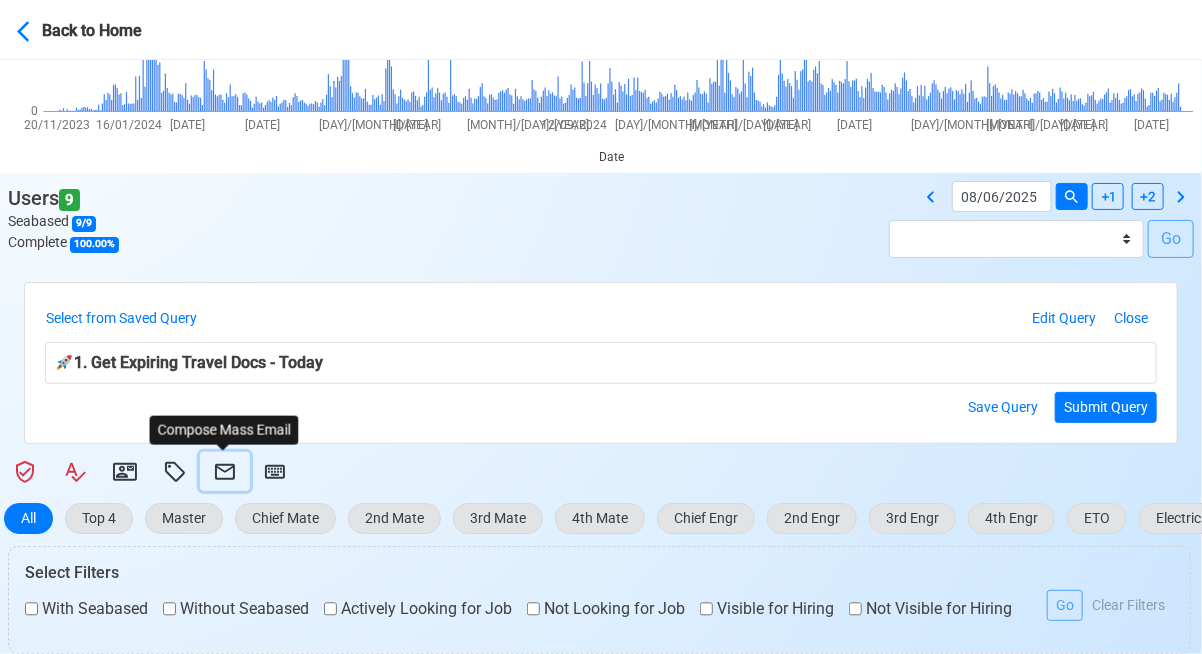 click 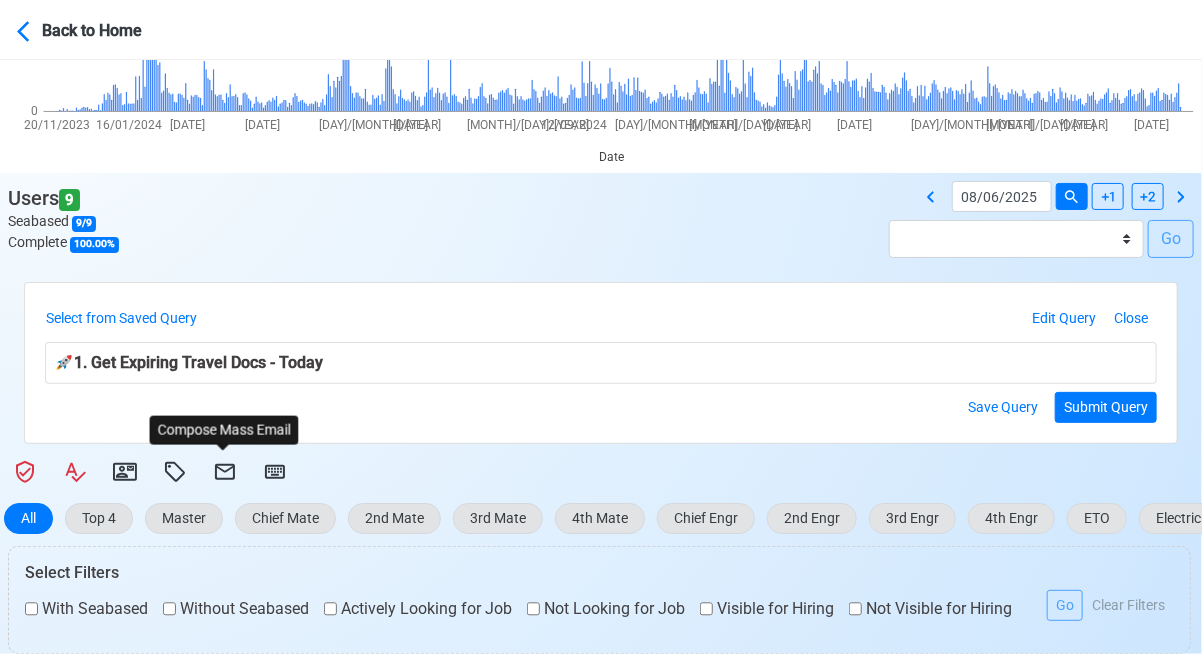 select on "[HASH]" 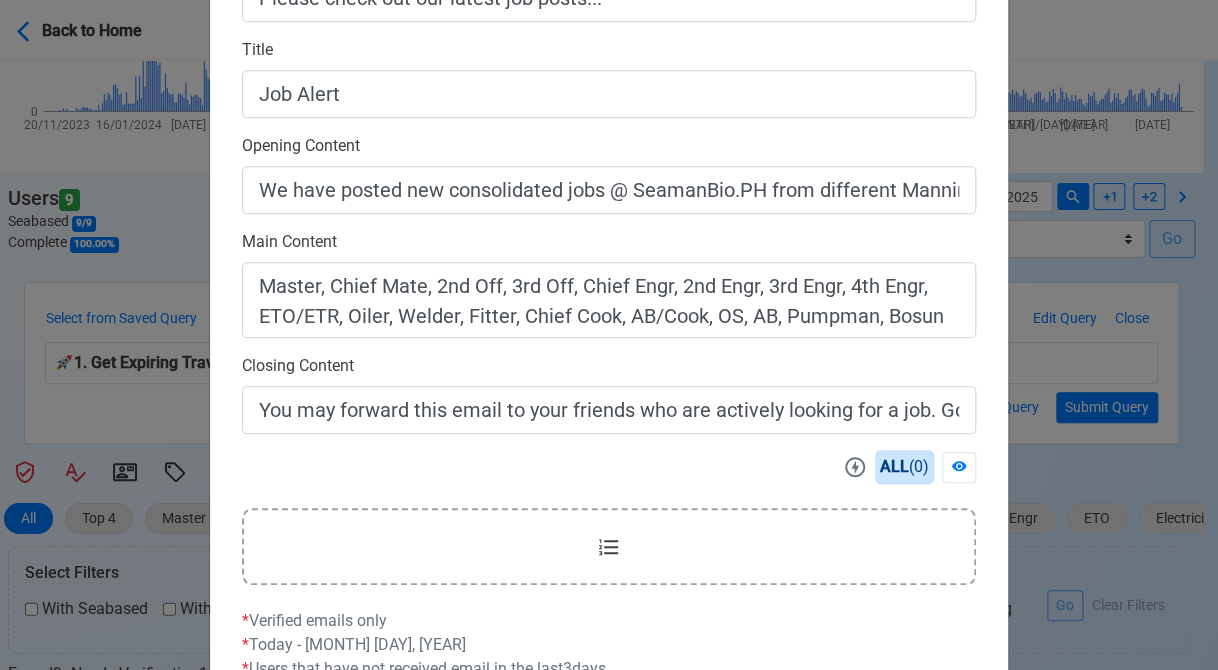 scroll, scrollTop: 642, scrollLeft: 0, axis: vertical 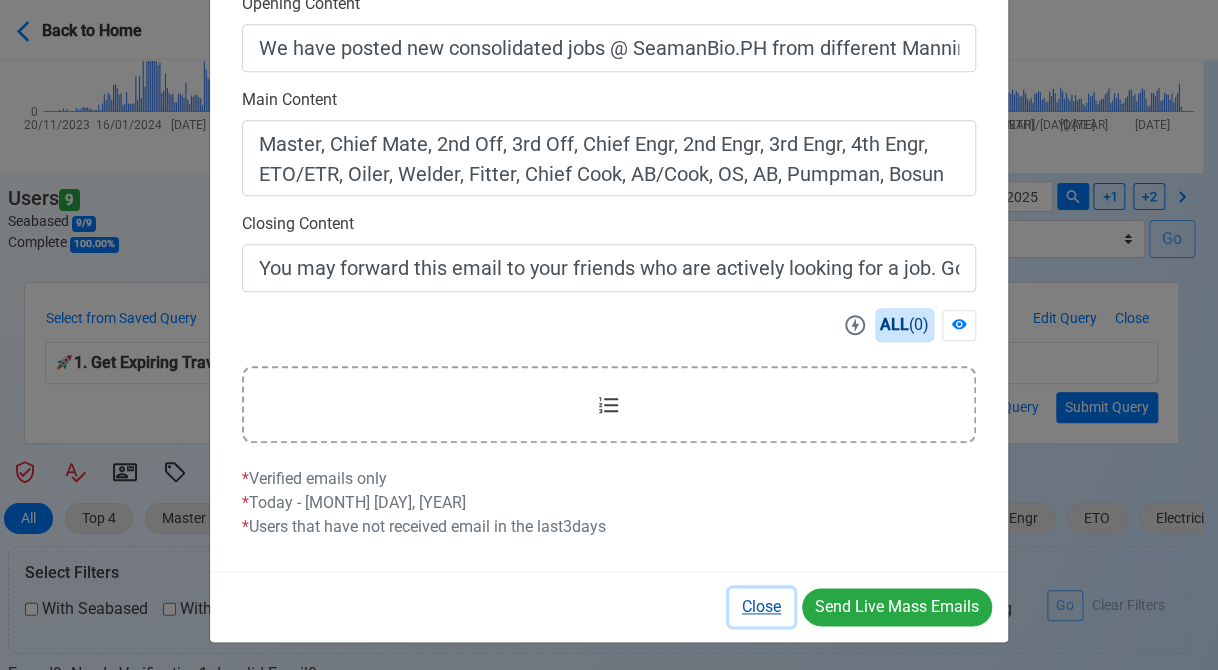 click on "Close" at bounding box center (761, 607) 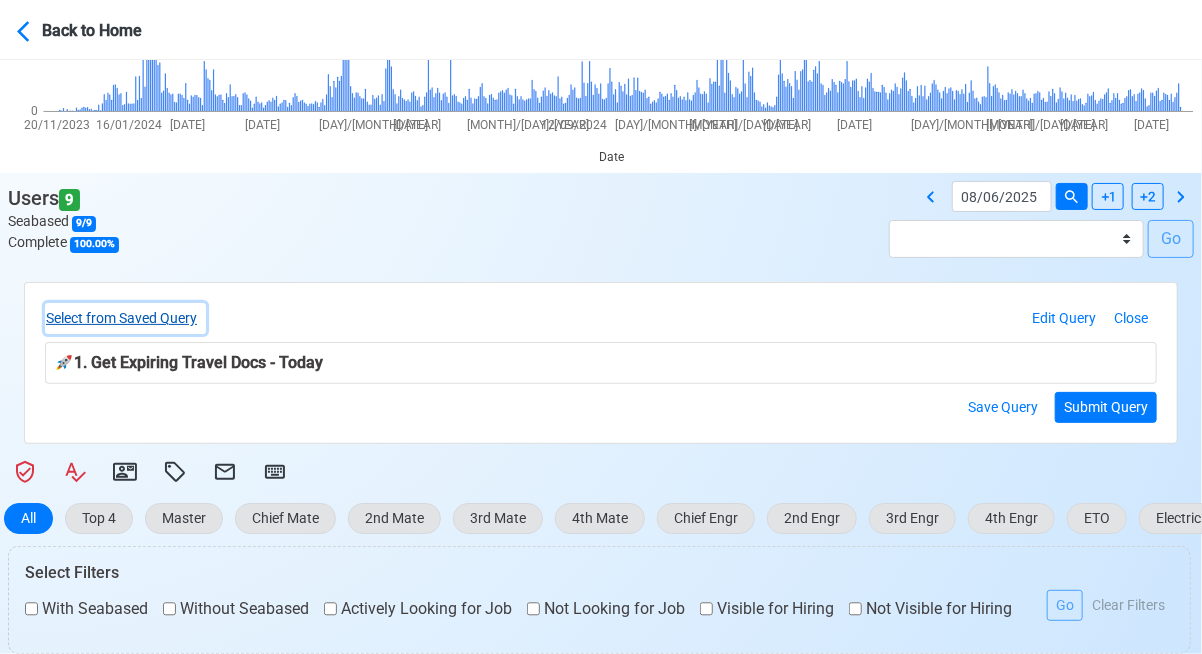 click on "Select from Saved Query" at bounding box center [125, 318] 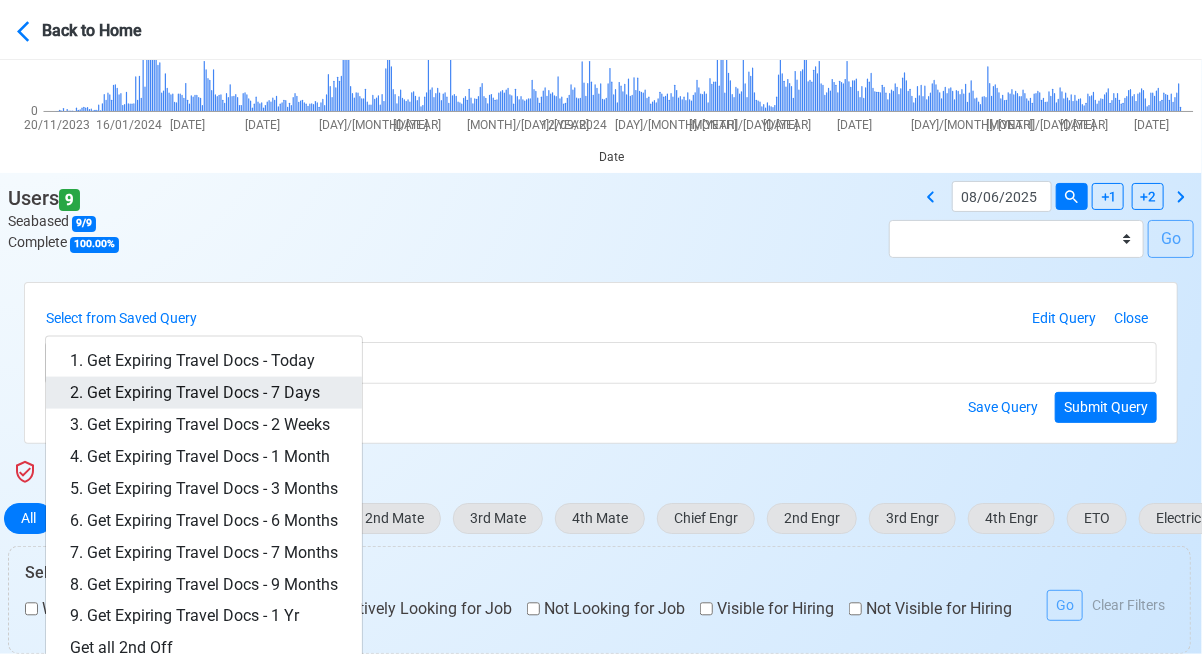 click on "2. Get Expiring Travel Docs - 7 Days" at bounding box center [204, 393] 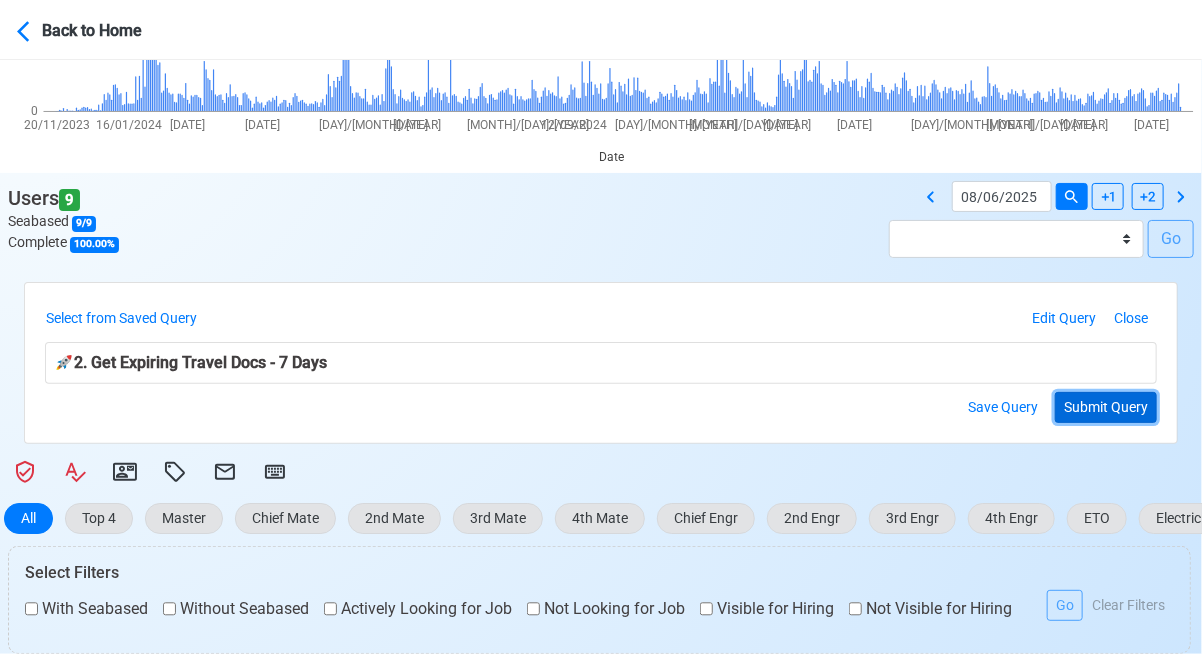 click on "Submit Query" at bounding box center (1106, 407) 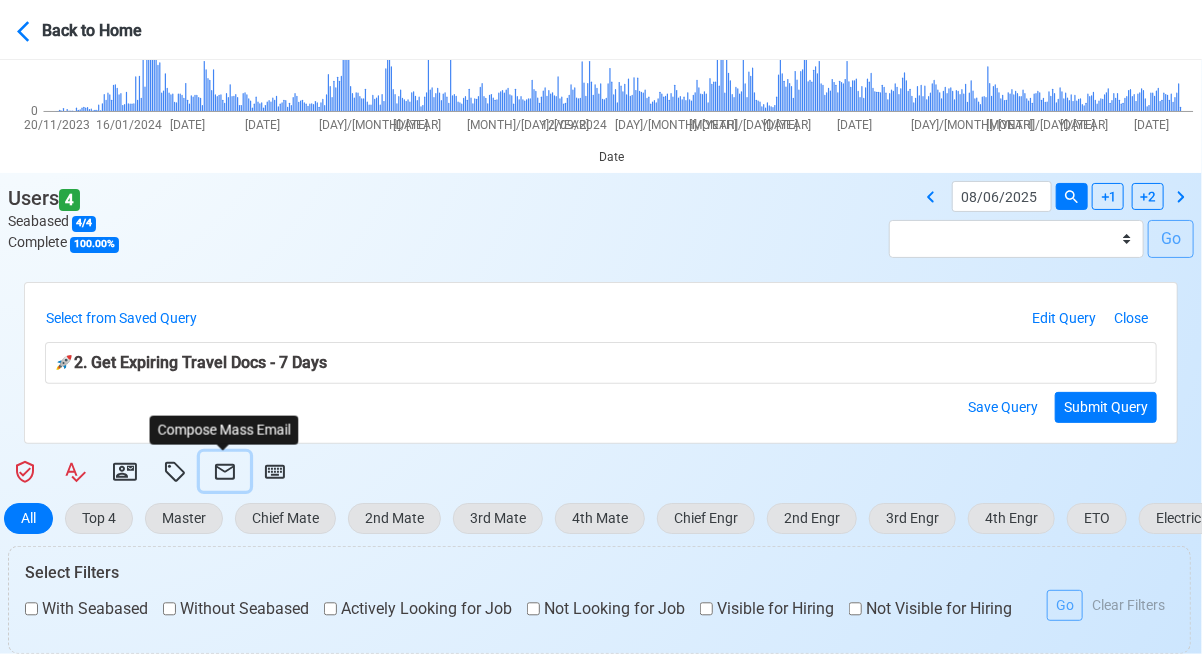 click 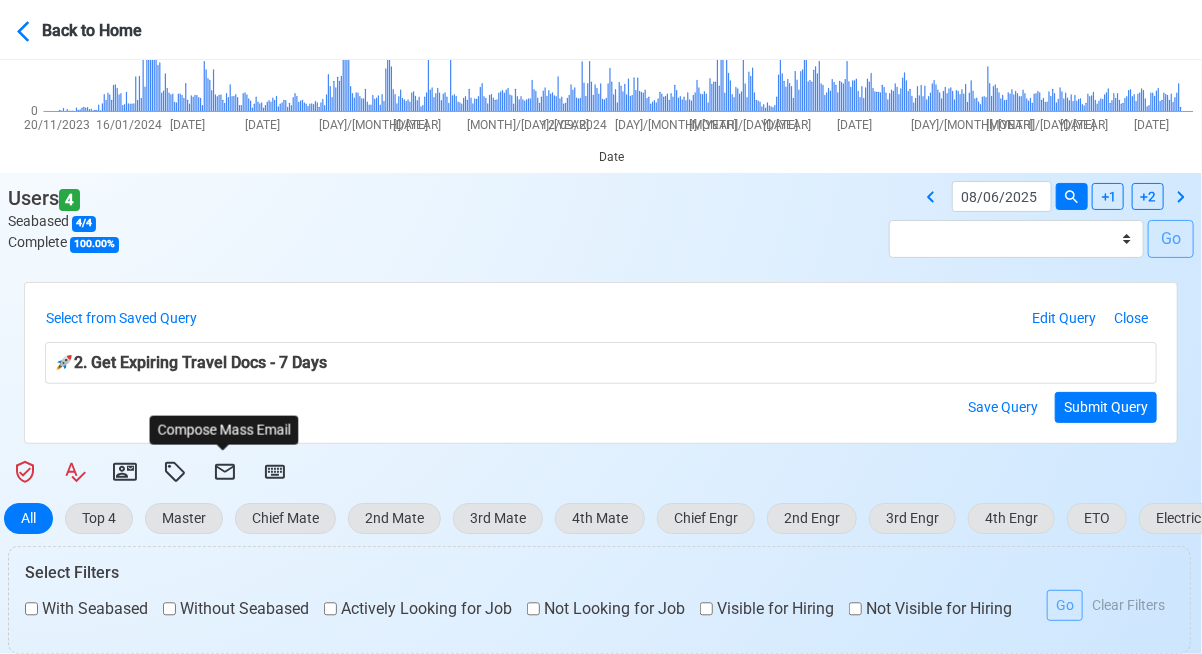 select on "[HASH]" 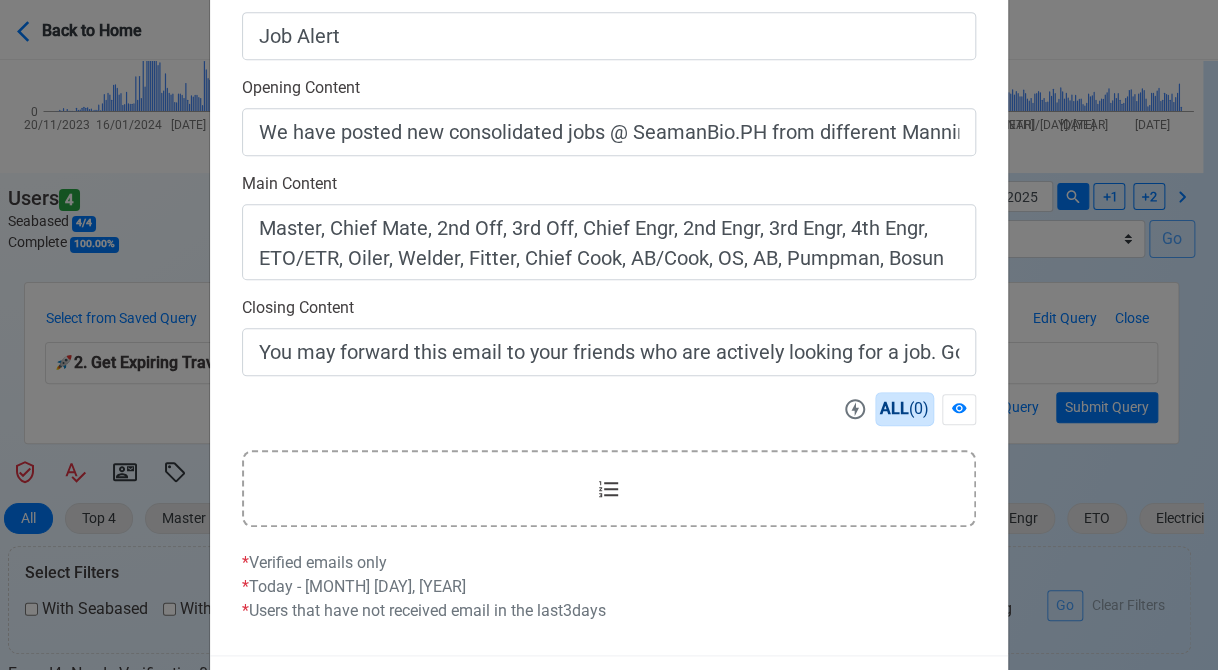 scroll, scrollTop: 642, scrollLeft: 0, axis: vertical 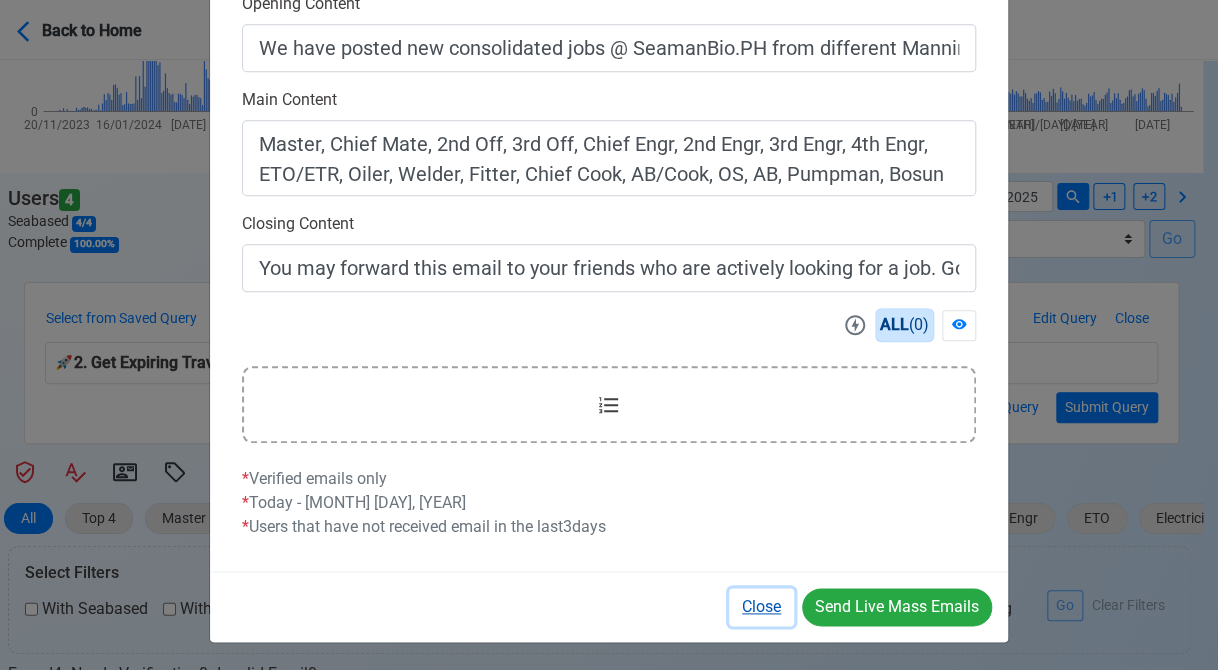 click on "Close" at bounding box center [761, 607] 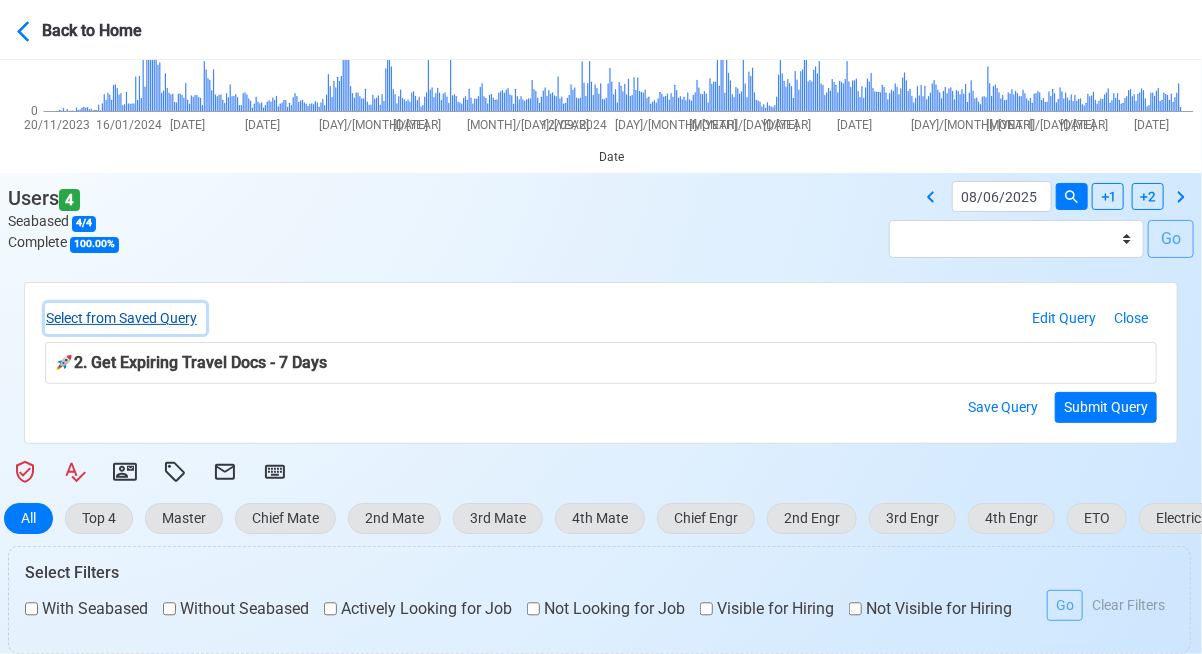 click on "Select from Saved Query" at bounding box center (125, 318) 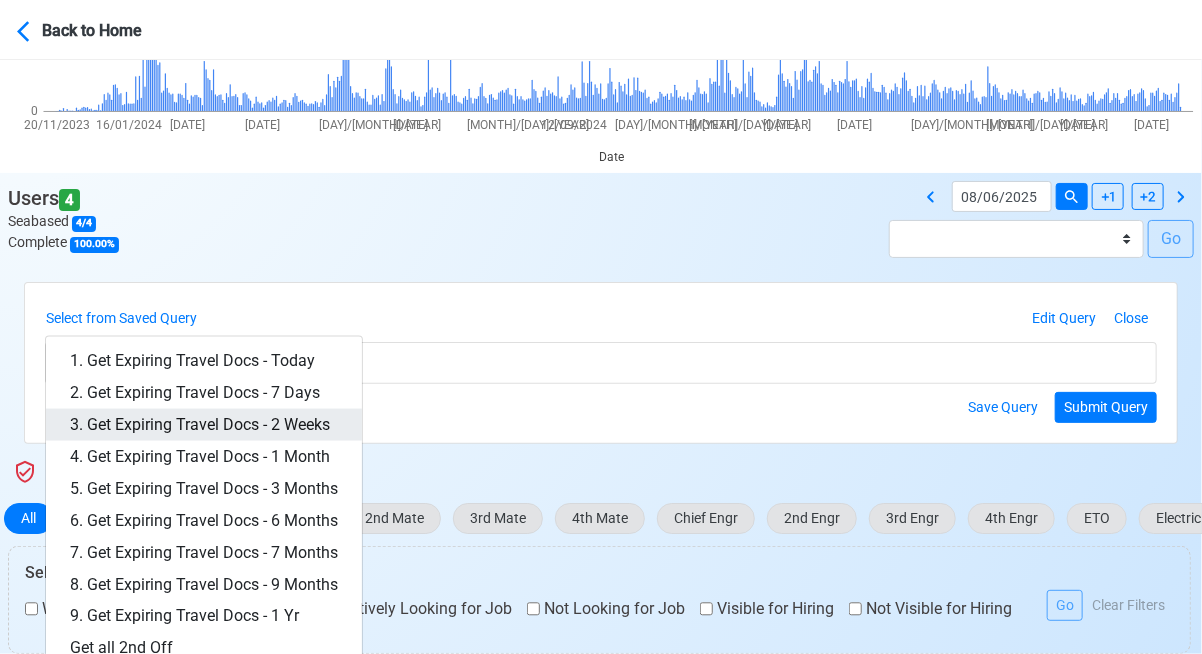 click on "3. Get Expiring Travel Docs - 2 Weeks" at bounding box center [204, 425] 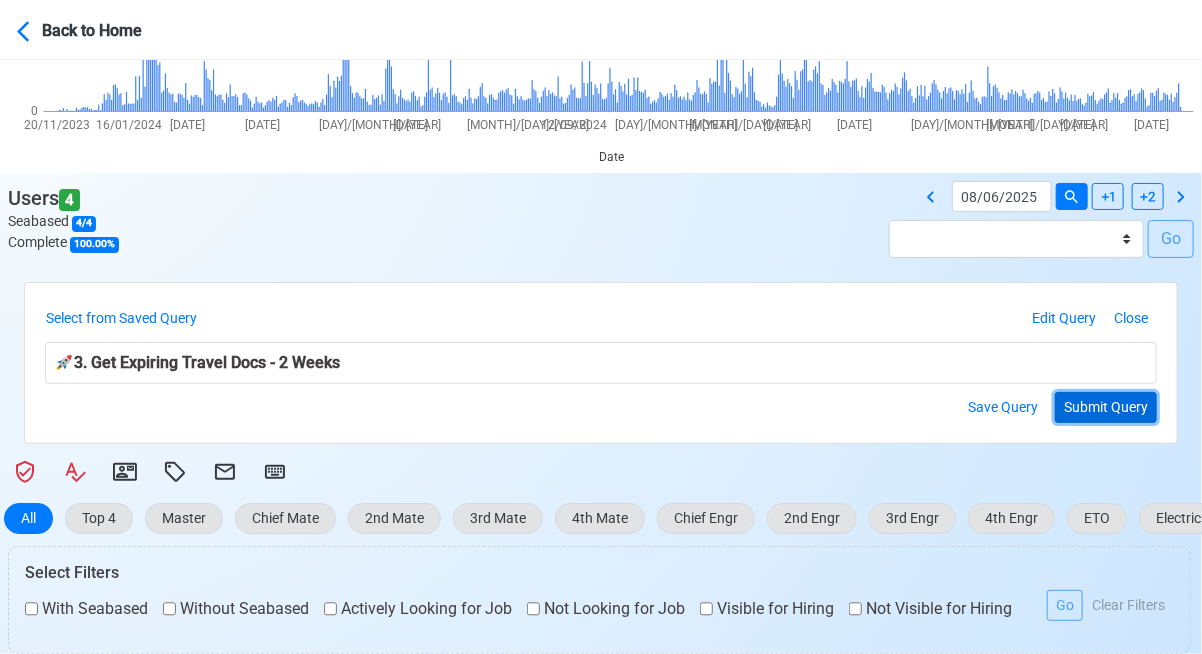 click on "Submit Query" at bounding box center [1106, 407] 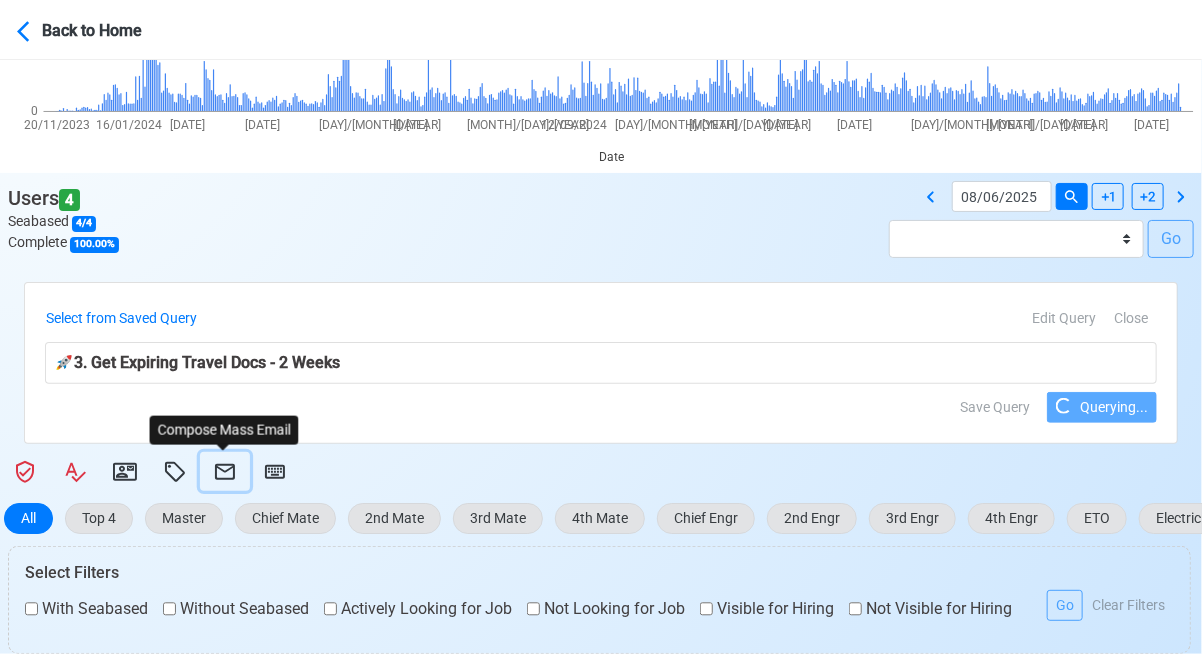 click 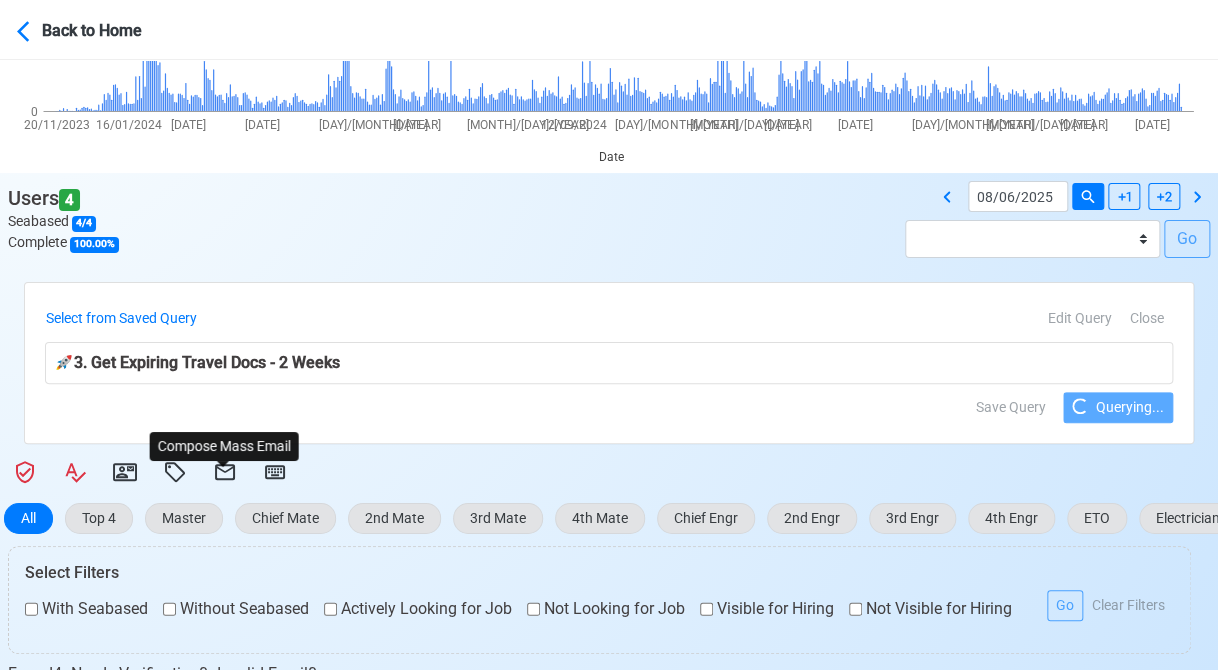 select on "[HASH]" 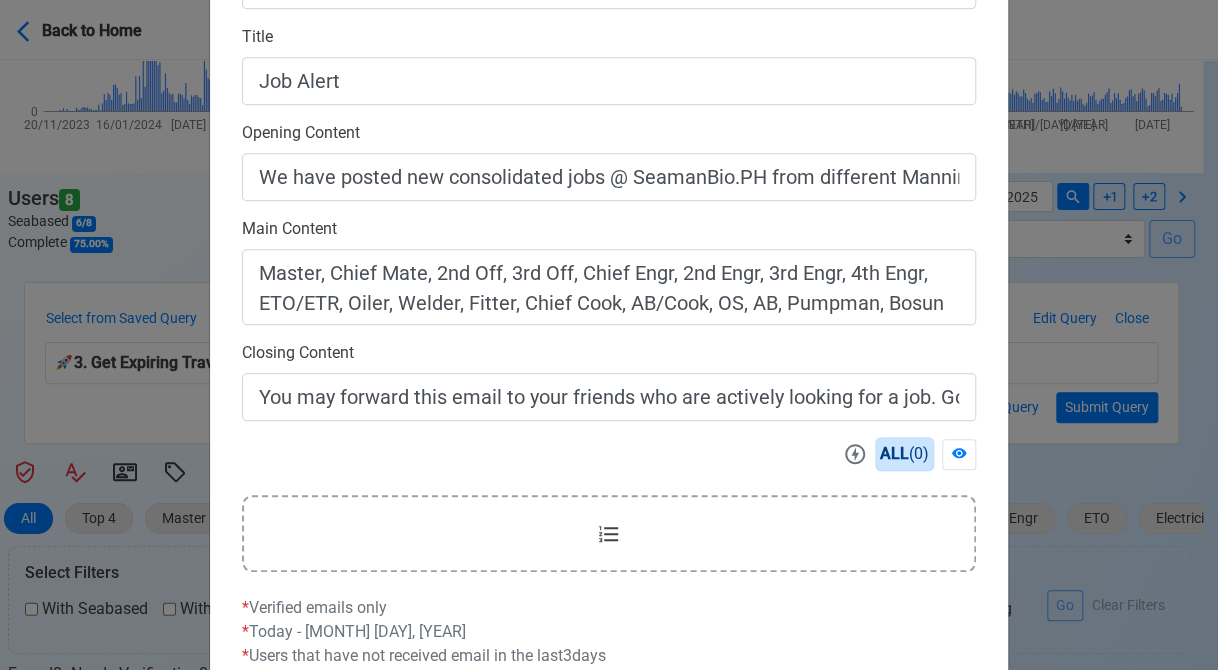 scroll, scrollTop: 642, scrollLeft: 0, axis: vertical 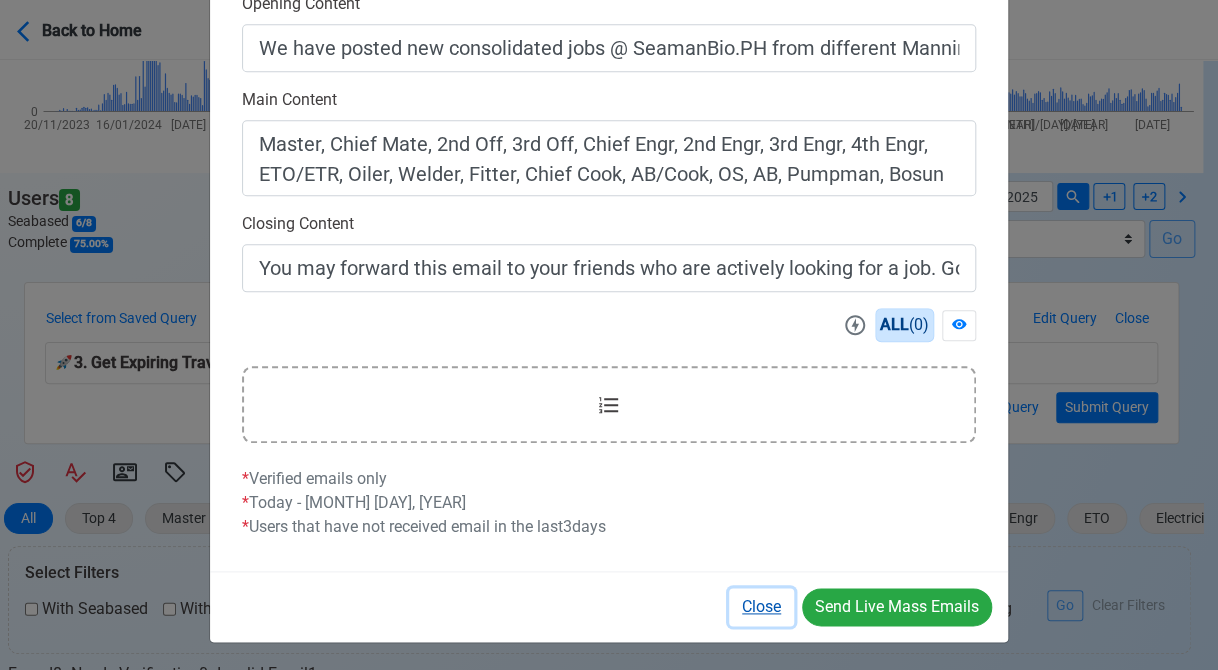 click on "Close" at bounding box center [761, 607] 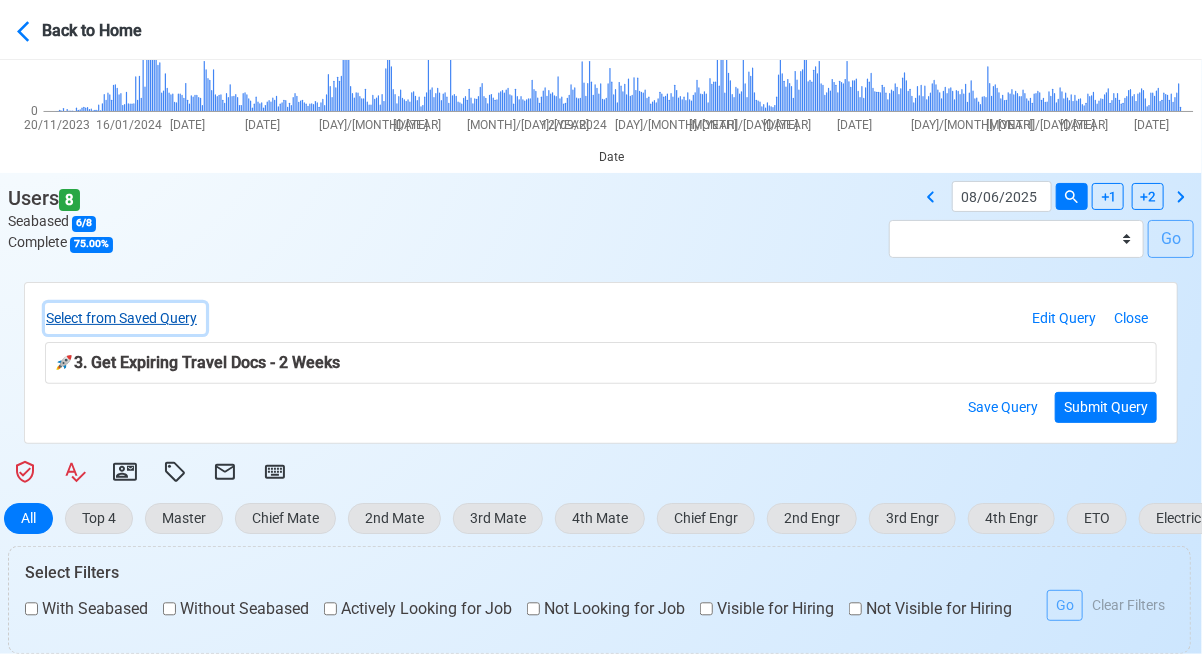 click on "Select from Saved Query" at bounding box center [125, 318] 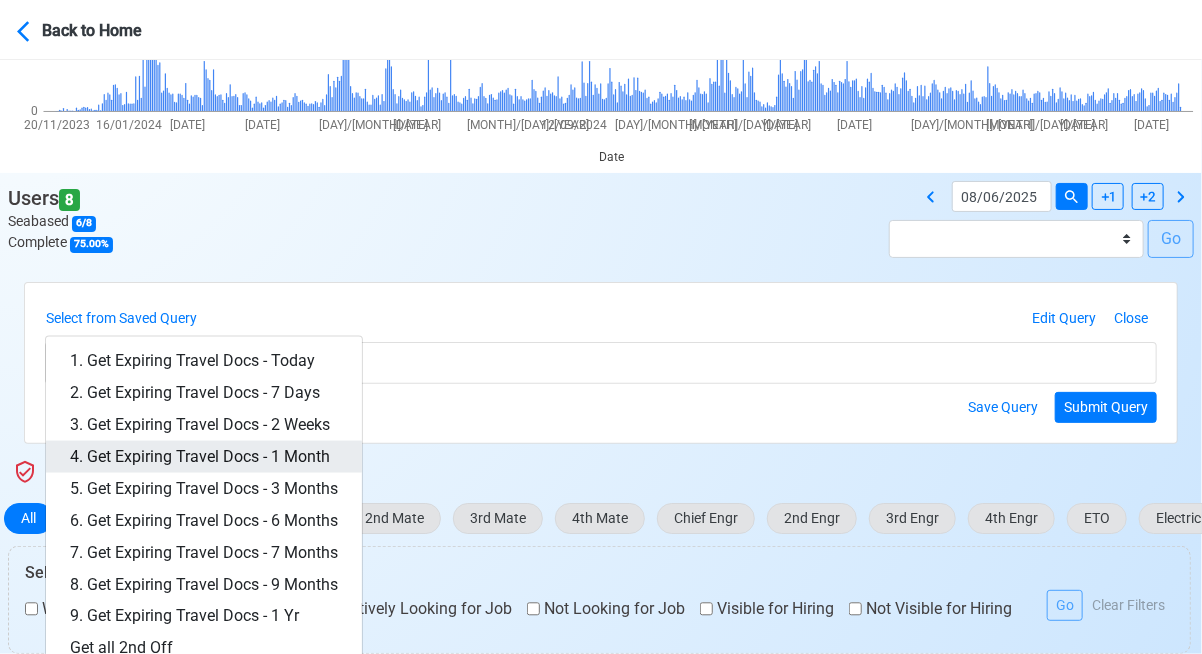 click on "4. Get Expiring Travel Docs - 1 Month" at bounding box center [204, 457] 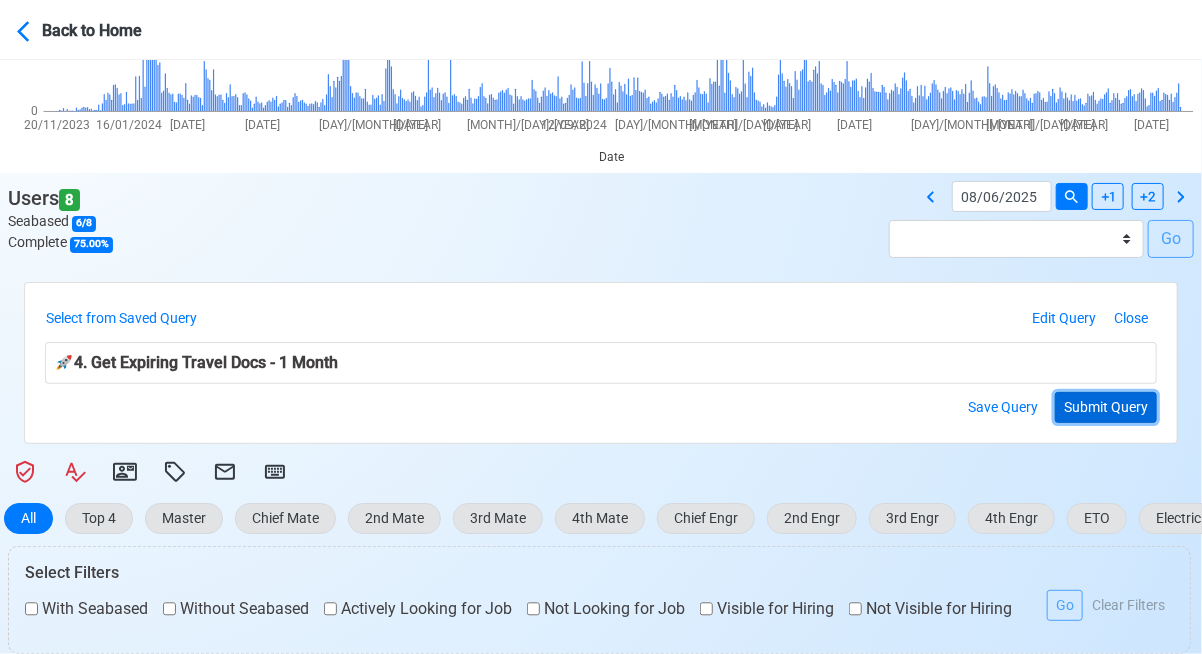 click on "Submit Query" at bounding box center (1106, 407) 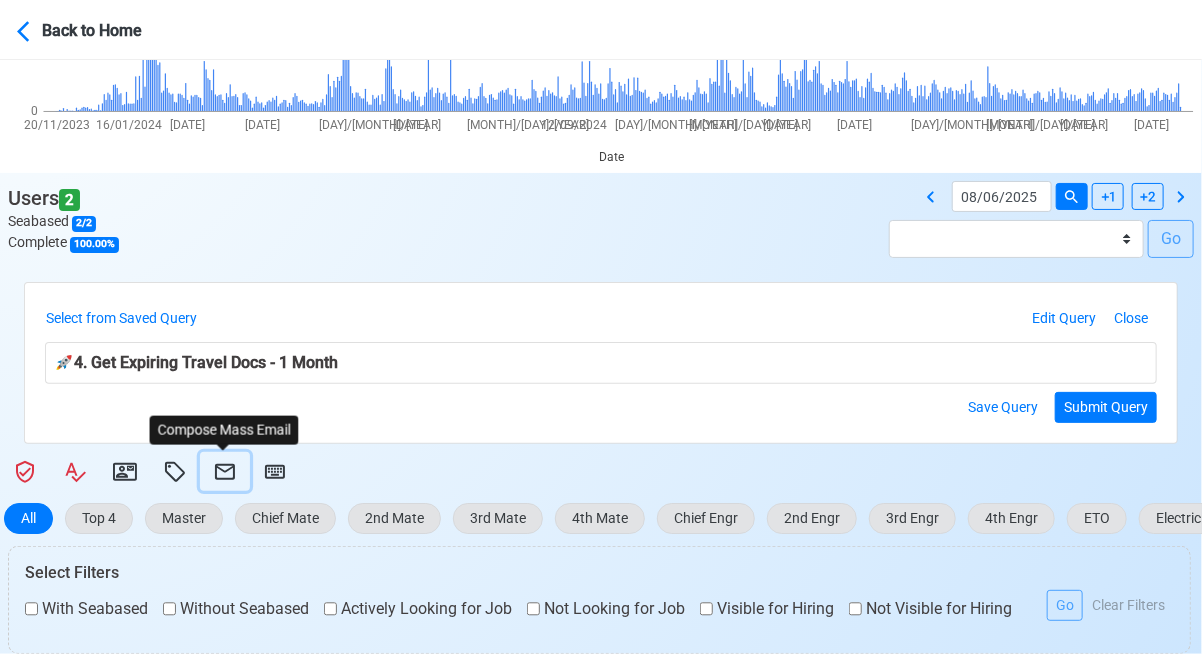 click at bounding box center (225, 471) 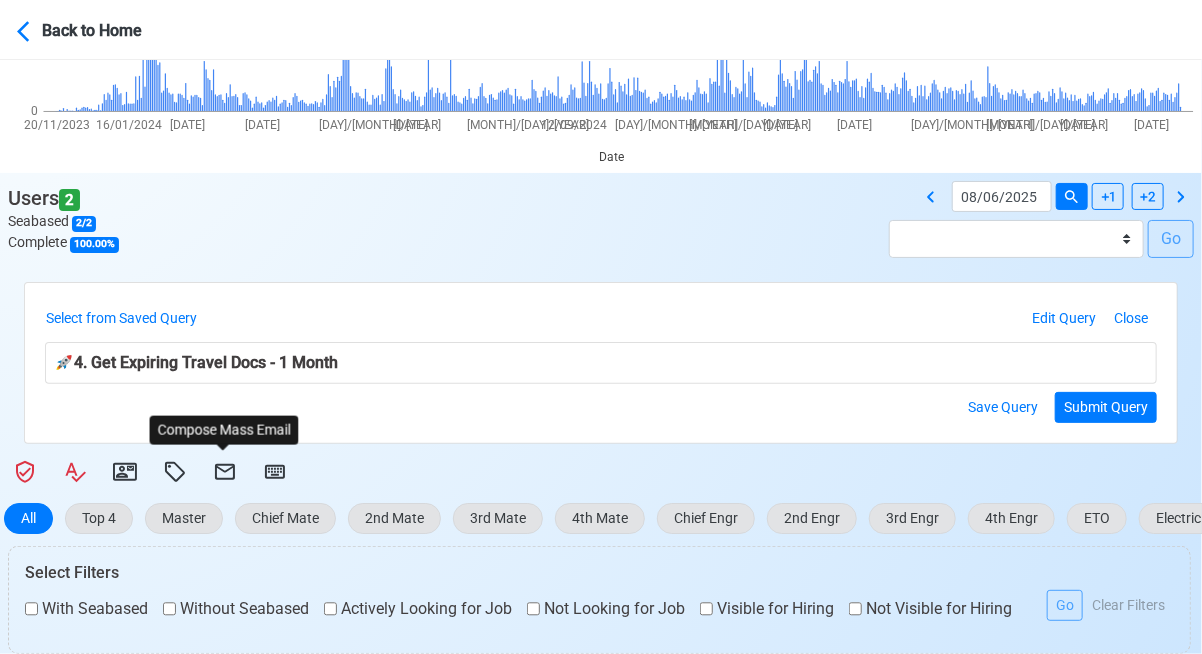 select on "[HASH]" 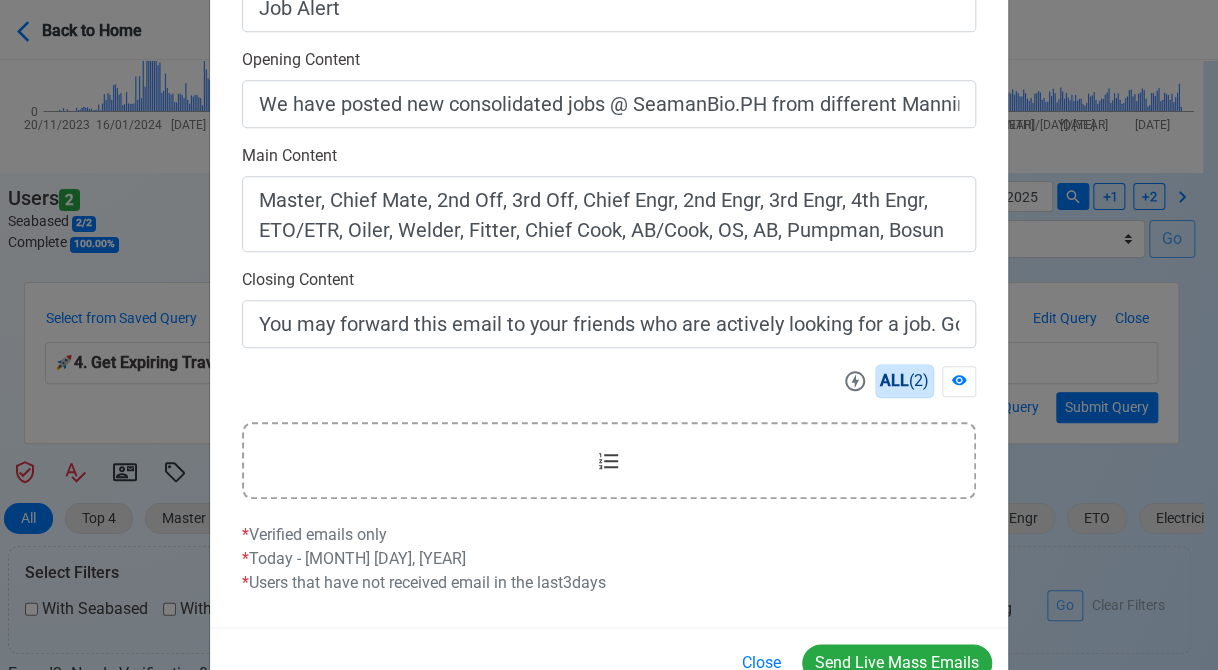 scroll, scrollTop: 642, scrollLeft: 0, axis: vertical 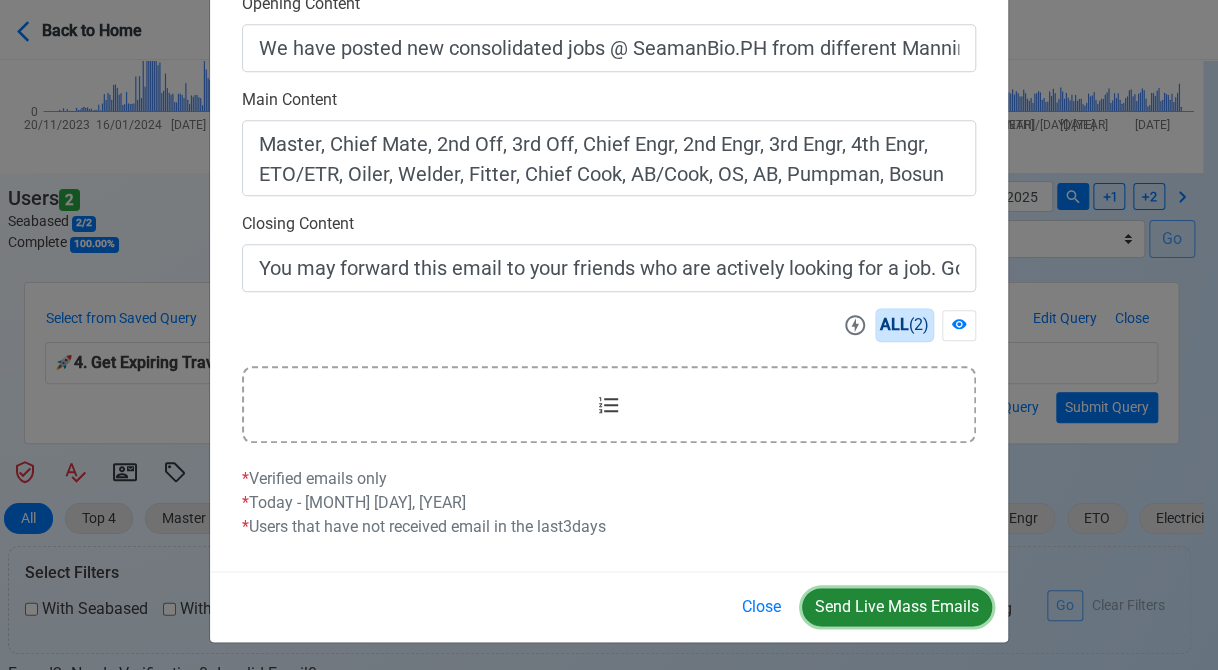 click on "Send Live Mass Emails" at bounding box center (897, 607) 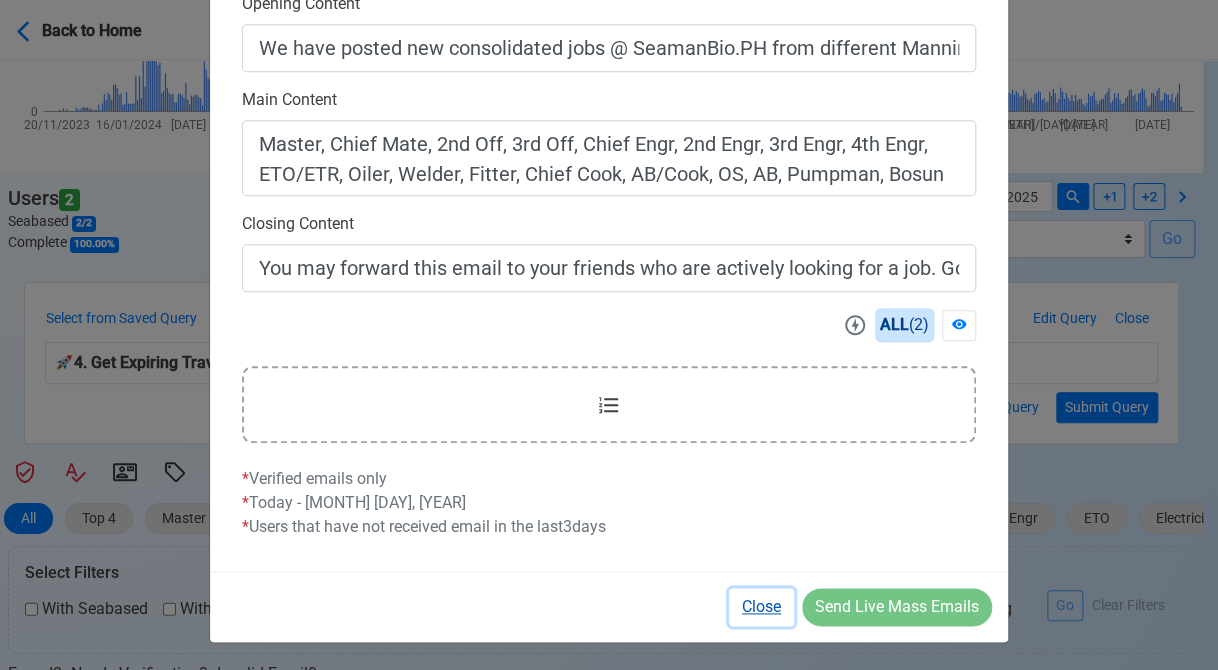 click on "Close" at bounding box center (761, 607) 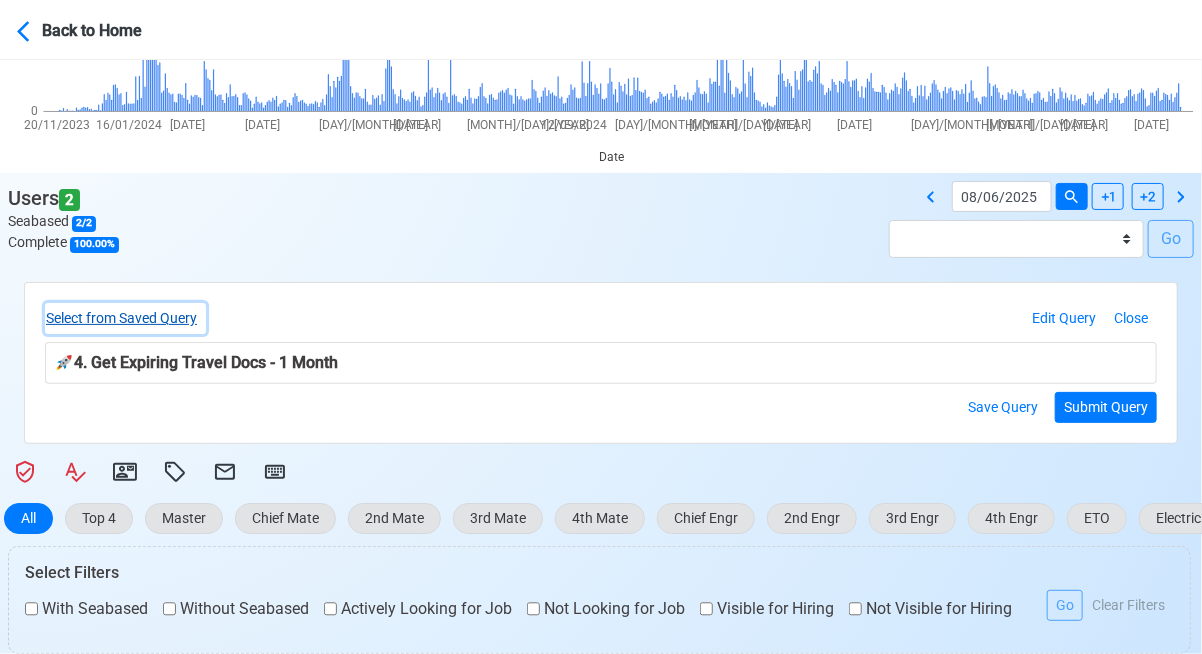 click on "Select from Saved Query" at bounding box center [125, 318] 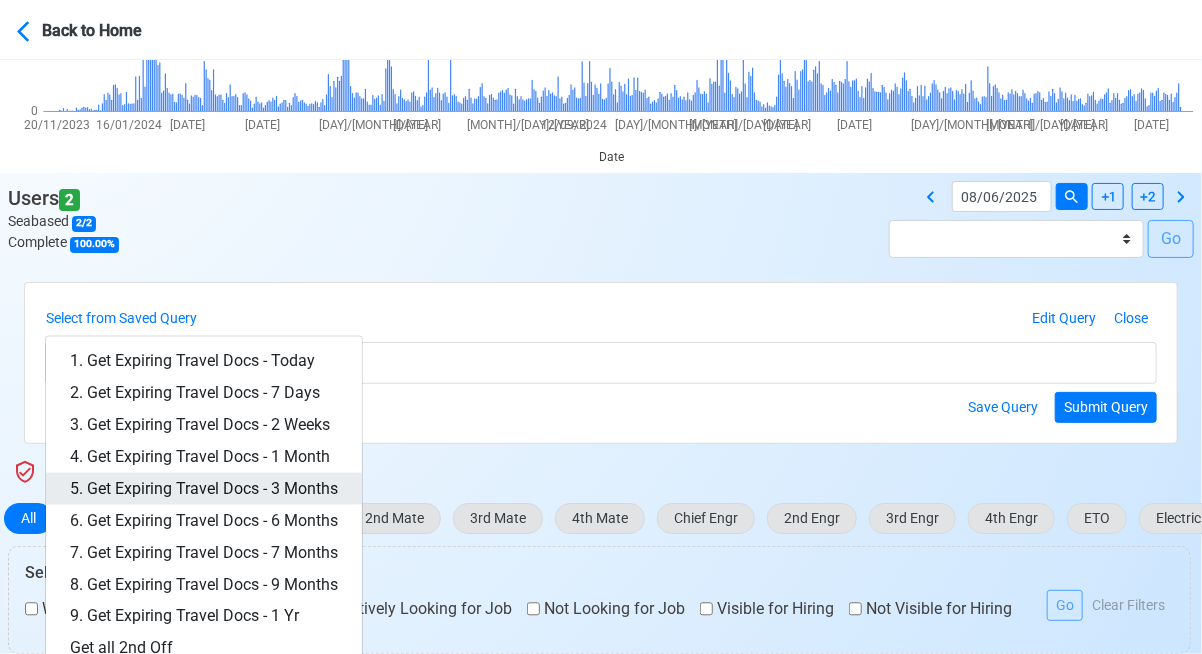 click on "5. Get Expiring Travel Docs - 3 Months" at bounding box center (204, 489) 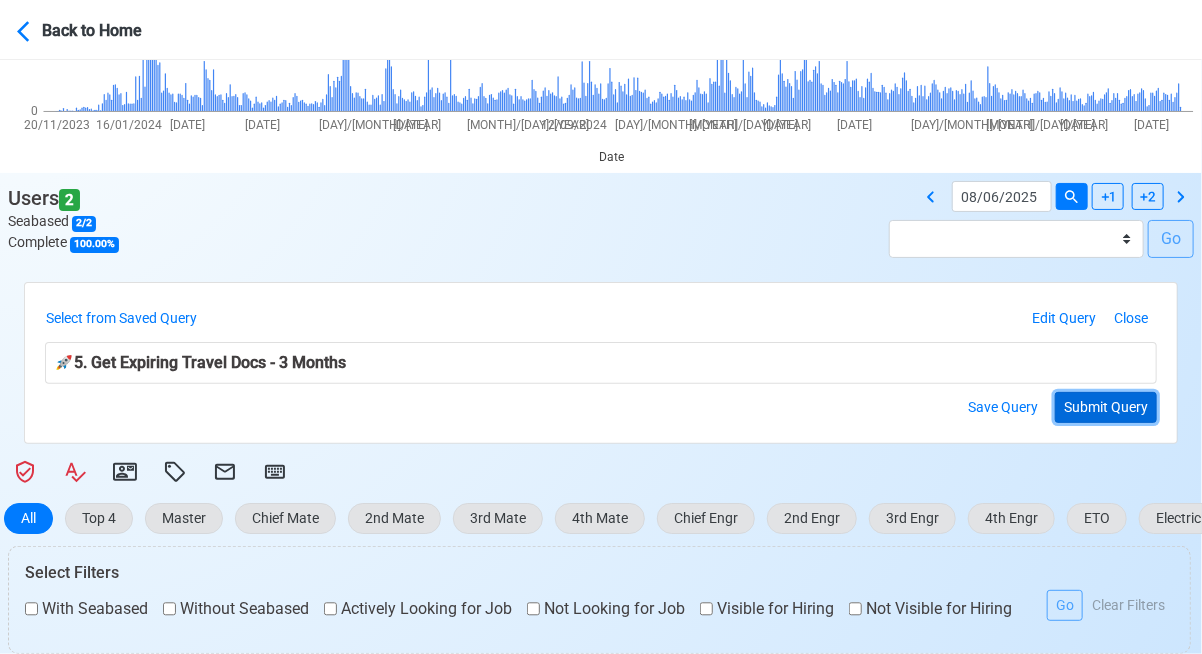 click on "Submit Query" at bounding box center [1106, 407] 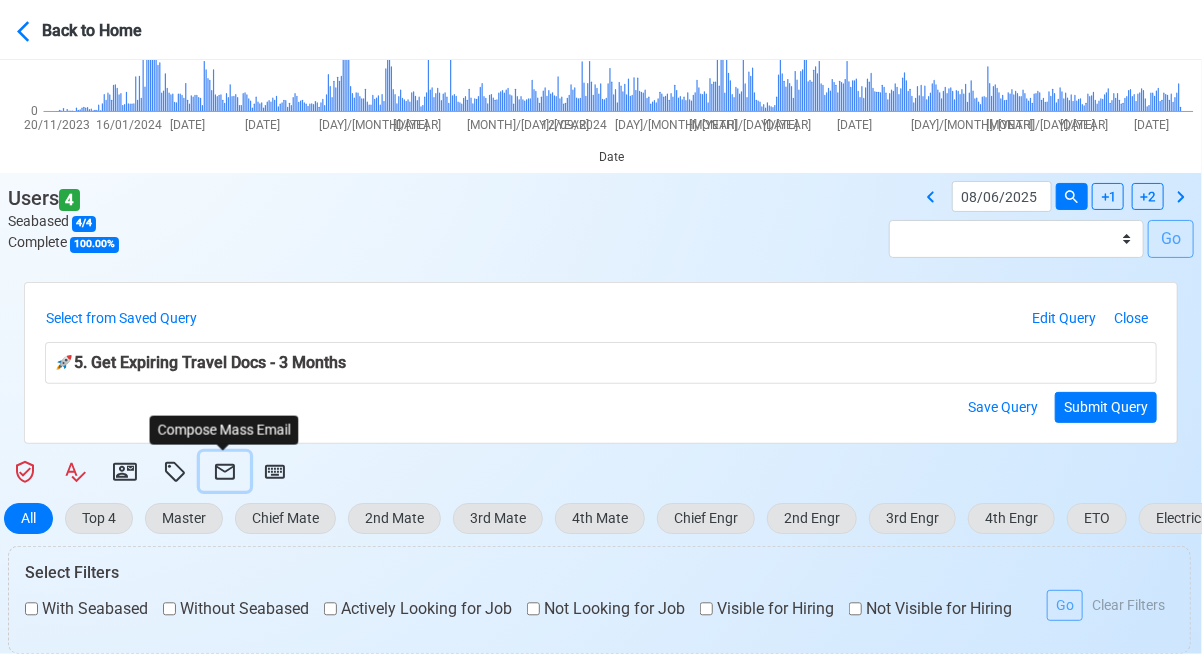 click 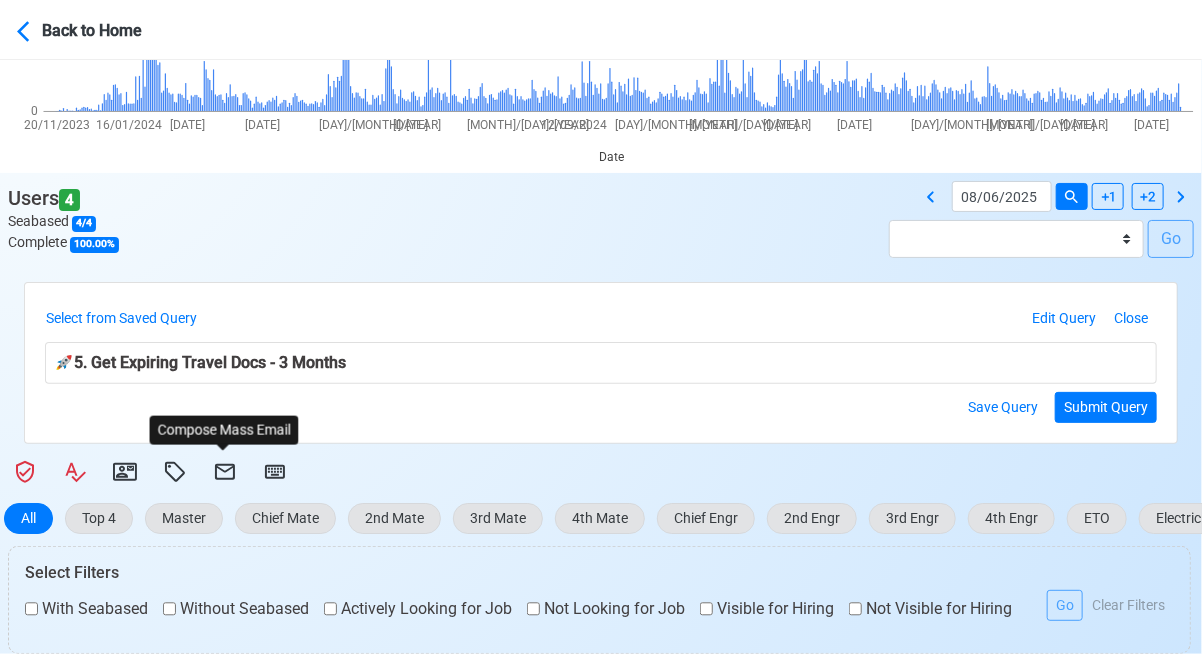select on "[HASH]" 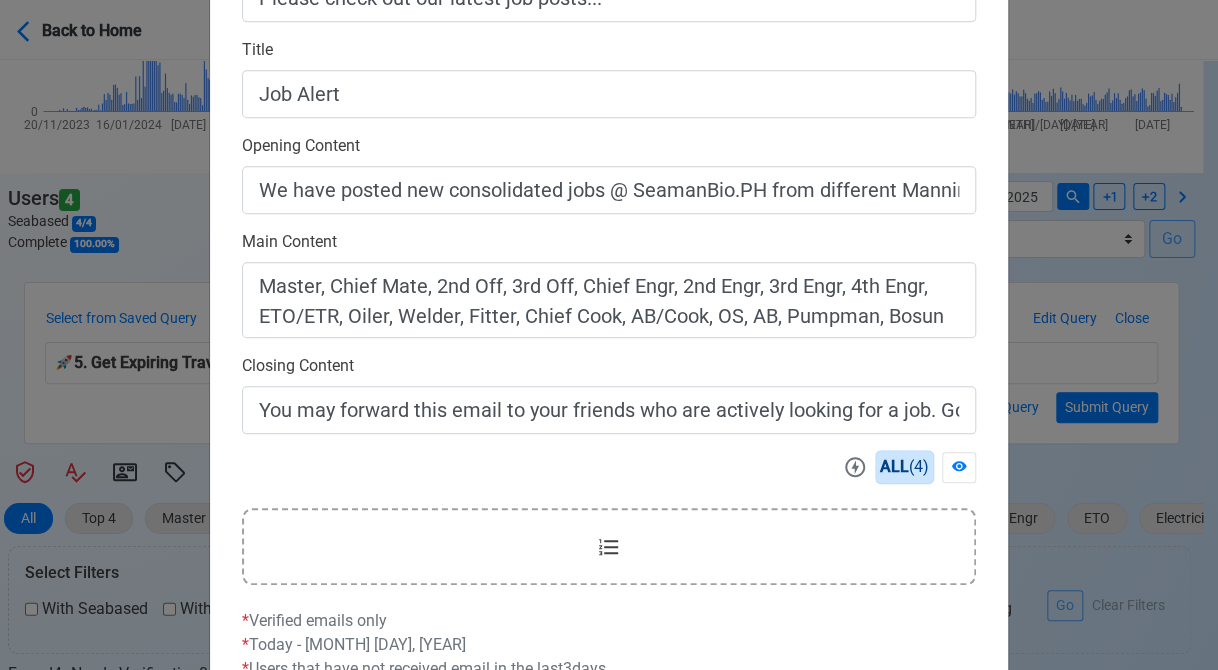 scroll, scrollTop: 642, scrollLeft: 0, axis: vertical 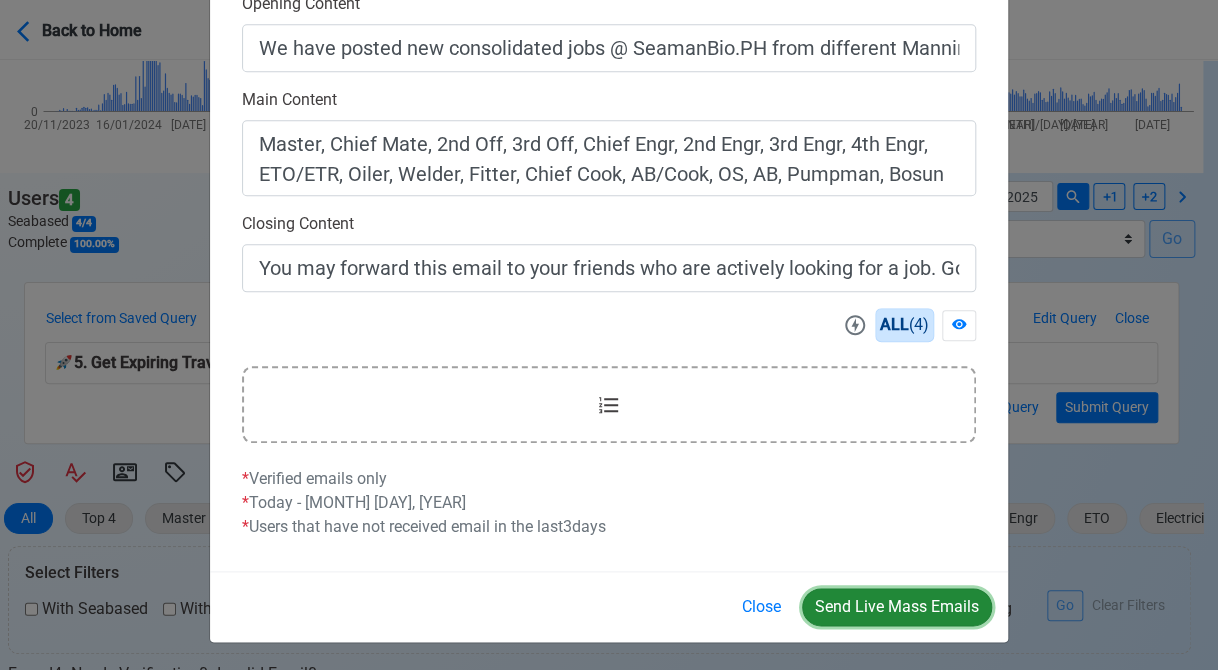drag, startPoint x: 879, startPoint y: 601, endPoint x: 837, endPoint y: 607, distance: 42.426407 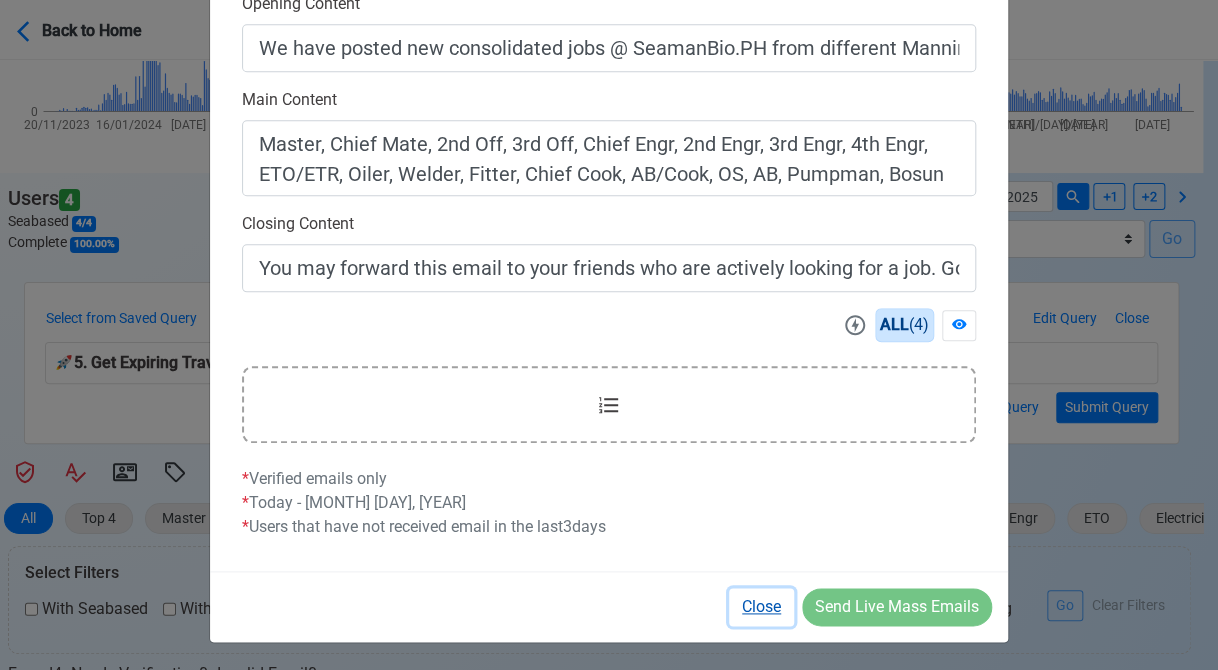click on "Close" at bounding box center [761, 607] 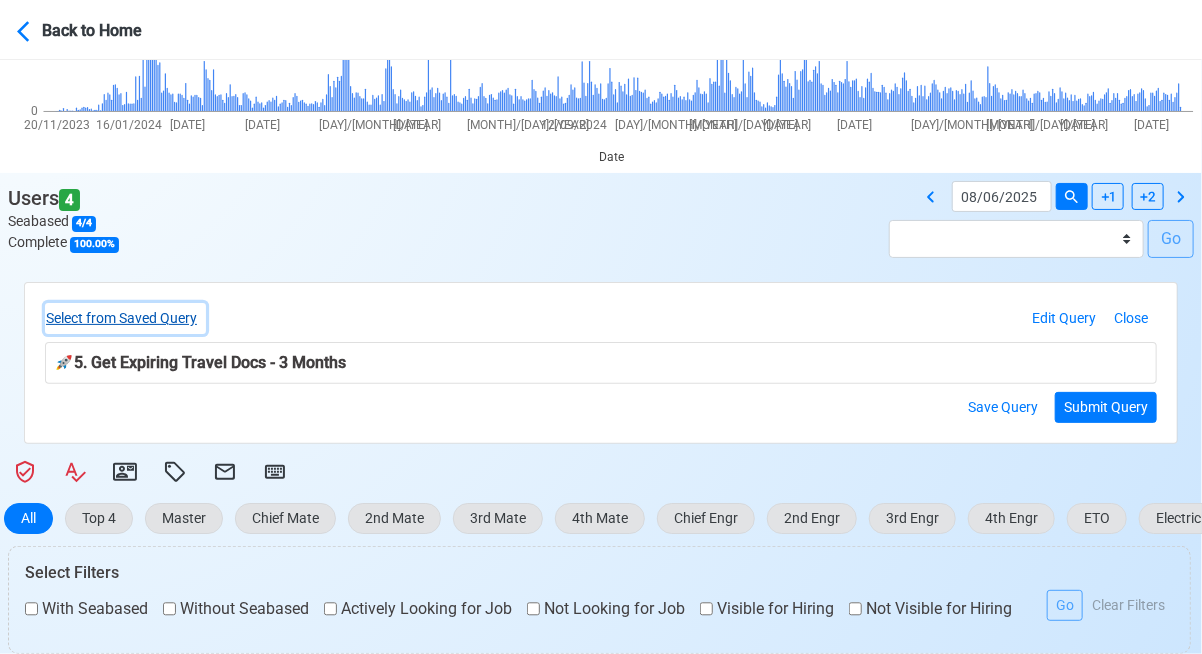 click on "Select from Saved Query" at bounding box center [125, 318] 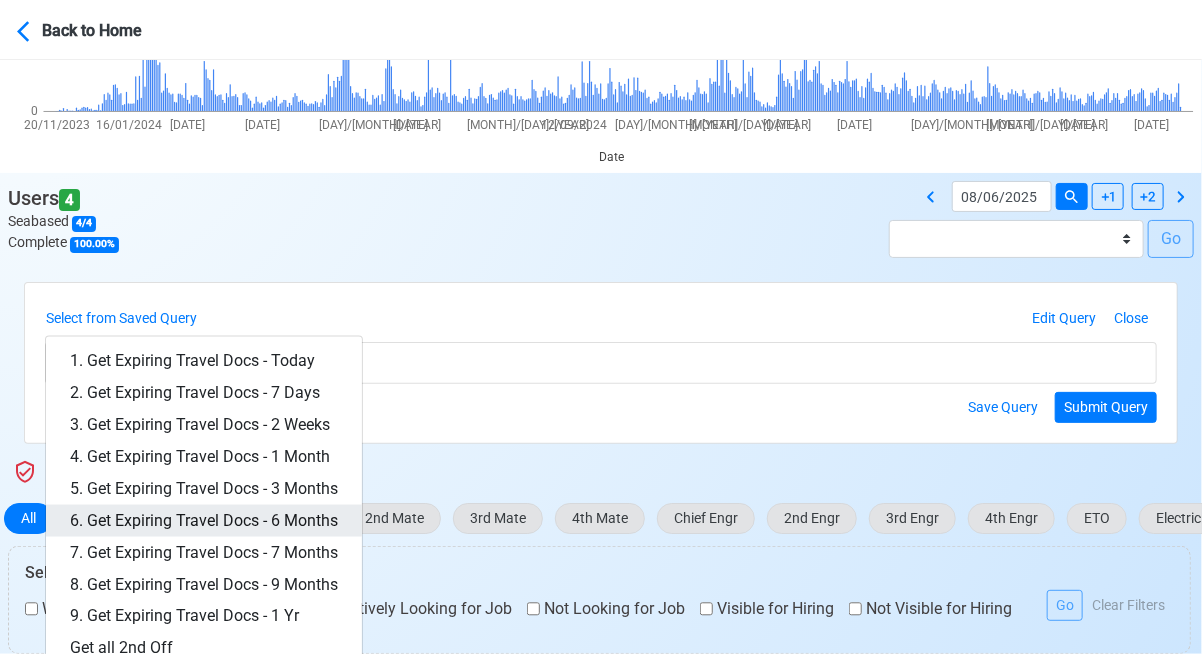click on "6. Get Expiring Travel Docs - 6 Months" at bounding box center (204, 521) 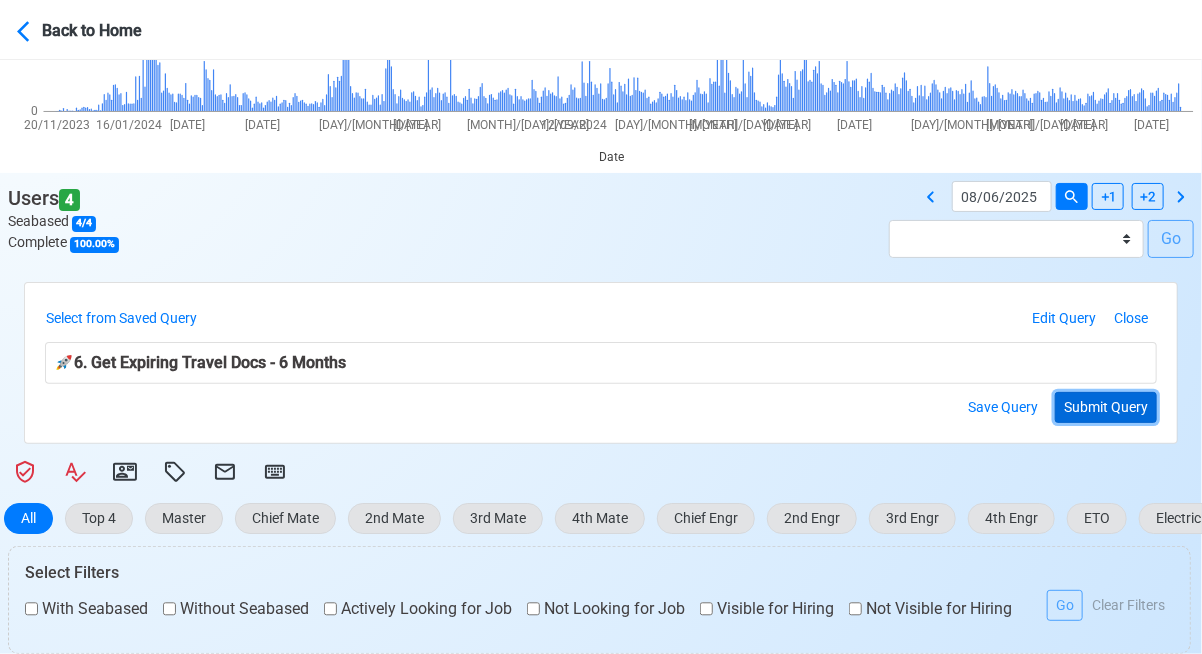click on "Submit Query" at bounding box center [1106, 407] 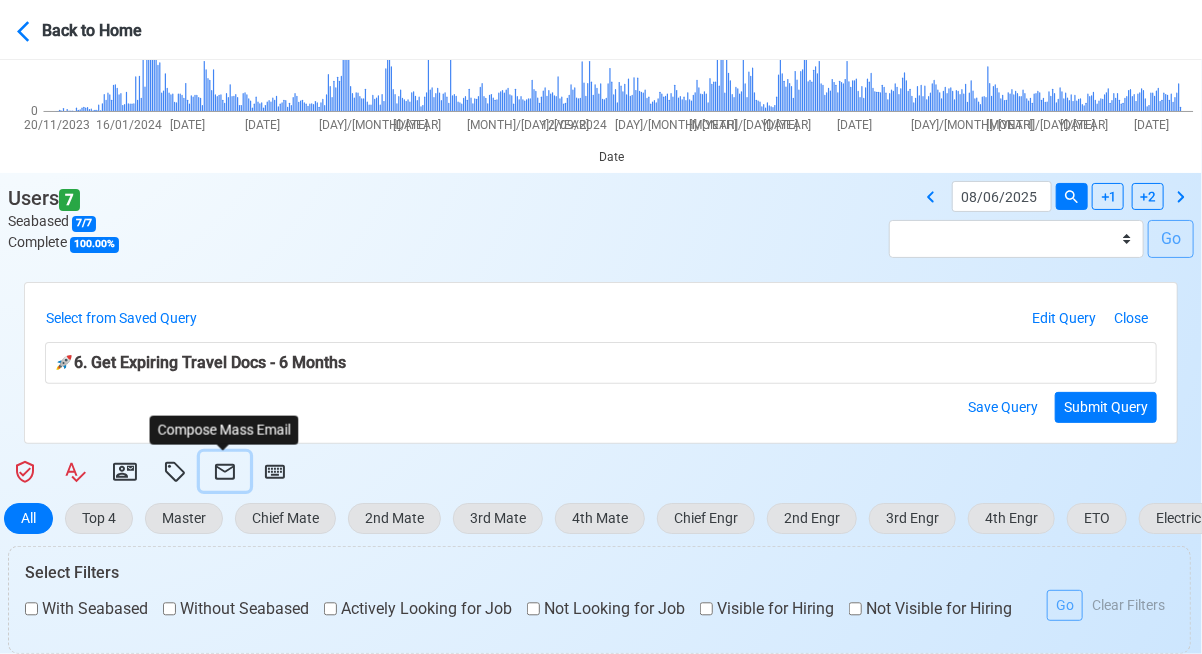 click 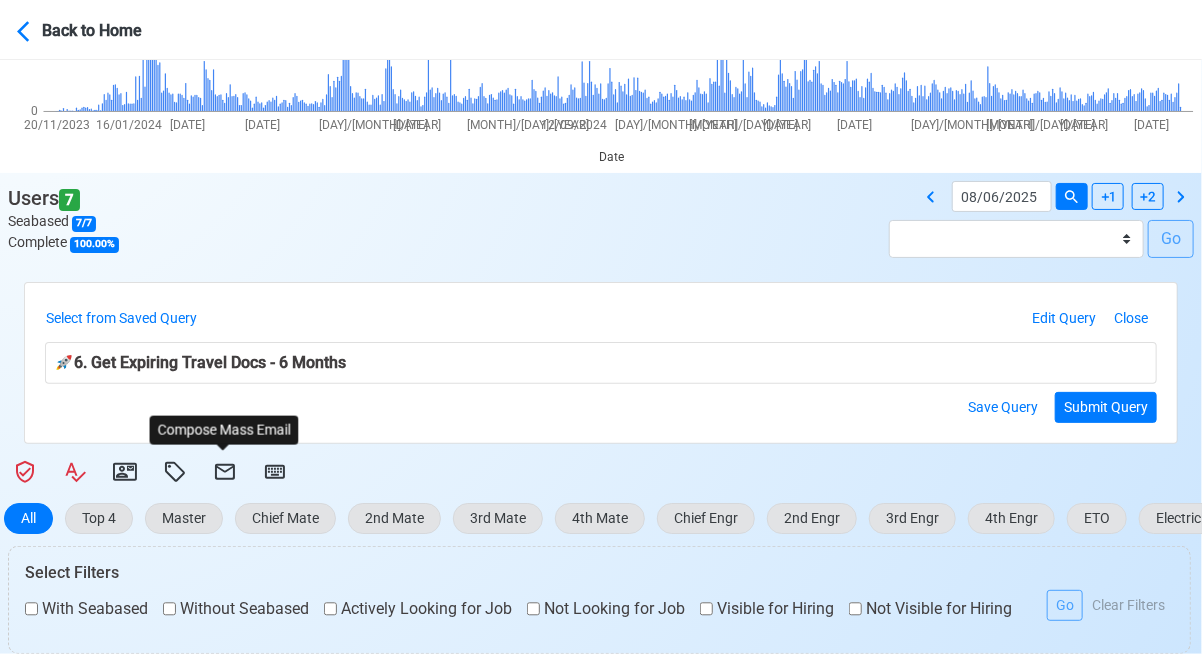 select on "[HASH]" 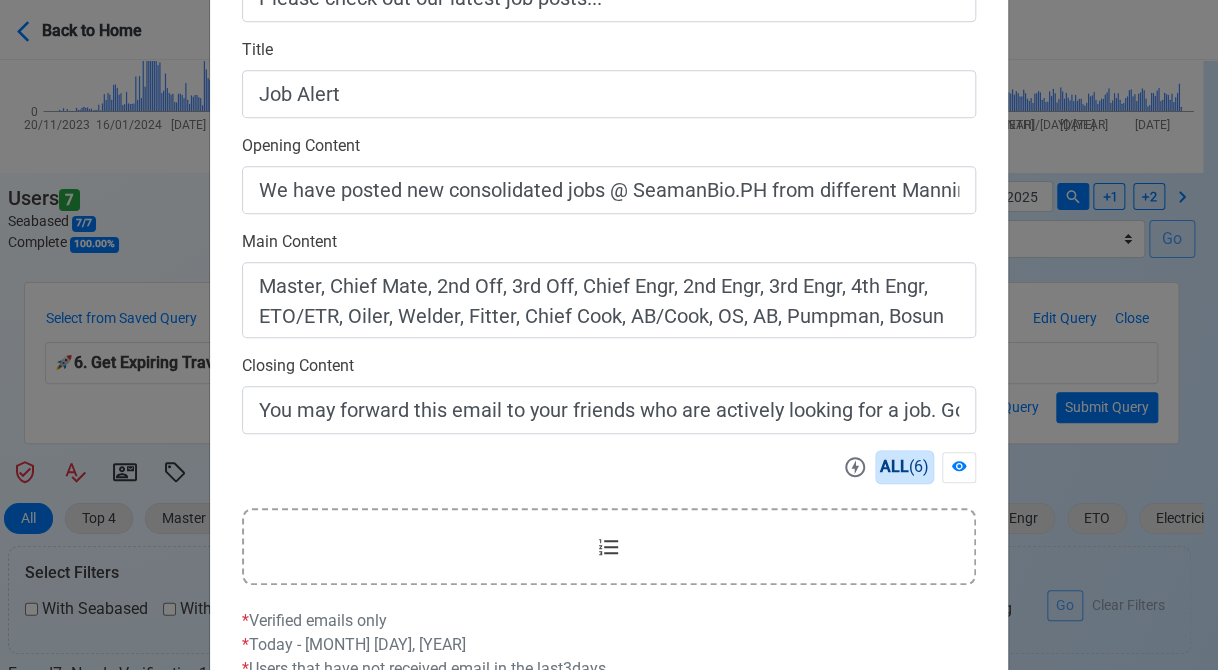 scroll, scrollTop: 642, scrollLeft: 0, axis: vertical 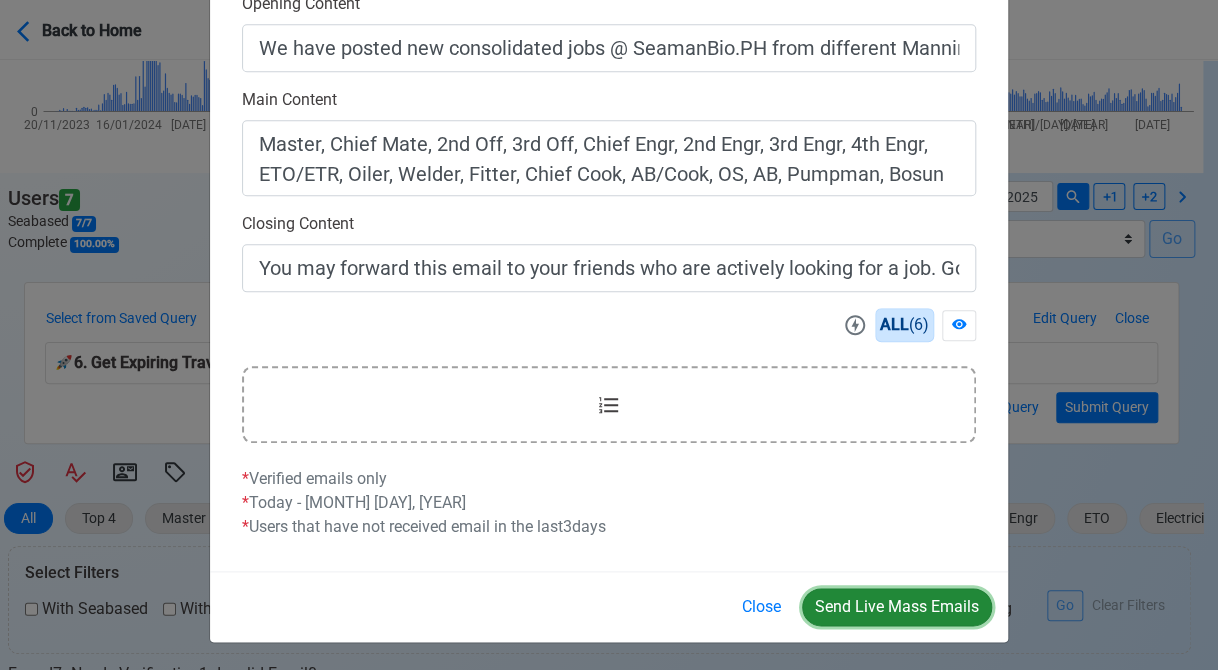 click on "Send Live Mass Emails" at bounding box center (897, 607) 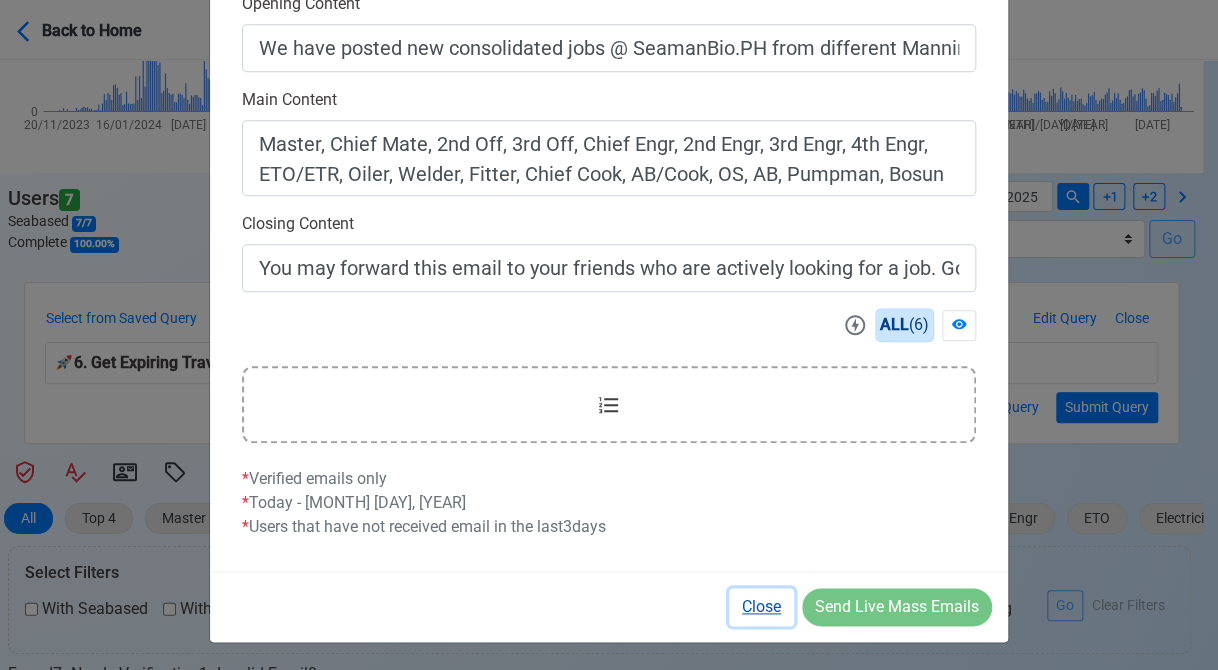click on "Close" at bounding box center (761, 607) 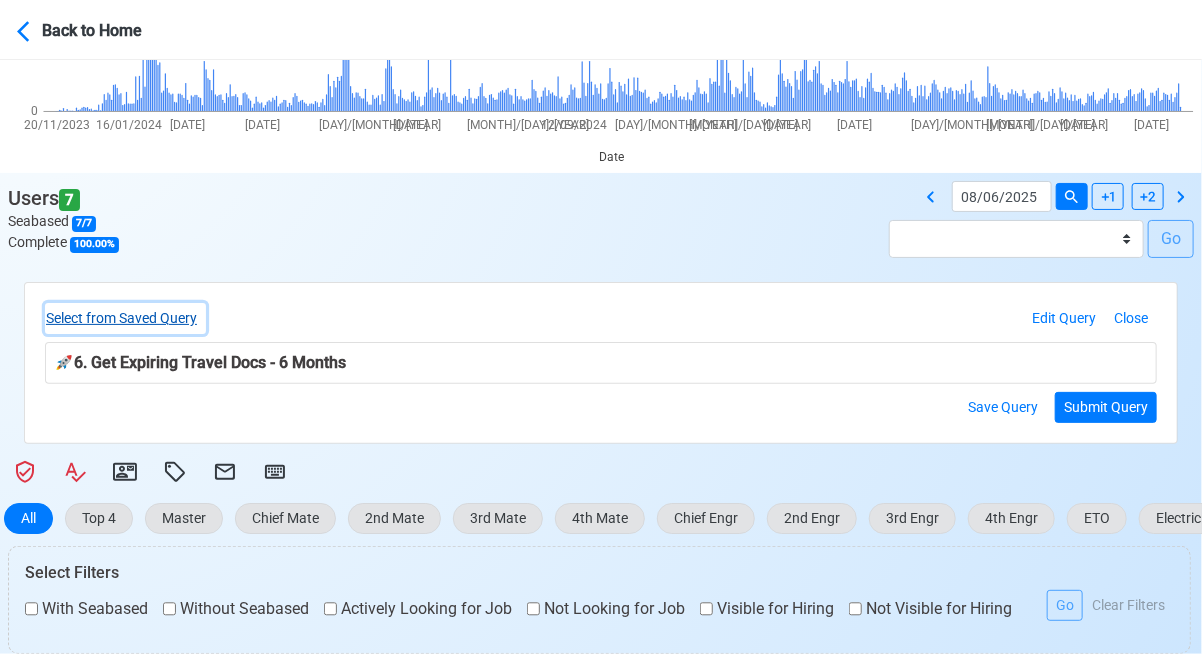 click on "Select from Saved Query" at bounding box center (125, 318) 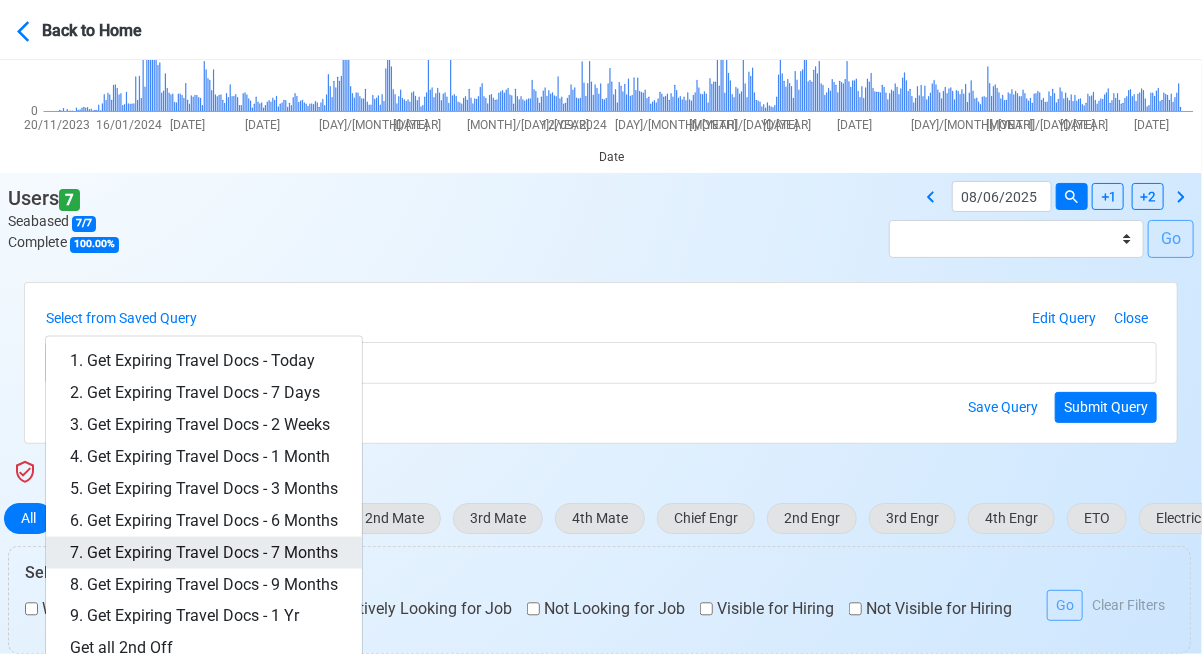 click on "7. Get Expiring Travel Docs - 7 Months" at bounding box center (204, 553) 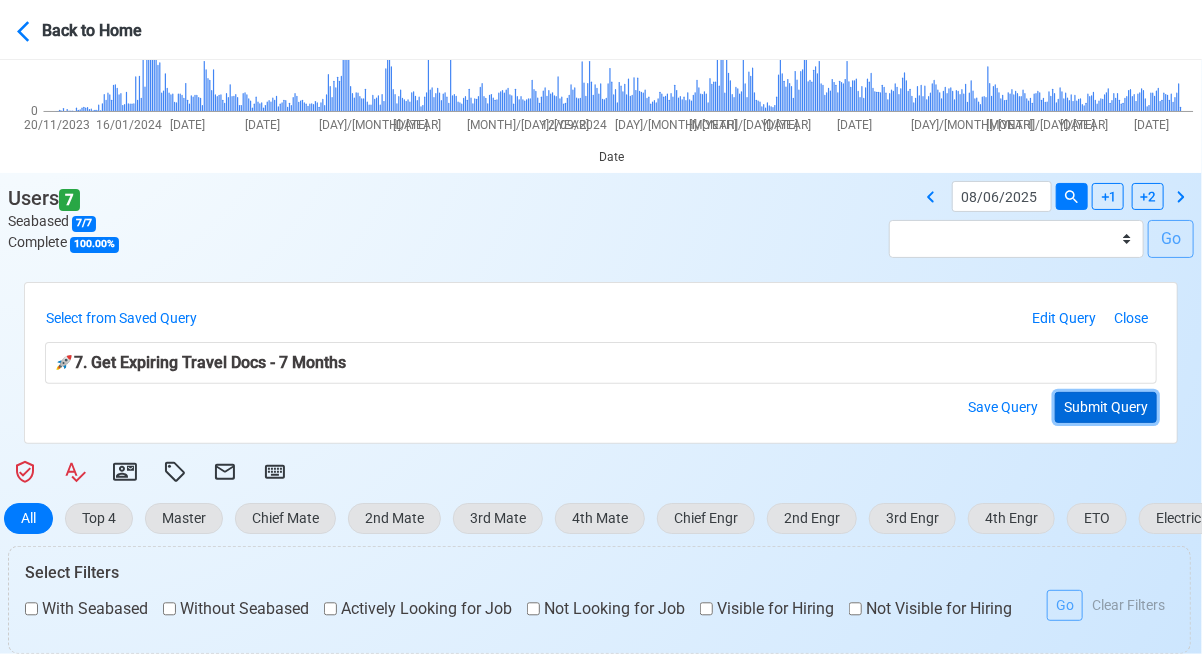click on "Submit Query" at bounding box center [1106, 407] 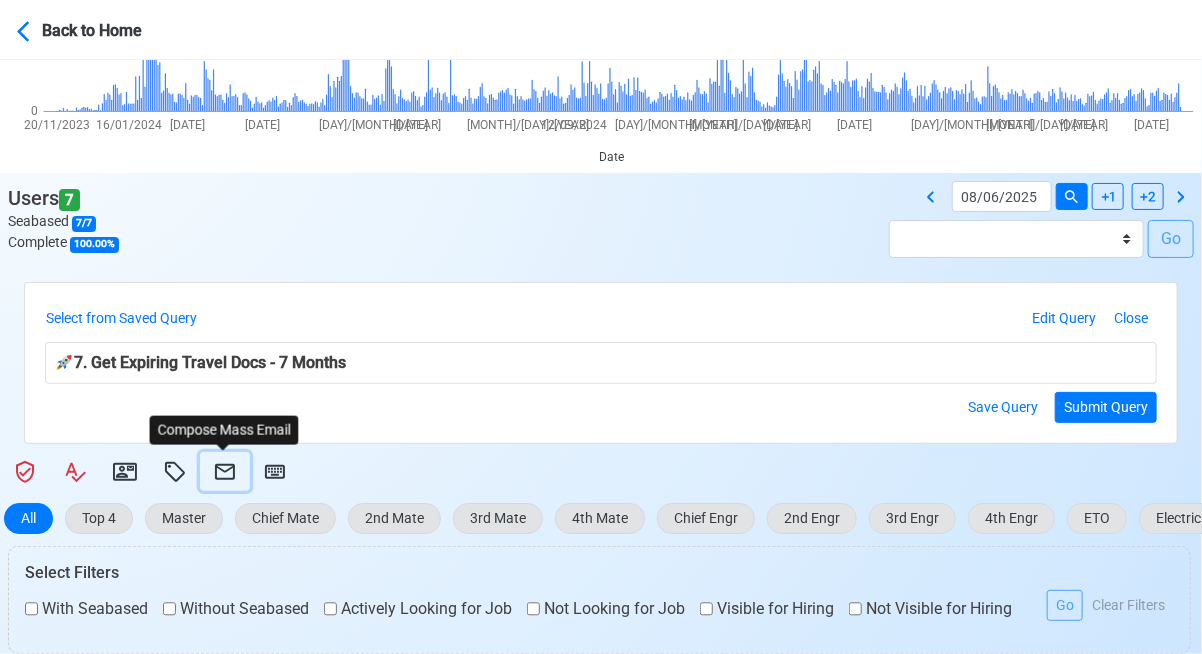 click 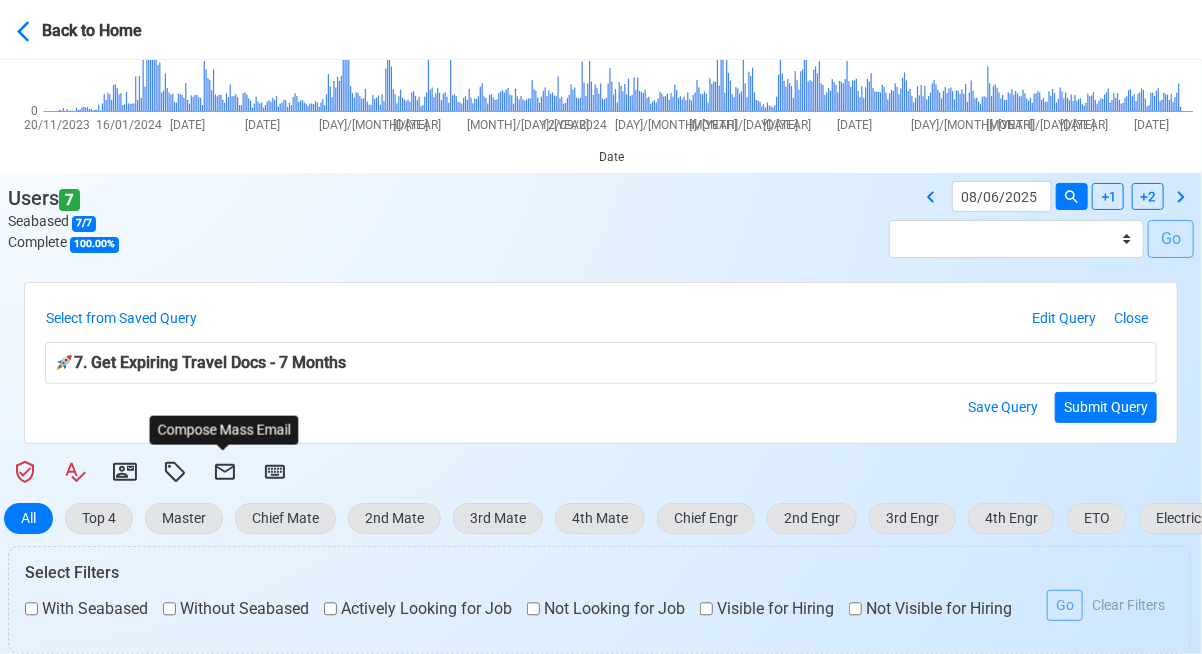 select on "[HASH]" 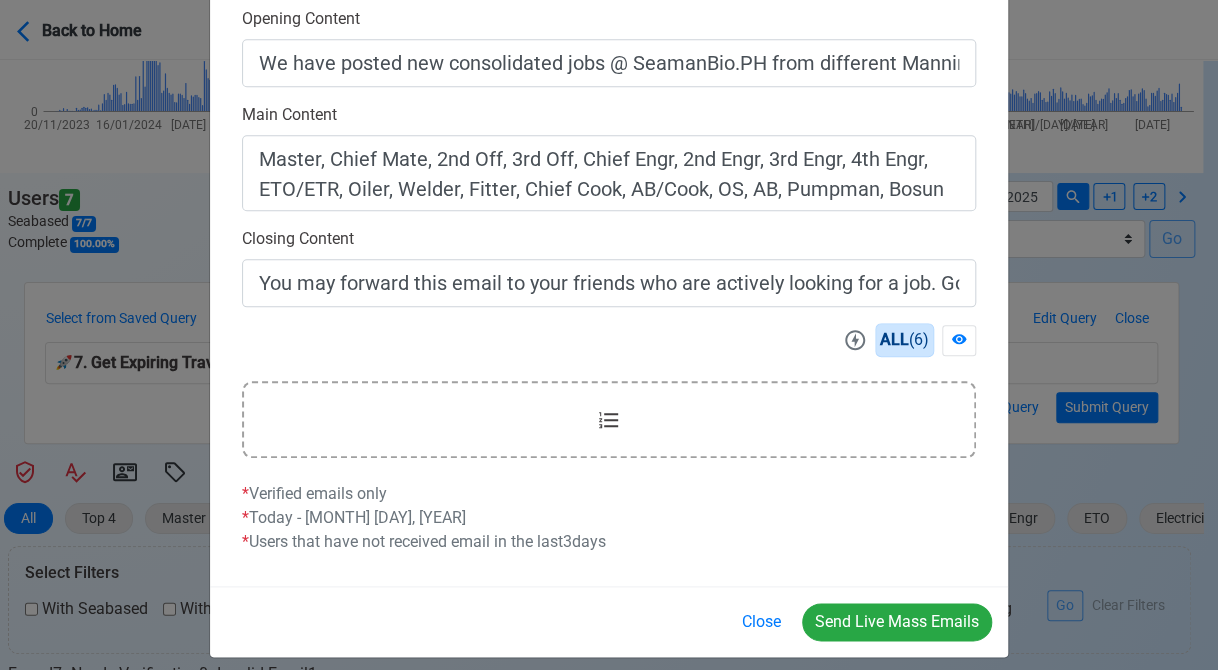 scroll, scrollTop: 642, scrollLeft: 0, axis: vertical 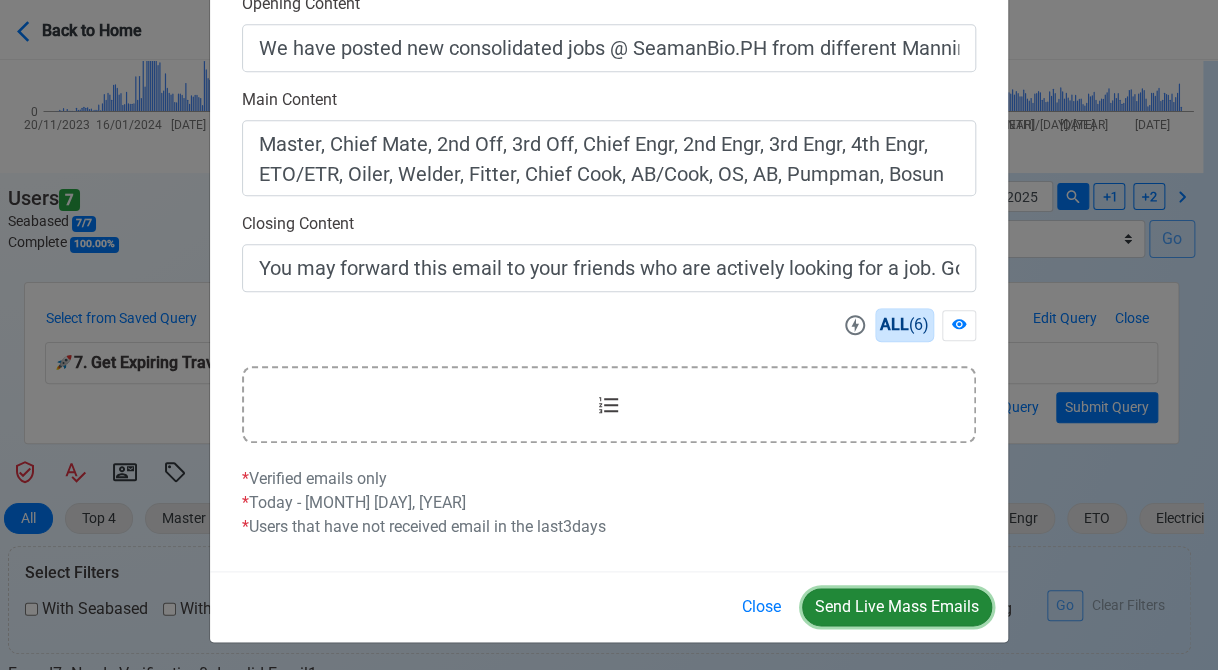 click on "Send Live Mass Emails" at bounding box center (897, 607) 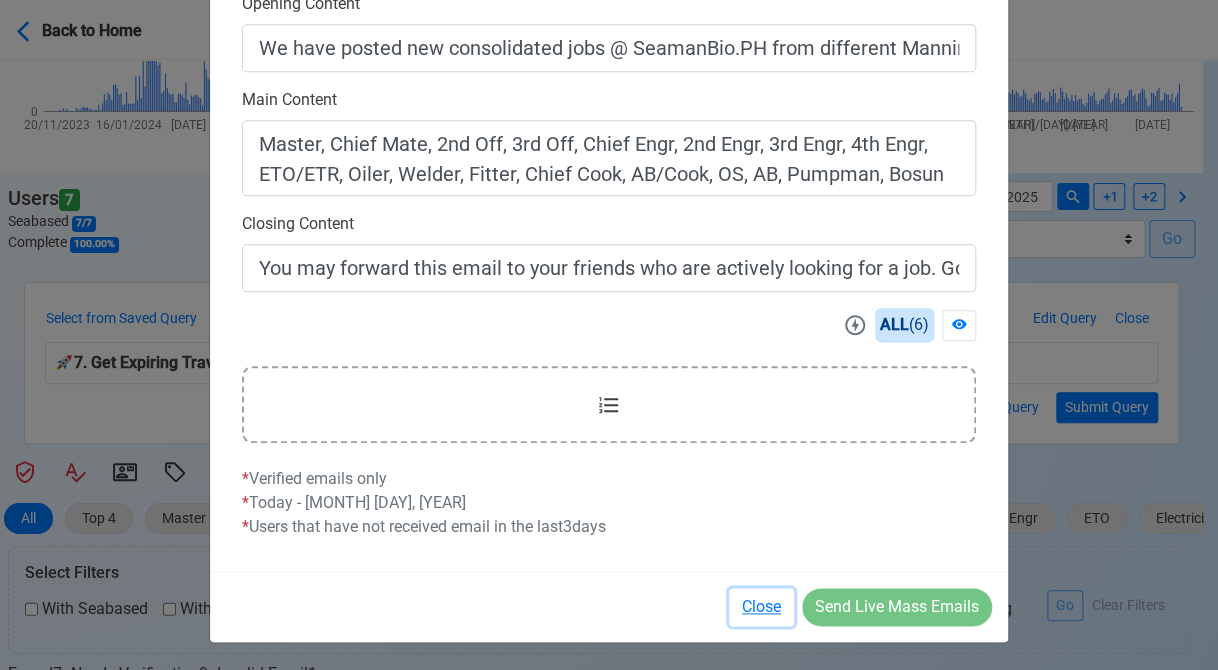 drag, startPoint x: 772, startPoint y: 606, endPoint x: 405, endPoint y: 431, distance: 406.58826 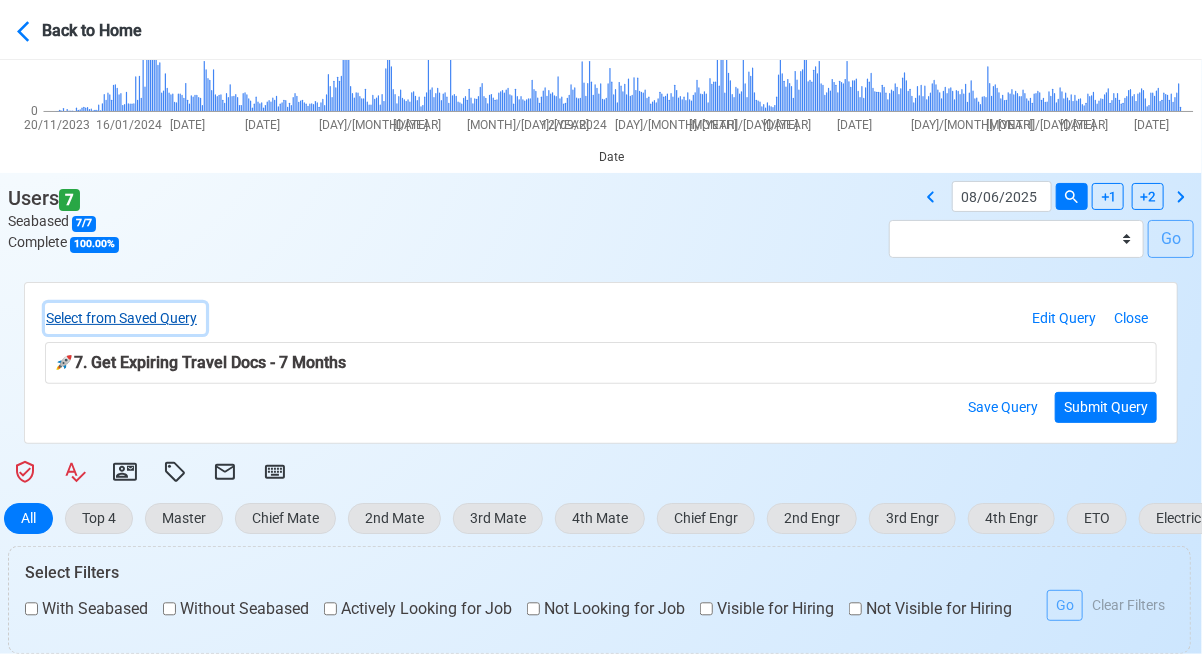 click on "Select from Saved Query" at bounding box center [125, 318] 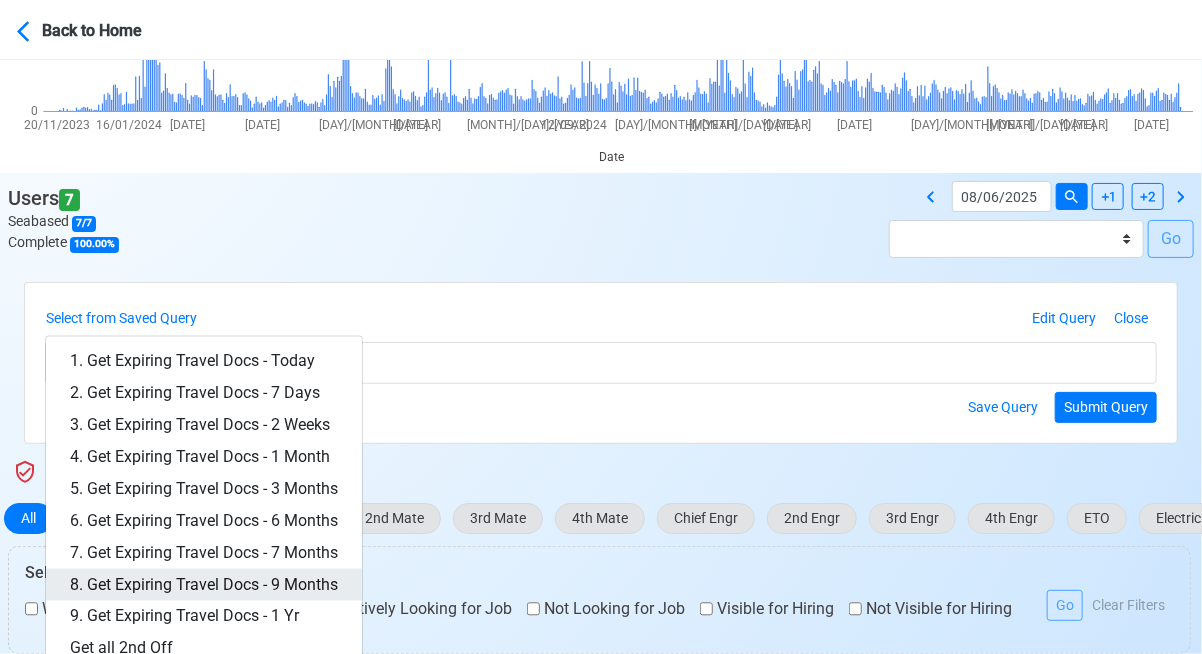 click on "8. Get Expiring Travel Docs - 9 Months" at bounding box center (204, 585) 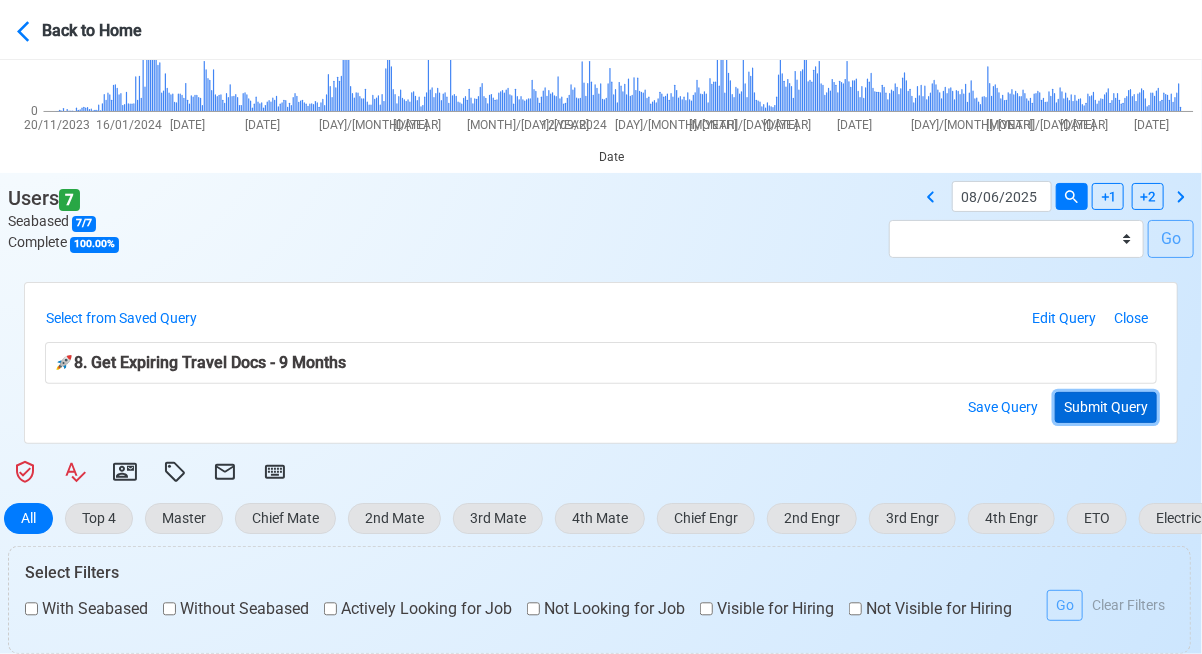 click on "Submit Query" at bounding box center (1106, 407) 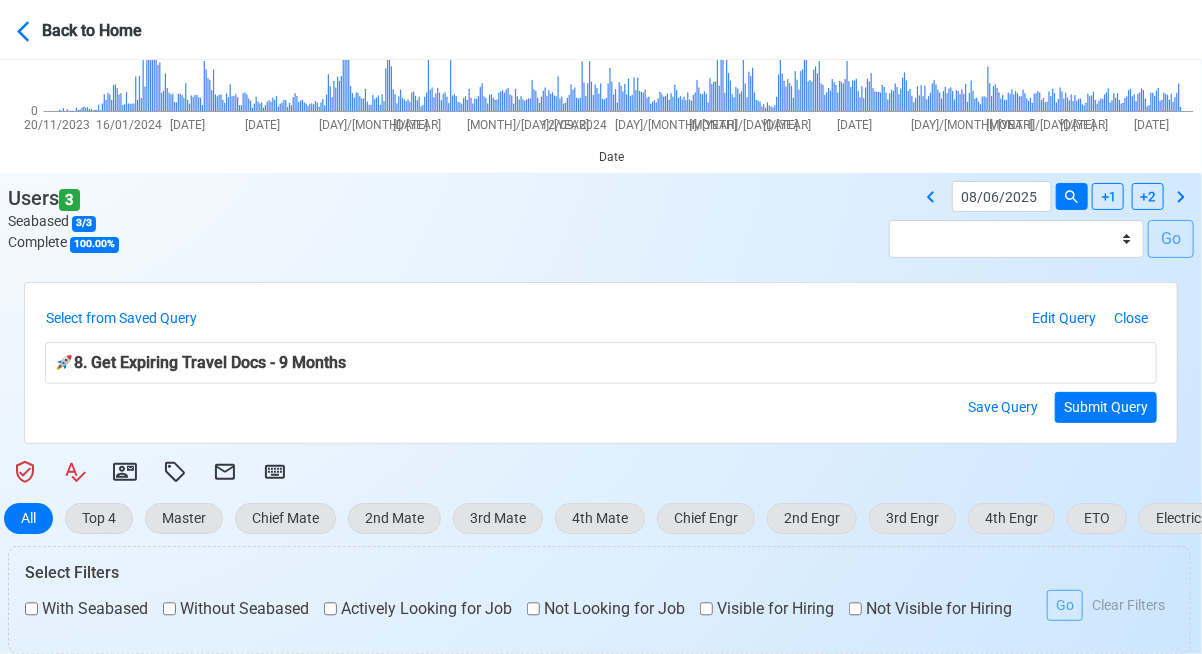 click on "Select from Saved Query 1. Get Expiring Travel Docs - Today 2. Get Expiring Travel Docs - 7 Days 3. Get Expiring Travel Docs - 2 Weeks 4. Get Expiring Travel Docs - 1 Month 5. Get Expiring Travel Docs - 3 Months 6. Get Expiring Travel Docs - 6 Months 7. Get Expiring Travel Docs - 7 Months 8. Get Expiring Travel Docs - 9 Months 9. Get Expiring Travel Docs - 1 Yr Get all 2nd Off Get all Chief Engrs Get all Masters Get Expiring Travel Docs - 2 Months Get Expiring Travel Docs - Exact Get Expiring Travel Docs - Range Get Expiring Travel Docs - Variable Get Expiring Travel Docs < 9months Get Officers + ETO Get Travel Doc Expiry - Exact Search by Address Search by Email Search by Name Edit Query Close 🚀  8. Get Expiring Travel Docs - 9 Months Save Query Submit Query" at bounding box center (601, 363) 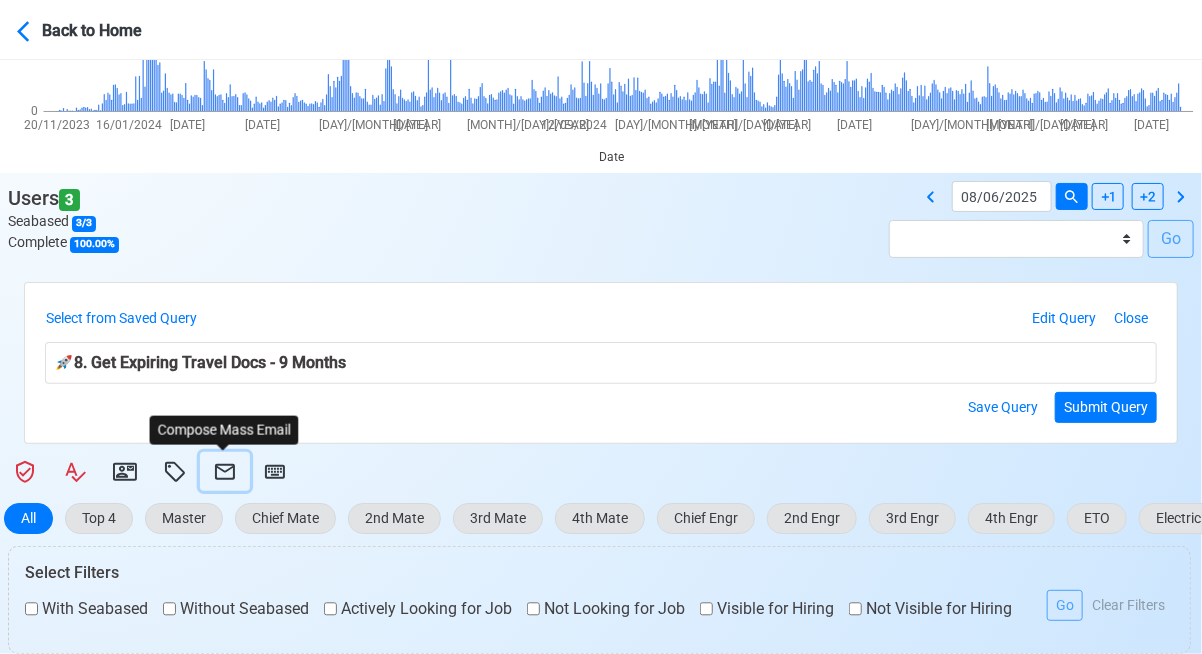 click 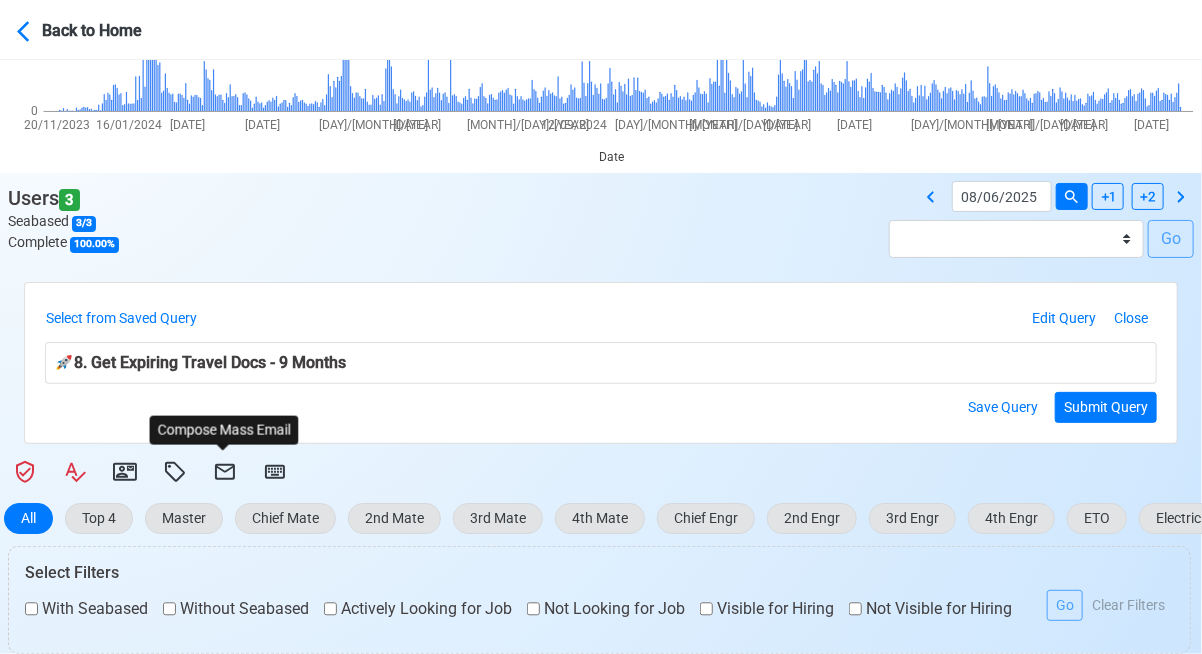 select on "[HASH]" 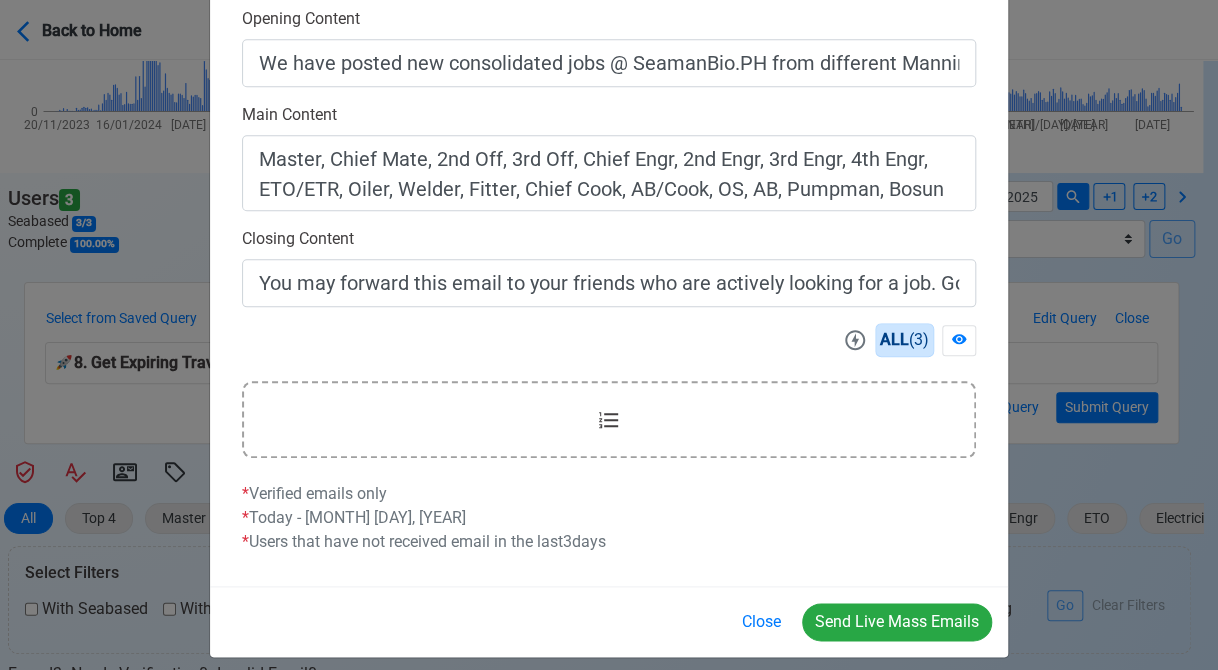 scroll, scrollTop: 642, scrollLeft: 0, axis: vertical 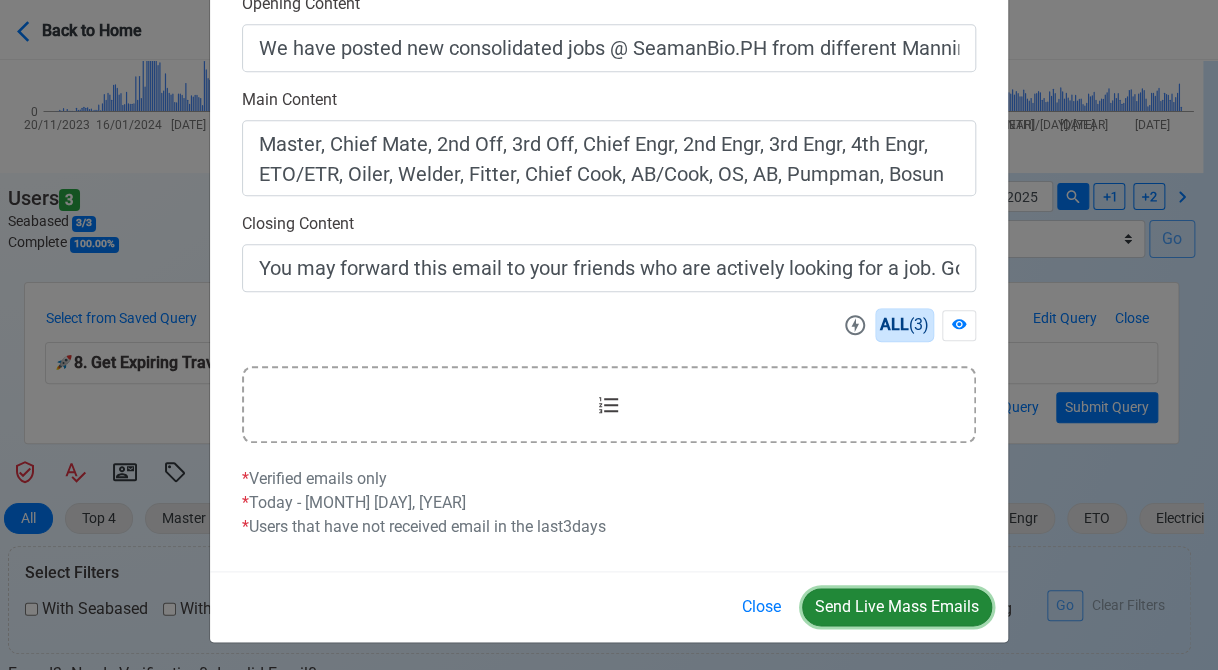 click on "Send Live Mass Emails" at bounding box center [897, 607] 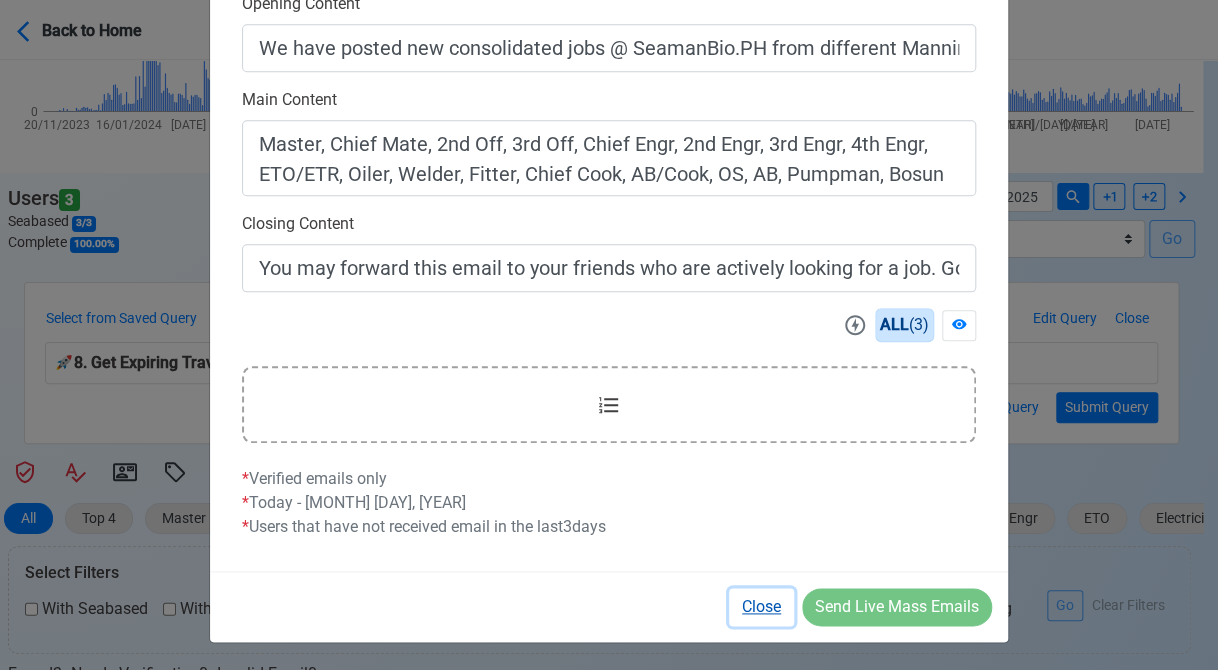 click on "Close" at bounding box center (761, 607) 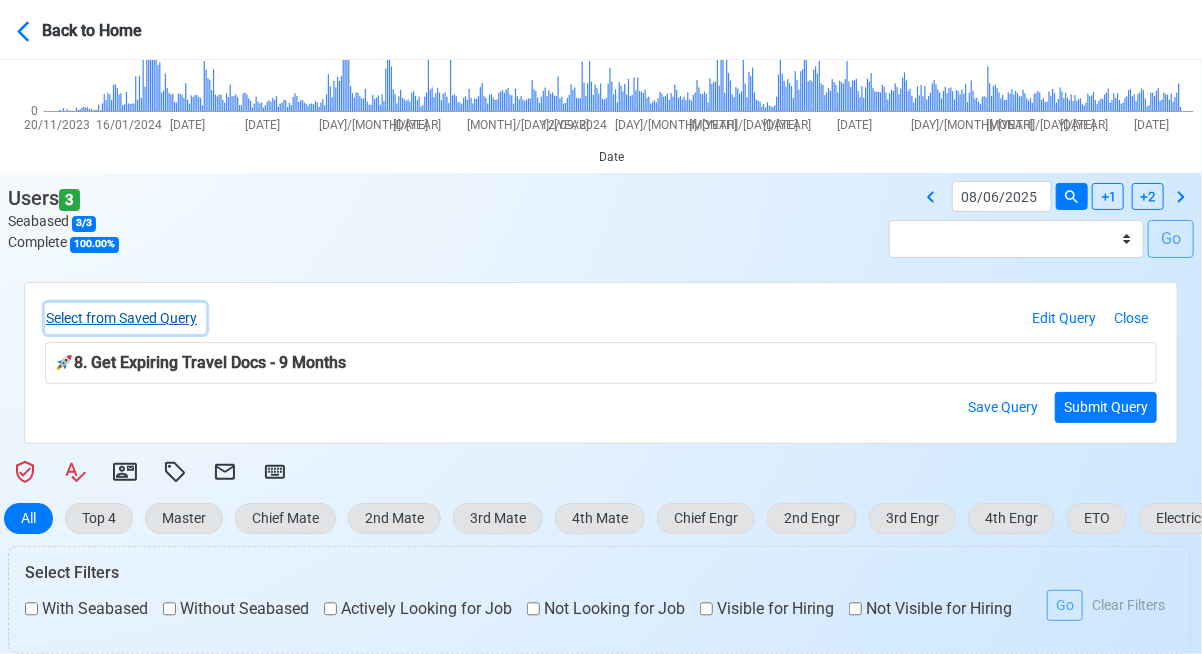 click on "Select from Saved Query" at bounding box center (125, 318) 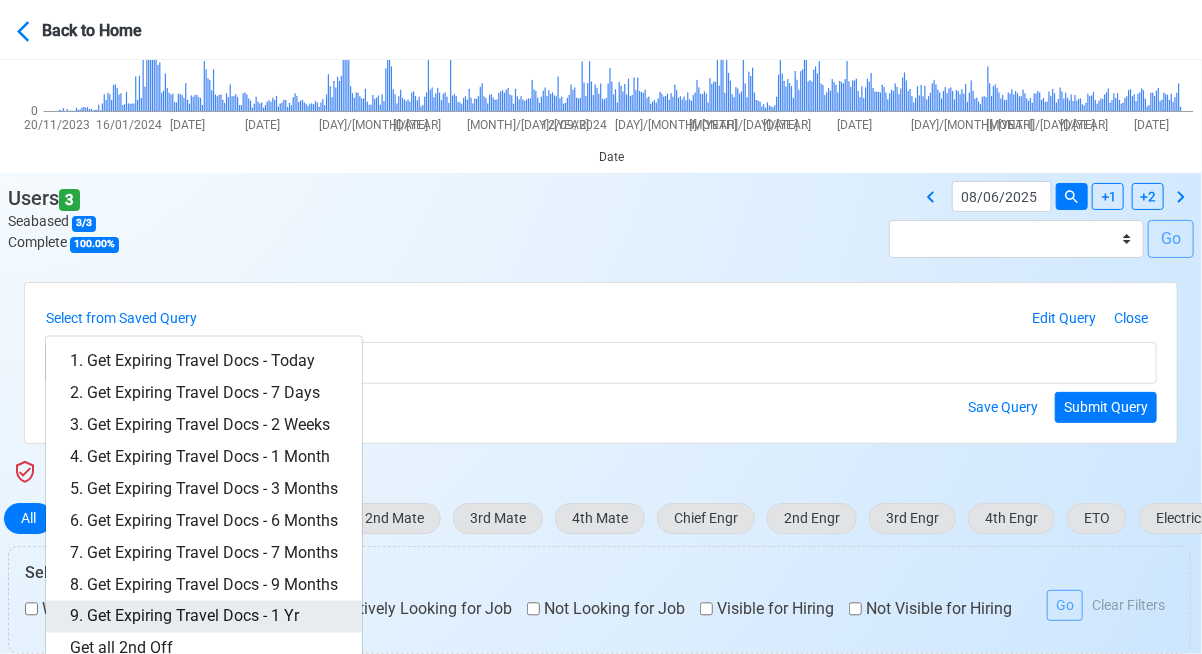 click on "9. Get Expiring Travel Docs - 1 Yr" at bounding box center (204, 617) 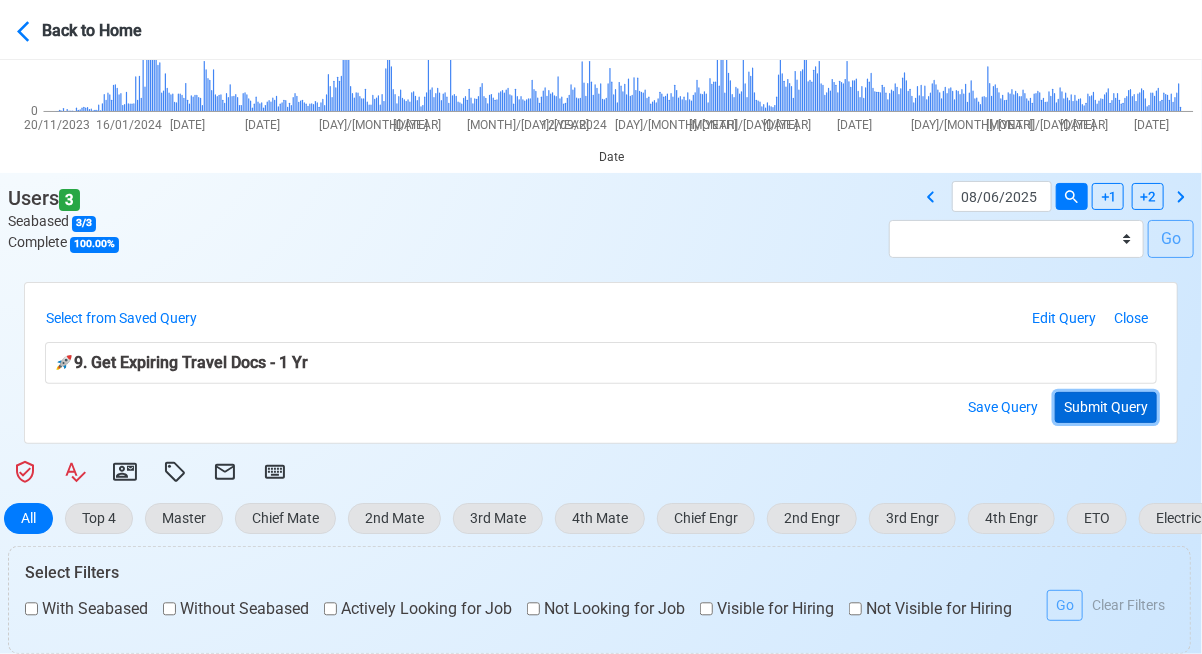 click on "Submit Query" at bounding box center (1106, 407) 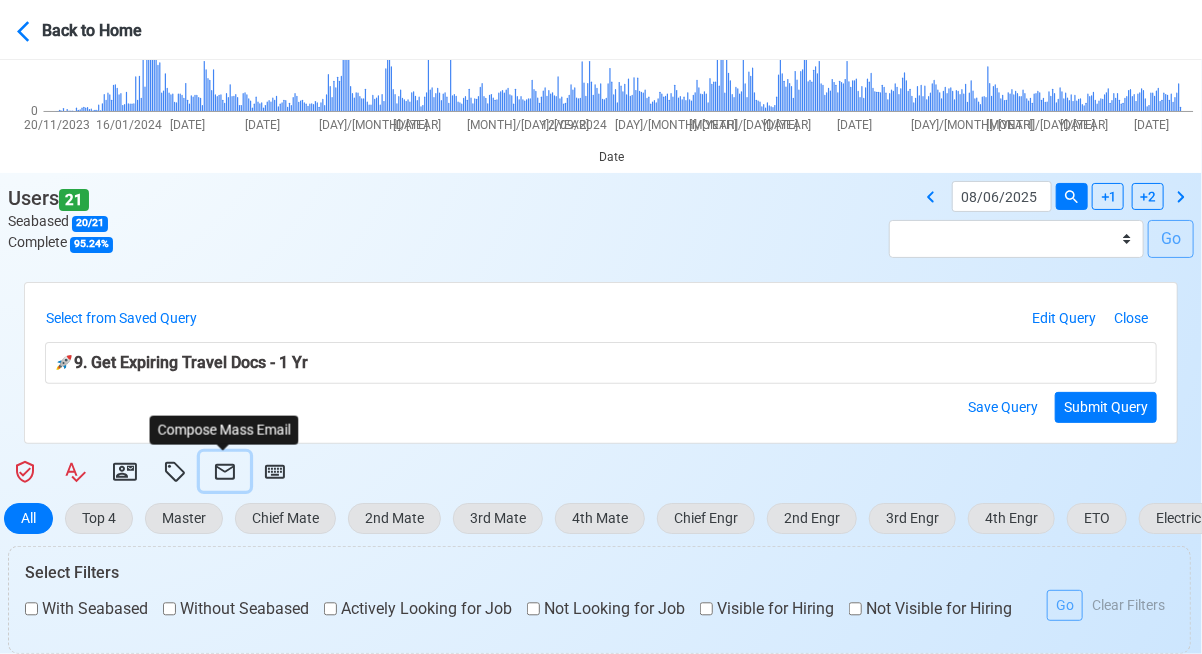 click 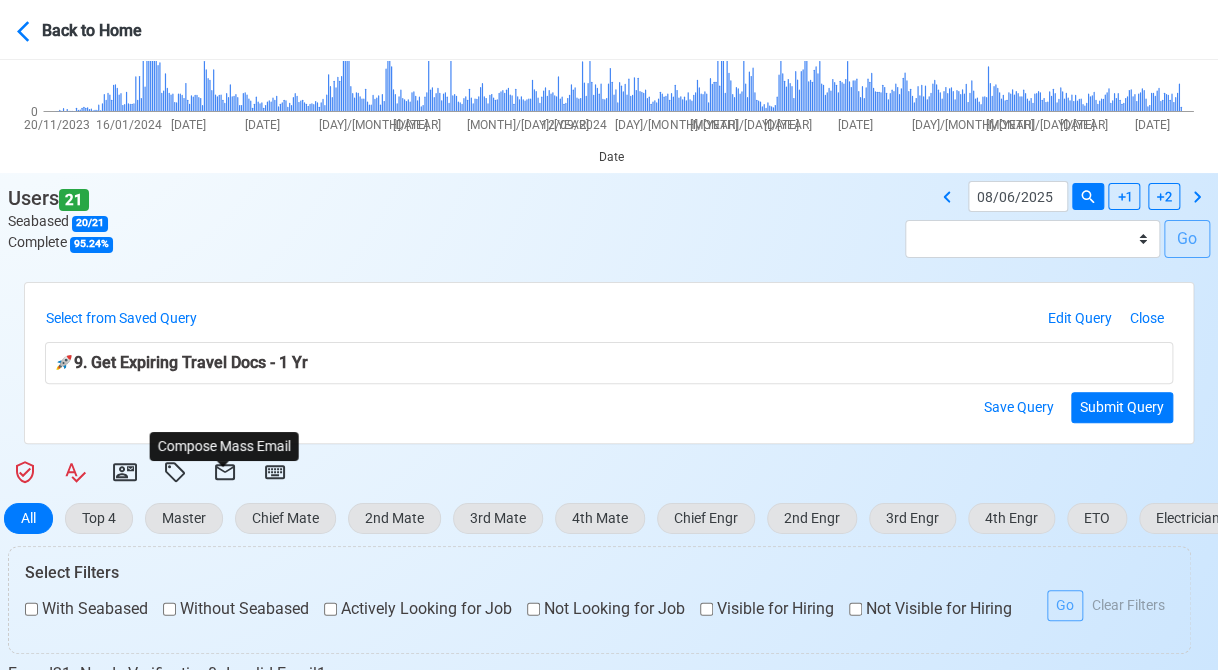 select on "[HASH]" 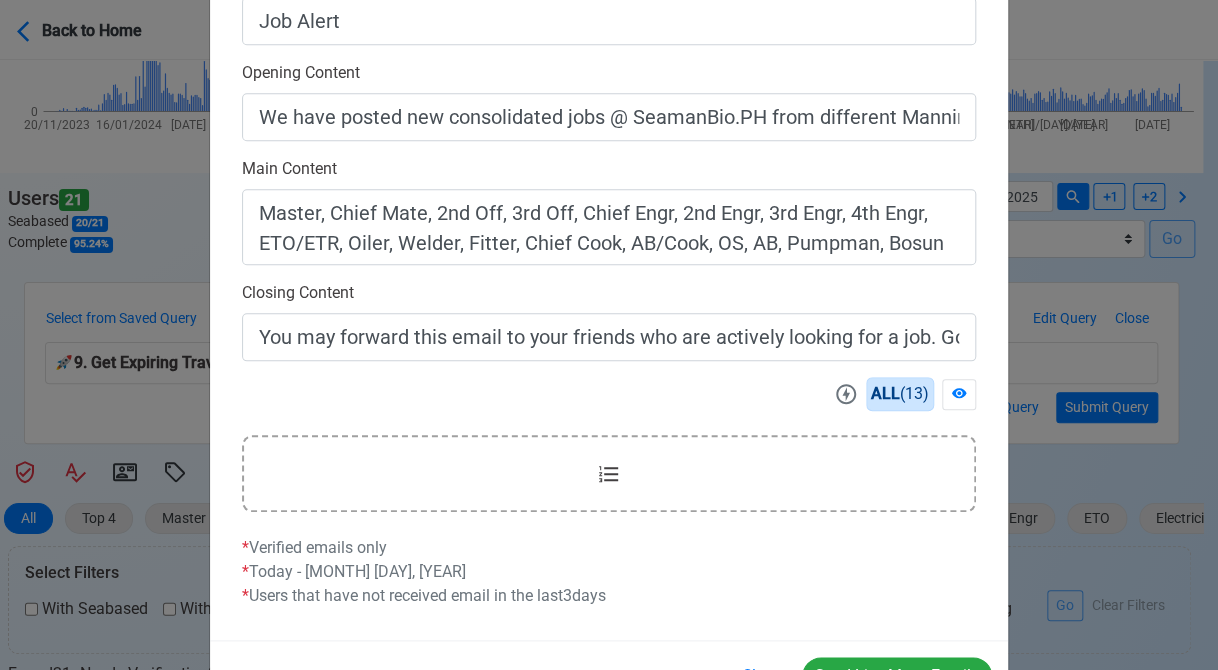 scroll, scrollTop: 642, scrollLeft: 0, axis: vertical 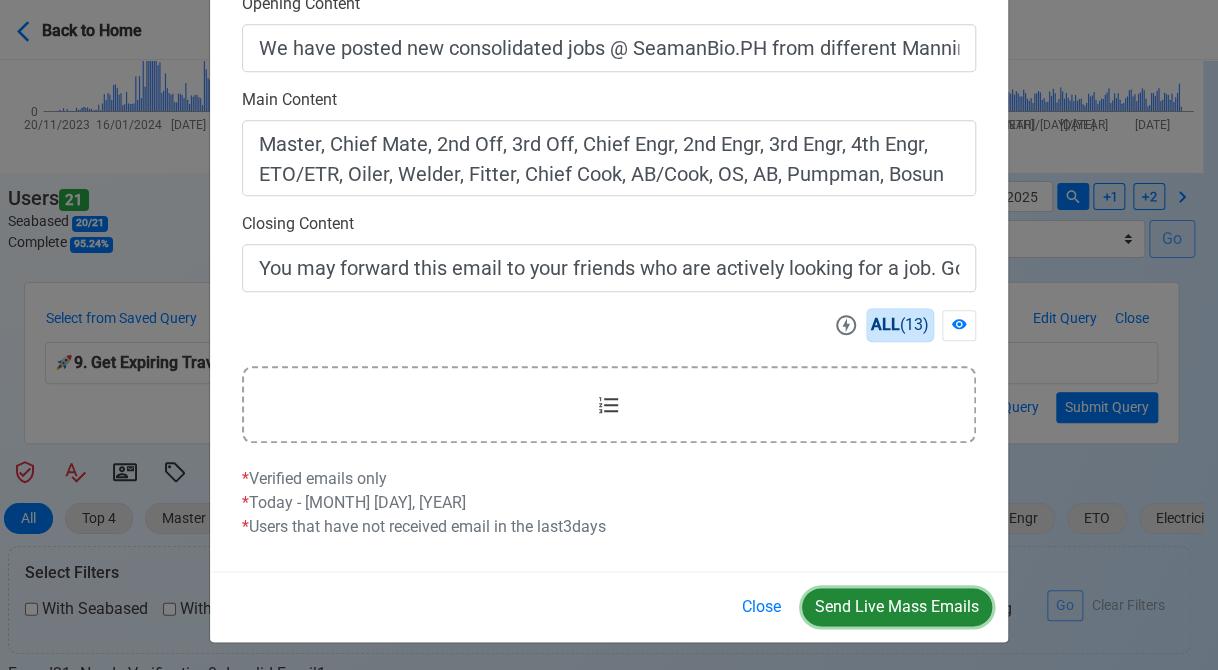 click on "Send Live Mass Emails" at bounding box center (897, 607) 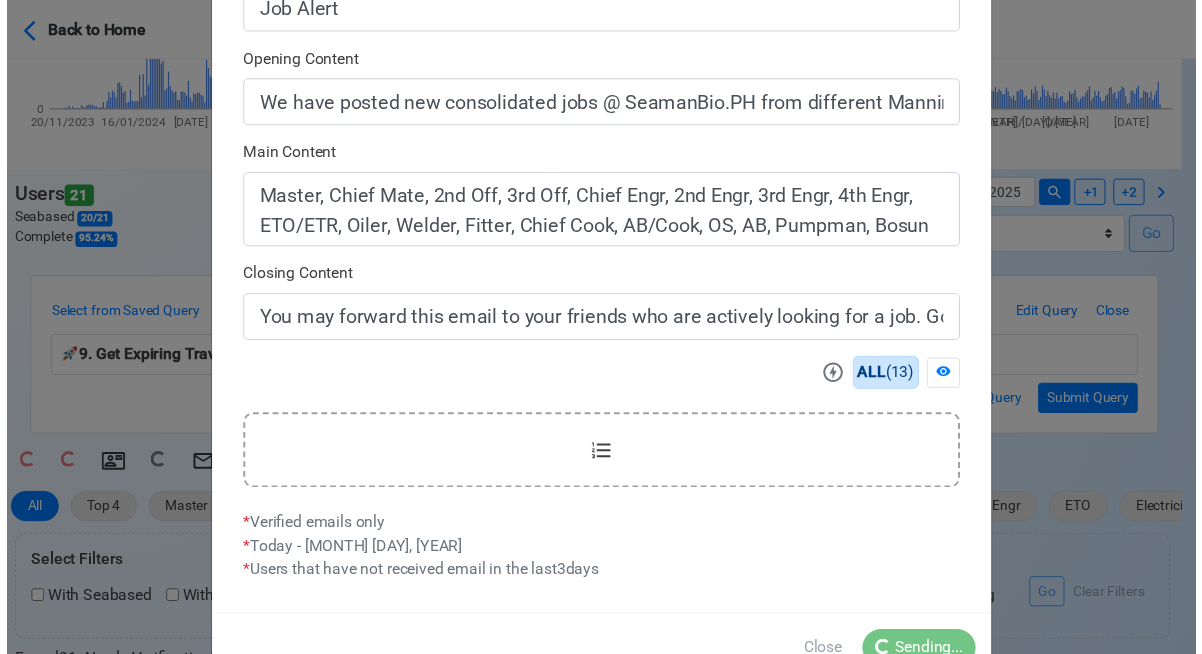 scroll, scrollTop: 642, scrollLeft: 0, axis: vertical 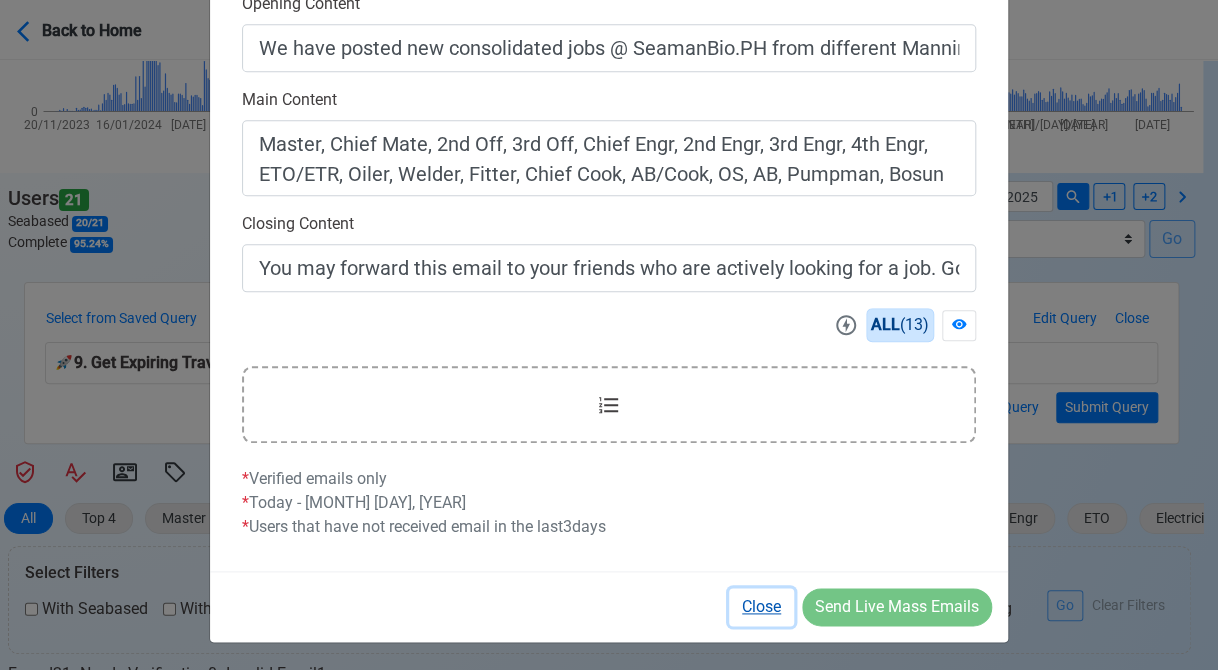 click on "Close" at bounding box center [761, 607] 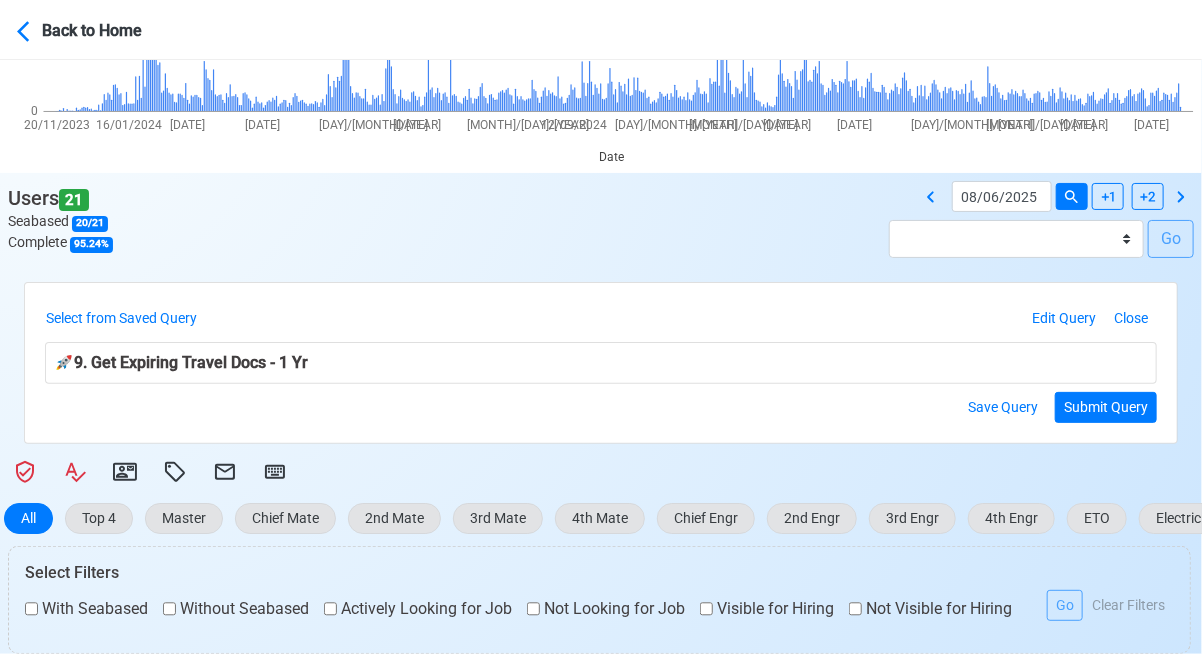 click on "Select from Saved Query 1. Get Expiring Travel Docs - Today 2. Get Expiring Travel Docs - 7 Days 3. Get Expiring Travel Docs - 2 Weeks 4. Get Expiring Travel Docs - 1 Month 5. Get Expiring Travel Docs - 3 Months 6. Get Expiring Travel Docs - 6 Months 7. Get Expiring Travel Docs - 7 Months 8. Get Expiring Travel Docs - 9 Months 9. Get Expiring Travel Docs - 1 Yr Get all 2nd Off Get all Chief Engrs Get all Masters Get Expiring Travel Docs - 2 Months Get Expiring Travel Docs - Exact Get Expiring Travel Docs - Range Get Expiring Travel Docs - Variable Get Expiring Travel Docs < 9months Get Officers + ETO Get Travel Doc Expiry - Exact Search by Address Search by Email Search by Name Edit Query Close 🚀  9. Get Expiring Travel Docs - 1 Yr Save Query Submit Query" at bounding box center (601, 363) 